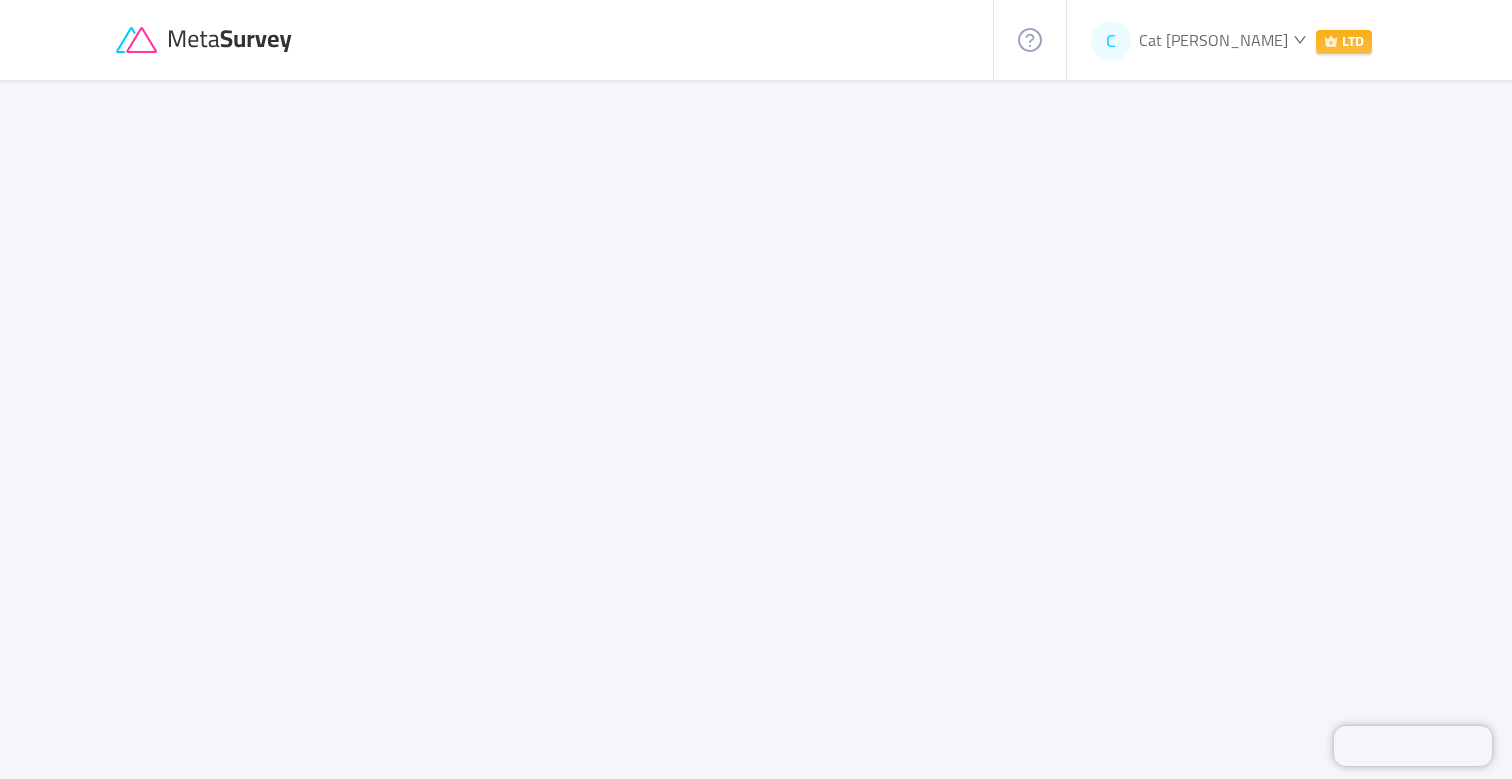 scroll, scrollTop: 0, scrollLeft: 0, axis: both 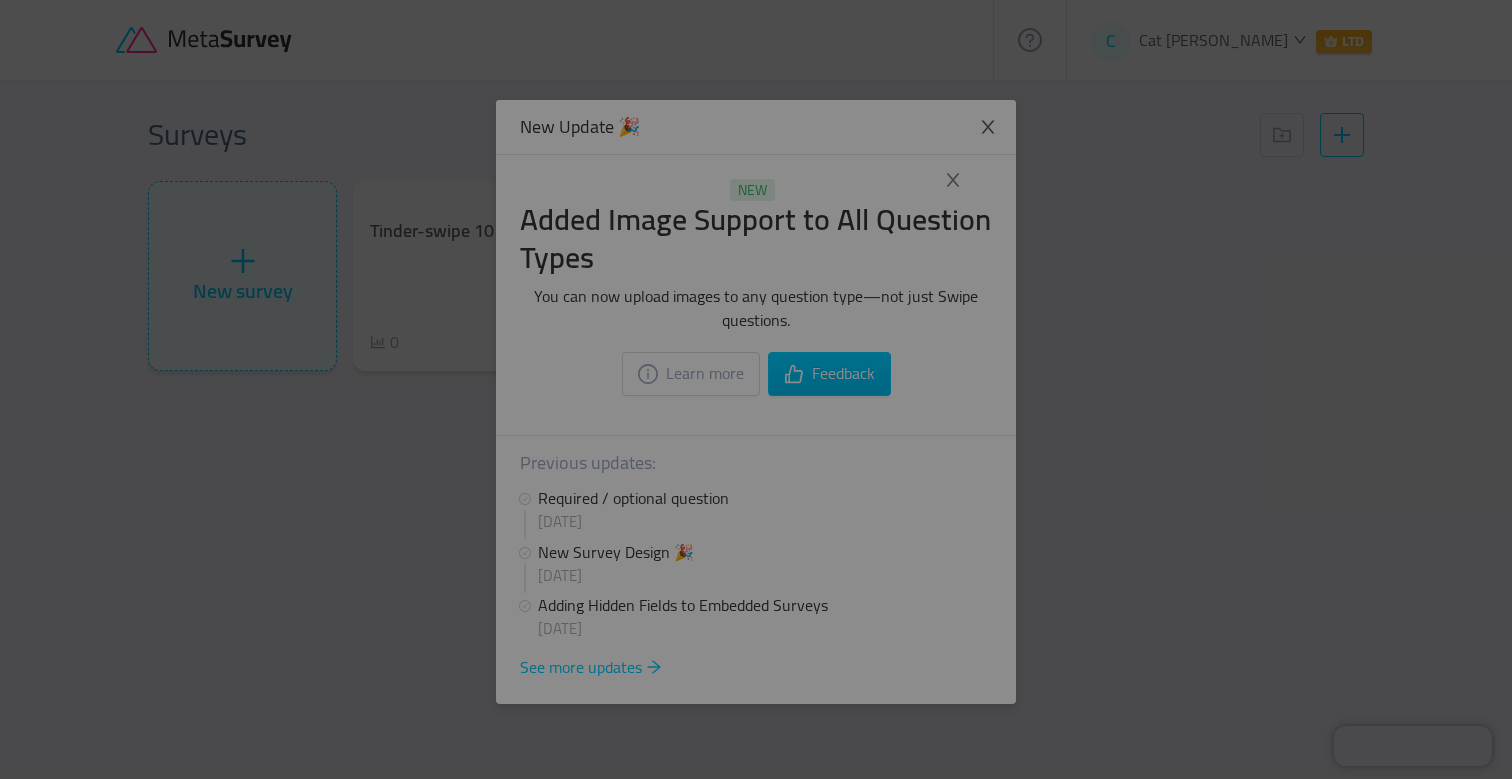 click at bounding box center (756, 389) 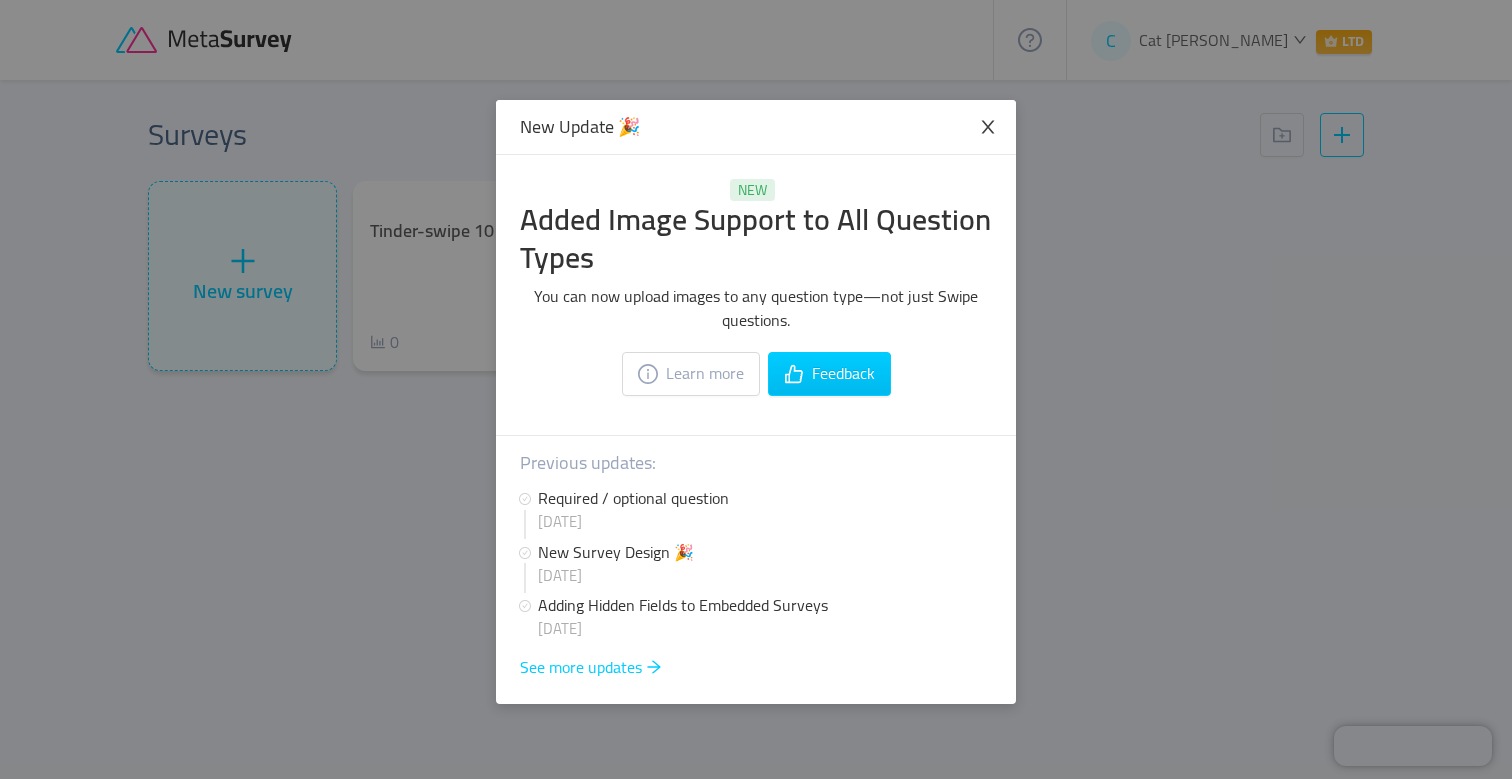 click 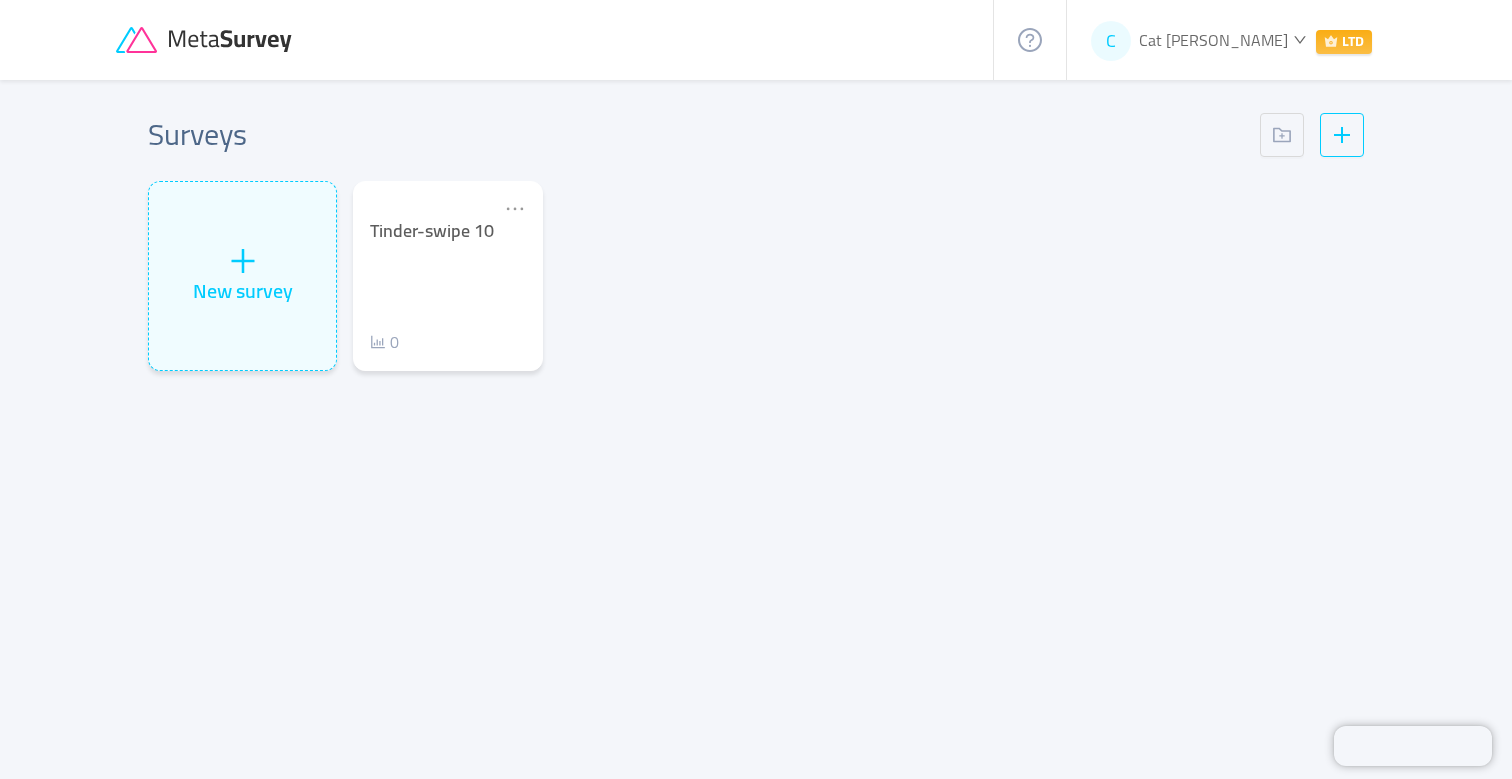 click on "Cat [PERSON_NAME]" at bounding box center (1213, 40) 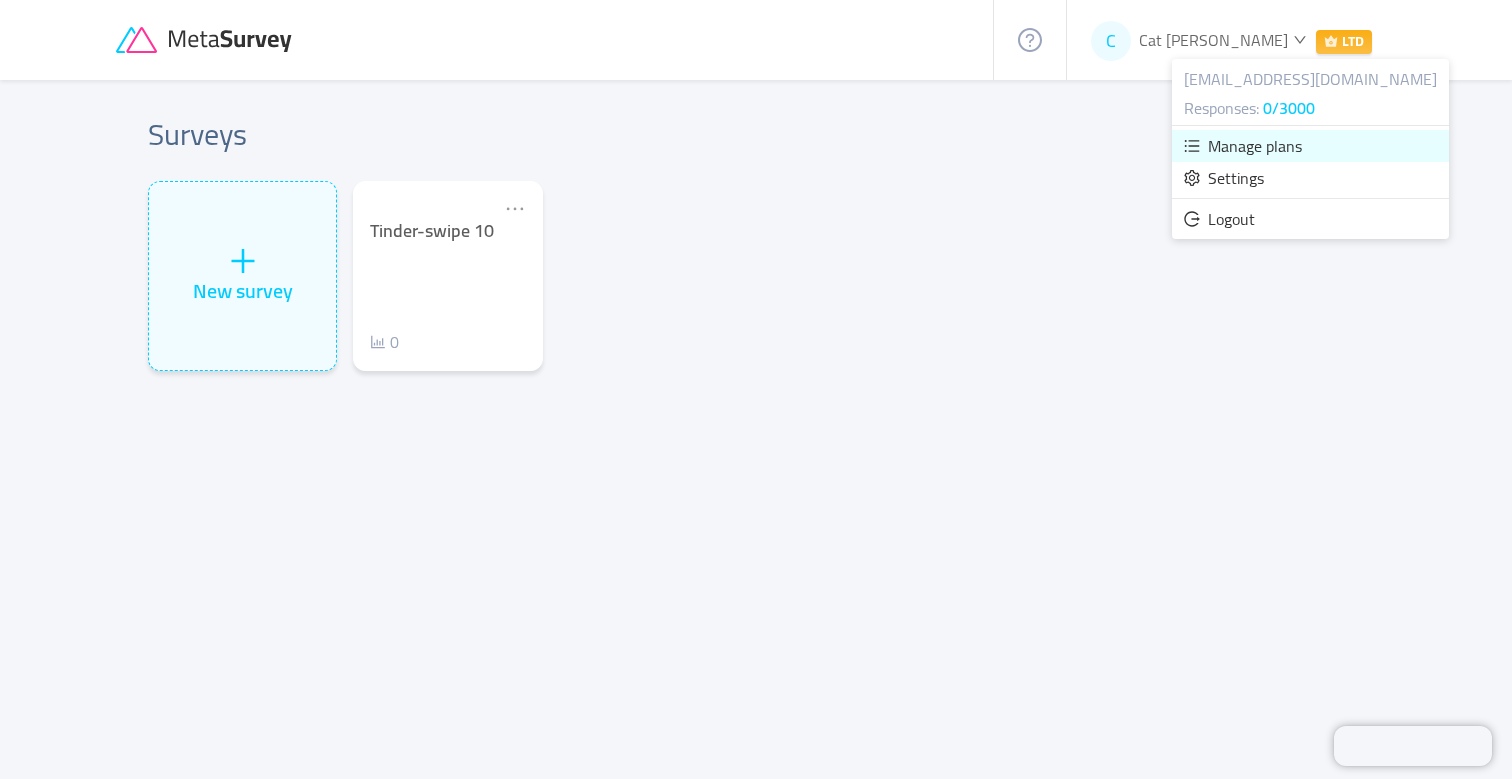 click on "Manage plans" at bounding box center (1255, 146) 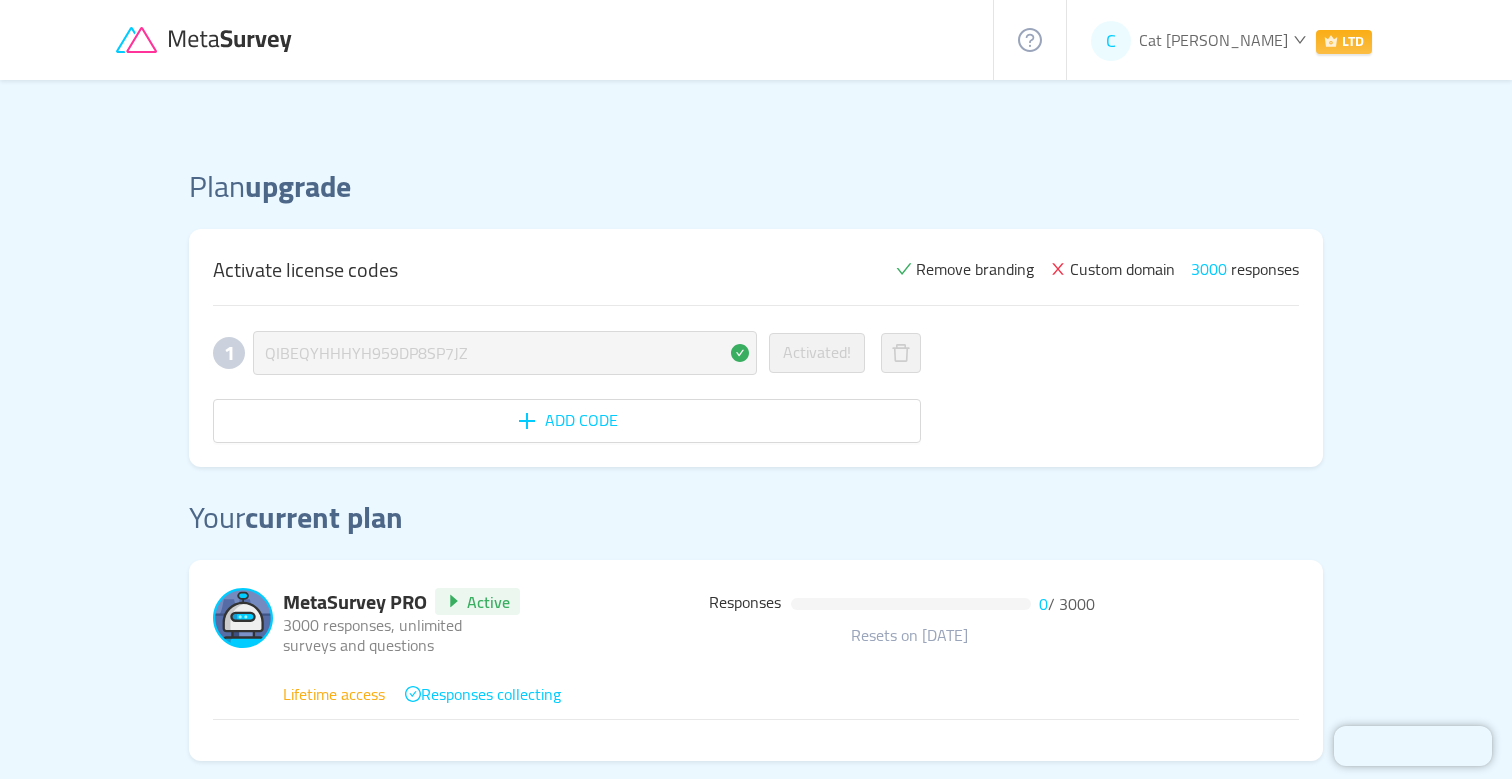 scroll, scrollTop: 0, scrollLeft: 0, axis: both 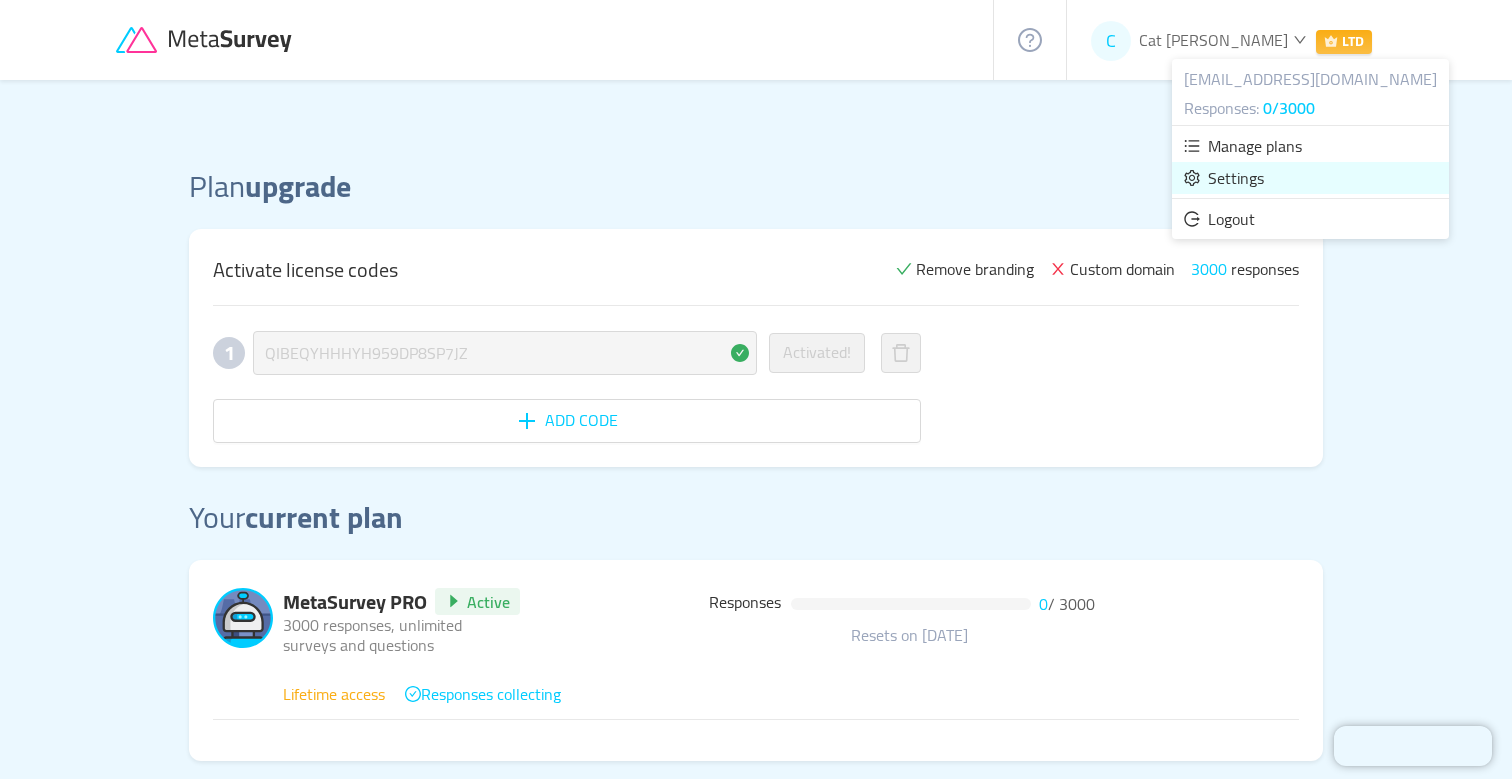 click 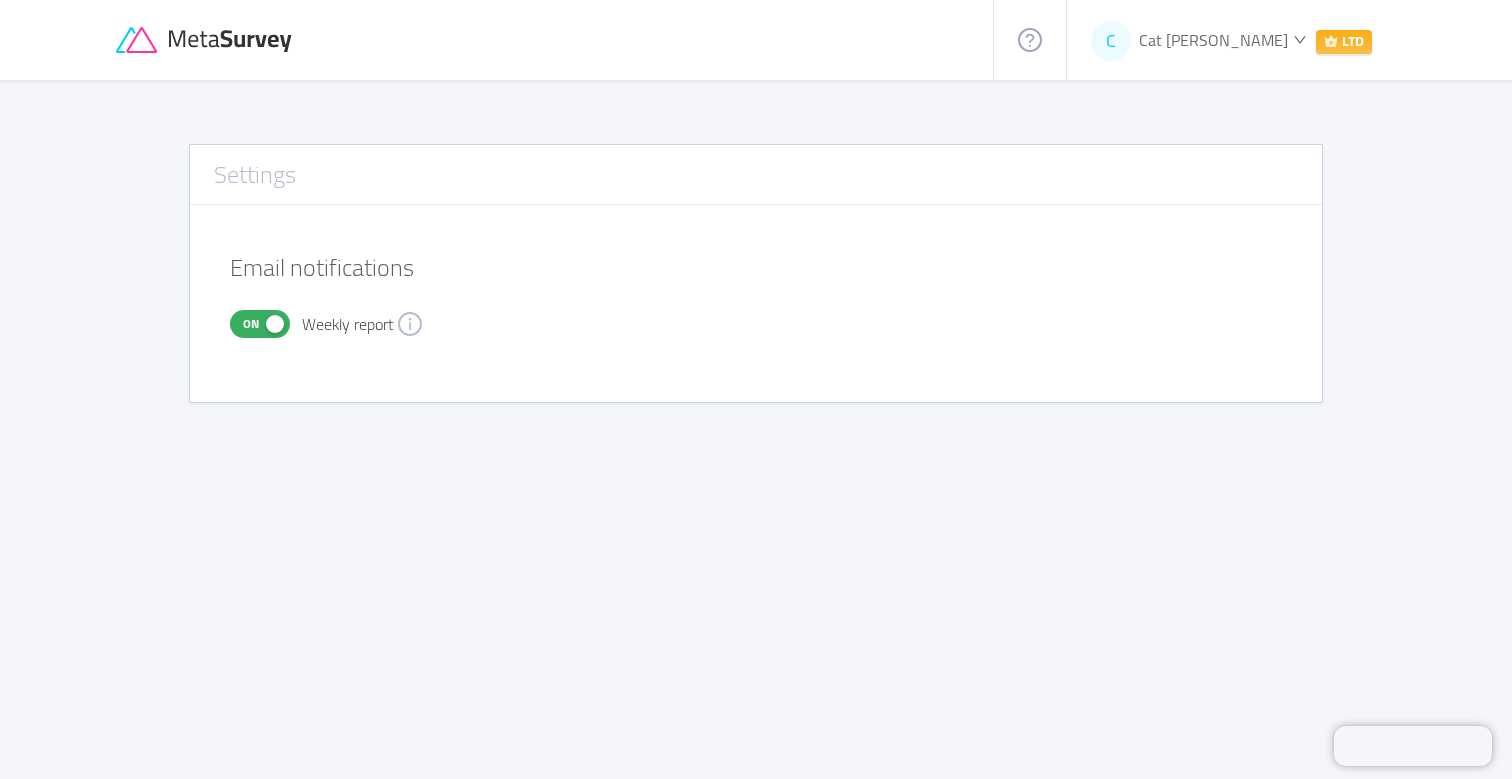 click 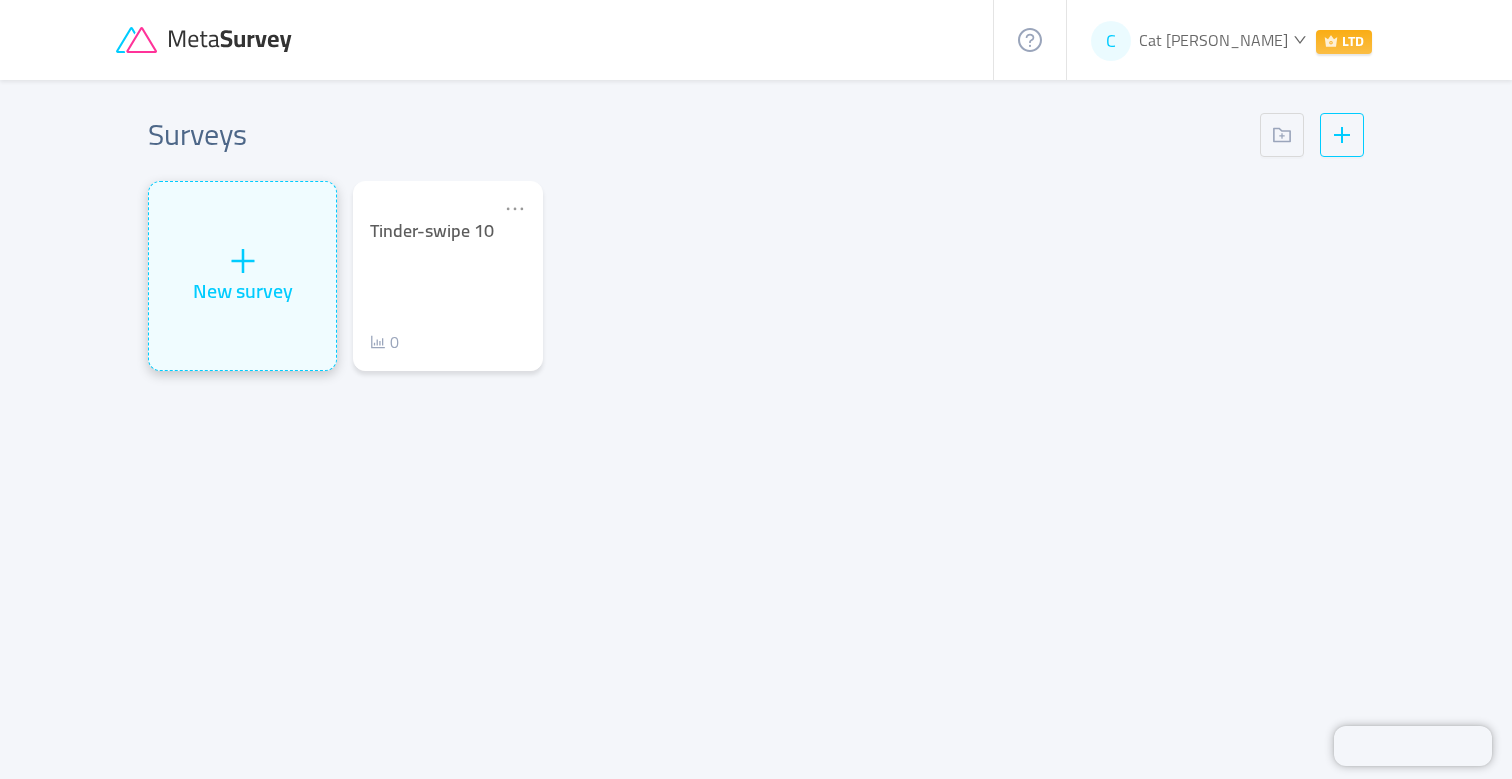 click on "New survey" at bounding box center (242, 276) 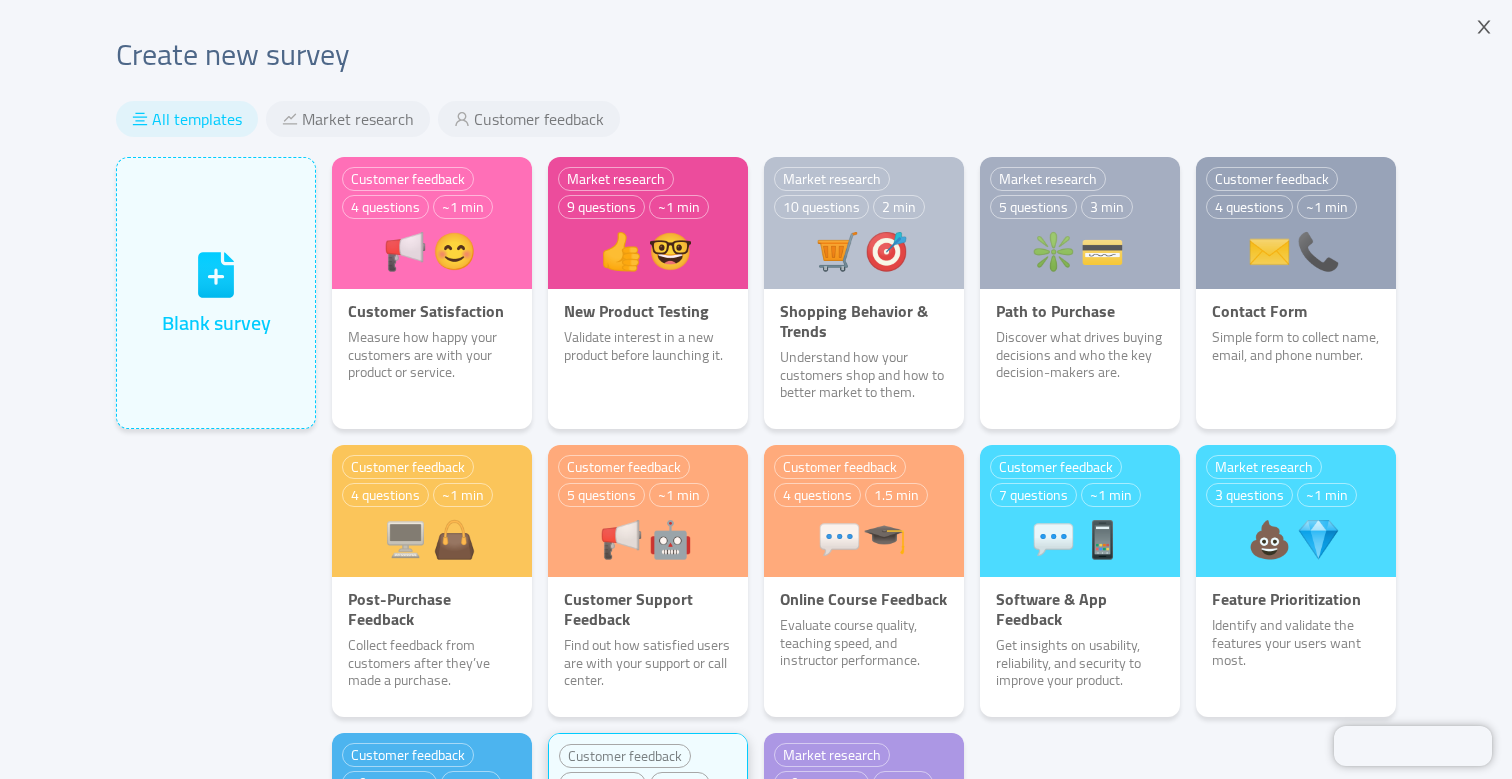scroll, scrollTop: 0, scrollLeft: 0, axis: both 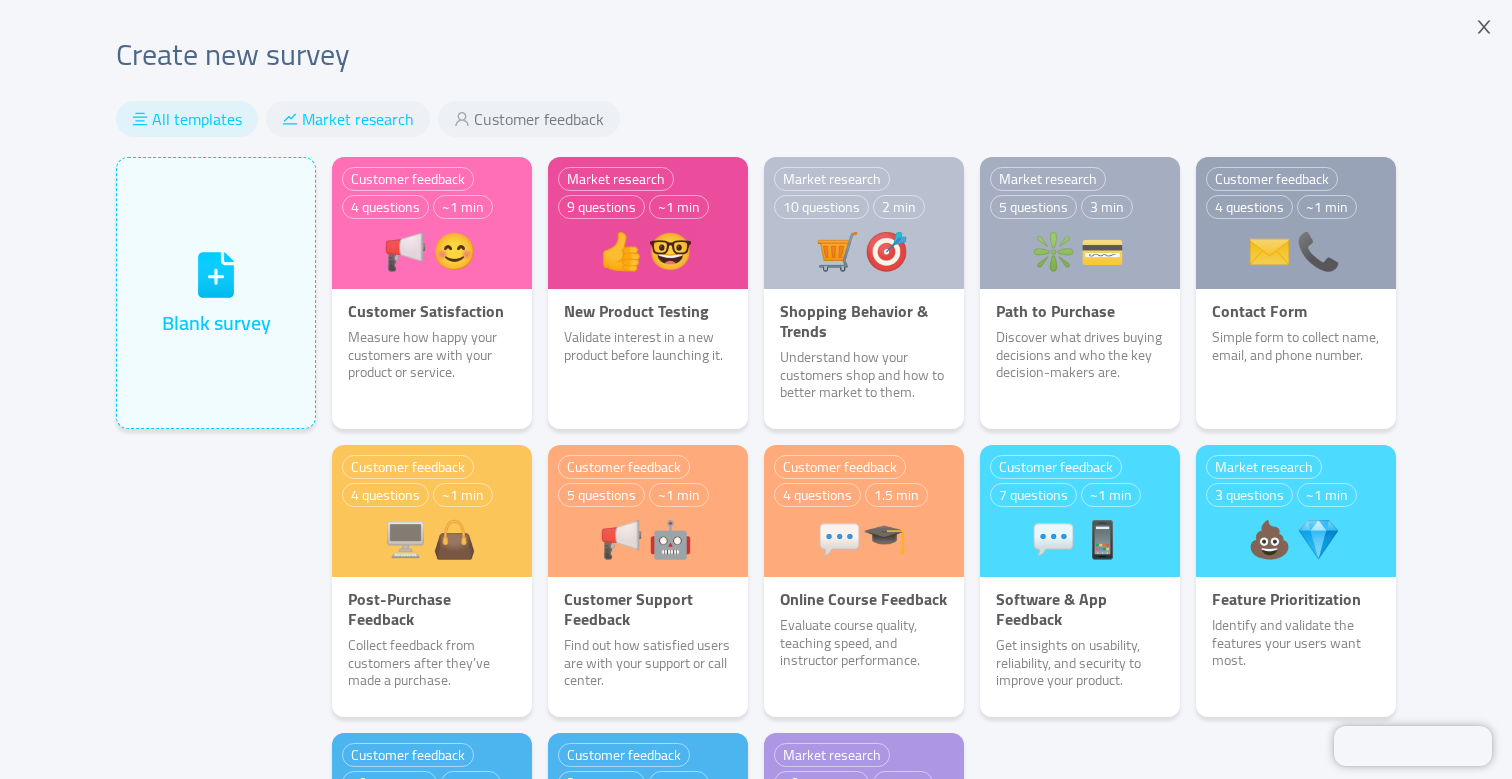 click on "Market research" at bounding box center (358, 119) 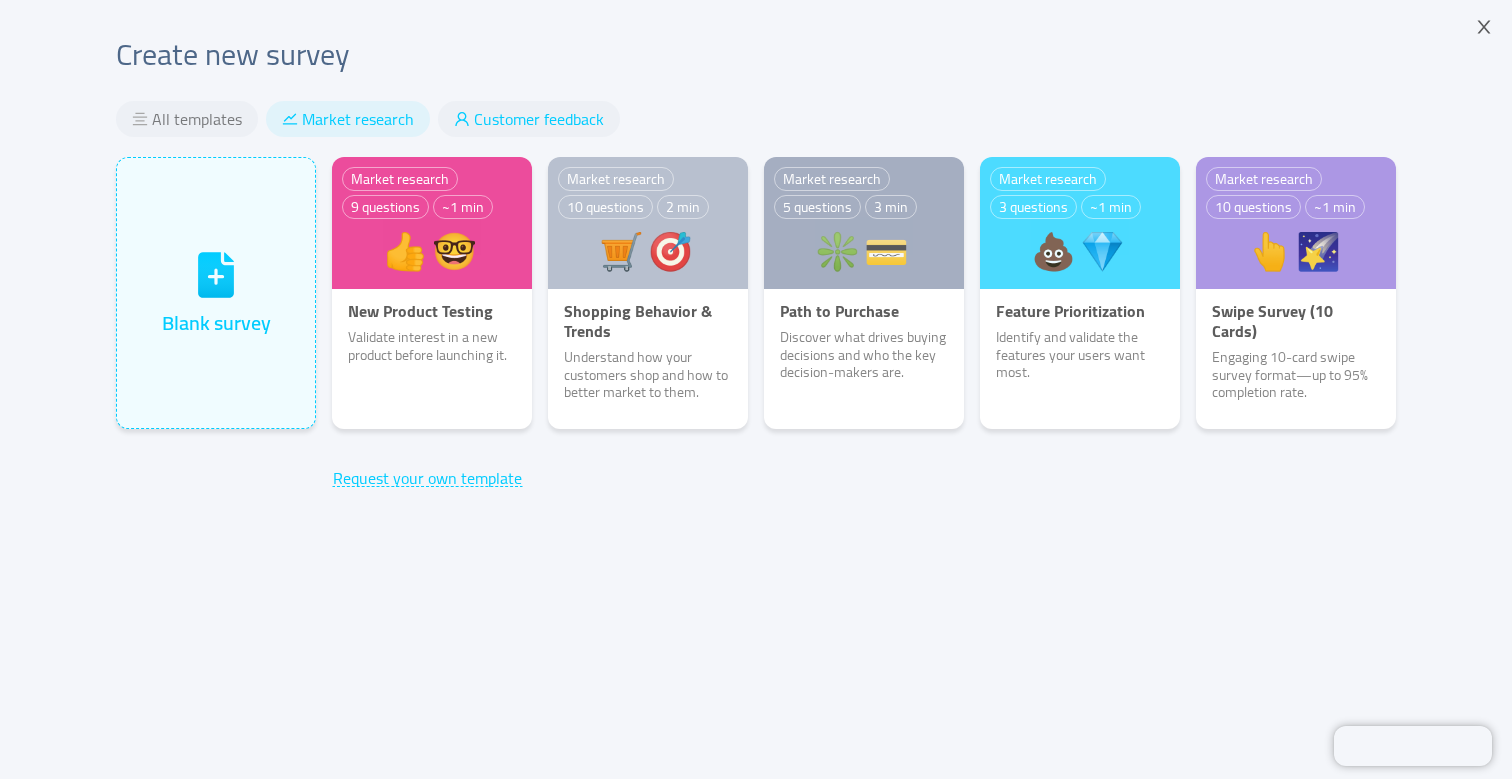 click on "Customer feedback" at bounding box center [529, 119] 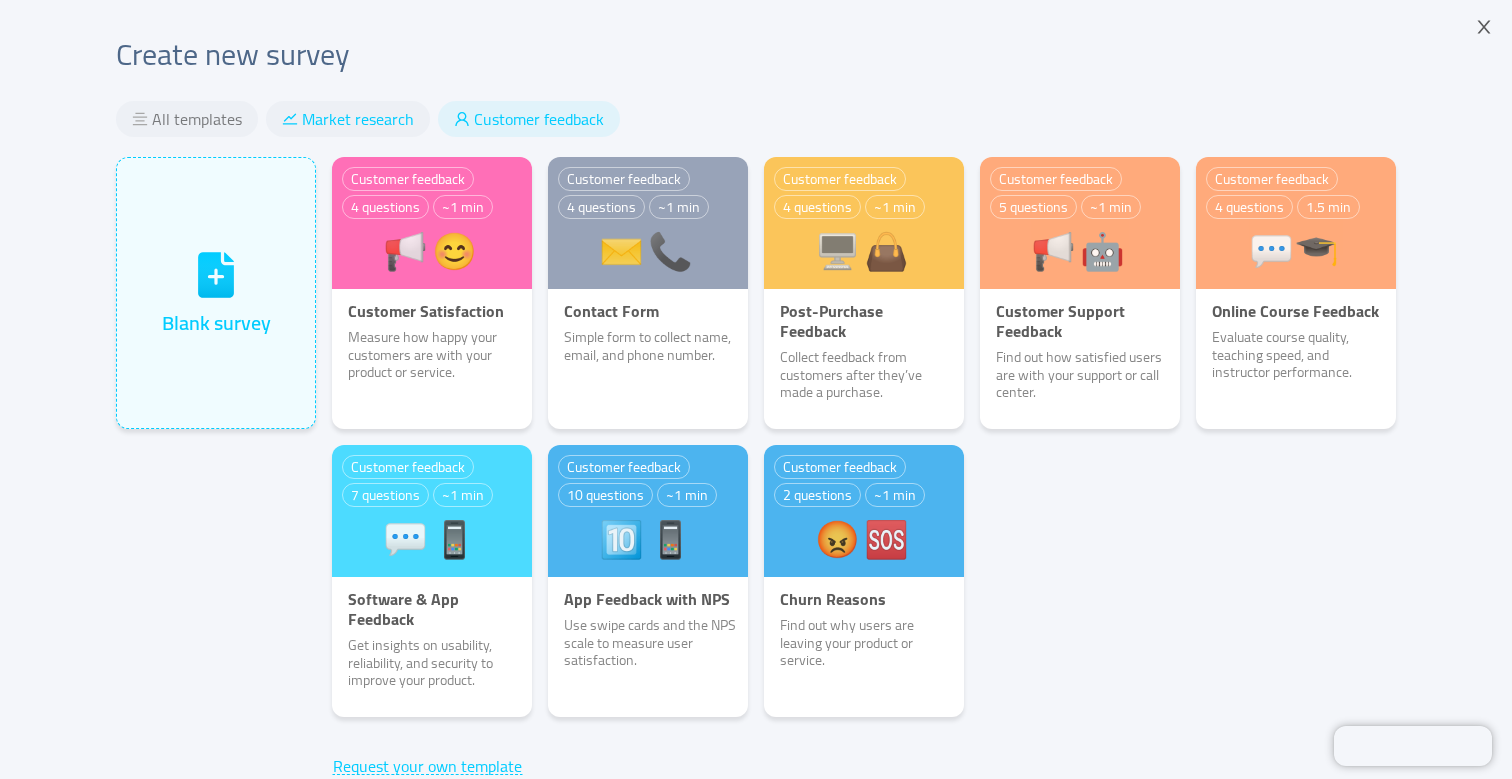 click on "Market research" at bounding box center (358, 119) 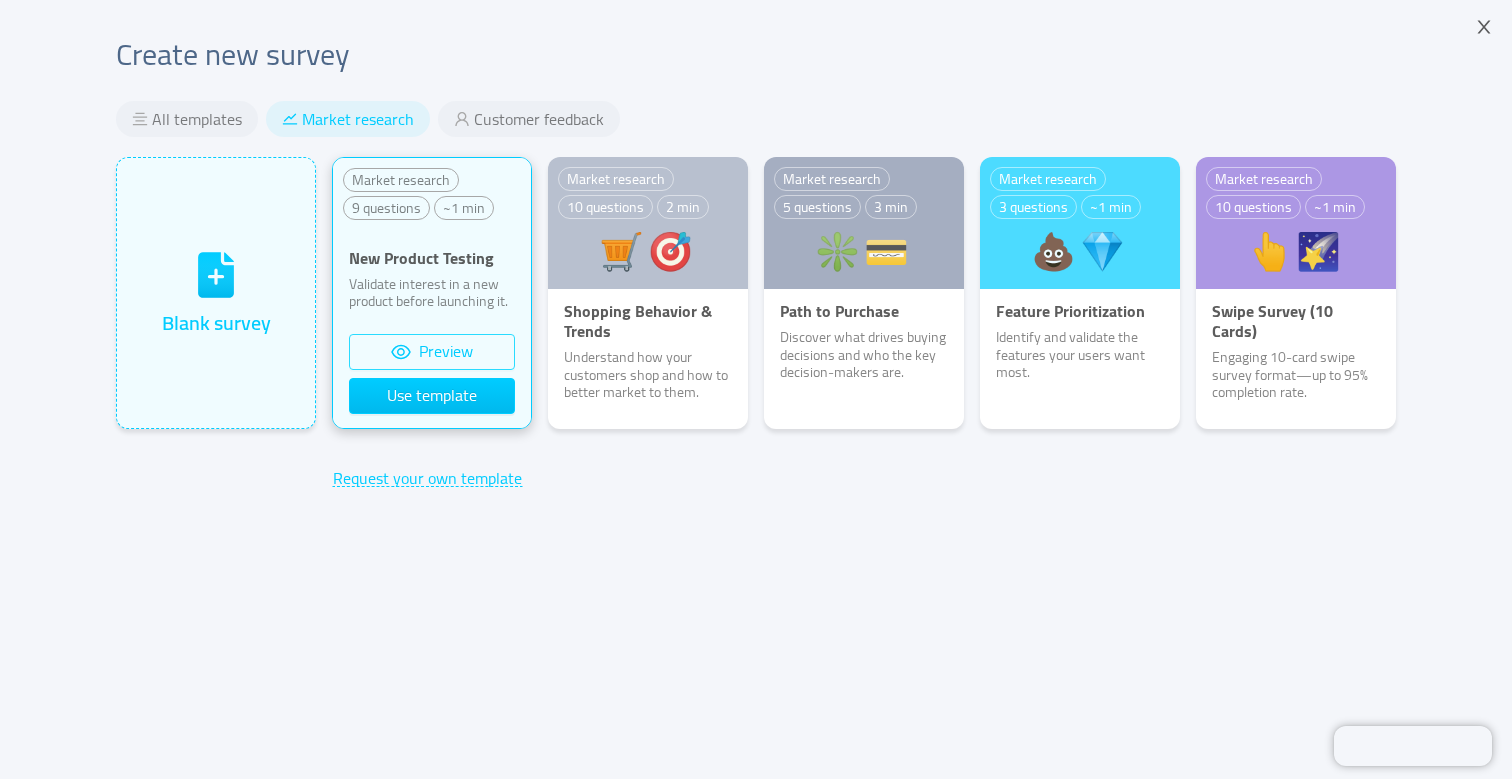 click on "Preview" at bounding box center [432, 352] 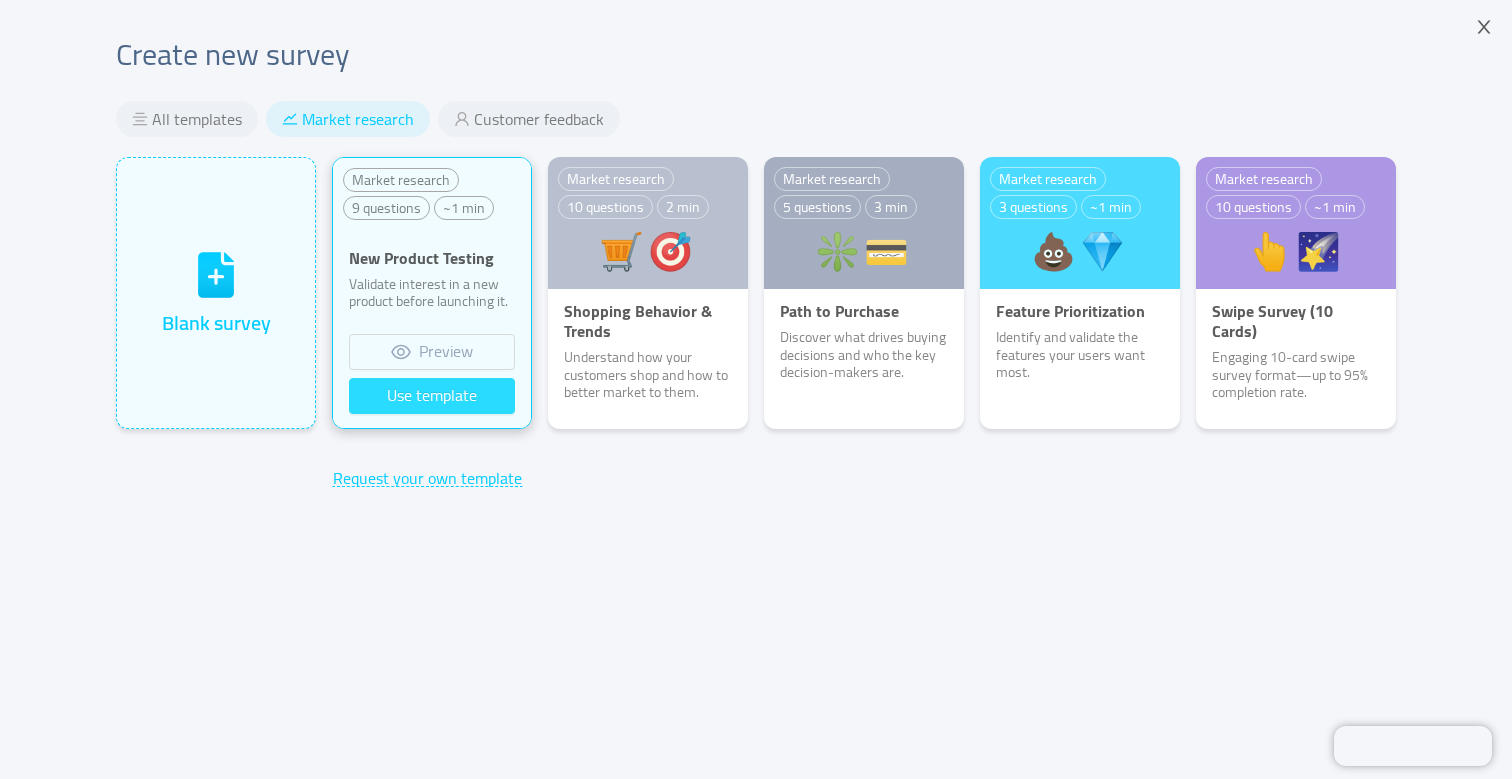 click on "Use template" at bounding box center (432, 396) 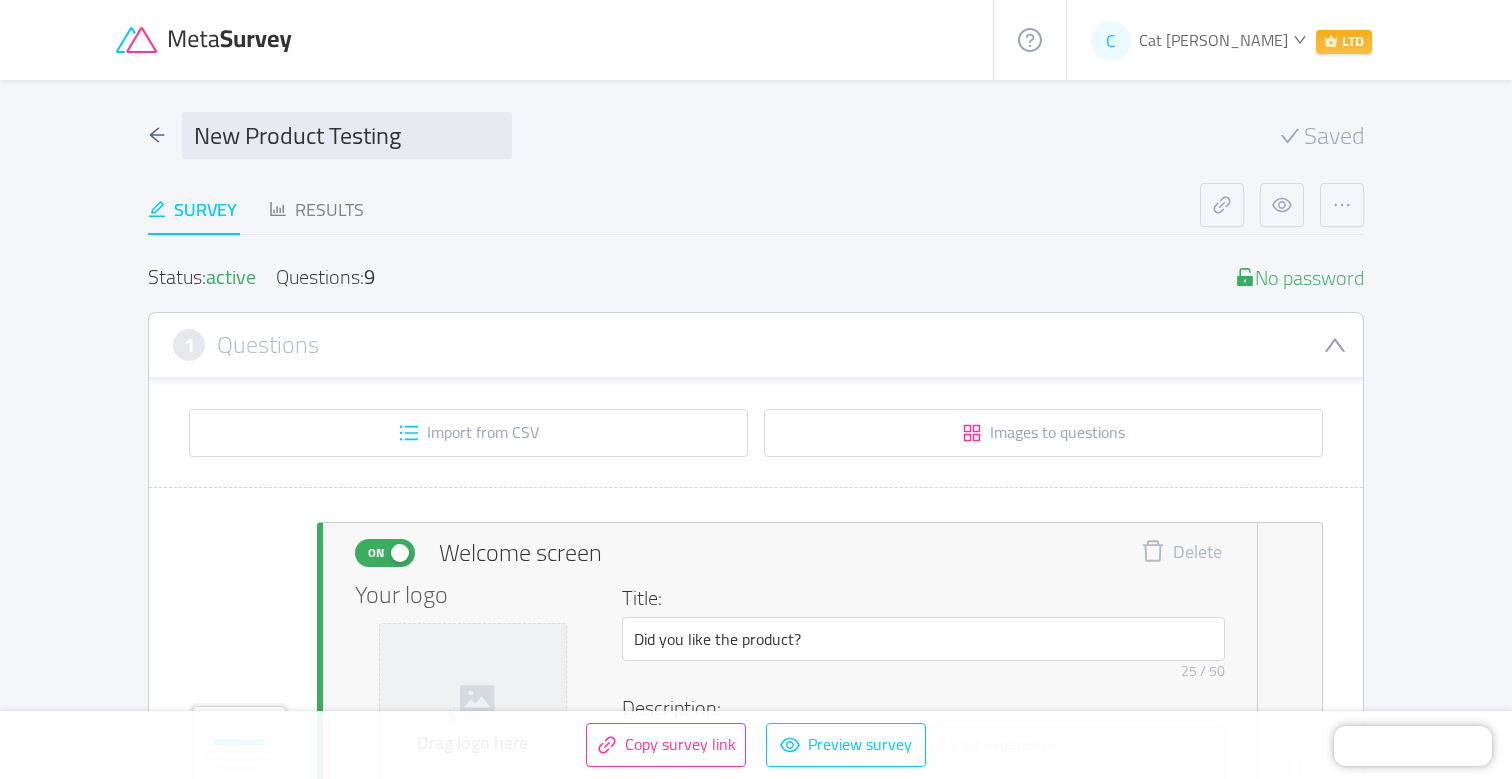 scroll, scrollTop: 0, scrollLeft: 0, axis: both 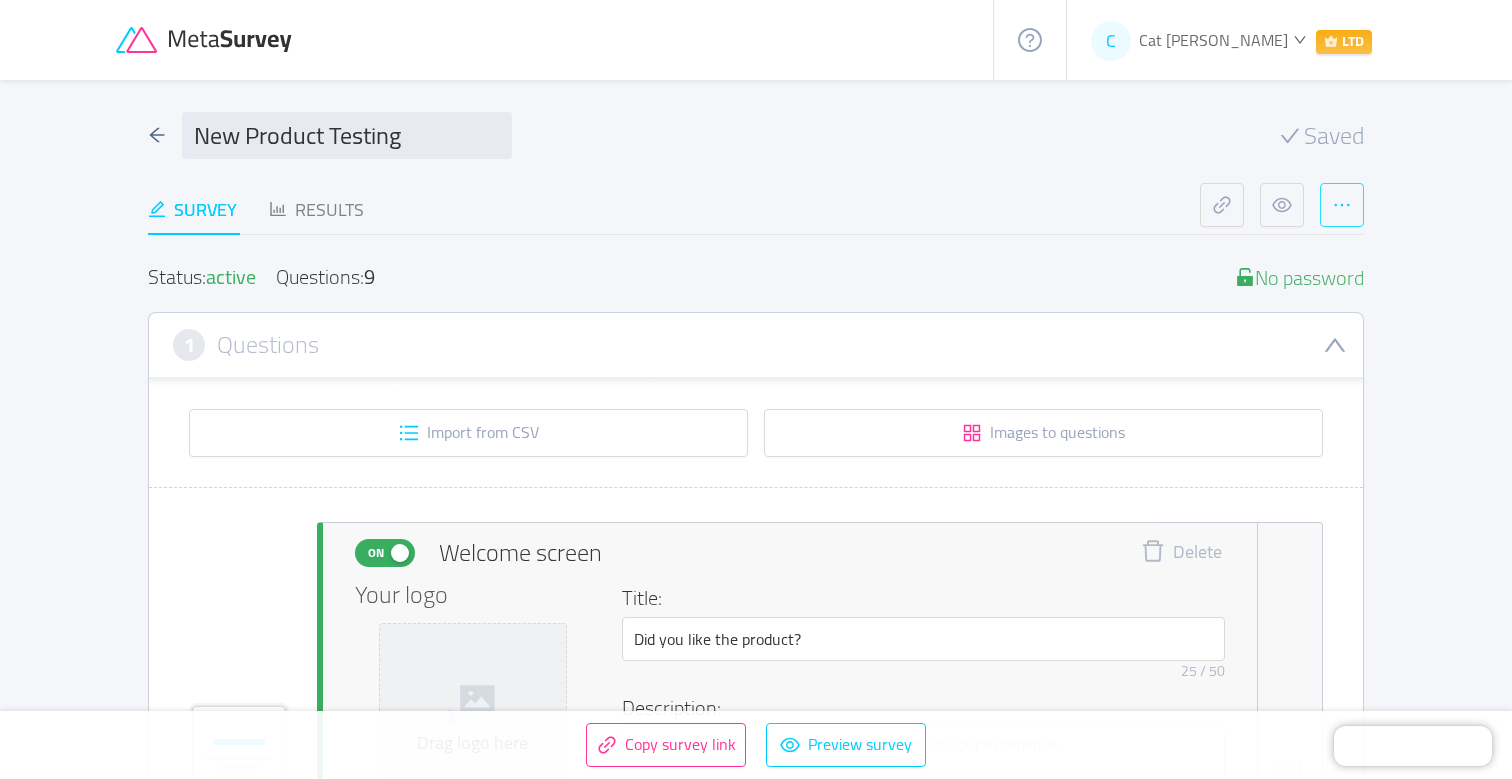 click at bounding box center [1342, 205] 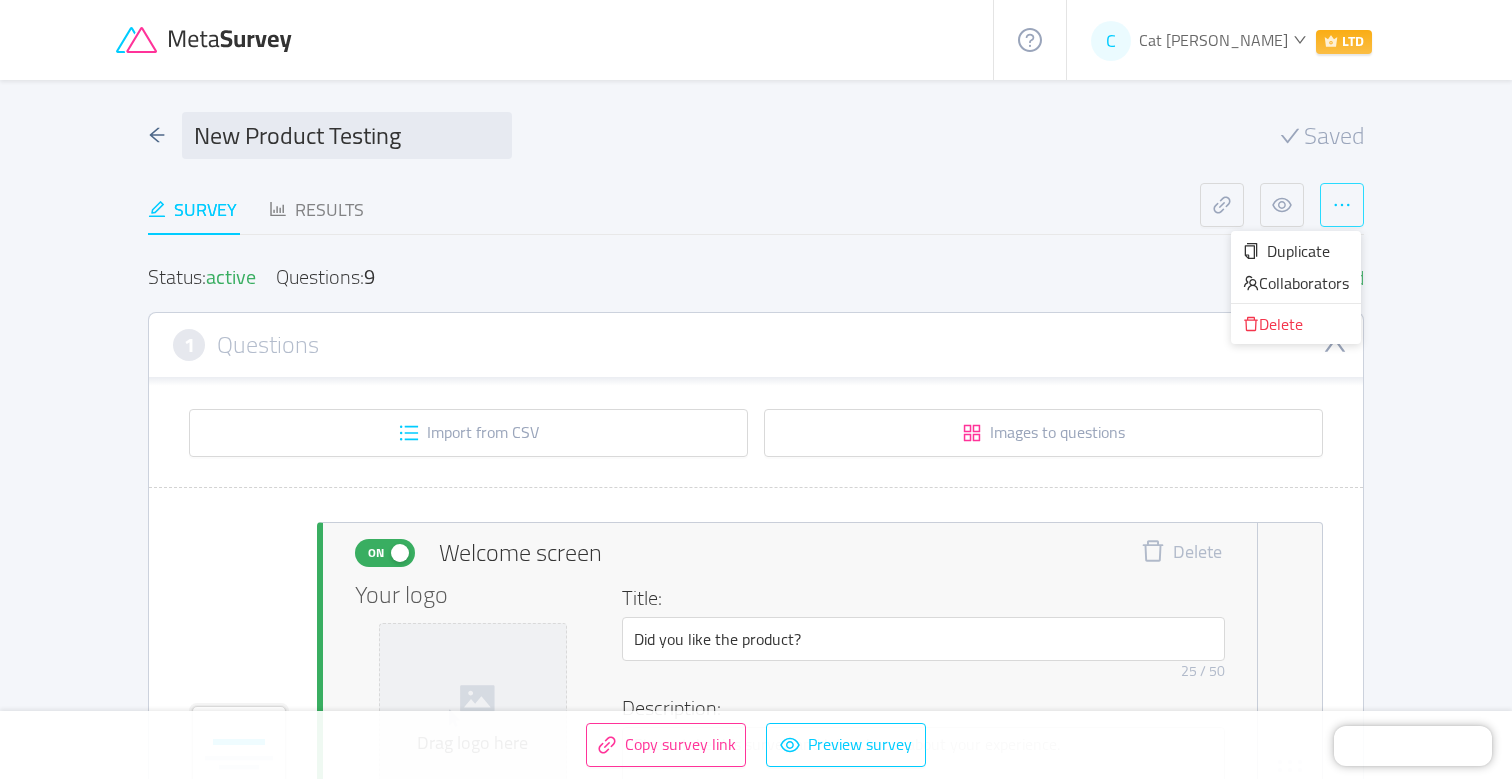 click at bounding box center (1342, 205) 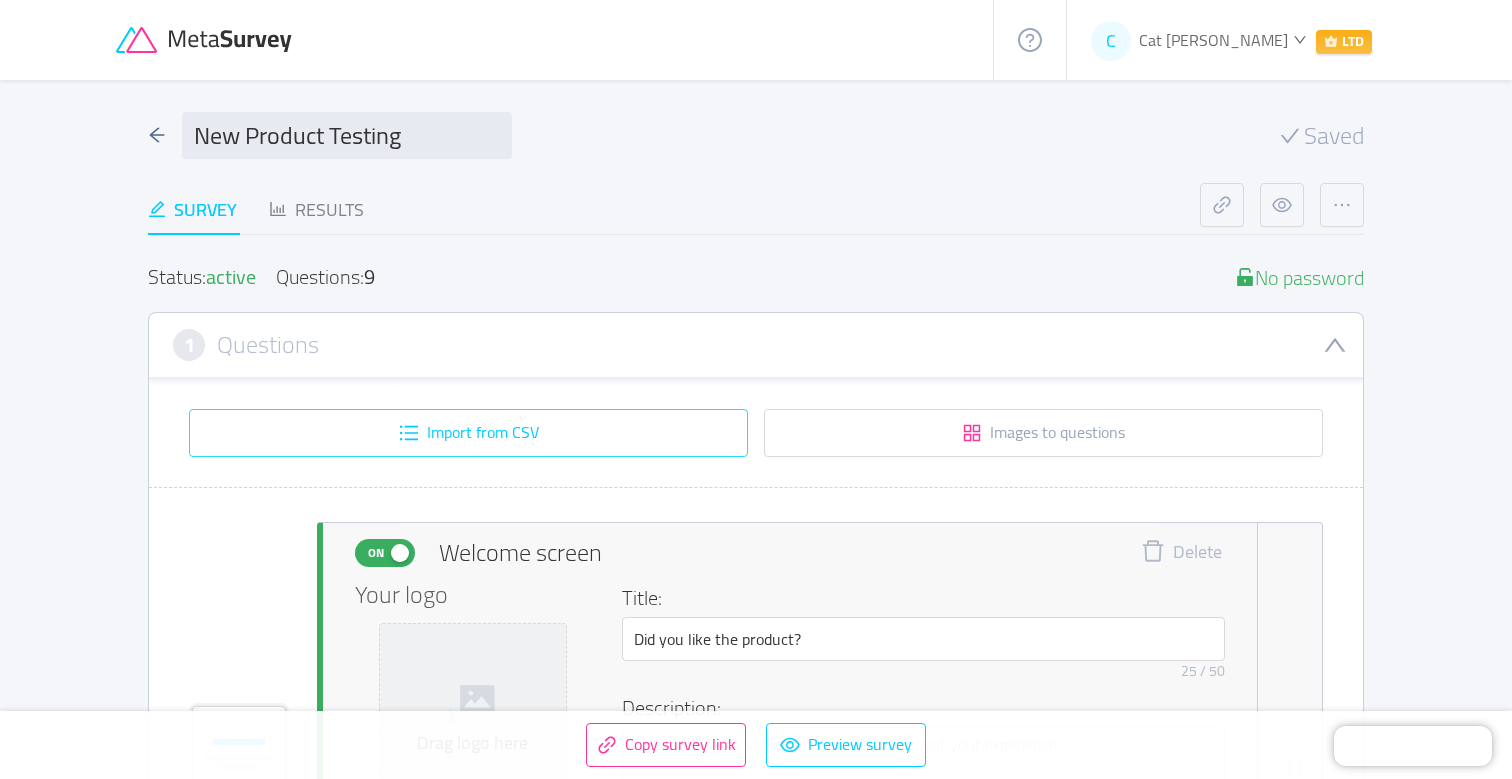 click on "Import from CSV" at bounding box center [468, 433] 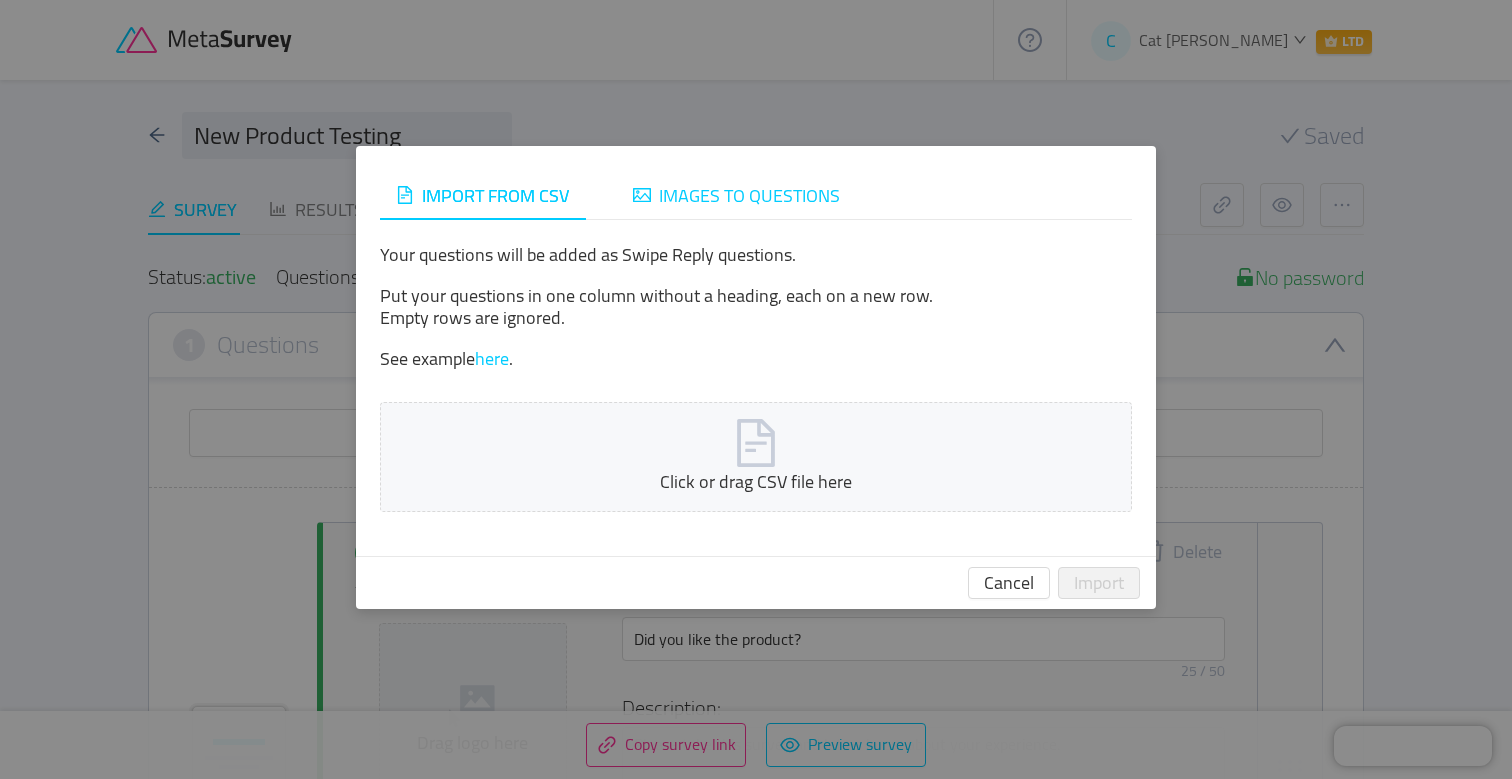 click on "Images to questions" at bounding box center (749, 195) 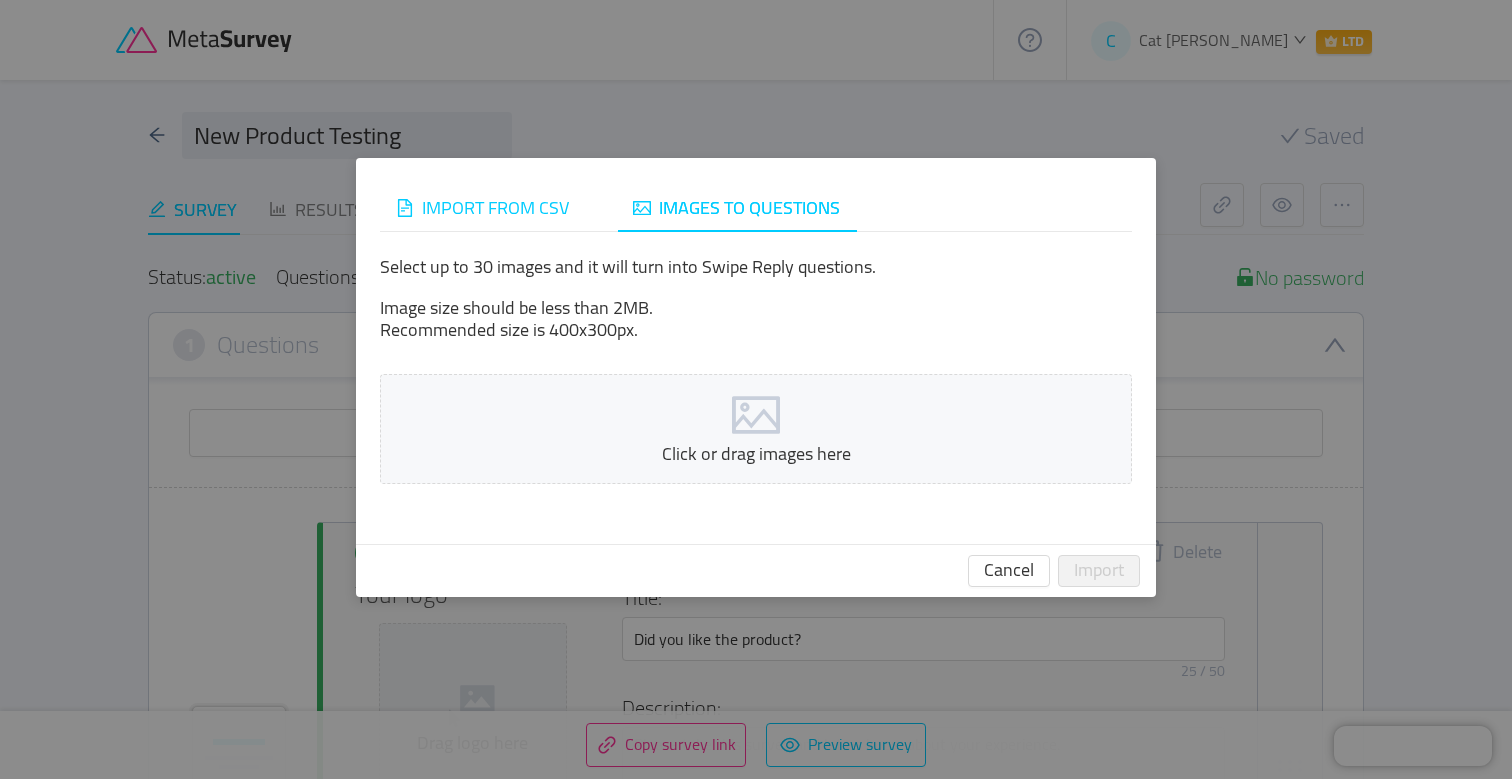 click on "Import from CSV" at bounding box center (495, 207) 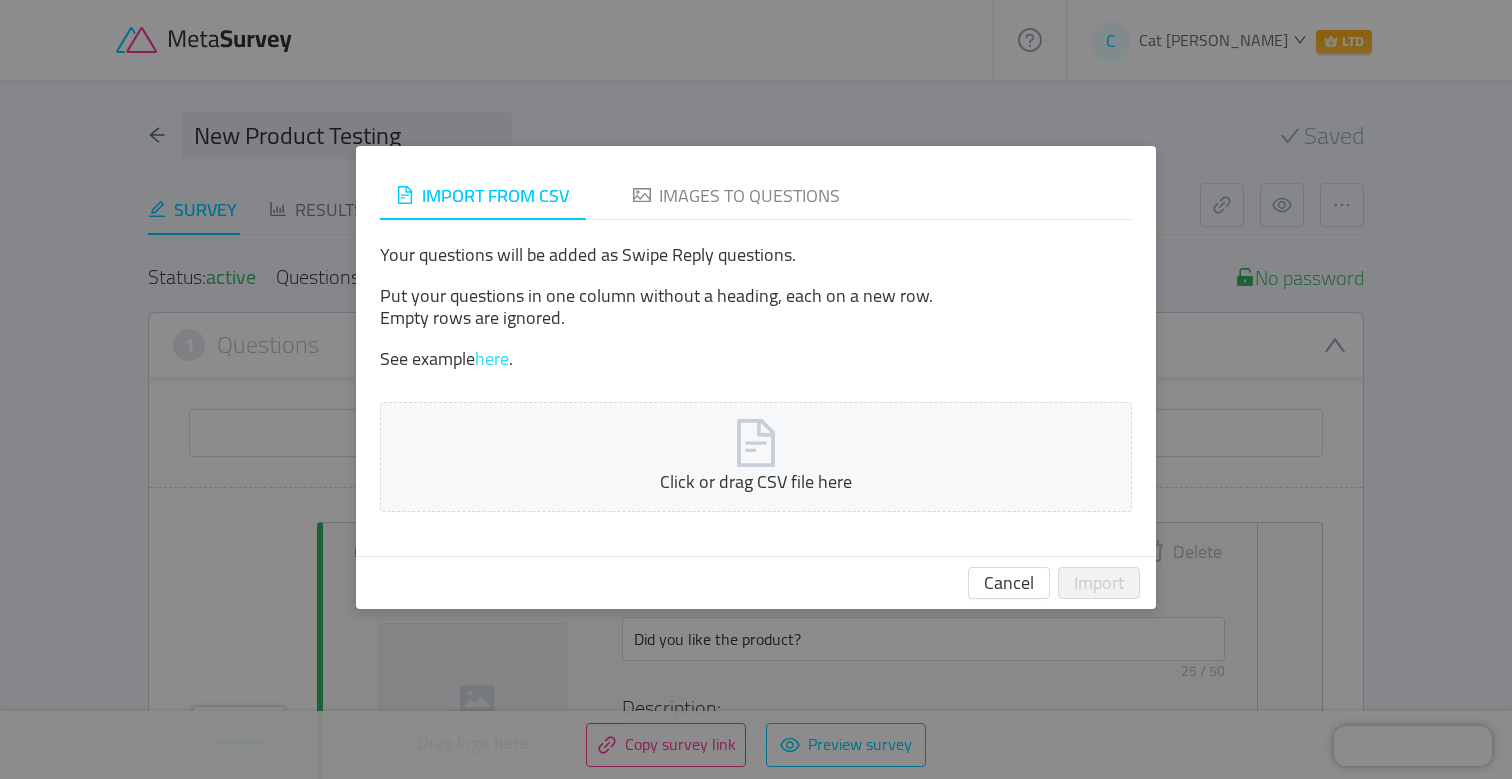 click on "here" at bounding box center [492, 358] 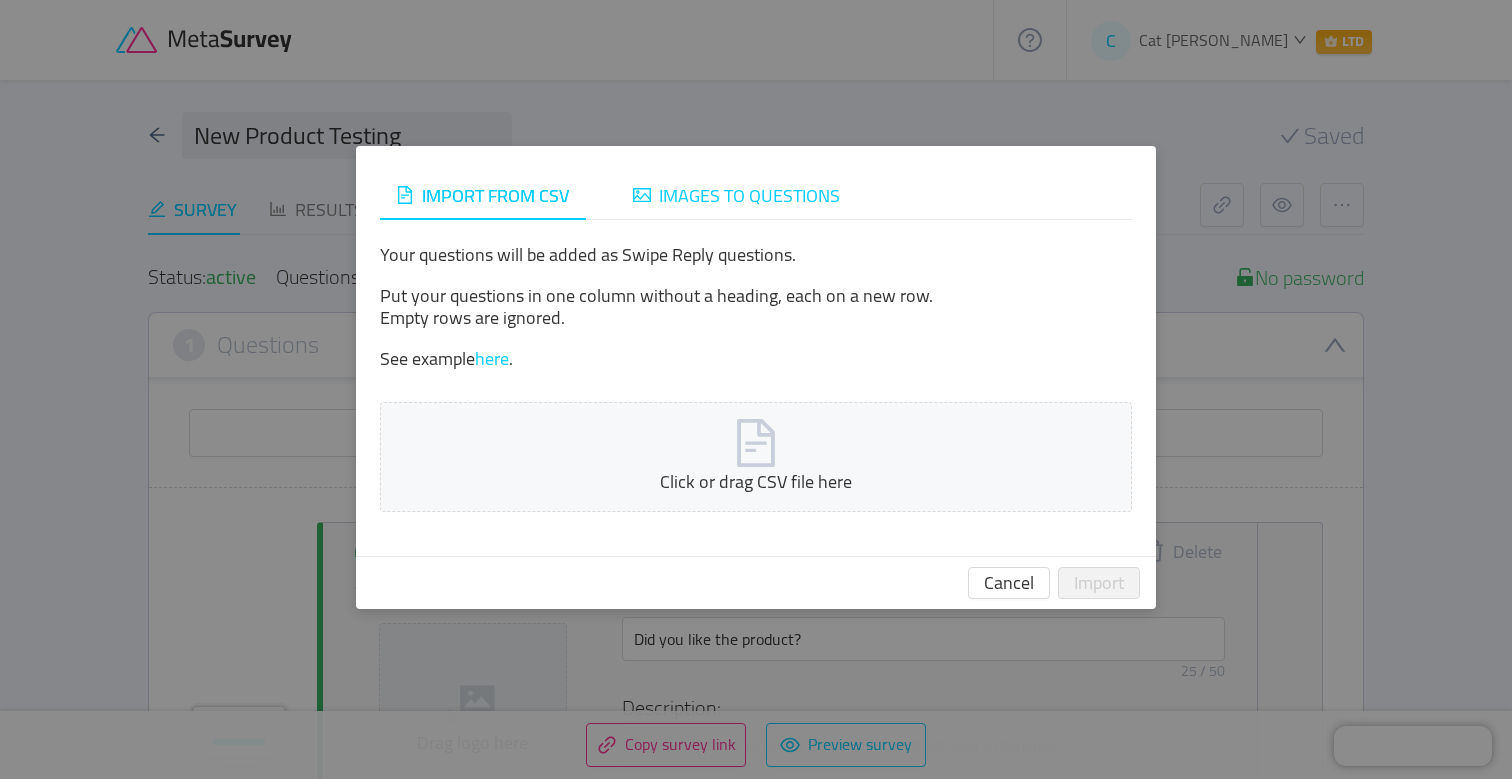 click on "Images to questions" at bounding box center [749, 195] 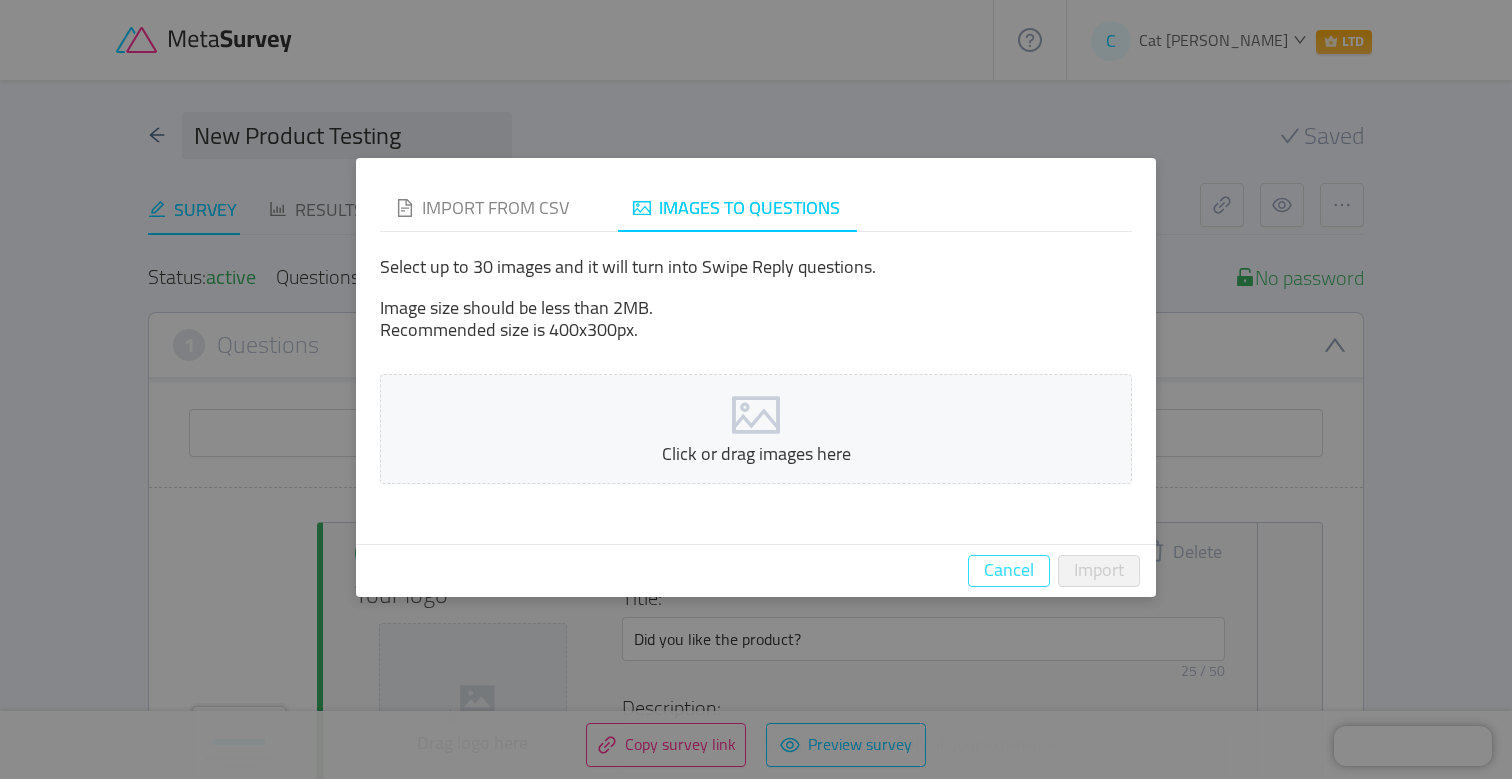 click on "Cancel" at bounding box center (1009, 571) 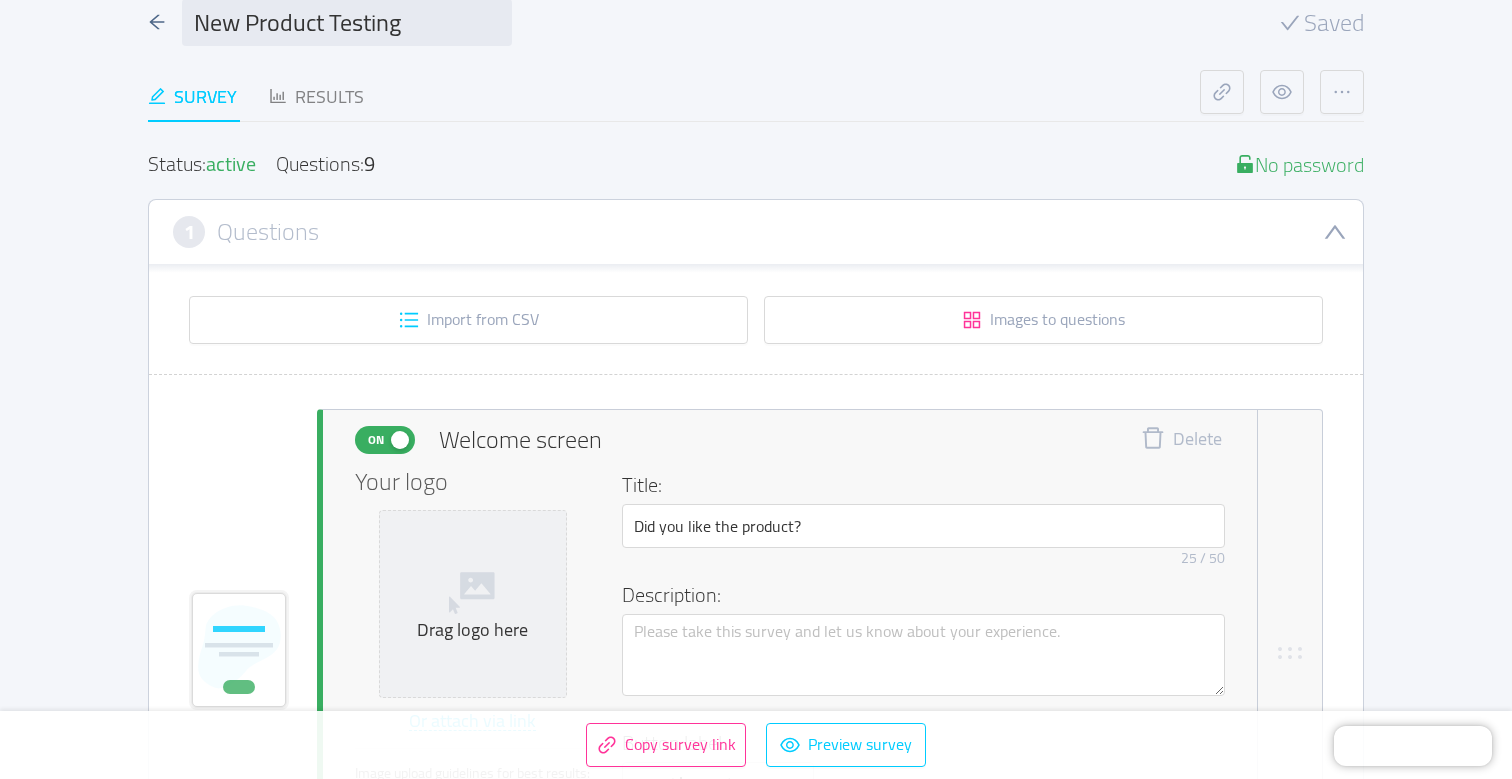 scroll, scrollTop: 90, scrollLeft: 0, axis: vertical 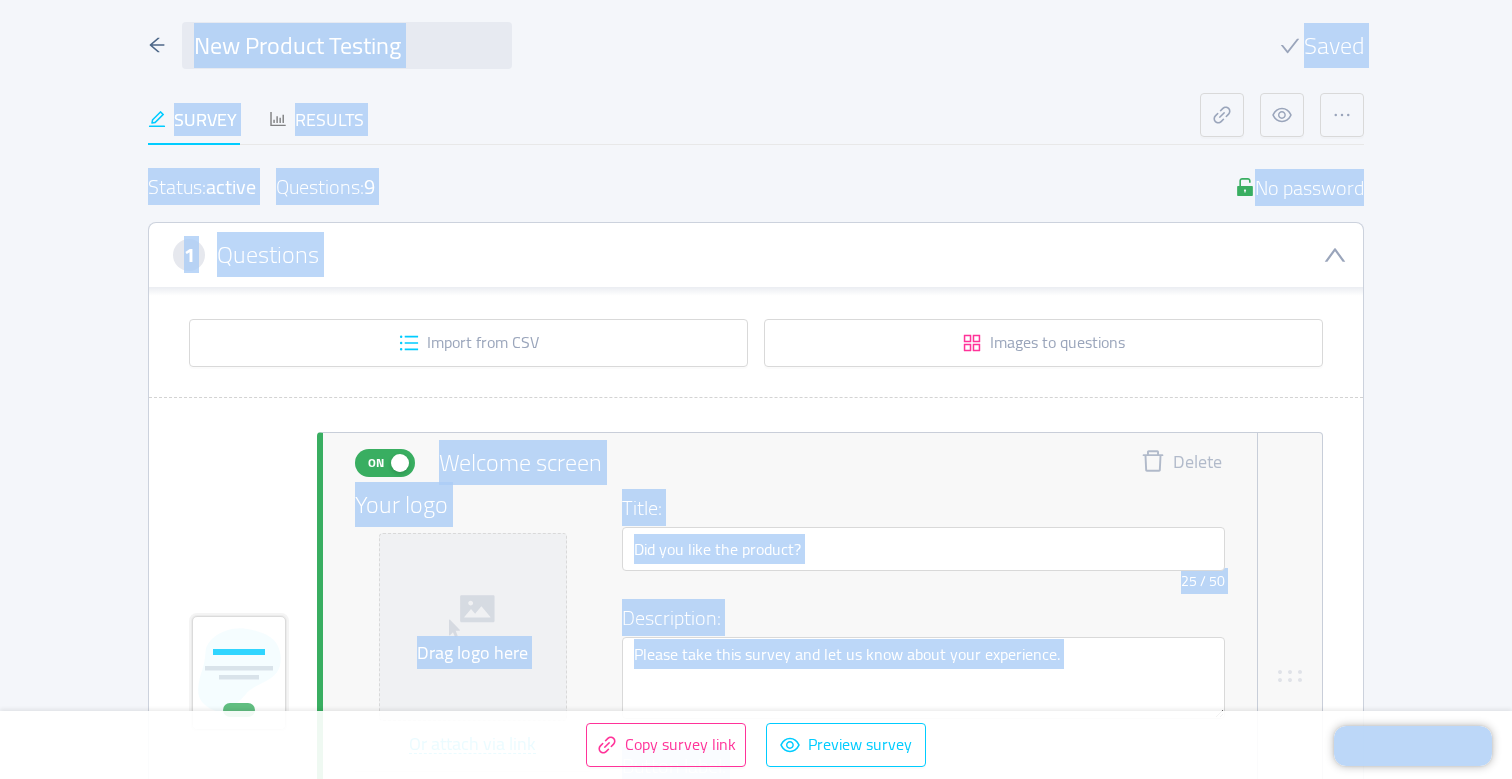copy on "C Cat [PERSON_NAME]  LTD  Saved  Survey   Results   Status:   active   Questions:   9   No password   1  Questions Import from CSV Images to questions On  Welcome screen  Delete Your logo    Drag logo here  Or attach via link Image upload guidelines for best results: Dimensions: 100 x 100 px Format: jpeg, png, gif, svg, webp Max size: 2MB Title:  25 / 50  Description: Button label:  13 / 20    On  Question 1  id: 6876dd33e28ba40012b47ff4  Swipe reply  Duplicate Delete Image:    Click or drag image here  Or attach via link Image upload guidelines for best results: Dimensions: 800 x 600 px Format: jpeg, png, gif, svg, webp Max size: 2MB Question: Settings: Off Required  Change button labels   Conditional logic   Calculated fields  Add question here On  Question 2  id: 6876dd33e28ba40012b47ff5  Likert scale  Duplicate Delete Image:    Click or drag image here  Or attach via link Image upload guidelines for best results: Dimensions: 800 x 600 px Format: jpeg, png, gif, svg, webp Max size: 2MB Question: Settings: Shape ..." 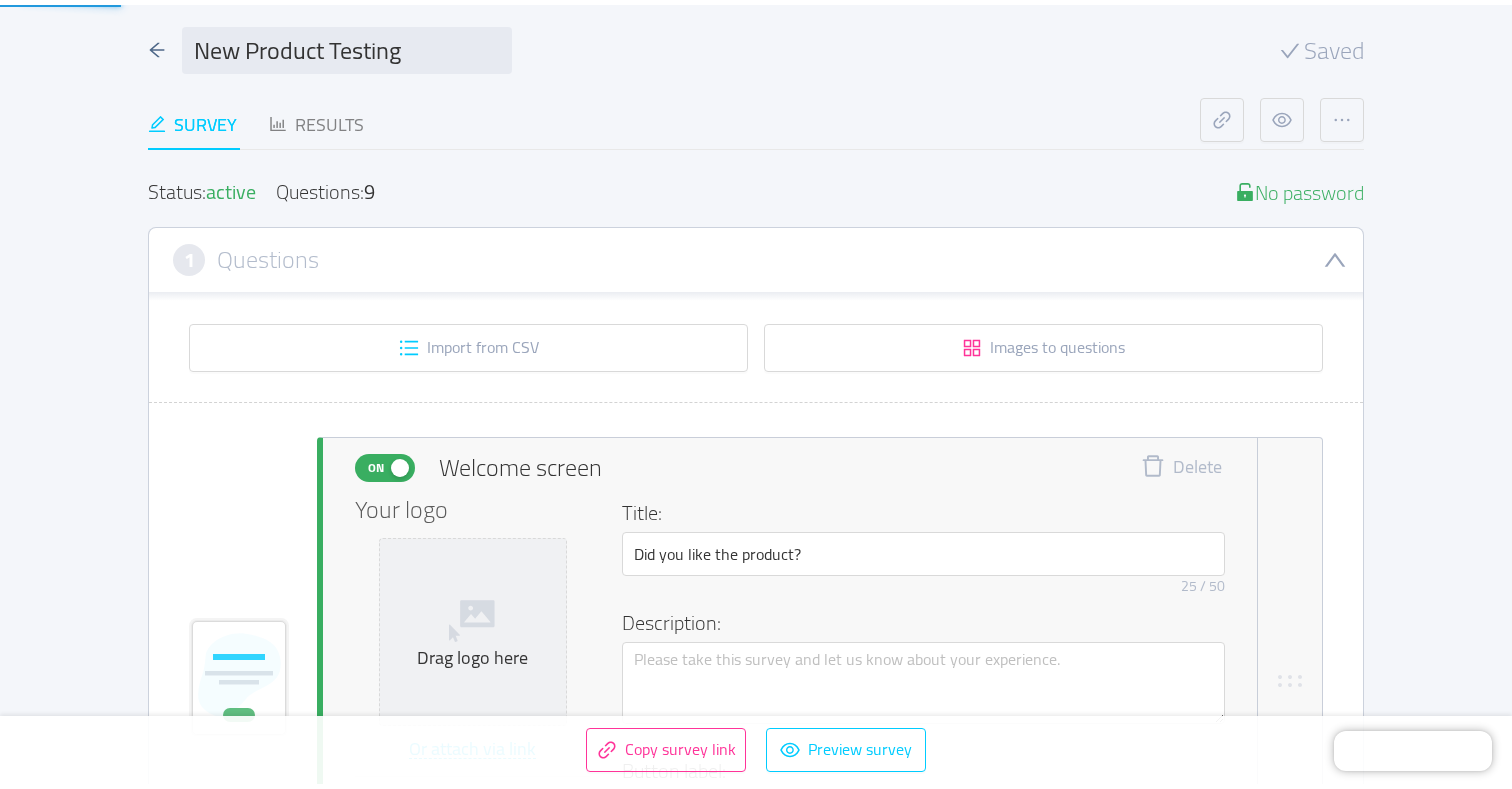 scroll, scrollTop: 0, scrollLeft: 0, axis: both 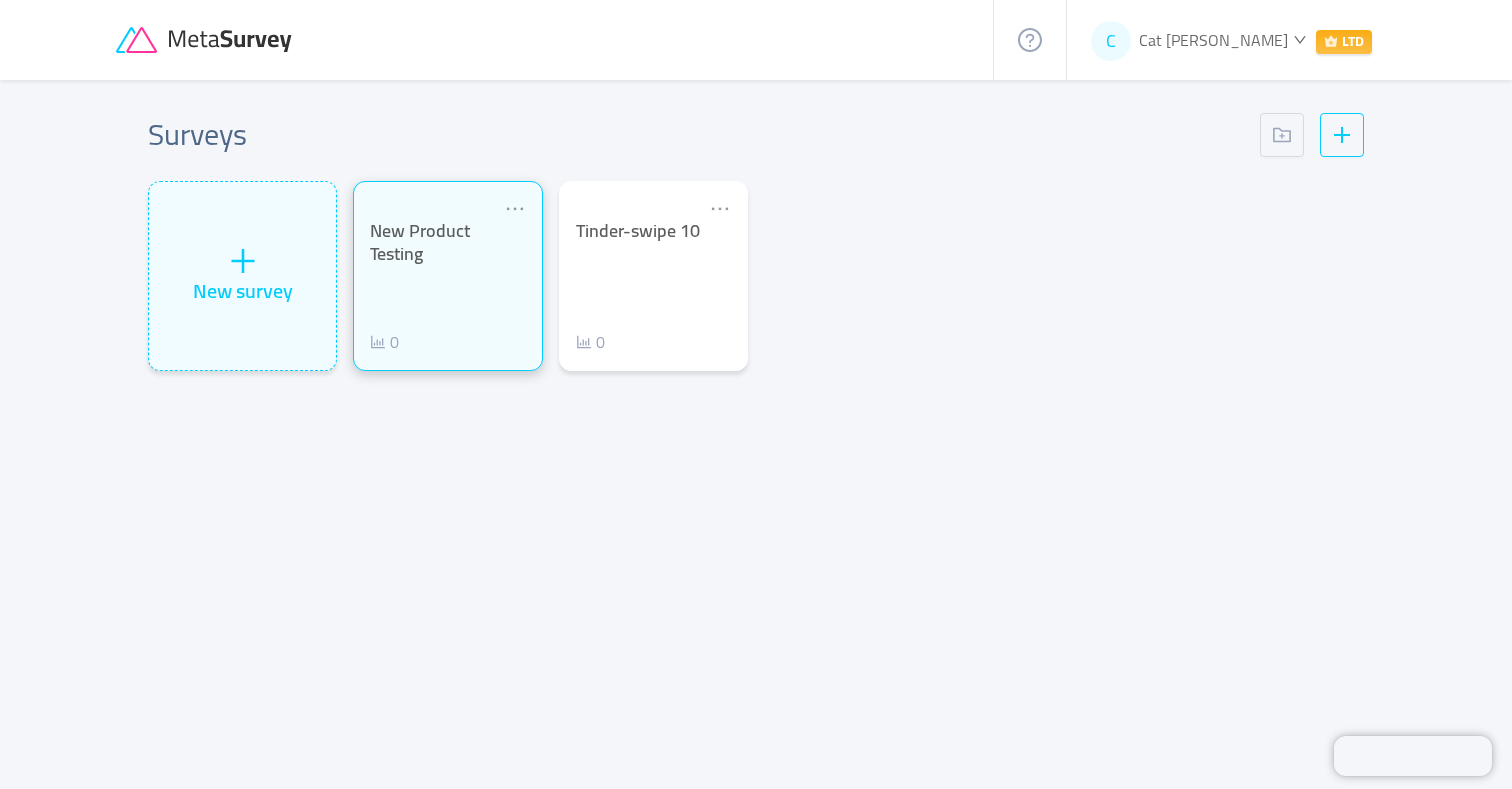 click on "New Product Testing" at bounding box center (447, 242) 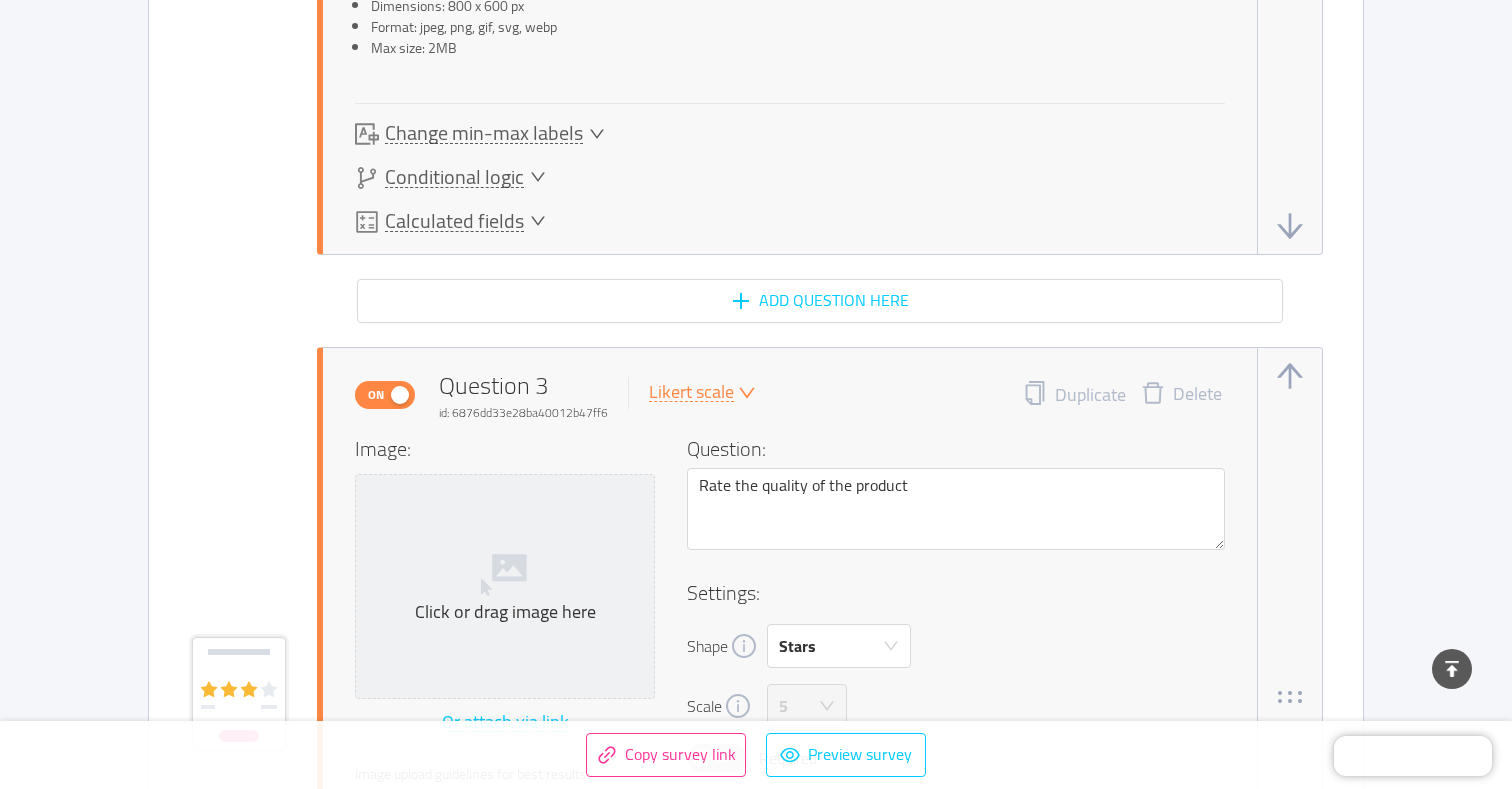 type 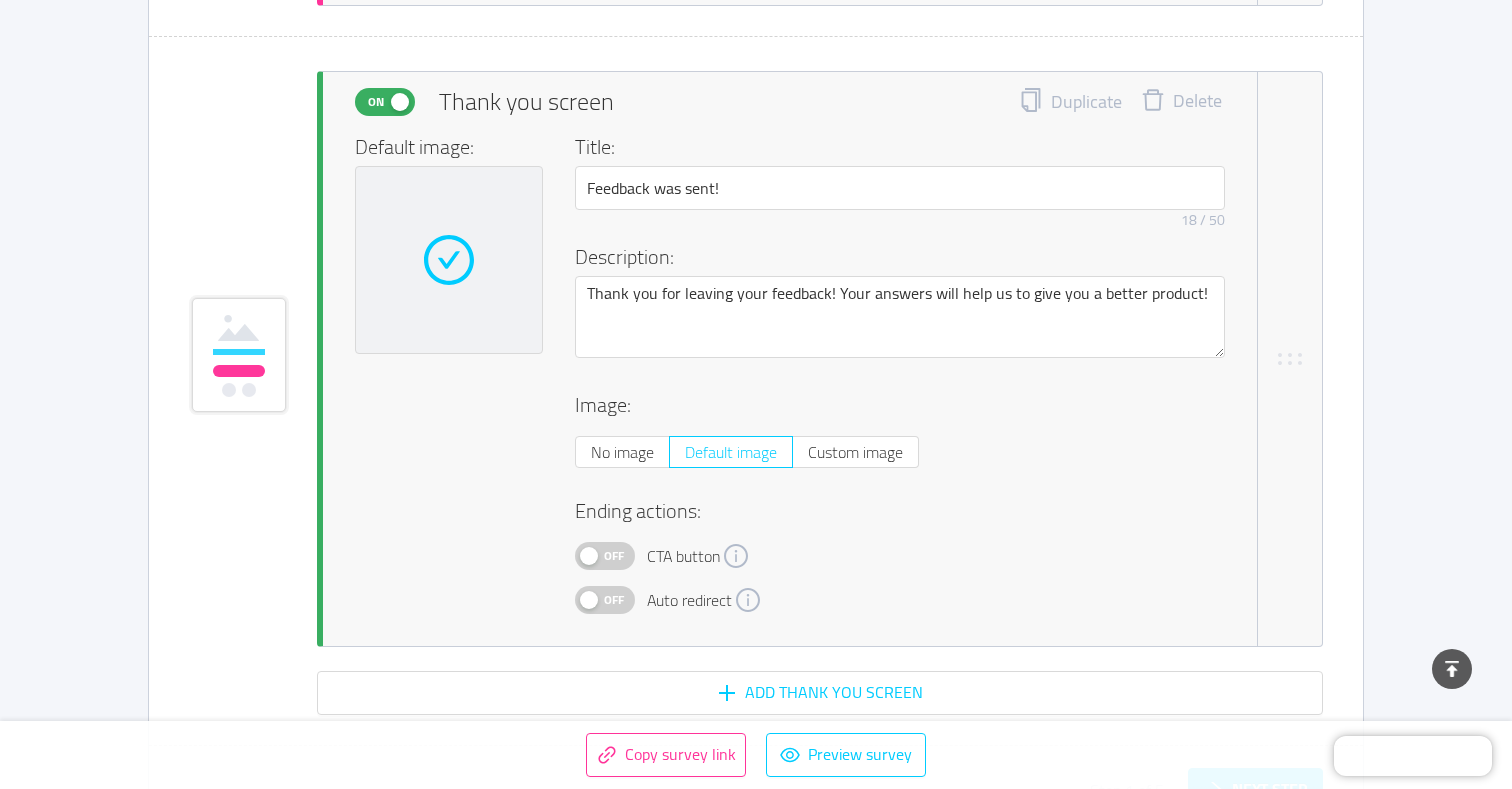 scroll, scrollTop: 8790, scrollLeft: 0, axis: vertical 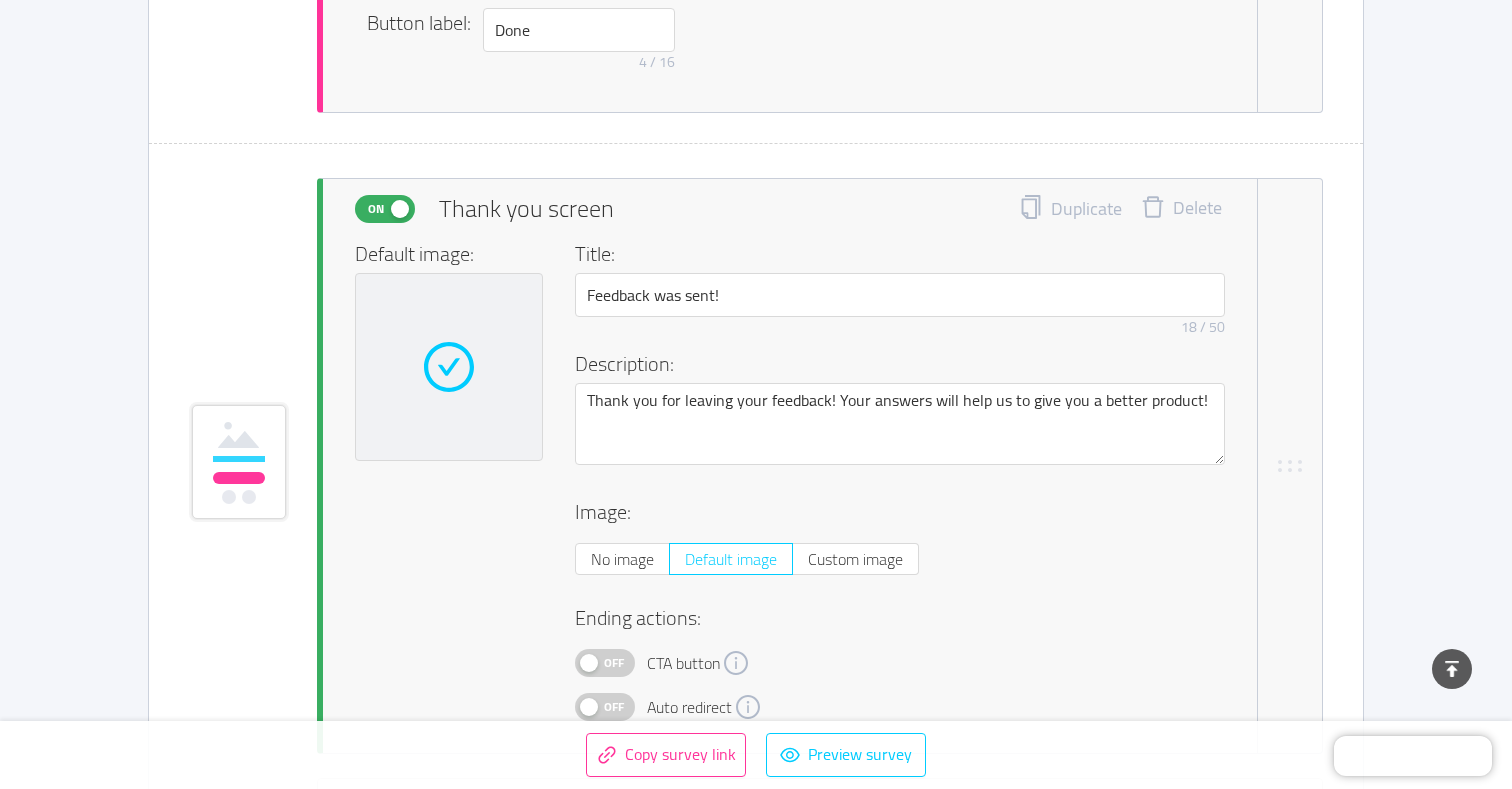 click at bounding box center [245, -62] 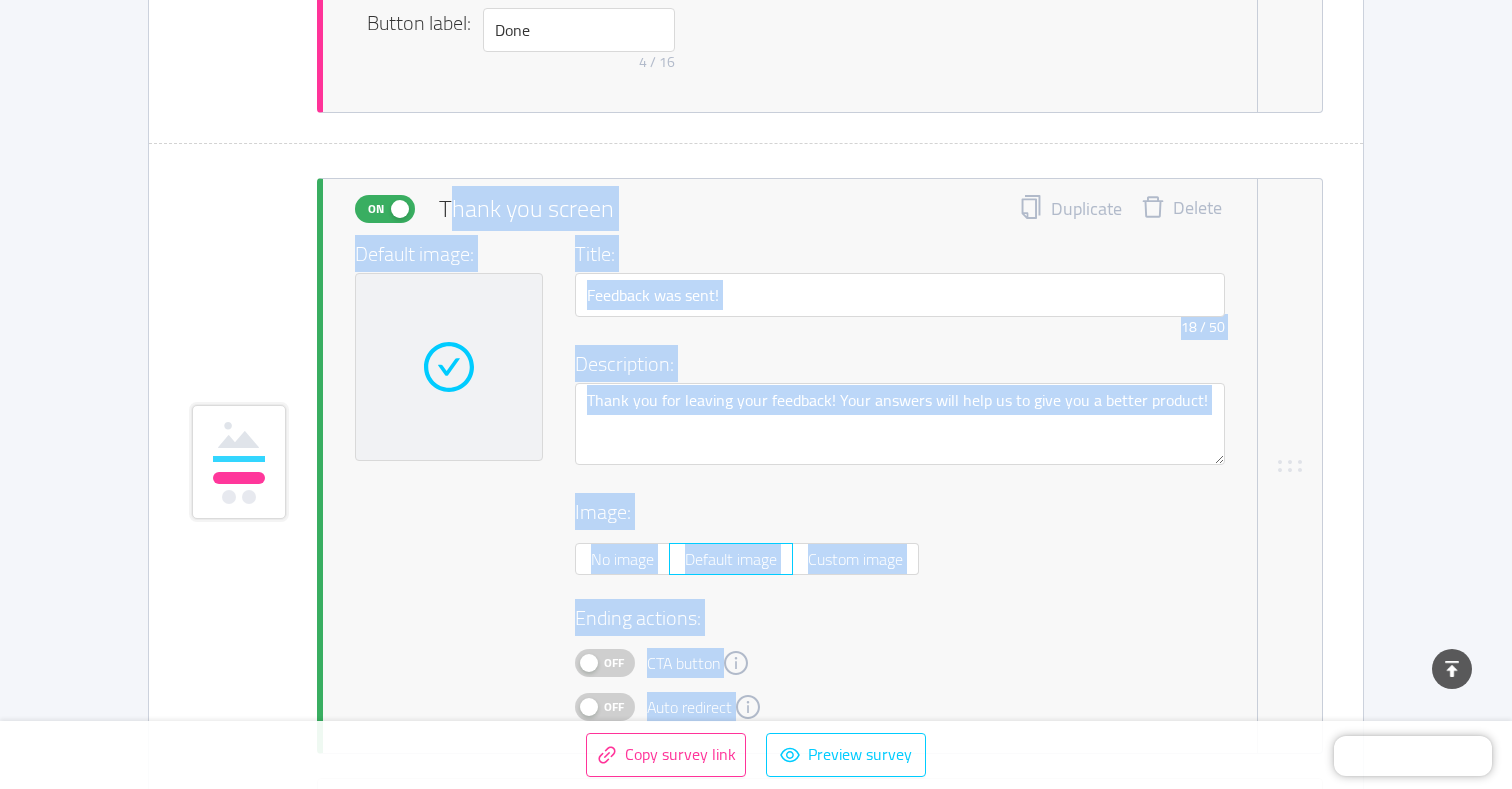 drag, startPoint x: 314, startPoint y: 156, endPoint x: 921, endPoint y: 710, distance: 821.8059 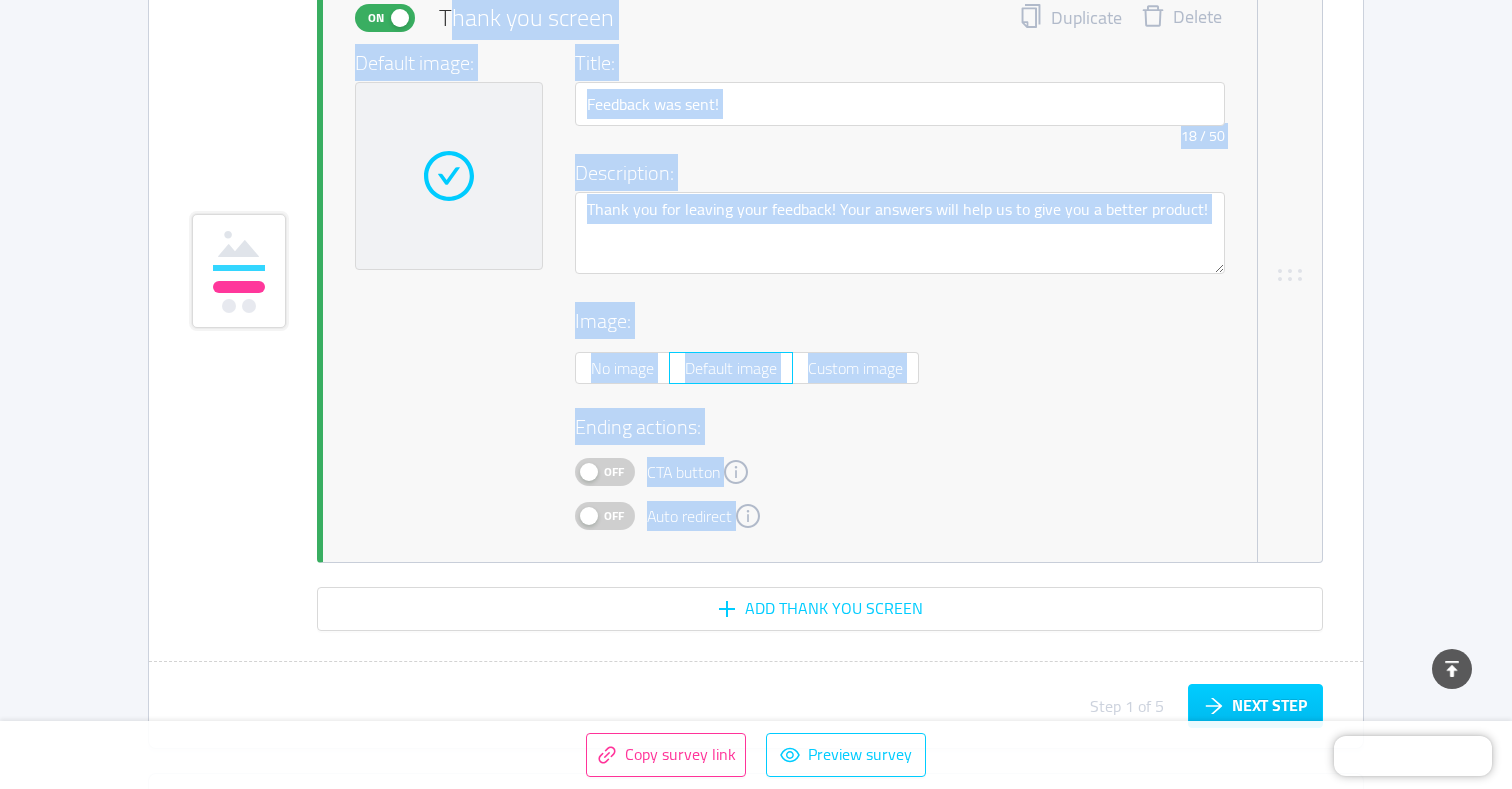 scroll, scrollTop: 8992, scrollLeft: 0, axis: vertical 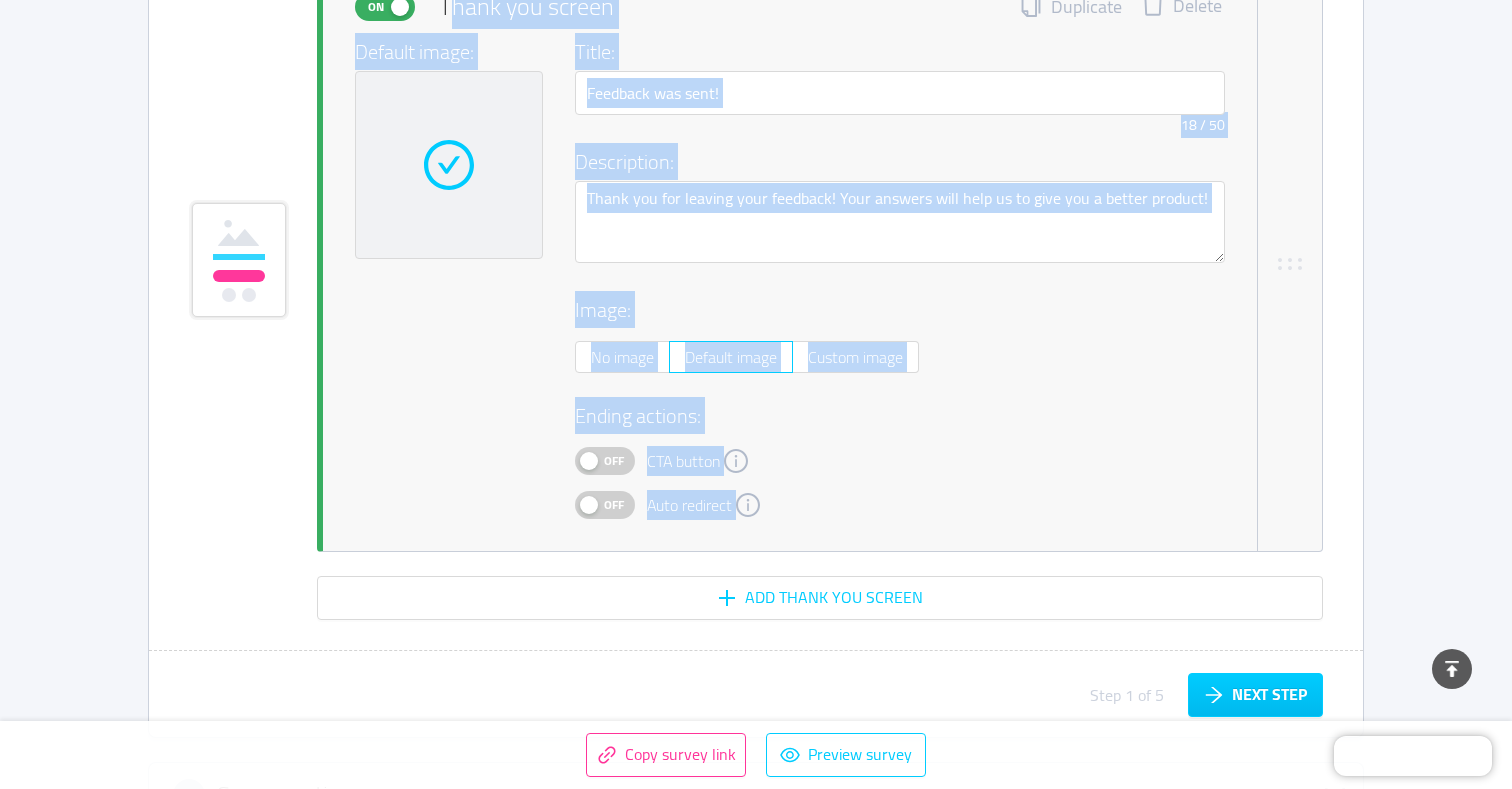 copy on "Thank you screen  Duplicate Delete  Default image:  Title:  18 / 50  Description: Image: No image Default image Custom image Ending actions: Off CTA button Off Auto redirect   Add Thank You screen" 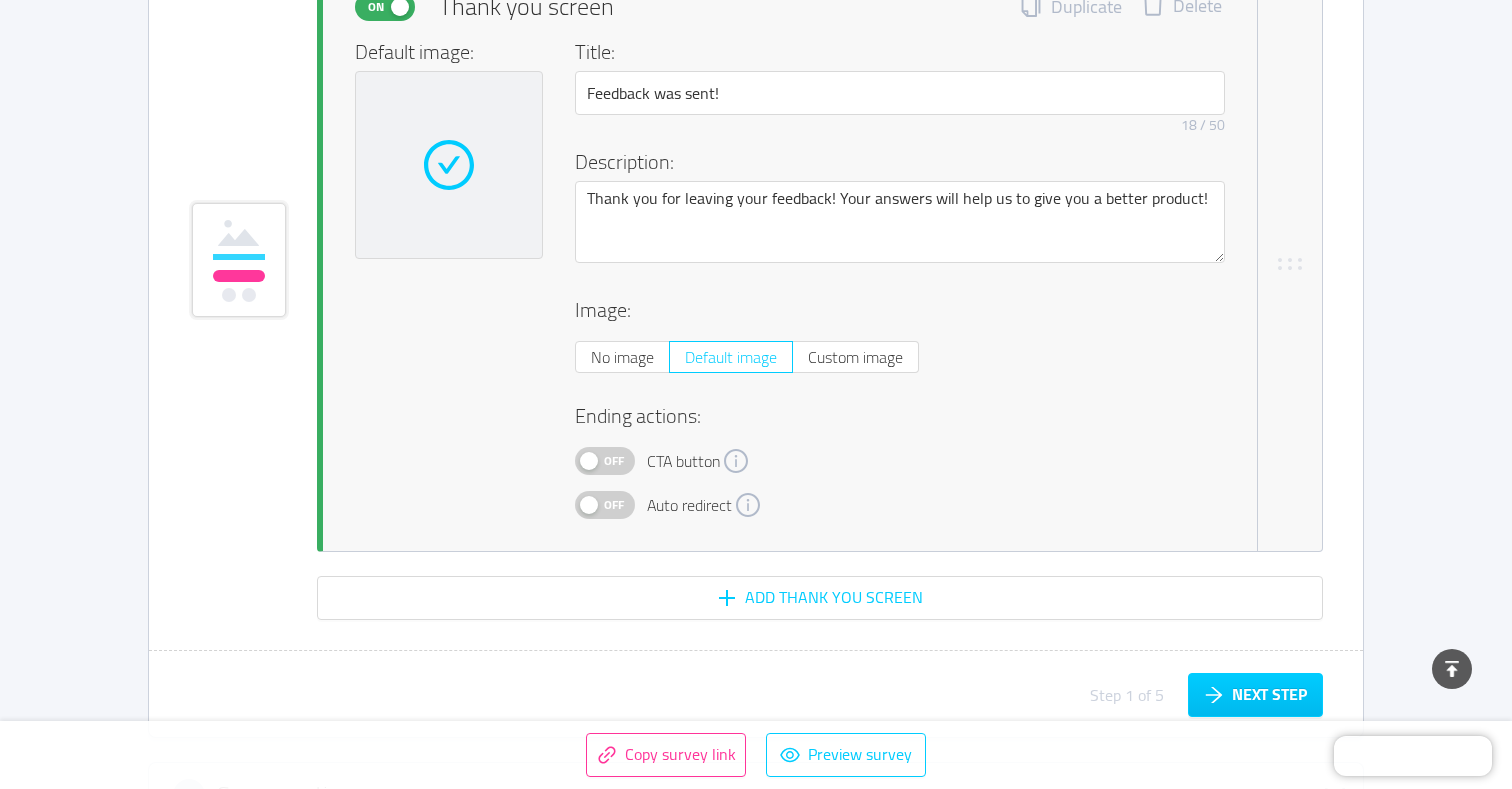 click on "Off" at bounding box center (614, 461) 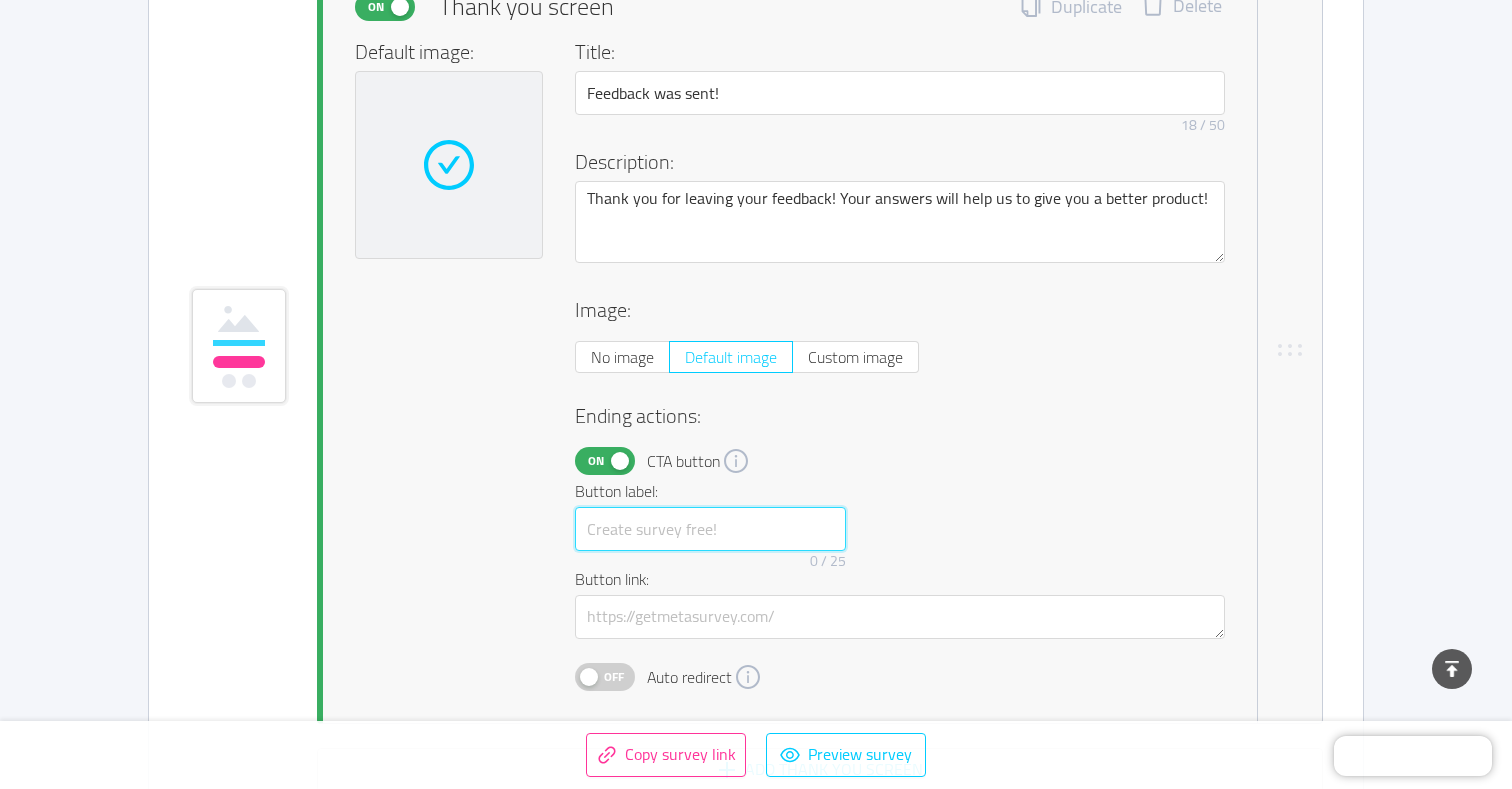 click at bounding box center (710, 529) 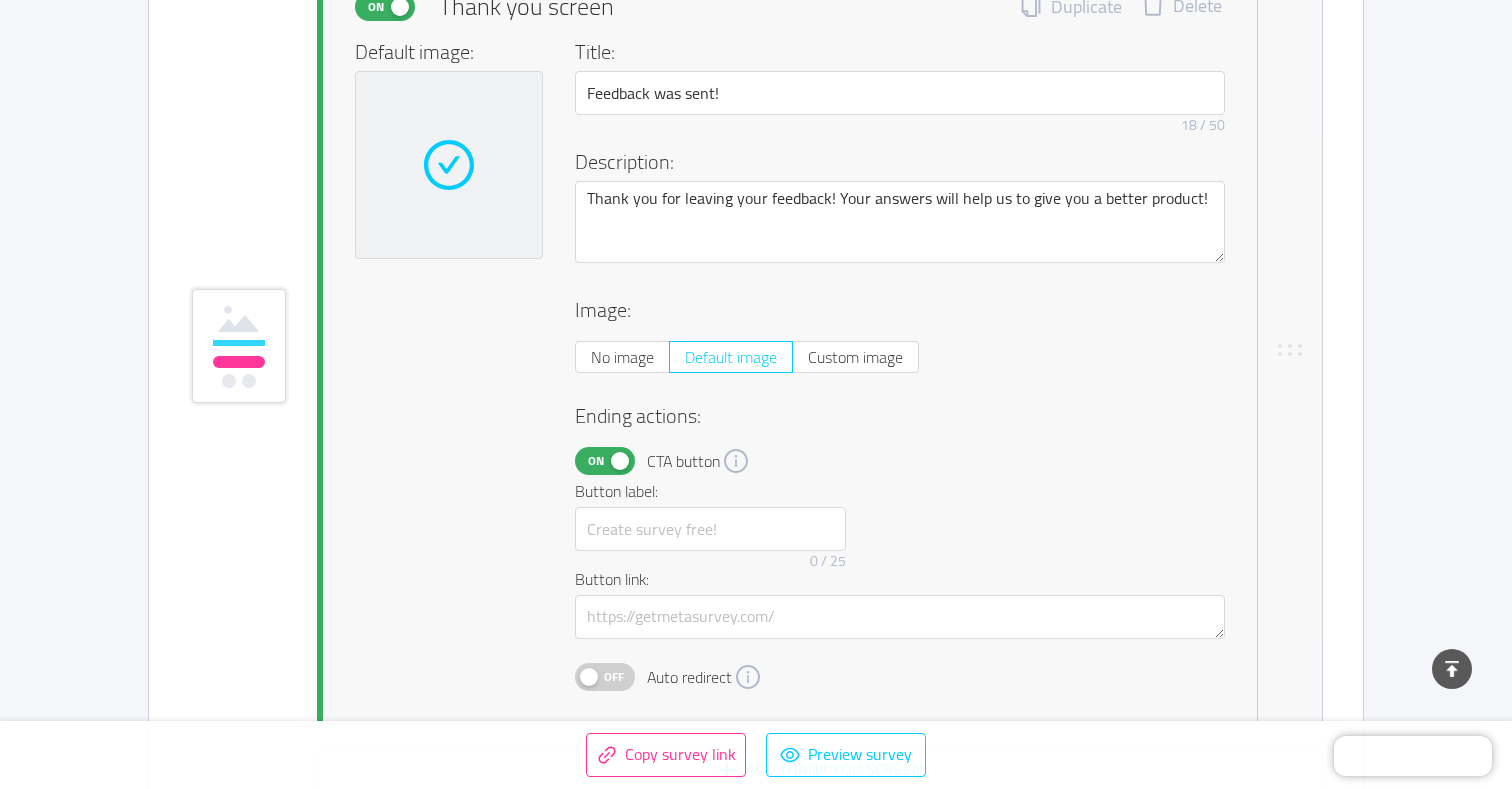 click on "On" at bounding box center (605, 461) 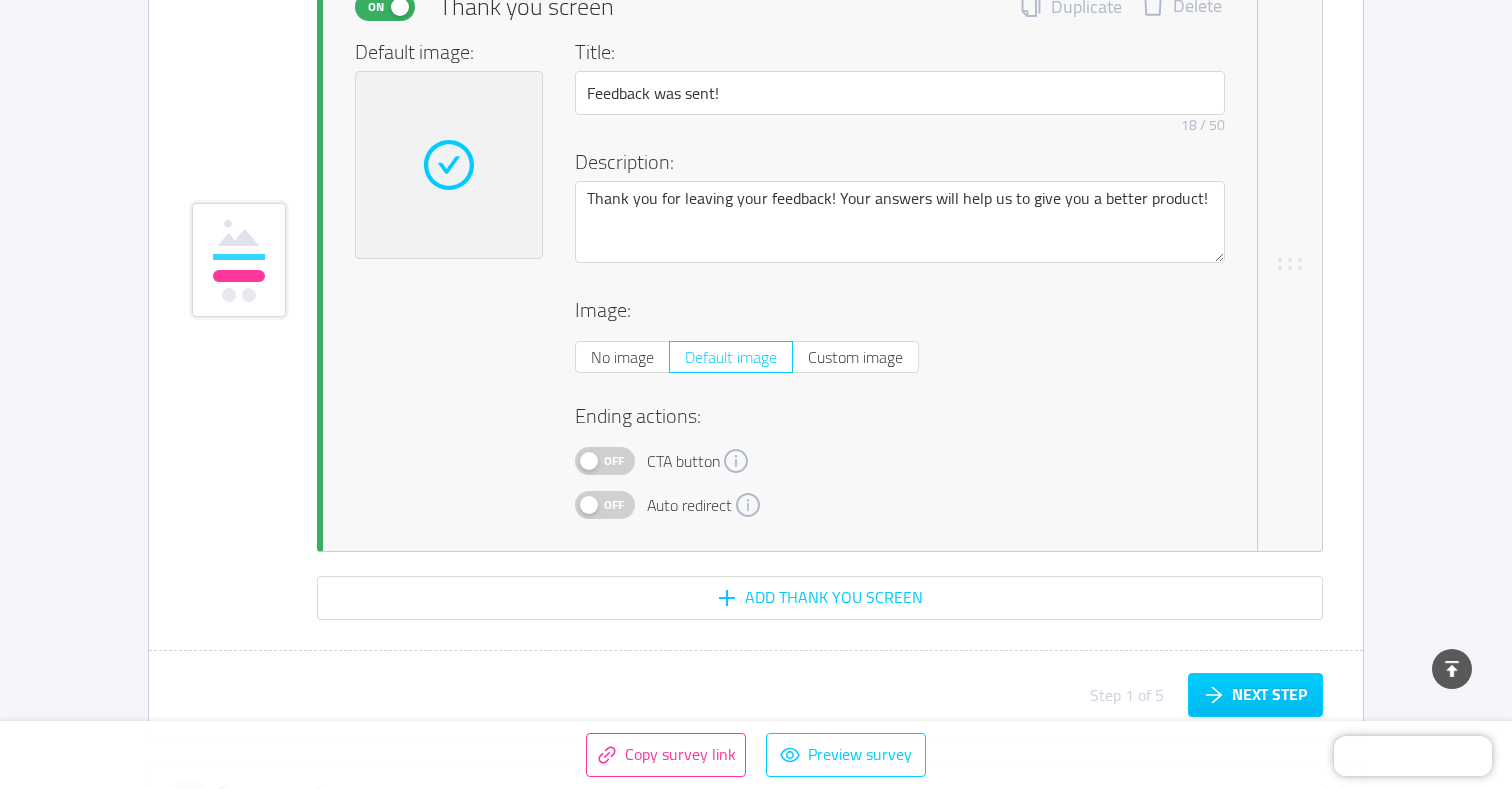 click on "Off" at bounding box center (614, 461) 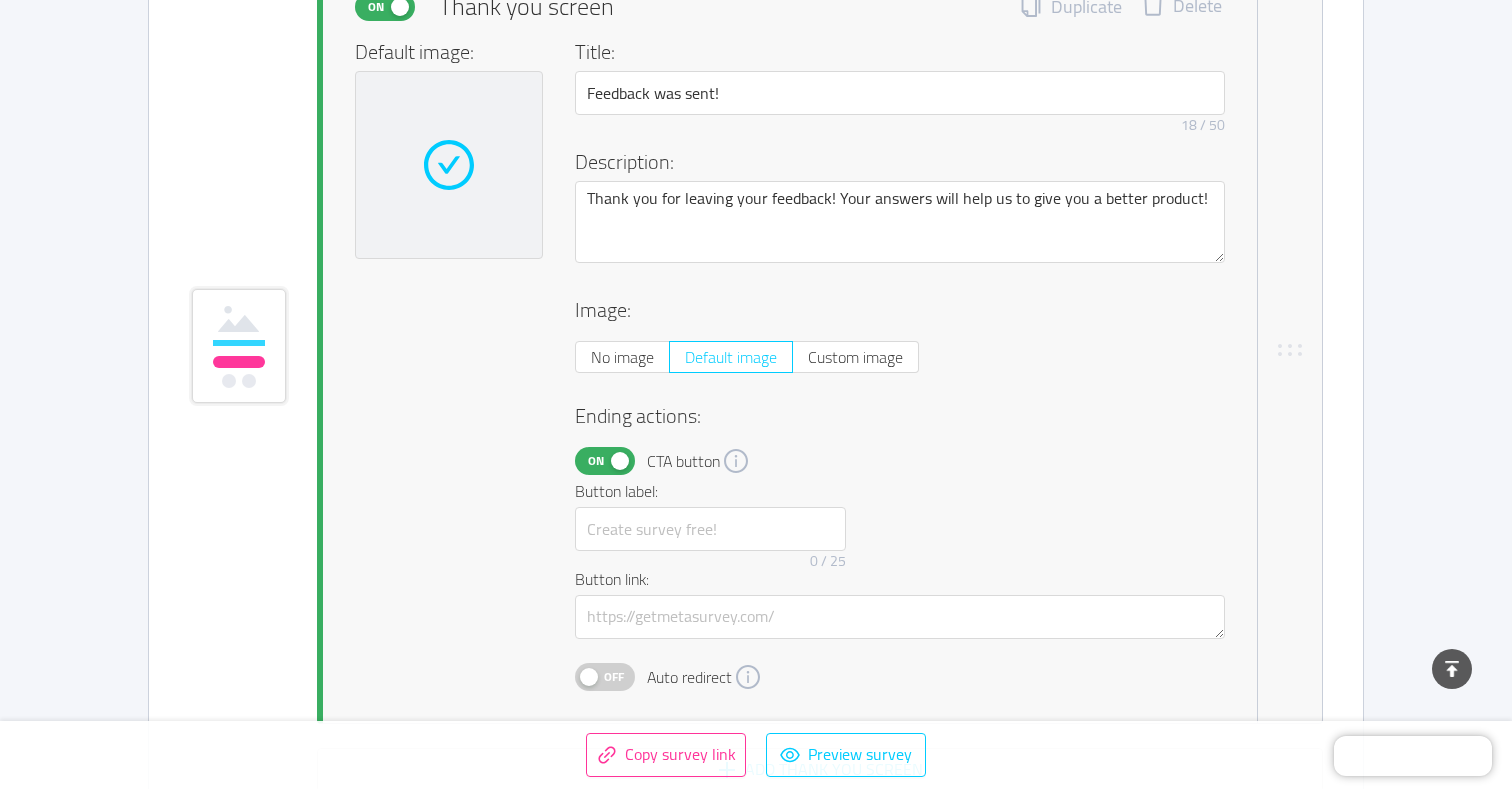 click on "On" at bounding box center (605, 461) 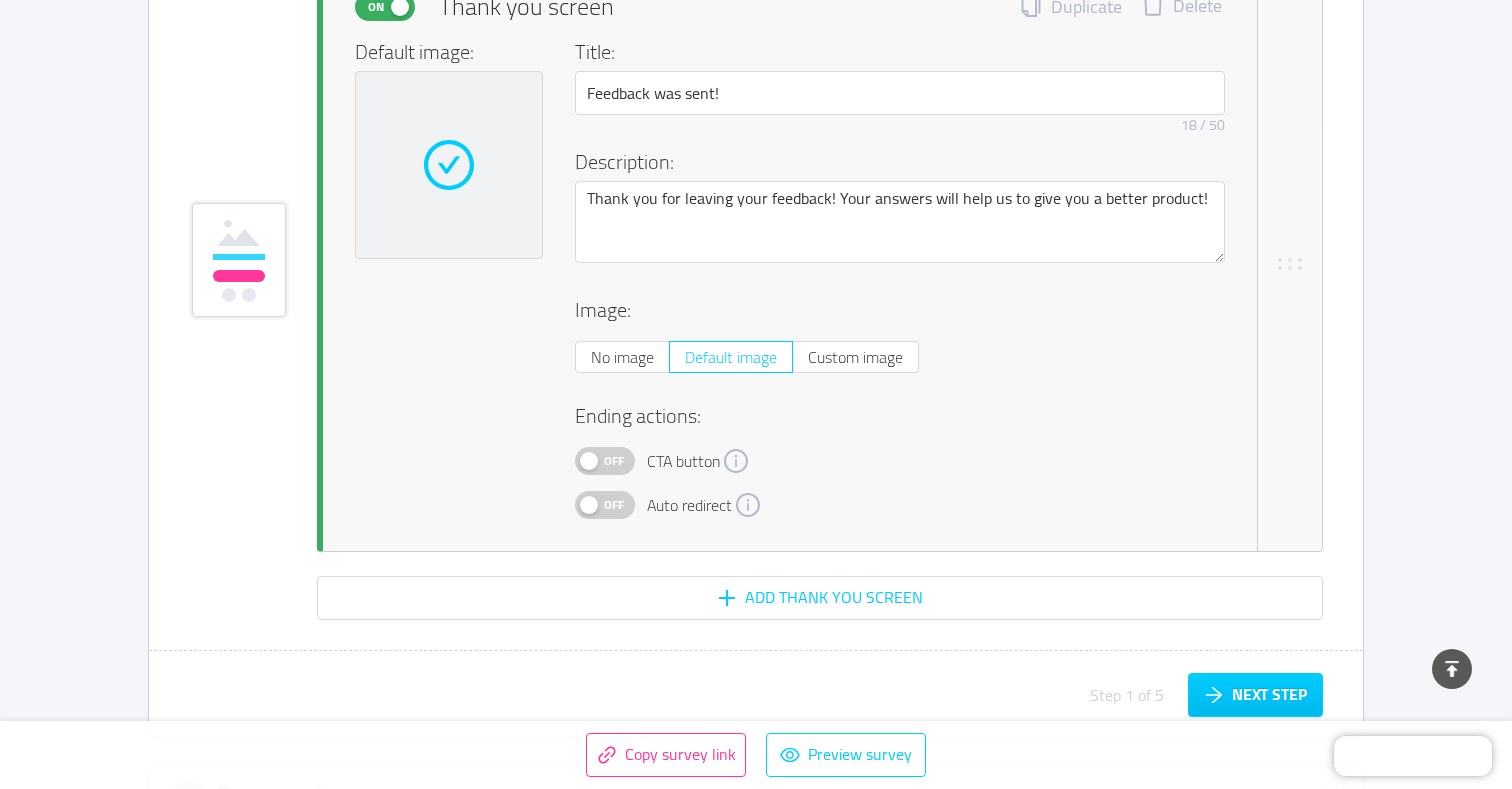 click on "Off" at bounding box center (614, 461) 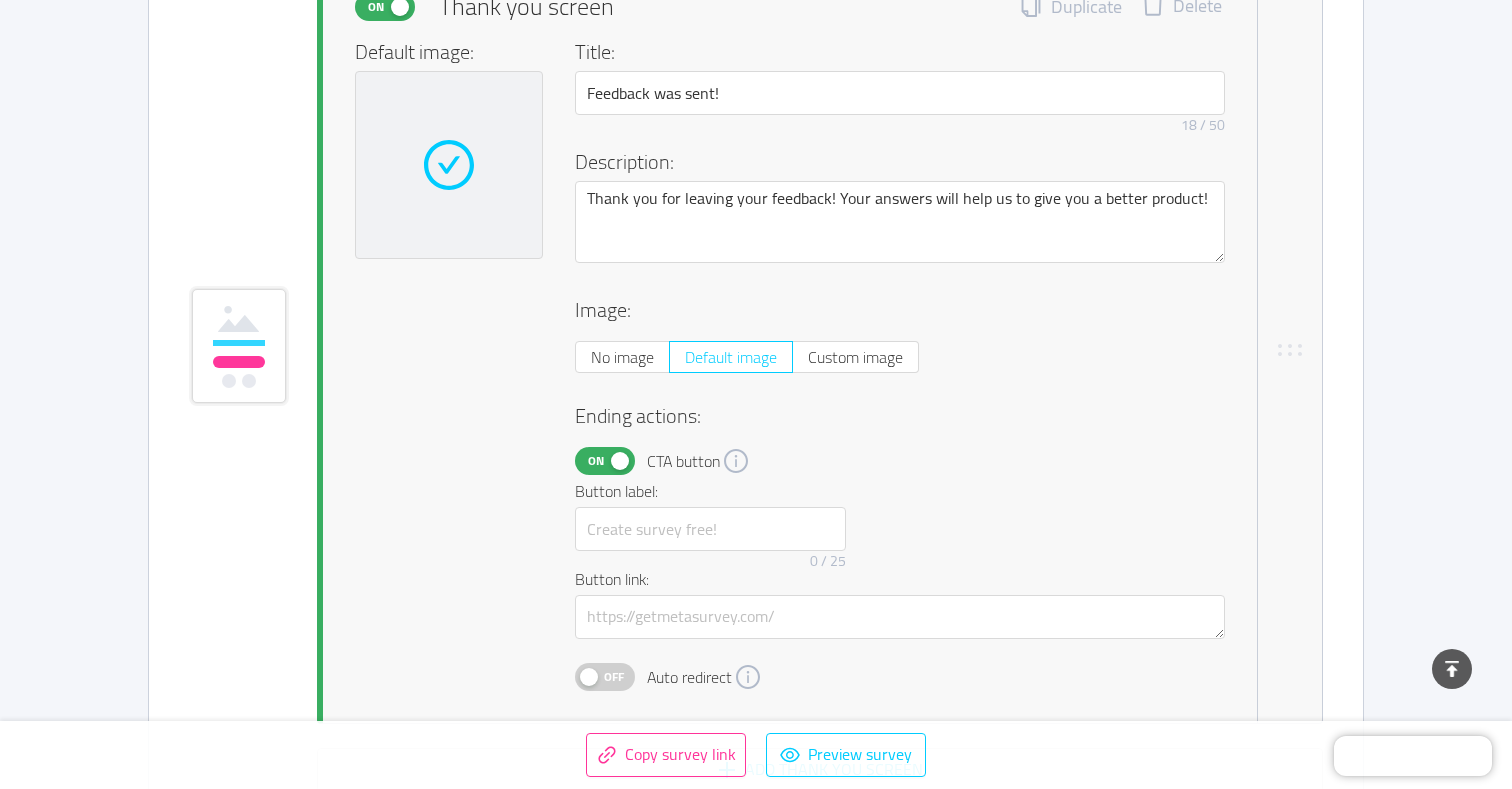click on "On" at bounding box center (605, 461) 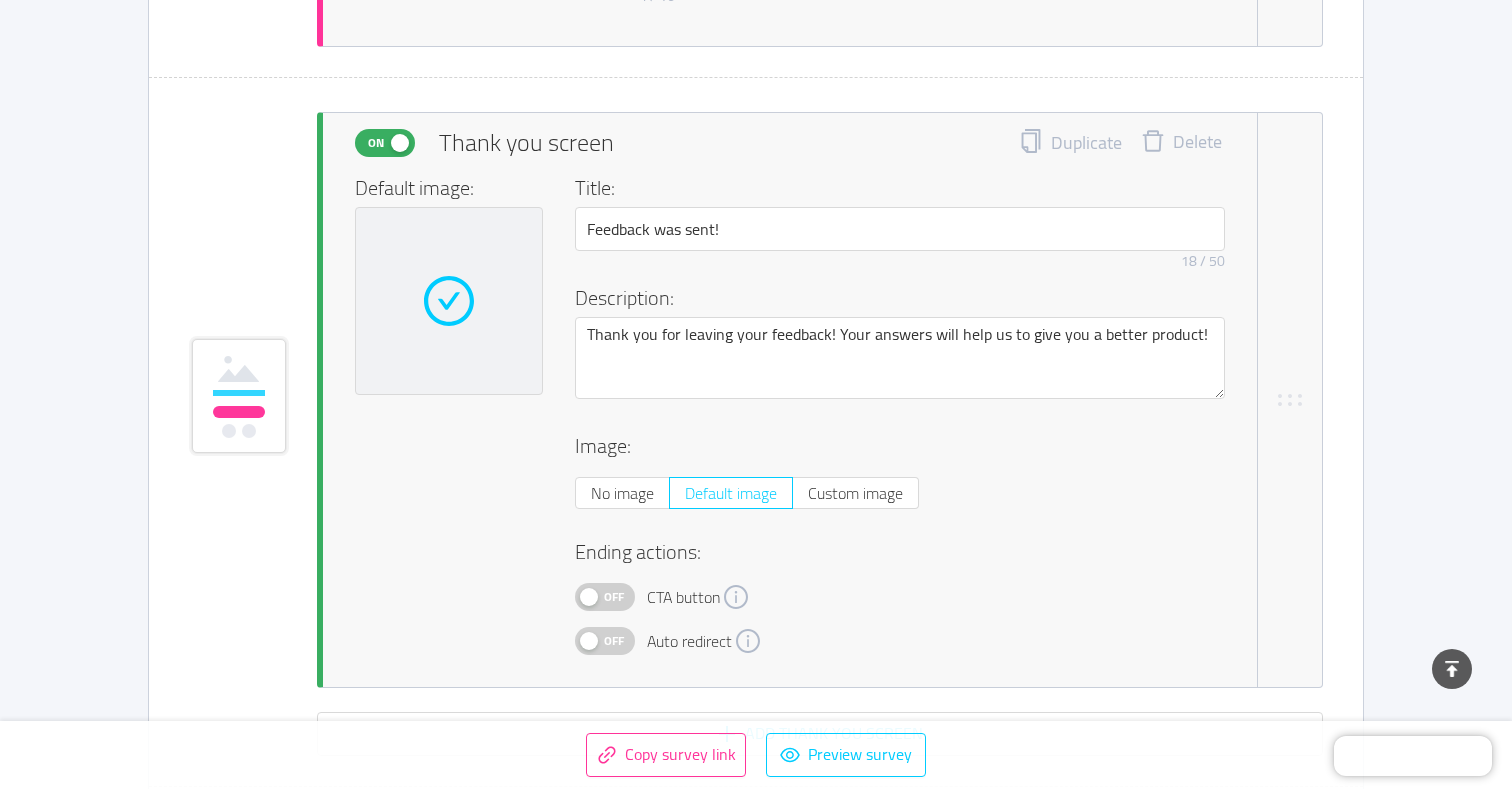 scroll, scrollTop: 8865, scrollLeft: 0, axis: vertical 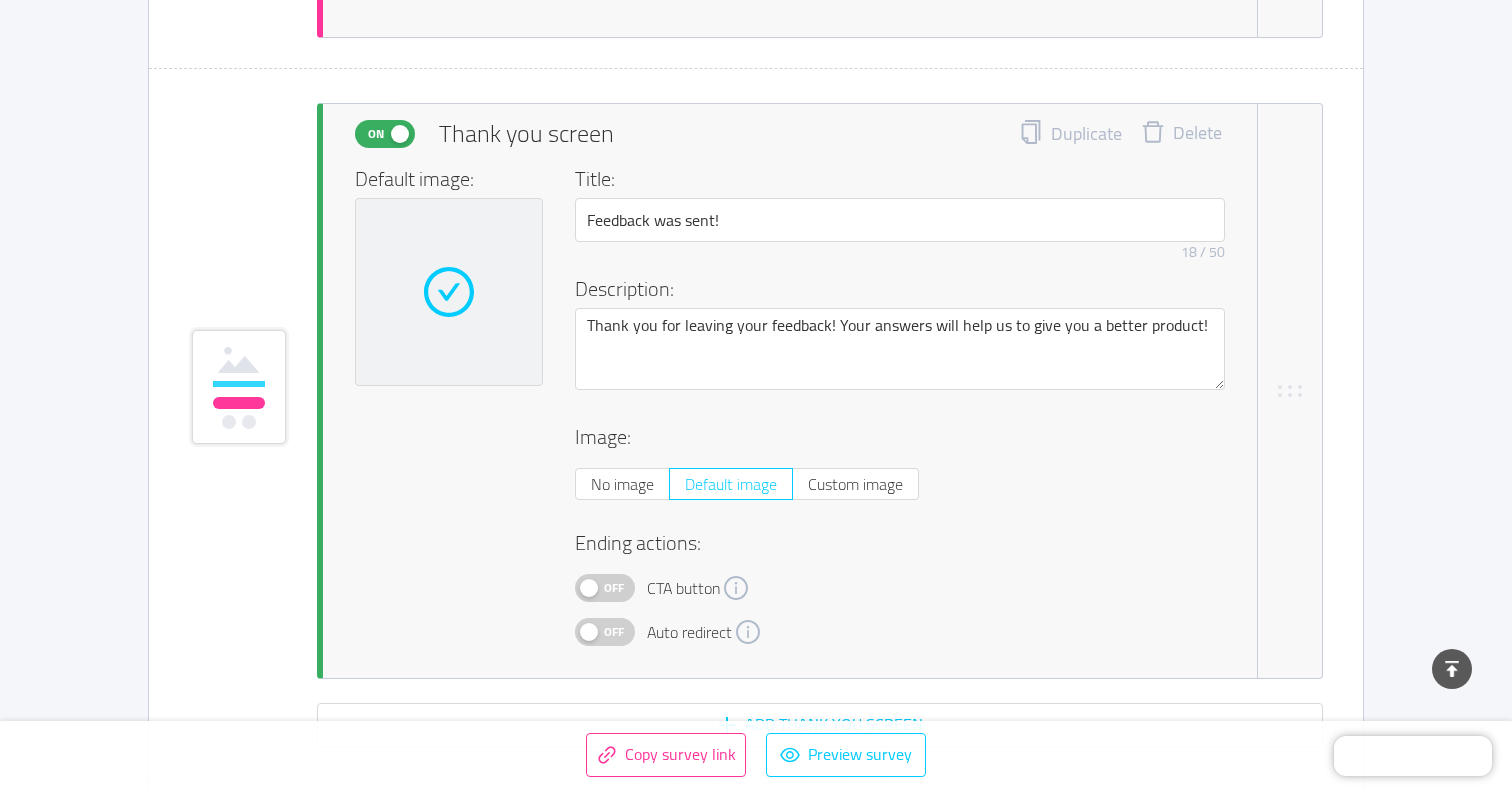 click on "Off" at bounding box center [614, 588] 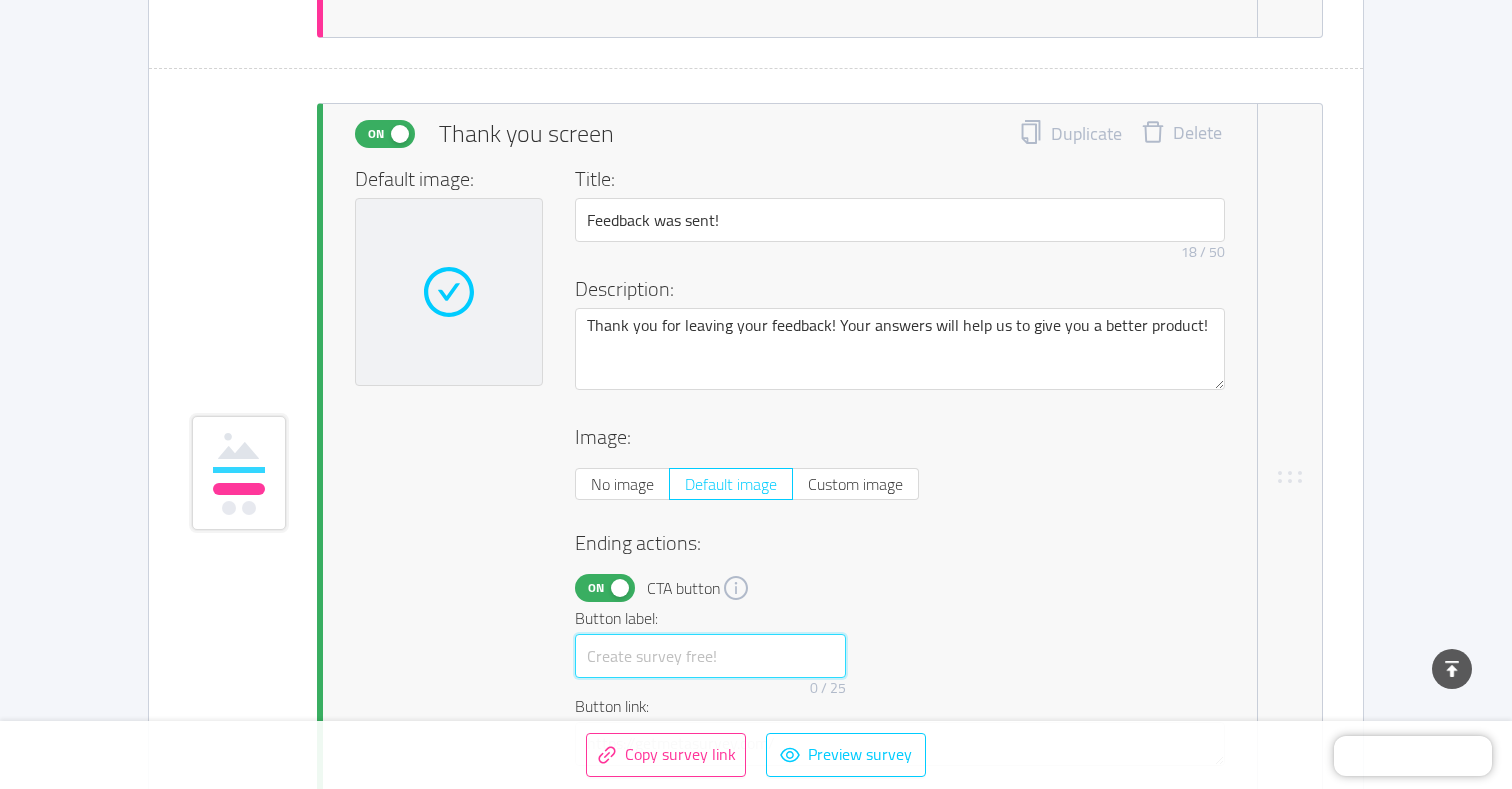 click at bounding box center [710, 656] 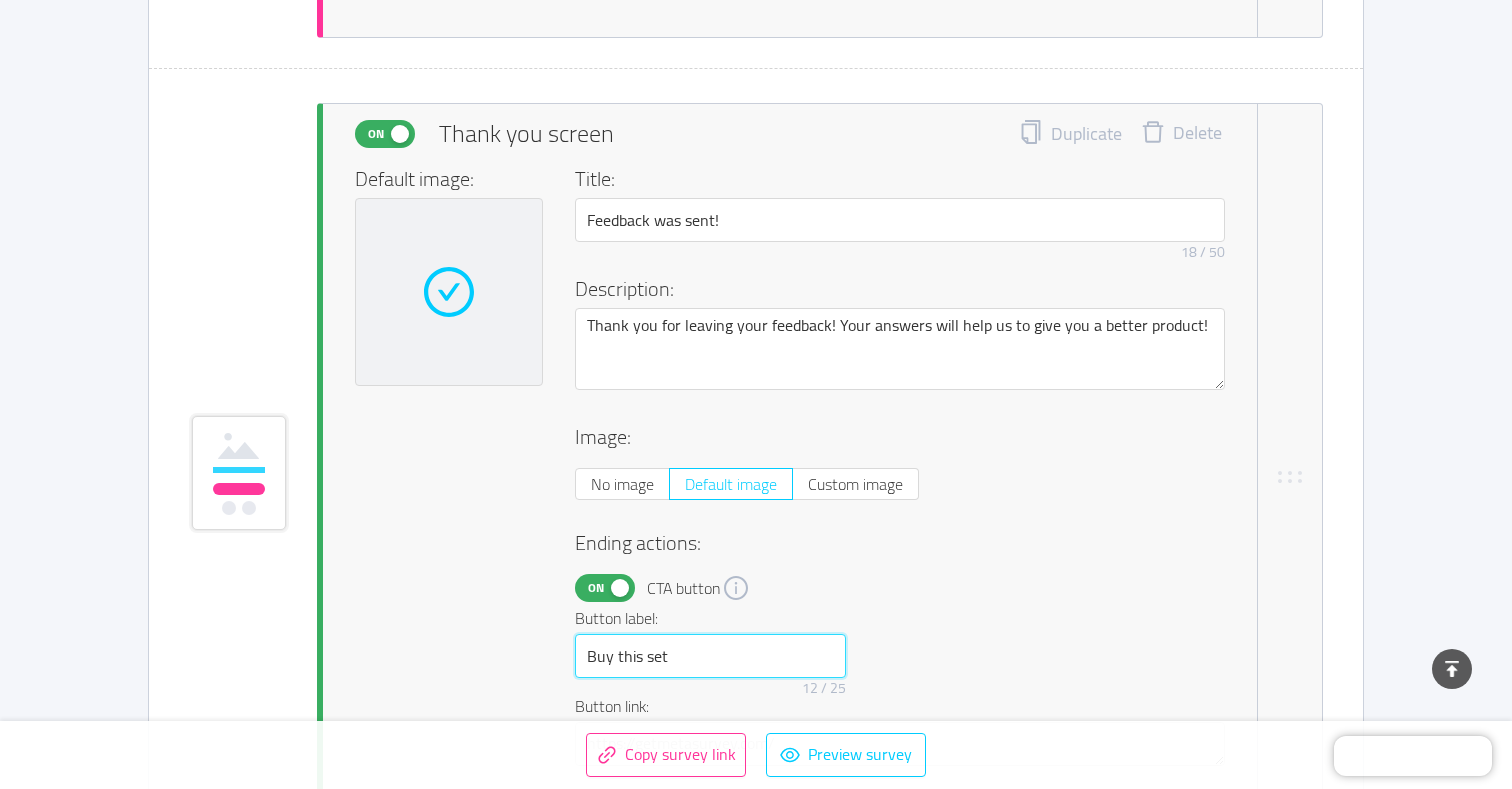 click on "Buy this set" at bounding box center (710, 656) 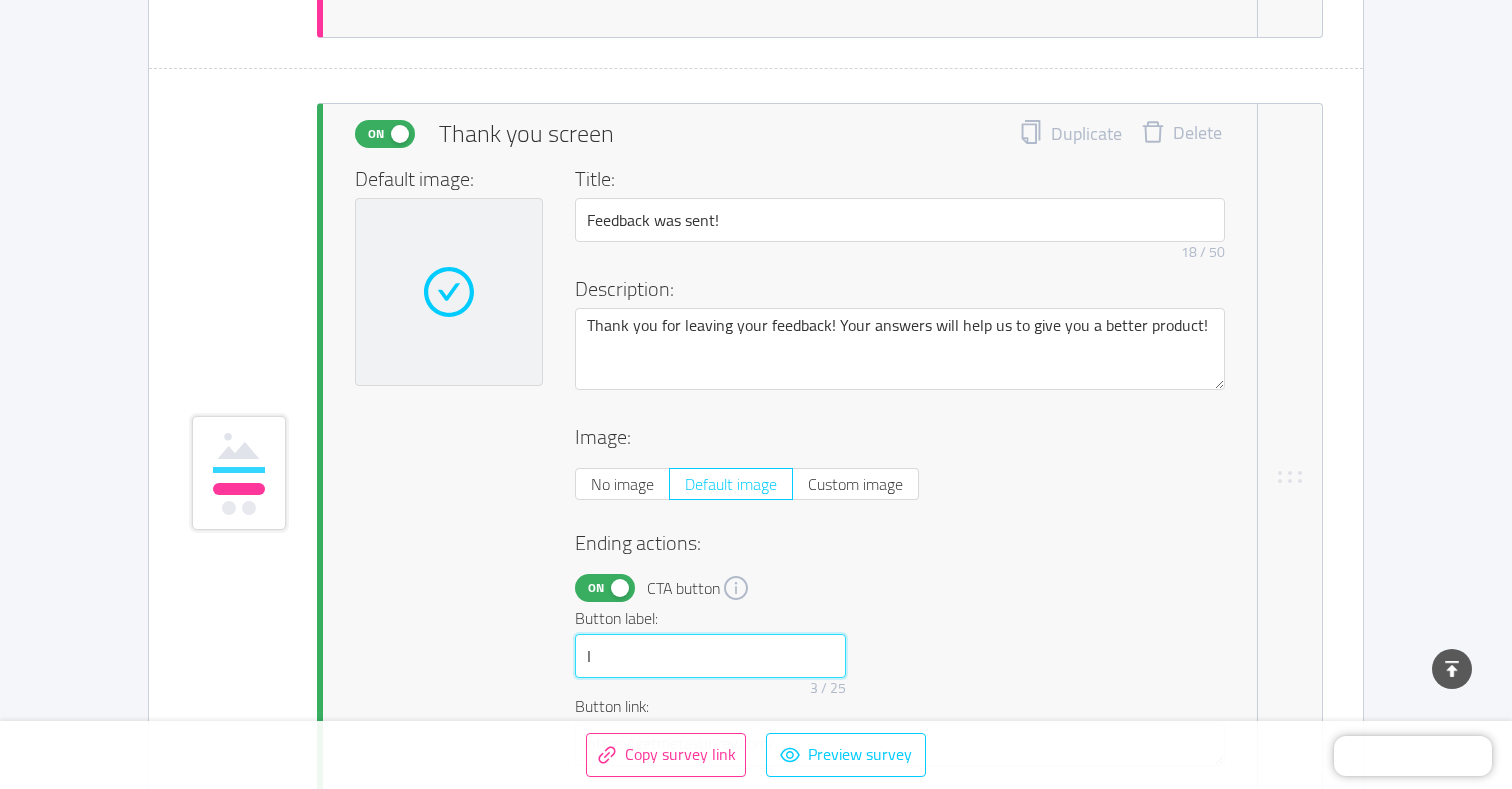 type on "I" 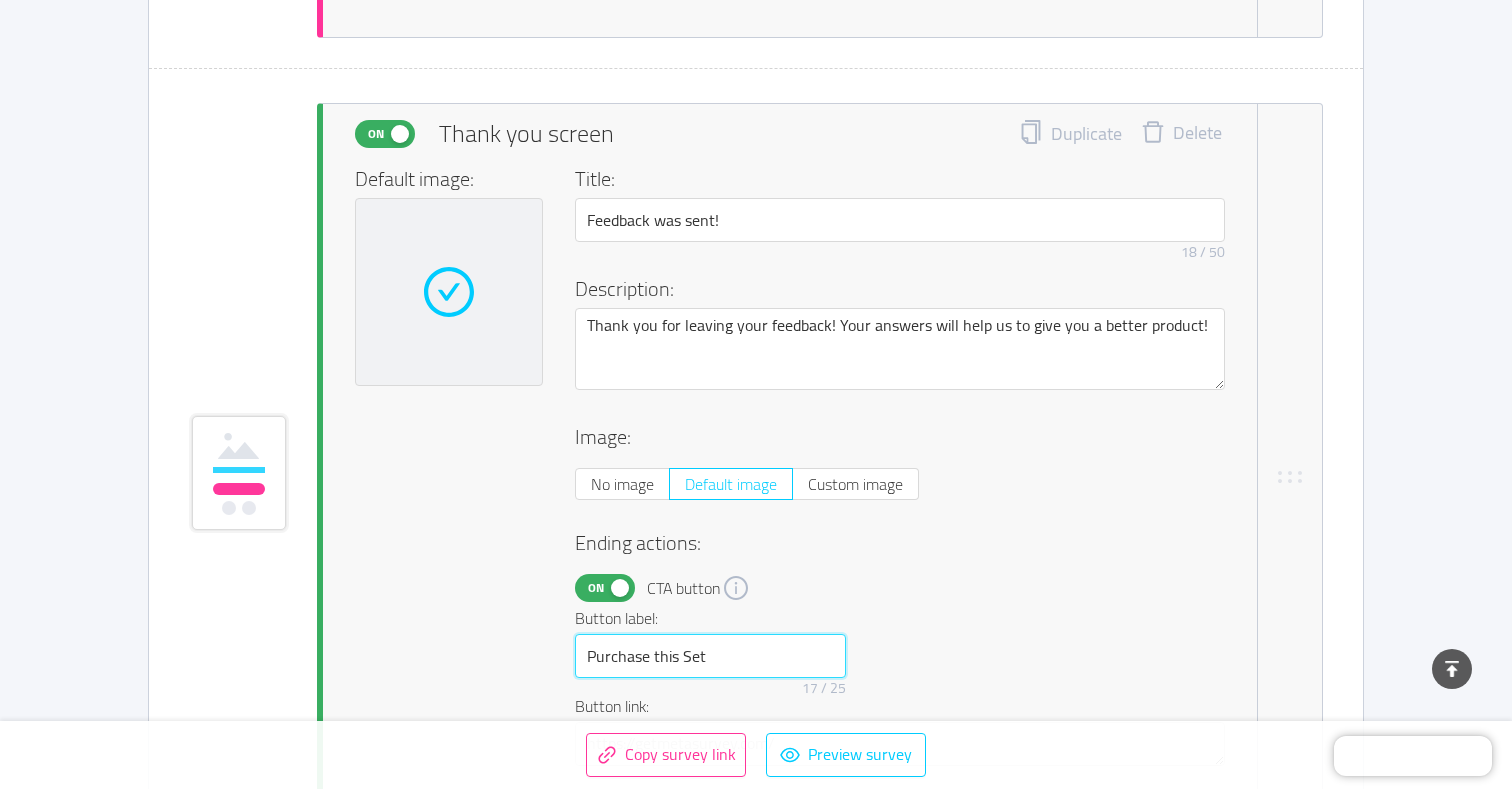 type on "Purchase this Set" 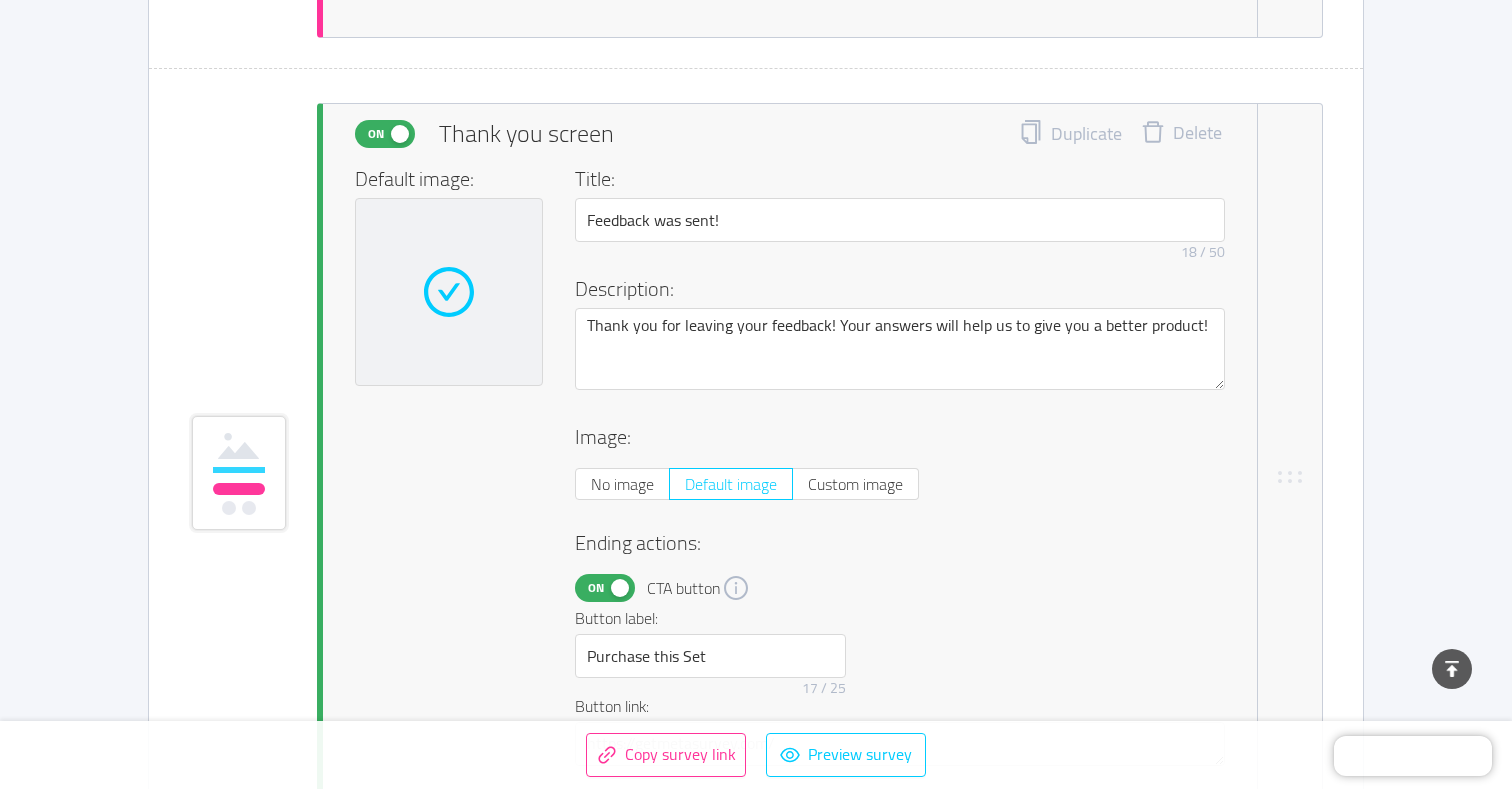 click on "Button label: Purchase this Set  17 / 25  Button link:" at bounding box center (900, 686) 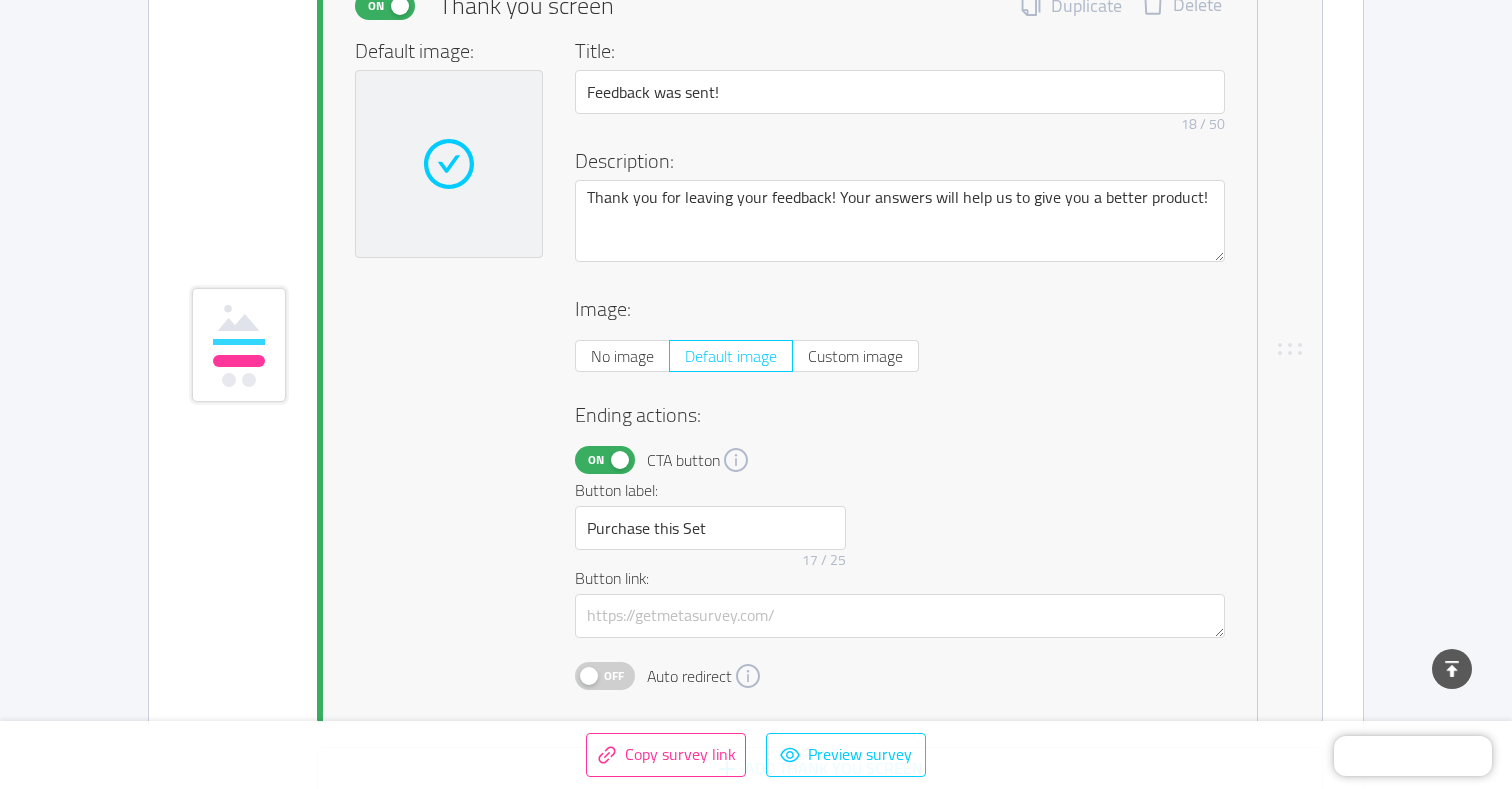 scroll, scrollTop: 9024, scrollLeft: 0, axis: vertical 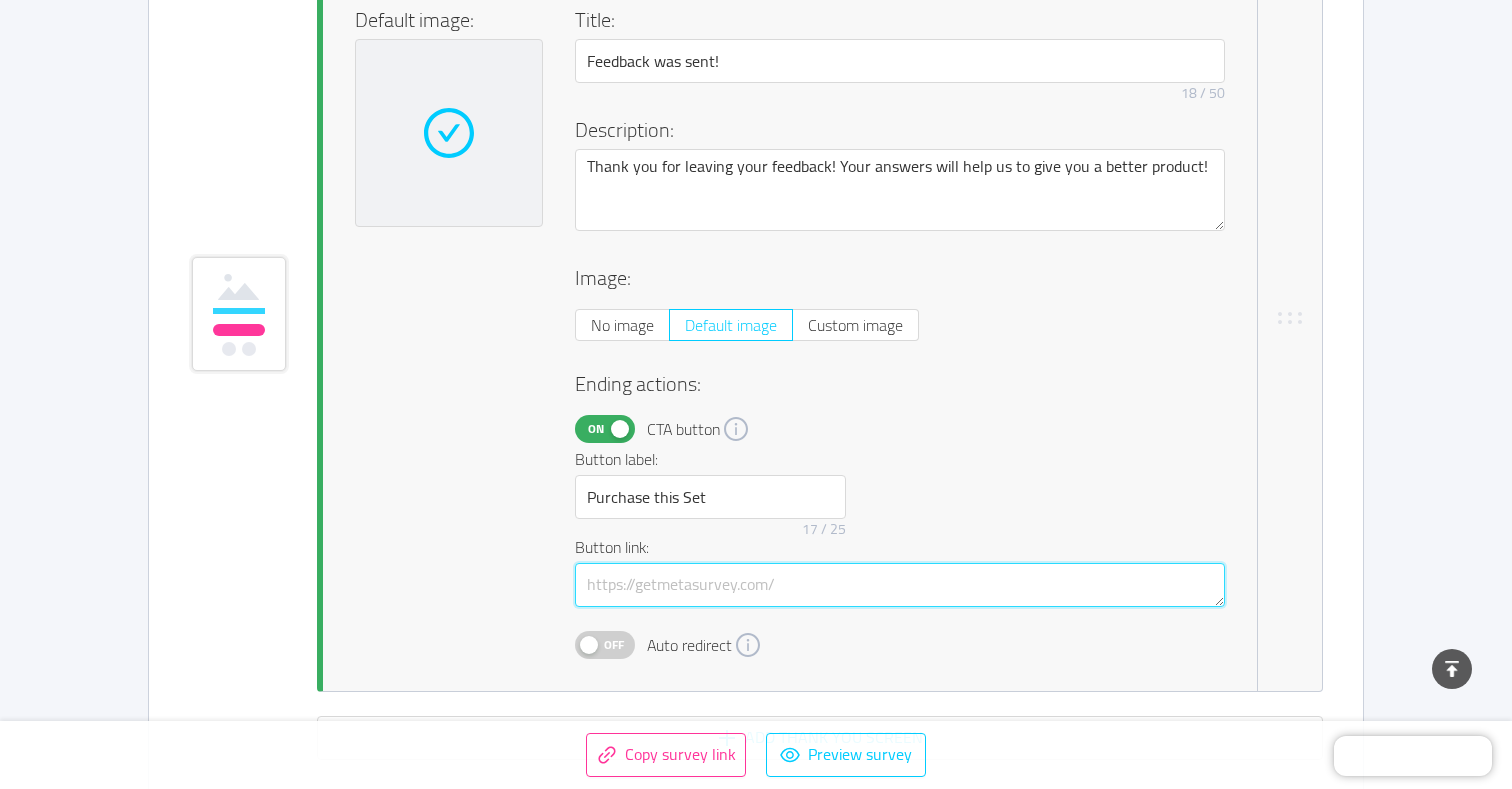 click at bounding box center (900, 585) 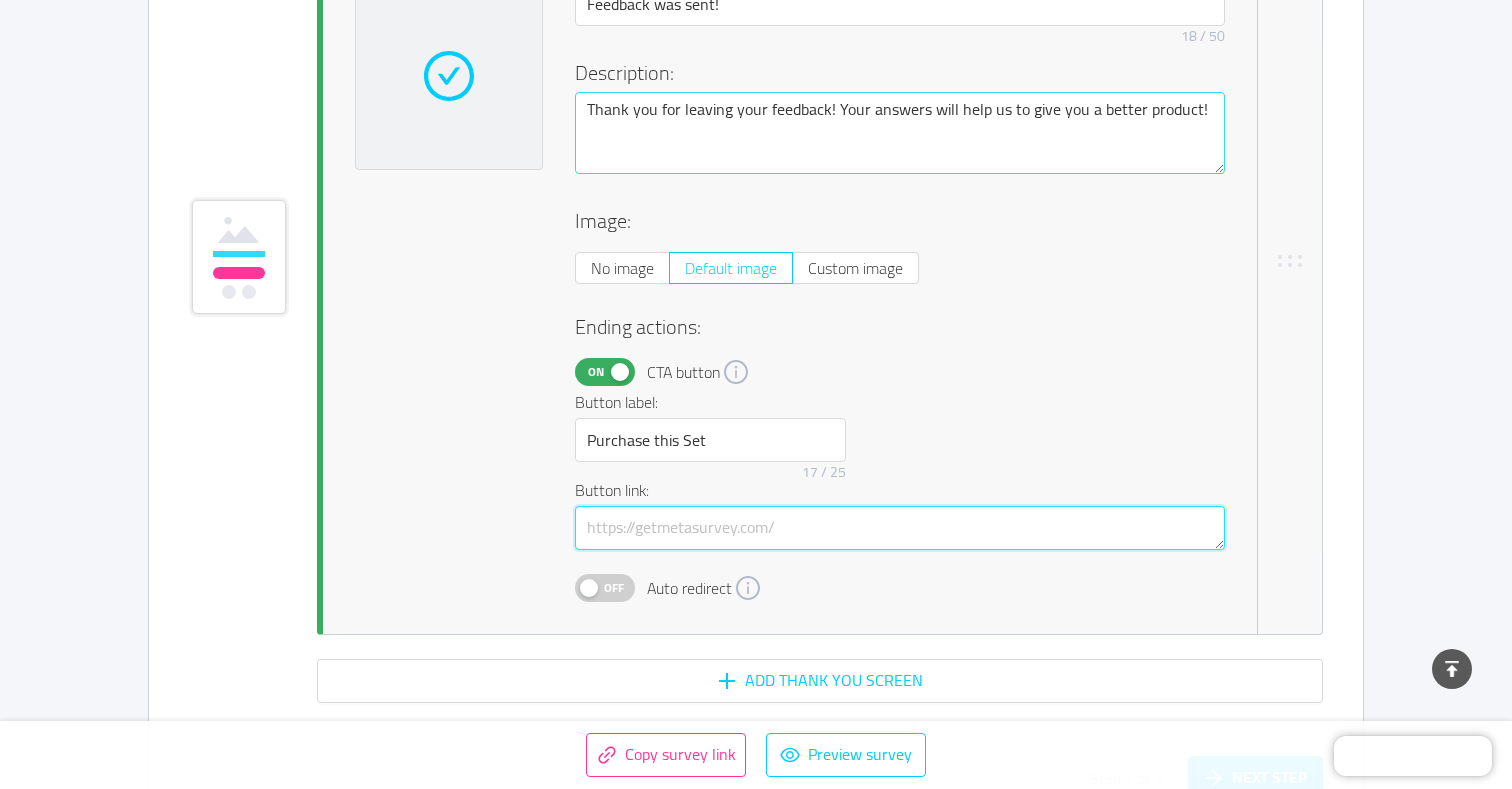 scroll, scrollTop: 9081, scrollLeft: 0, axis: vertical 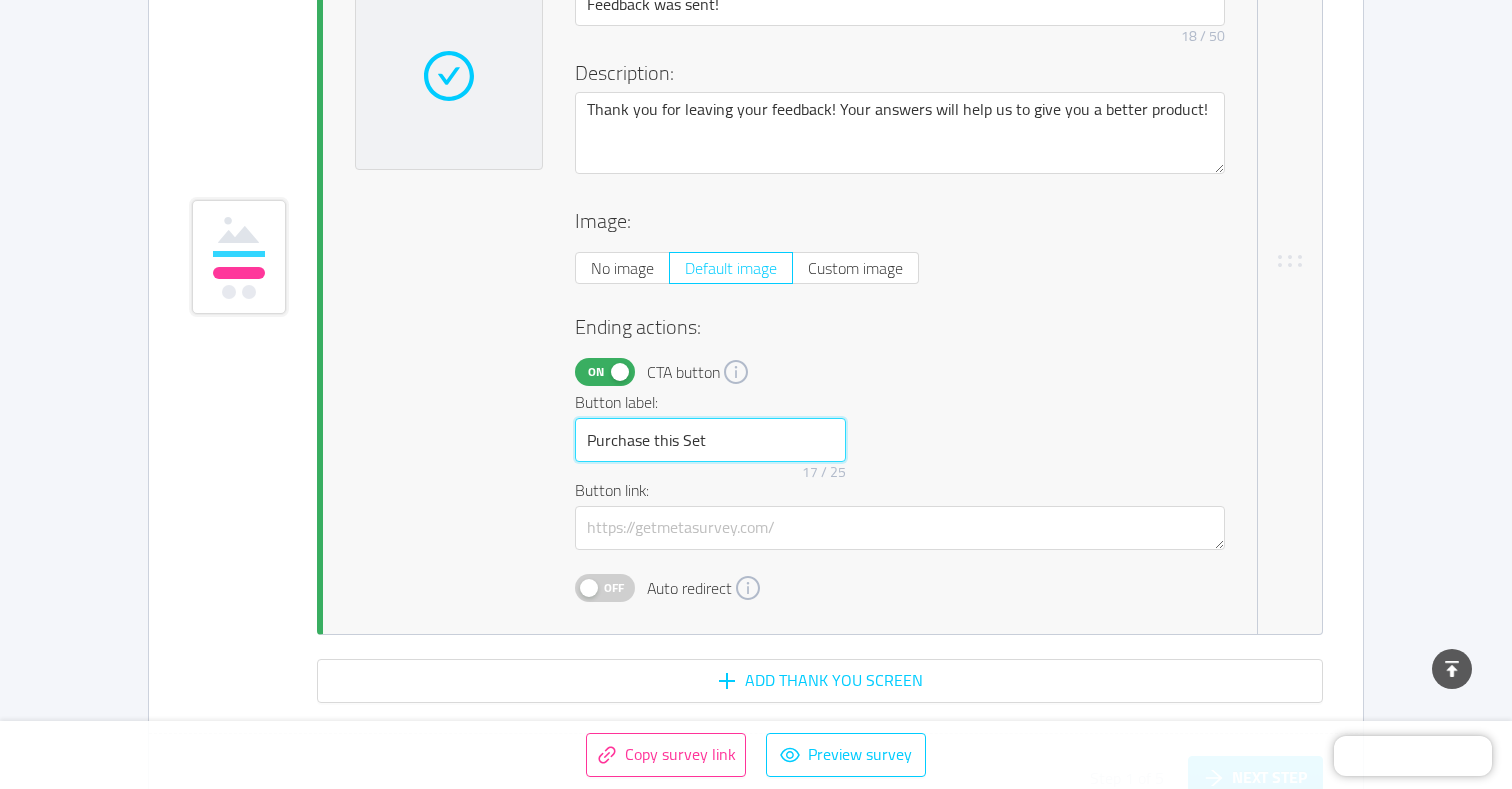 click on "Purchase this Set" at bounding box center [710, 440] 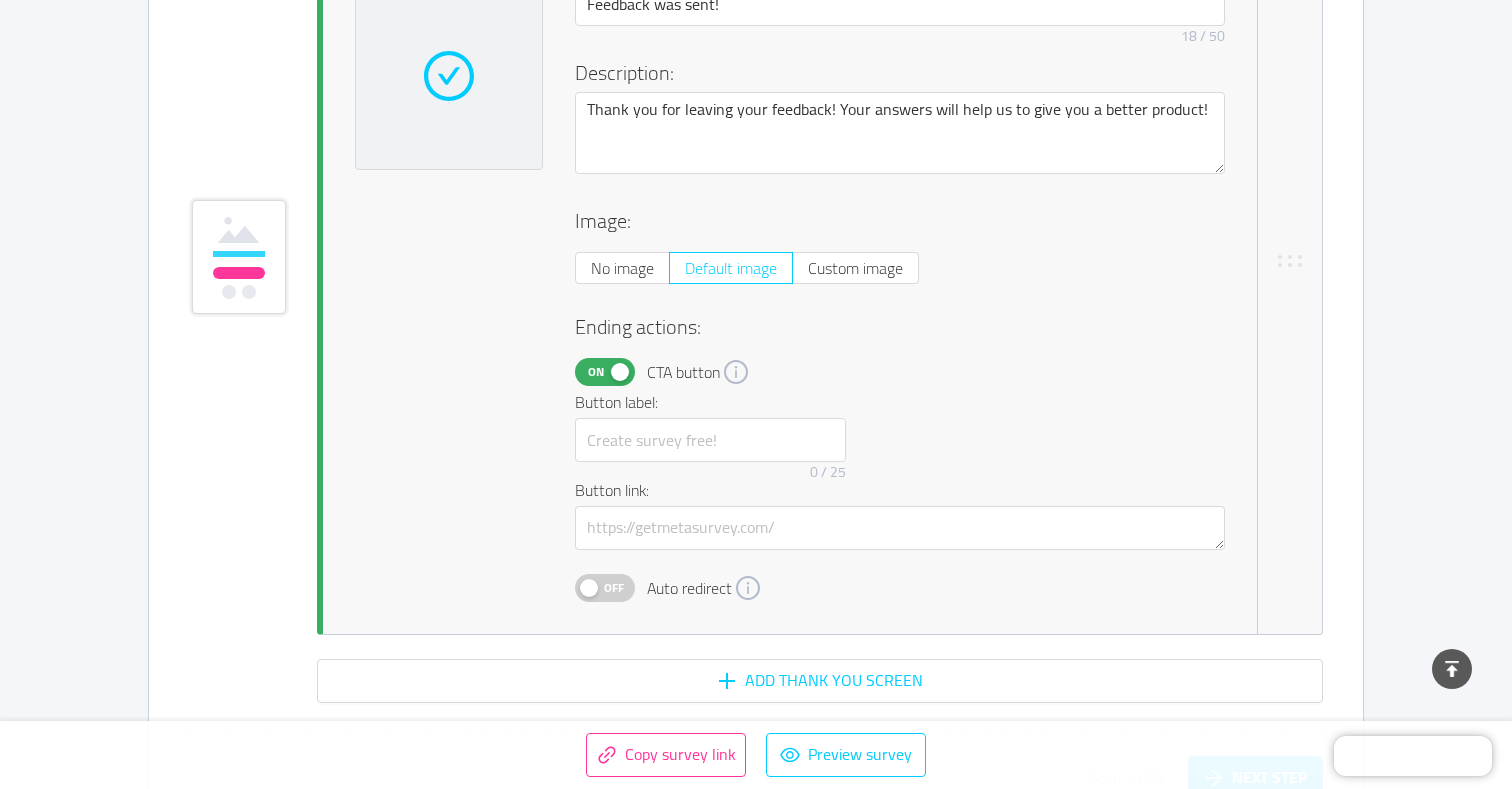 click on "On" at bounding box center (605, 372) 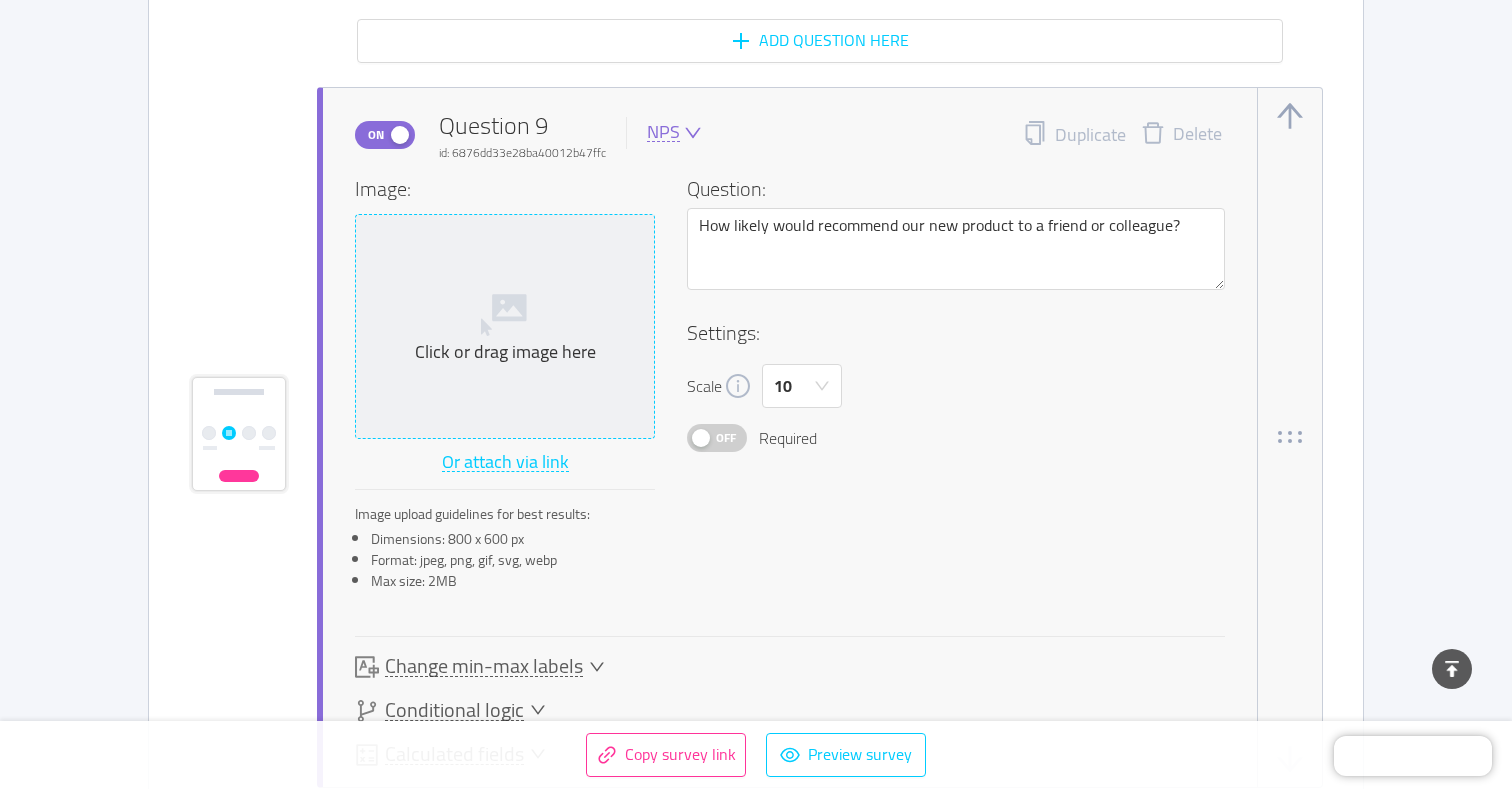 scroll, scrollTop: 7704, scrollLeft: 0, axis: vertical 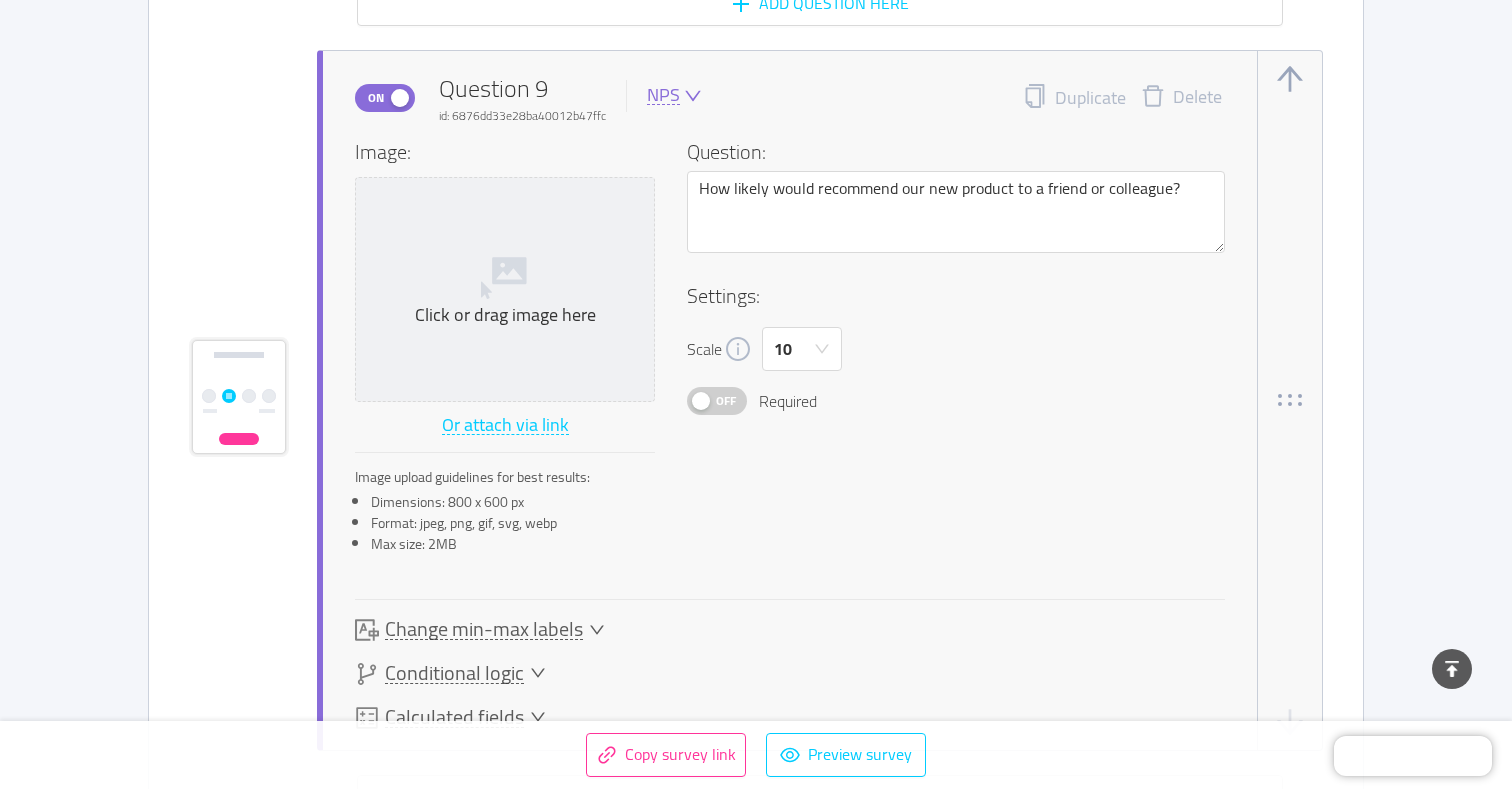click on "Off" at bounding box center (717, 401) 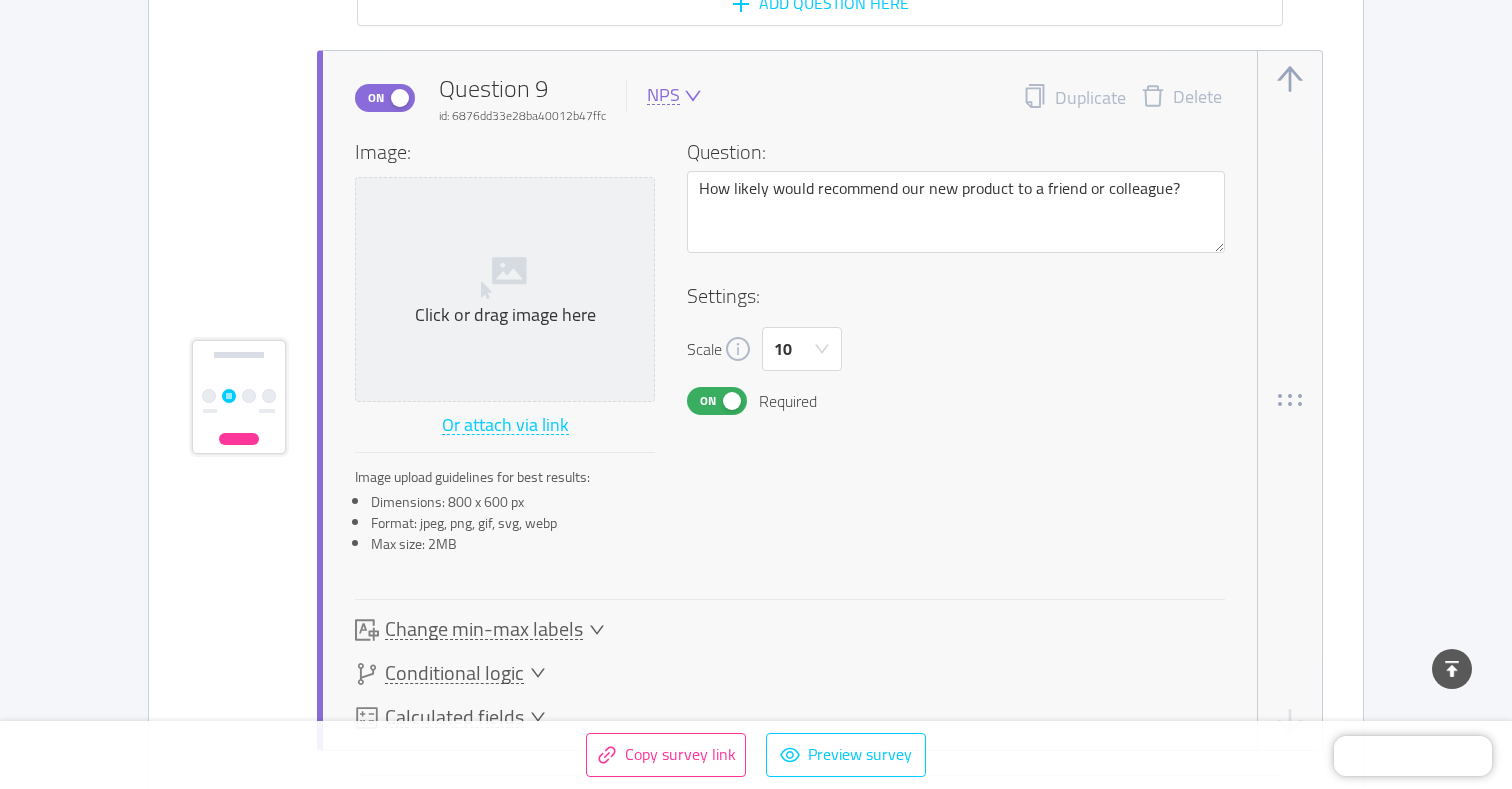 click on "On" at bounding box center [708, 401] 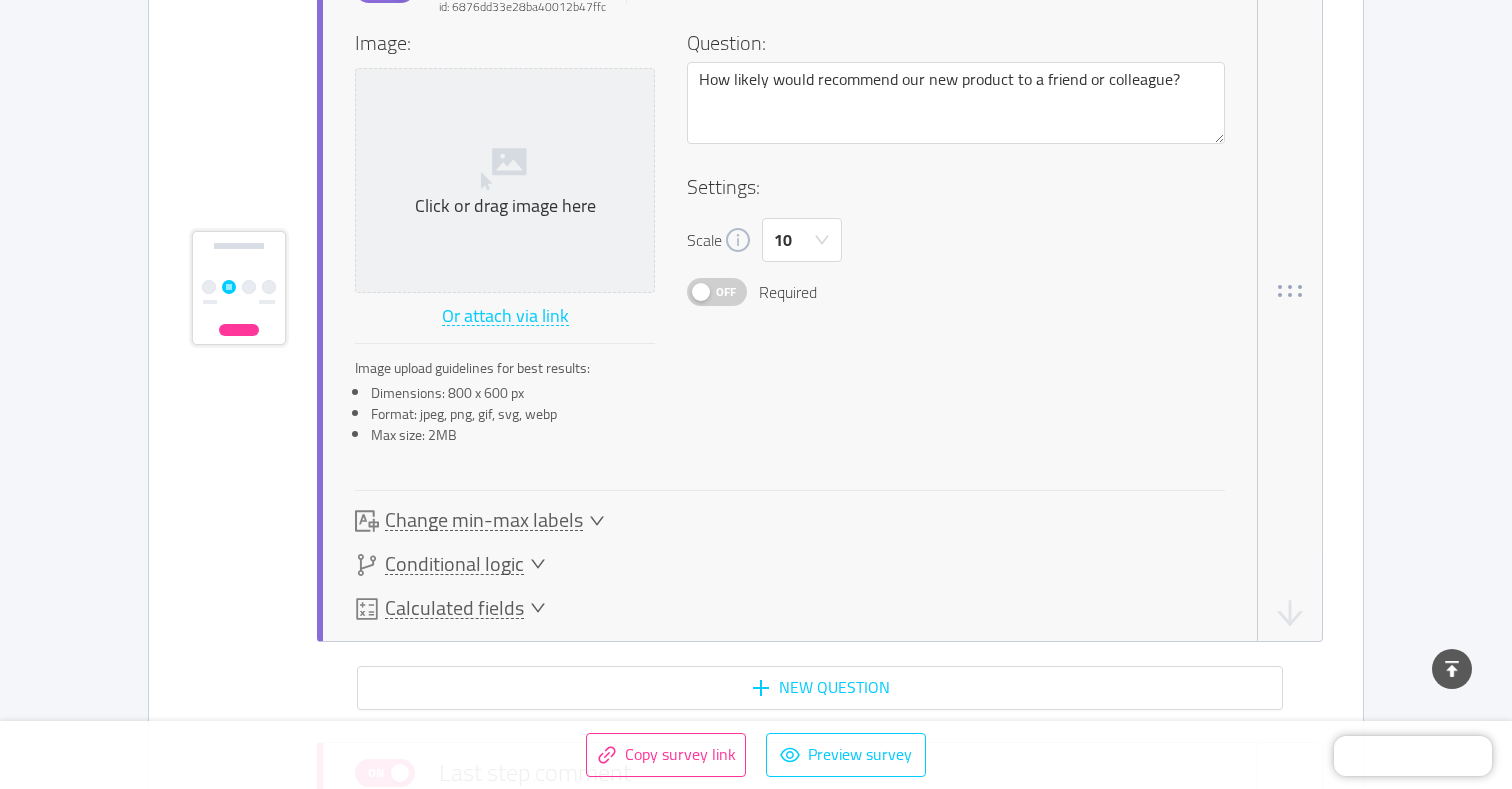 scroll, scrollTop: 7813, scrollLeft: 0, axis: vertical 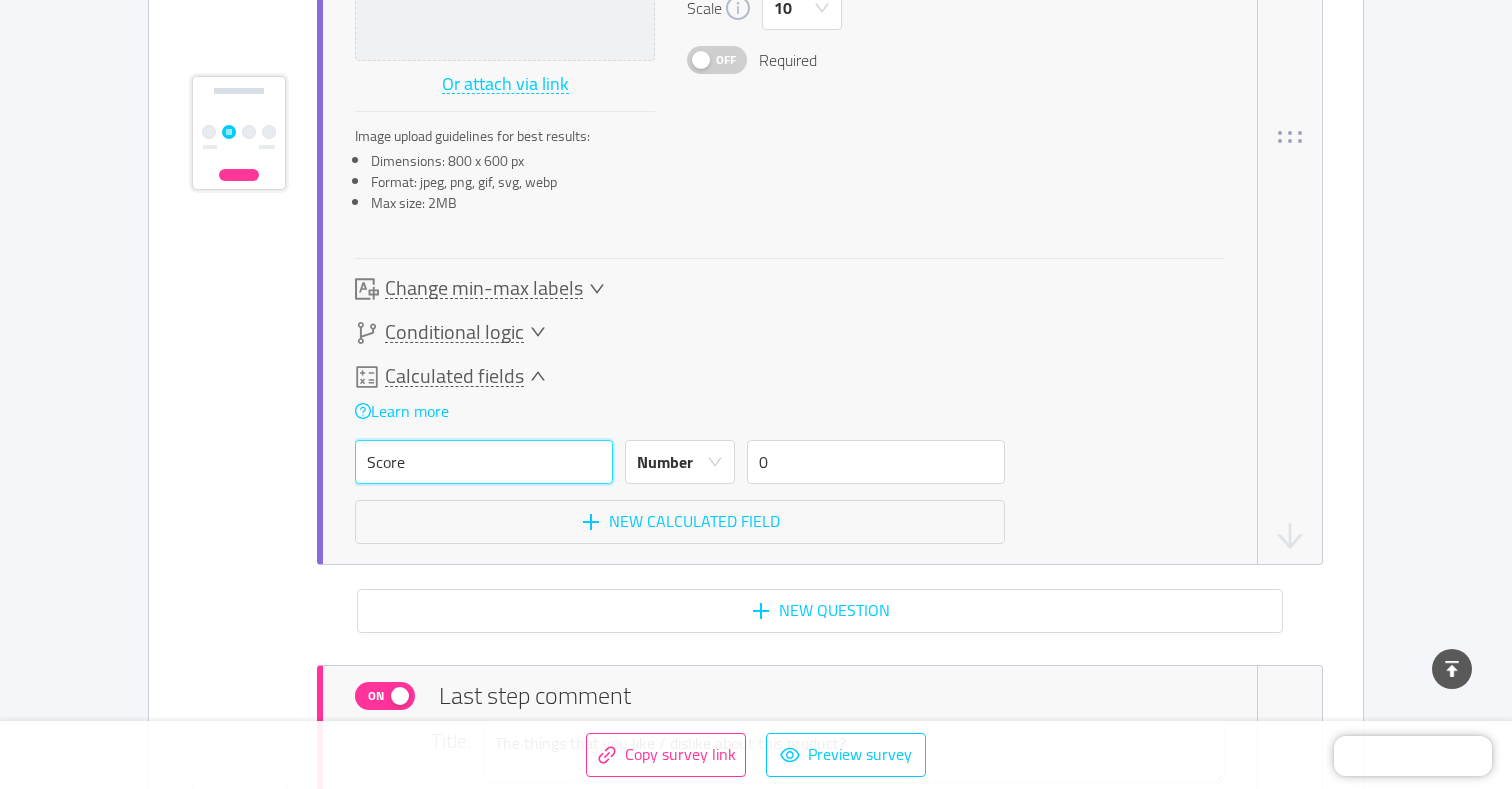 click on "Score" at bounding box center [484, 462] 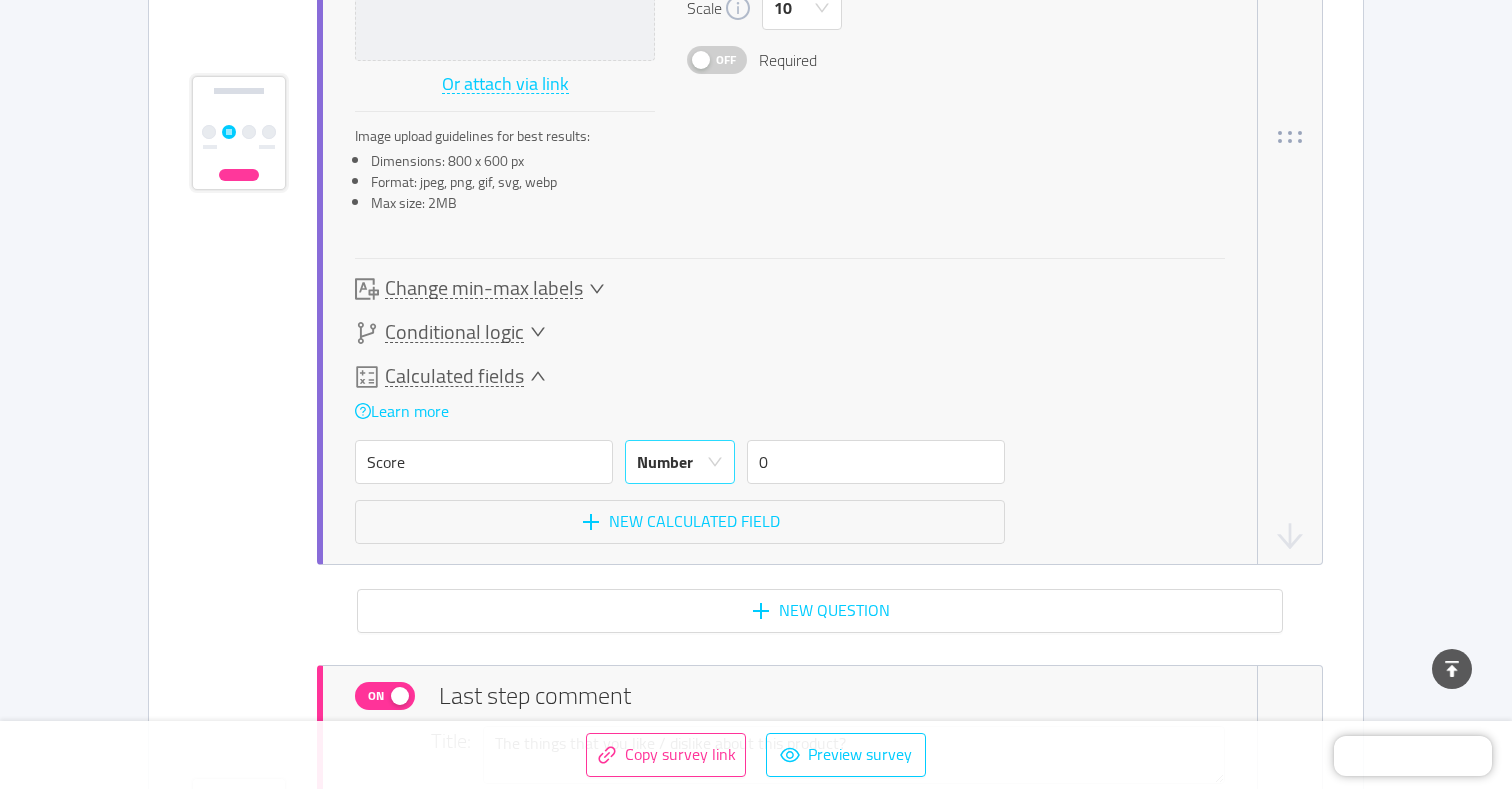 click on "Number" at bounding box center (665, 462) 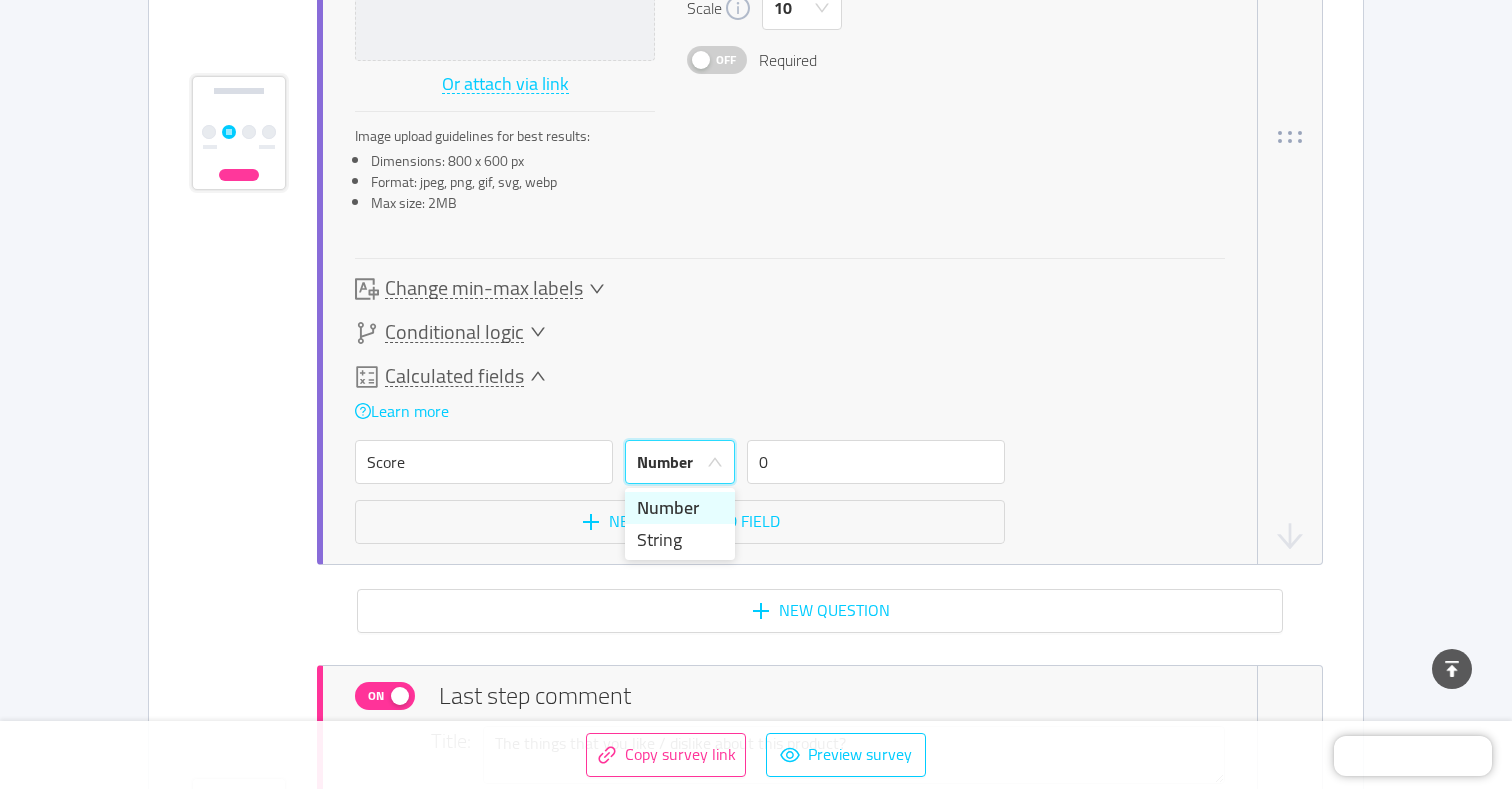 click on "Number" at bounding box center (665, 462) 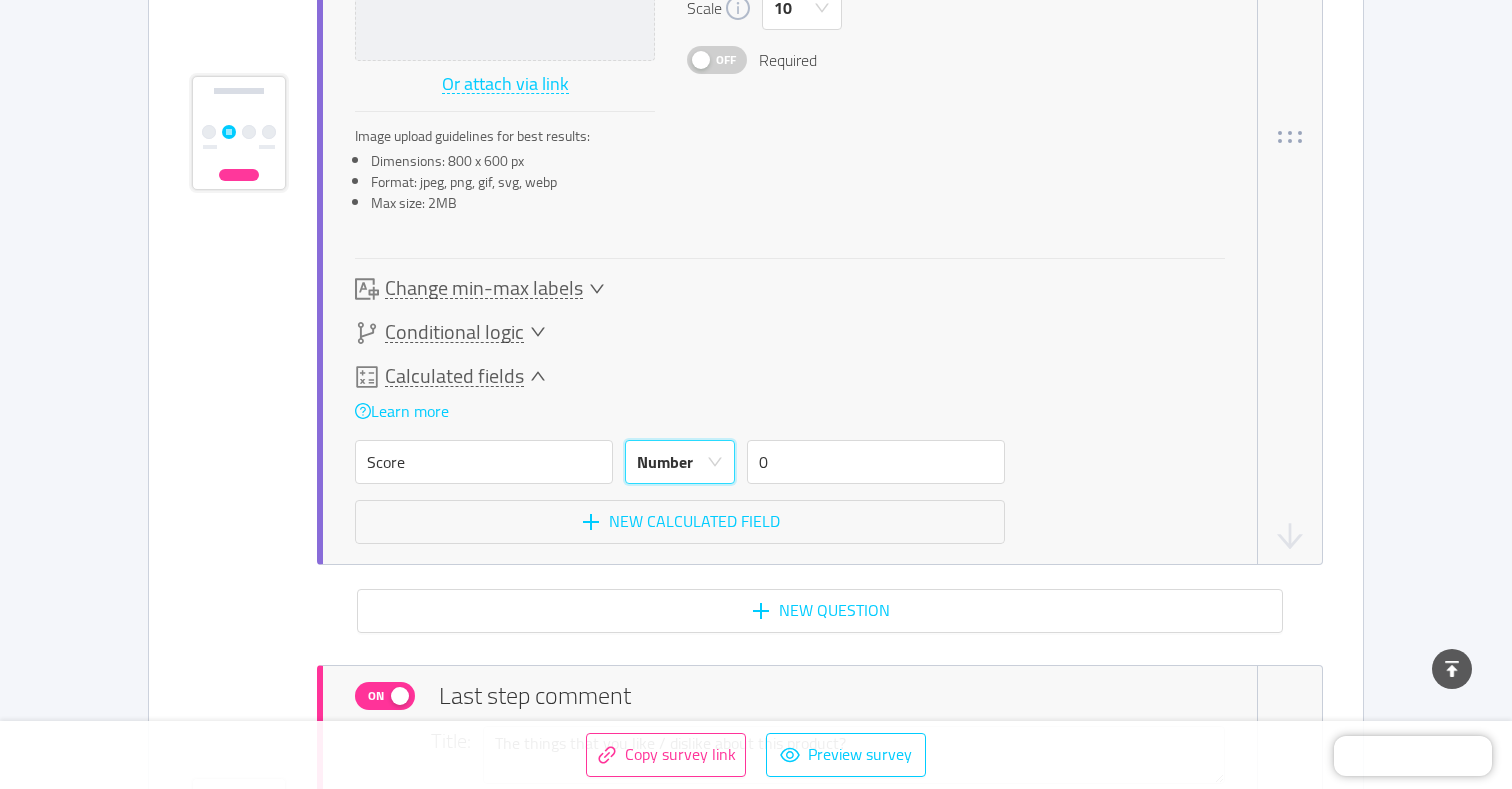 click on "Learn more" at bounding box center [680, 410] 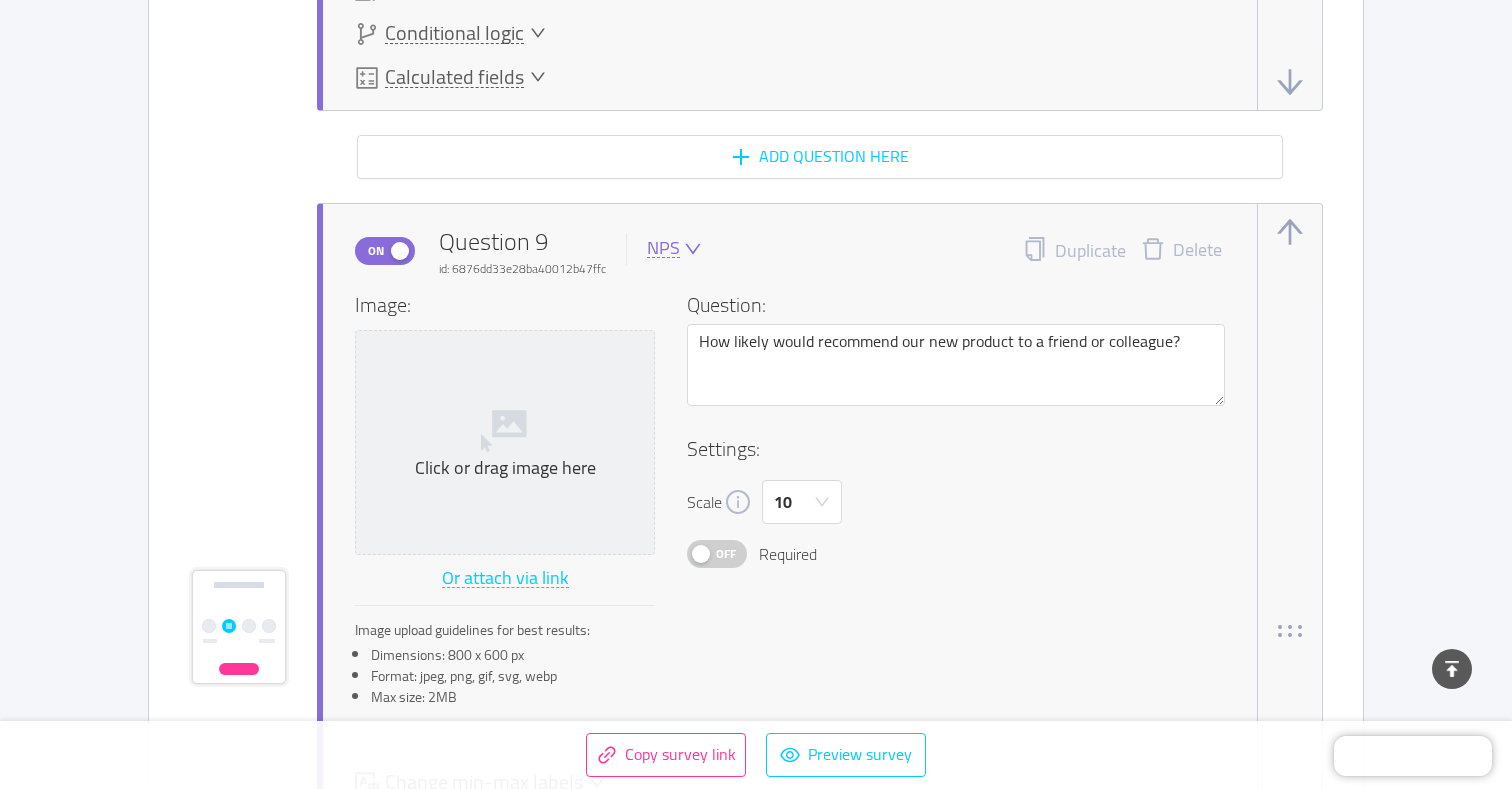scroll, scrollTop: 7563, scrollLeft: 0, axis: vertical 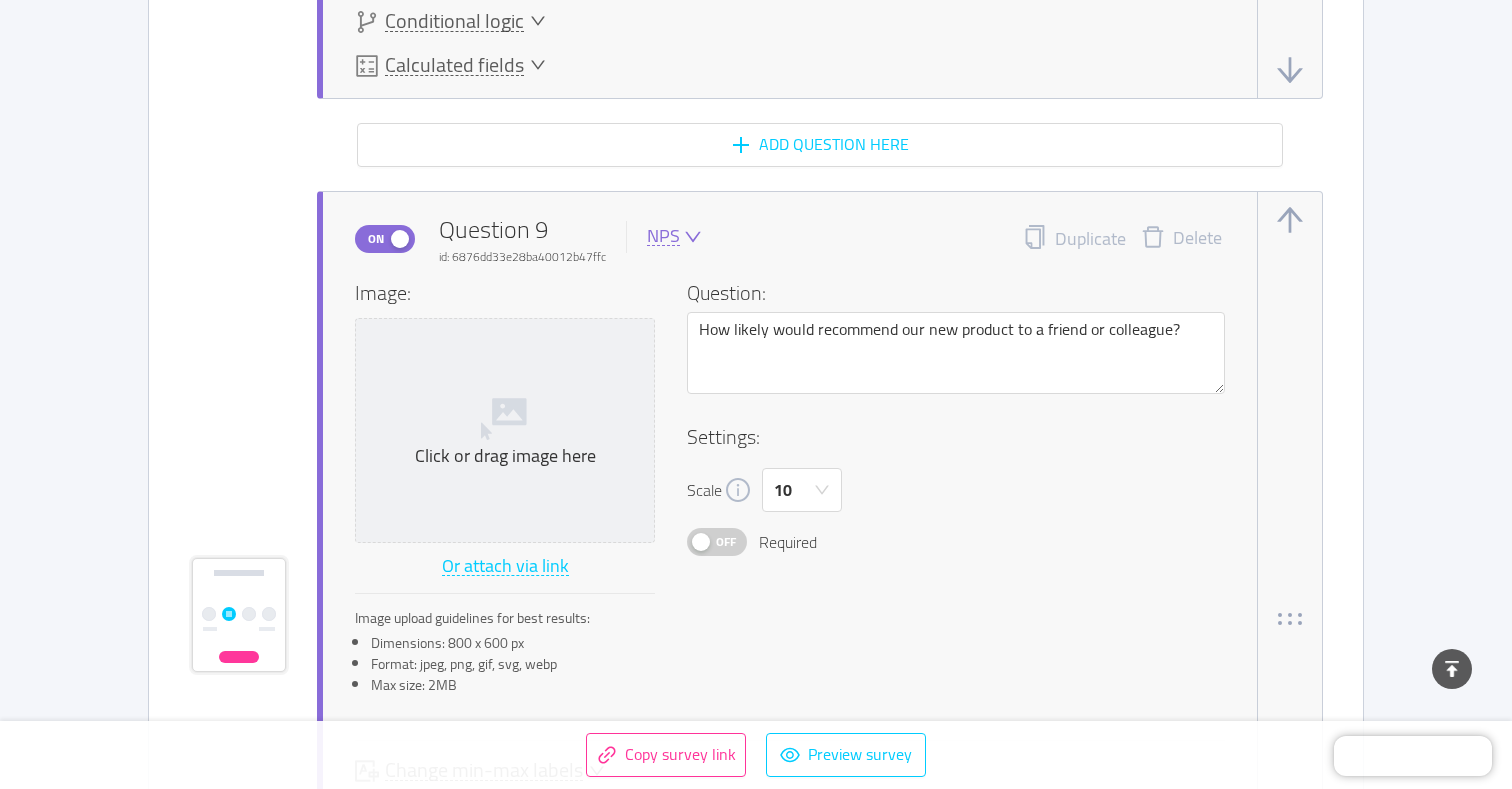 click on "NPS" at bounding box center (663, 236) 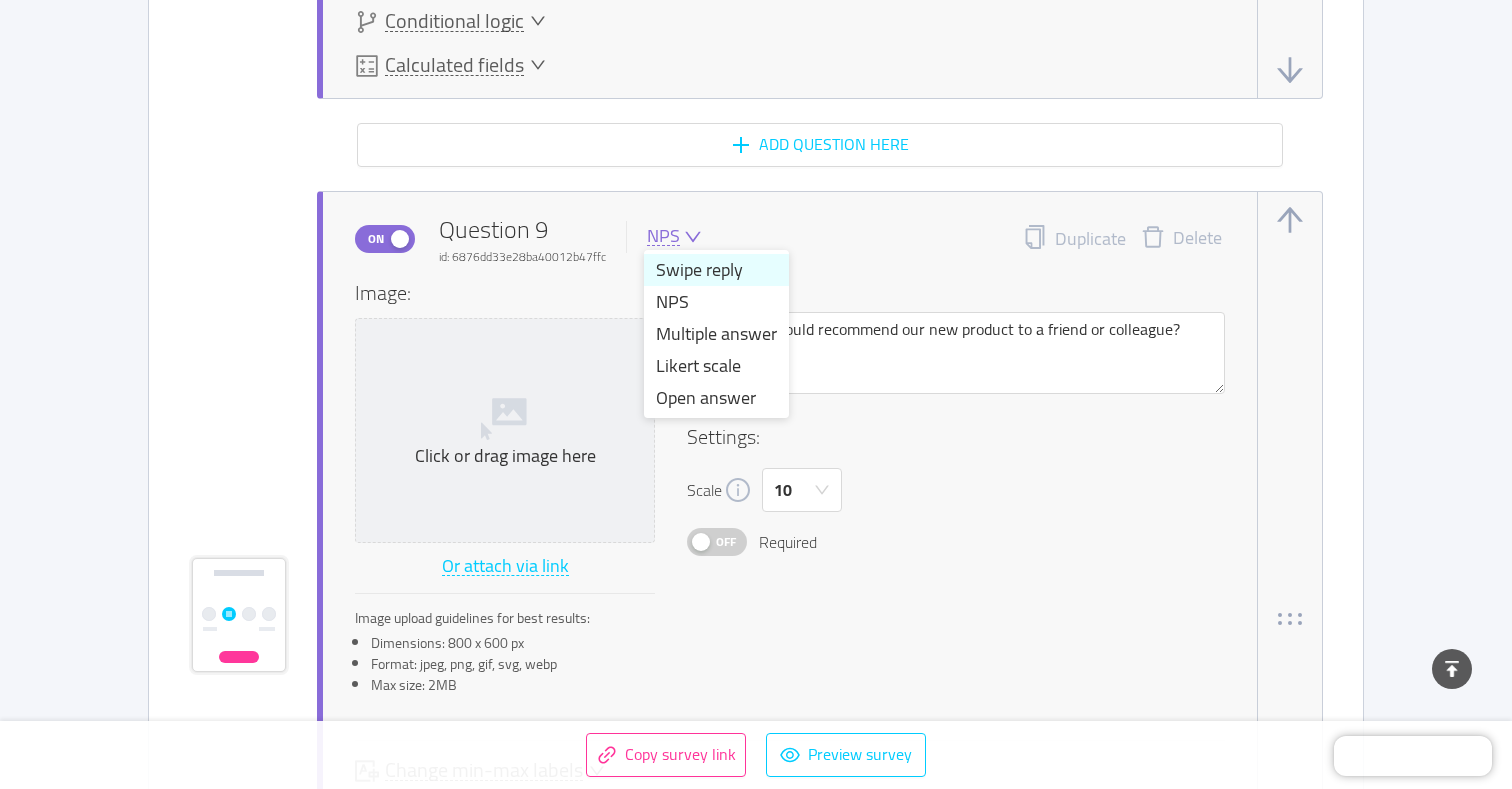 click on "Swipe reply" at bounding box center (716, 270) 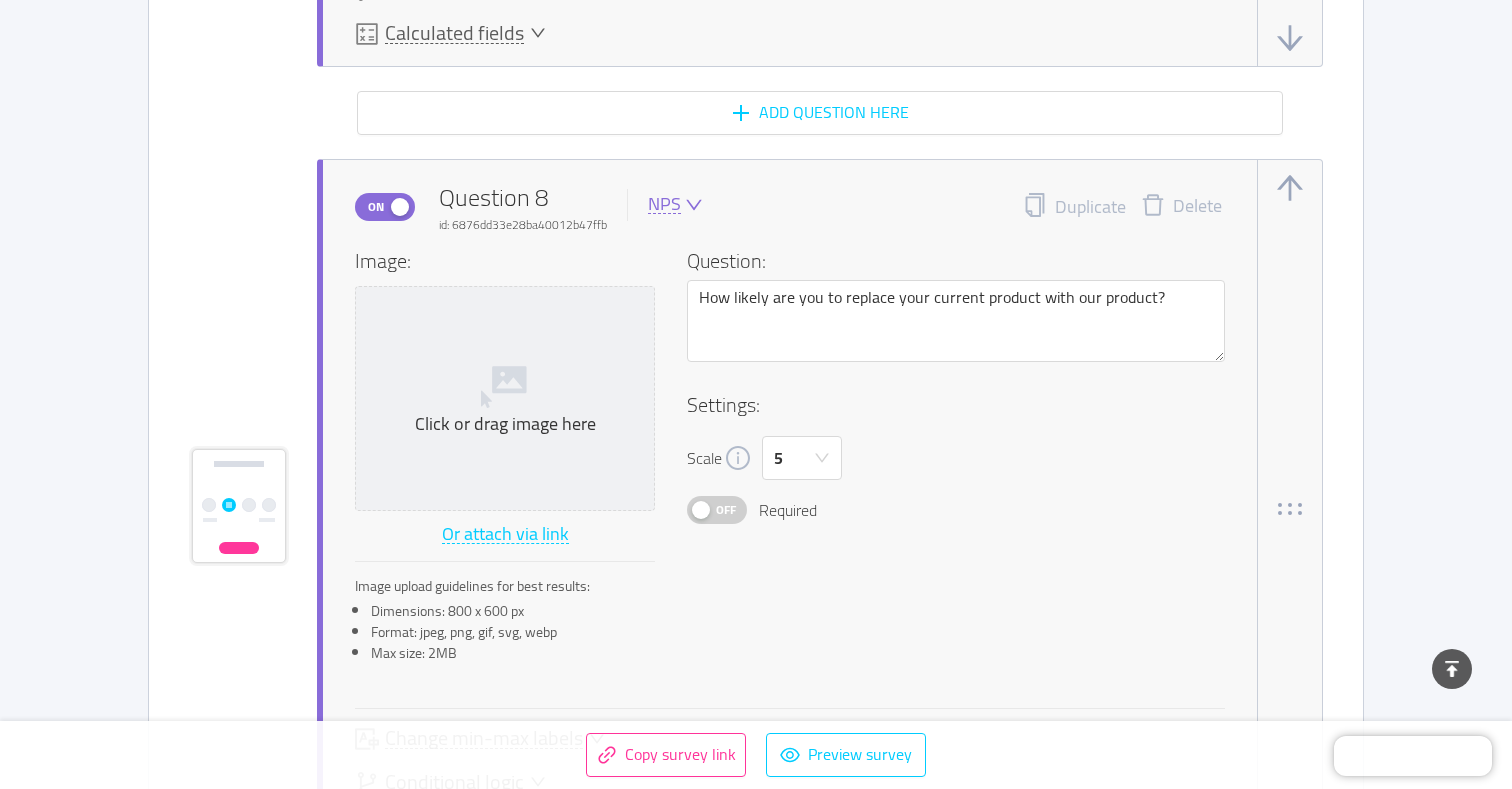 scroll, scrollTop: 6792, scrollLeft: 0, axis: vertical 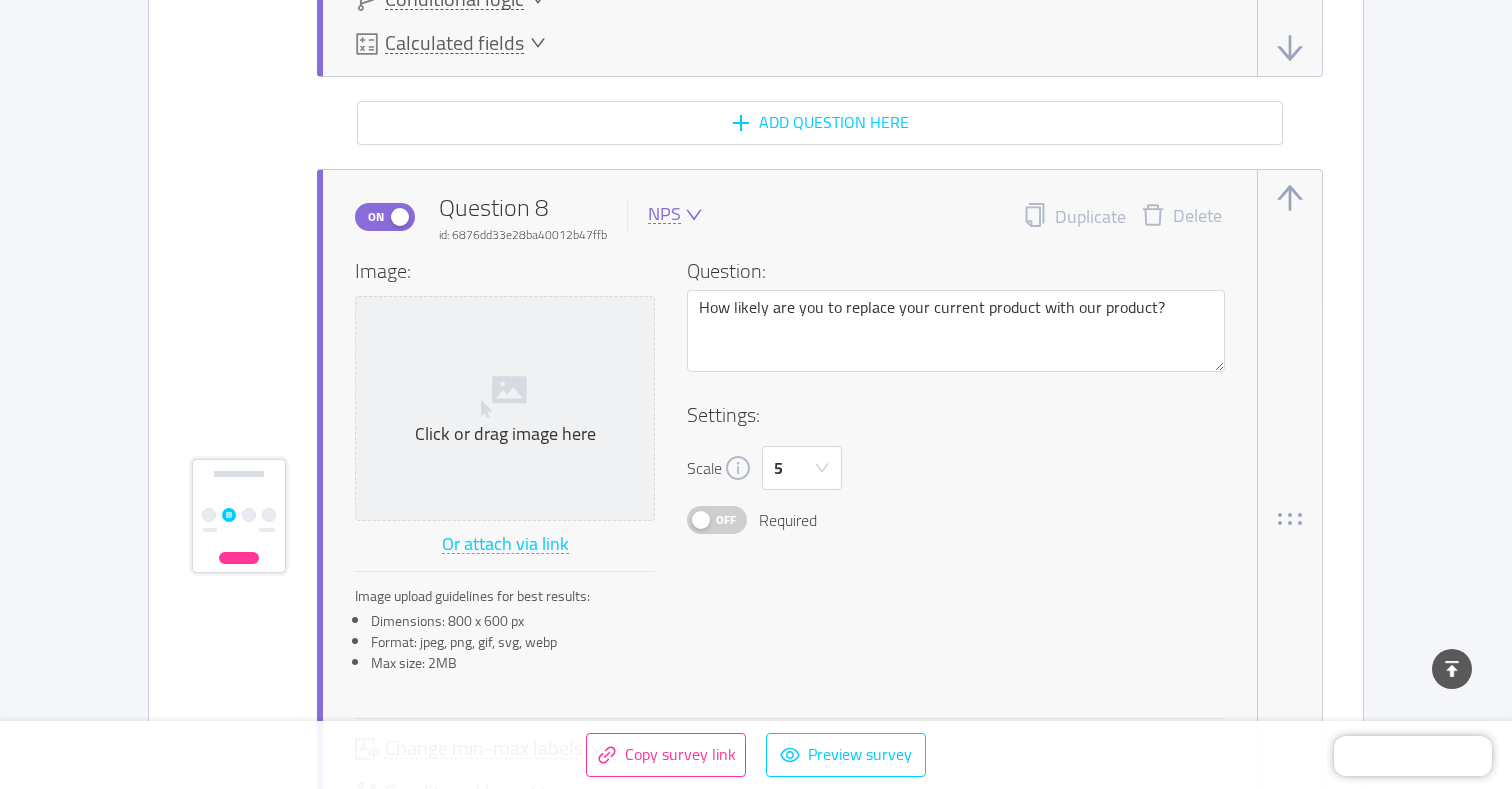 click on "NPS" at bounding box center (664, 214) 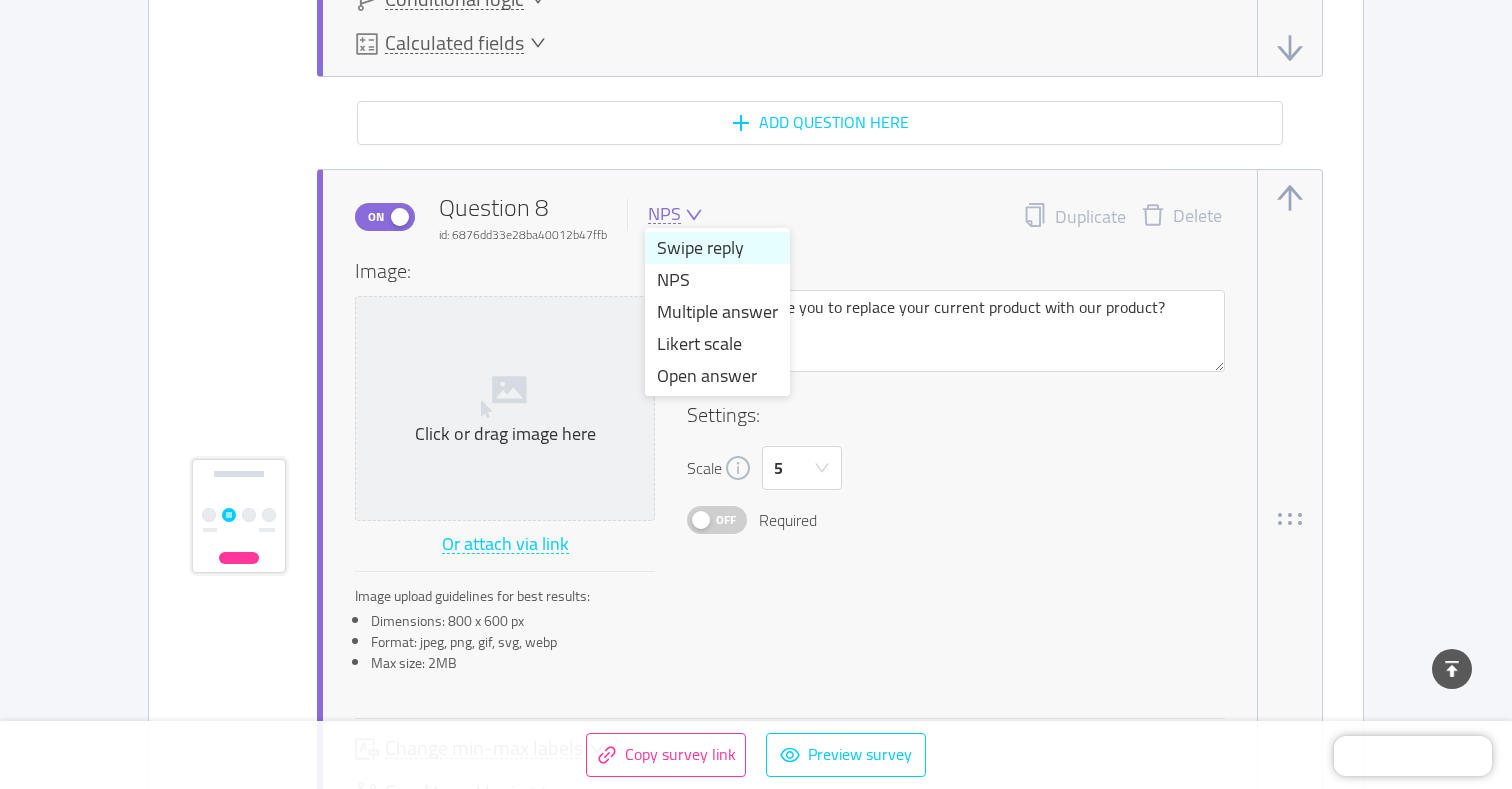click on "Swipe reply" at bounding box center [717, 248] 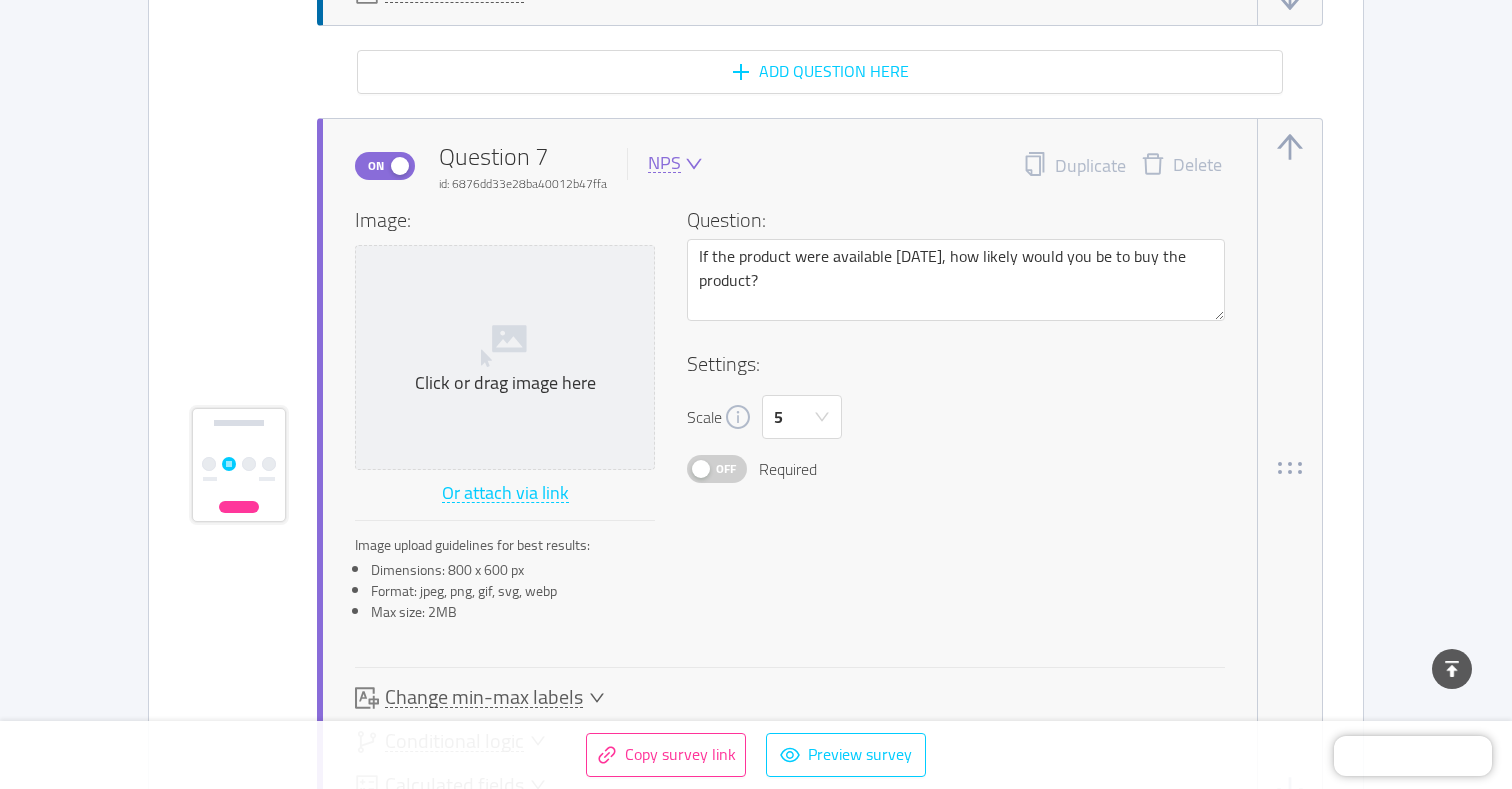 scroll, scrollTop: 5963, scrollLeft: 0, axis: vertical 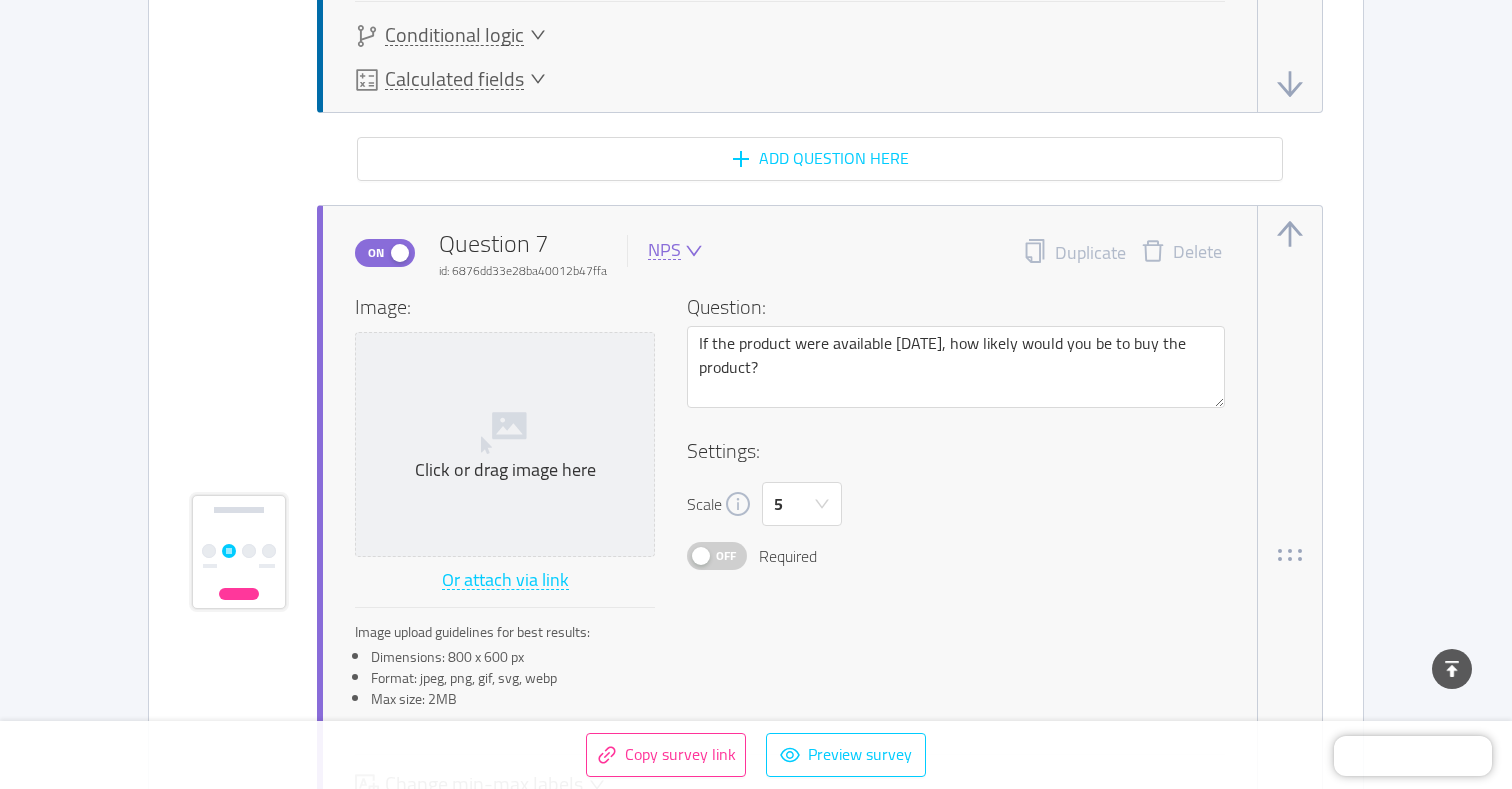 click on "NPS" at bounding box center (664, 250) 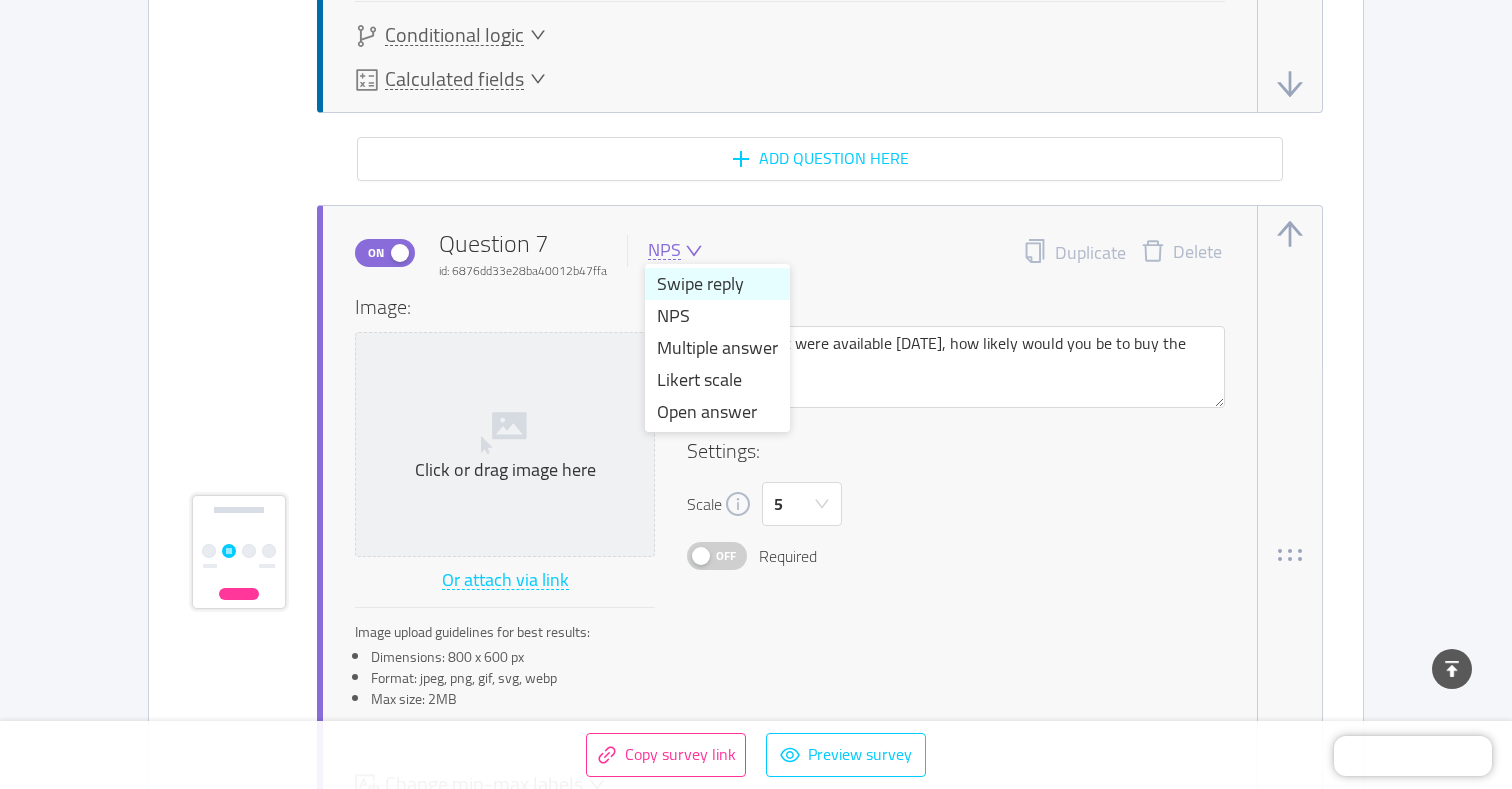 click on "Swipe reply" at bounding box center (717, 284) 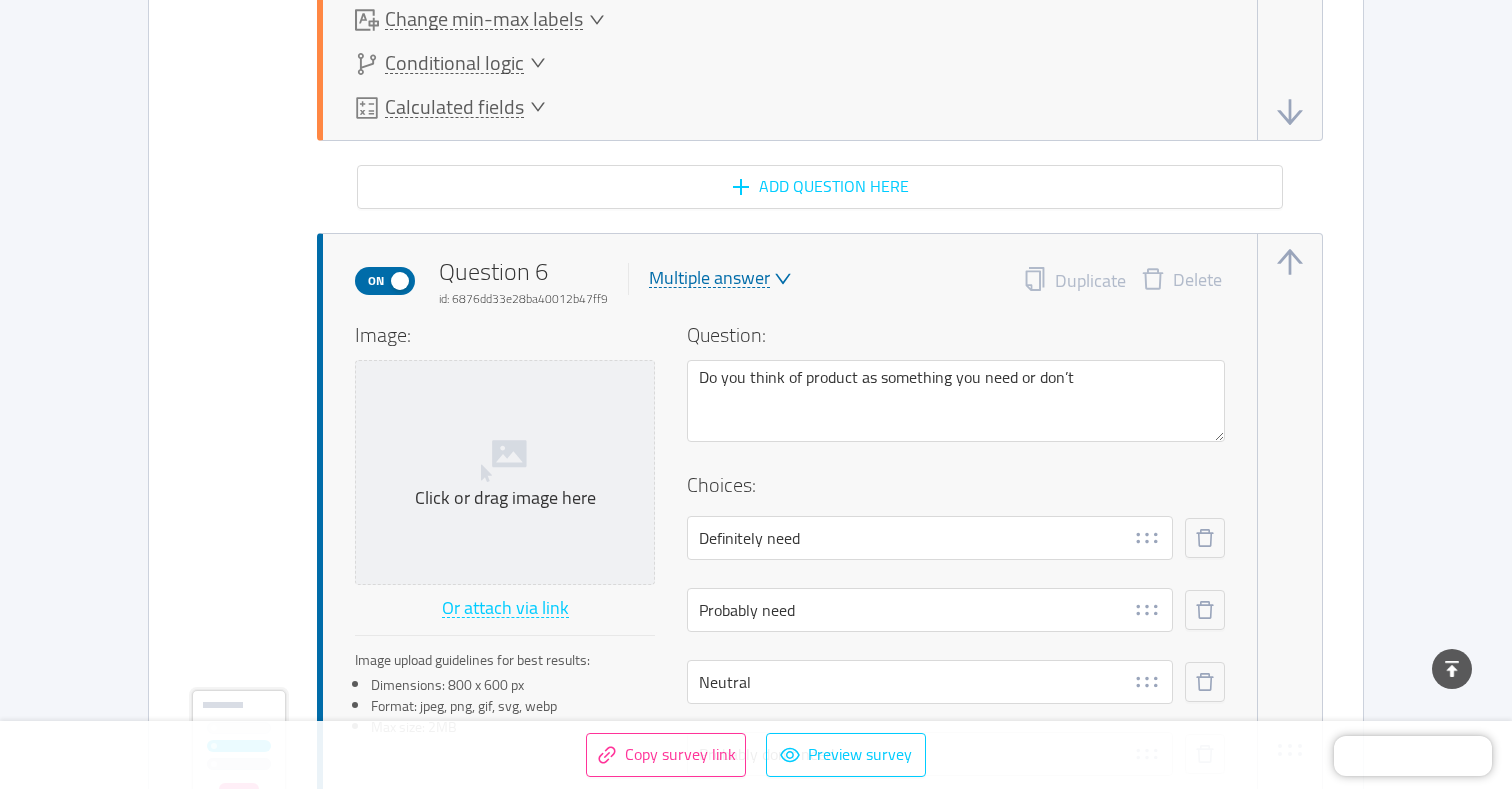 scroll, scrollTop: 4663, scrollLeft: 0, axis: vertical 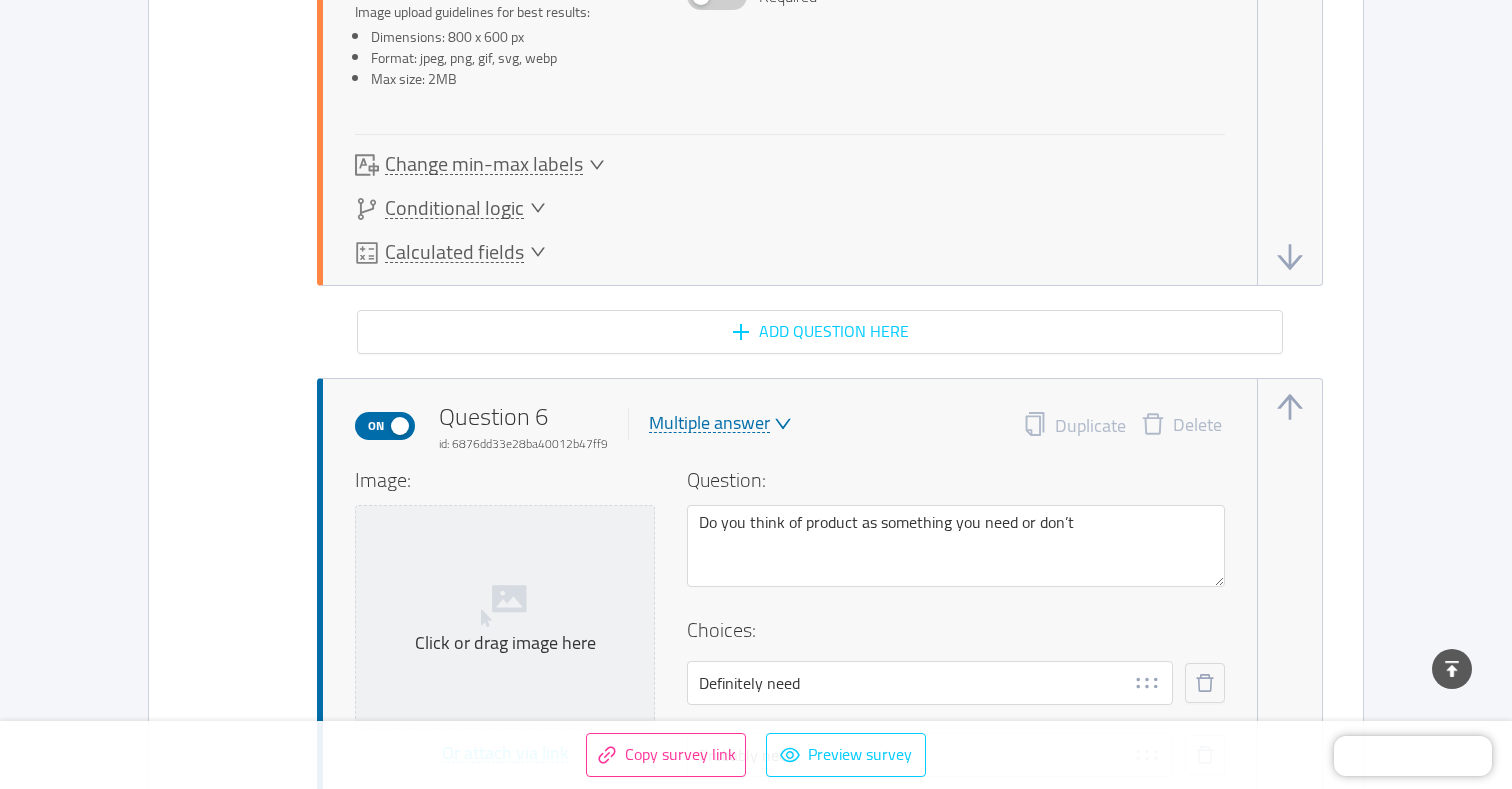 click on "Multiple answer" at bounding box center [709, 423] 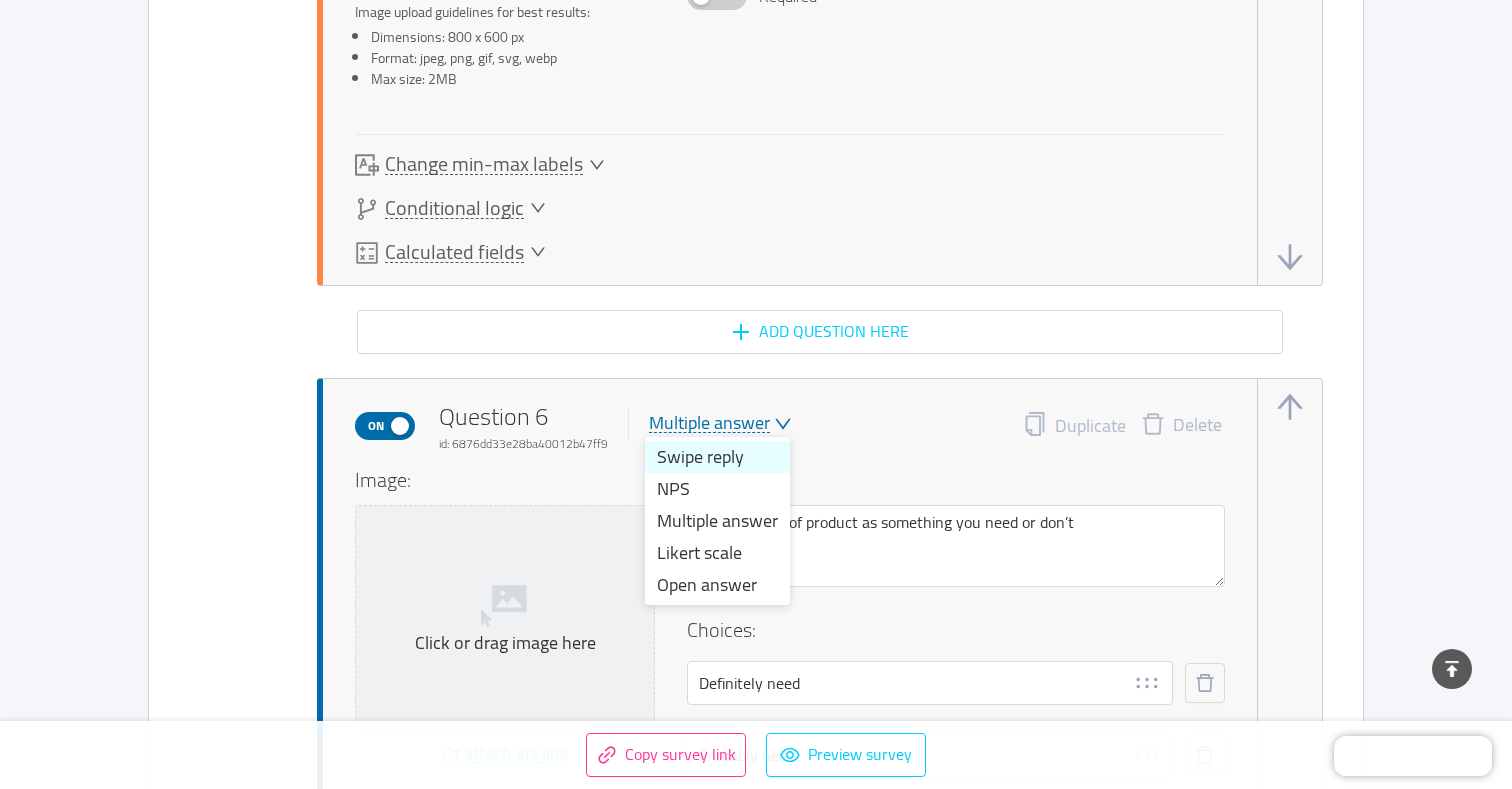 click on "Swipe reply" at bounding box center (717, 457) 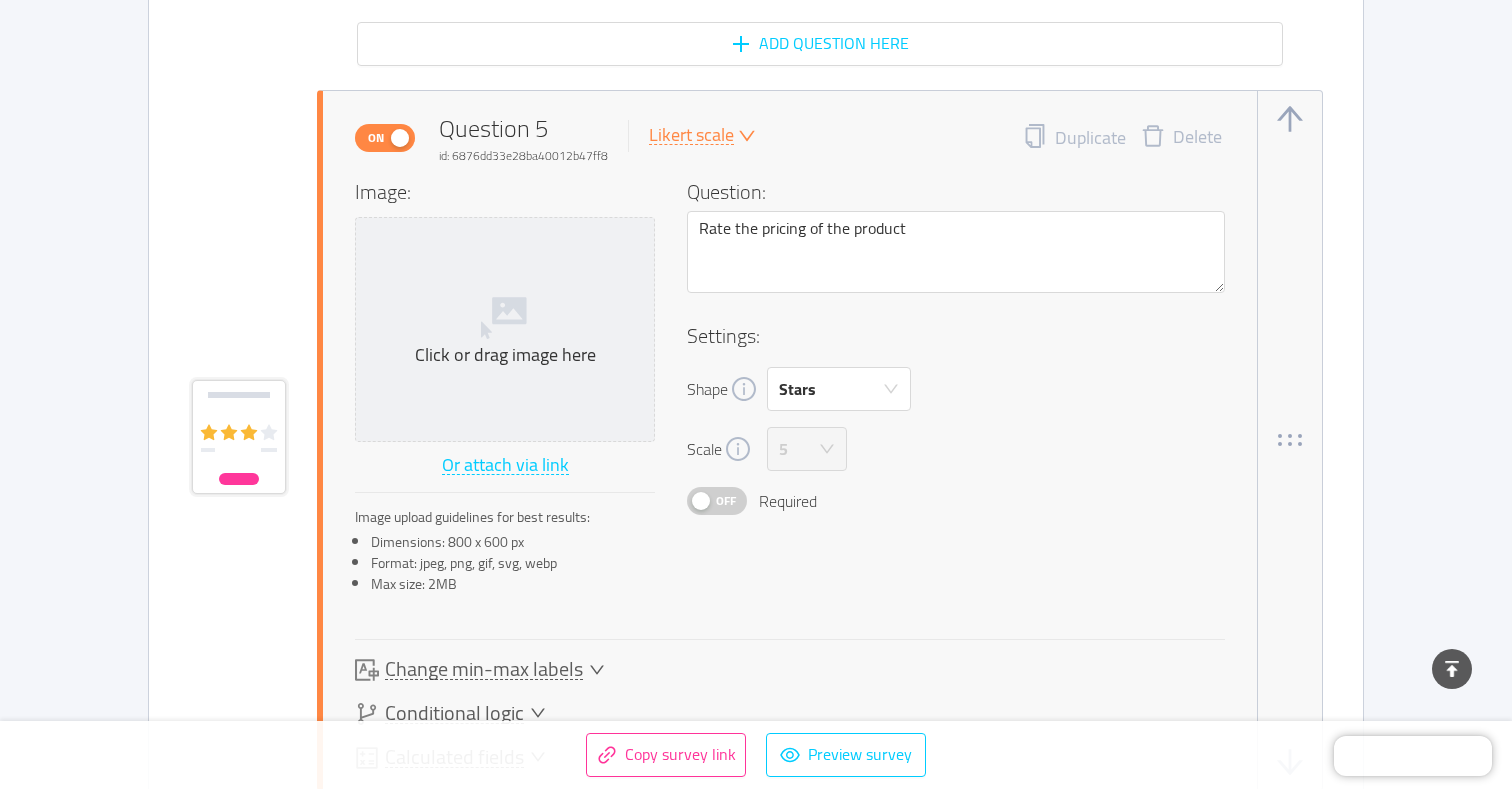 scroll, scrollTop: 3790, scrollLeft: 0, axis: vertical 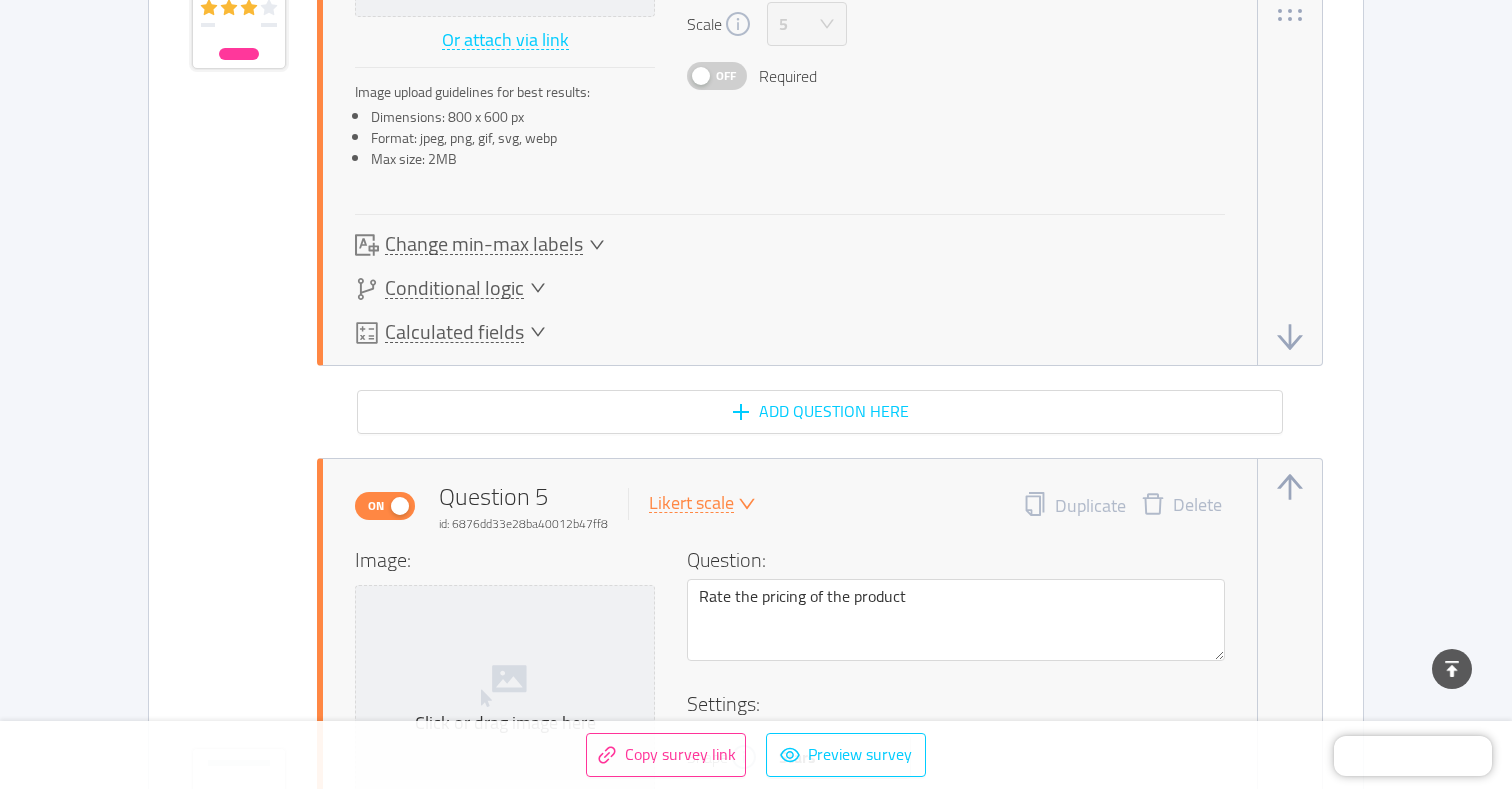 click on "Likert scale" at bounding box center (691, 503) 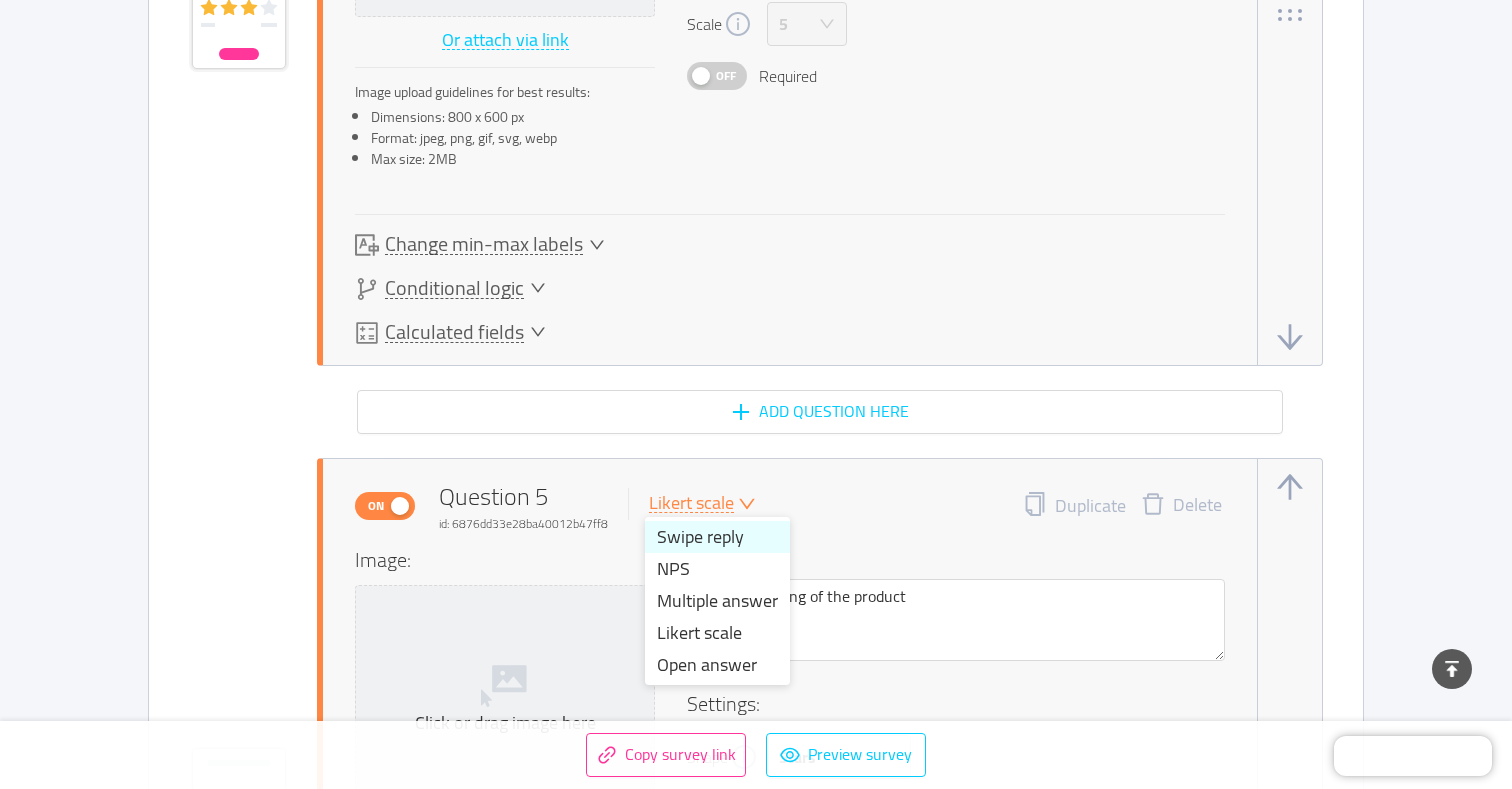 click on "Swipe reply" at bounding box center [717, 537] 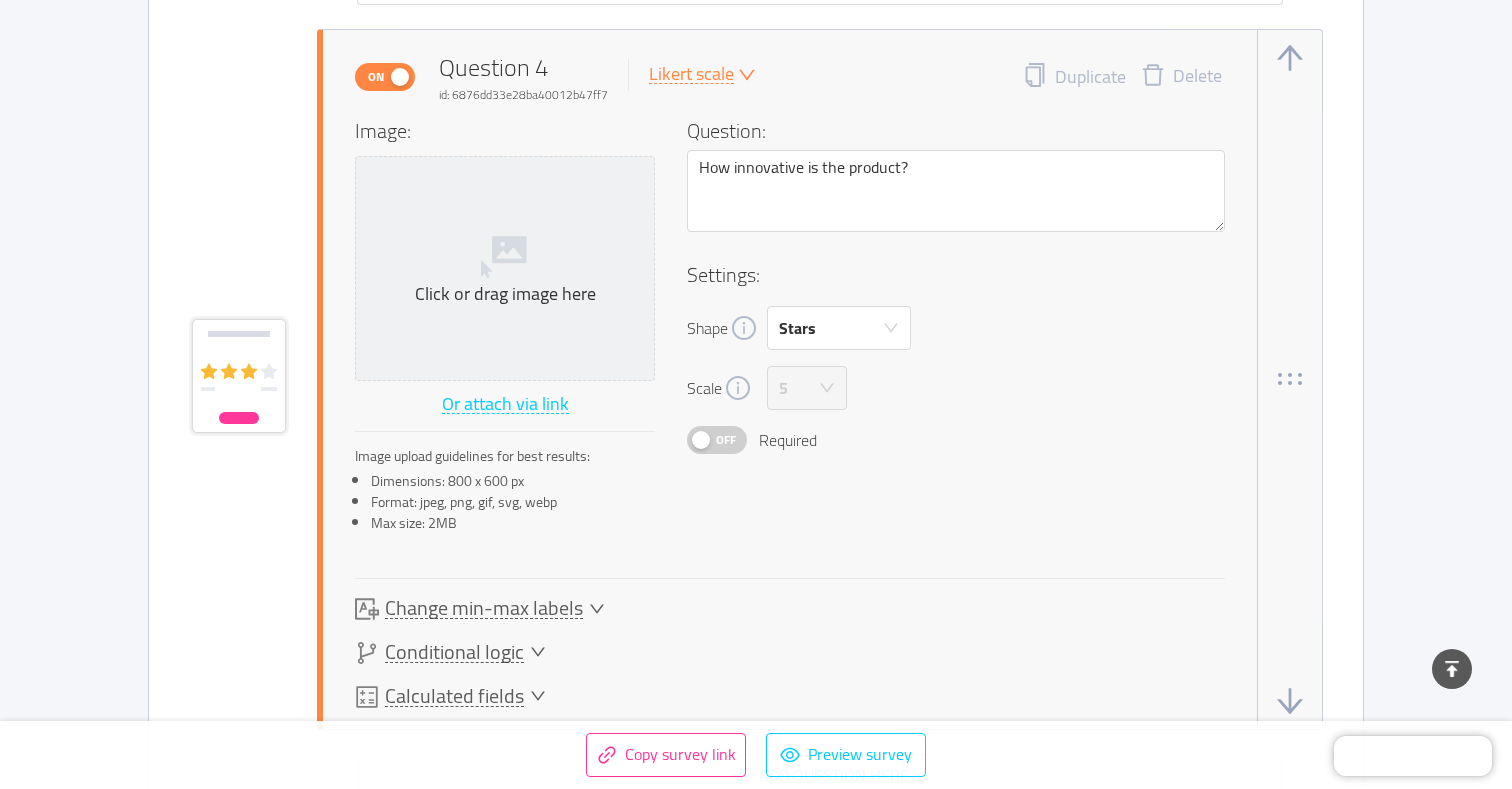 scroll, scrollTop: 3124, scrollLeft: 0, axis: vertical 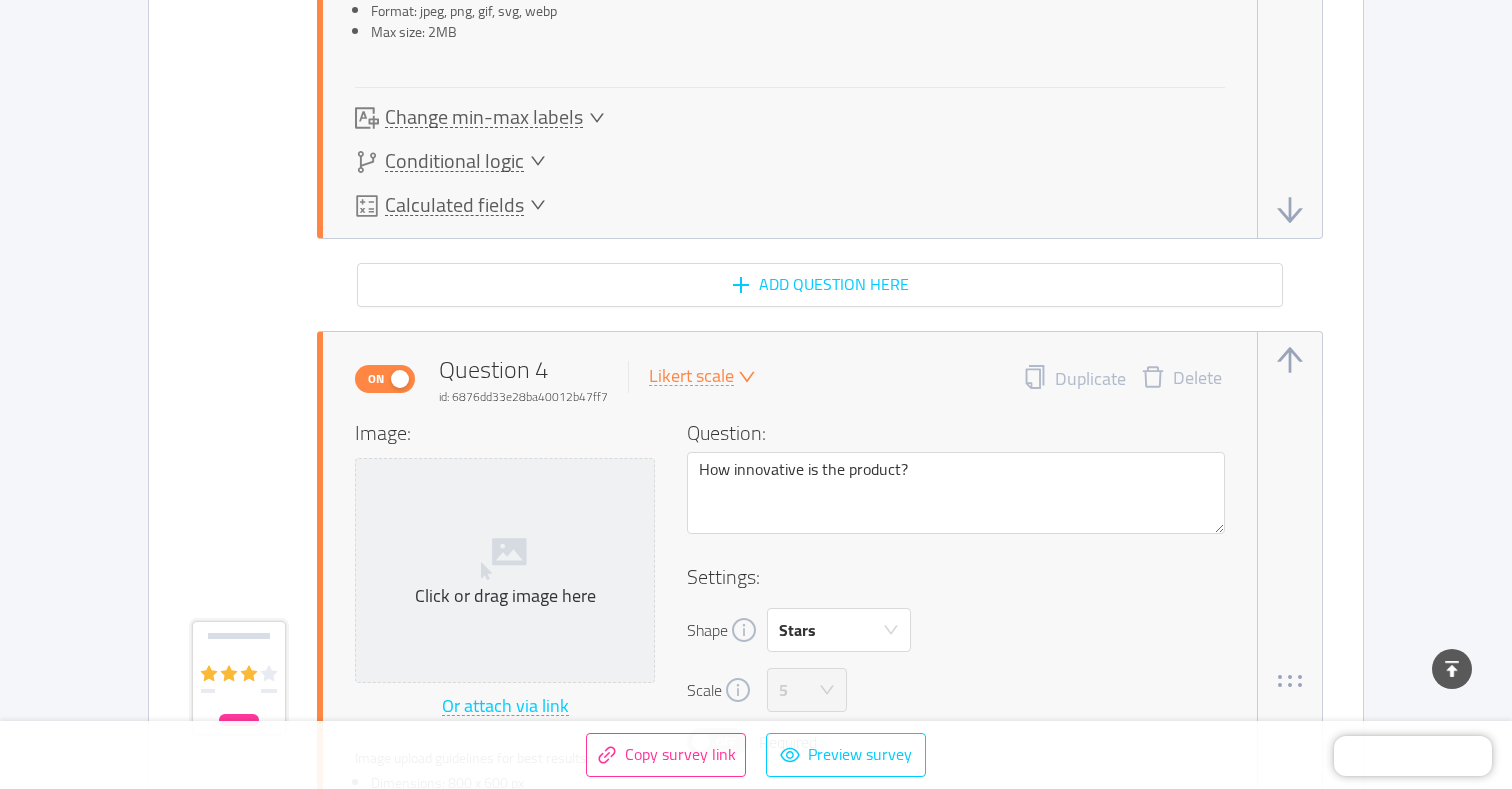 click on "Likert scale" at bounding box center (691, 376) 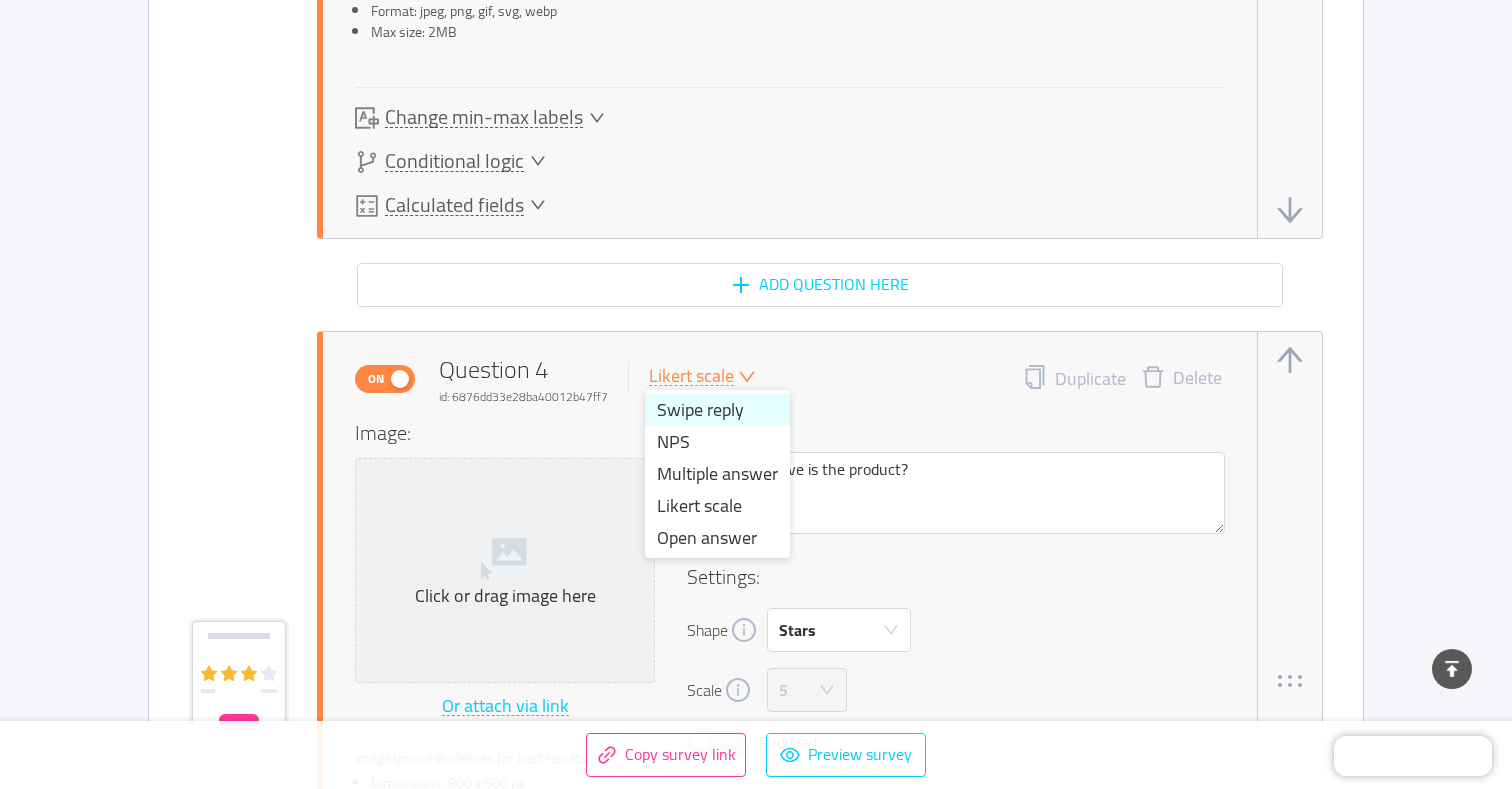 click on "Swipe reply" at bounding box center (717, 410) 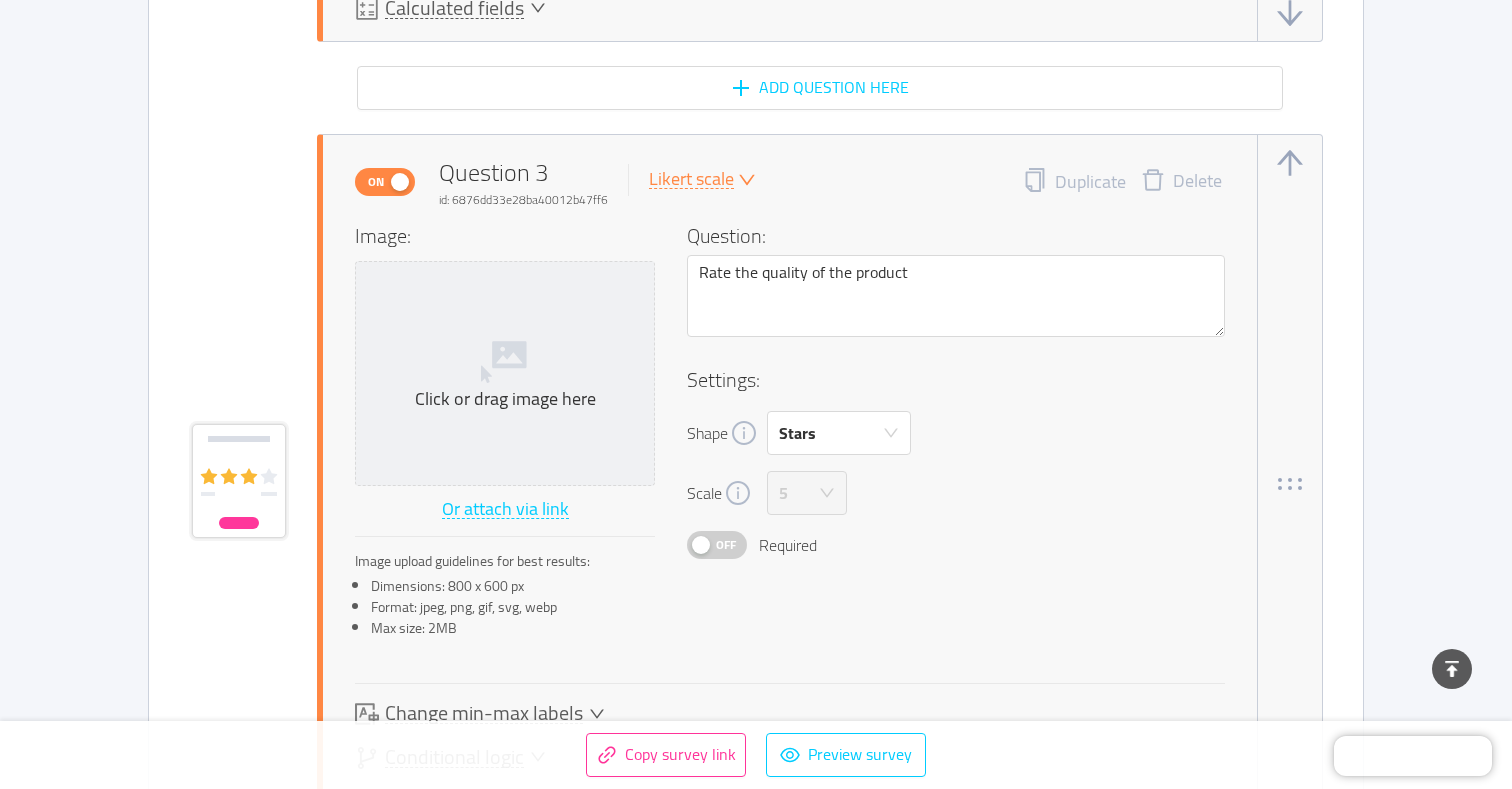 scroll, scrollTop: 2505, scrollLeft: 0, axis: vertical 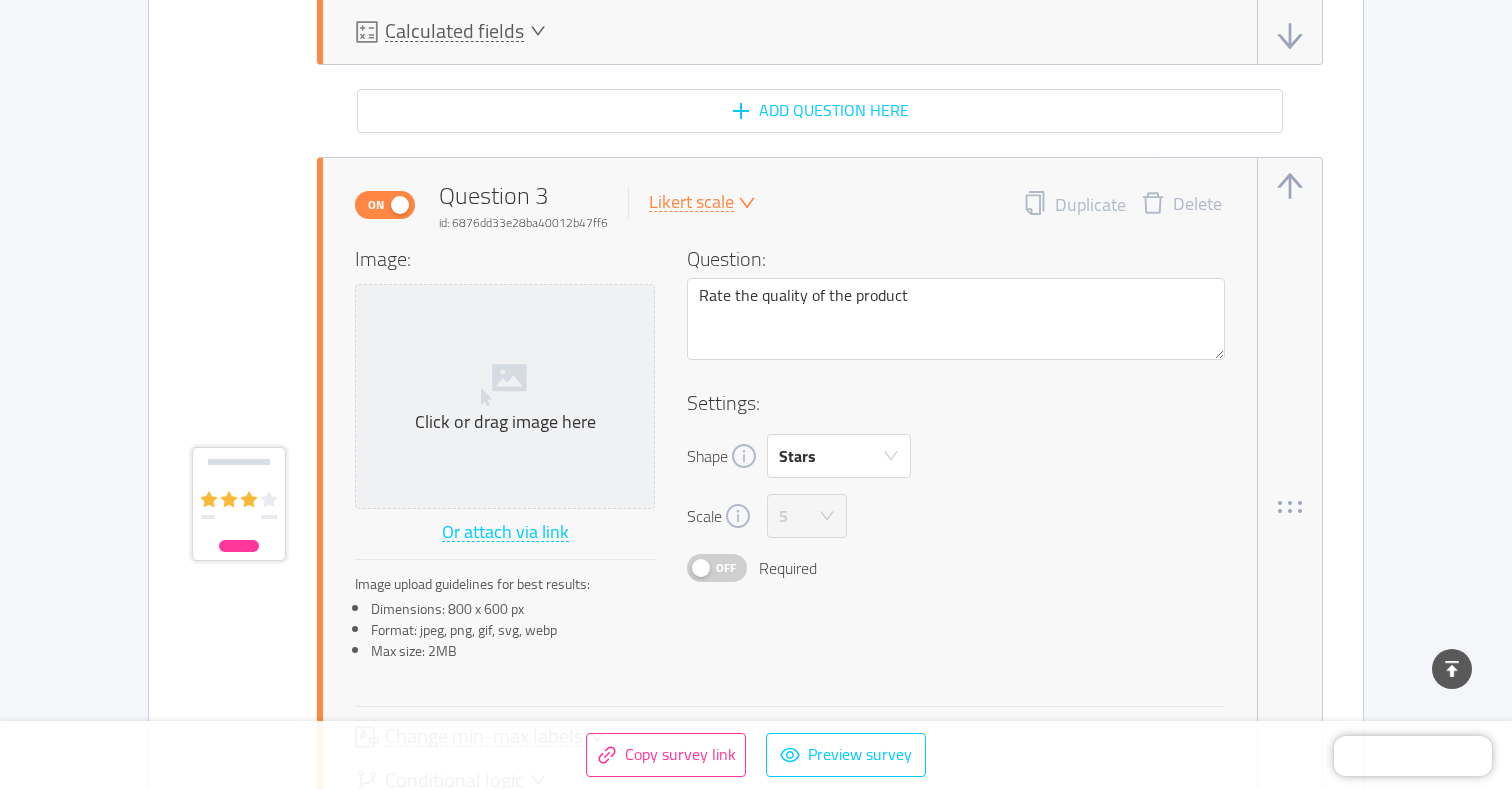 click on "Likert scale" at bounding box center (691, 202) 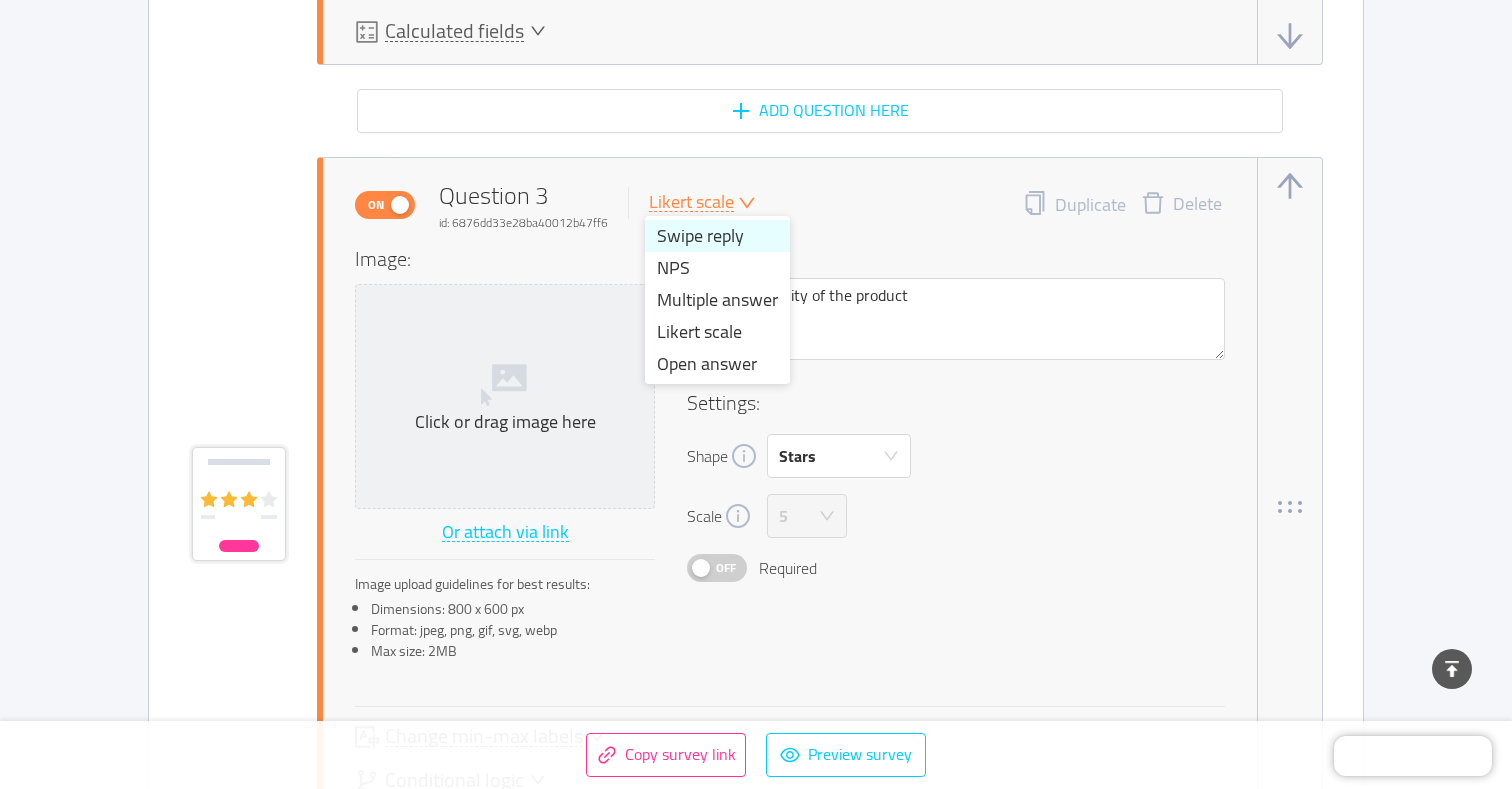 click on "Swipe reply" at bounding box center (717, 236) 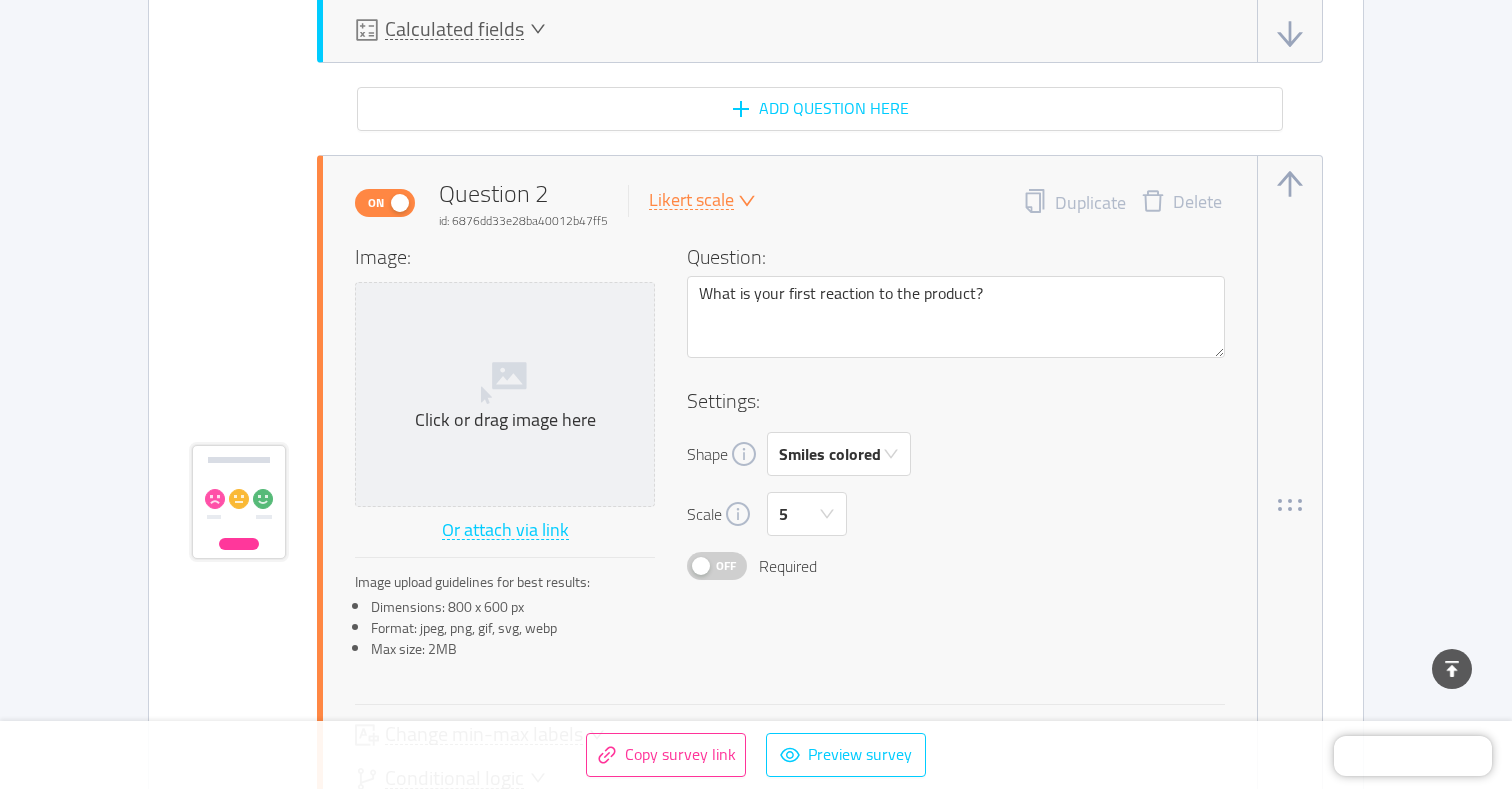 scroll, scrollTop: 1673, scrollLeft: 0, axis: vertical 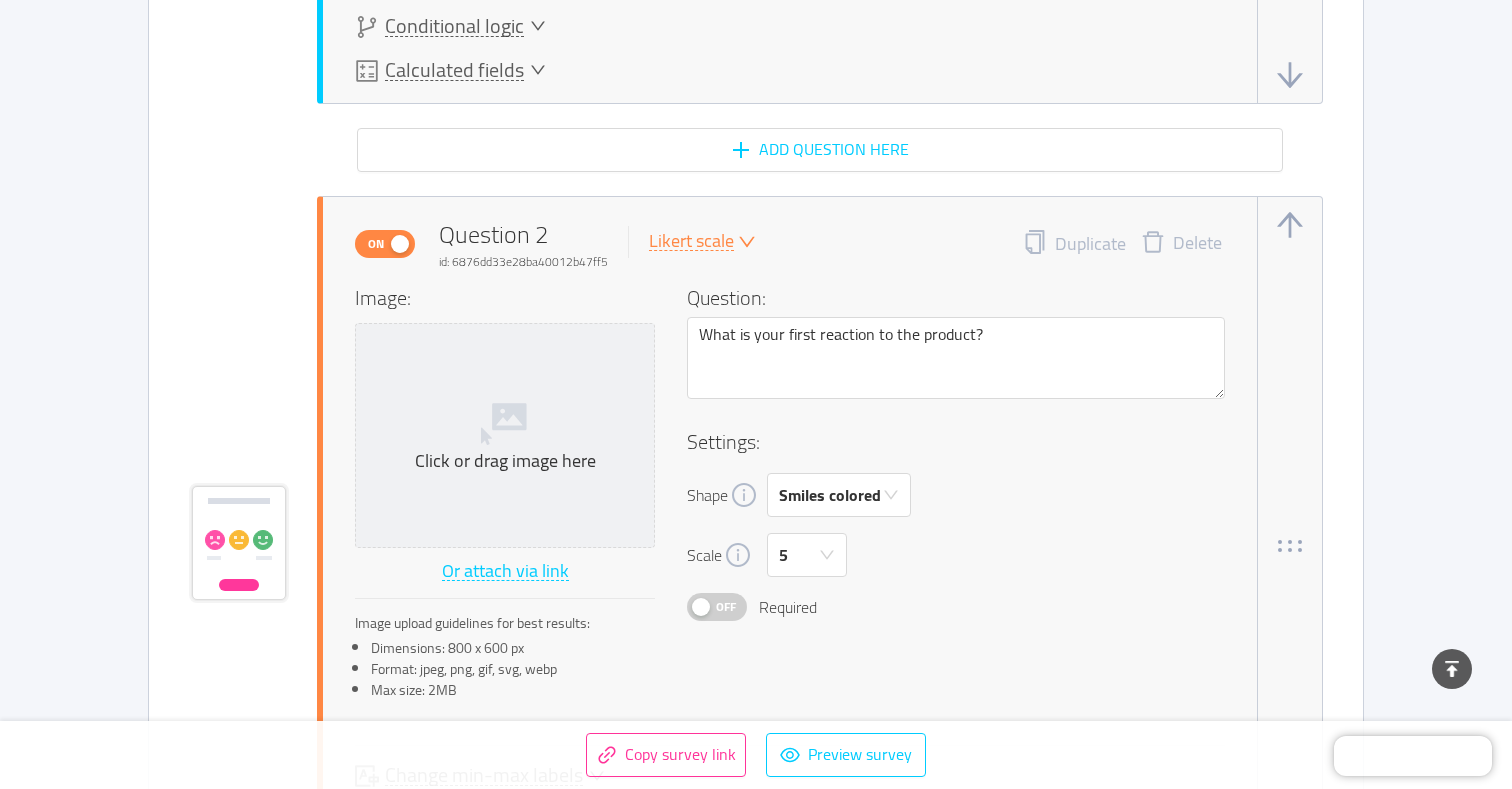 click on "Likert scale" at bounding box center [691, 241] 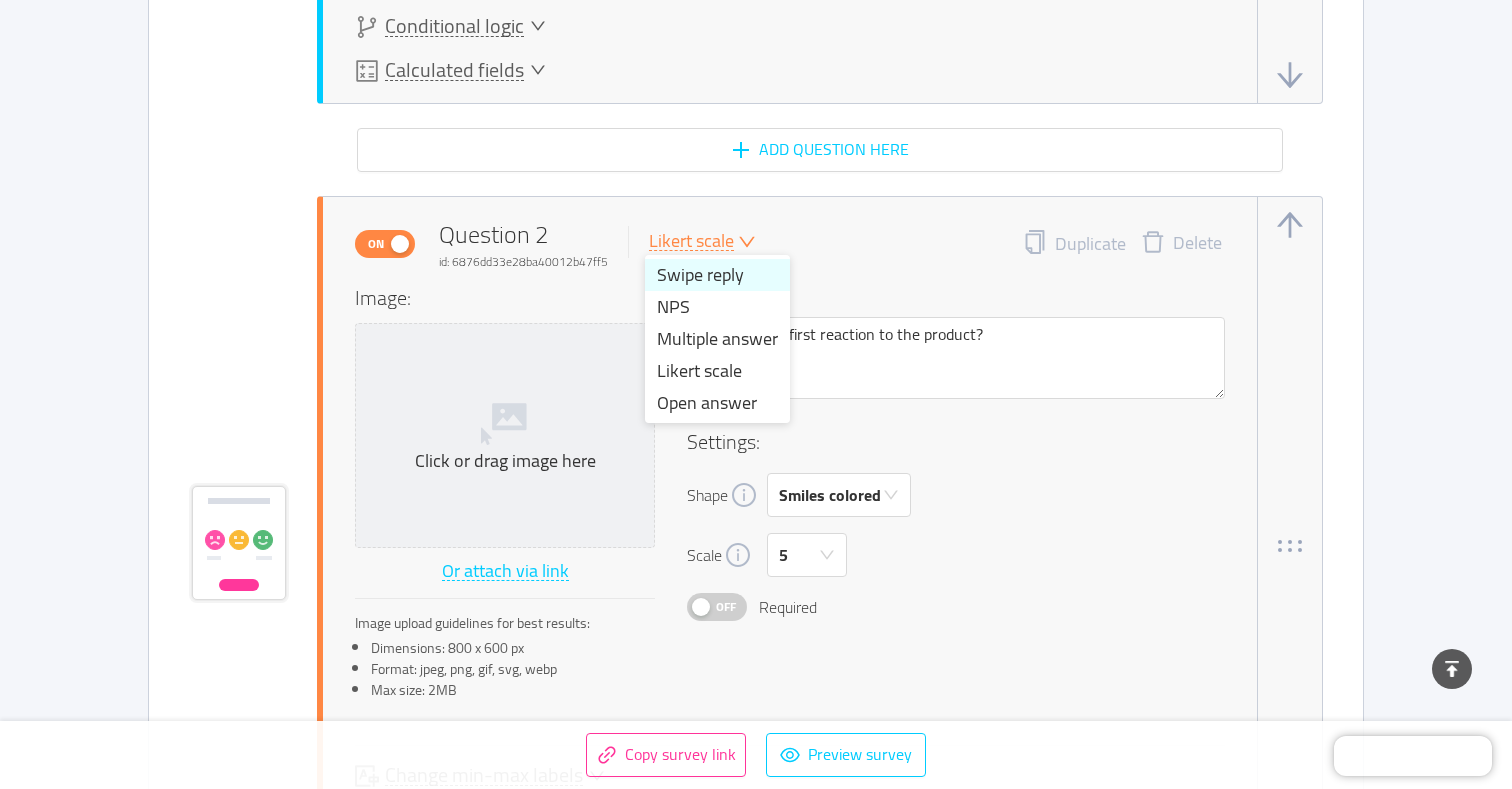 click on "Swipe reply" at bounding box center [717, 275] 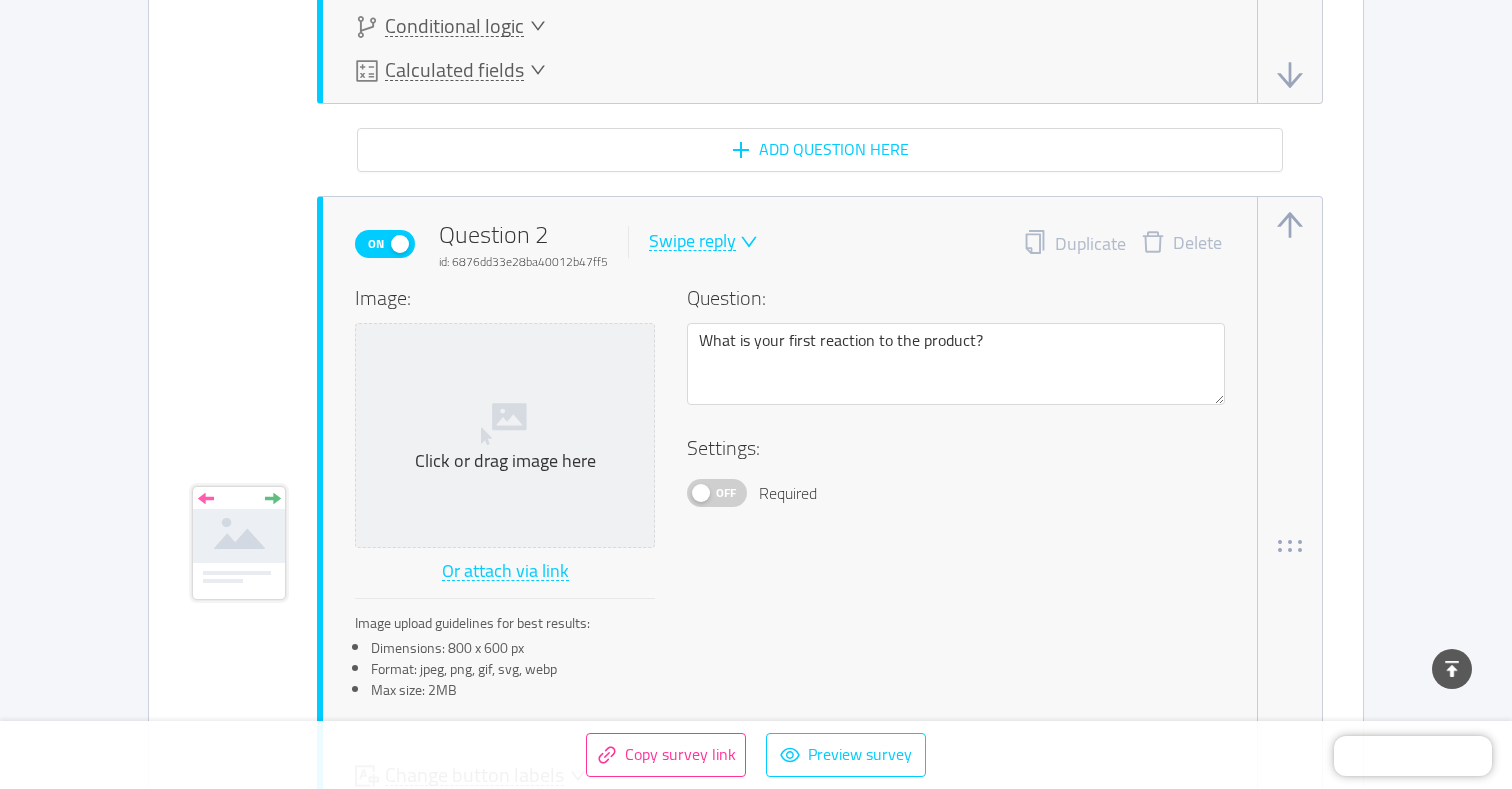 type 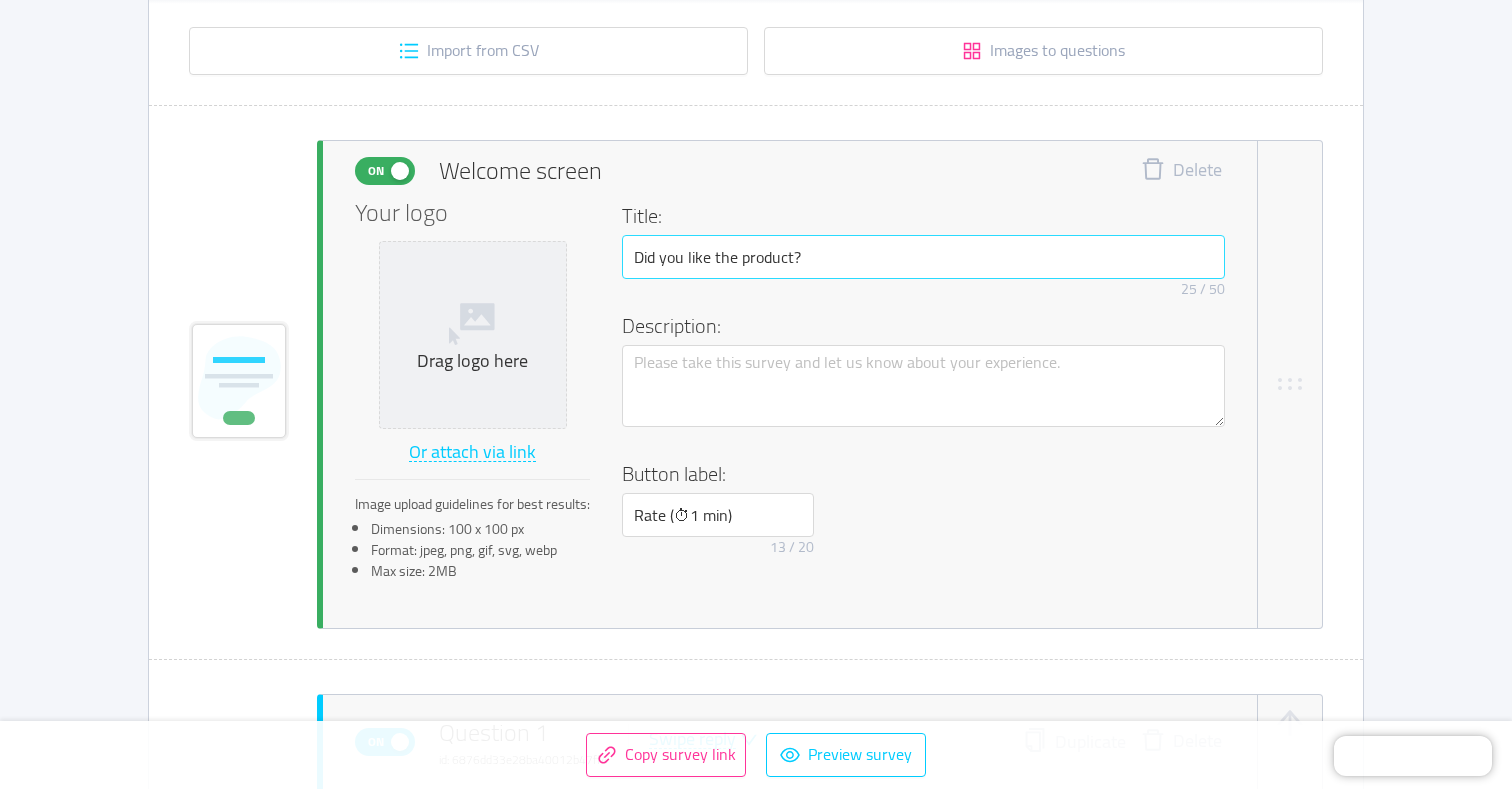 scroll, scrollTop: 382, scrollLeft: 0, axis: vertical 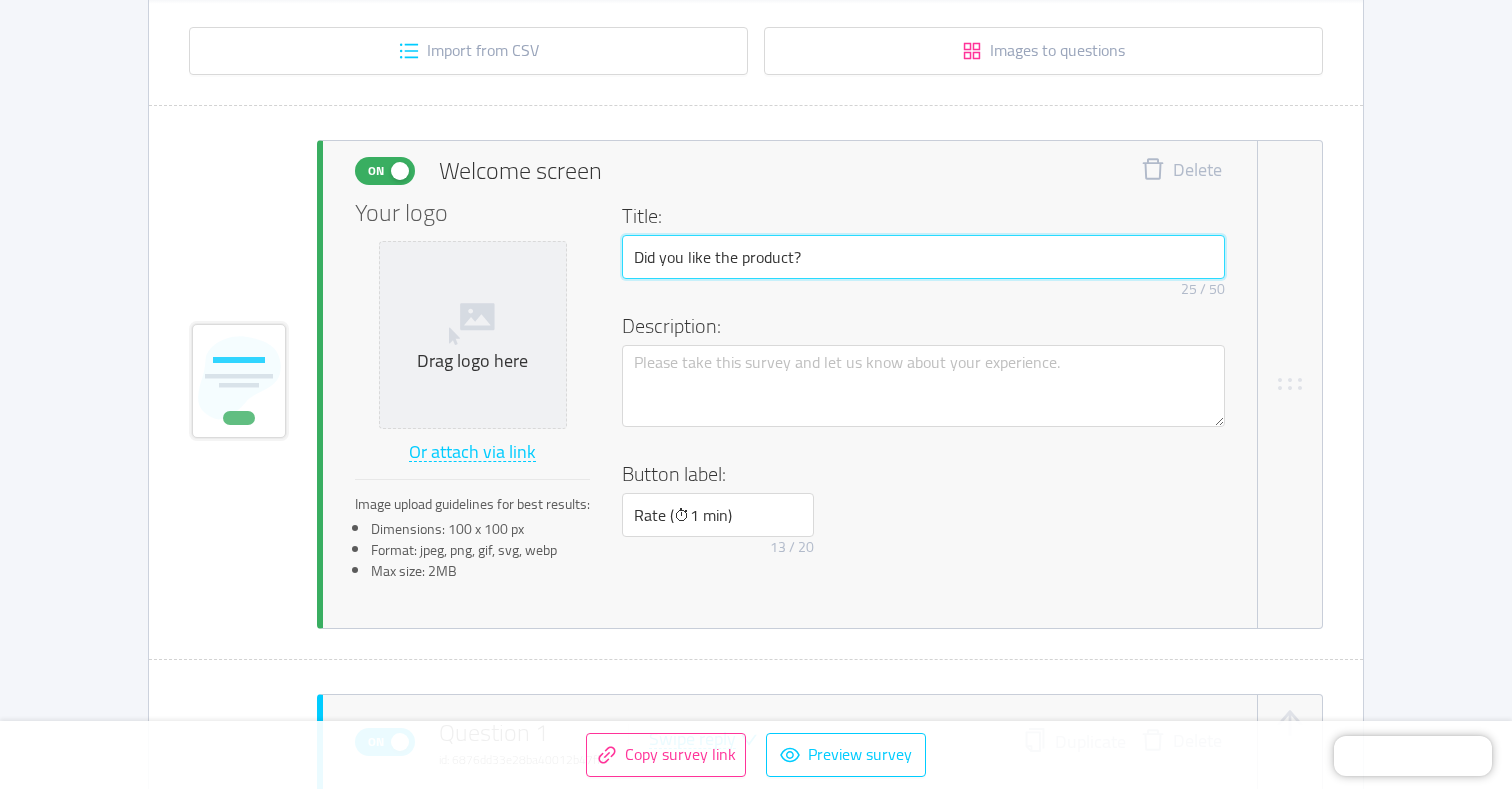 click on "Did you like the product?" at bounding box center [923, 257] 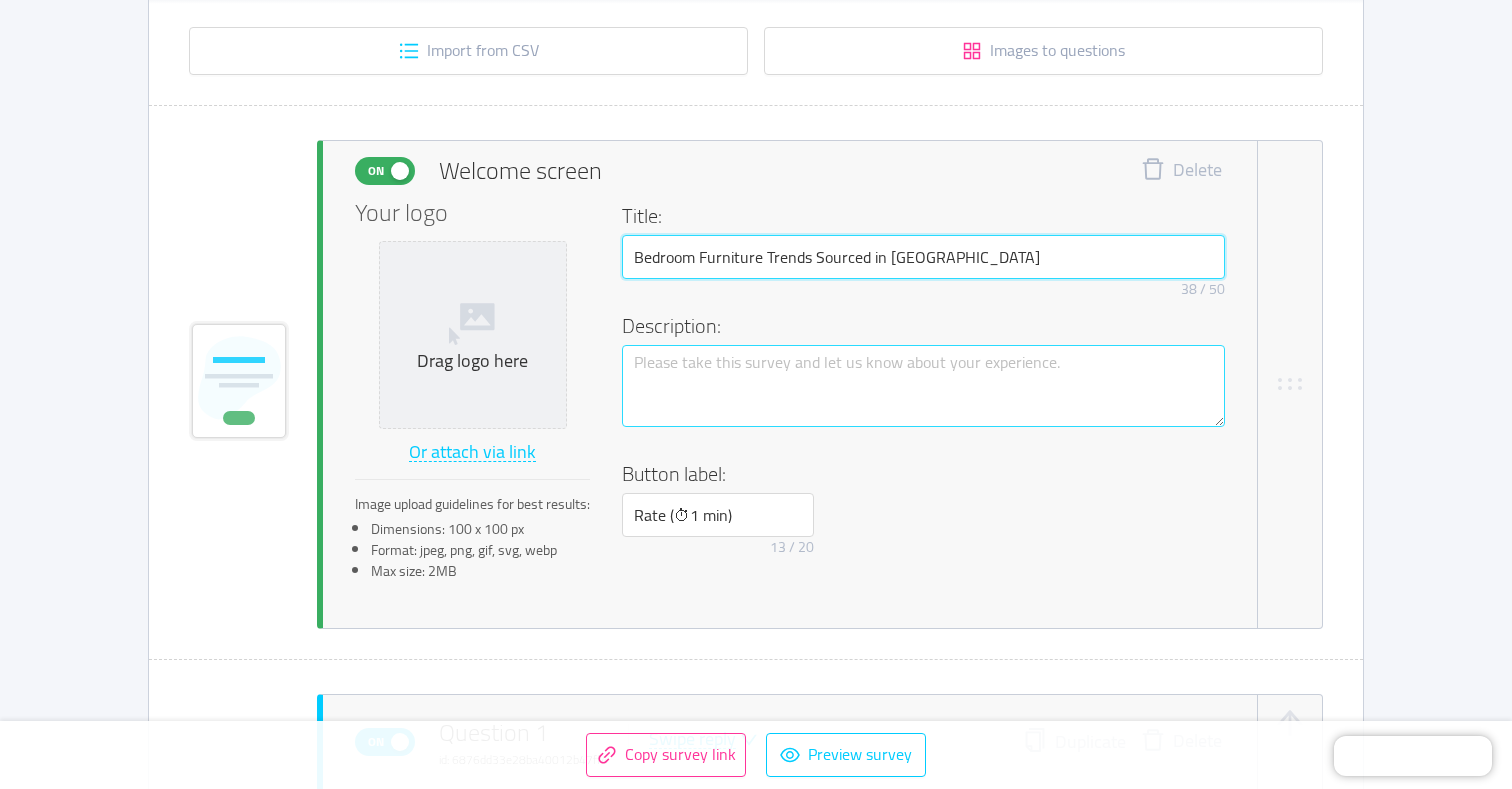 type on "Bedroom Furniture Trends Sourced in [GEOGRAPHIC_DATA]" 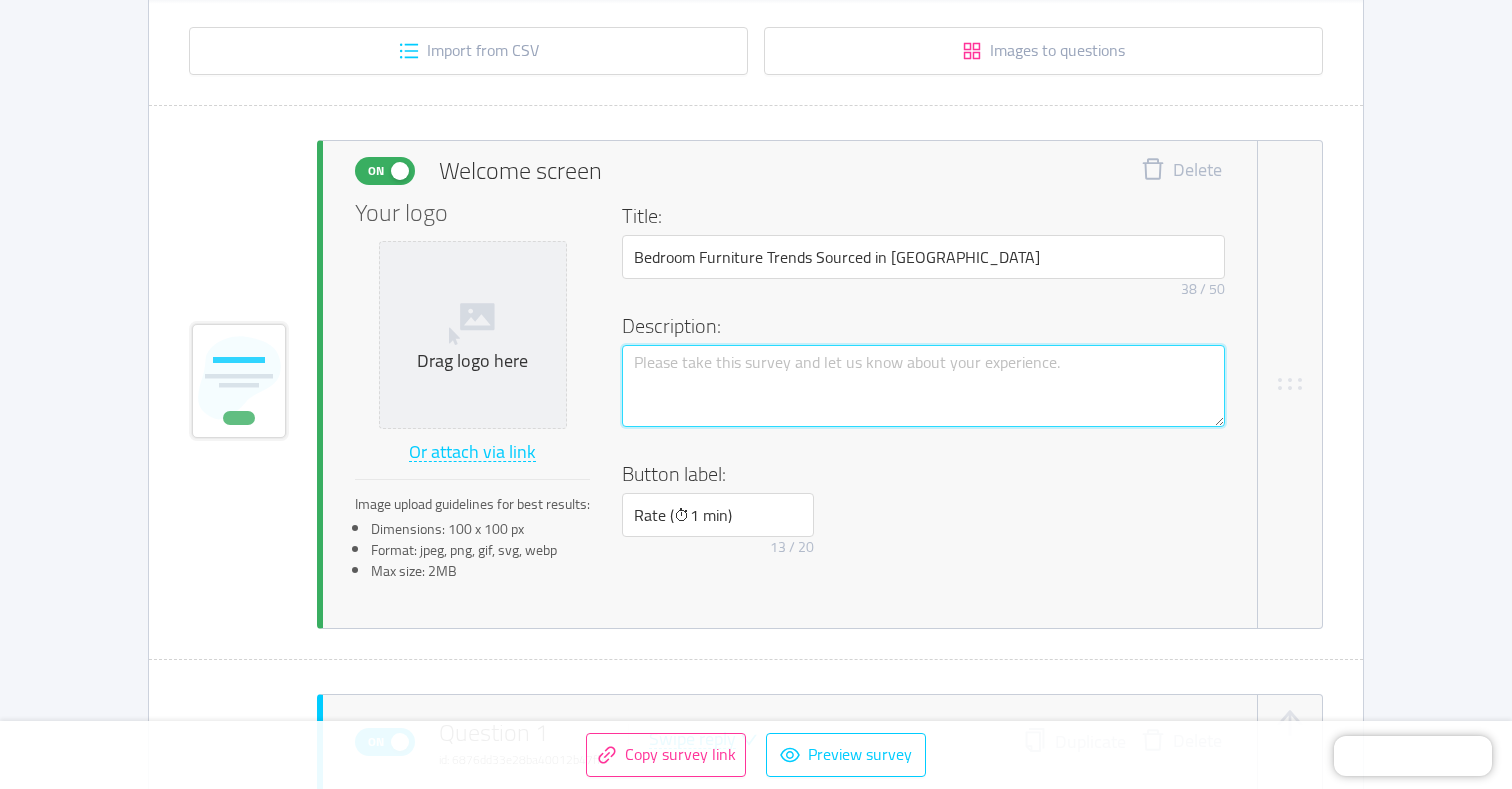 click at bounding box center (923, 386) 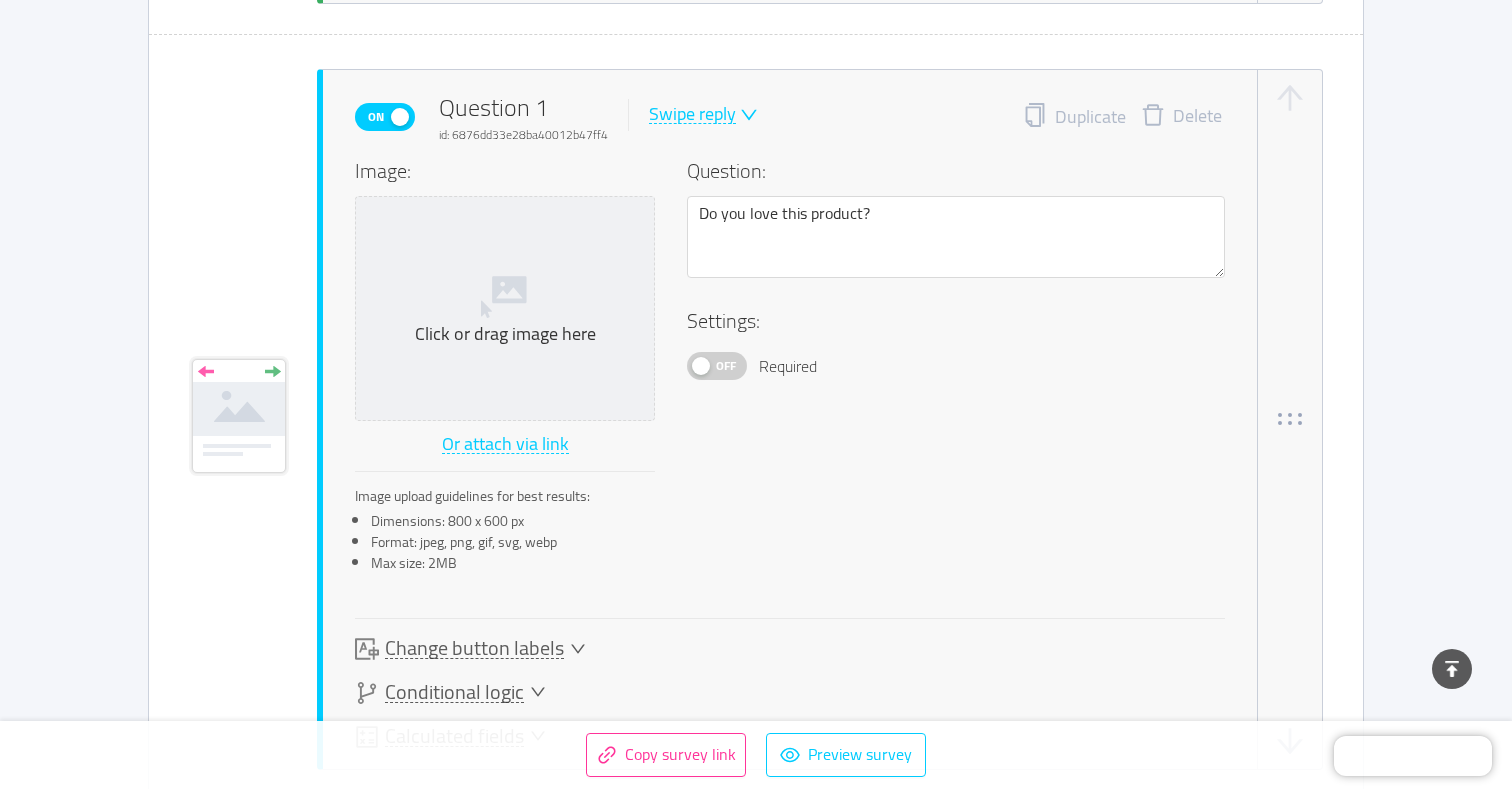 scroll, scrollTop: 1016, scrollLeft: 0, axis: vertical 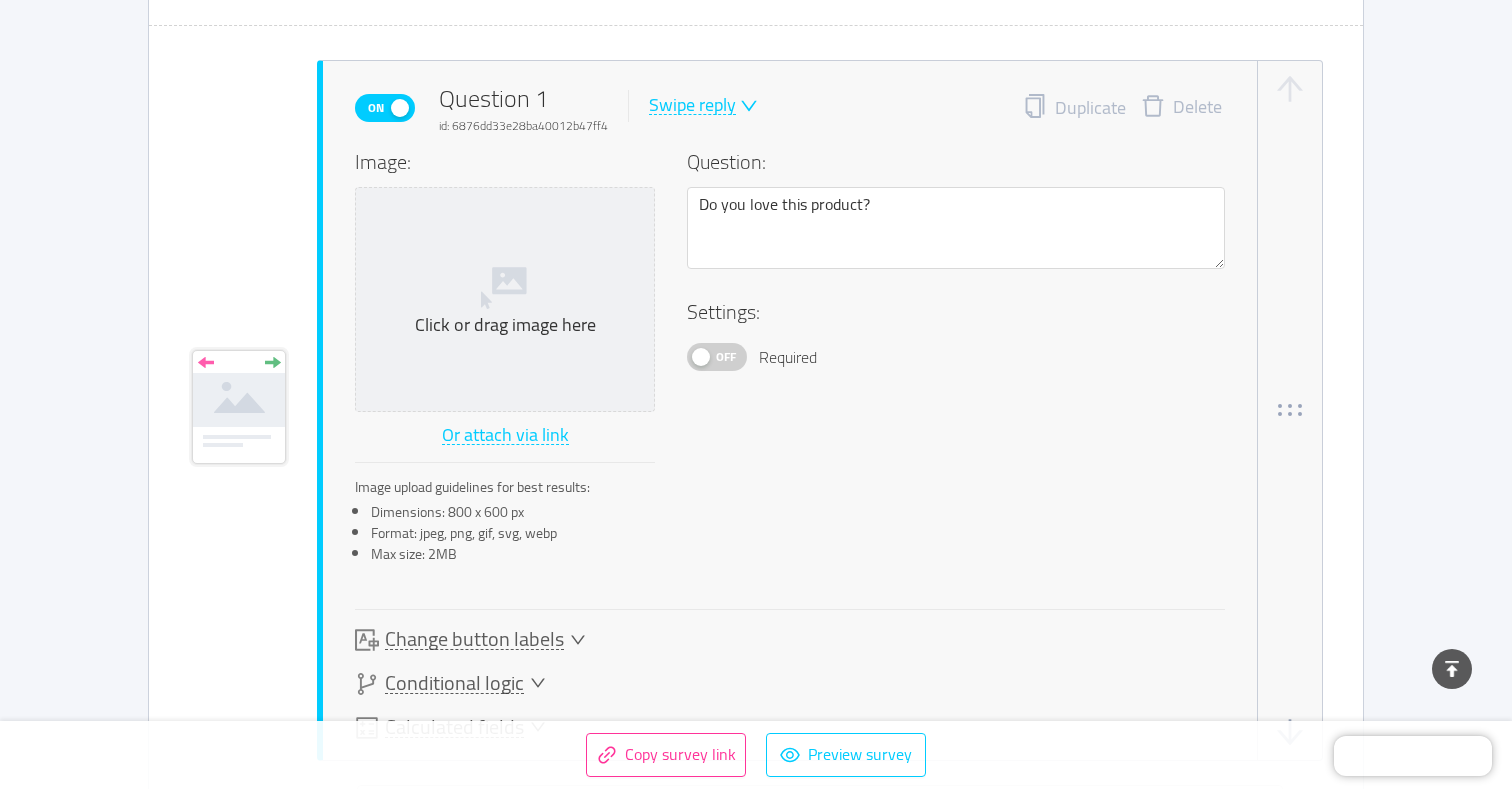 click on "Off" at bounding box center [726, 357] 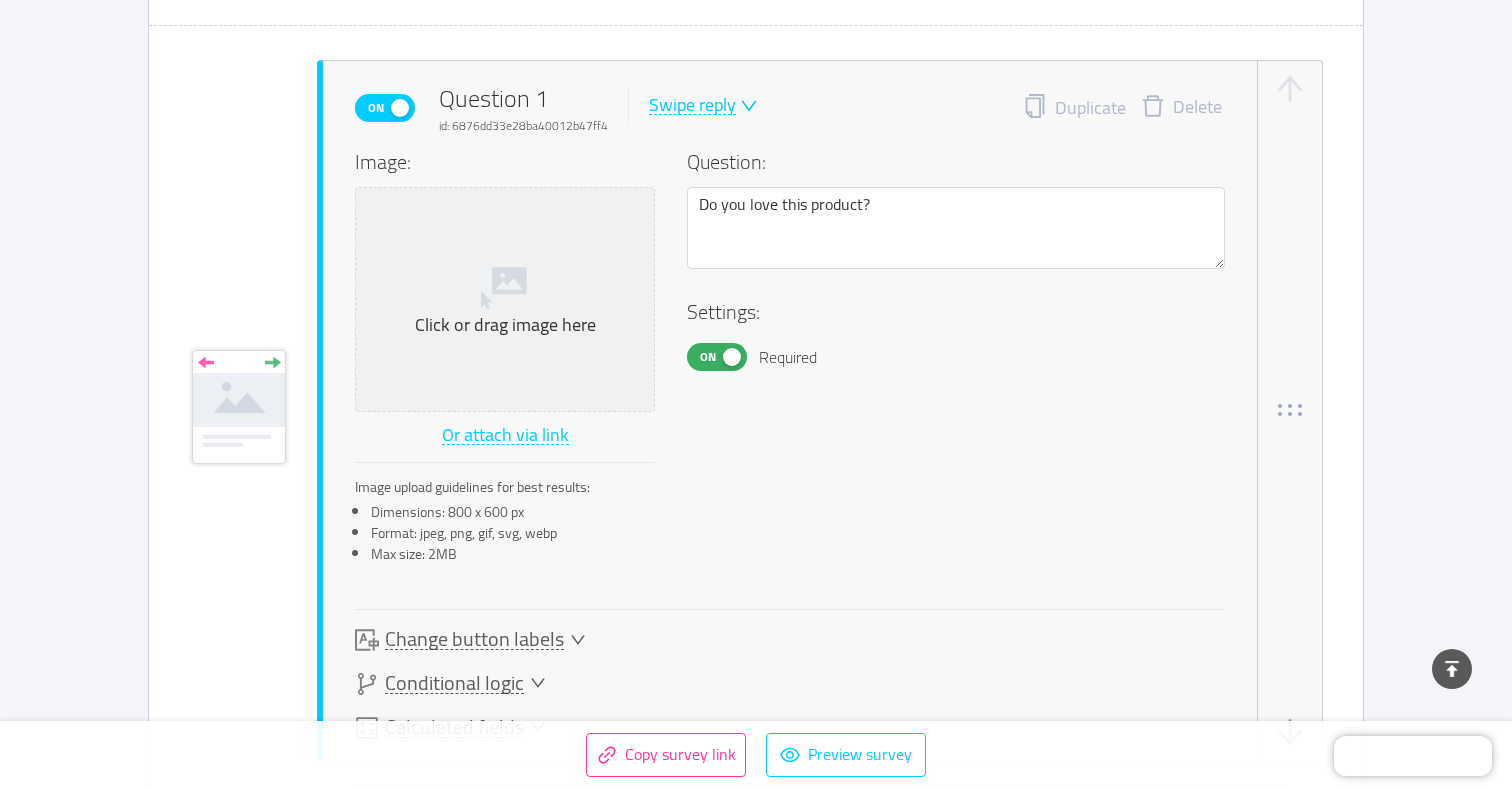 click on "On" at bounding box center (717, 357) 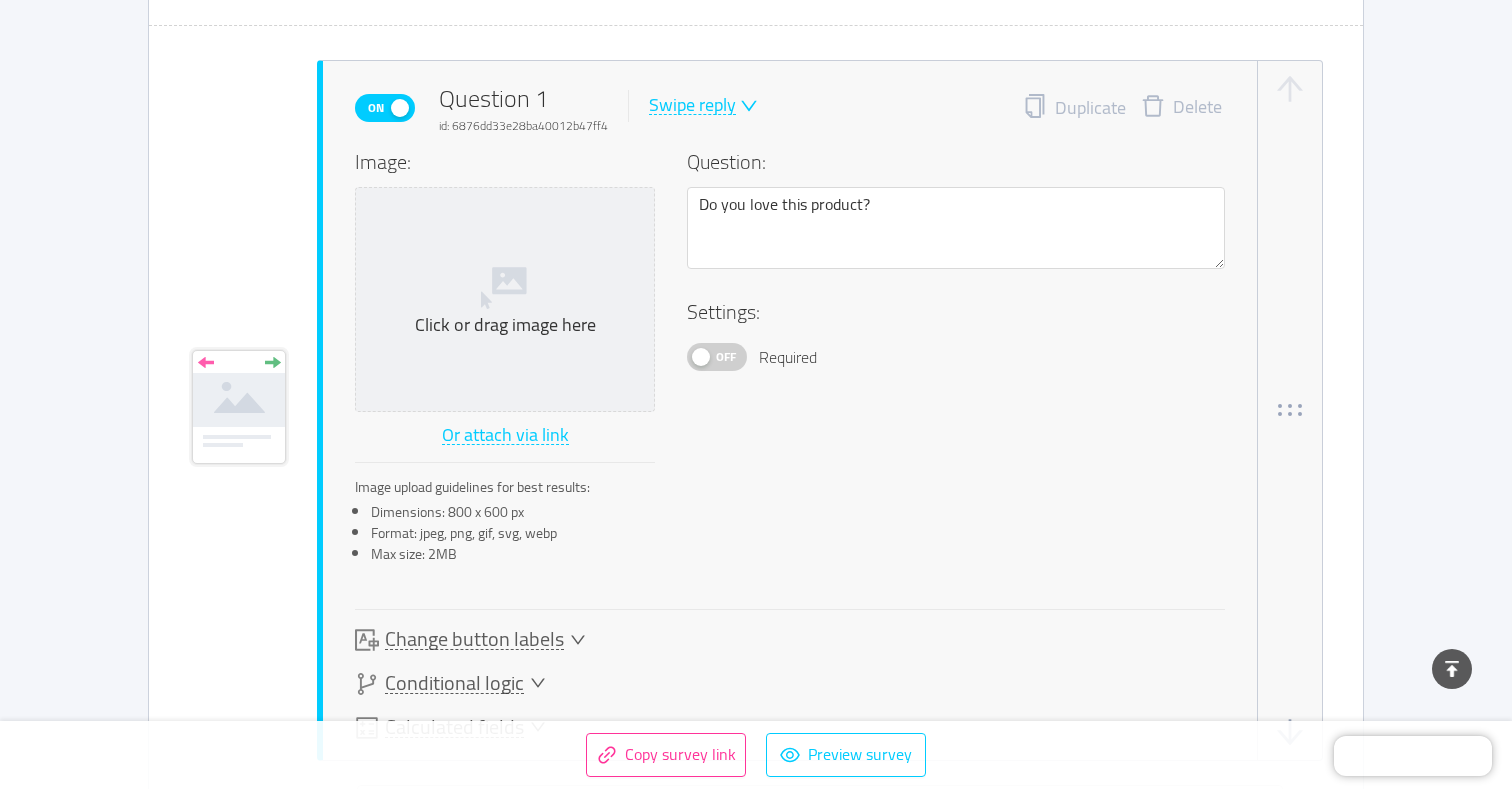 click on "Required" at bounding box center [788, 357] 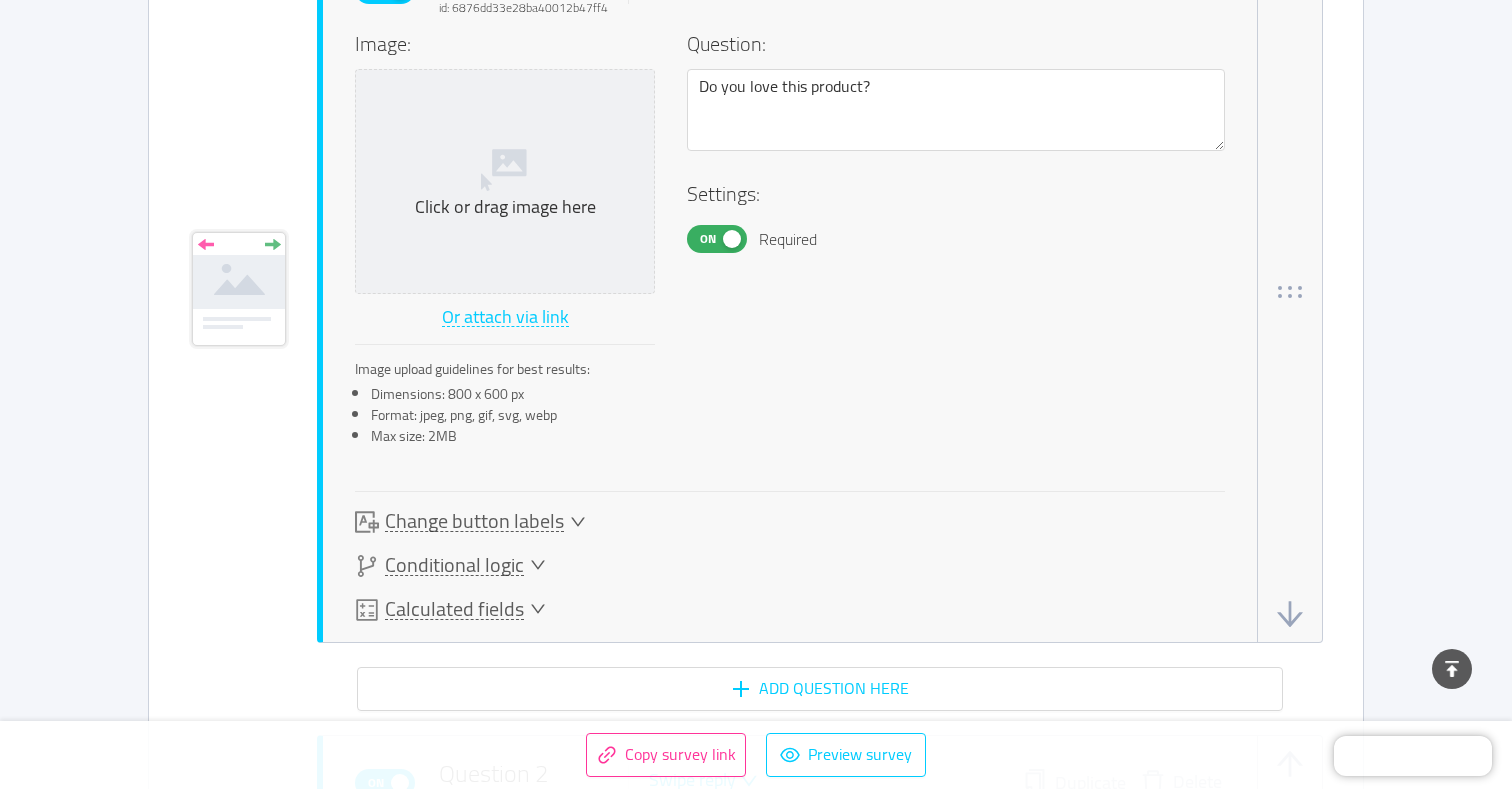 scroll, scrollTop: 1154, scrollLeft: 0, axis: vertical 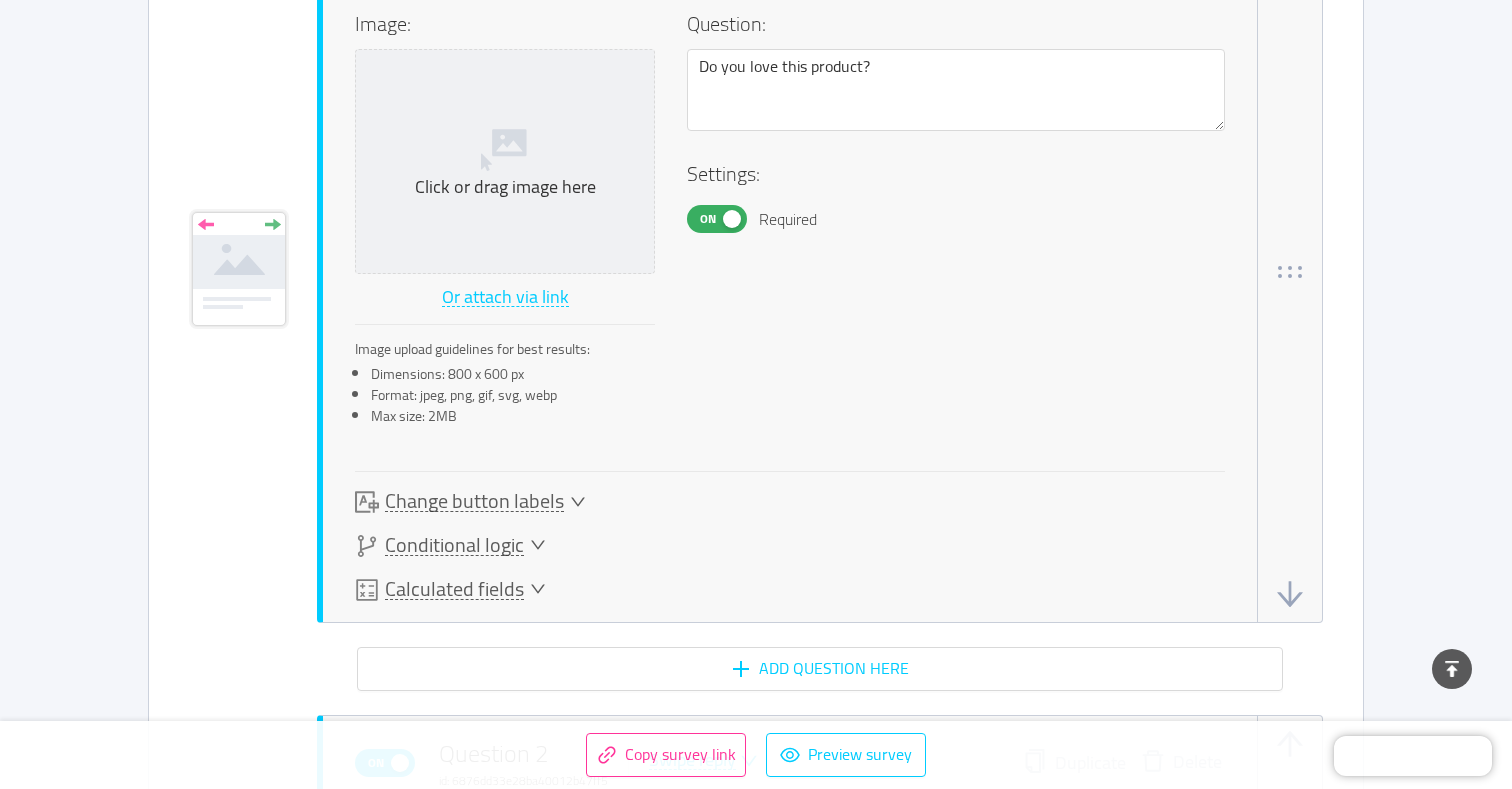 click on "Change button labels" at bounding box center (470, 502) 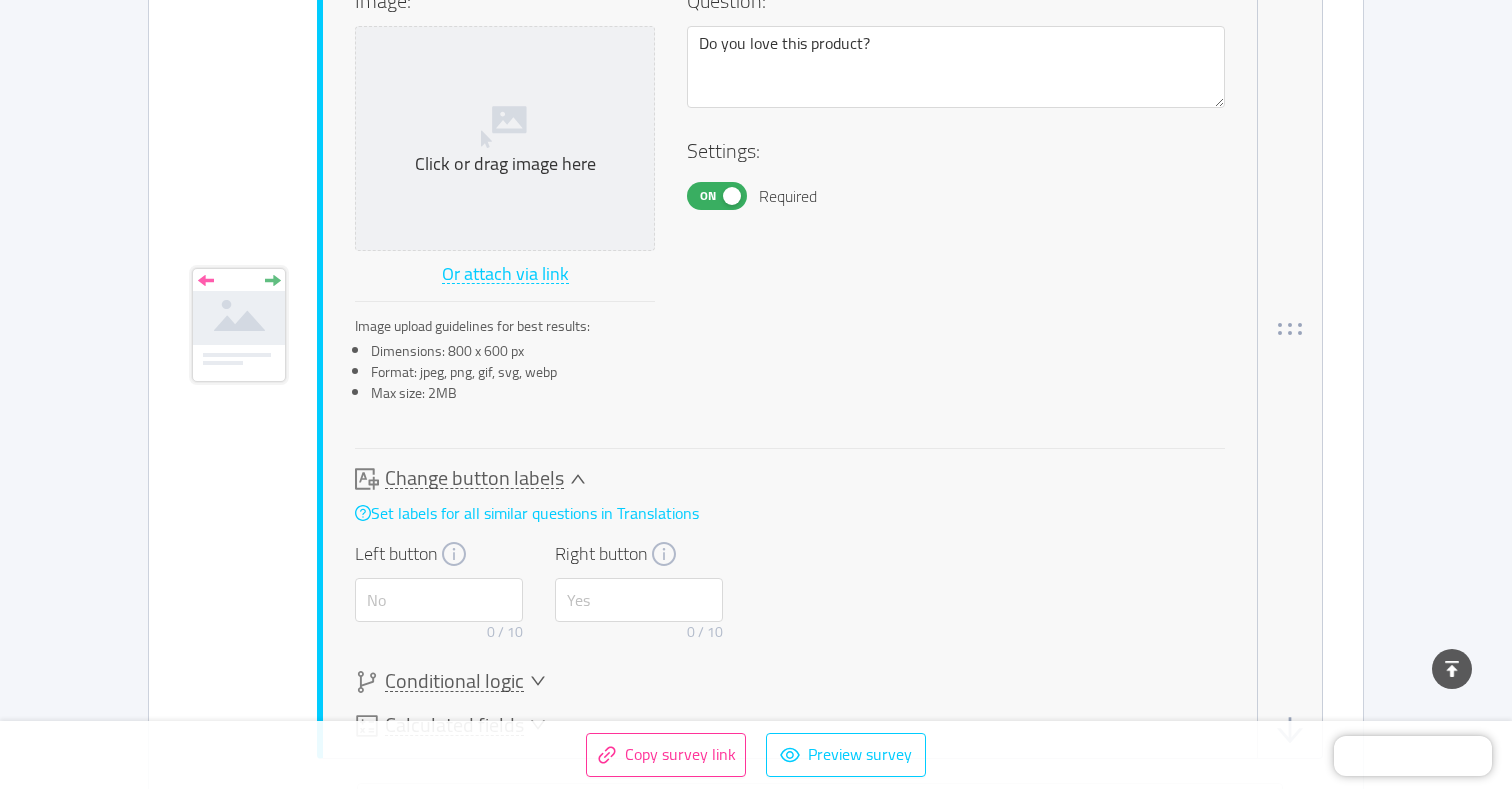 scroll, scrollTop: 1175, scrollLeft: 0, axis: vertical 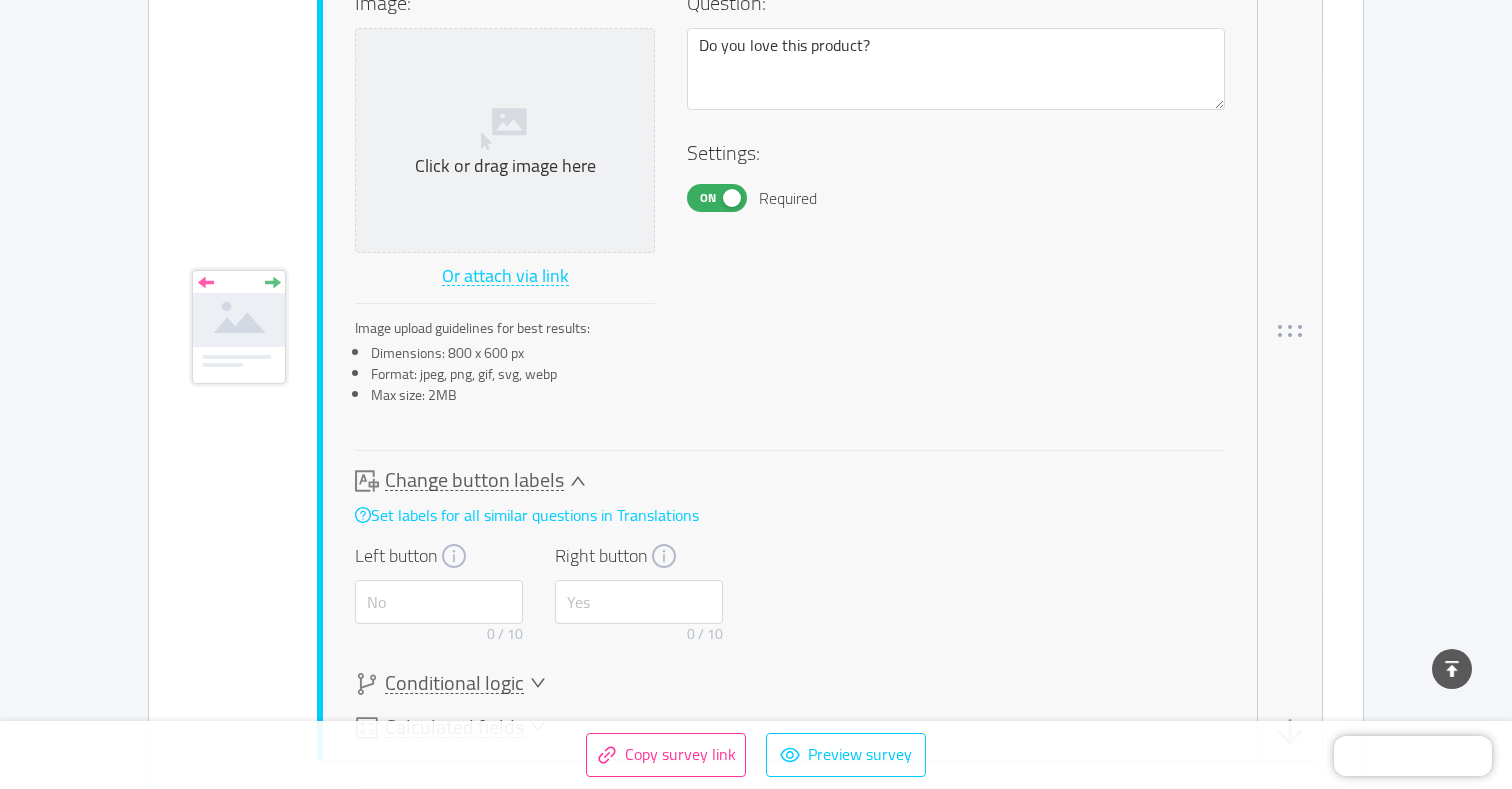 click on "On" at bounding box center [717, 198] 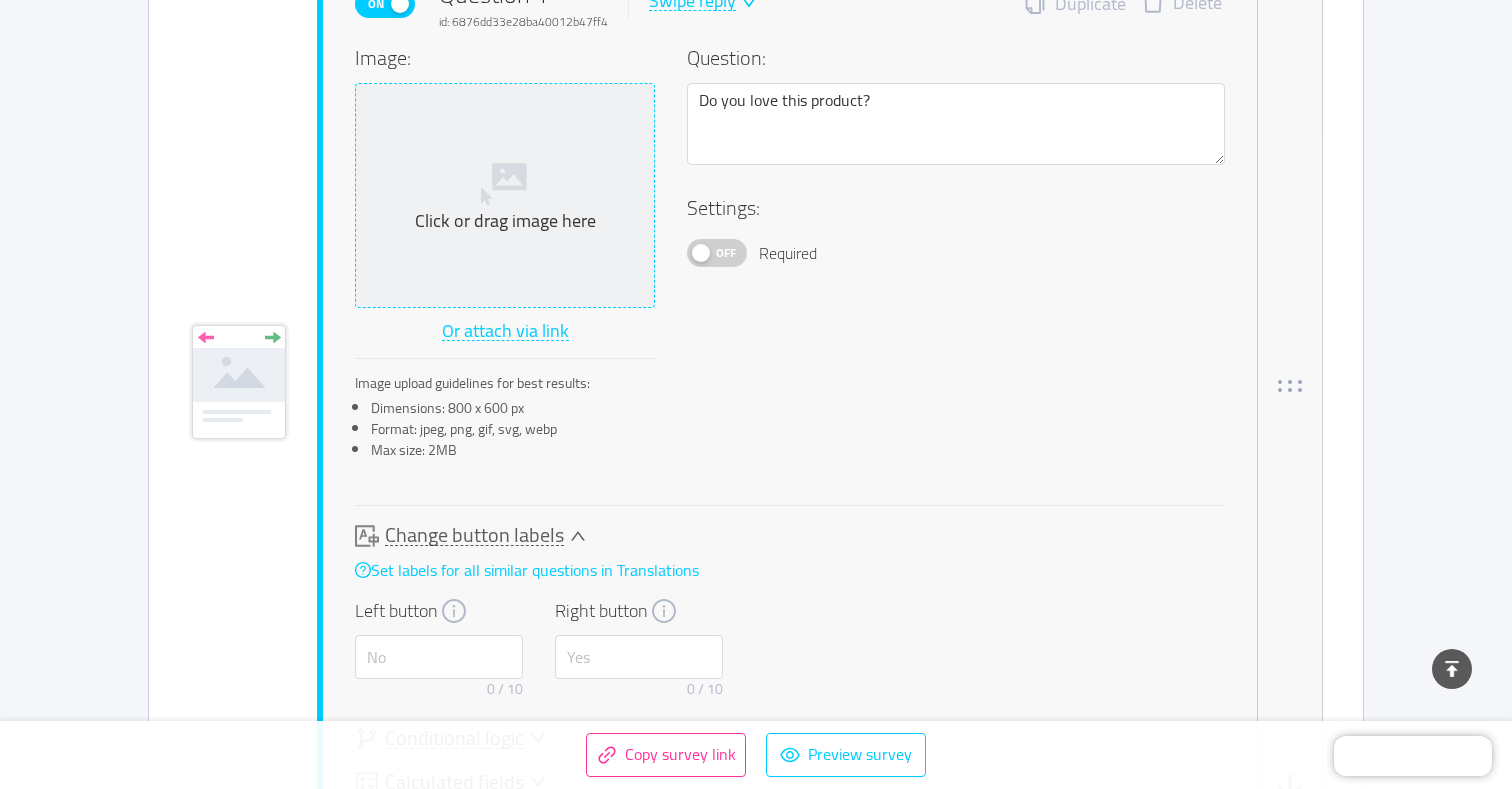scroll, scrollTop: 1162, scrollLeft: 0, axis: vertical 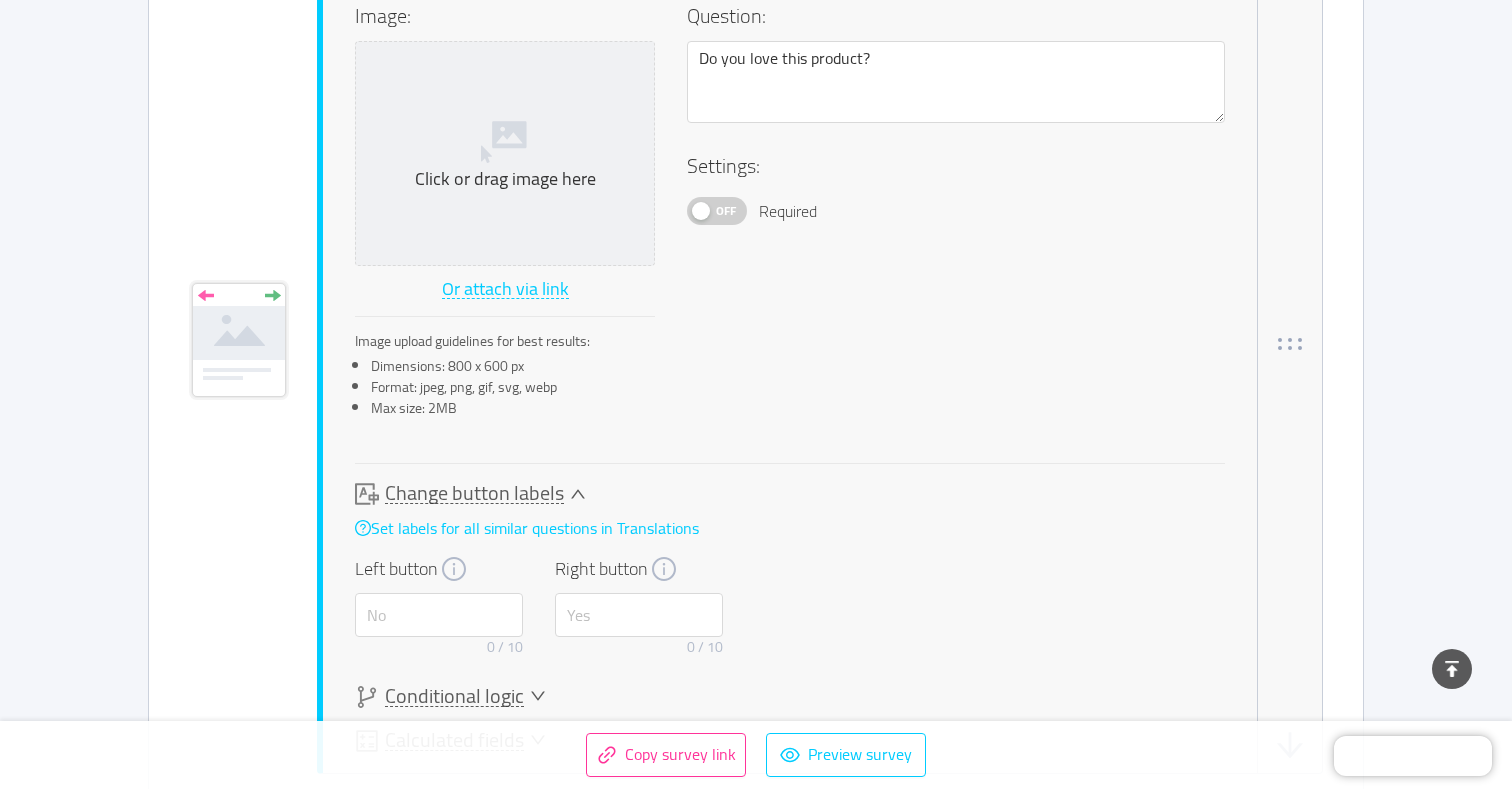 click 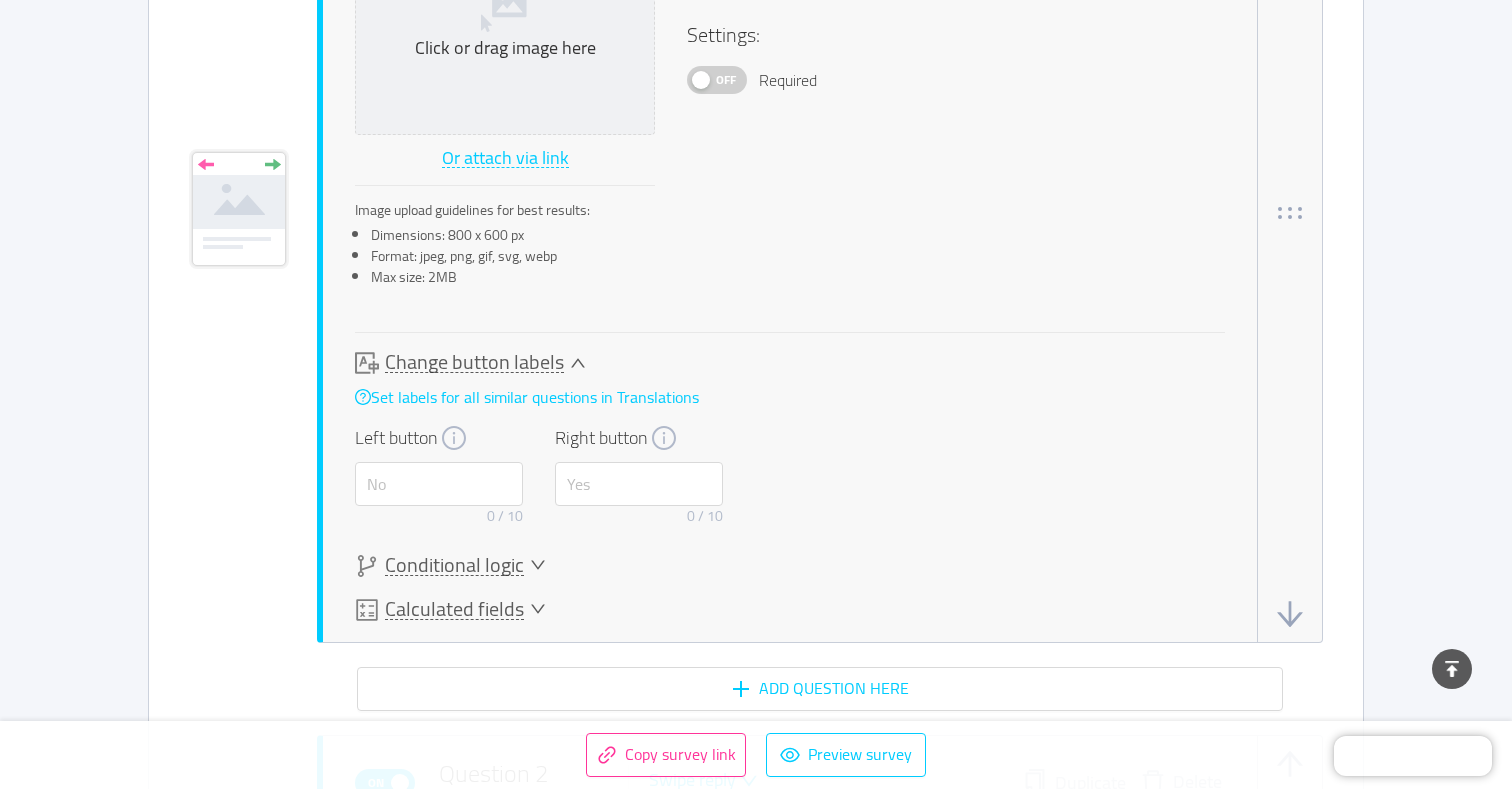 scroll, scrollTop: 1302, scrollLeft: 0, axis: vertical 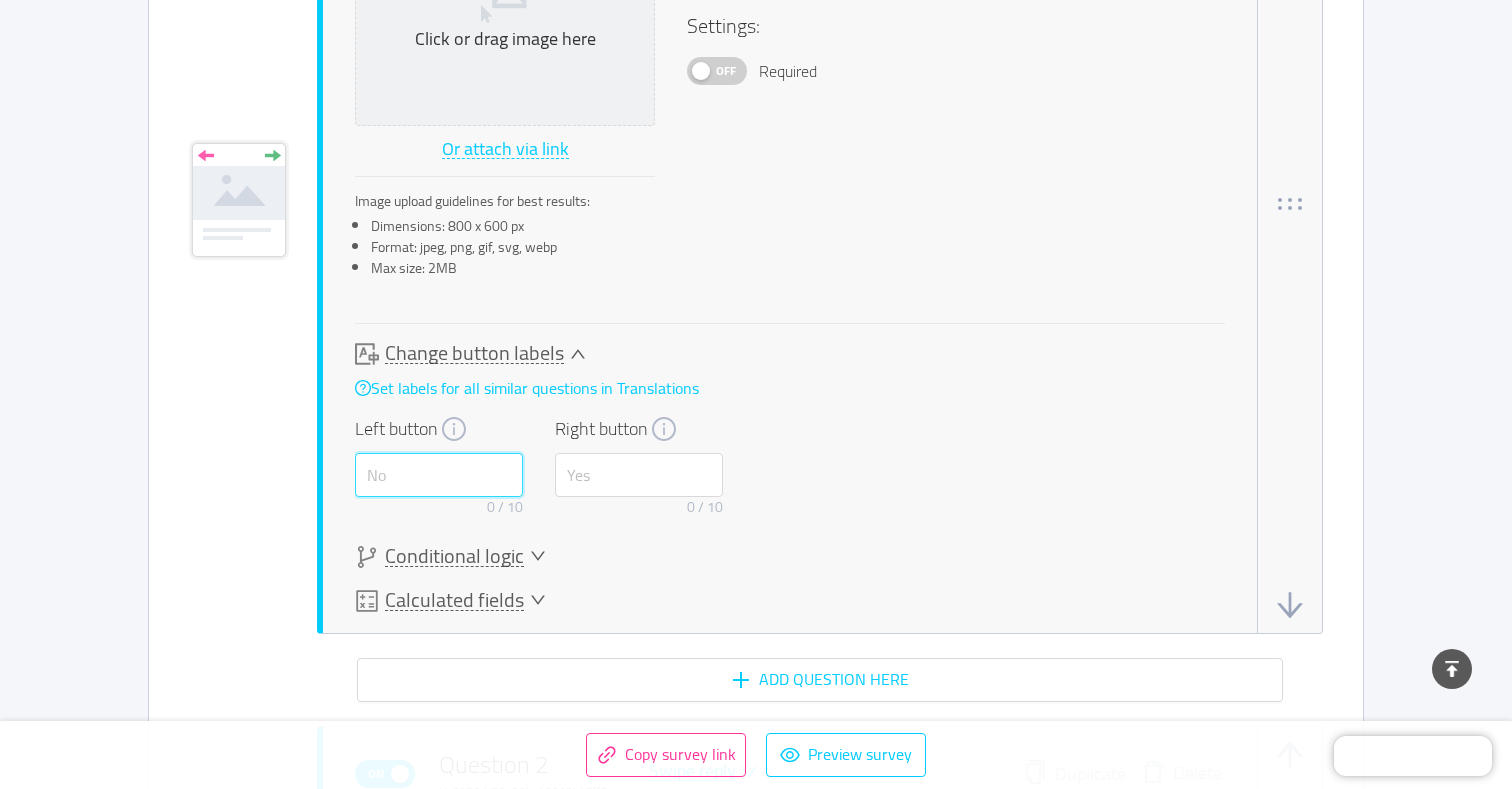 click at bounding box center [439, 475] 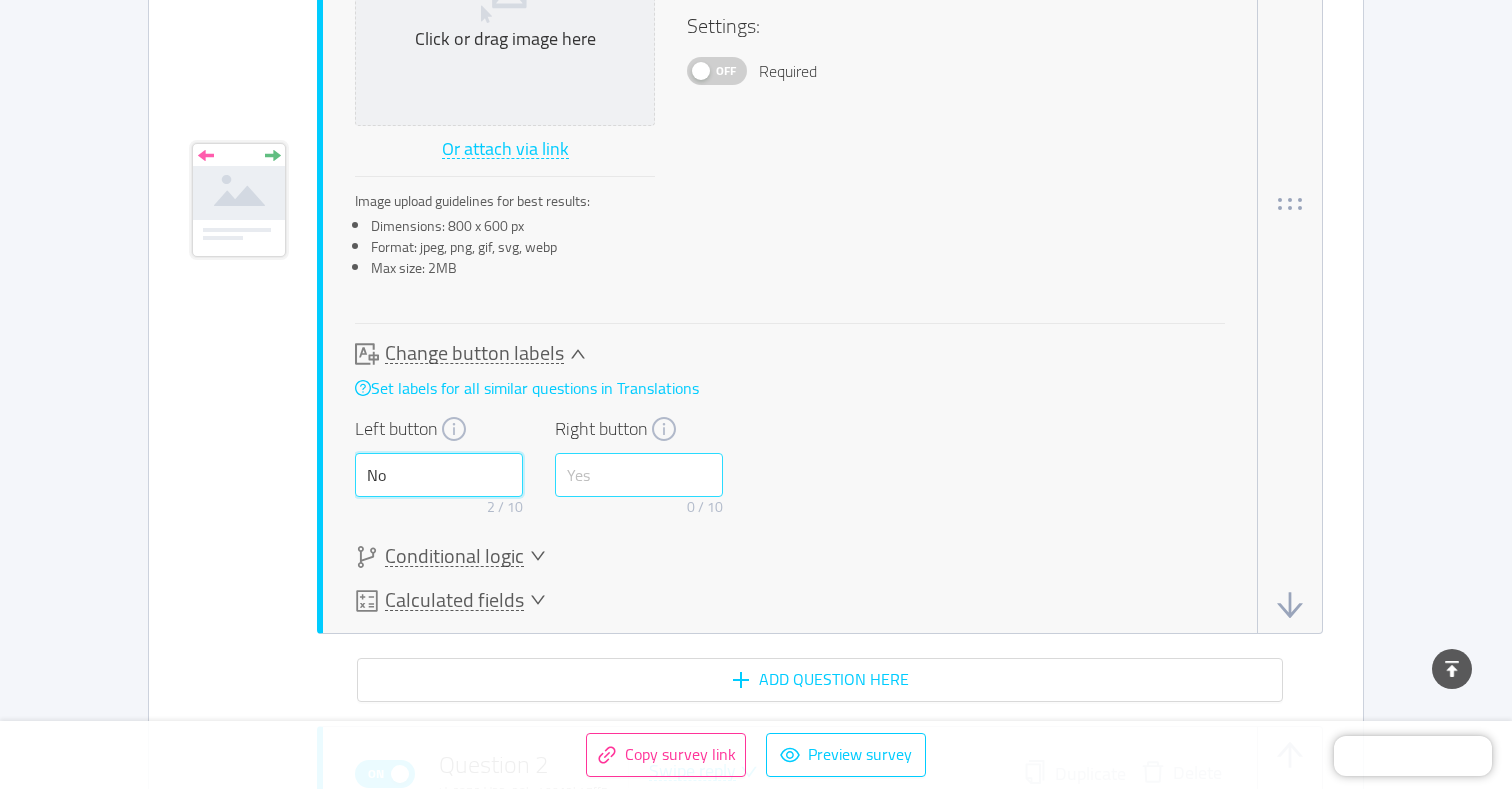 type on "No" 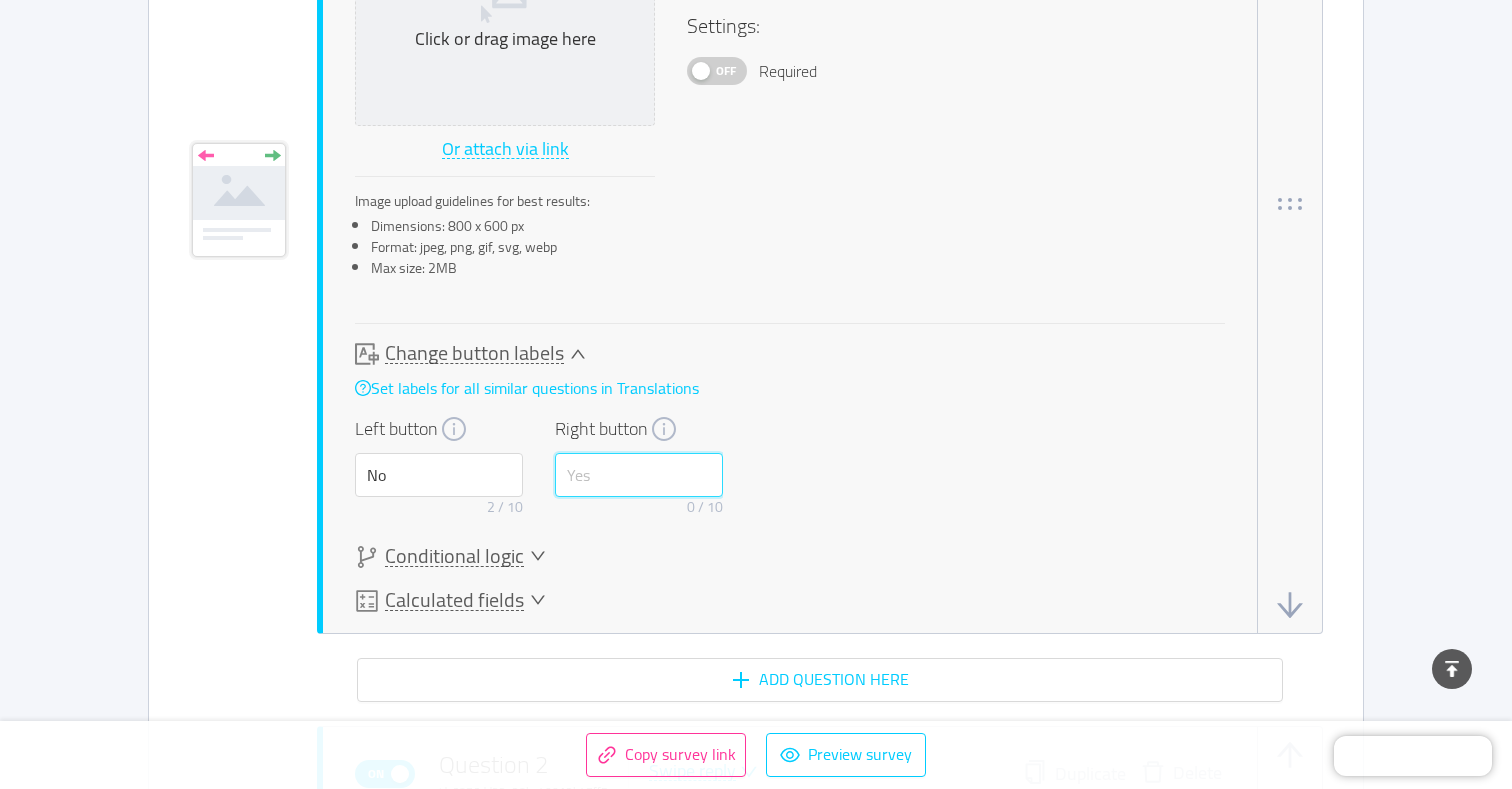 click at bounding box center [639, 475] 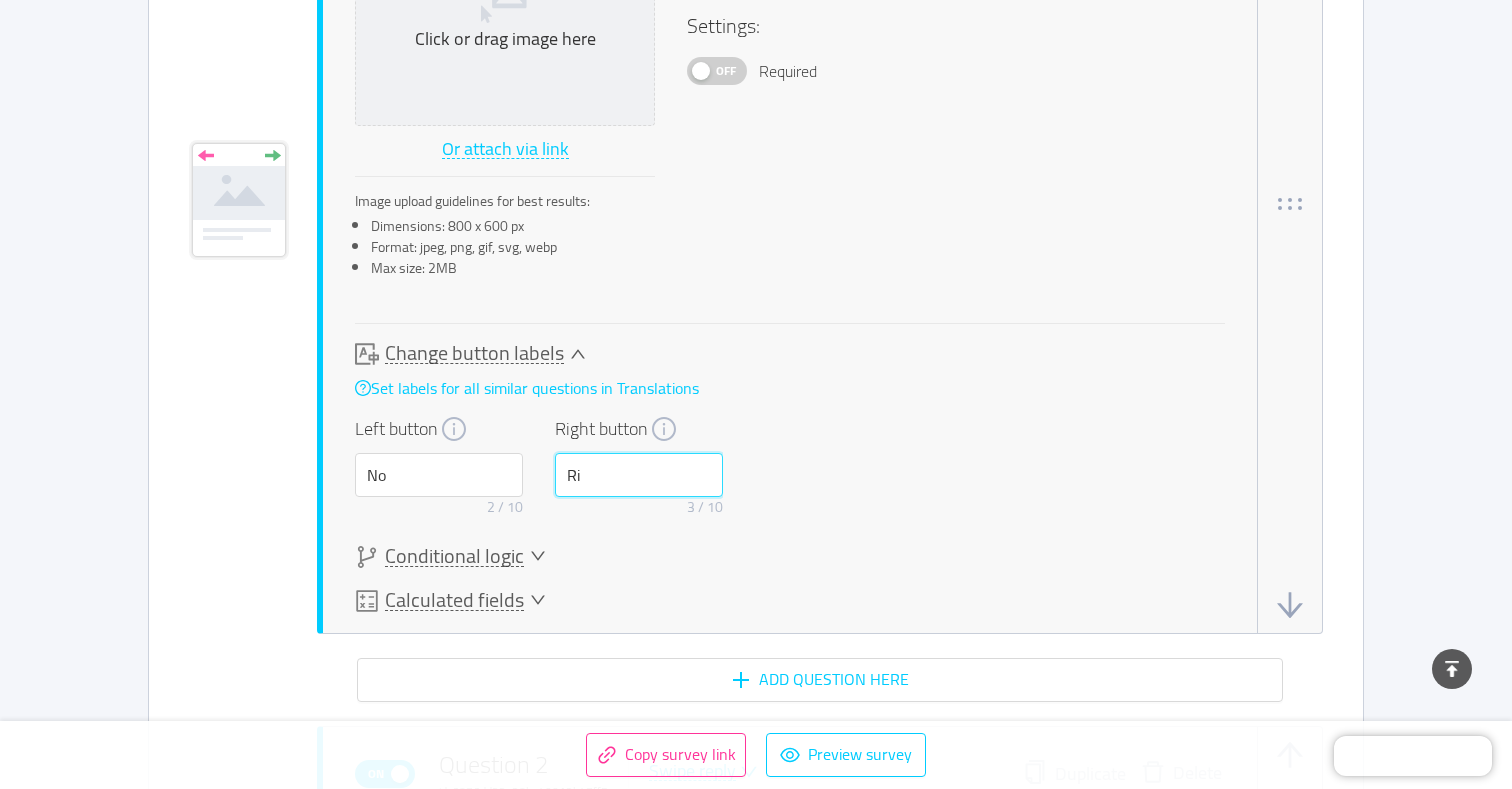 type on "R" 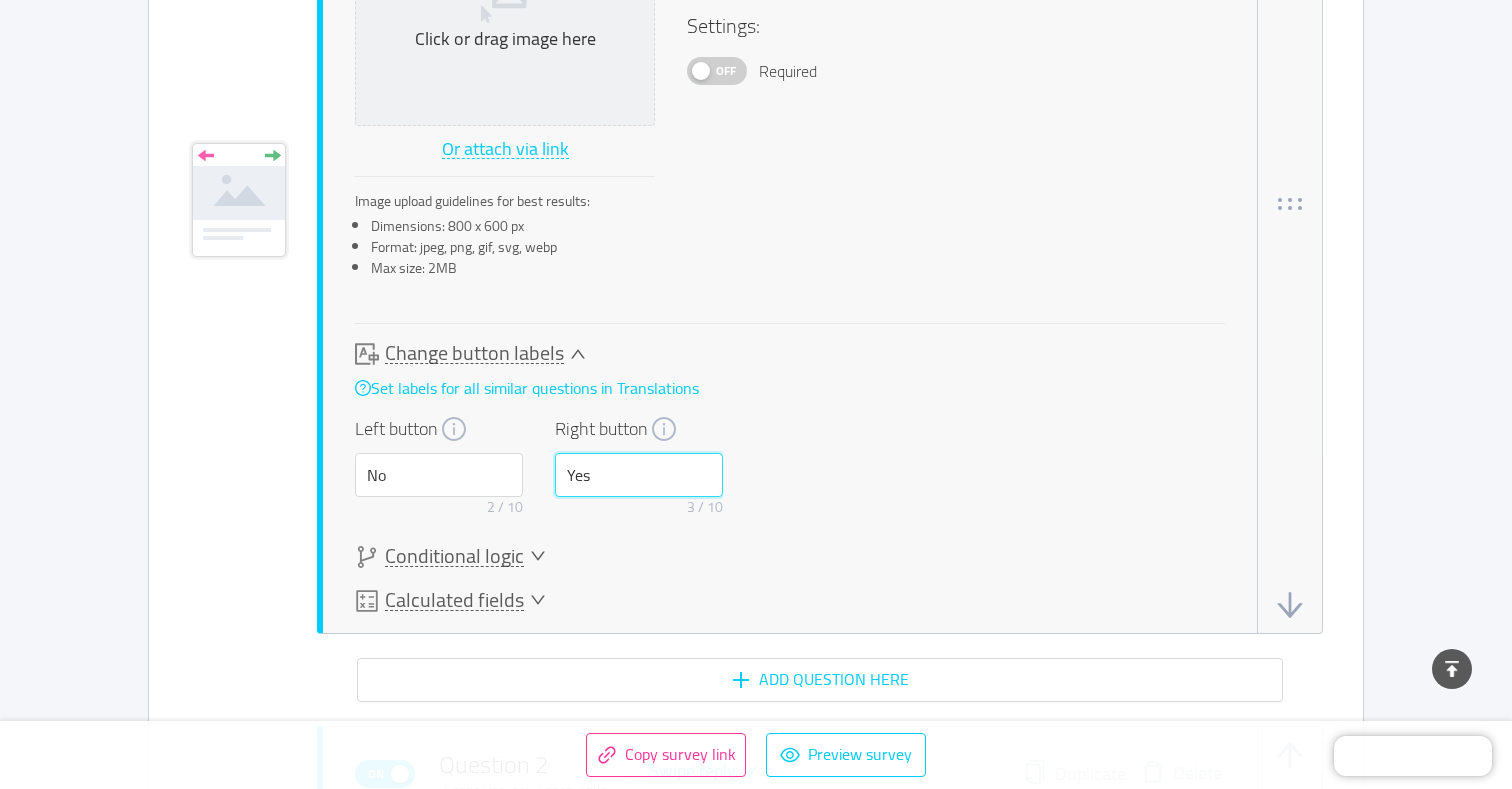 type on "Yes" 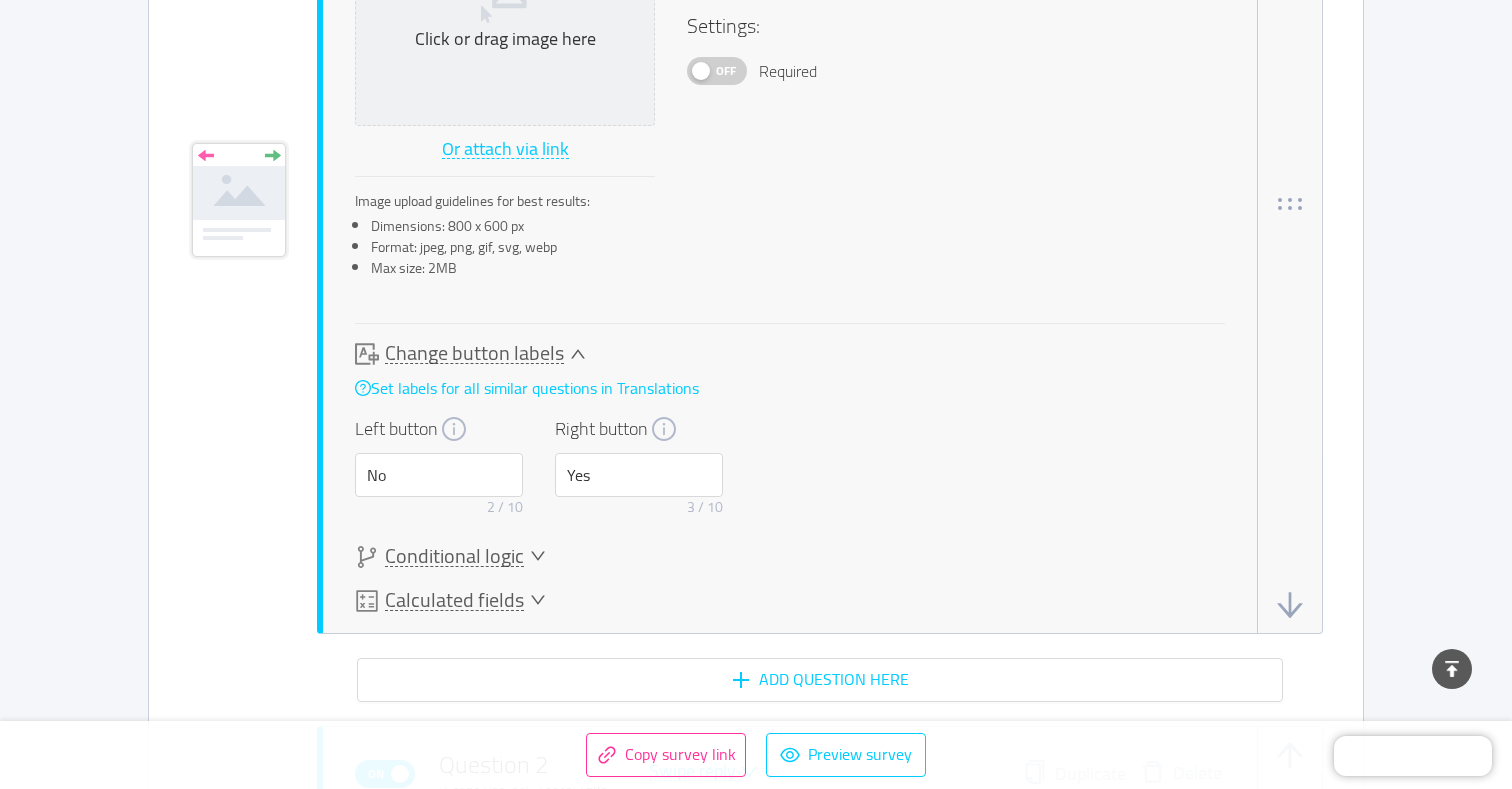 click on "Conditional logic" at bounding box center (454, 556) 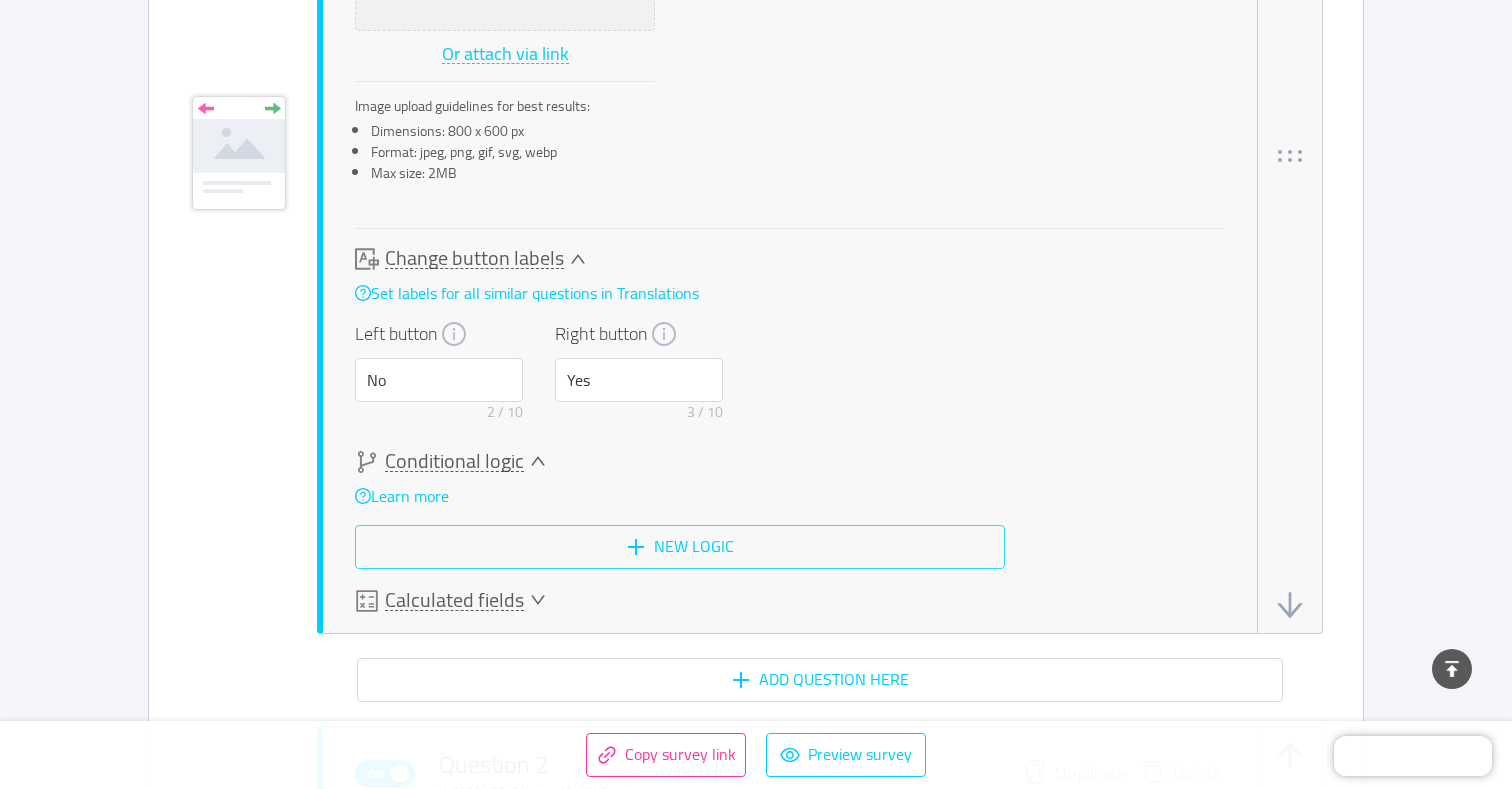 click on "New logic" at bounding box center (680, 547) 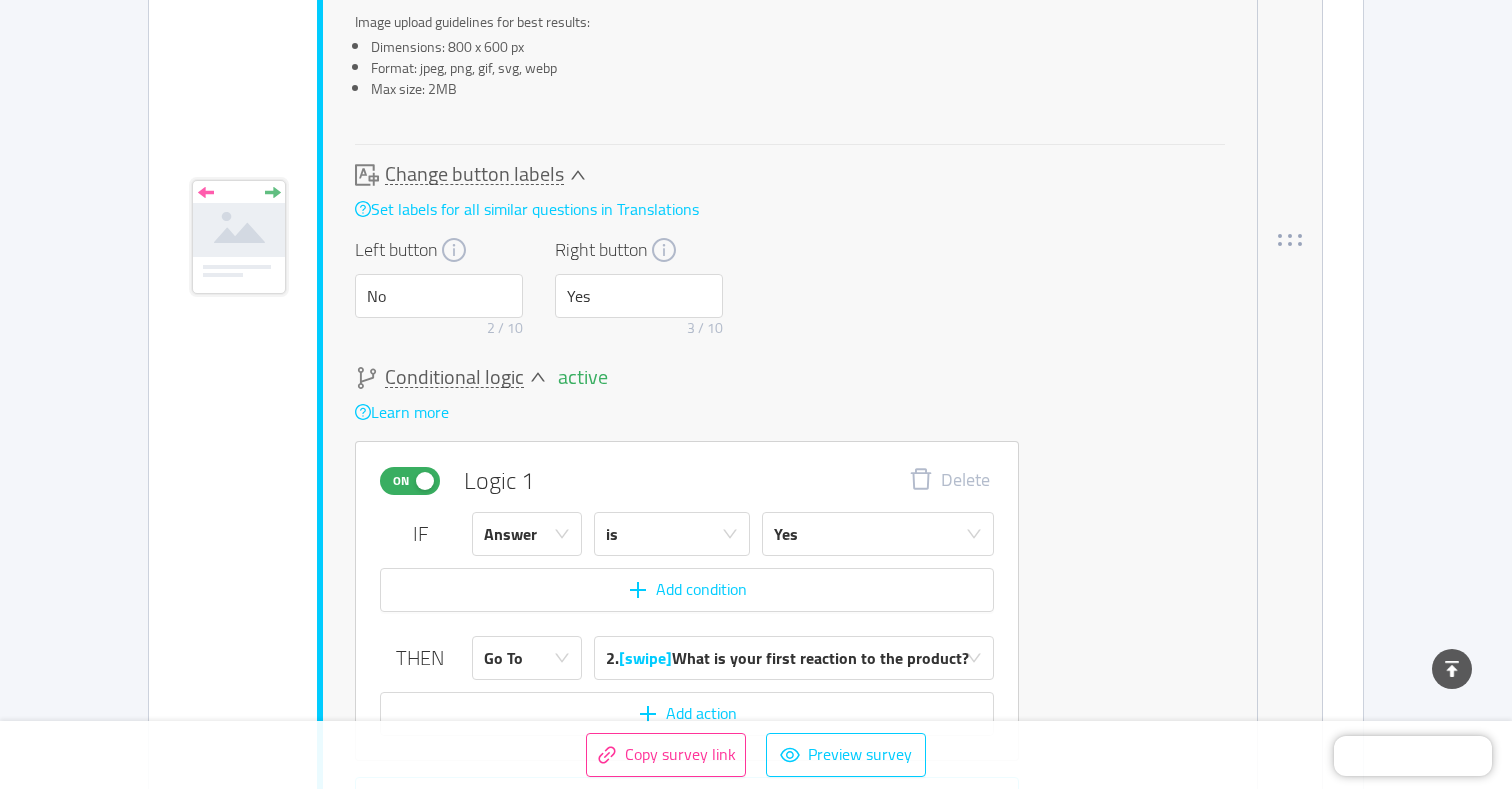 scroll, scrollTop: 1523, scrollLeft: 0, axis: vertical 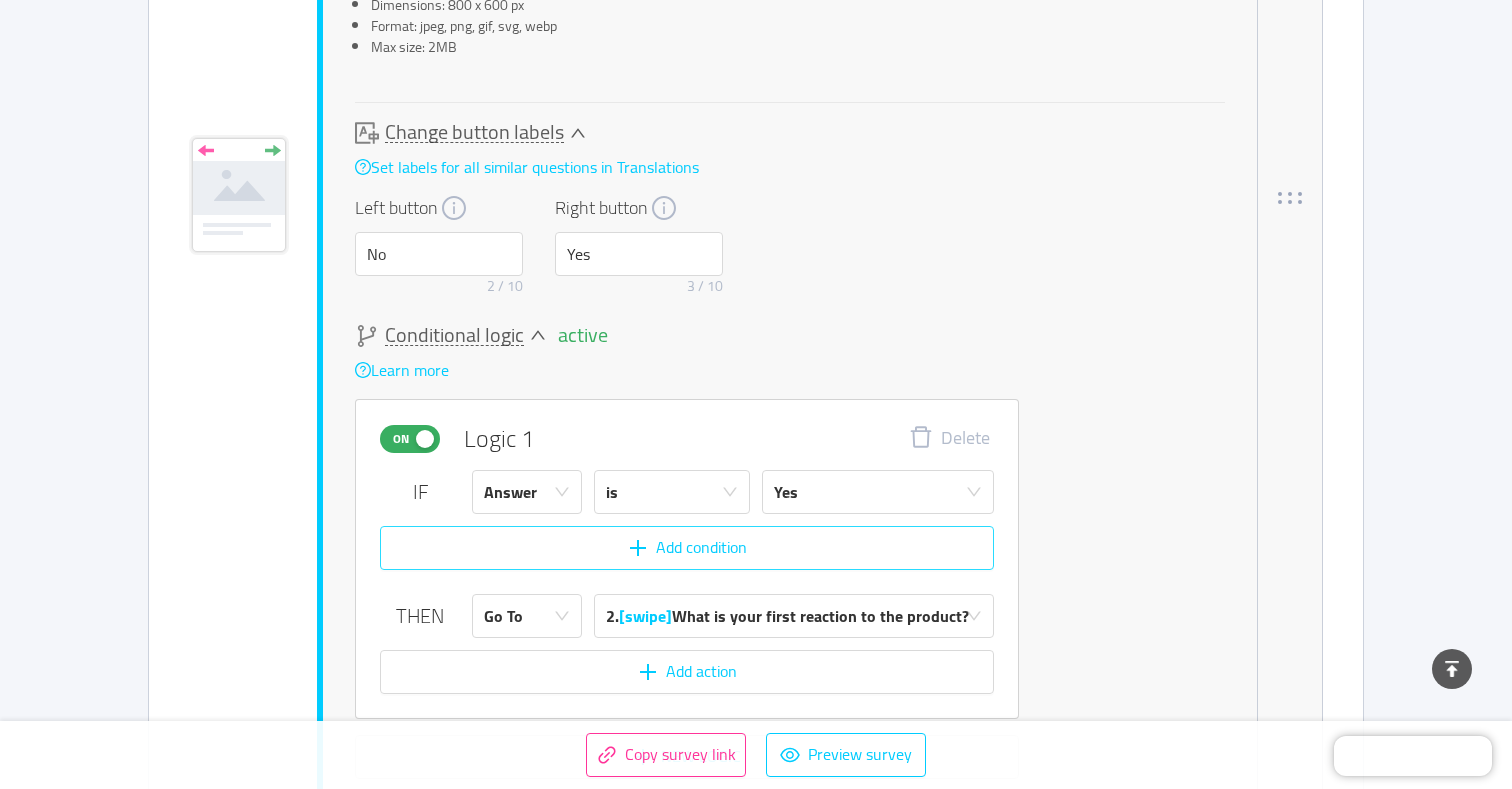 click on "Add condition" at bounding box center [687, 548] 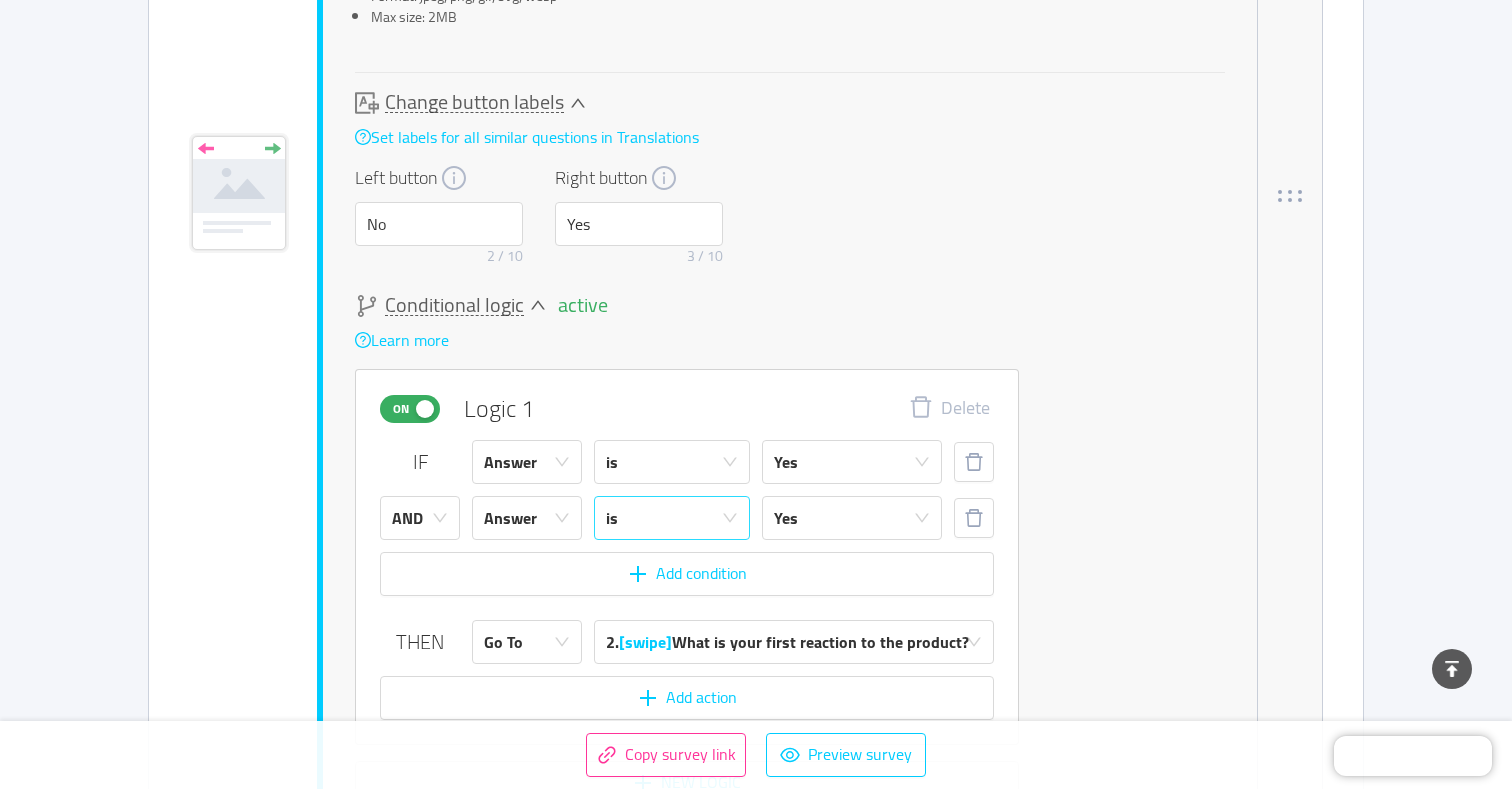 scroll, scrollTop: 1574, scrollLeft: 0, axis: vertical 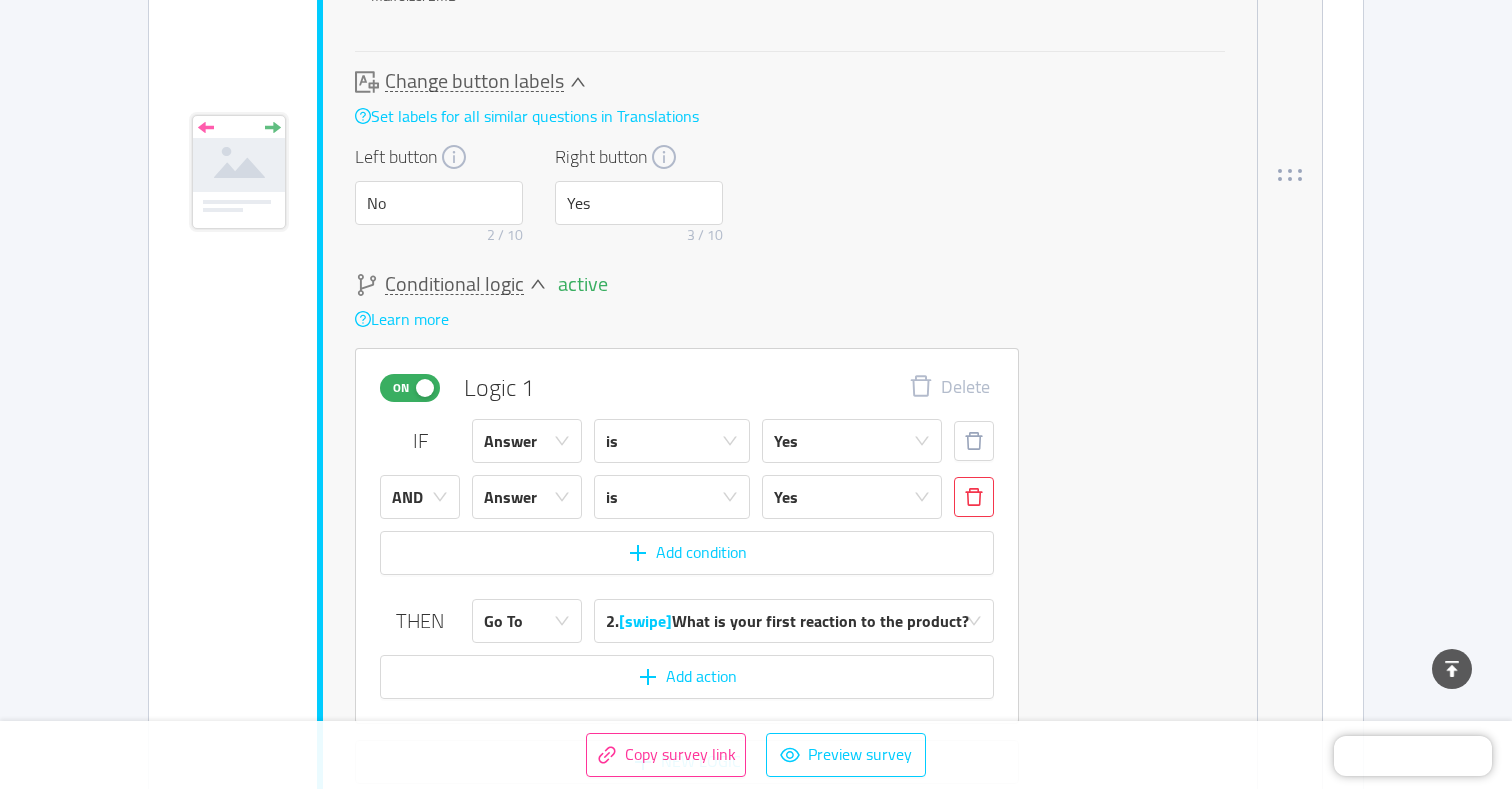 click at bounding box center [974, 497] 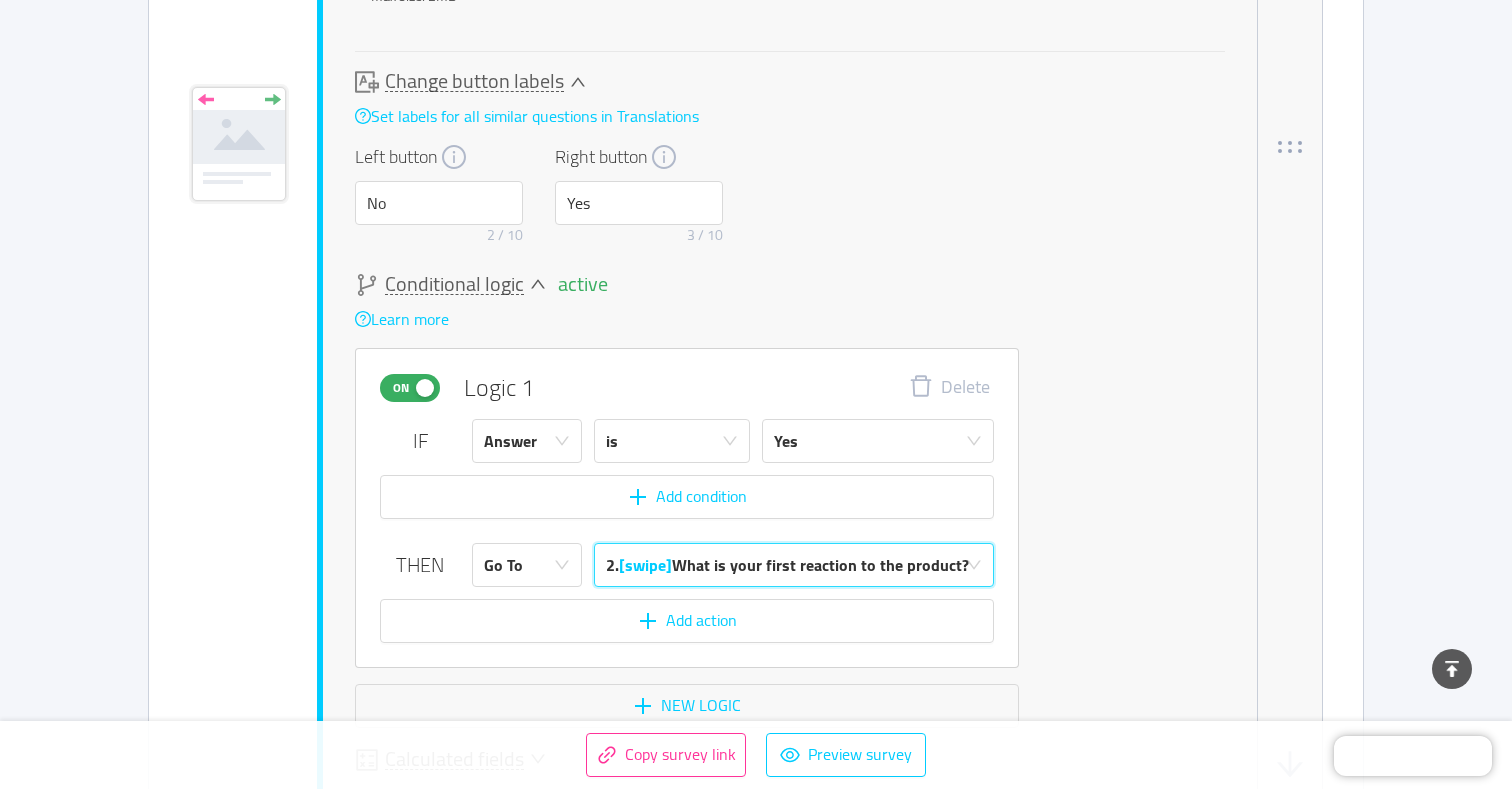 click on "[swipe]" at bounding box center [645, 565] 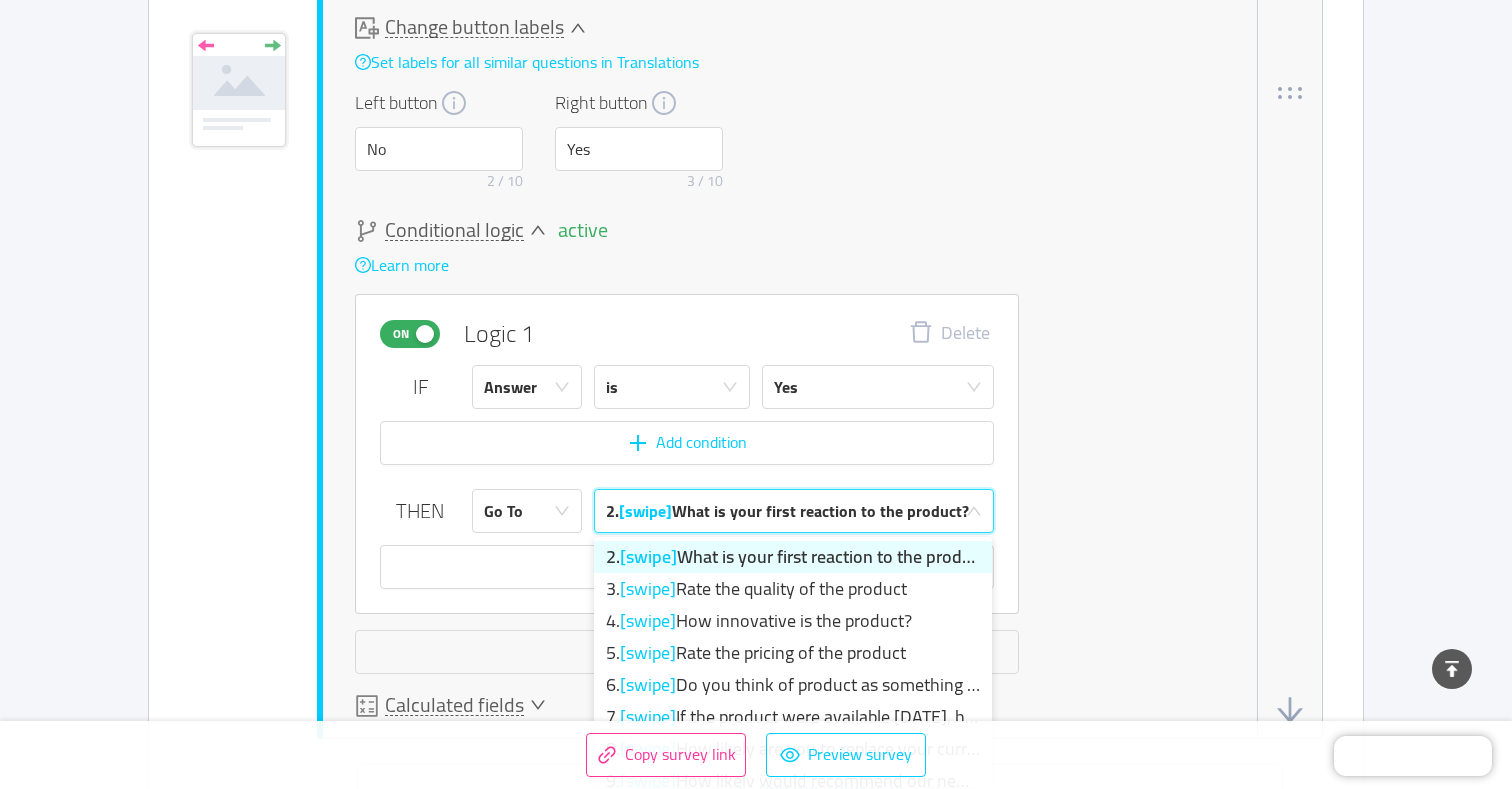 scroll, scrollTop: 1645, scrollLeft: 0, axis: vertical 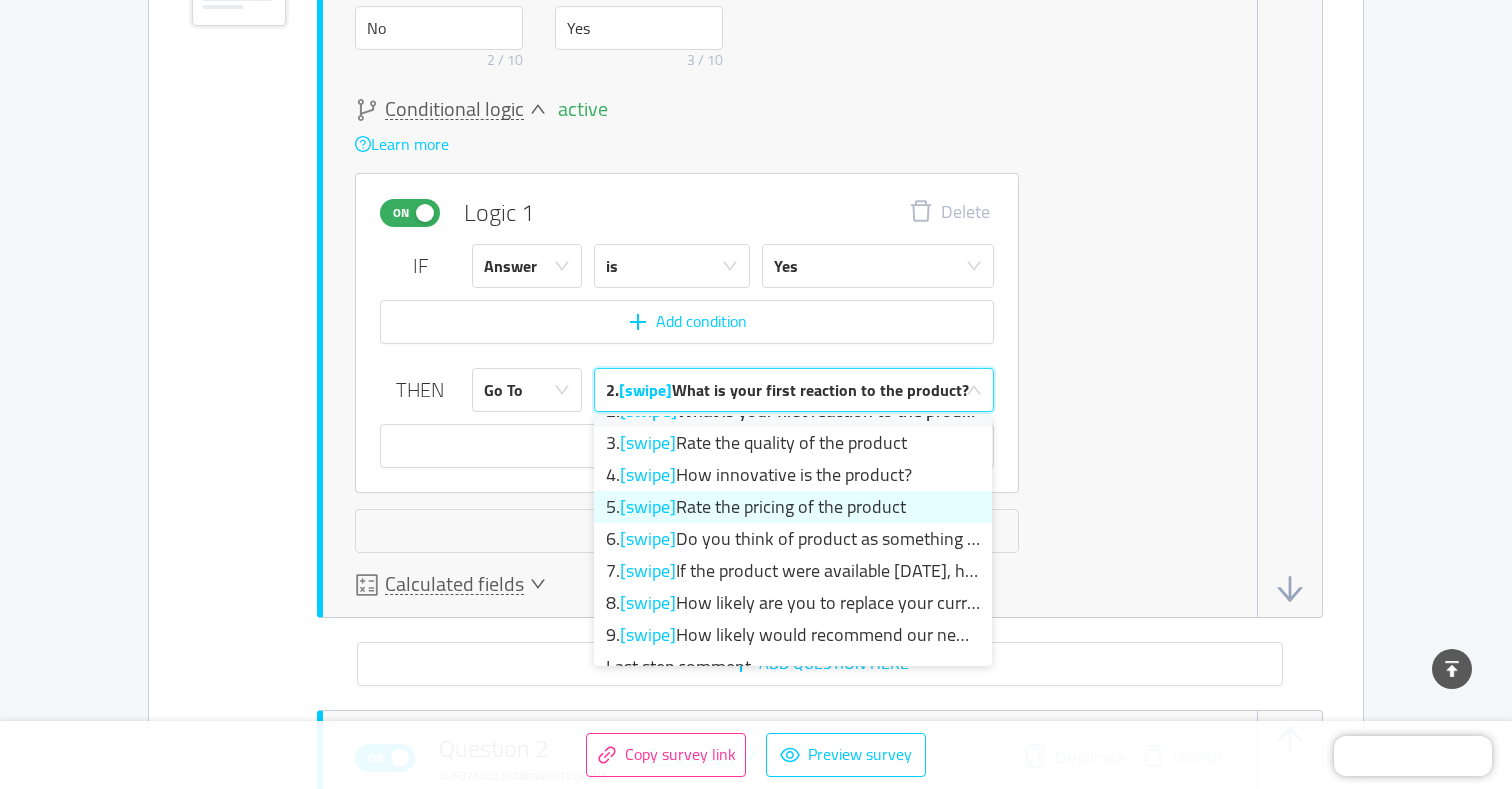 click on "5.  [swipe]   Rate the pricing of the product" at bounding box center (793, 507) 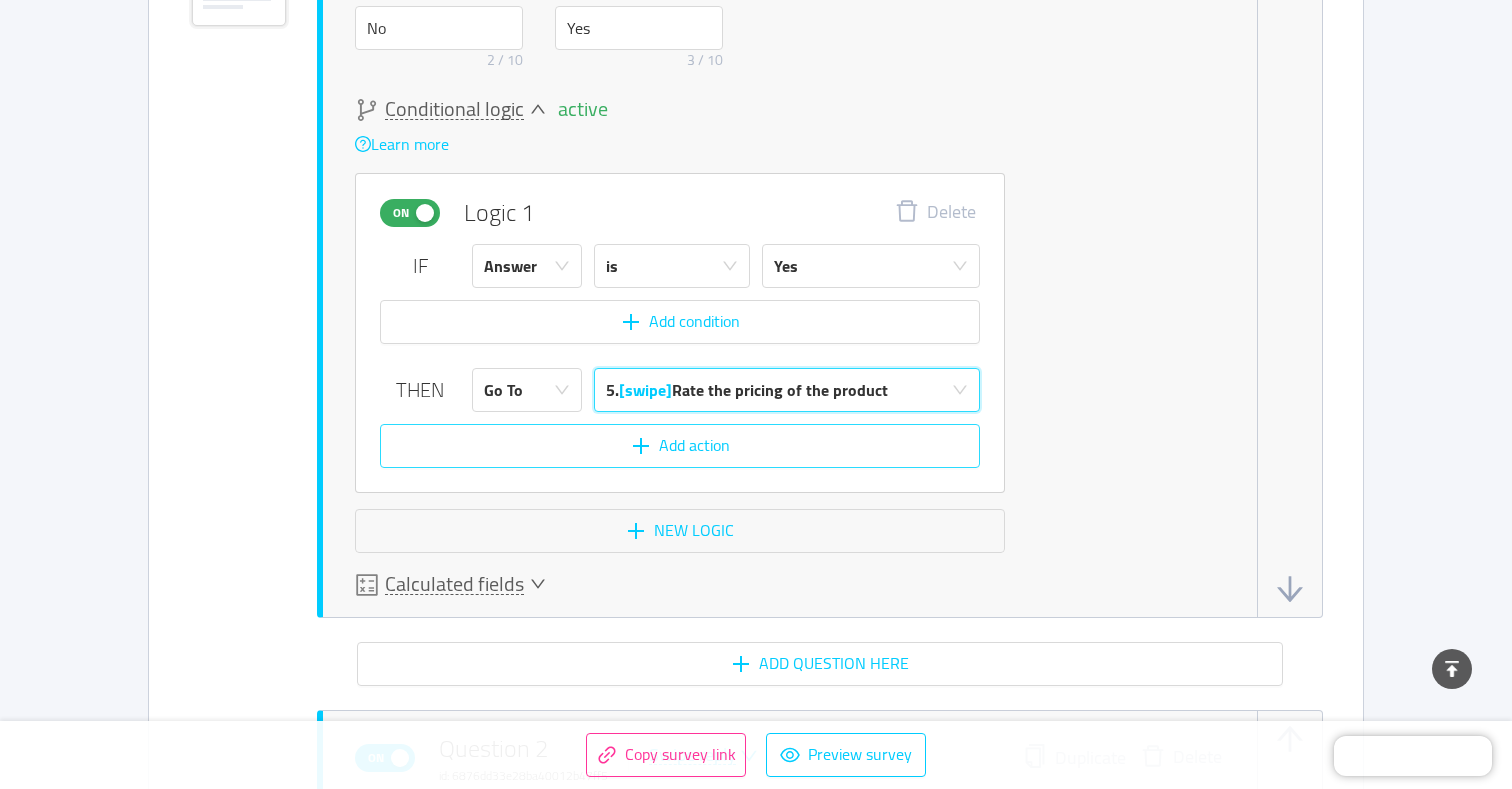 scroll, scrollTop: 1719, scrollLeft: 0, axis: vertical 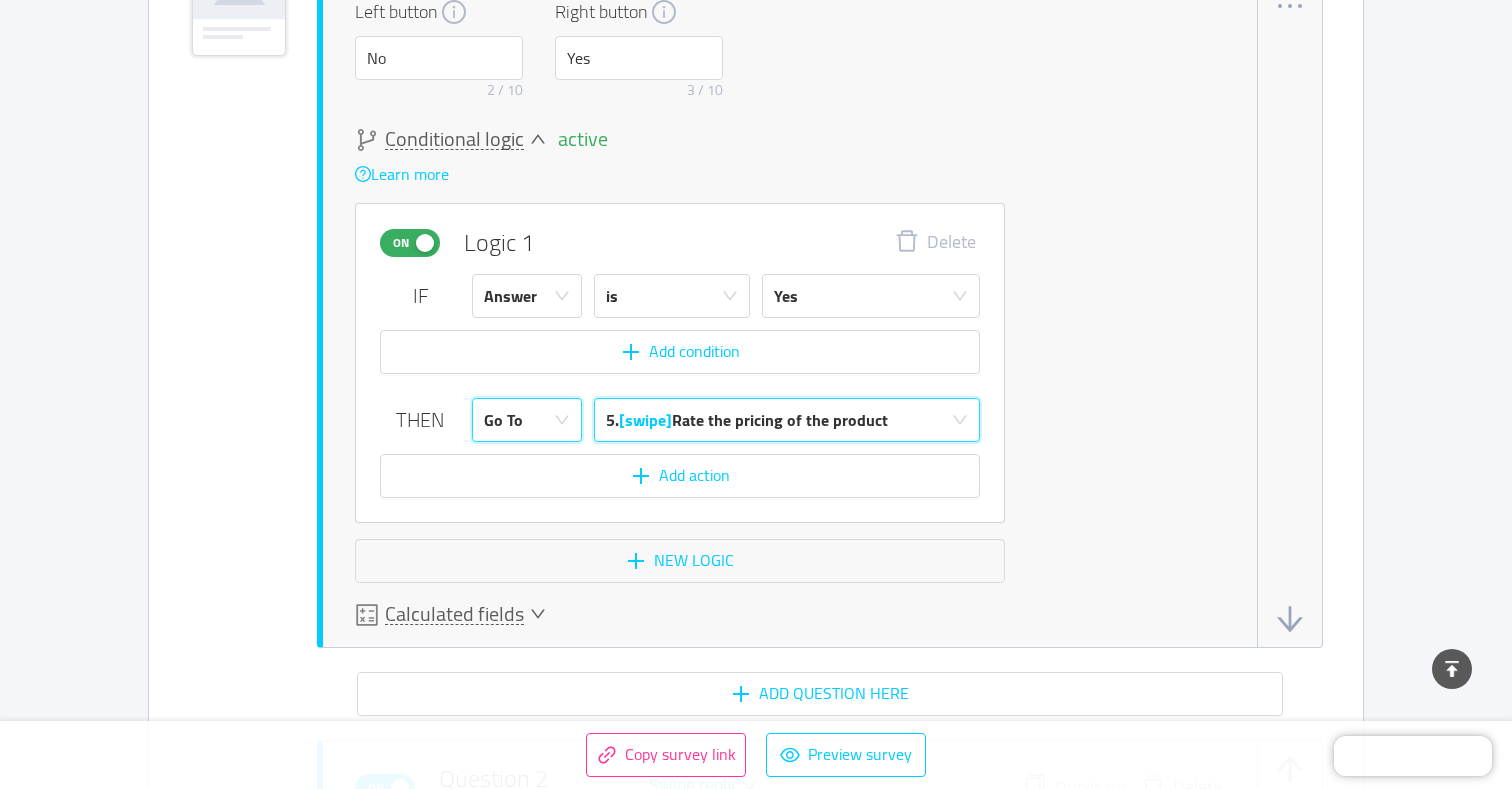 click on "Go To" at bounding box center [527, 420] 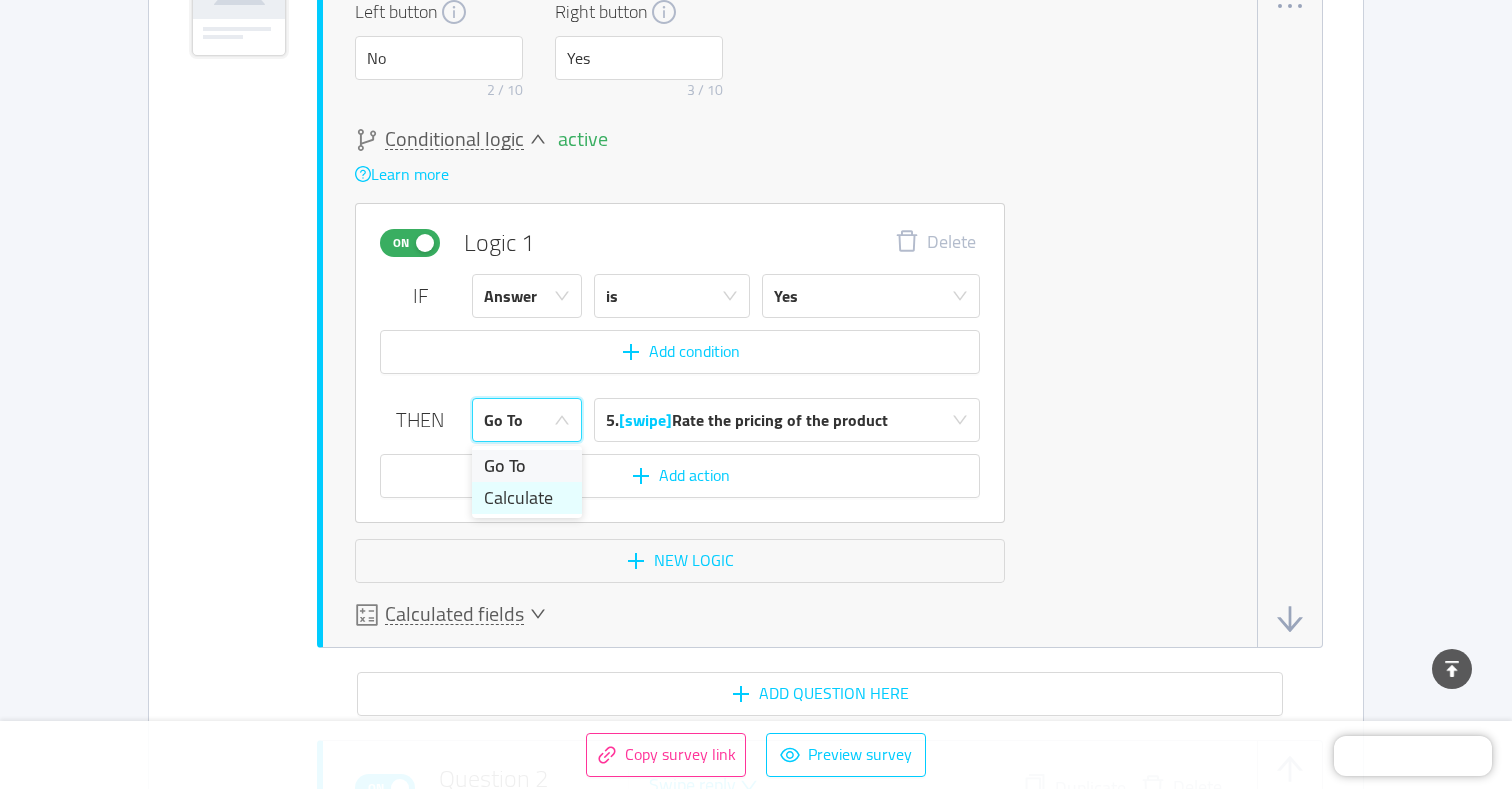 click on "Calculate" at bounding box center (527, 498) 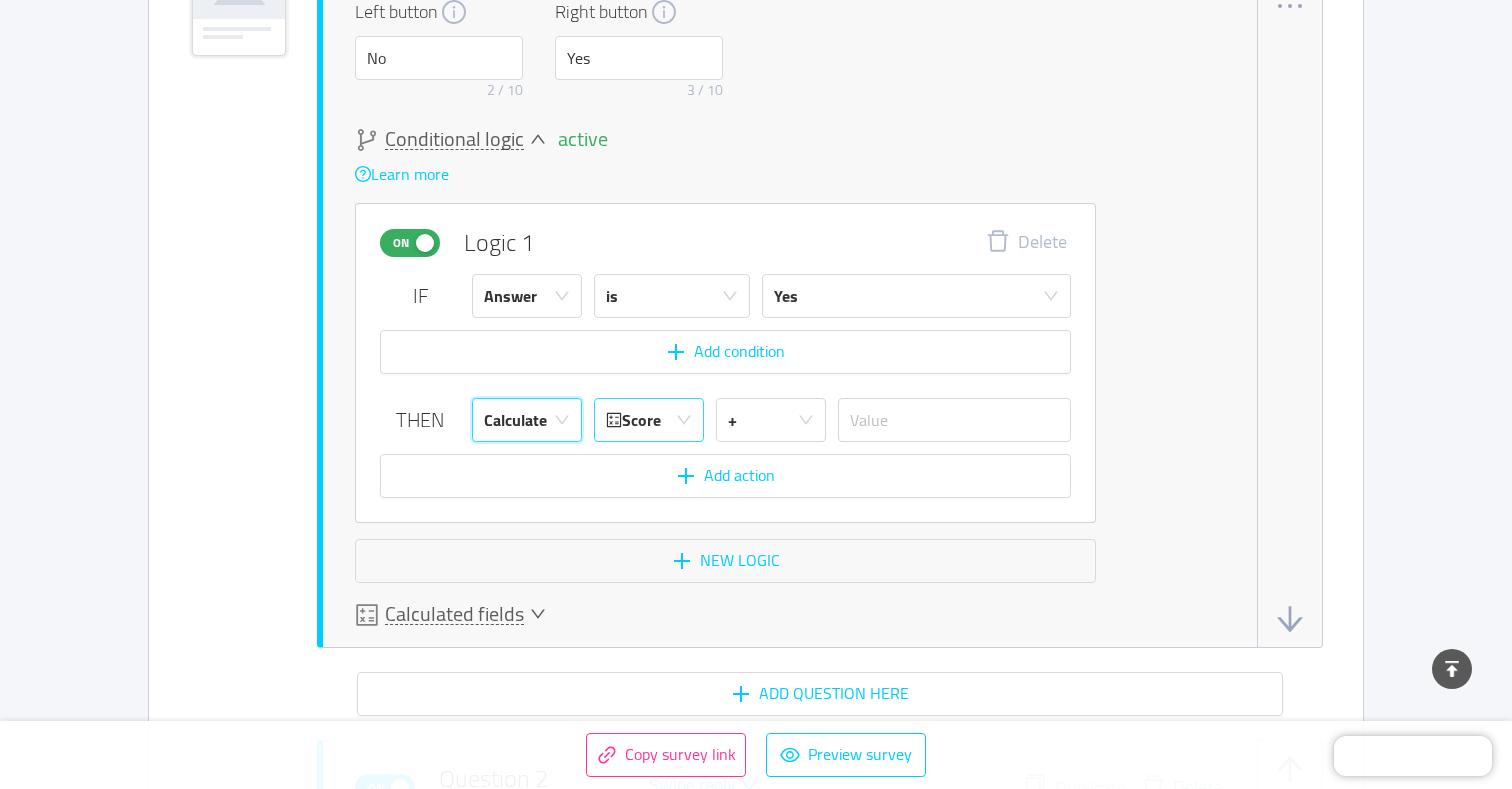 click on "Score" at bounding box center [642, 420] 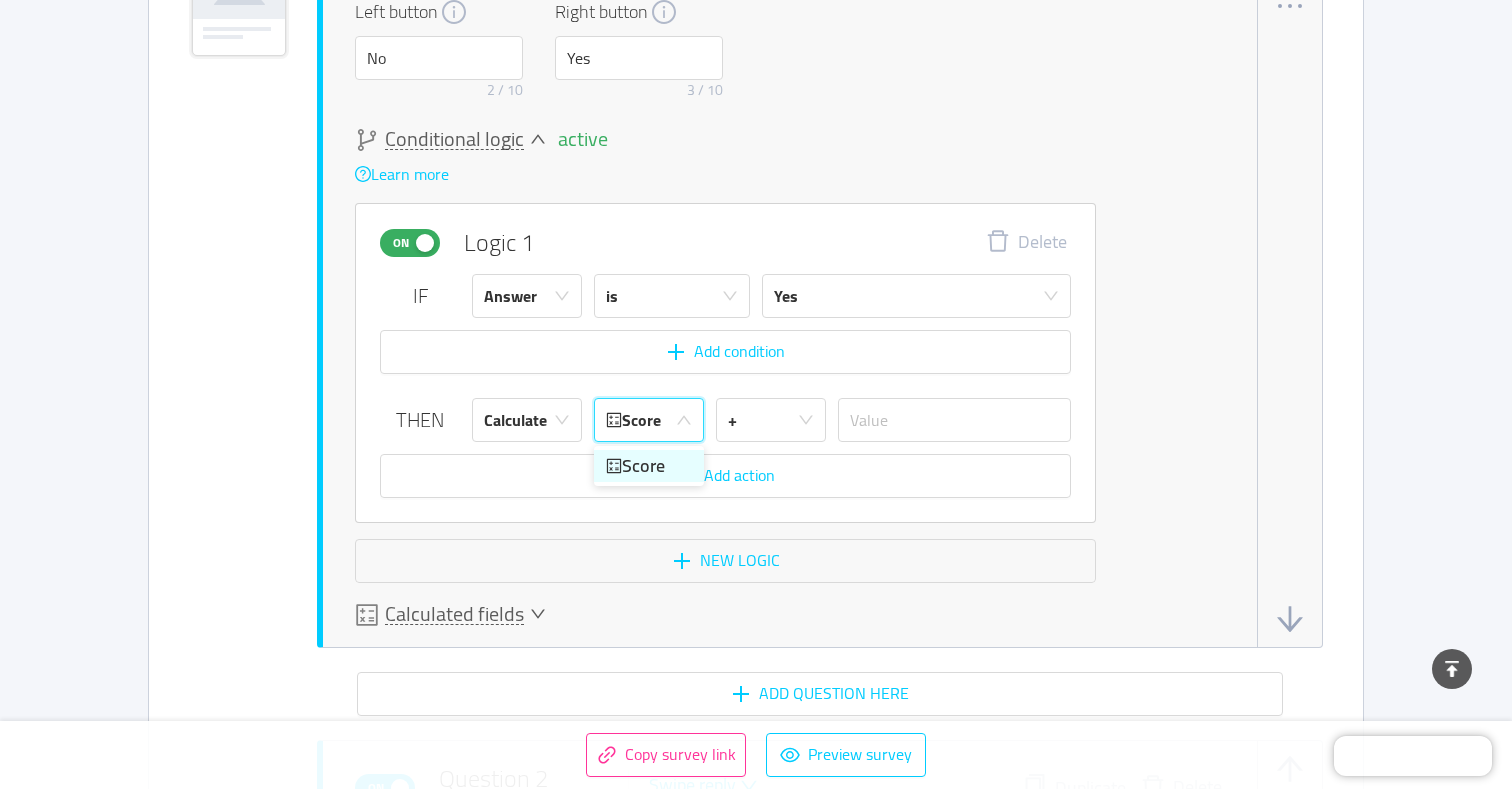 click on "Score" at bounding box center (642, 420) 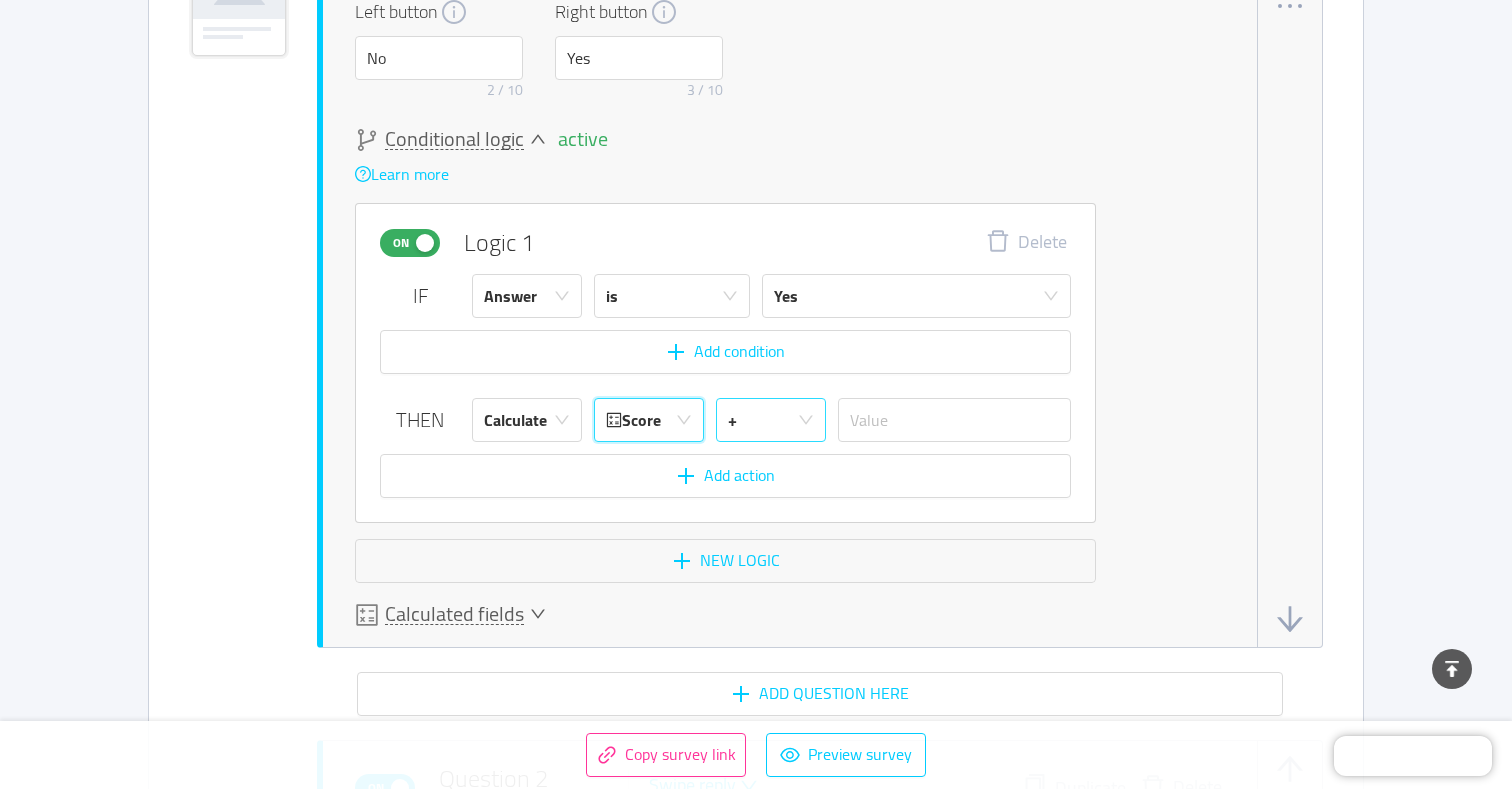 click on "+" at bounding box center [764, 420] 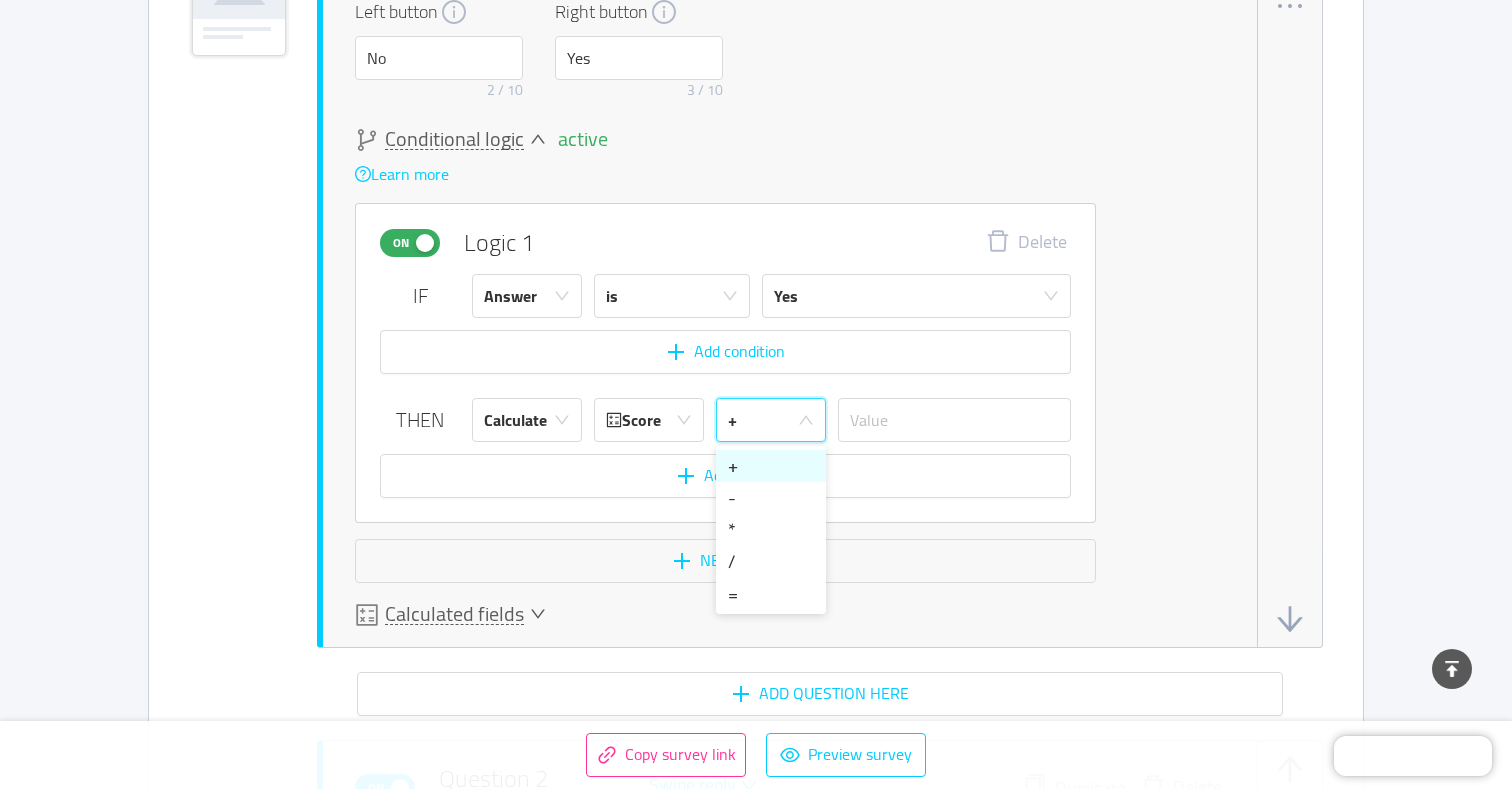 click on "+" at bounding box center [764, 420] 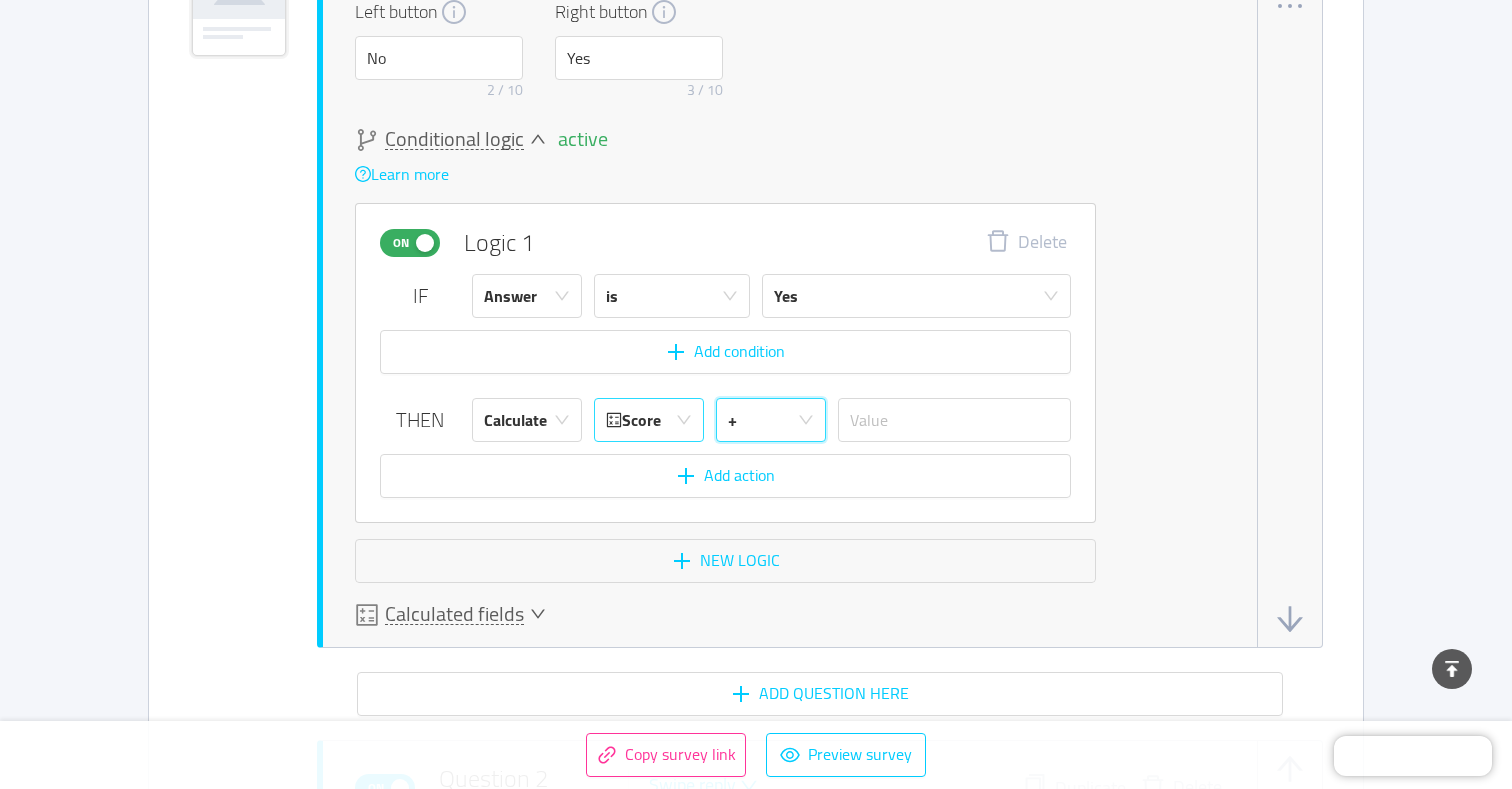 click on "Score" at bounding box center (642, 420) 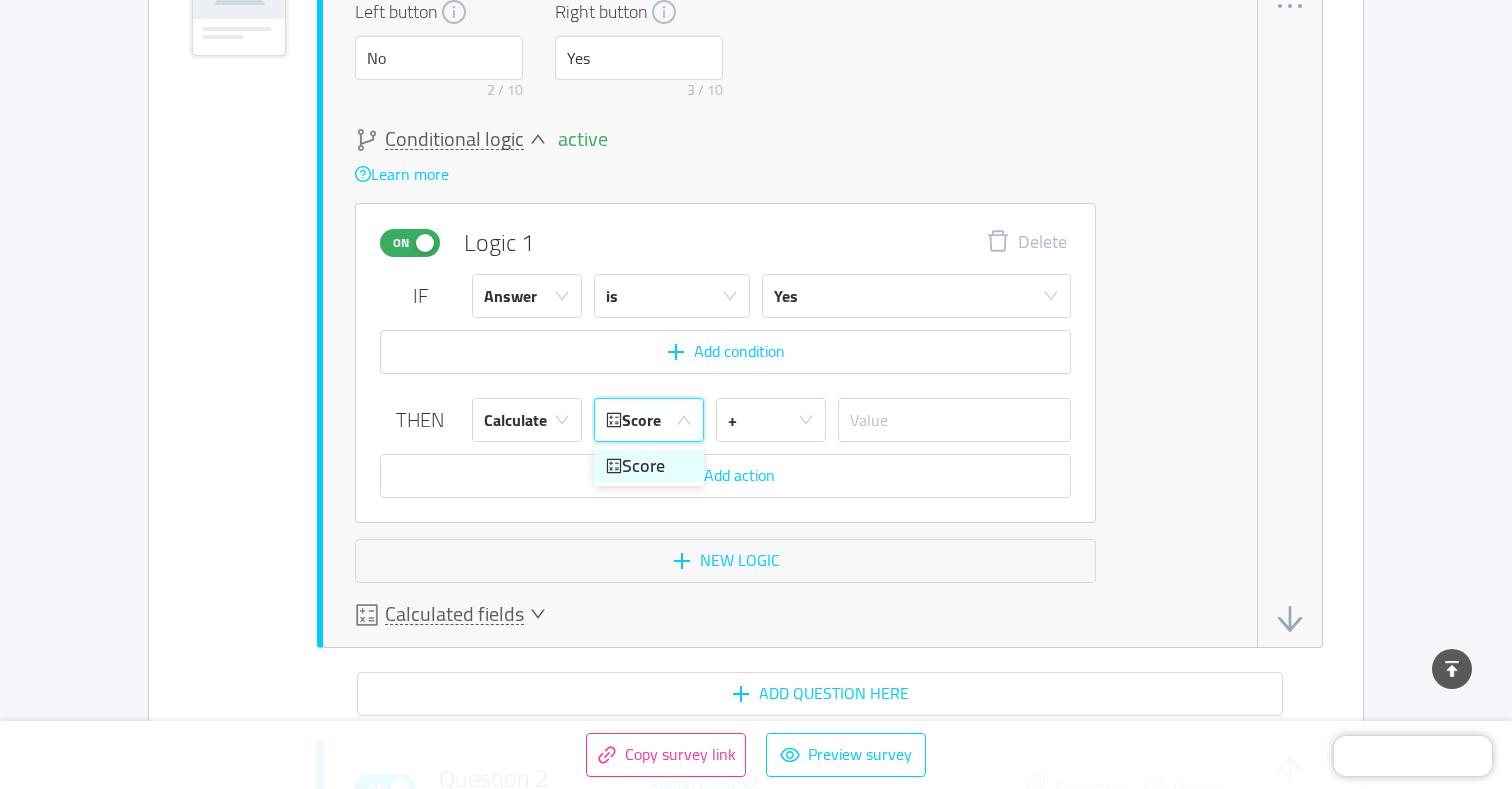 click on "Score" at bounding box center (642, 420) 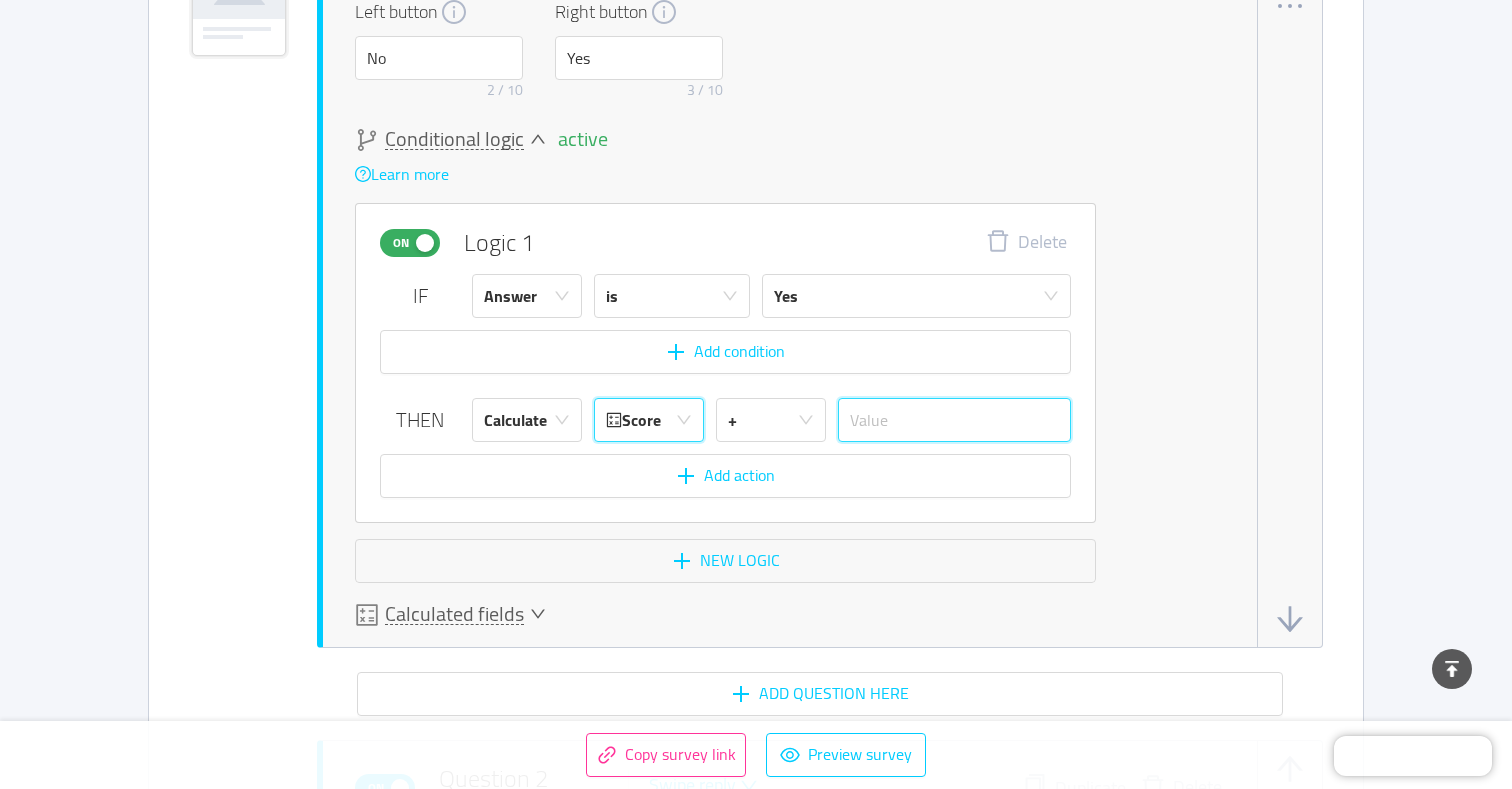 click at bounding box center [954, 420] 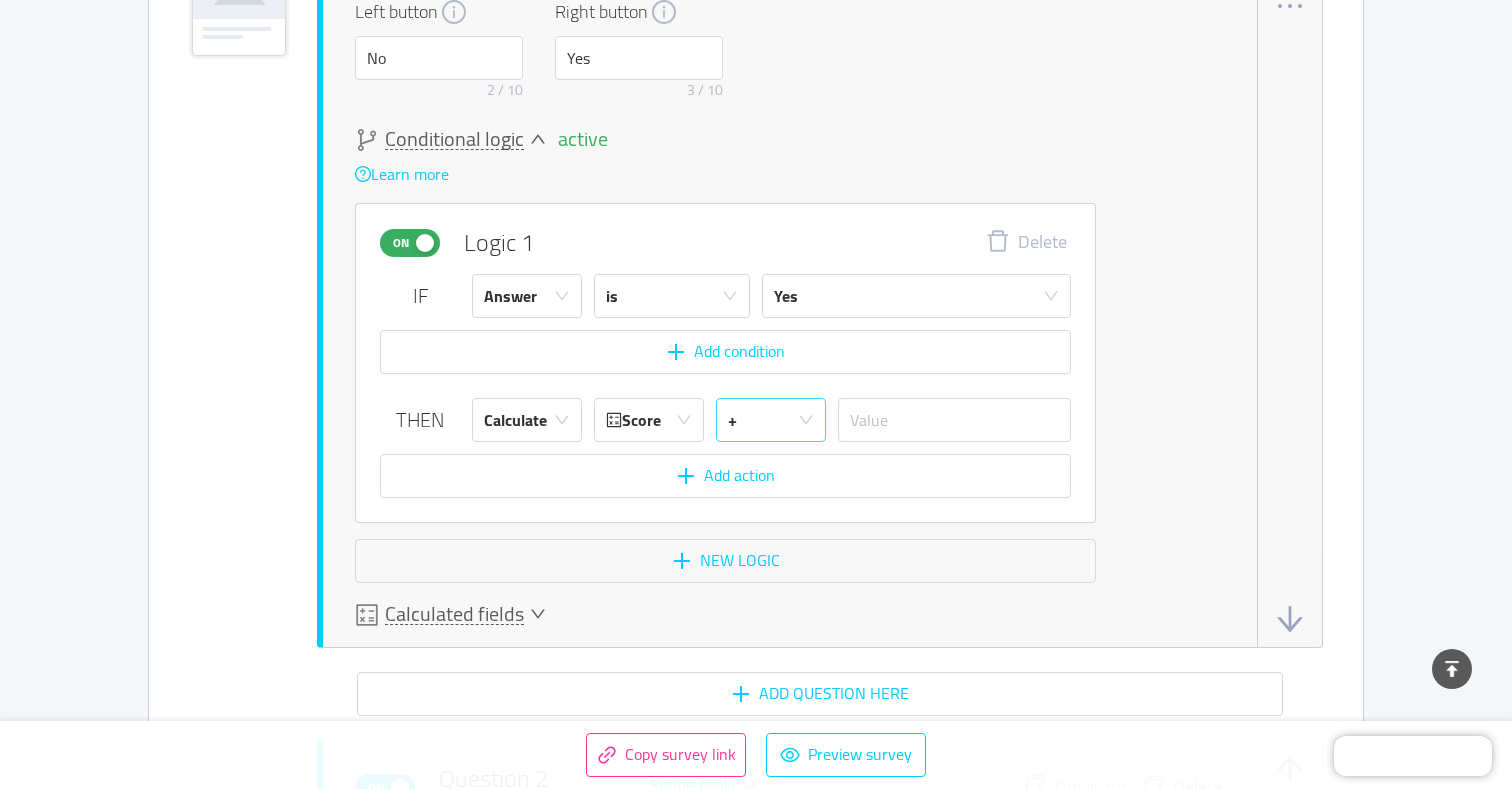 click on "+" at bounding box center [764, 420] 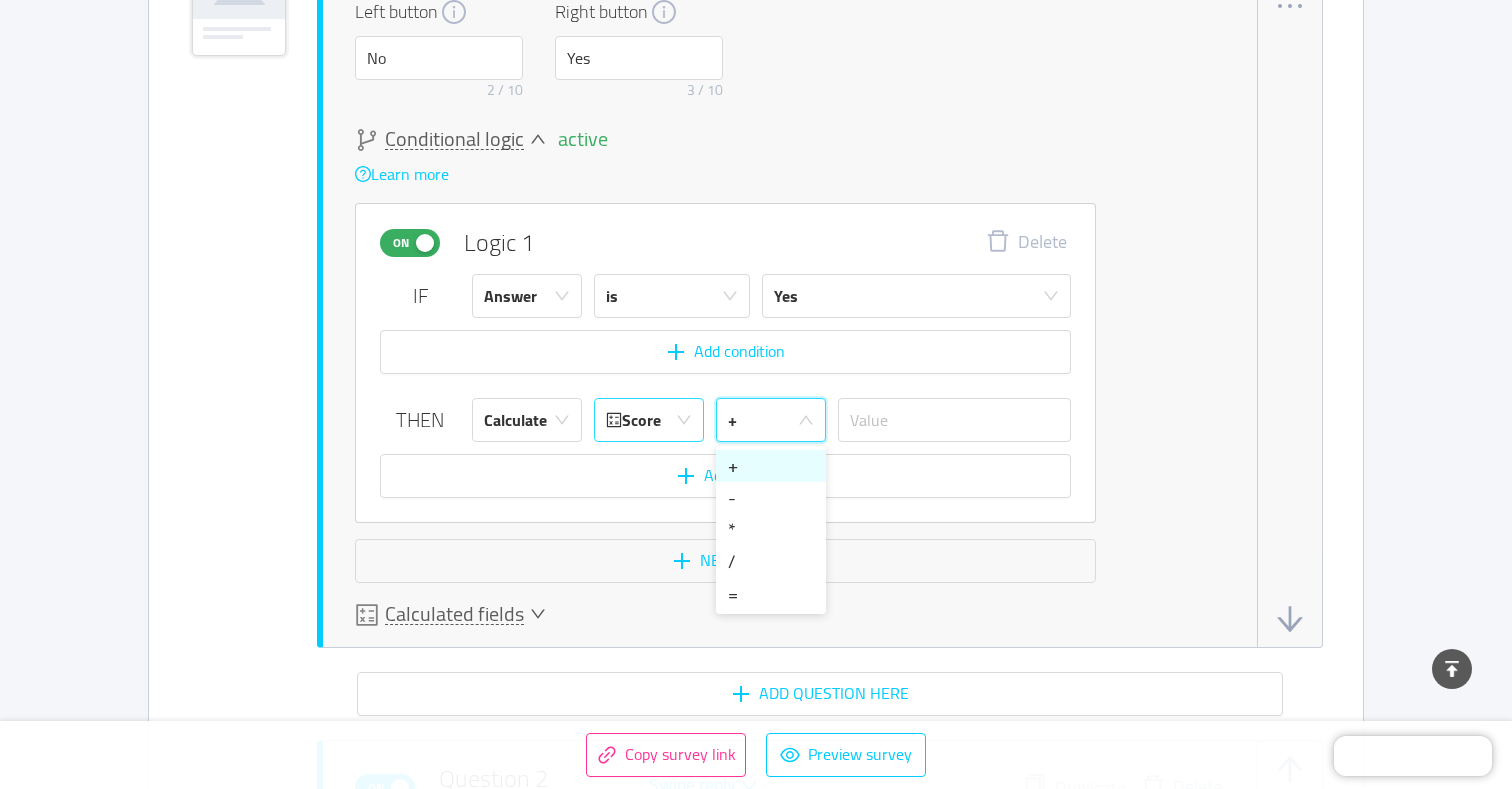 click on "Score" at bounding box center (633, 420) 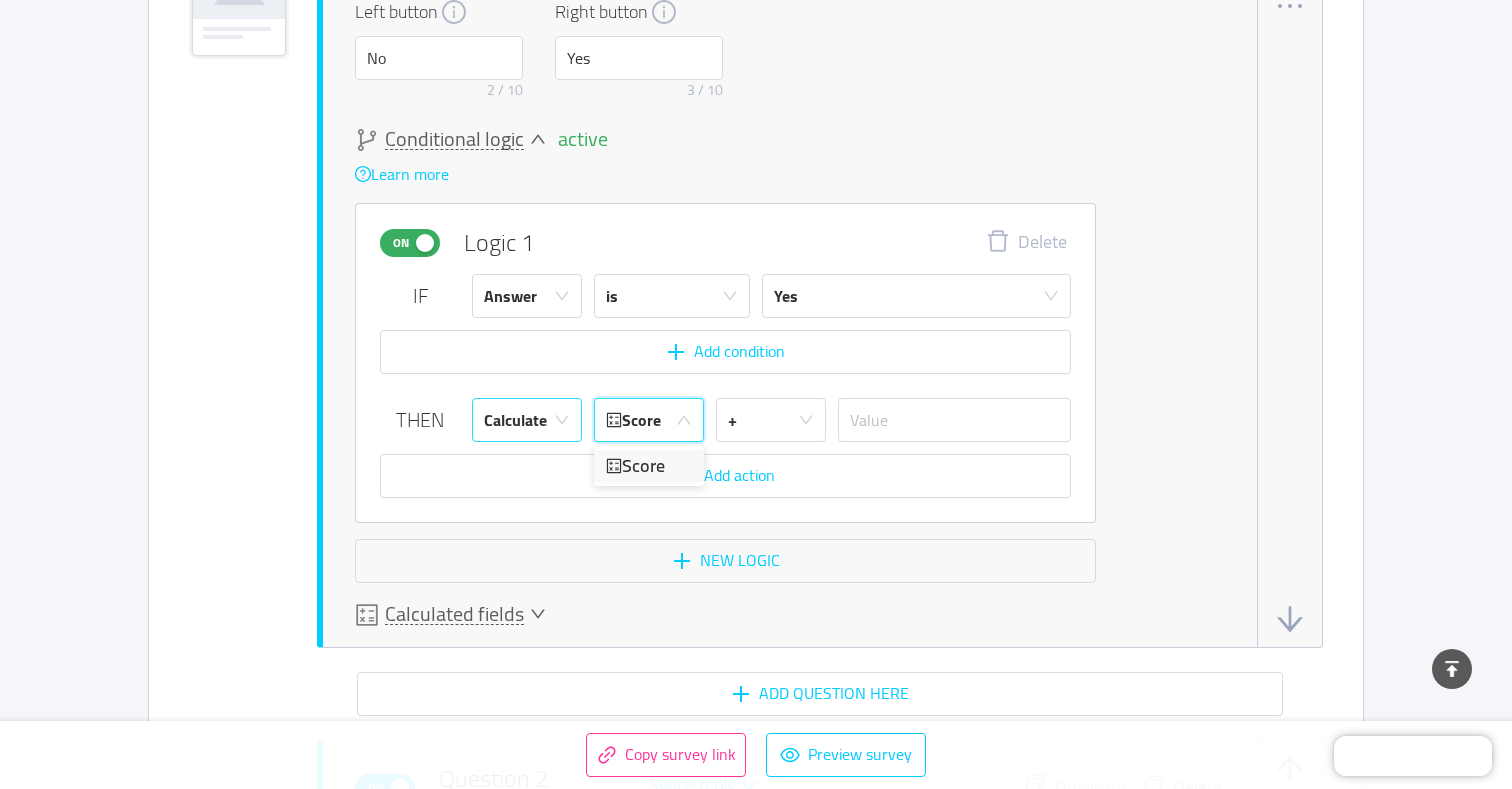 click on "Calculate" at bounding box center [520, 420] 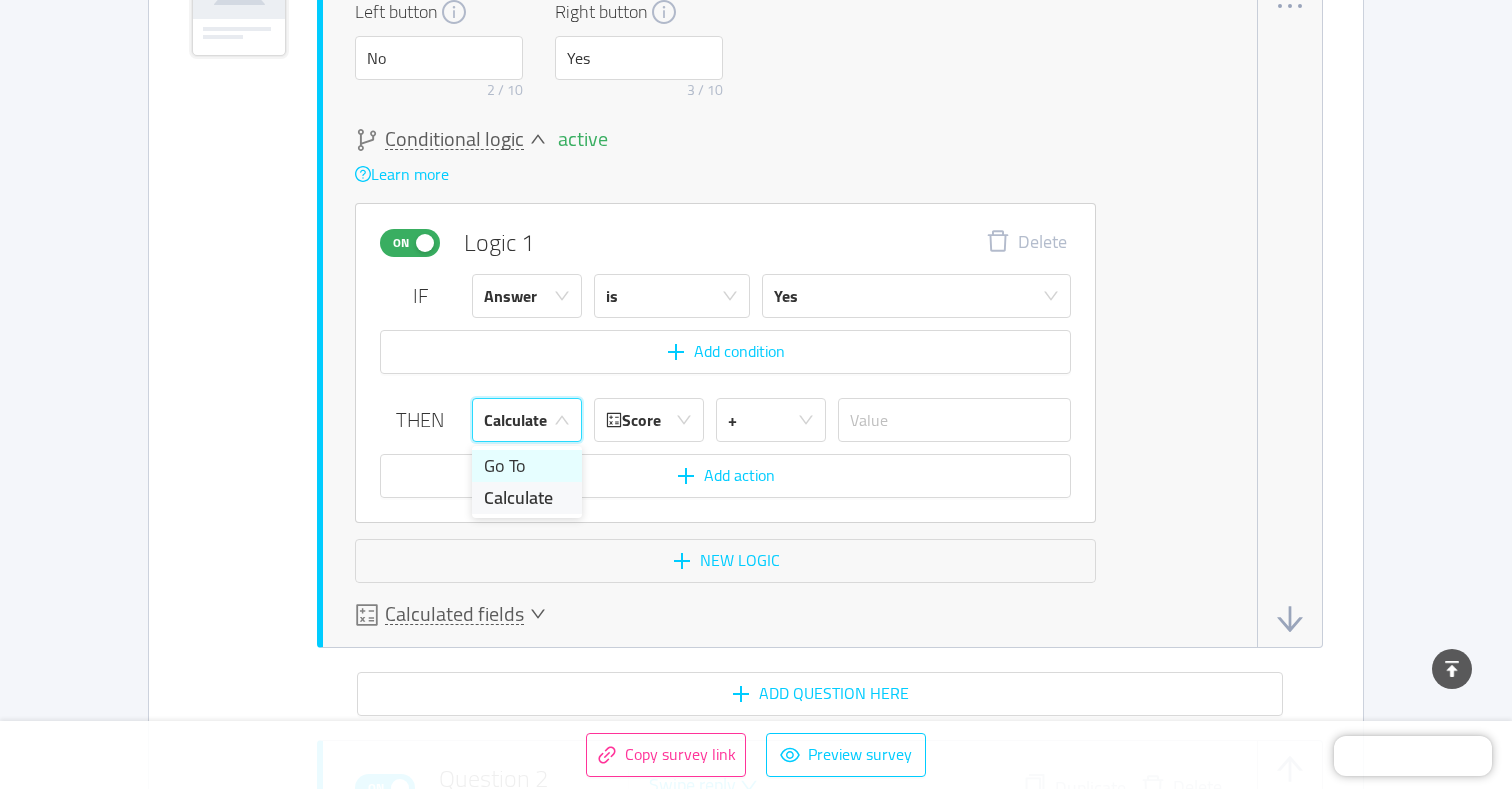 click on "Go To" at bounding box center (527, 466) 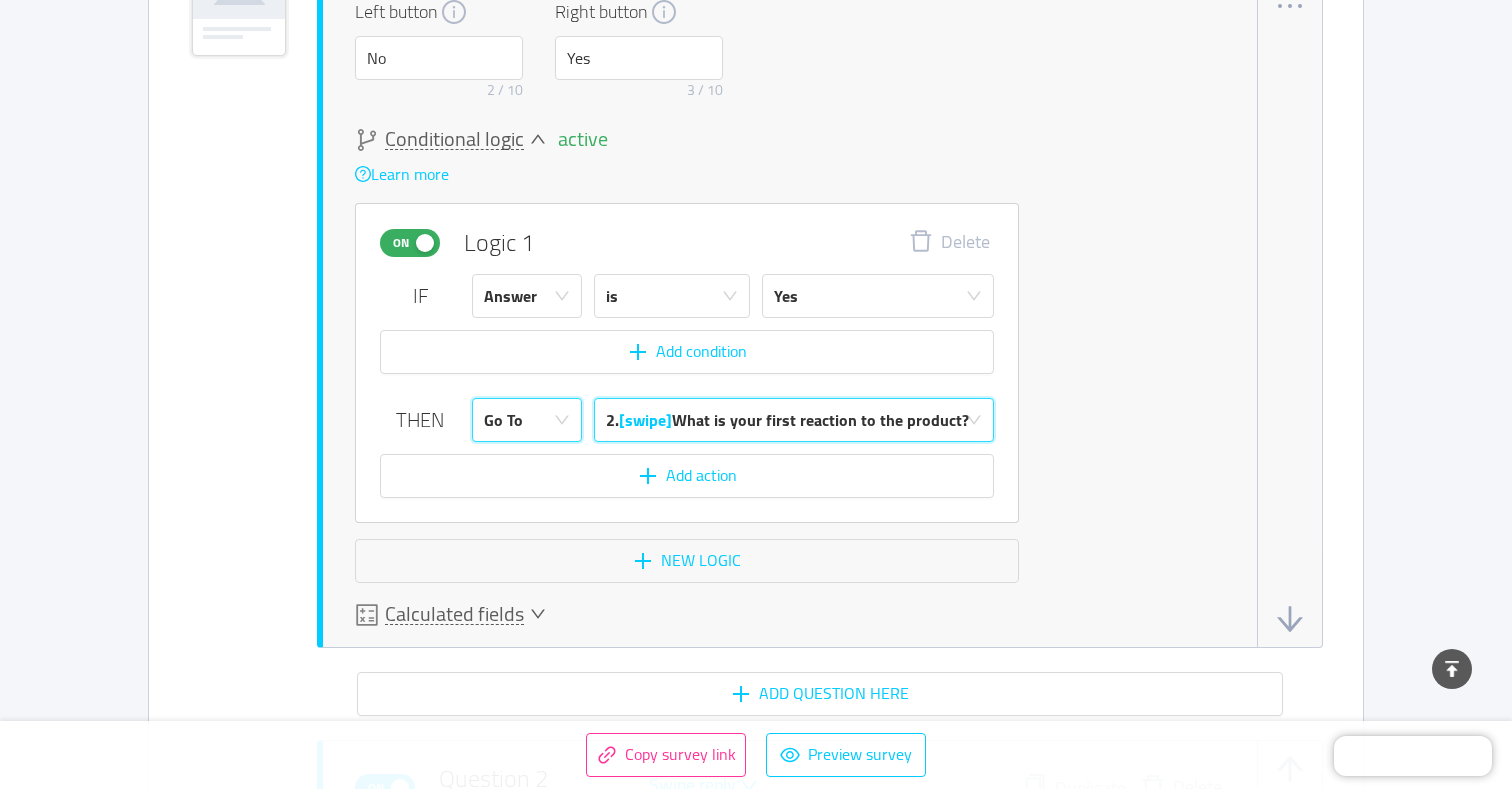 click on "2.  [swipe]     What is your first reaction to the product?" at bounding box center [787, 420] 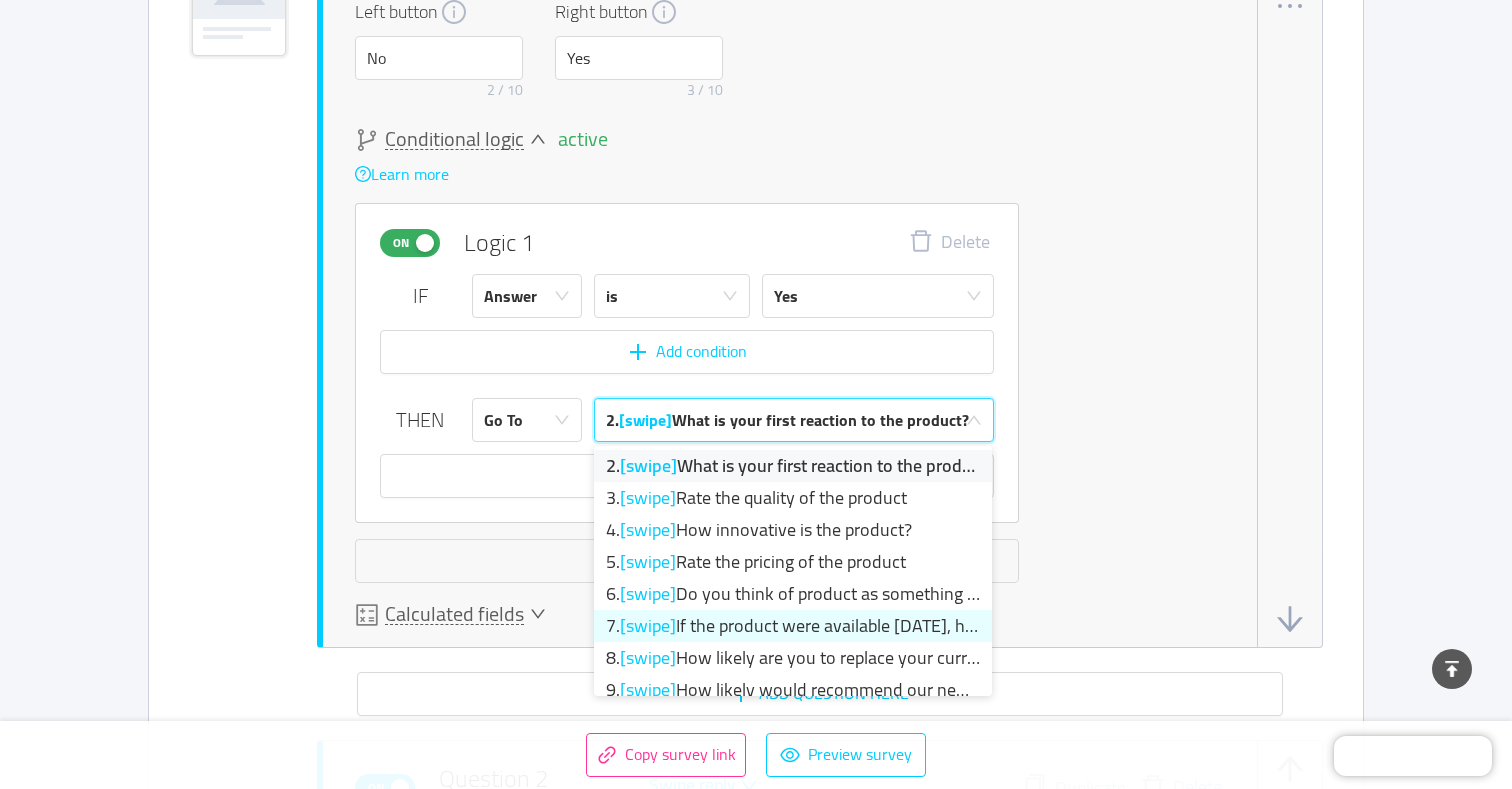 scroll, scrollTop: 0, scrollLeft: 0, axis: both 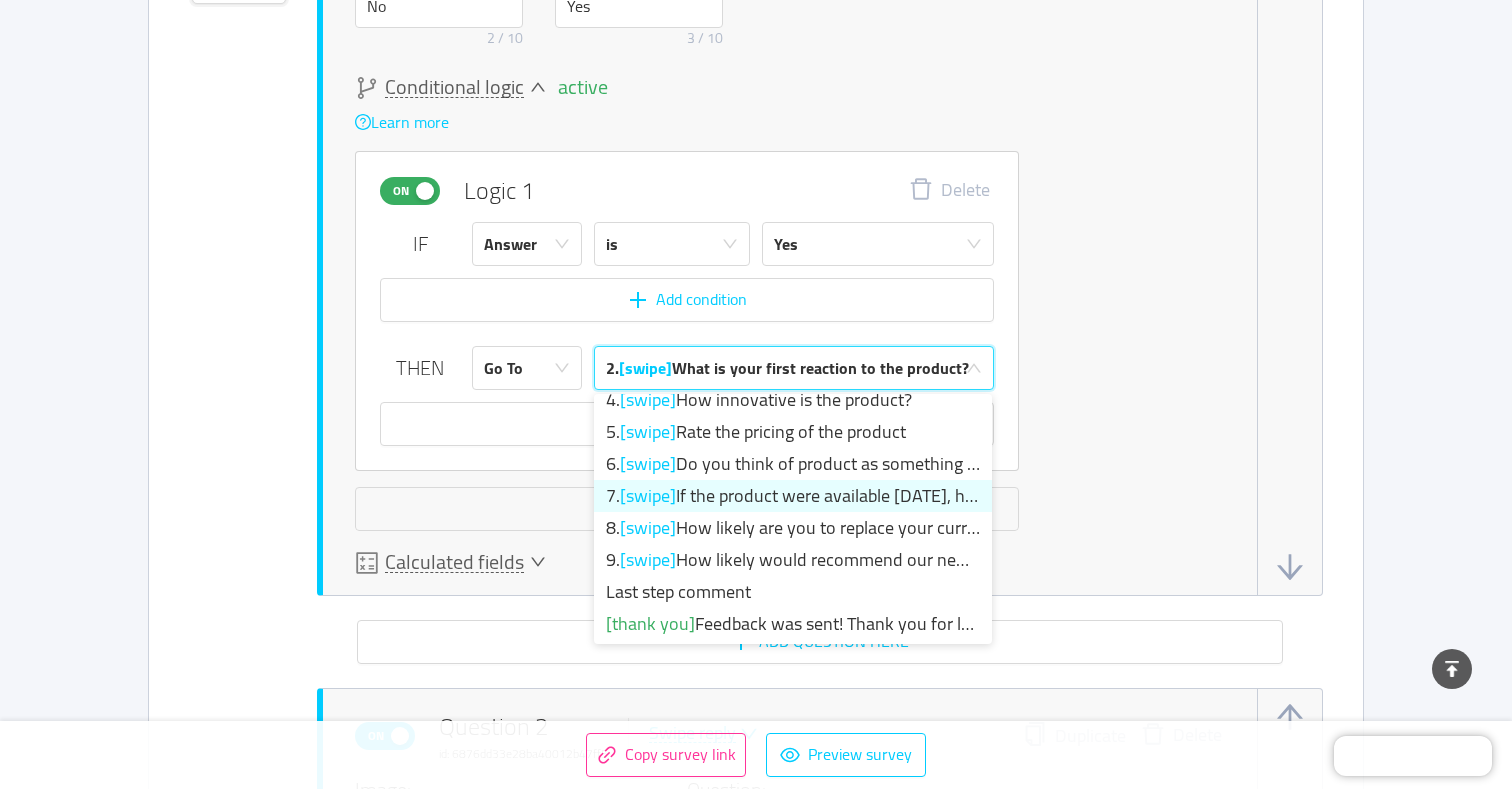 click on "7.  [swipe]   If the product were available [DATE], how likely..." at bounding box center (793, 496) 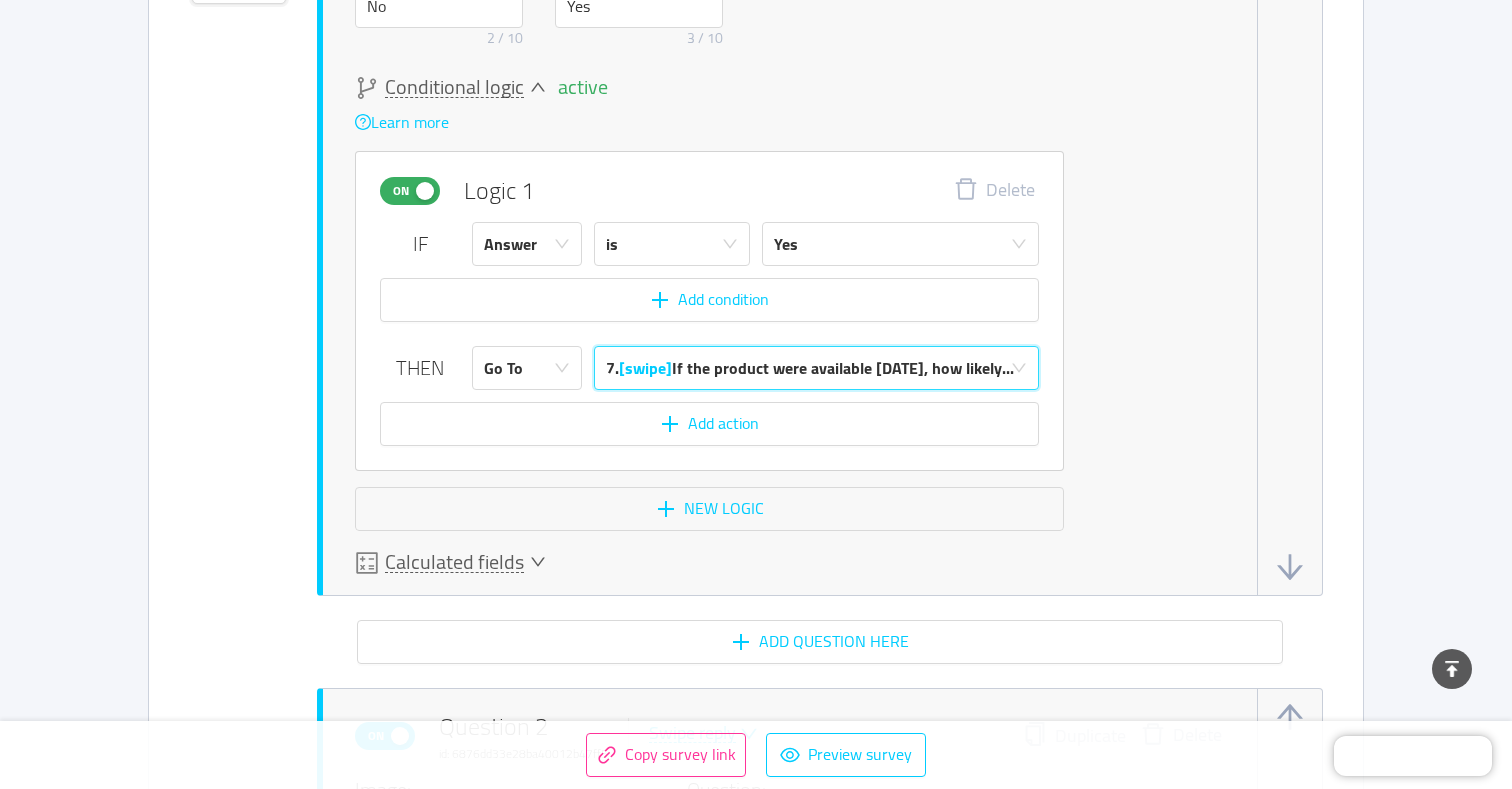 click on "7.  [swipe]   If the product were available [DATE], how likely..." at bounding box center (810, 368) 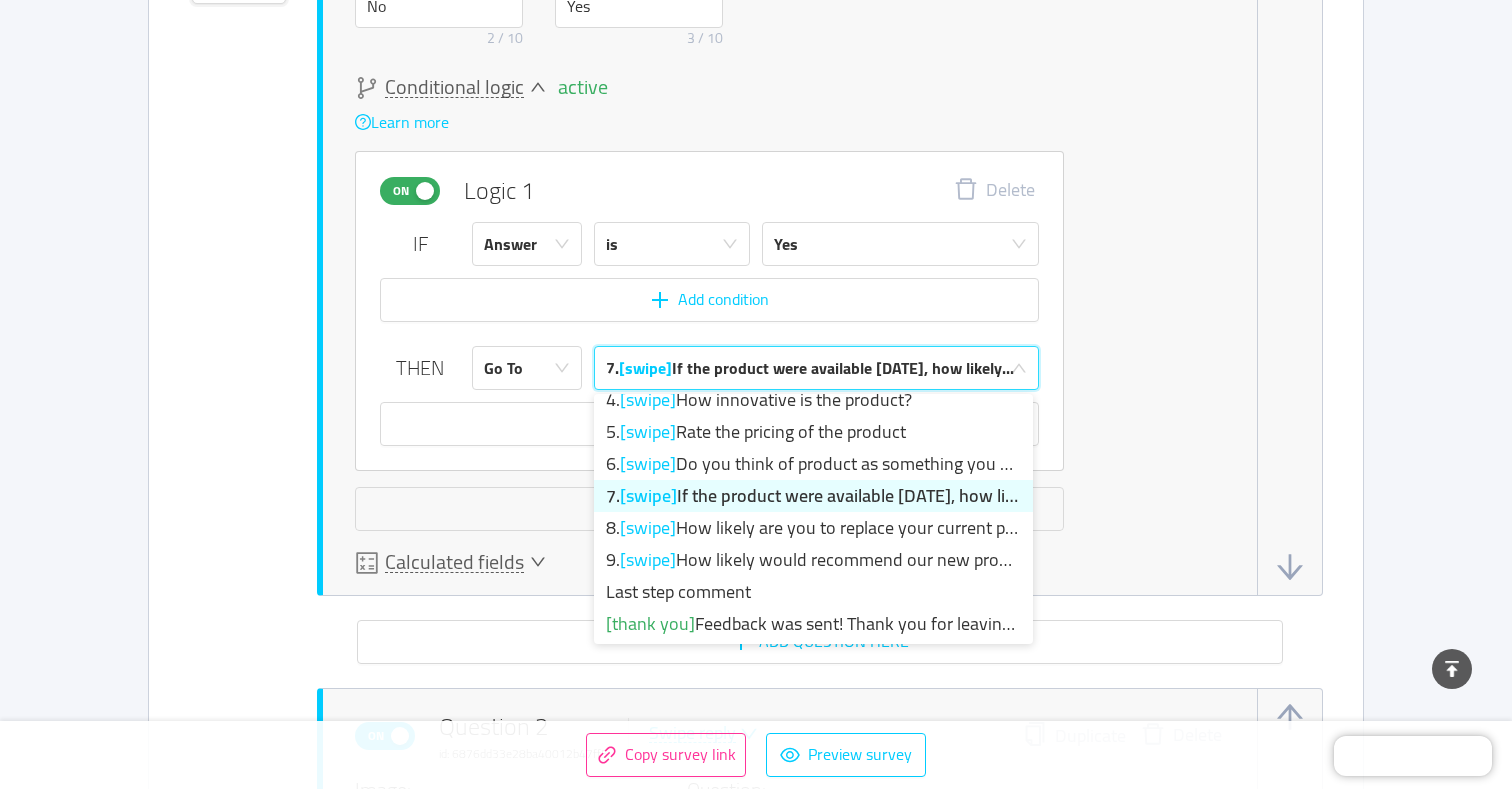click on "7.  [swipe]   If the product were available [DATE], how likely..." at bounding box center (810, 368) 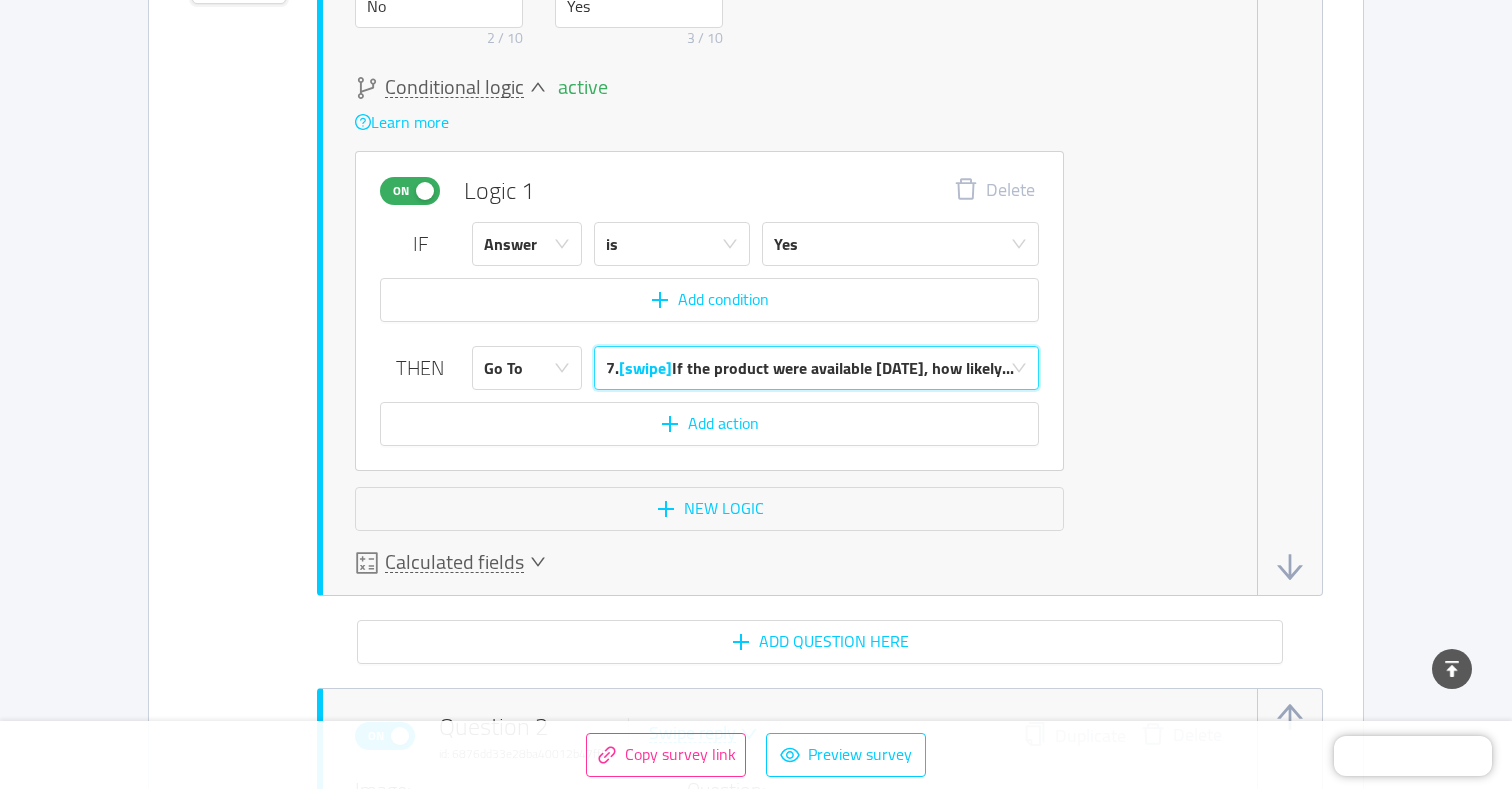 click on "7.  [swipe]   If the product were available [DATE], how likely..." at bounding box center [810, 368] 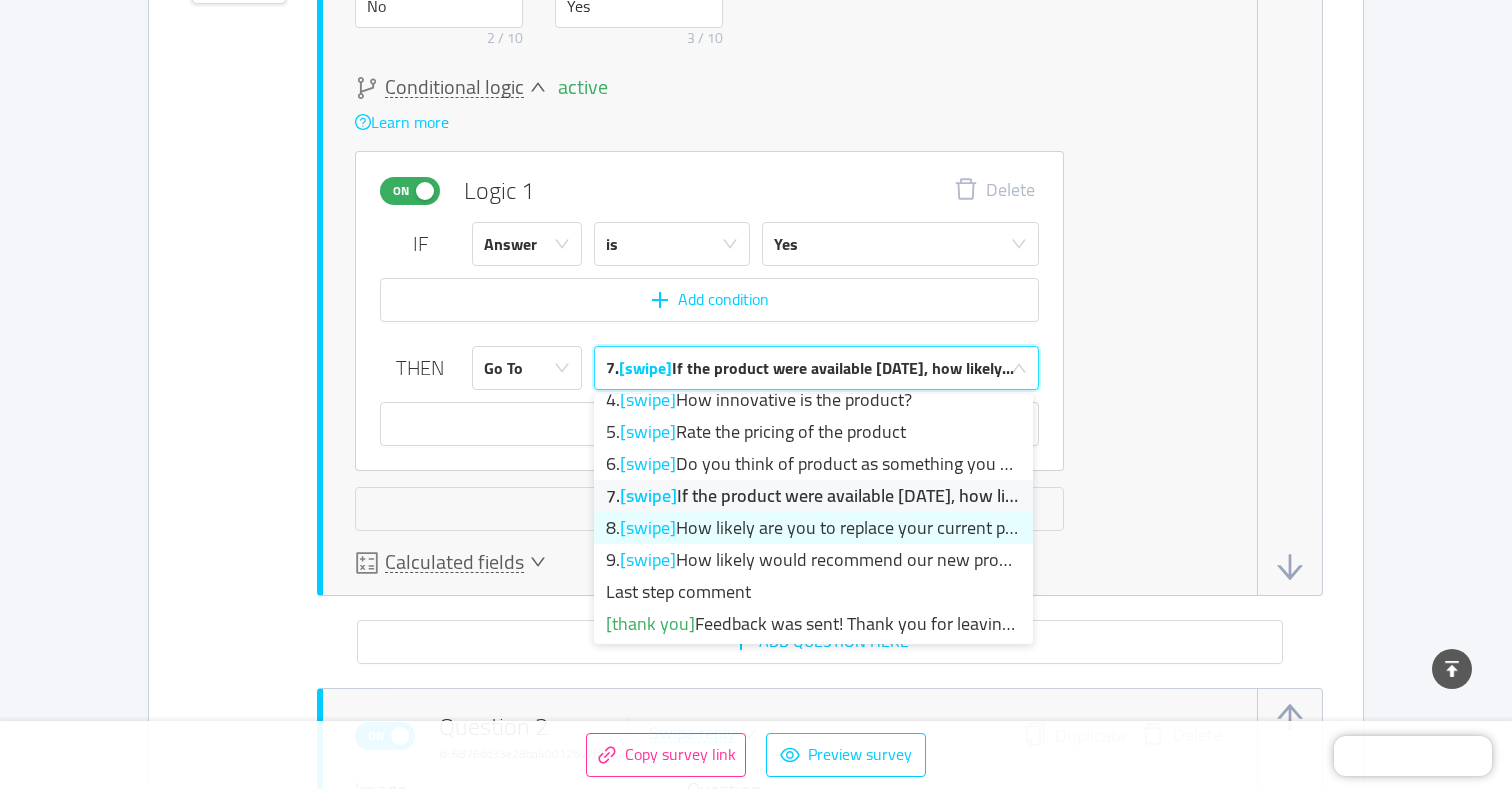 scroll, scrollTop: 78, scrollLeft: 0, axis: vertical 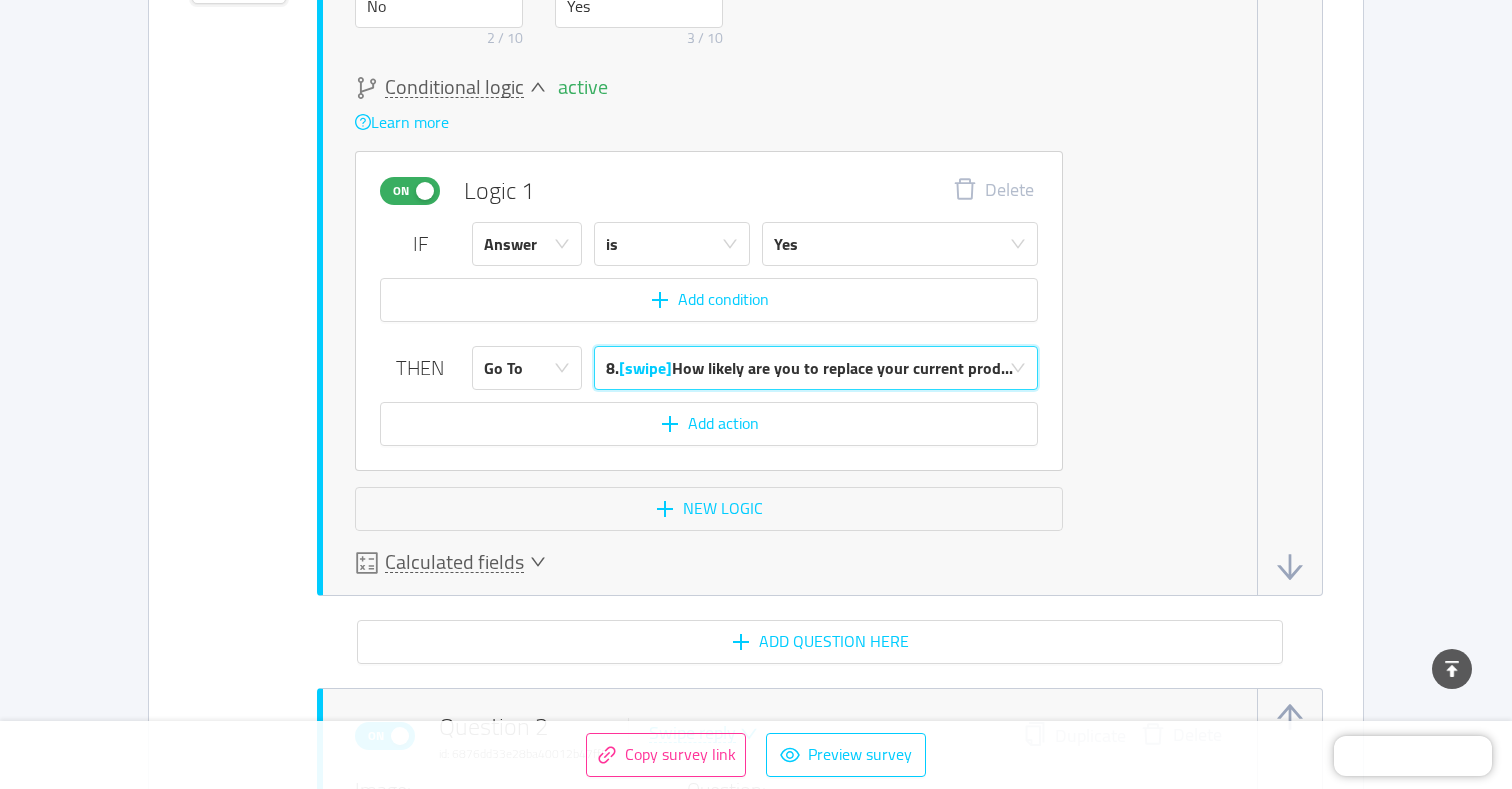 click on "8.  [swipe]   How likely are you to replace your current prod..." at bounding box center [809, 368] 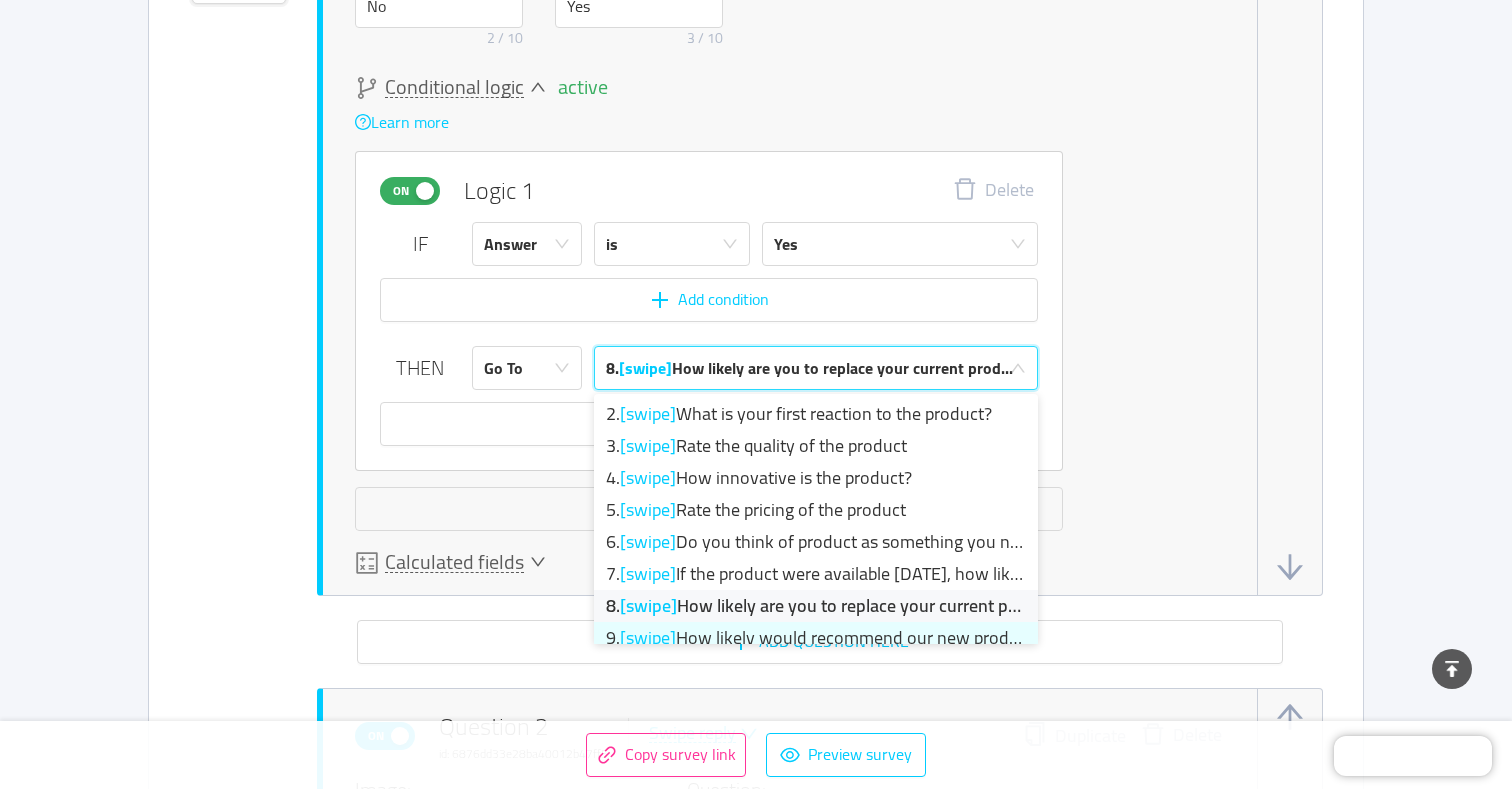 scroll, scrollTop: 0, scrollLeft: 0, axis: both 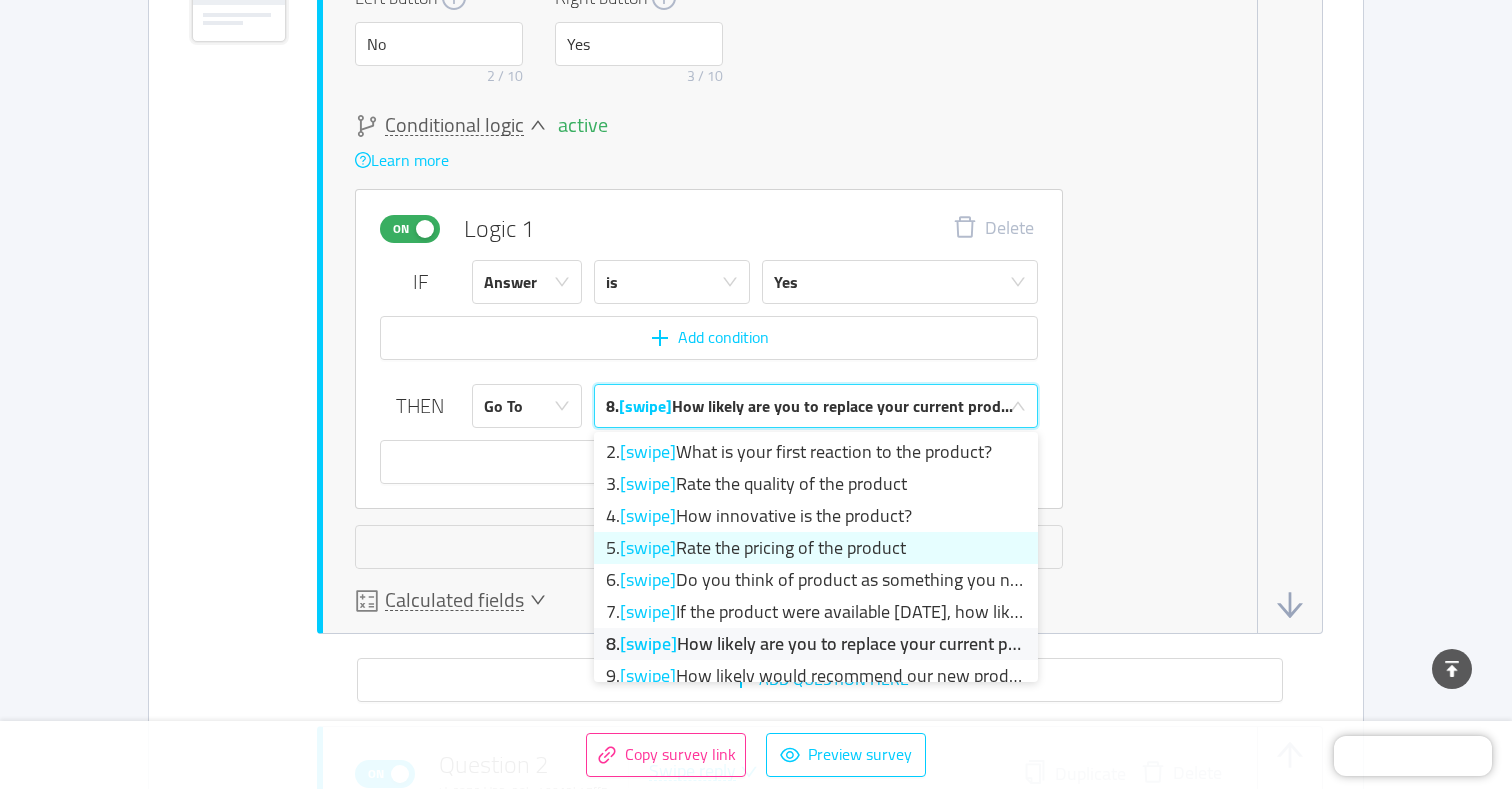 click on "5.  [swipe]   Rate the pricing of the product" at bounding box center (816, 548) 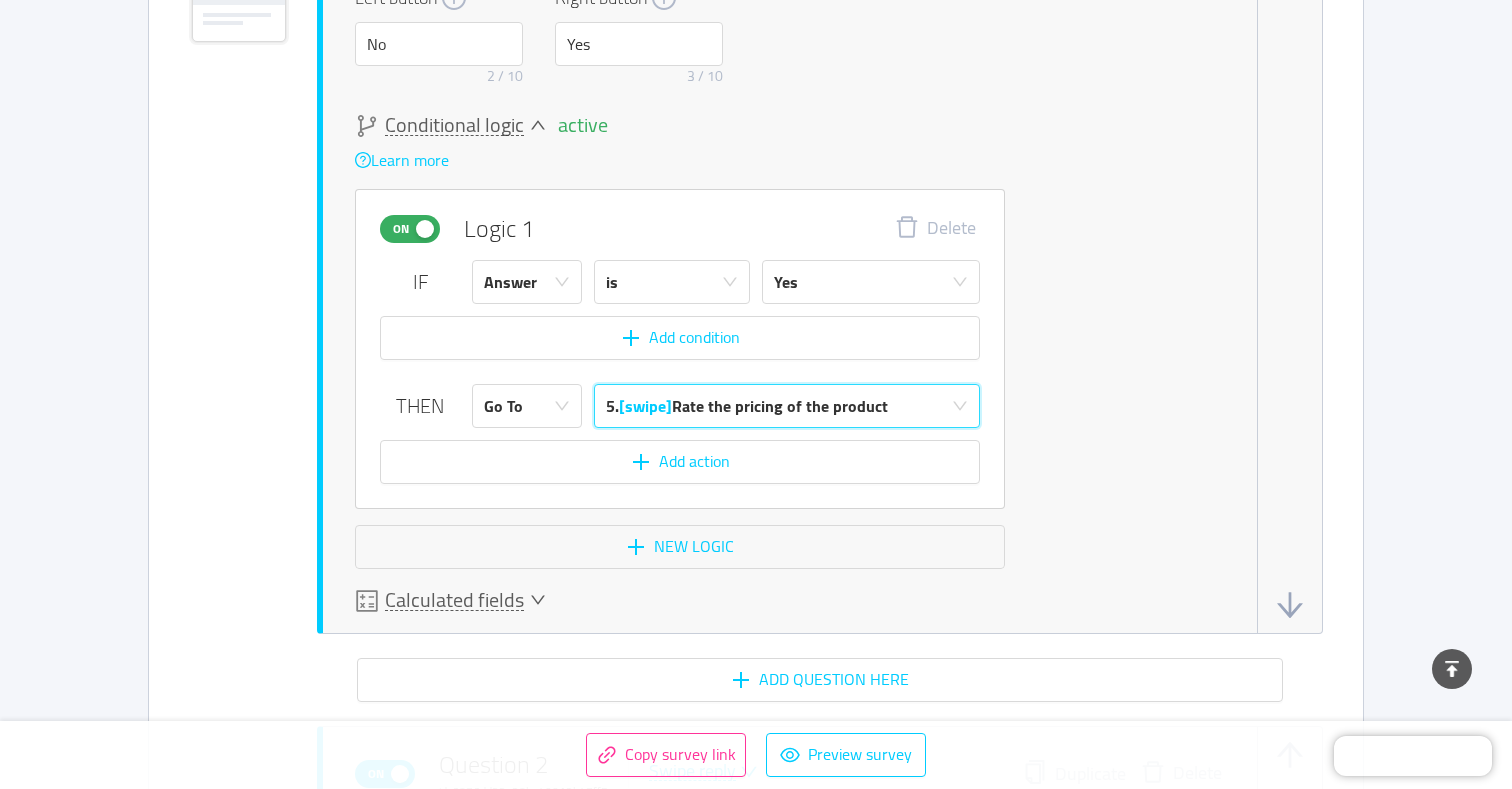 click on "active   Conditional logic   Learn more  On Logic 1 Delete IF  Answer   is   Yes  Add condition  THEN   Go To  5.  [swipe]   Rate the pricing of the product  Add action New logic" at bounding box center (790, 341) 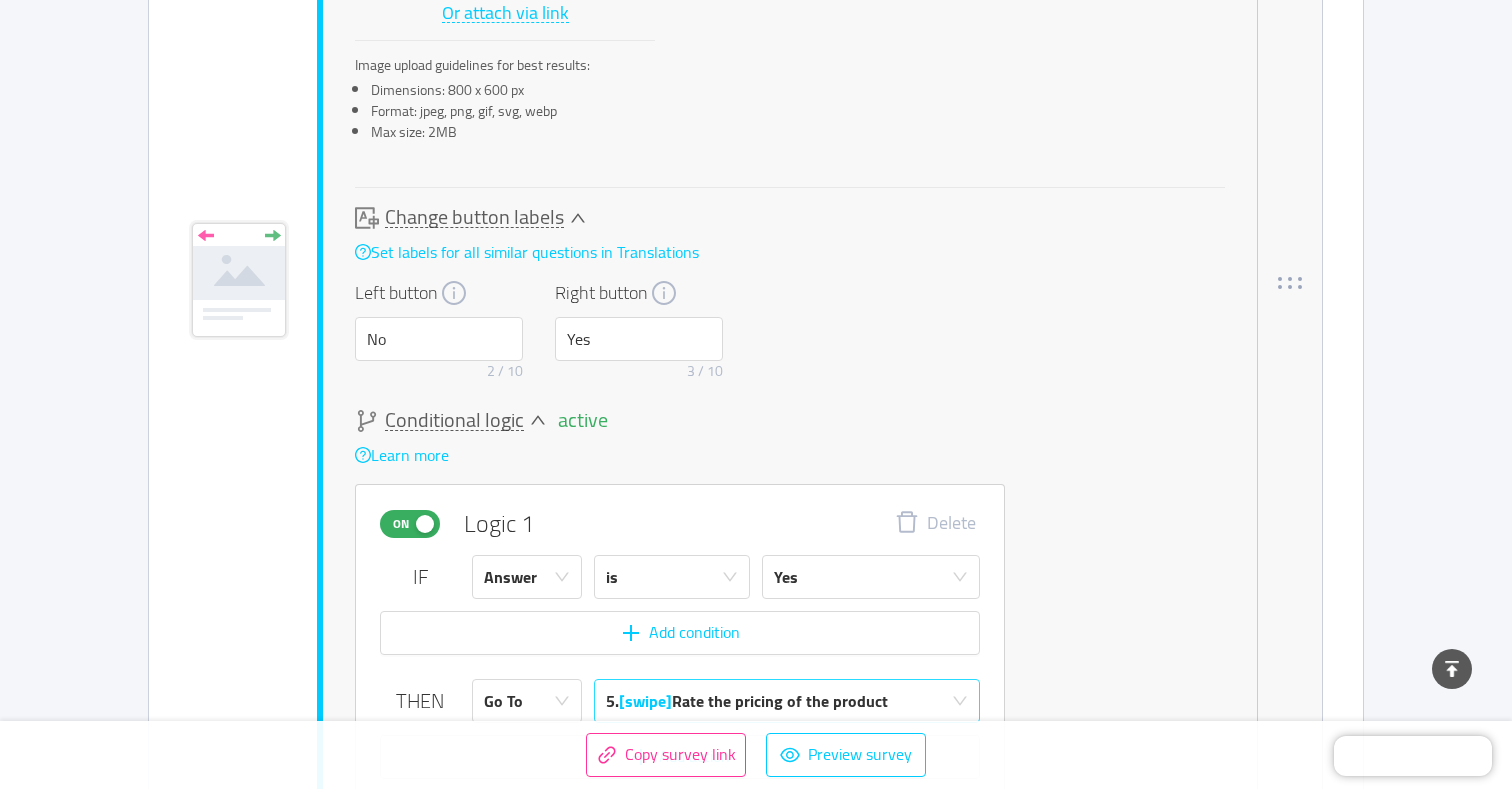 scroll, scrollTop: 1426, scrollLeft: 0, axis: vertical 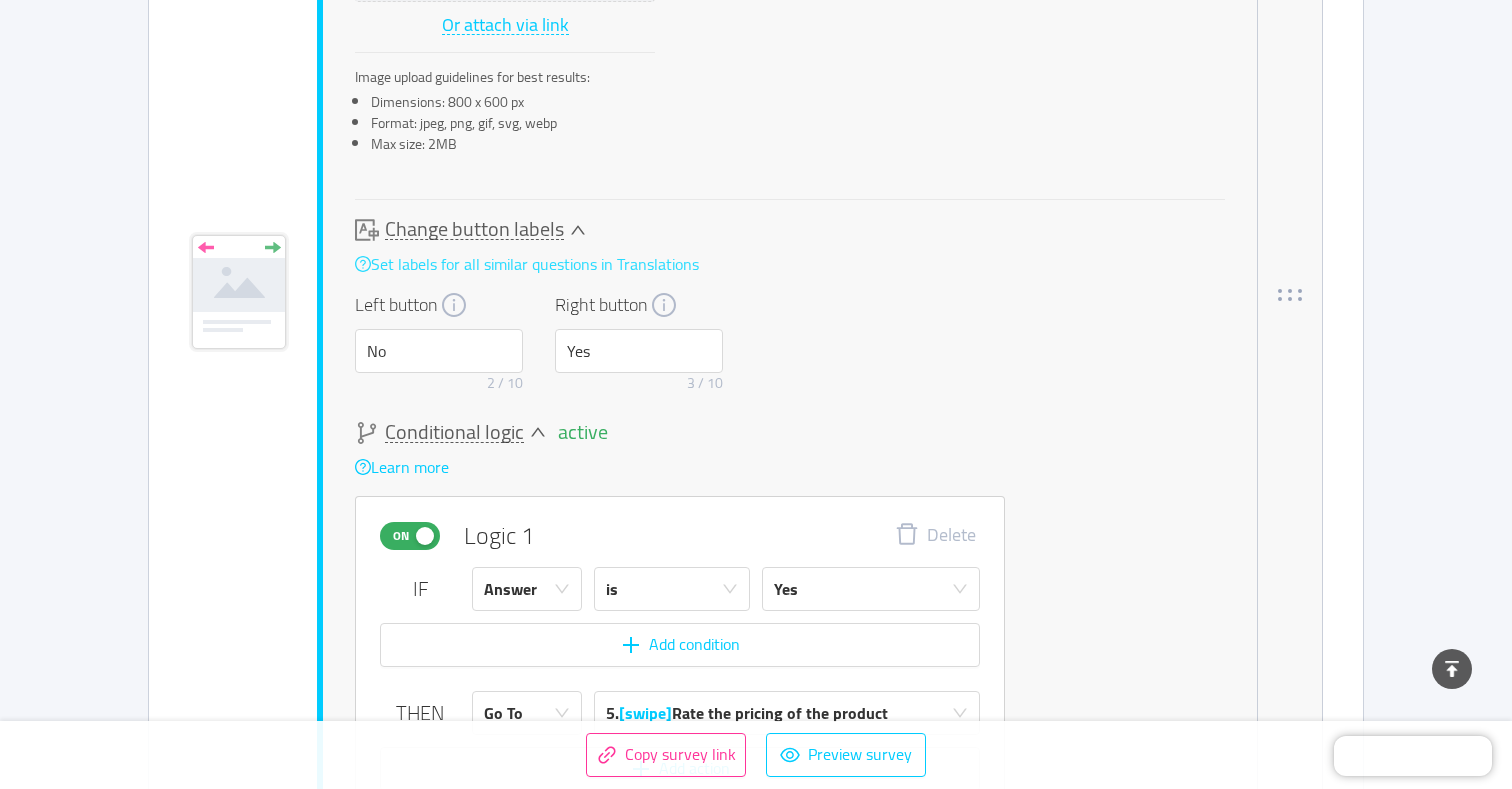 click on "Set labels for all similar questions in Translations" at bounding box center [527, 264] 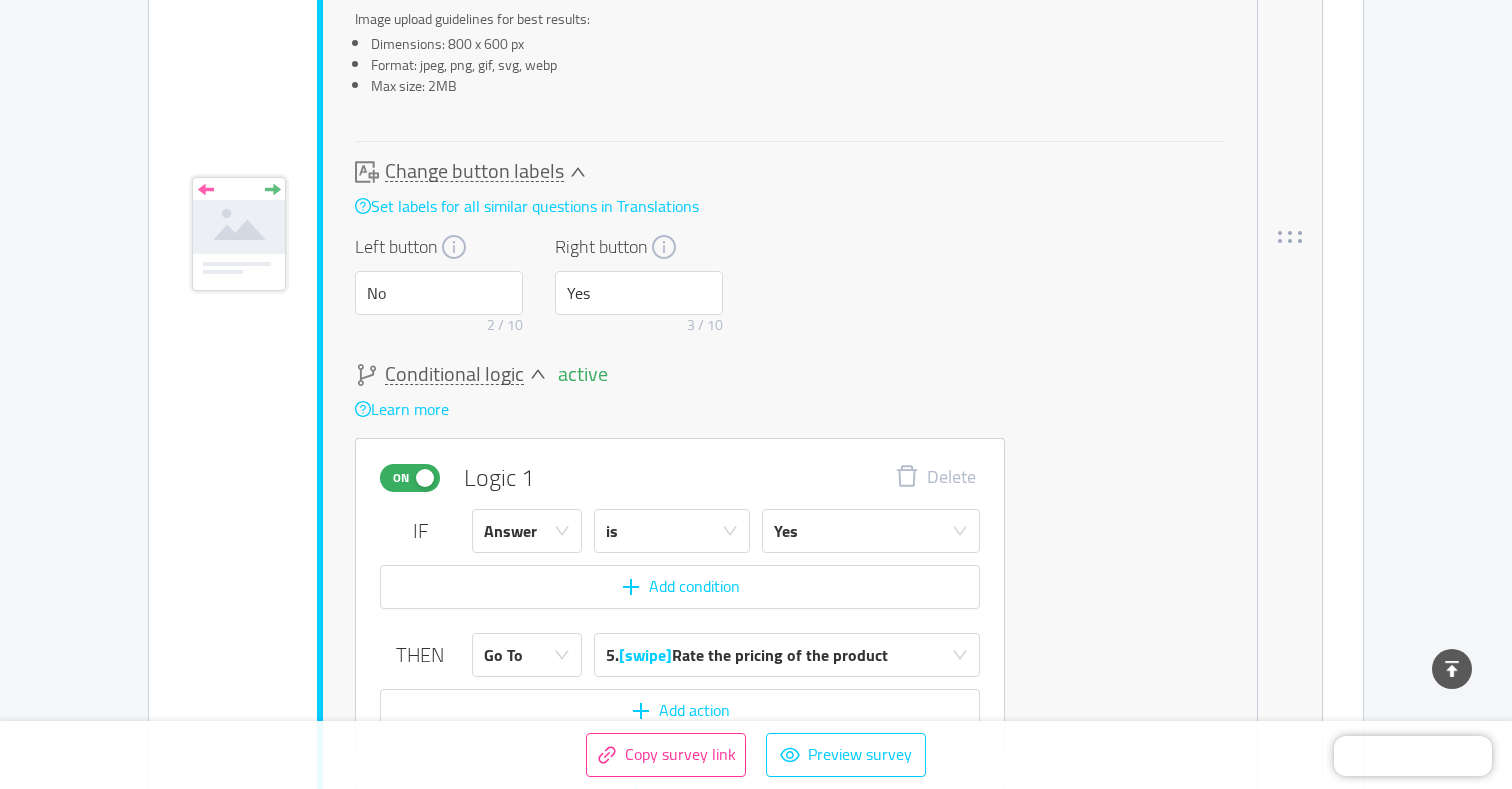 scroll, scrollTop: 1486, scrollLeft: 0, axis: vertical 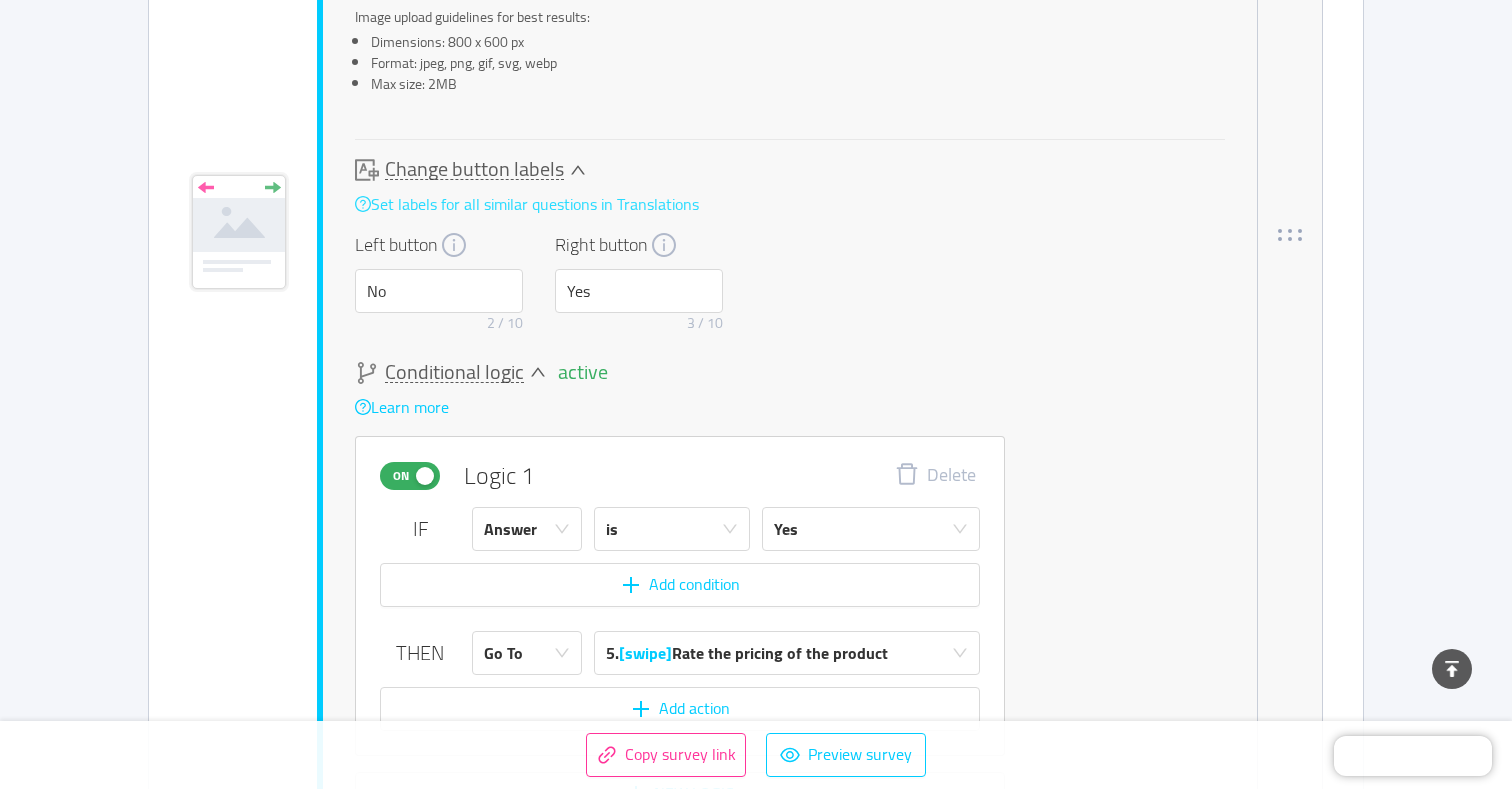 click on "Set labels for all similar questions in Translations" at bounding box center [527, 204] 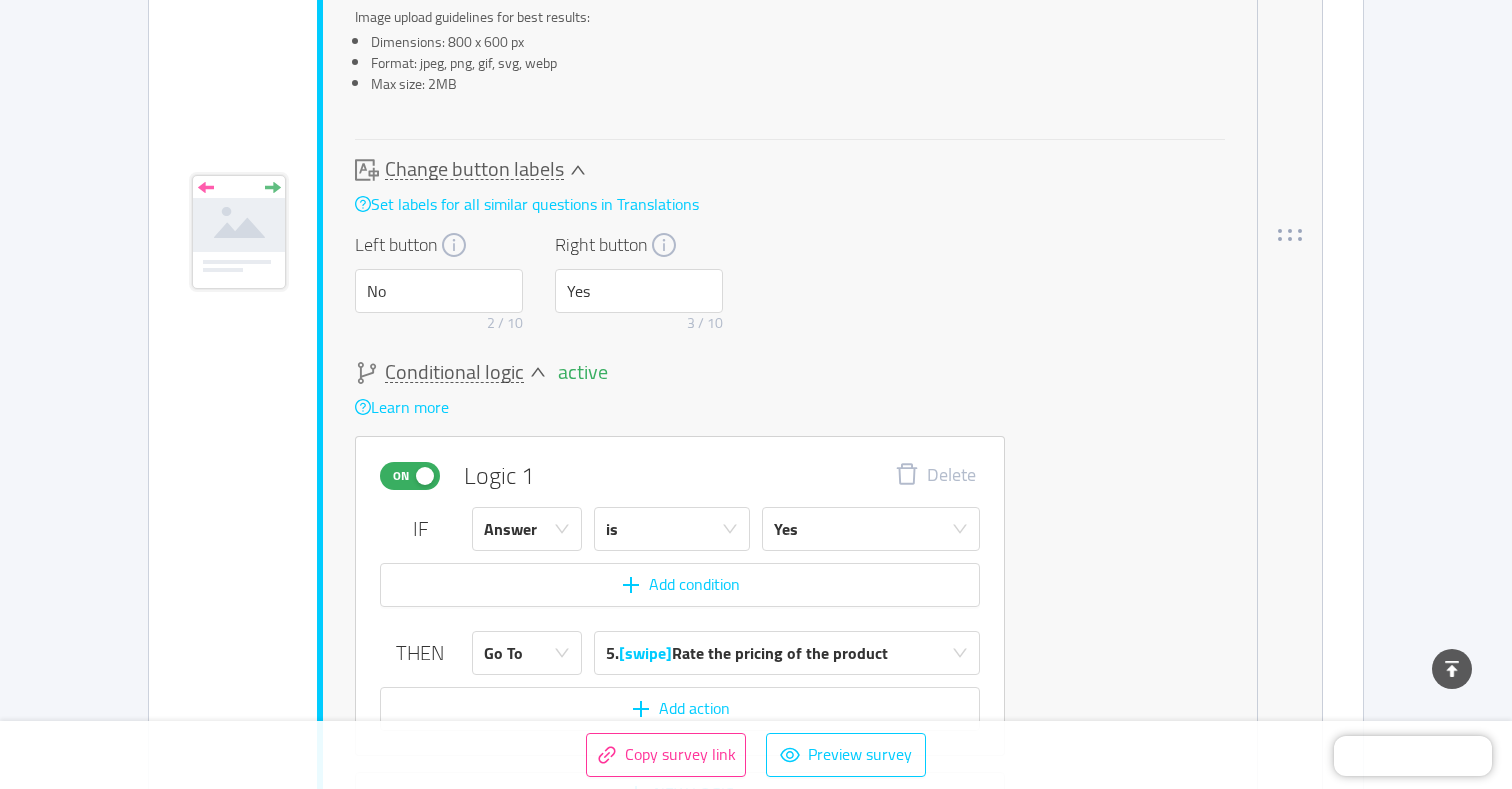scroll, scrollTop: 1426, scrollLeft: 0, axis: vertical 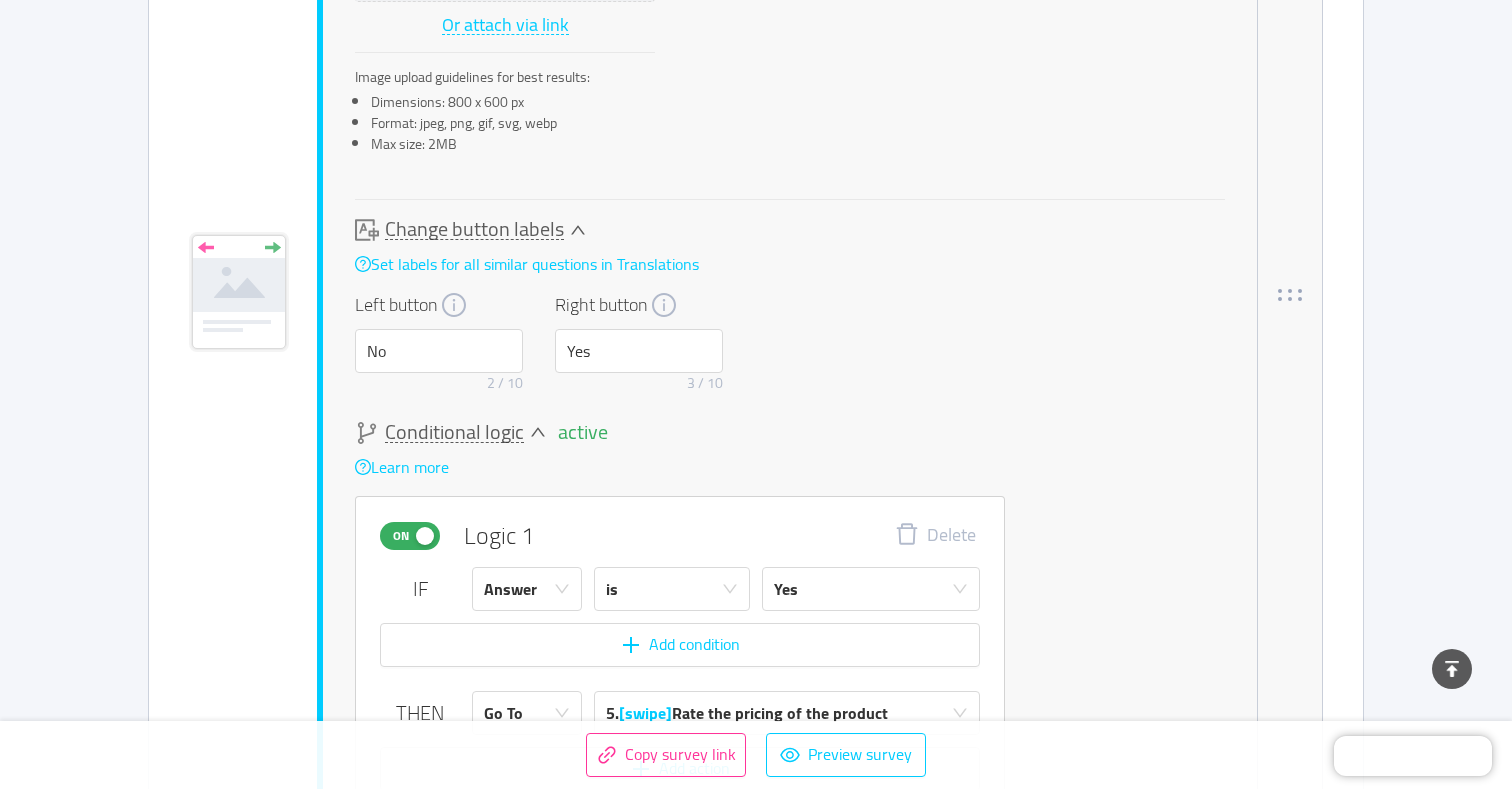 click on "Change button labels" at bounding box center (474, 229) 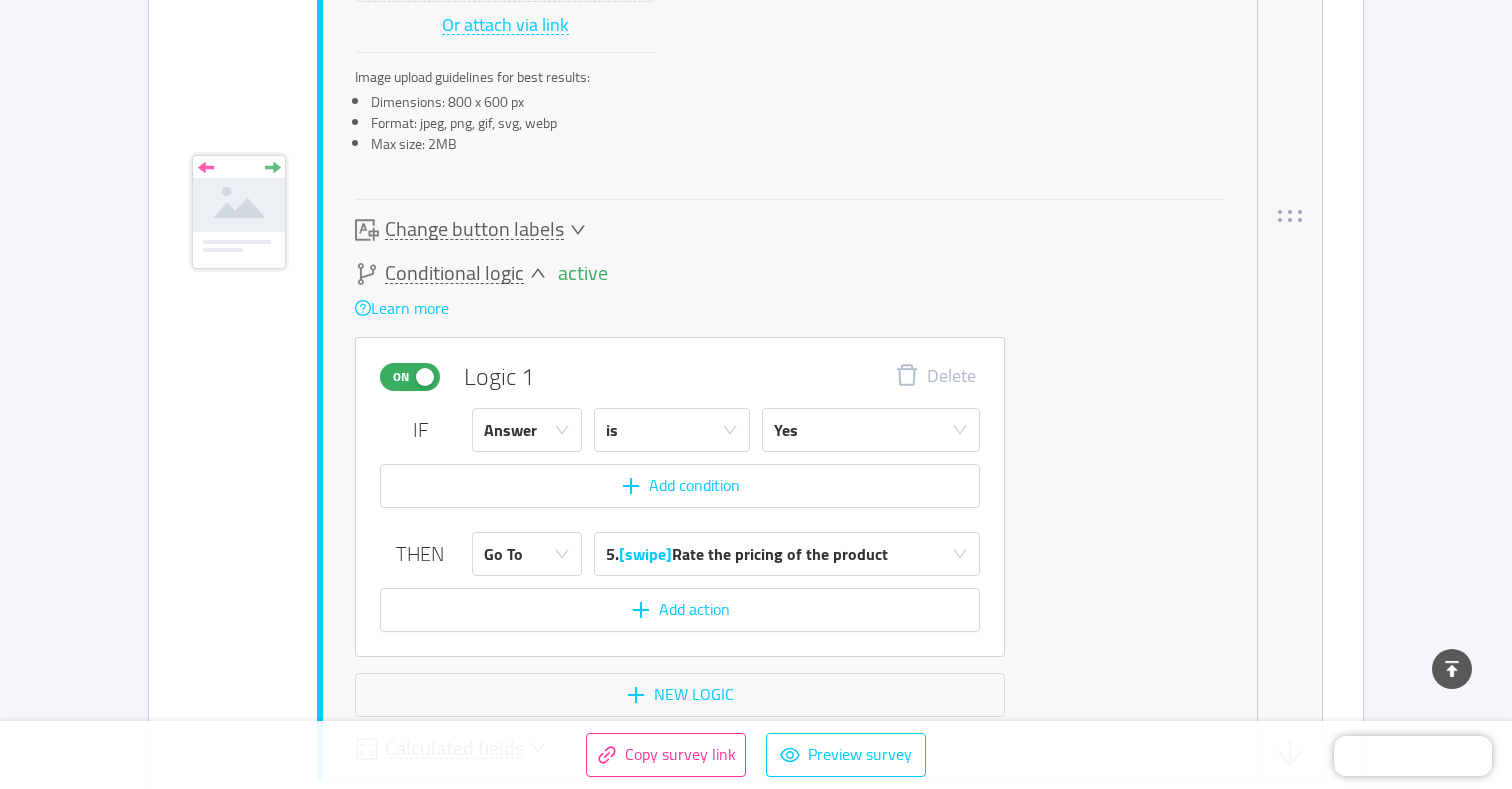 click on "Change button labels" at bounding box center [474, 229] 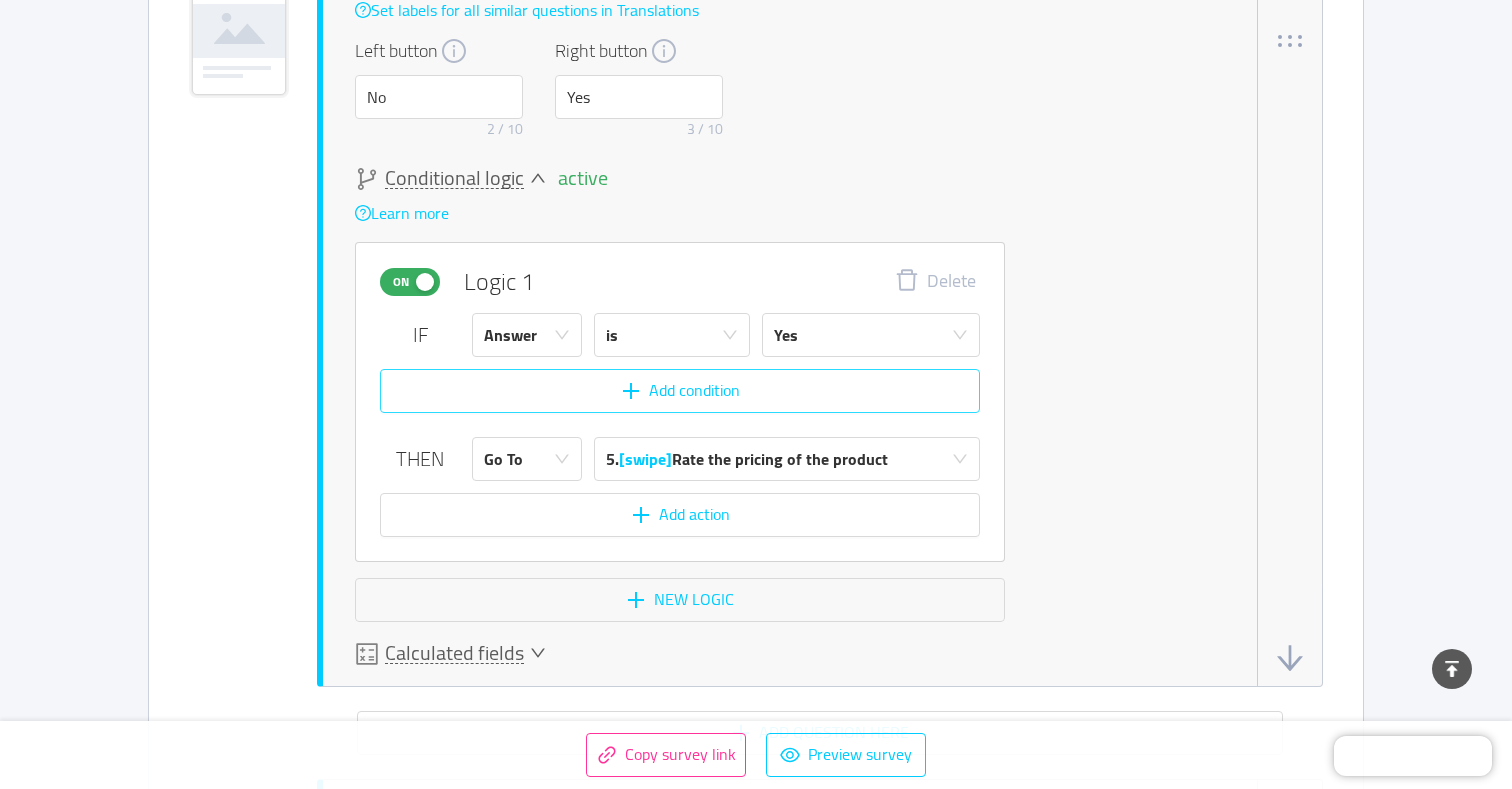 scroll, scrollTop: 1707, scrollLeft: 0, axis: vertical 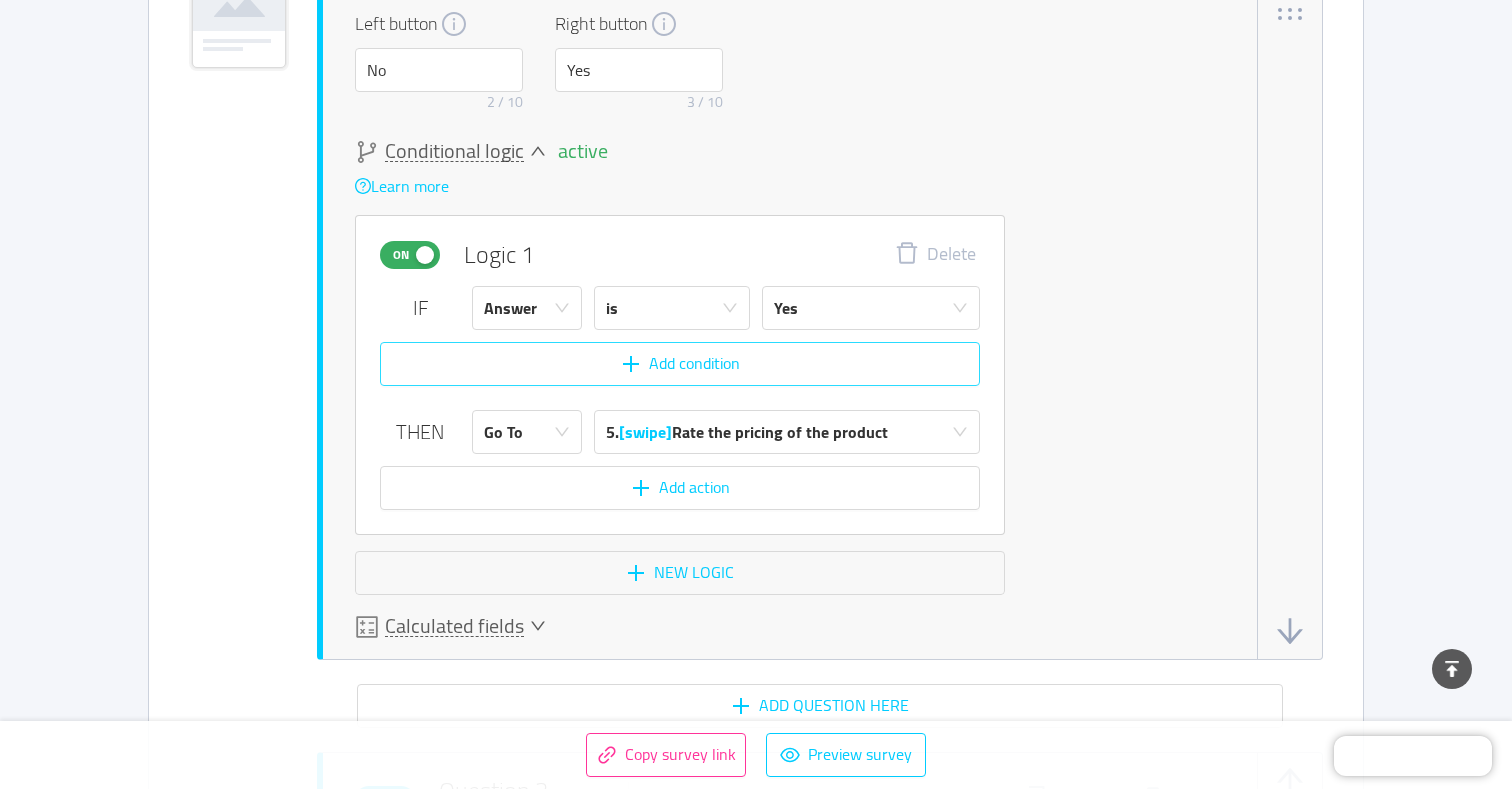 click on "Add condition" at bounding box center (680, 364) 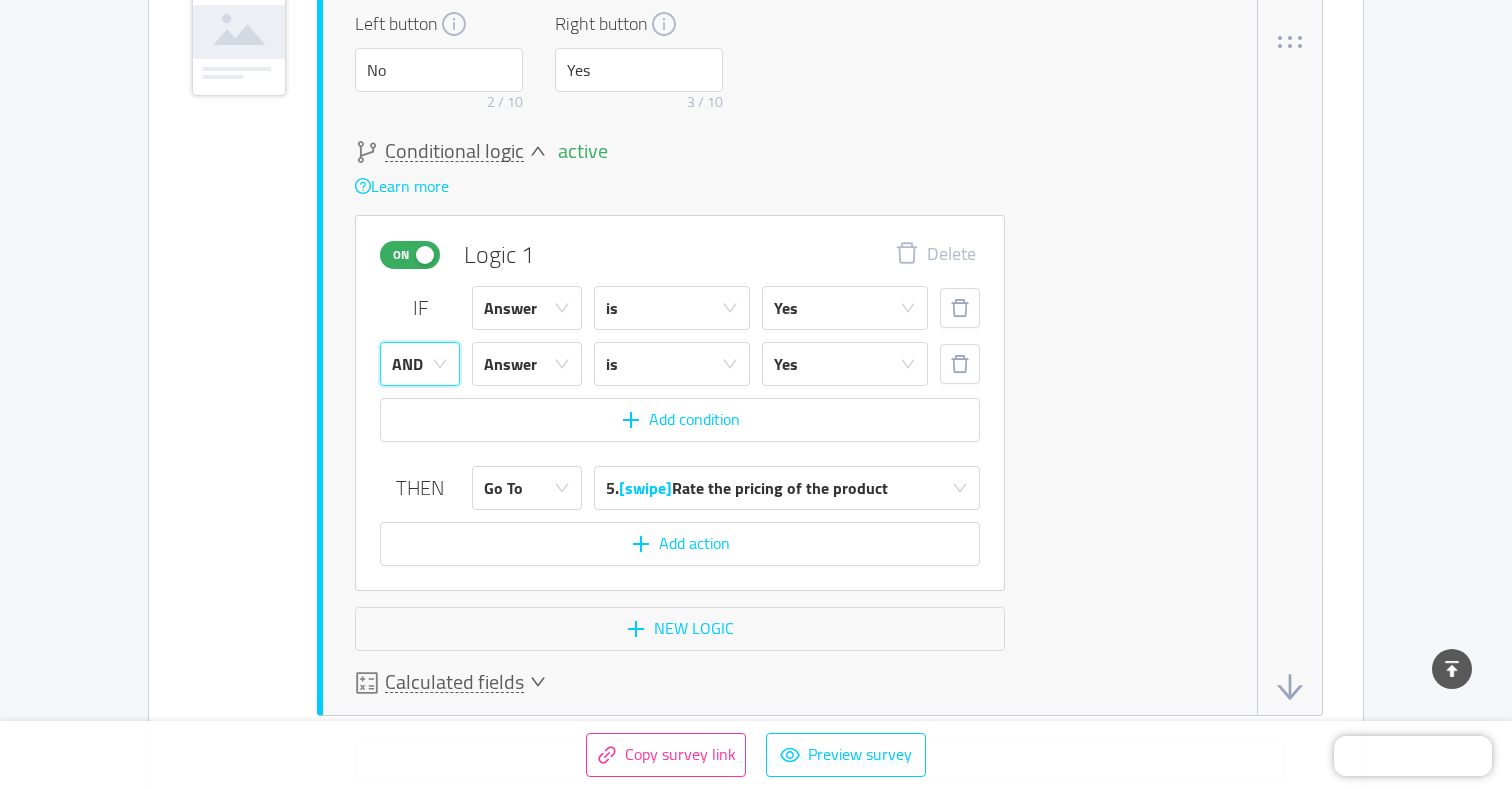 click on "AND" at bounding box center [413, 364] 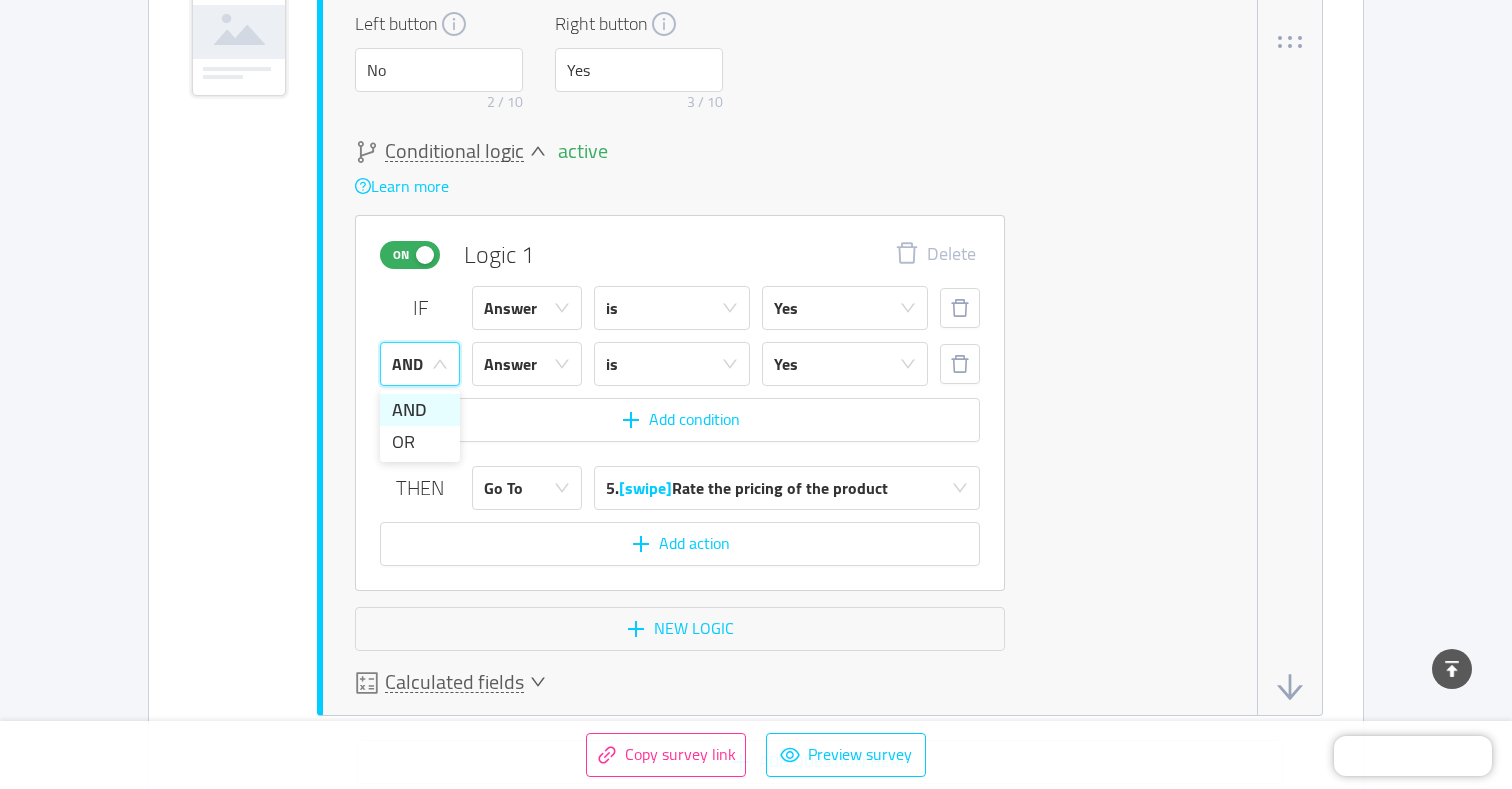 click on "AND" at bounding box center [413, 364] 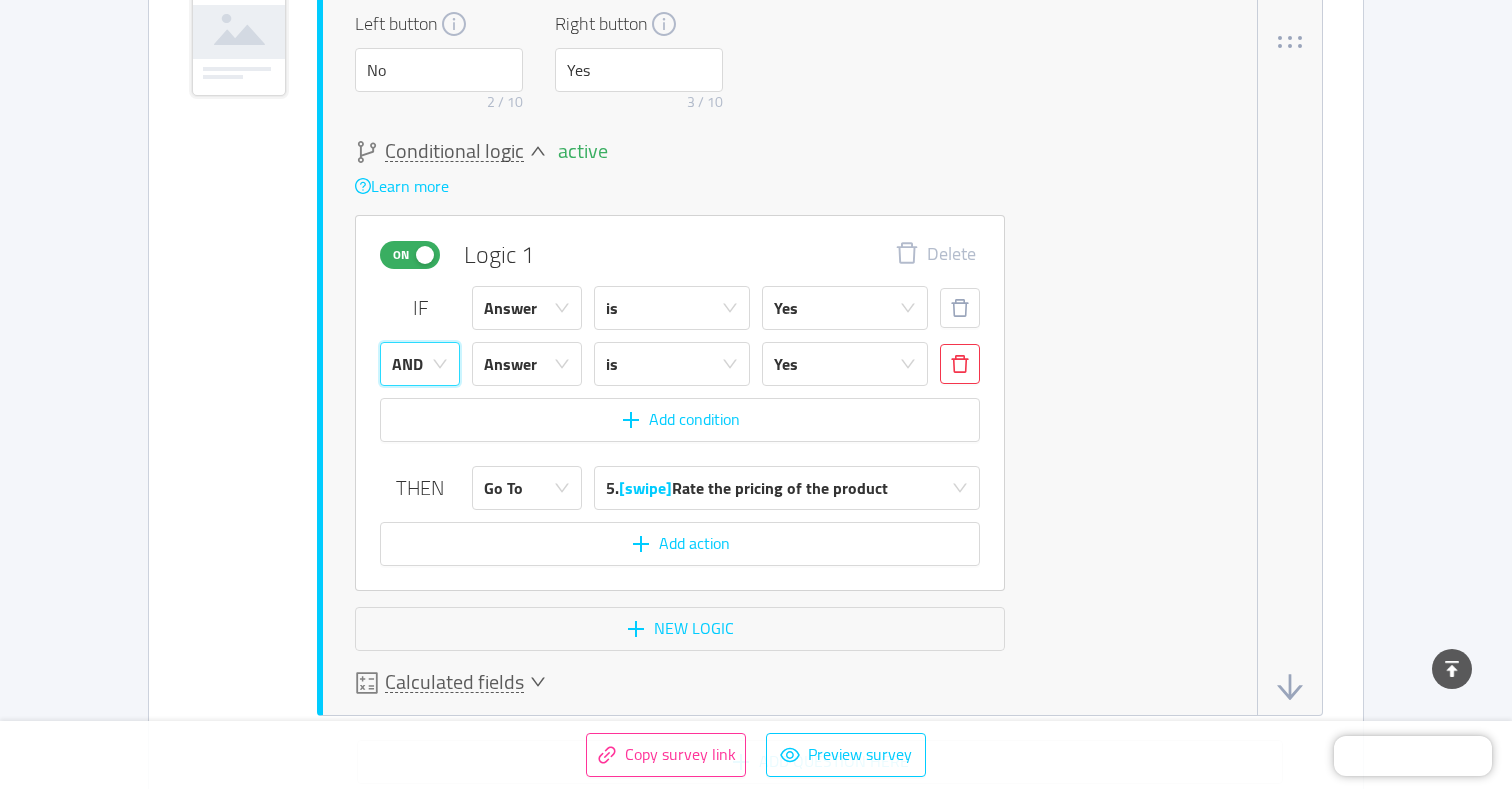 click at bounding box center (960, 364) 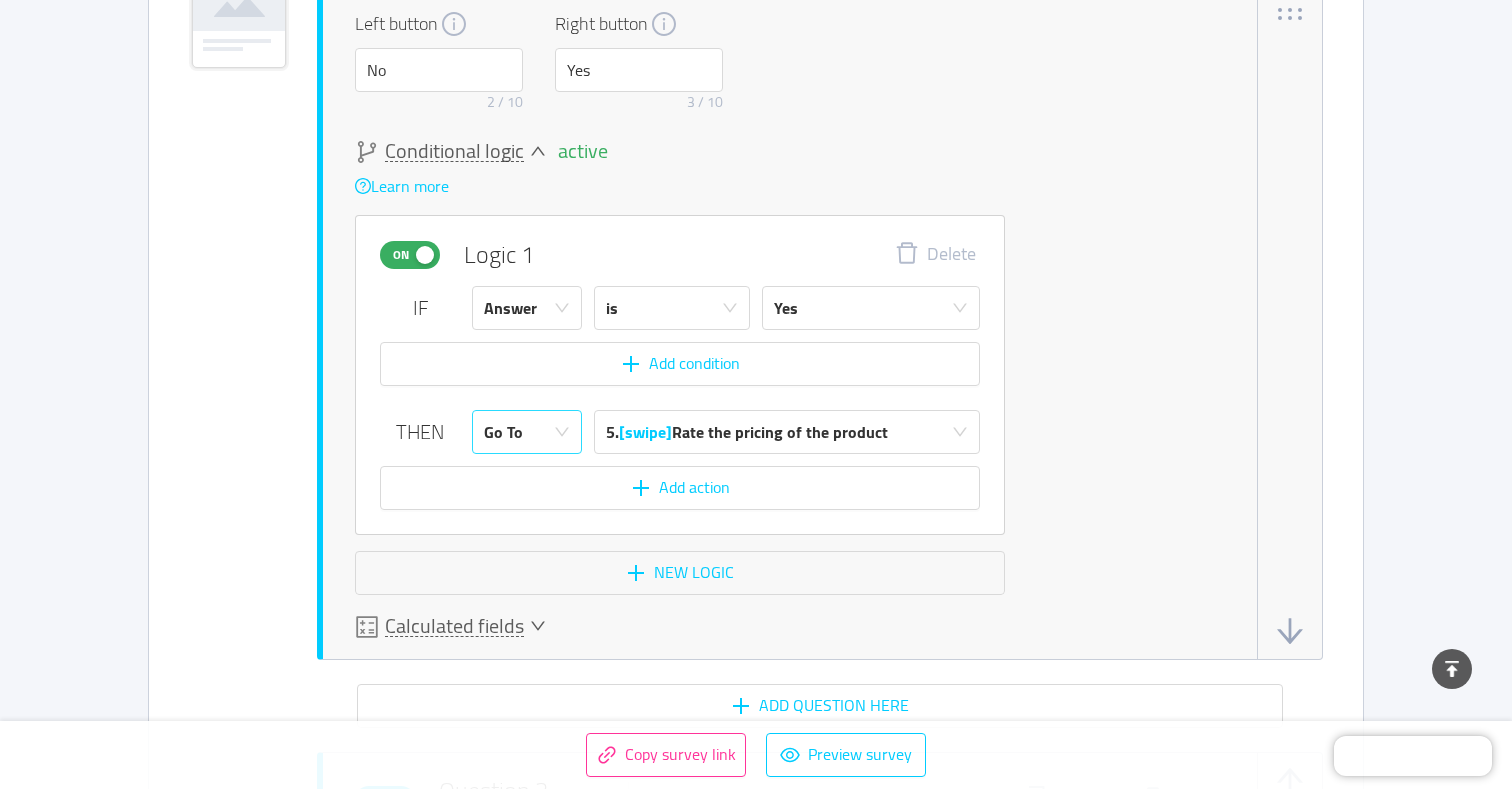 click on "Go To" at bounding box center (520, 432) 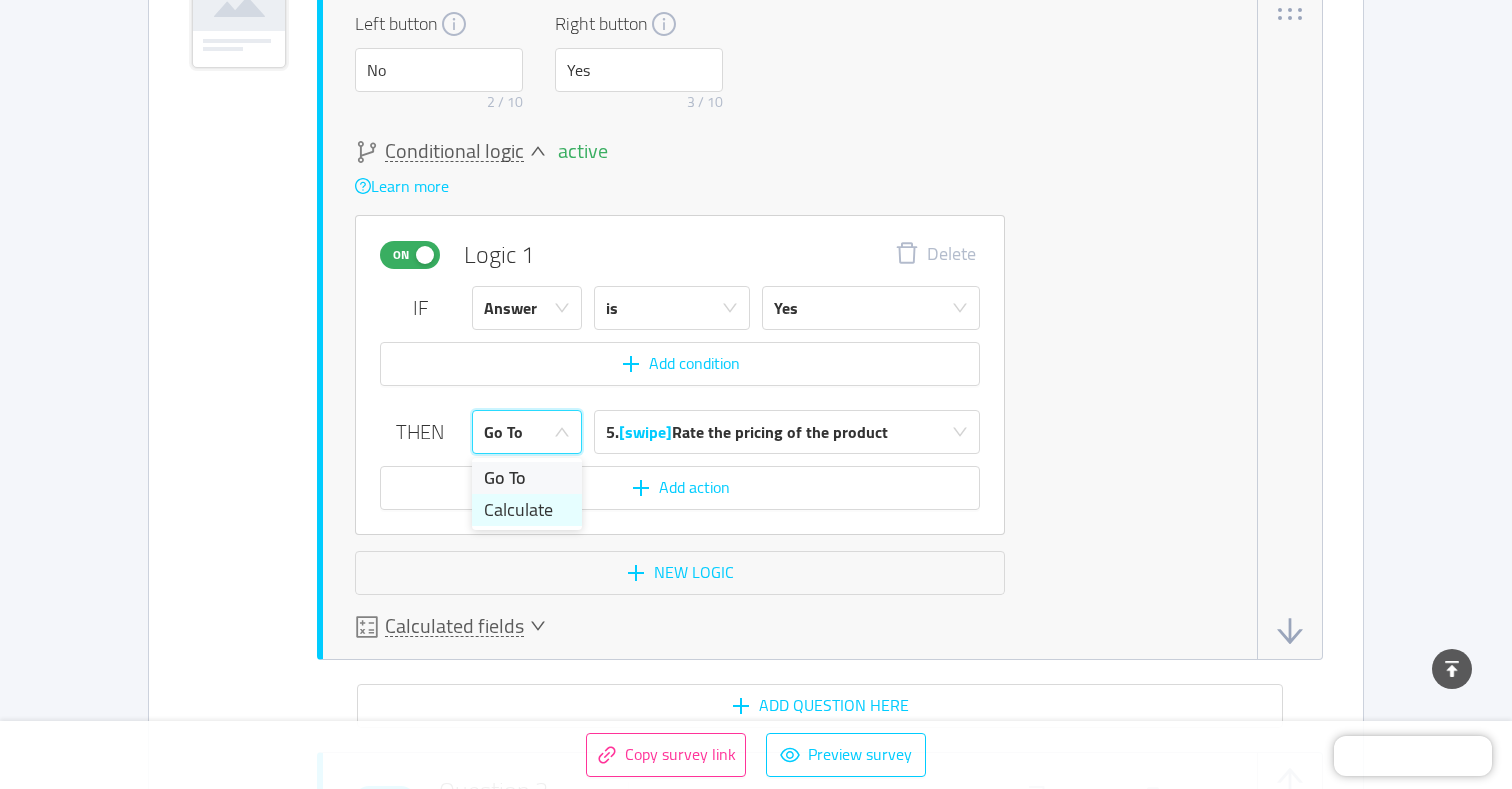 click on "Calculate" at bounding box center [527, 510] 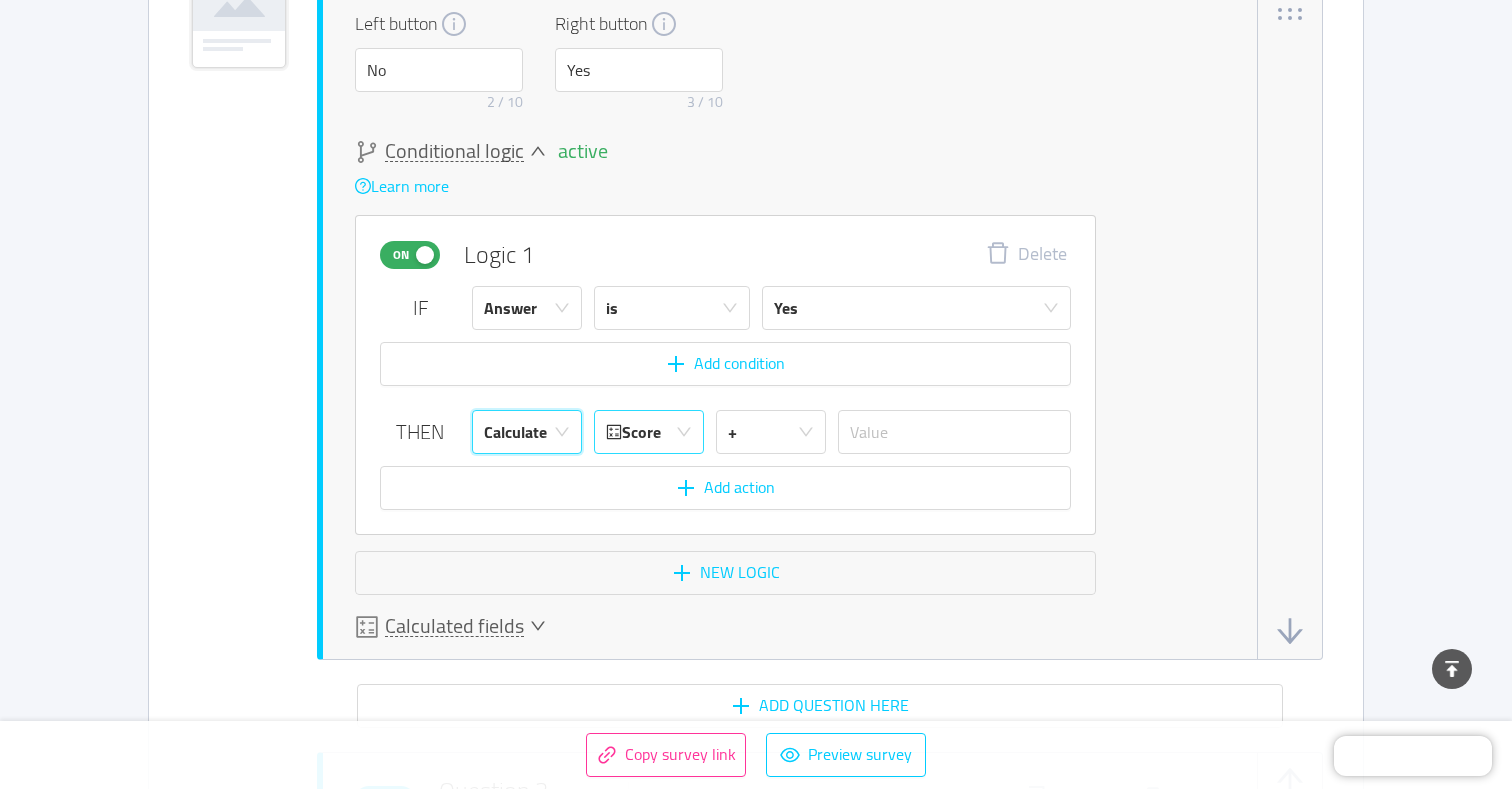 click on "Score" at bounding box center (633, 432) 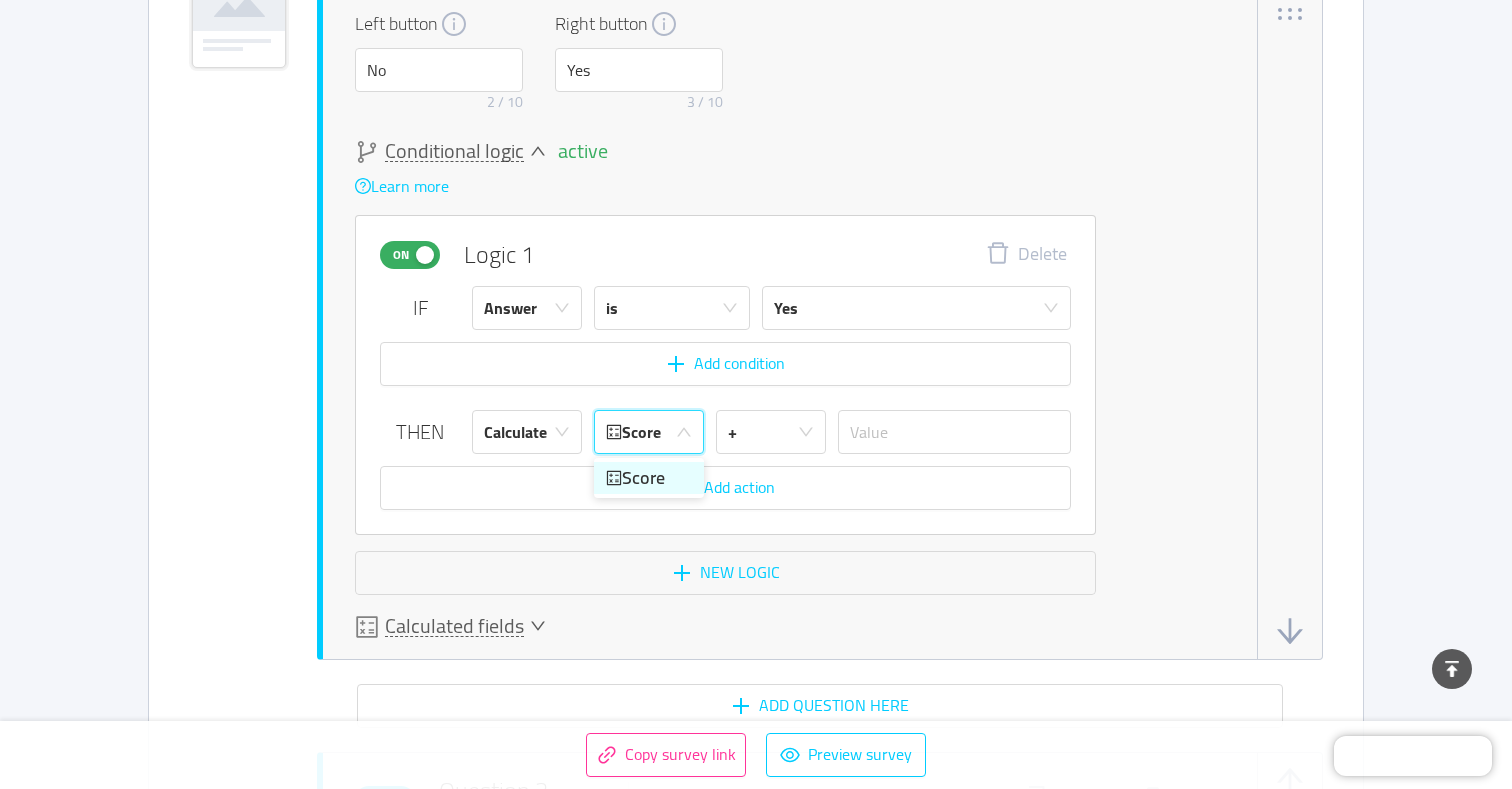 click on "Score" at bounding box center (649, 478) 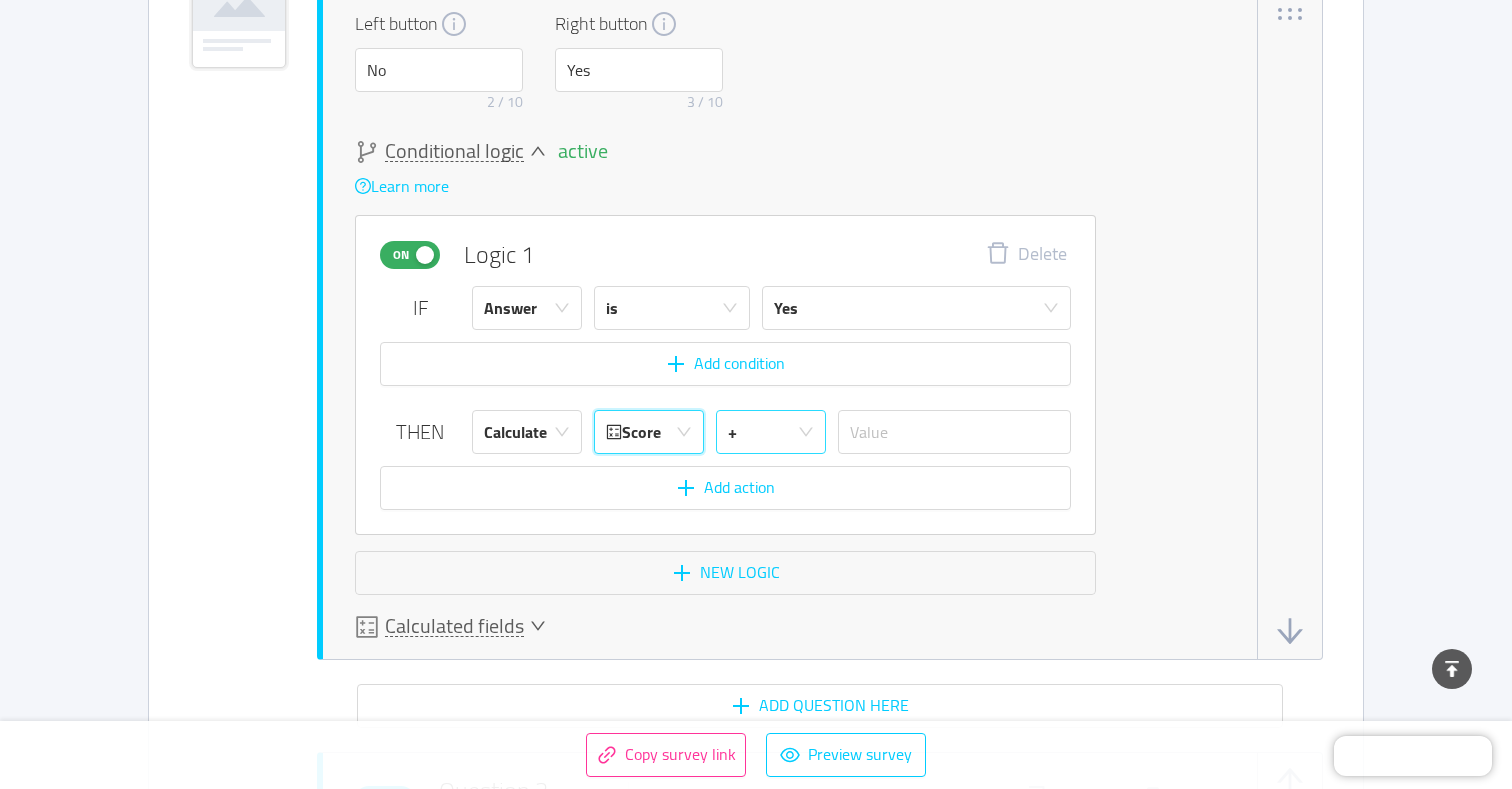 click on "+" at bounding box center (764, 432) 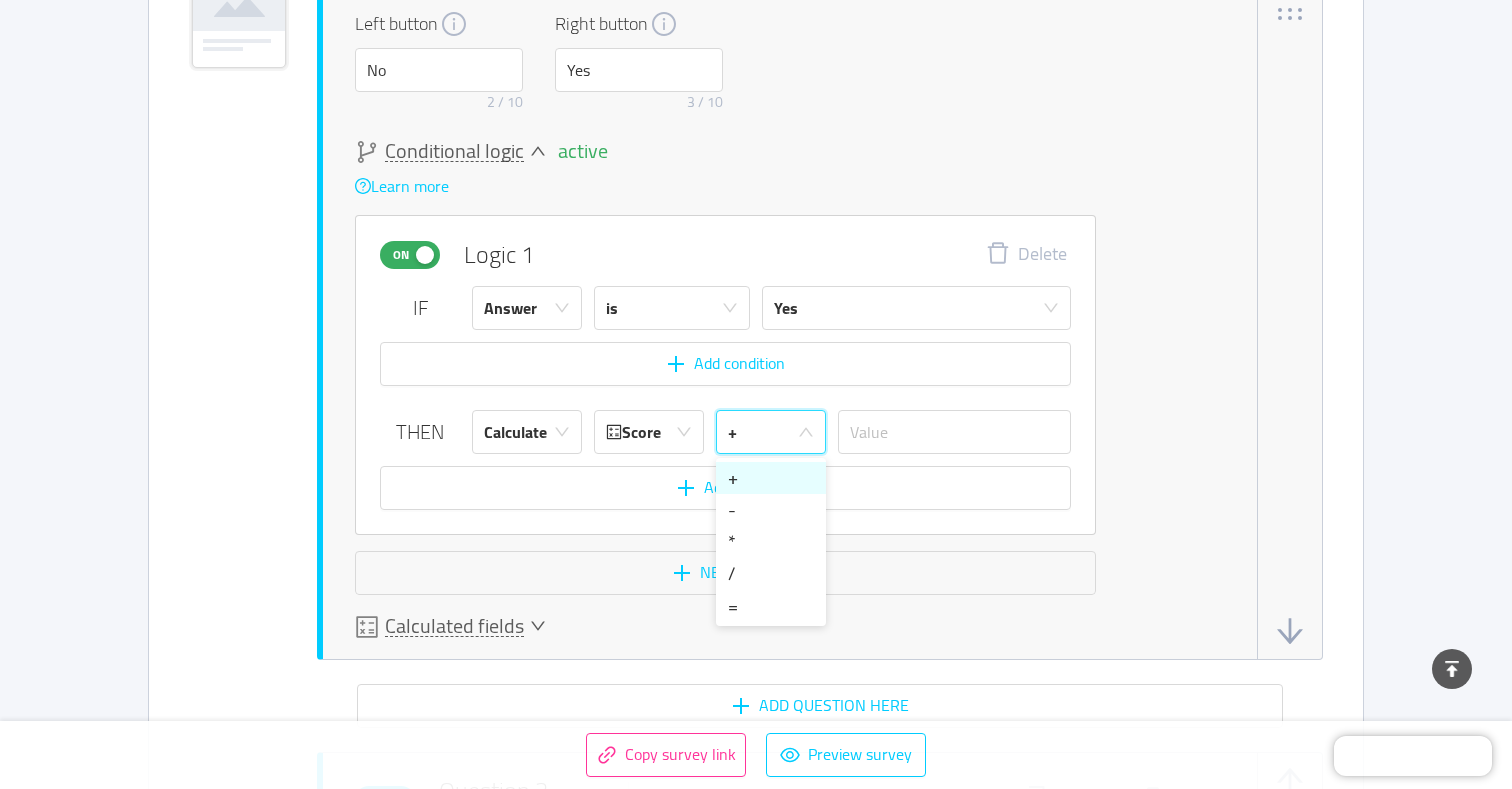 click on "+" at bounding box center (764, 432) 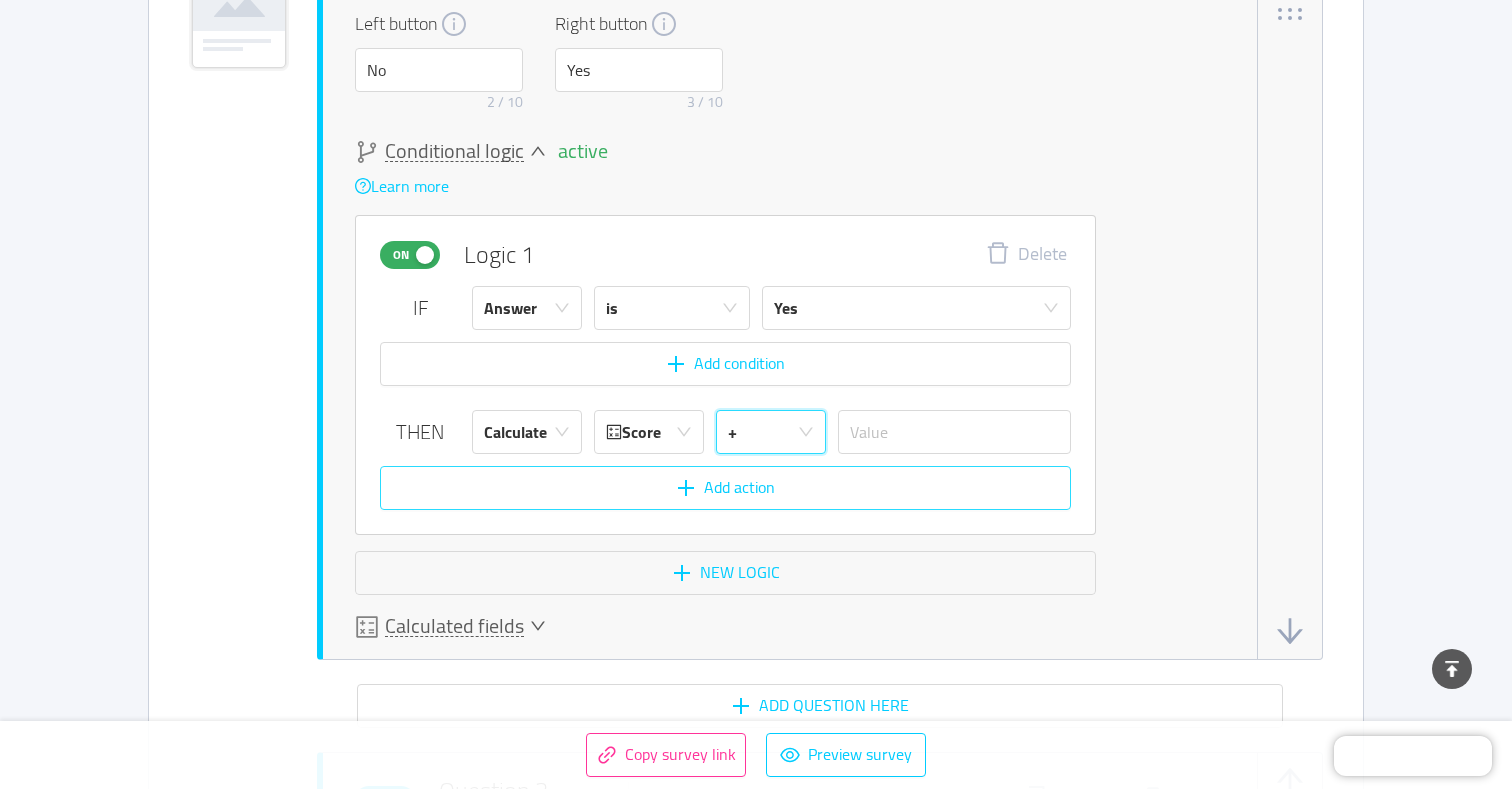 click on "Add action" at bounding box center [725, 488] 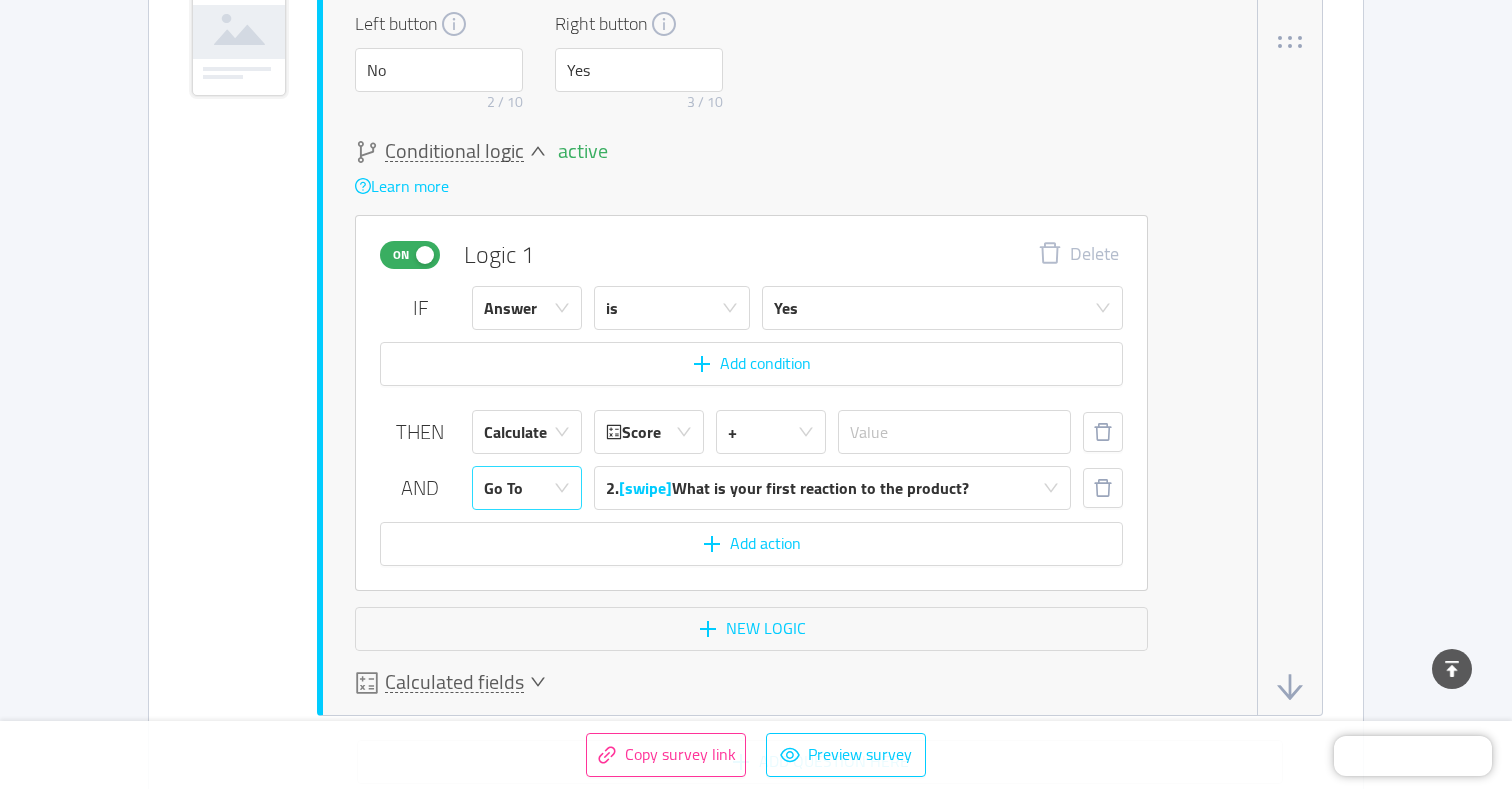 click 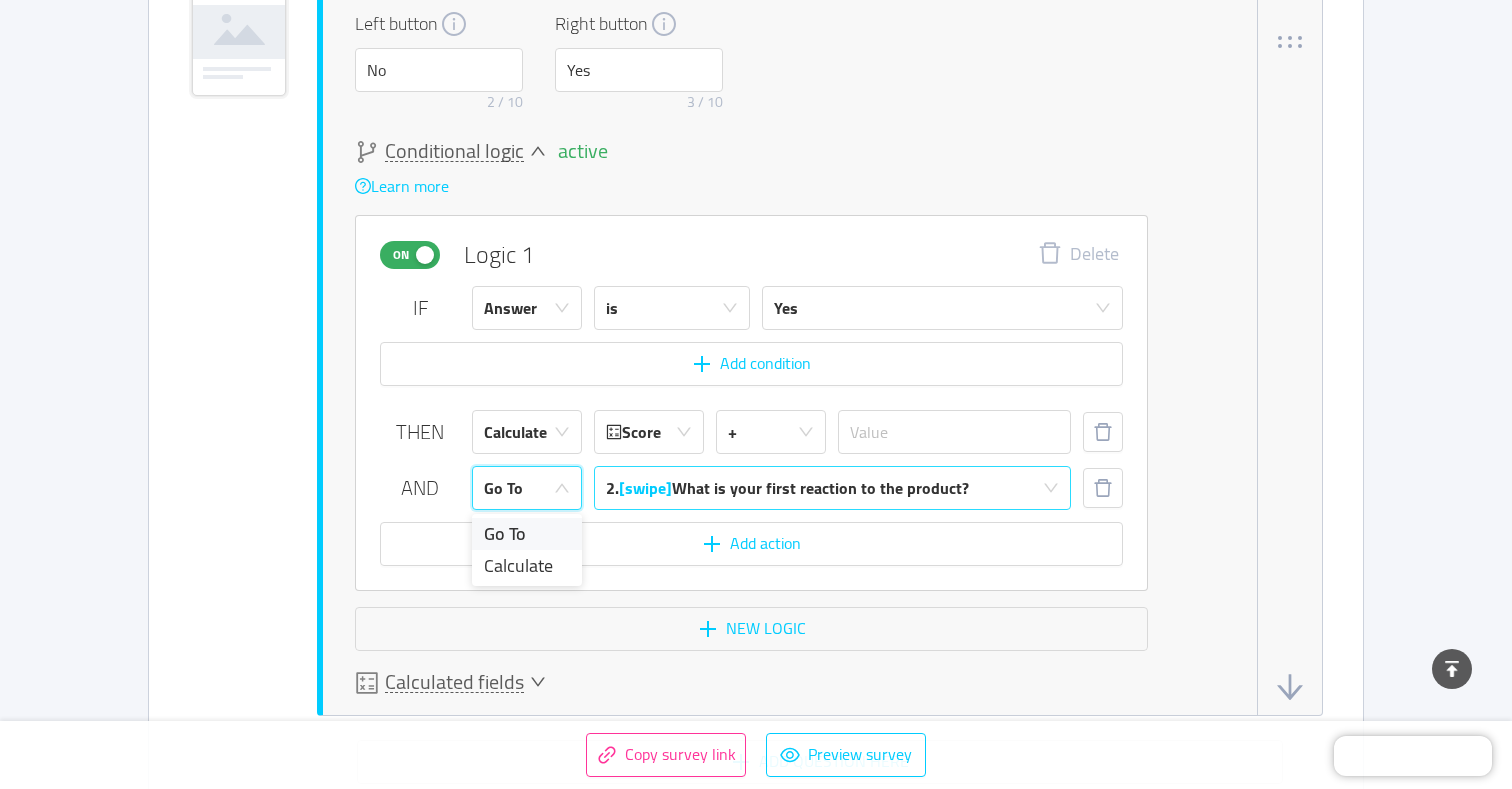 click on "[swipe]" at bounding box center [645, 488] 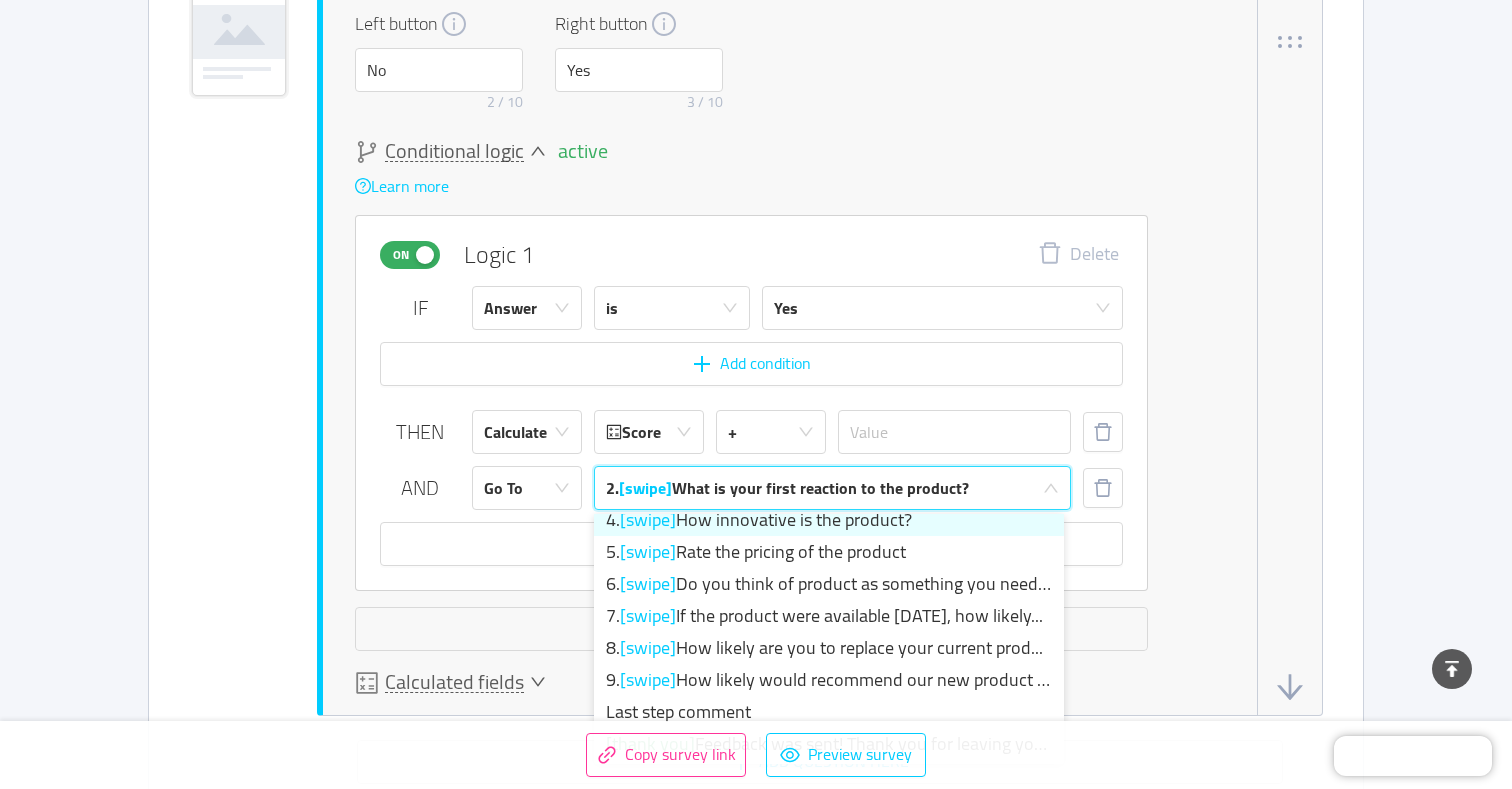 scroll, scrollTop: 68, scrollLeft: 0, axis: vertical 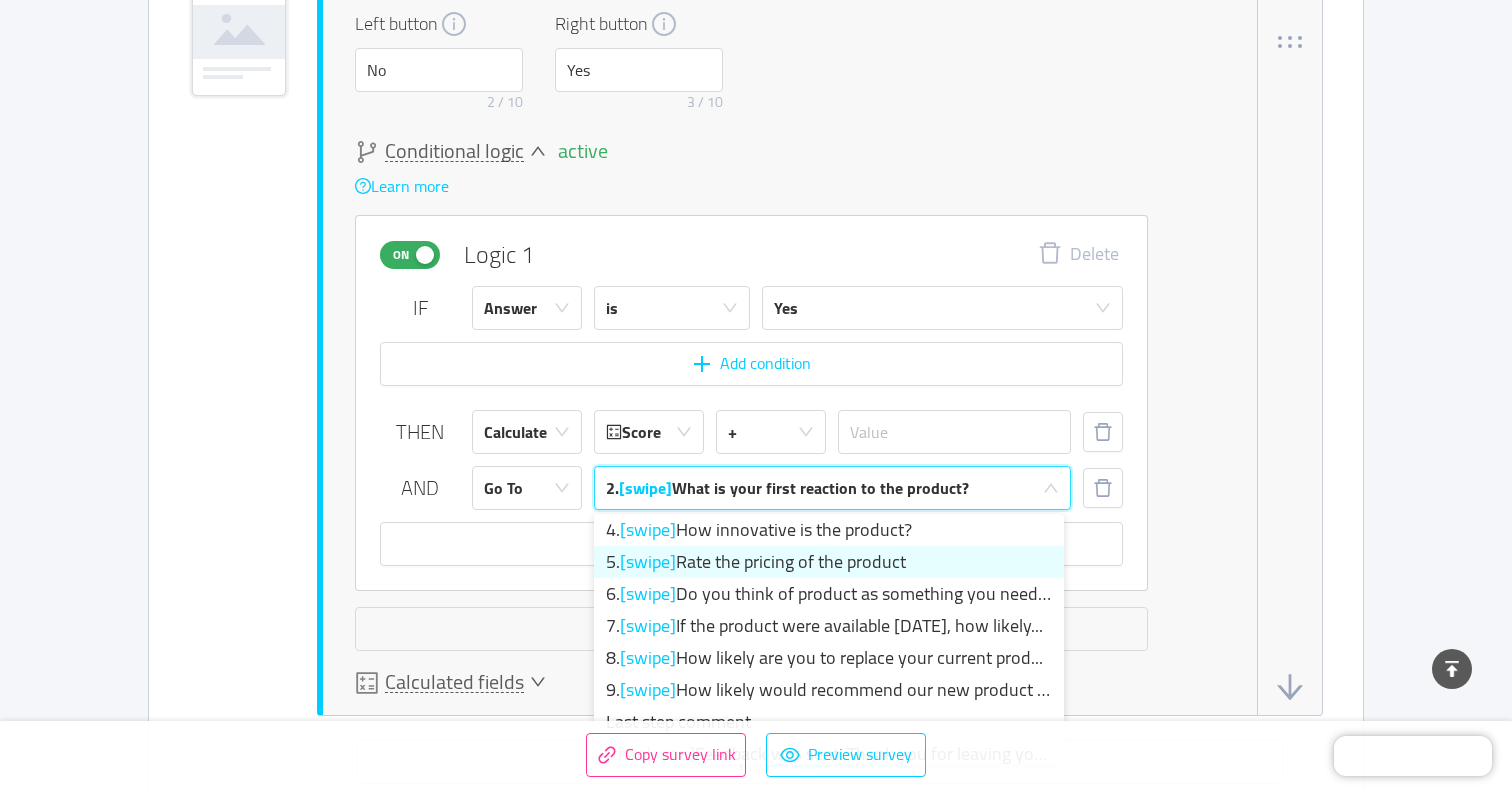 click on "5.  [swipe]   Rate the pricing of the product" at bounding box center (829, 562) 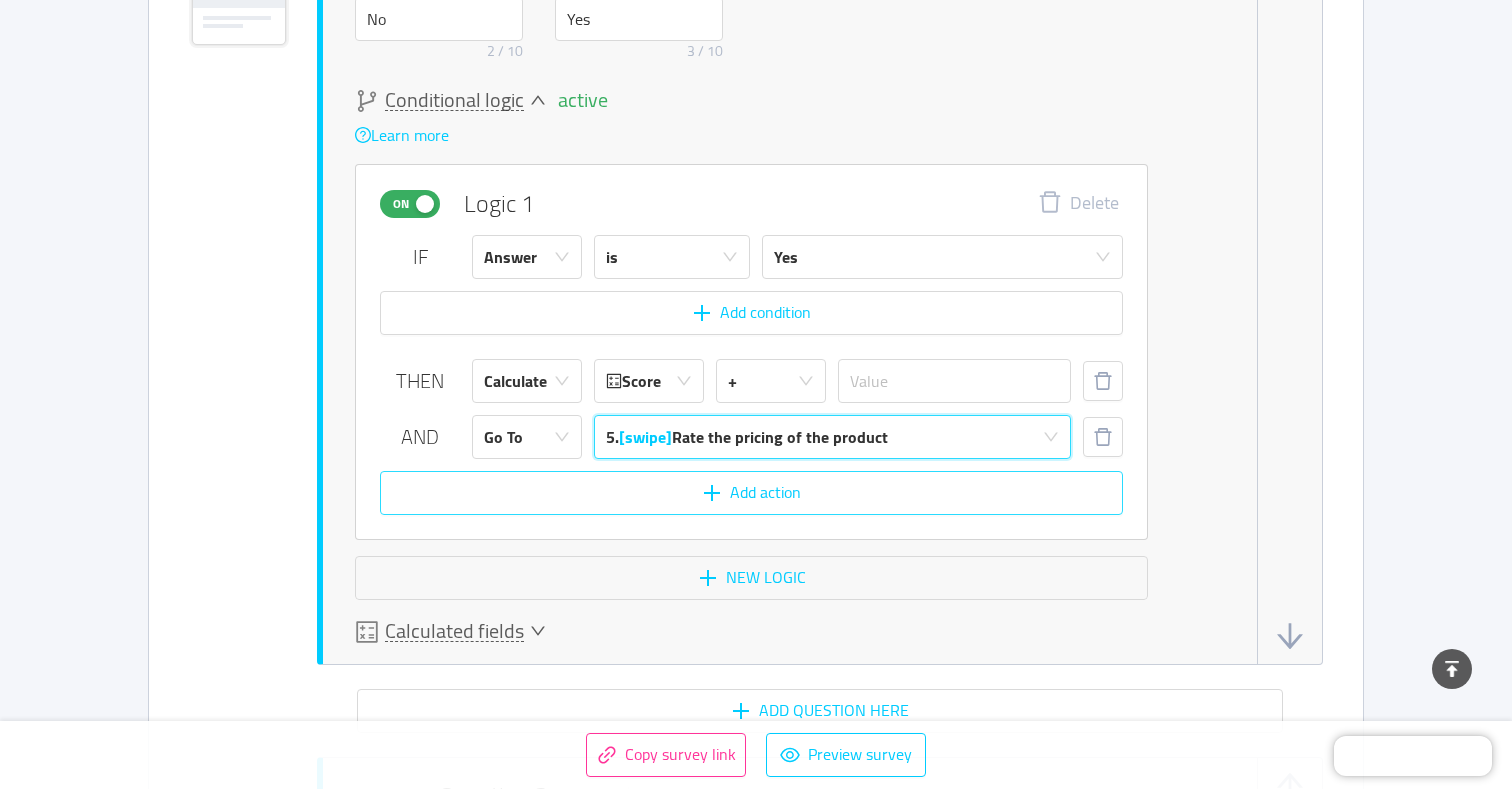 scroll, scrollTop: 1771, scrollLeft: 0, axis: vertical 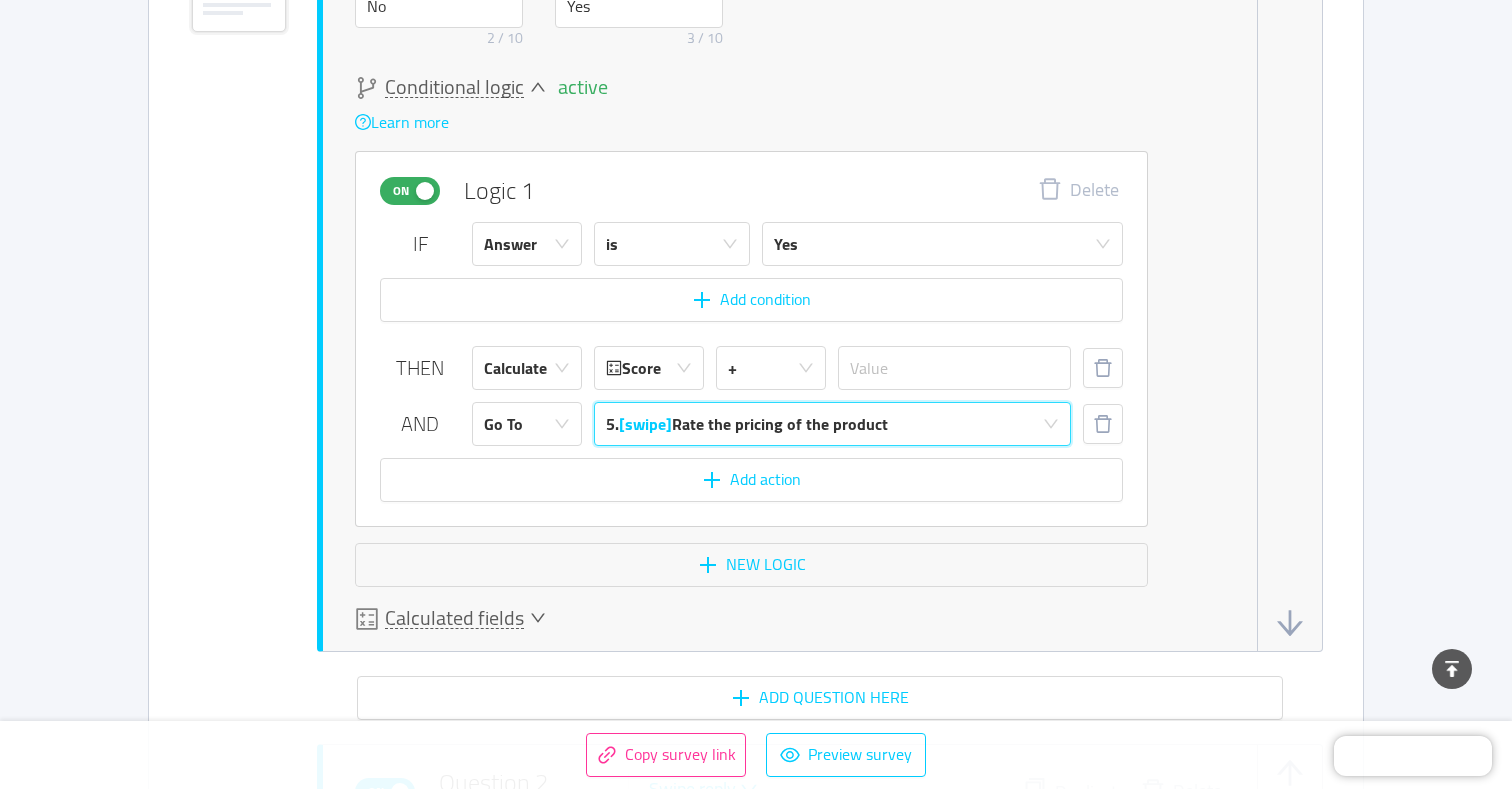 click on "5.  [swipe]   Rate the pricing of the product" at bounding box center (747, 424) 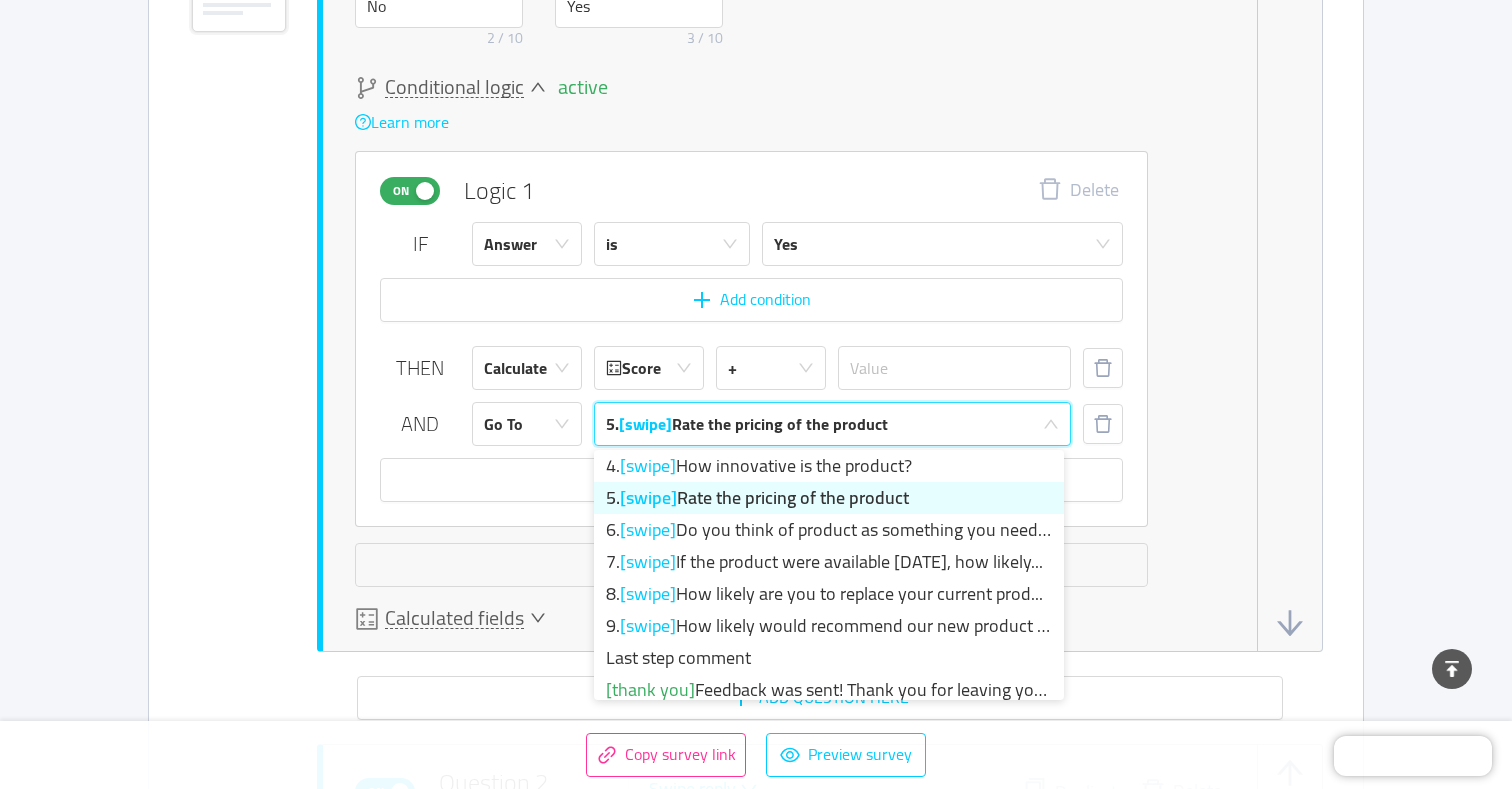 click on "5.  [swipe]   Rate the pricing of the product" at bounding box center [747, 424] 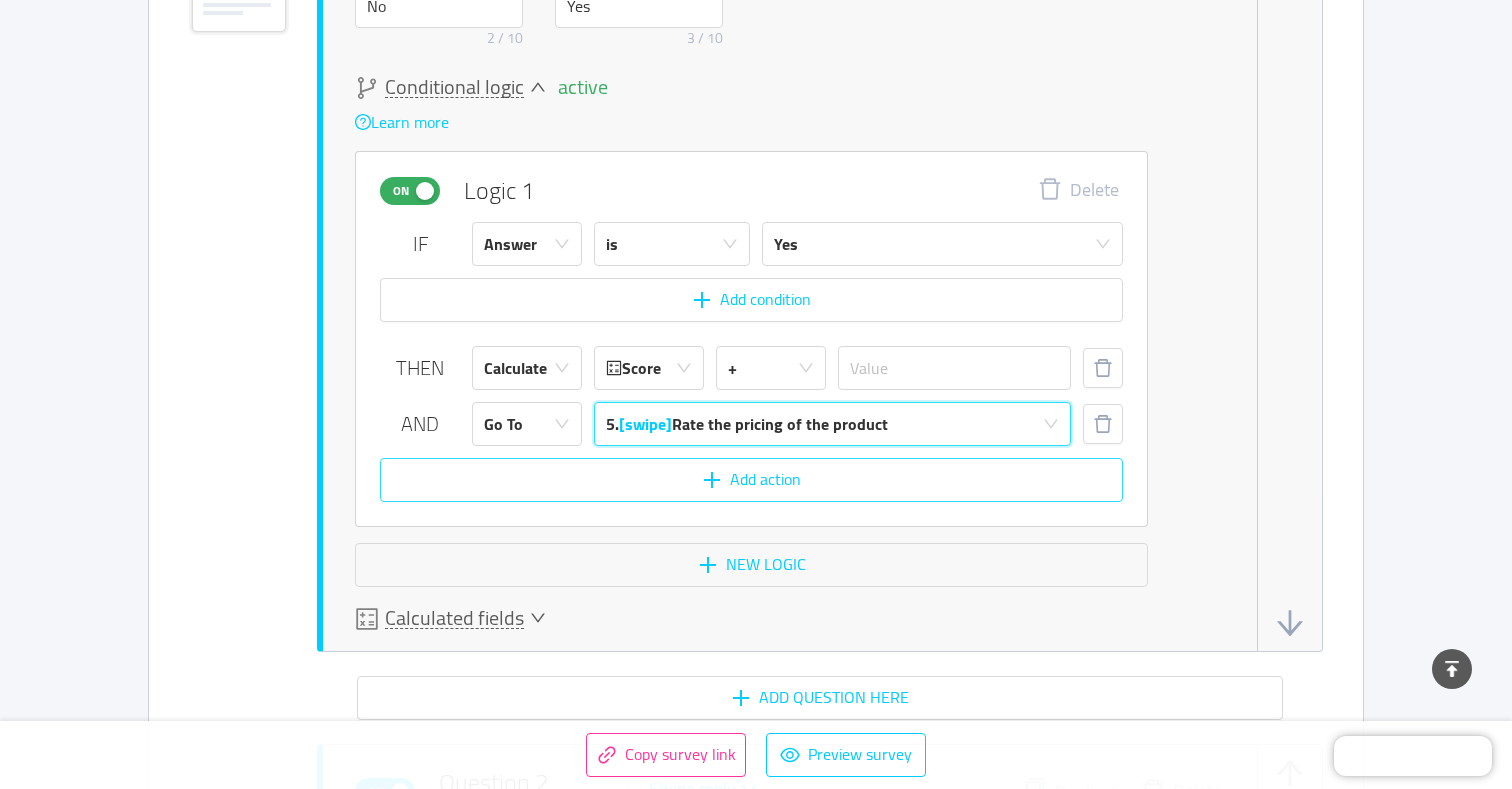click on "Add action" at bounding box center (751, 480) 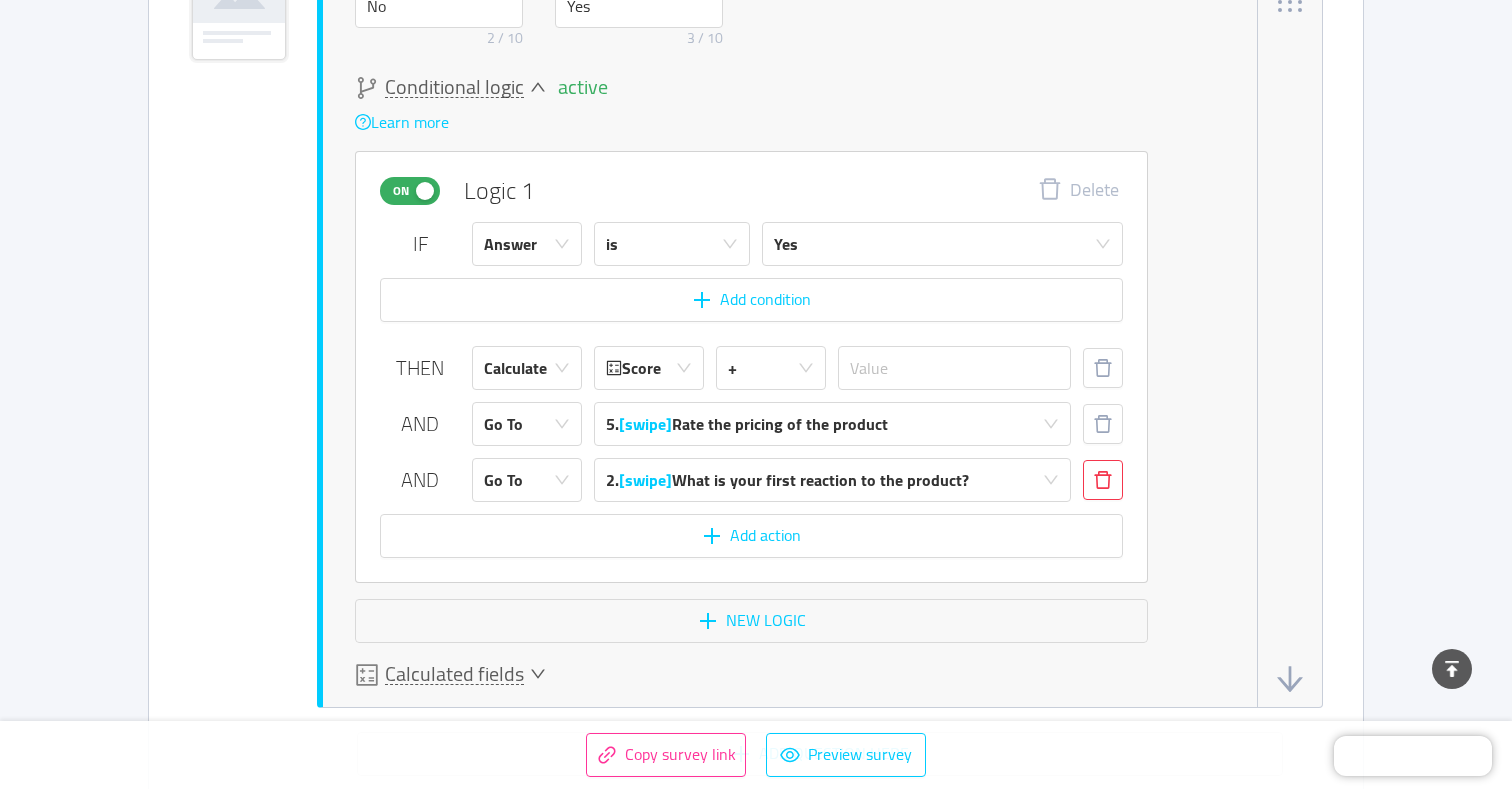 click at bounding box center (1103, 480) 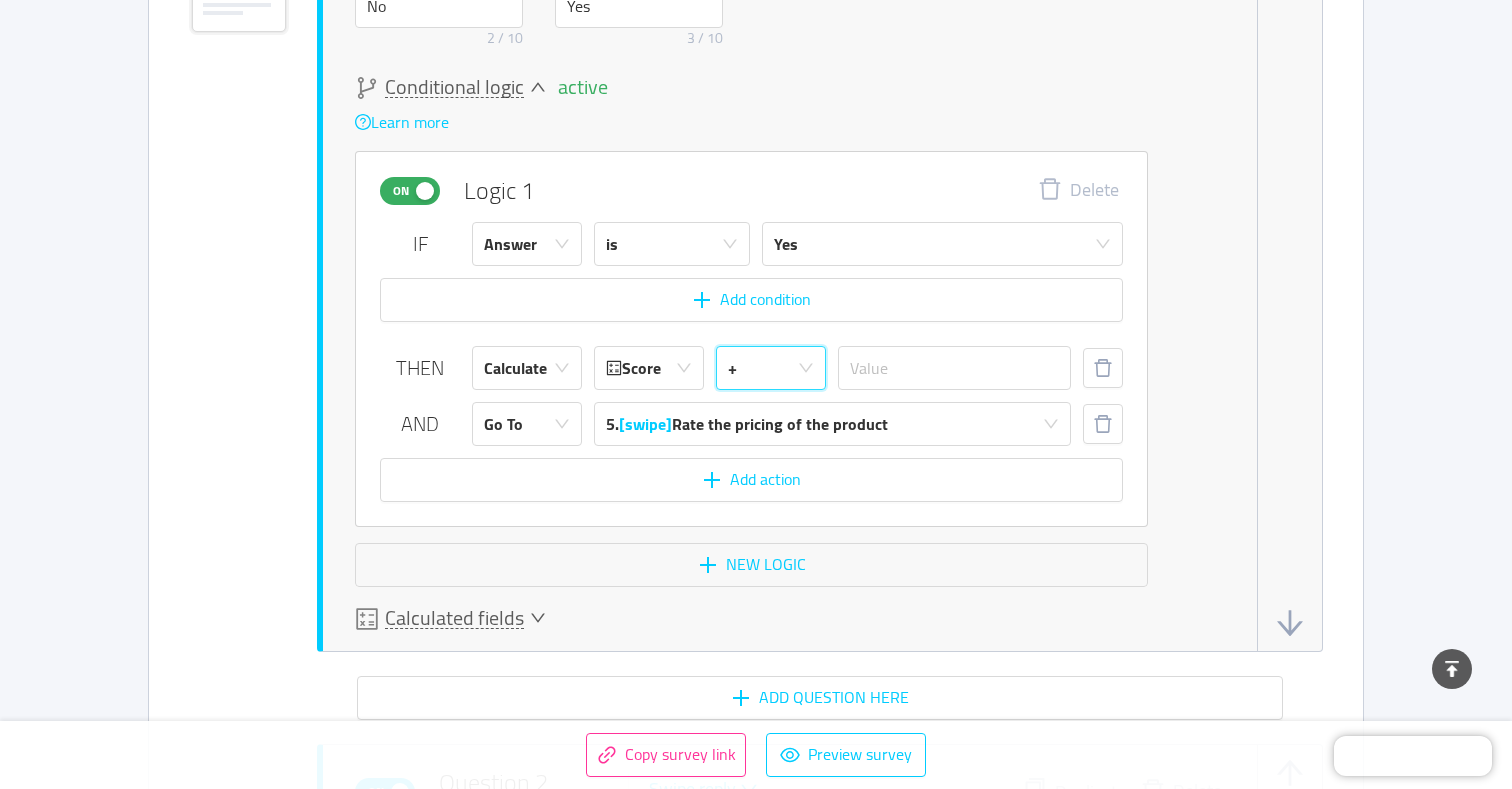 click on "+" at bounding box center (764, 368) 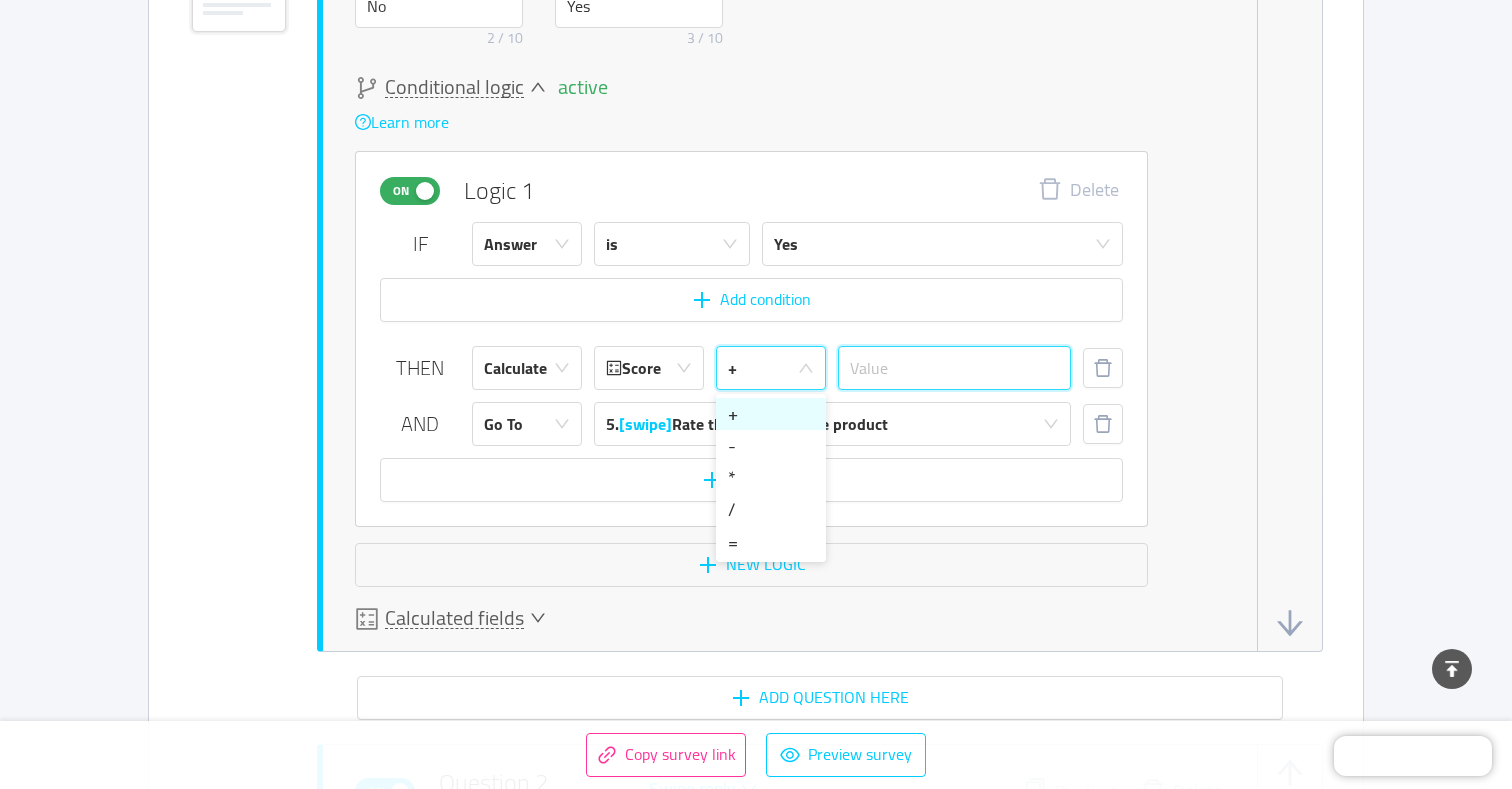 click at bounding box center [954, 368] 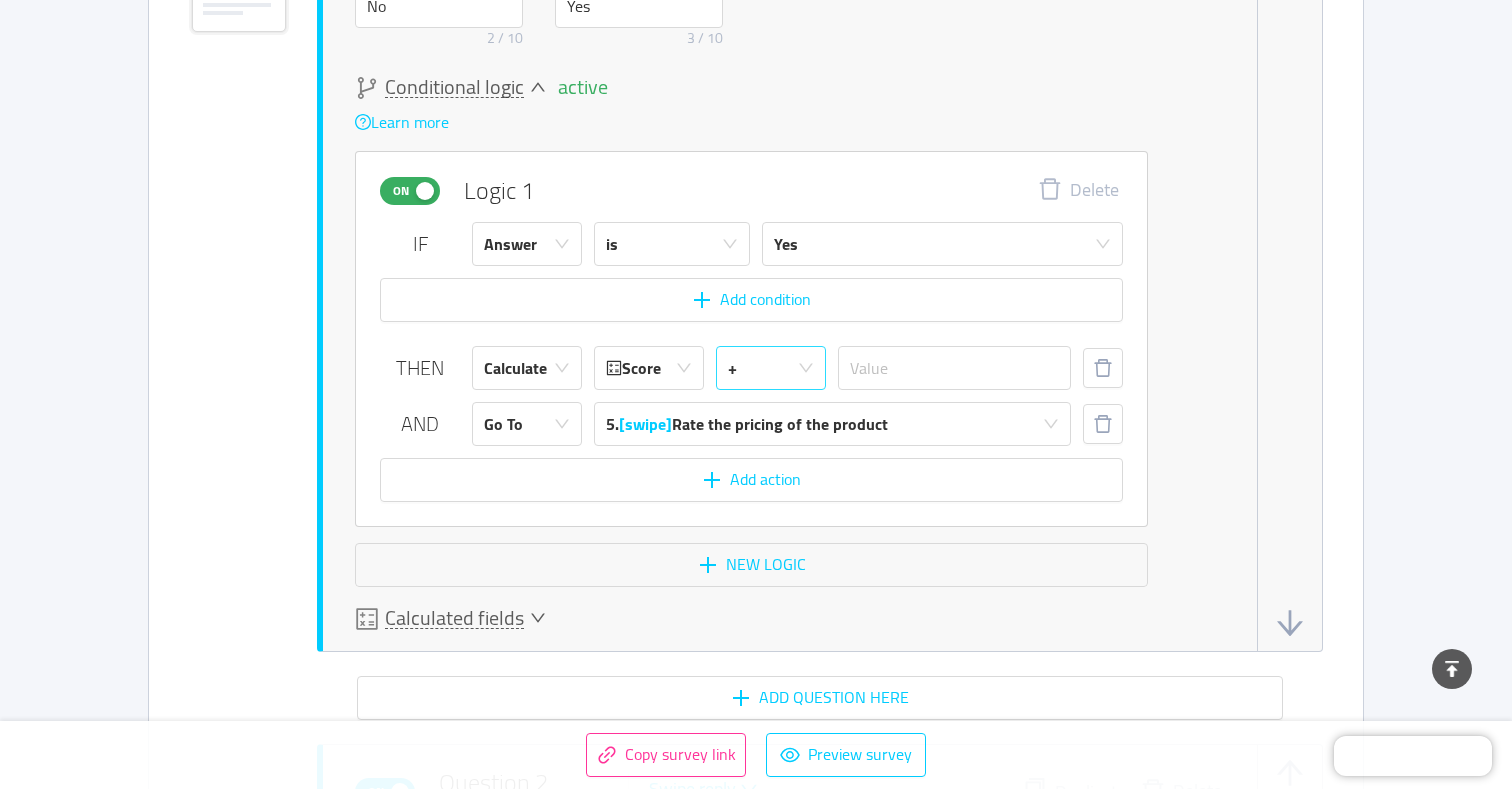 click on "+" at bounding box center (764, 368) 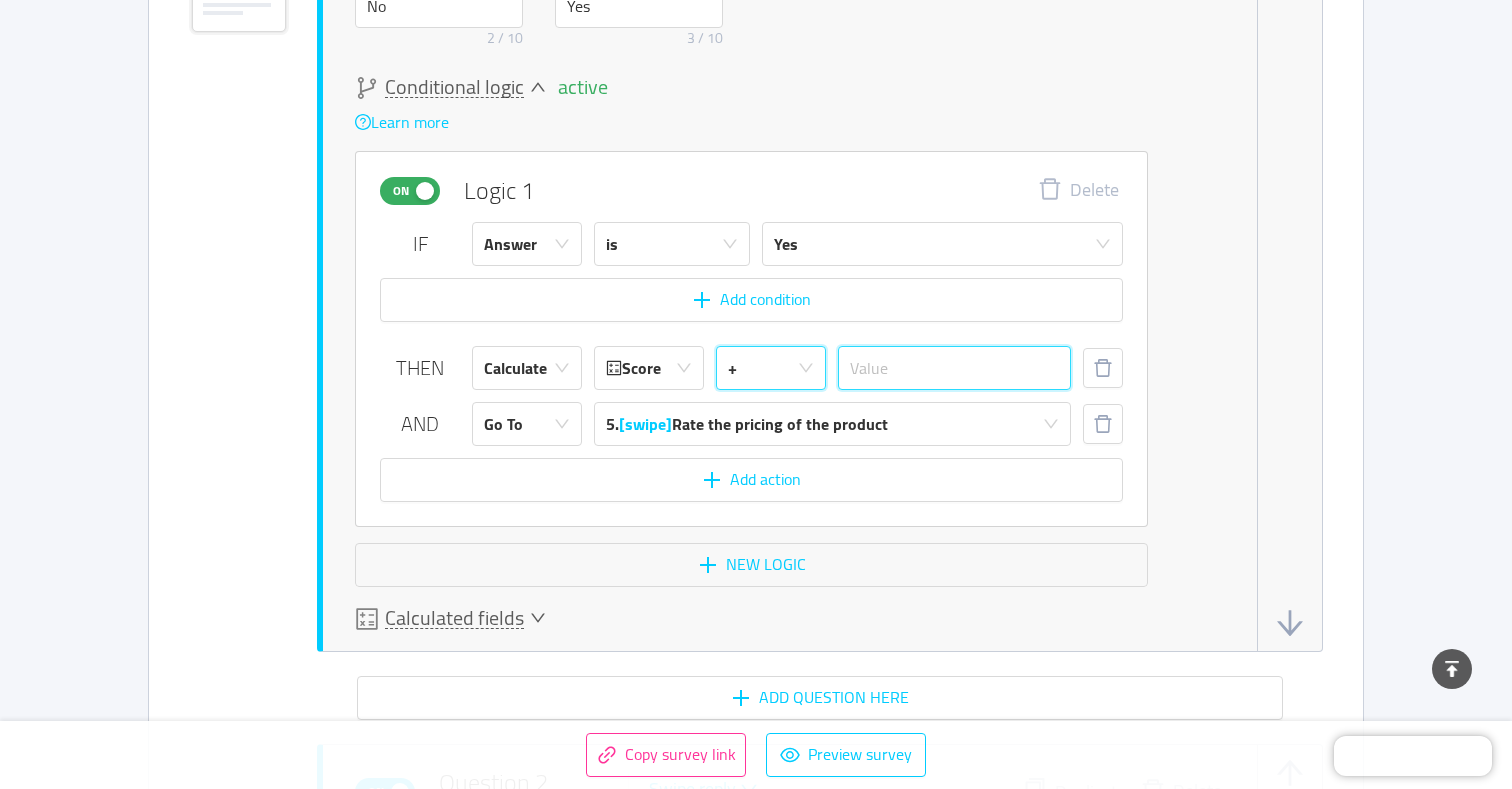 click at bounding box center (954, 368) 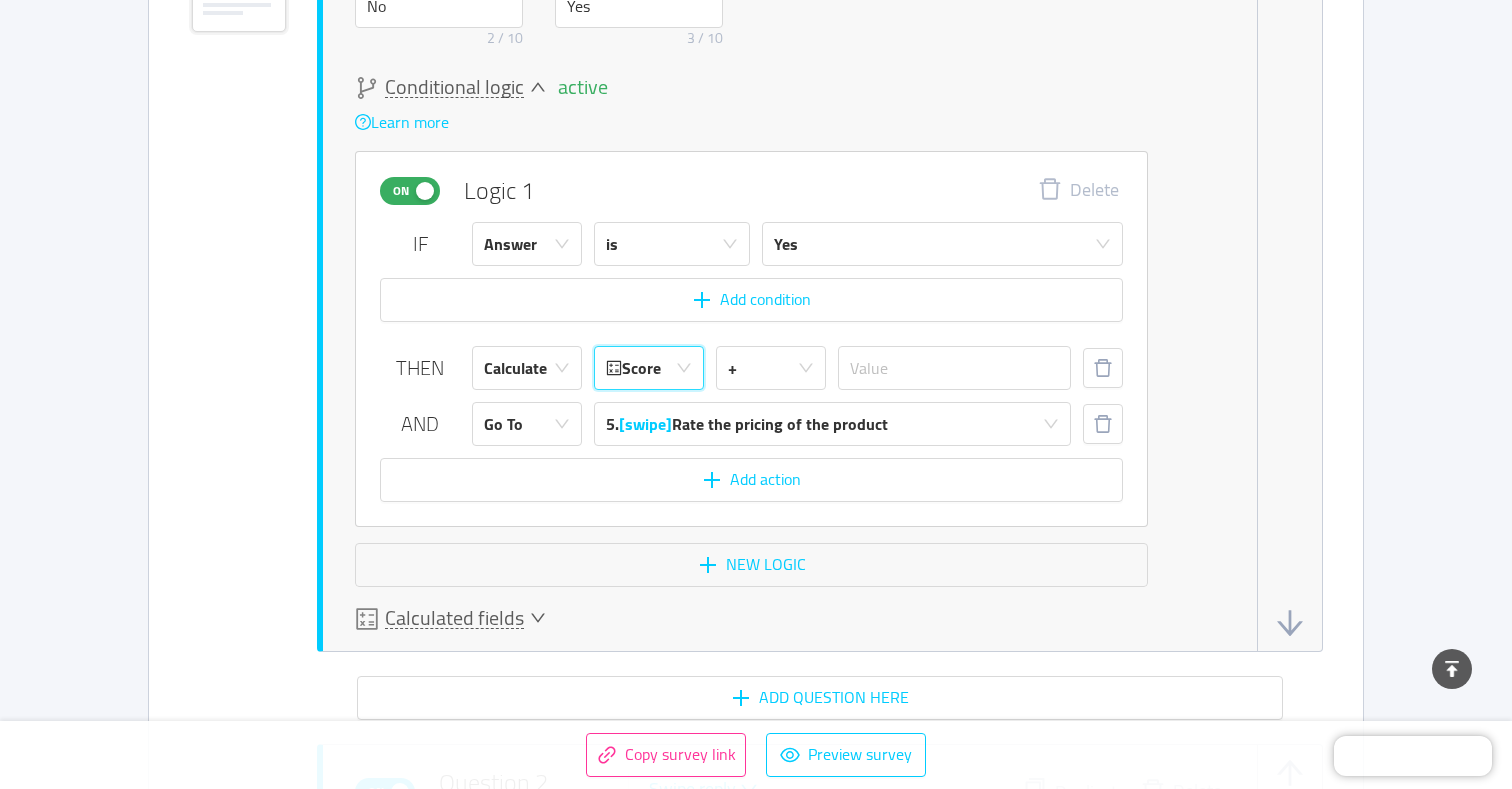 click on "Score" at bounding box center [649, 368] 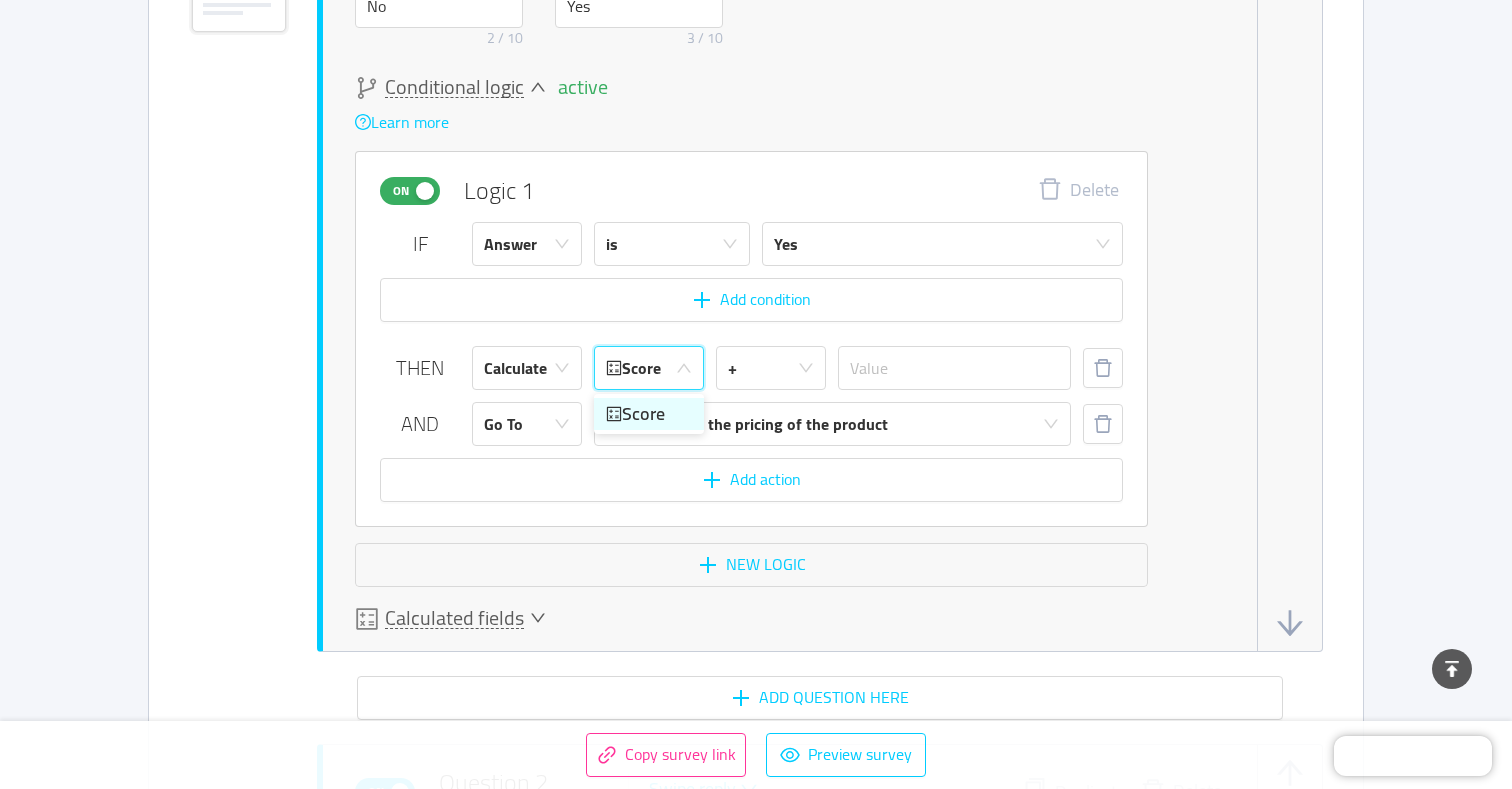 click on "Score" at bounding box center (649, 414) 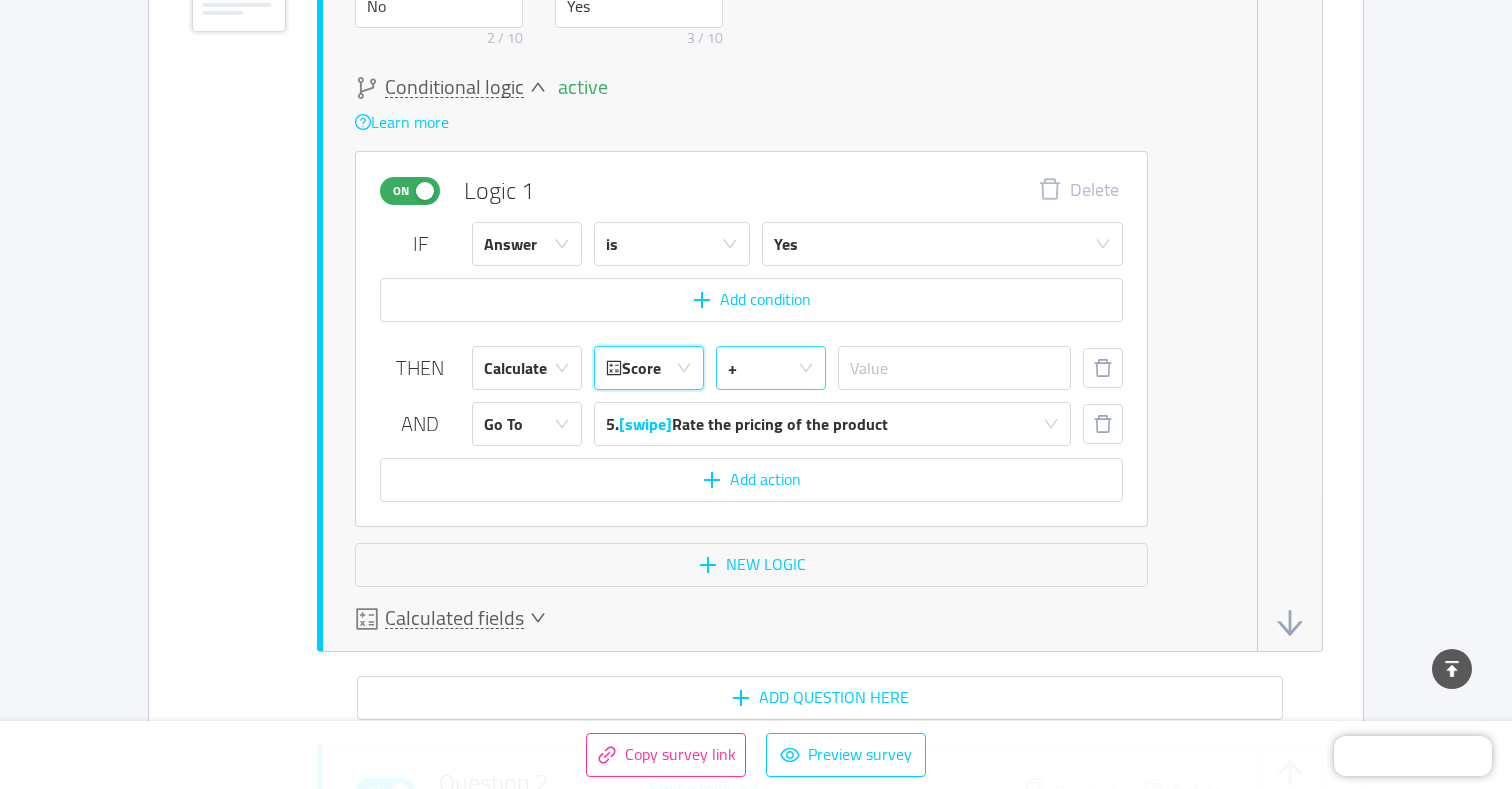 click on "+" at bounding box center [764, 368] 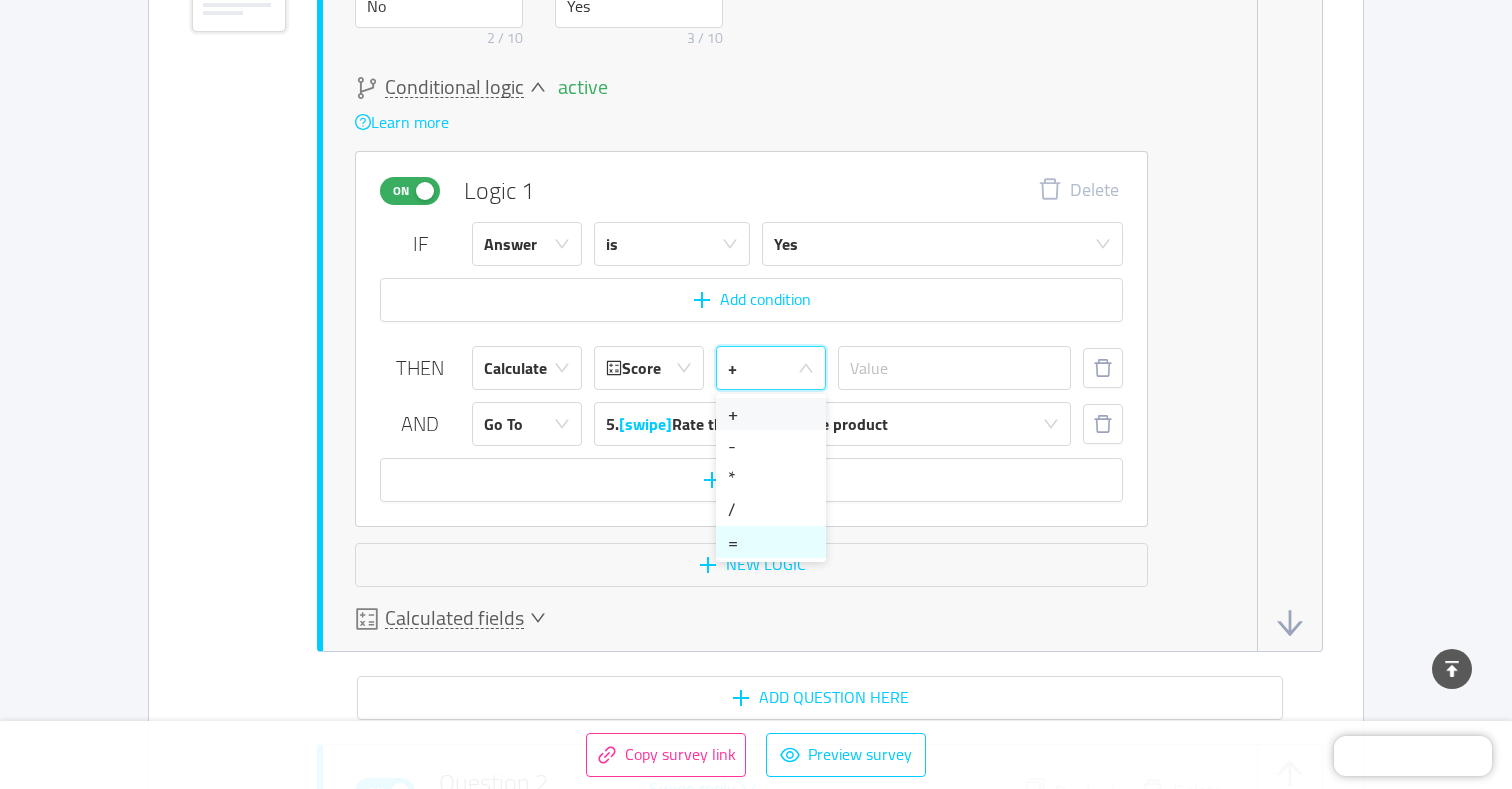 click on "=" at bounding box center (771, 542) 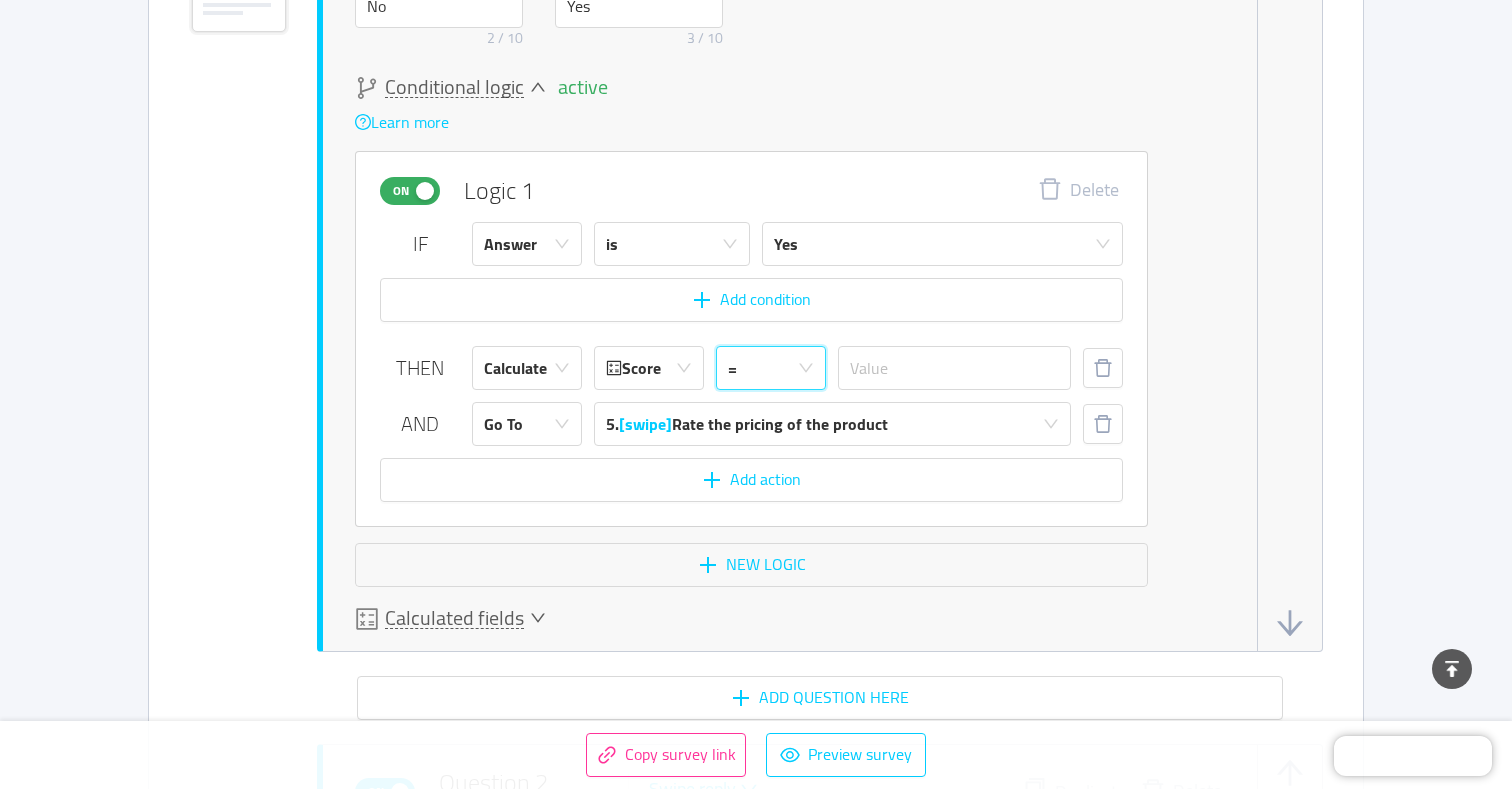 click on "=" at bounding box center [764, 368] 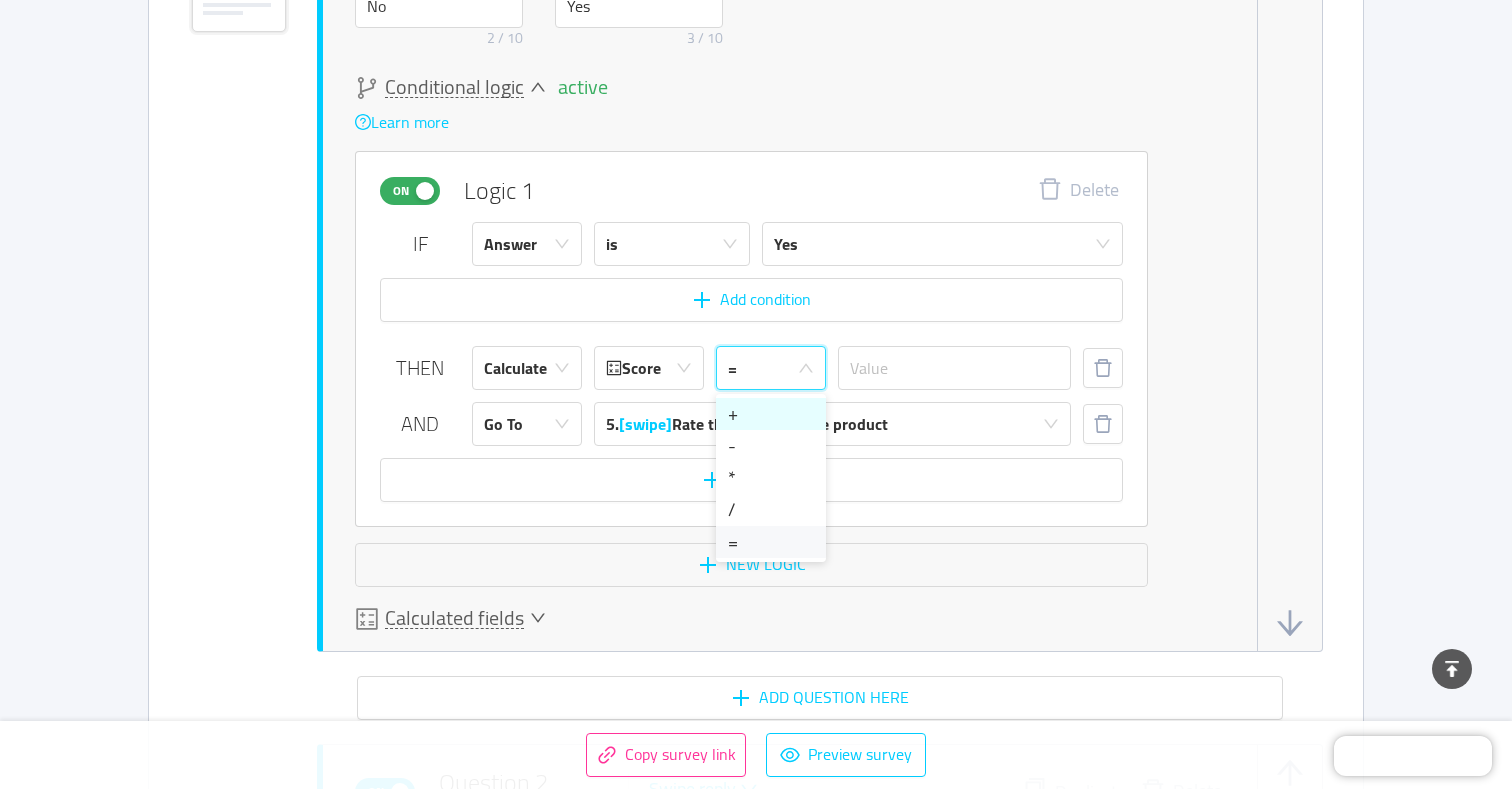 click on "+" at bounding box center (771, 414) 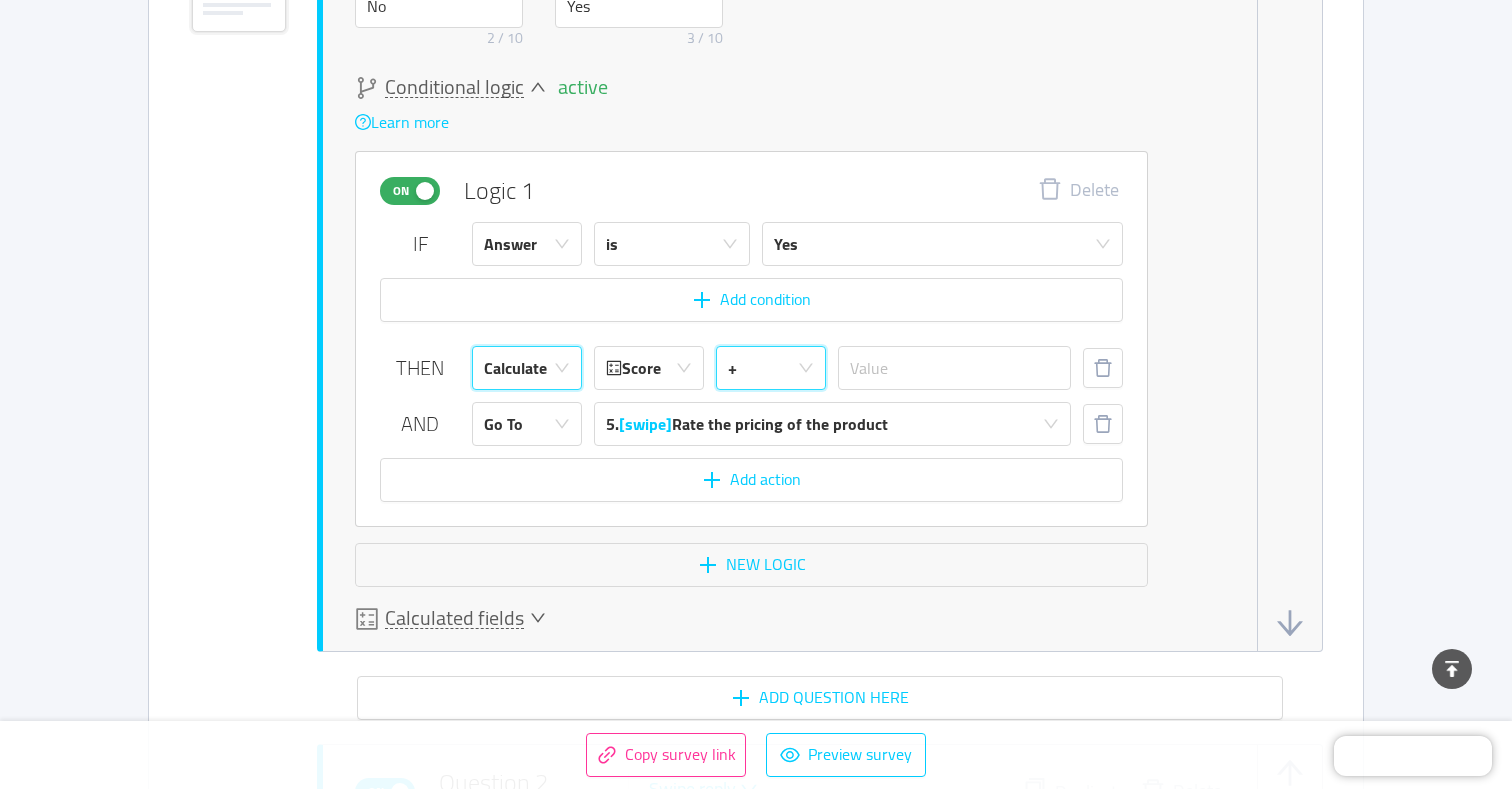 click at bounding box center [562, 369] 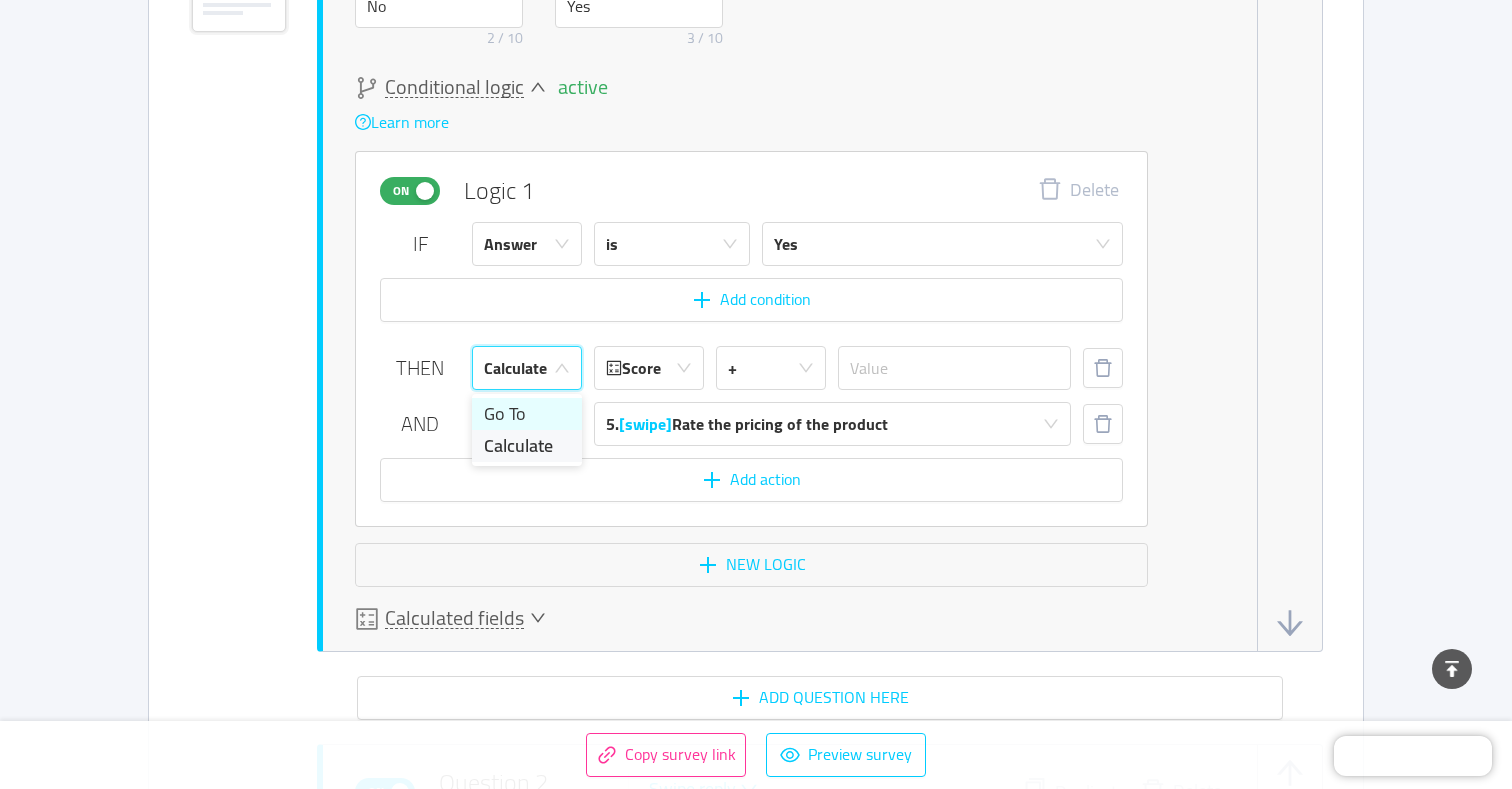 click on "Go To" at bounding box center [527, 414] 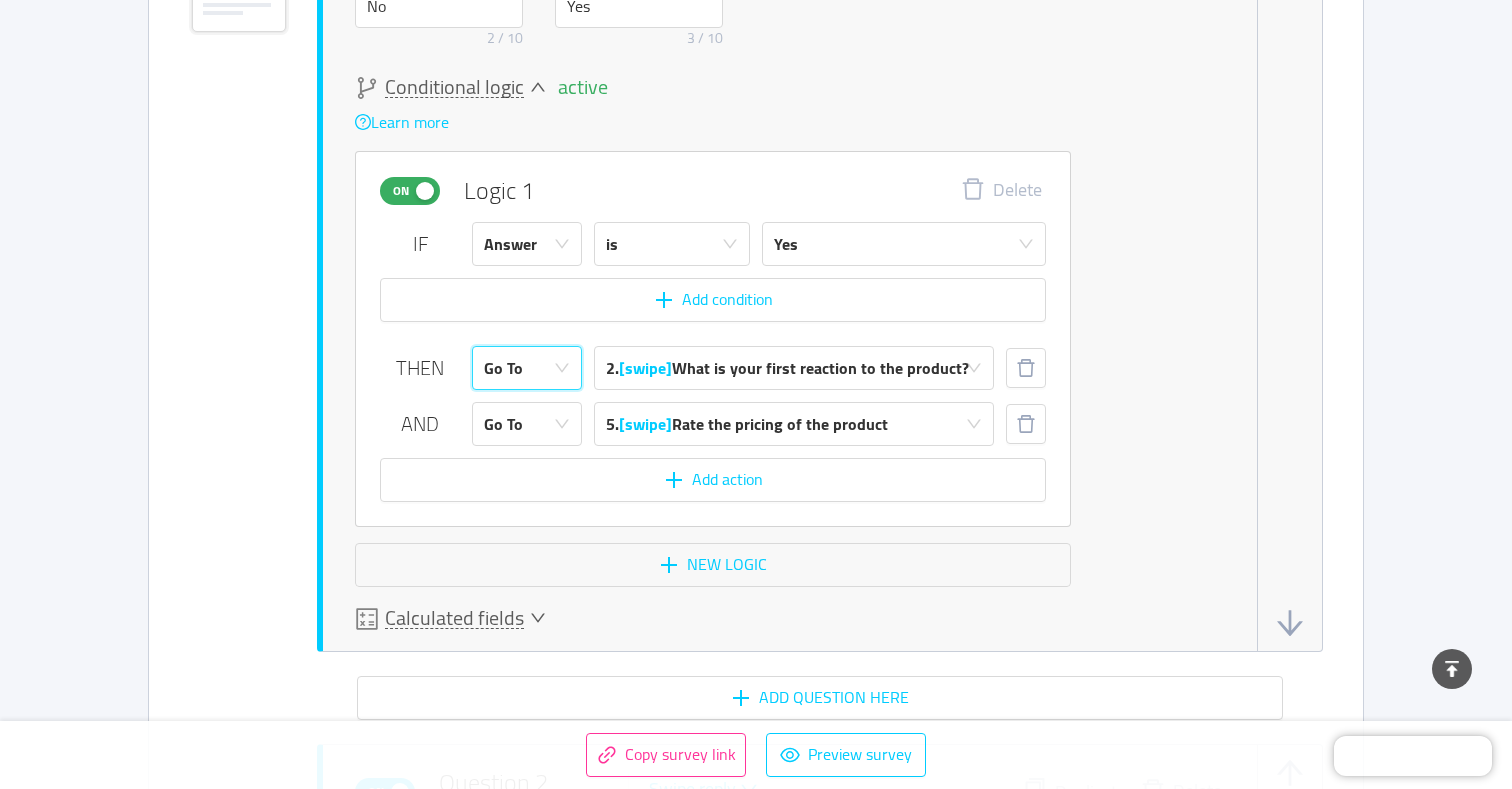click on "Go To" at bounding box center [520, 368] 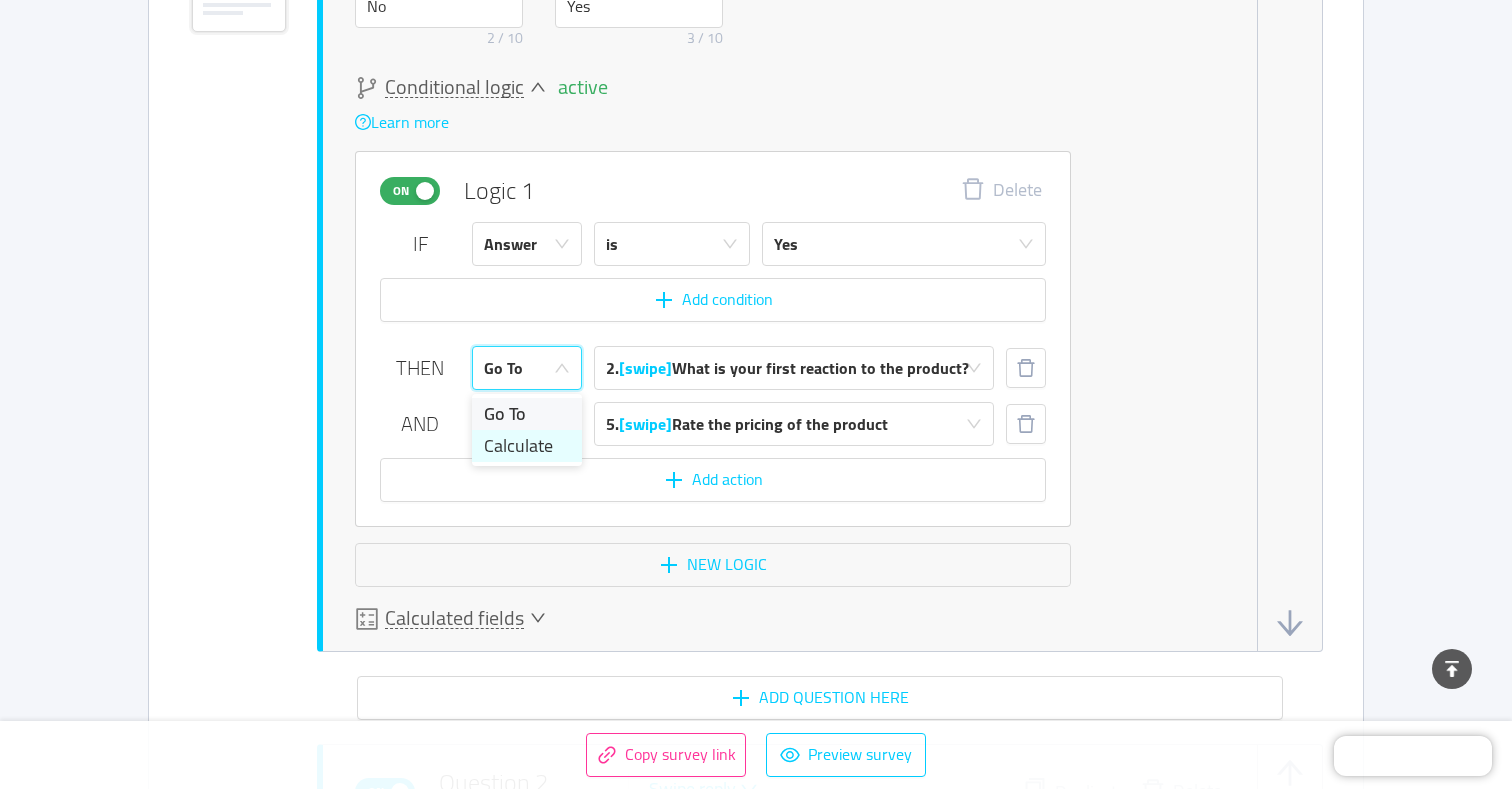 click on "Calculate" at bounding box center (527, 446) 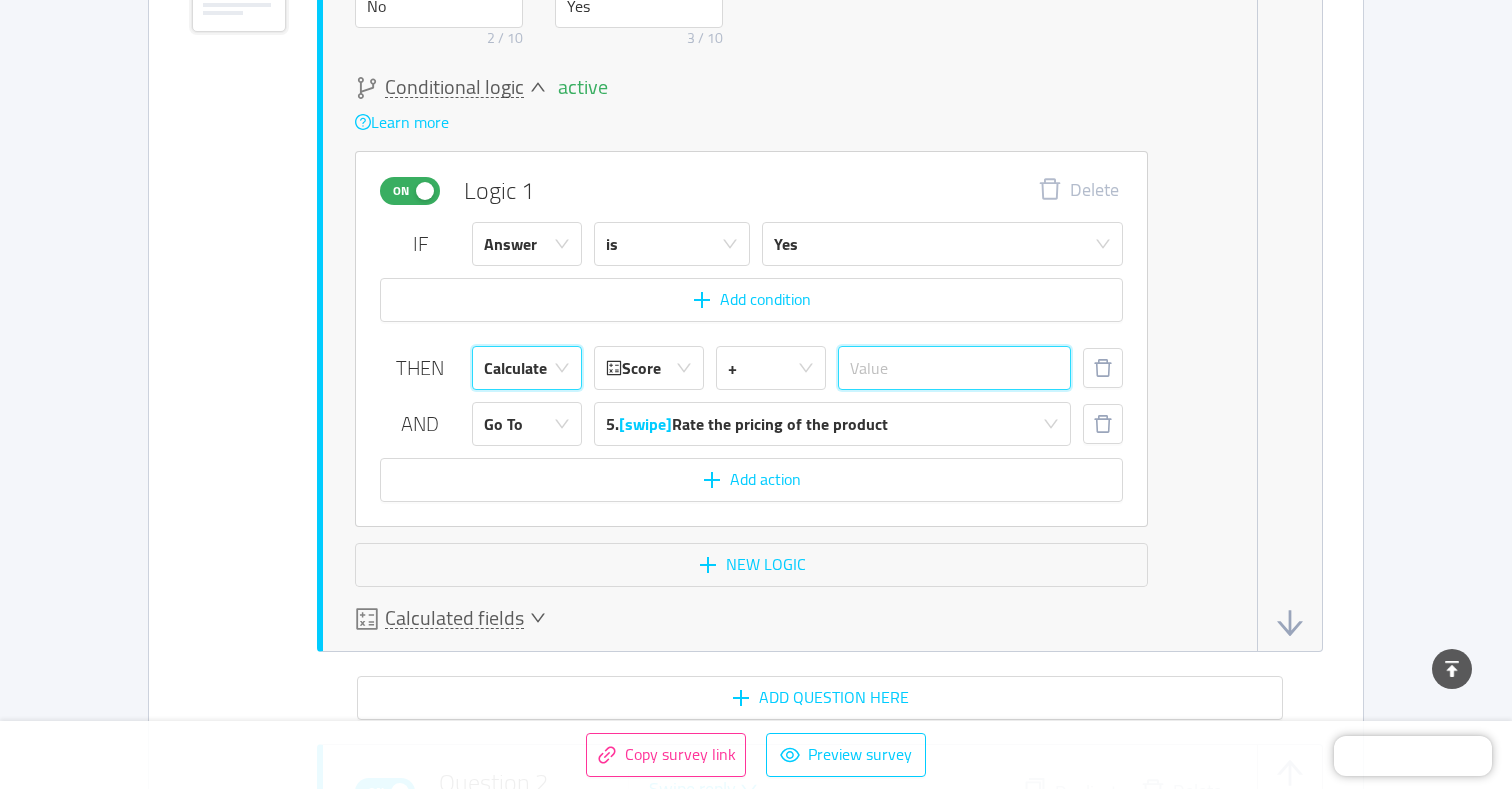 click at bounding box center (954, 368) 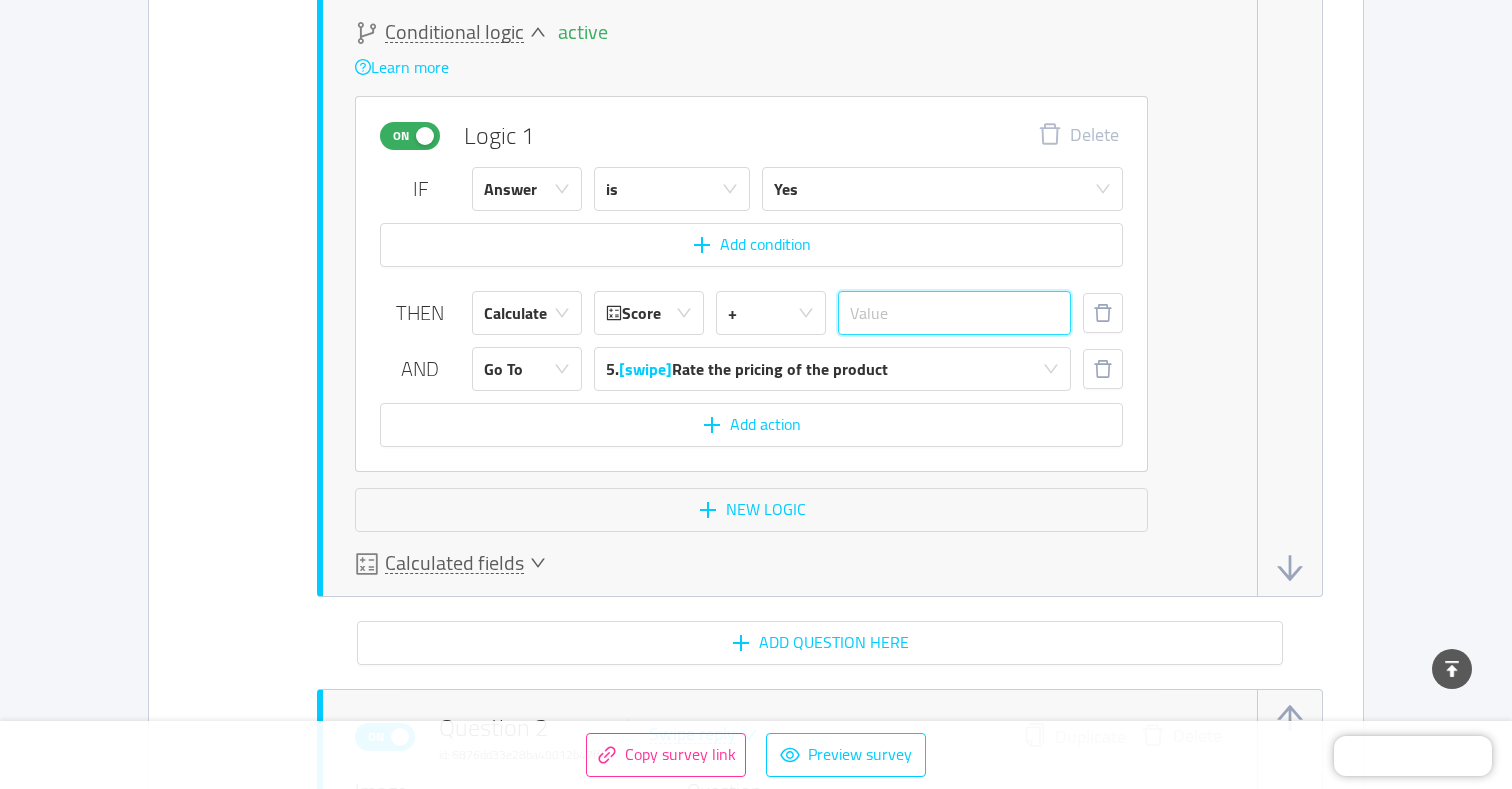 scroll, scrollTop: 1893, scrollLeft: 0, axis: vertical 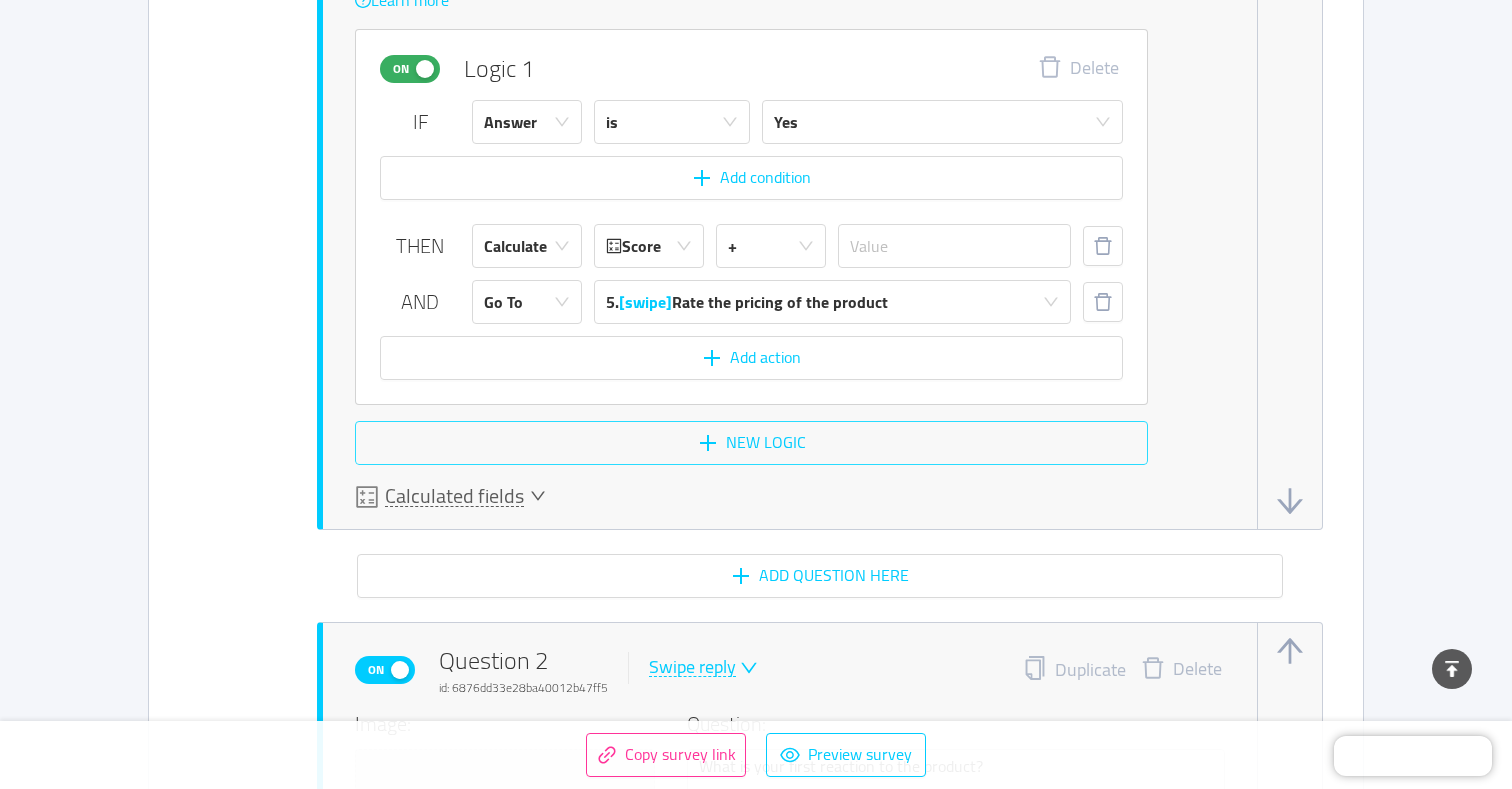 click on "New logic" at bounding box center (751, 443) 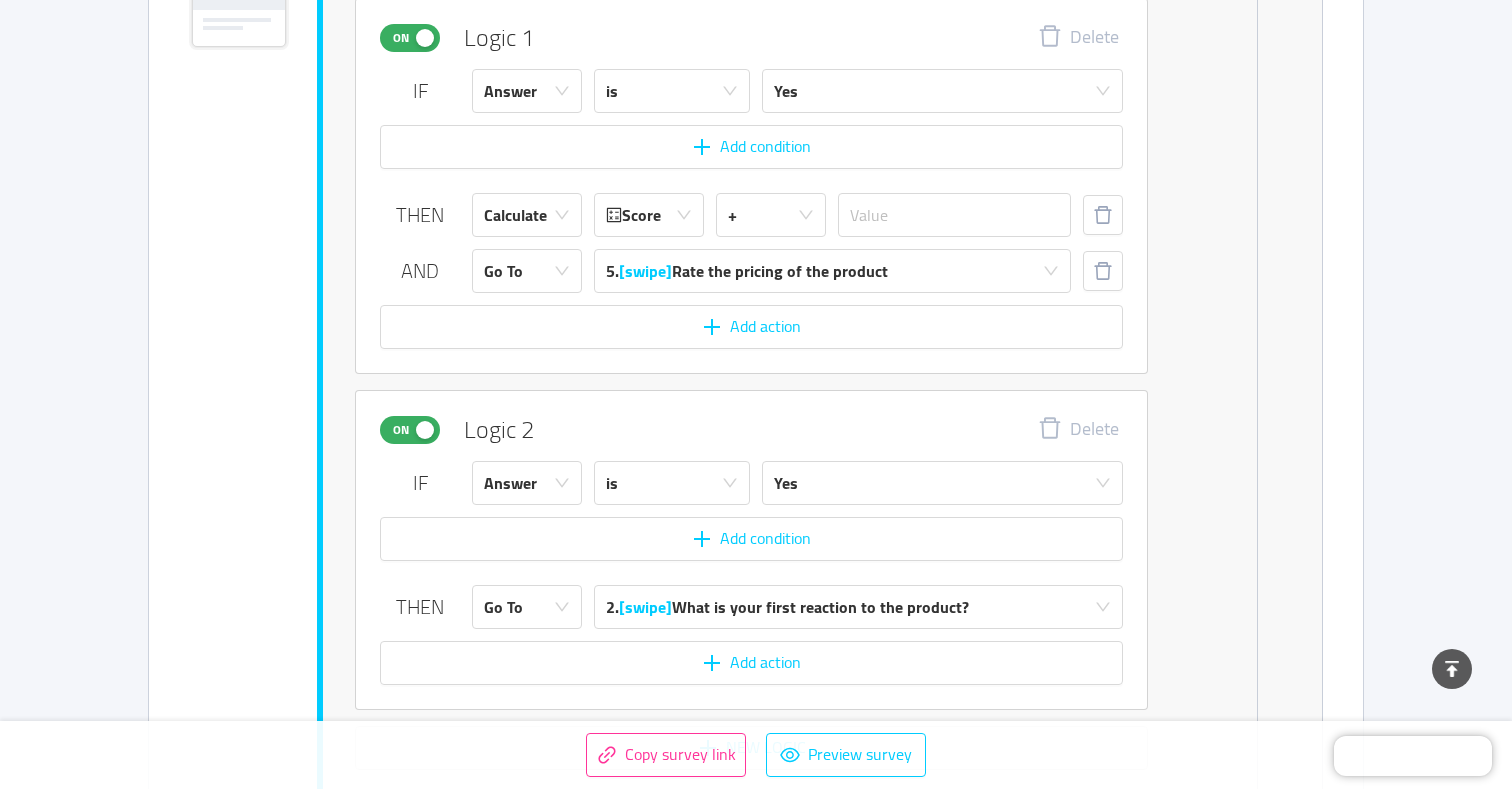 scroll, scrollTop: 1917, scrollLeft: 0, axis: vertical 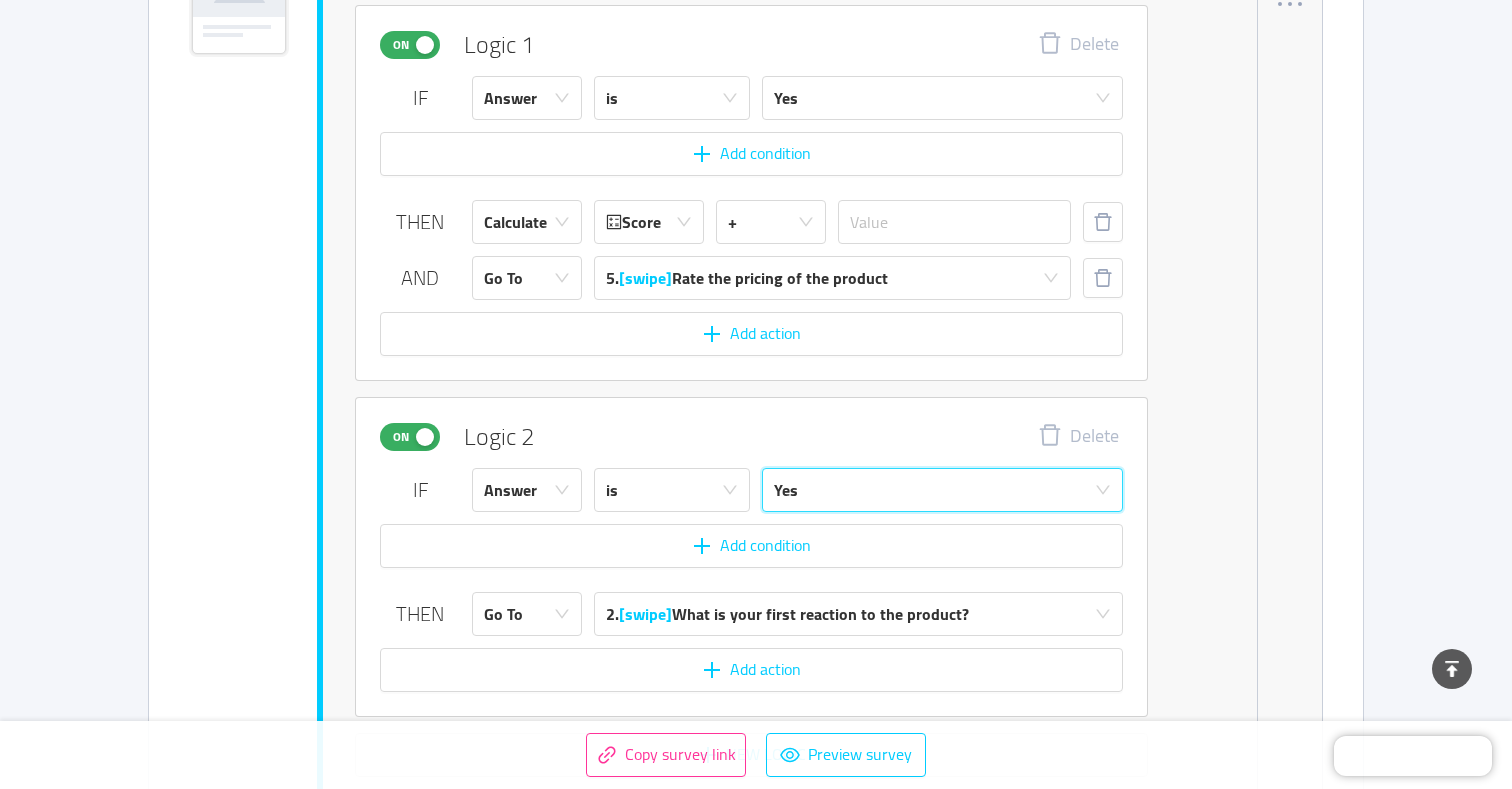 click on "Yes" at bounding box center (936, 490) 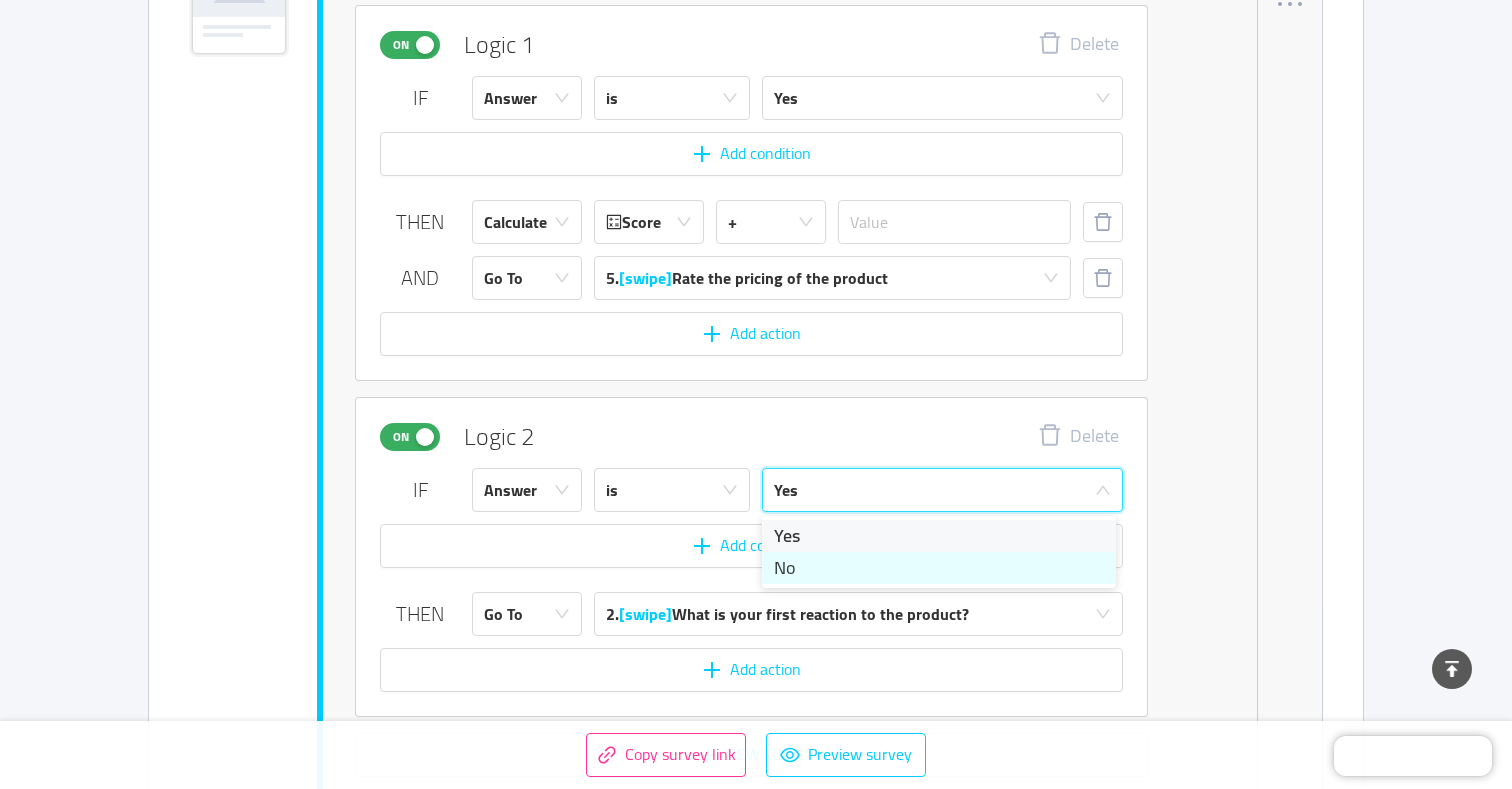 click on "No" at bounding box center (939, 568) 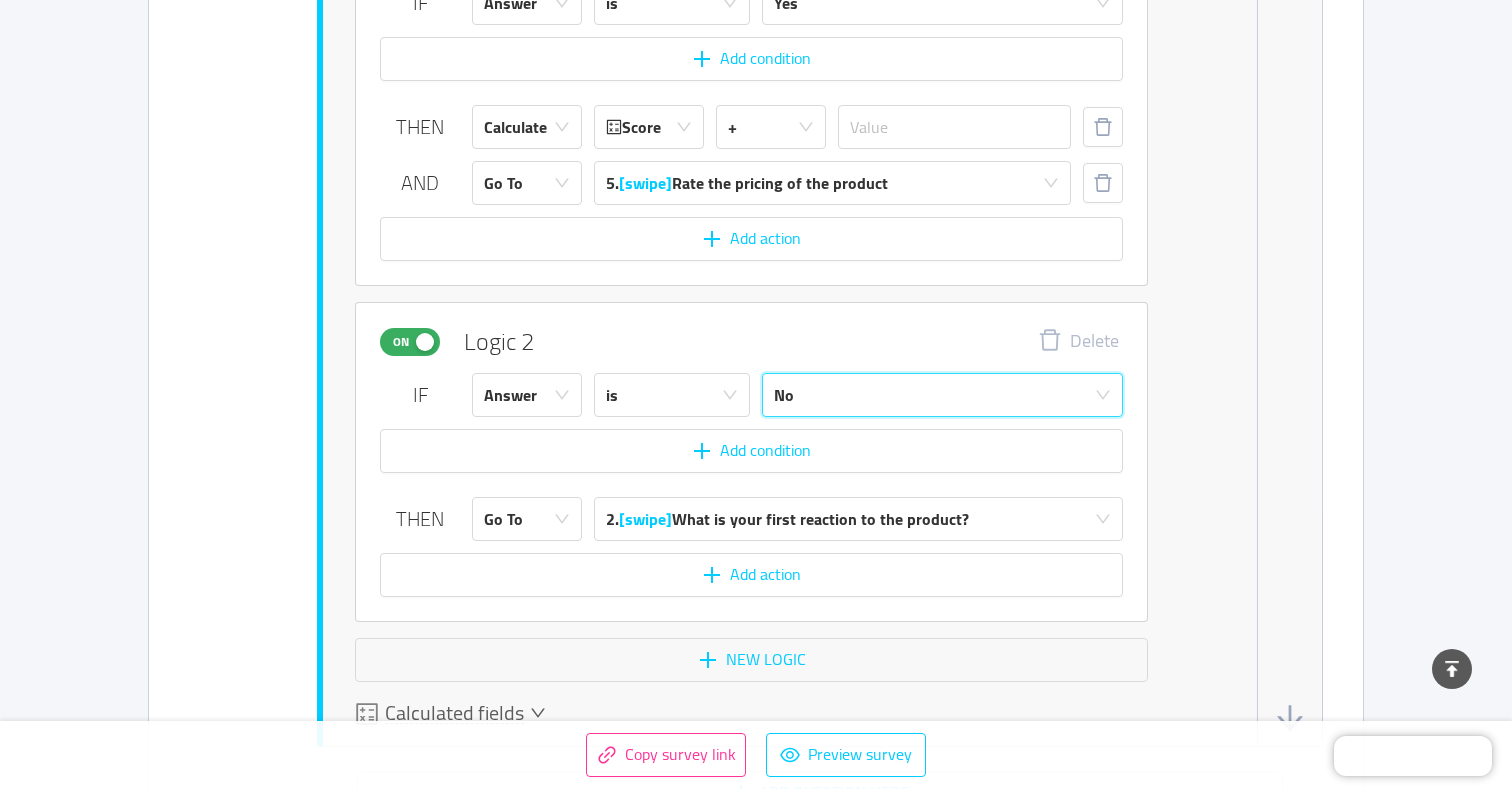 scroll, scrollTop: 2050, scrollLeft: 0, axis: vertical 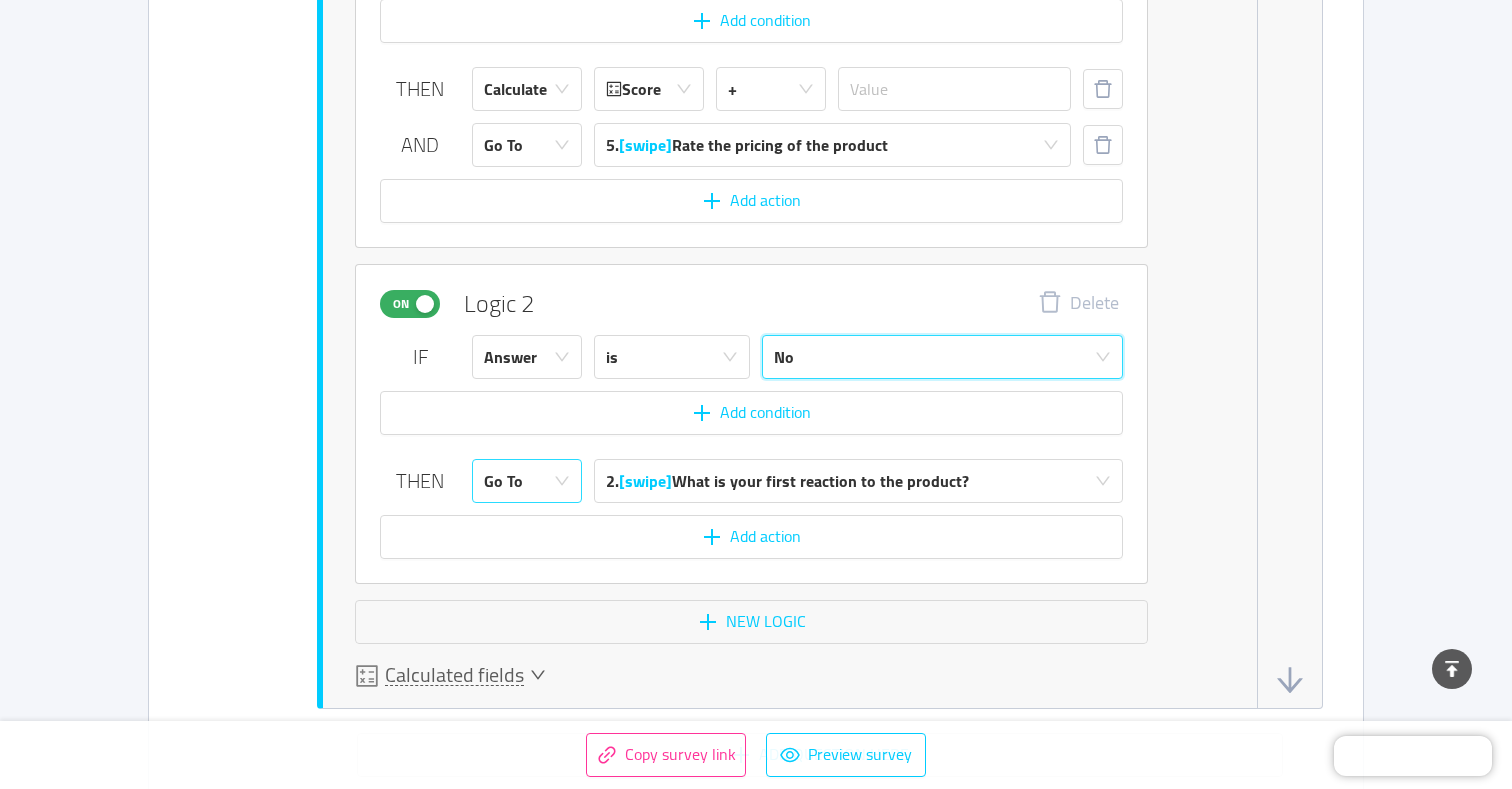 click on "Go To" at bounding box center (520, 481) 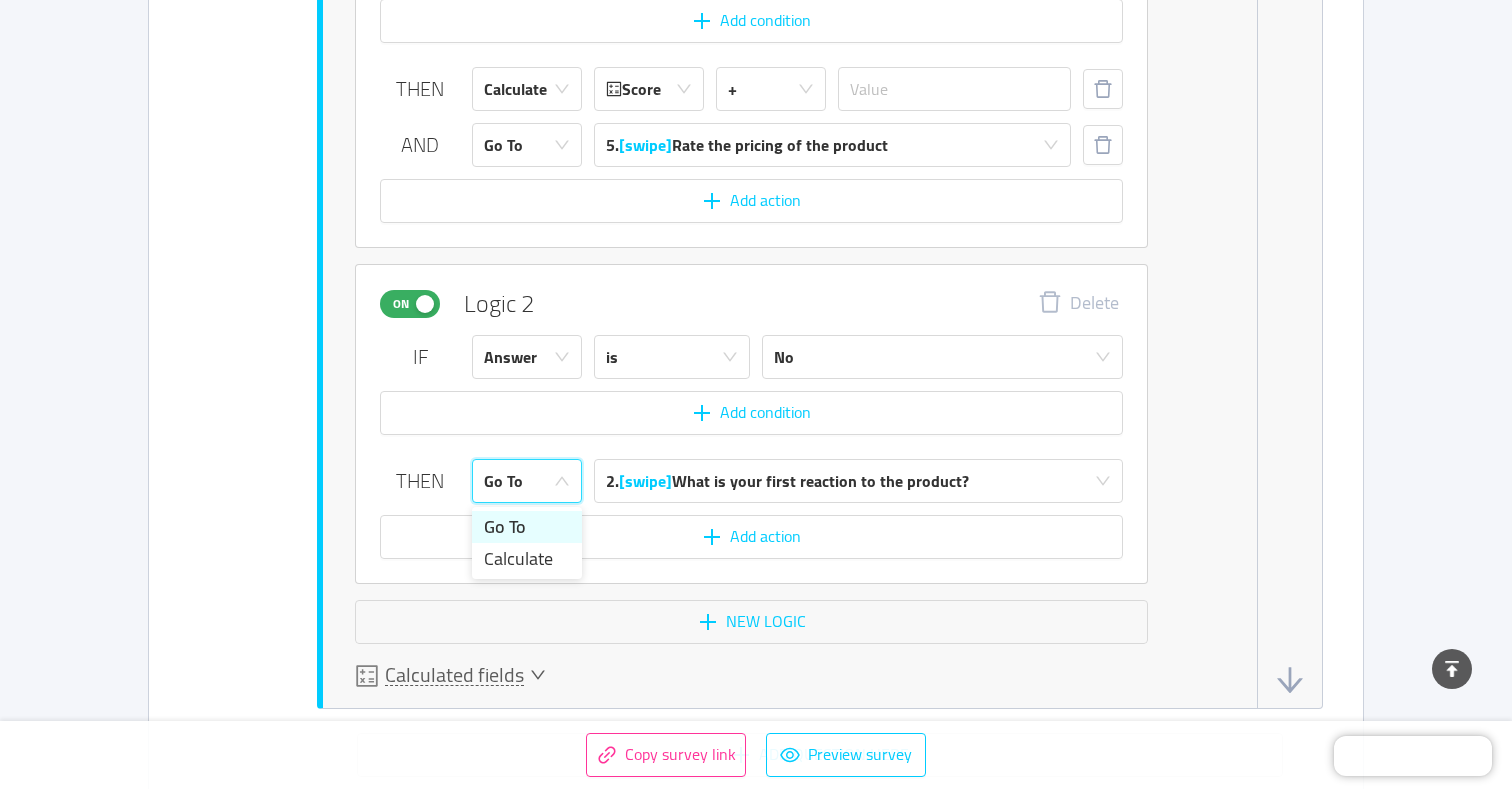 click on "Go To" at bounding box center (520, 481) 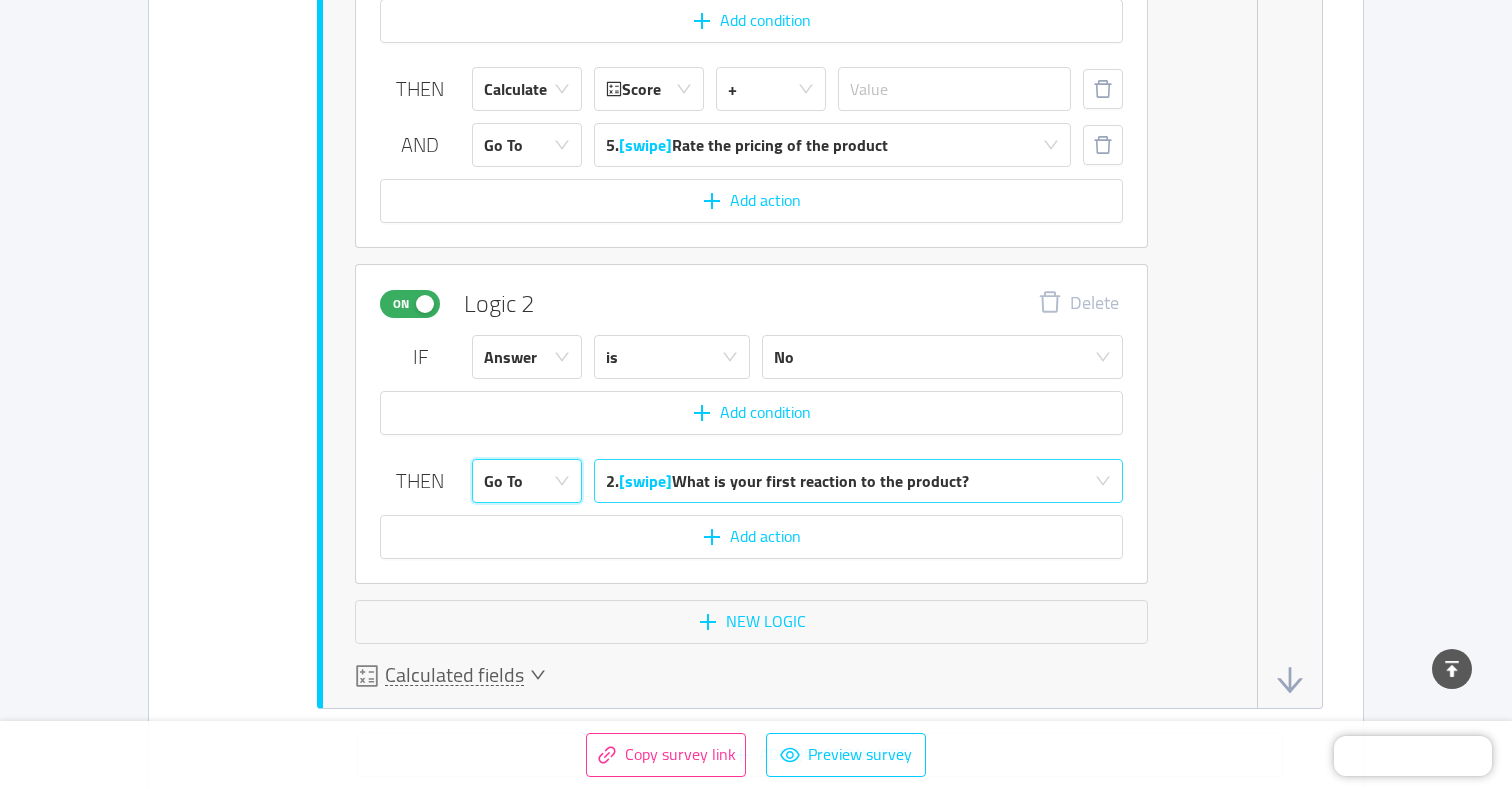 click on "[swipe]" at bounding box center (645, 481) 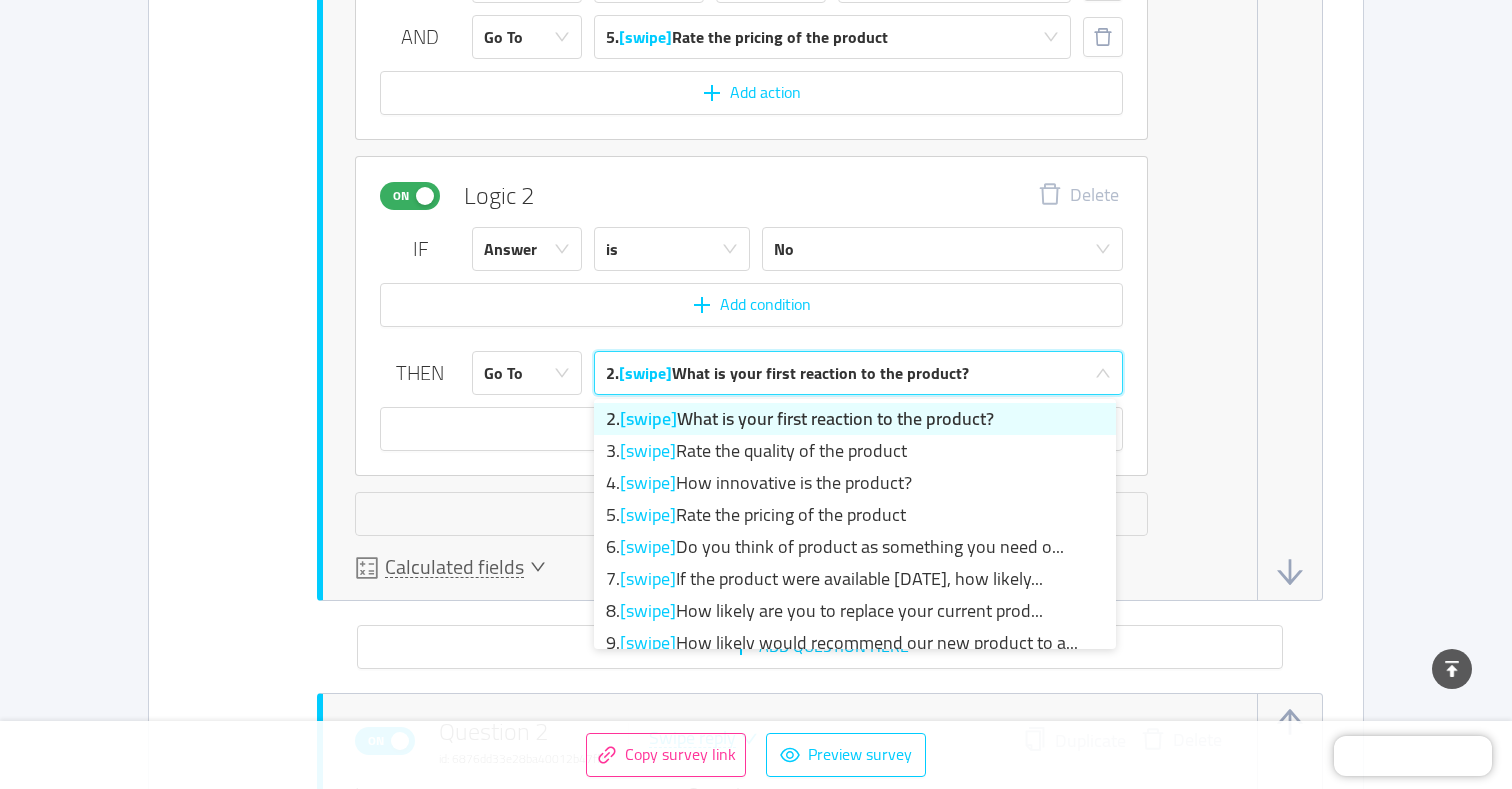 scroll, scrollTop: 2202, scrollLeft: 0, axis: vertical 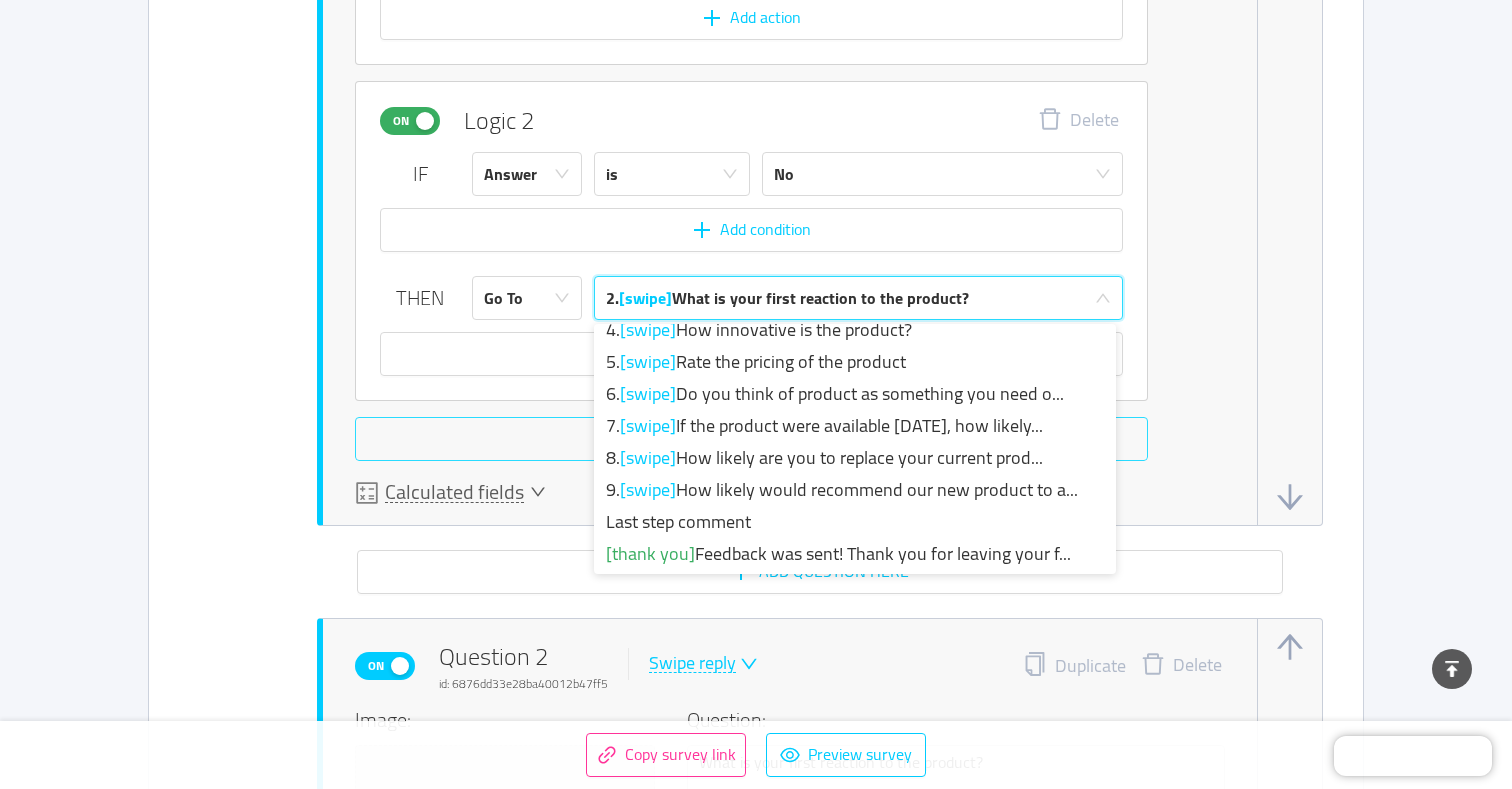click on "New logic" at bounding box center (751, 439) 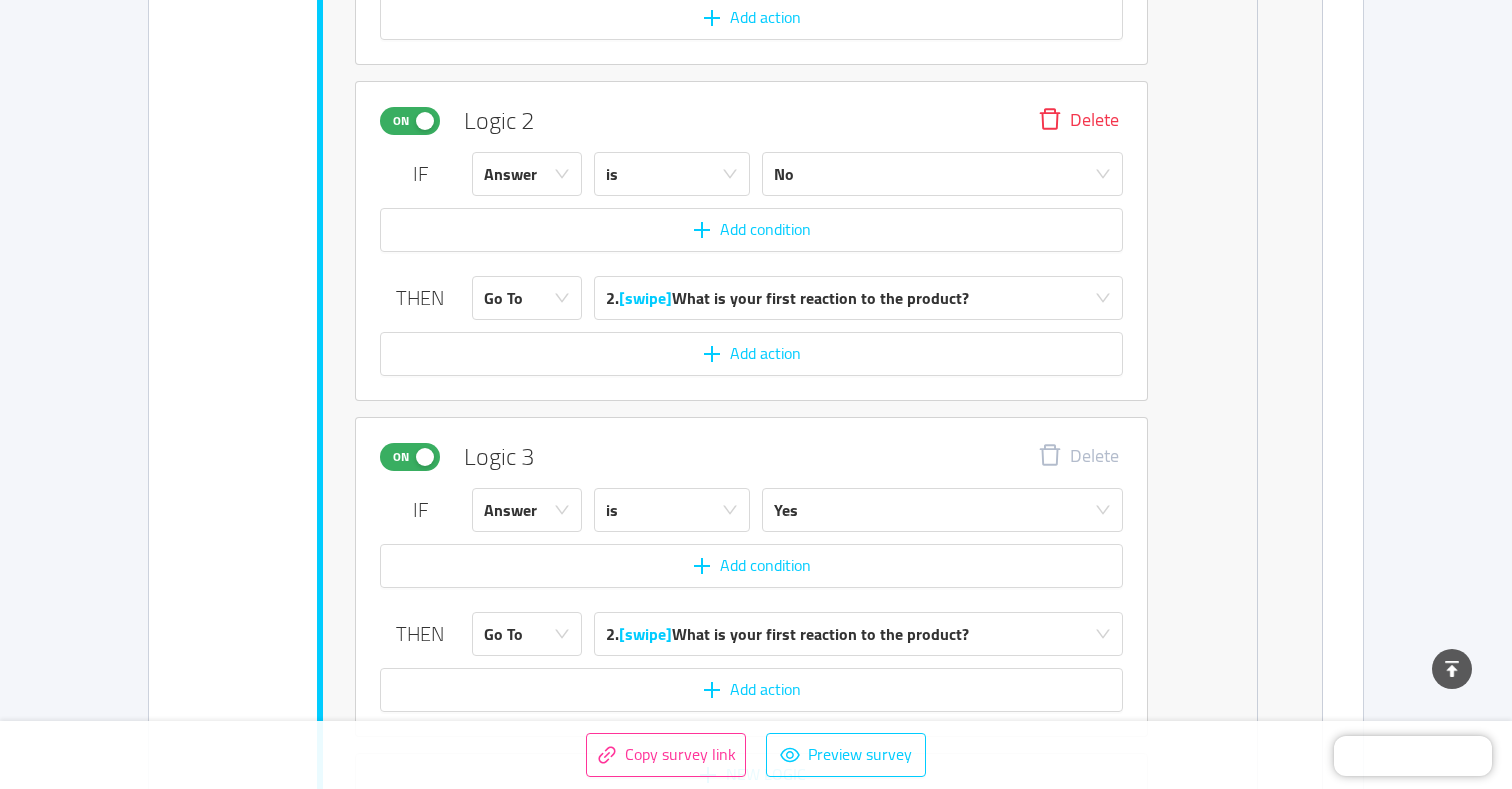 click on "Delete" at bounding box center [1078, 121] 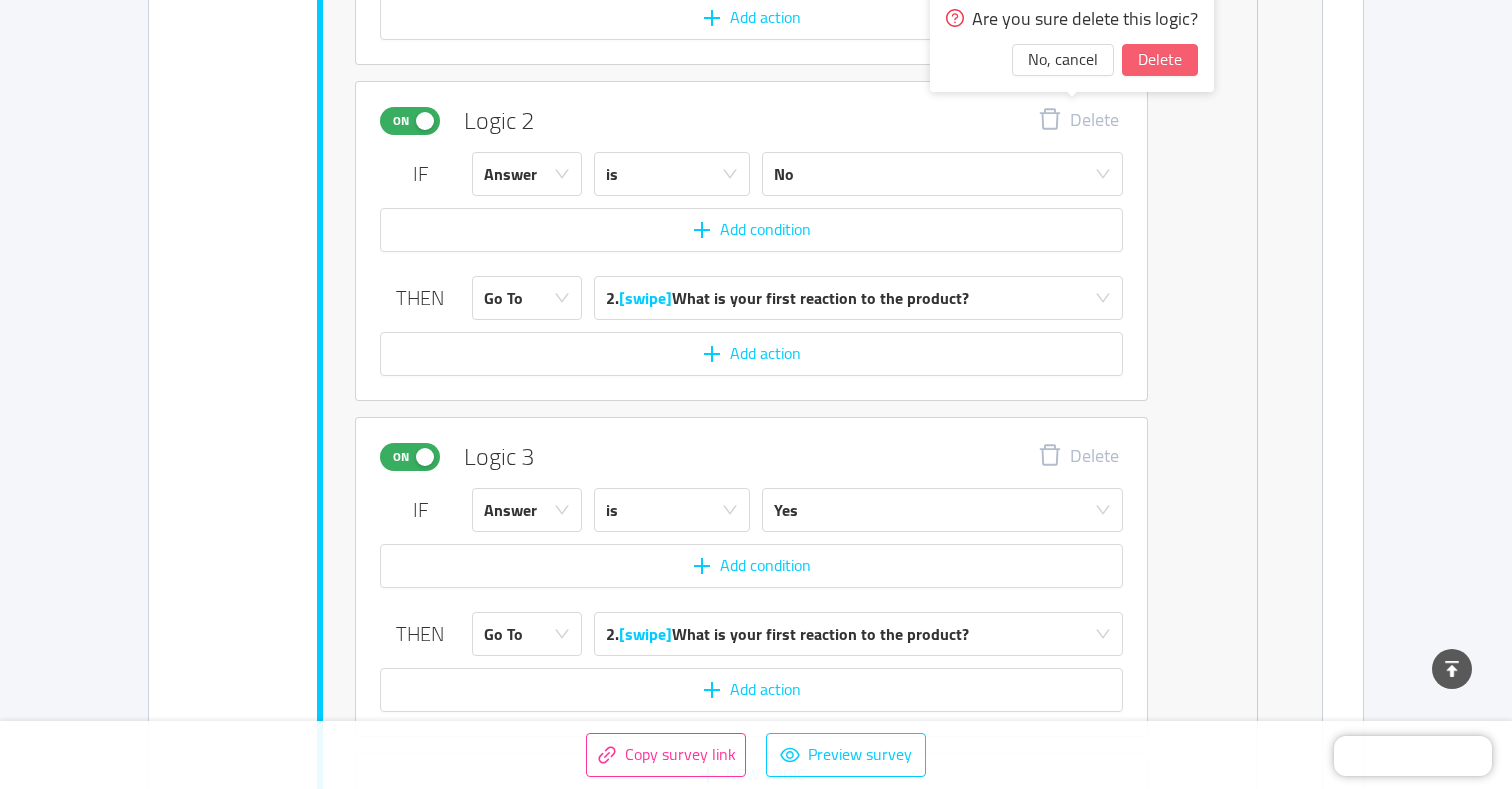 click on "Delete" at bounding box center (1160, 60) 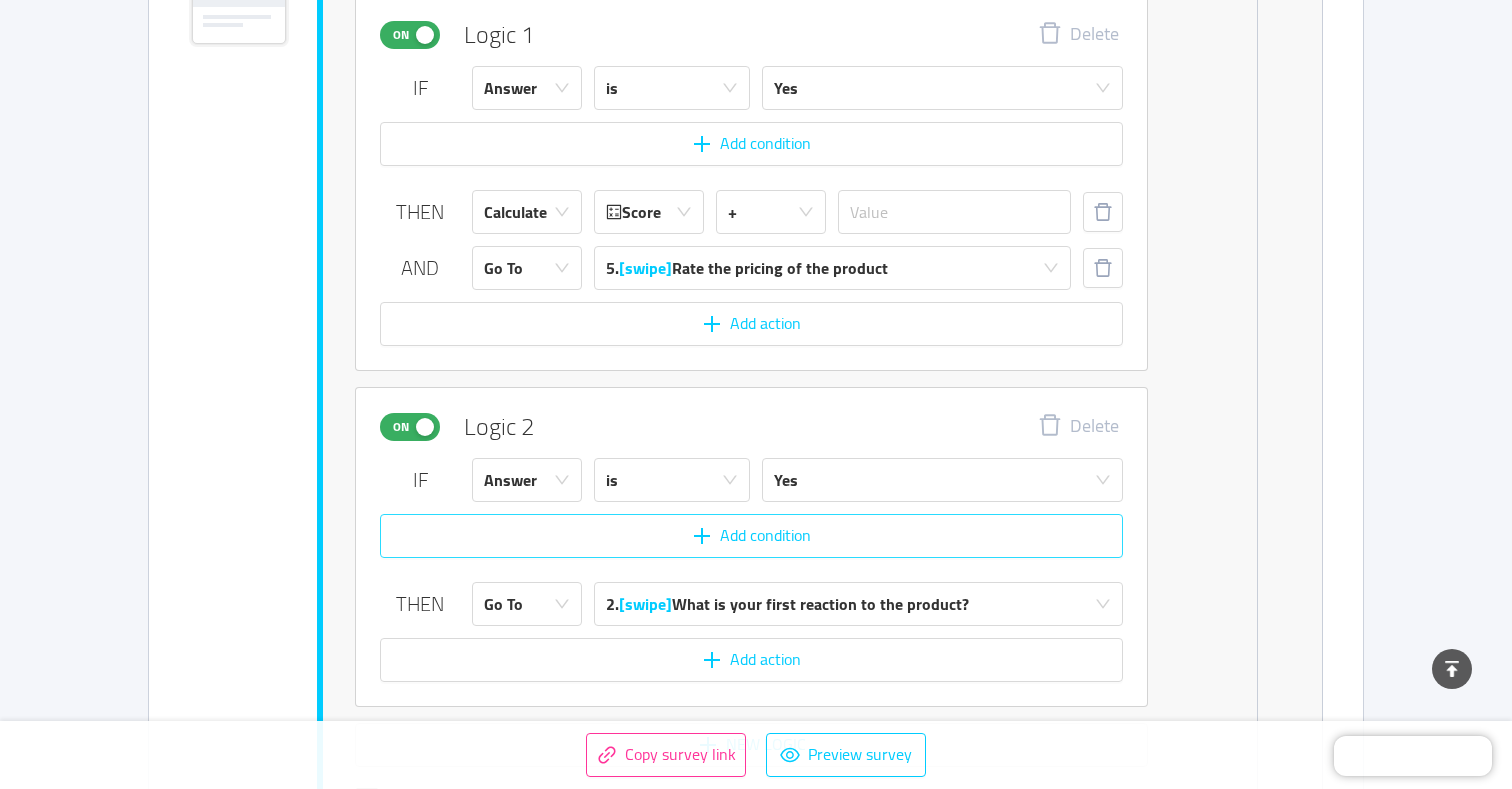 scroll, scrollTop: 1907, scrollLeft: 0, axis: vertical 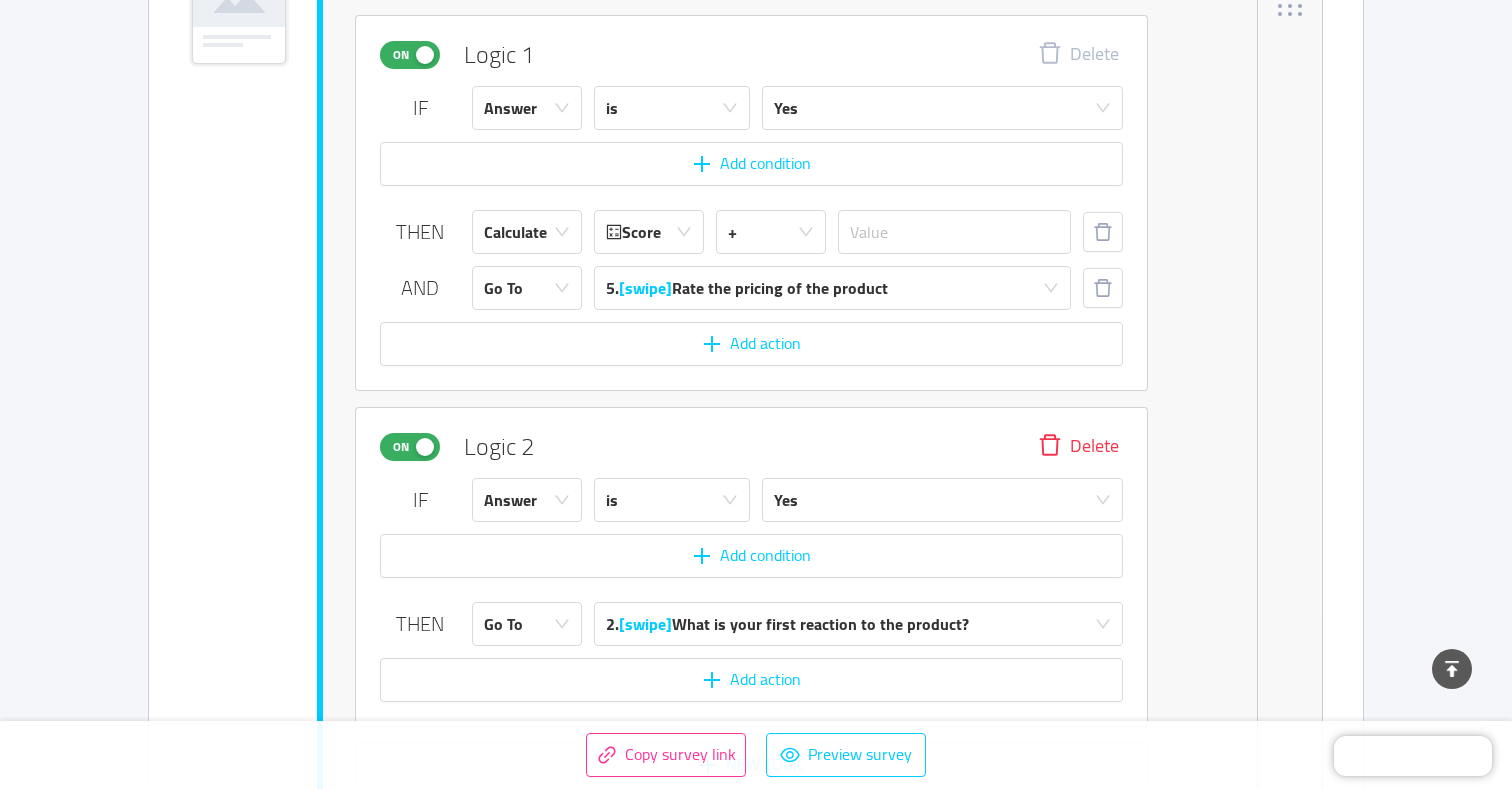 click on "Delete" at bounding box center [1078, 447] 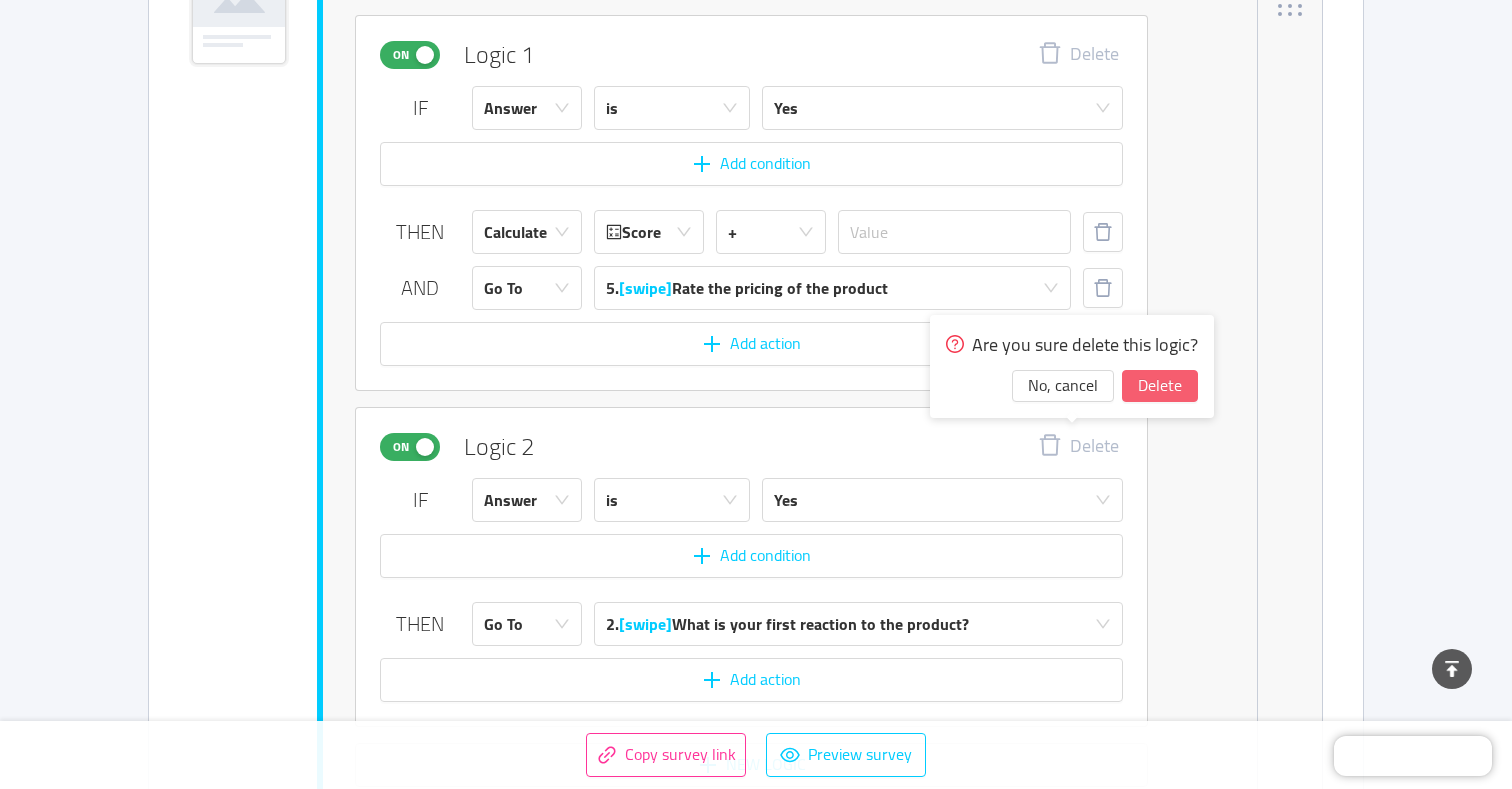 click on "Delete" at bounding box center [1160, 386] 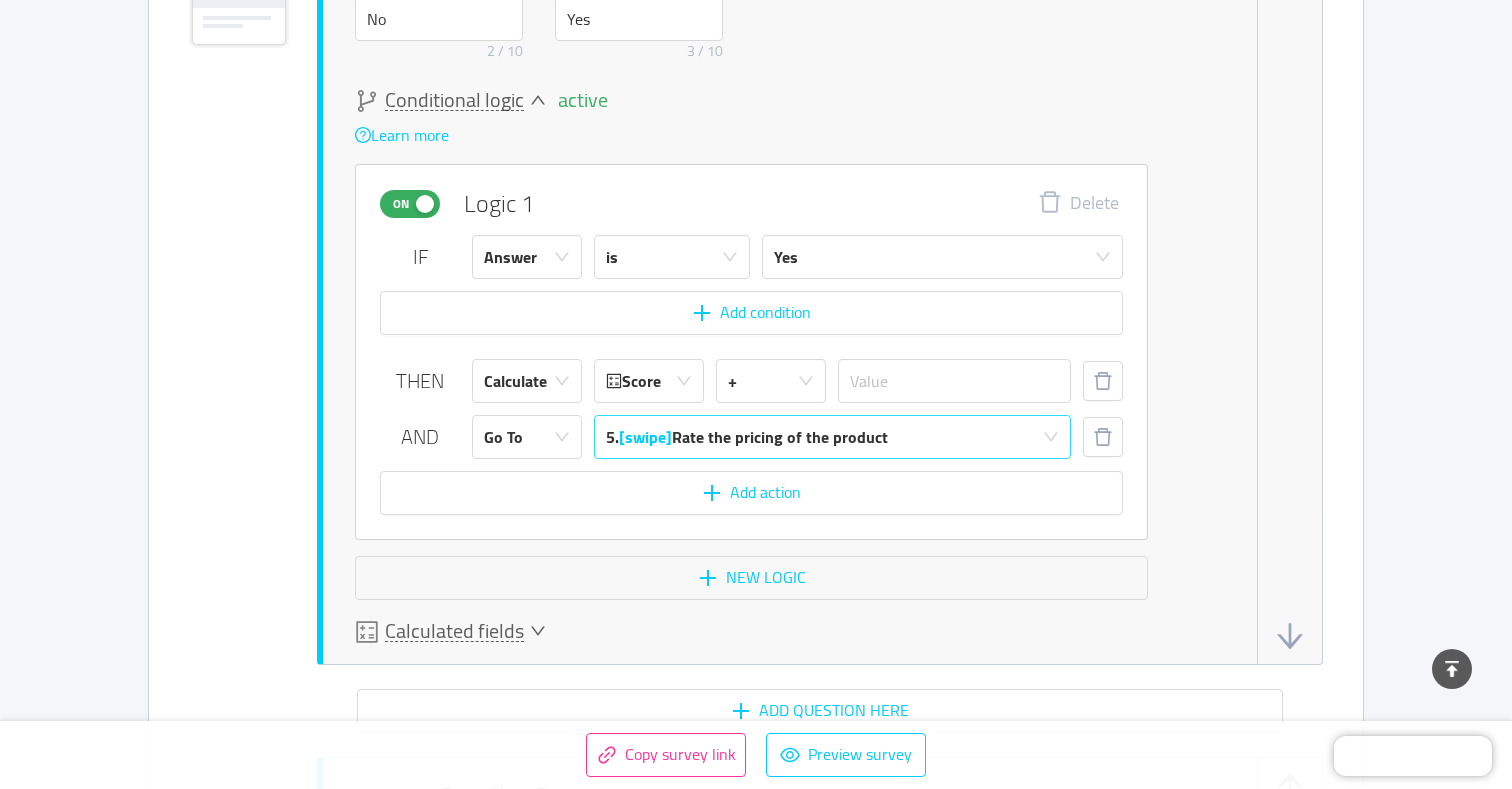 scroll, scrollTop: 1709, scrollLeft: 0, axis: vertical 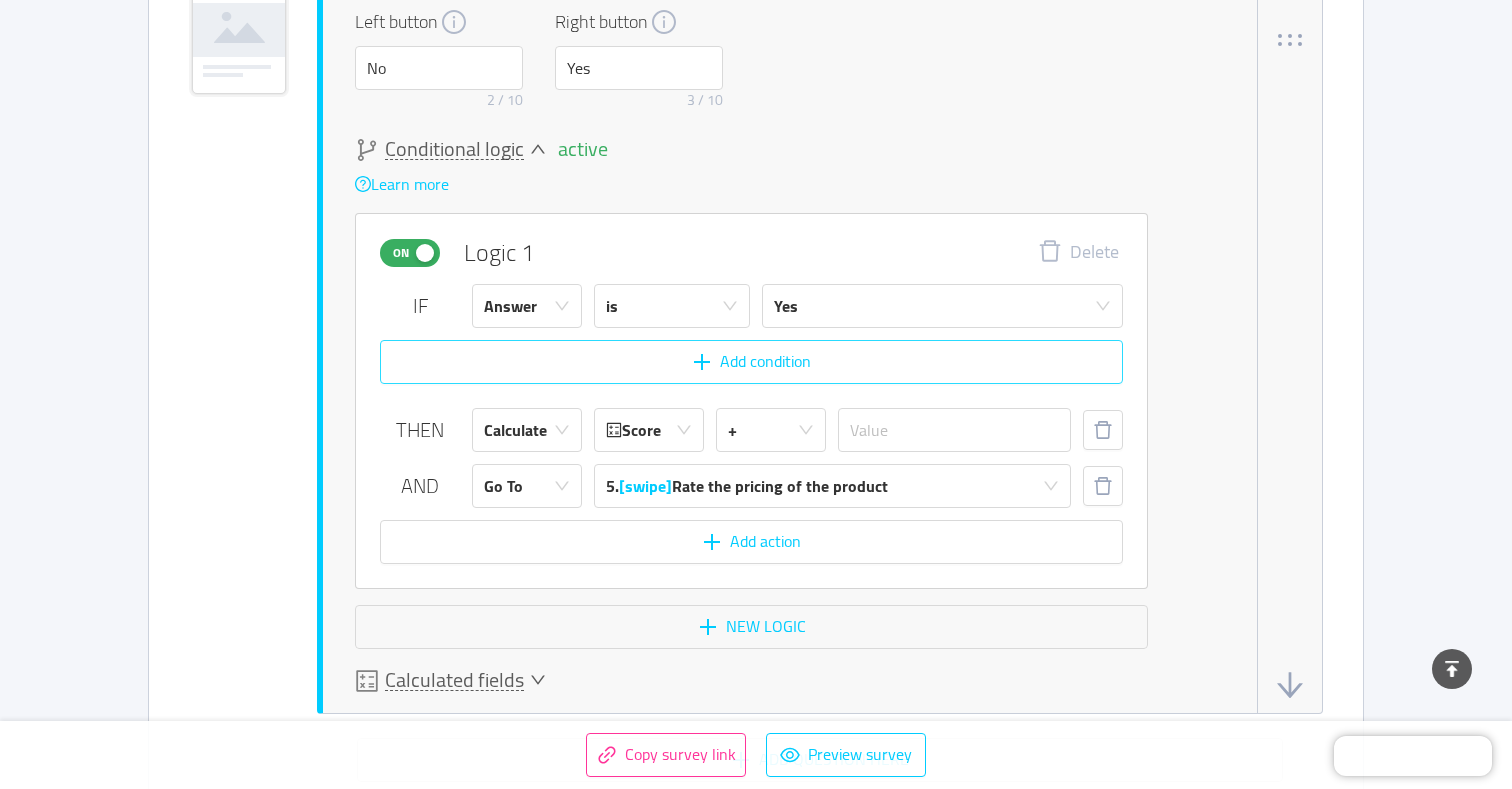 click on "Add condition" at bounding box center (751, 362) 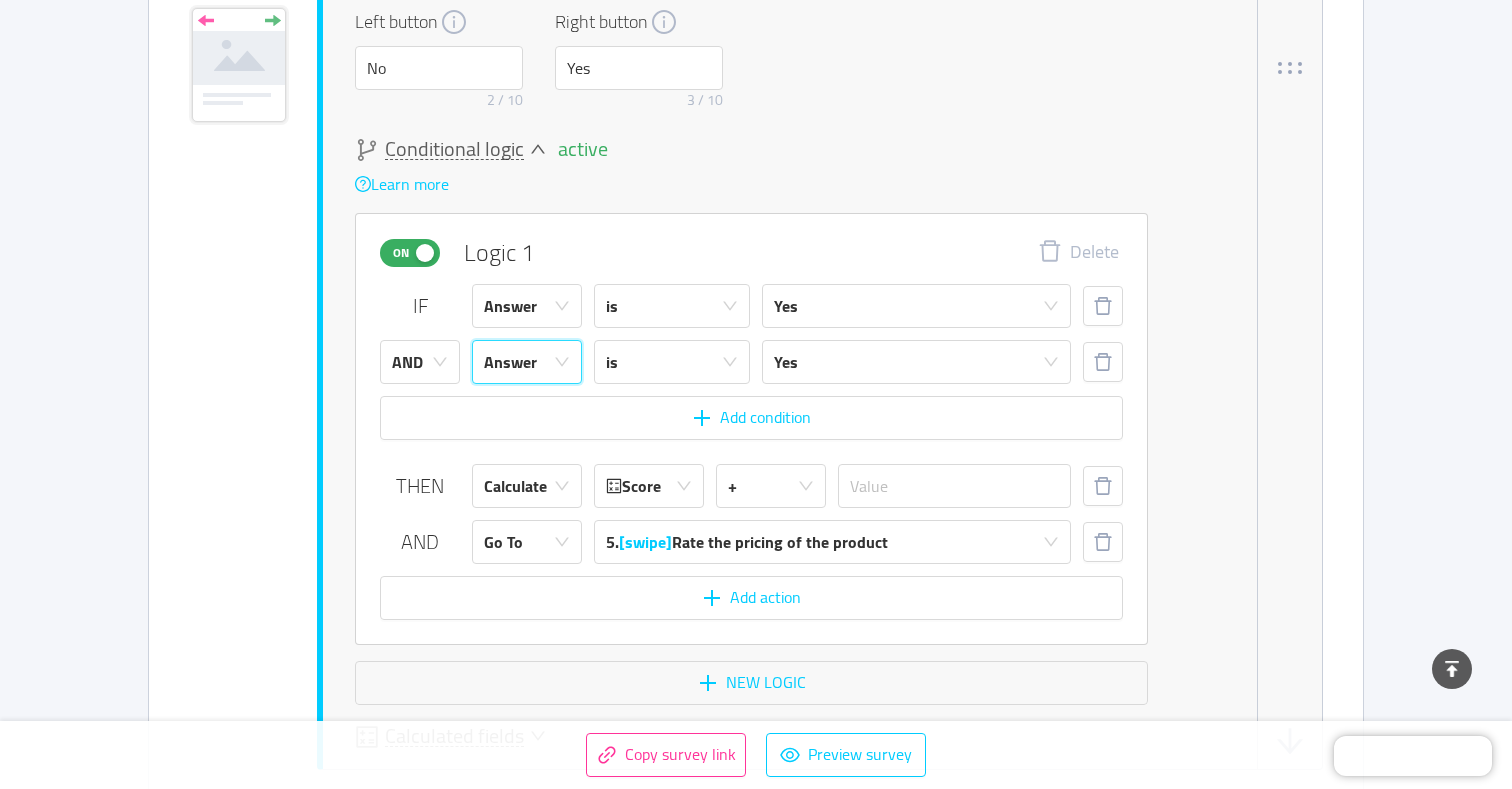 click on "Answer" at bounding box center [527, 362] 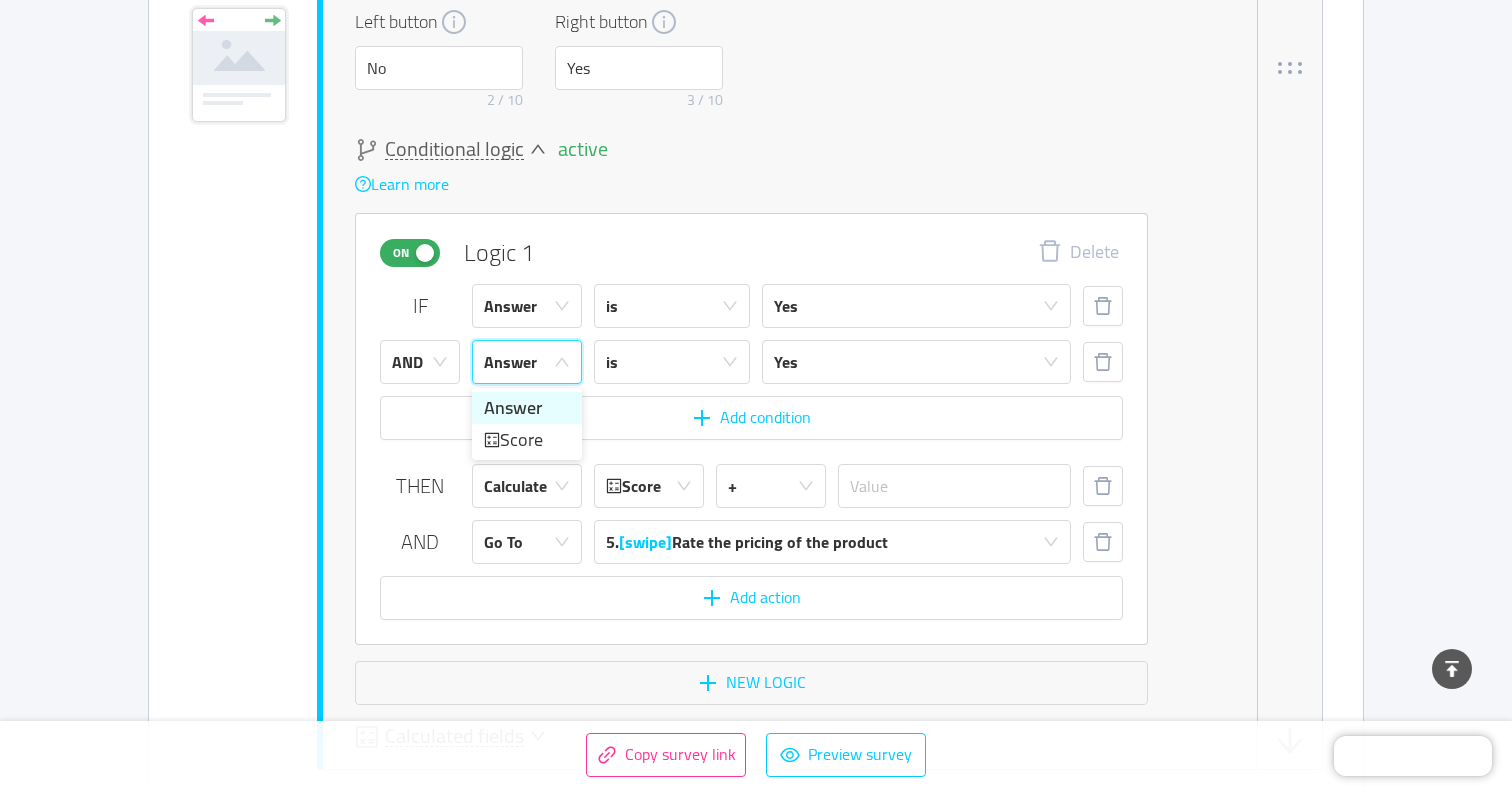 click 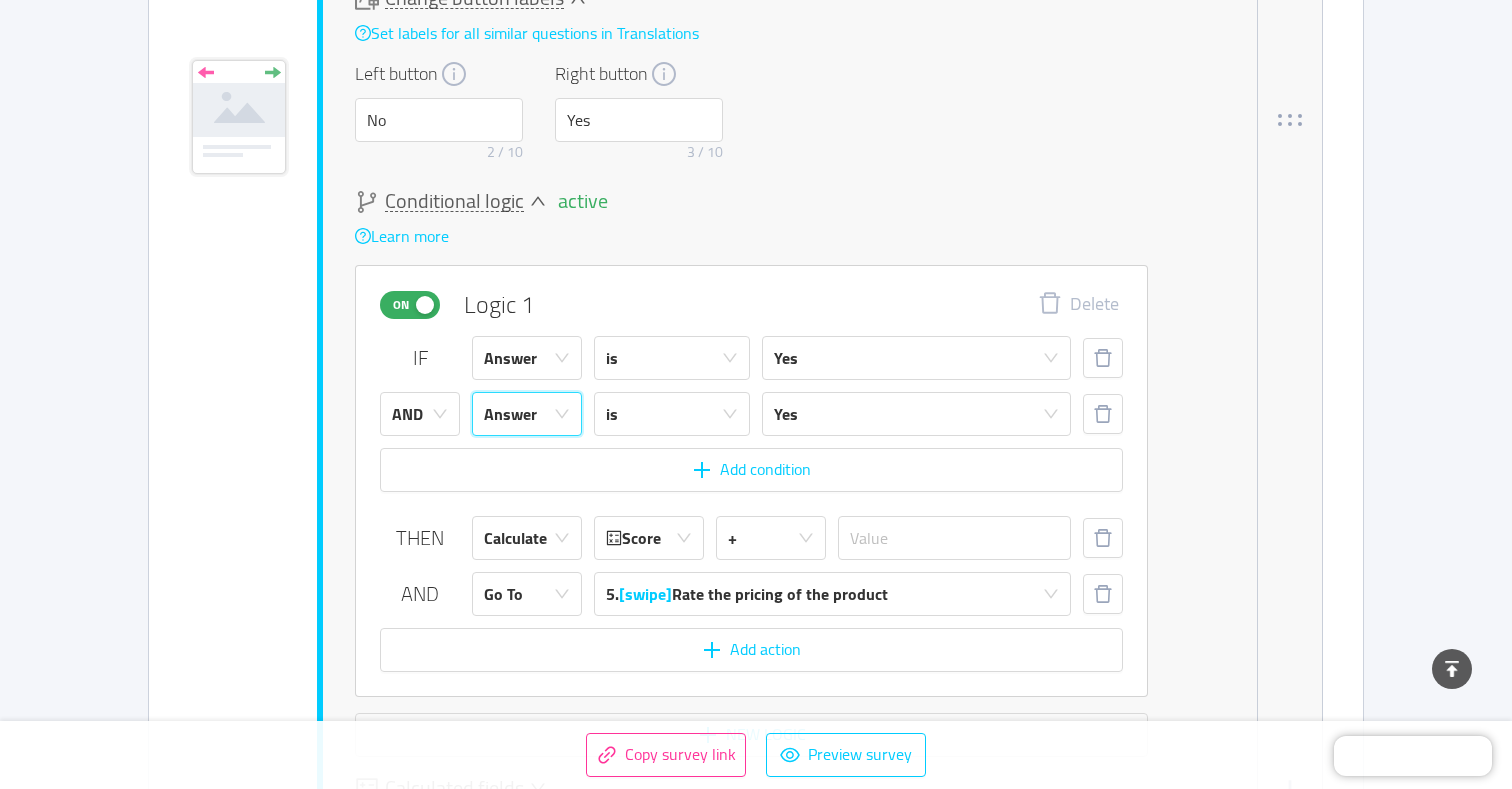 scroll, scrollTop: 1657, scrollLeft: 0, axis: vertical 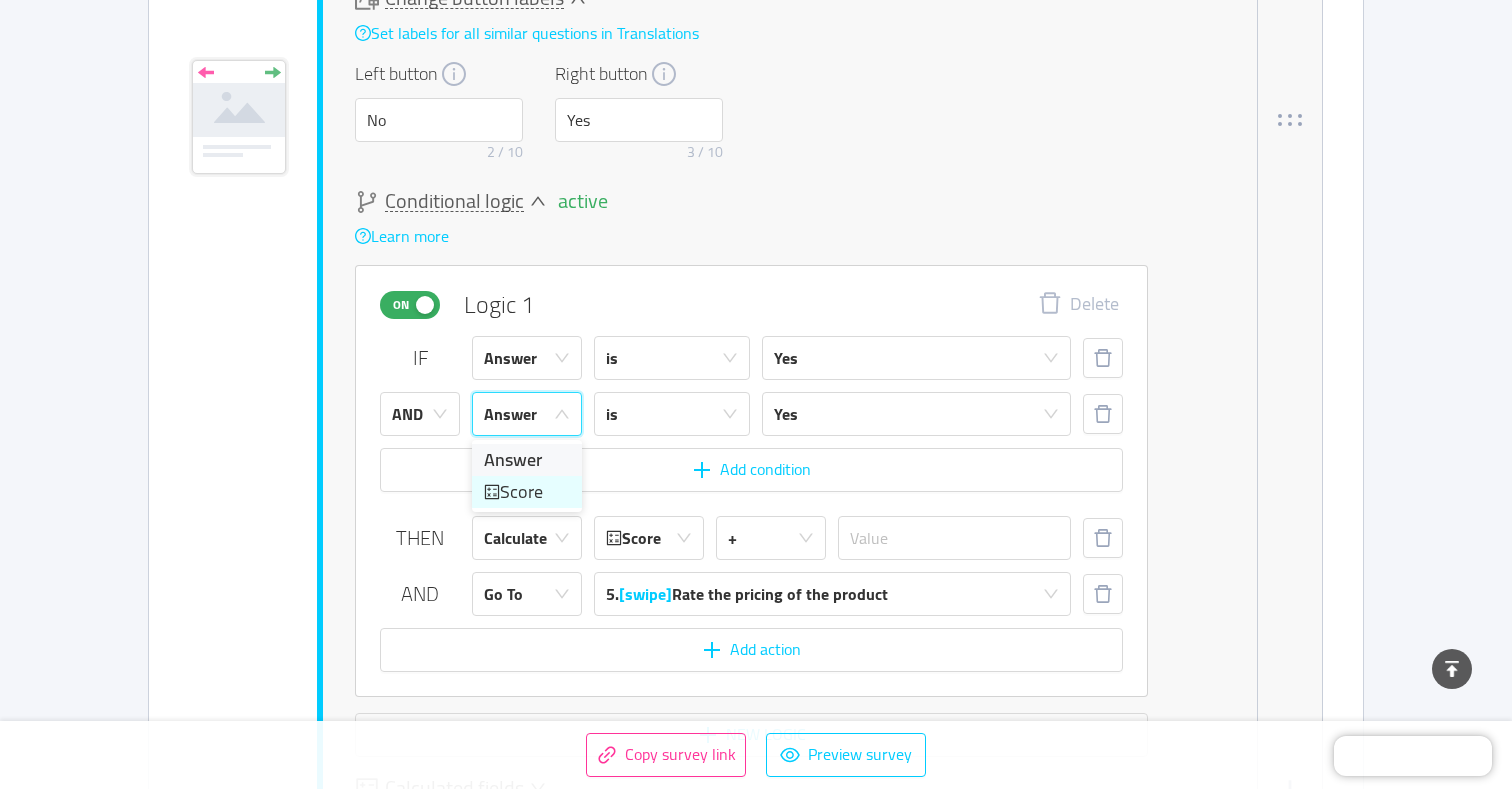 click on "Score" at bounding box center (527, 492) 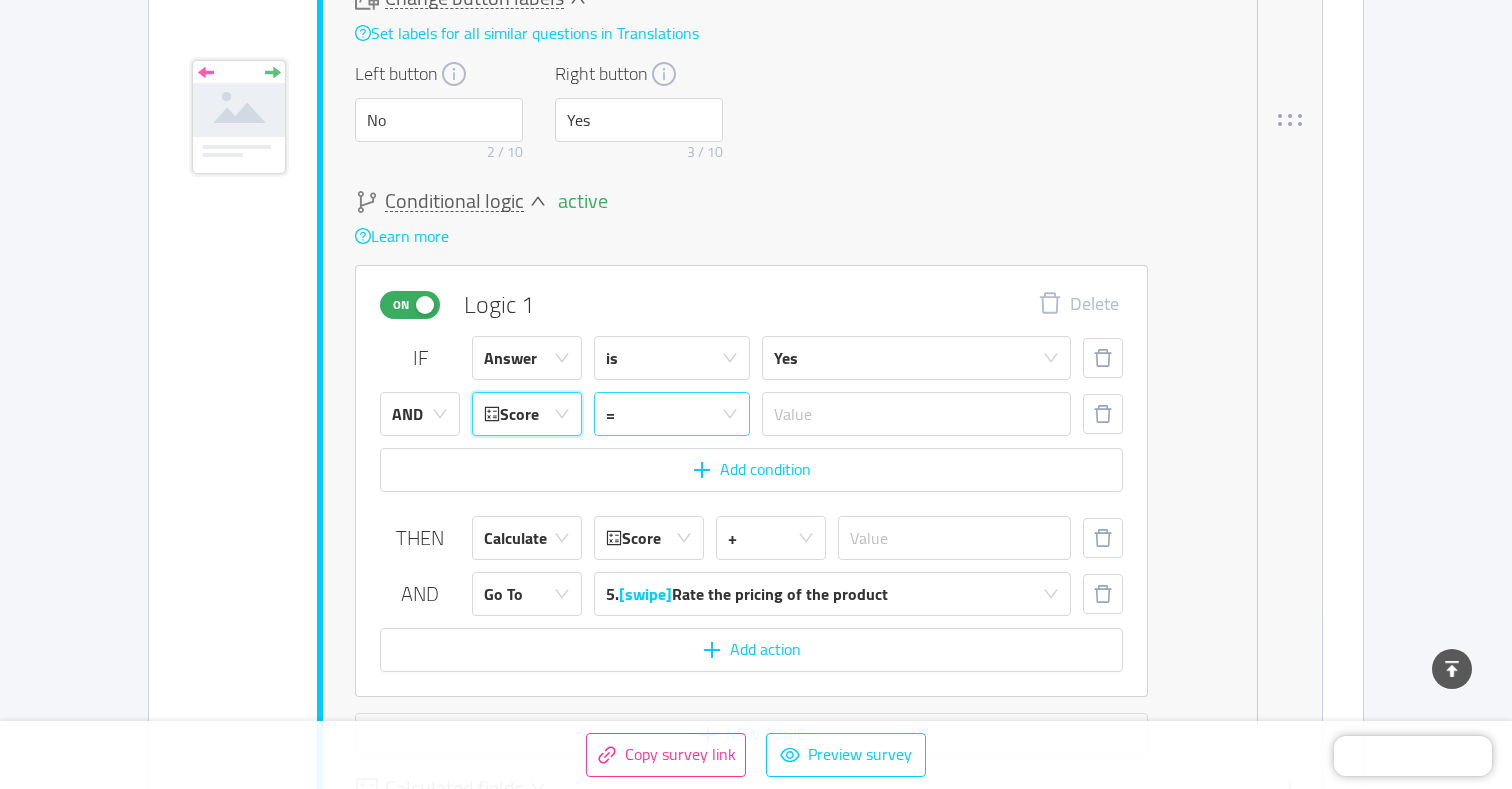 click on "=" at bounding box center [665, 414] 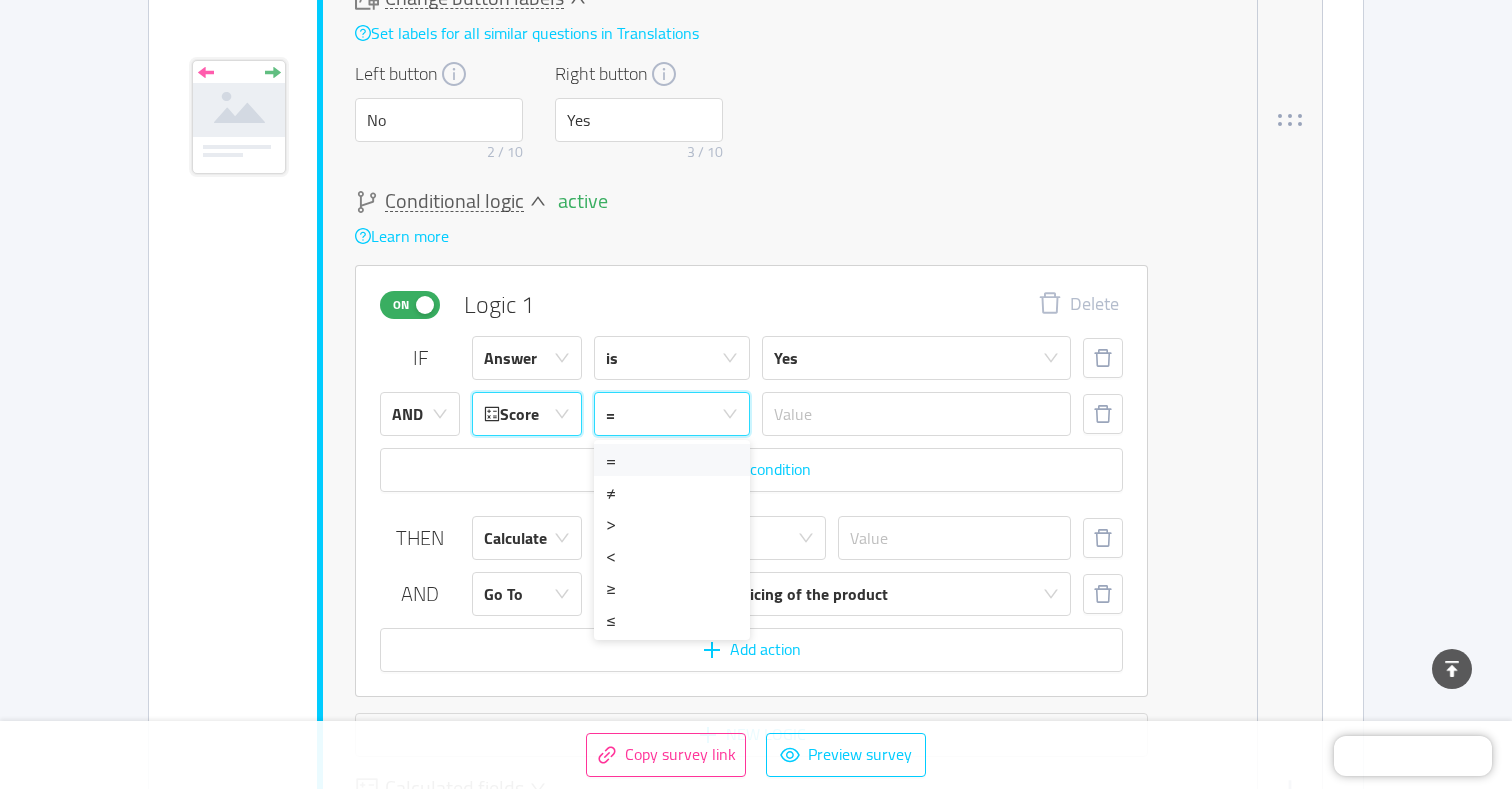 click on "Score" at bounding box center (527, 414) 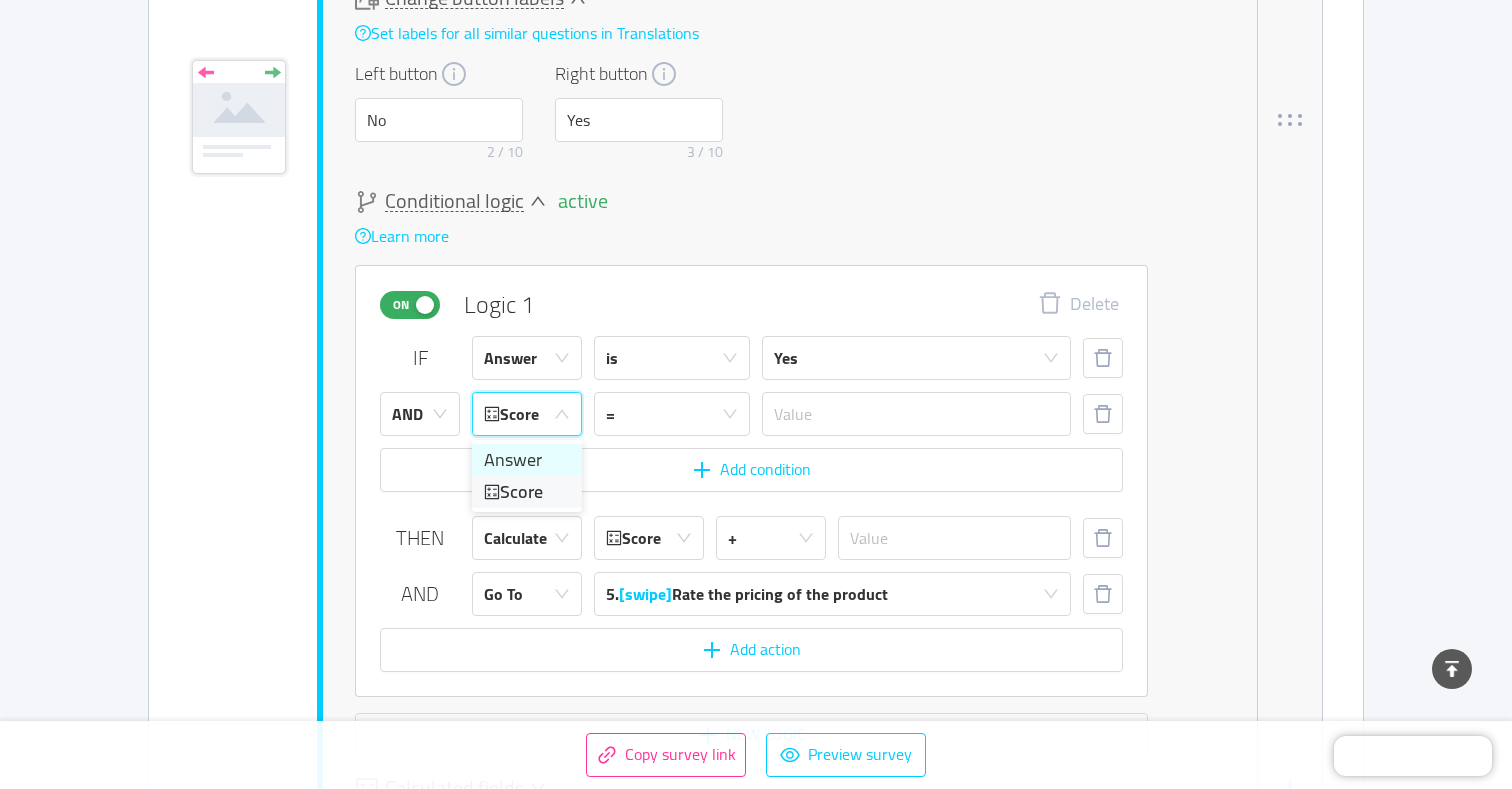 click on "Answer" at bounding box center [527, 460] 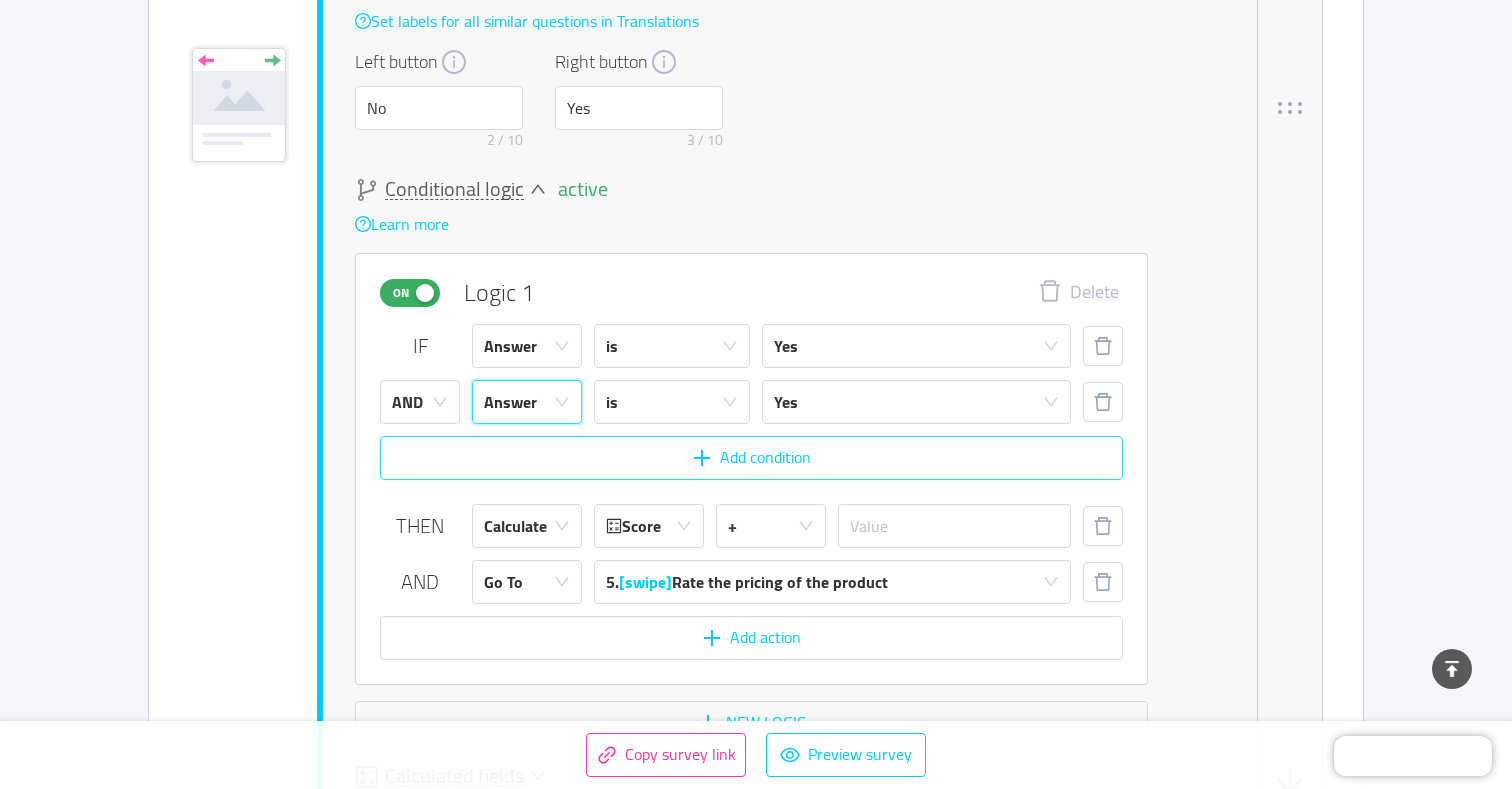 scroll, scrollTop: 1671, scrollLeft: 0, axis: vertical 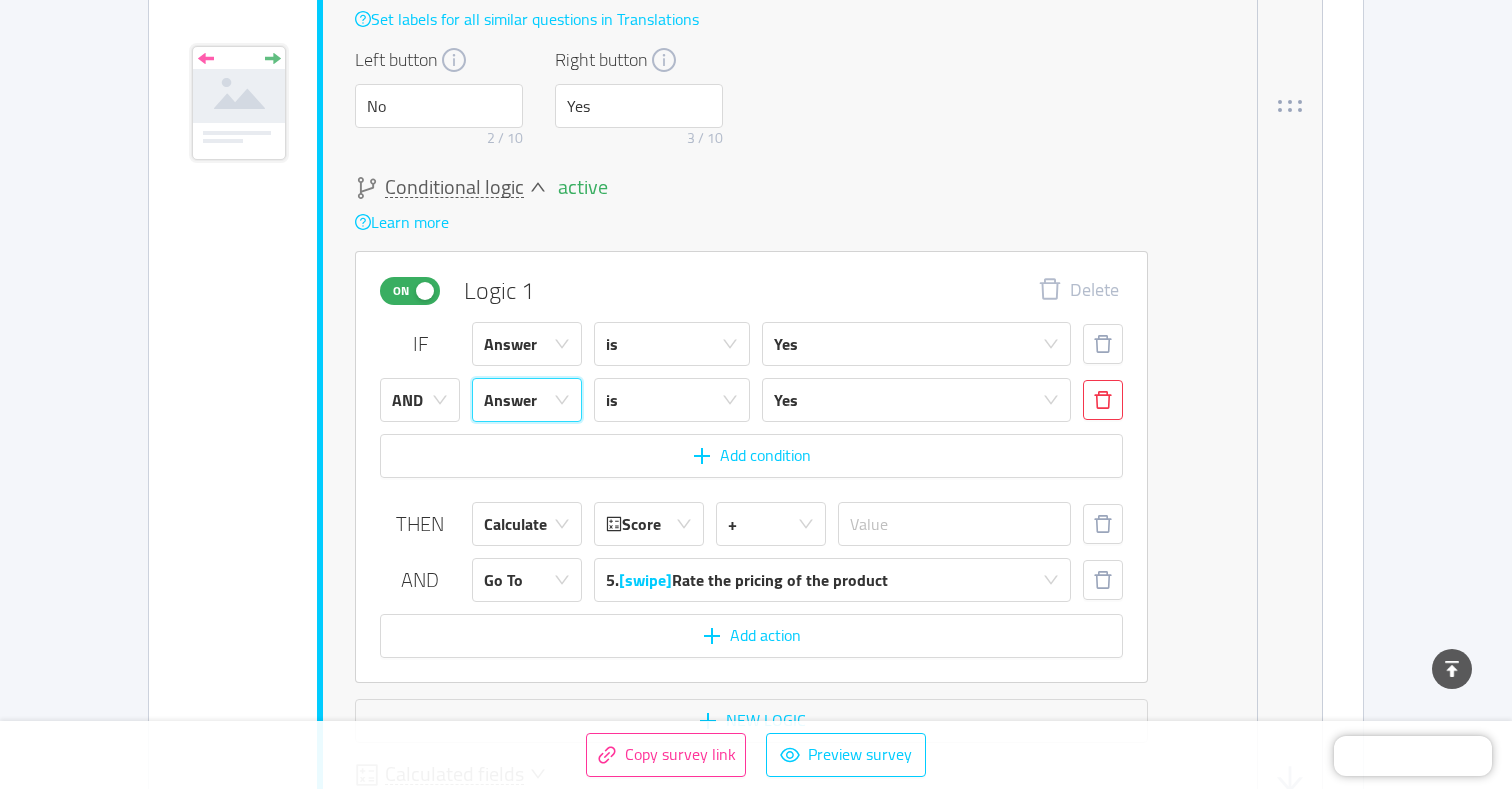 click at bounding box center (1103, 400) 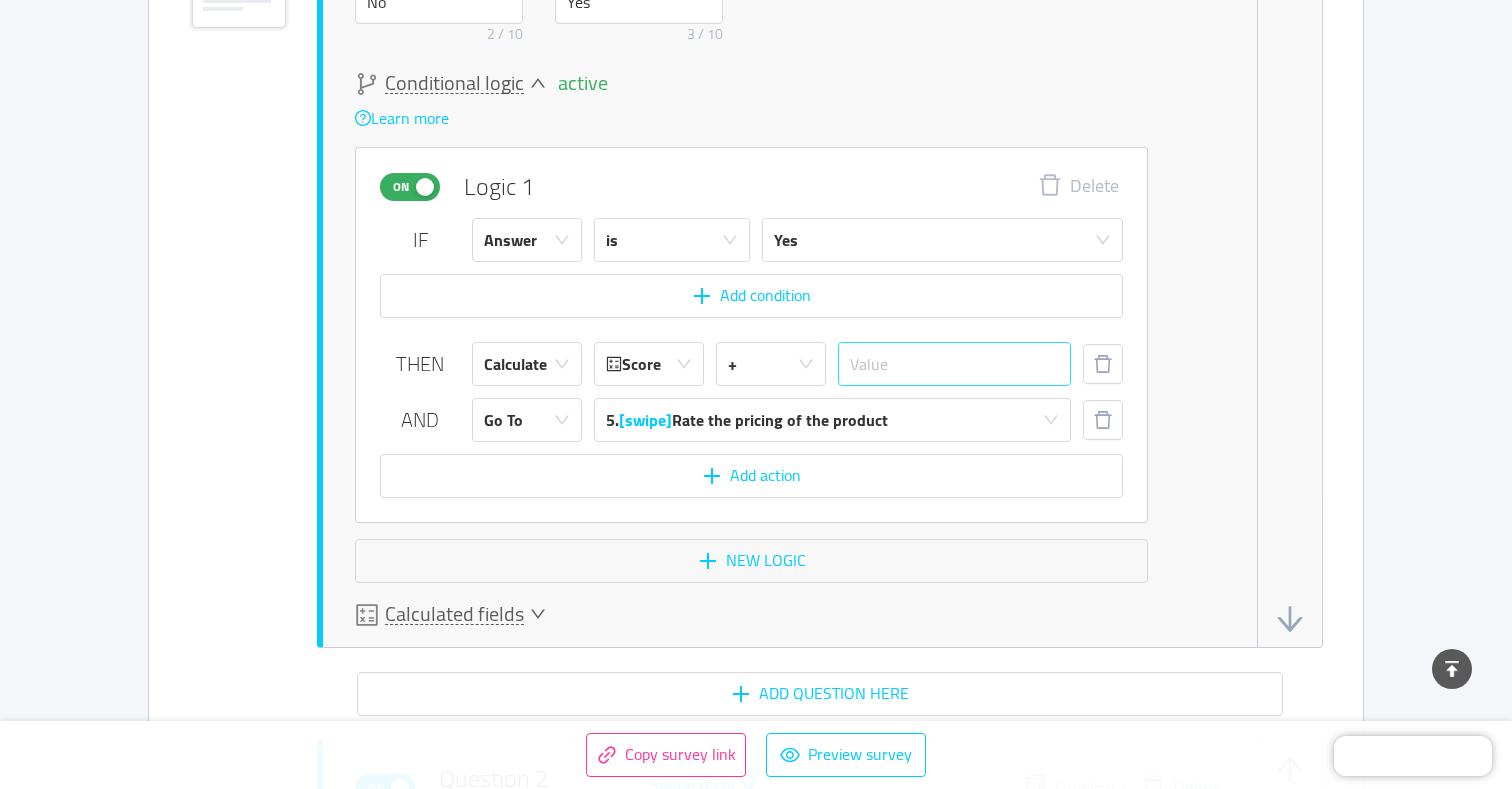 scroll, scrollTop: 1773, scrollLeft: 0, axis: vertical 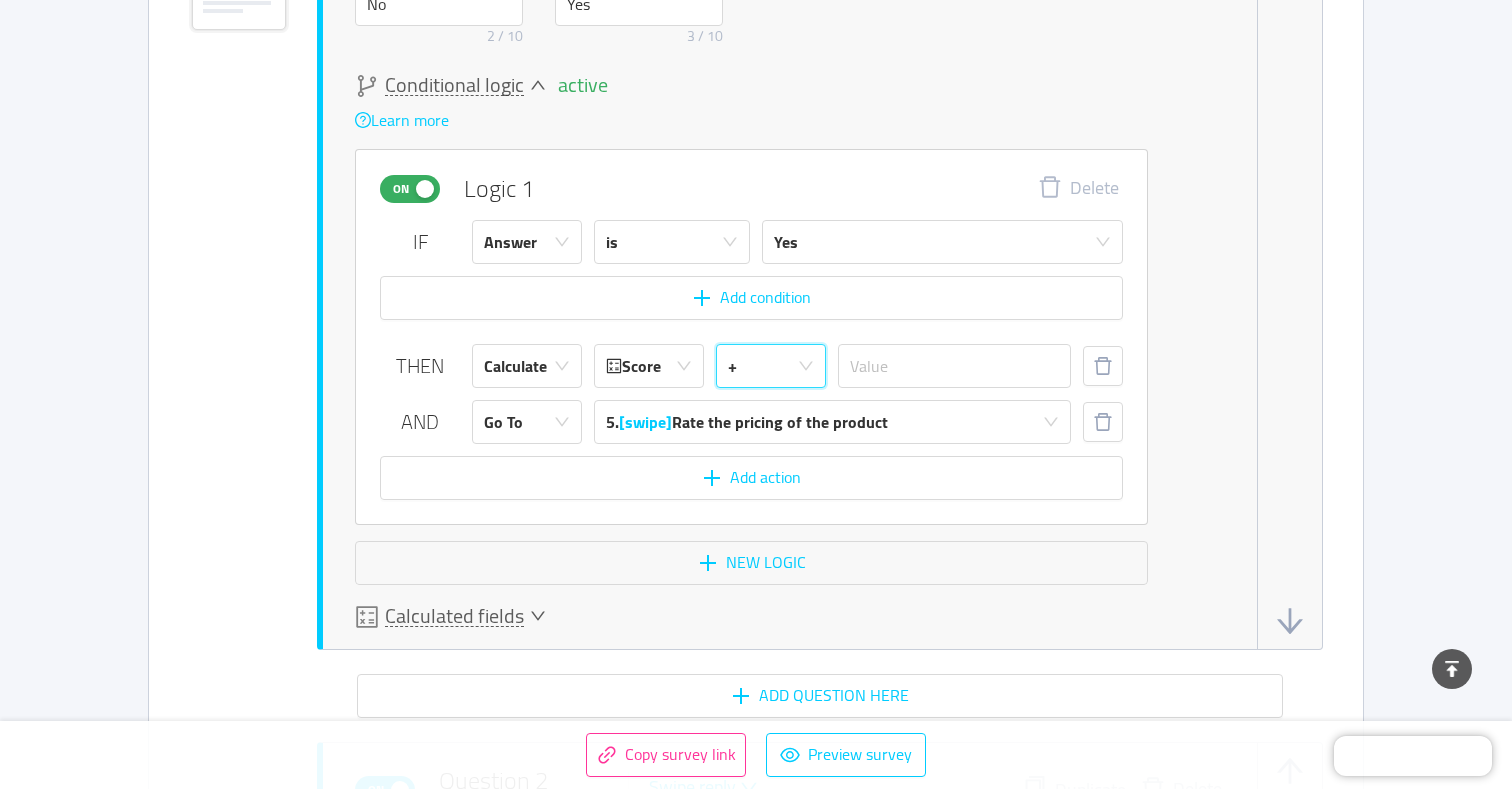 click on "+" at bounding box center (771, 366) 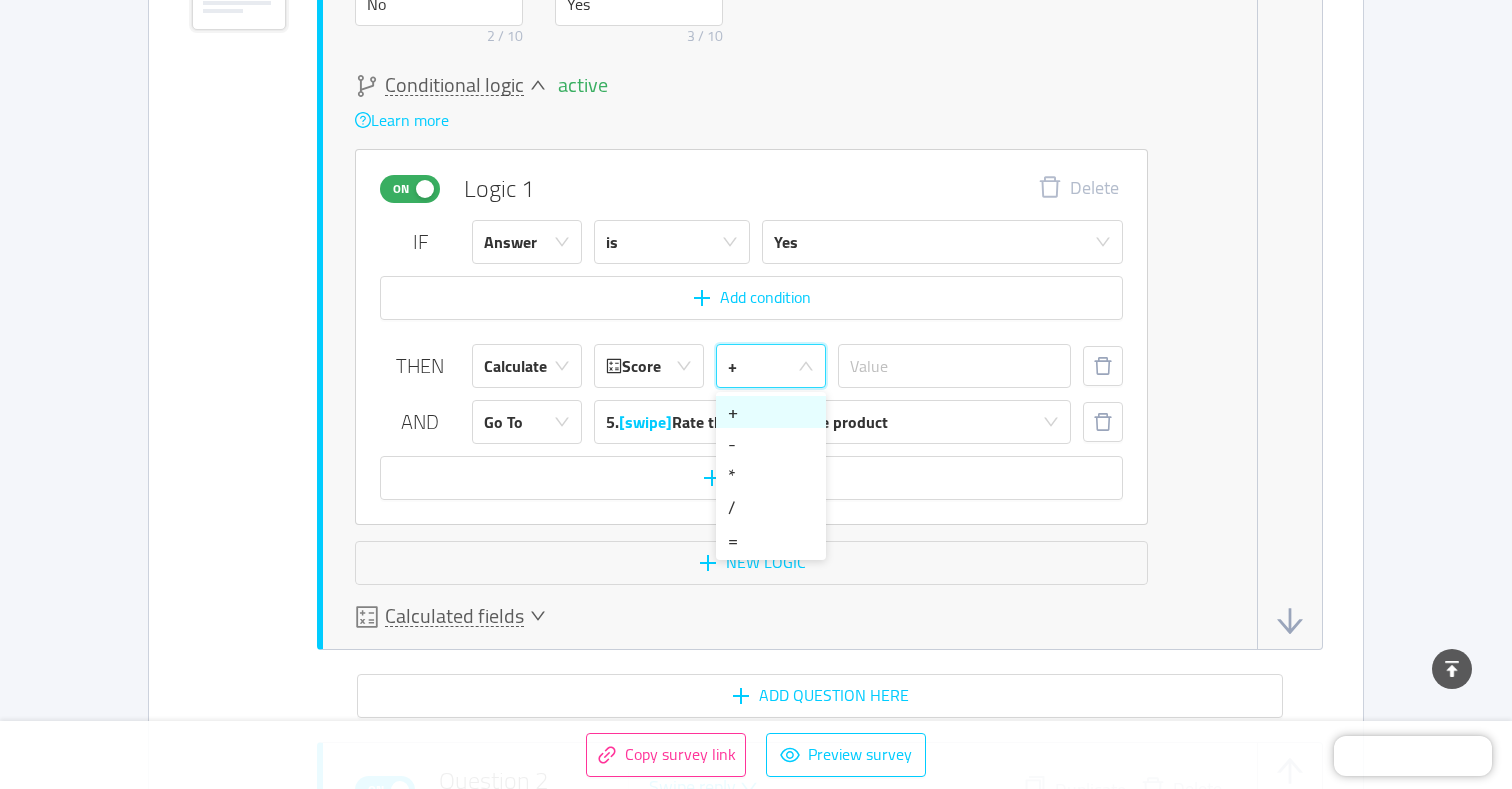 click on "+" at bounding box center [771, 366] 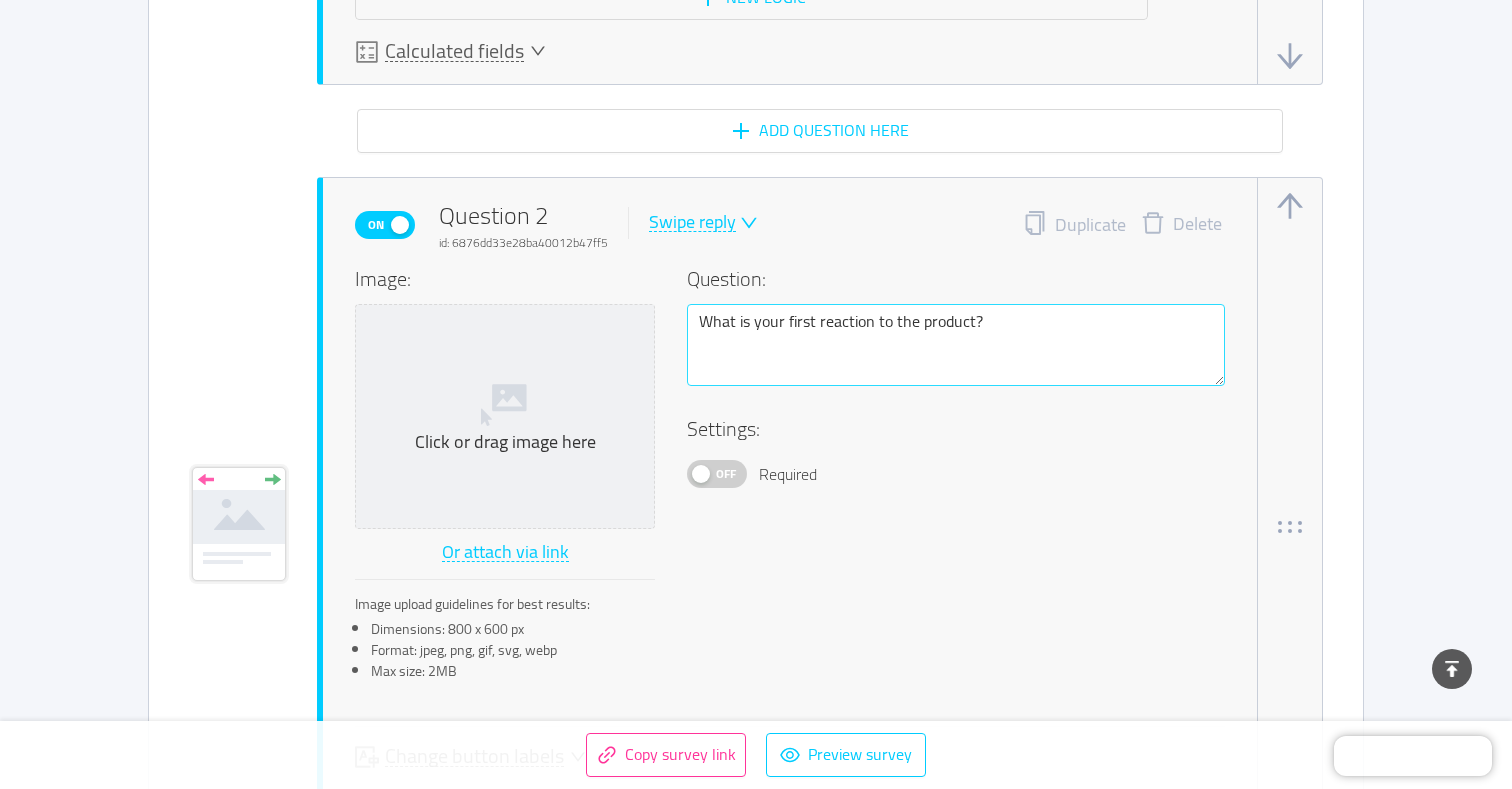 scroll, scrollTop: 2317, scrollLeft: 0, axis: vertical 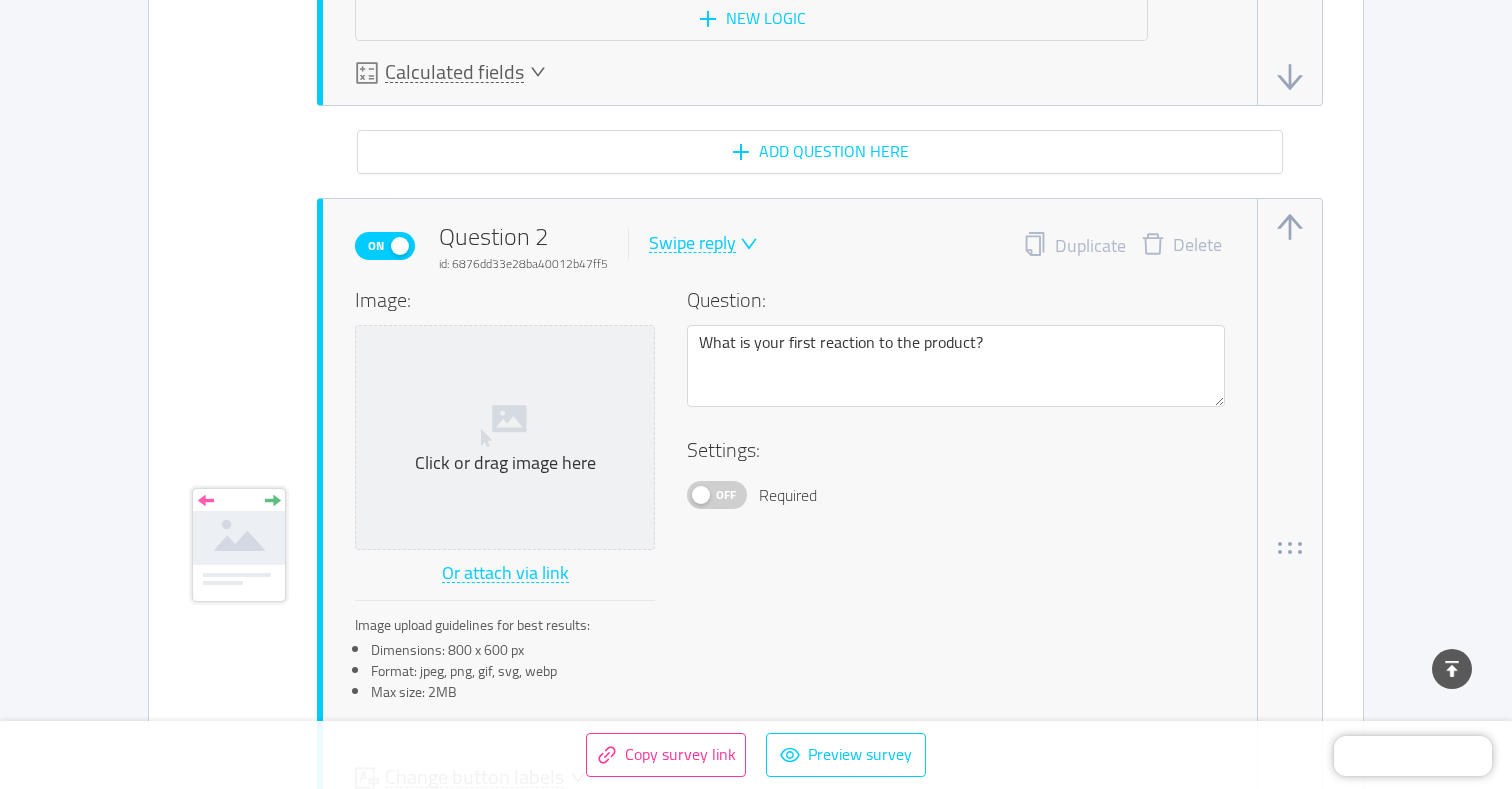 click on "Question 2  id: 6876dd33e28ba40012b47ff5" at bounding box center [523, 246] 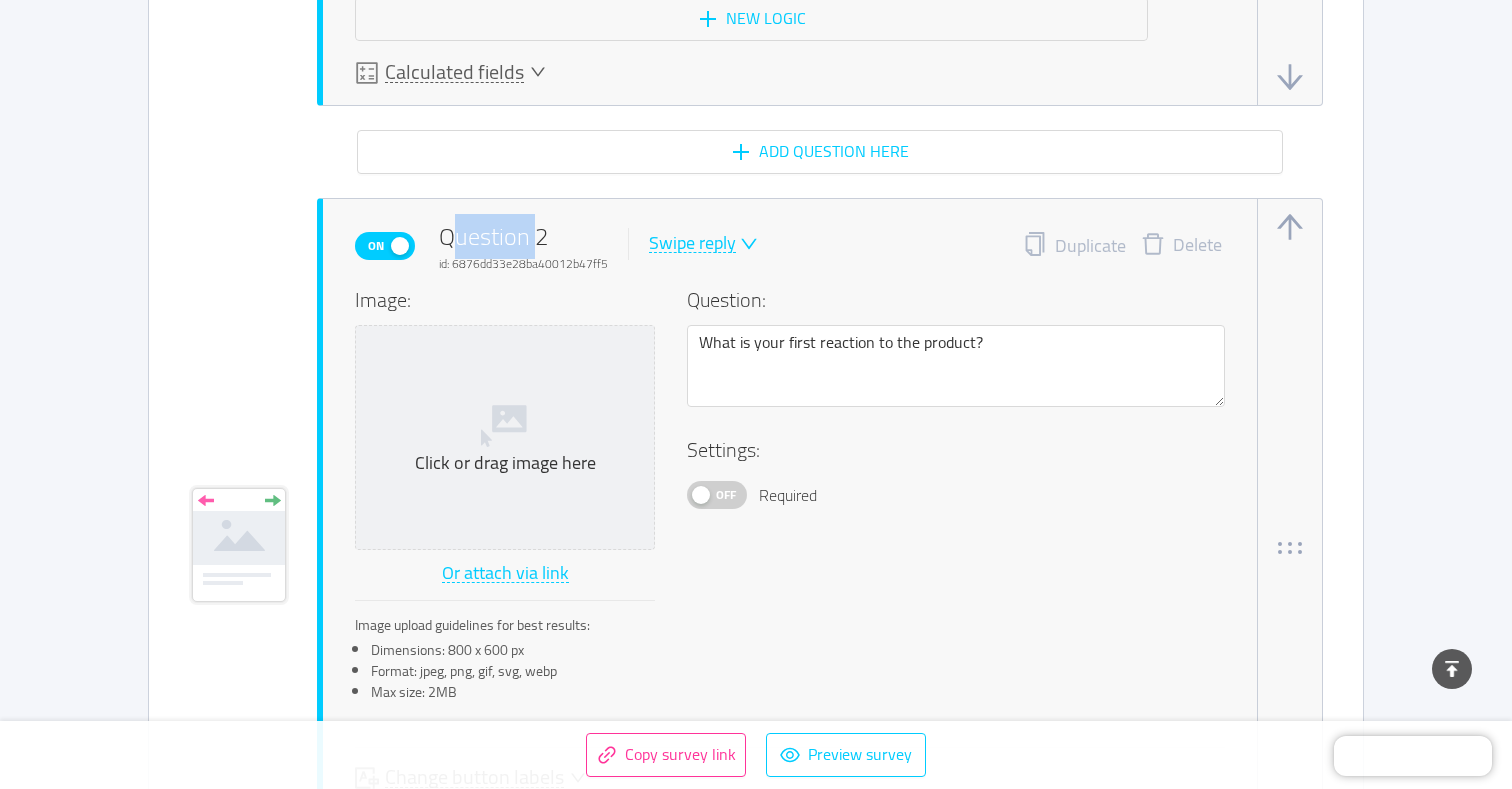 click on "Question 2  id: 6876dd33e28ba40012b47ff5" at bounding box center (523, 246) 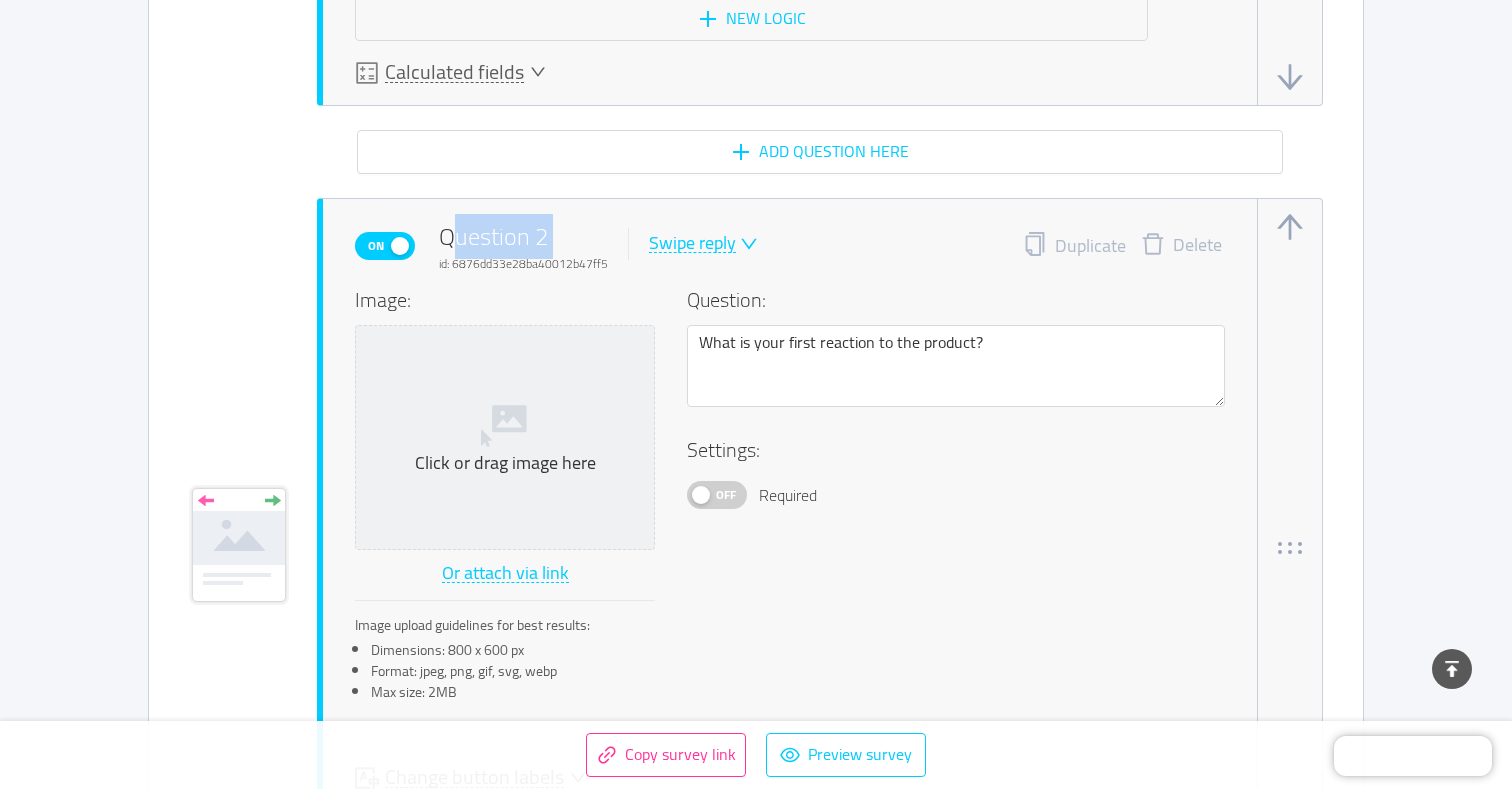 click on "Question 2  id: 6876dd33e28ba40012b47ff5" at bounding box center [523, 246] 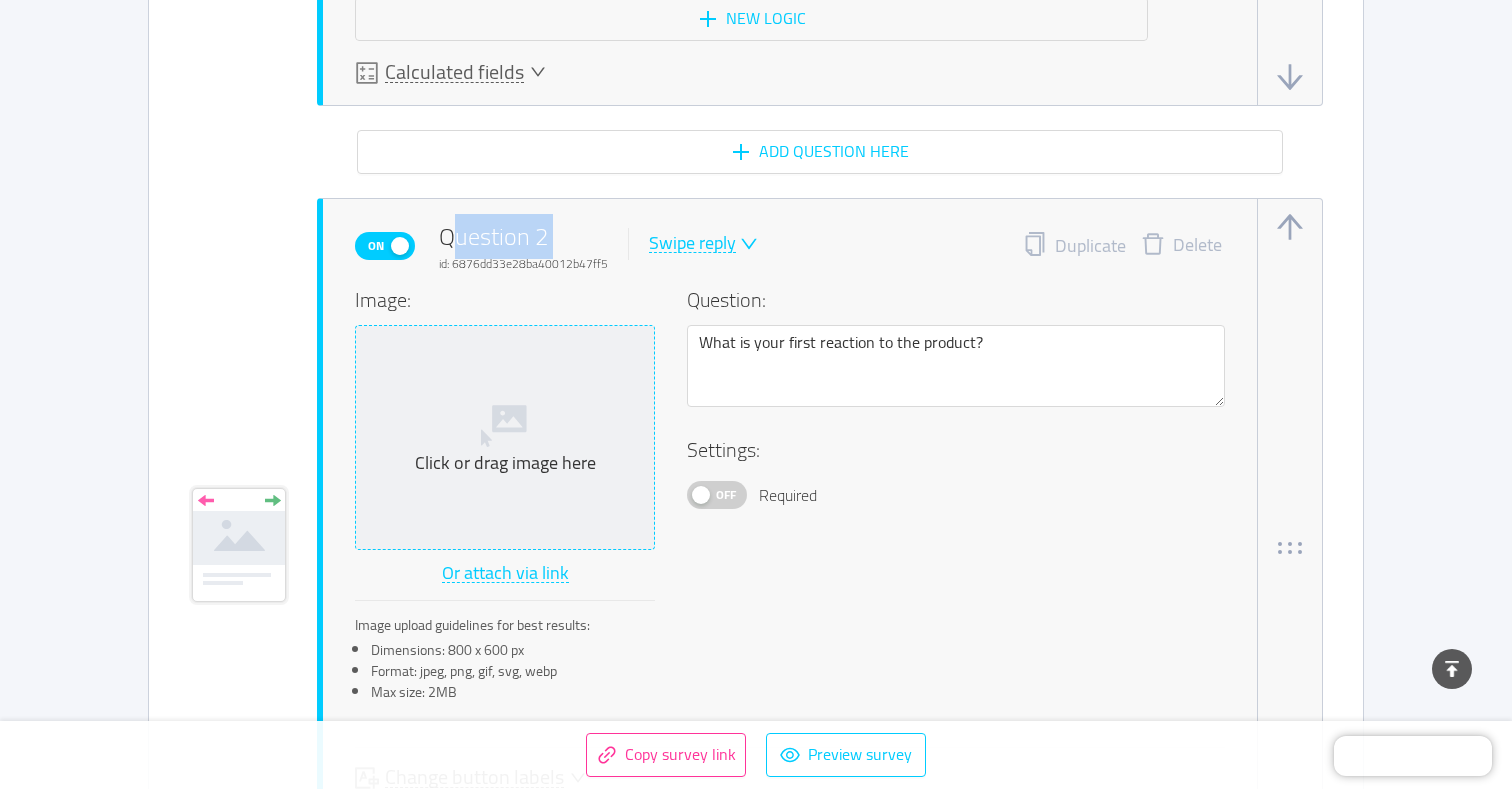 click on "Click or drag image here" at bounding box center [505, 437] 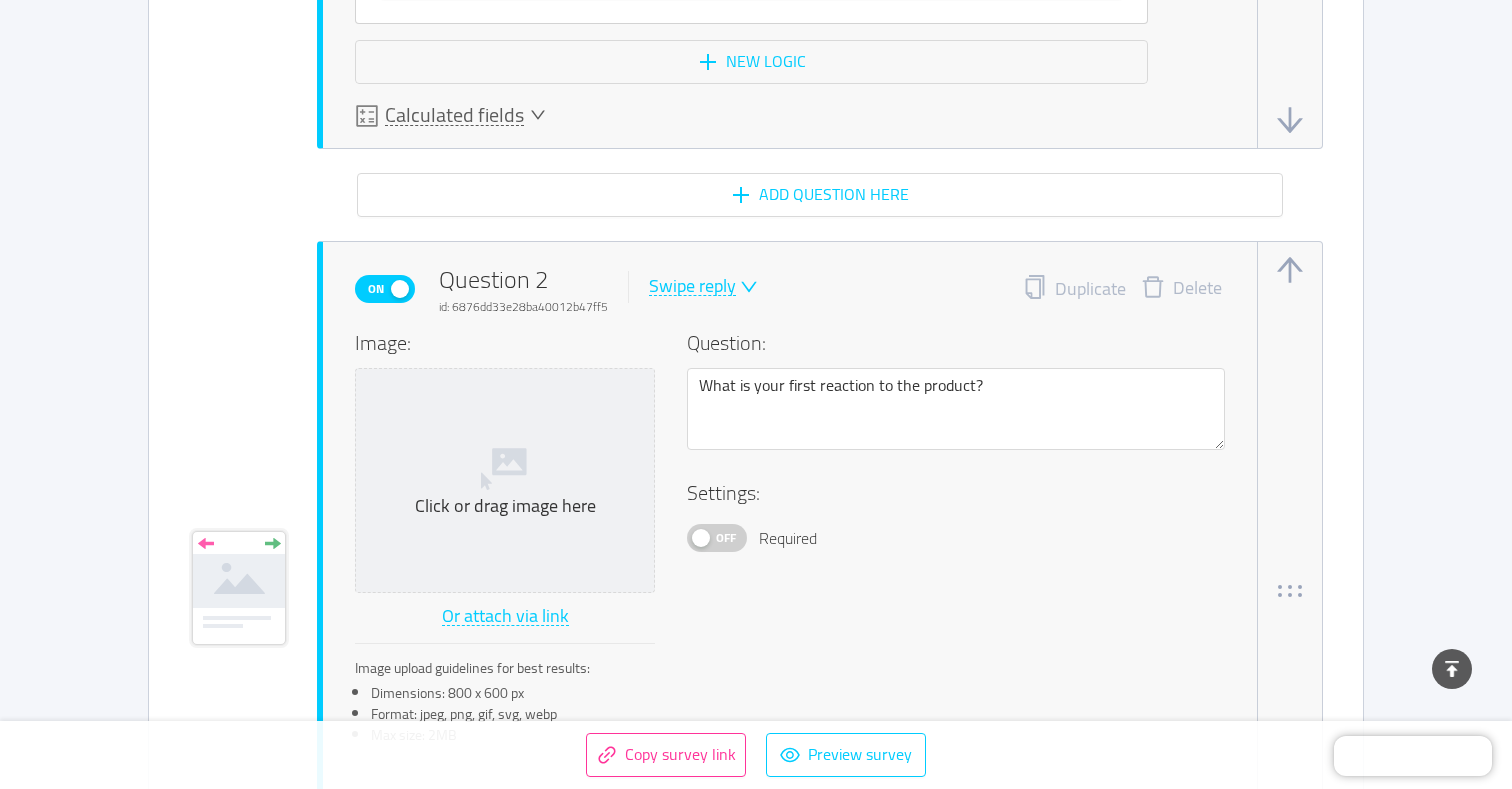 scroll, scrollTop: 2250, scrollLeft: 0, axis: vertical 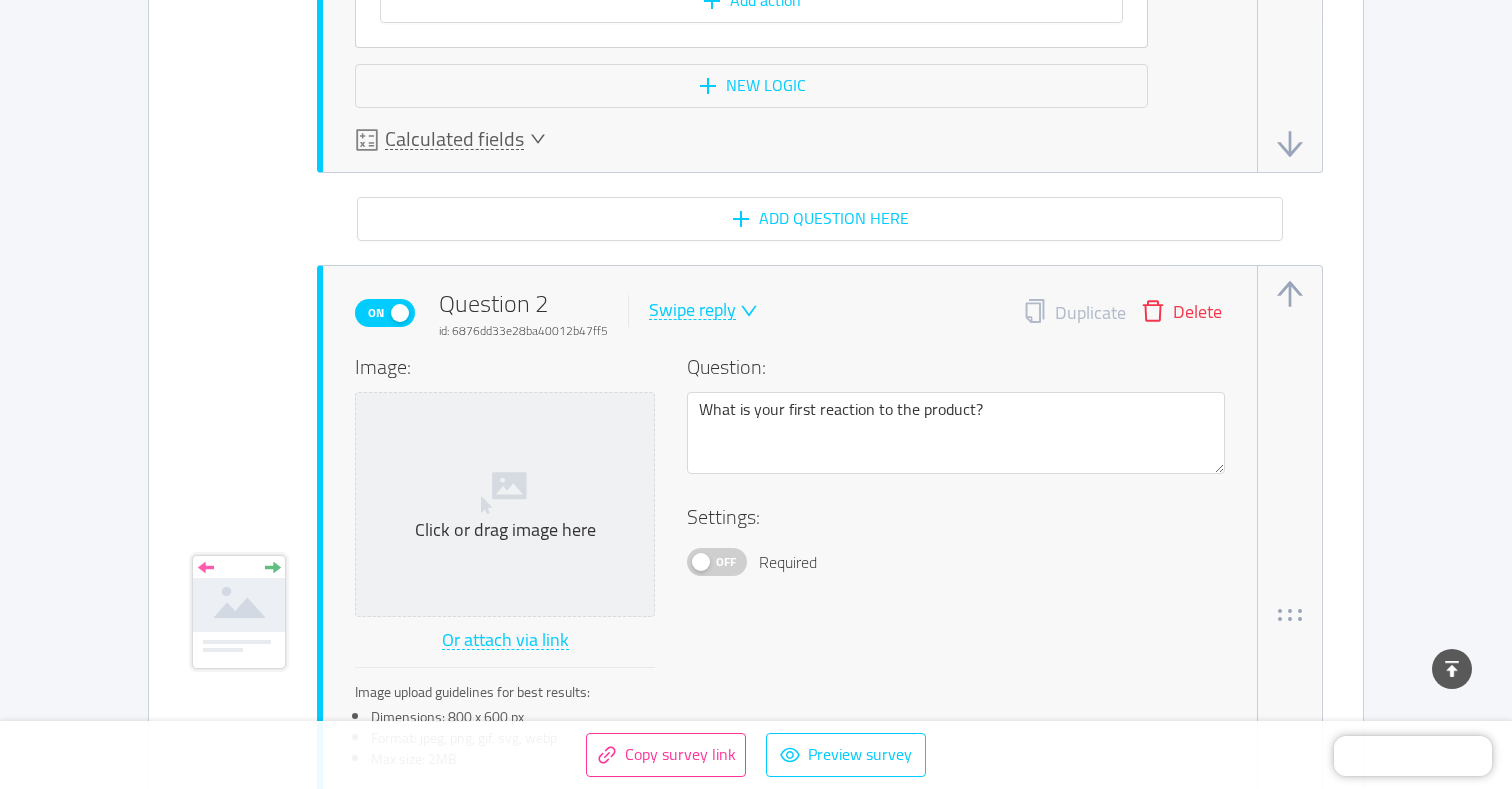 click on "Delete" at bounding box center [1181, 313] 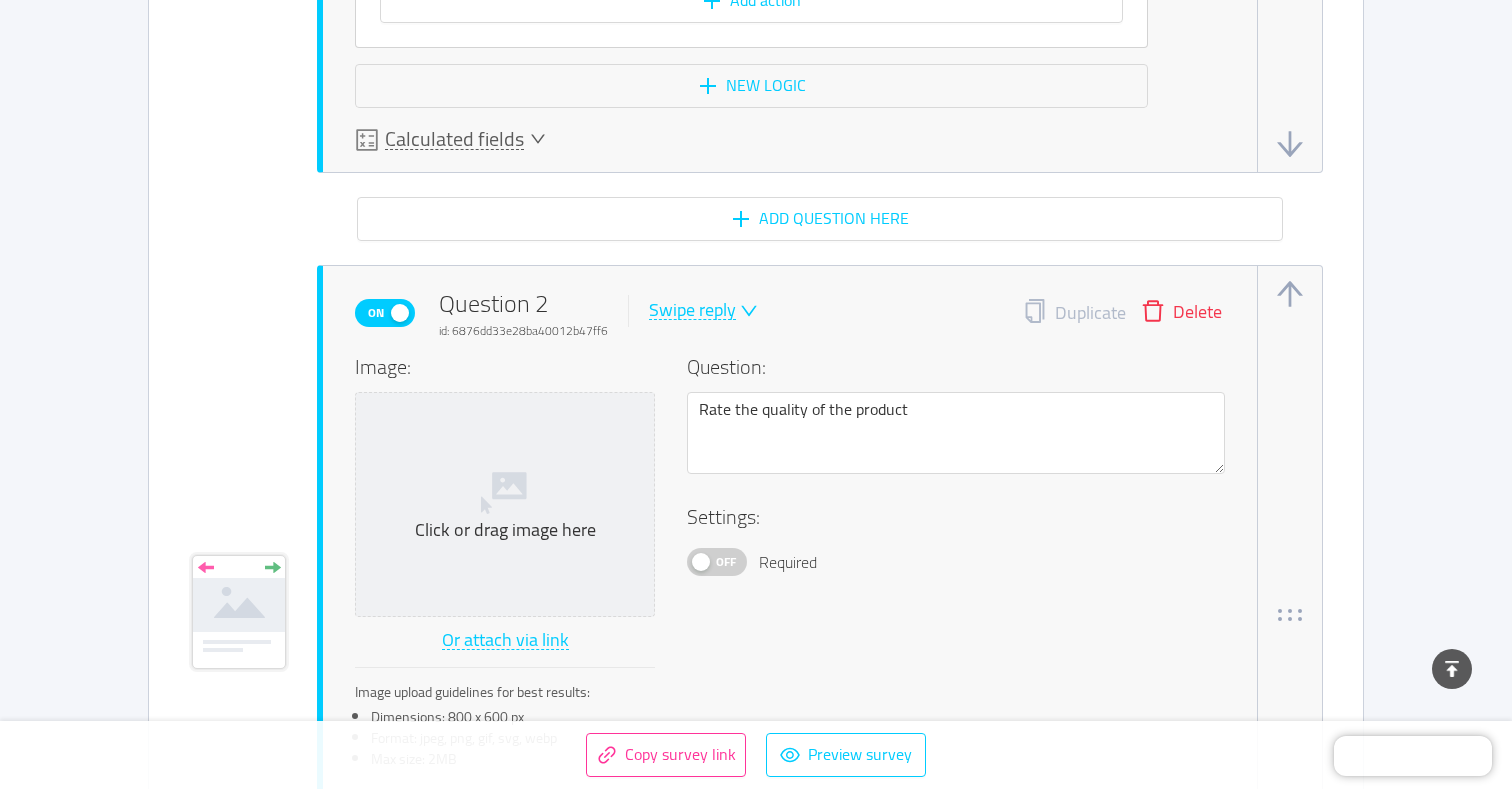 click on "Delete" at bounding box center [1181, 313] 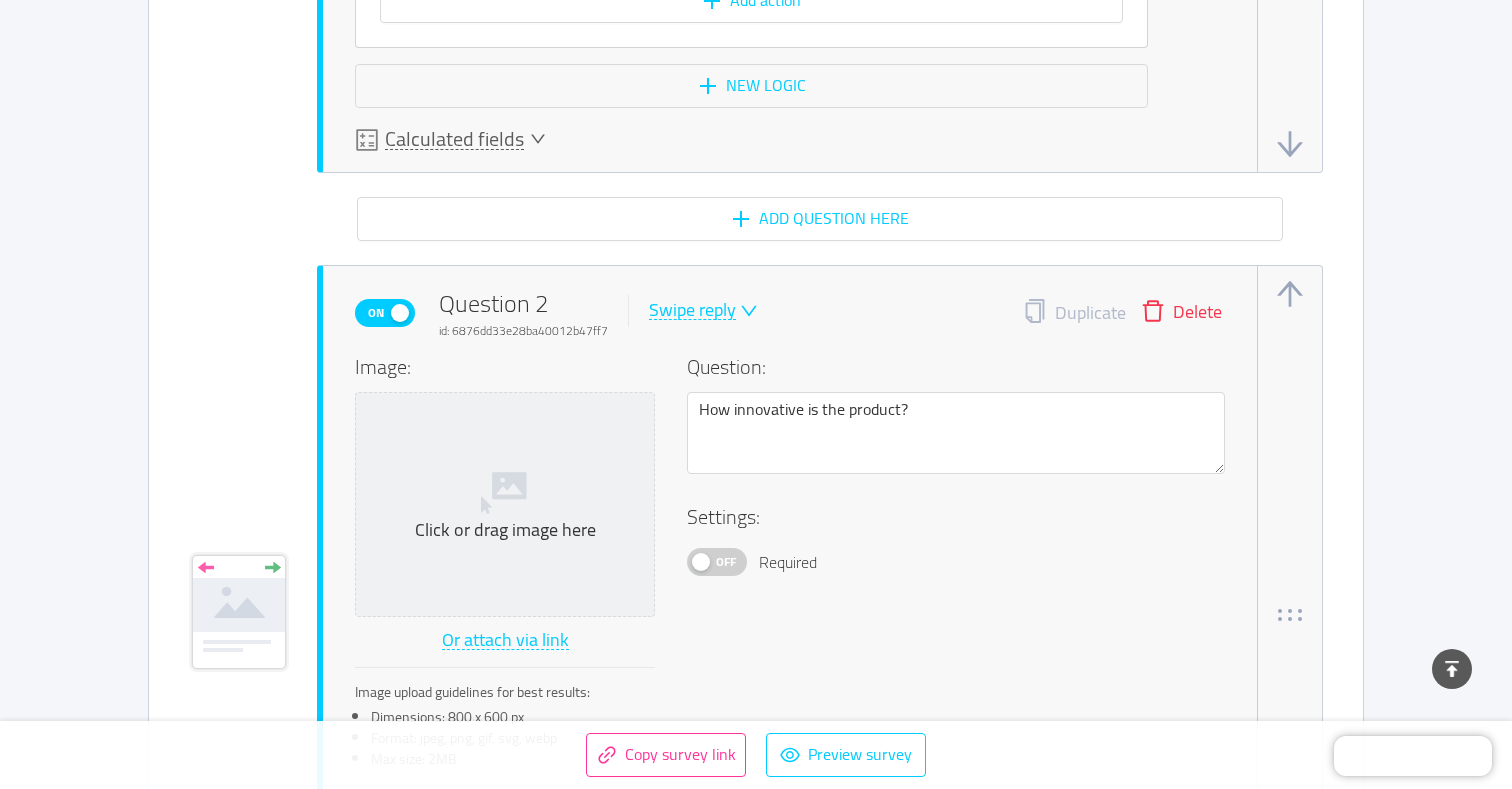 click on "Delete" at bounding box center (1181, 313) 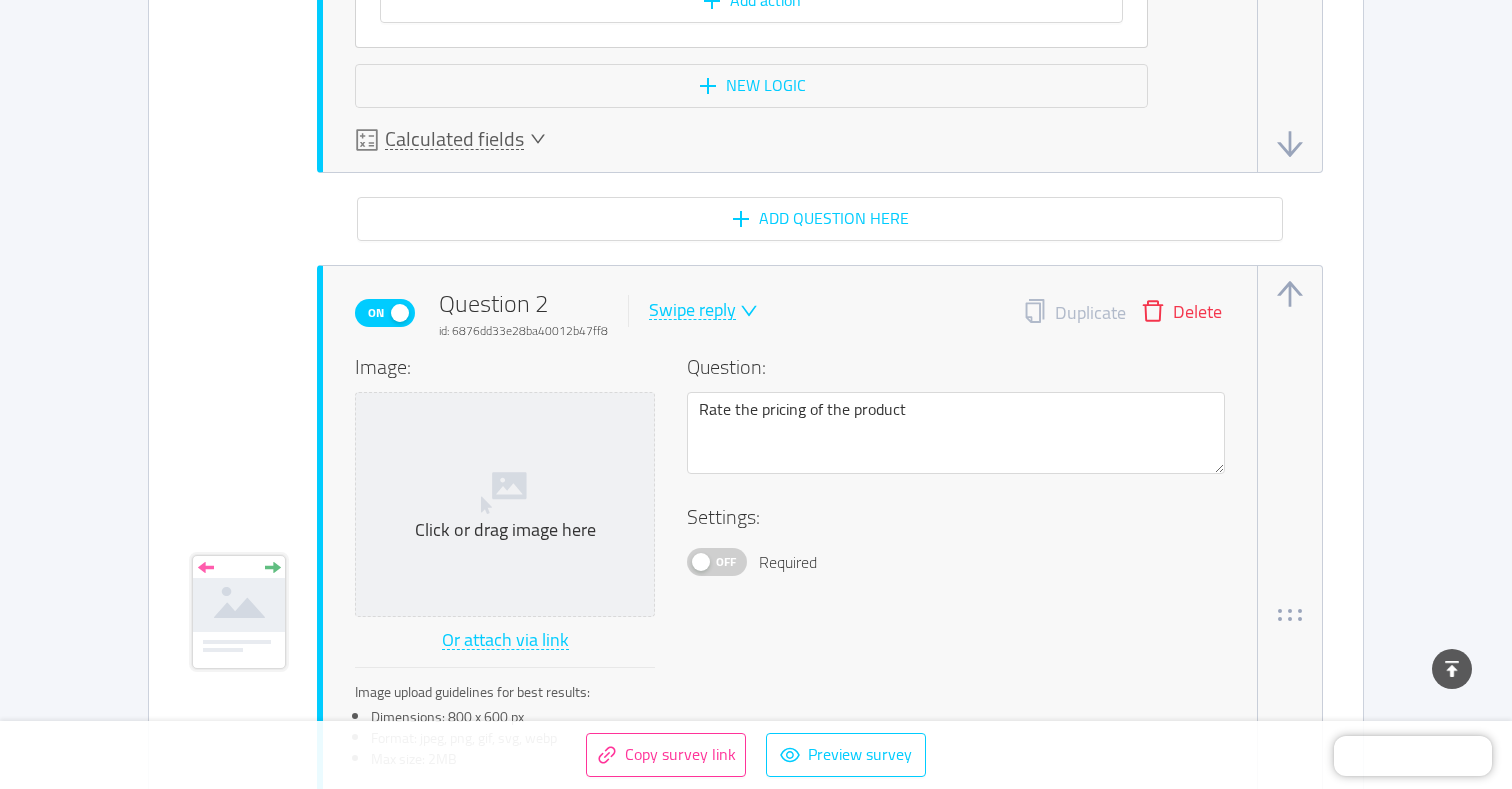 click on "Delete" at bounding box center (1181, 313) 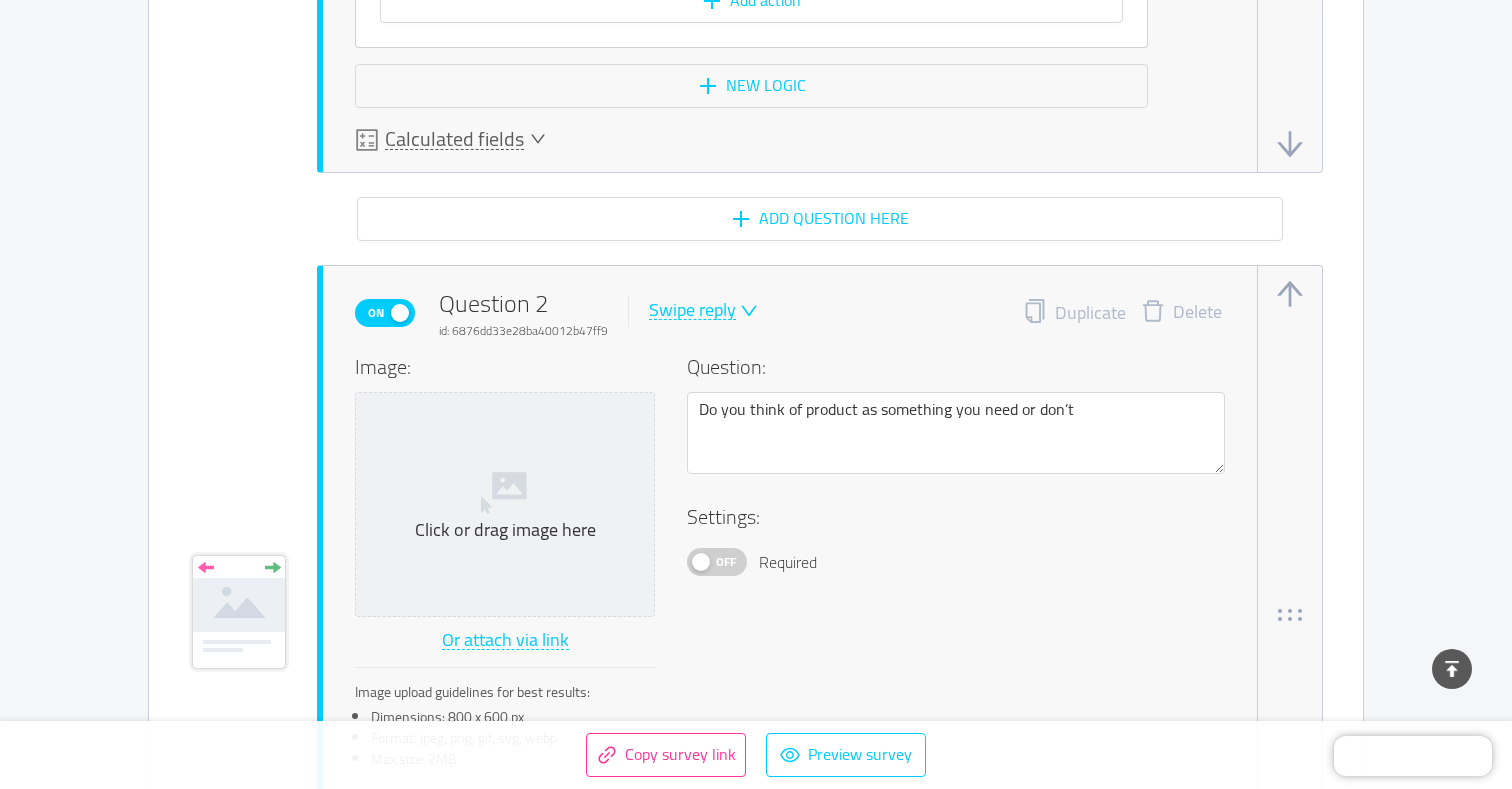 click on "Delete" at bounding box center [1181, 313] 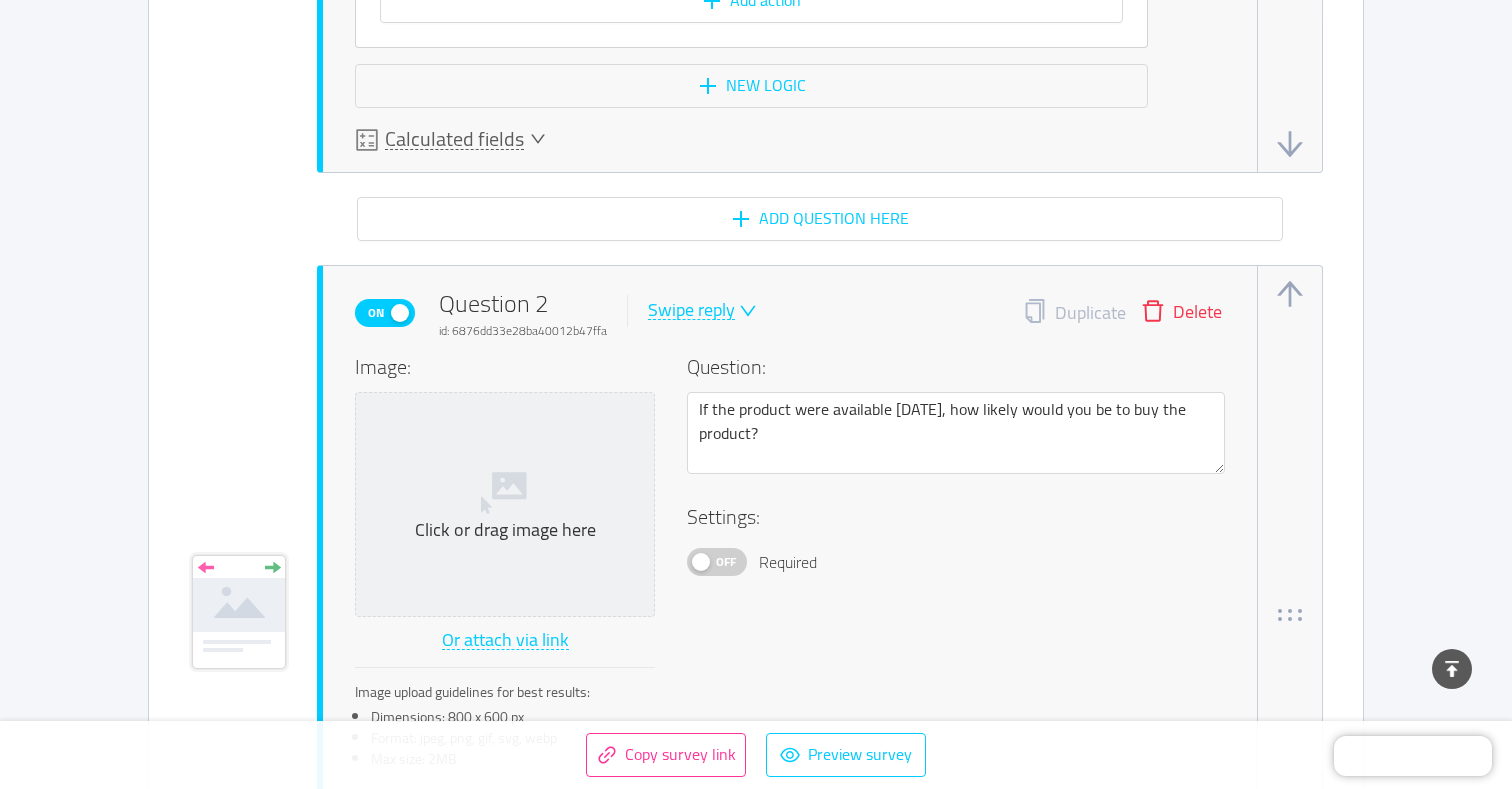 click on "Delete" at bounding box center (1181, 313) 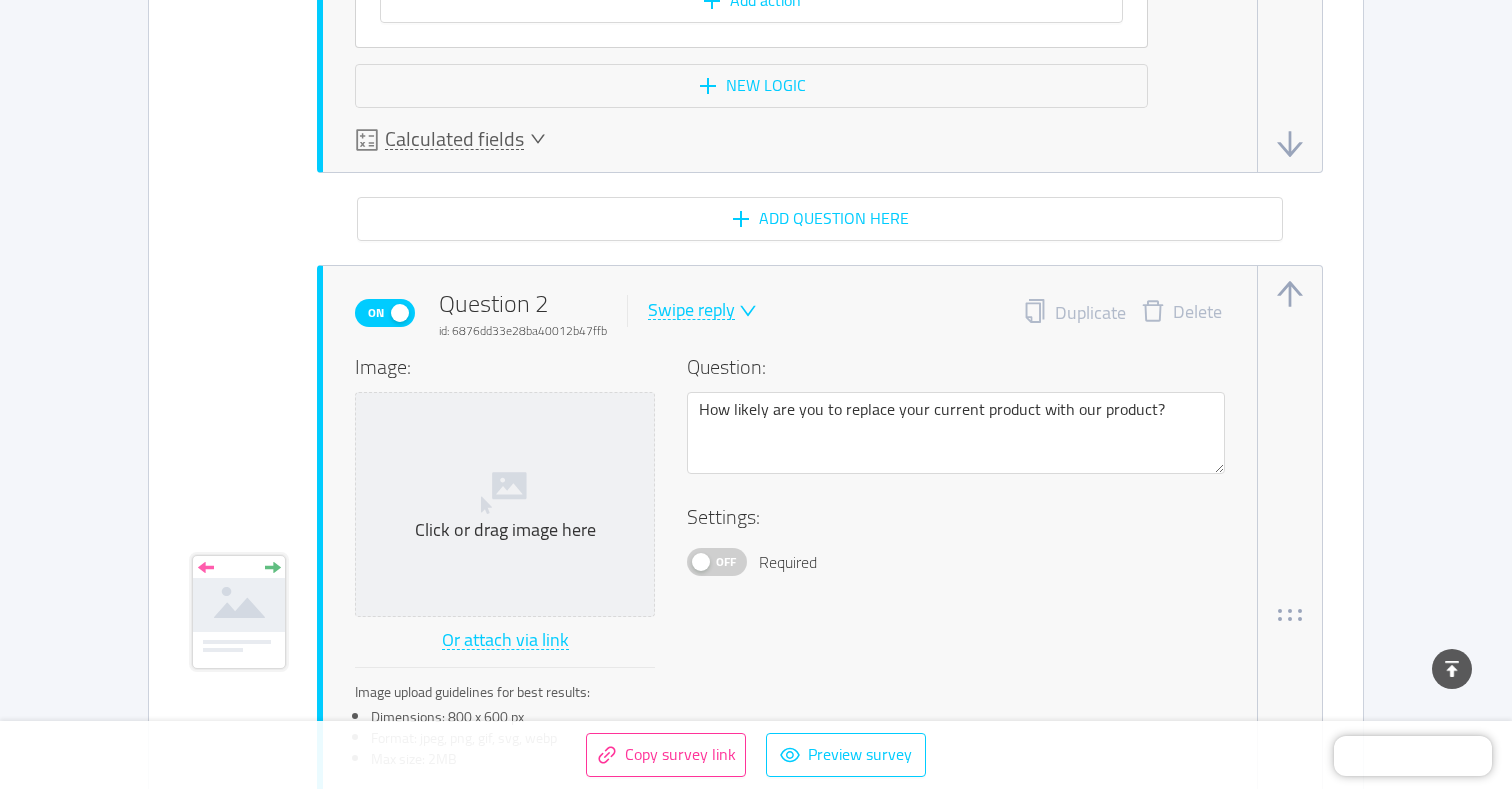 click on "Delete" at bounding box center (1181, 313) 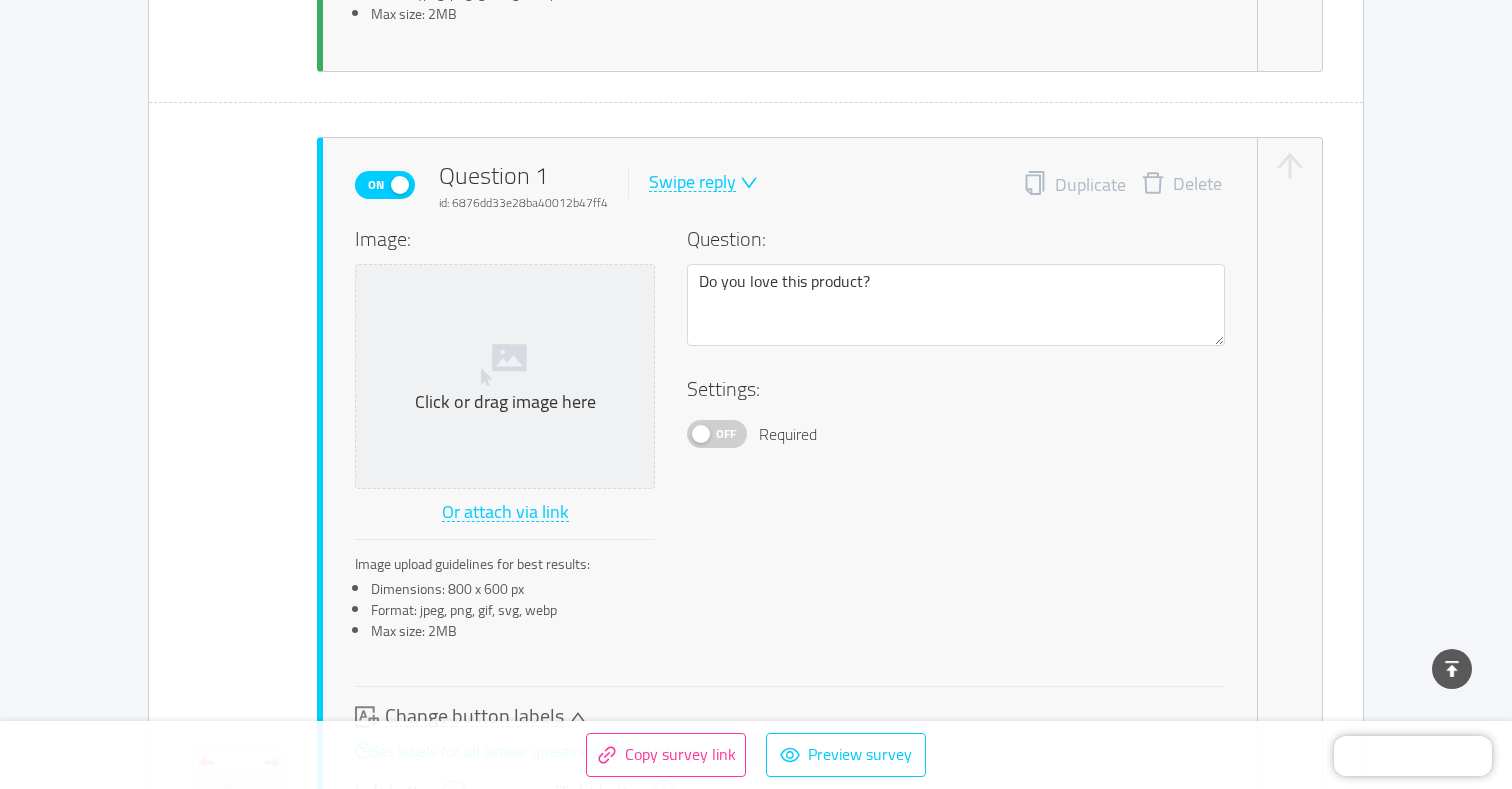 scroll, scrollTop: 949, scrollLeft: 0, axis: vertical 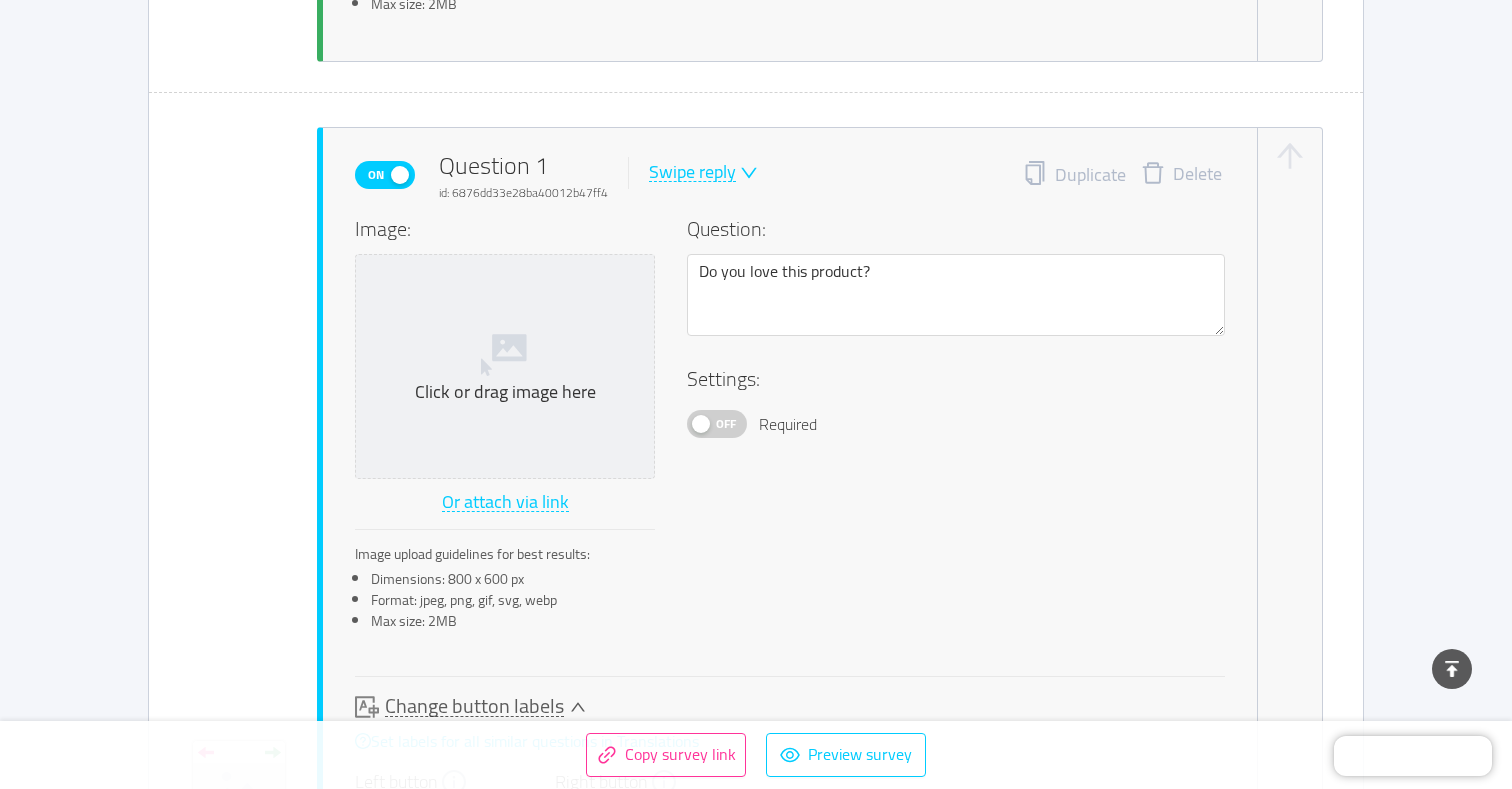 click on "On  Question 1  id: 6876dd33e28ba40012b47ff4  Swipe reply  Duplicate Delete" at bounding box center [790, 175] 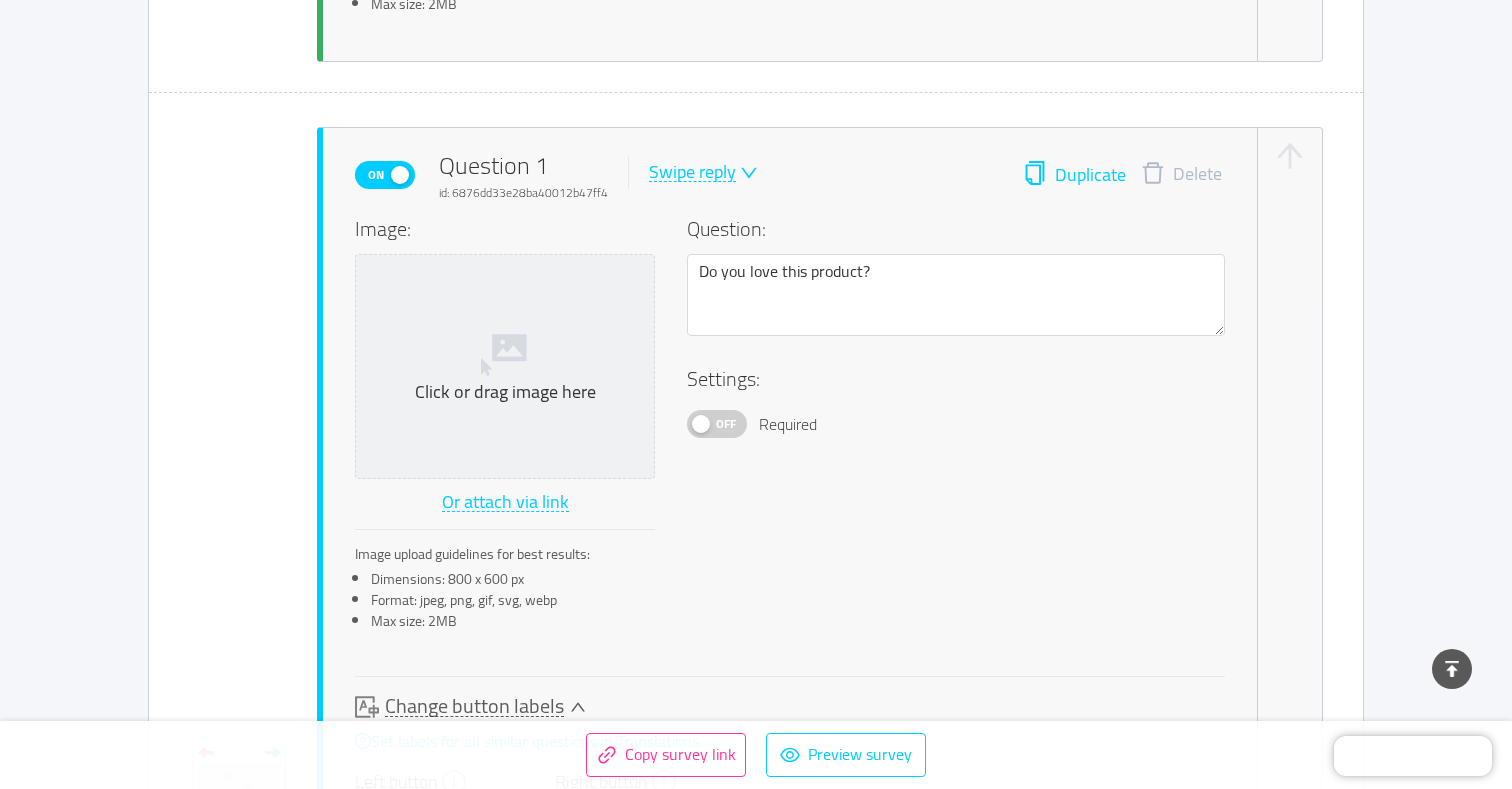 click on "Duplicate" at bounding box center [1074, 175] 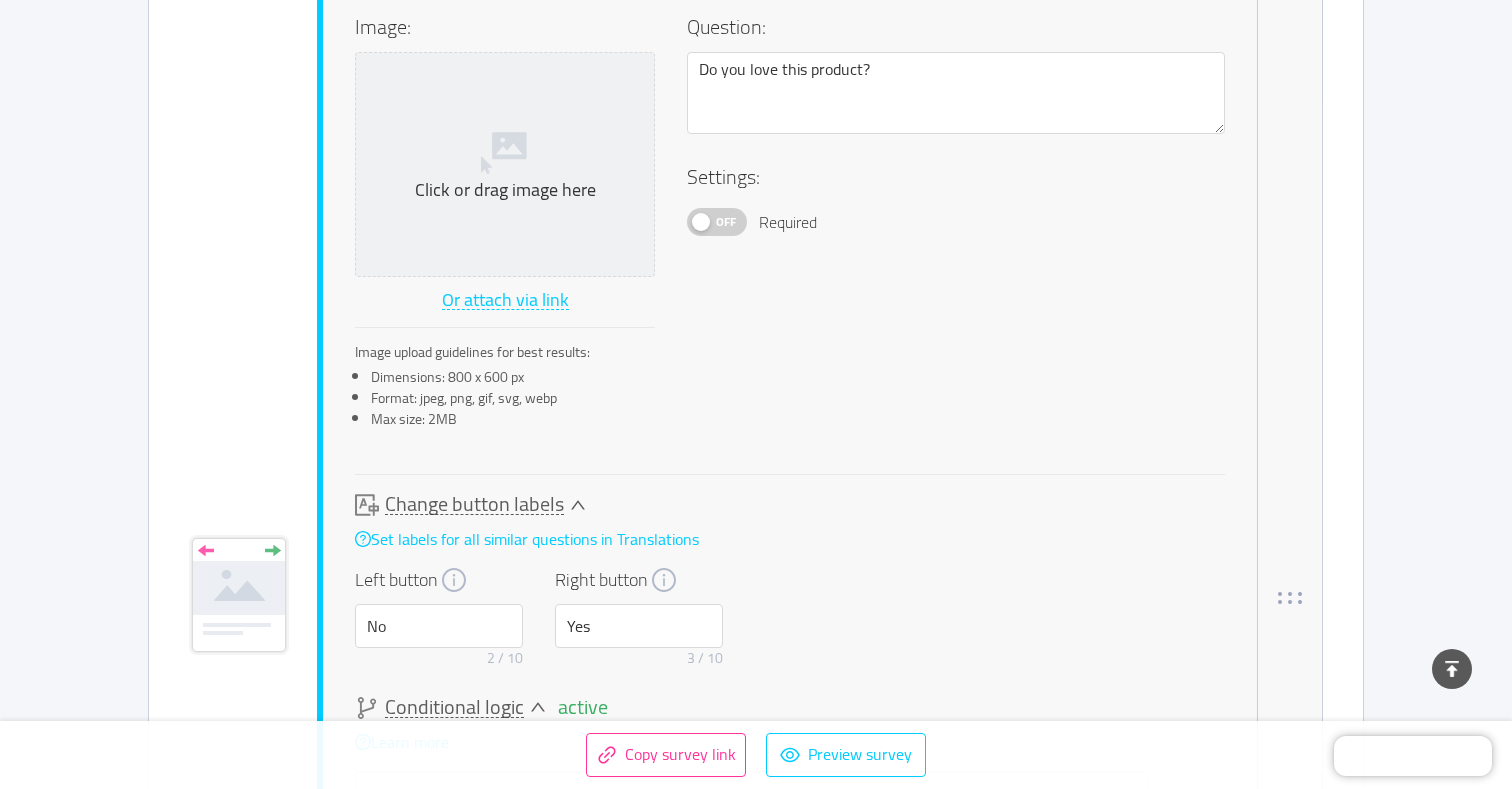 scroll, scrollTop: 1163, scrollLeft: 1, axis: both 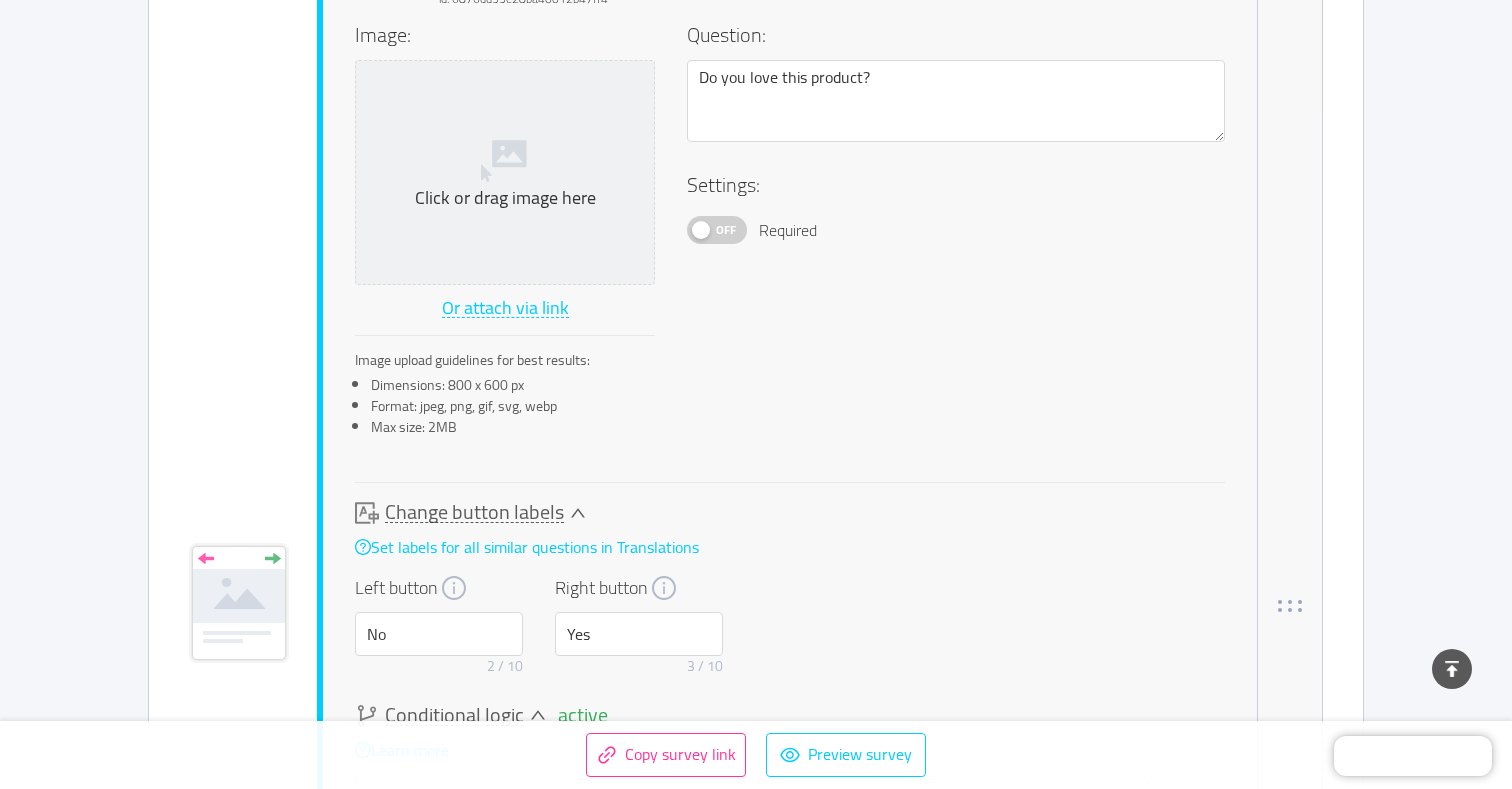 click on "Off" at bounding box center (717, 230) 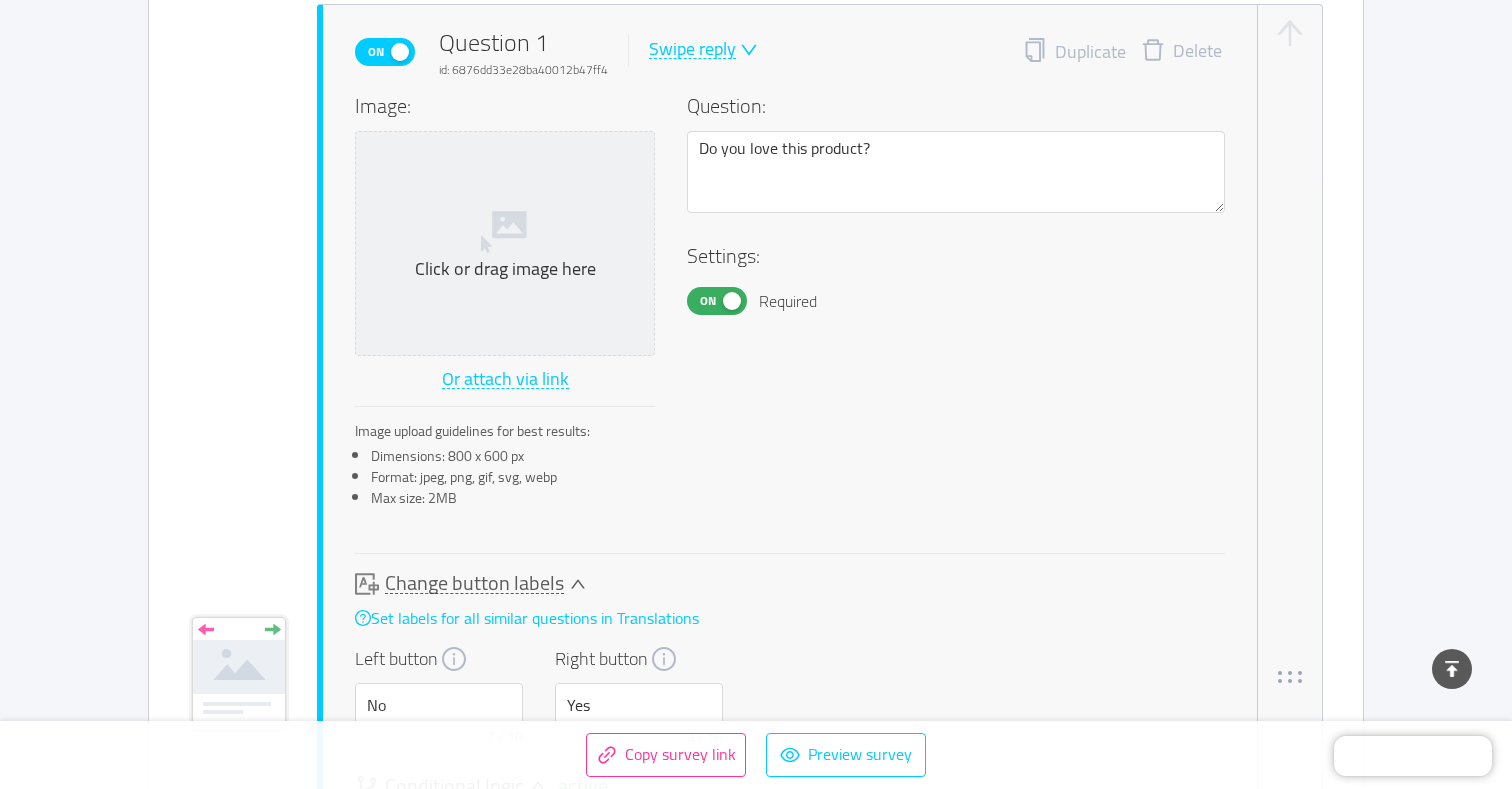click on "Required" at bounding box center (788, 301) 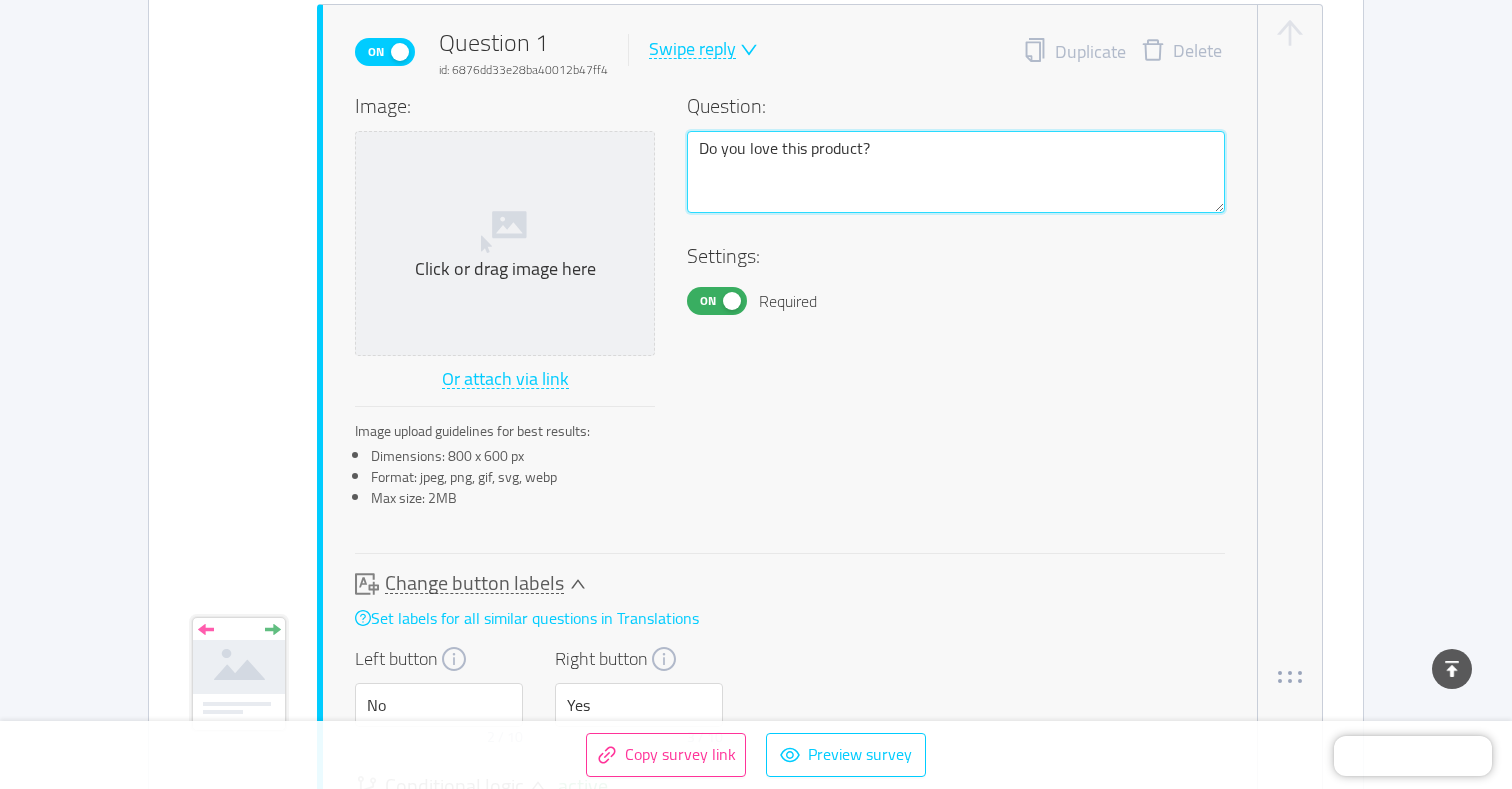 click on "Do you love this product?" at bounding box center [956, 172] 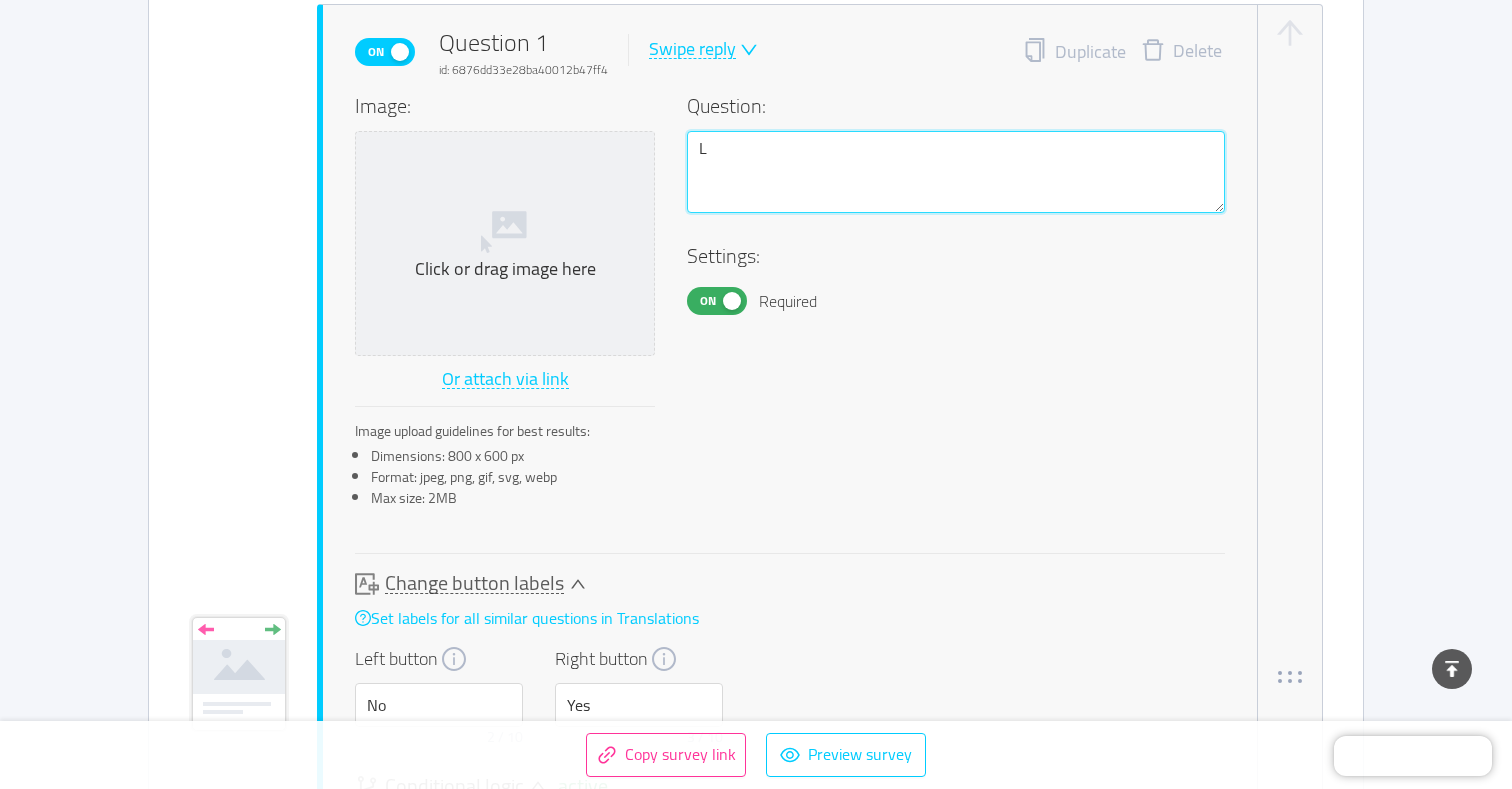 type 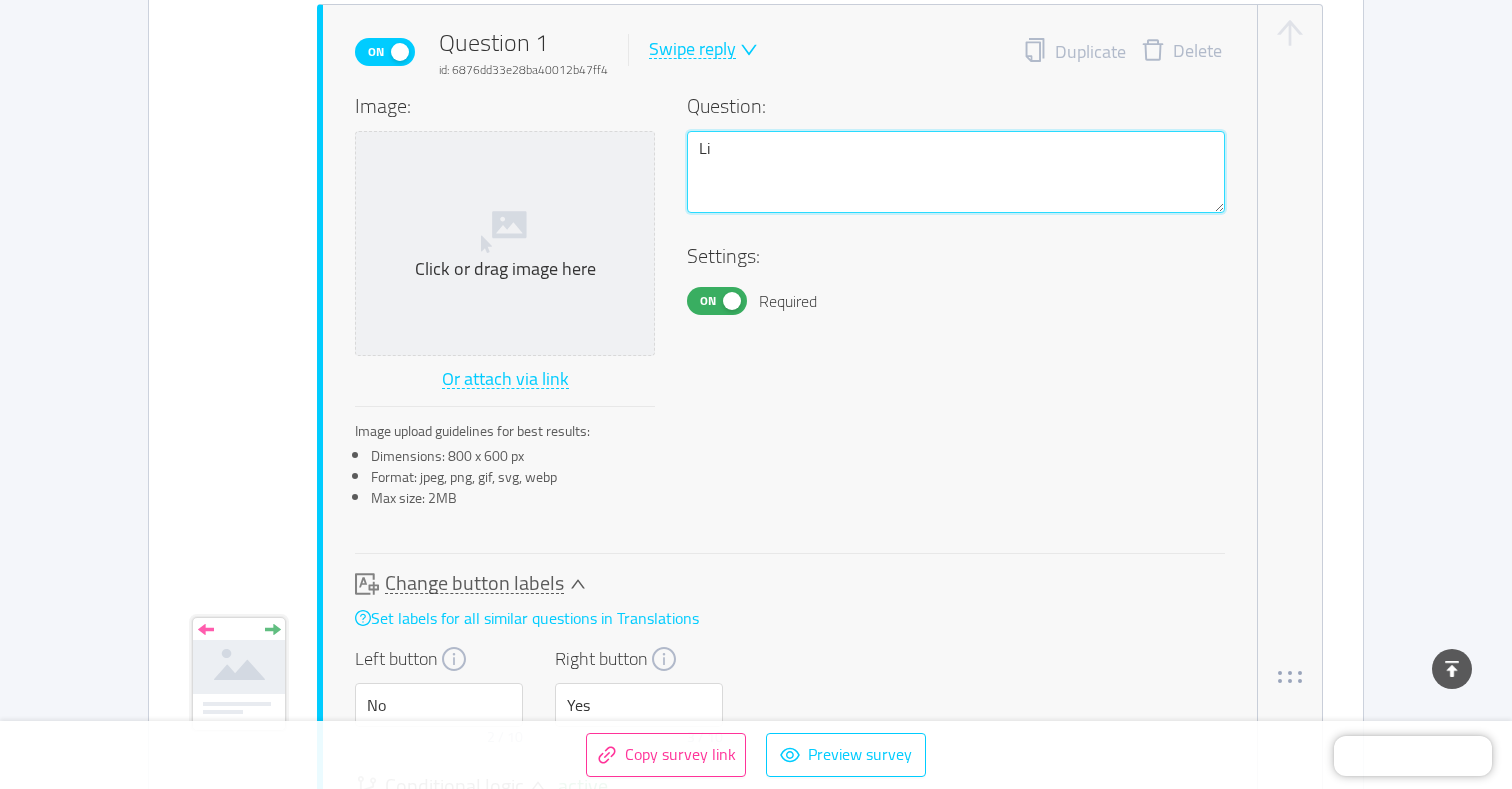 type 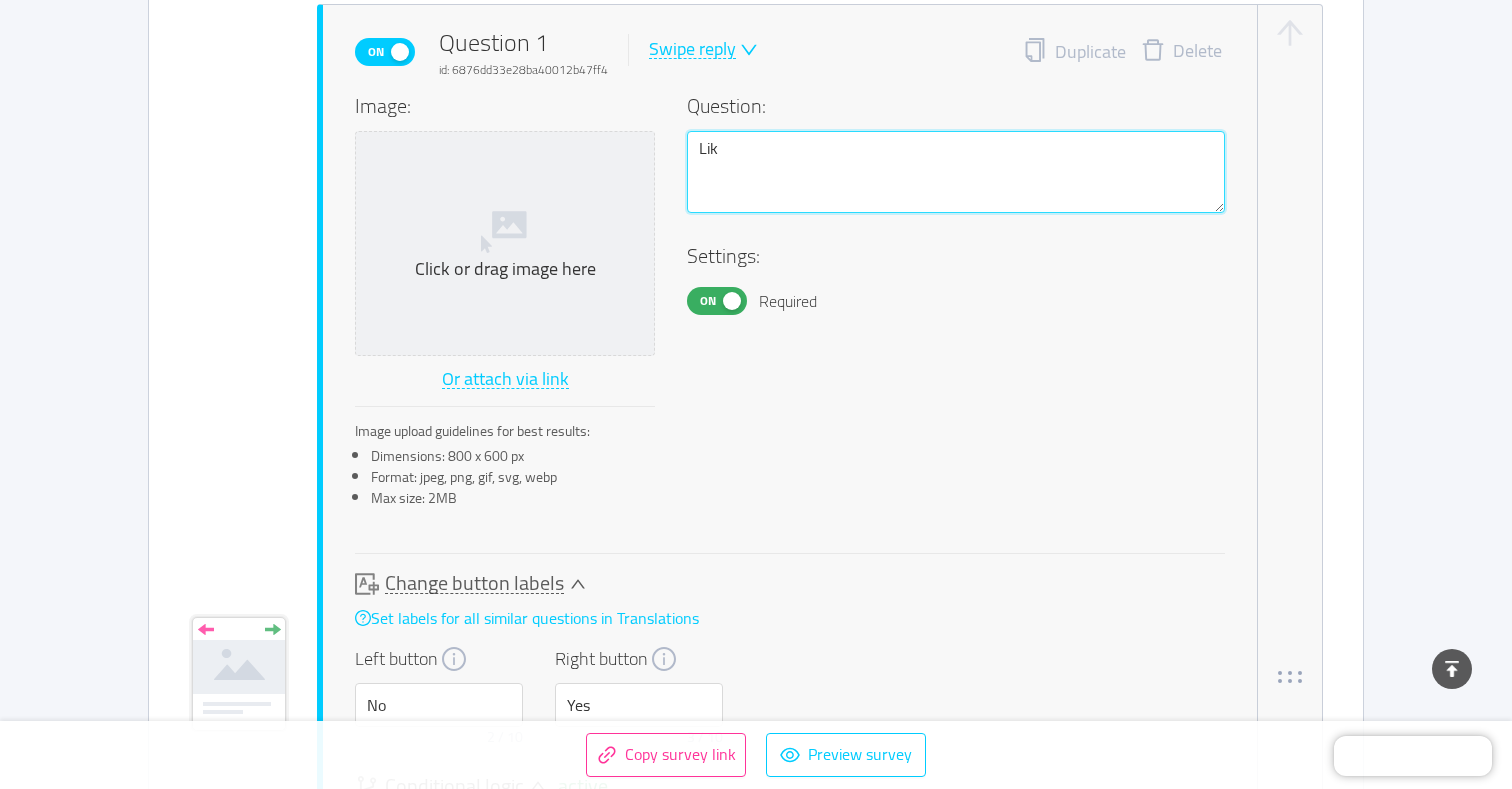 type 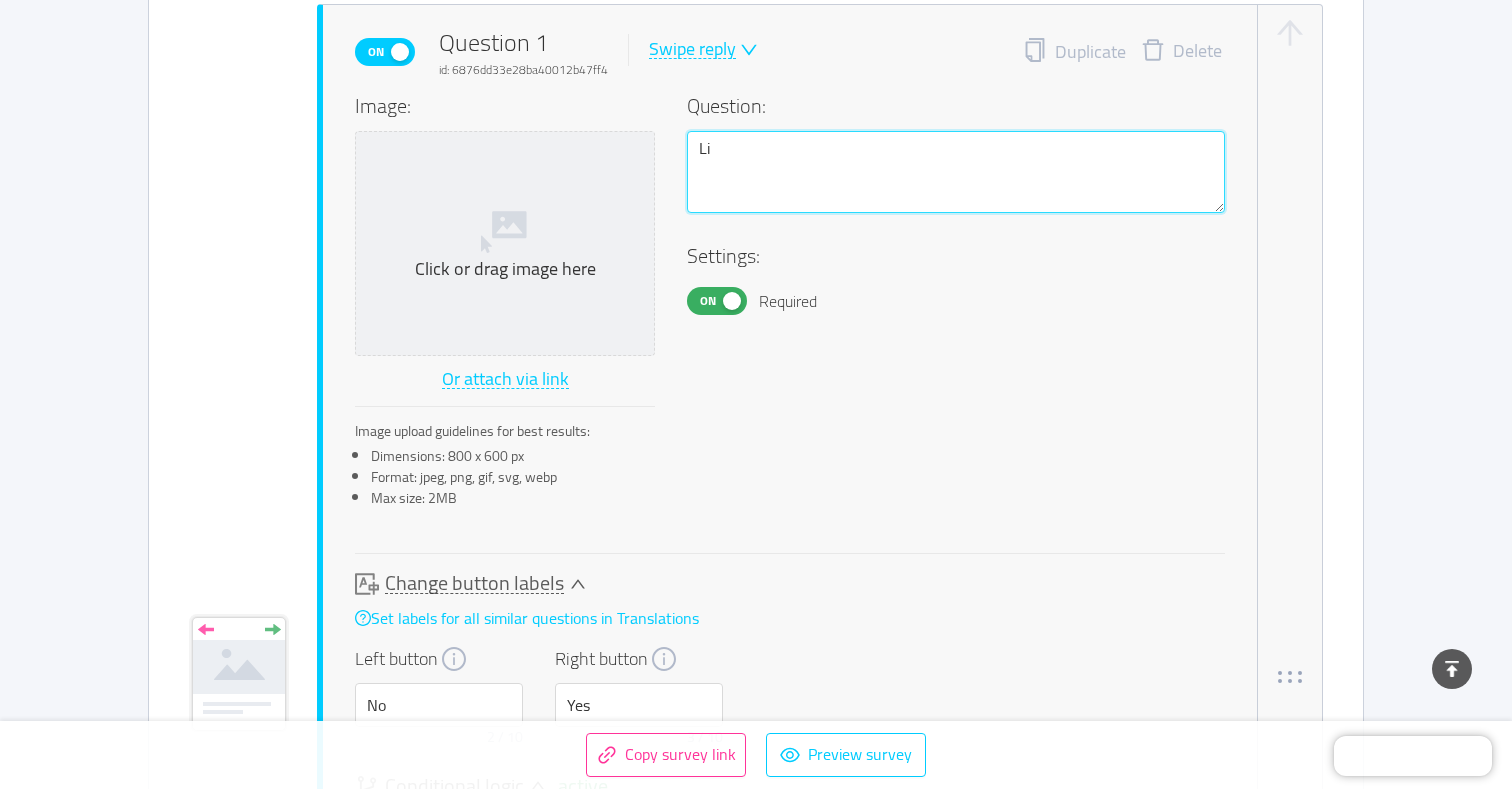 type 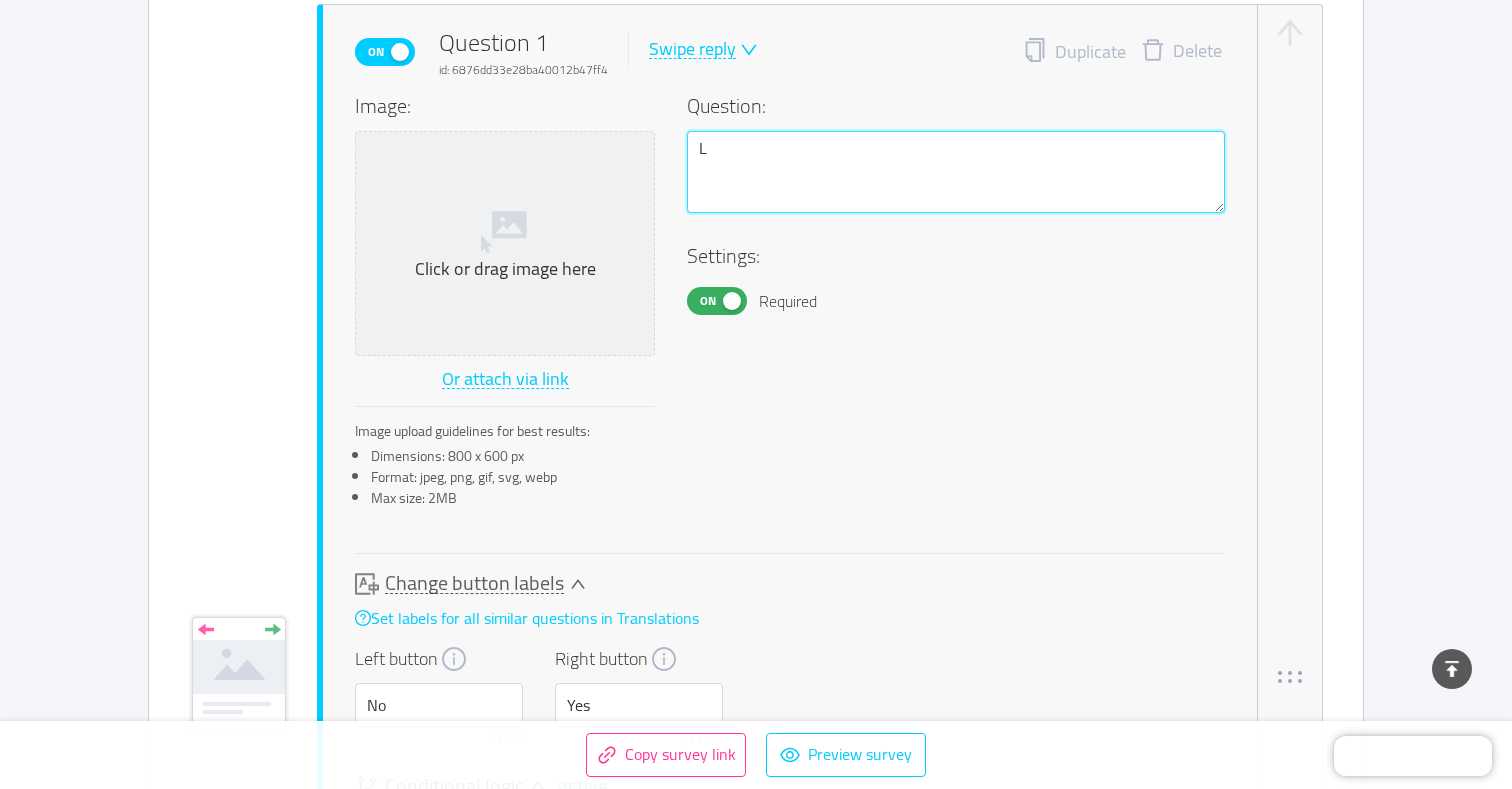 type 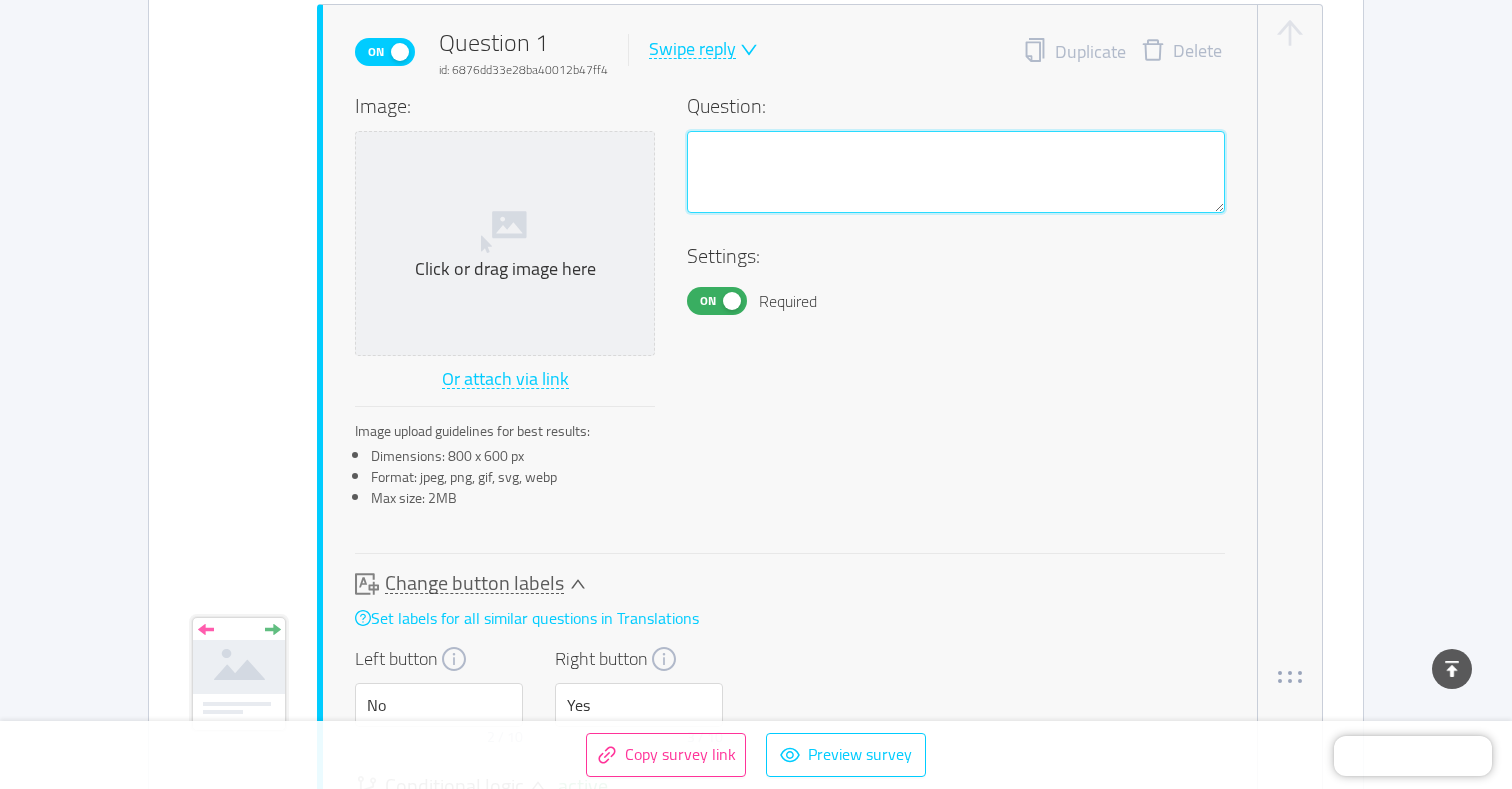 type 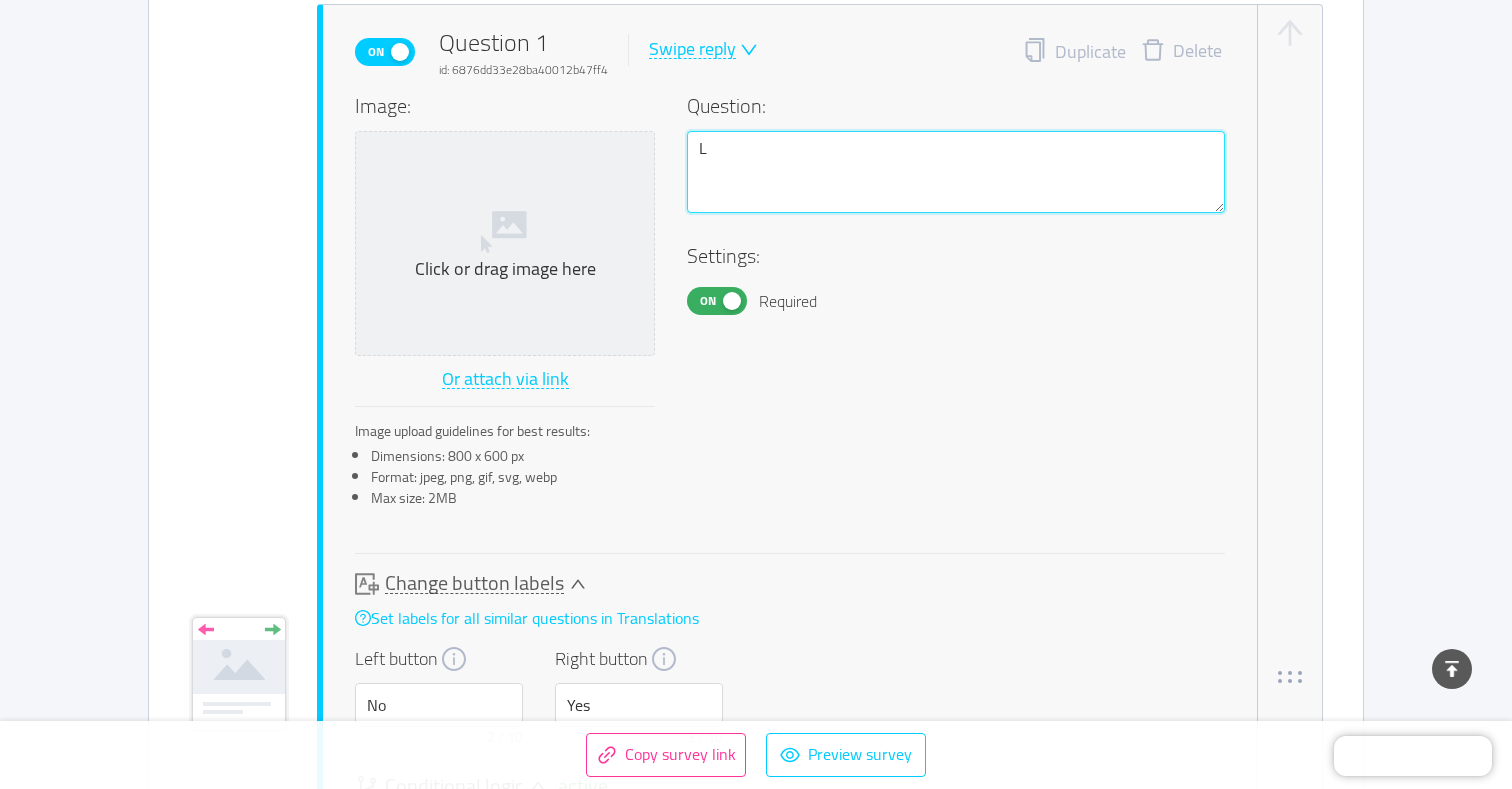 type 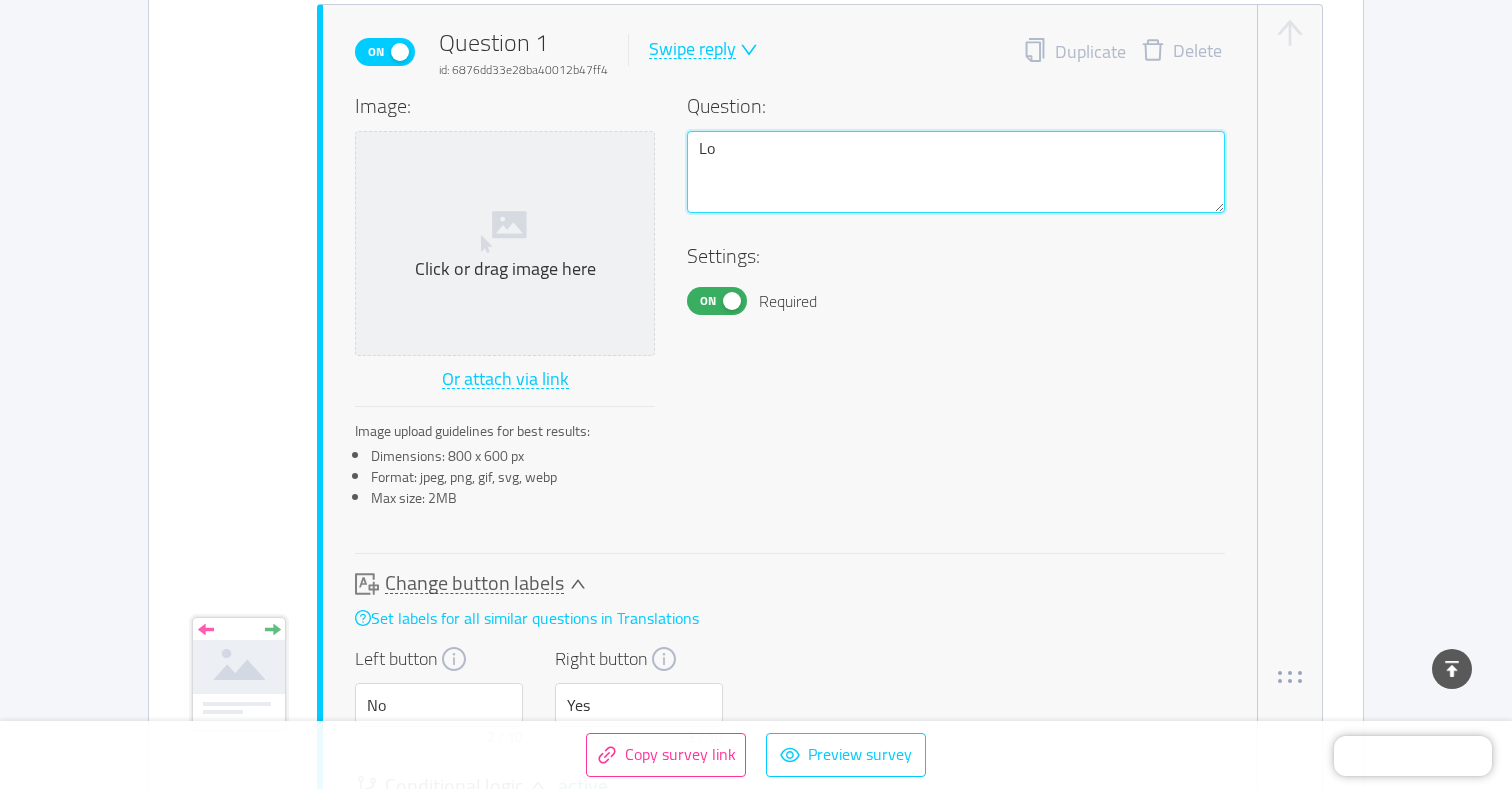 type 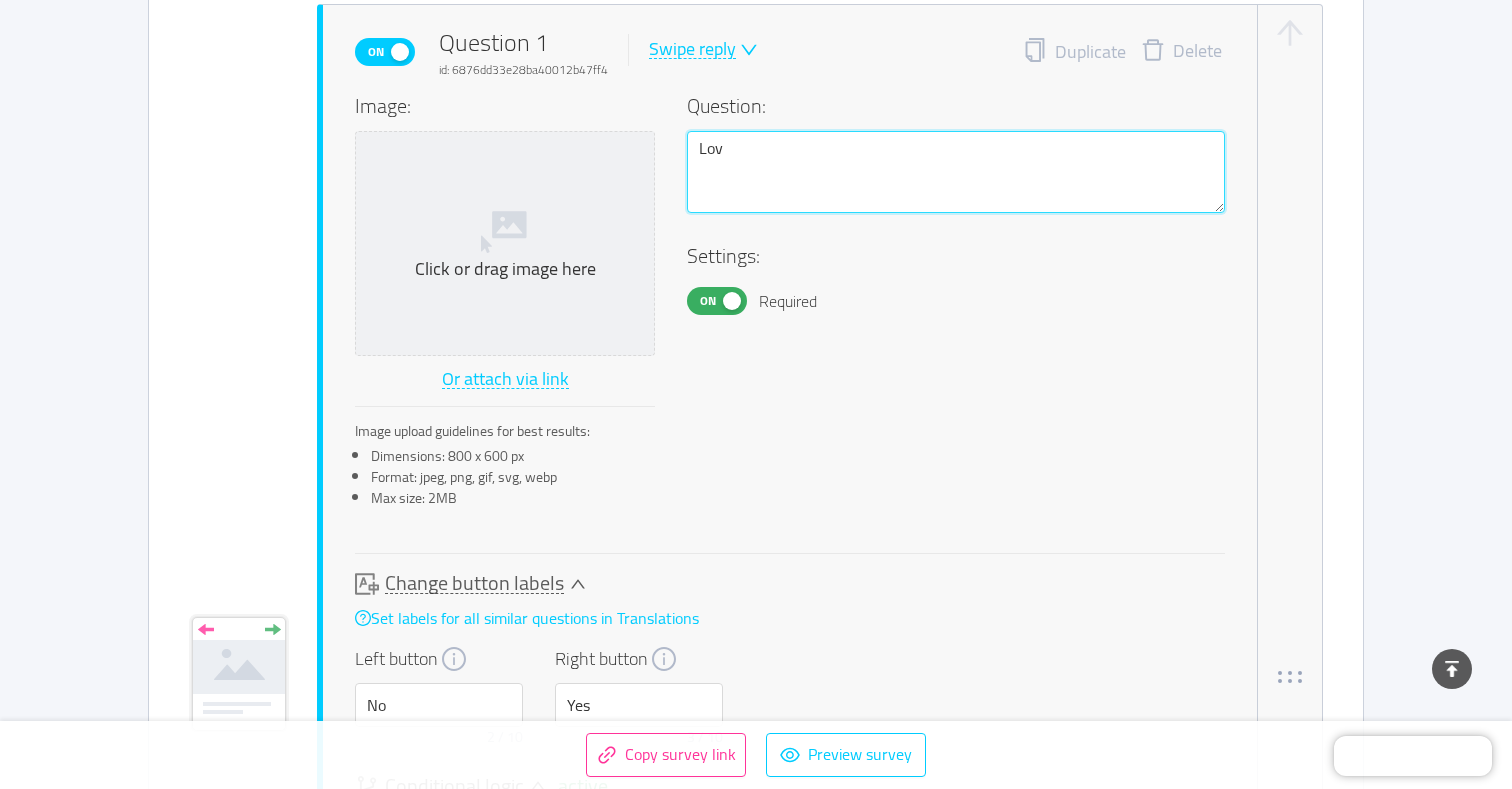 type 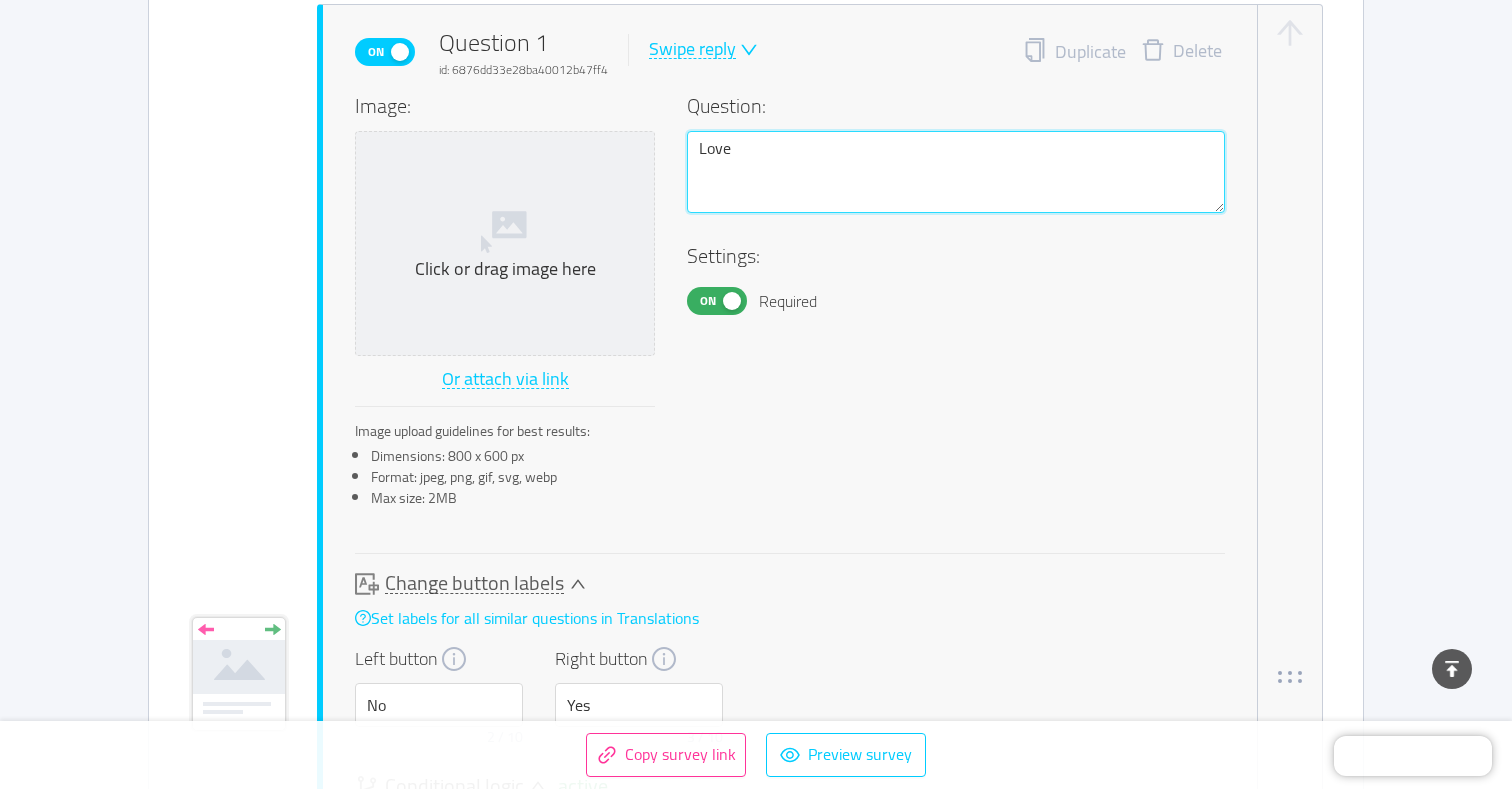 type 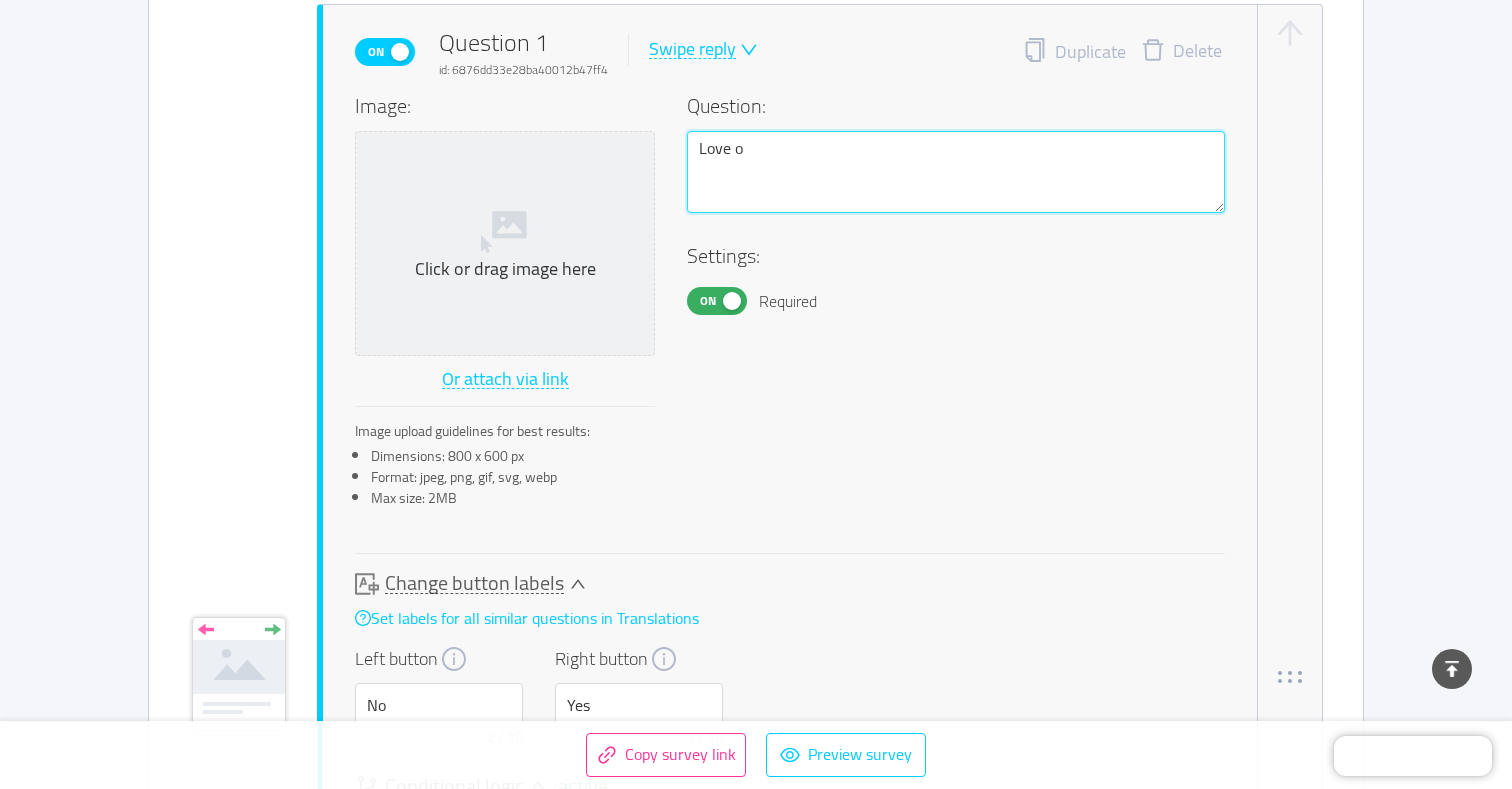 type 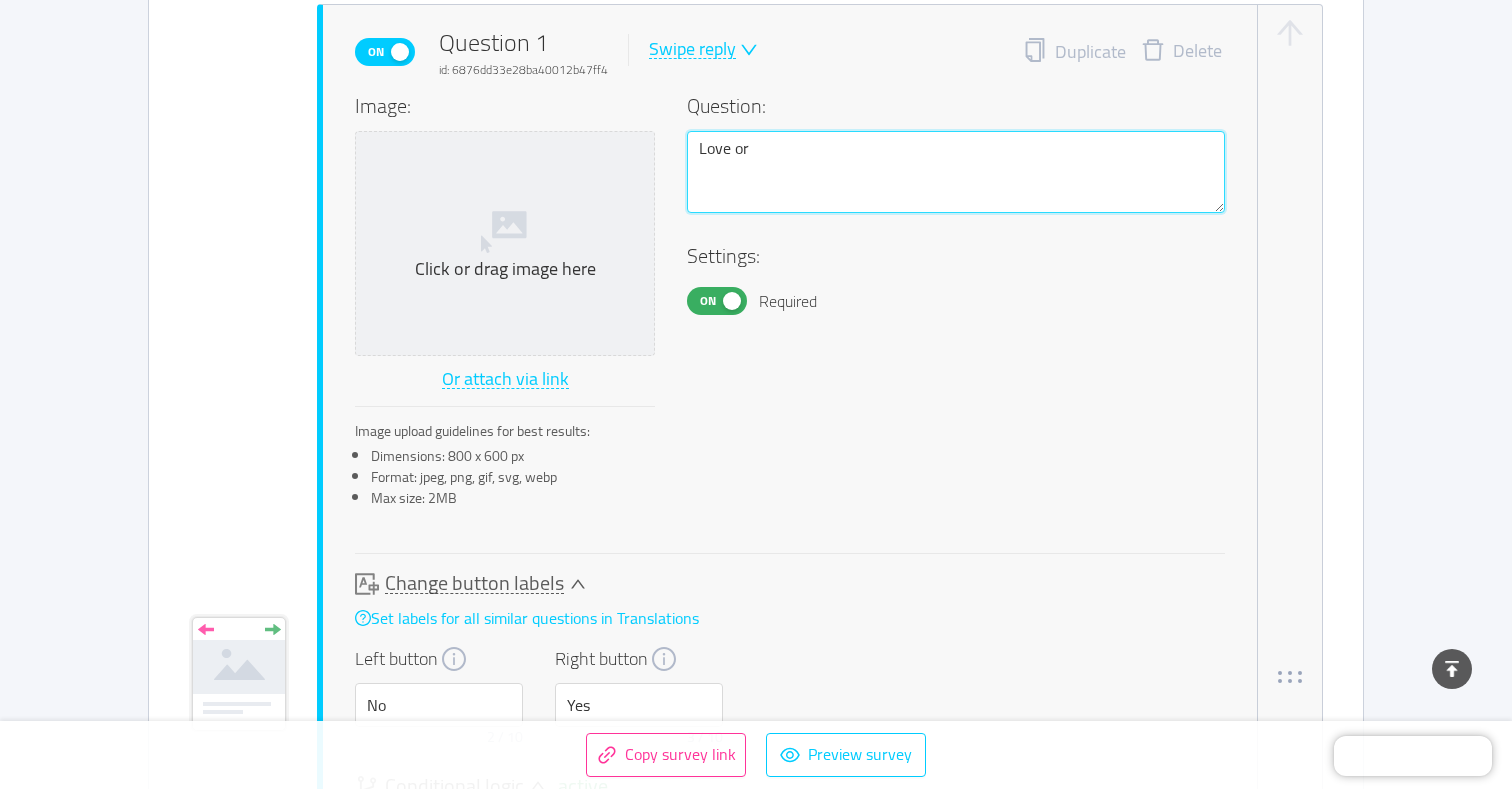 type 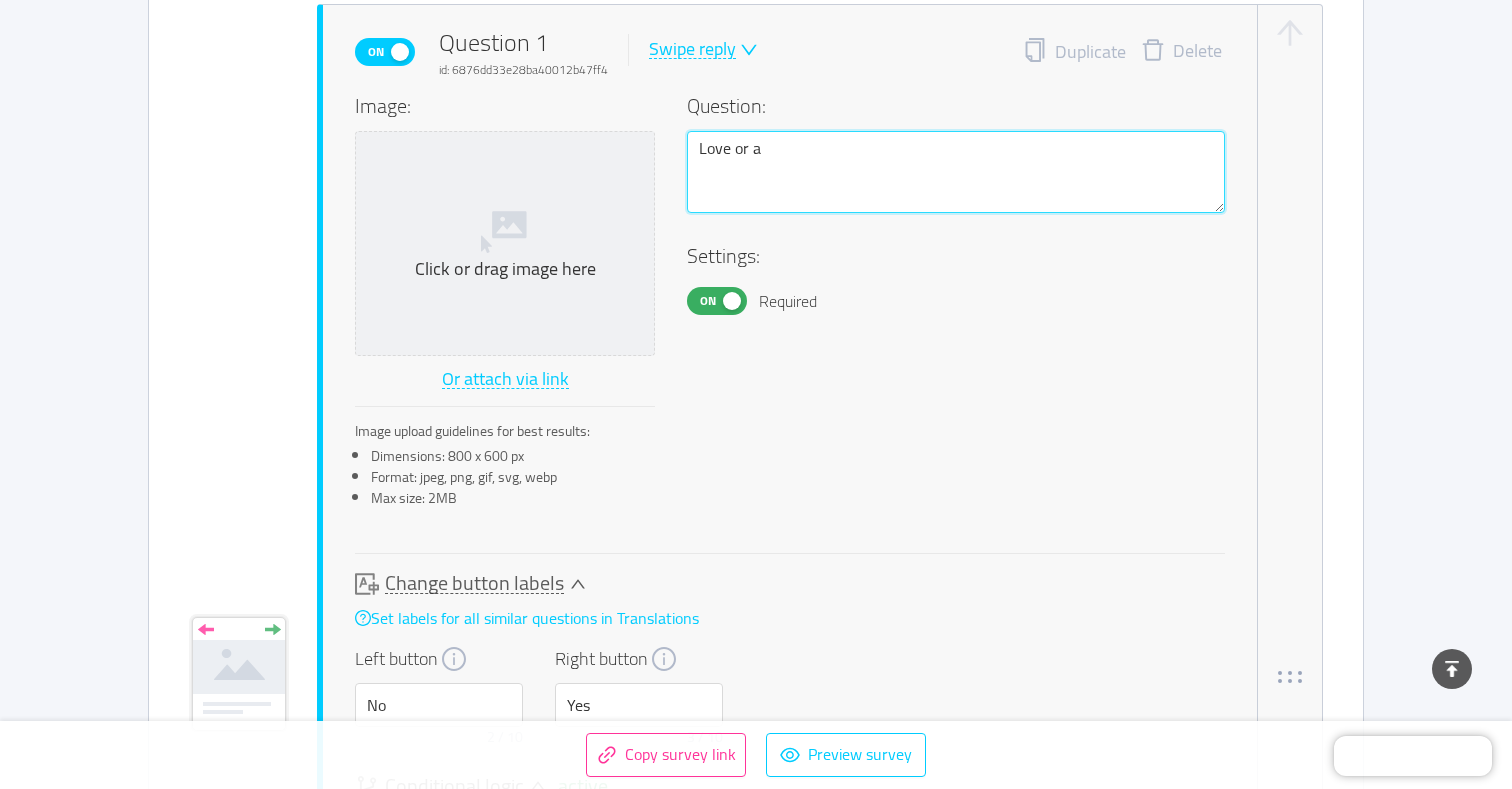 type 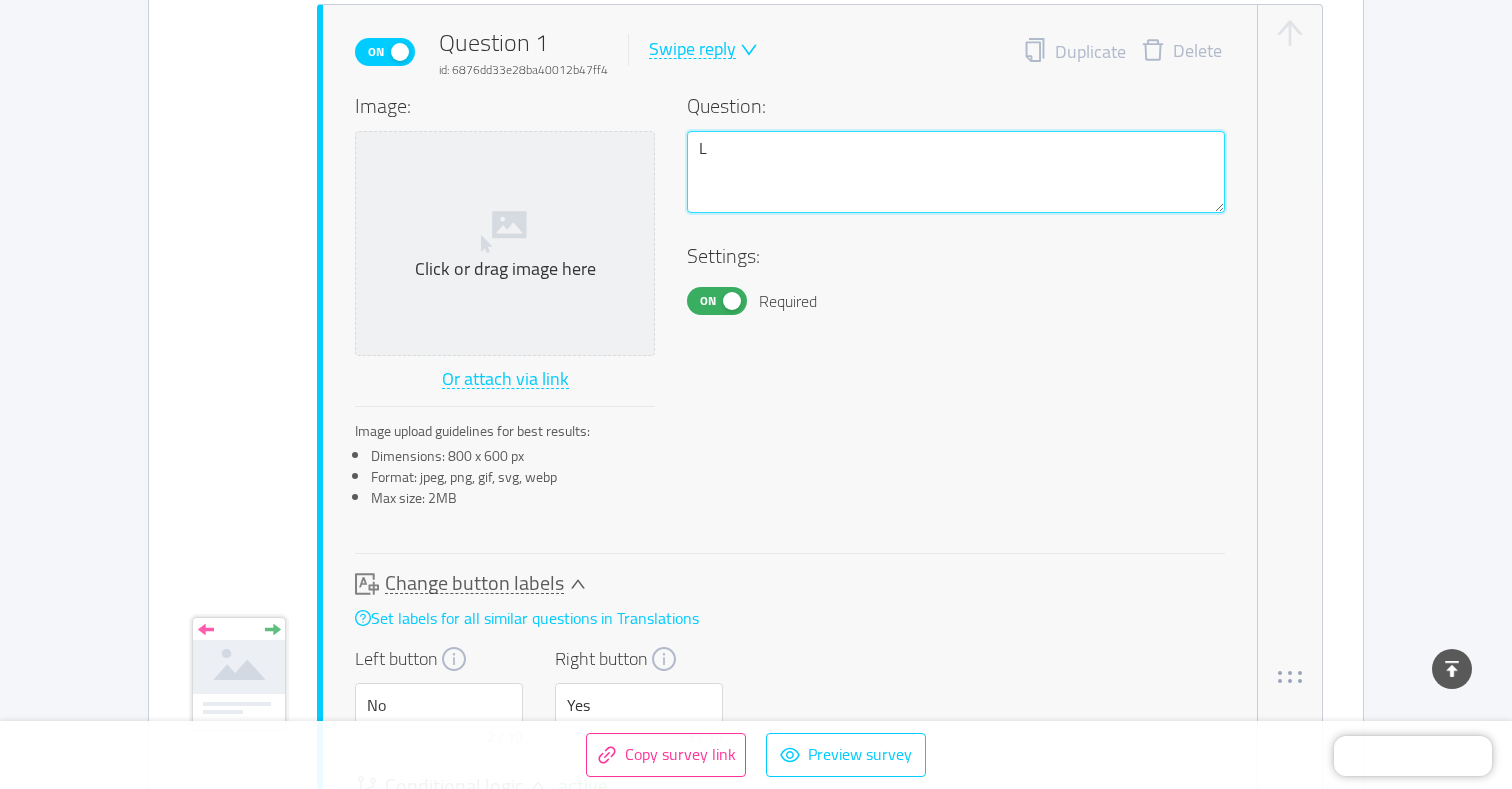 type 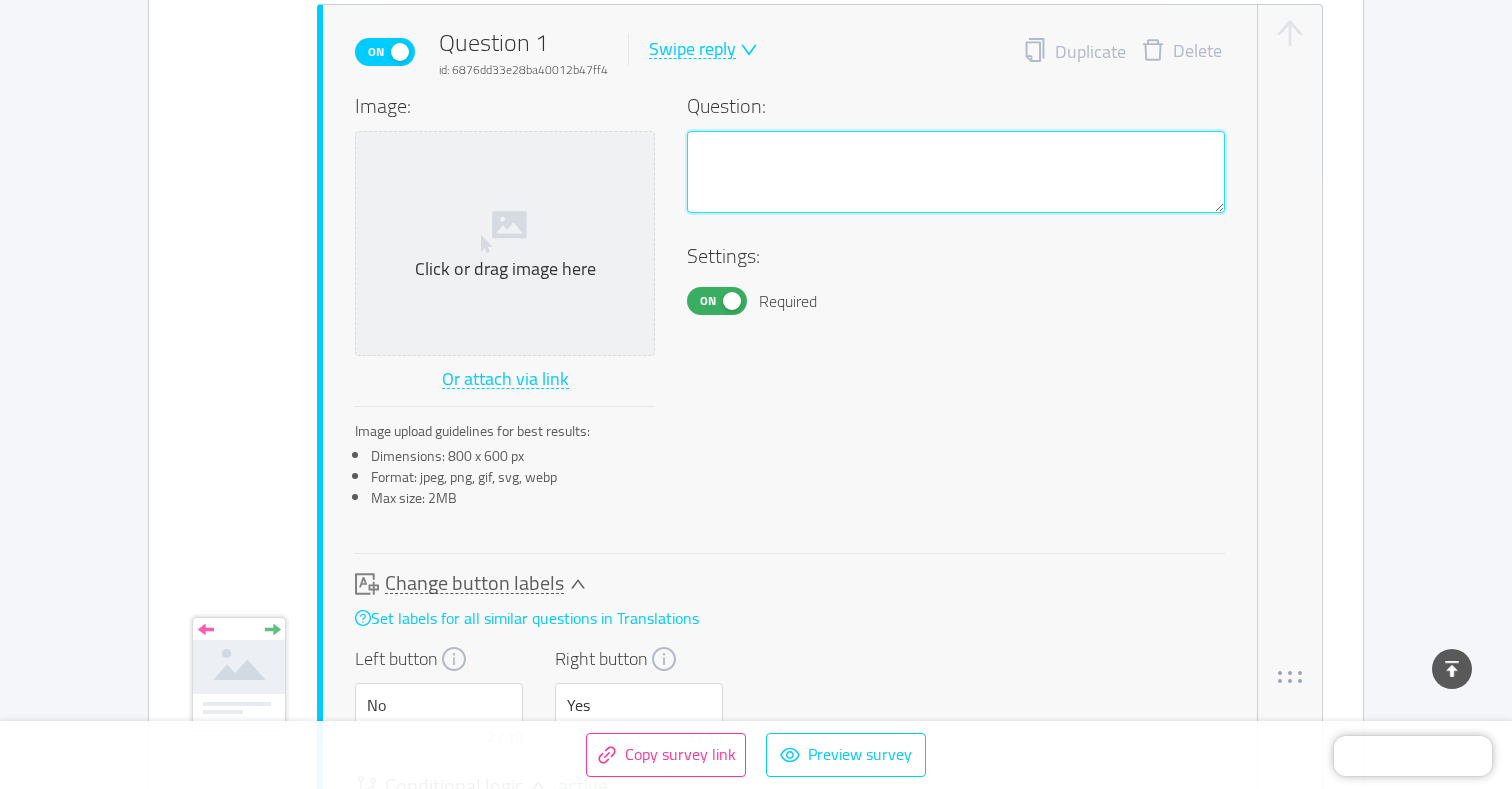 type 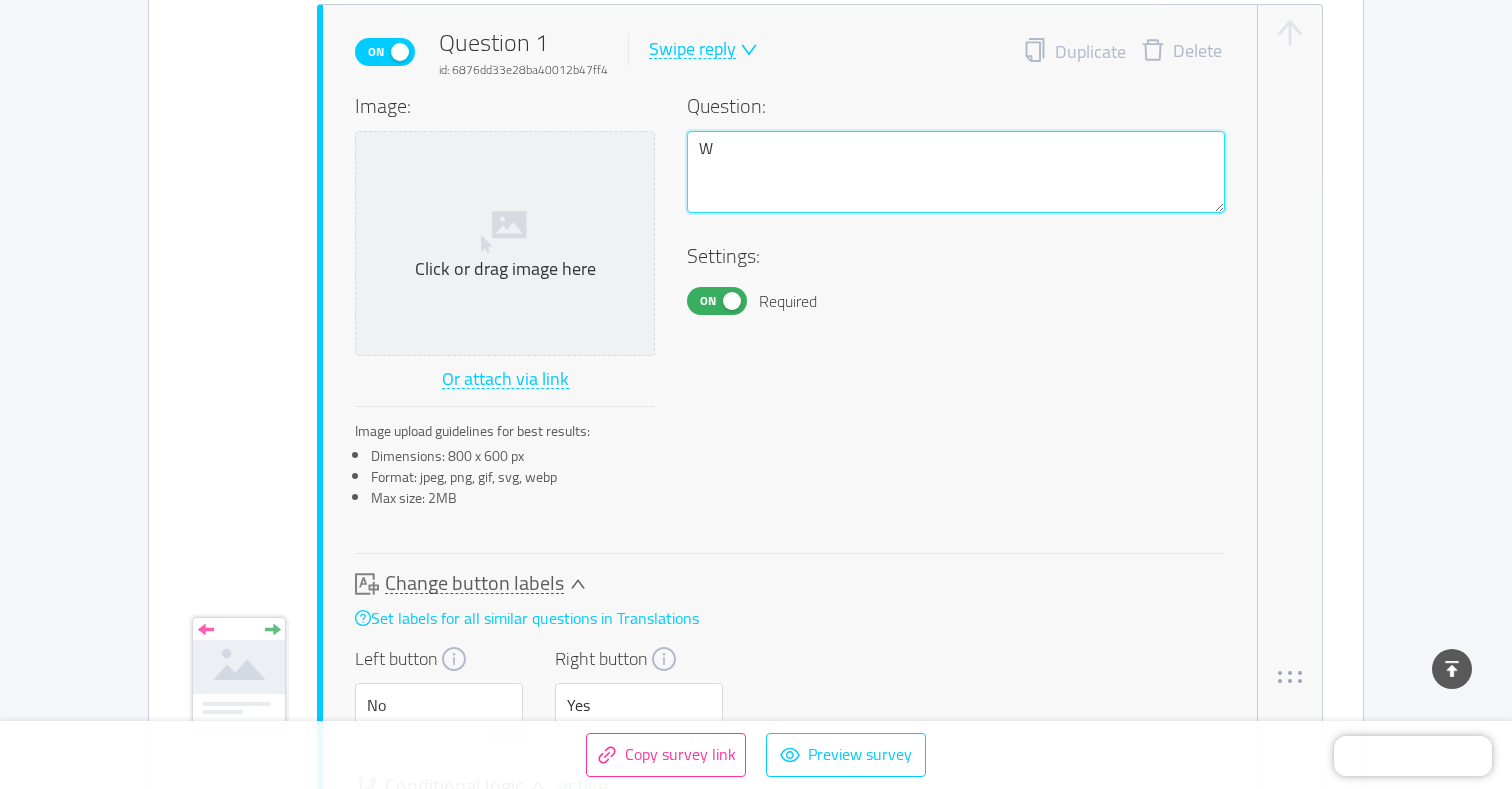 type 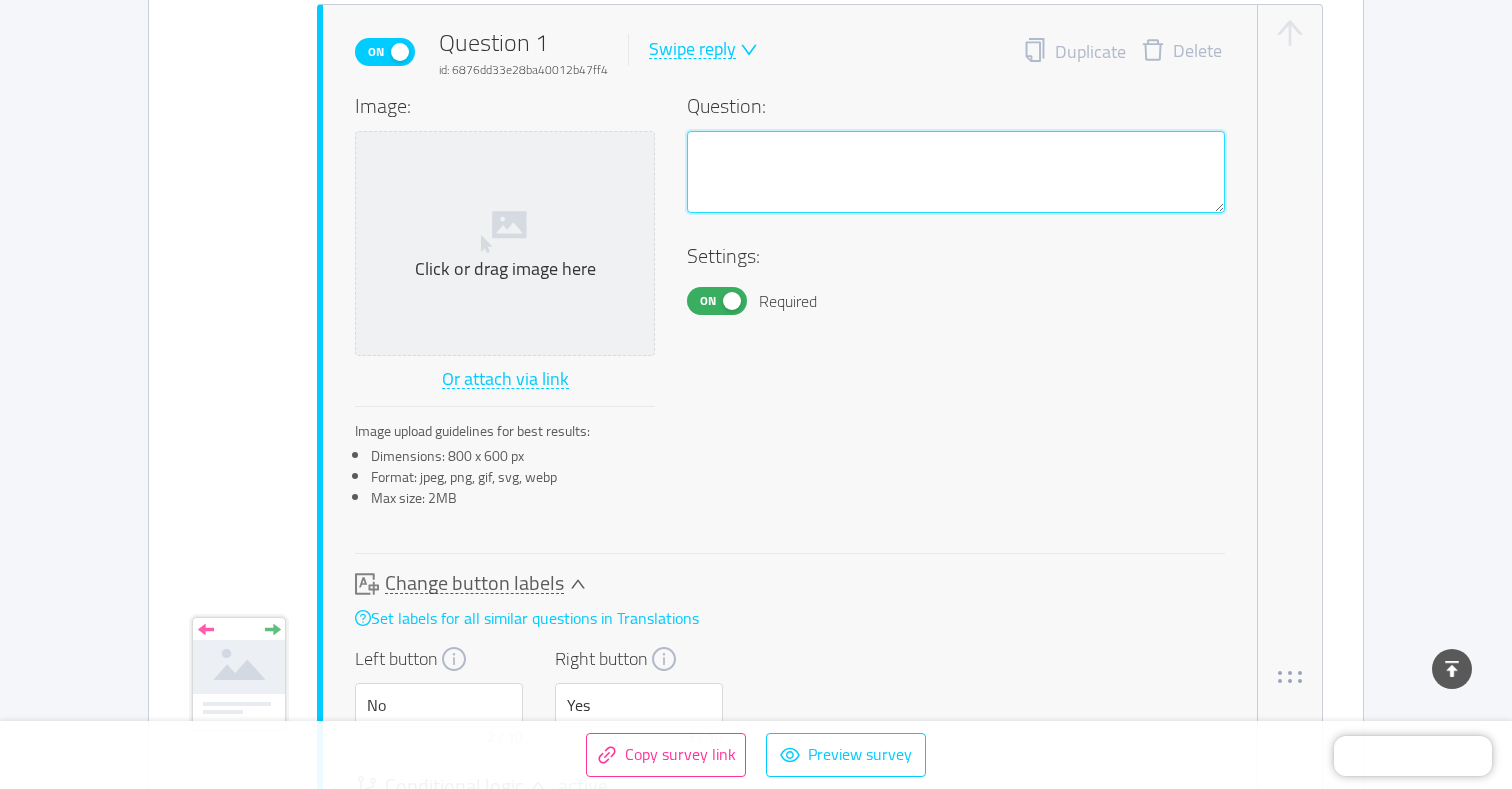 type 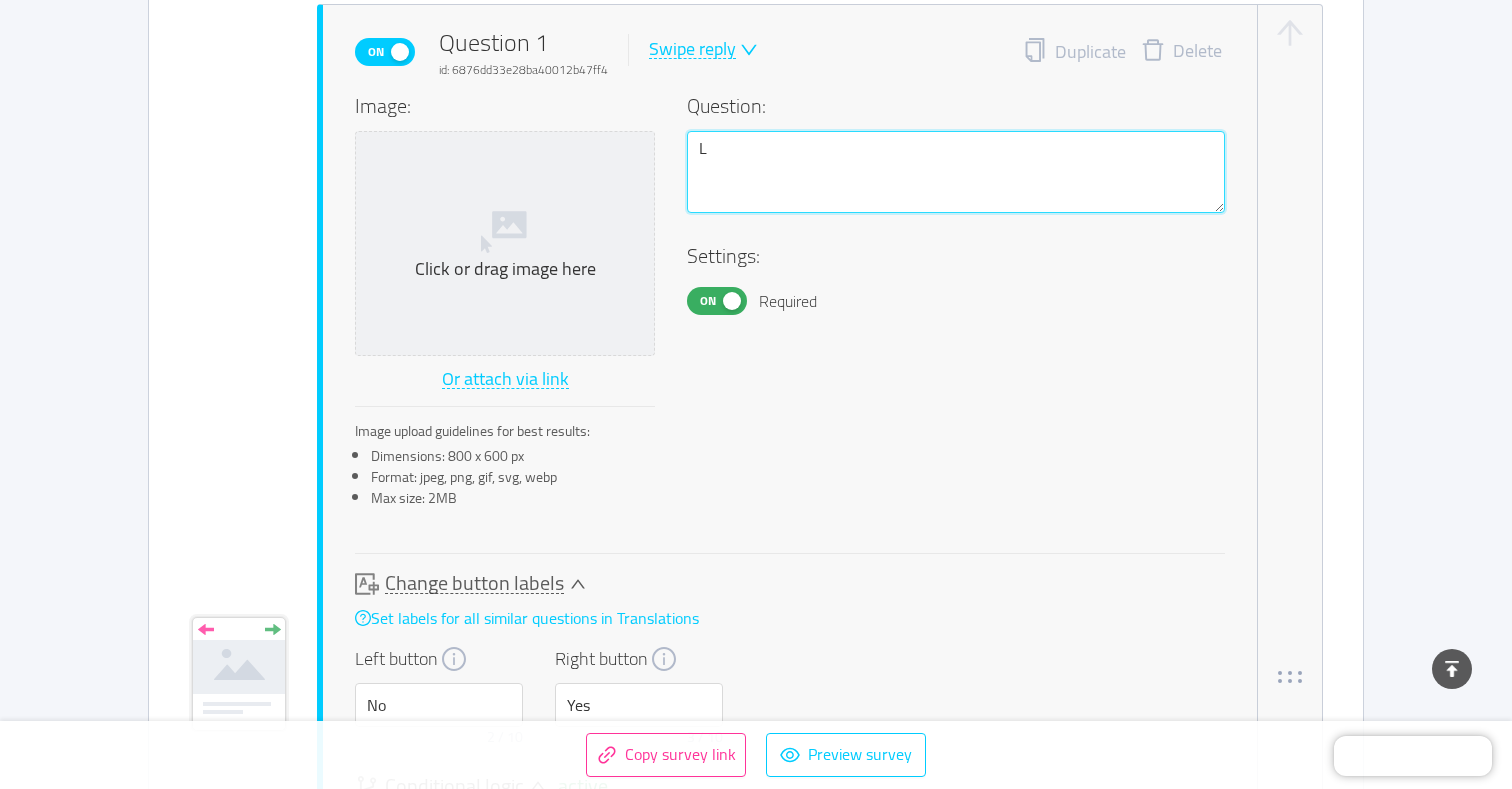 type 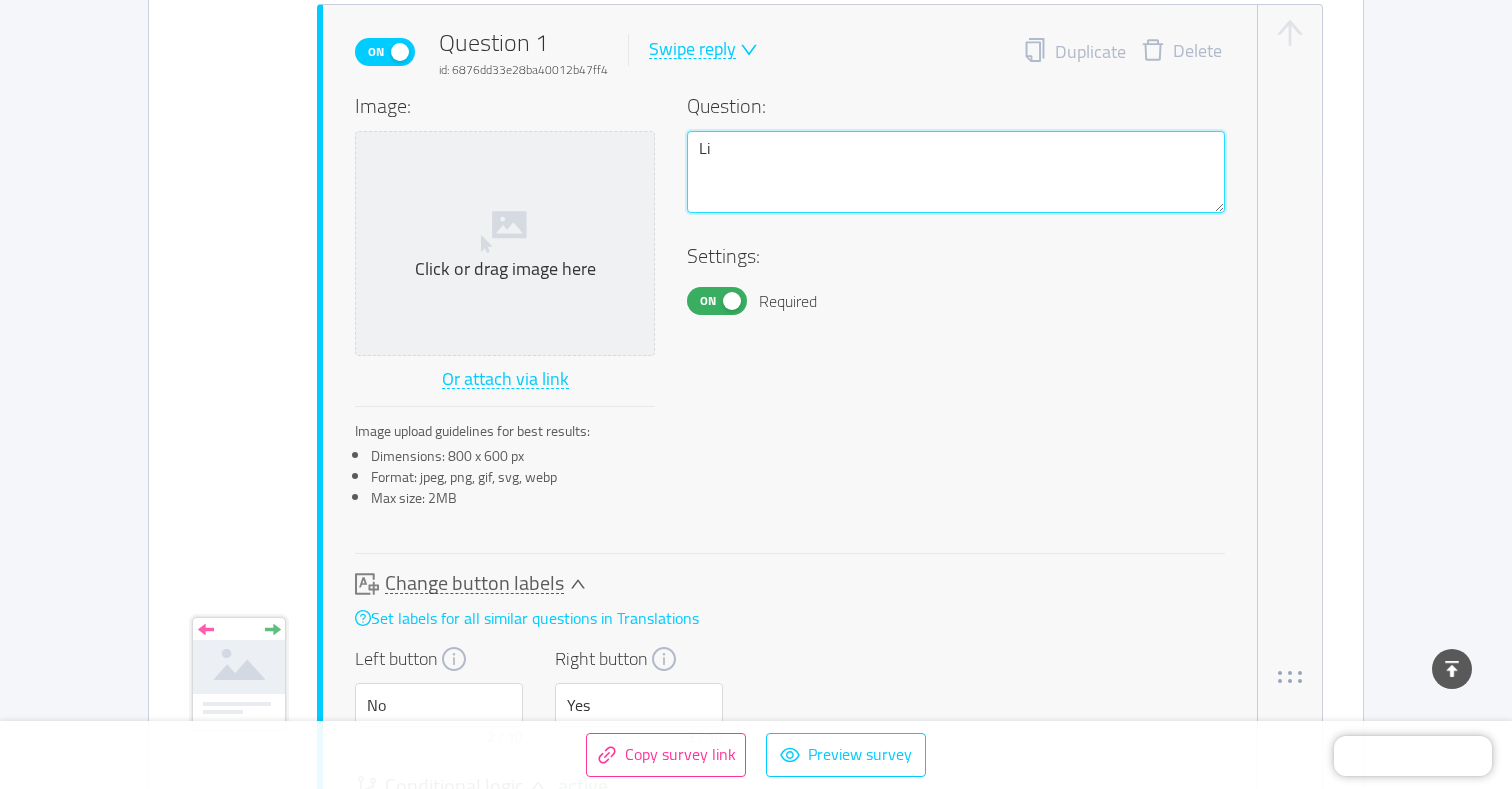 type 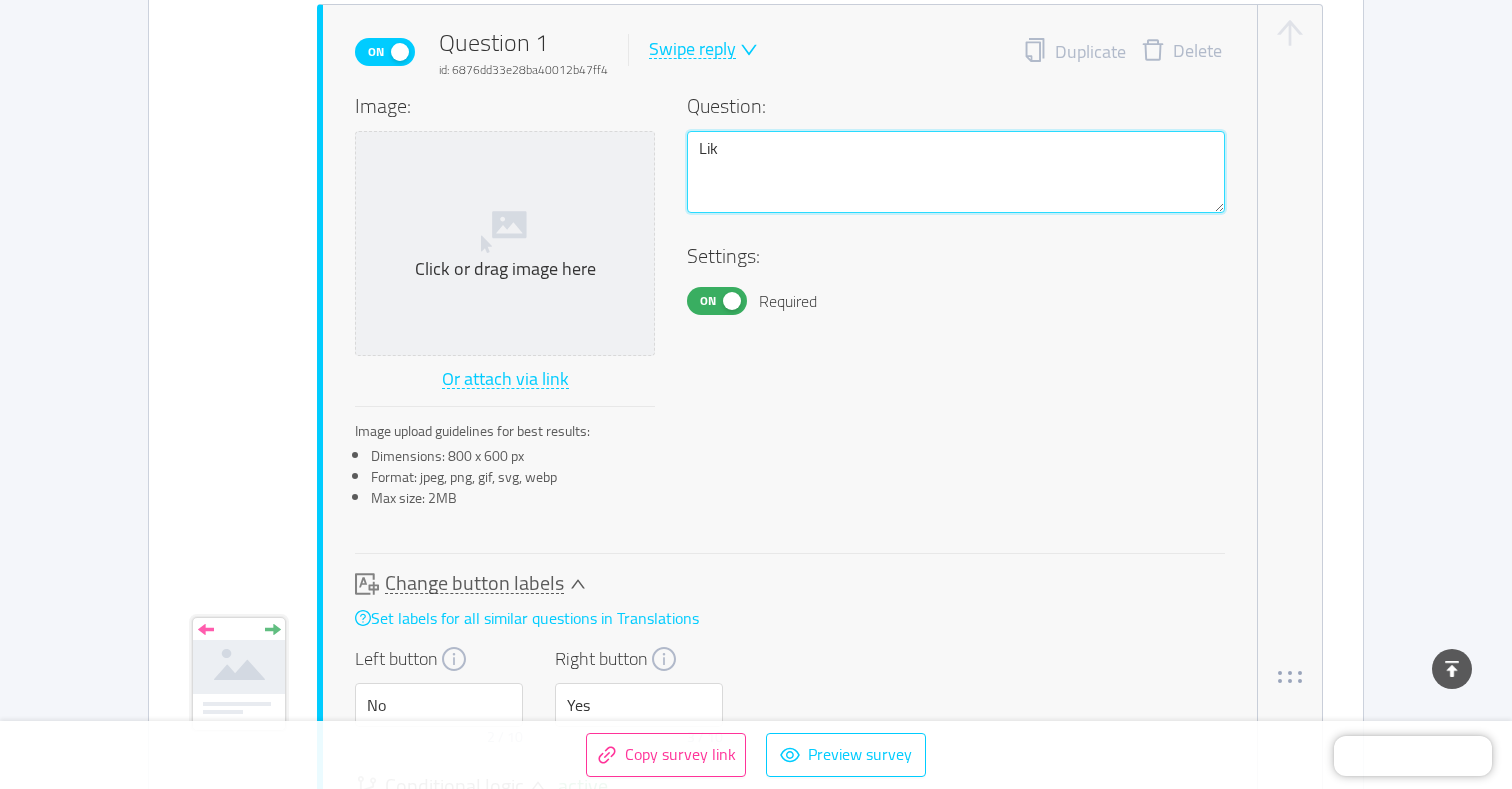 type 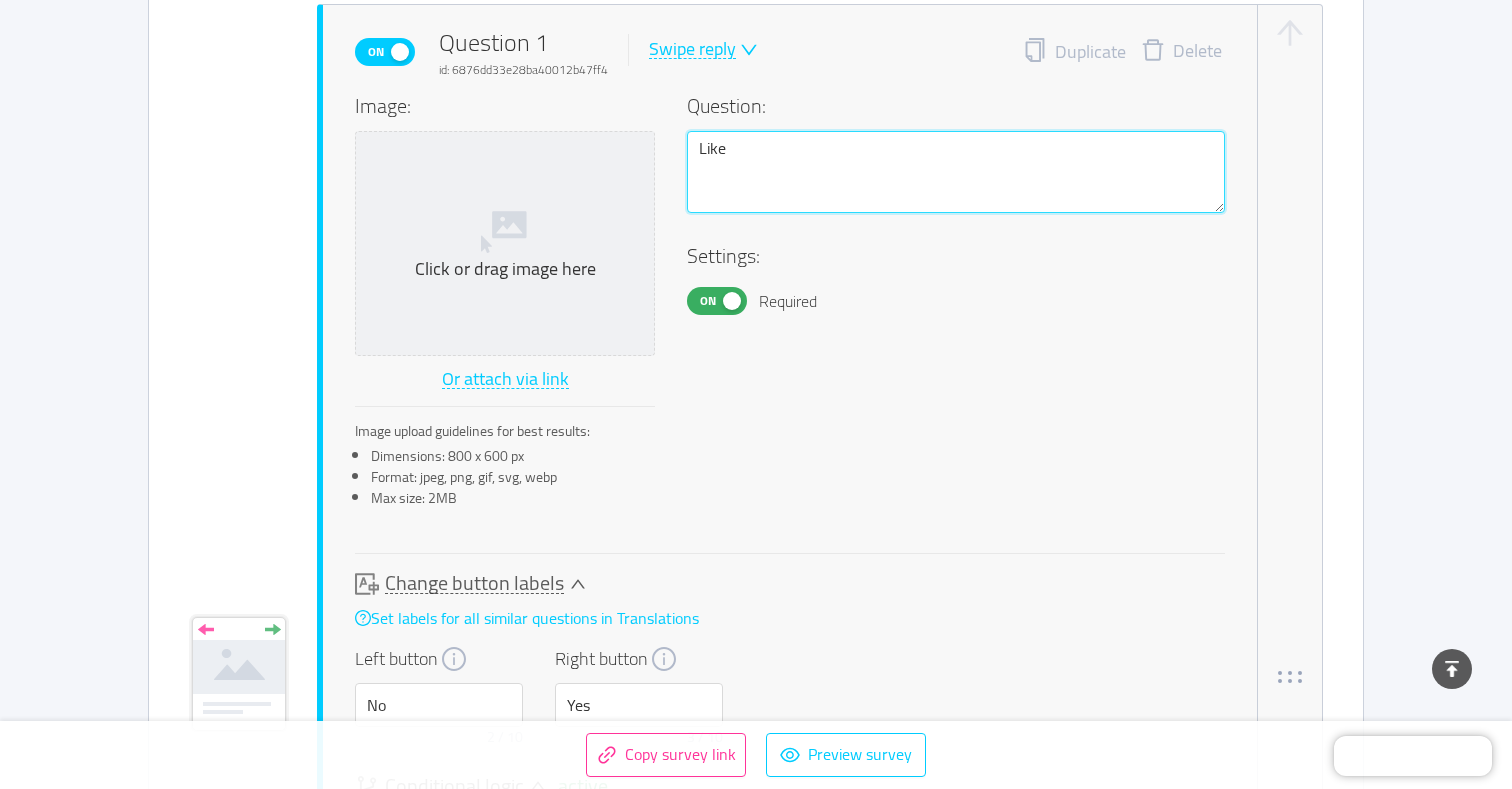 type 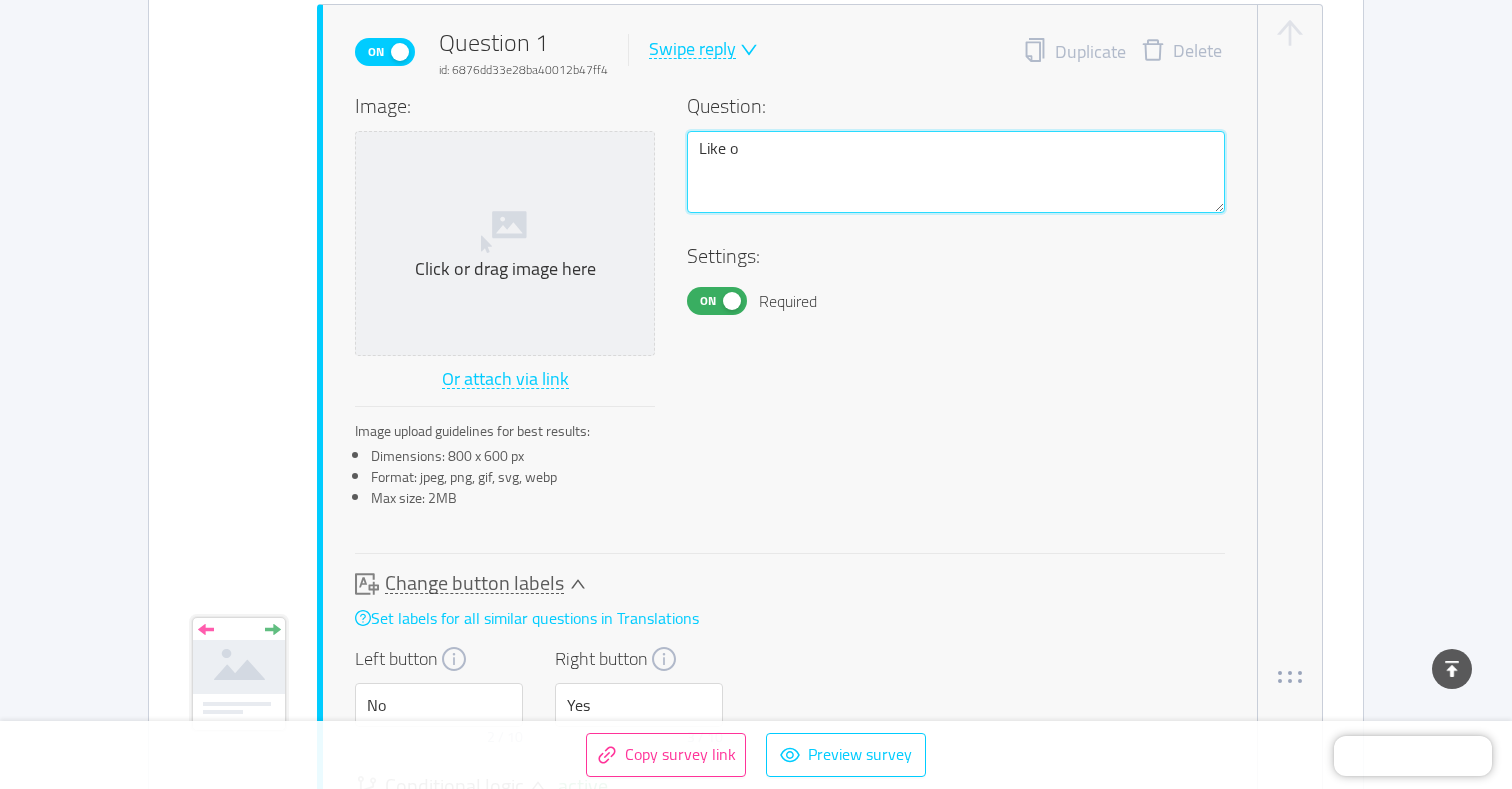 type 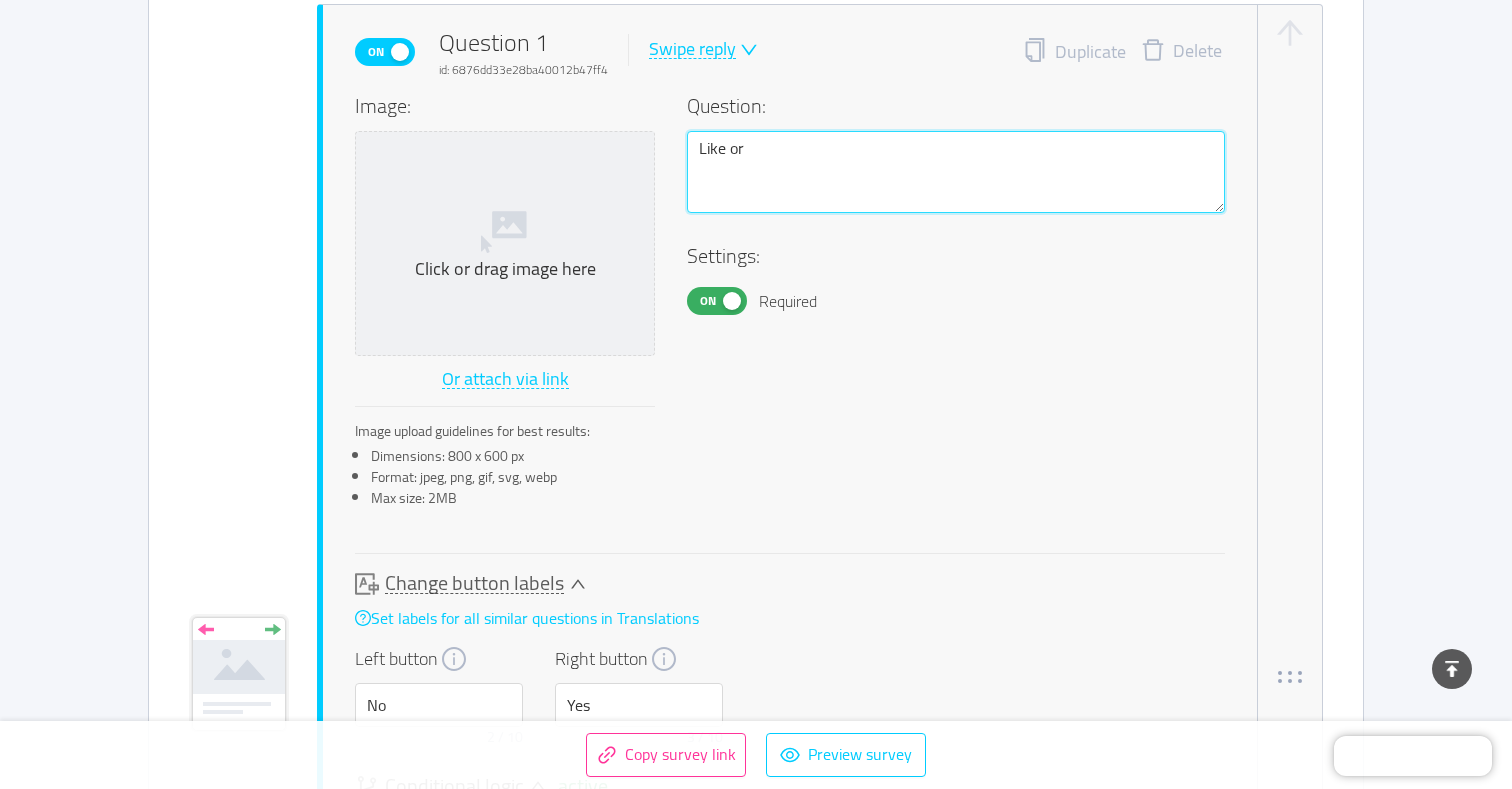 type 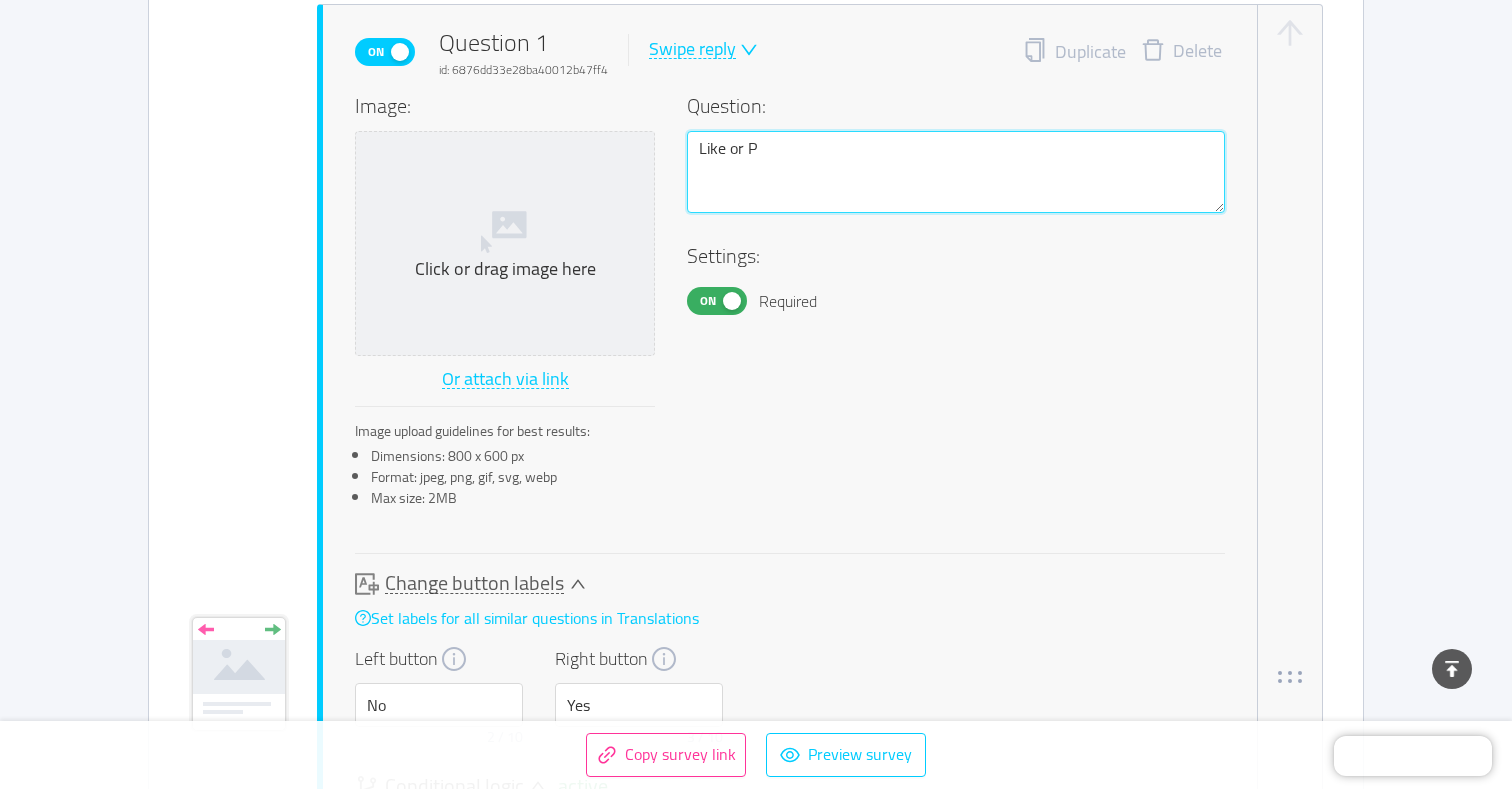 type 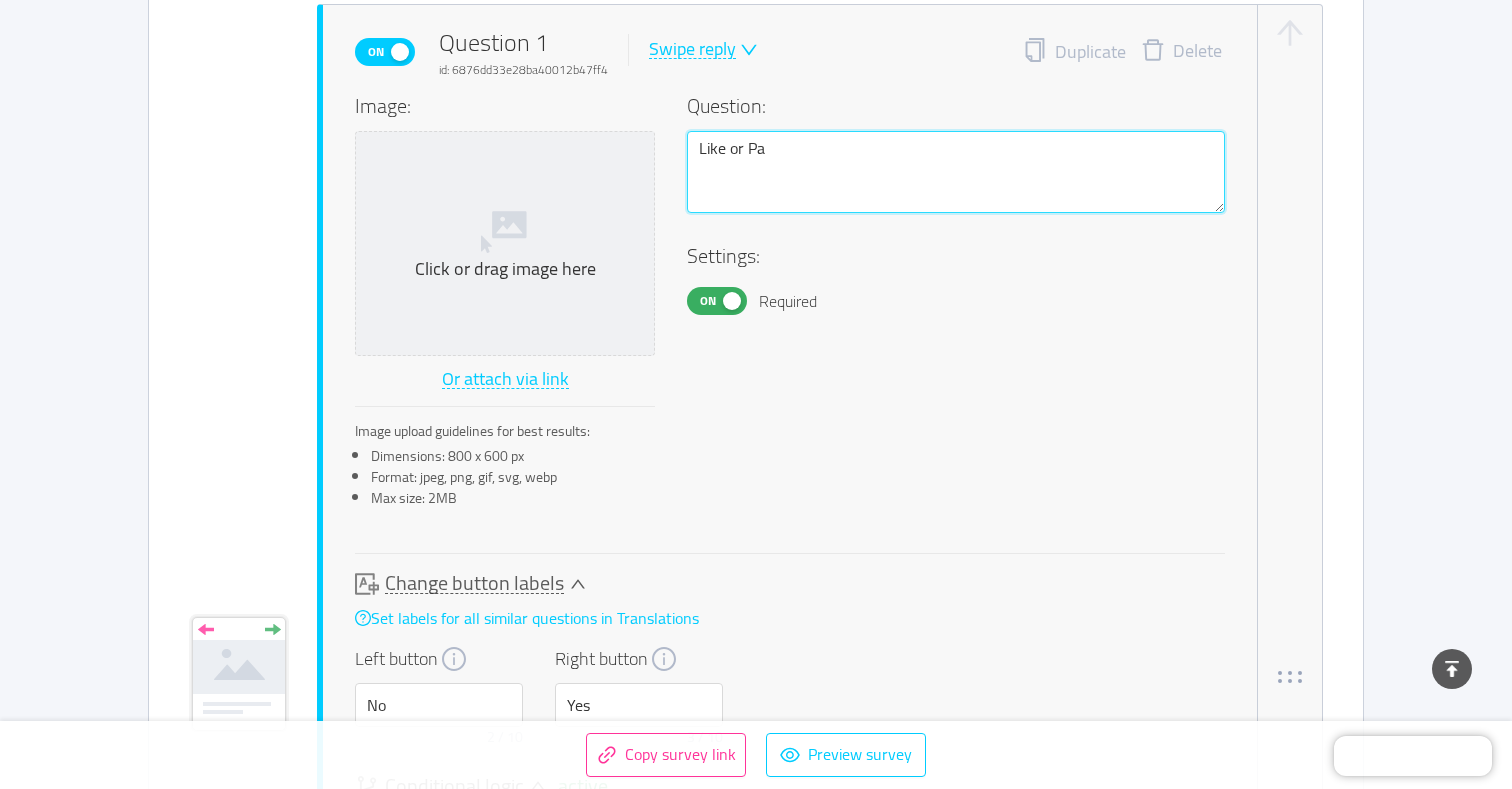 type 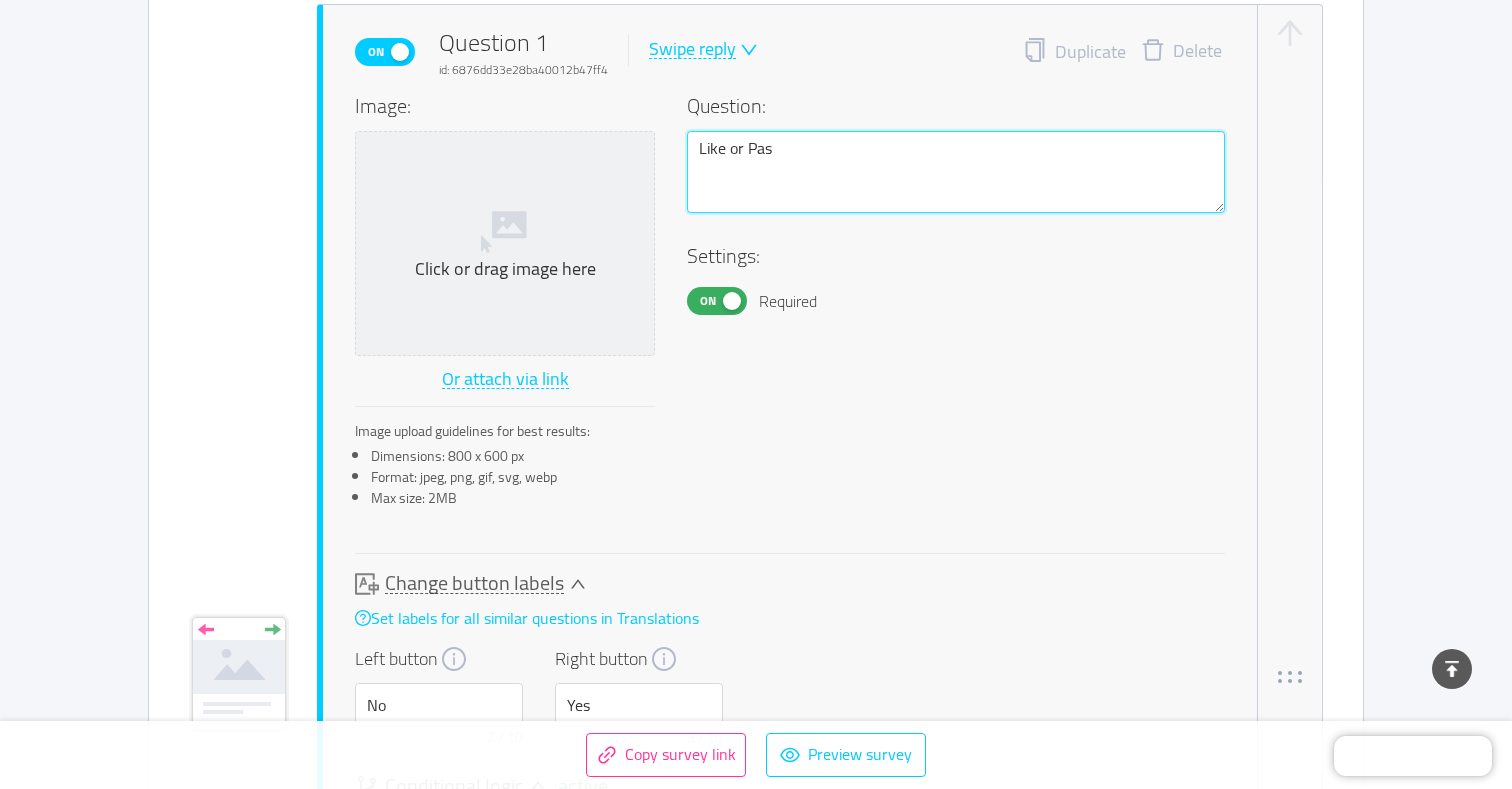 type 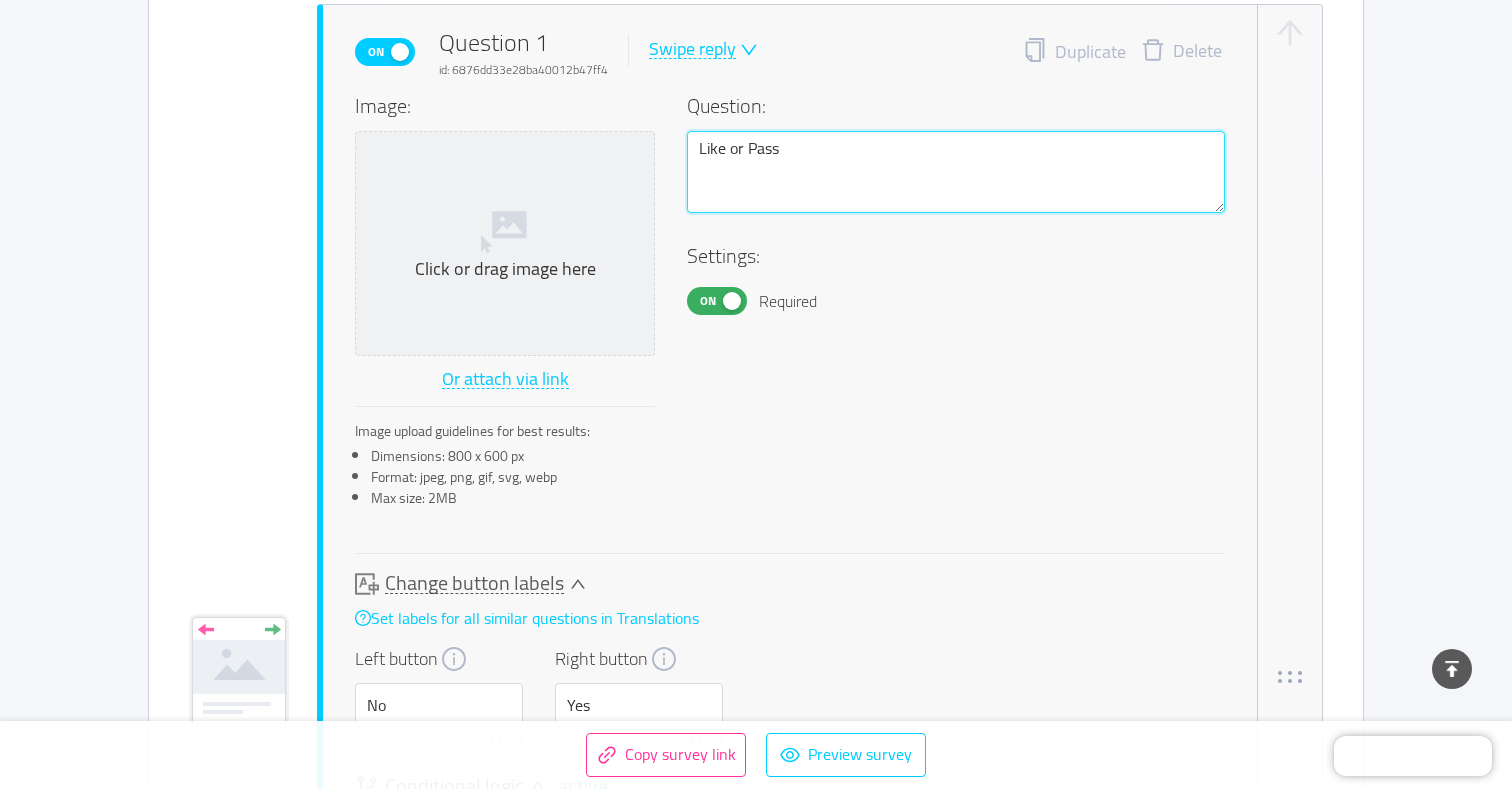 type 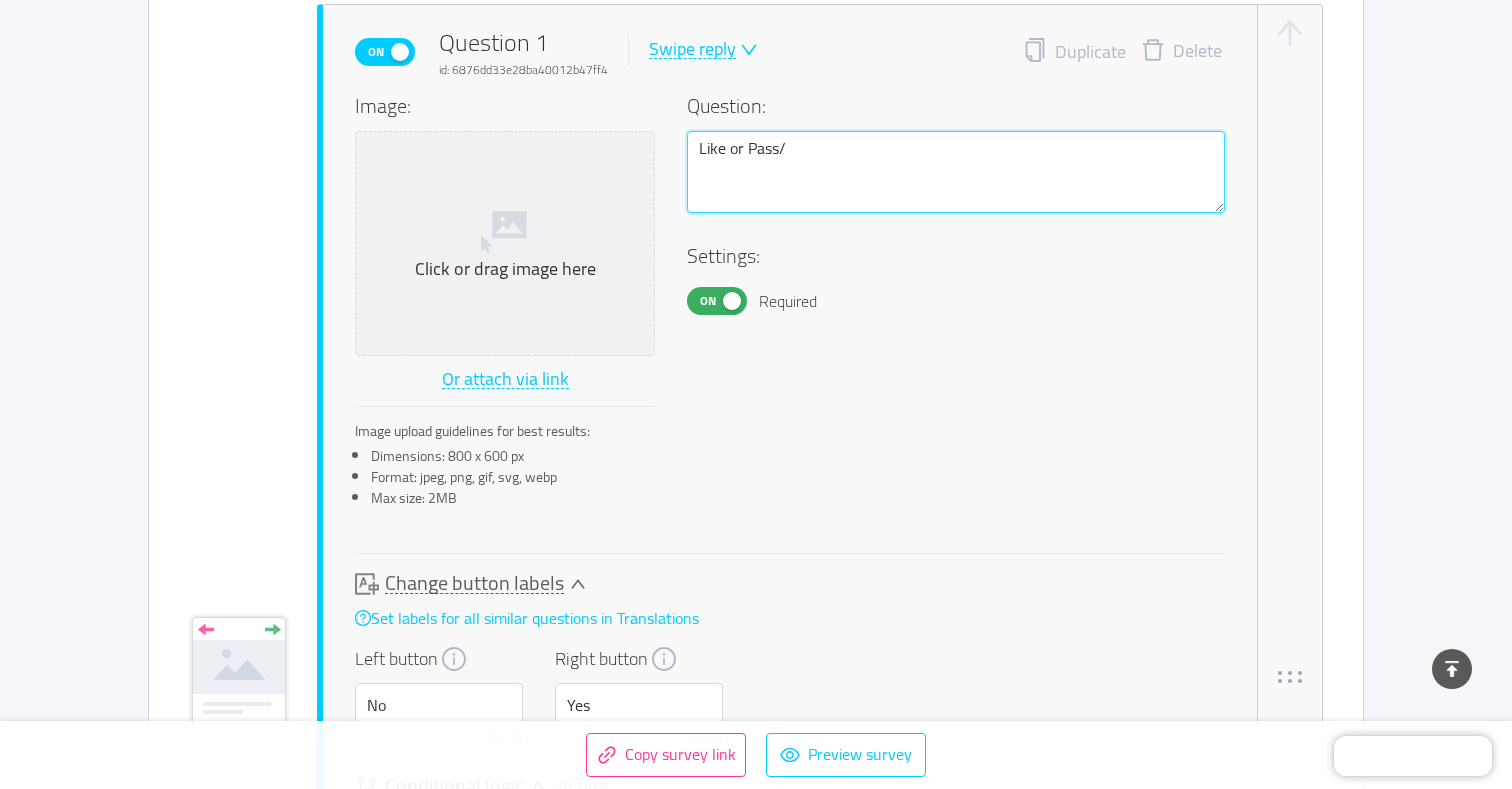 type 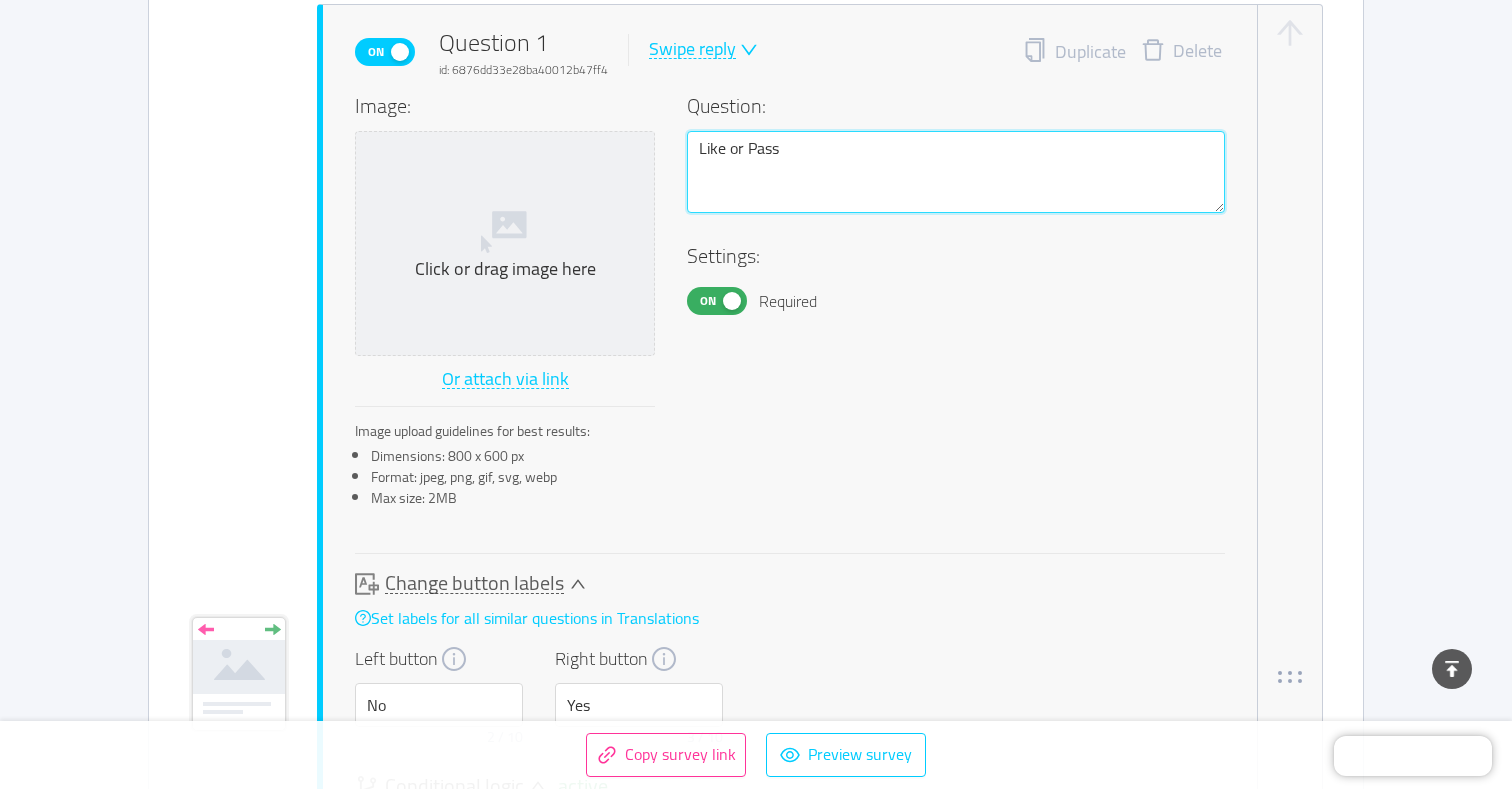 type 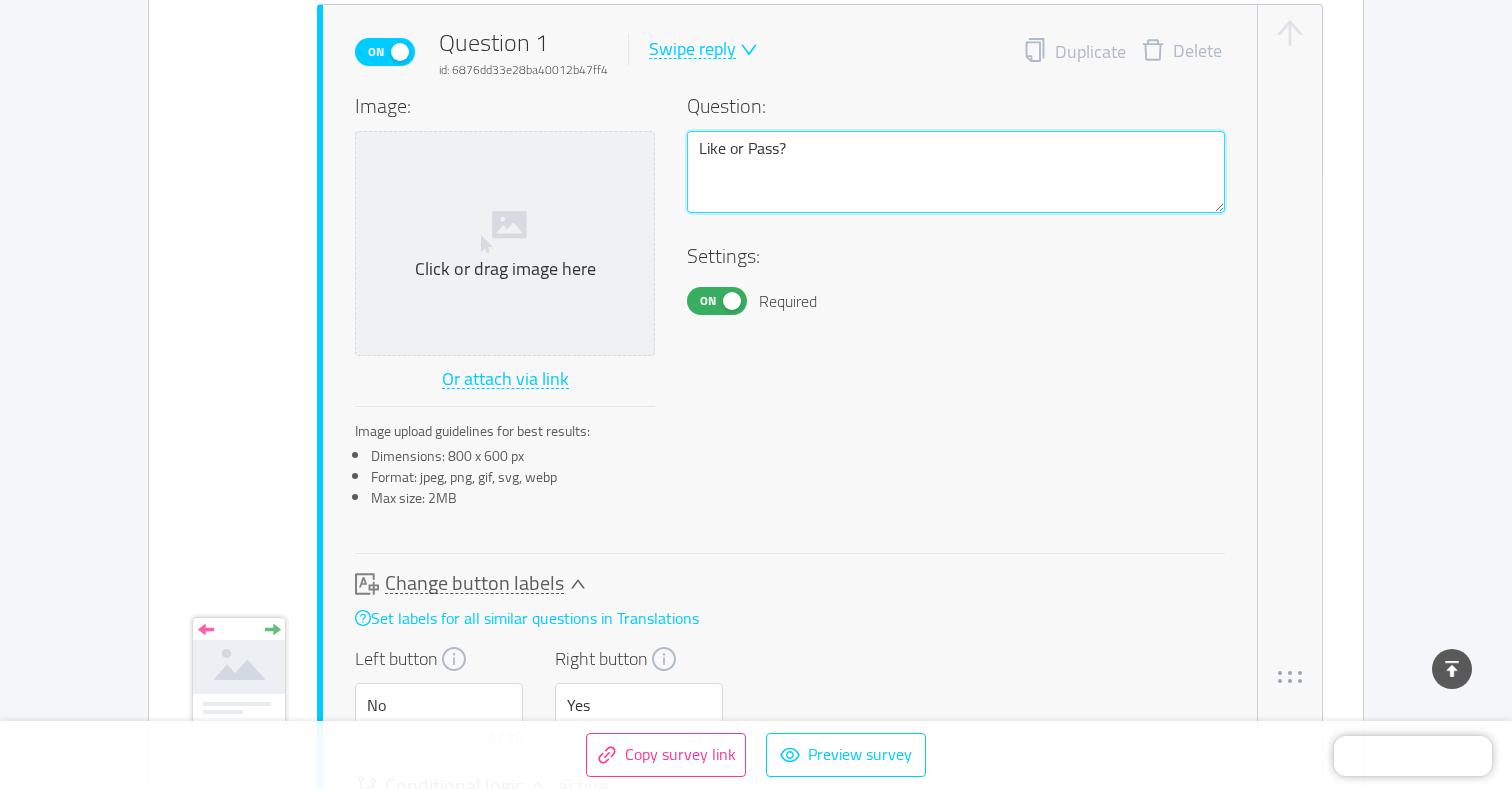 click on "Like or Pass?" at bounding box center (956, 172) 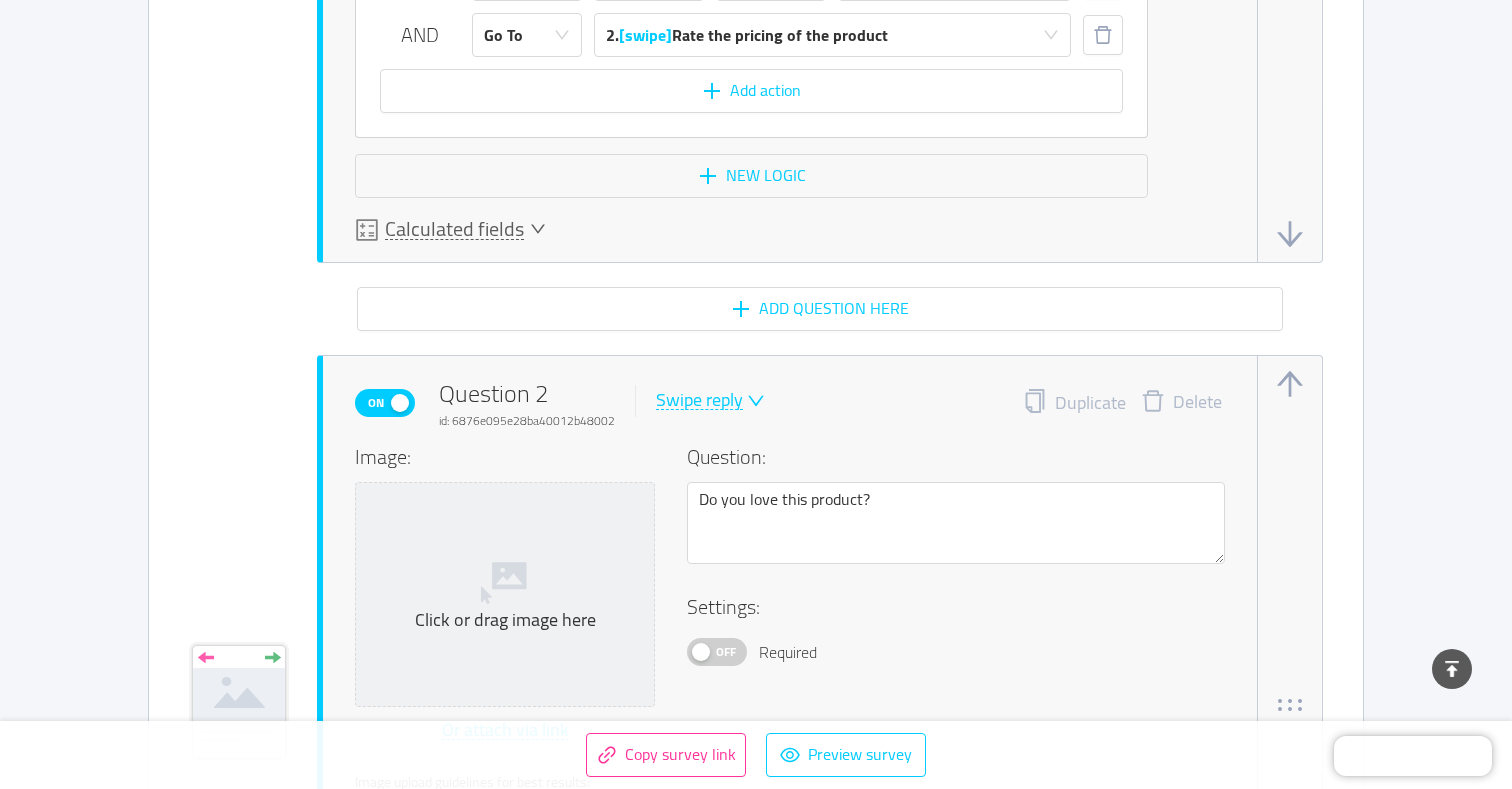 scroll, scrollTop: 2179, scrollLeft: 0, axis: vertical 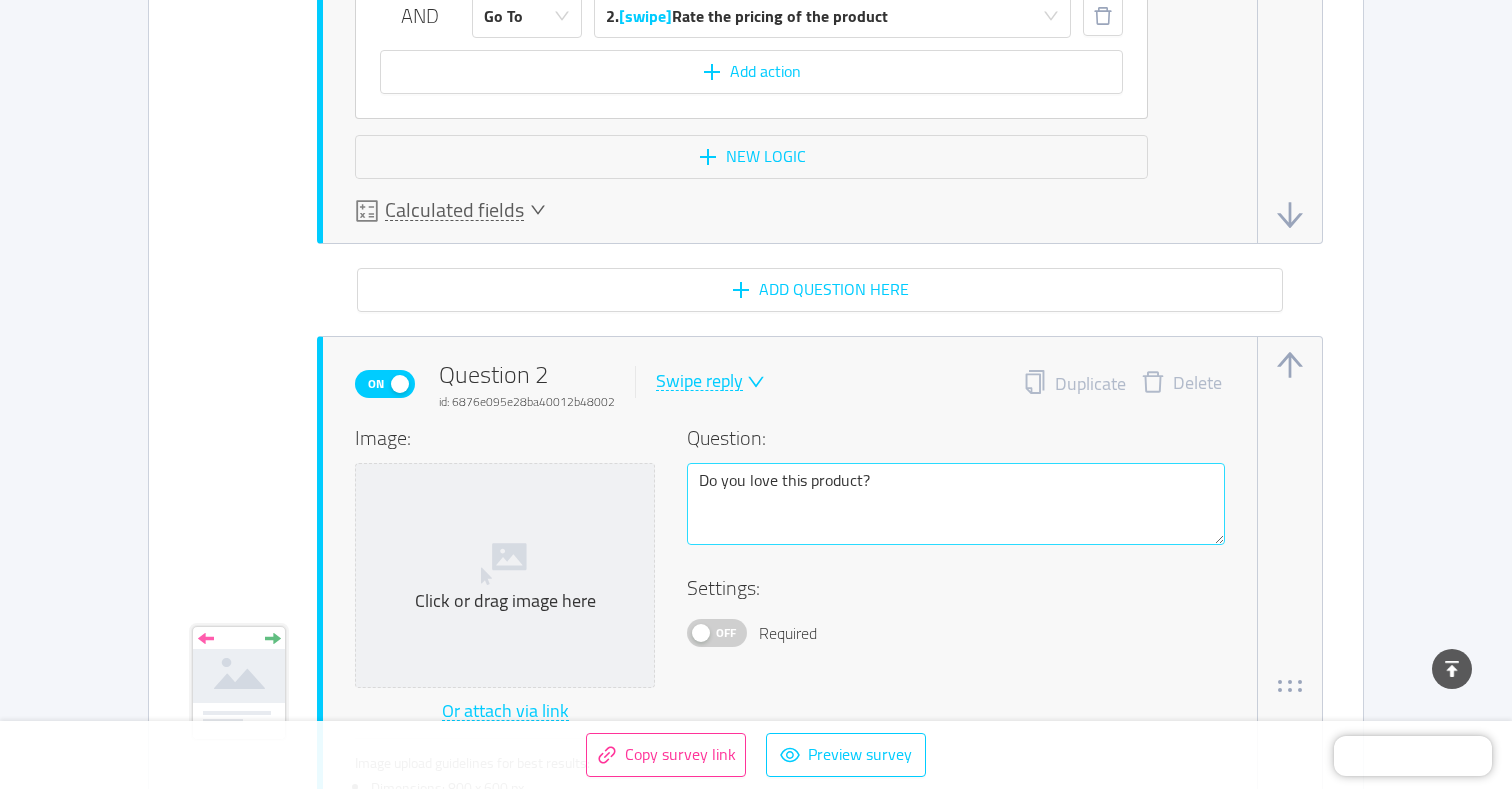 type on "Like or Pass?" 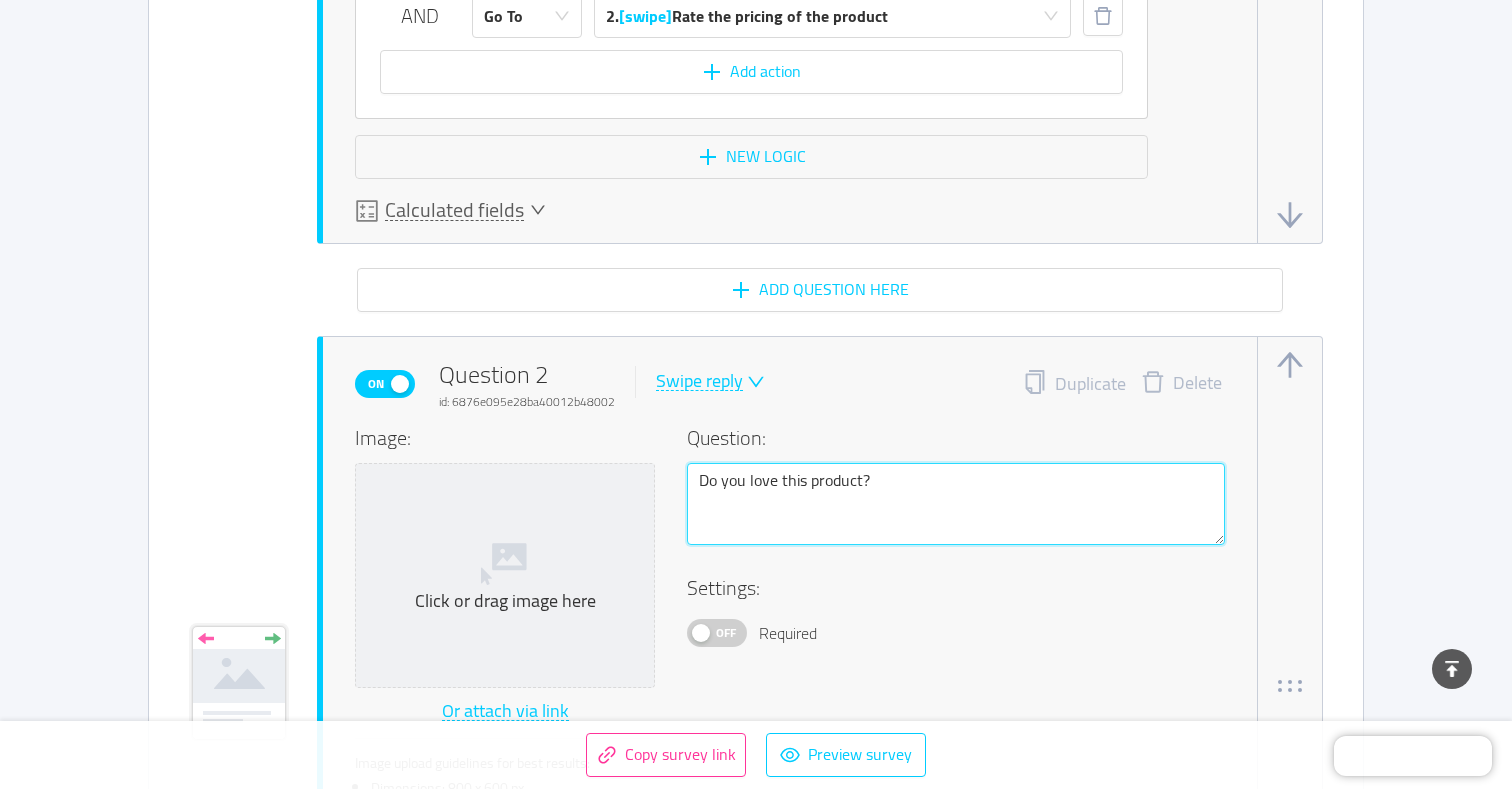 click on "Do you love this product?" at bounding box center [956, 504] 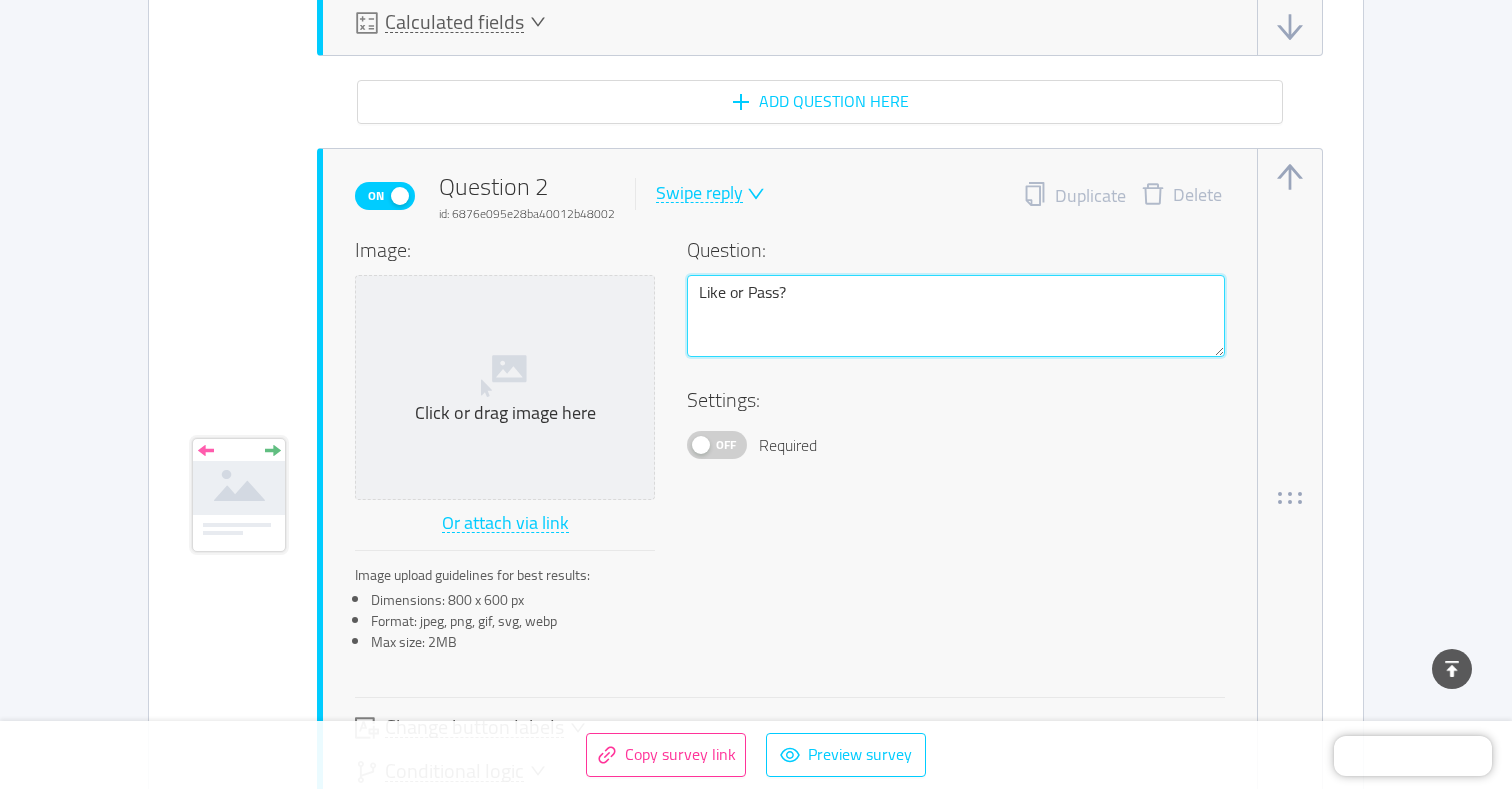 scroll, scrollTop: 2385, scrollLeft: 0, axis: vertical 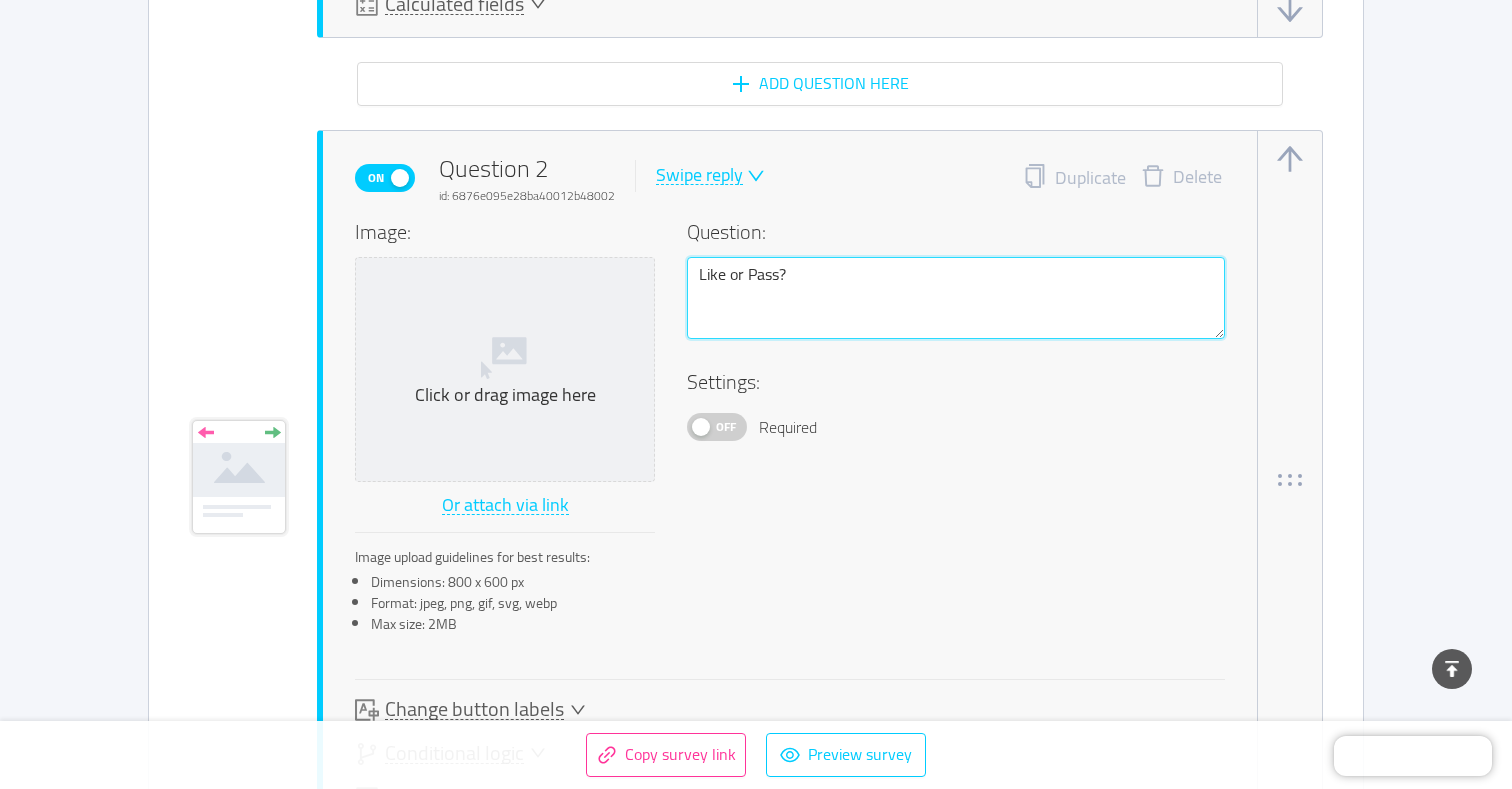type on "Like or Pass?" 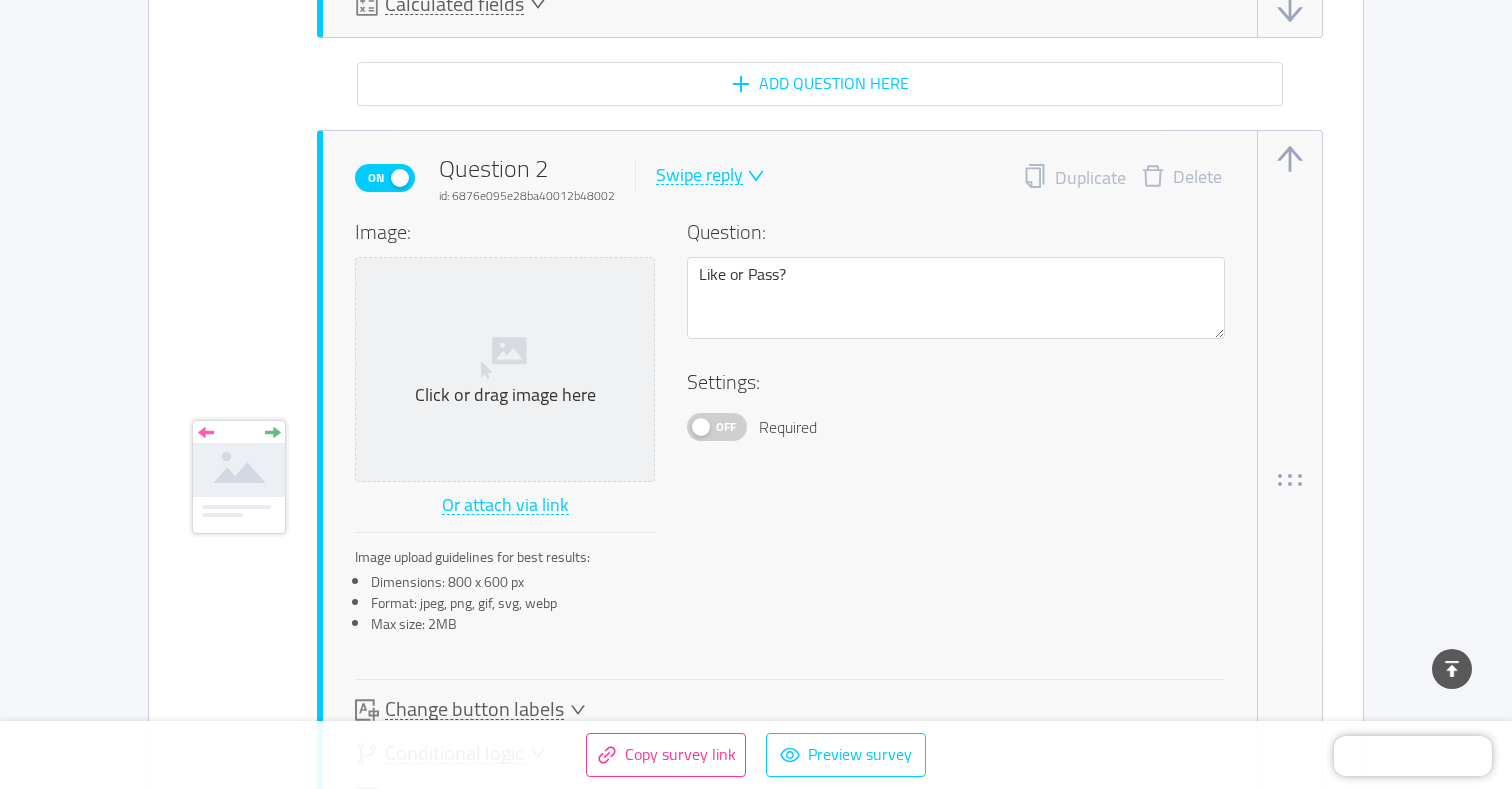 click on "Image:    Click or drag image here  Or attach via link Image upload guidelines for best results: Dimensions: 800 x 600 px Format: jpeg, png, gif, svg, webp Max size: 2MB Question: Like or Pass? Settings: Off Required" at bounding box center [790, 433] 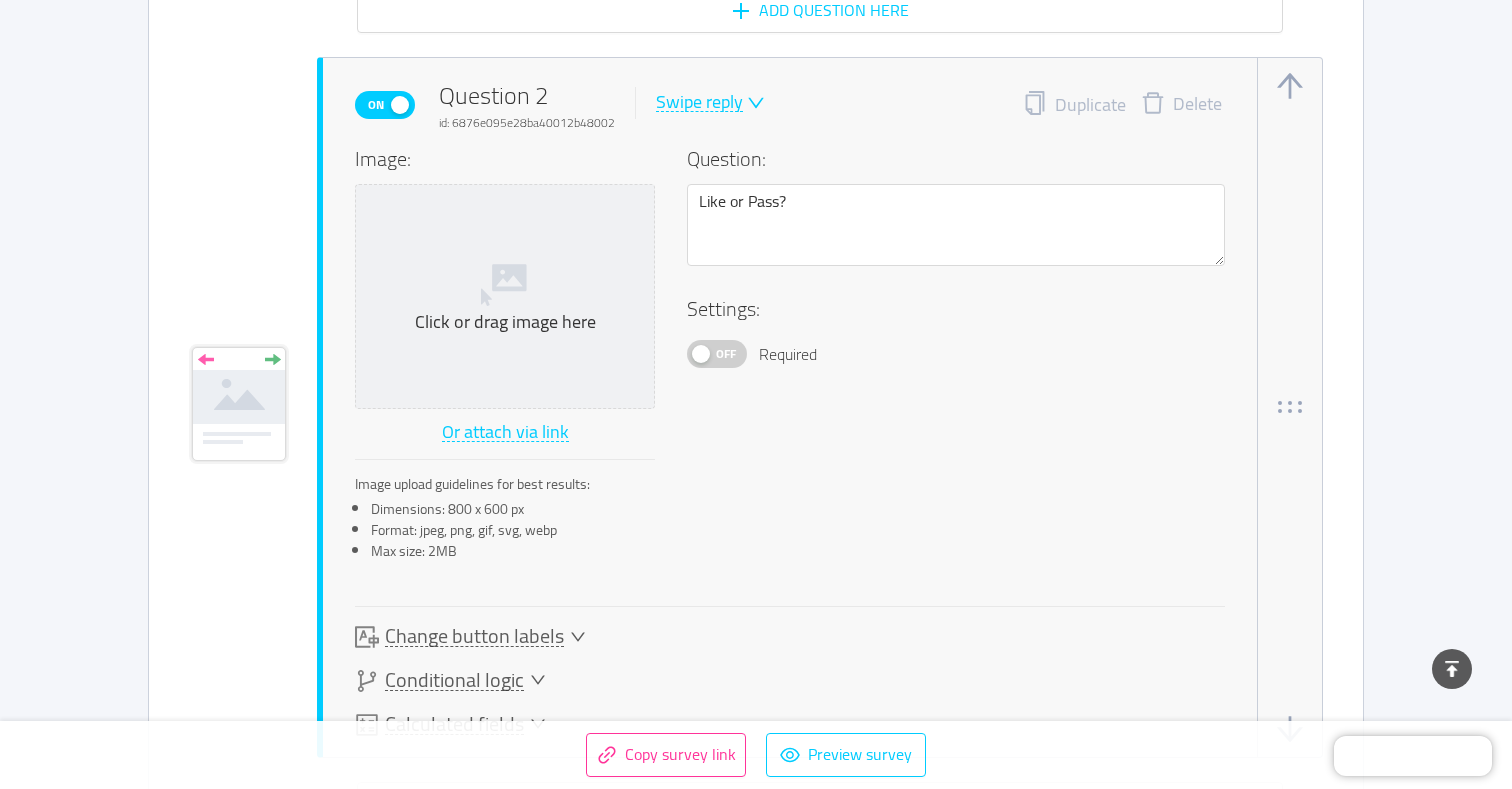 scroll, scrollTop: 2463, scrollLeft: 0, axis: vertical 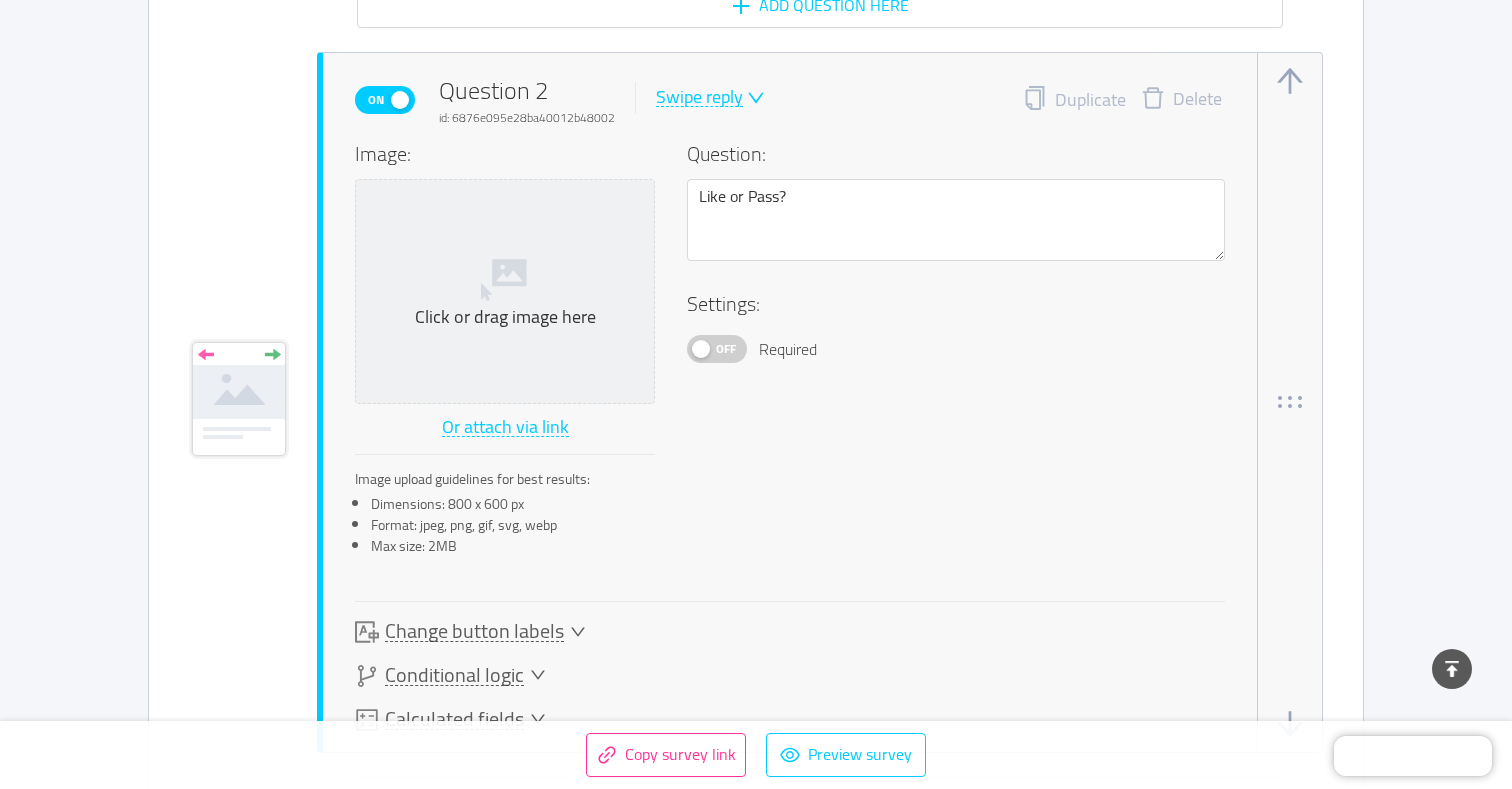 click on "Off" at bounding box center [717, 349] 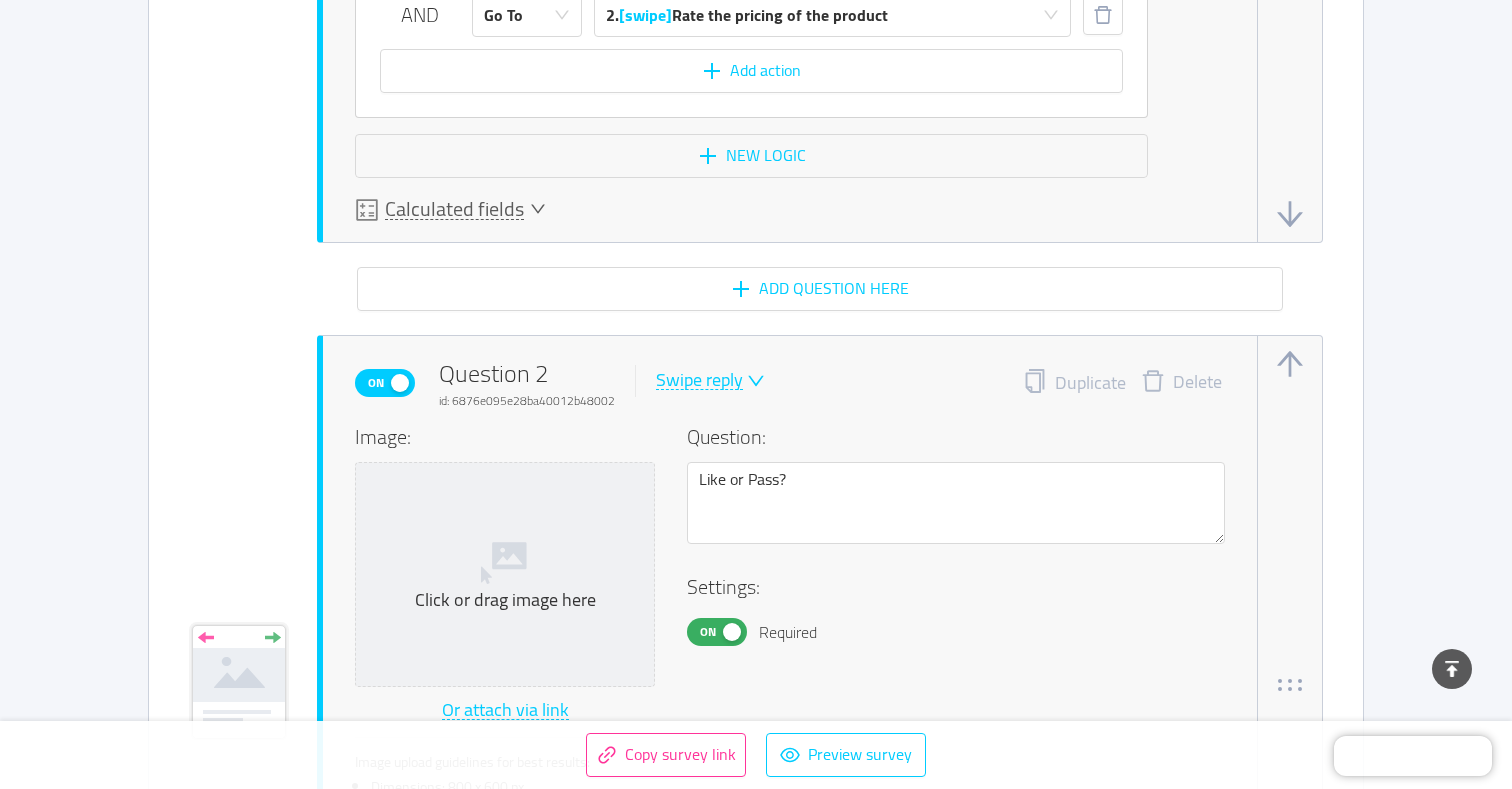 scroll, scrollTop: 2204, scrollLeft: 0, axis: vertical 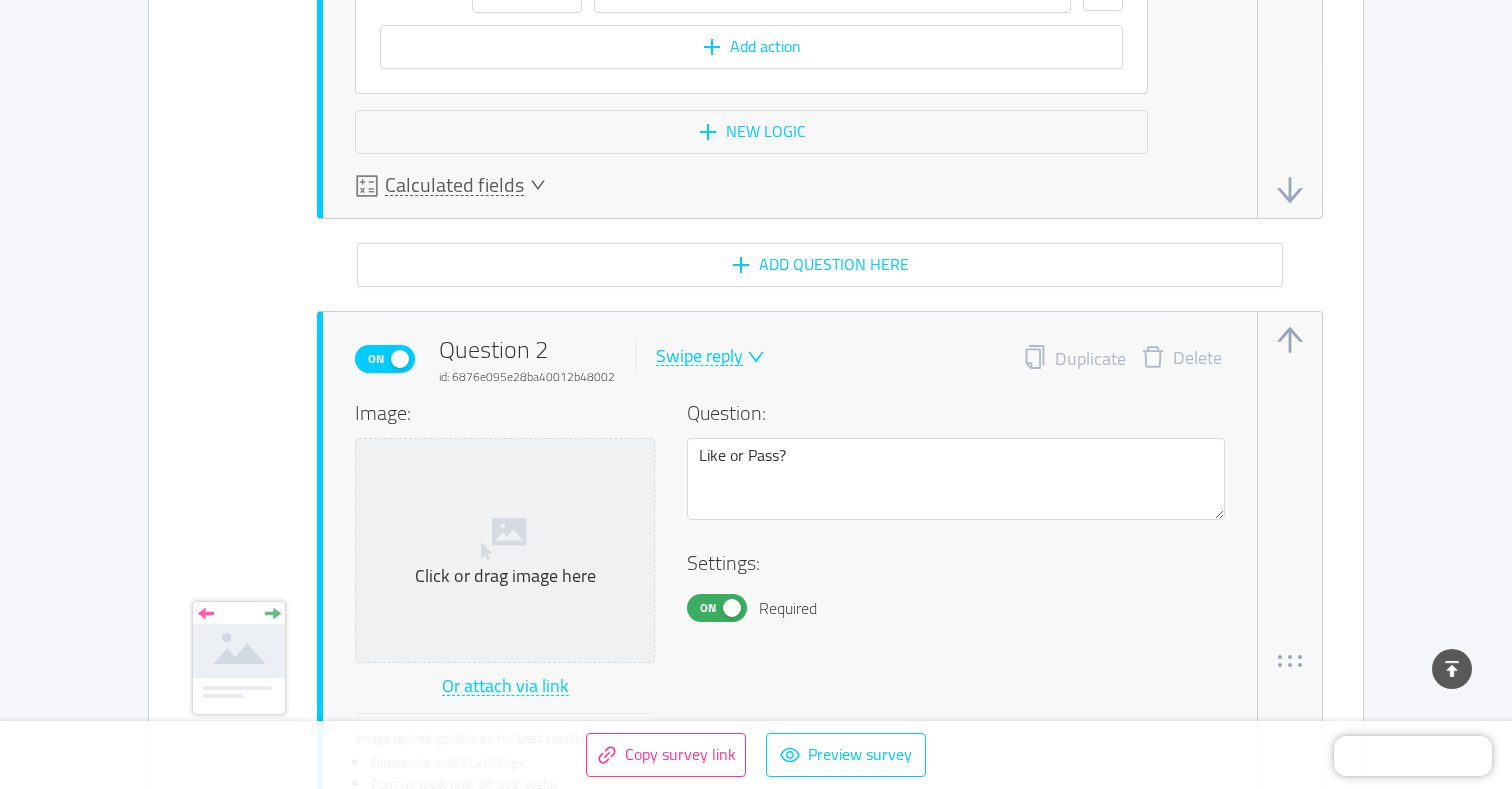 click on "Image:    Click or drag image here  Or attach via link Image upload guidelines for best results: Dimensions: 800 x 600 px Format: jpeg, png, gif, svg, webp Max size: 2MB Question: Like or Pass? Settings: On Required  Change button labels   Set labels for all similar questions in Translations  Left button No  2 / 10  Right button Yes  3 / 10   active   Conditional logic   Learn more  On Logic 1 Delete IF  Answer   is   Yes  Add condition  THEN   Calculate   Score   +   AND   Go To  2.  [swipe]   Rate the pricing of the product  Add action New logic  Calculated fields" at bounding box center [790, -422] 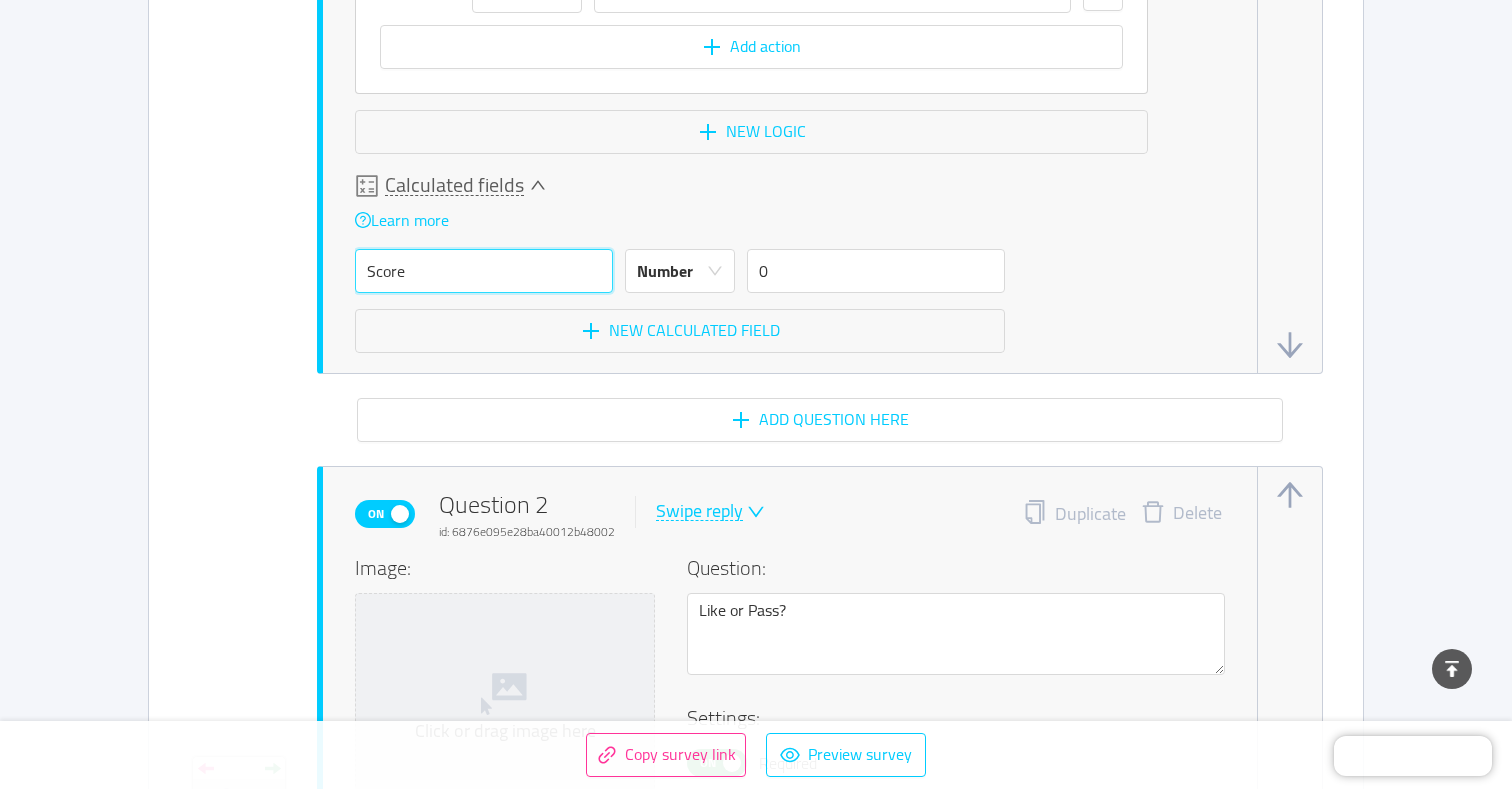 click on "Score" at bounding box center (484, 271) 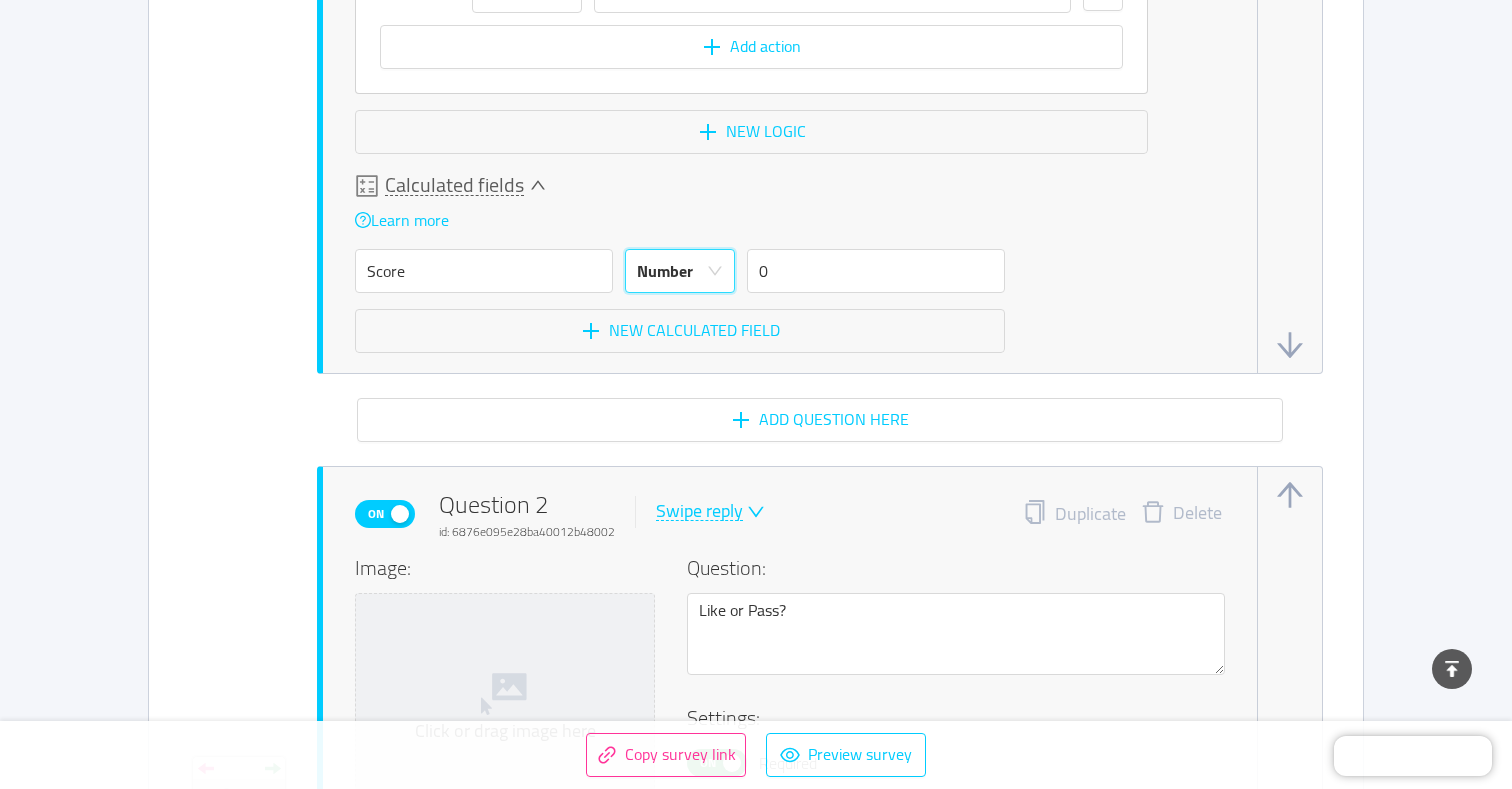 click on "Number" at bounding box center (665, 271) 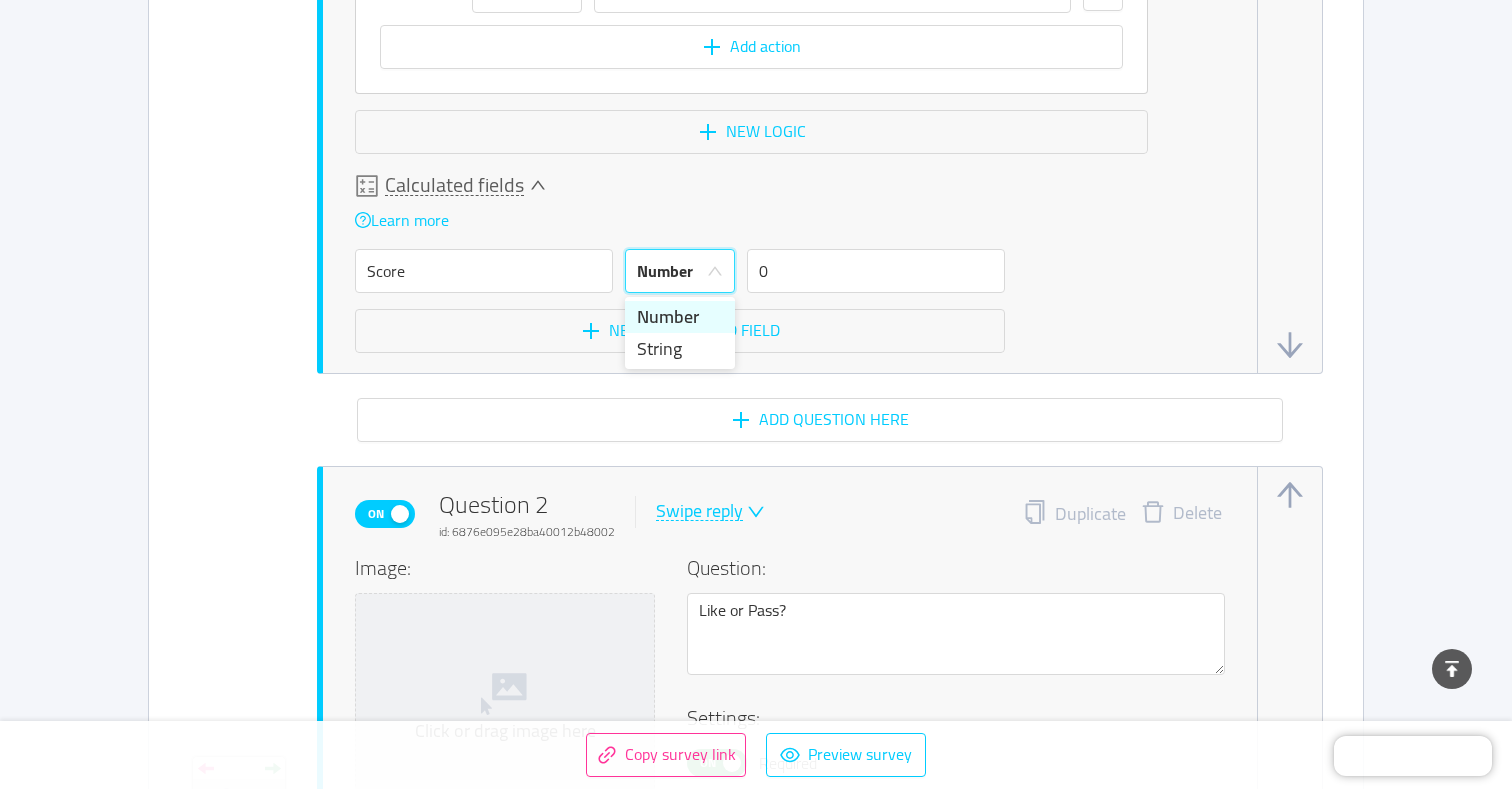 click on "Number" at bounding box center [665, 271] 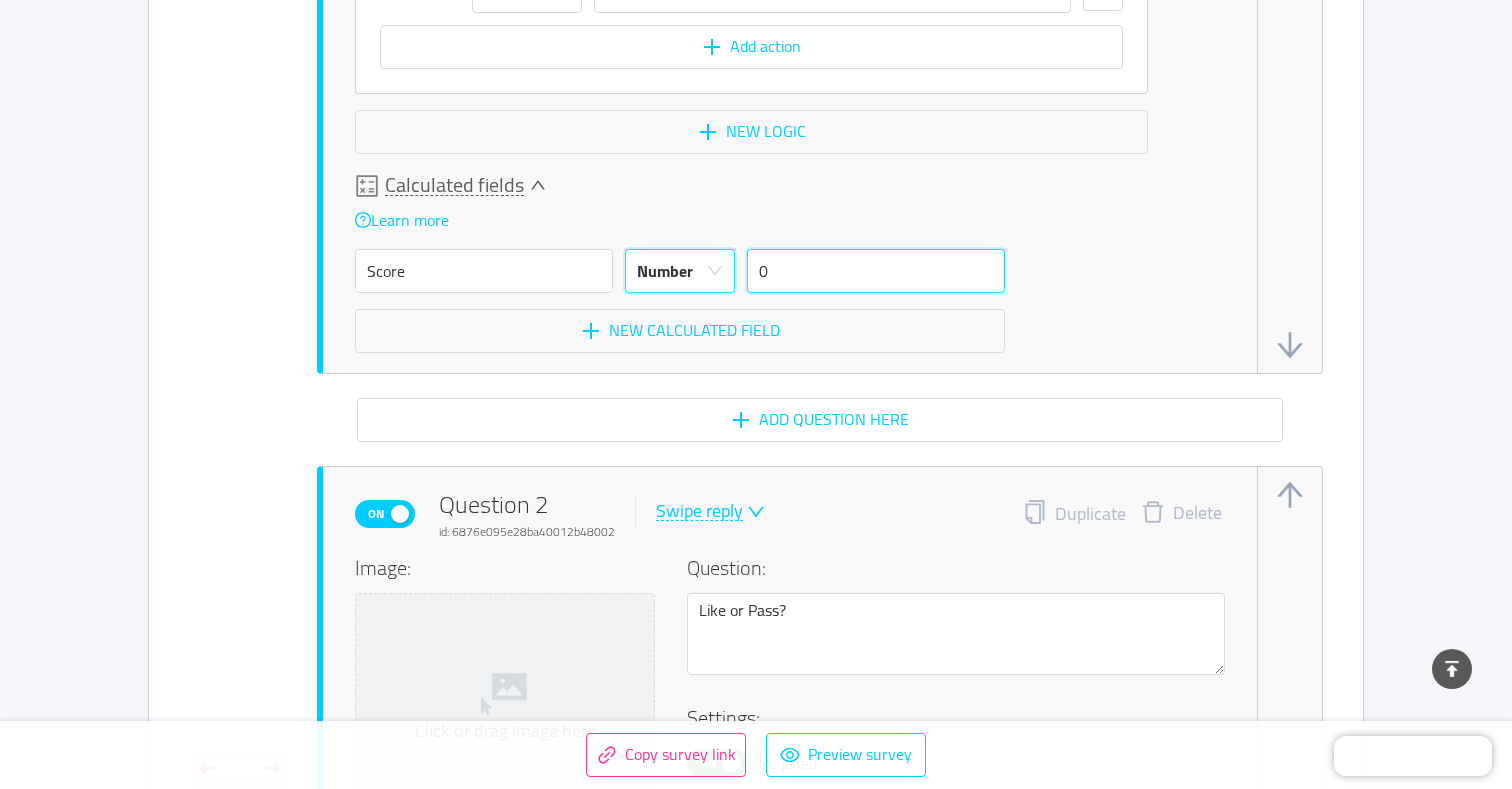 click on "0" at bounding box center (876, 271) 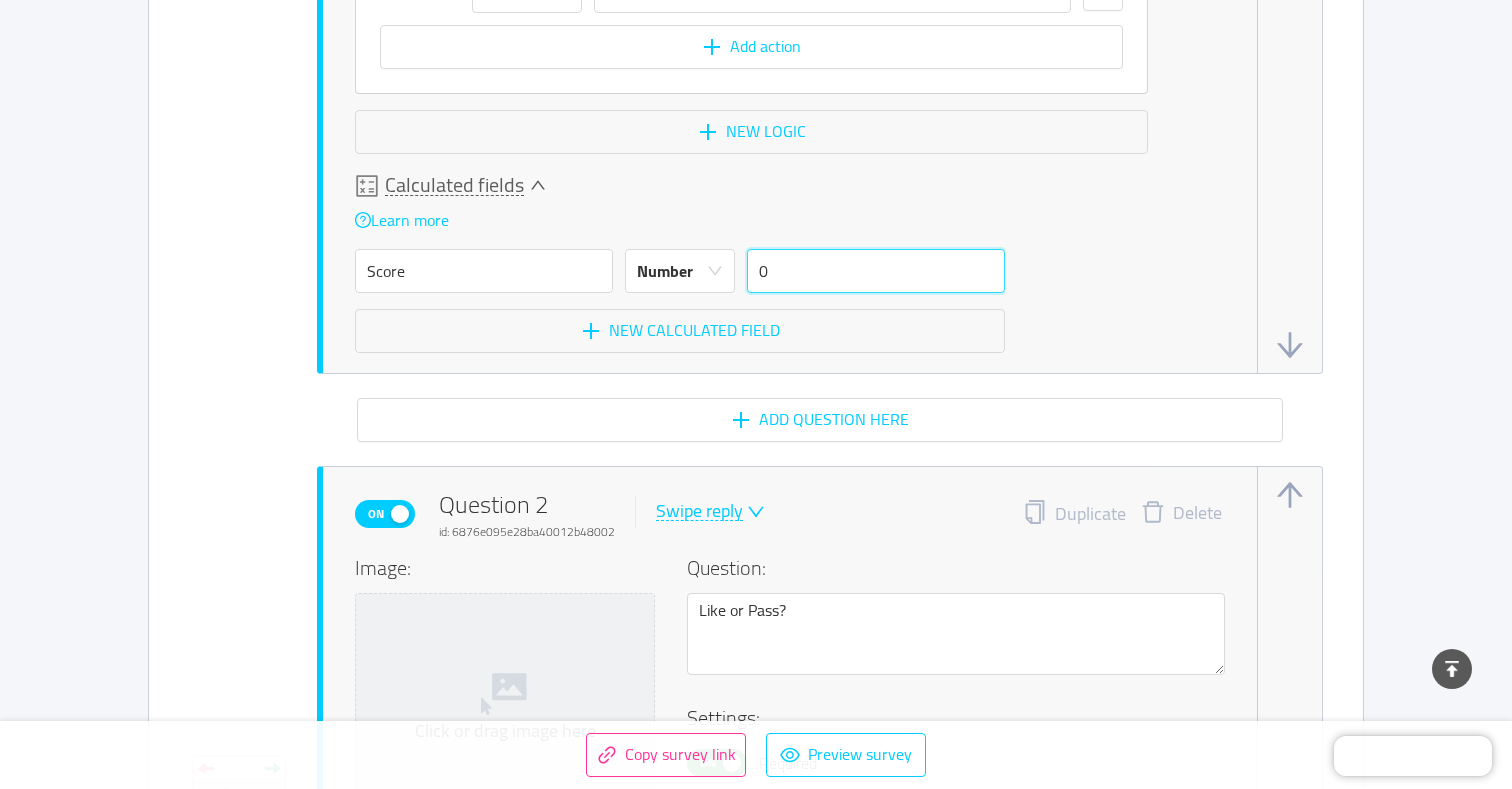 click on "0" at bounding box center (876, 271) 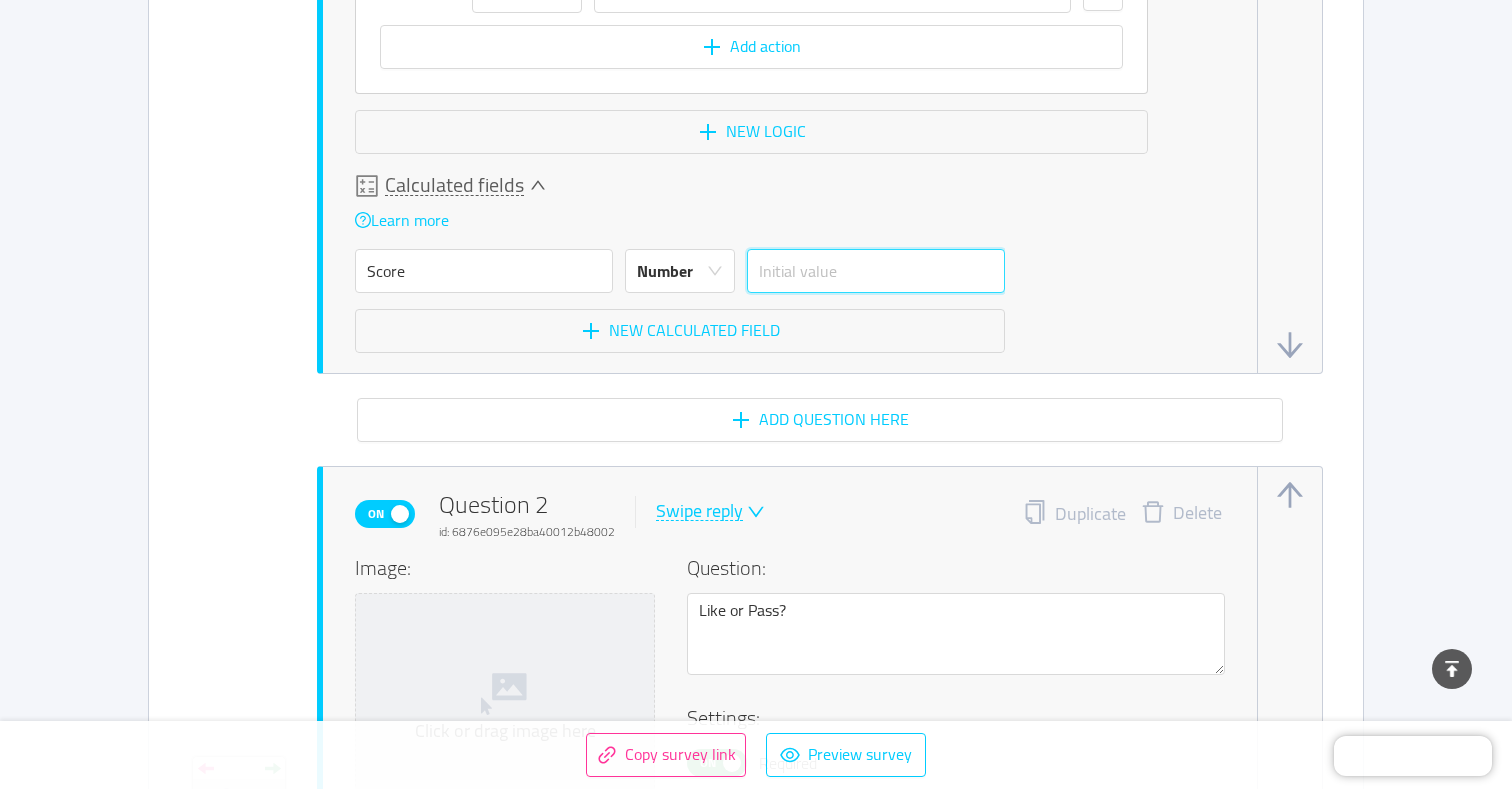type 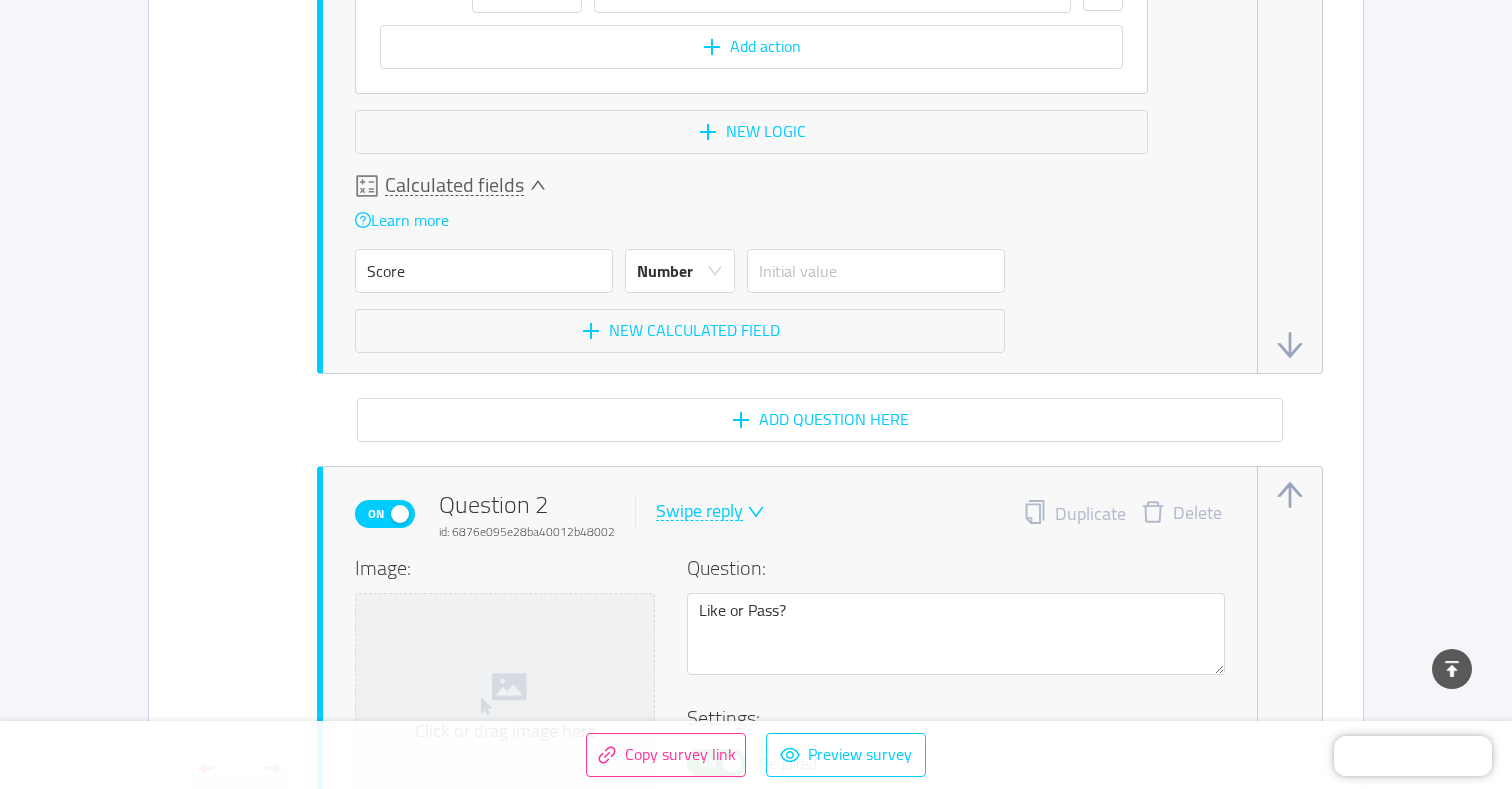 click on "Calculated fields   Learn more  Score  Number  New calculated field" at bounding box center (790, 263) 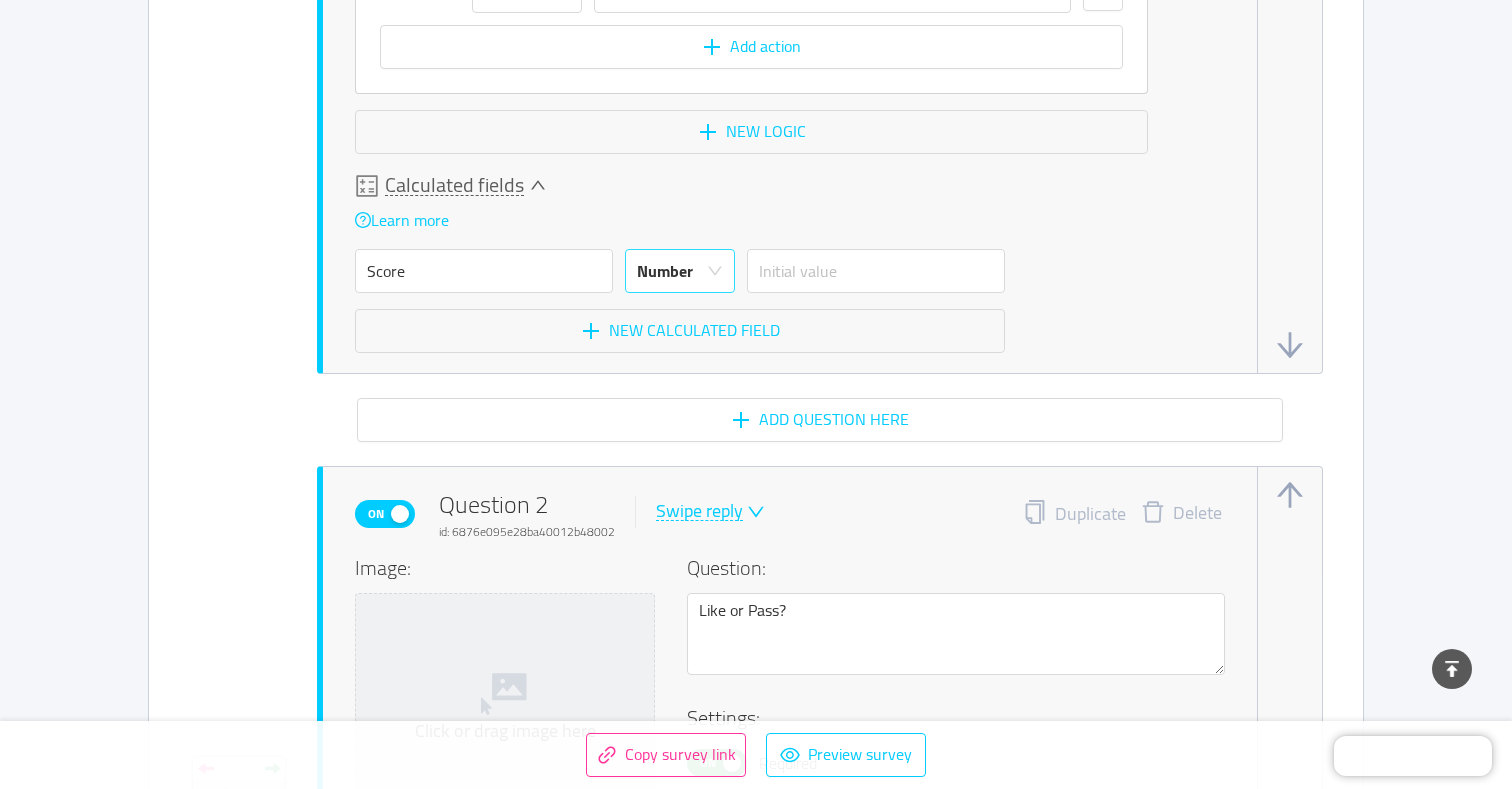 click on "Number" at bounding box center [665, 271] 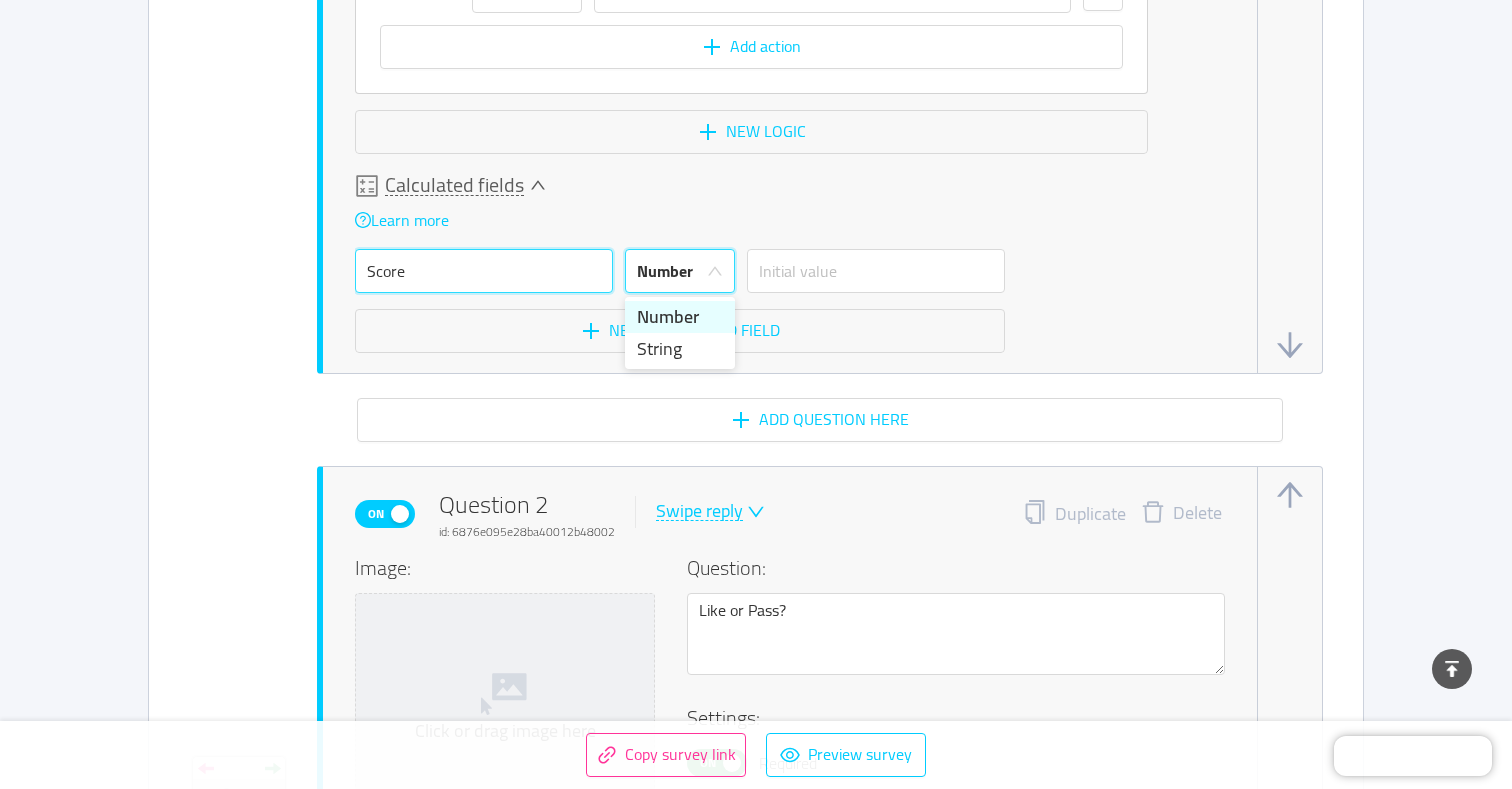 click on "Score" at bounding box center [484, 271] 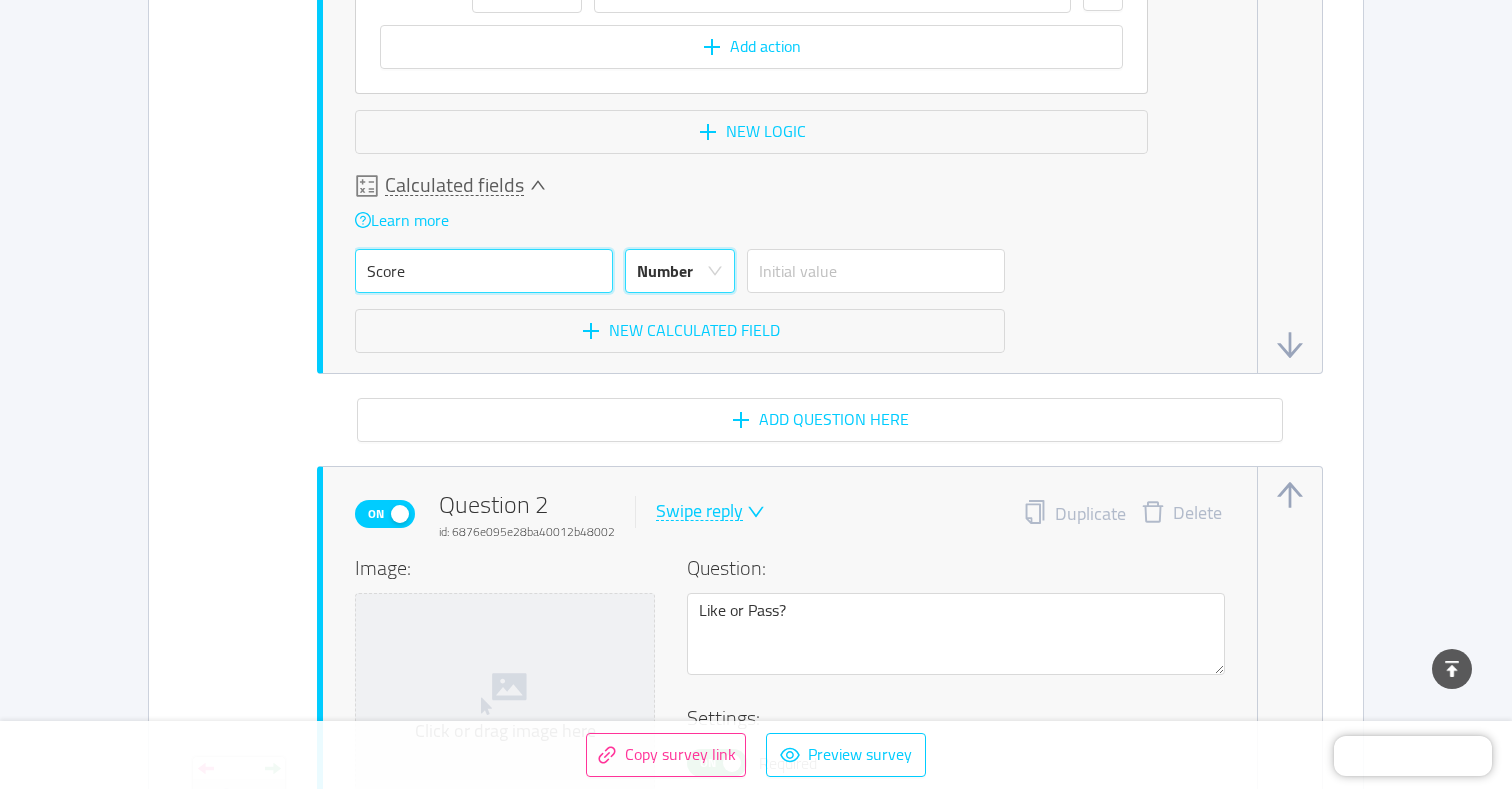click on "Score" at bounding box center (484, 271) 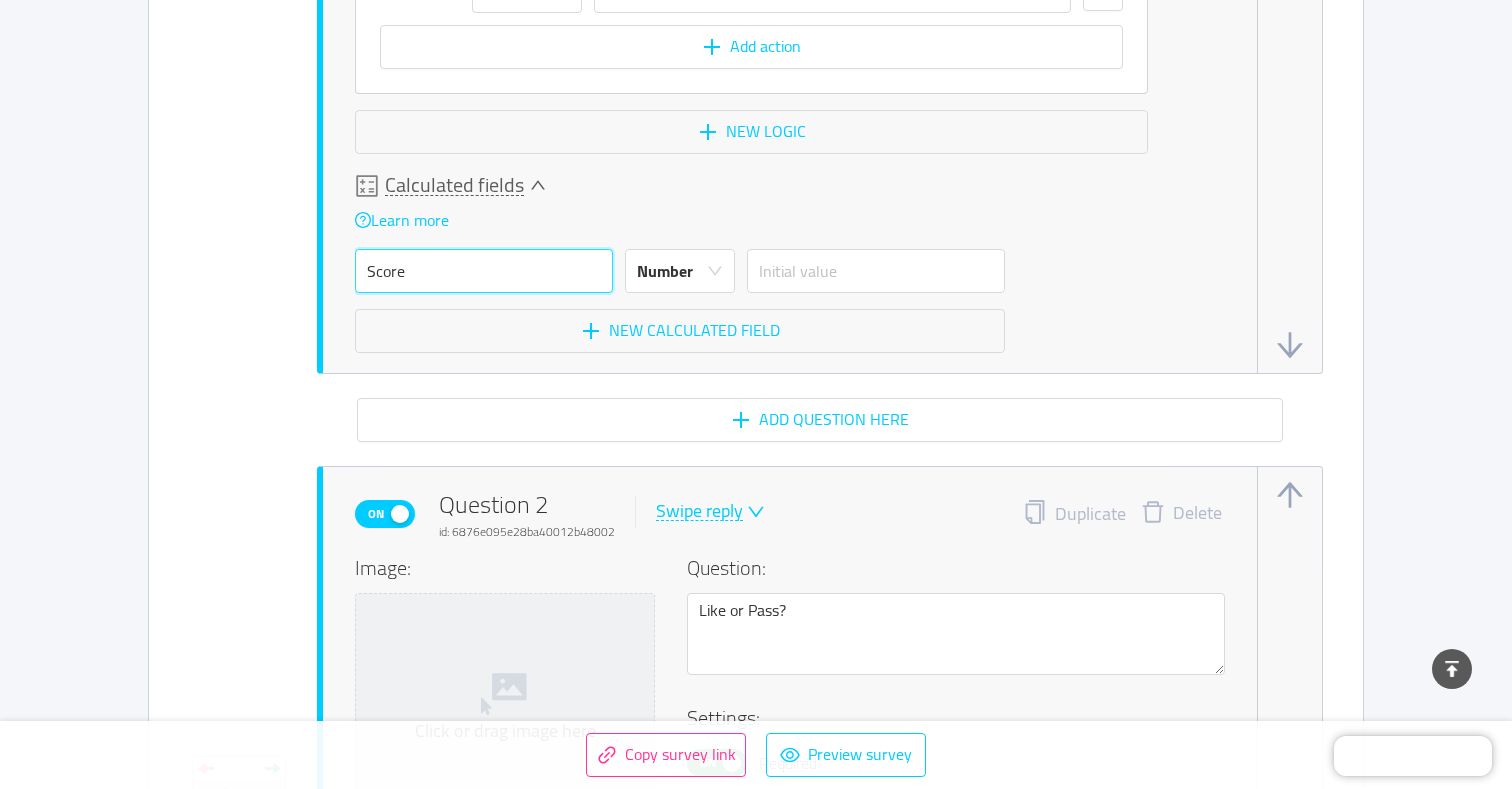 type on "P" 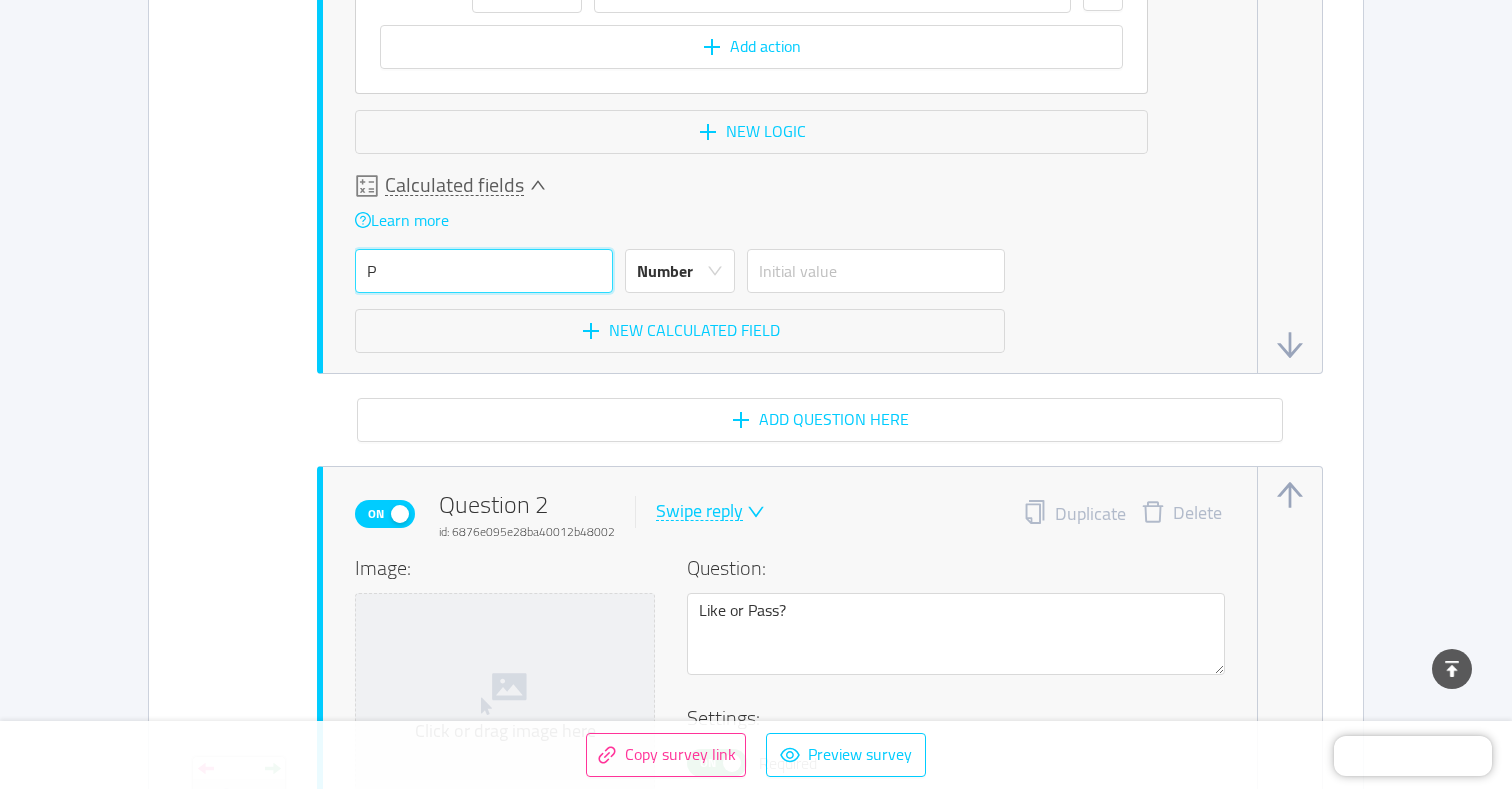 type on "Pr" 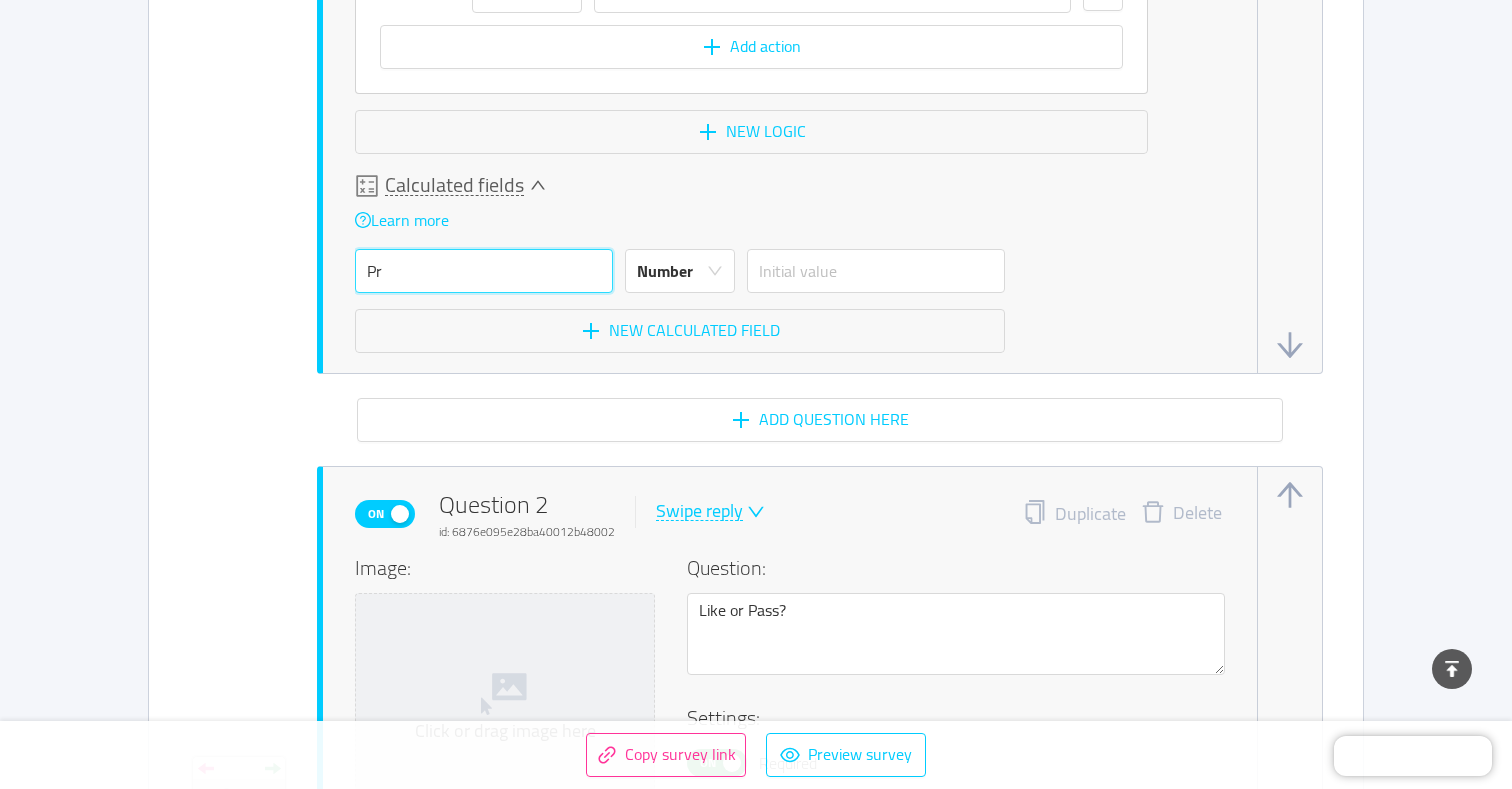 type on "Pri" 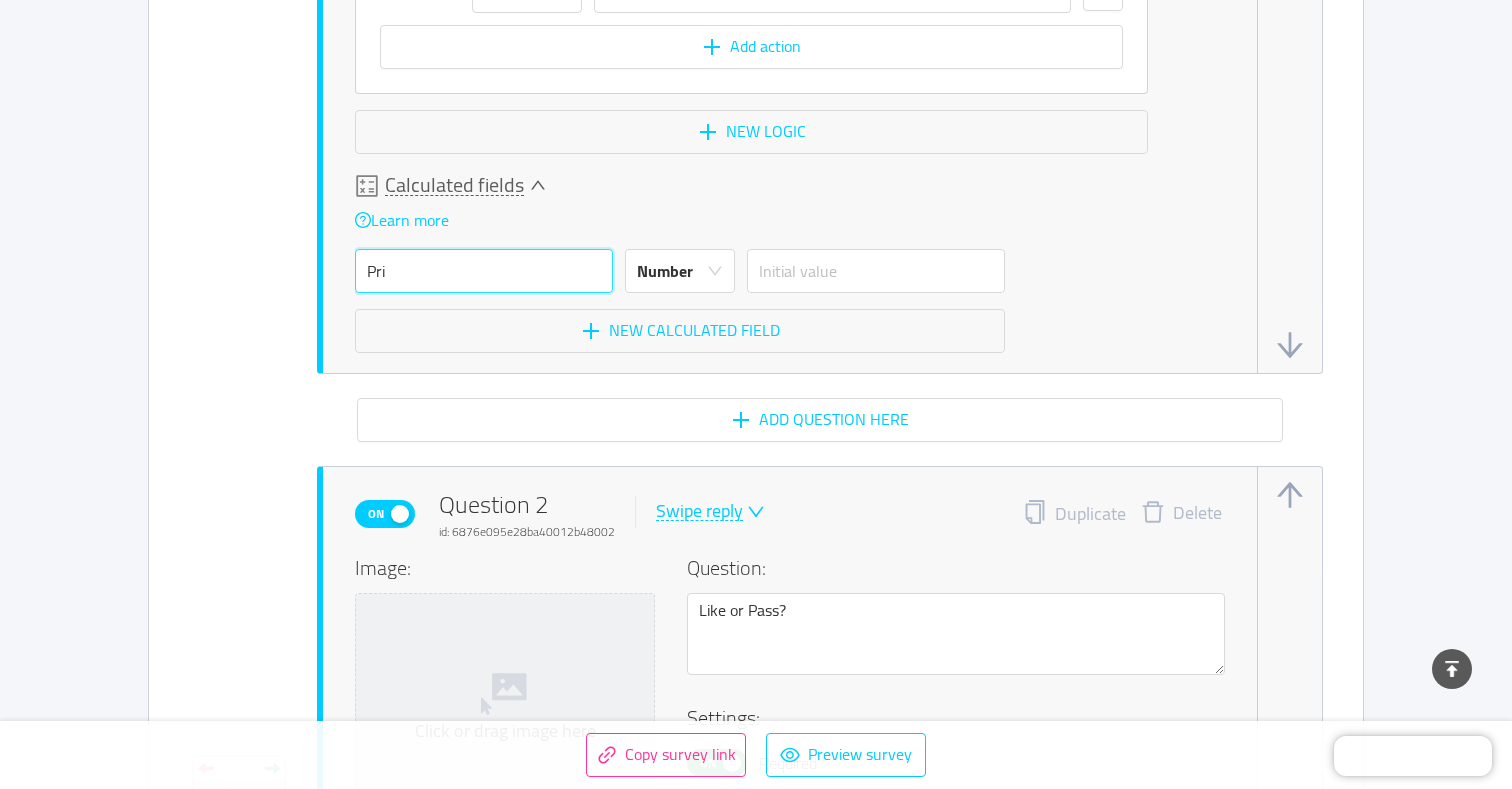 type on "Pric" 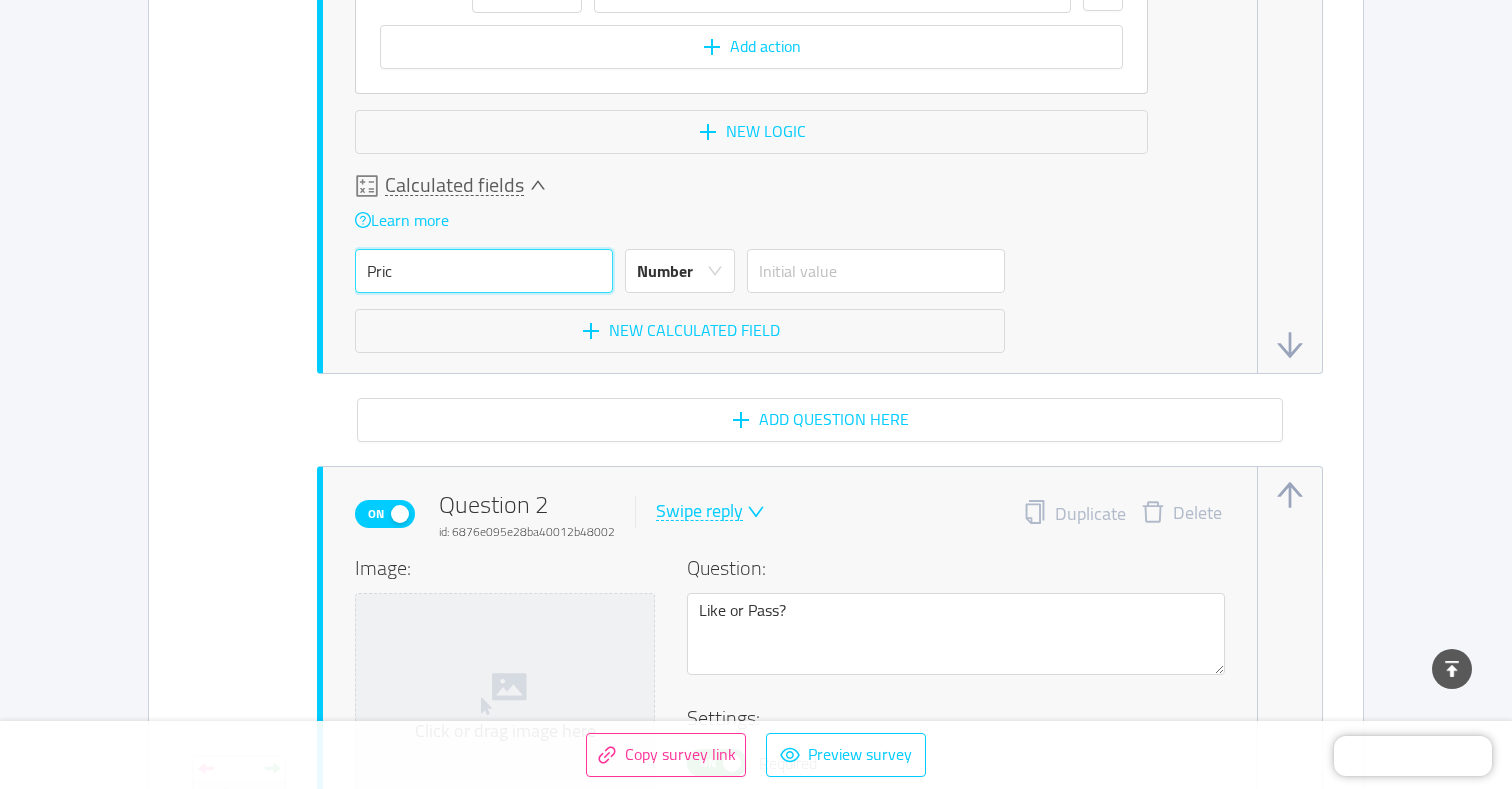 type on "Price" 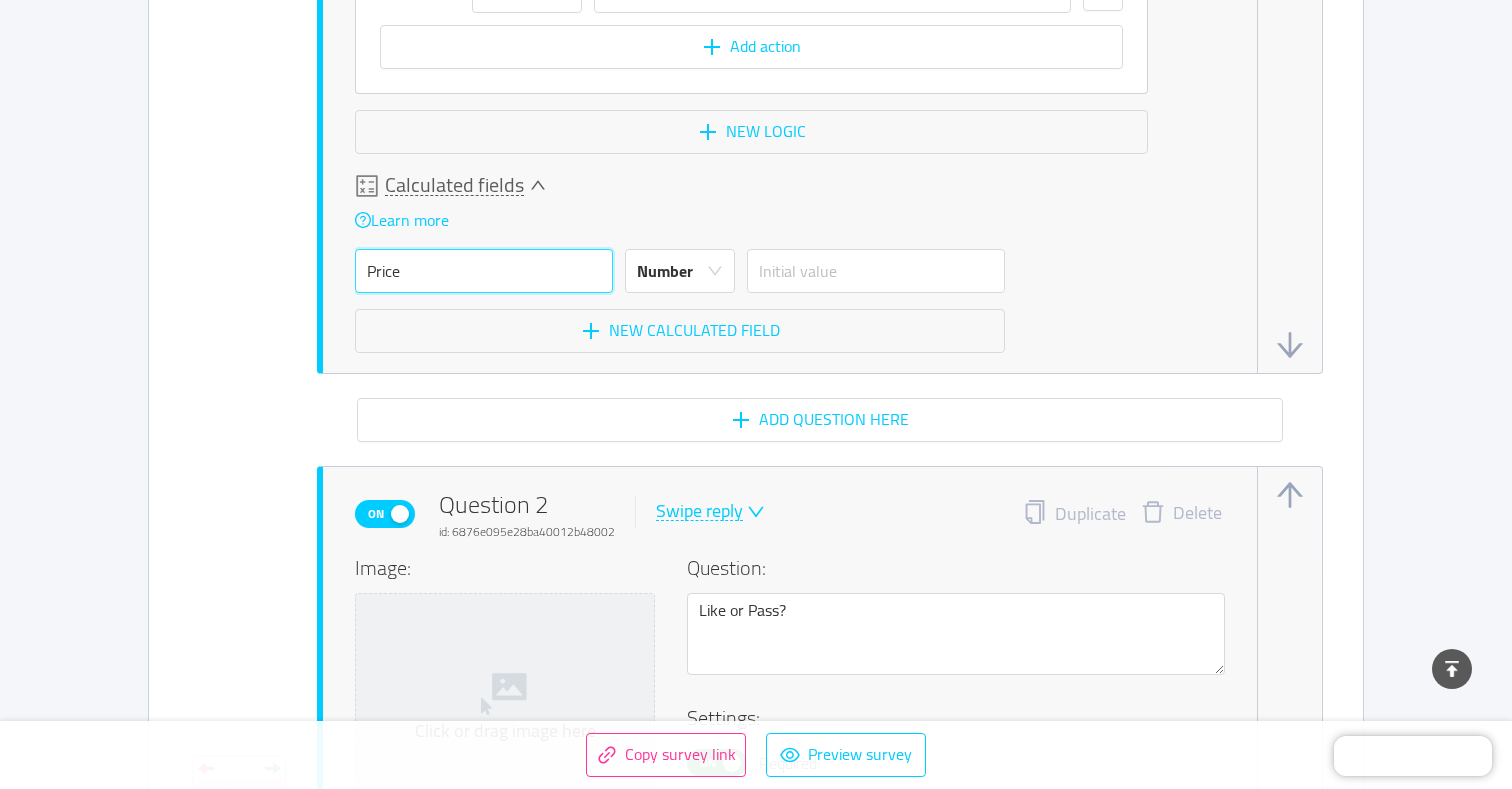 type on "Price" 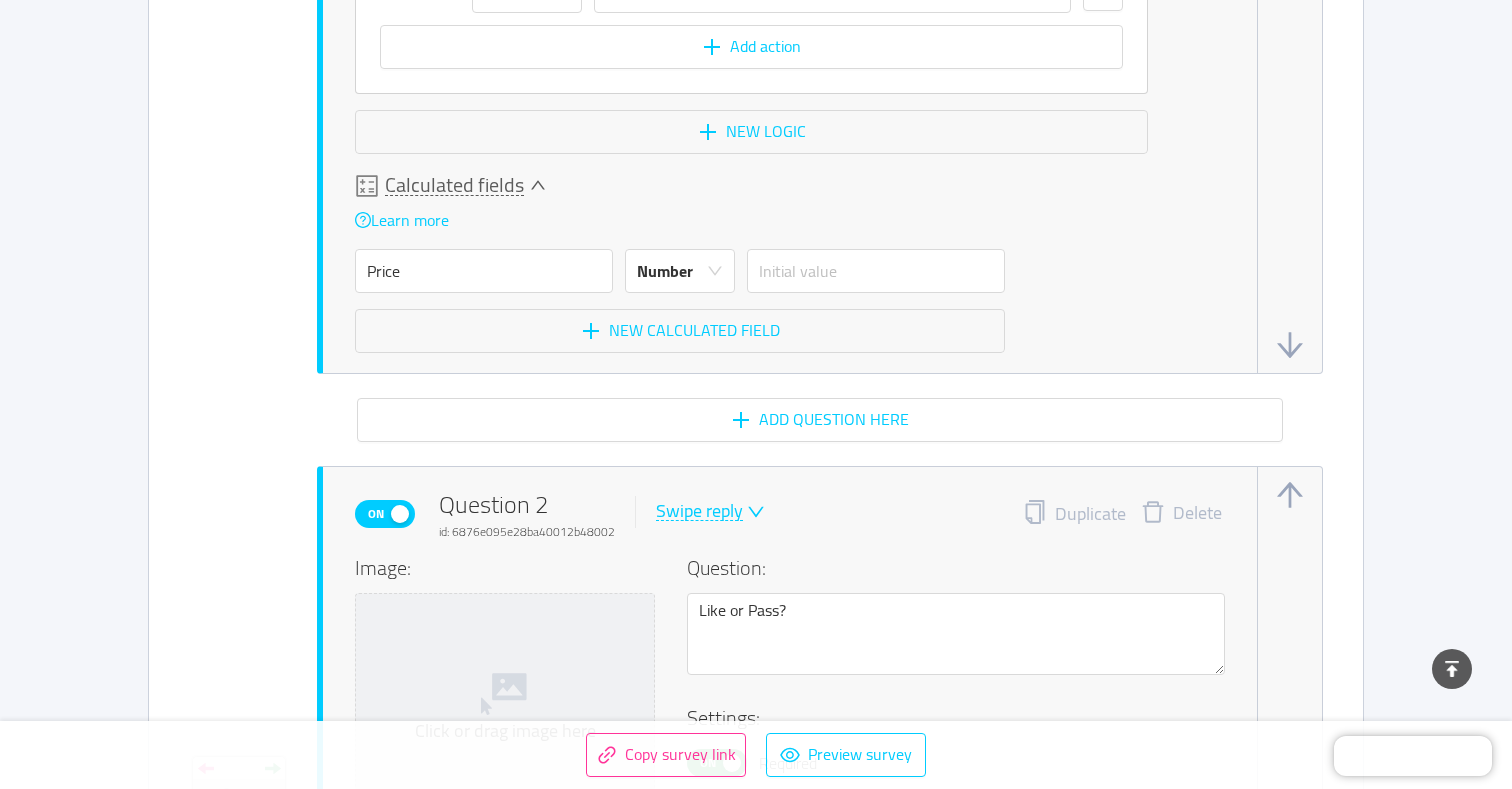 click on "Learn more" at bounding box center (680, 219) 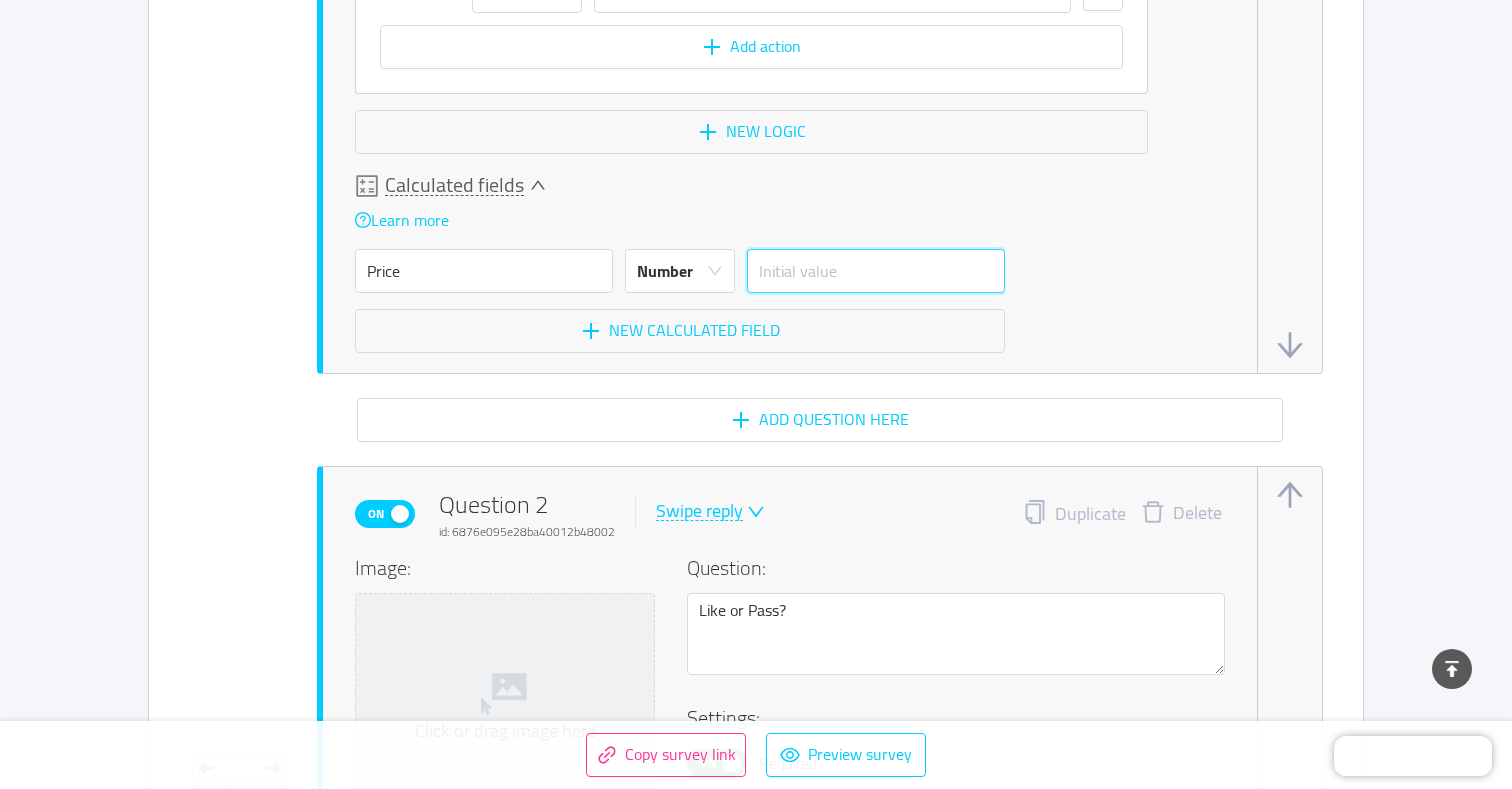 click at bounding box center (876, 271) 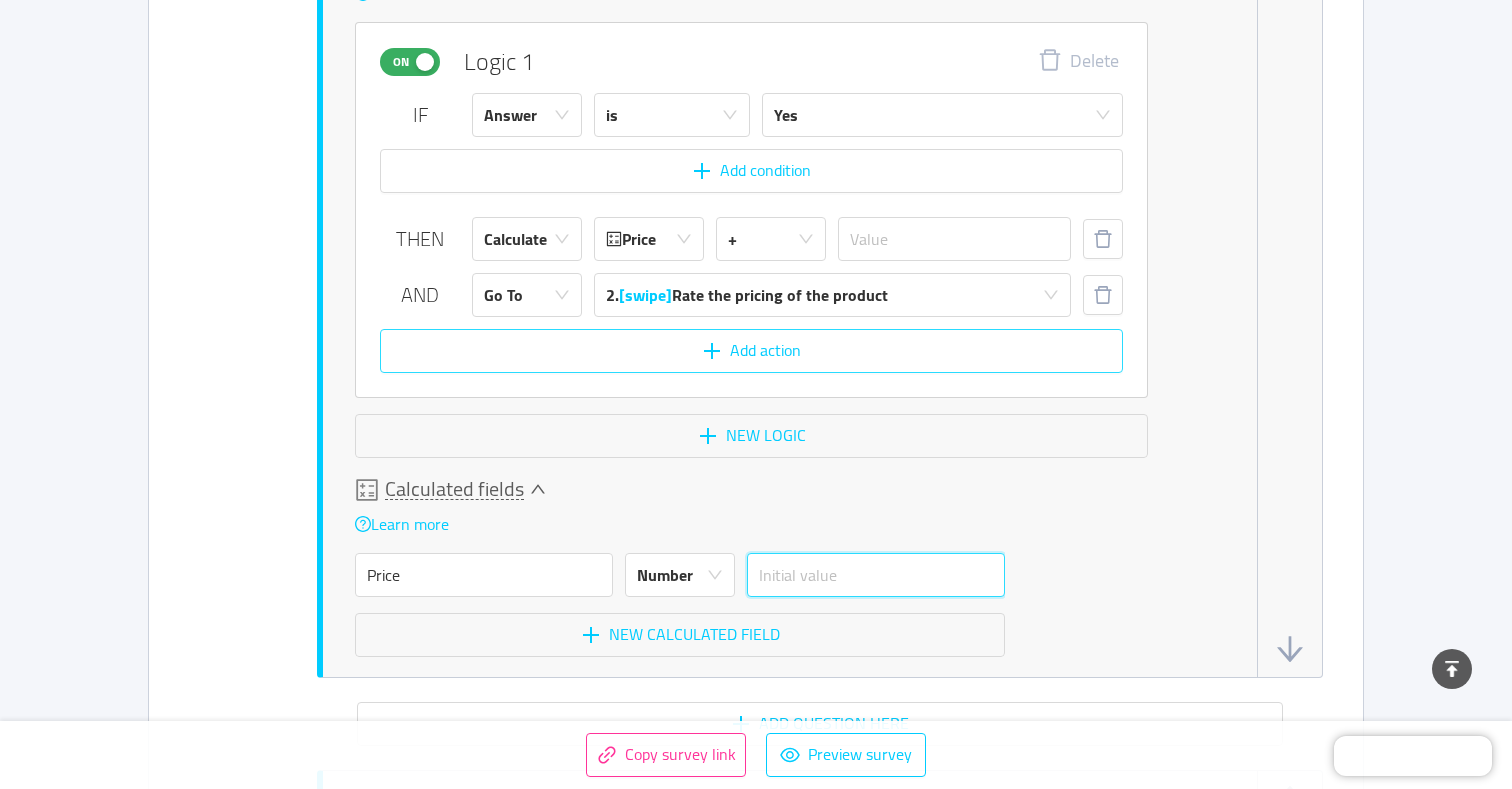 scroll, scrollTop: 1900, scrollLeft: 0, axis: vertical 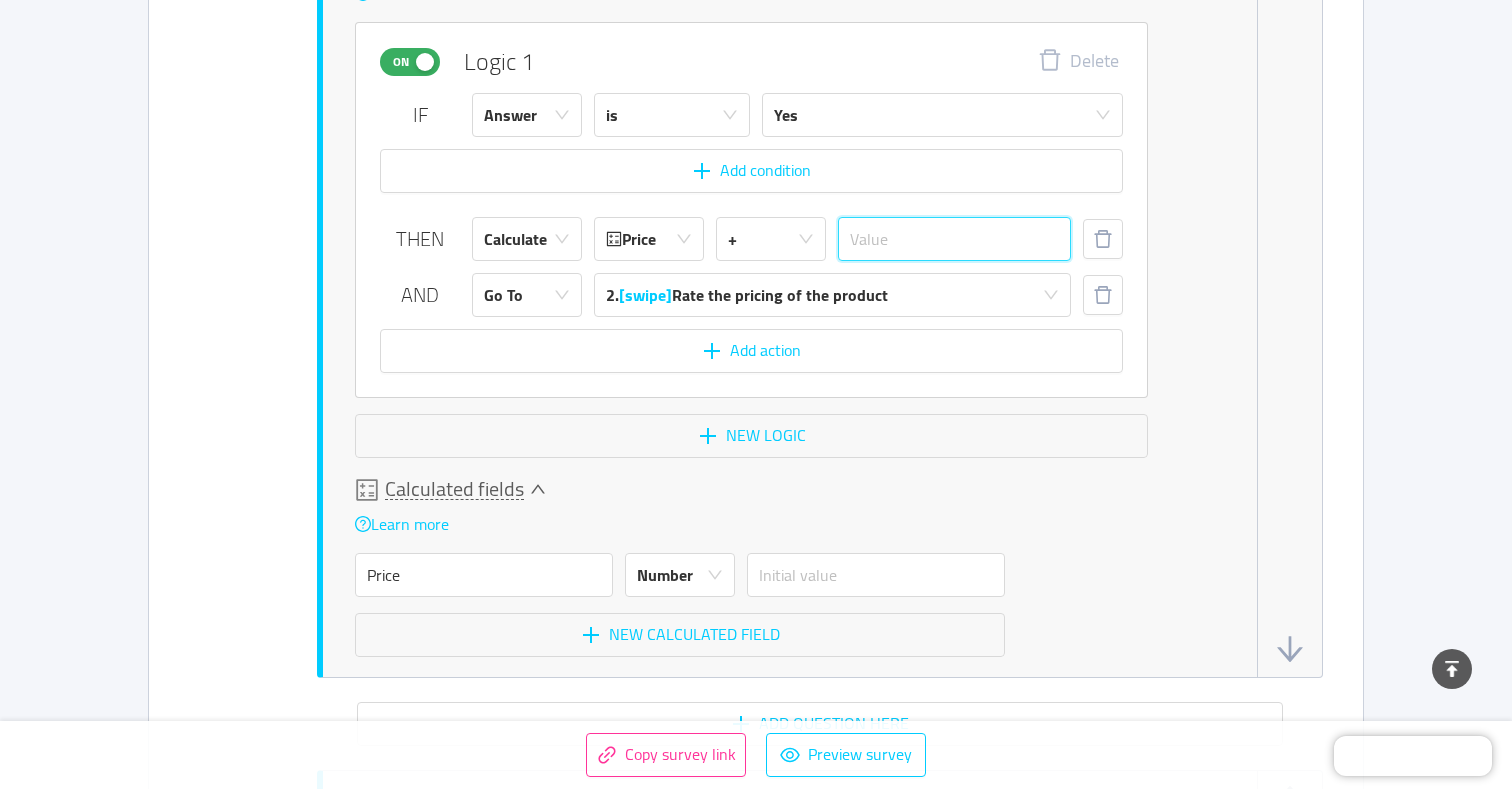 click at bounding box center [954, 239] 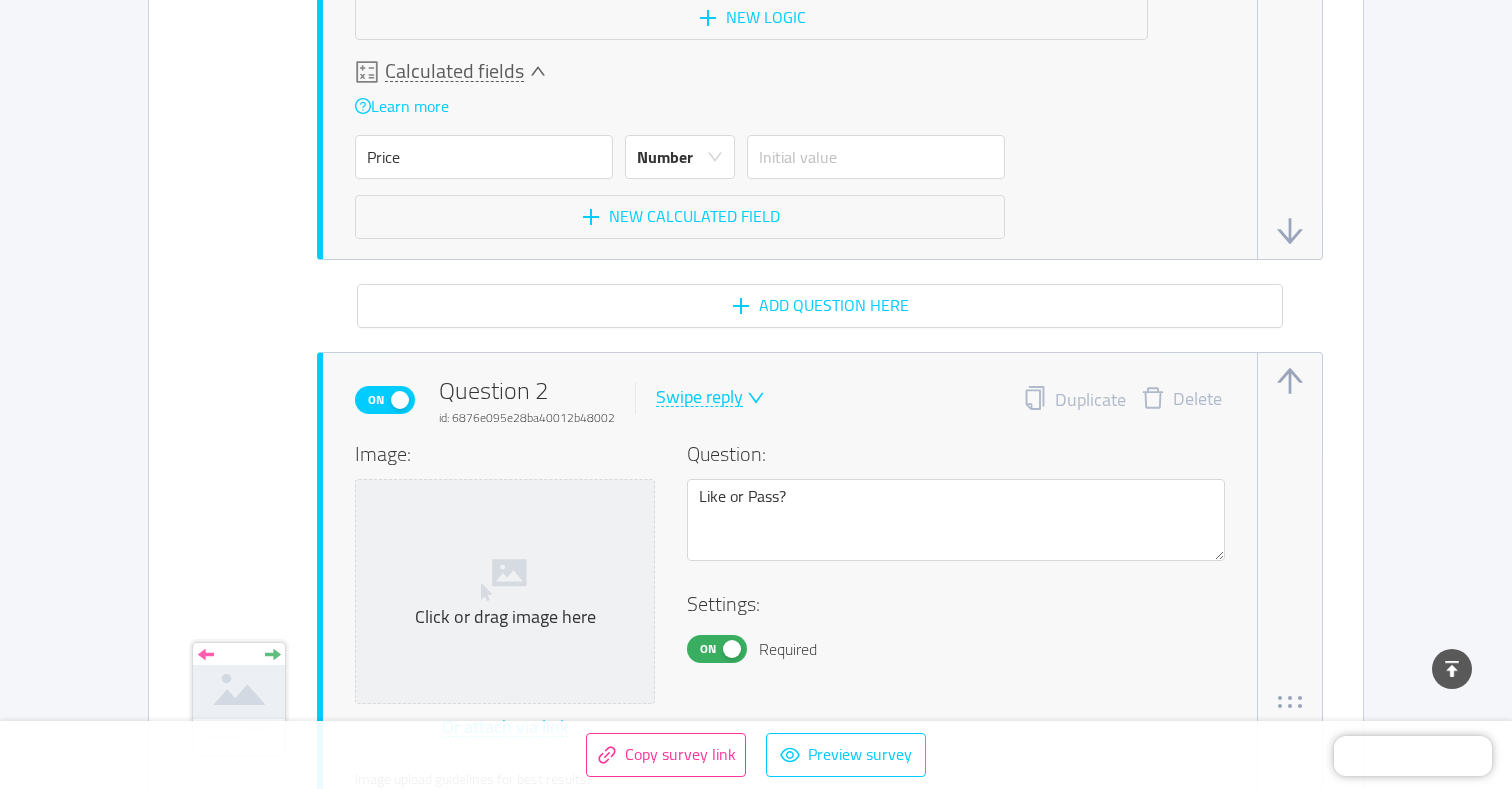 scroll, scrollTop: 2335, scrollLeft: 0, axis: vertical 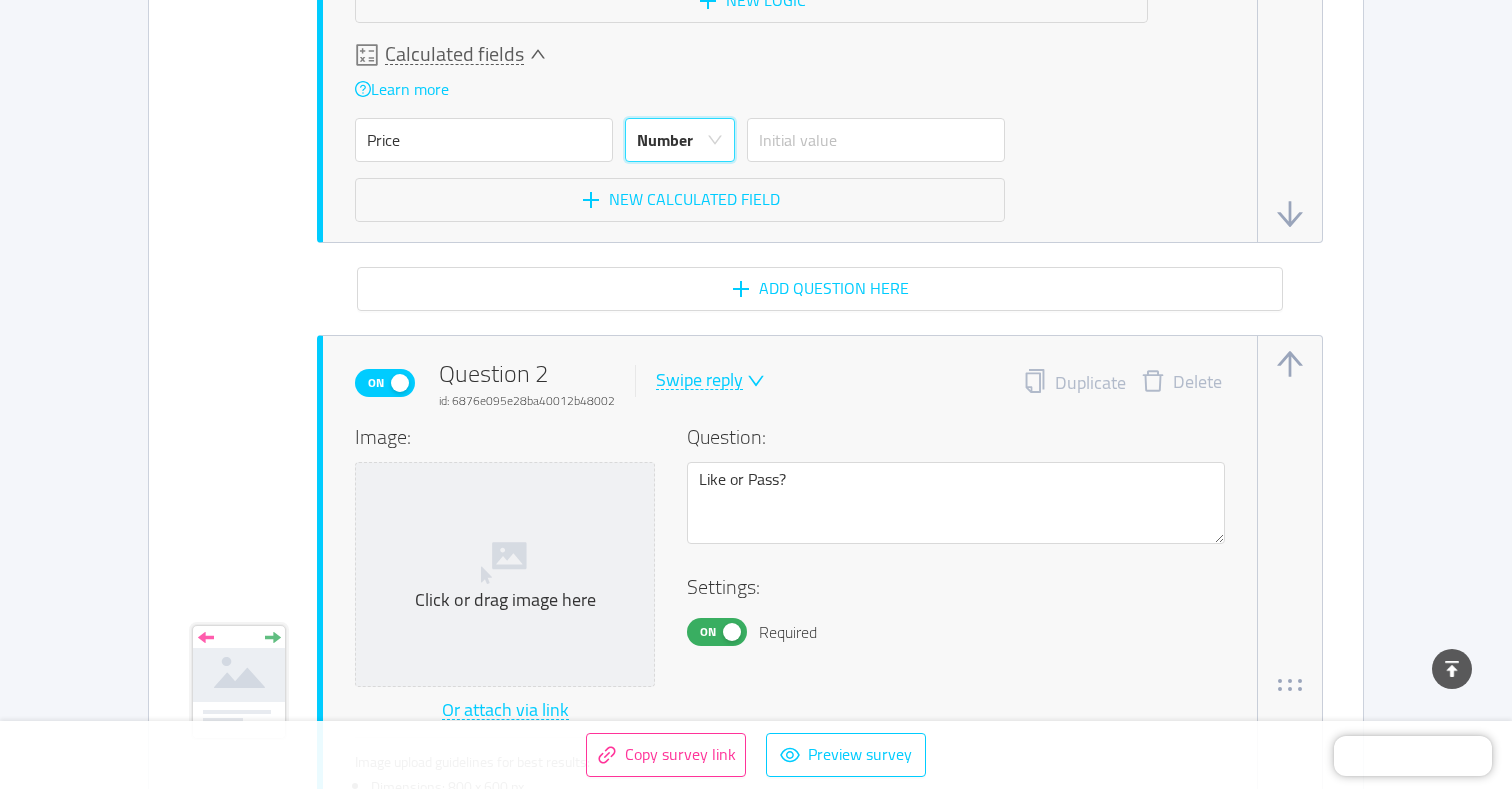 click 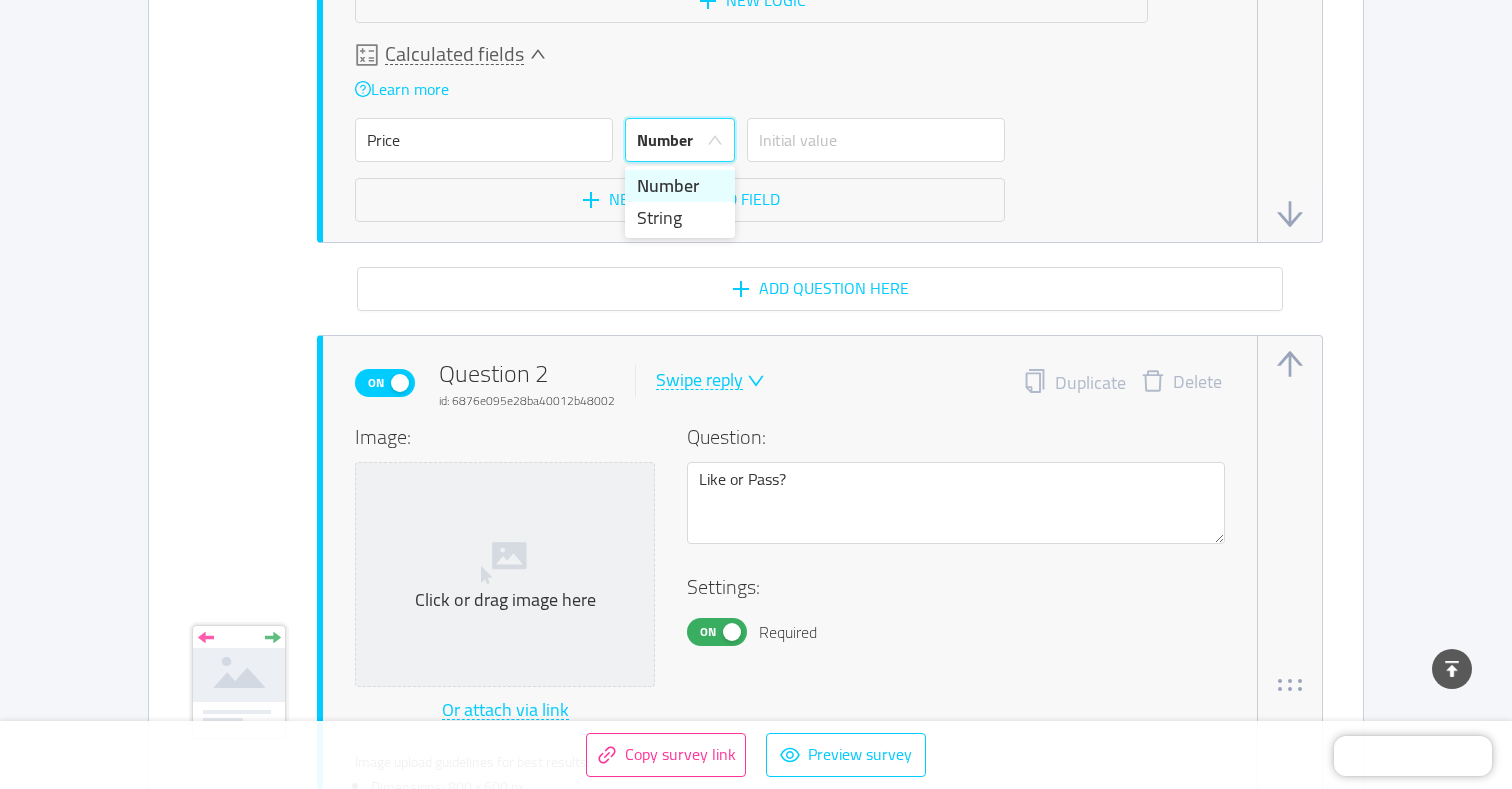 click 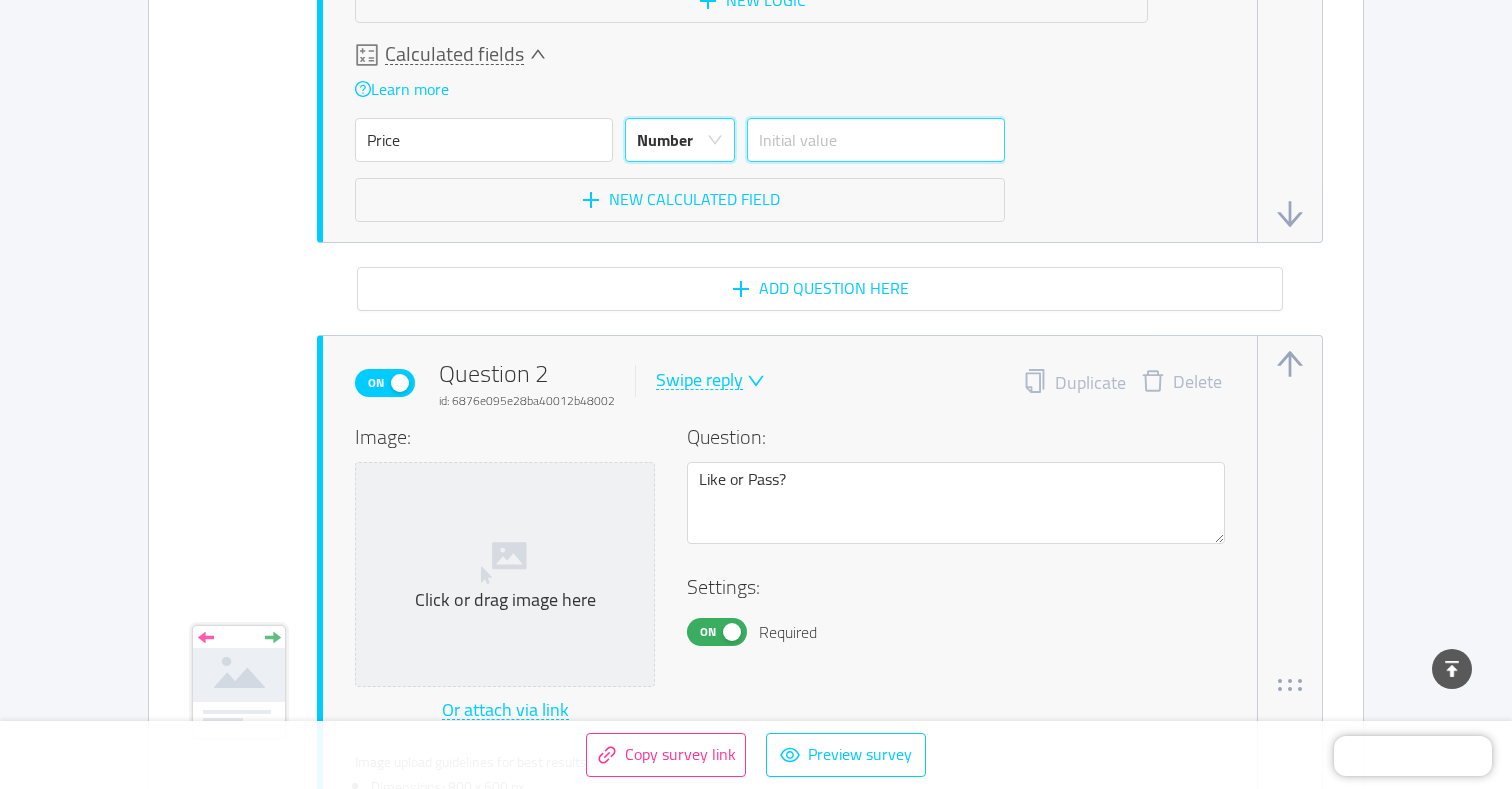 click at bounding box center (876, 140) 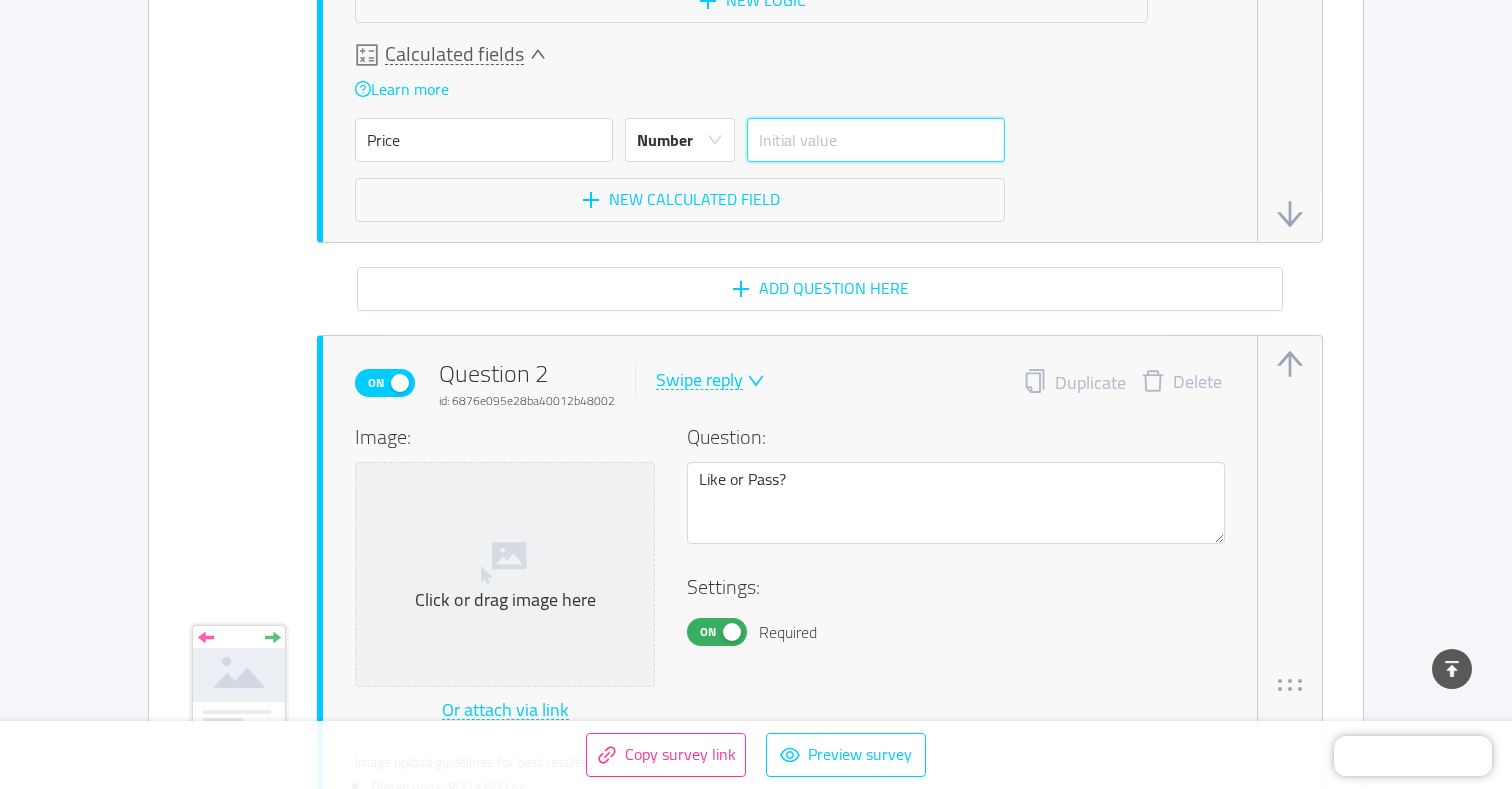 scroll, scrollTop: 2305, scrollLeft: 0, axis: vertical 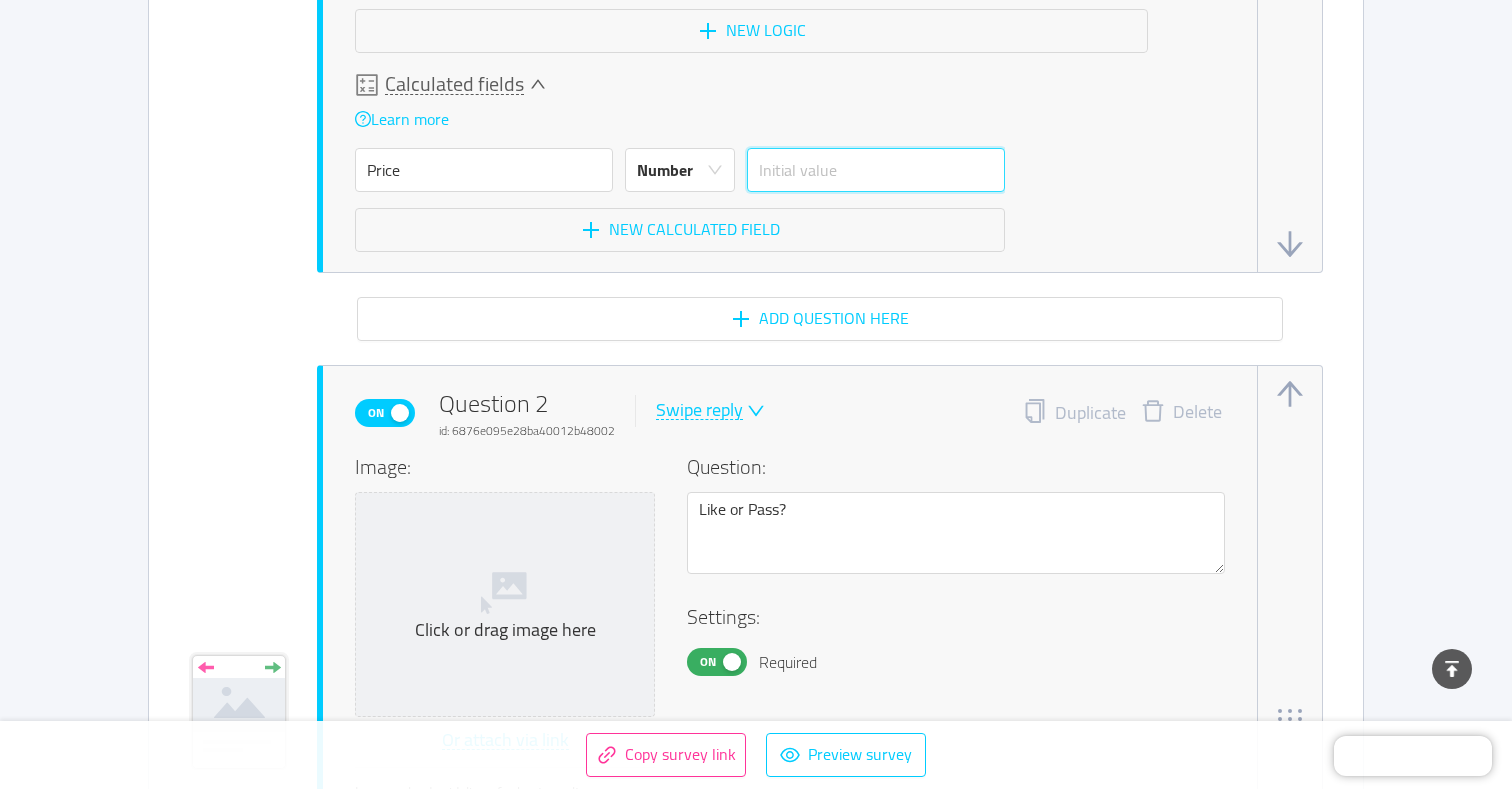 type on "0" 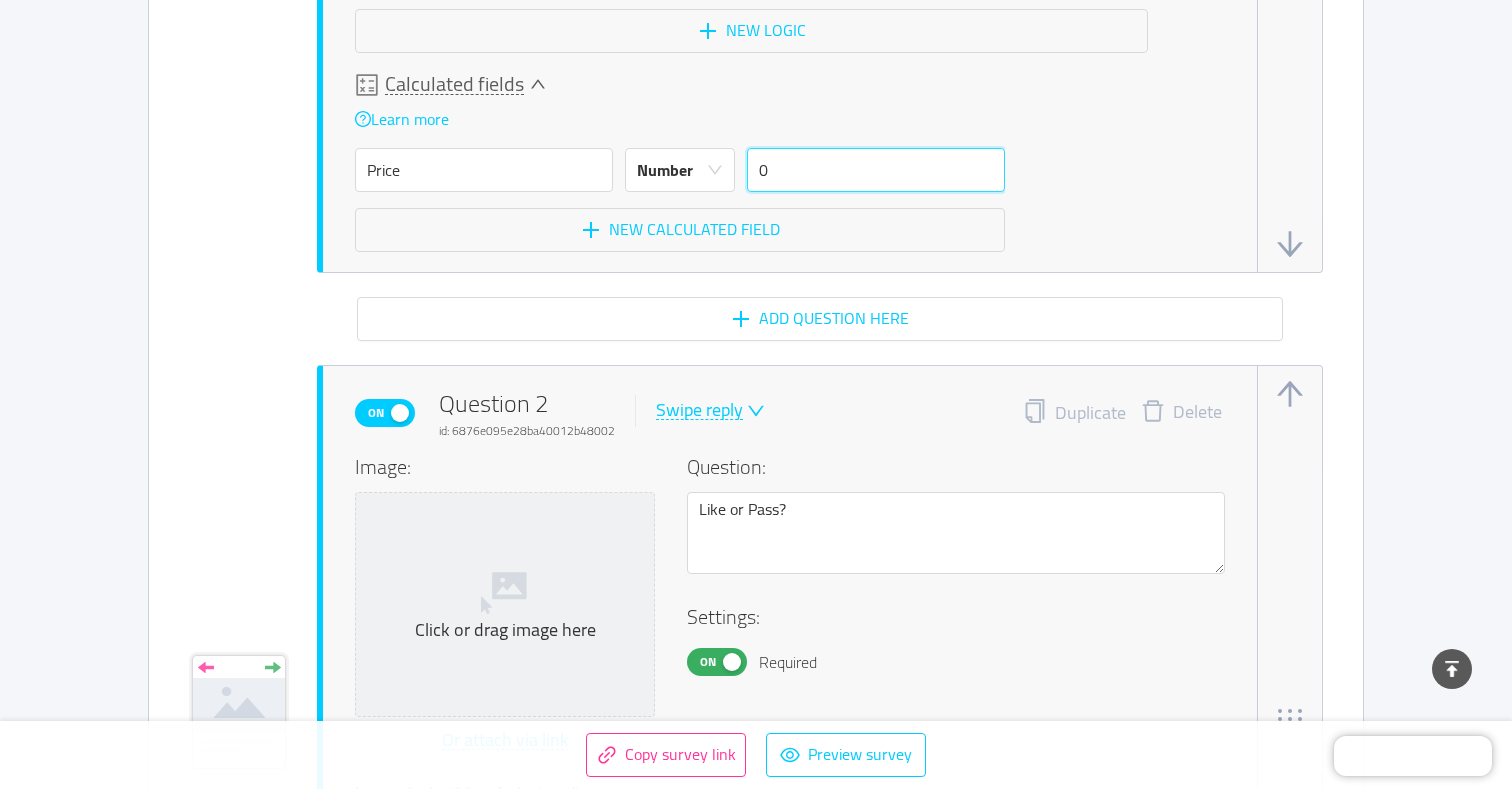 type on "0" 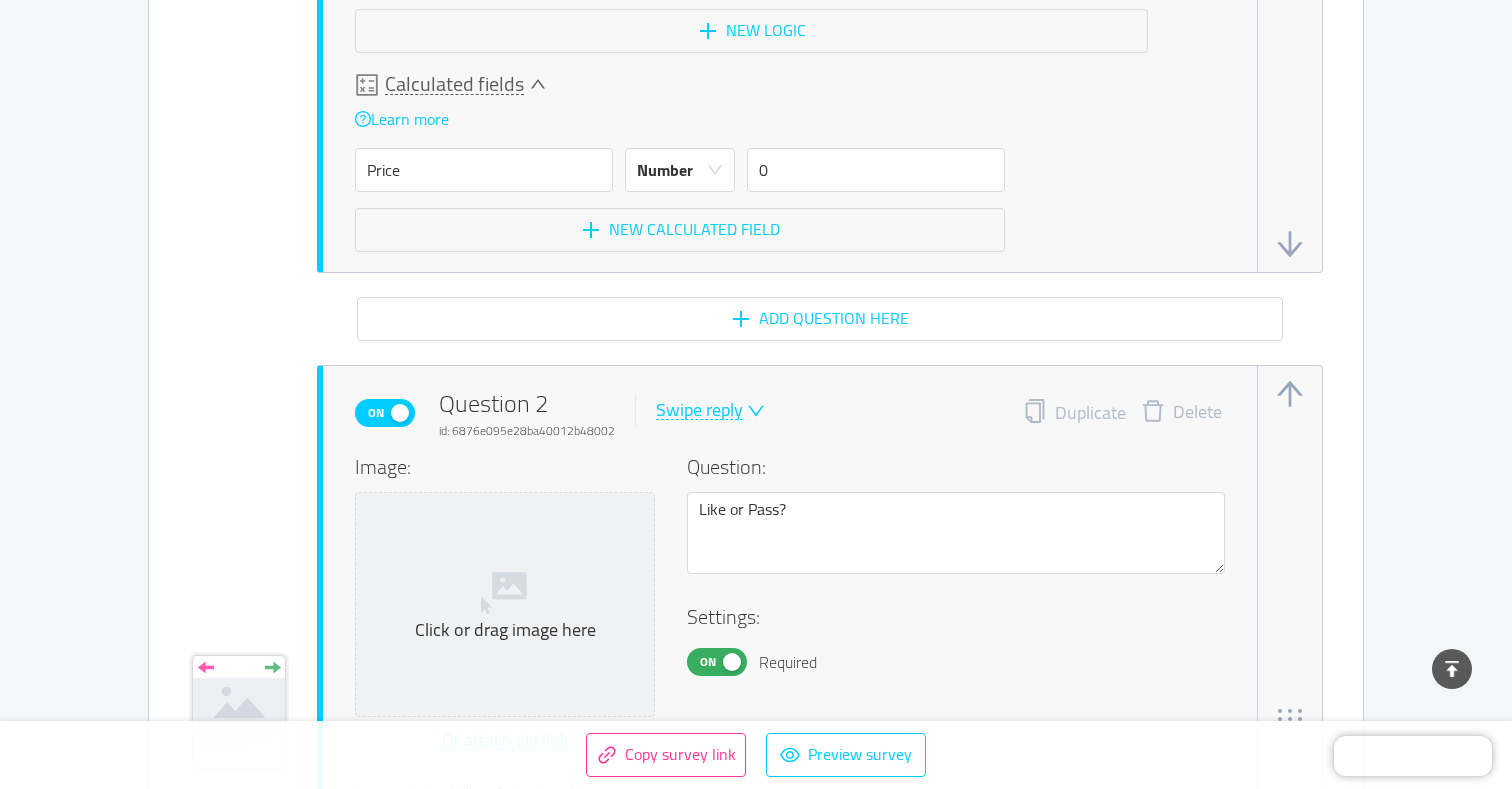 click on "Learn more" at bounding box center [680, 118] 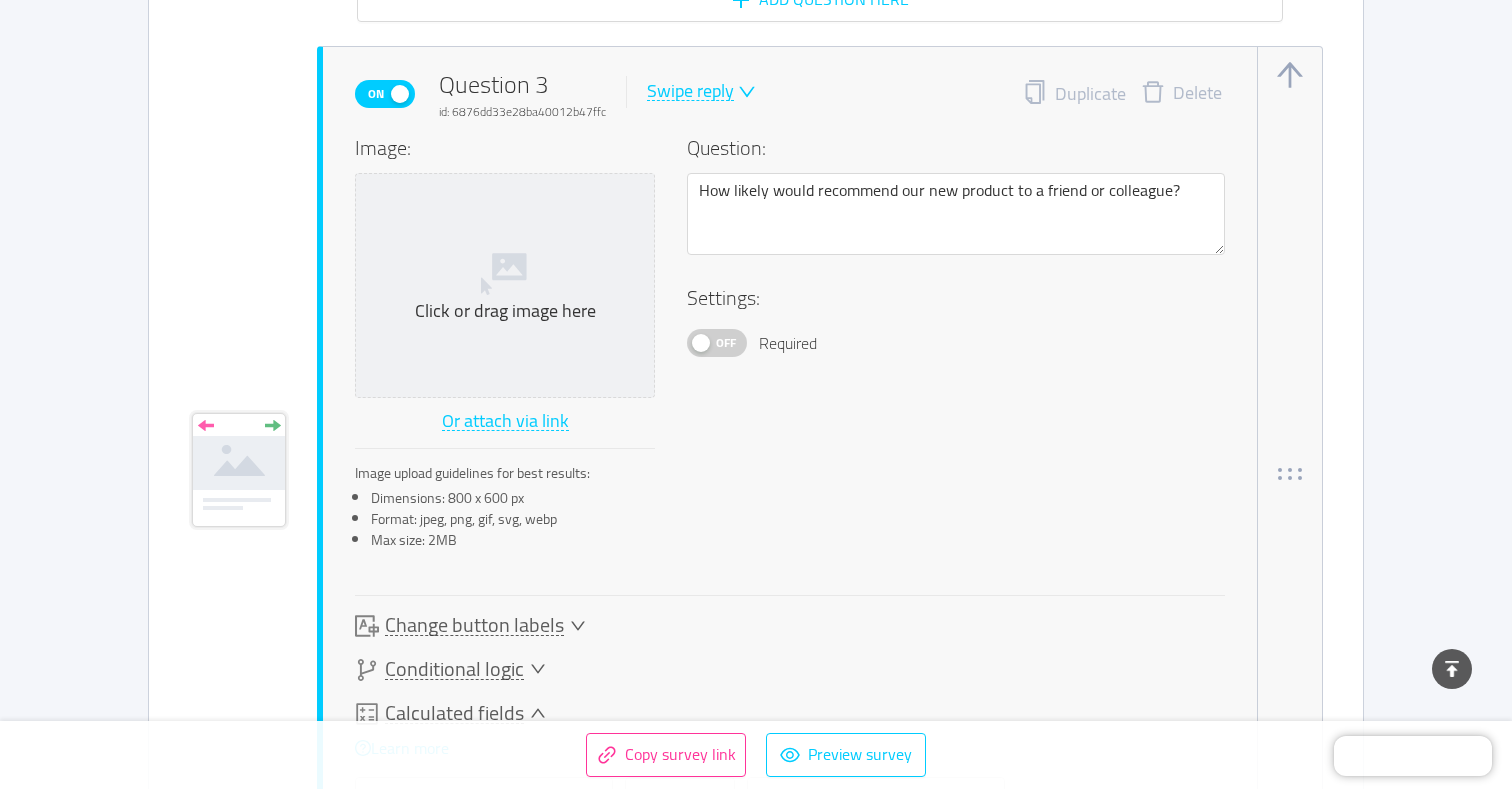 scroll, scrollTop: 3429, scrollLeft: 0, axis: vertical 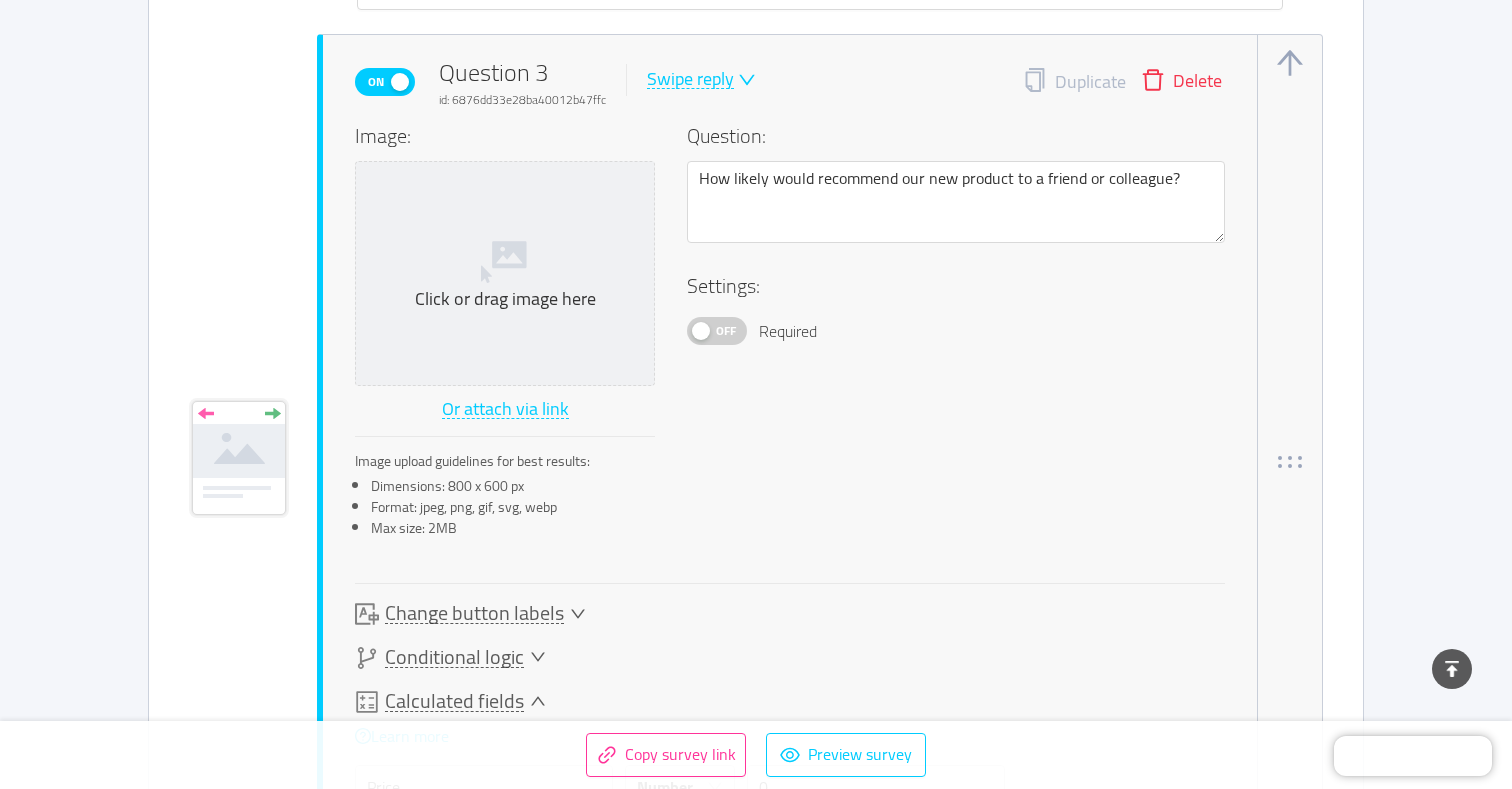 click on "Delete" at bounding box center (1181, 82) 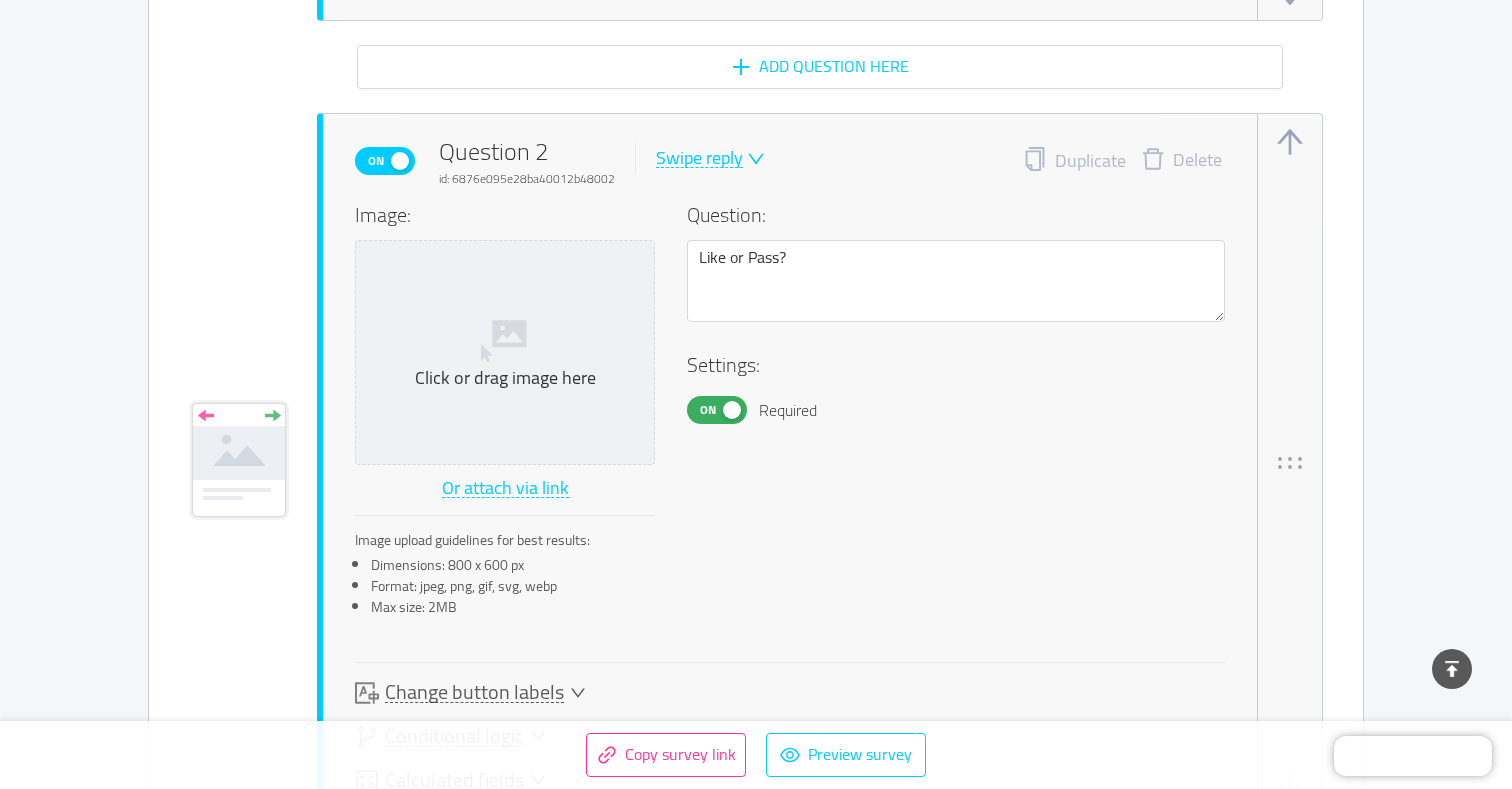 scroll, scrollTop: 2537, scrollLeft: 0, axis: vertical 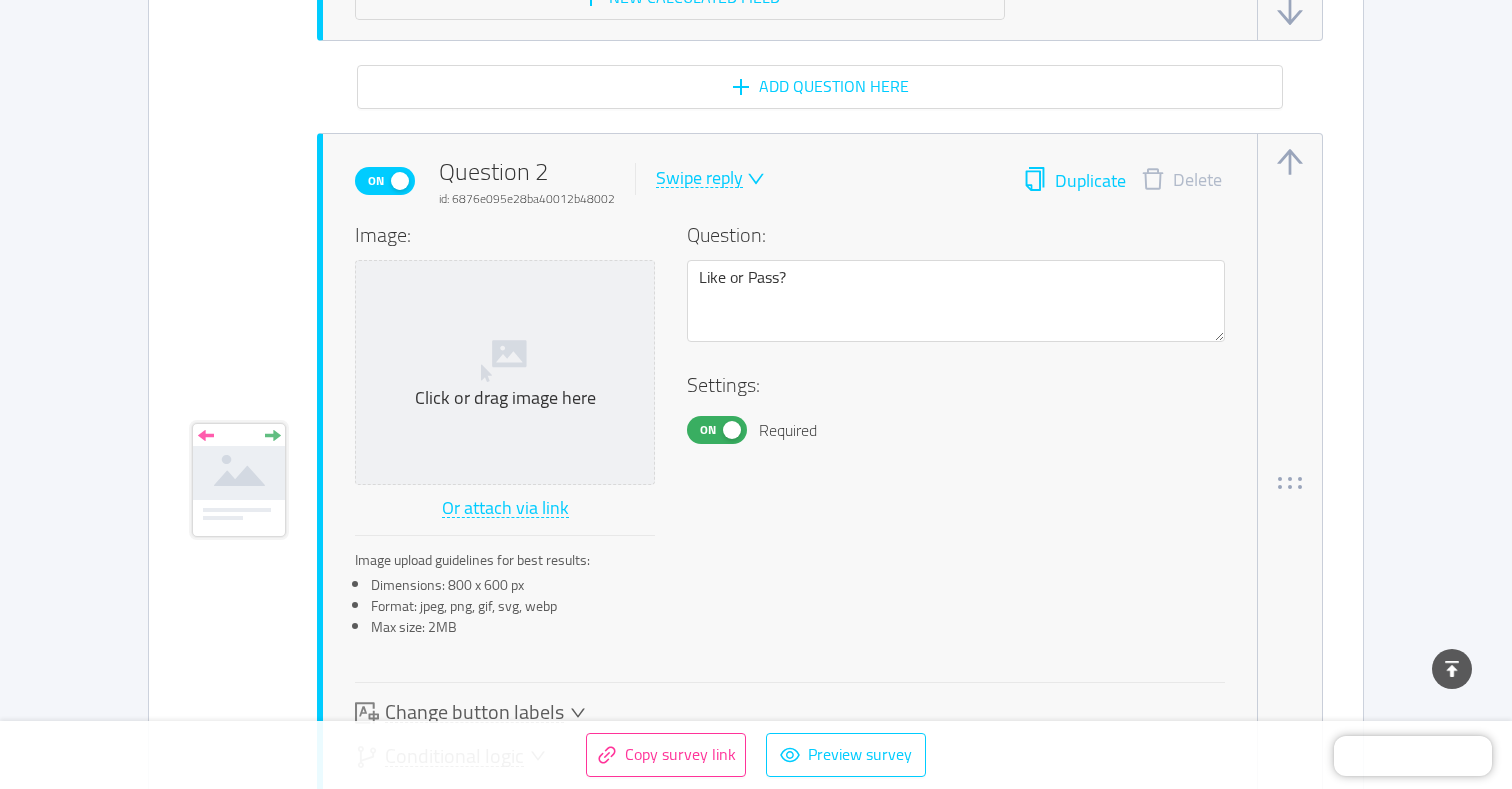 click on "Duplicate" at bounding box center [1074, 181] 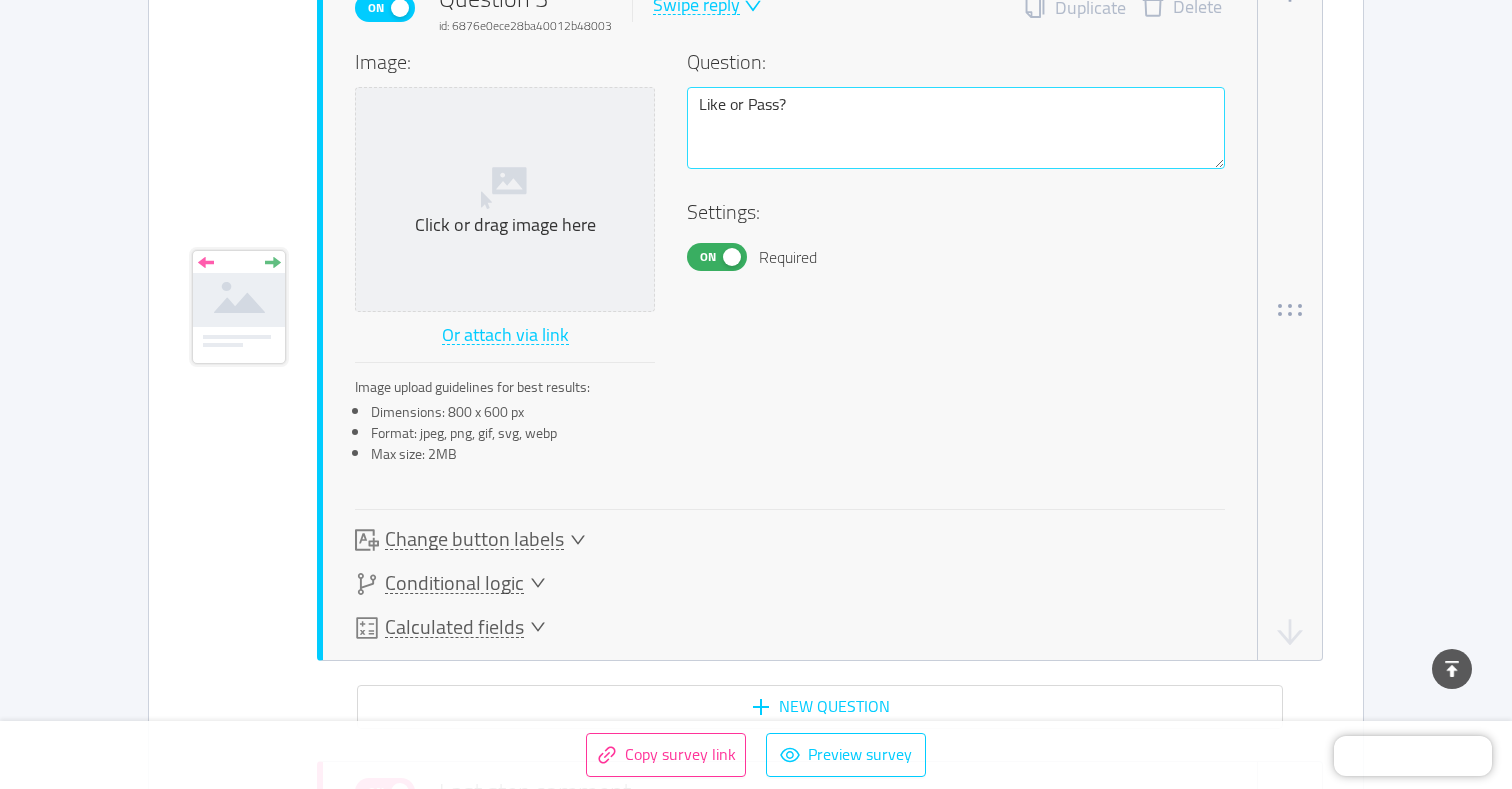 scroll, scrollTop: 3503, scrollLeft: 0, axis: vertical 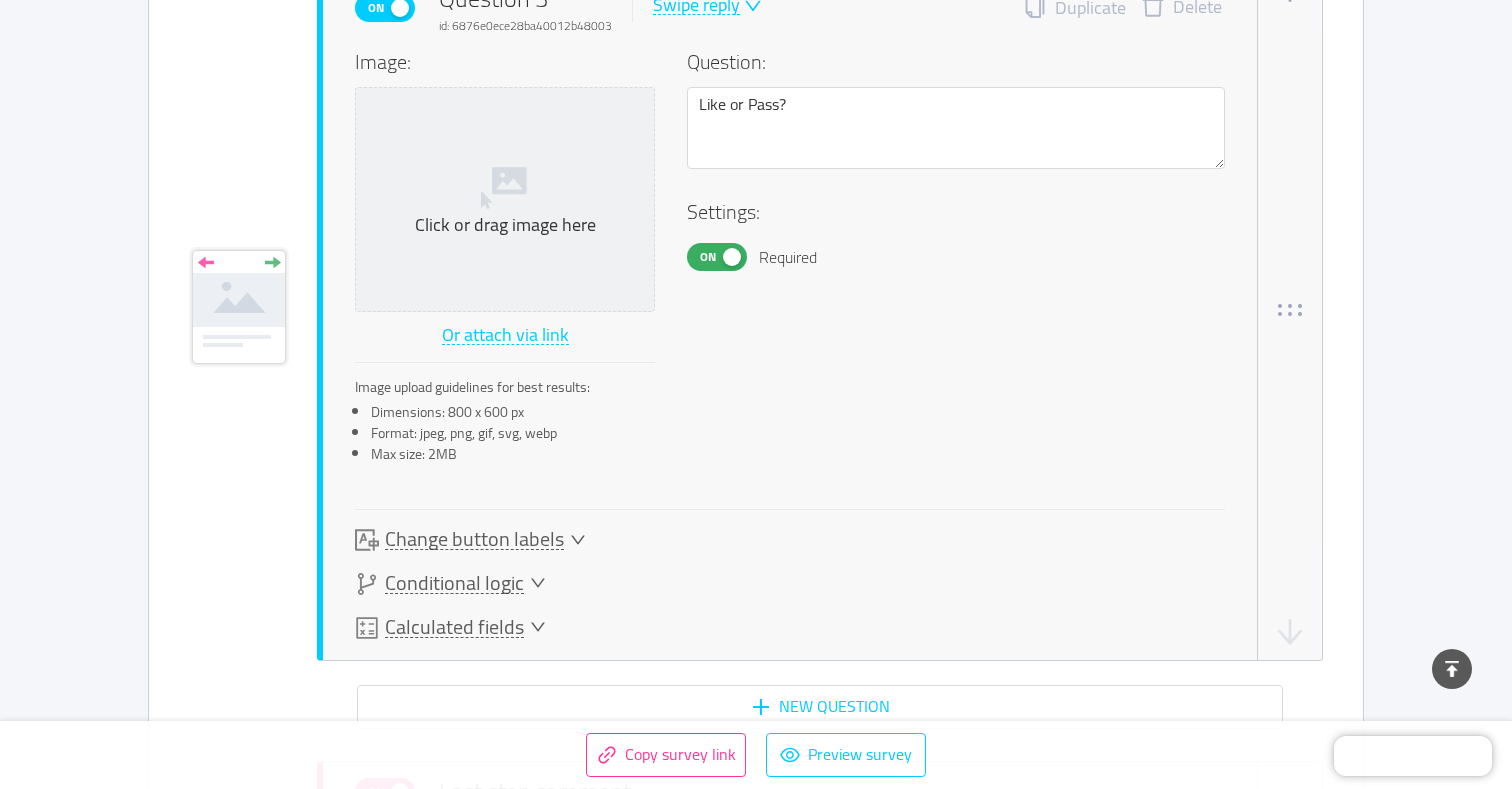click on "Change button labels" at bounding box center (474, 539) 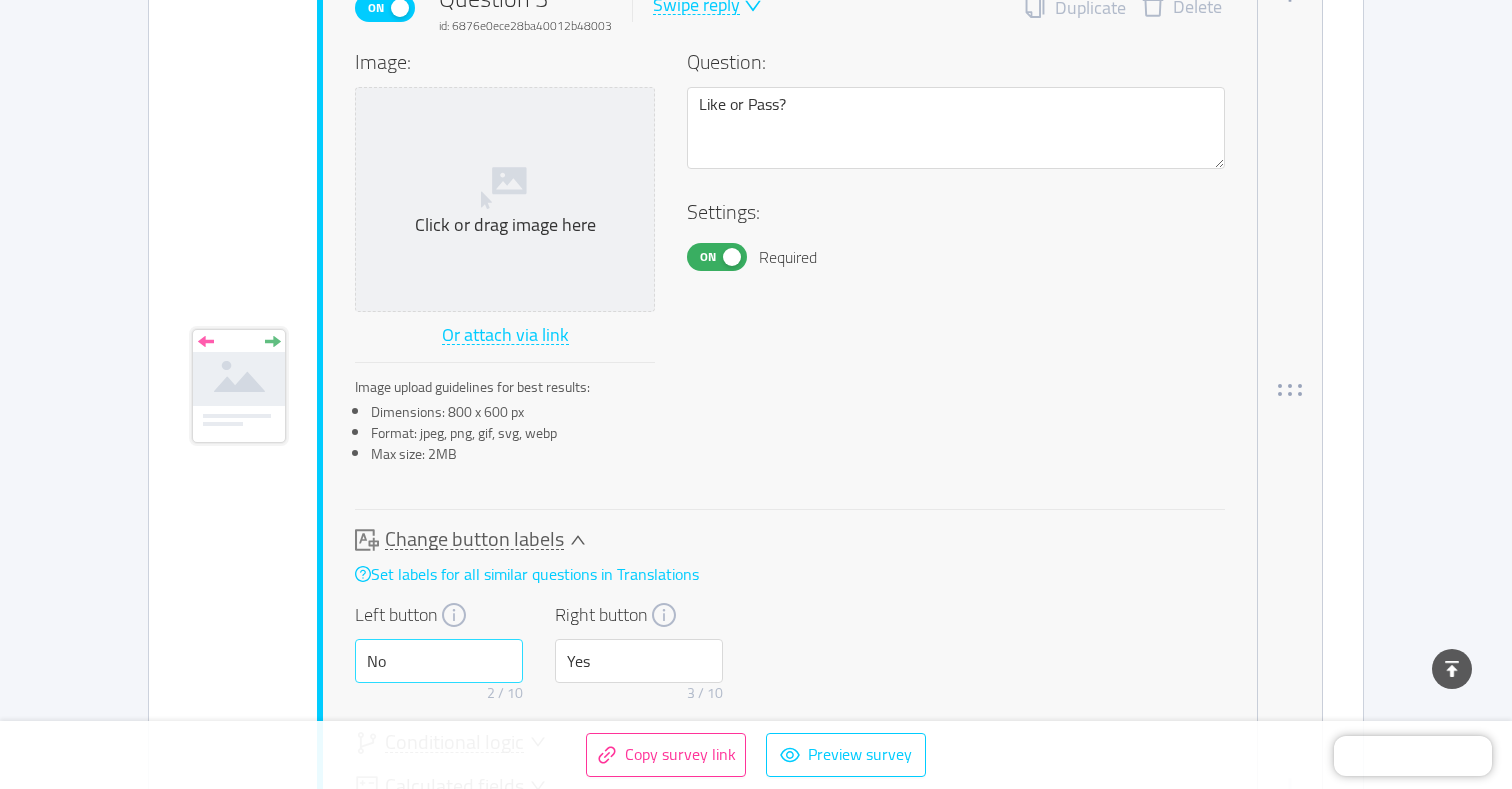 scroll, scrollTop: 3717, scrollLeft: 0, axis: vertical 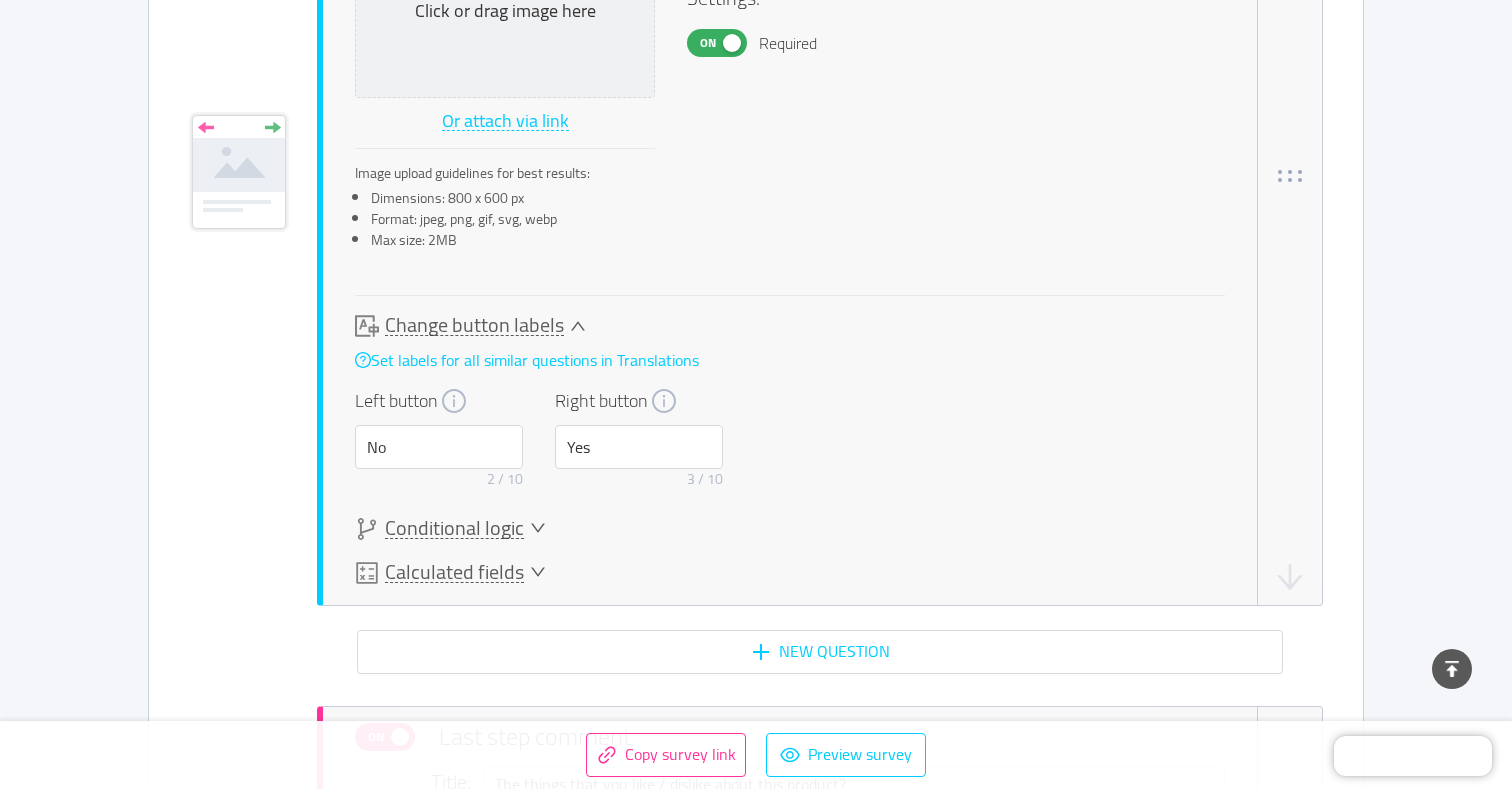 click on "Change button labels" at bounding box center (474, 325) 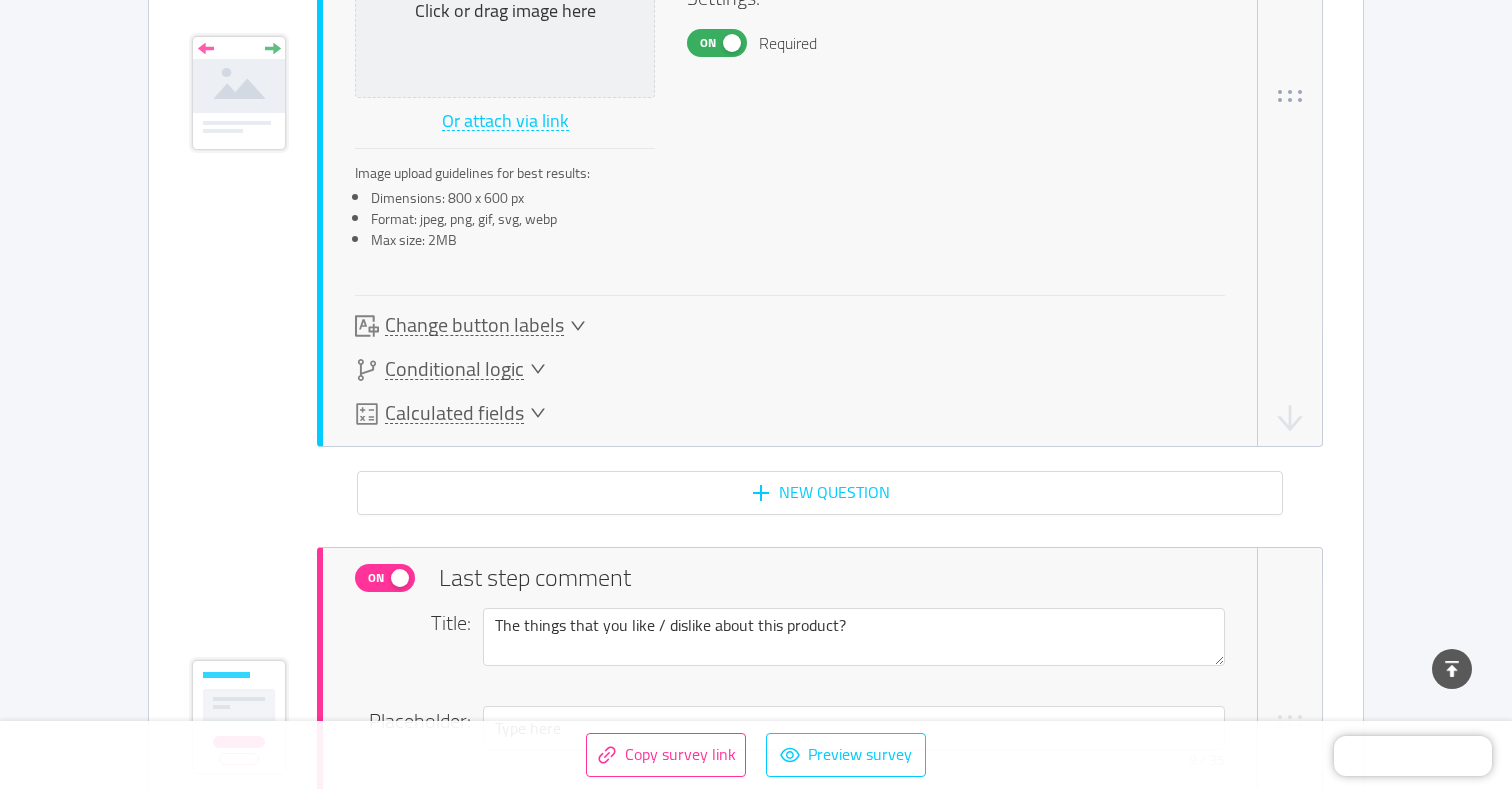 click on "Conditional logic" at bounding box center (454, 369) 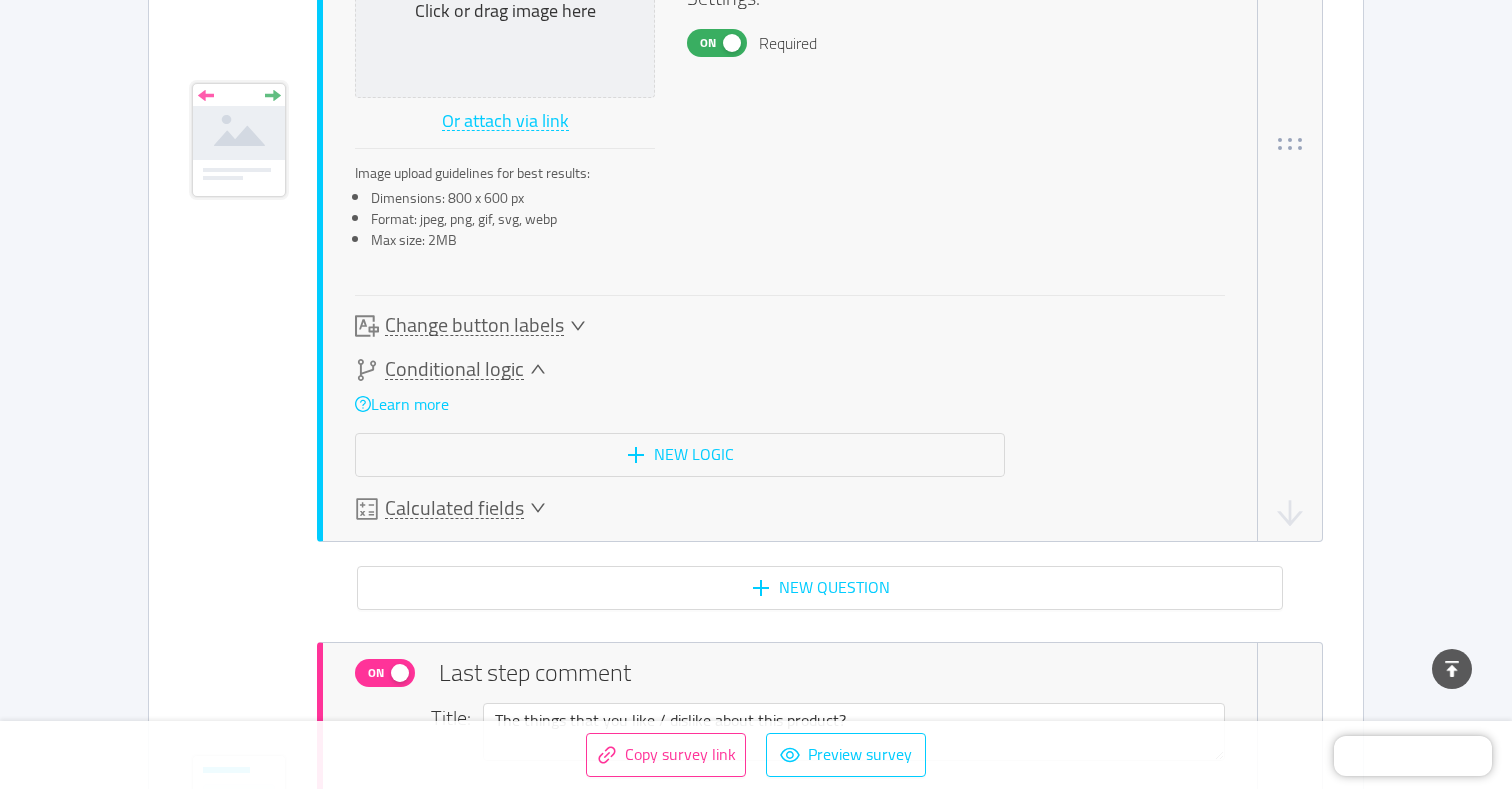 click on "Conditional logic" at bounding box center [454, 369] 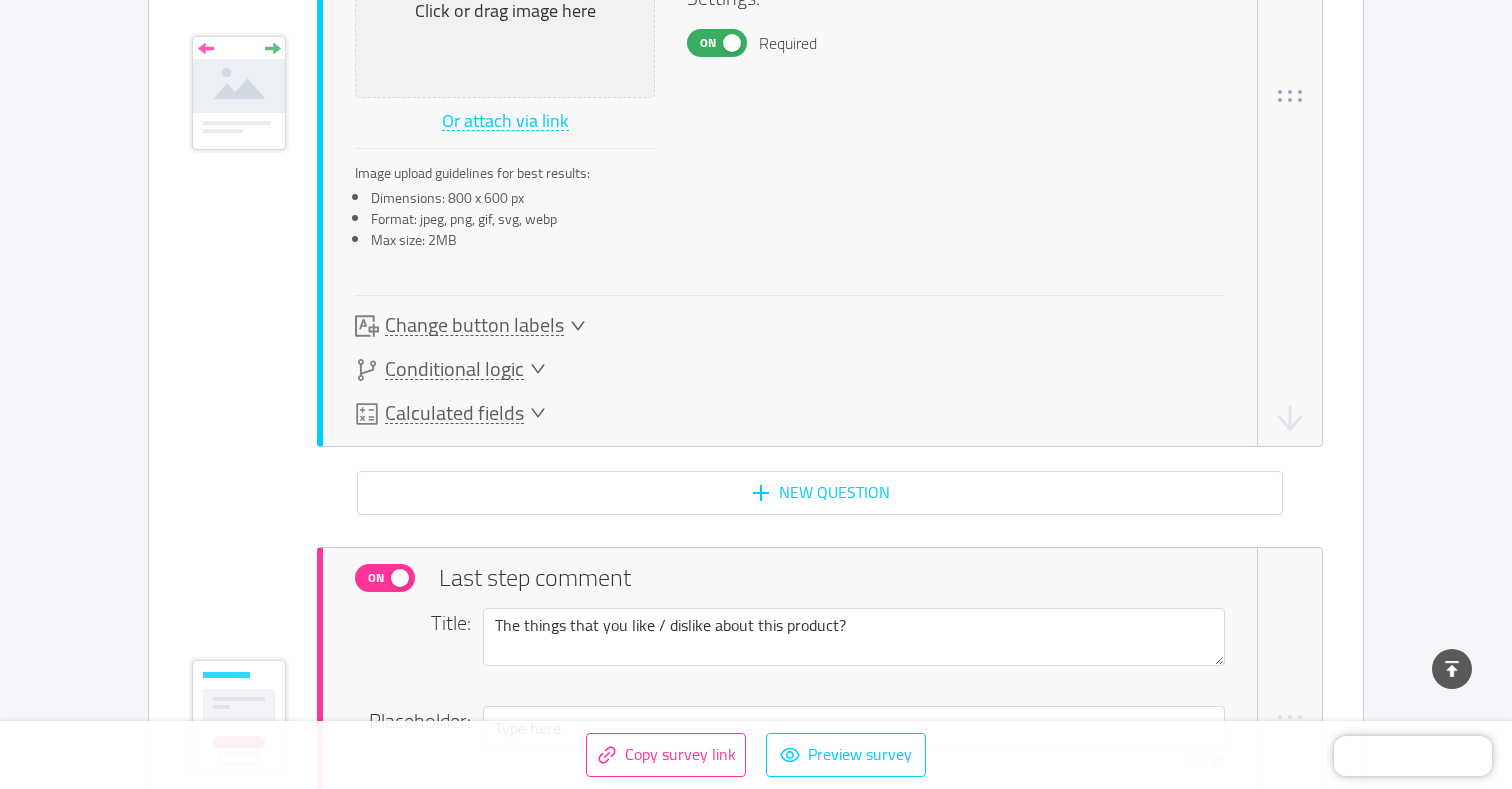 click on "Conditional logic" at bounding box center [454, 369] 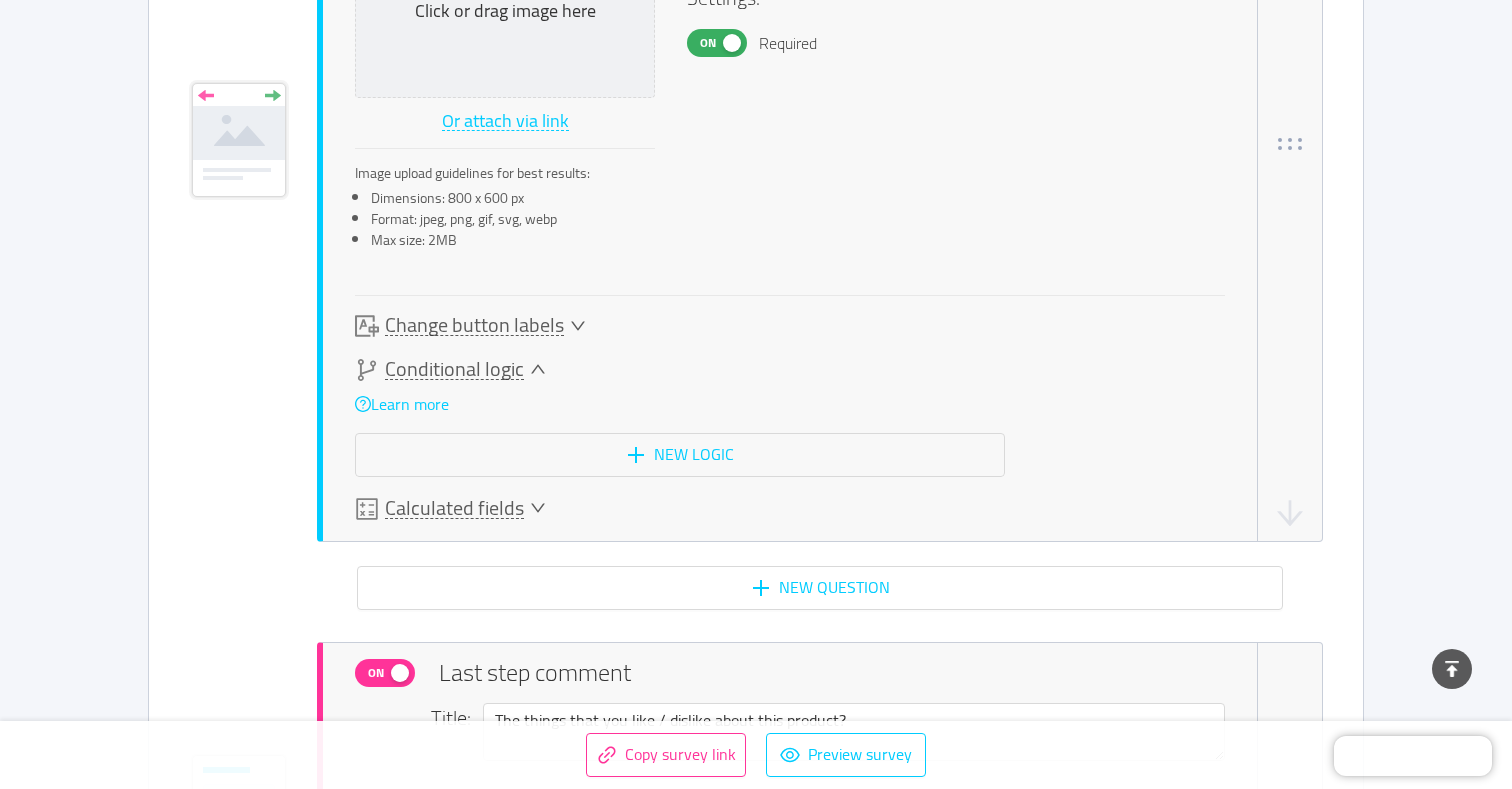 click on "Conditional logic" at bounding box center [454, 369] 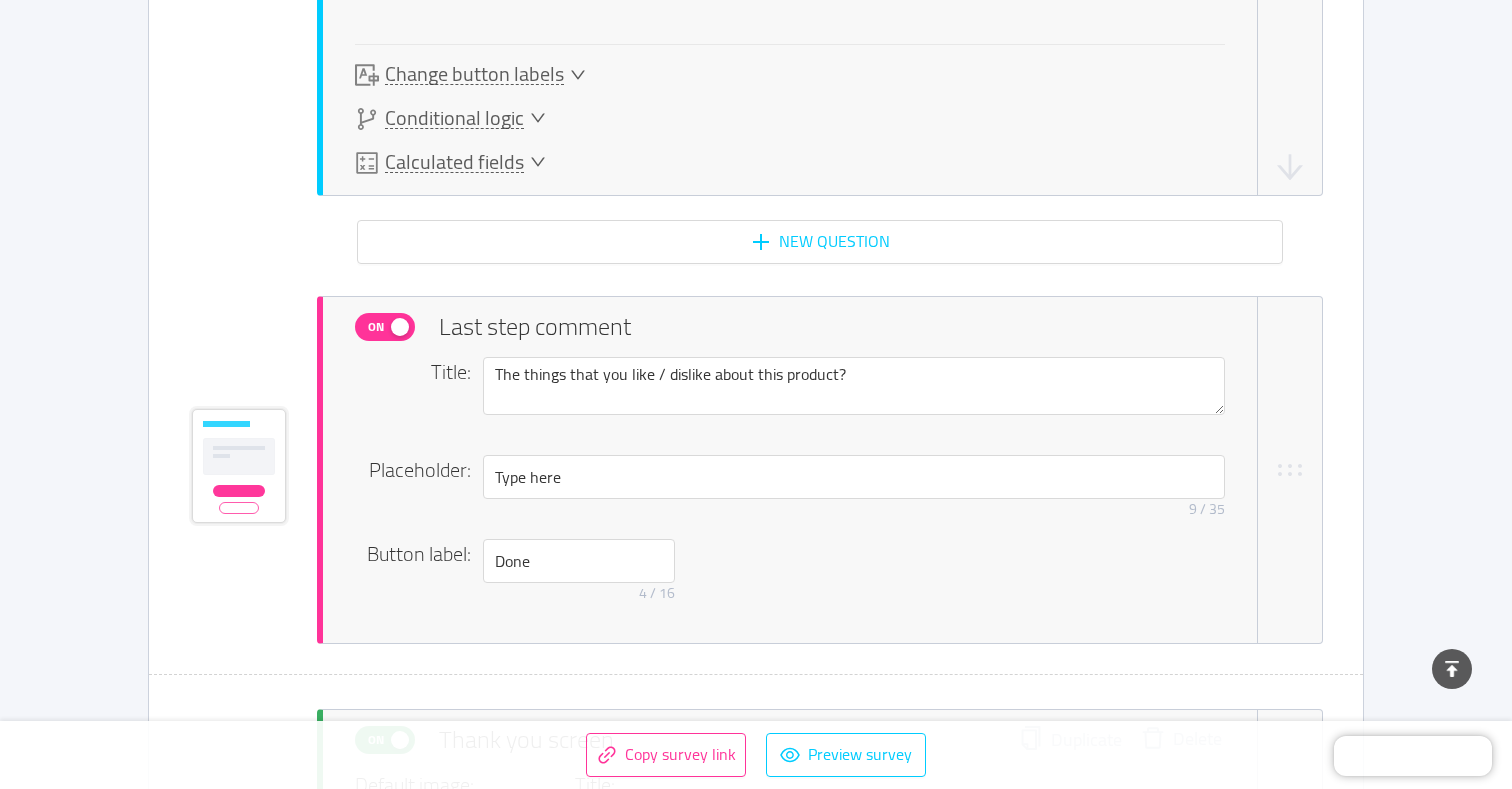 scroll, scrollTop: 3982, scrollLeft: 0, axis: vertical 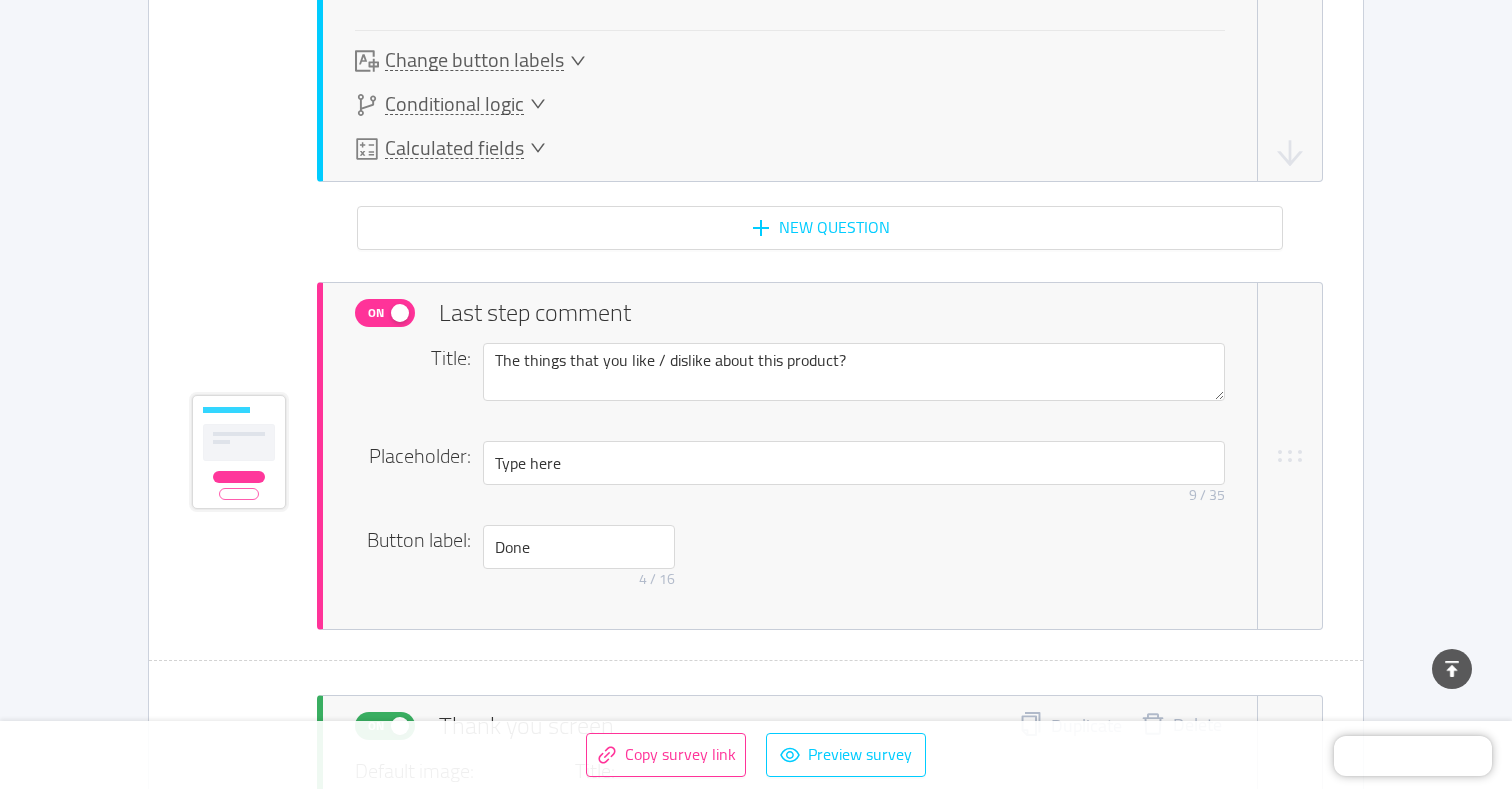 click on "Calculated fields" at bounding box center (454, 148) 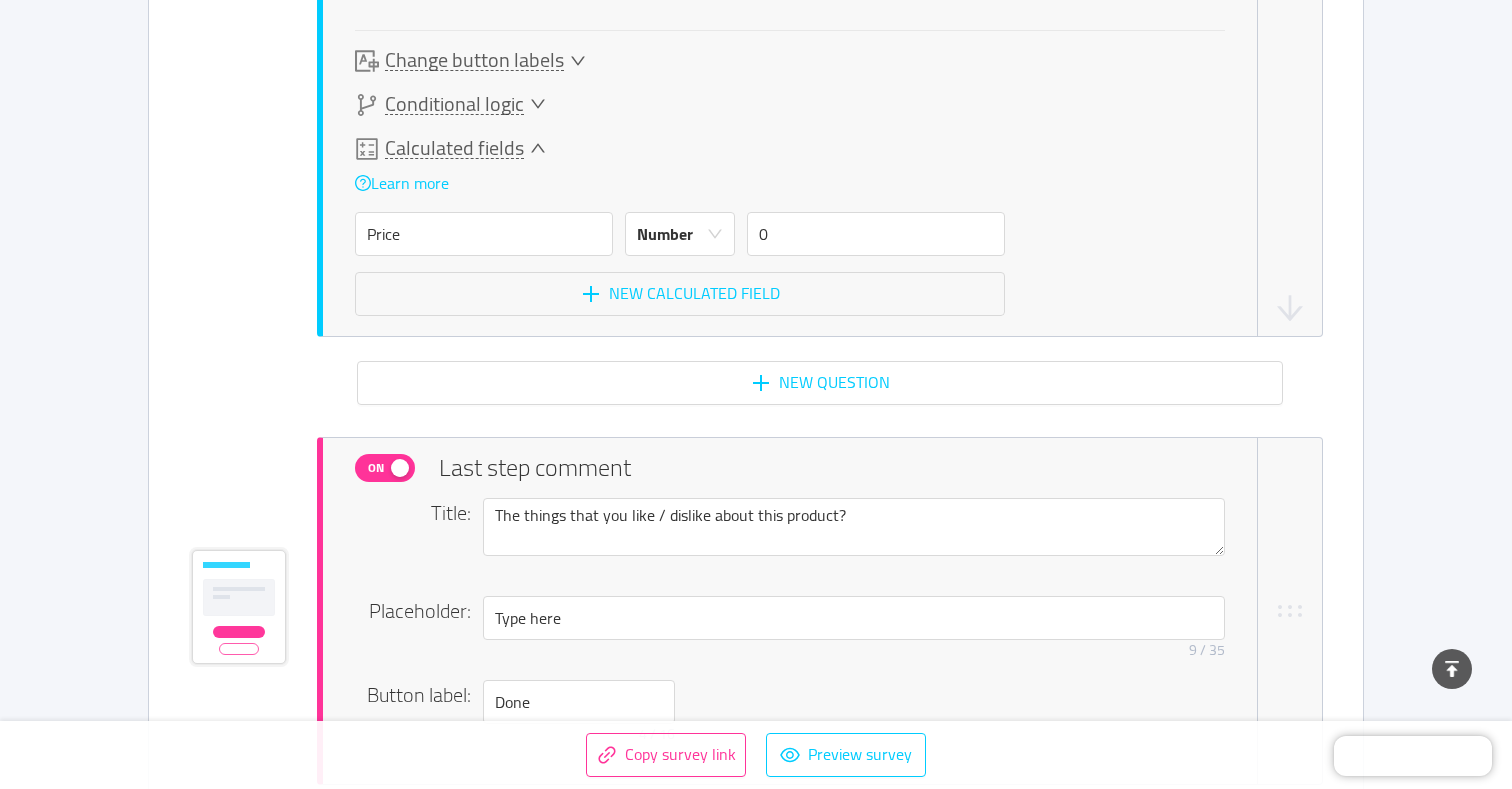 click on "Conditional logic" at bounding box center [454, 104] 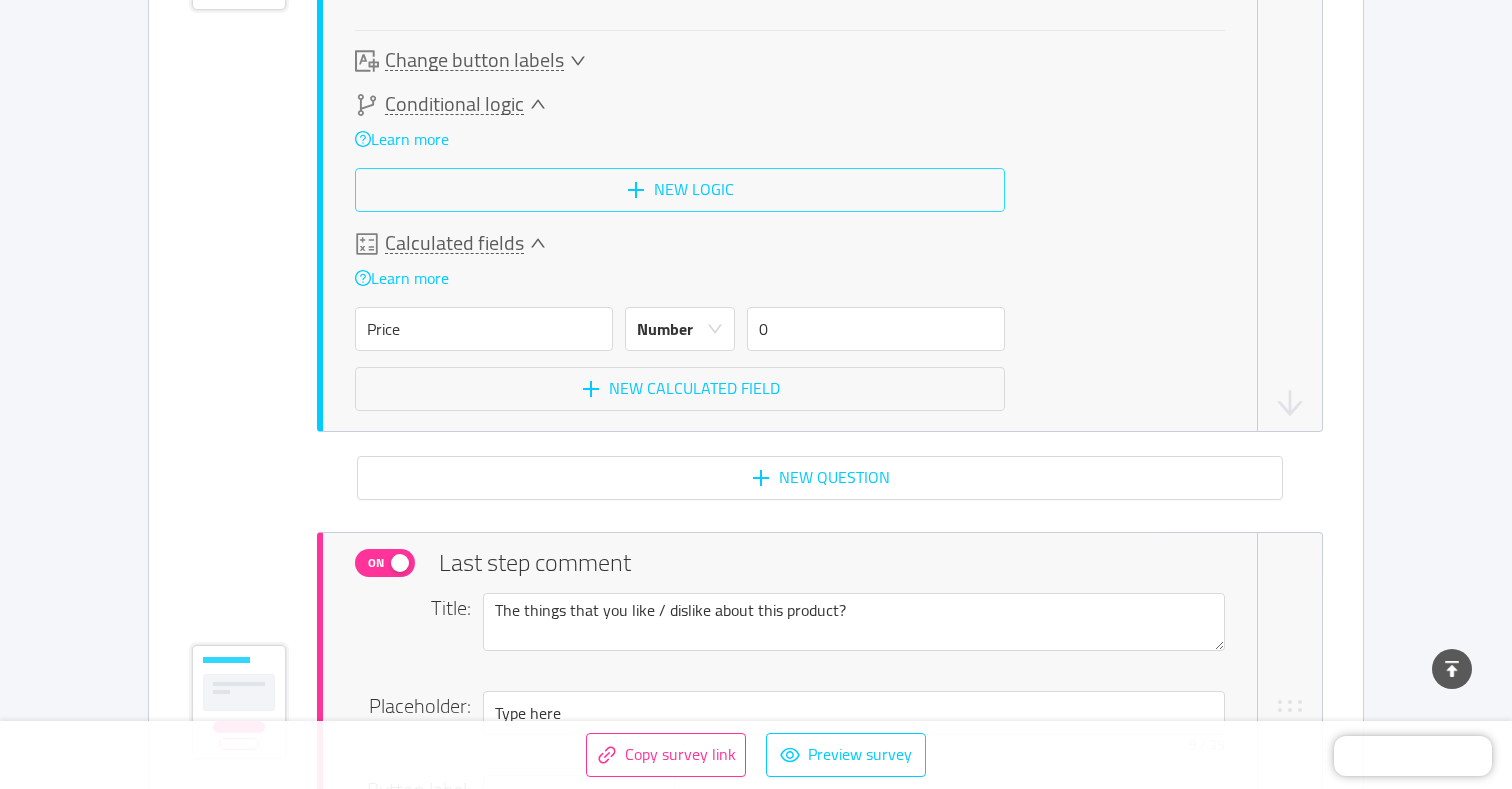 click on "New logic" at bounding box center [680, 190] 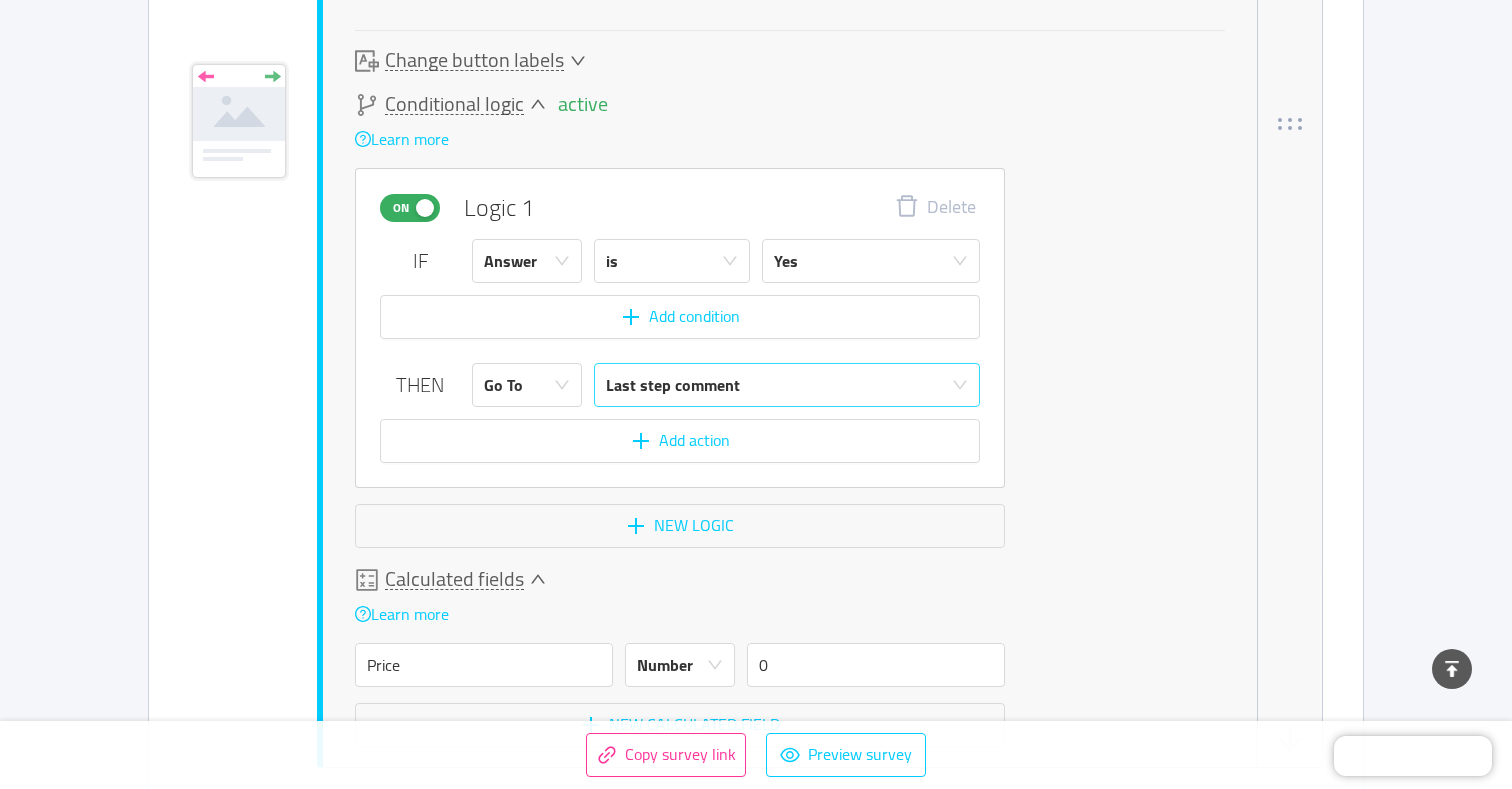 click on "Last step comment" at bounding box center [673, 385] 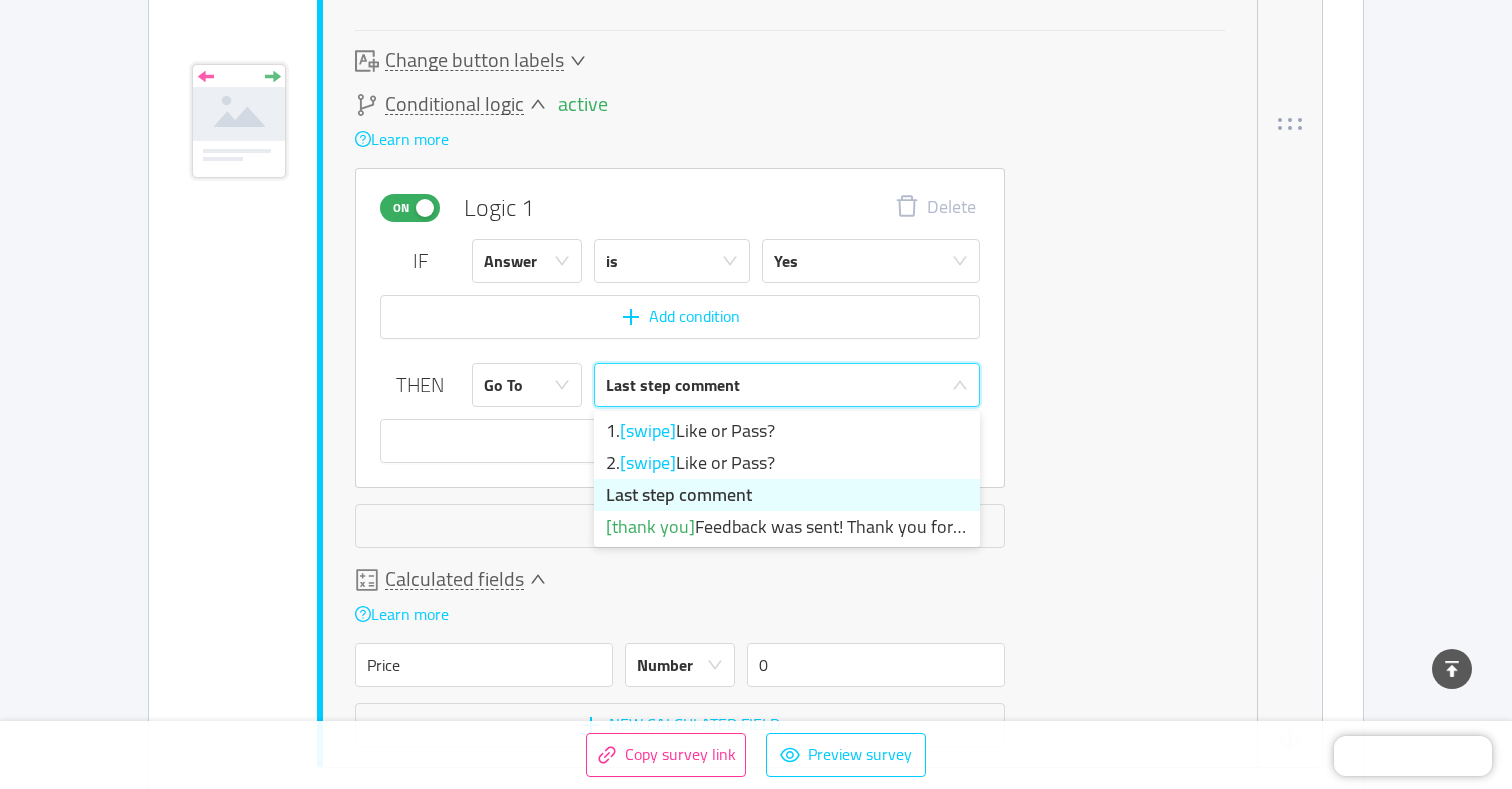 click on "Last step comment" at bounding box center [787, 495] 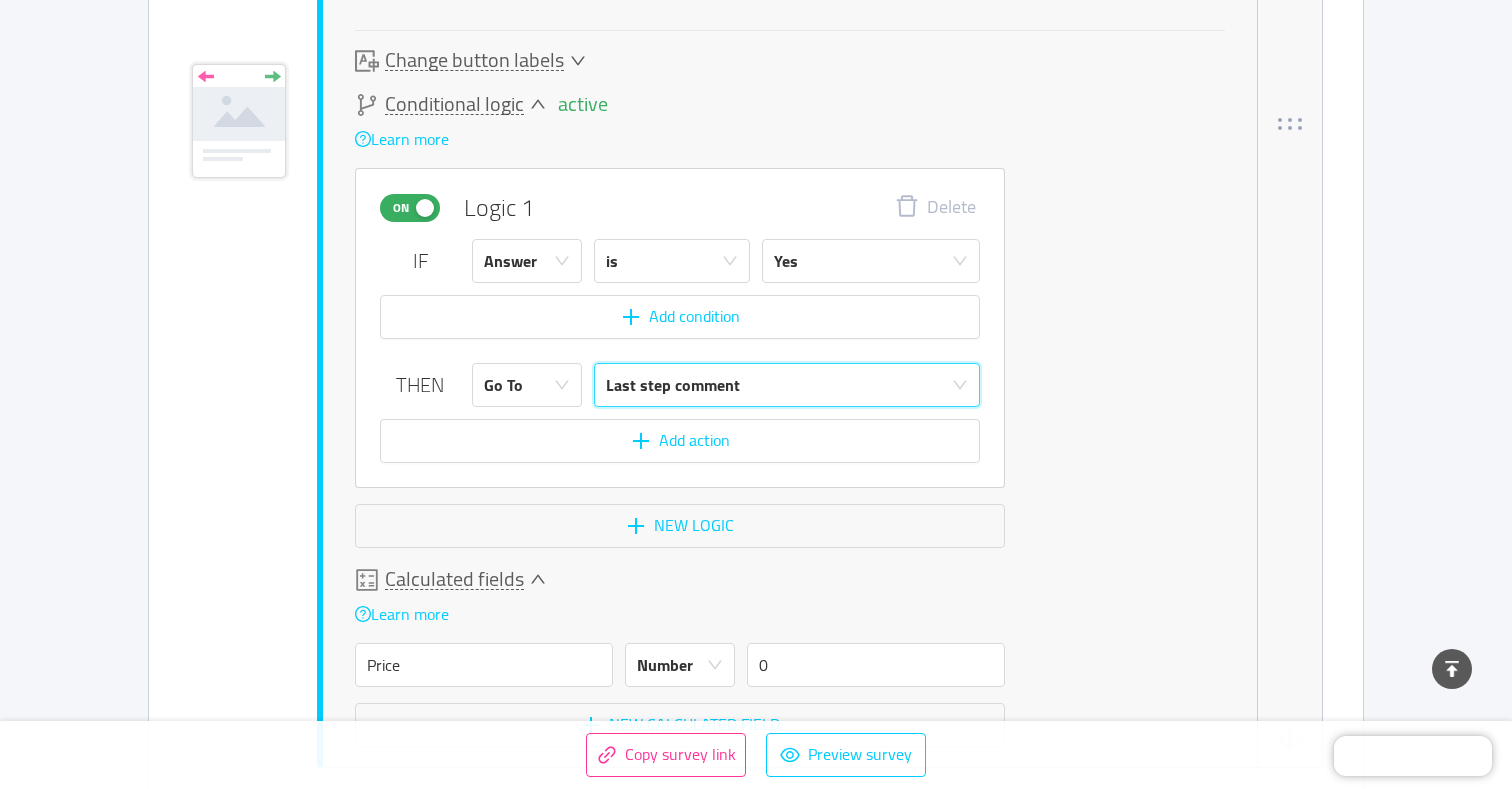 click on "Last step comment" at bounding box center (673, 385) 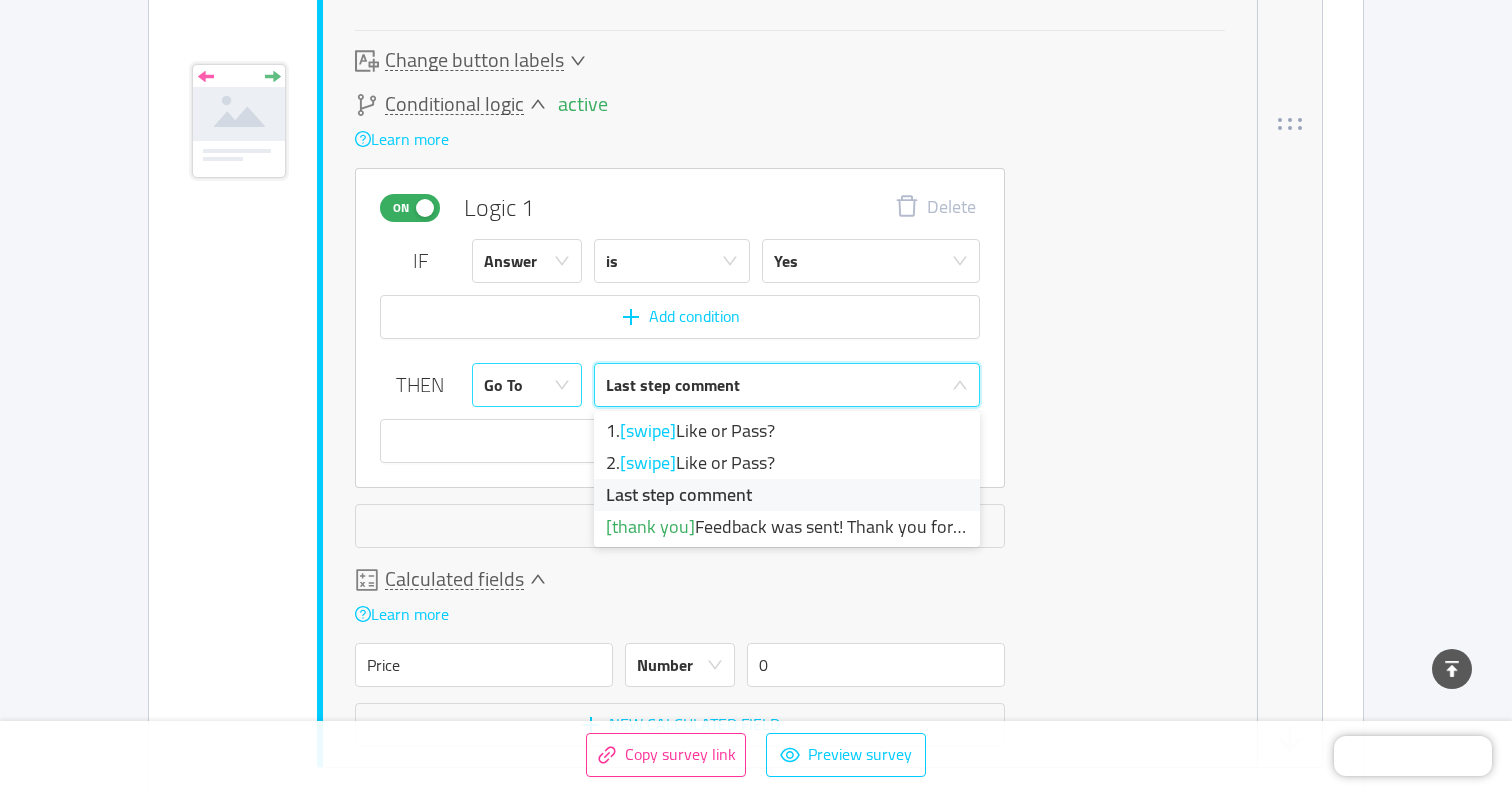drag, startPoint x: 573, startPoint y: 439, endPoint x: 561, endPoint y: 382, distance: 58.249462 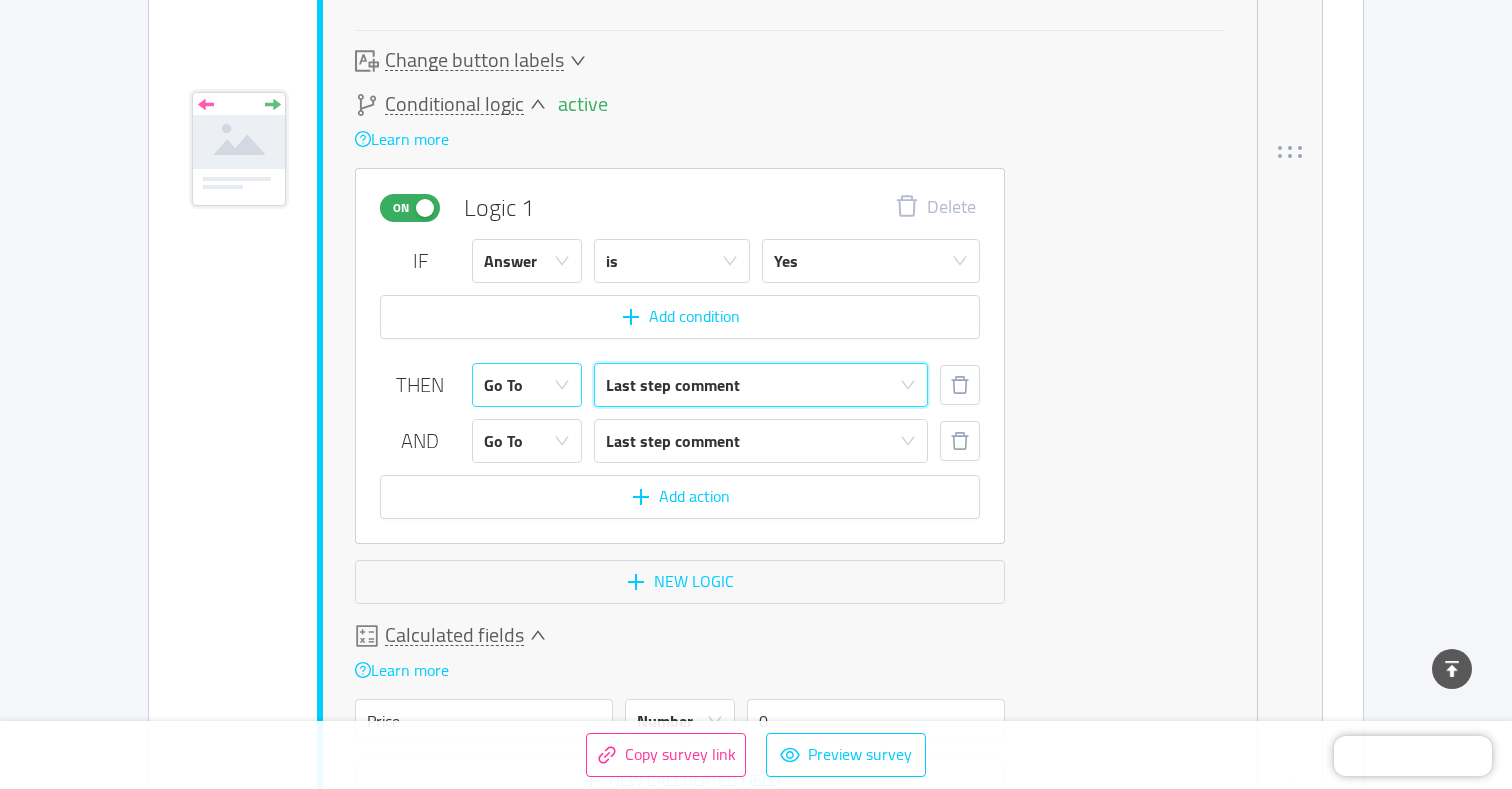 click 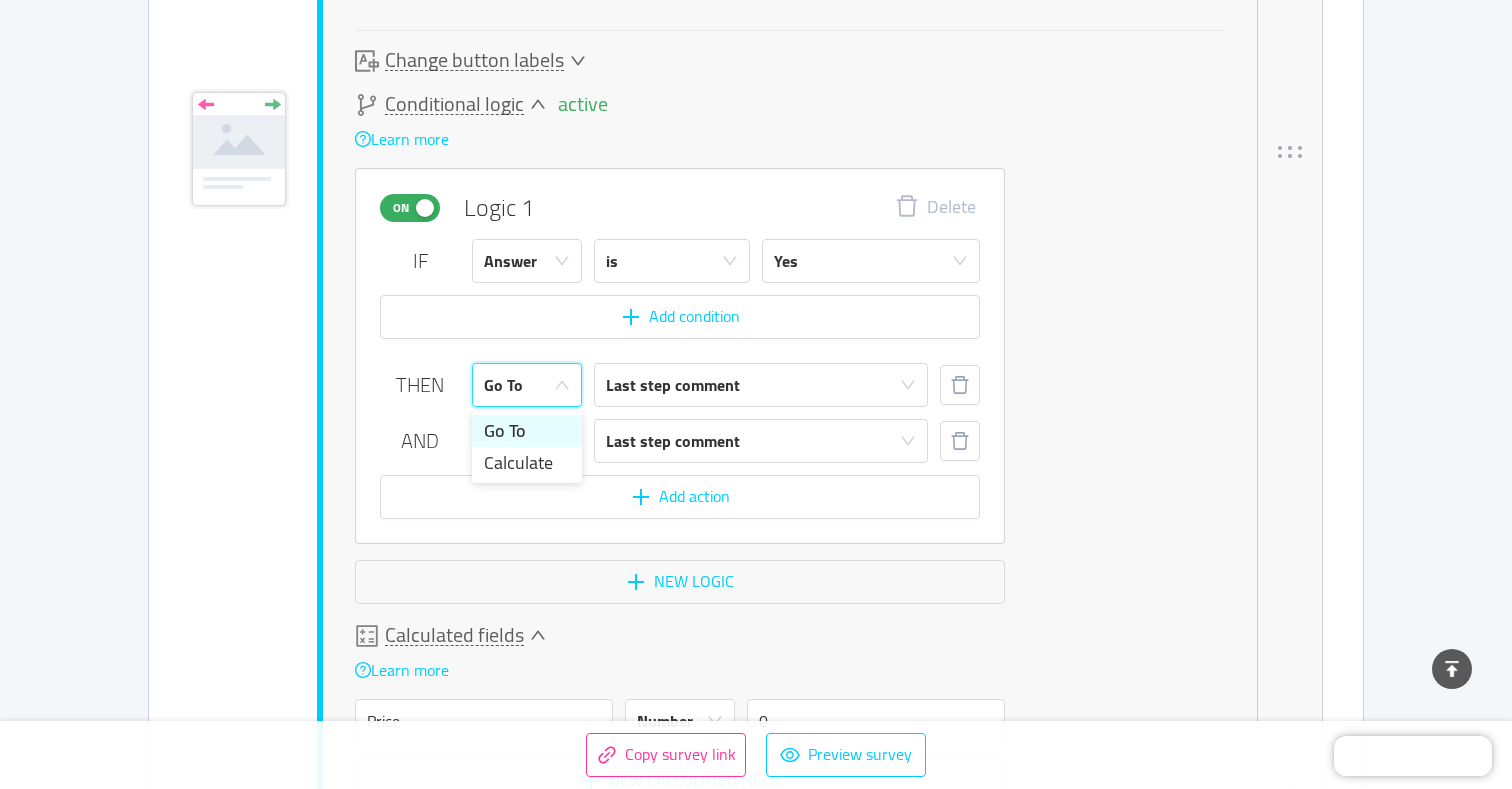 click on "Go To" at bounding box center [520, 385] 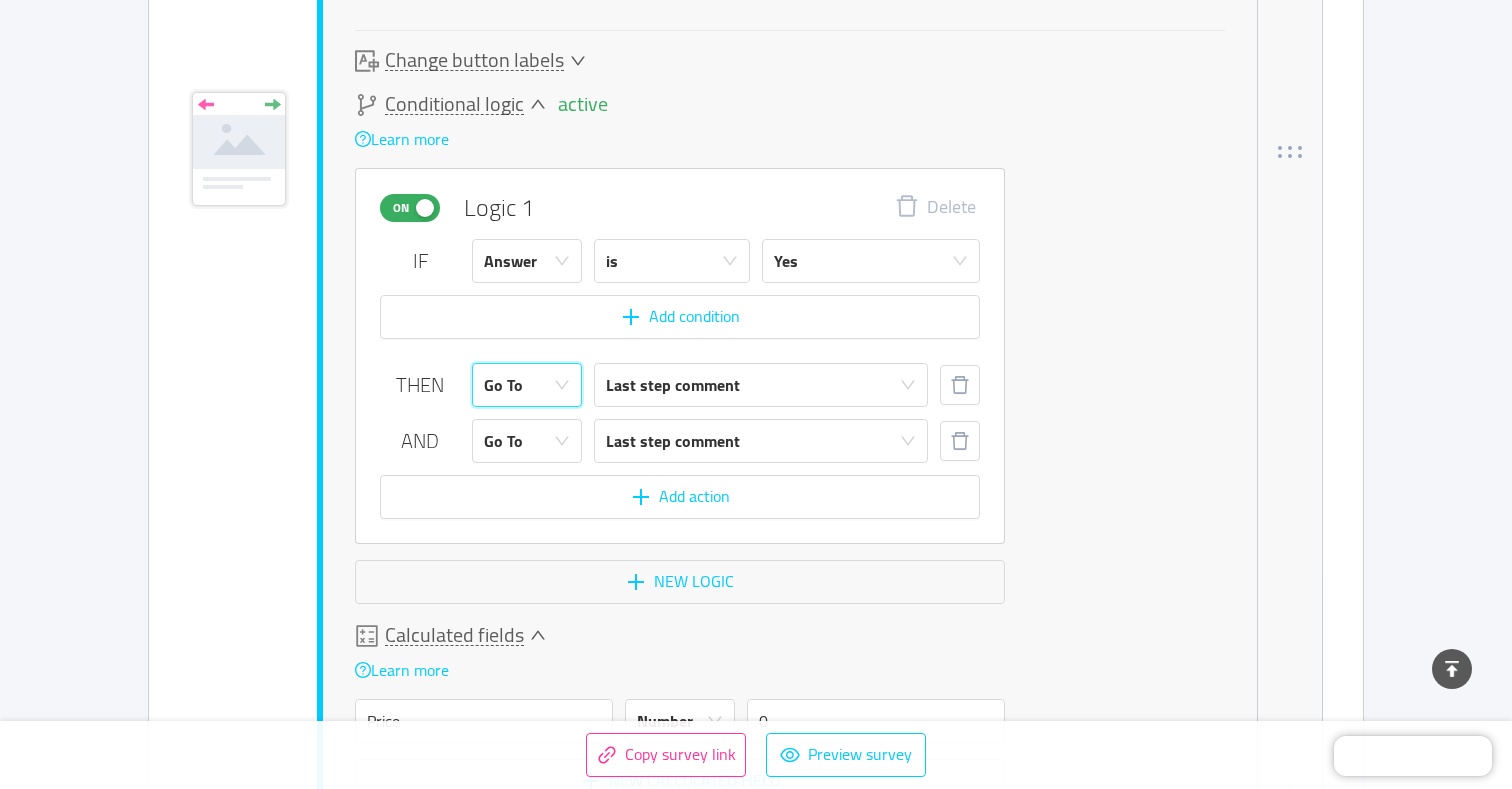 click on "Go To" at bounding box center [520, 385] 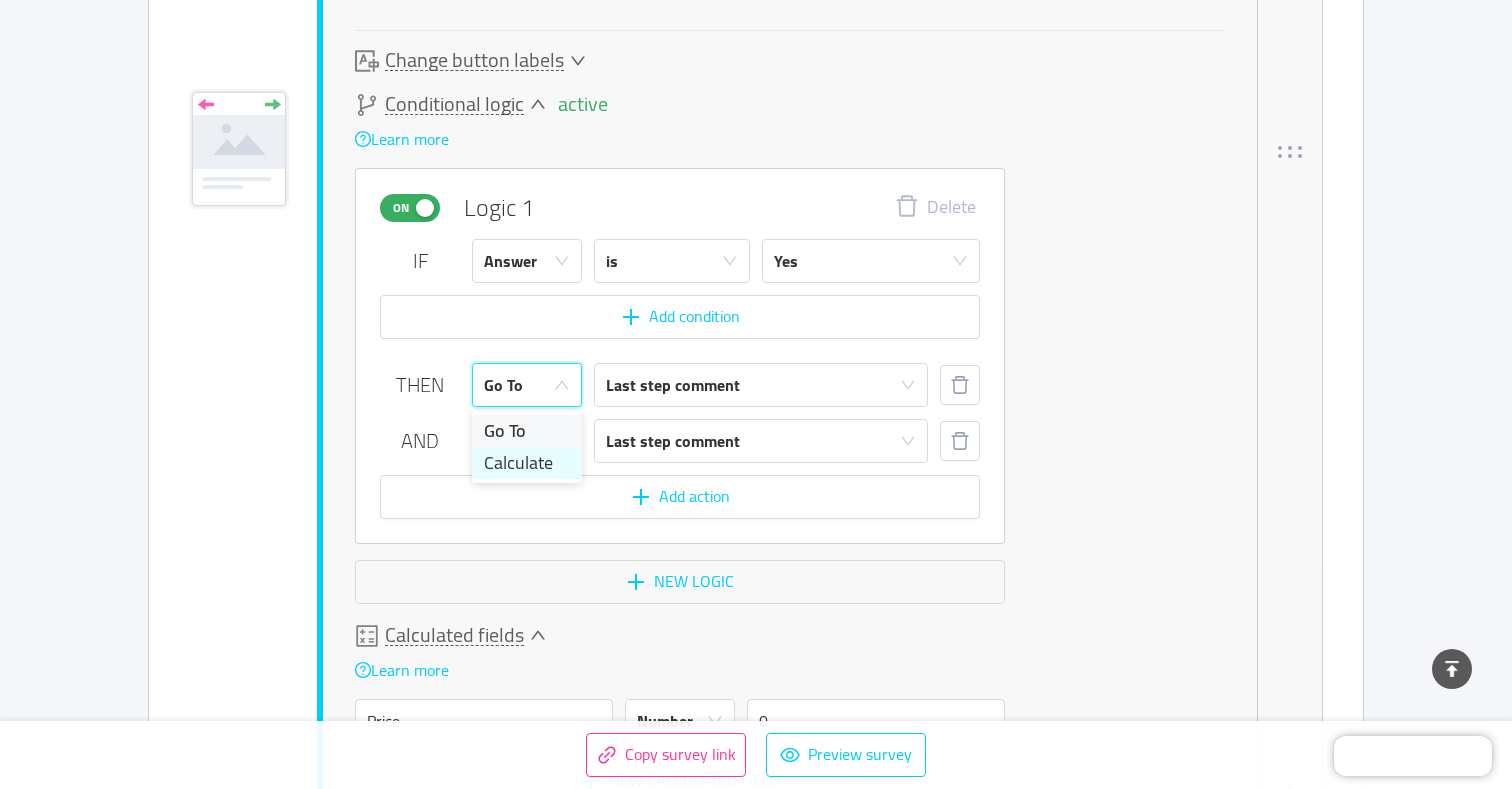 click on "Calculate" at bounding box center (527, 463) 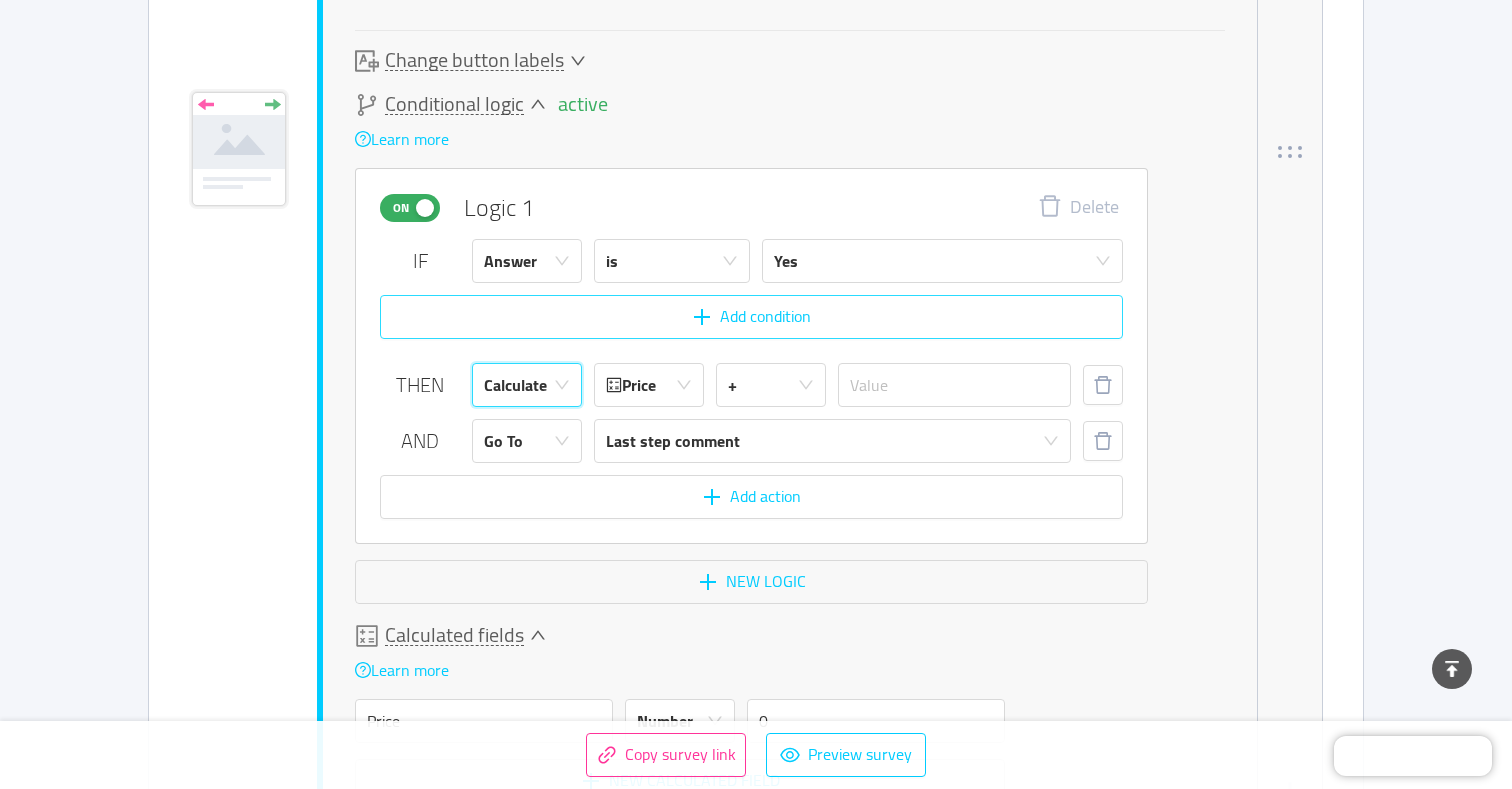 click on "Add condition" at bounding box center (751, 317) 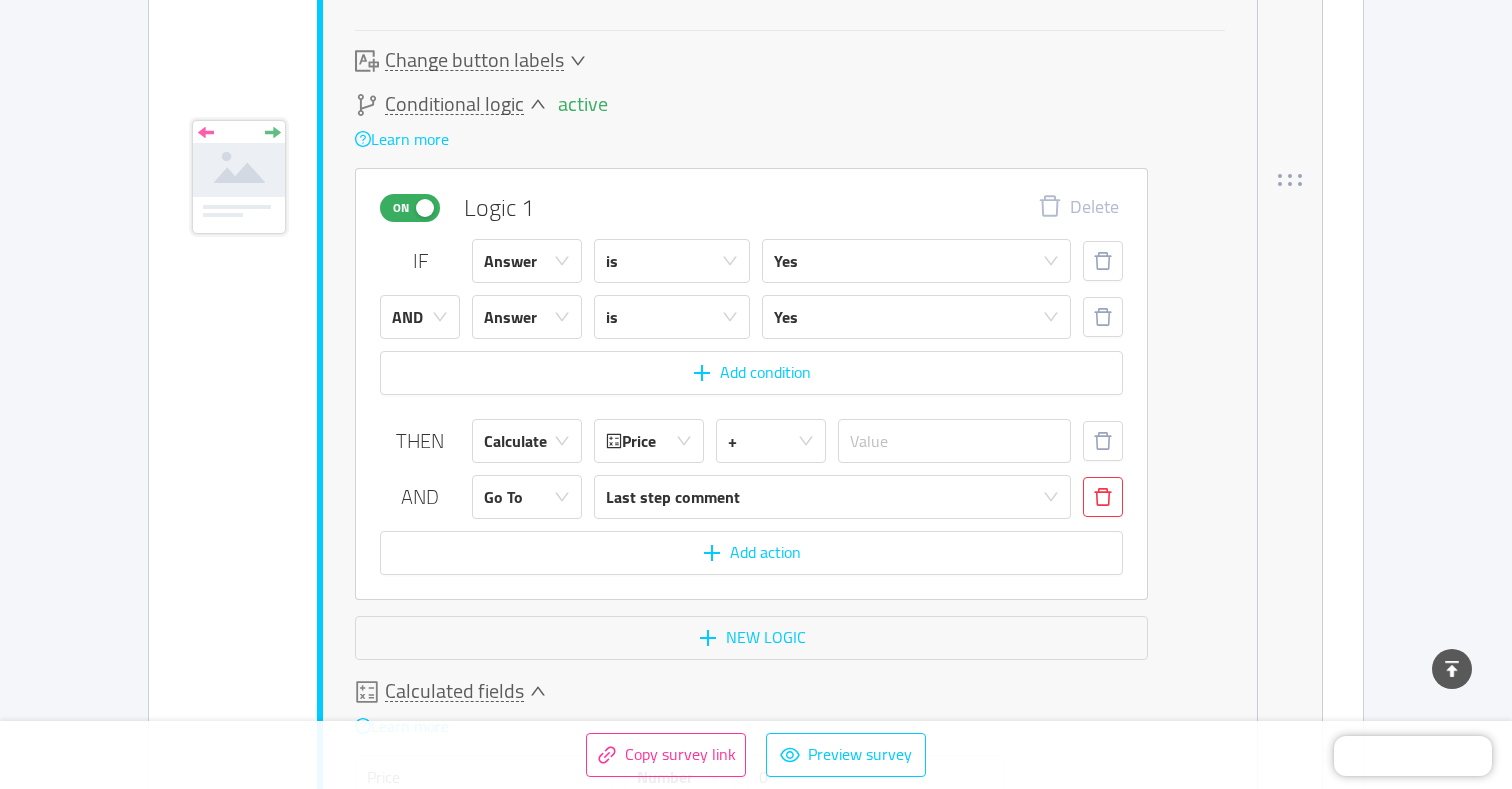 click at bounding box center (1103, 497) 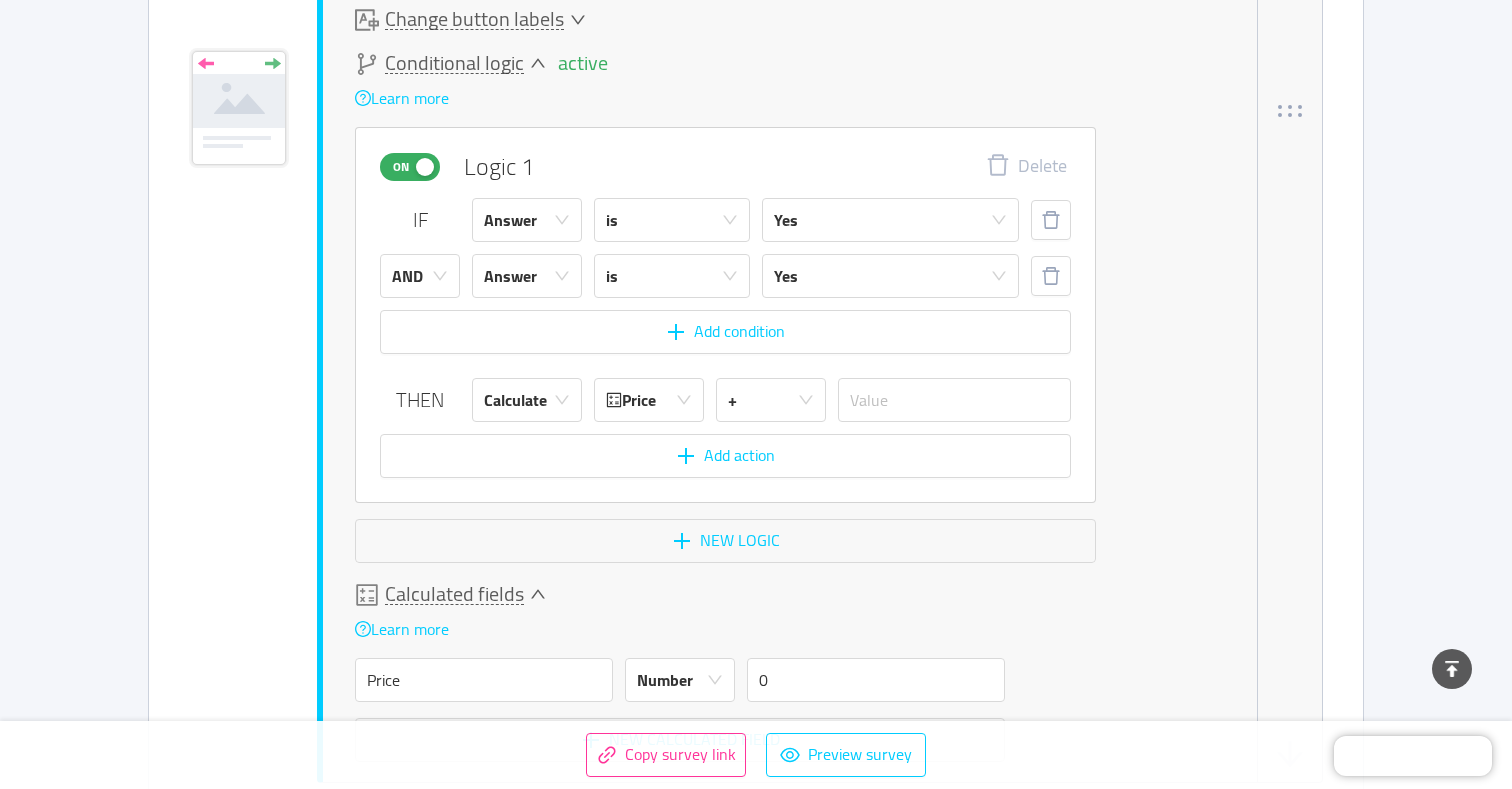 scroll, scrollTop: 4019, scrollLeft: 0, axis: vertical 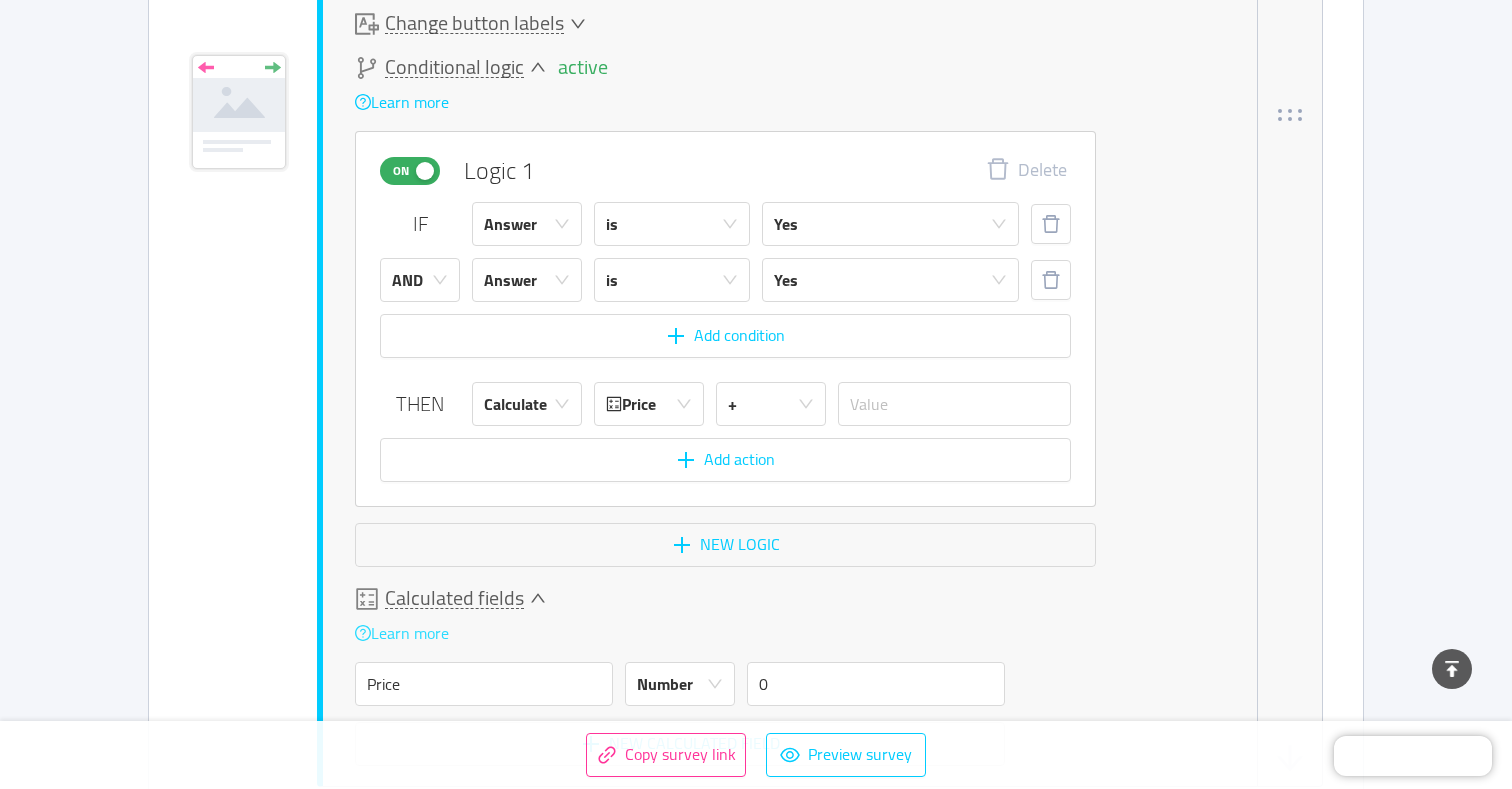 click on "Learn more" at bounding box center [402, 633] 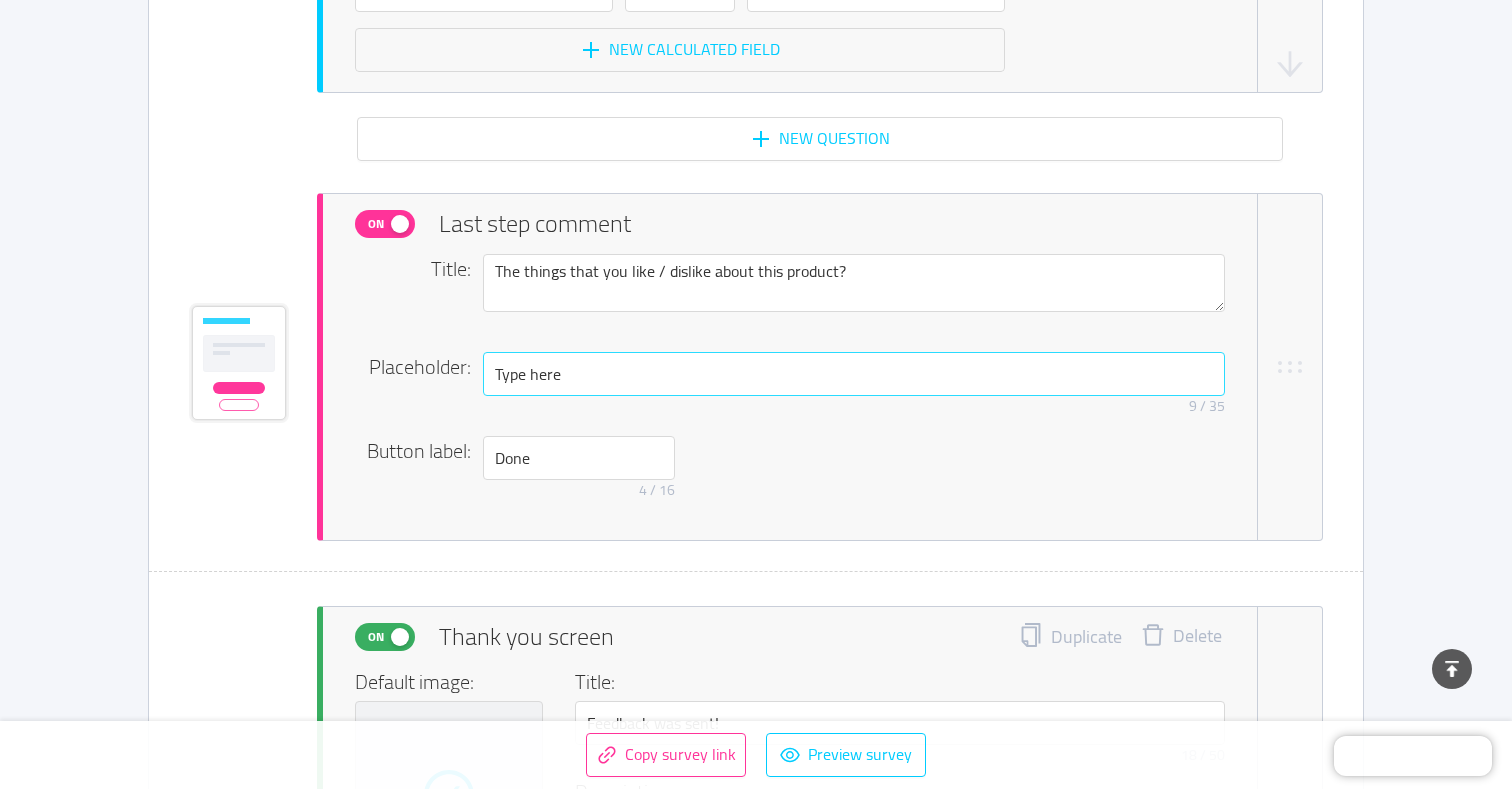scroll, scrollTop: 4703, scrollLeft: 0, axis: vertical 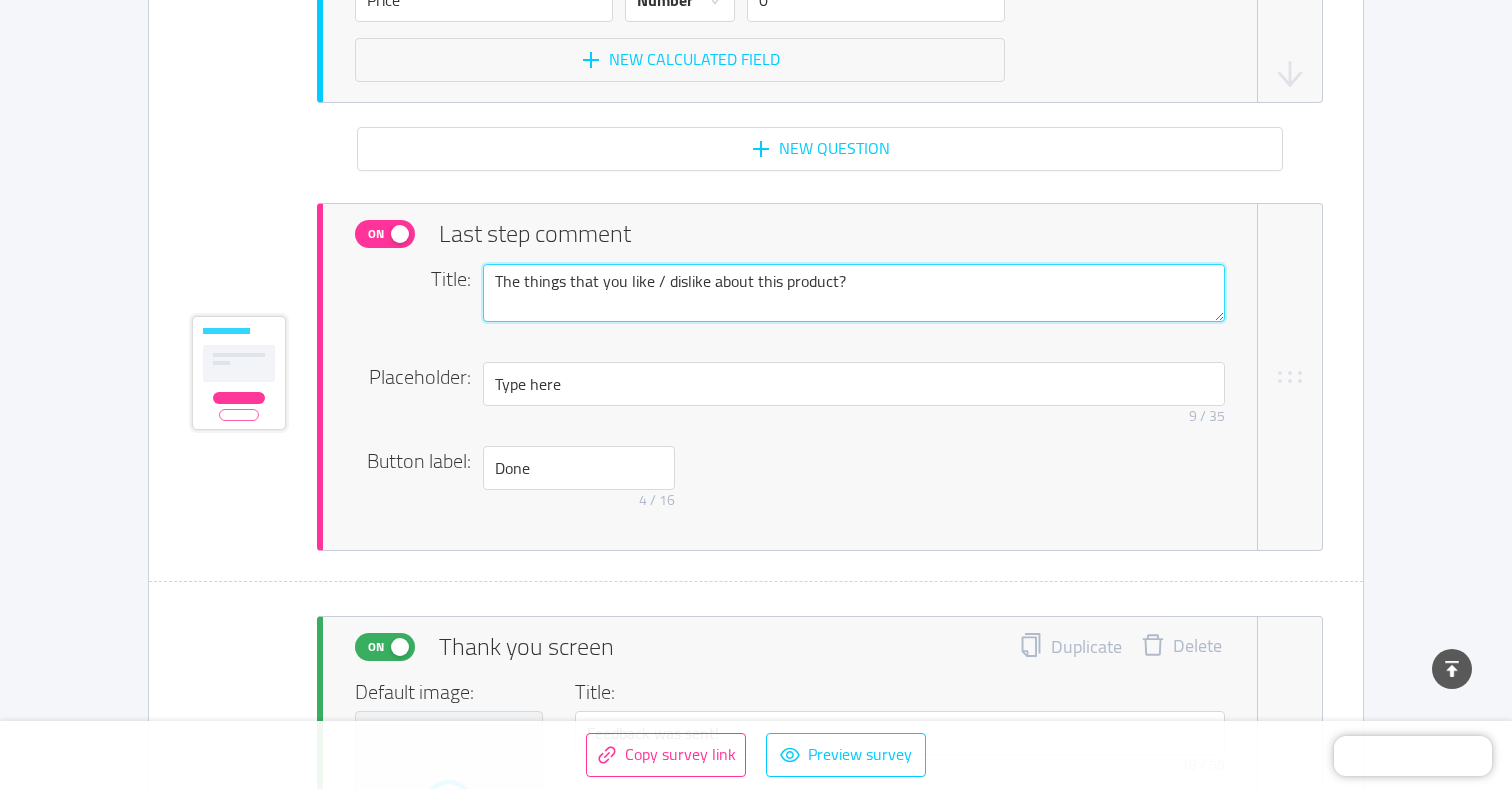 click on "The things that you like / dislike about this product?" at bounding box center [854, 293] 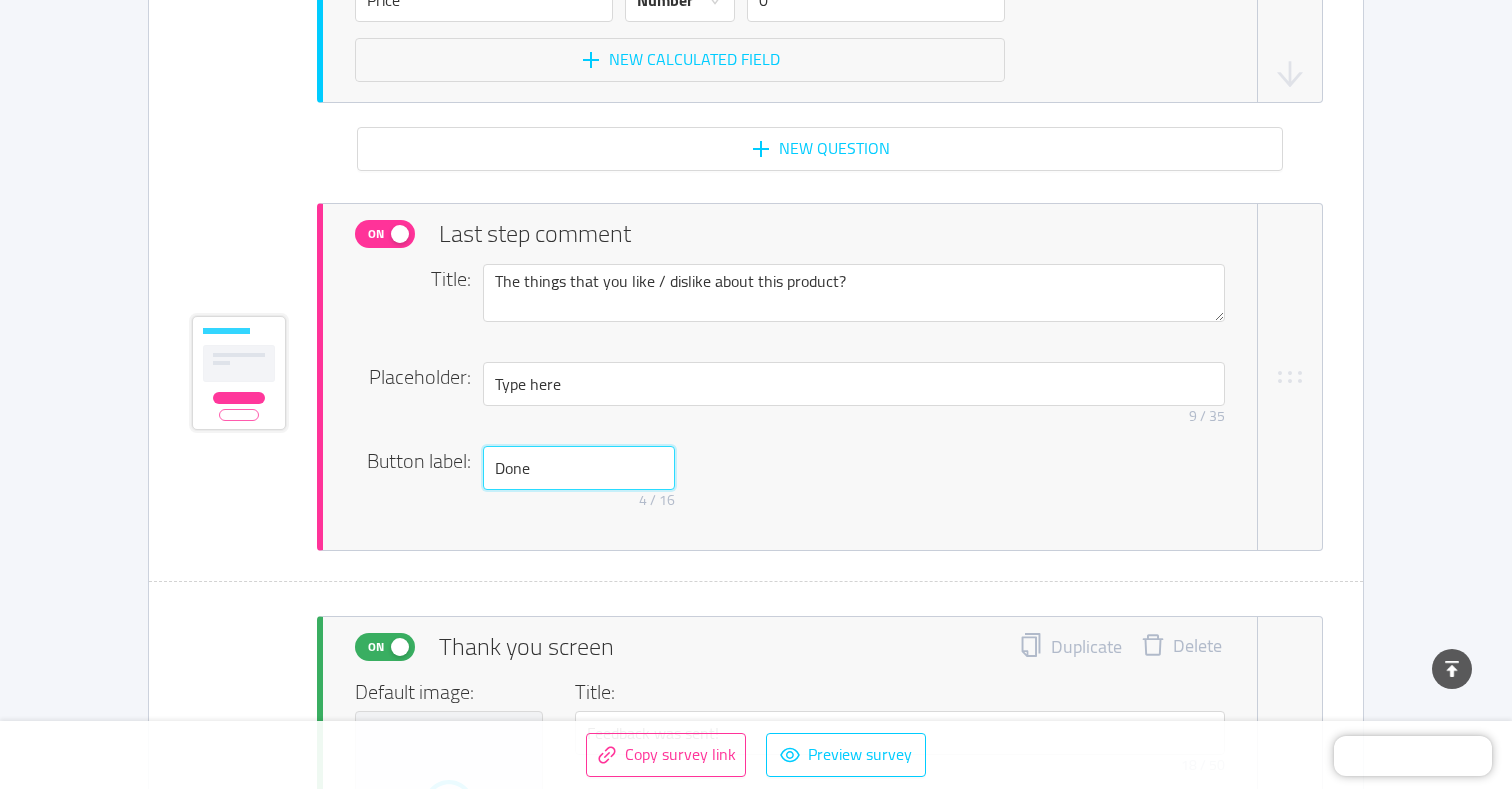 click on "Done" at bounding box center (579, 468) 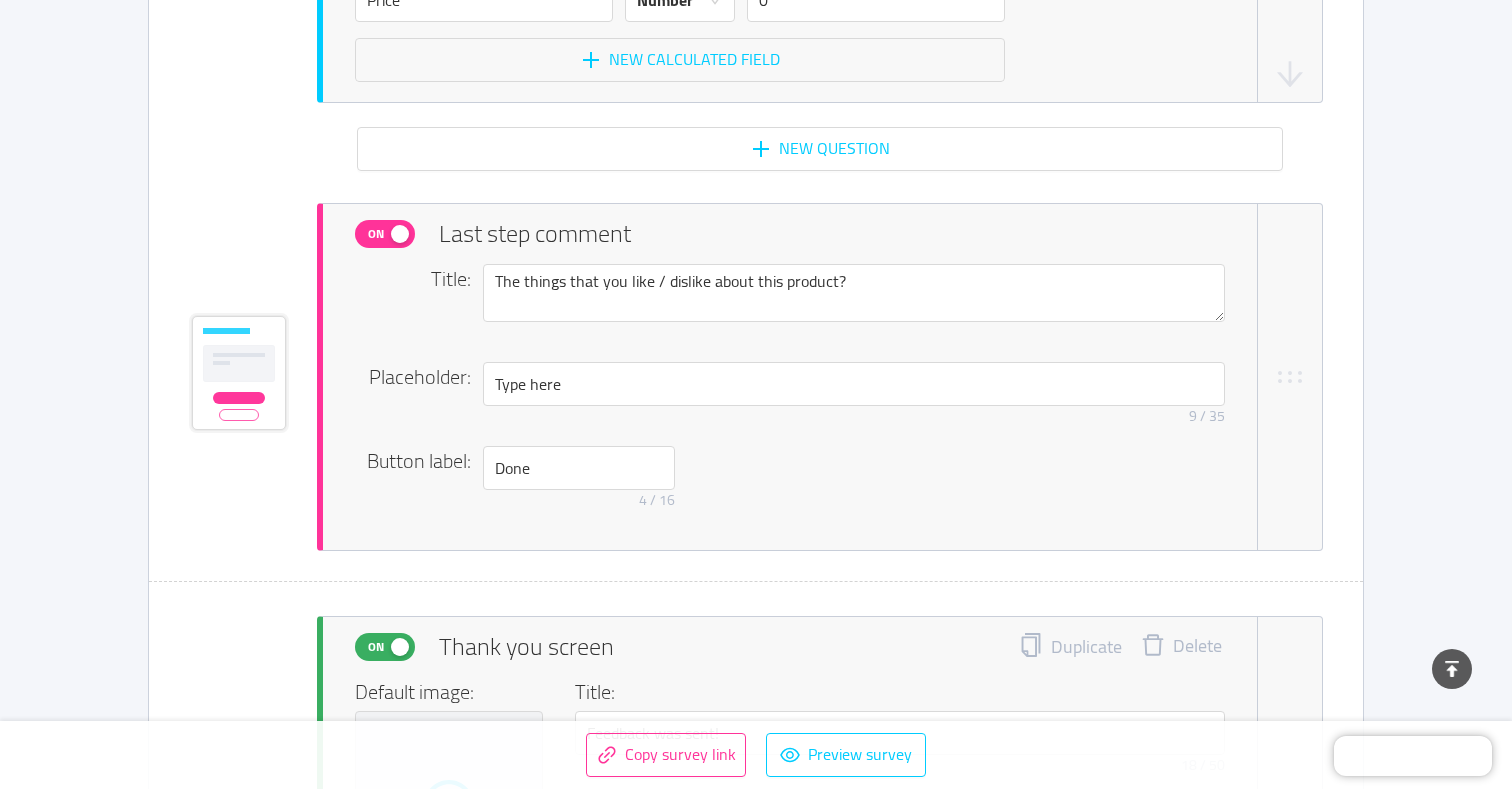 click on "On" at bounding box center [385, 234] 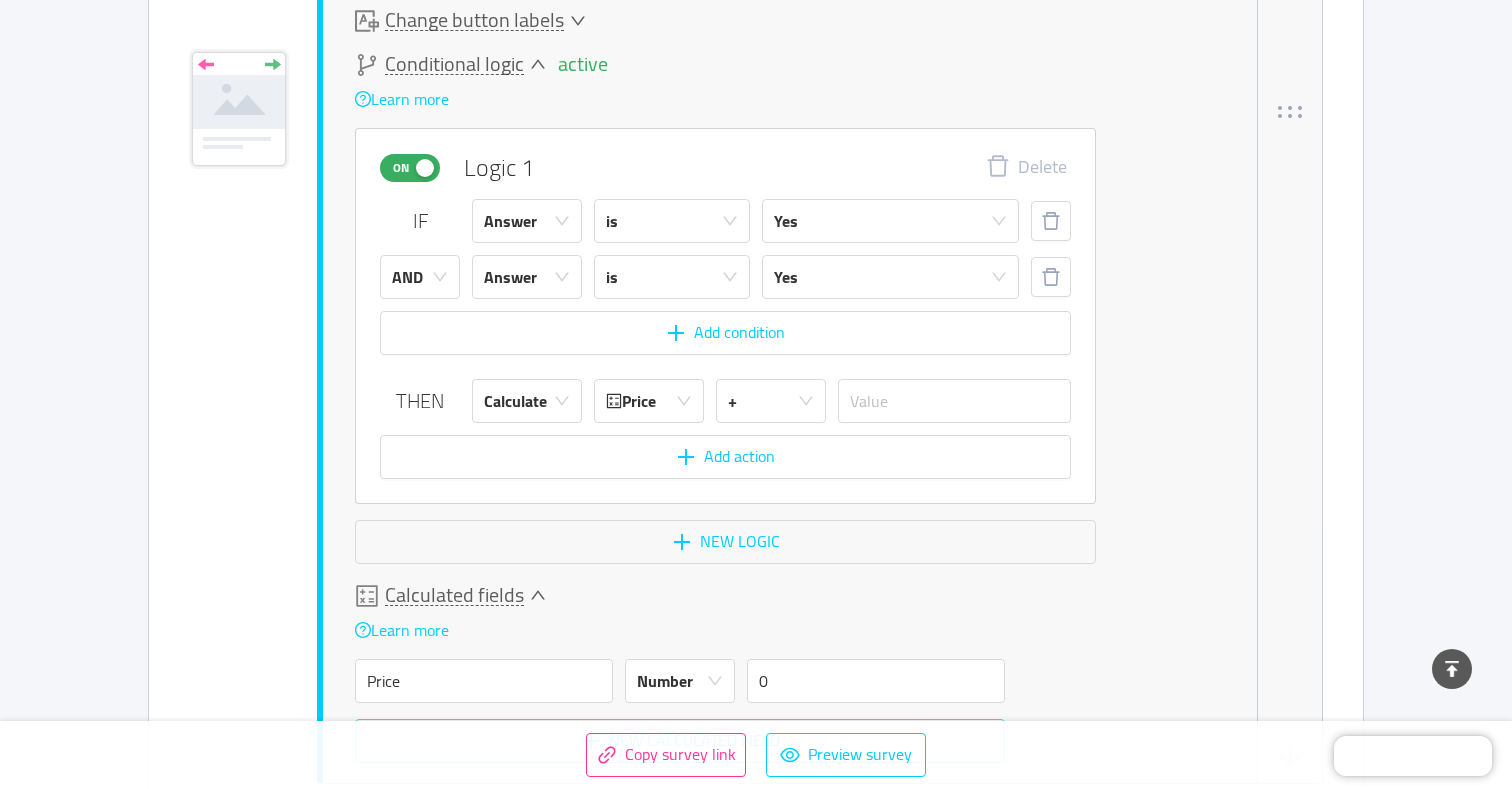 scroll, scrollTop: 3977, scrollLeft: 1, axis: both 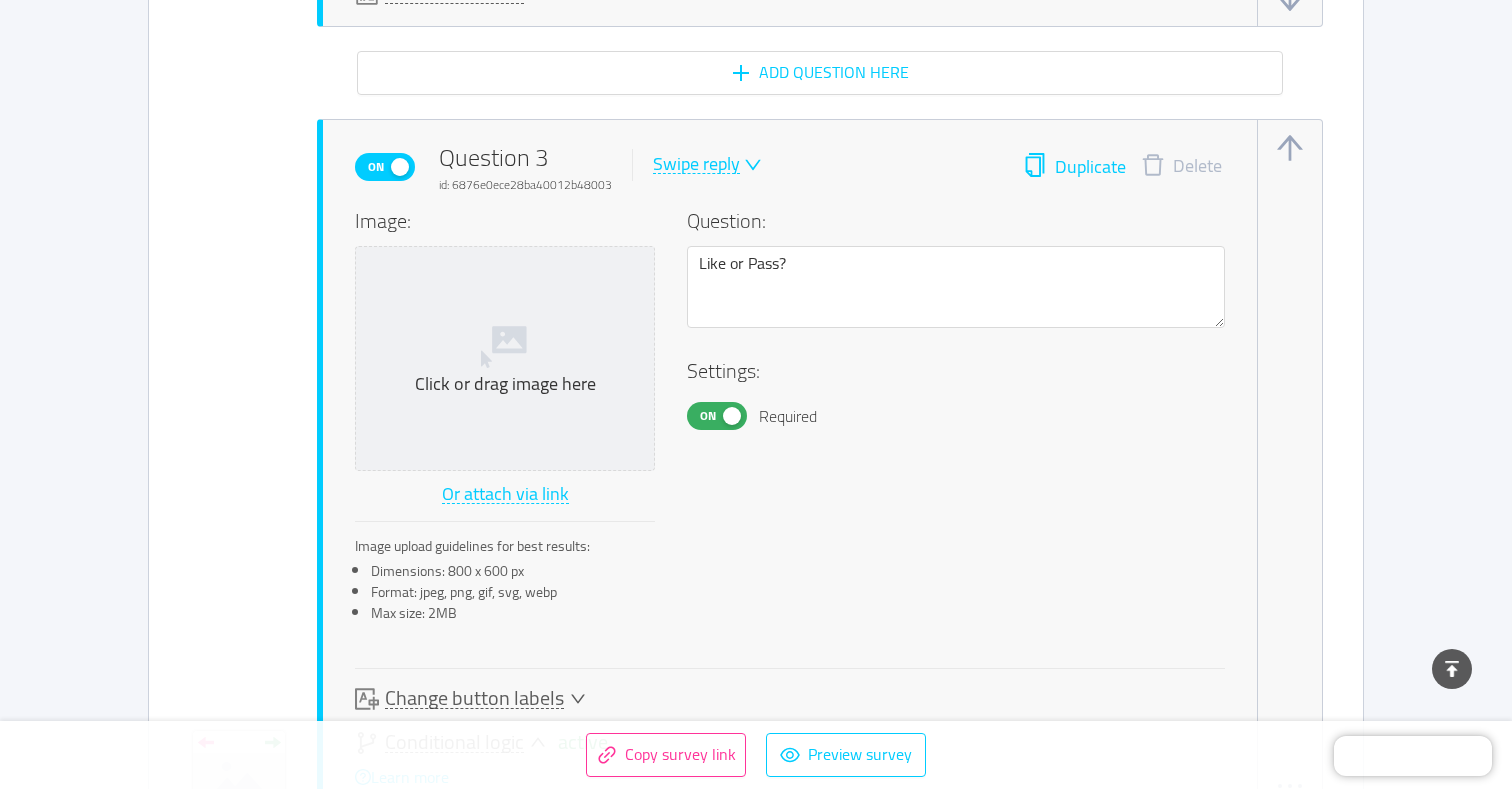 click on "Duplicate" at bounding box center [1074, 167] 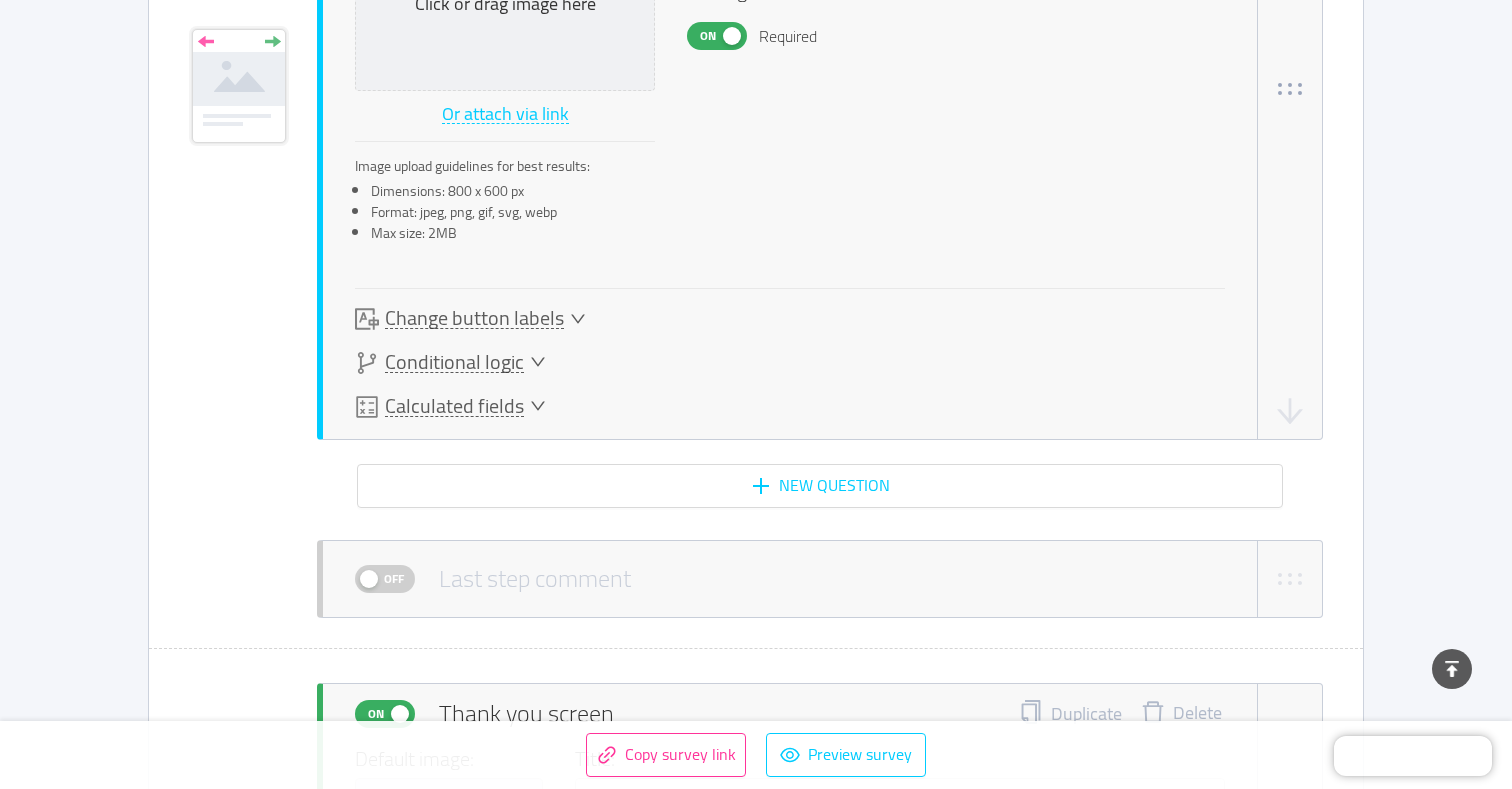 click on "Change button labels" at bounding box center [474, 318] 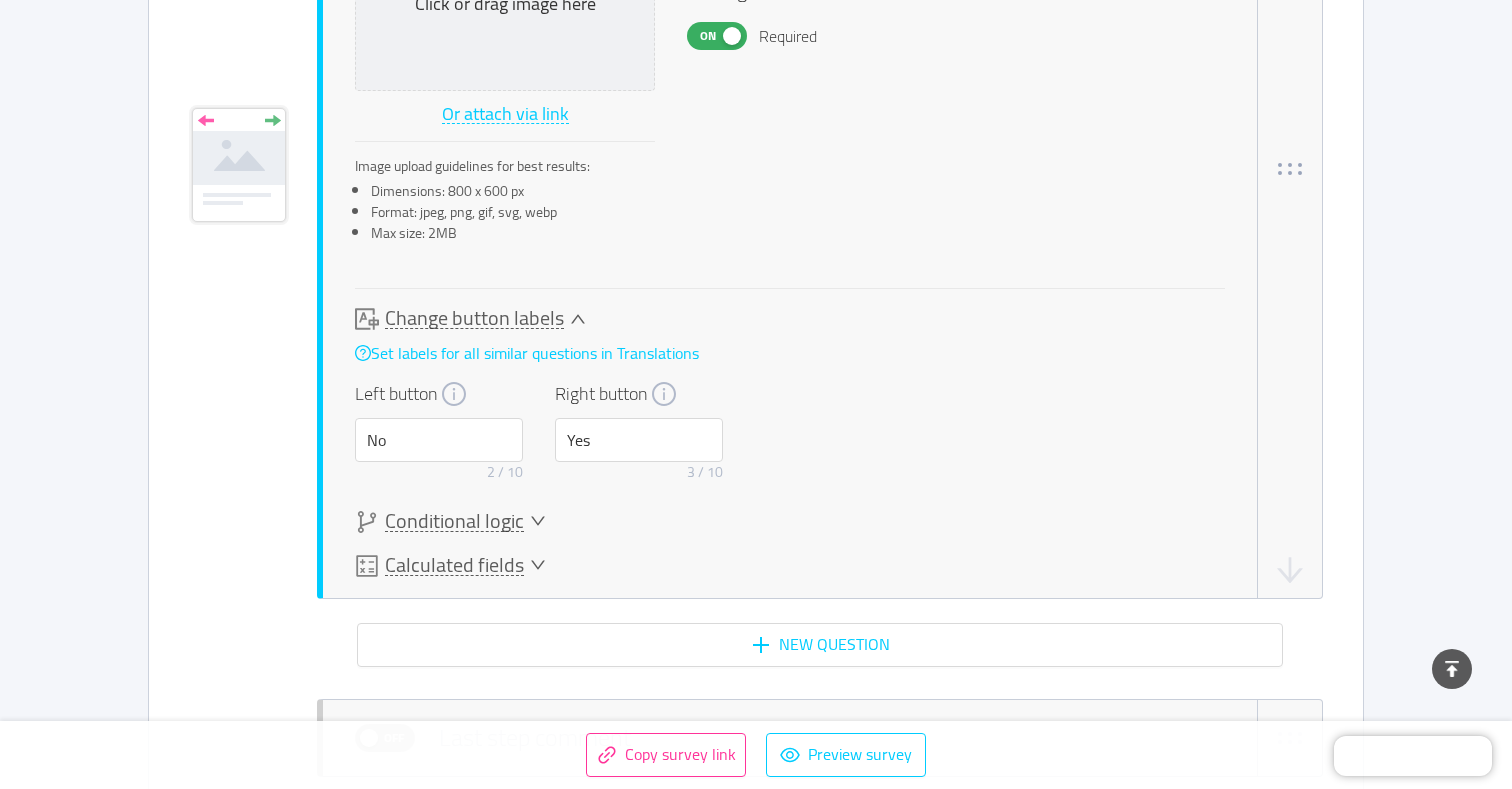 click on "Conditional logic" at bounding box center [454, 521] 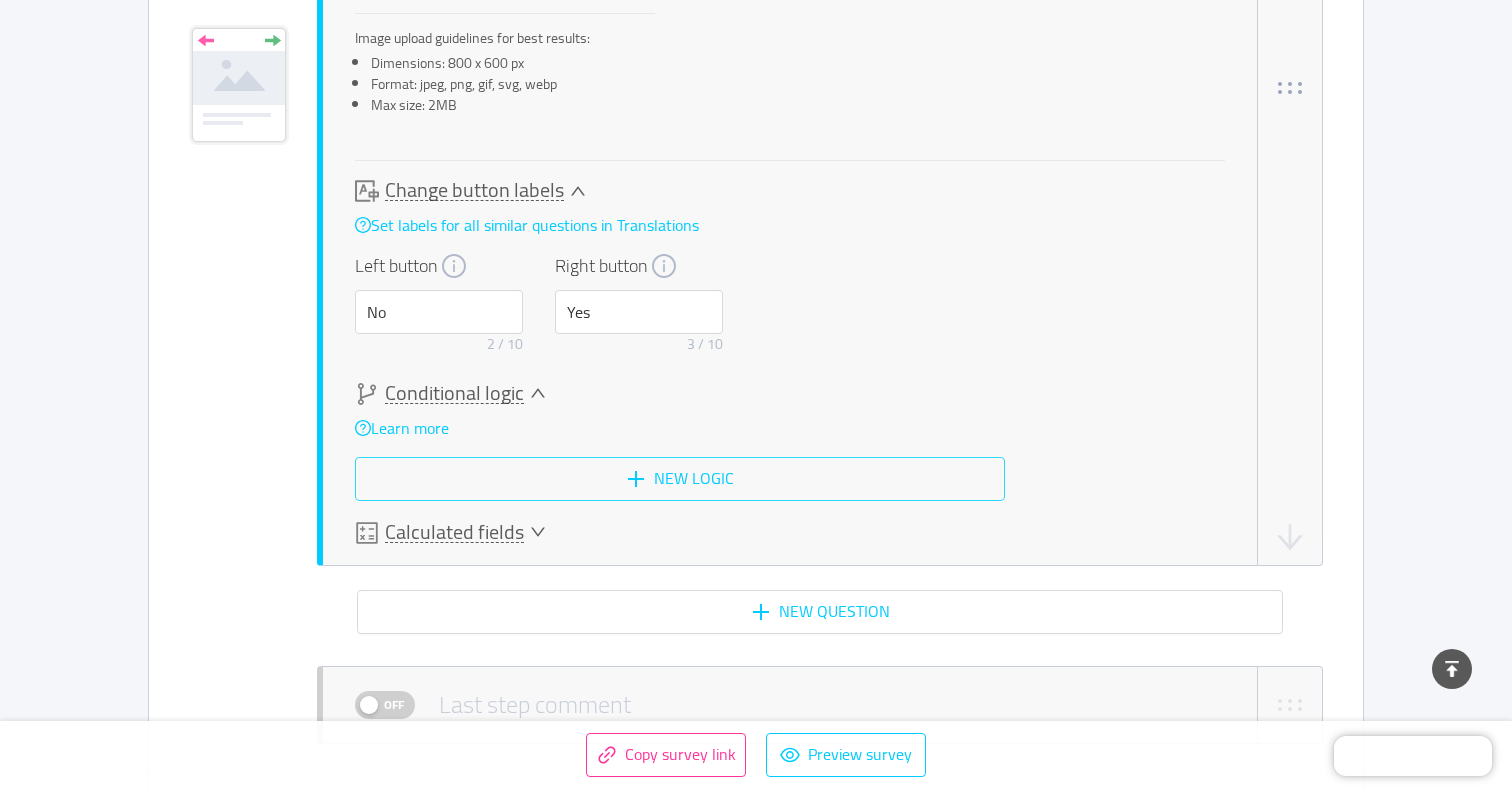 click on "New logic" at bounding box center [680, 479] 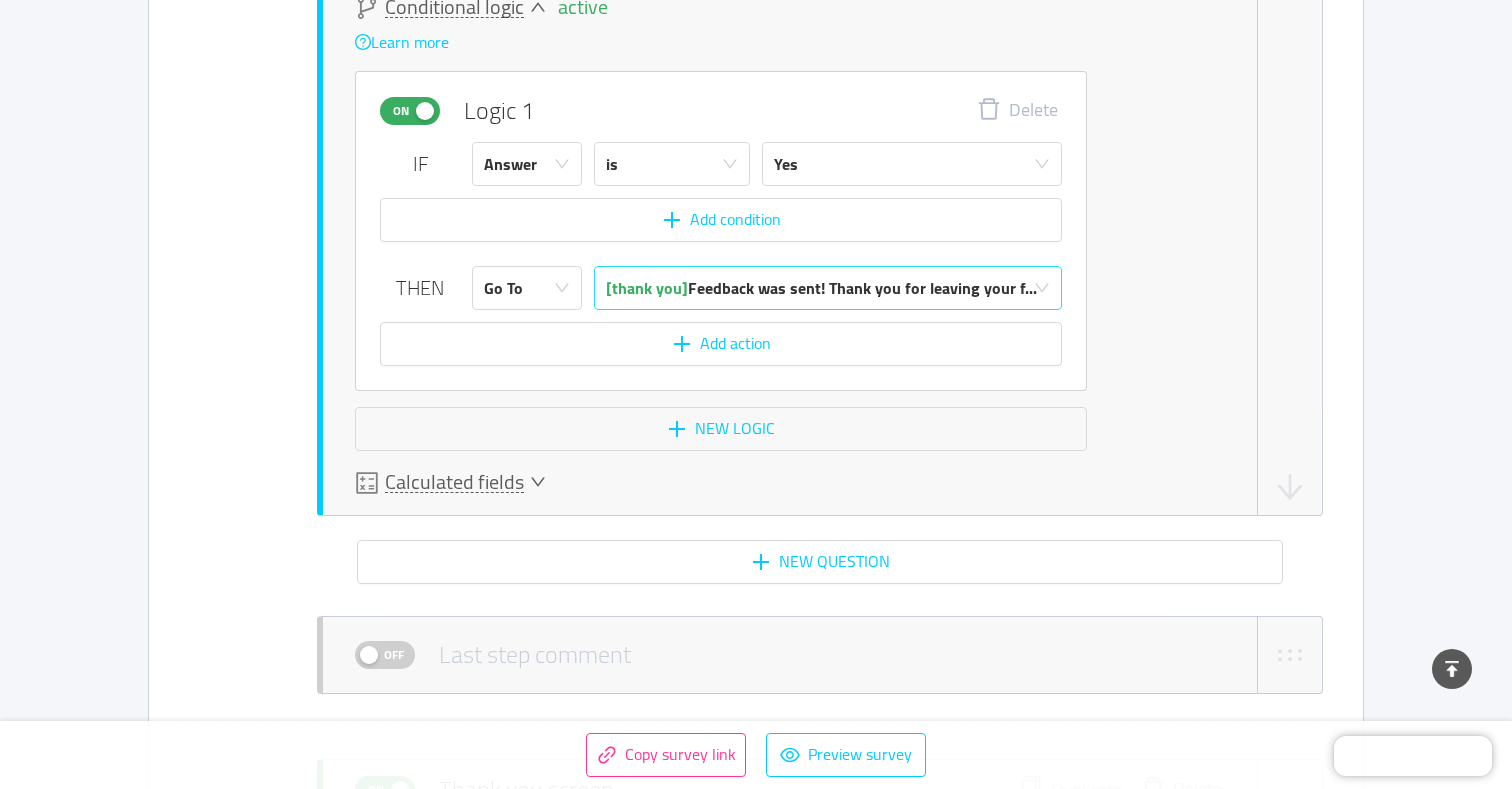 click on "[thank you]" at bounding box center [647, 288] 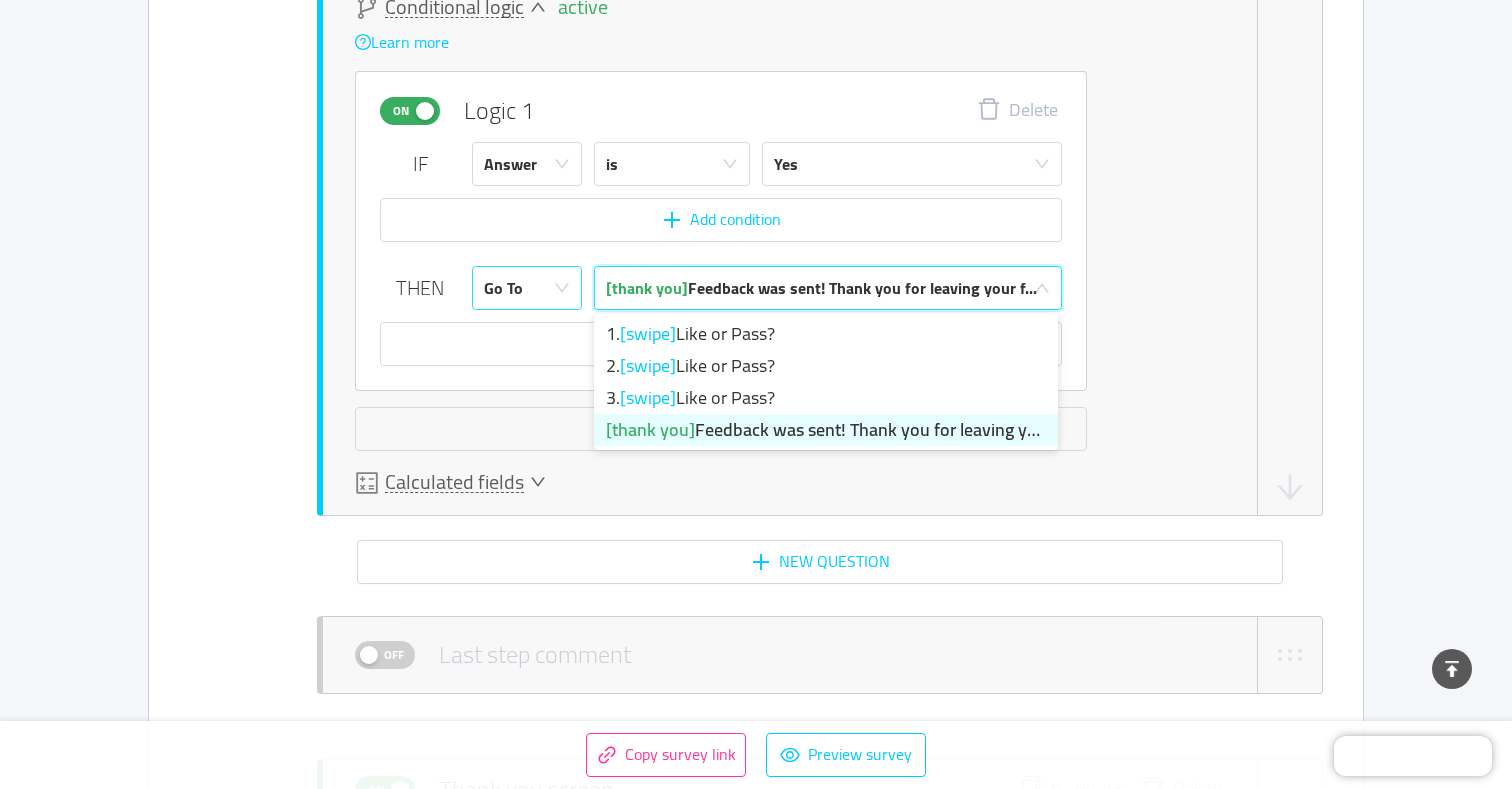 click on "Go To" at bounding box center [520, 288] 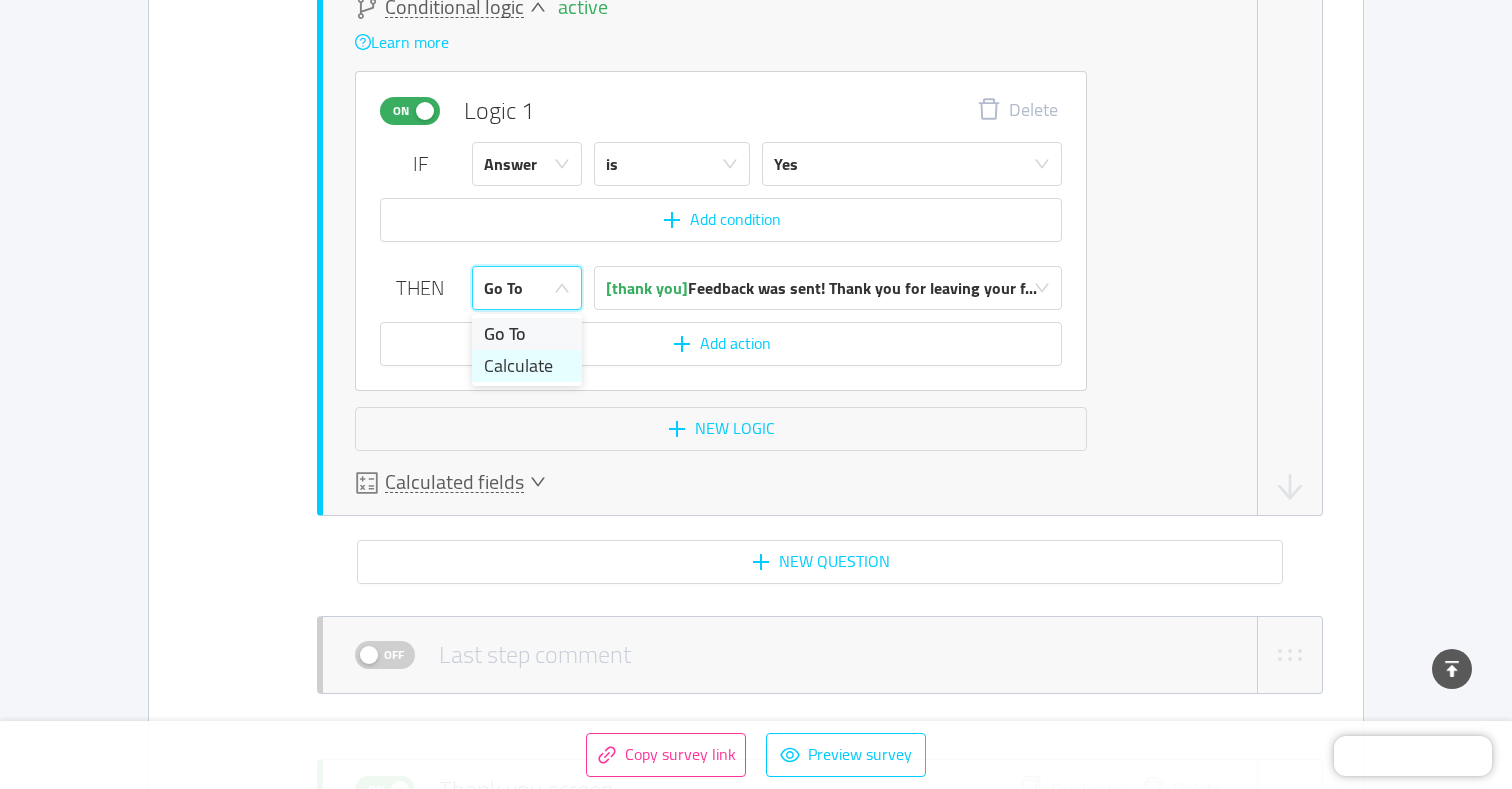 click on "Calculate" at bounding box center [527, 366] 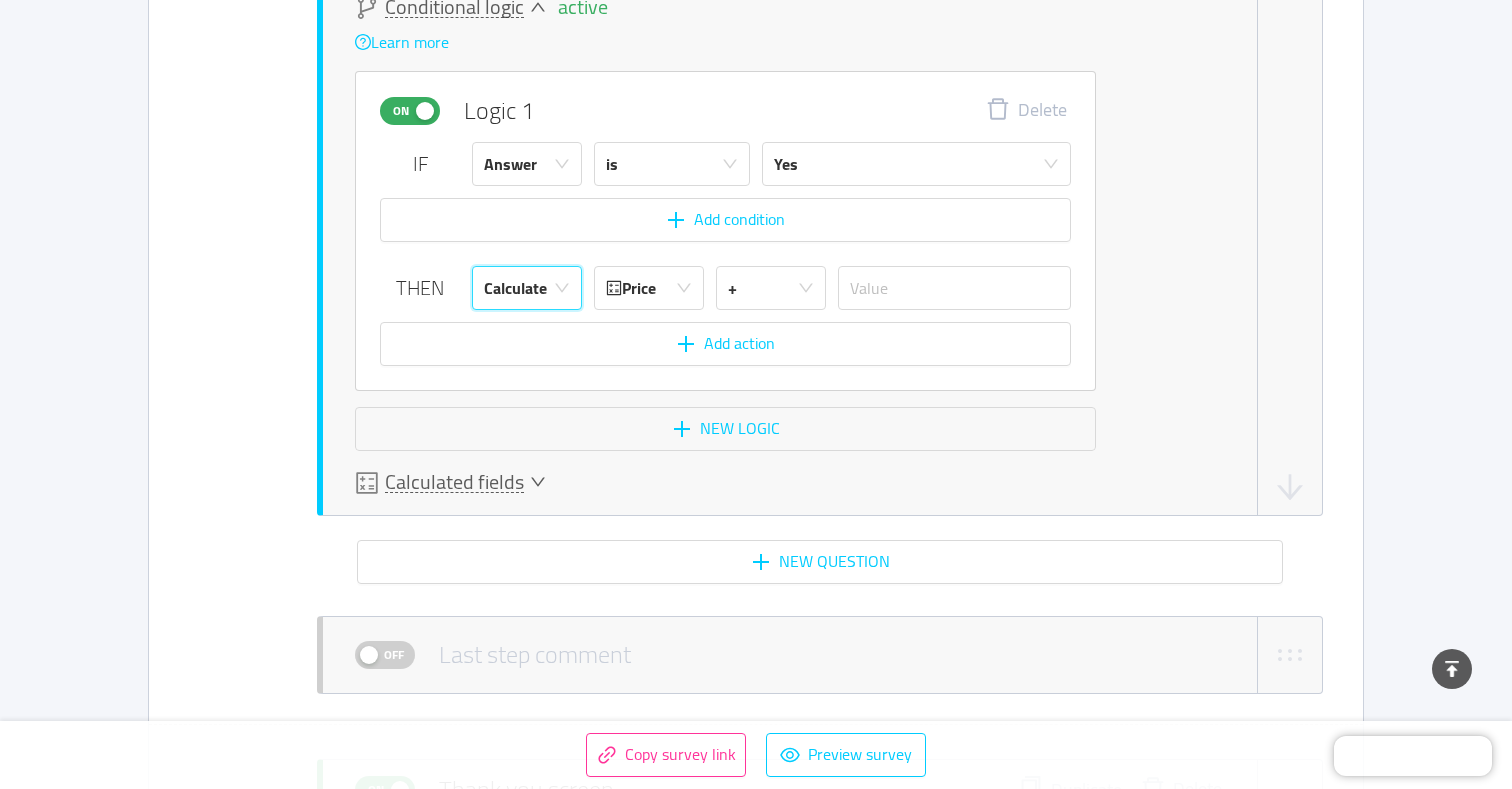 click on "Calculated fields" at bounding box center [454, 482] 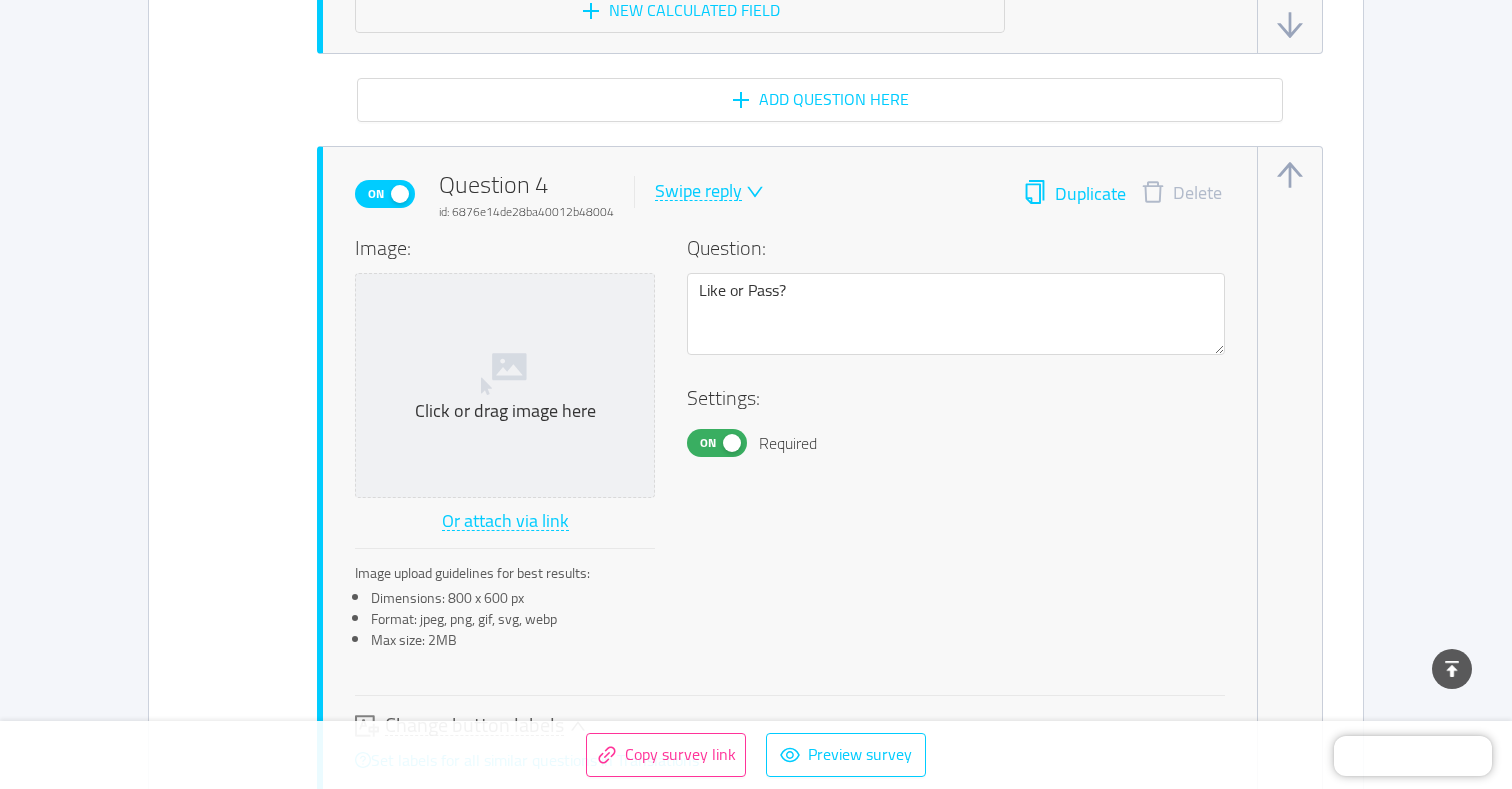 click on "Duplicate" at bounding box center (1074, 194) 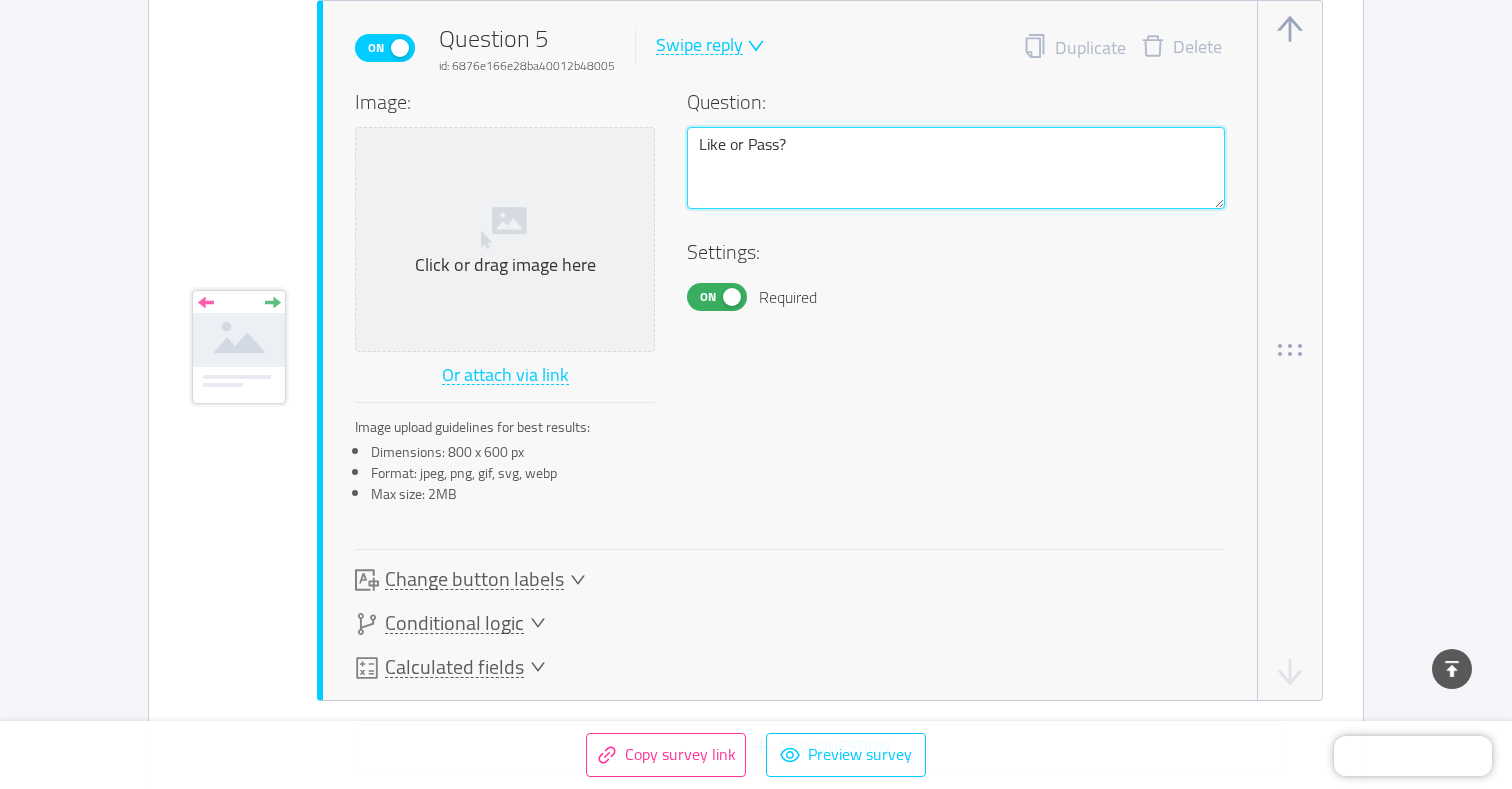 click on "Like or Pass?" at bounding box center [956, 168] 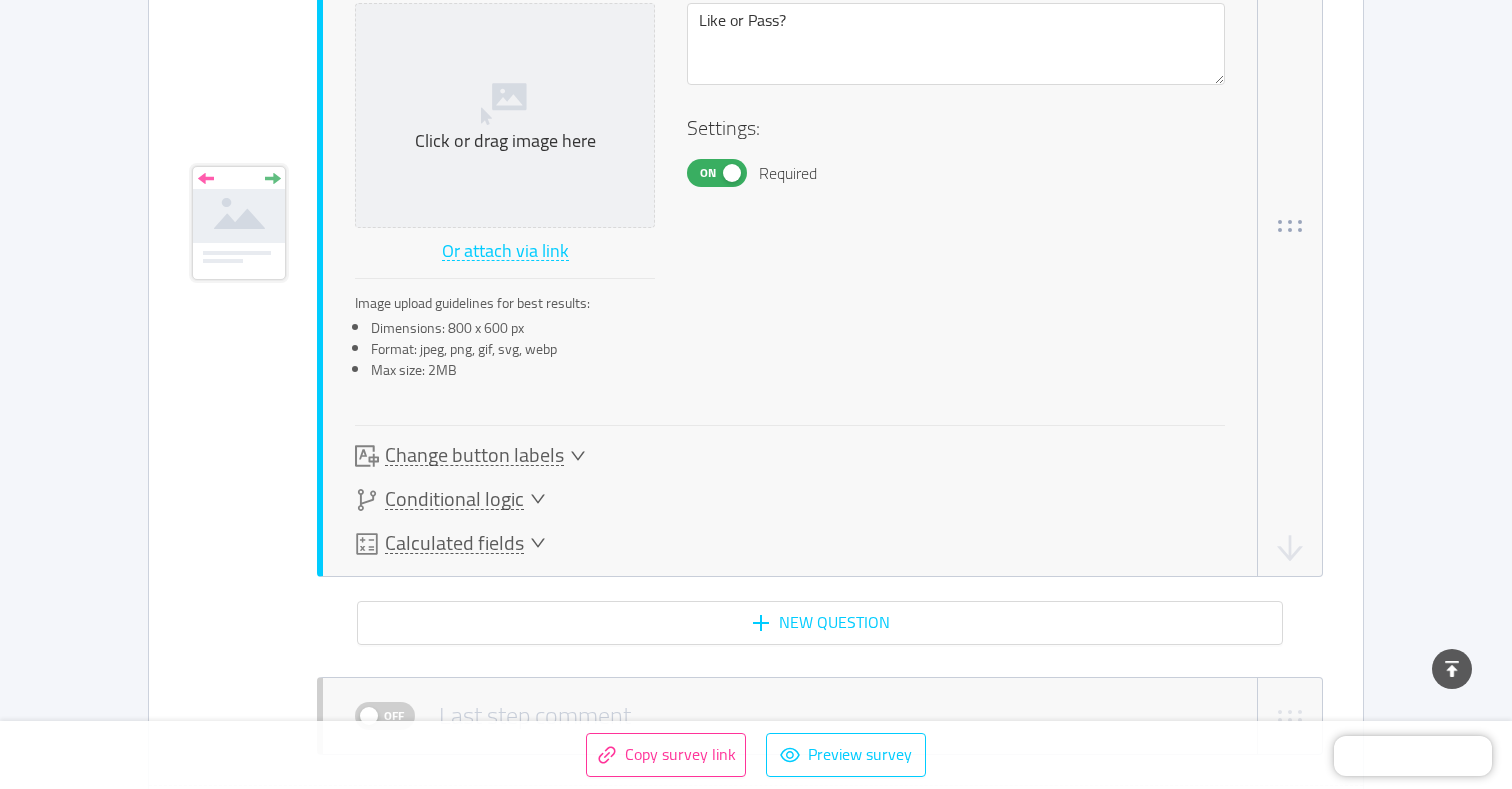 click on "Change button labels" at bounding box center (474, 455) 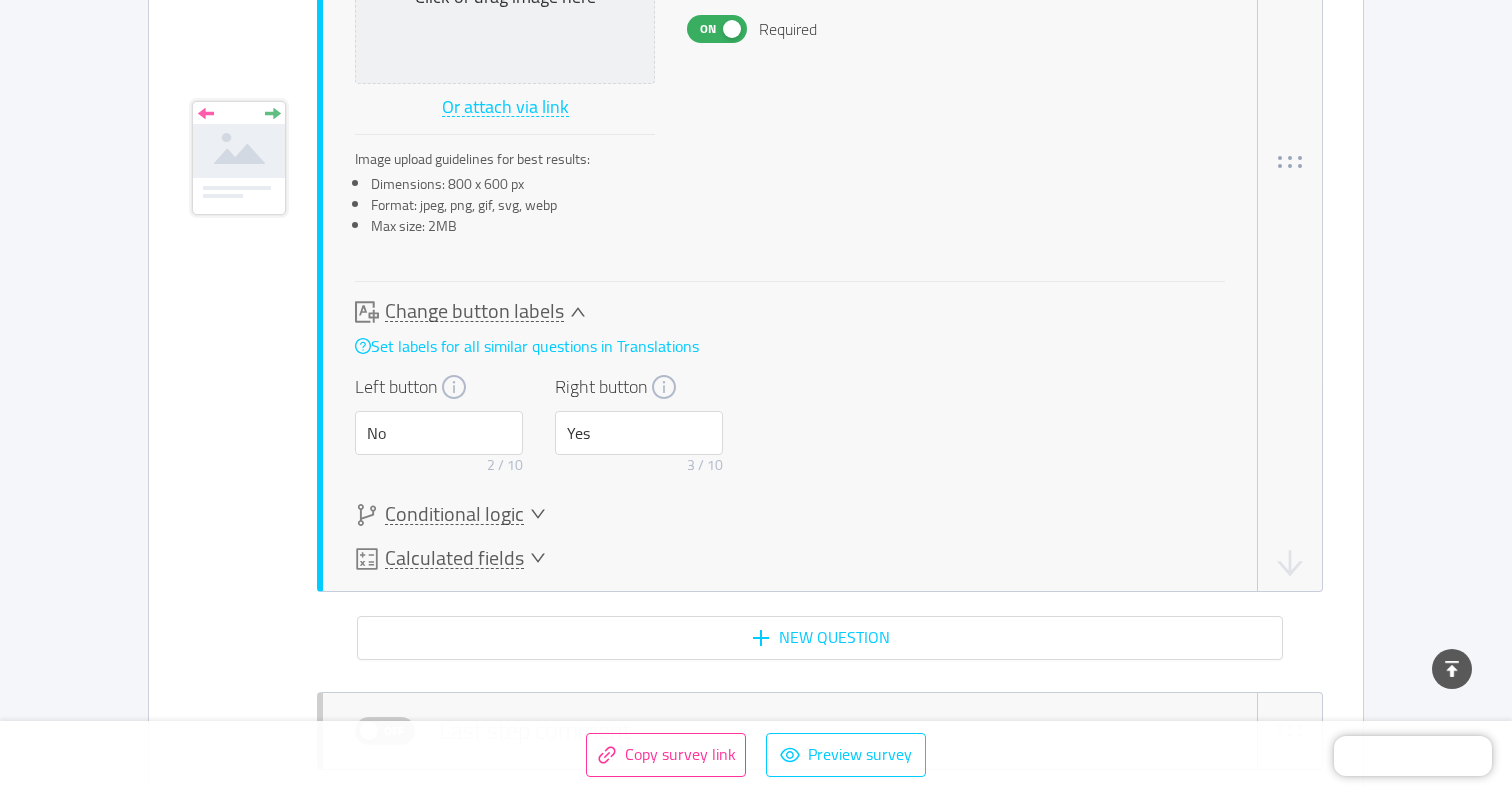 click on "Conditional logic" at bounding box center (454, 514) 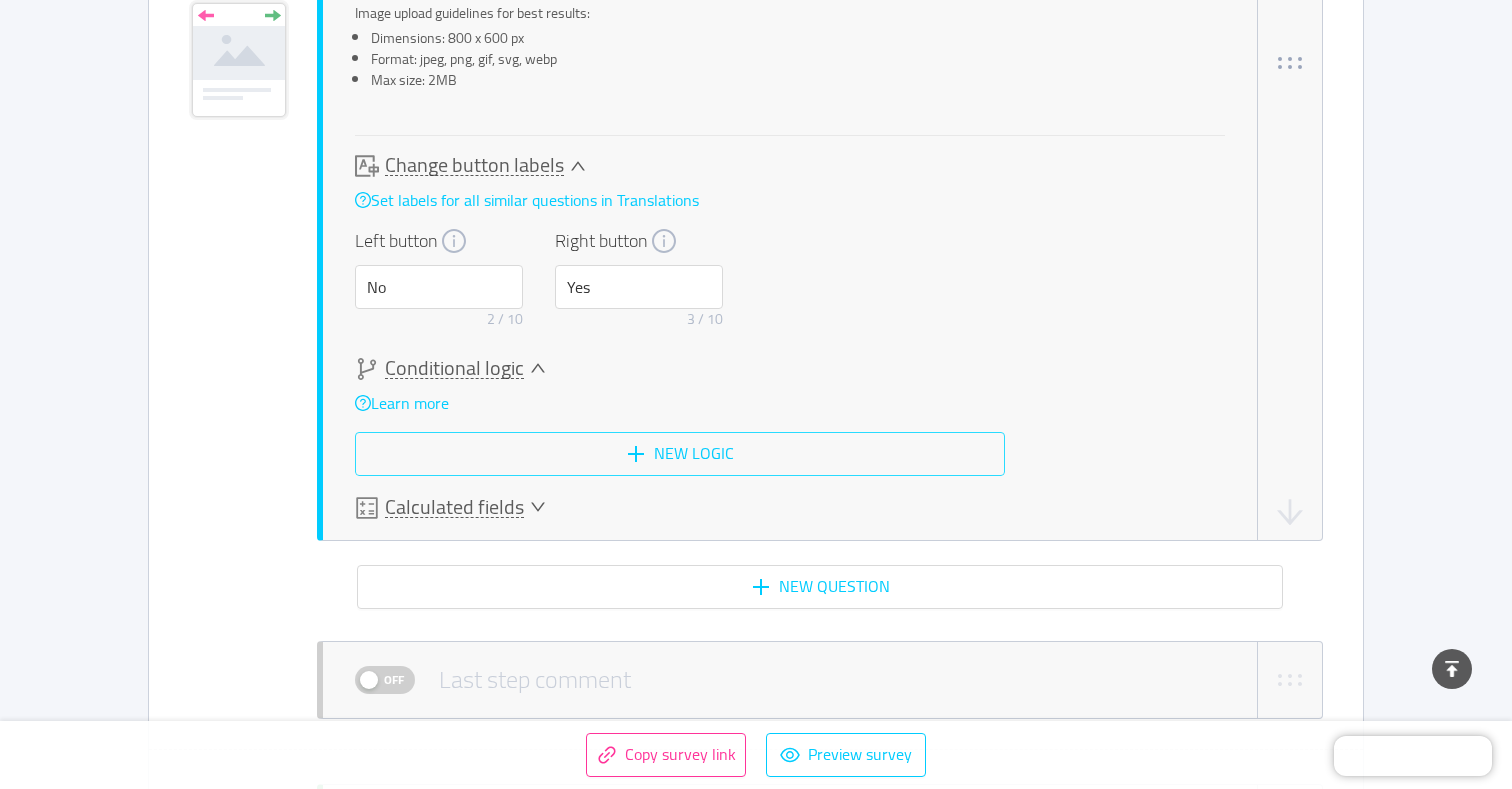 click on "New logic" at bounding box center (680, 454) 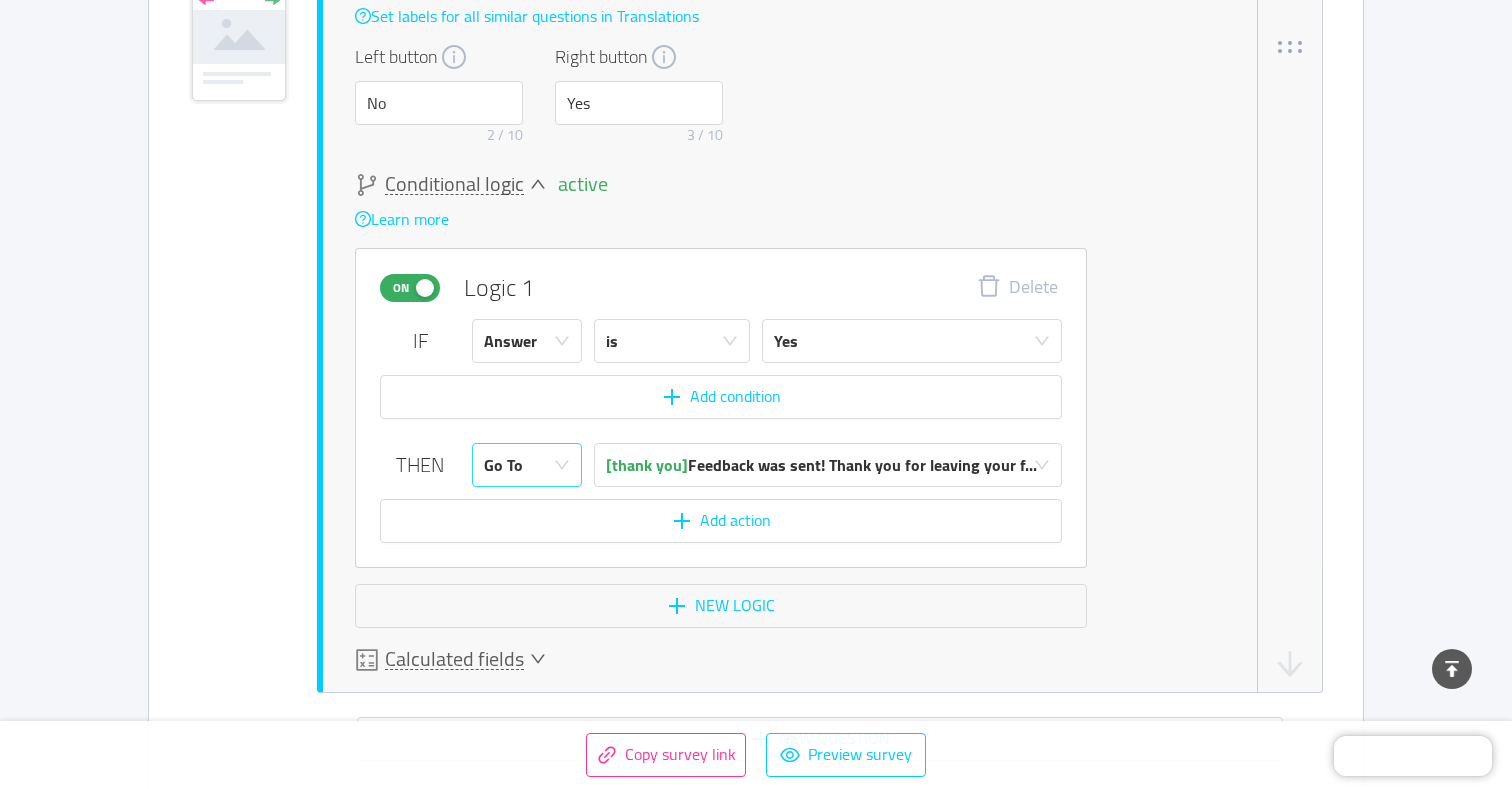 click on "Go To" at bounding box center (520, 465) 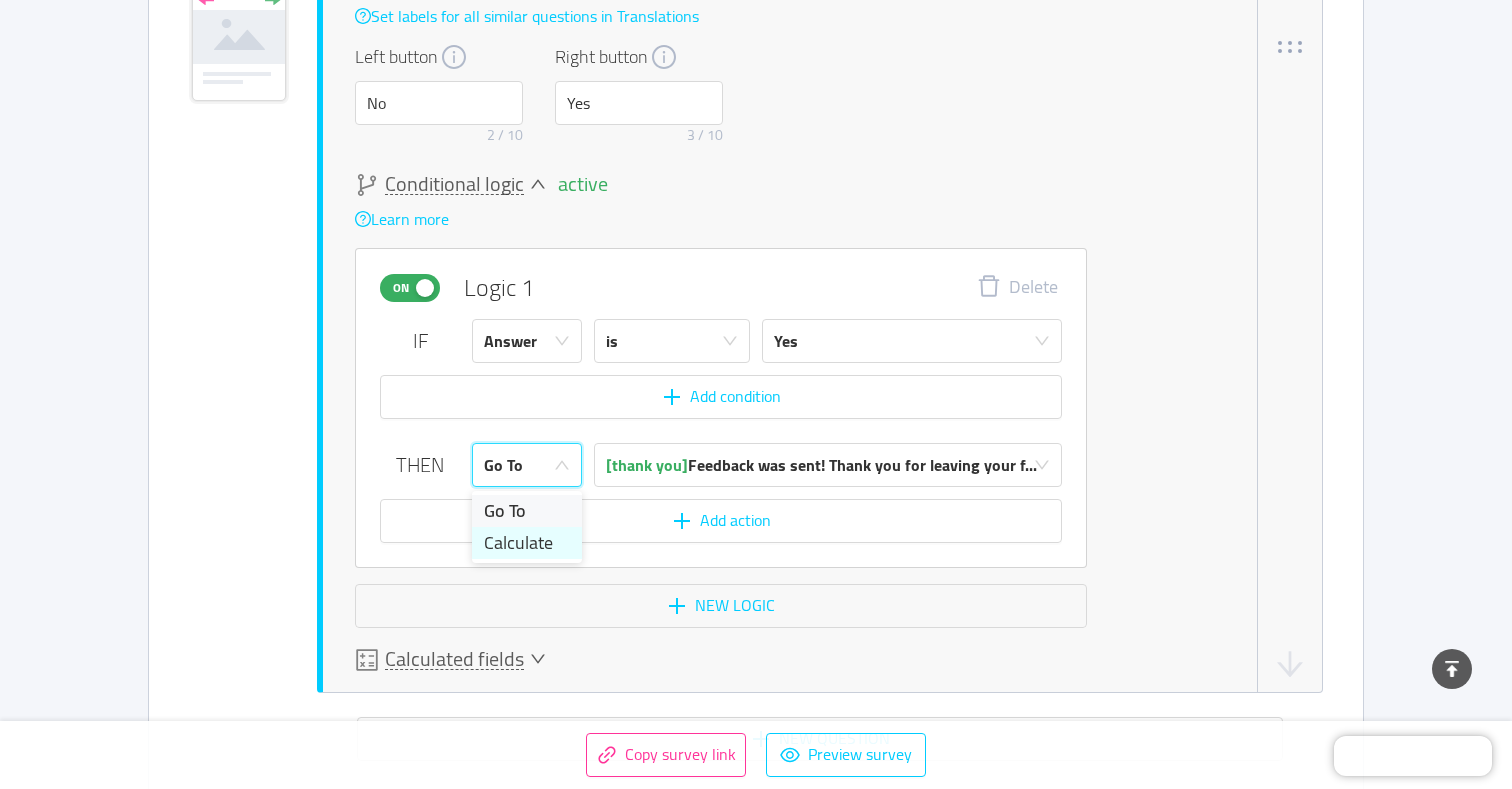 click on "Calculate" at bounding box center [527, 543] 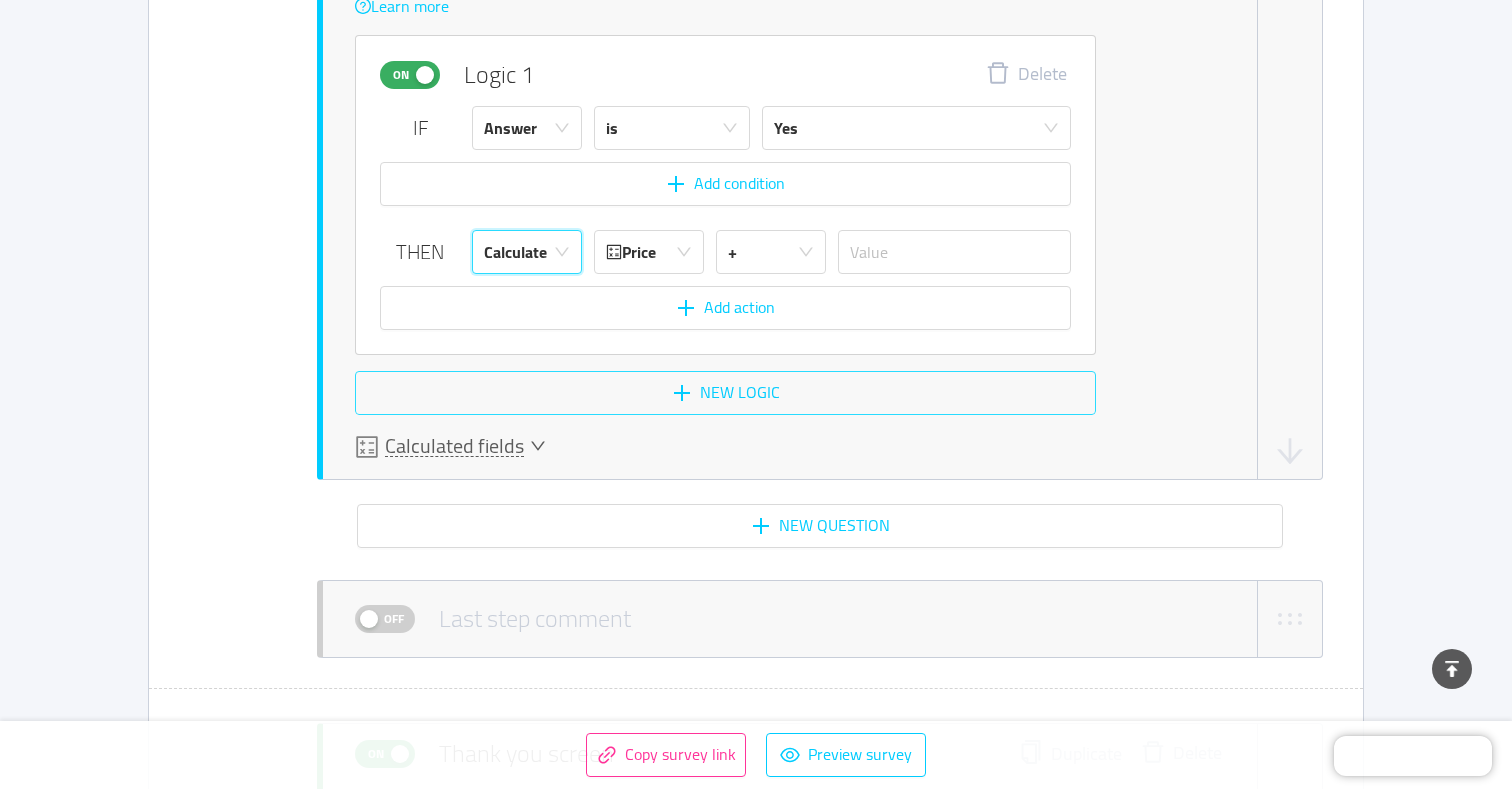 click on "New logic" at bounding box center (725, 393) 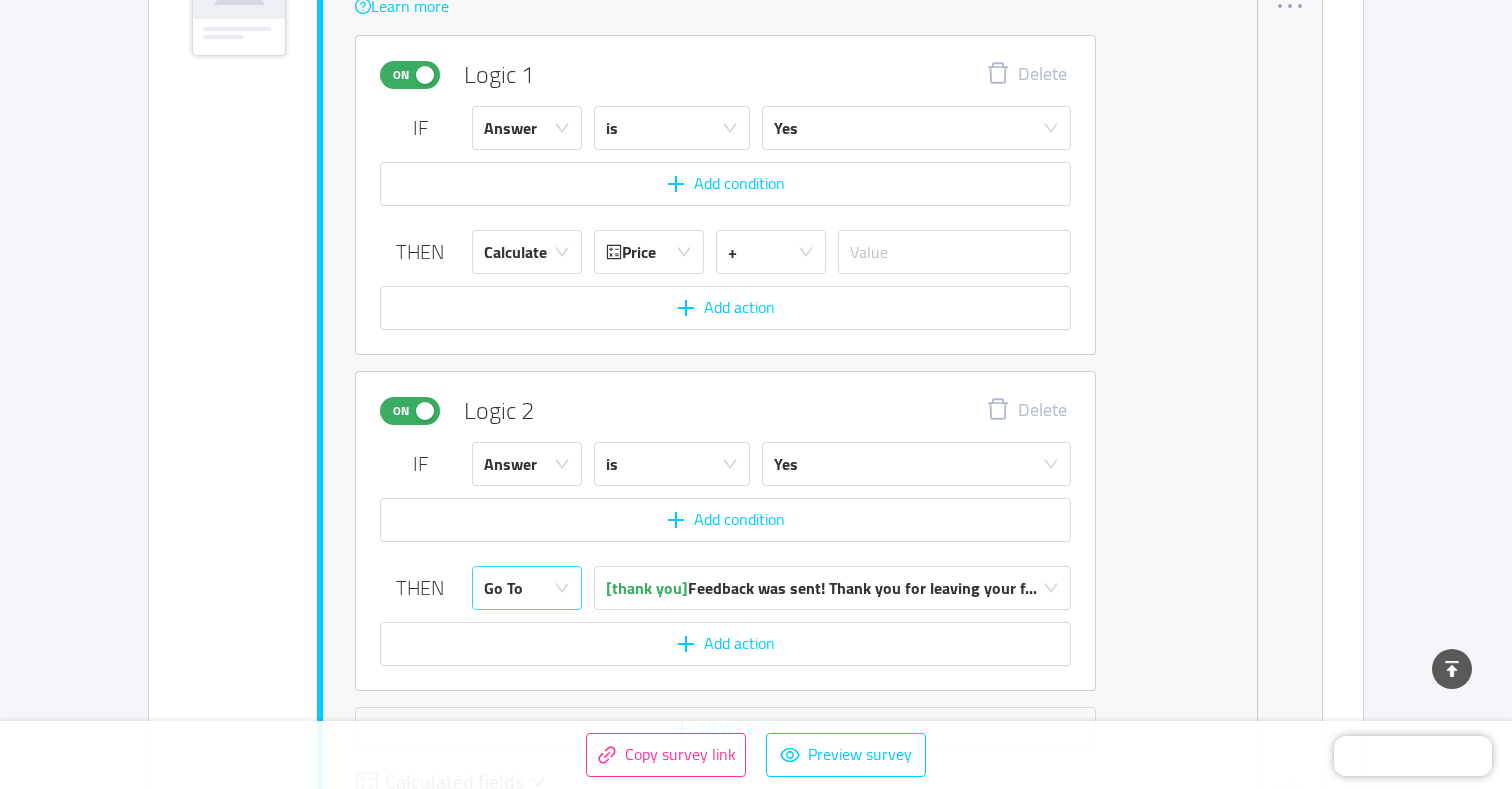 click on "Go To" at bounding box center (520, 588) 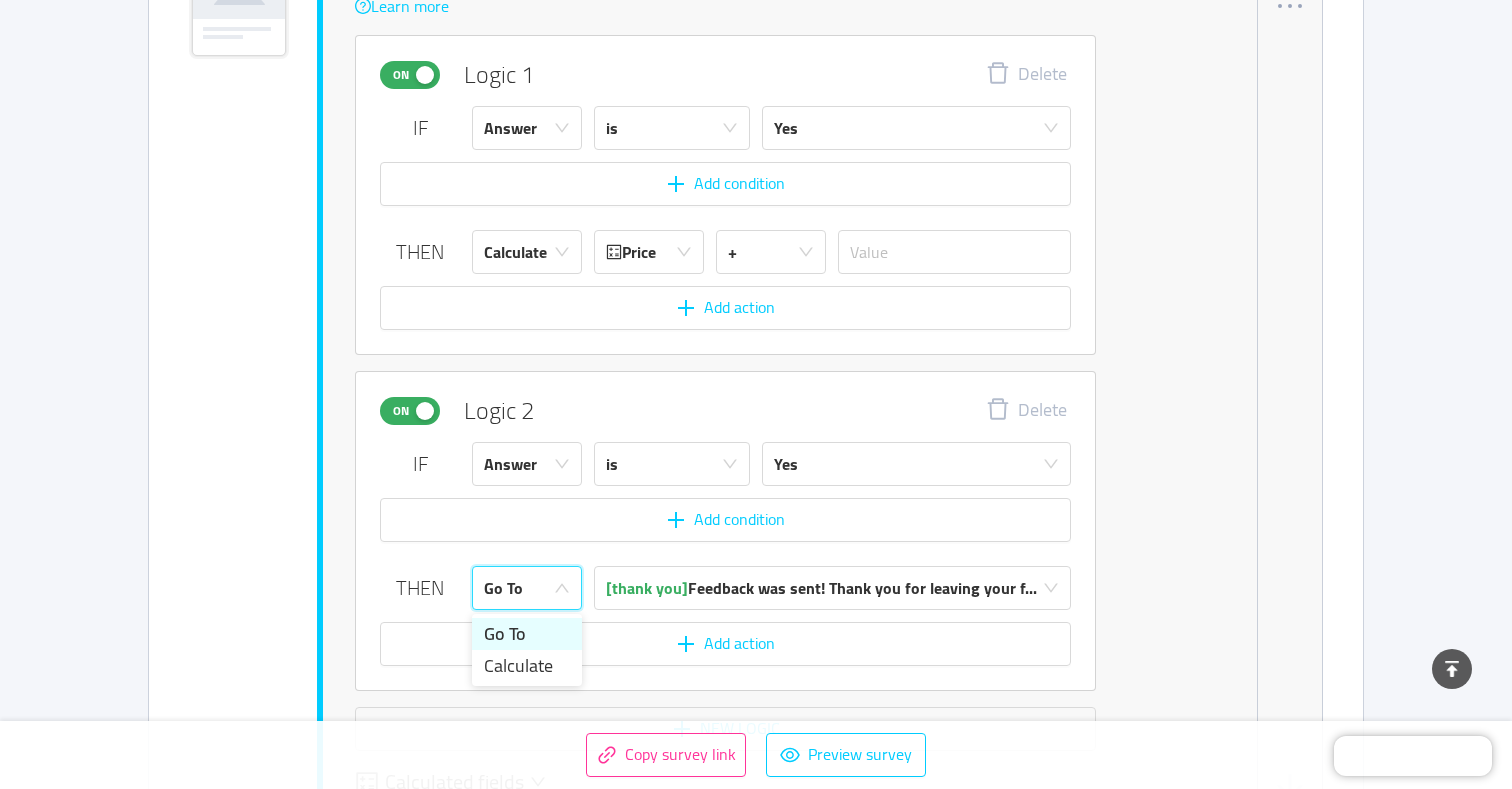 click on "Go To" at bounding box center [520, 588] 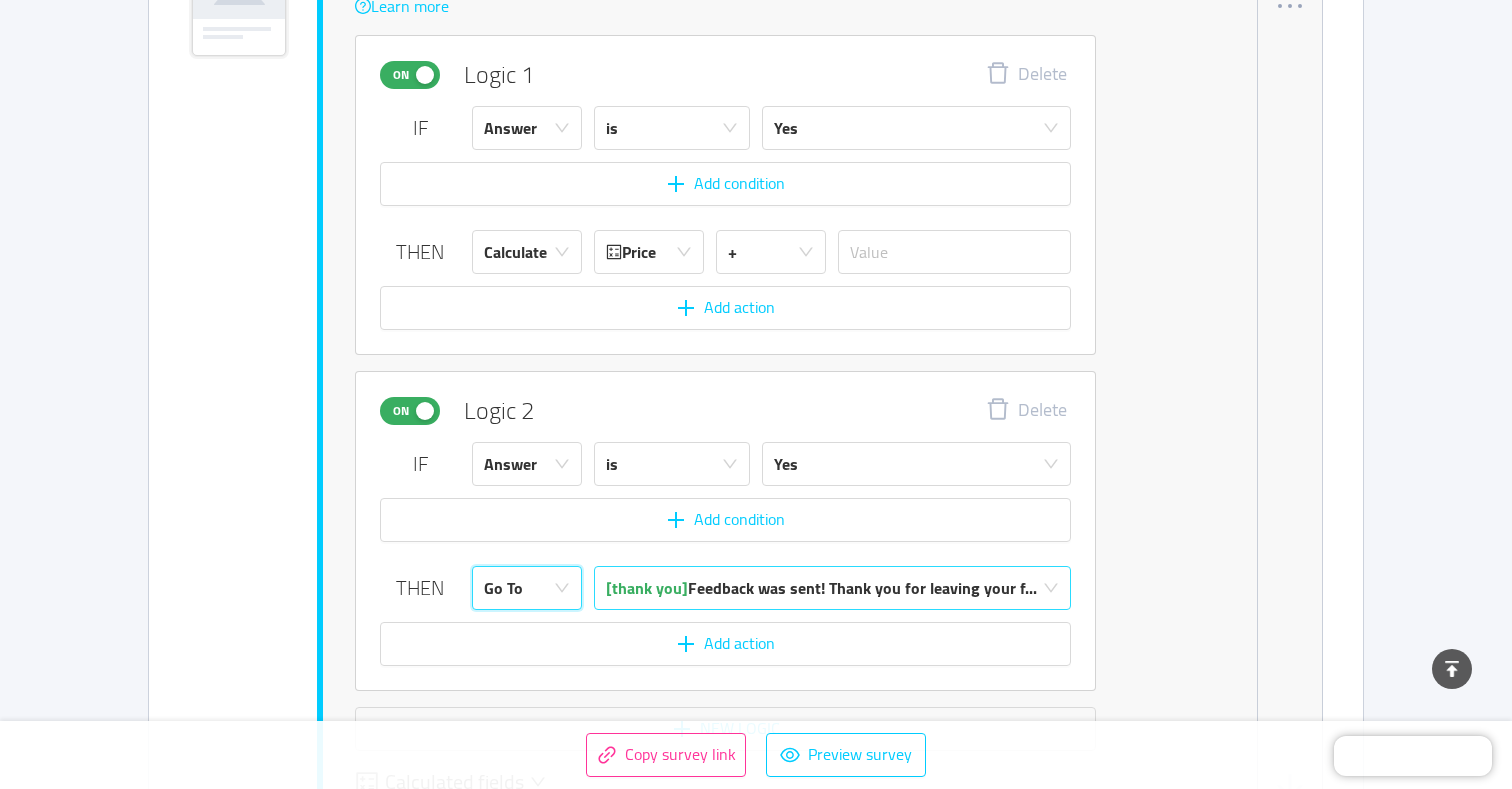 click on "[thank you]" at bounding box center (647, 588) 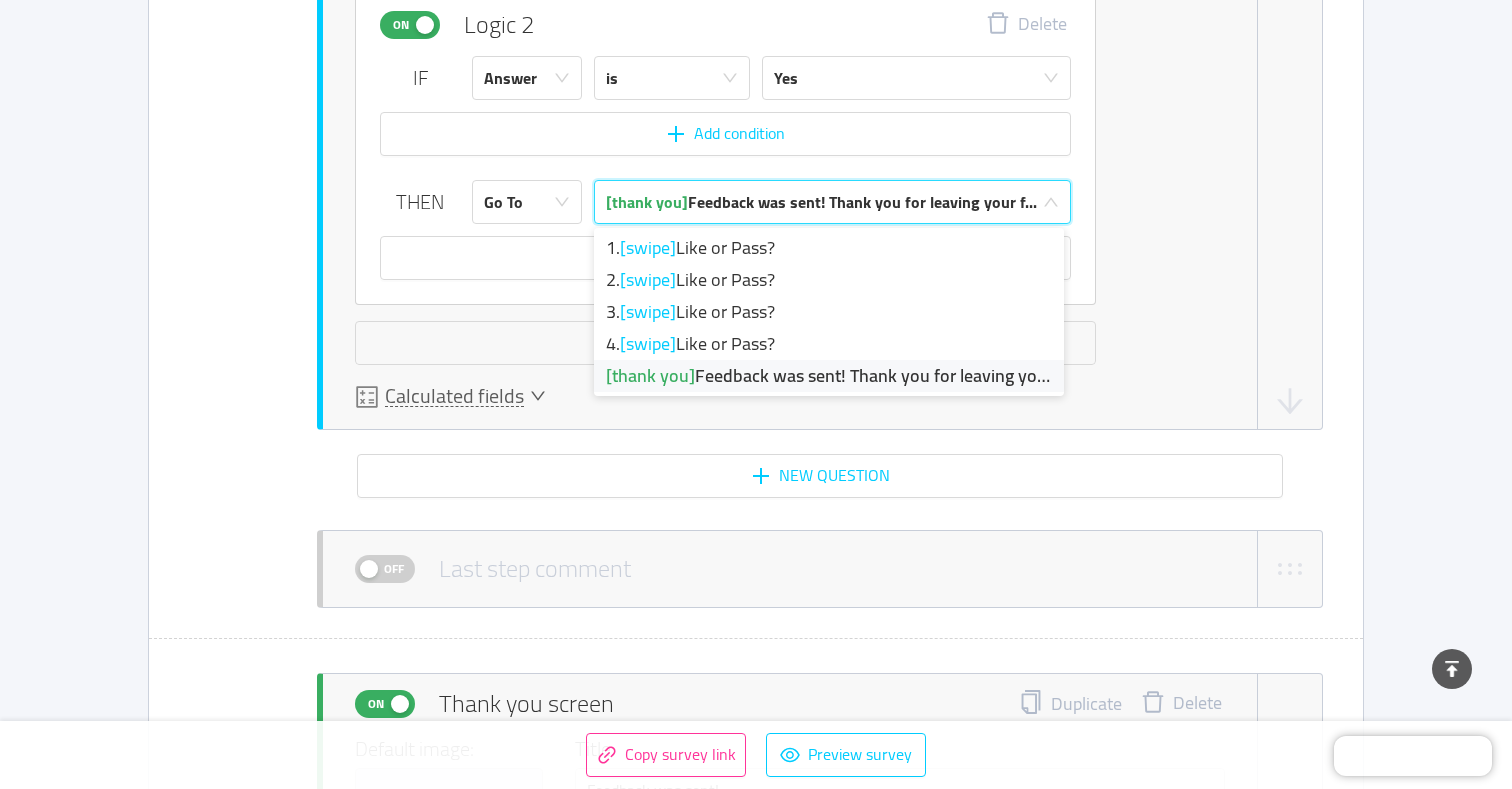 scroll, scrollTop: 7633, scrollLeft: 0, axis: vertical 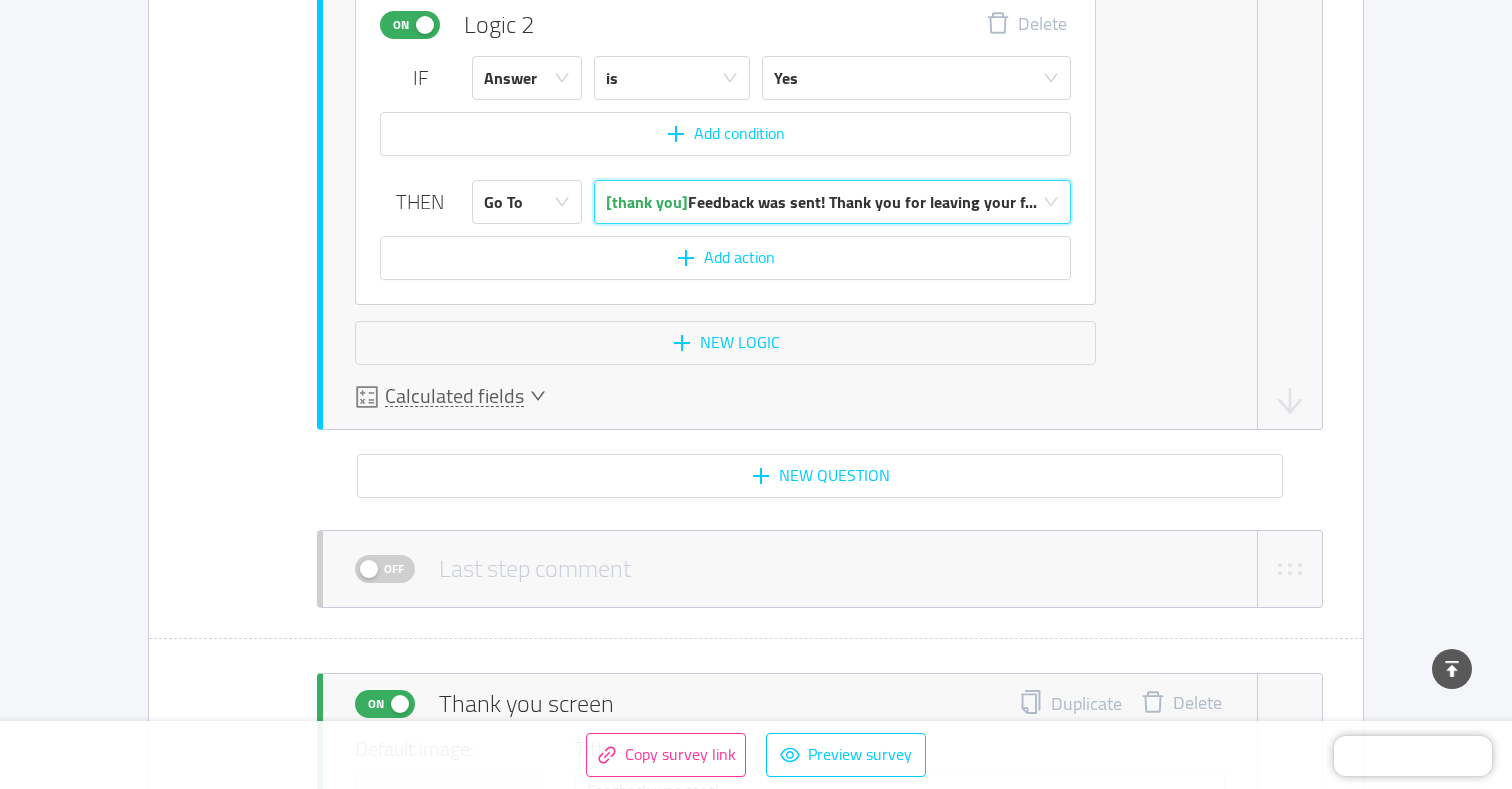 click on "active   Conditional logic   Learn more  On Logic 1 Delete IF  Answer   is   Yes  Add condition  THEN   Calculate   Price   +  Add action On Logic 2 Delete IF  Answer   is   Yes  Add condition  THEN   Go To   [thank you]   Feedback was sent! Thank you for leaving your f...  Add action New logic" at bounding box center [790, -31] 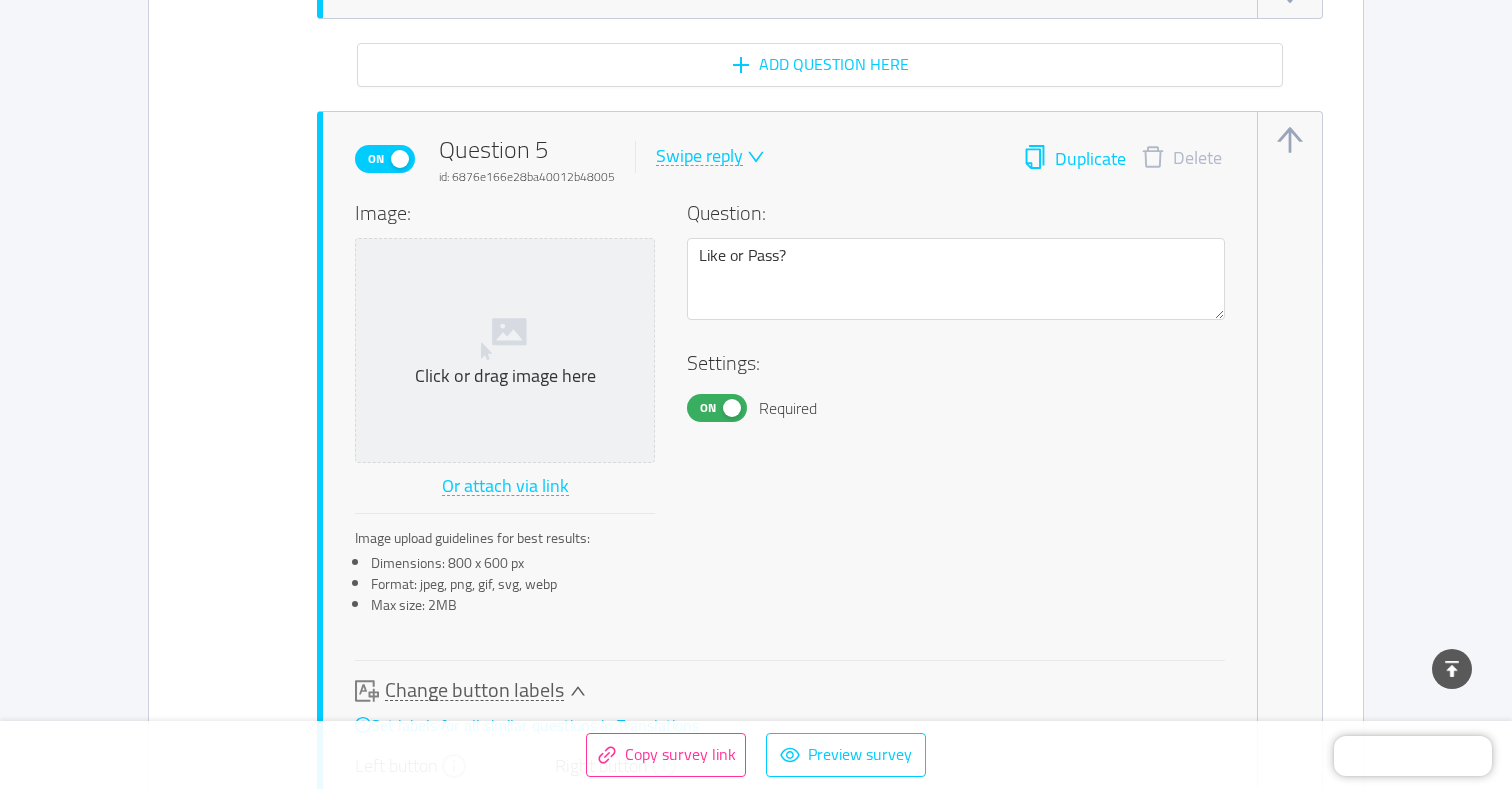 scroll, scrollTop: 6309, scrollLeft: 0, axis: vertical 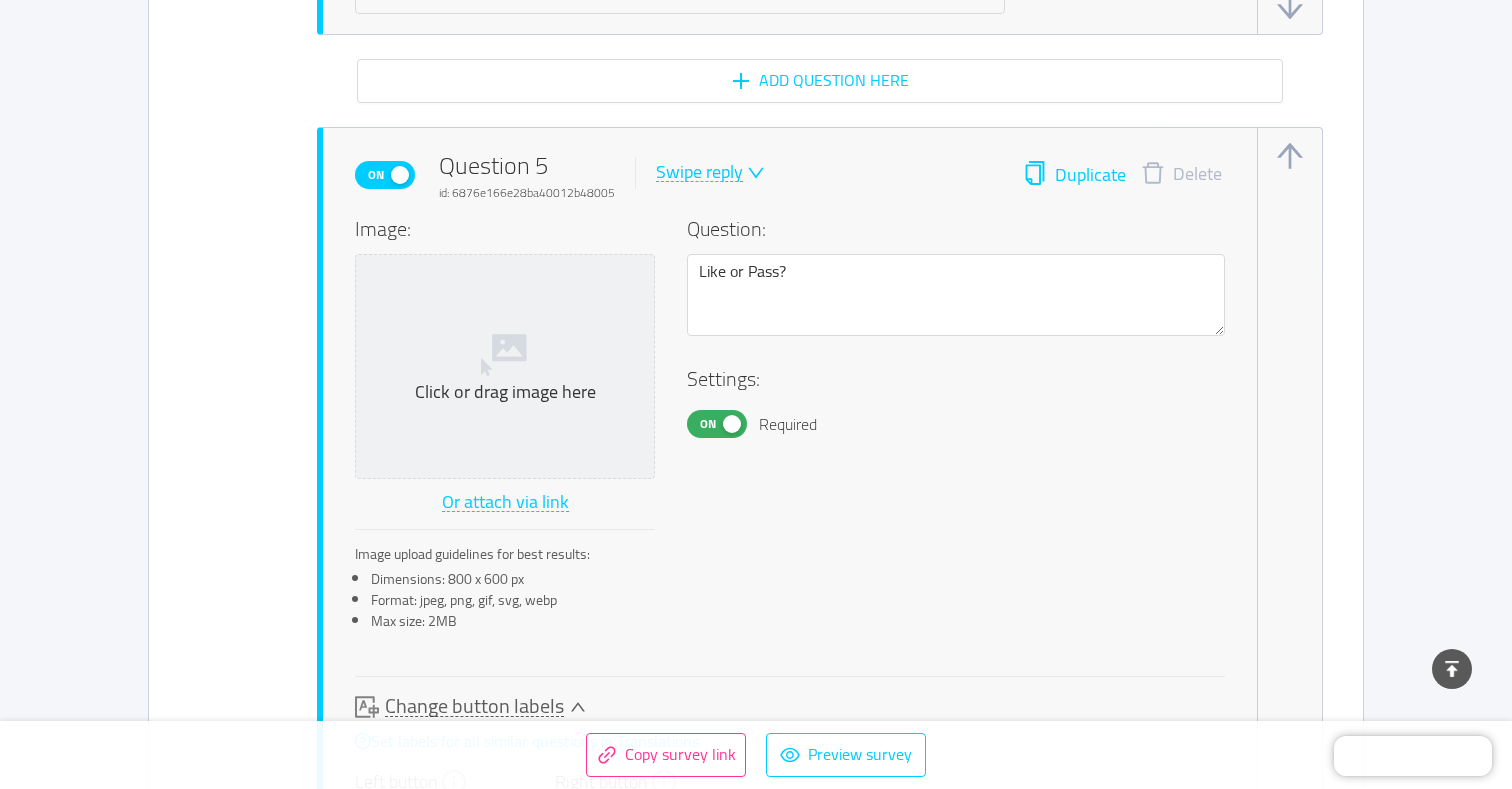 click on "Duplicate" at bounding box center [1074, 175] 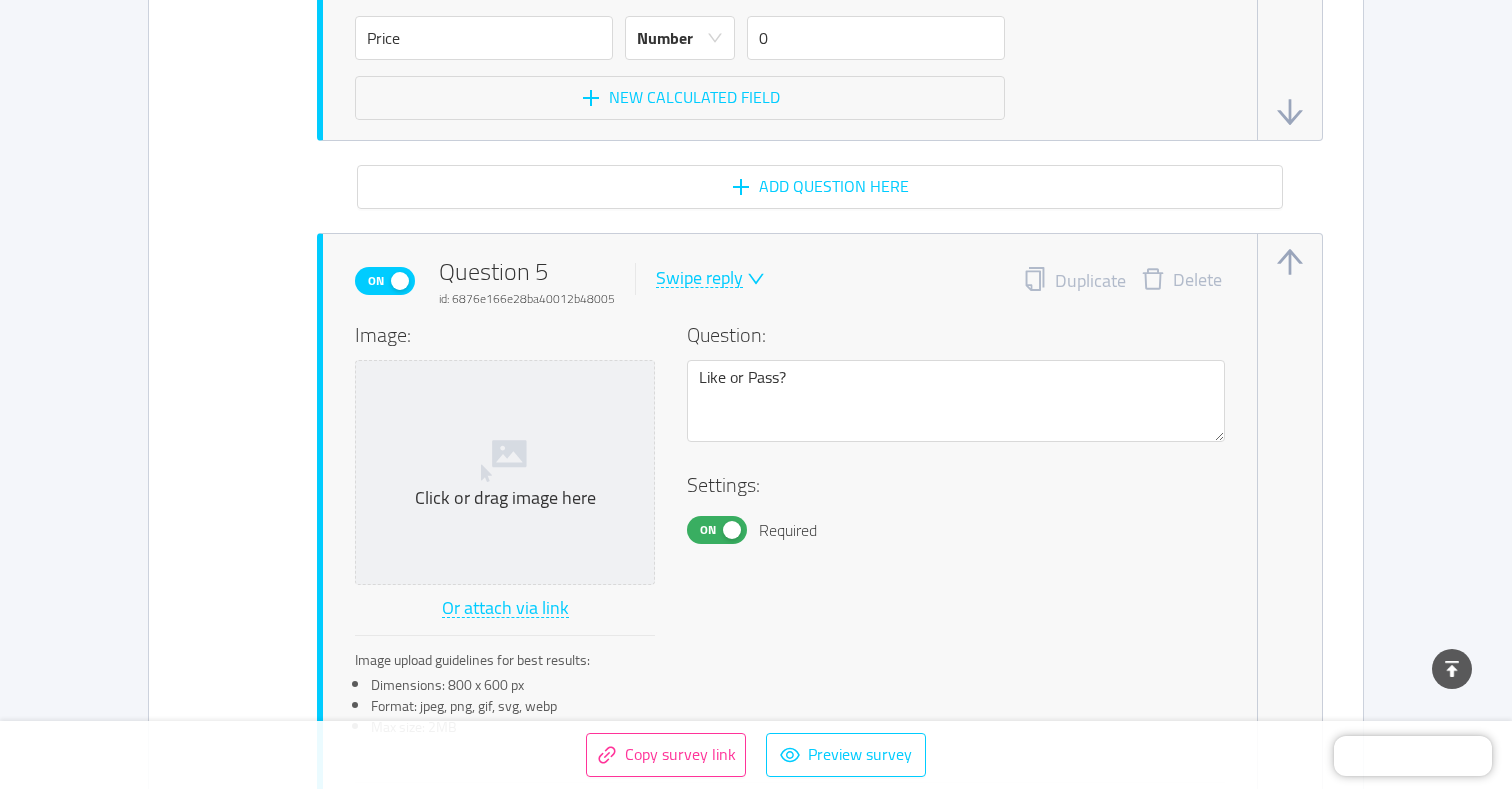 scroll, scrollTop: 6143, scrollLeft: 0, axis: vertical 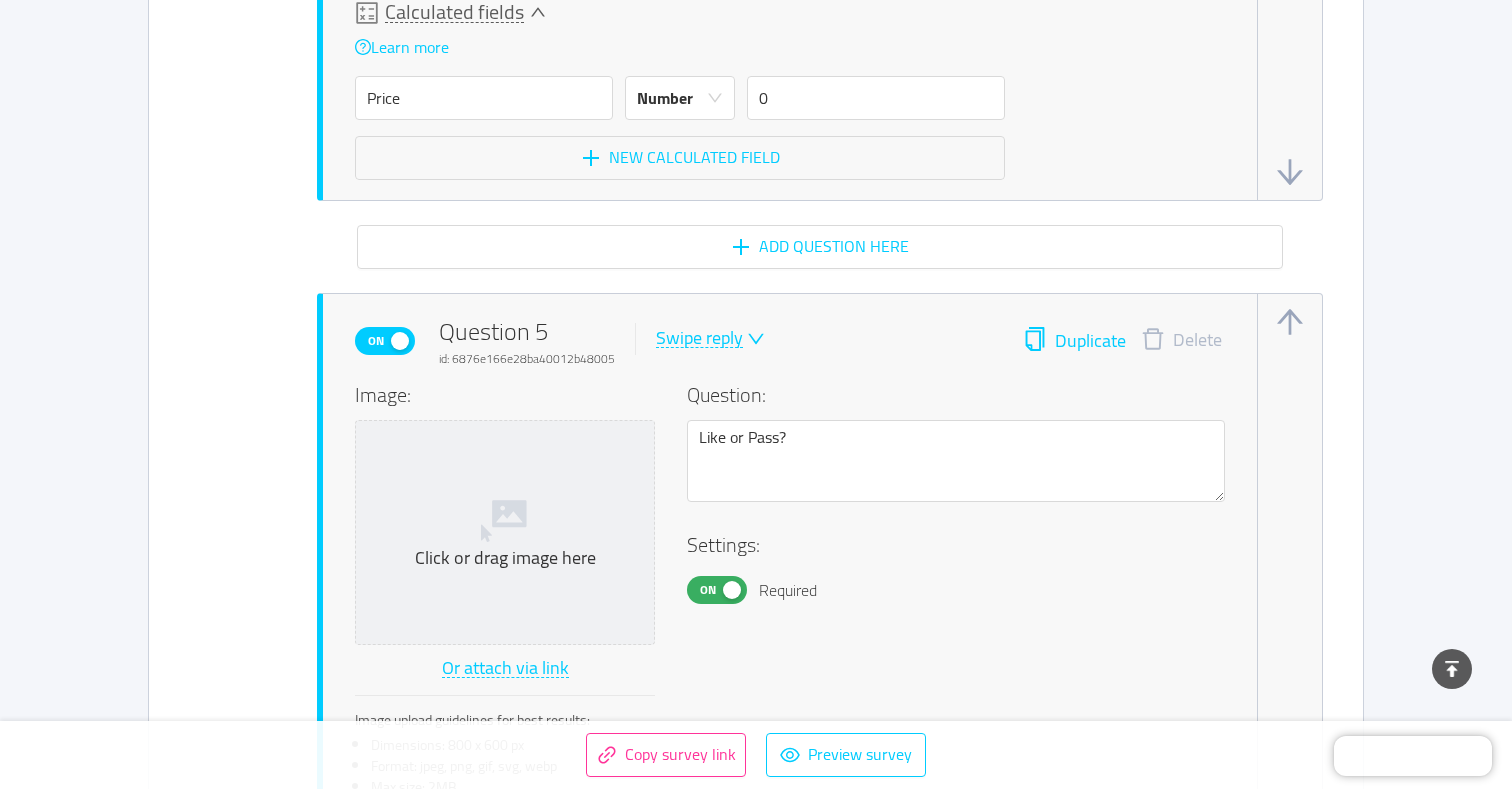 click on "Duplicate" at bounding box center [1074, 341] 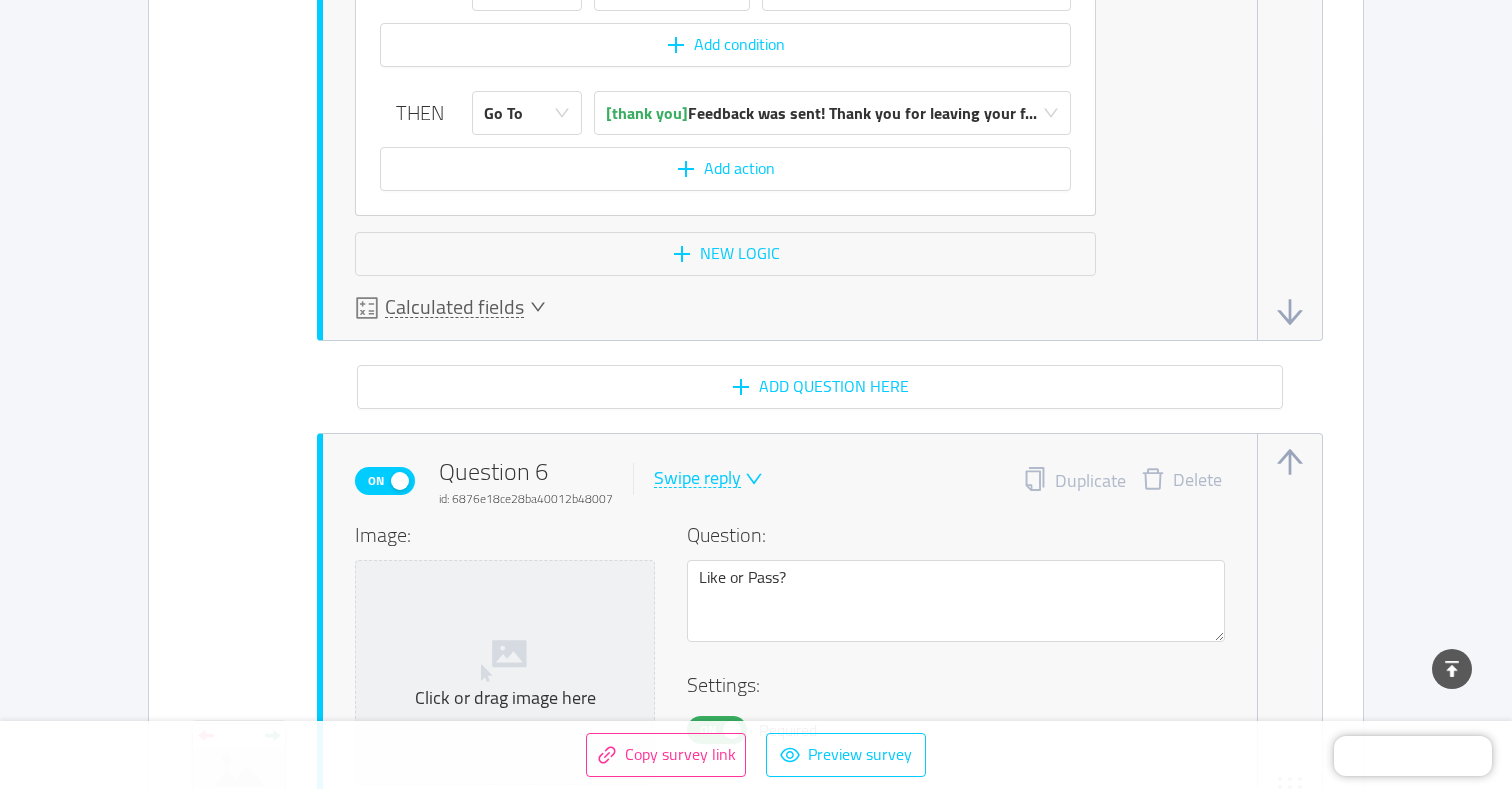 scroll, scrollTop: 7738, scrollLeft: 1, axis: both 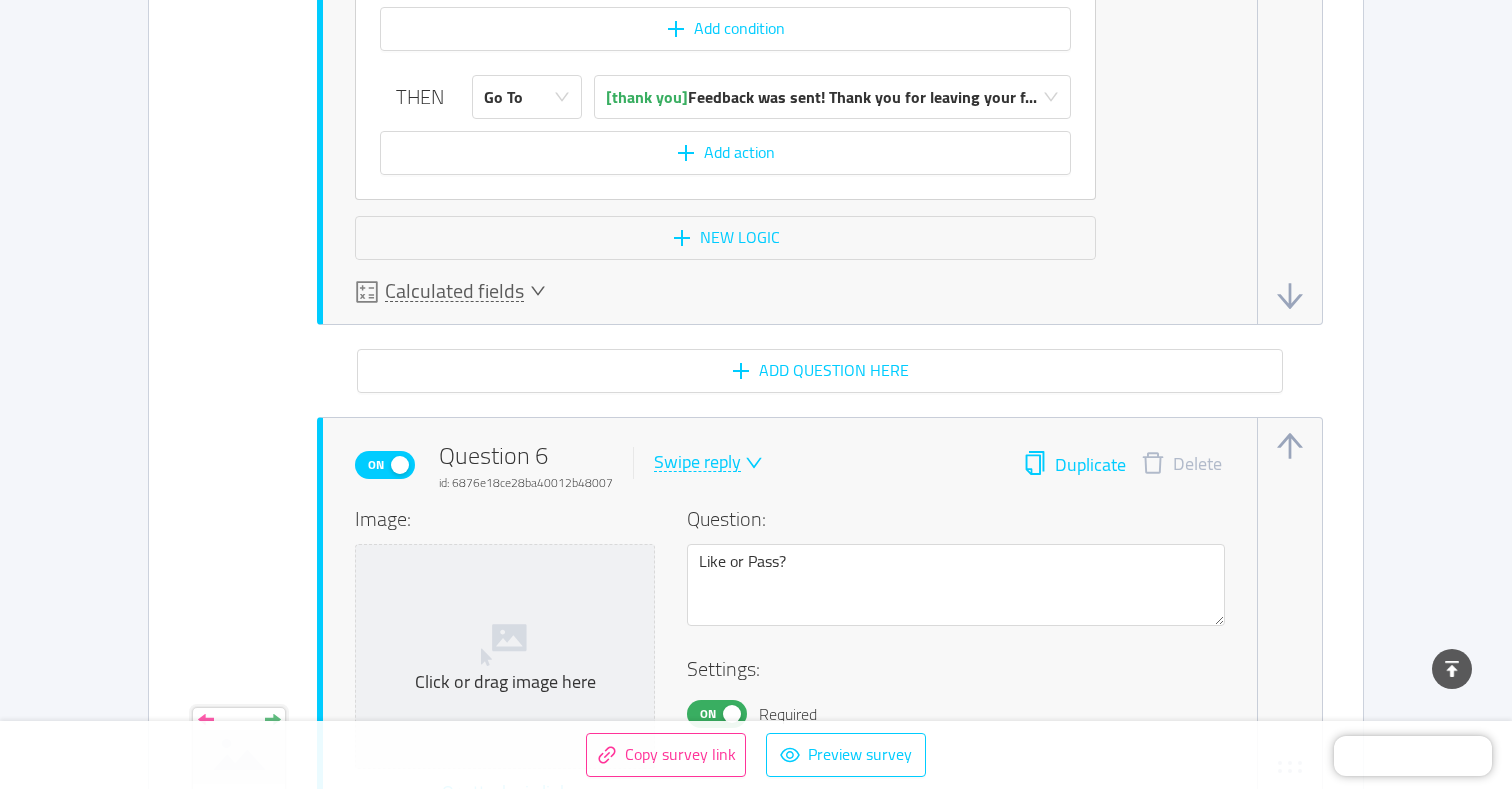 click on "Duplicate" at bounding box center [1074, 465] 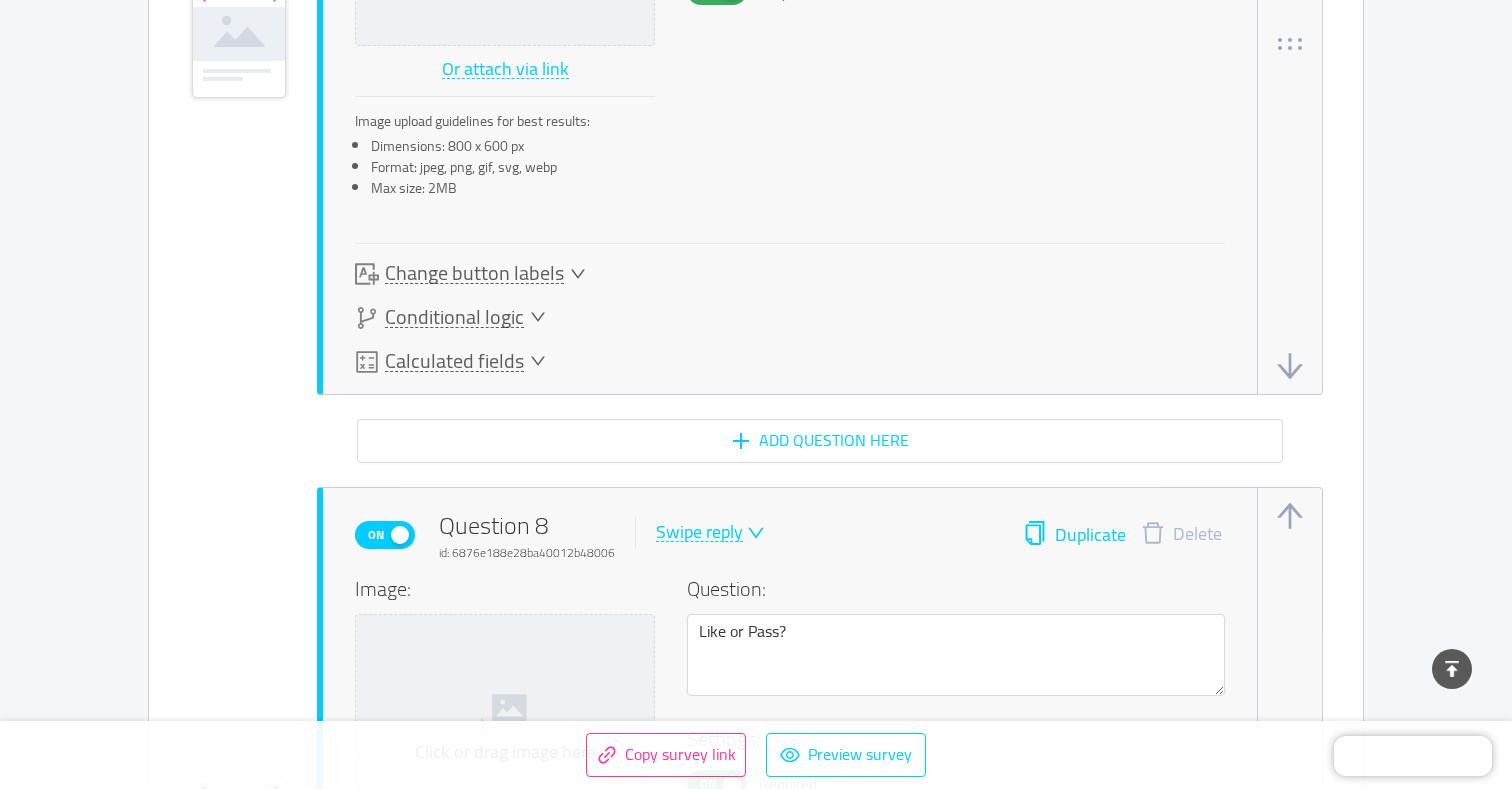 click on "Duplicate" at bounding box center (1074, 535) 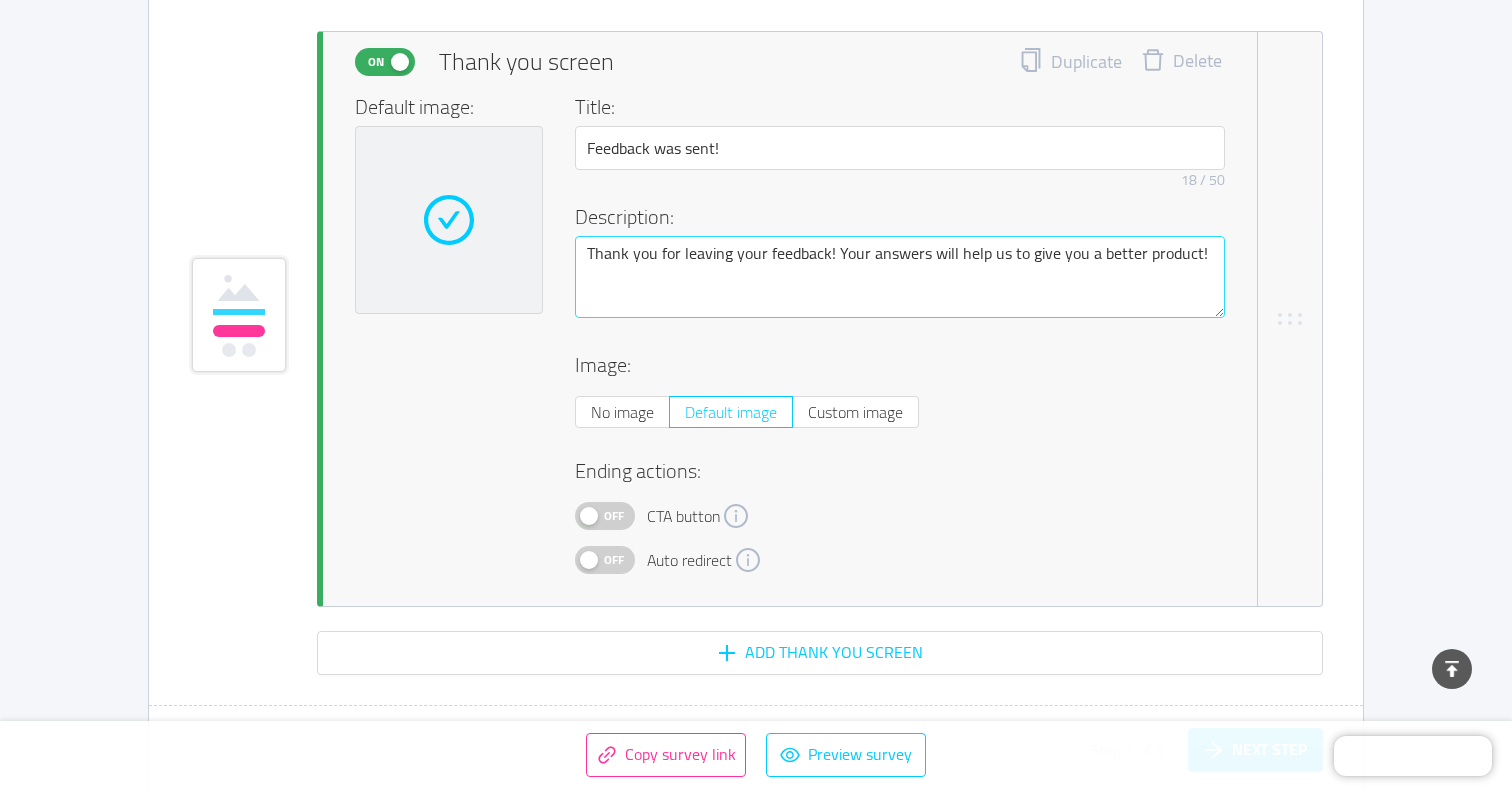 scroll, scrollTop: 11447, scrollLeft: 0, axis: vertical 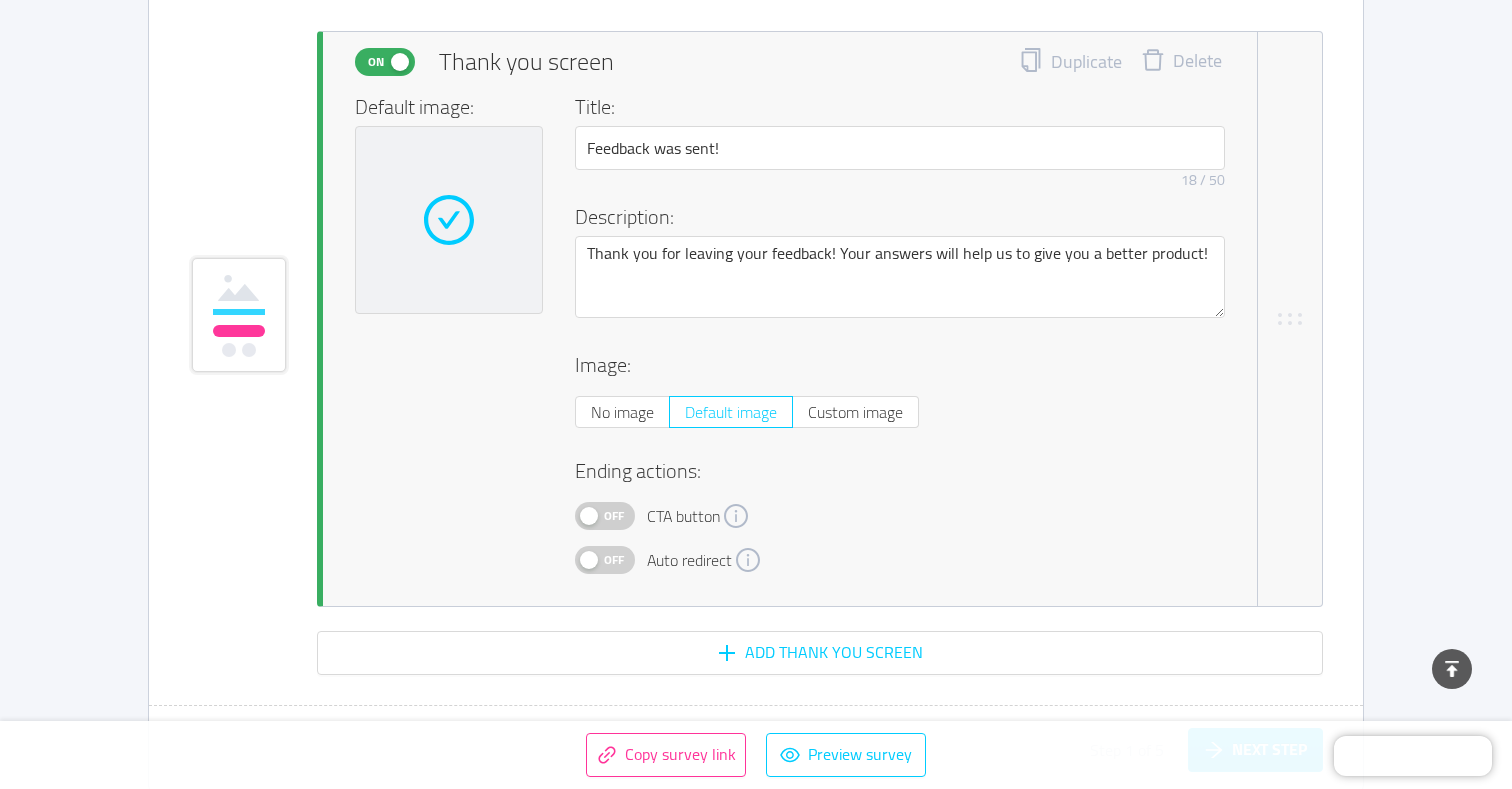 click on "Off" at bounding box center [614, 516] 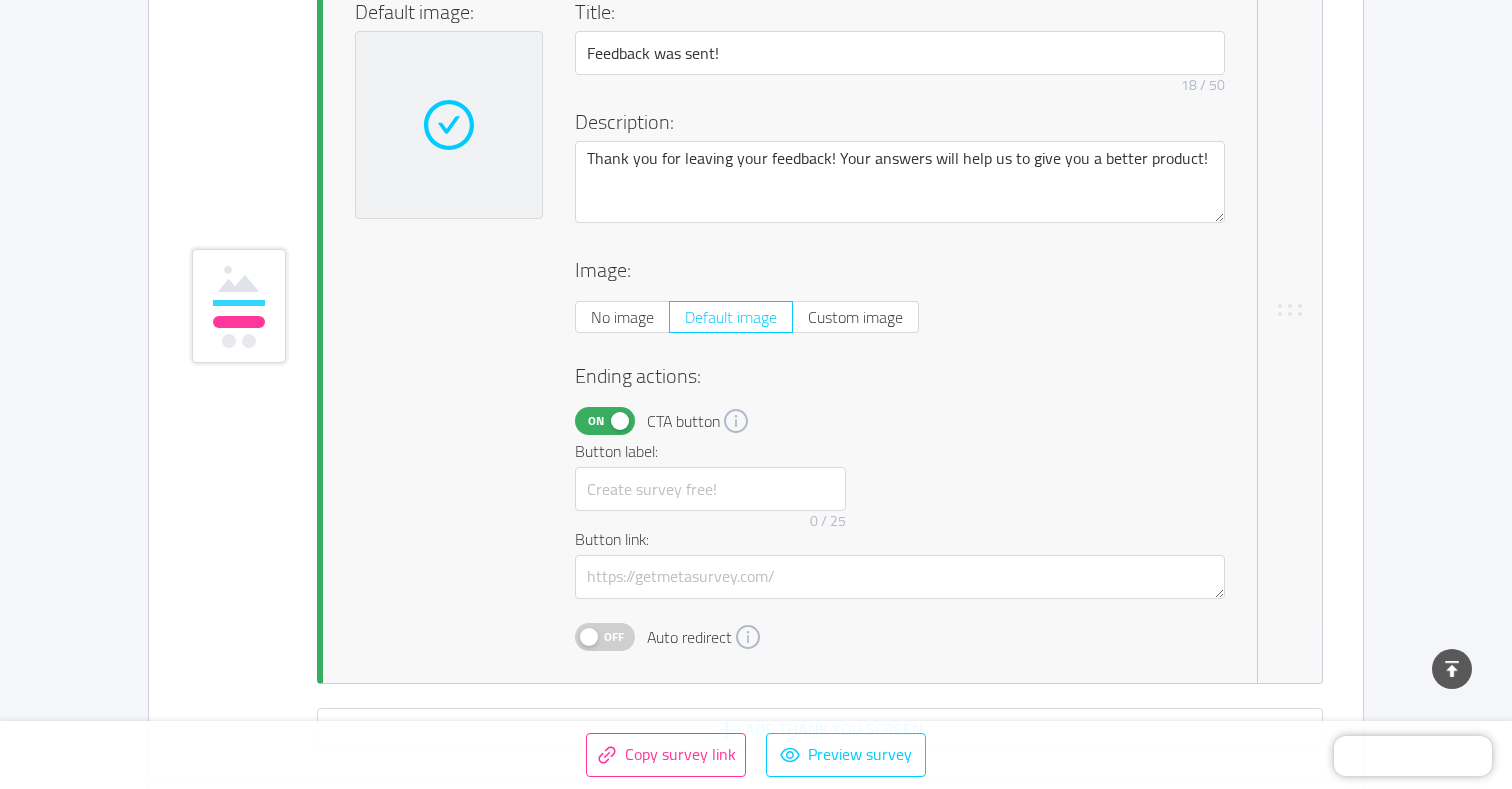 scroll, scrollTop: 11559, scrollLeft: 0, axis: vertical 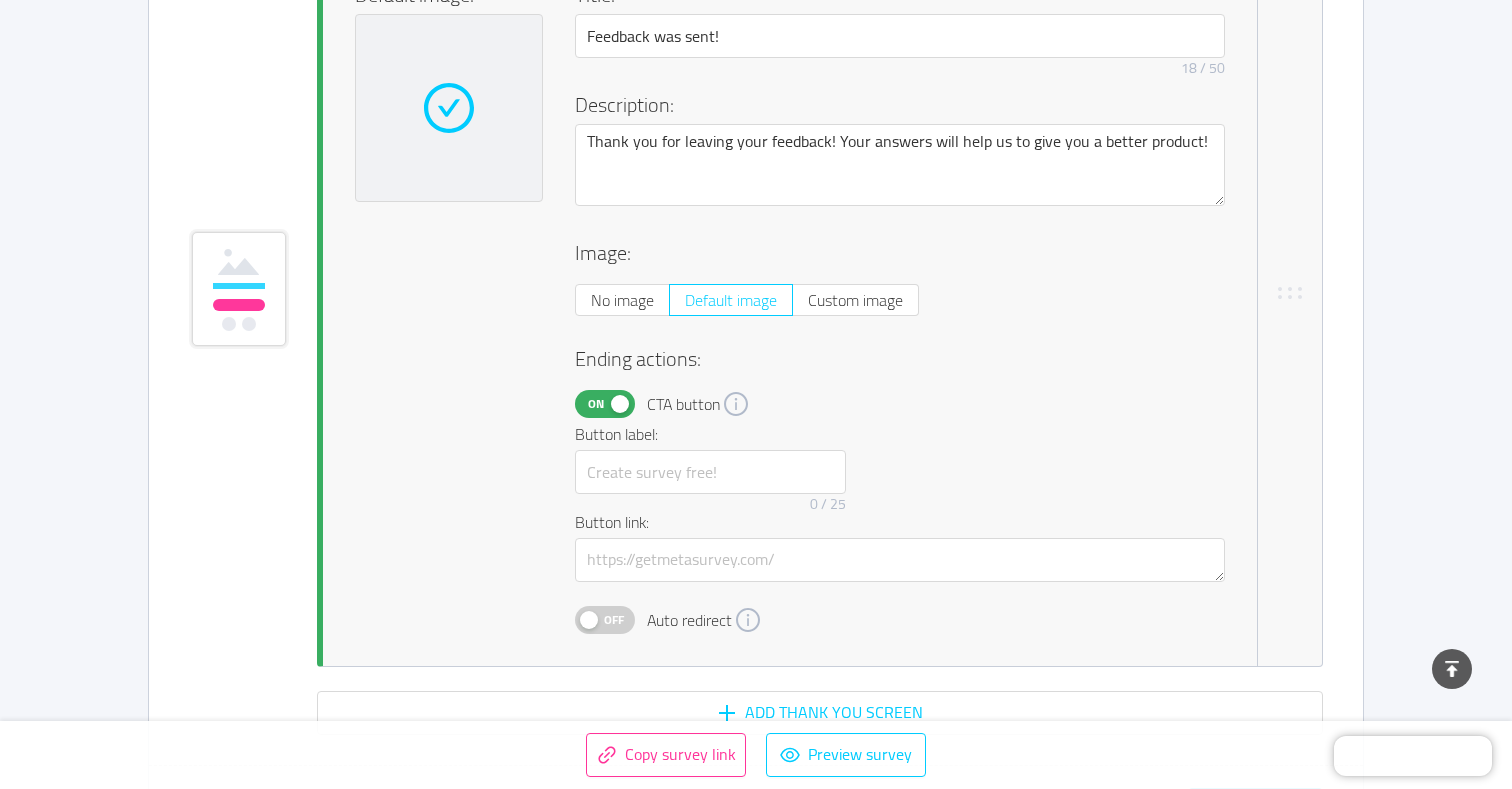 click on "Off" at bounding box center [614, 620] 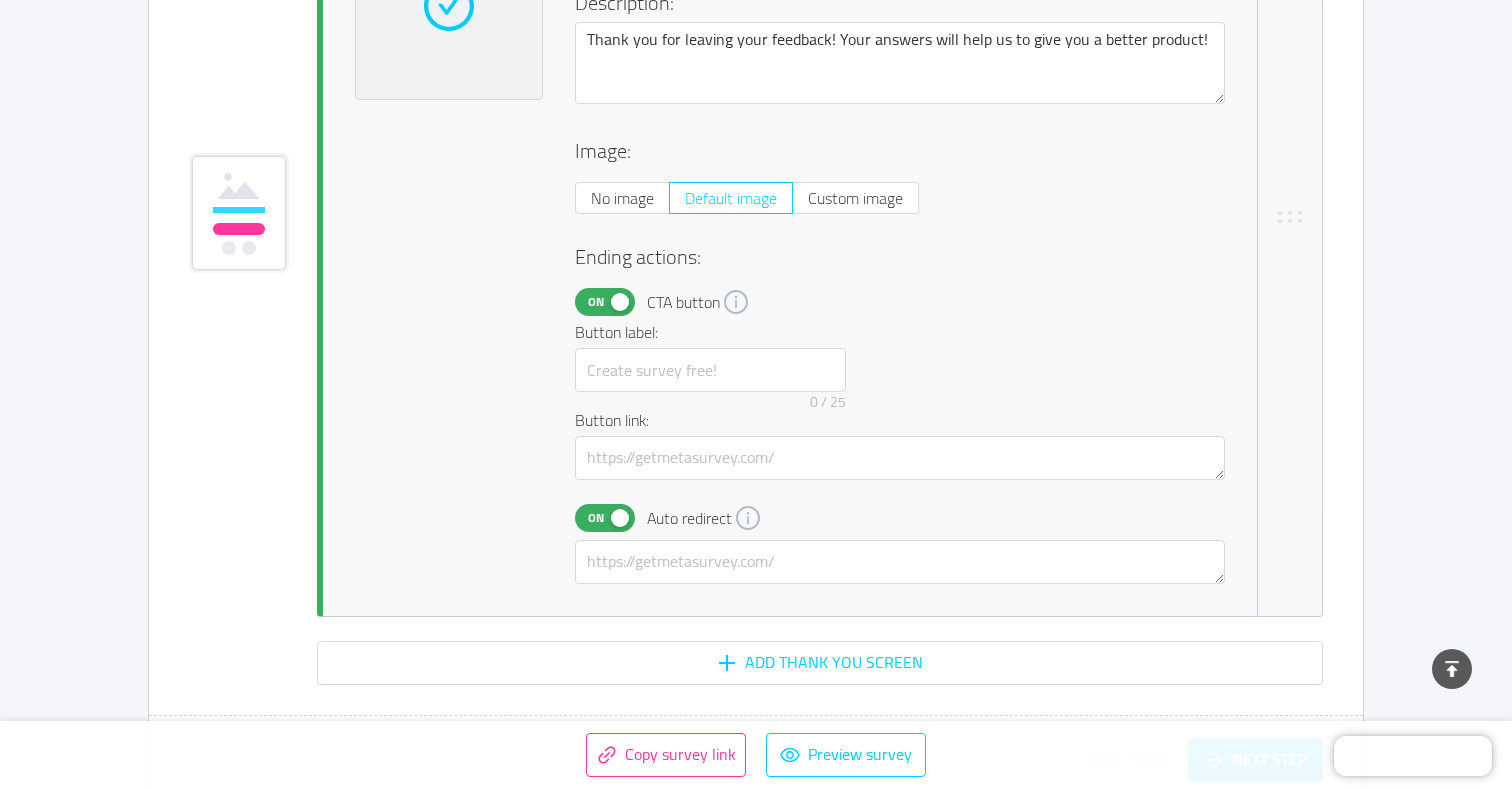 scroll, scrollTop: 11661, scrollLeft: 0, axis: vertical 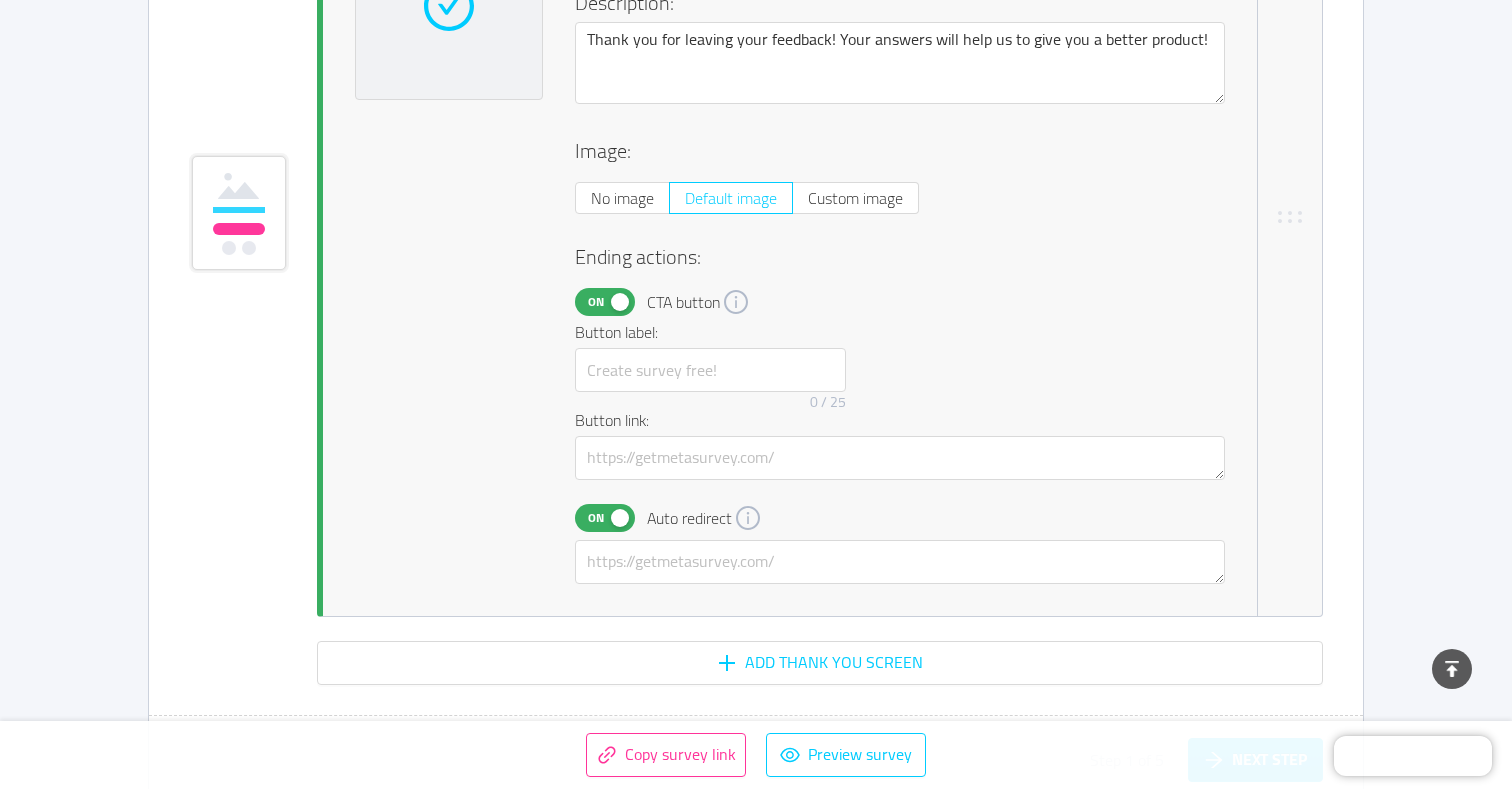 click on "On" at bounding box center [605, 518] 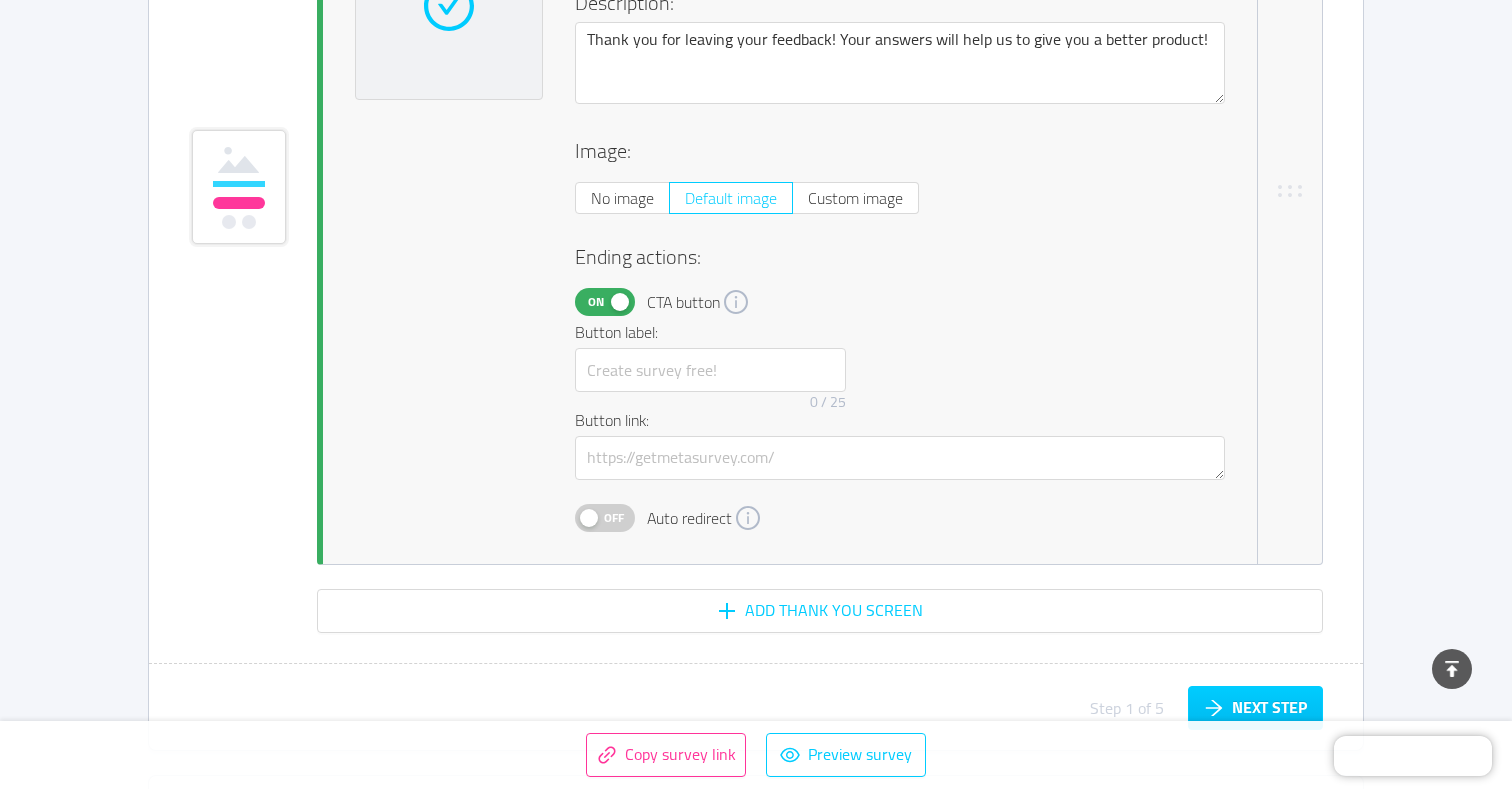 click on "Button label:" at bounding box center (710, 332) 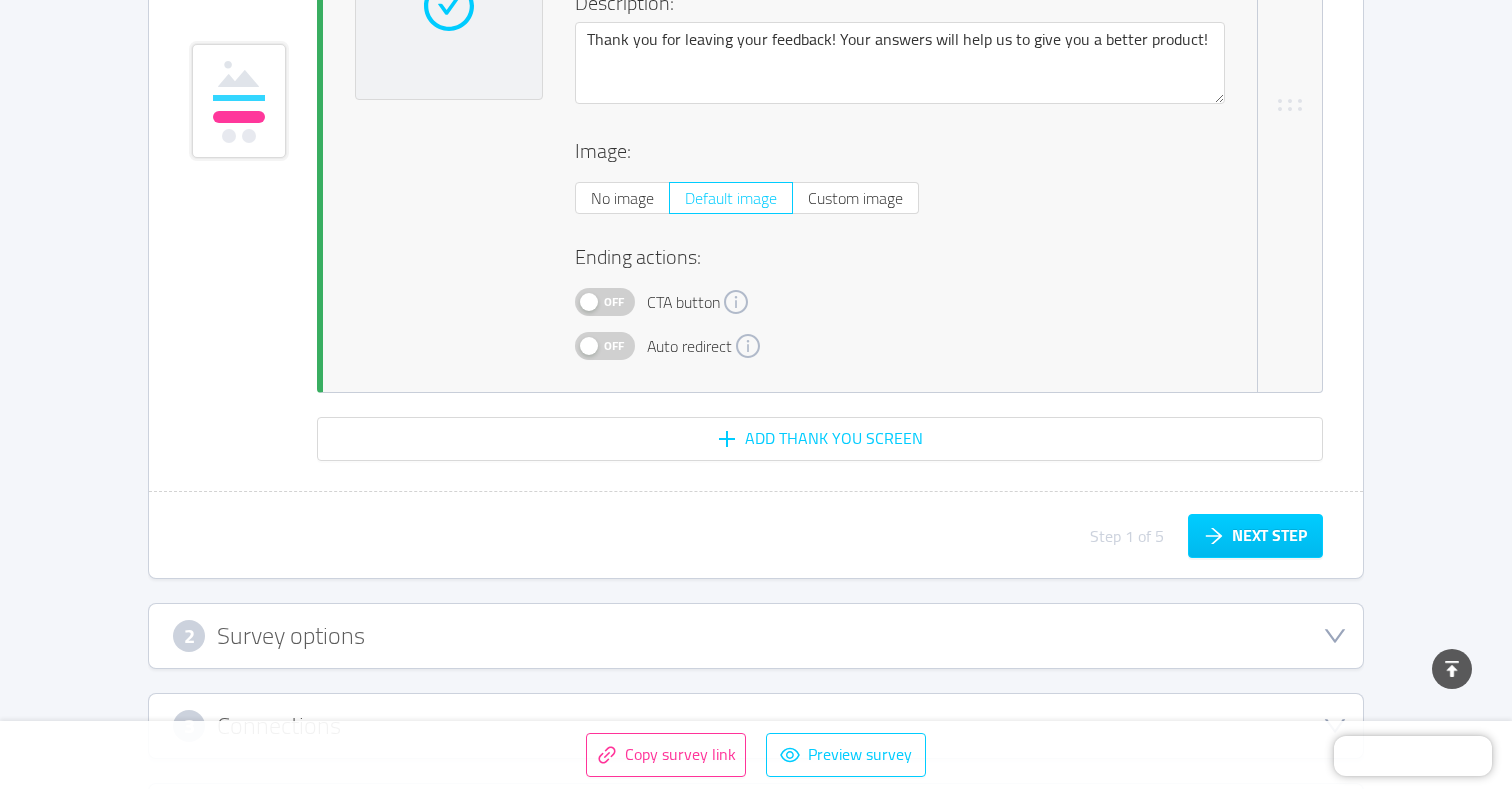 scroll, scrollTop: 11438, scrollLeft: 0, axis: vertical 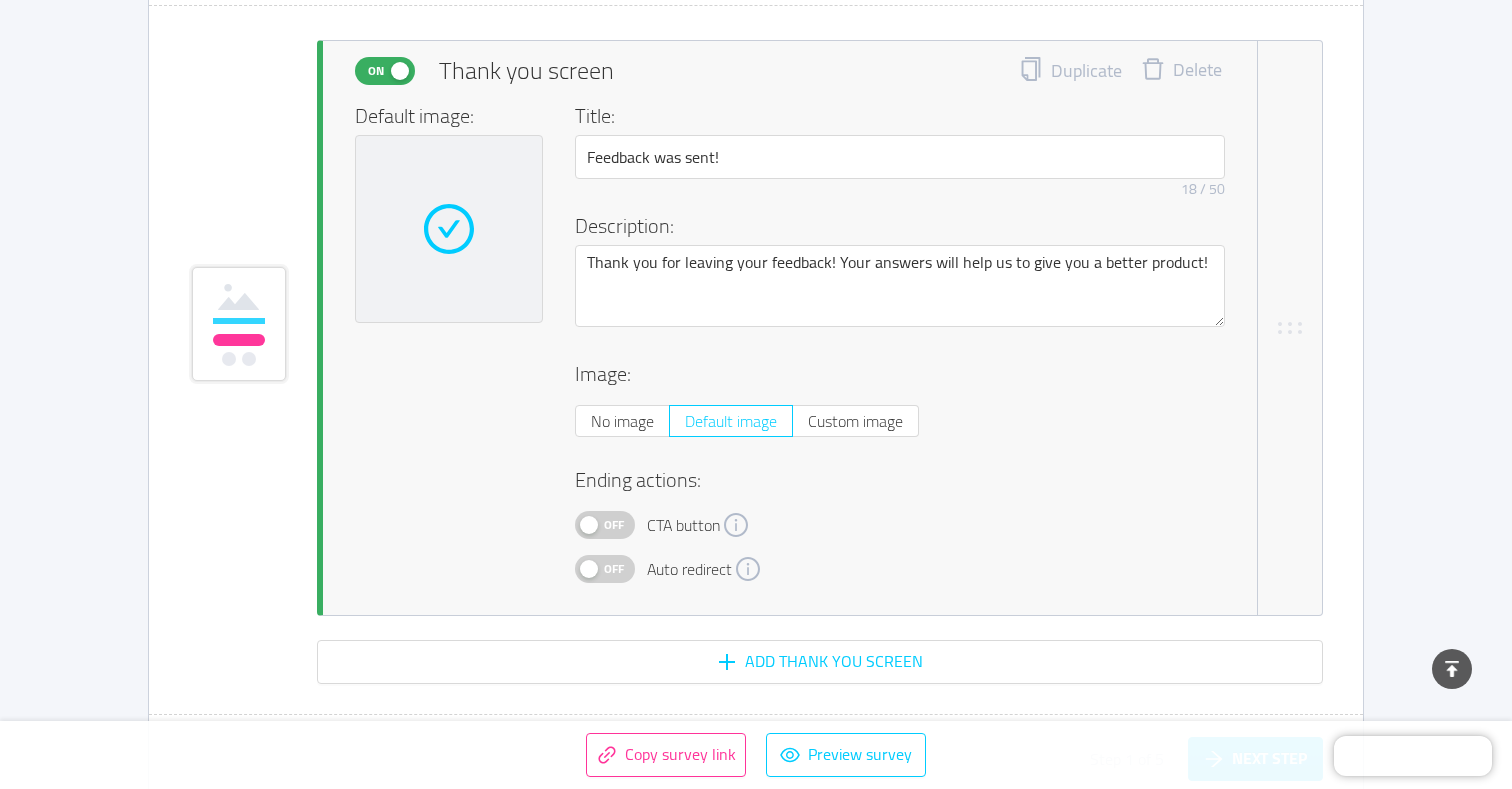 click 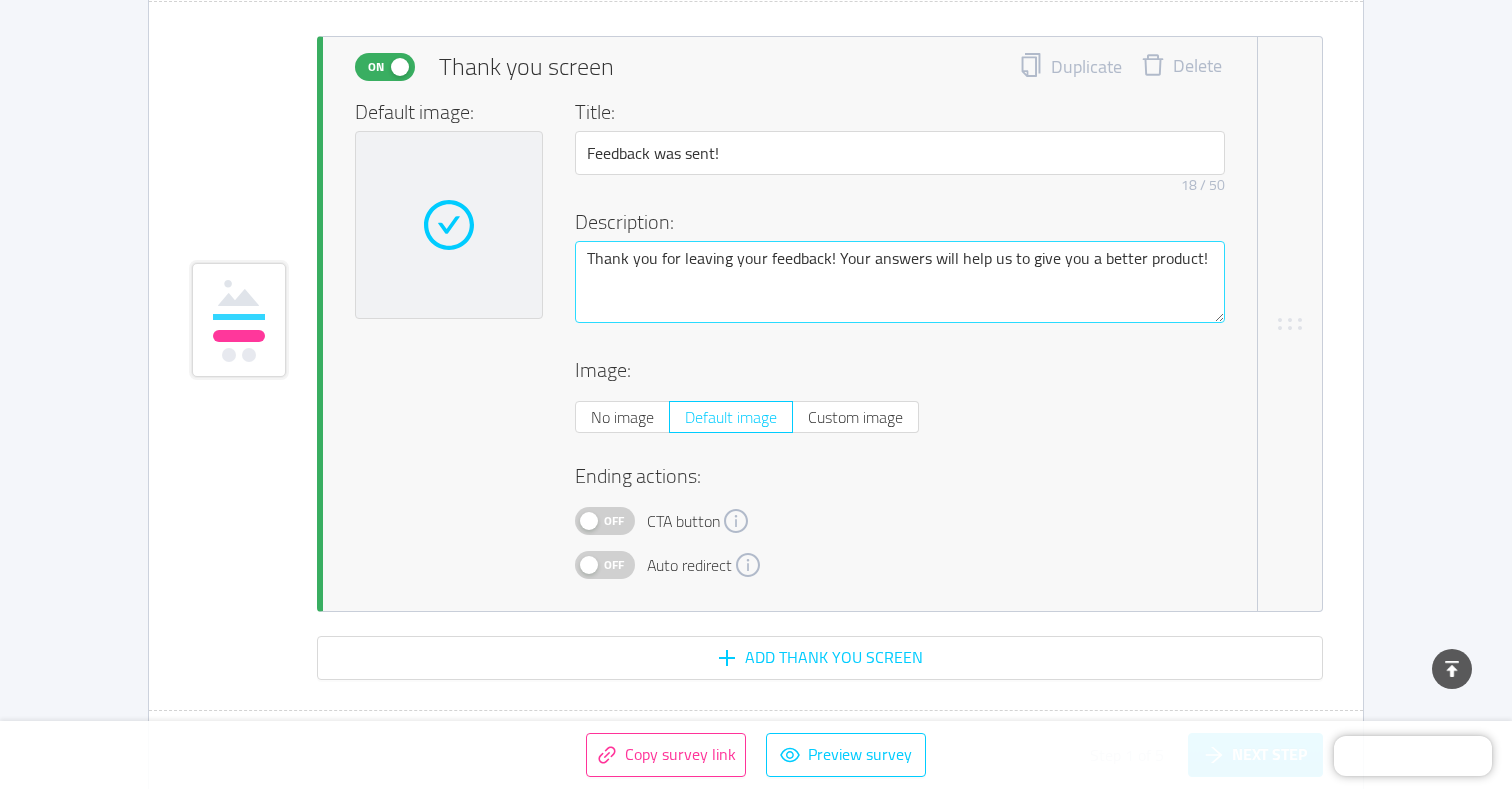 scroll, scrollTop: 11406, scrollLeft: 0, axis: vertical 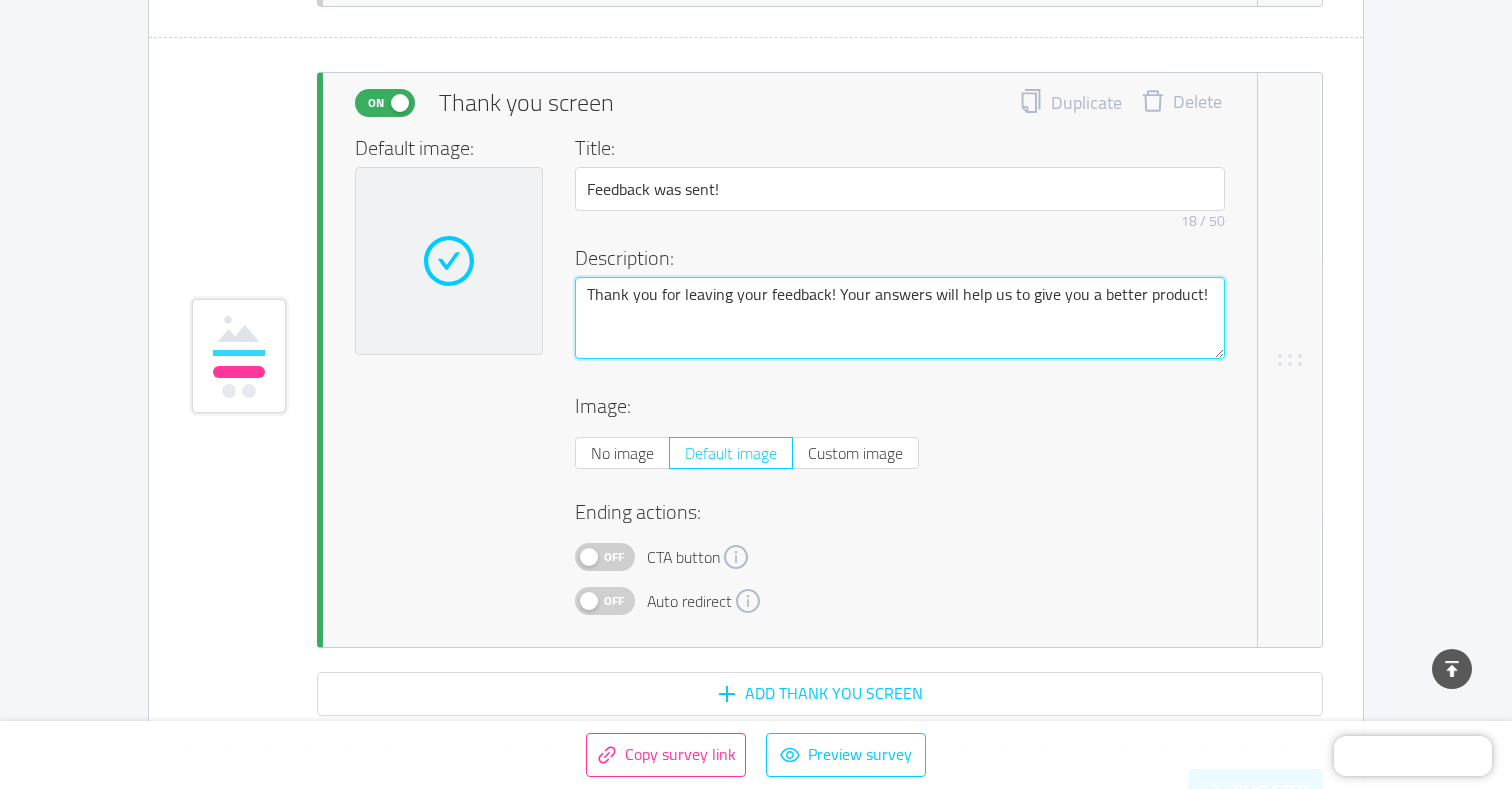 drag, startPoint x: 1213, startPoint y: 301, endPoint x: 839, endPoint y: 303, distance: 374.00534 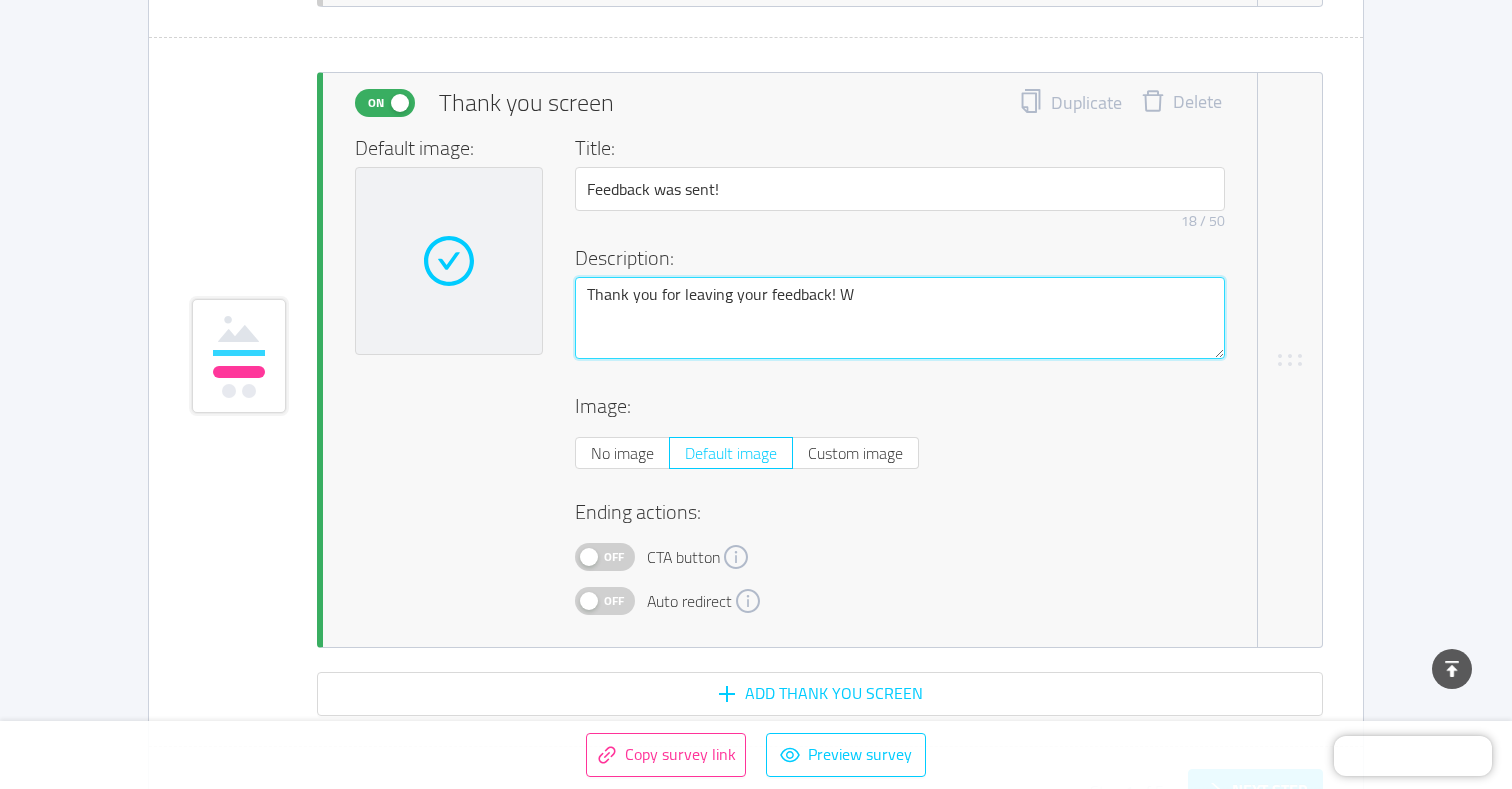 type 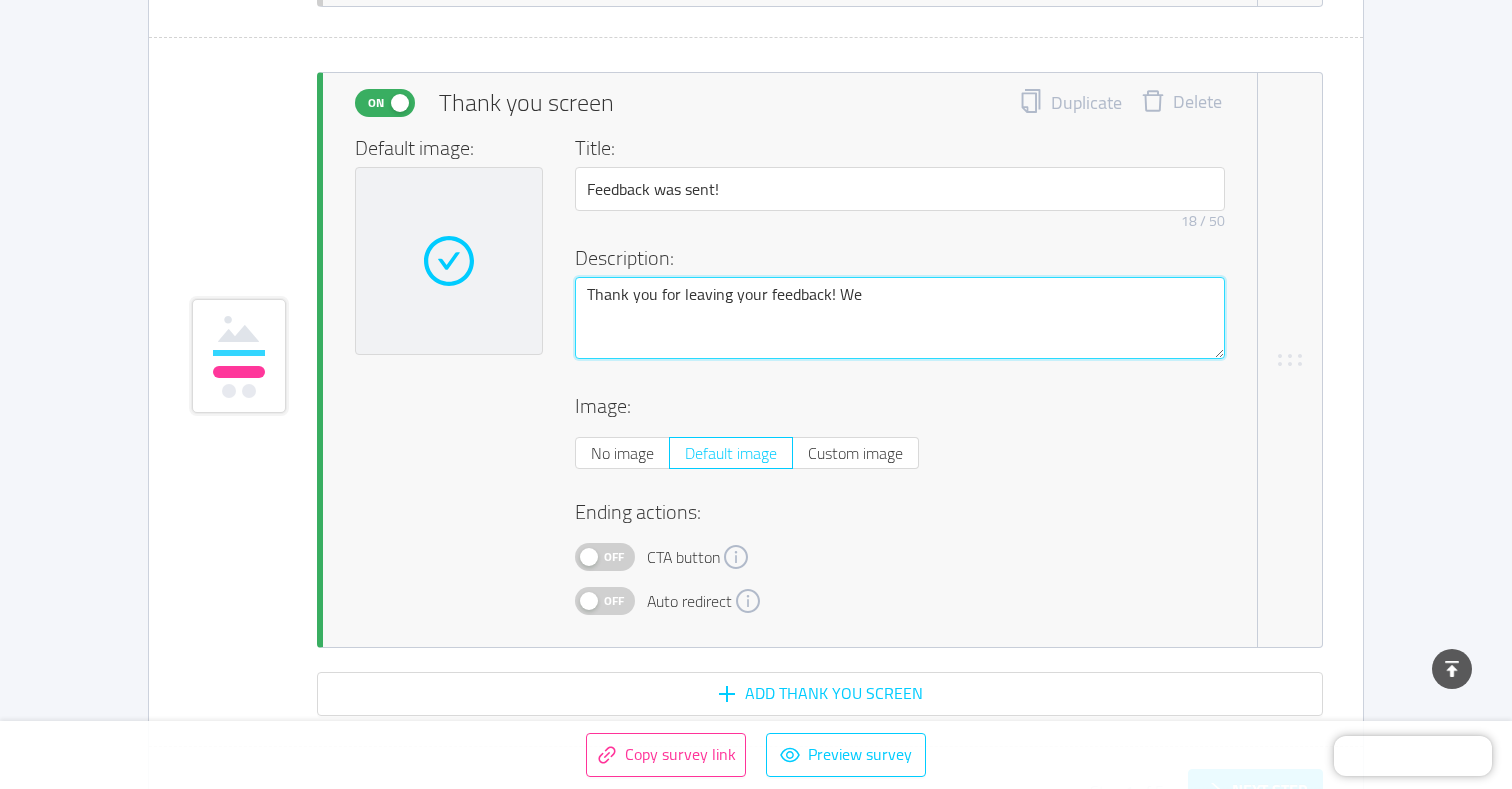 type 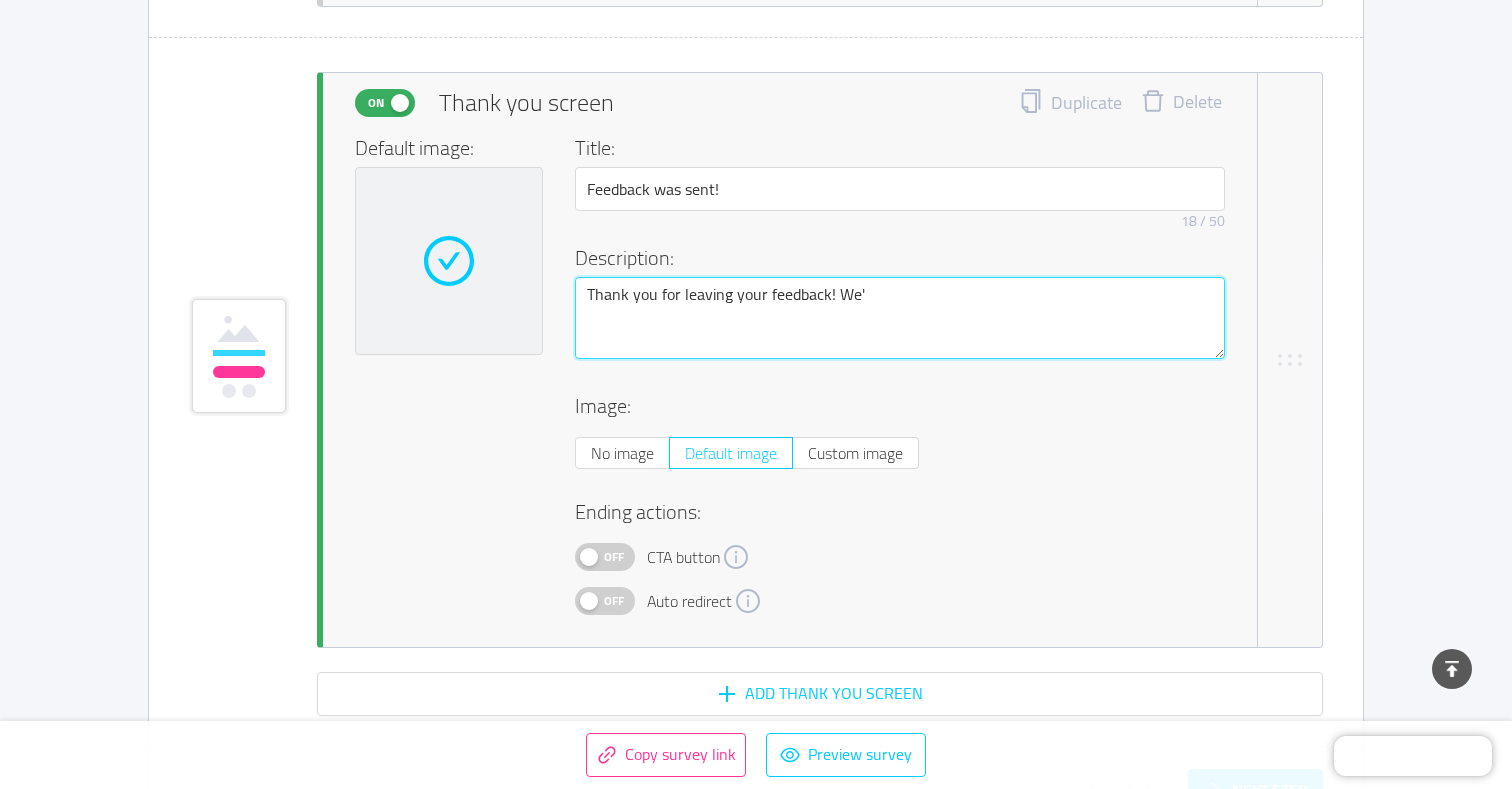 type 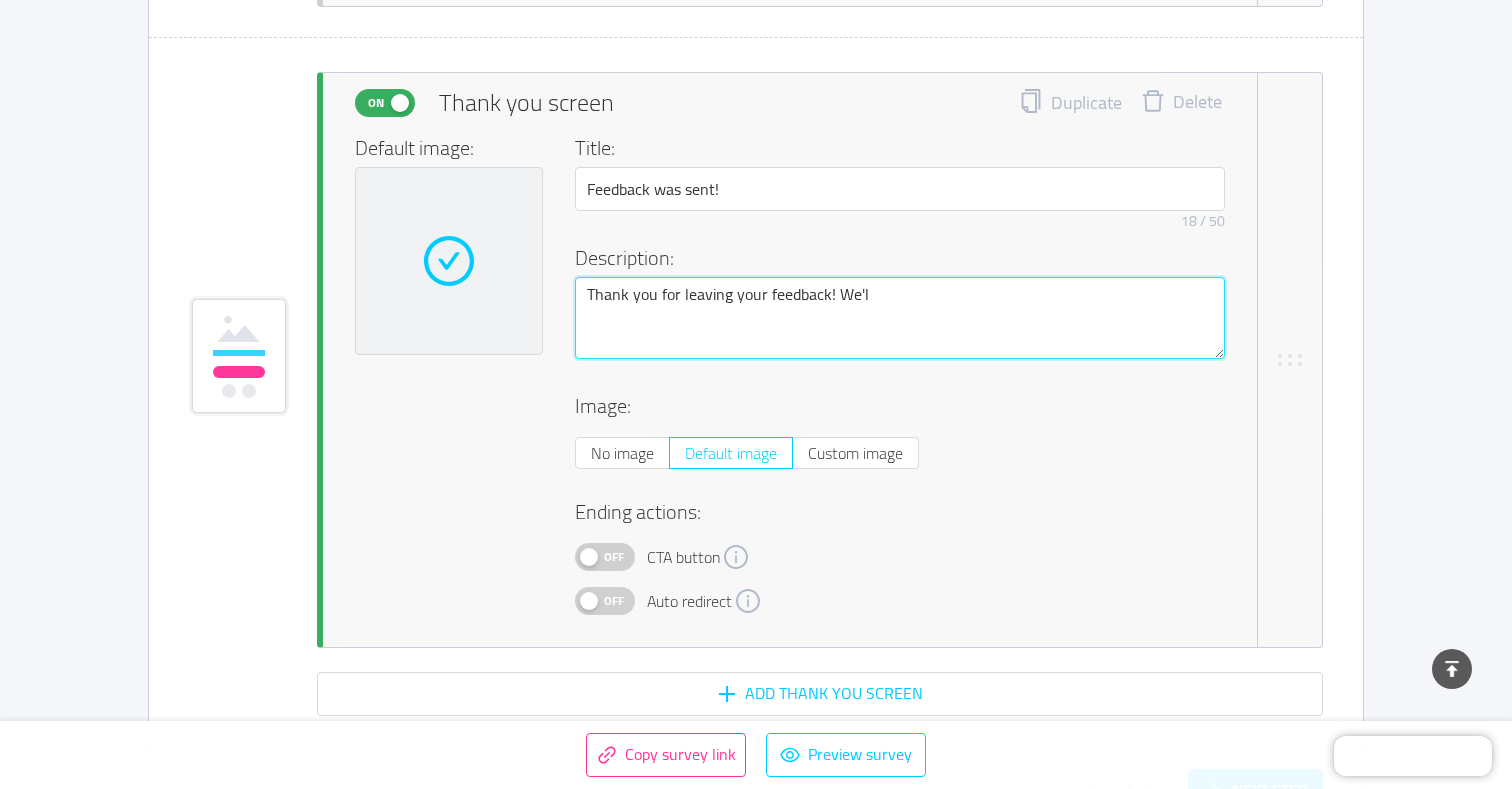 type 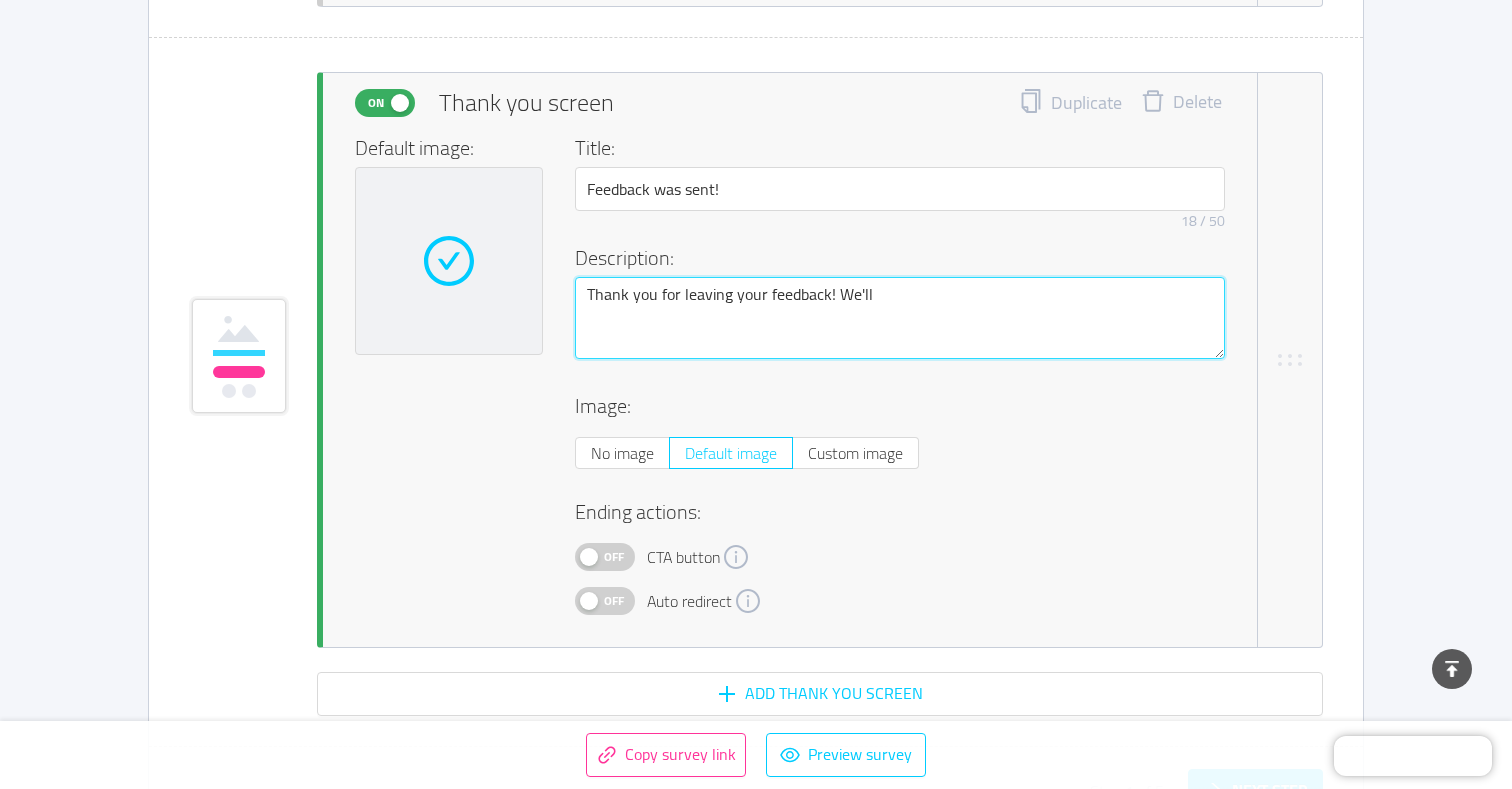type 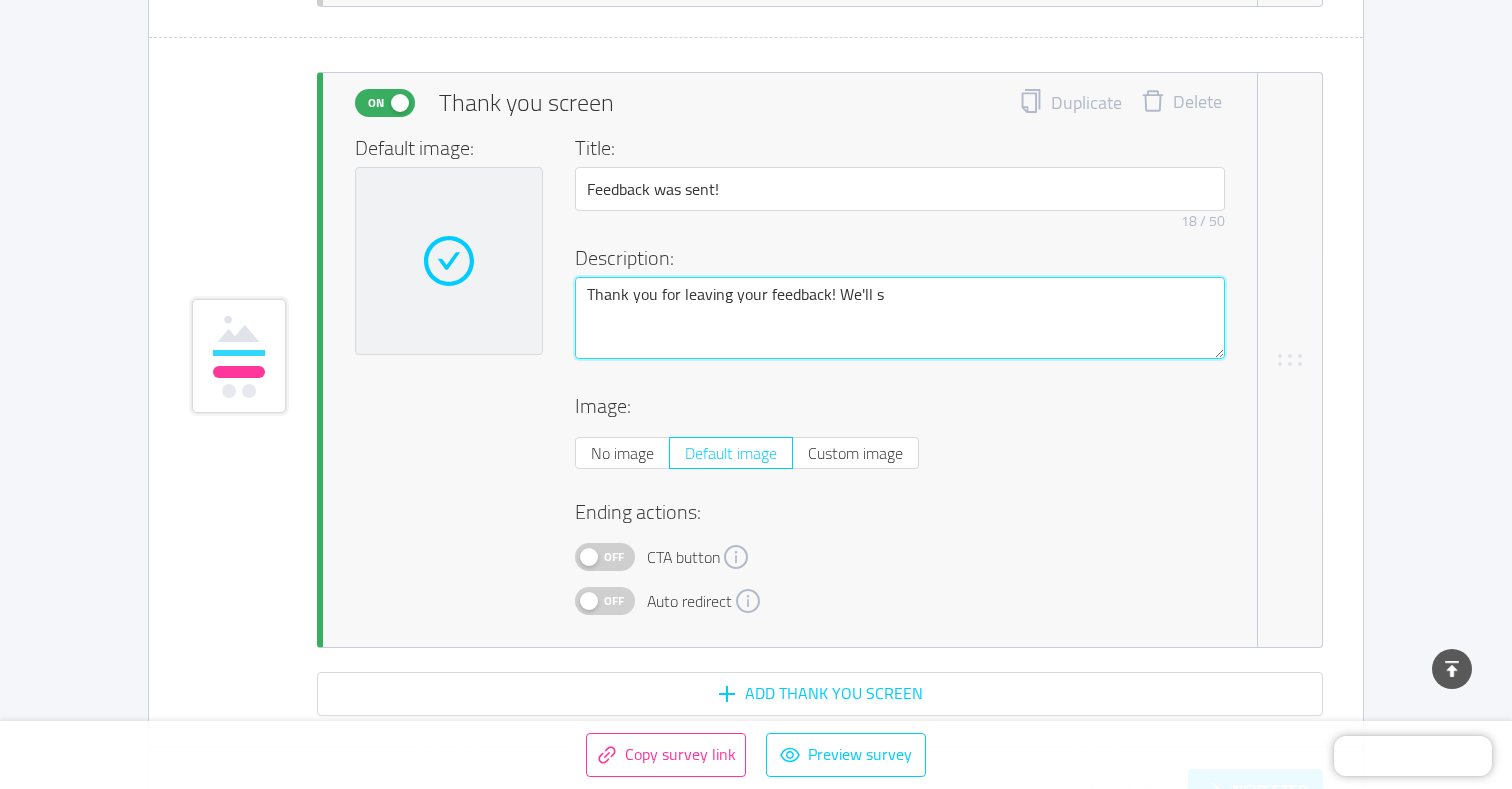 type 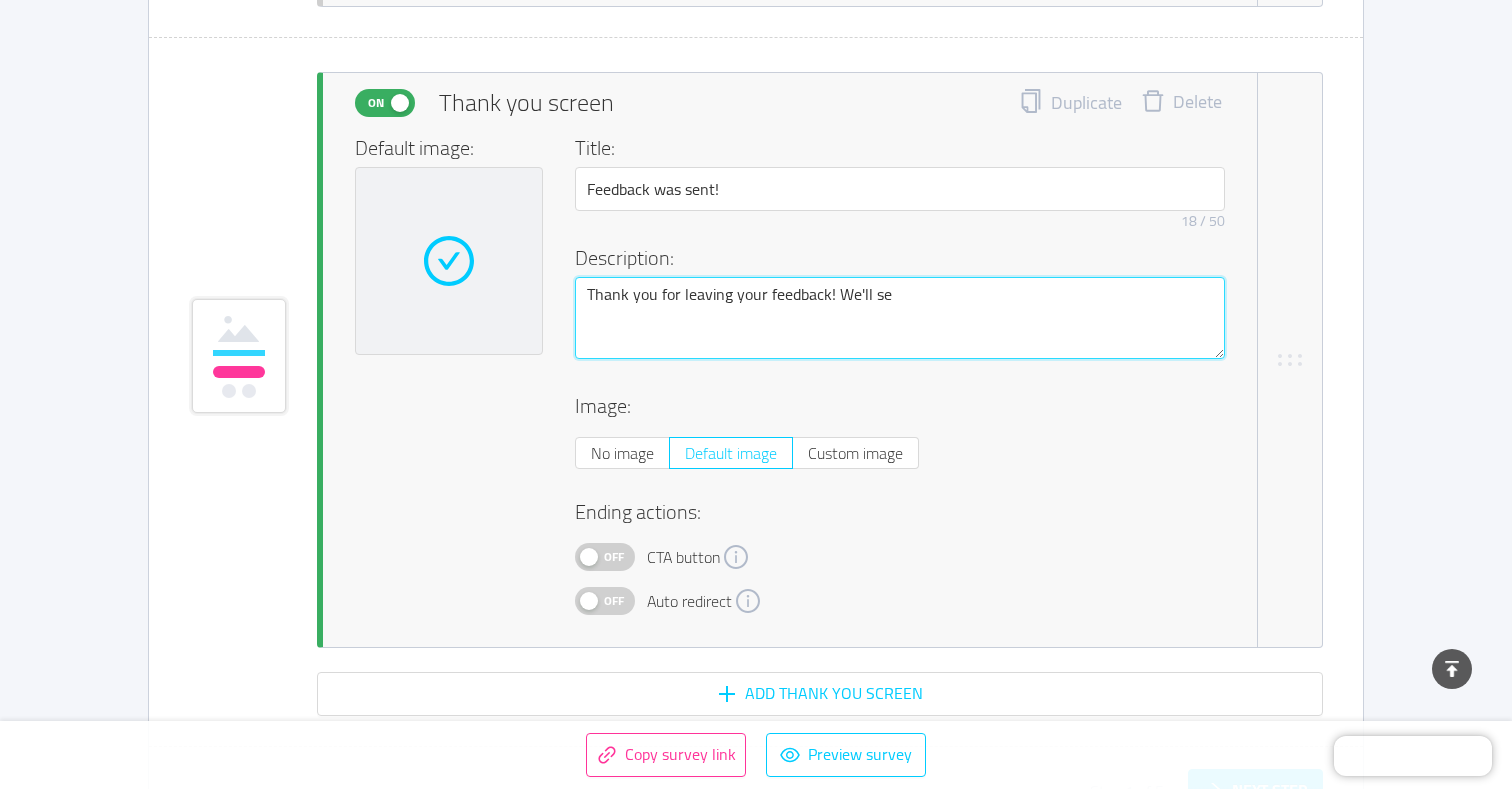type 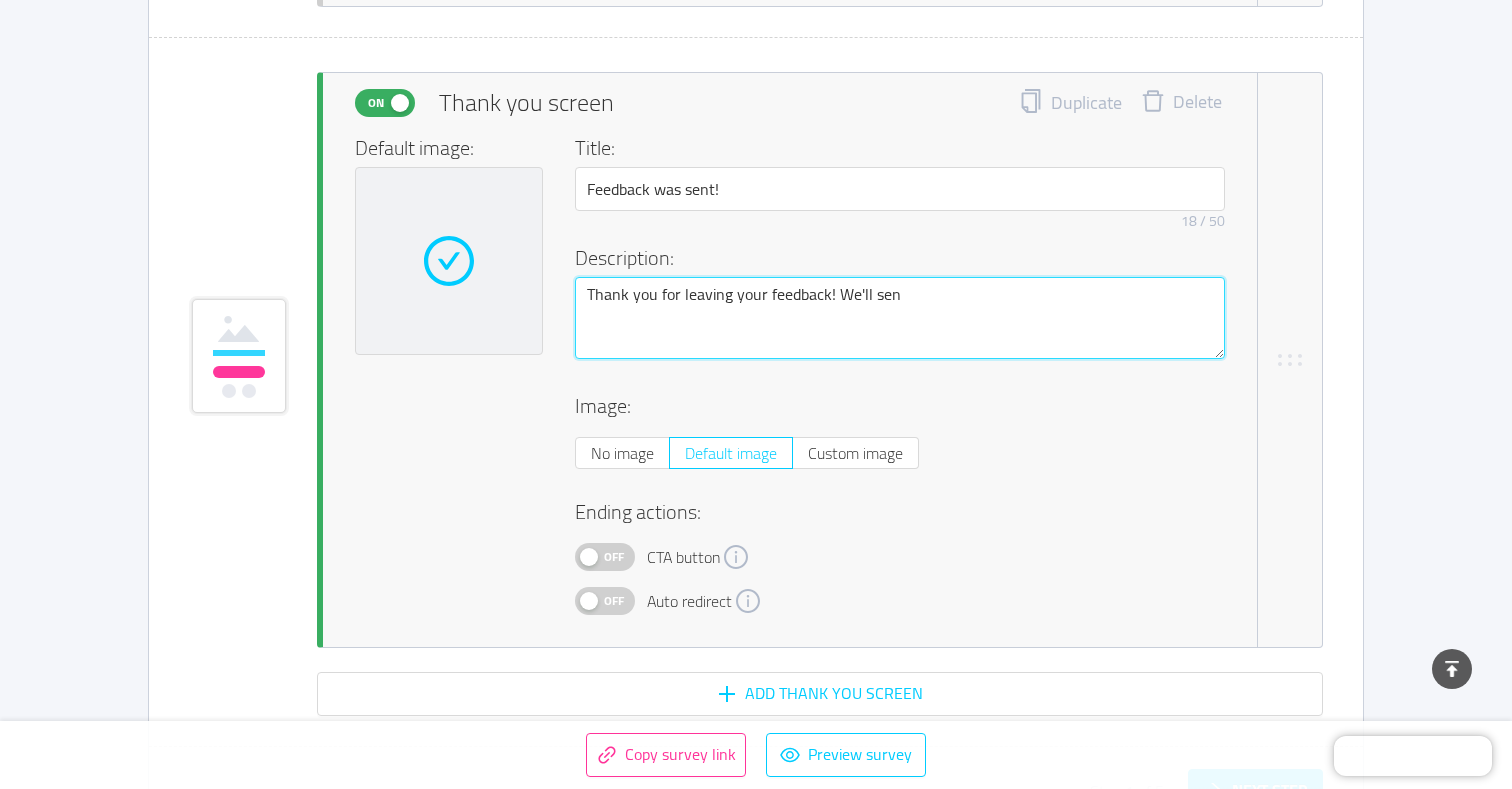 type 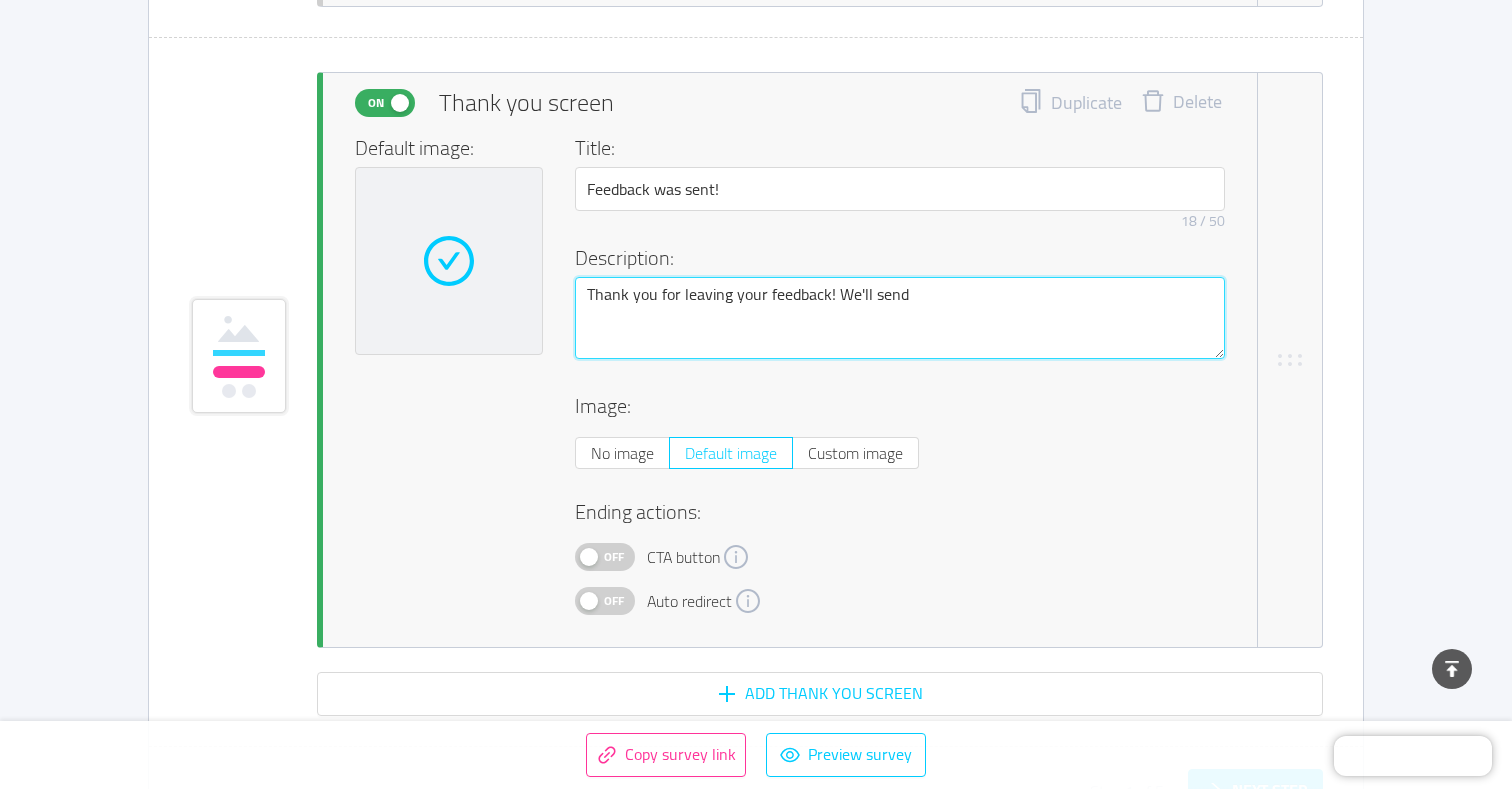 type 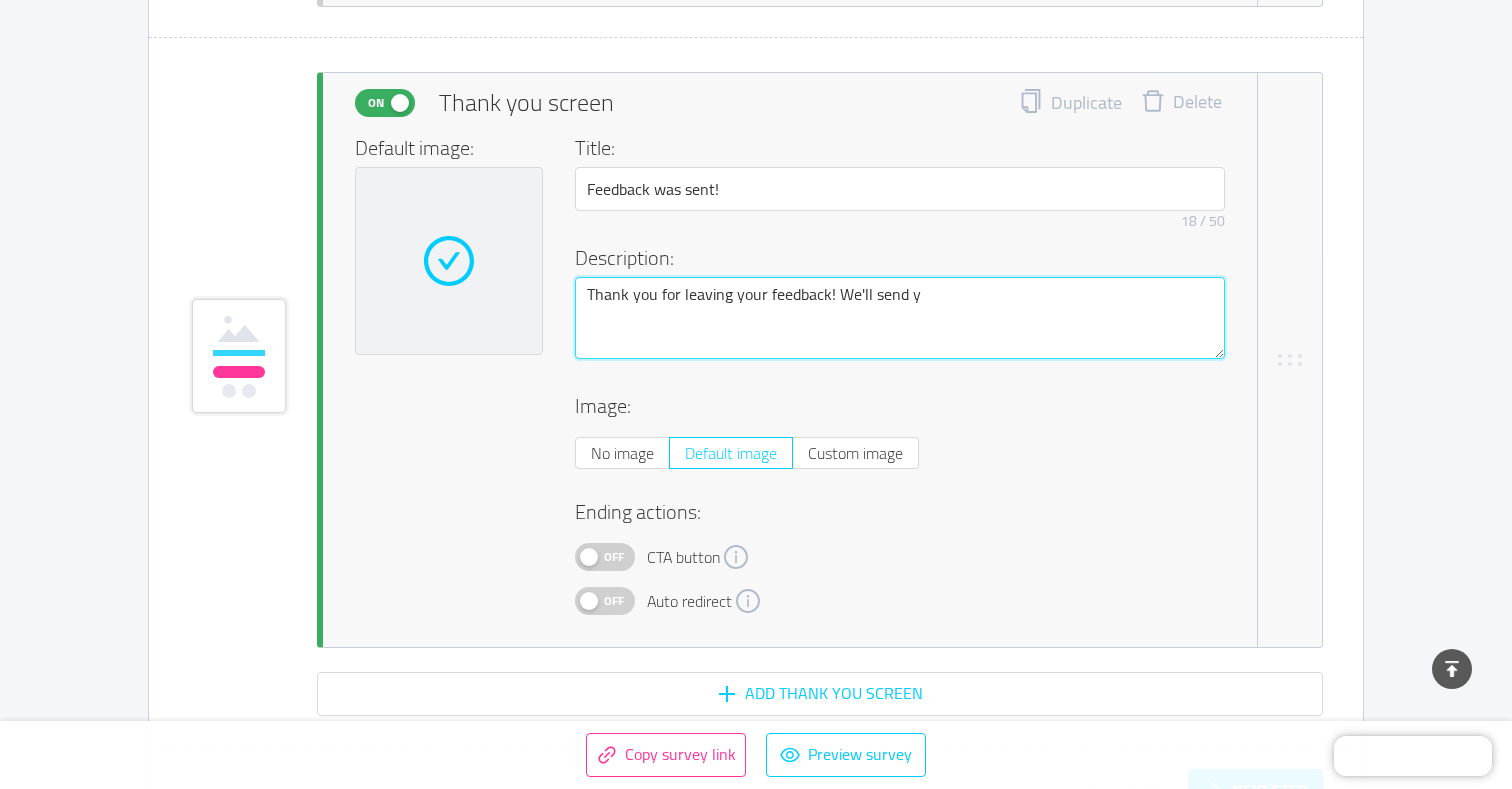 type 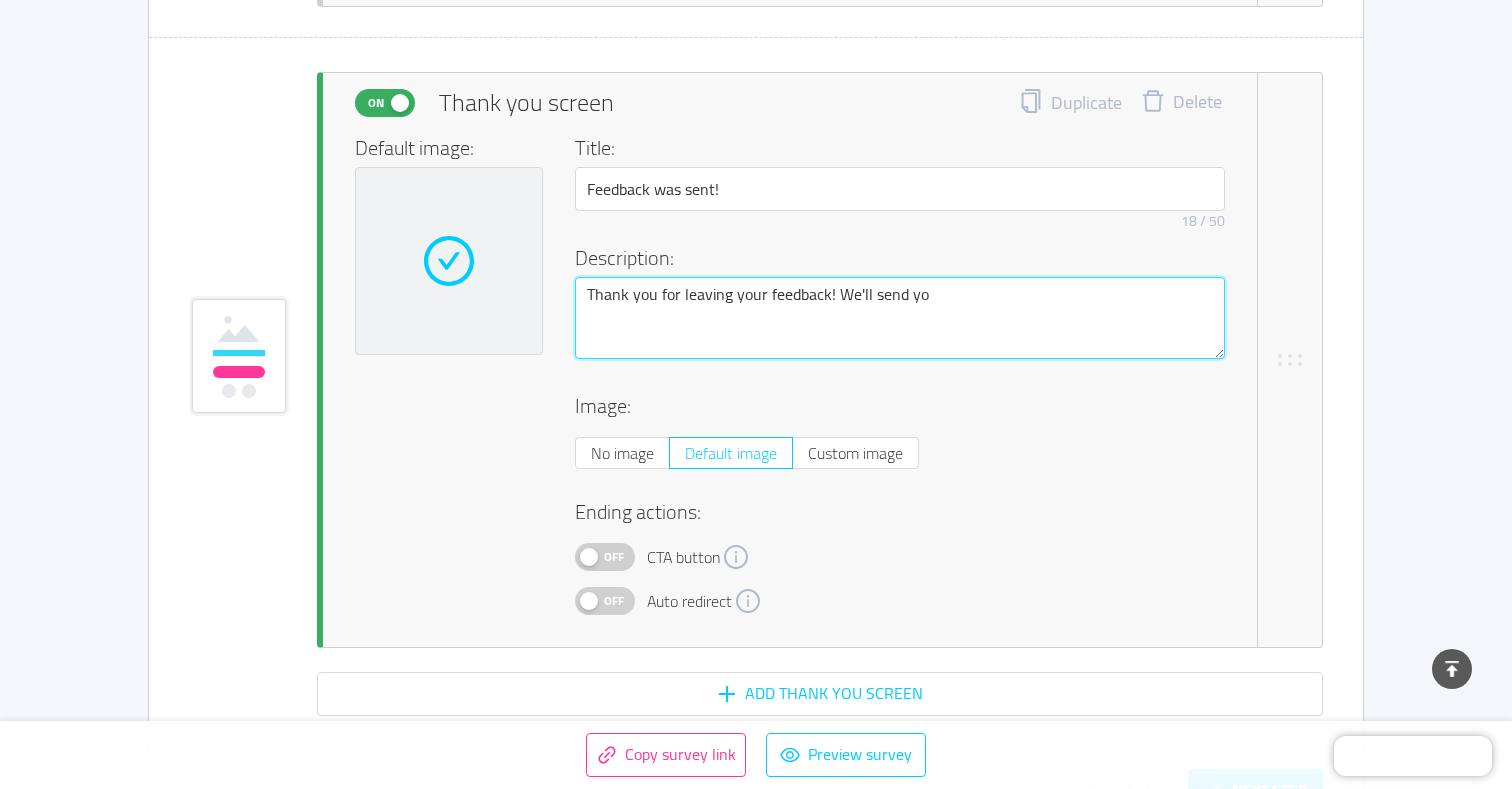 type 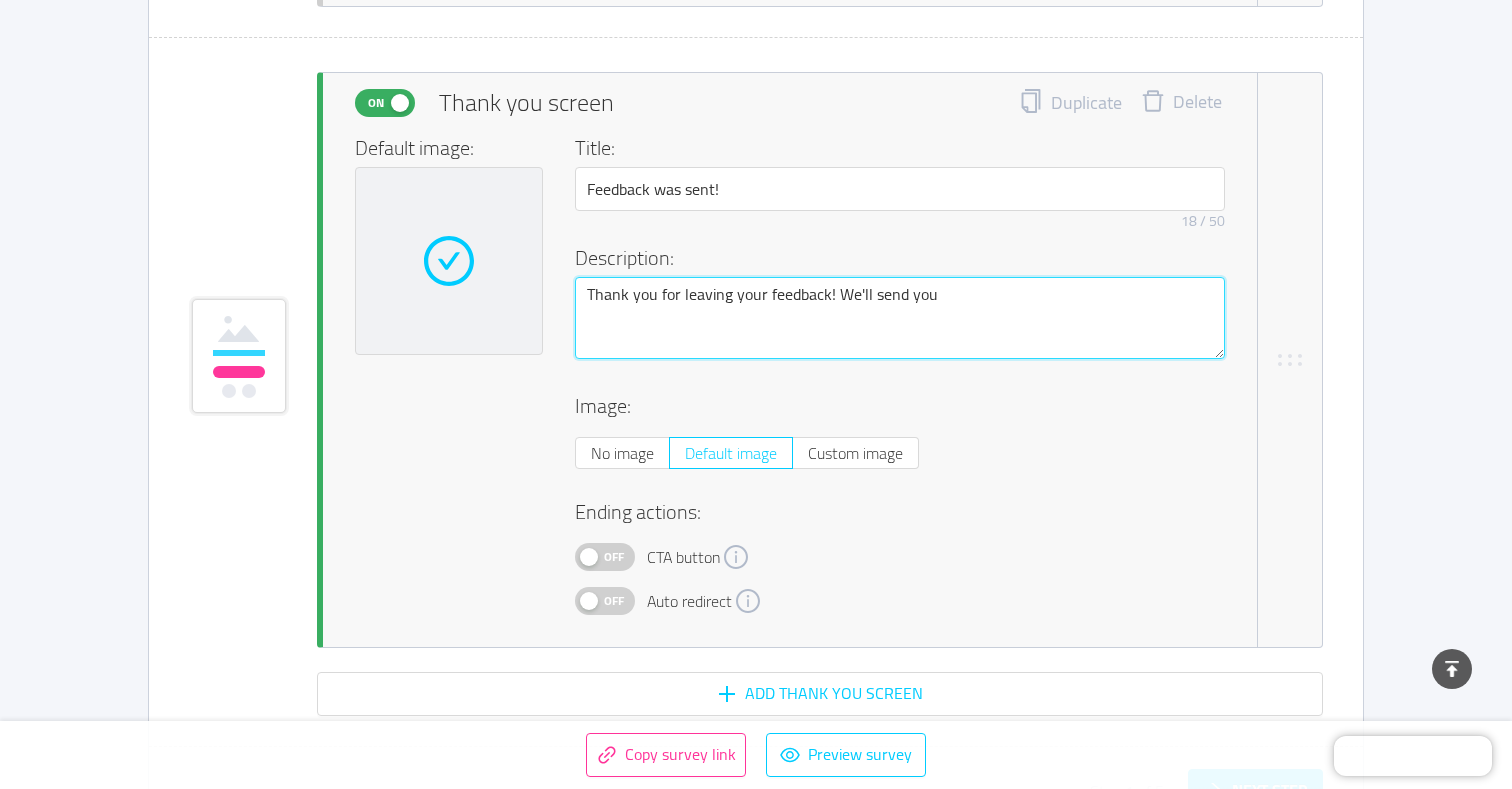 type 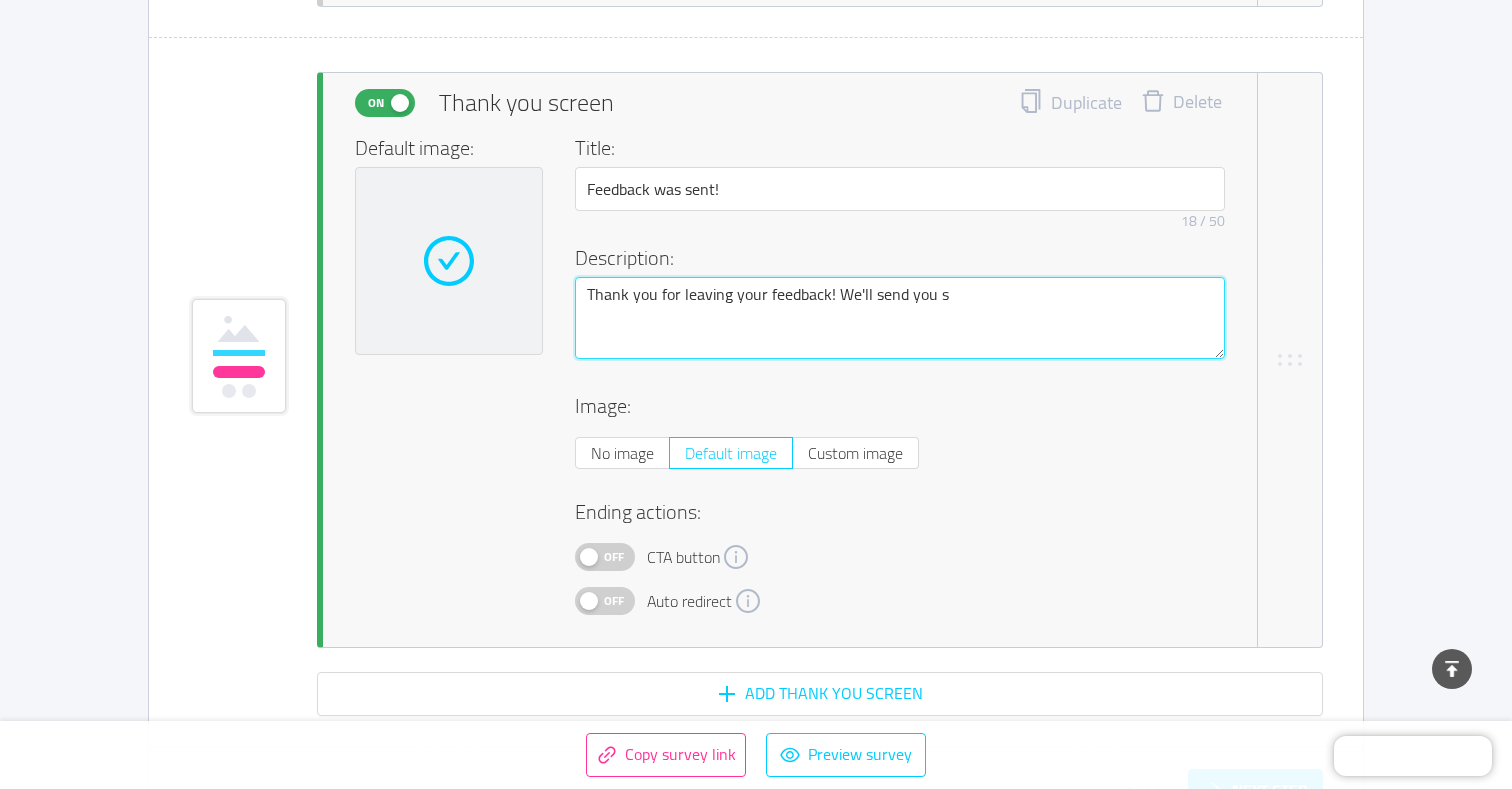 type 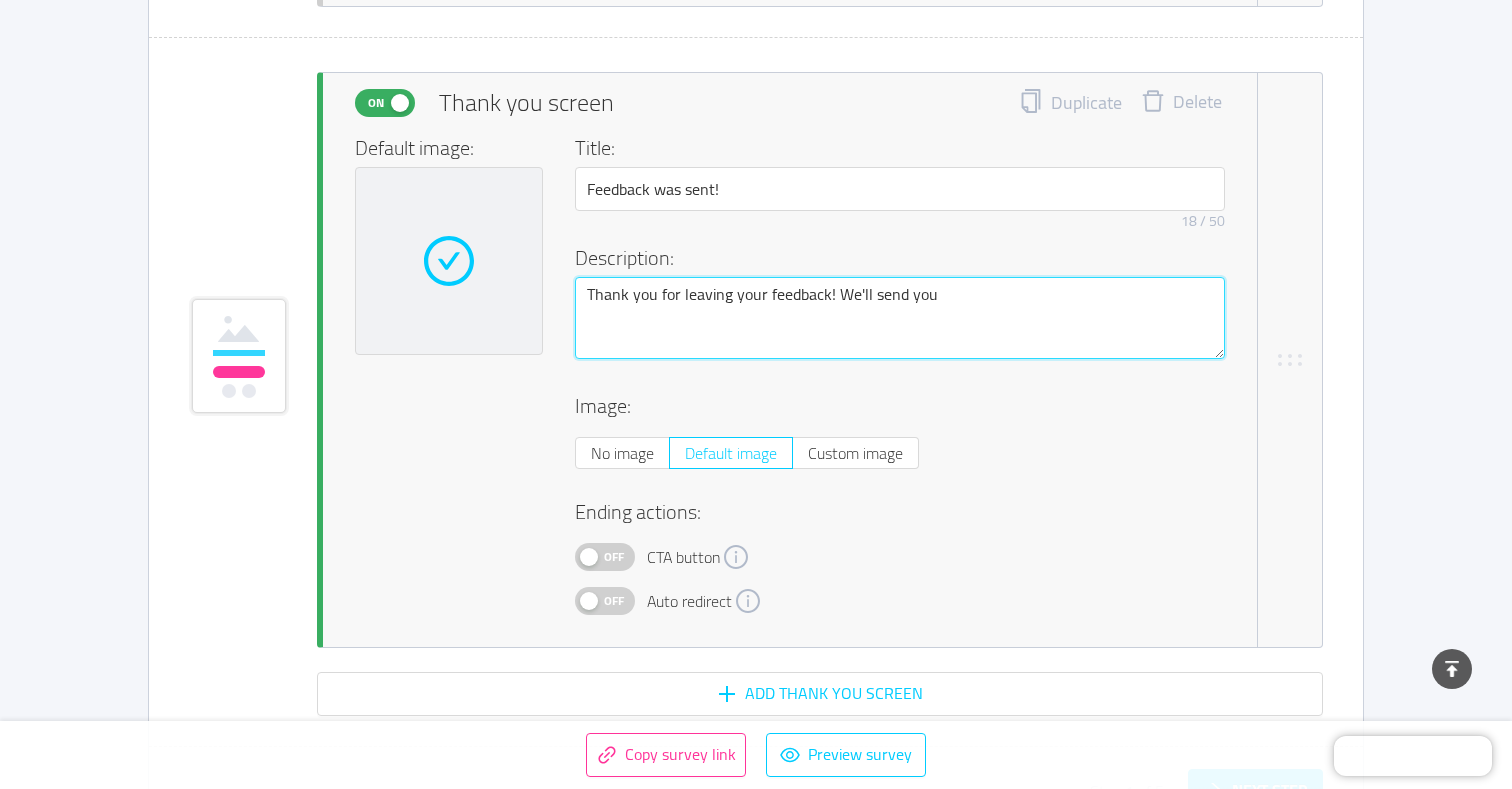 type 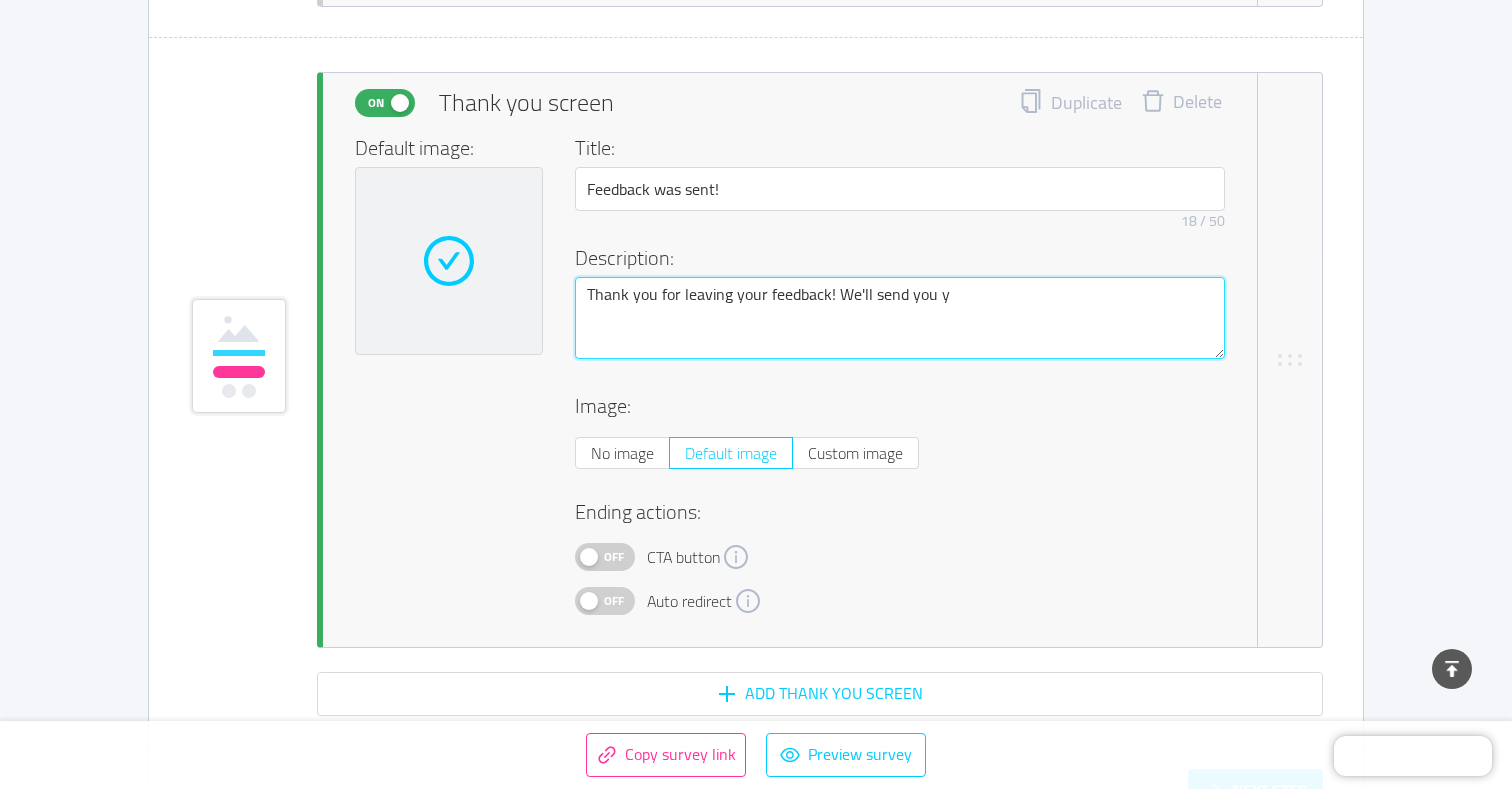 type 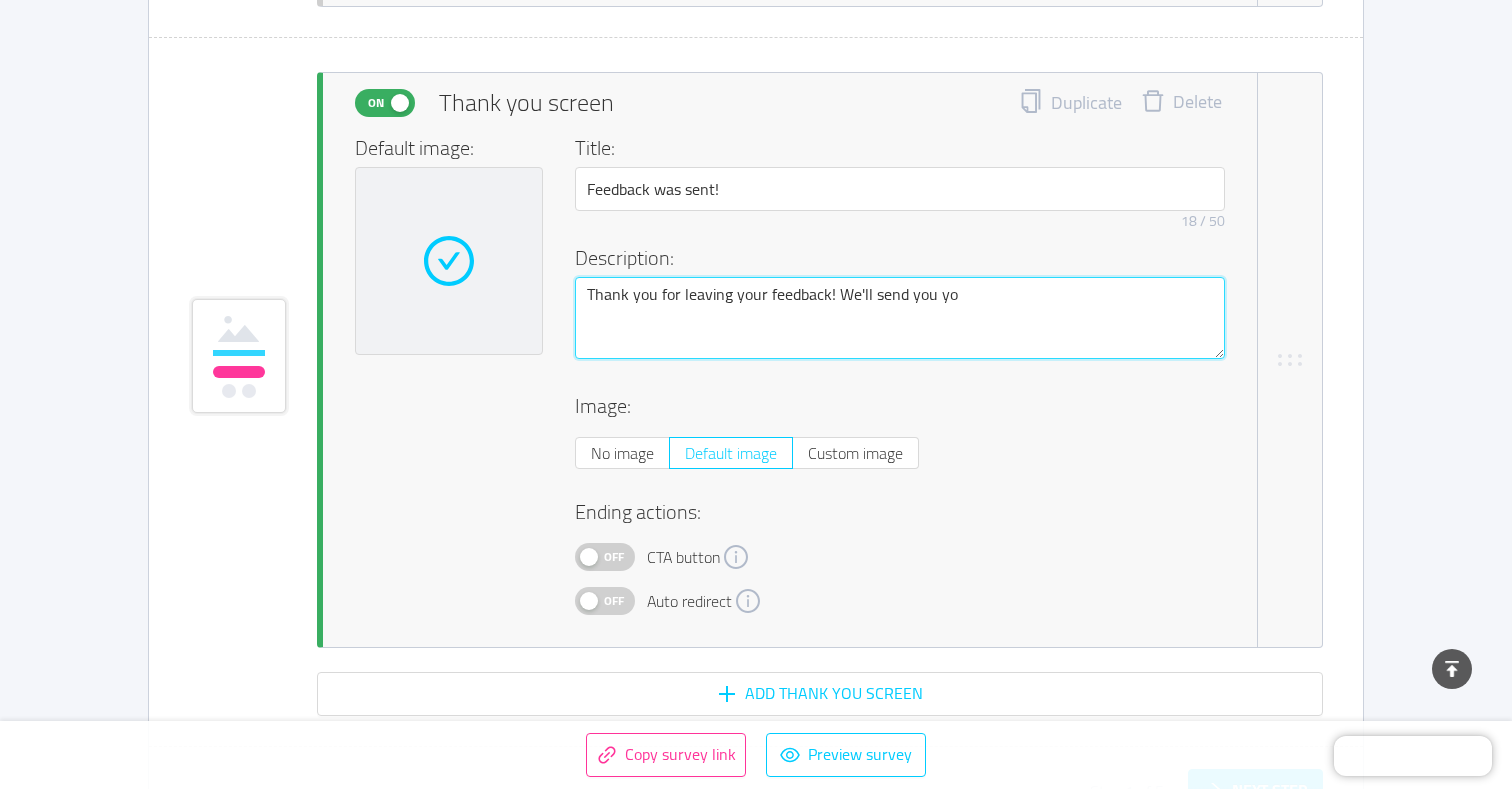 type 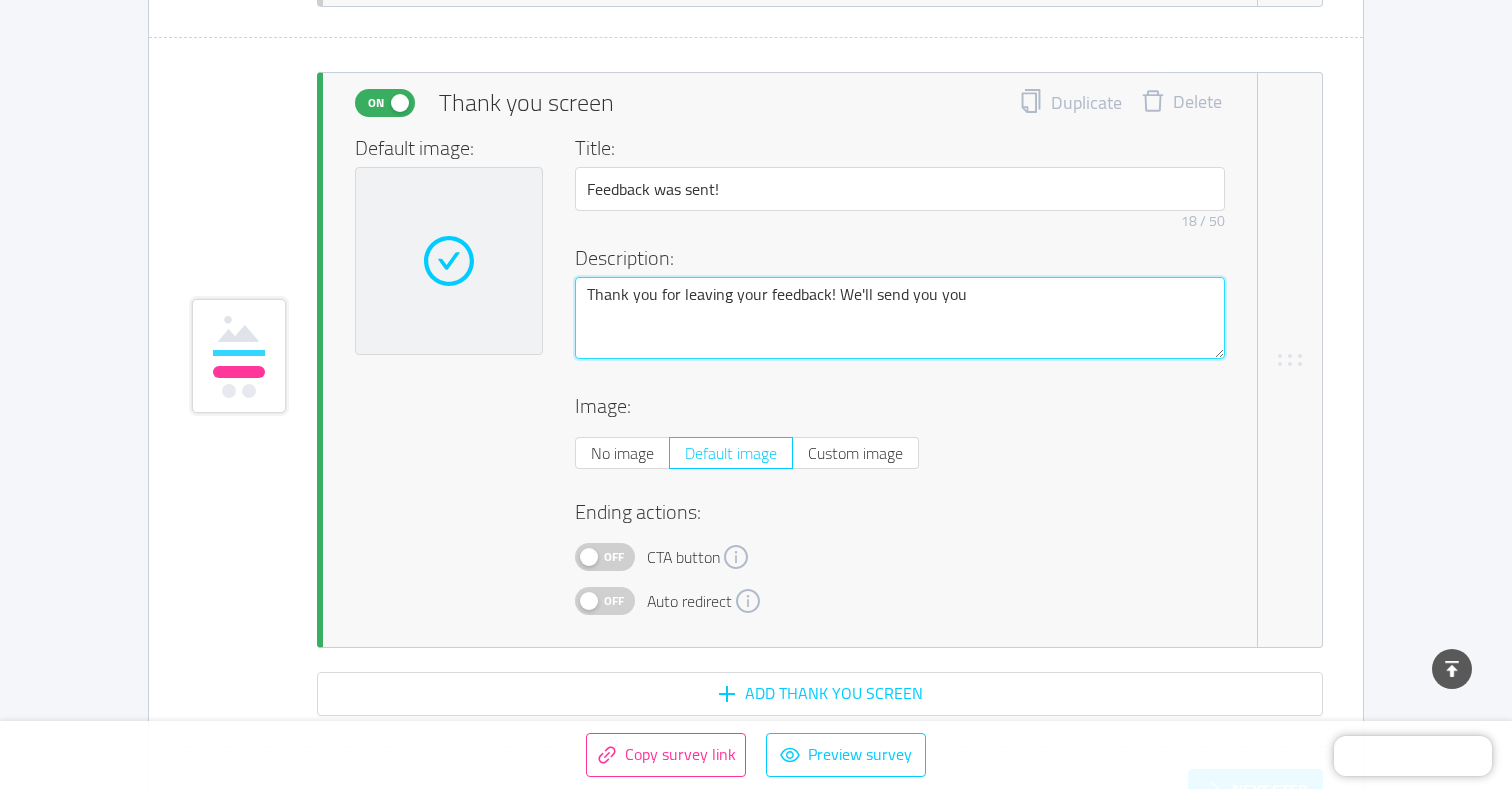 type 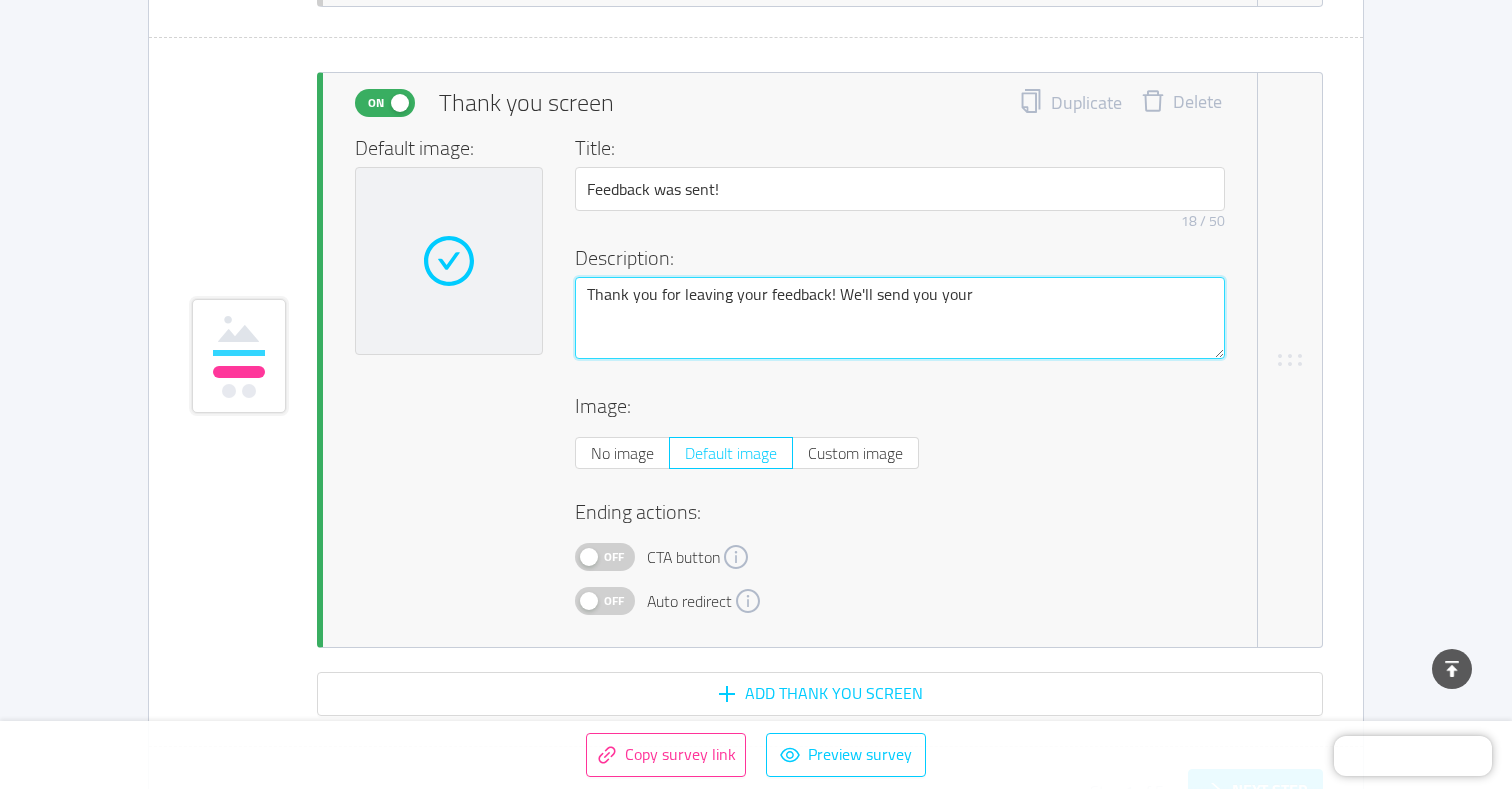 type 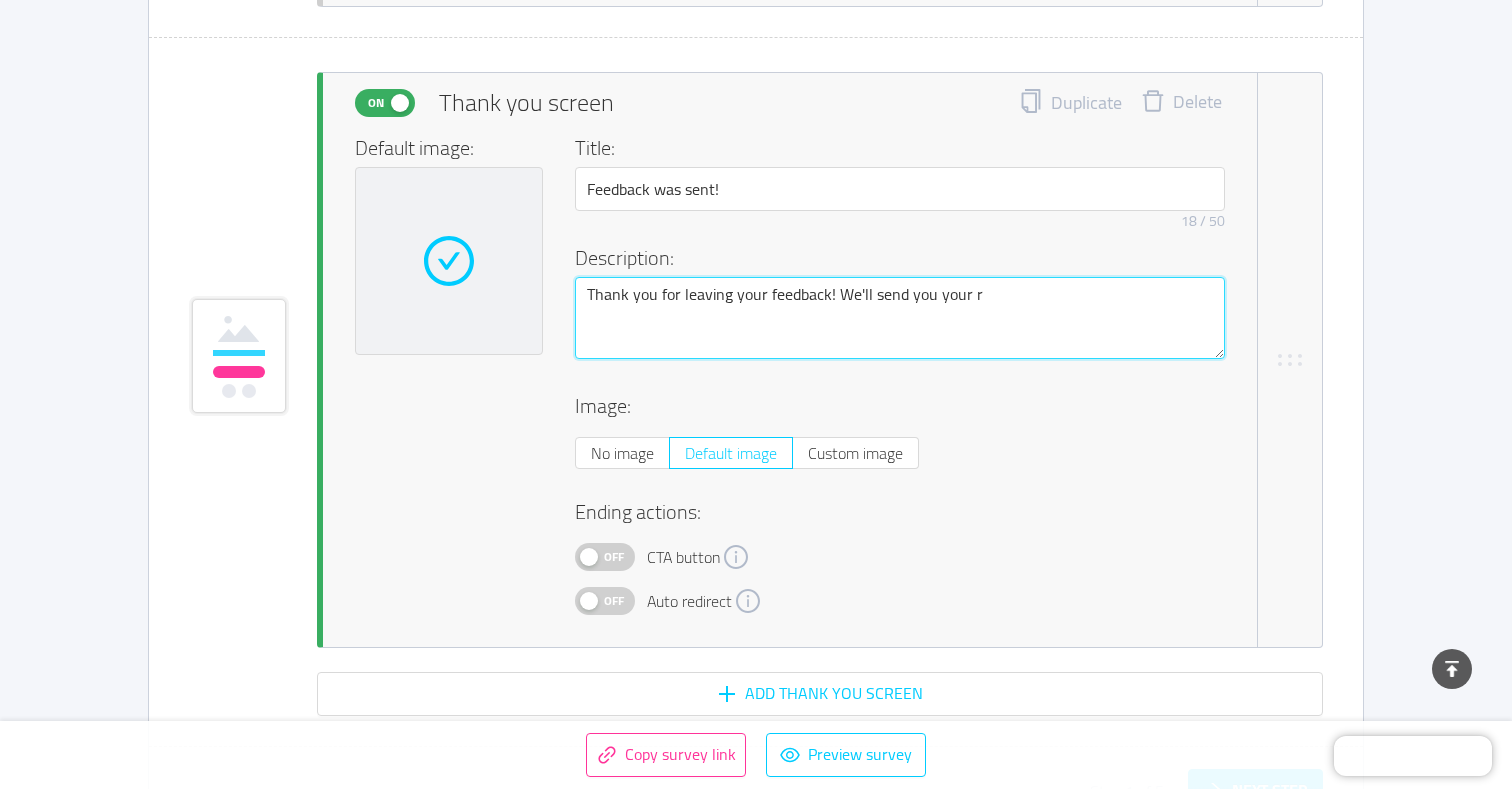 type 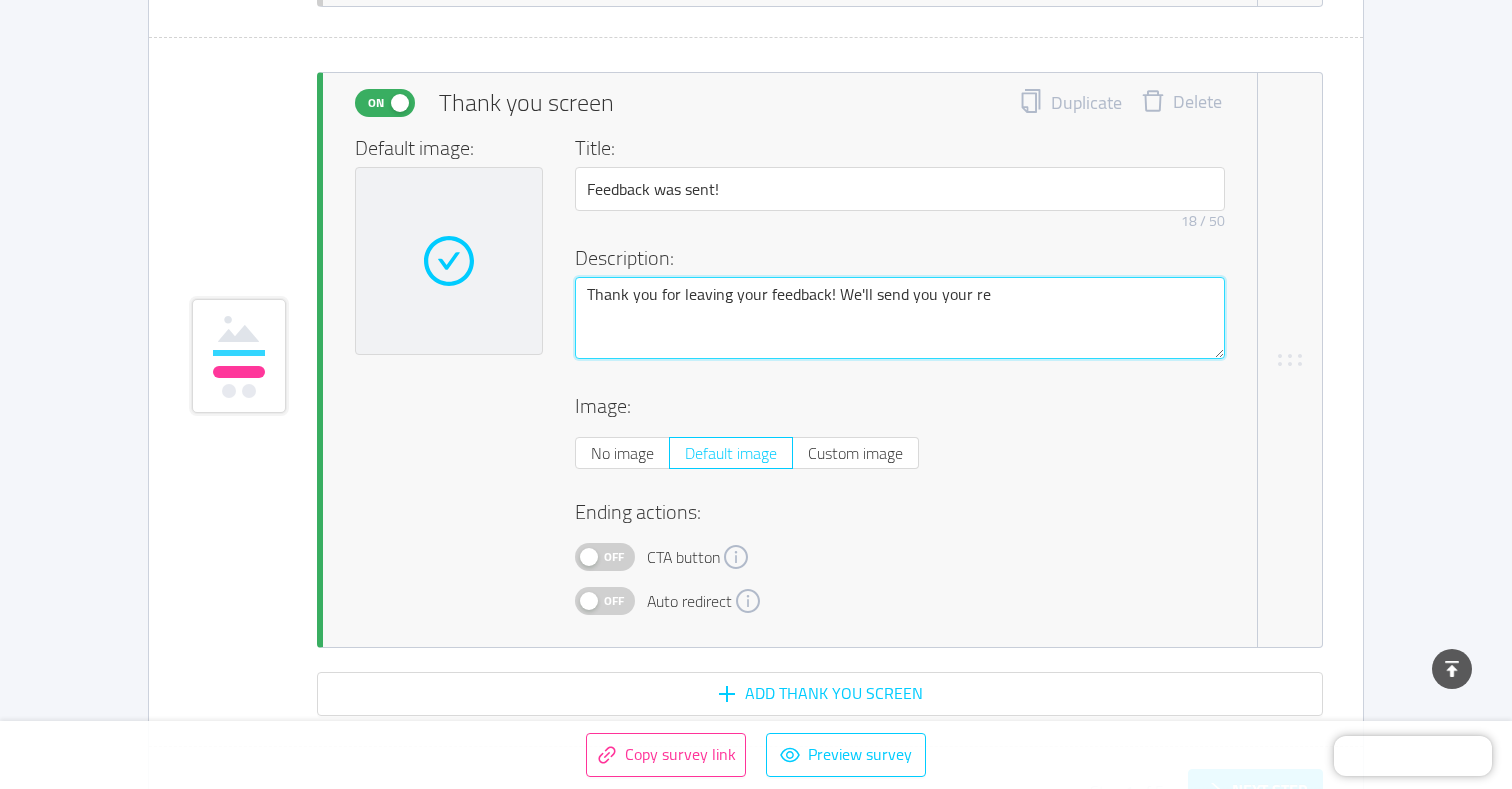 type 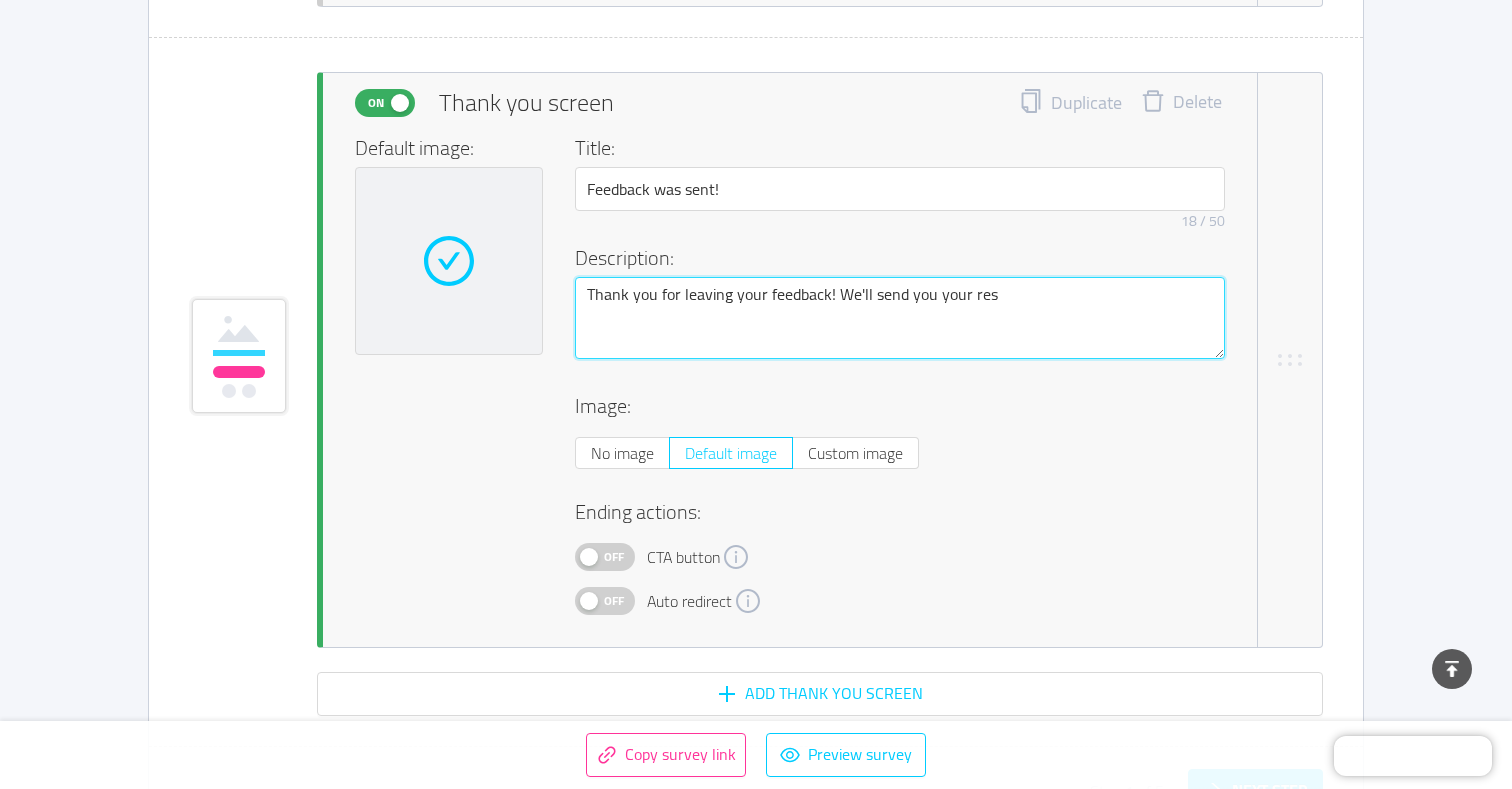 type 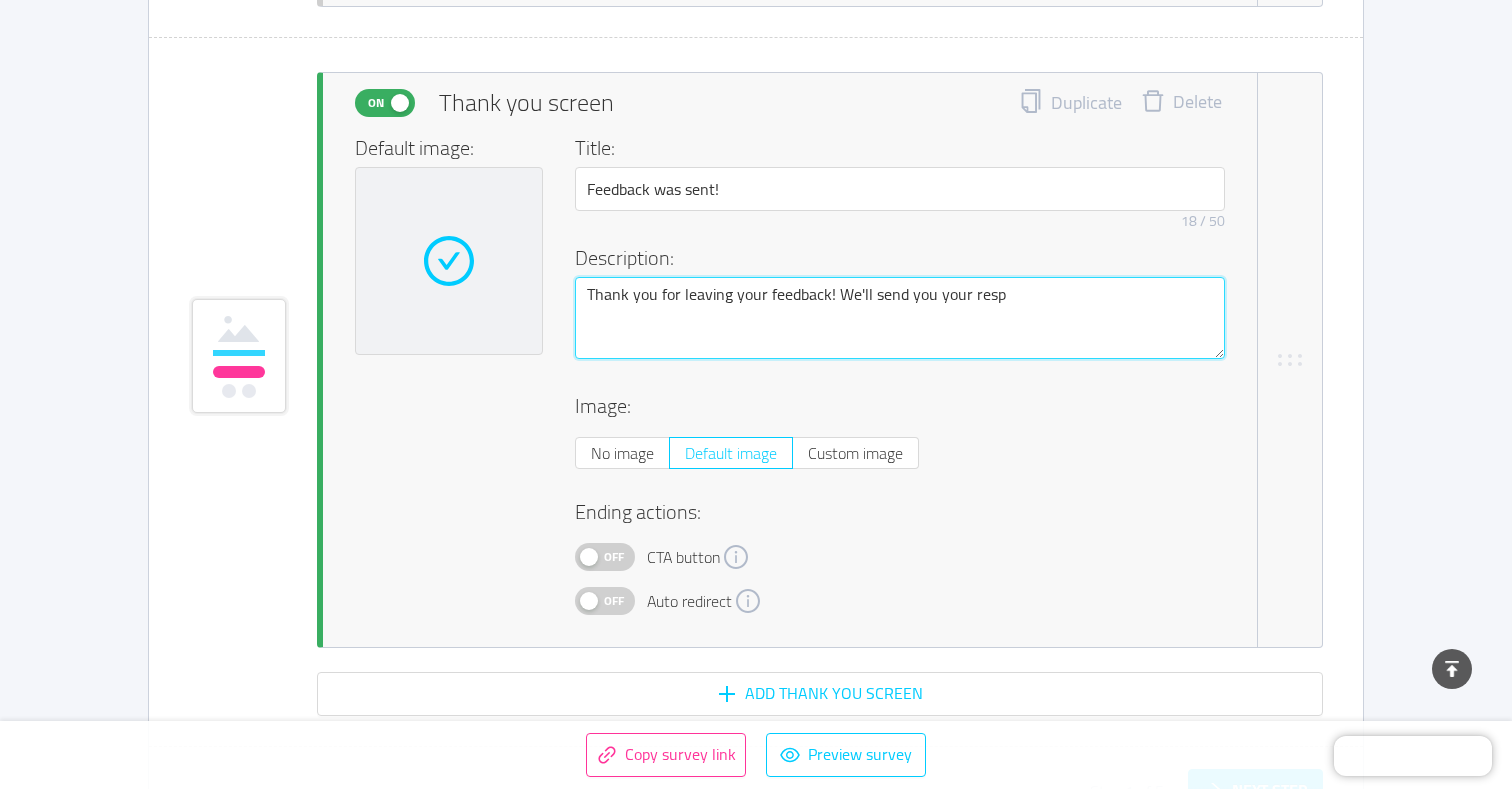 type 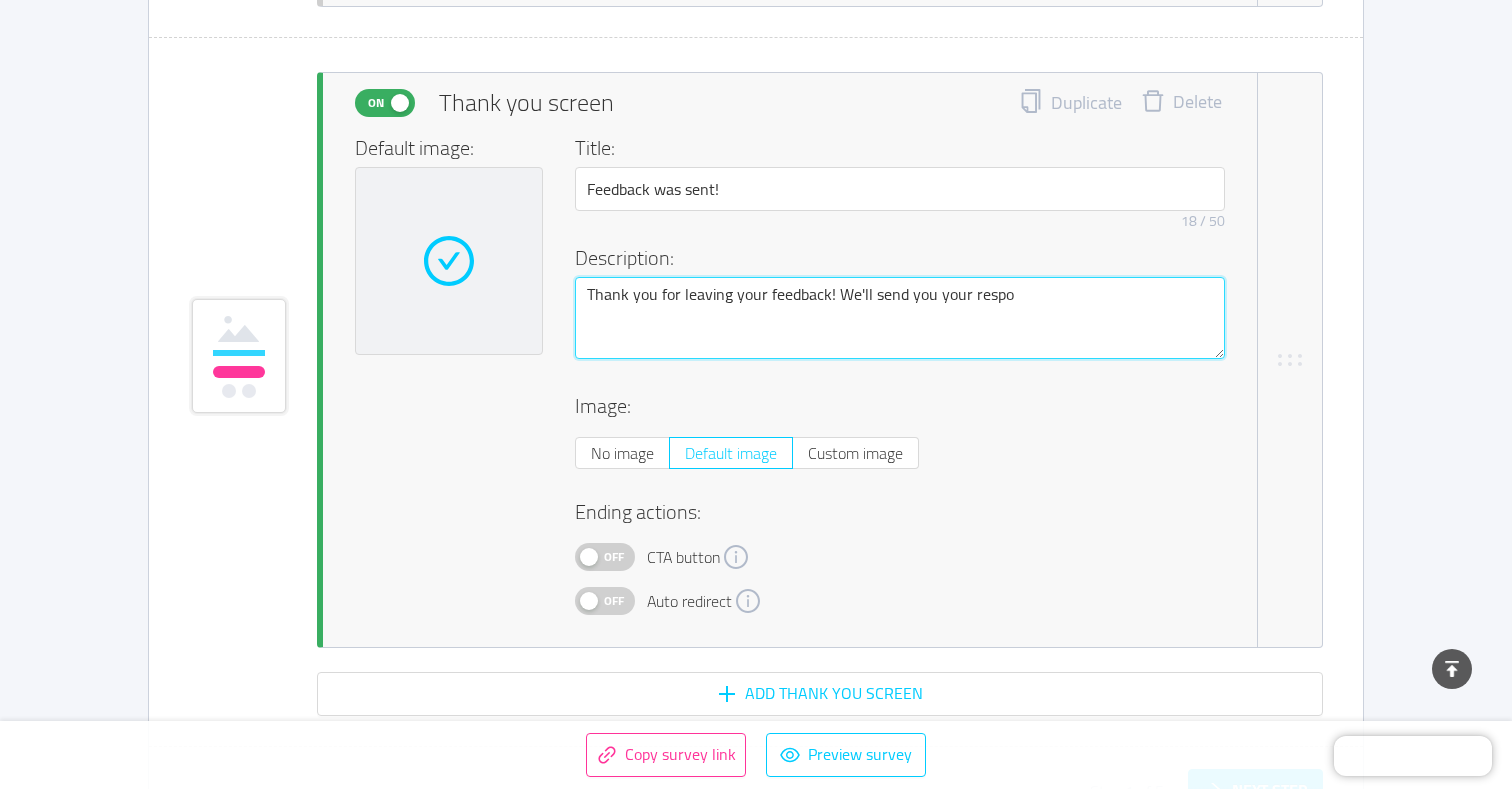 type 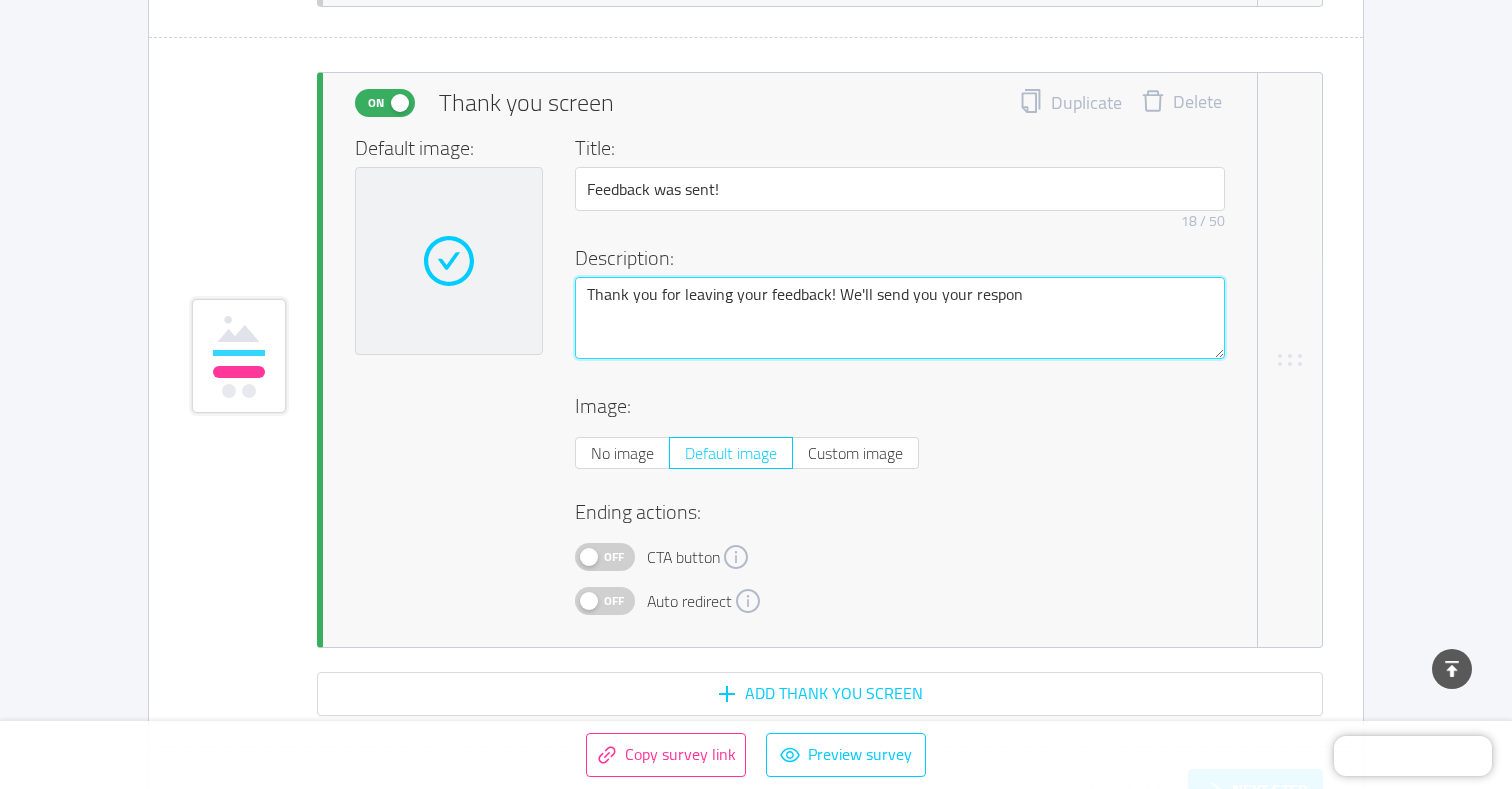 type 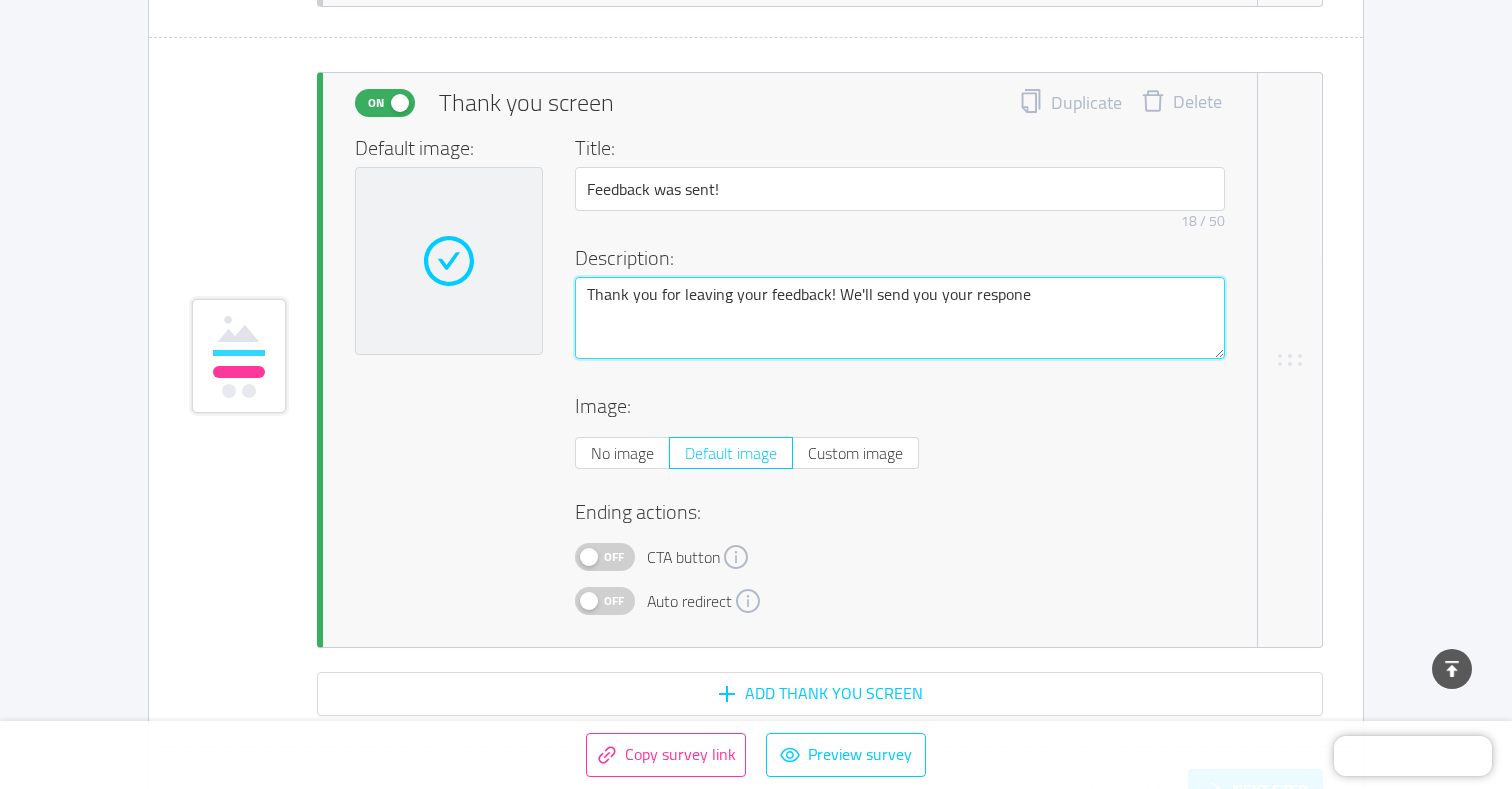 type 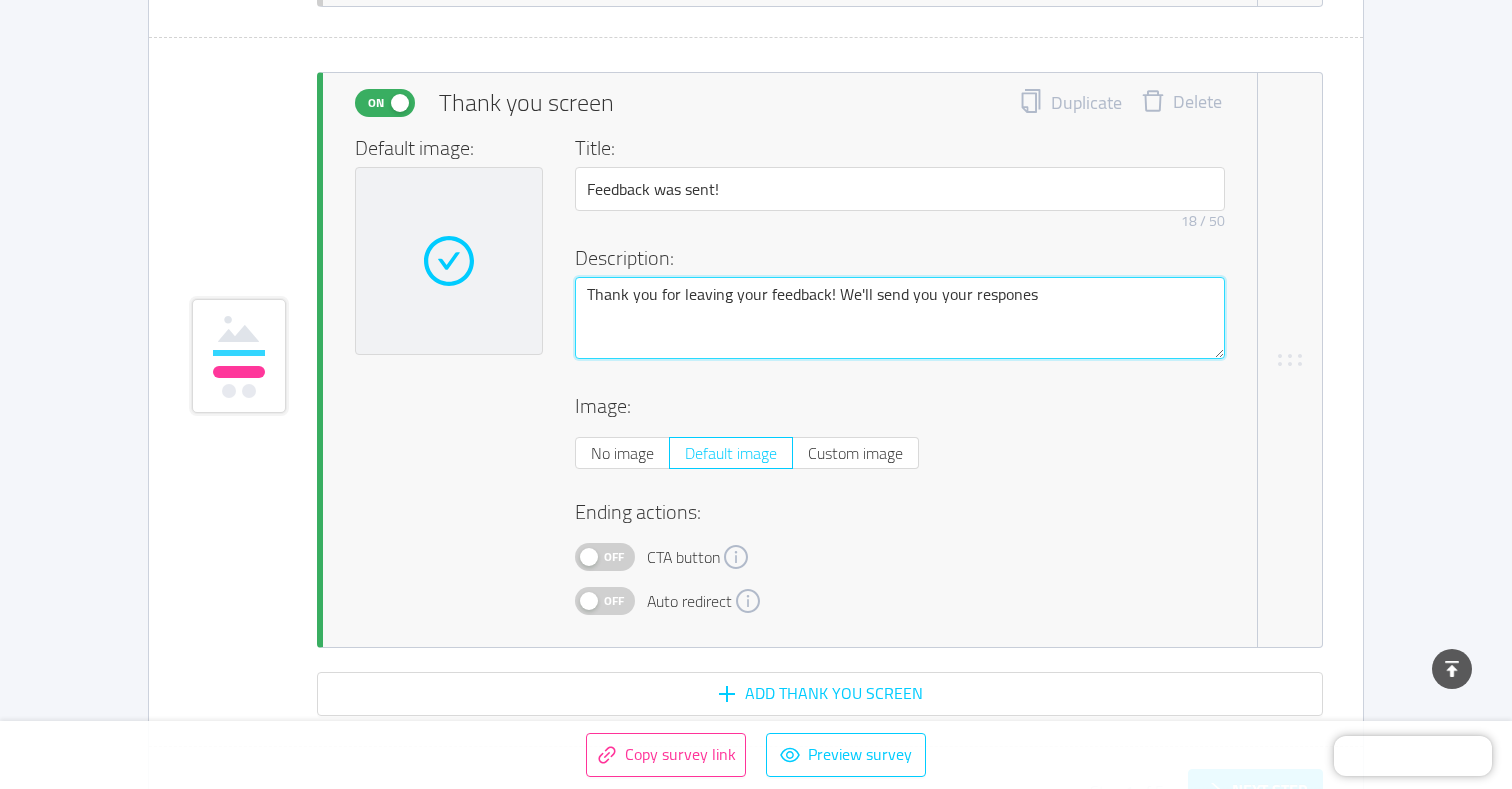 type 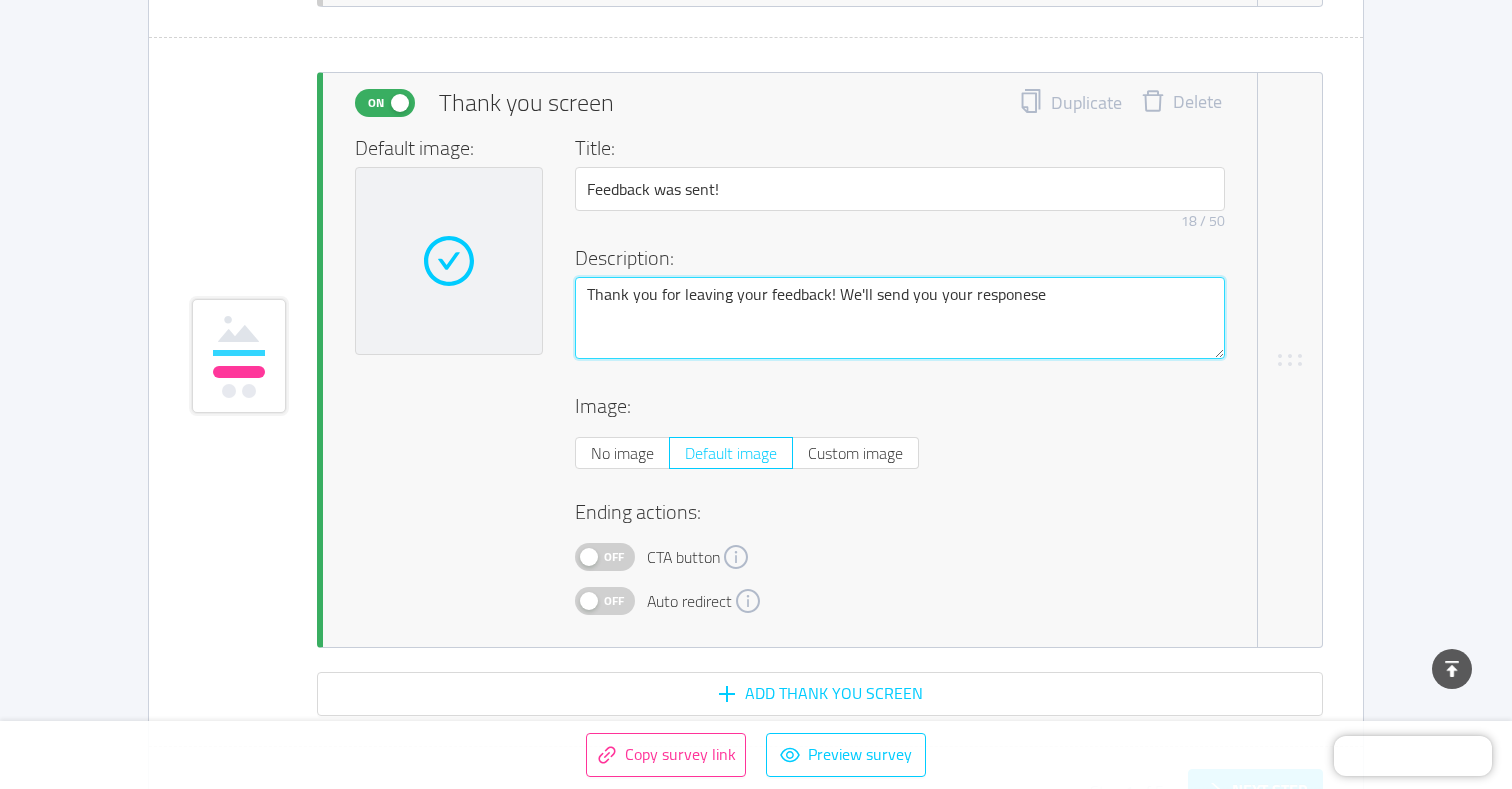 type 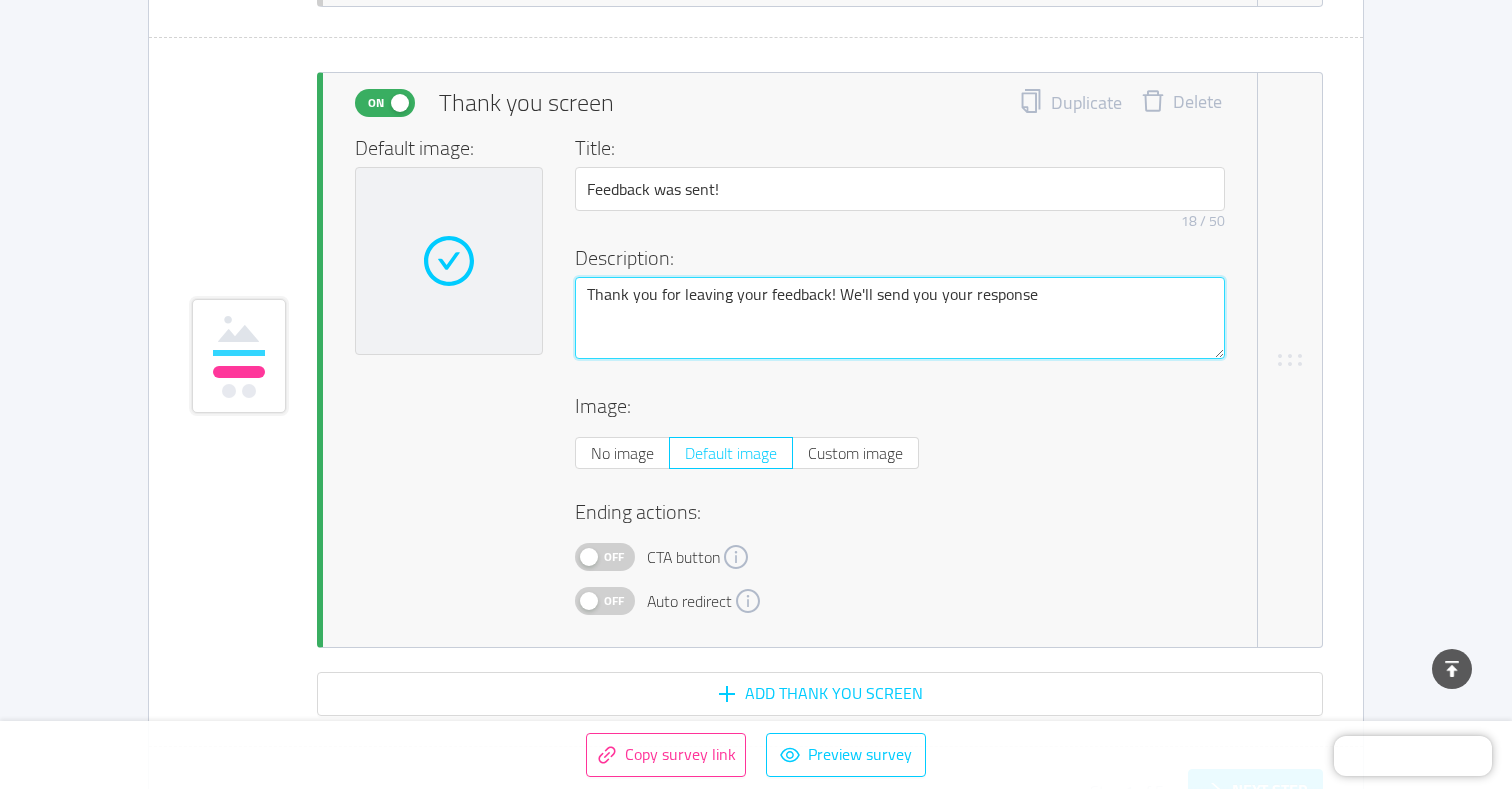 type 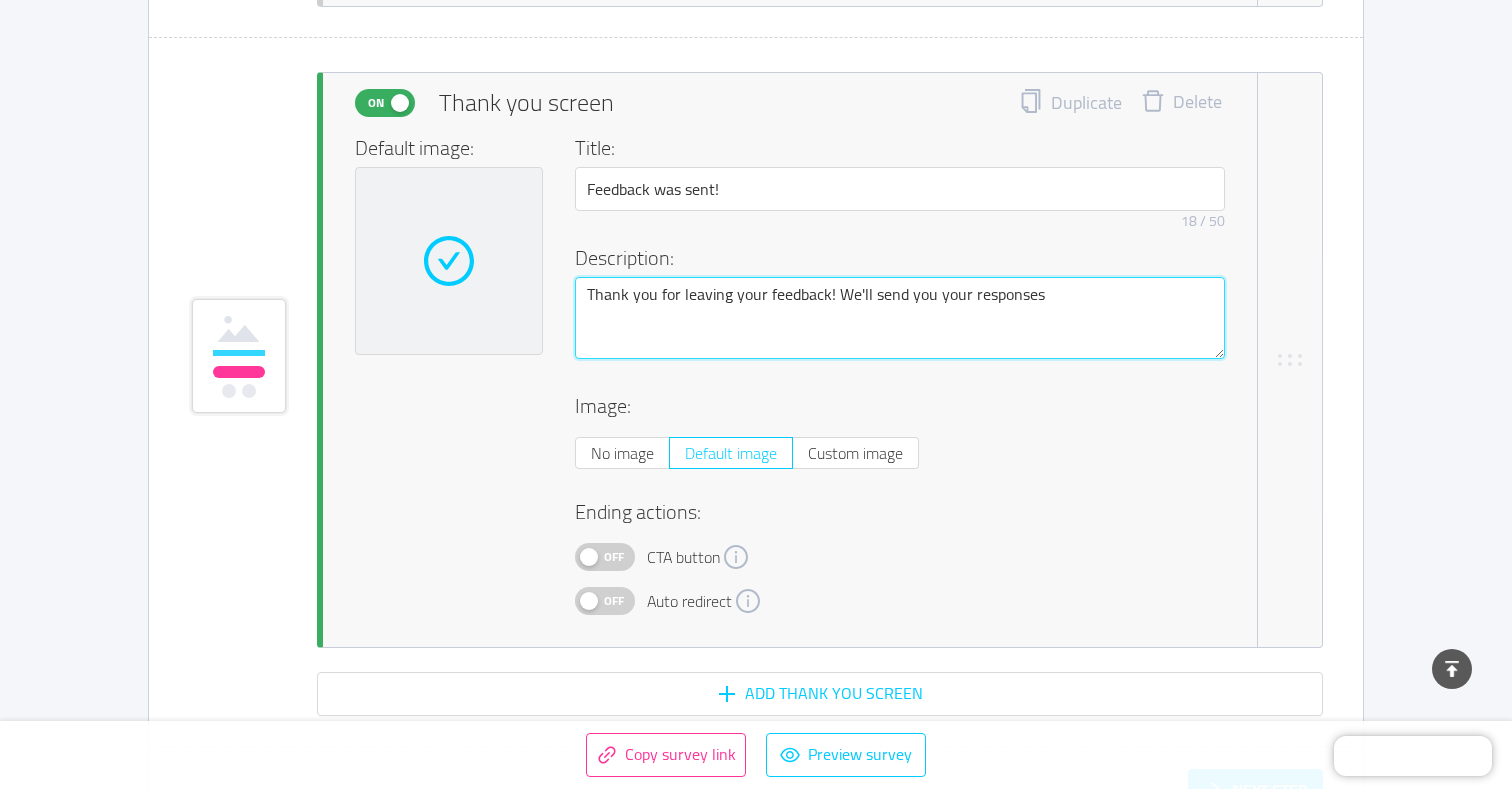 type 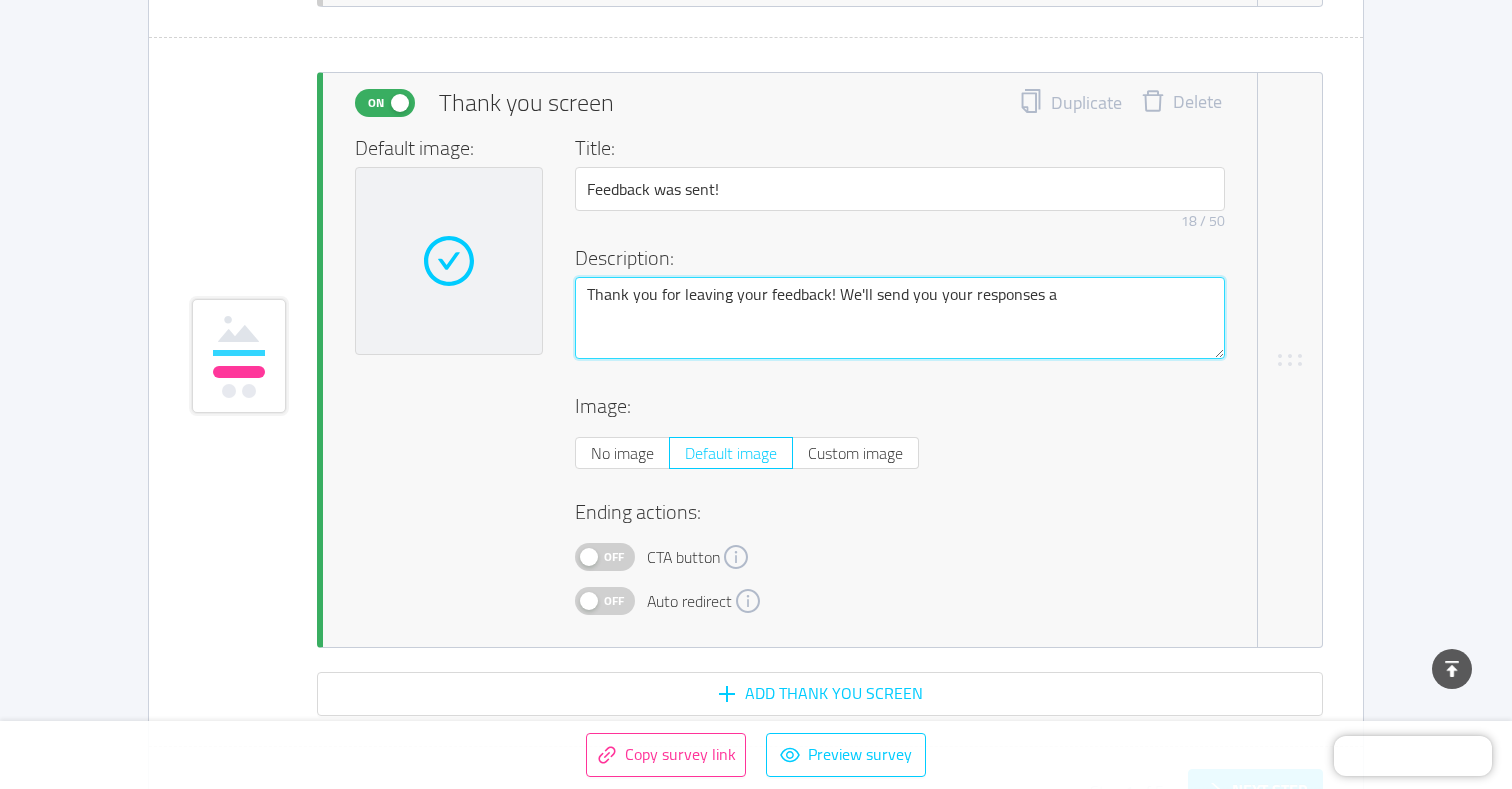 type 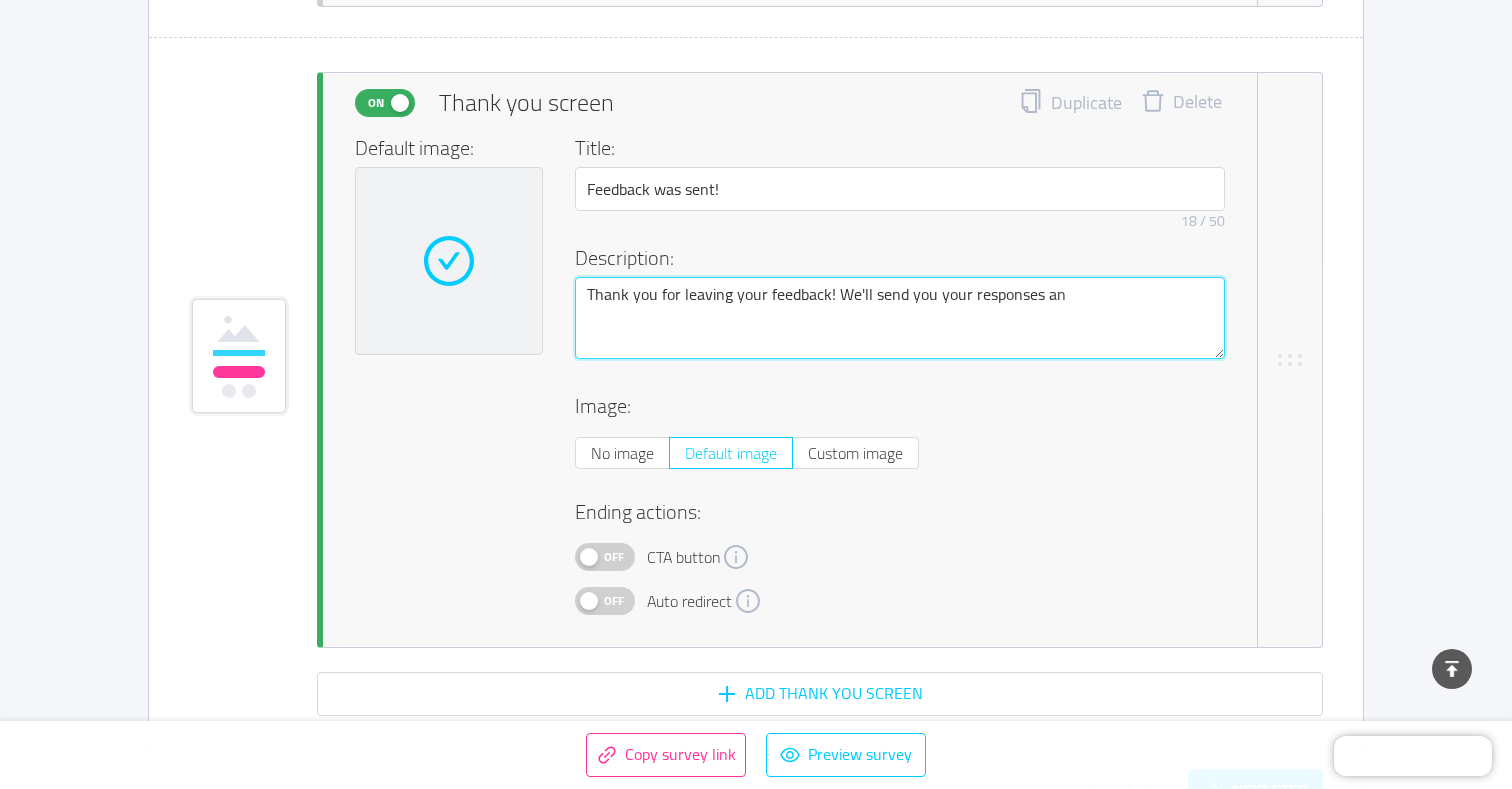 type 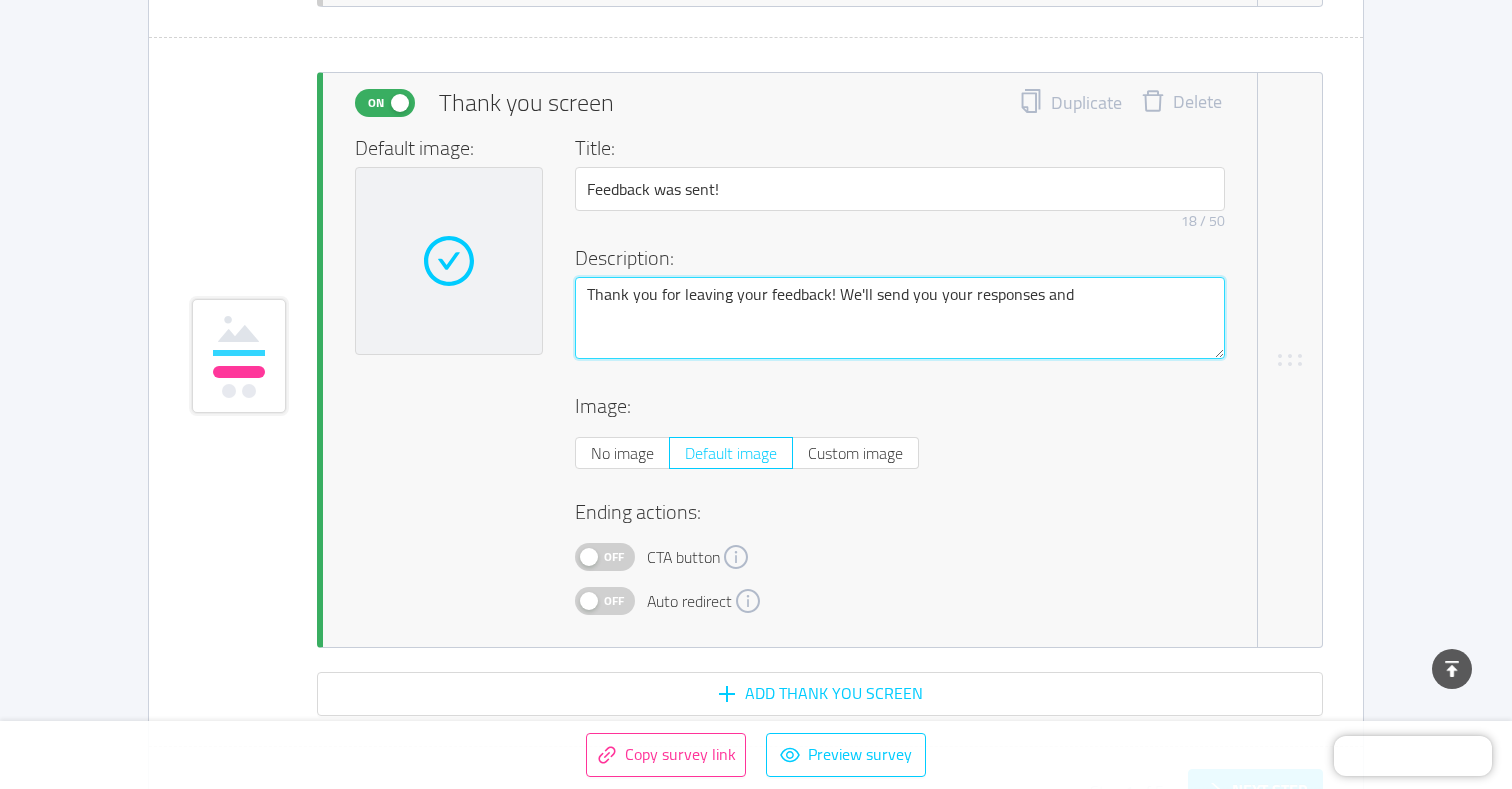 type 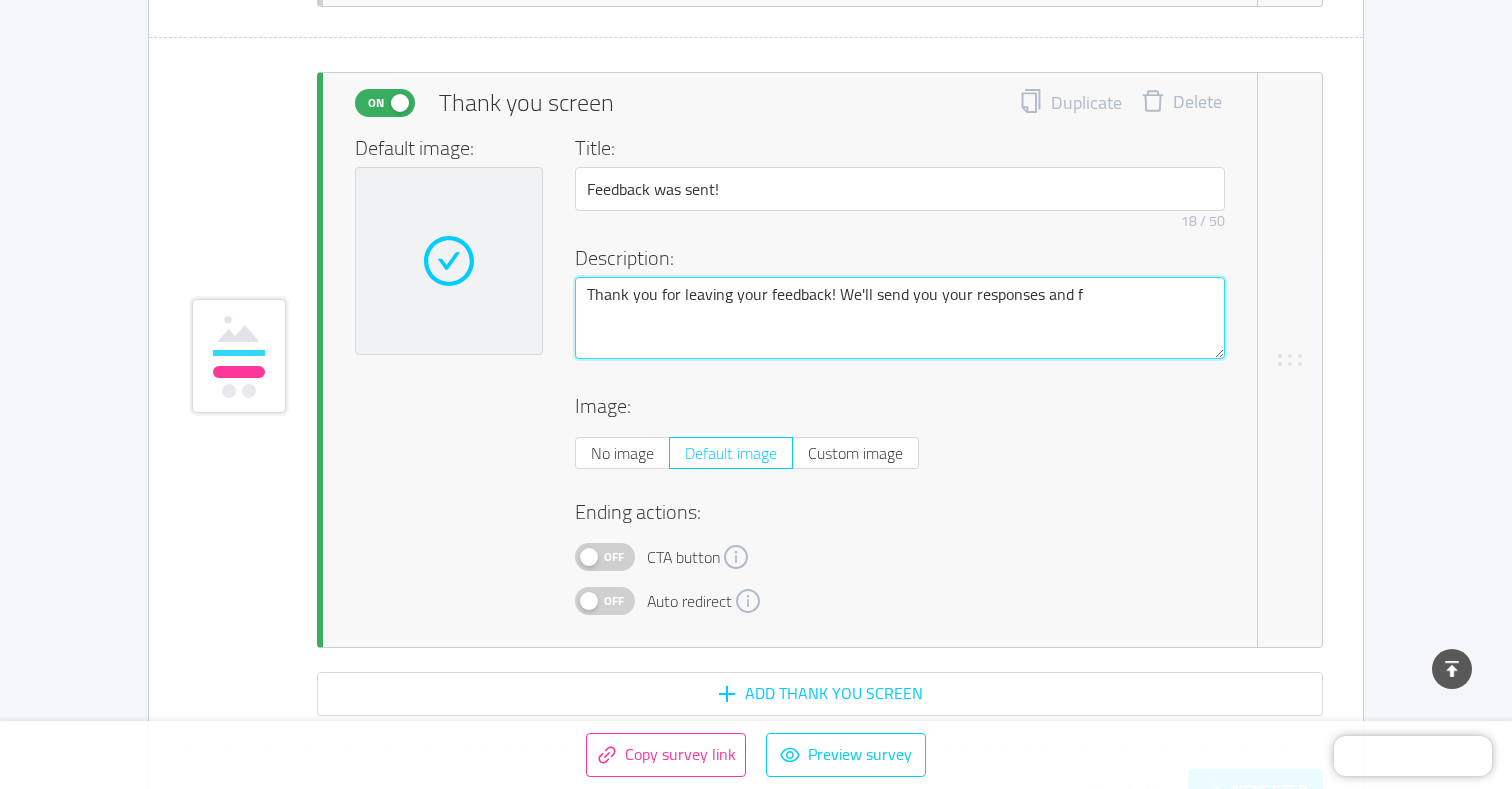 type 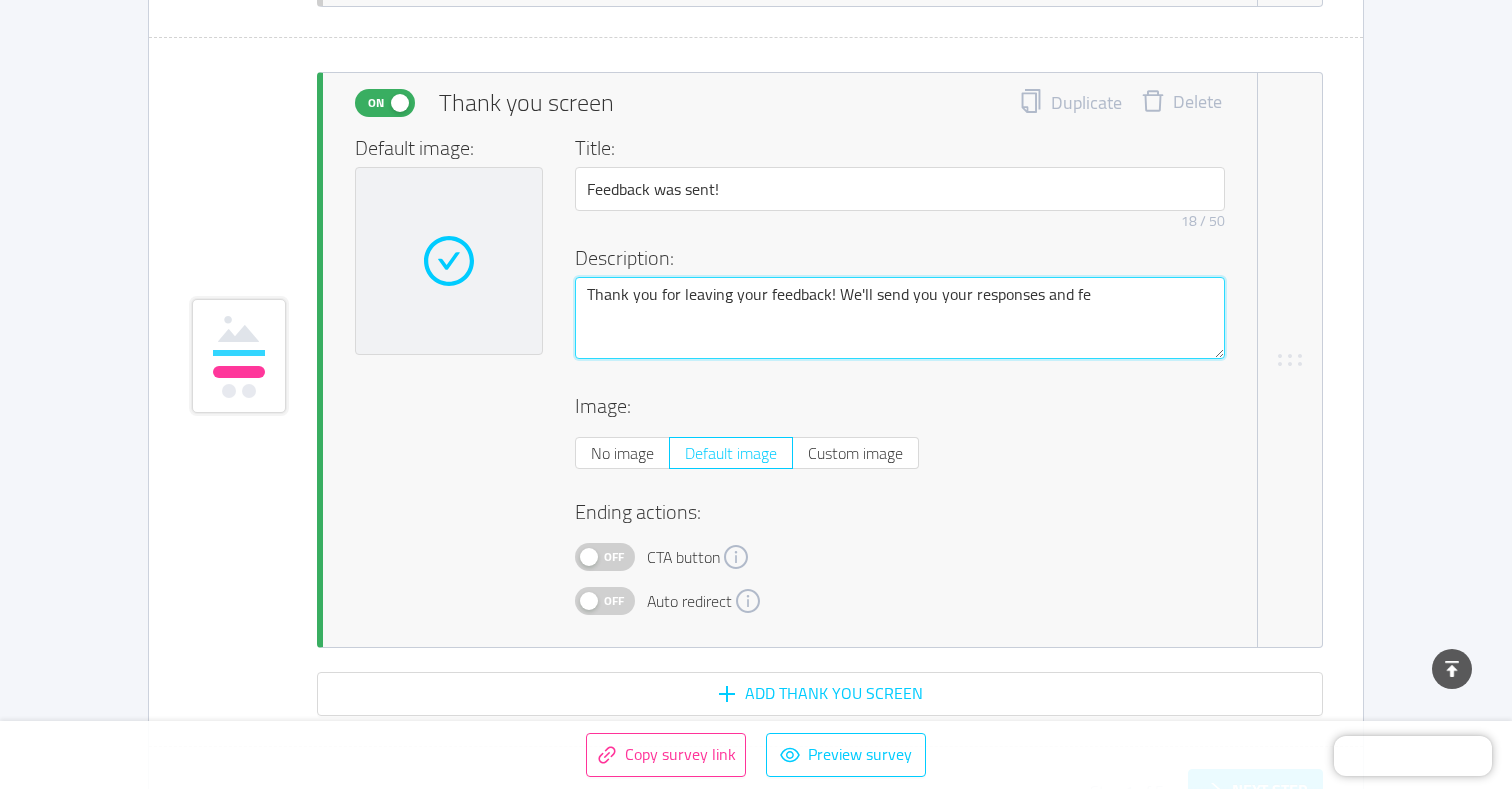 type 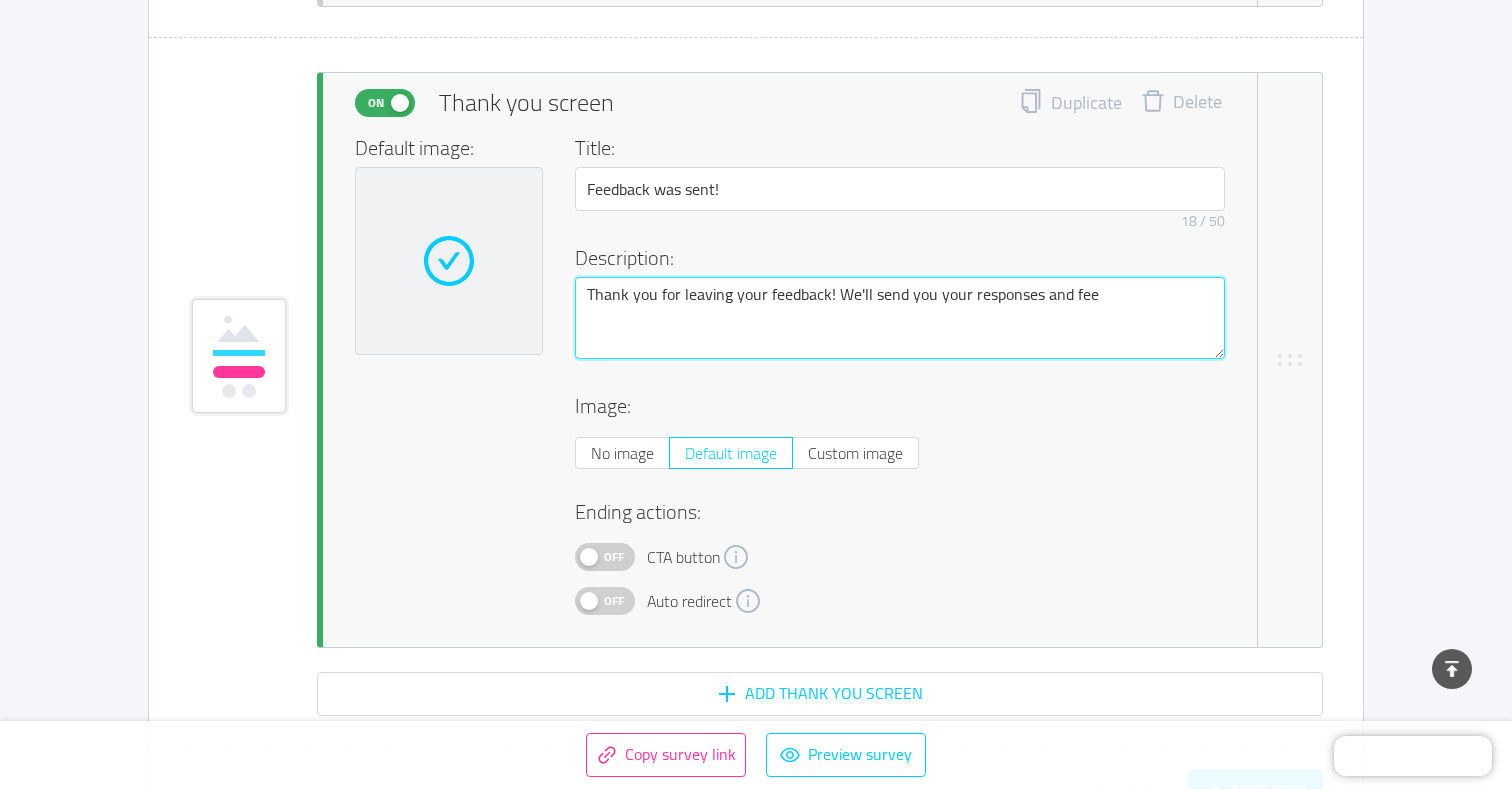 type 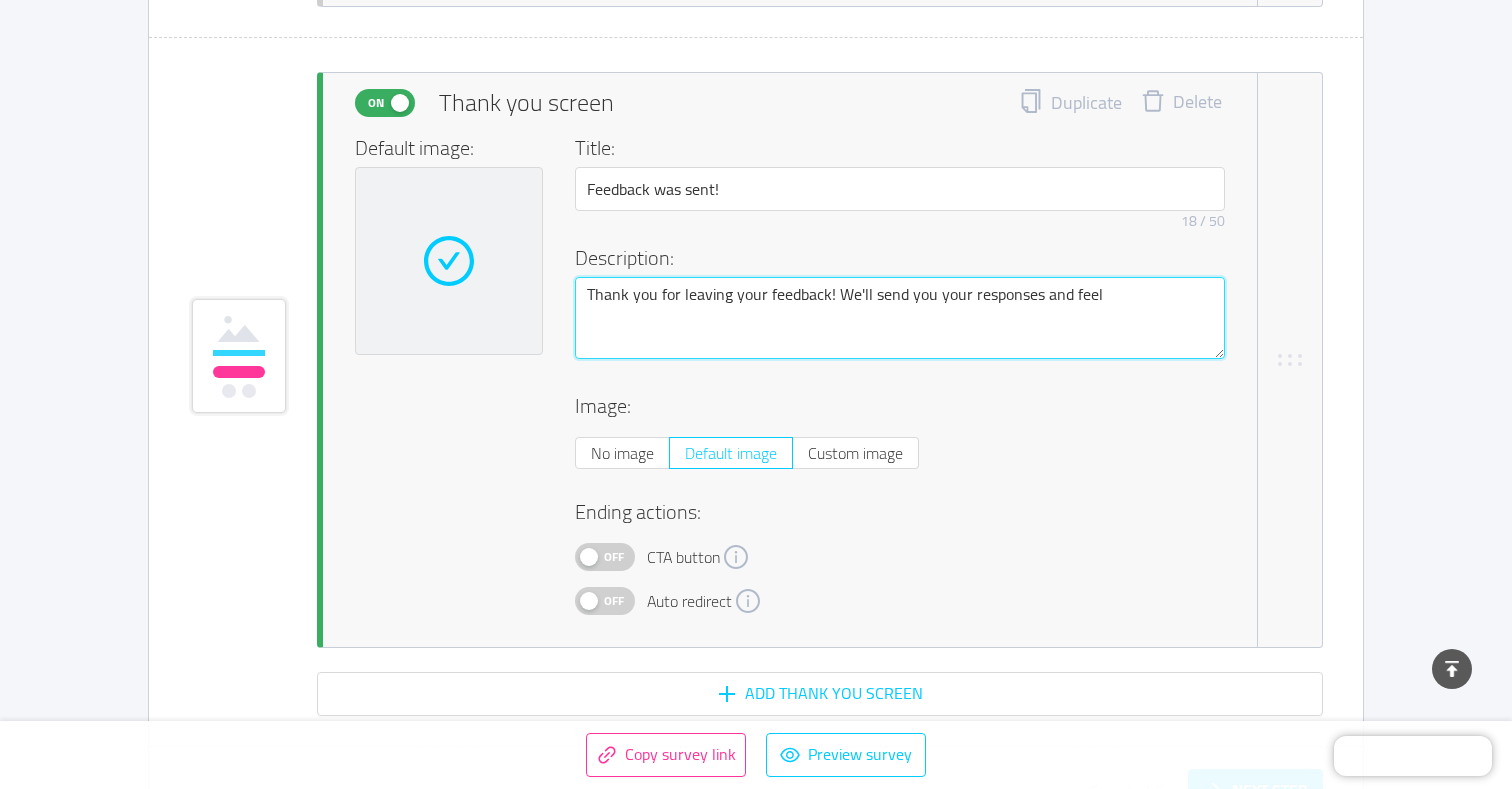 type 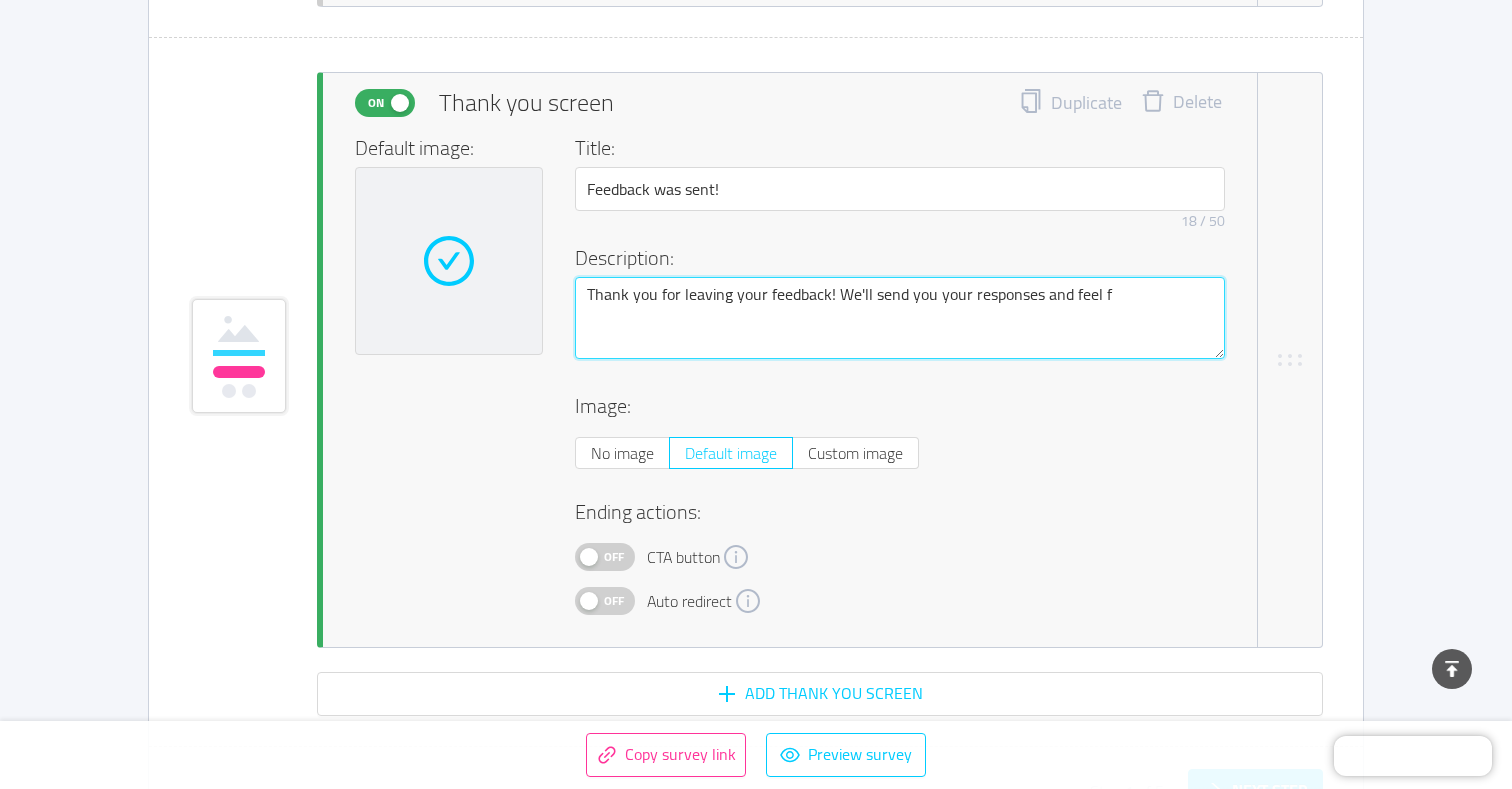 type 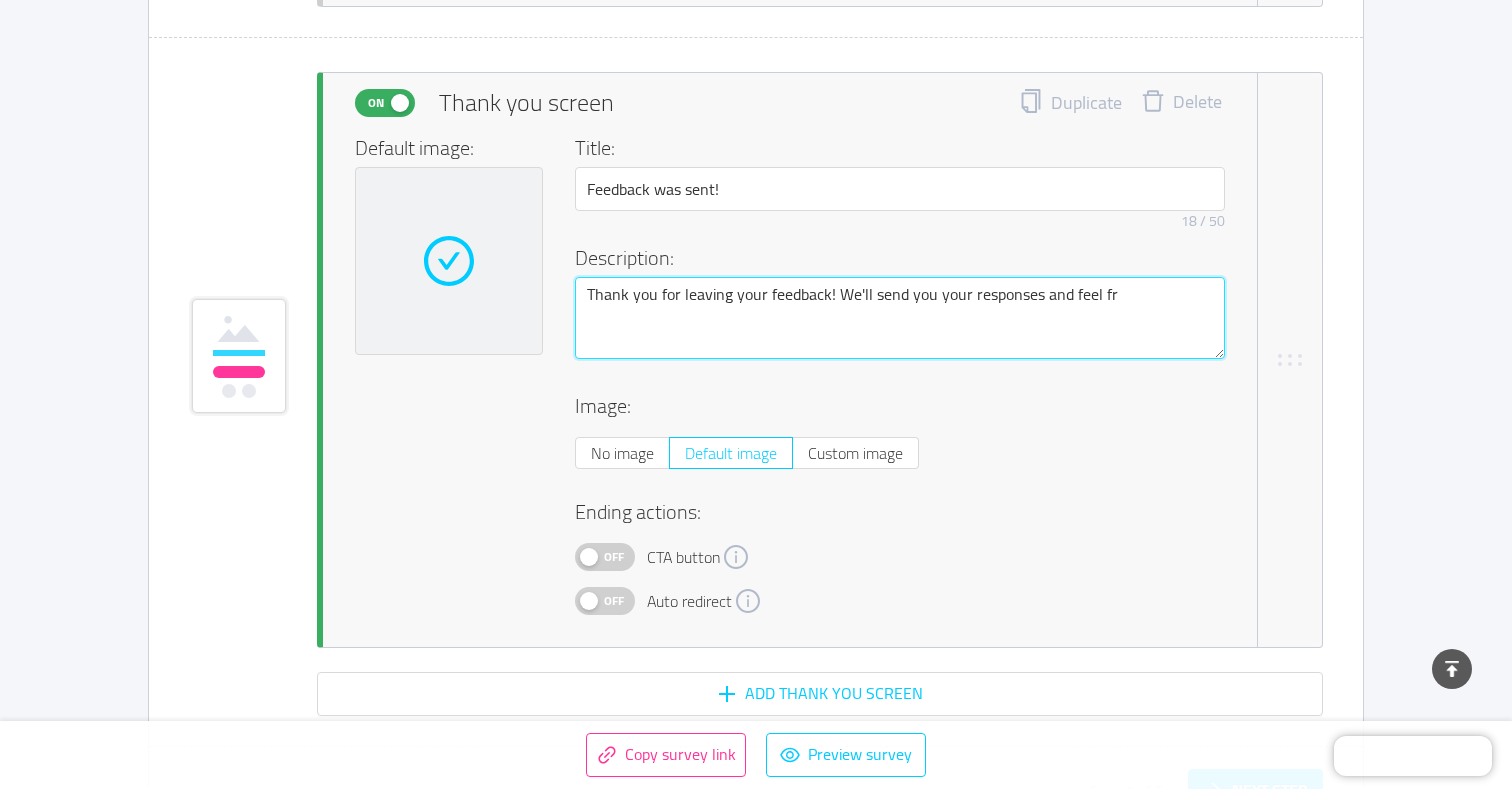 type 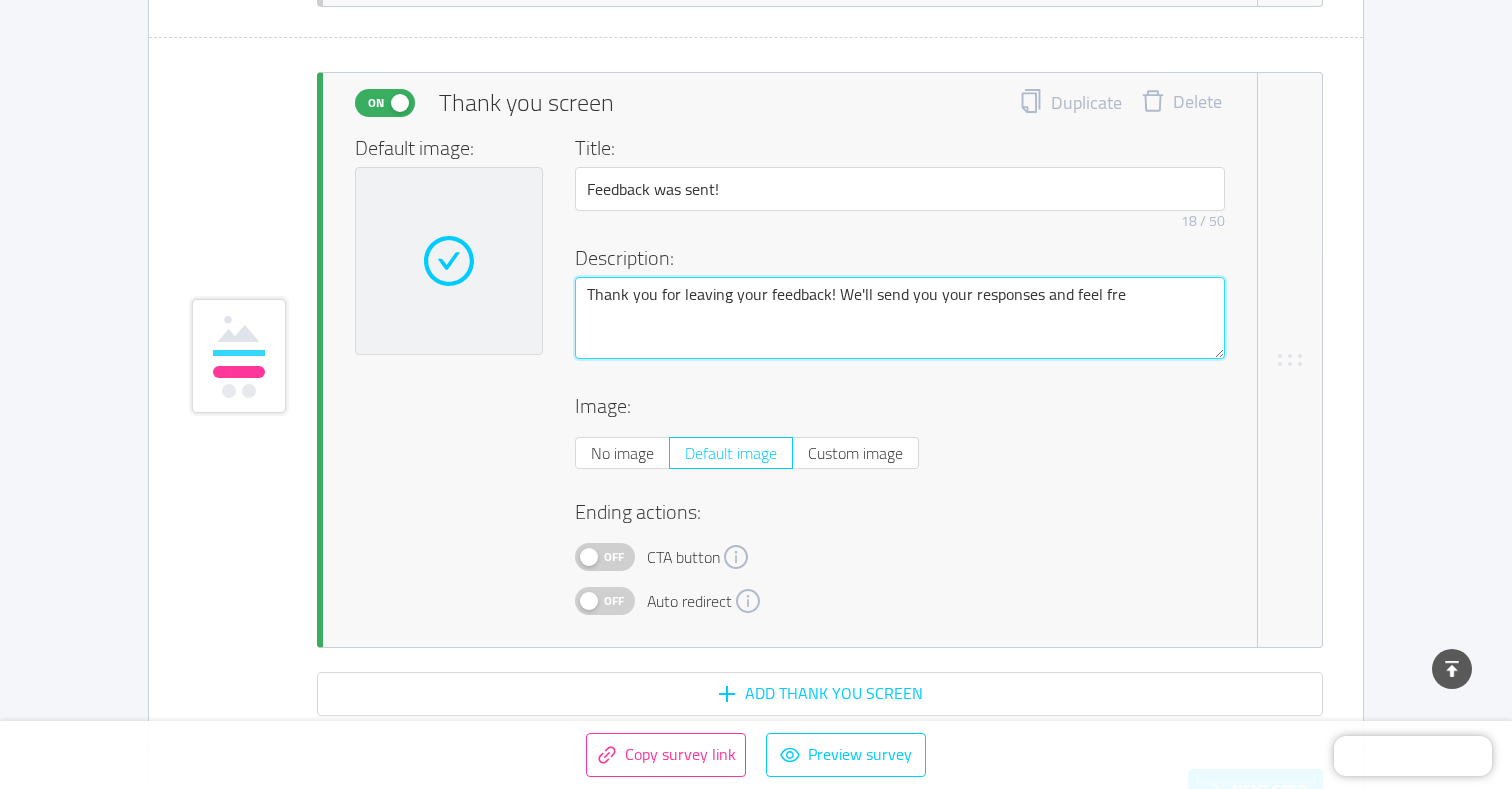 type 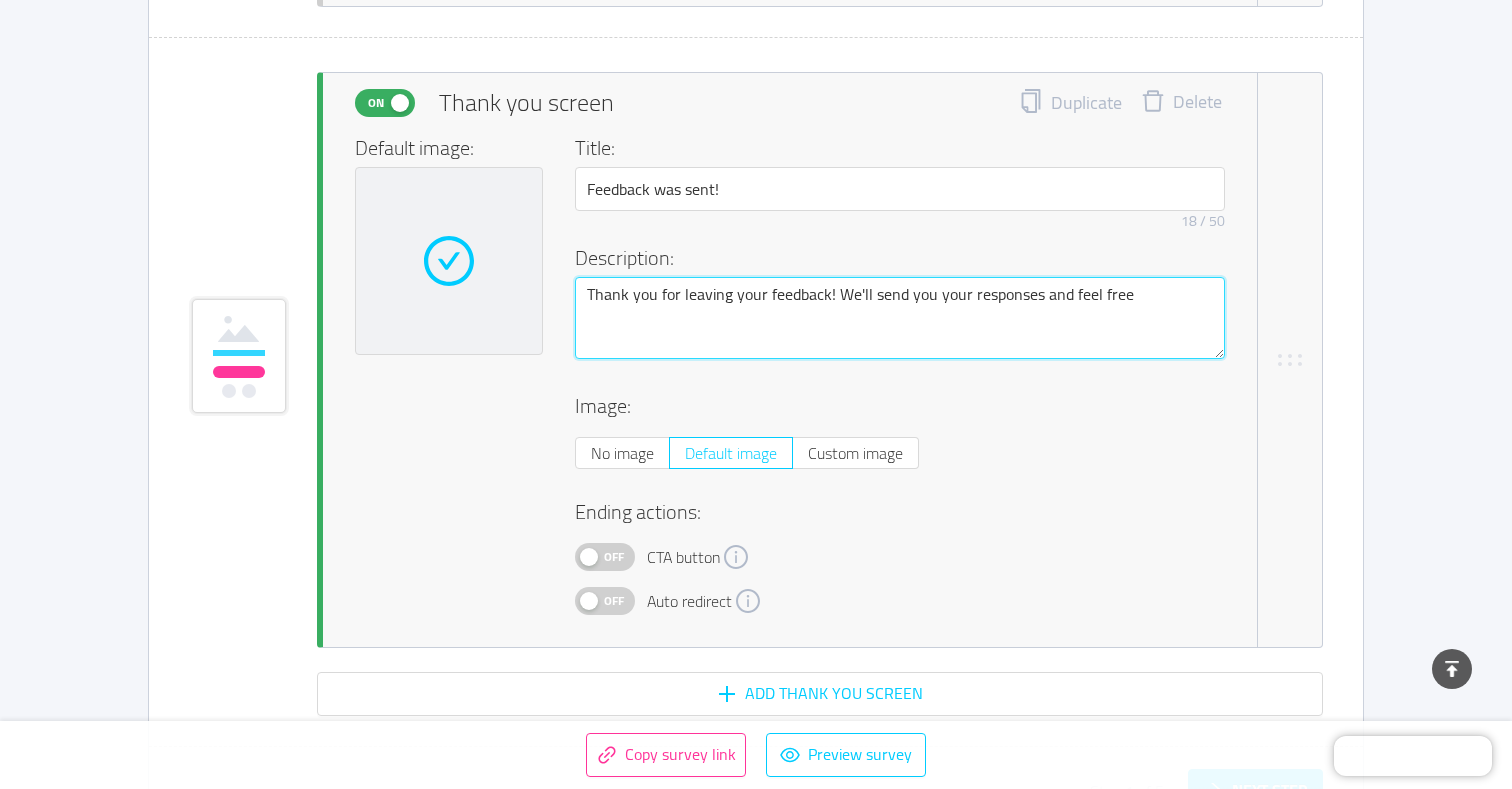 type 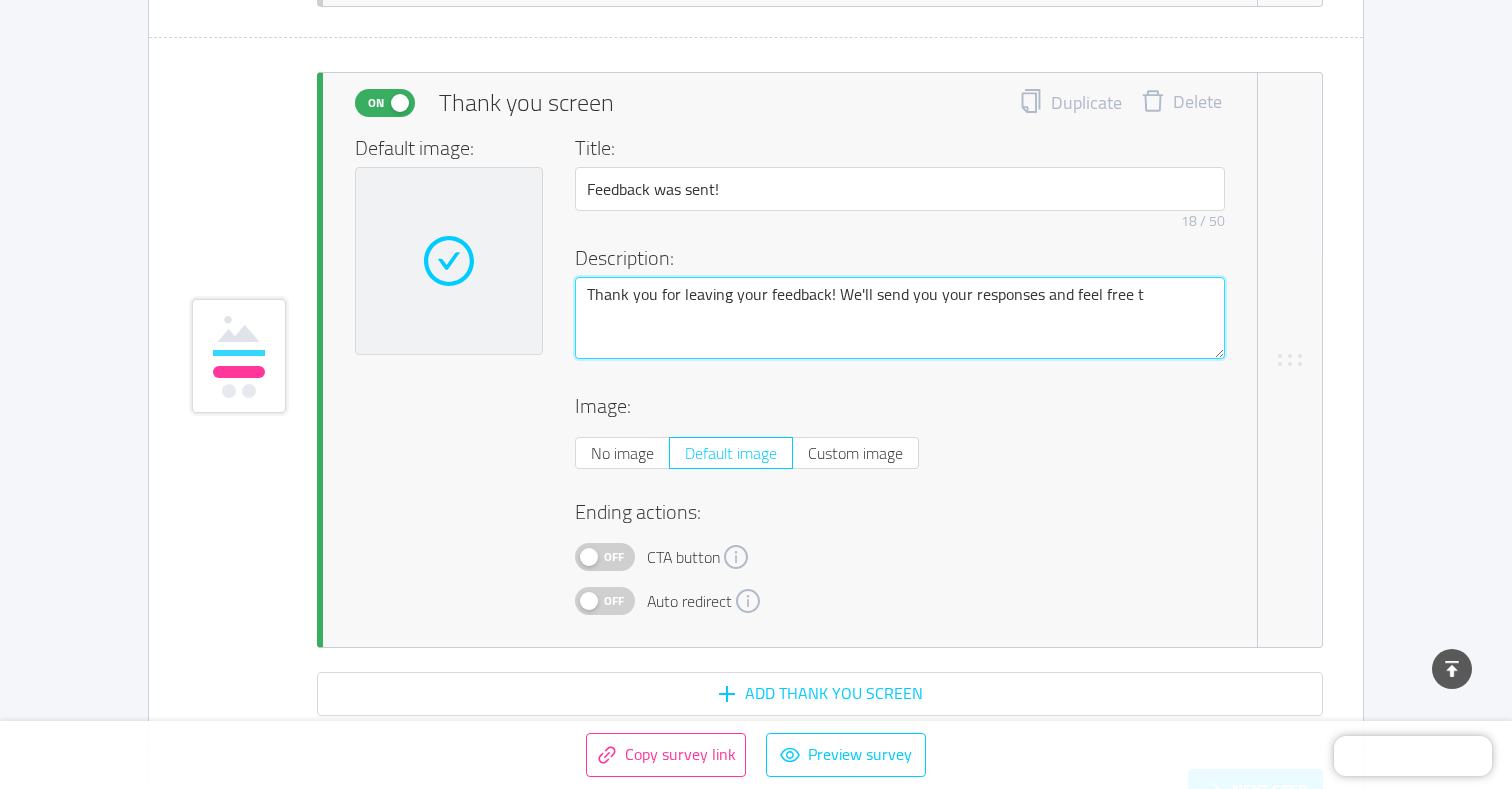 type 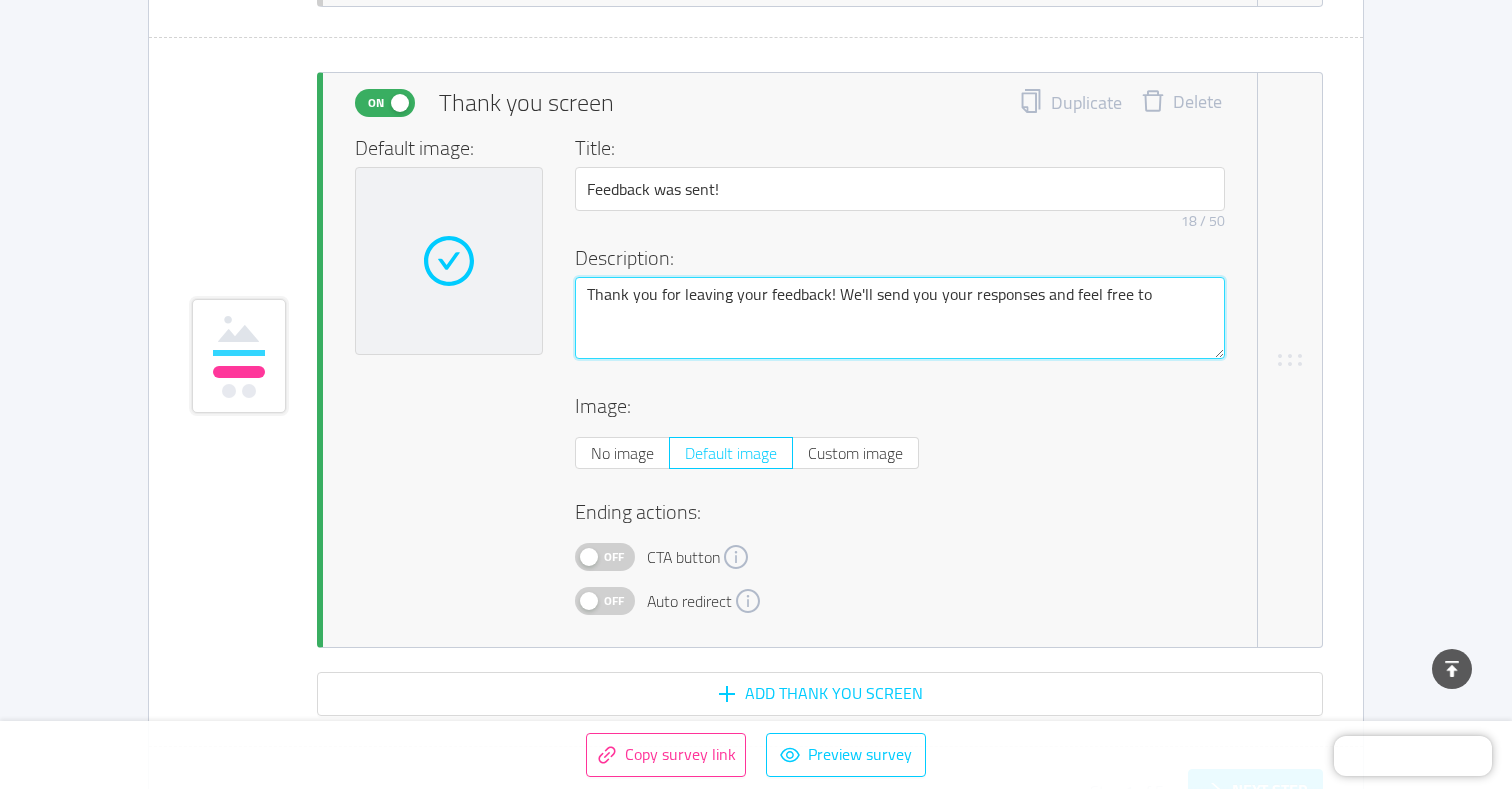 type 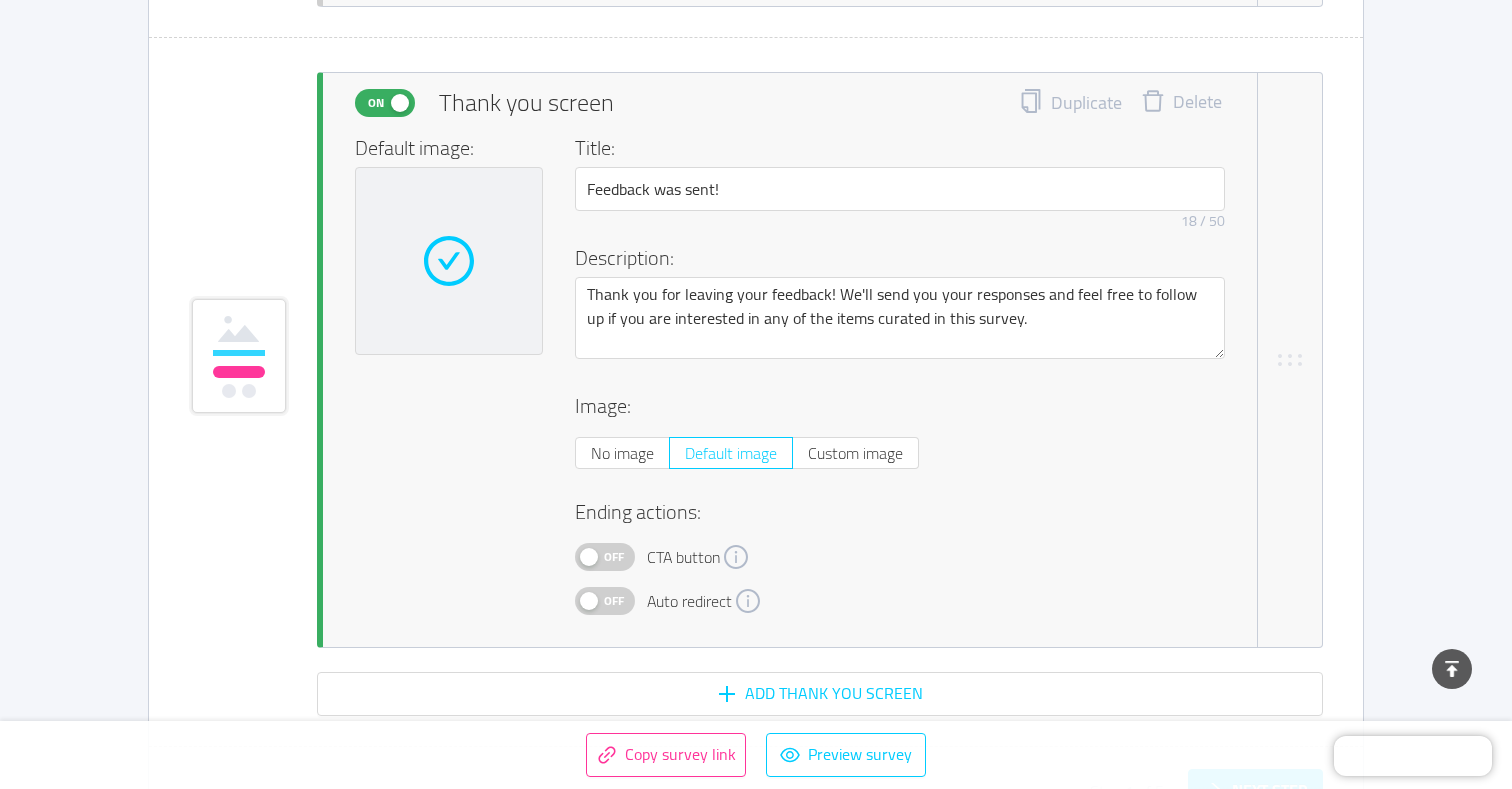 click on "Off" at bounding box center [614, 557] 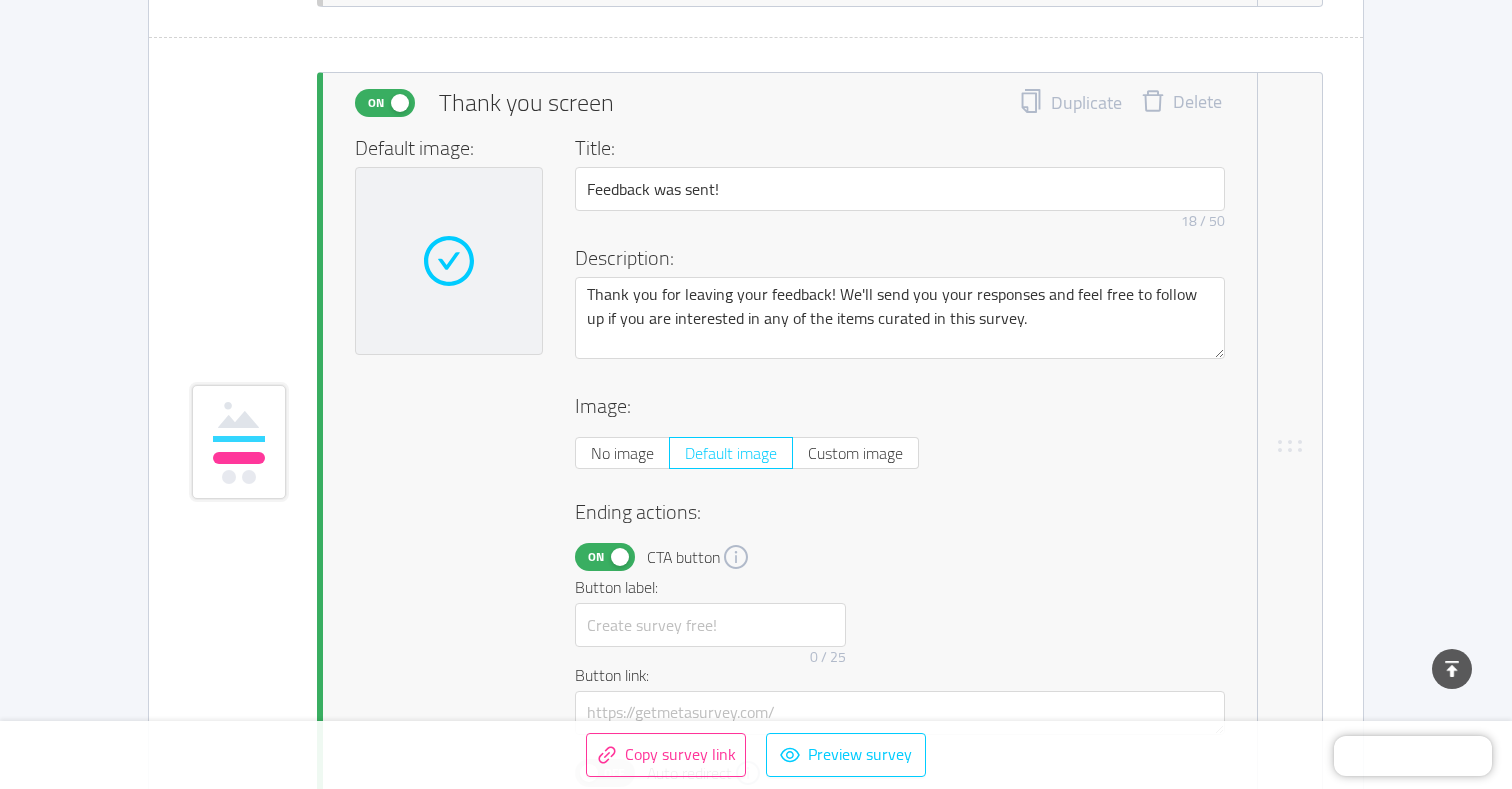 scroll, scrollTop: 11483, scrollLeft: 0, axis: vertical 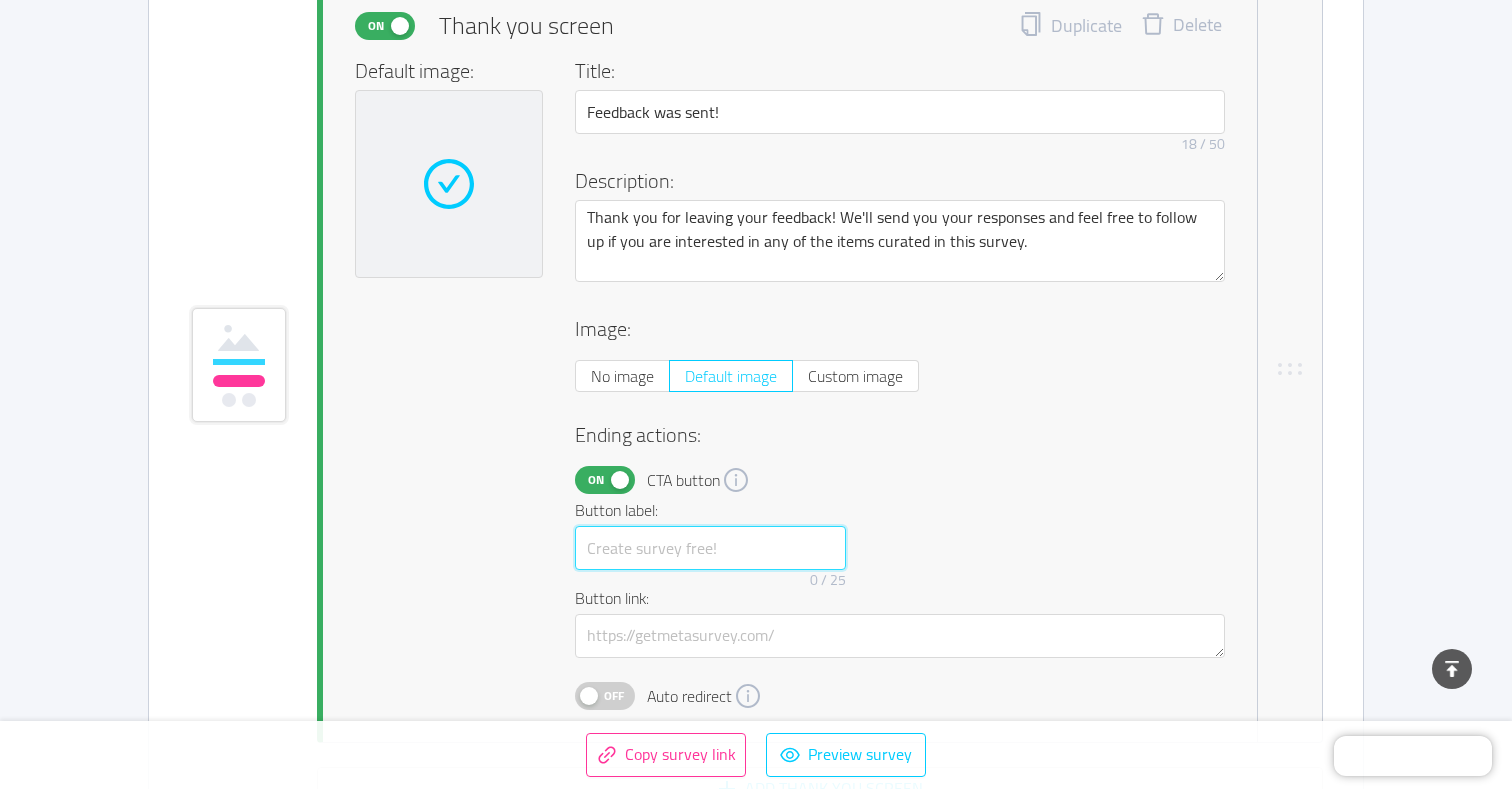 click at bounding box center (710, 548) 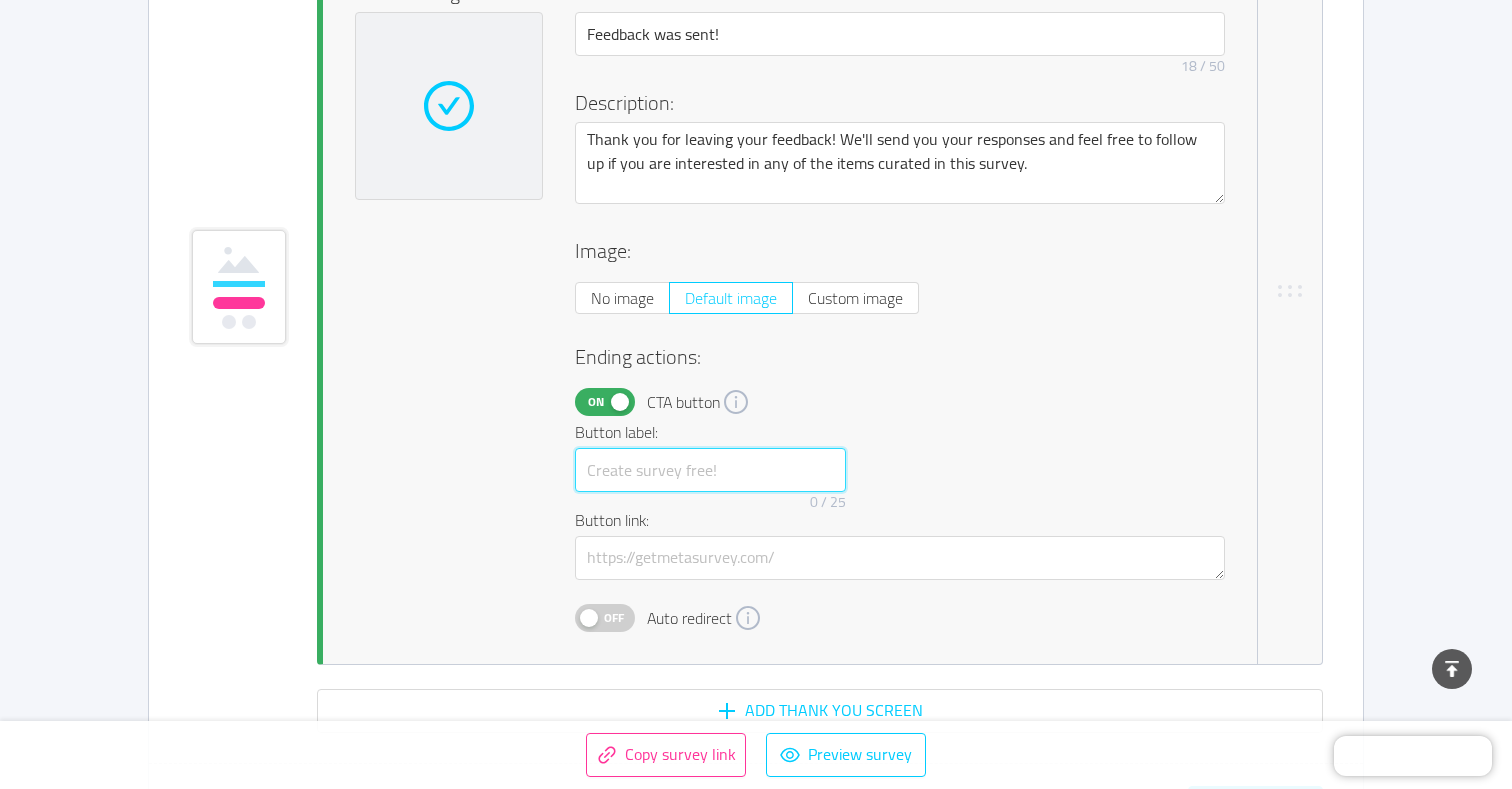 scroll, scrollTop: 11579, scrollLeft: 0, axis: vertical 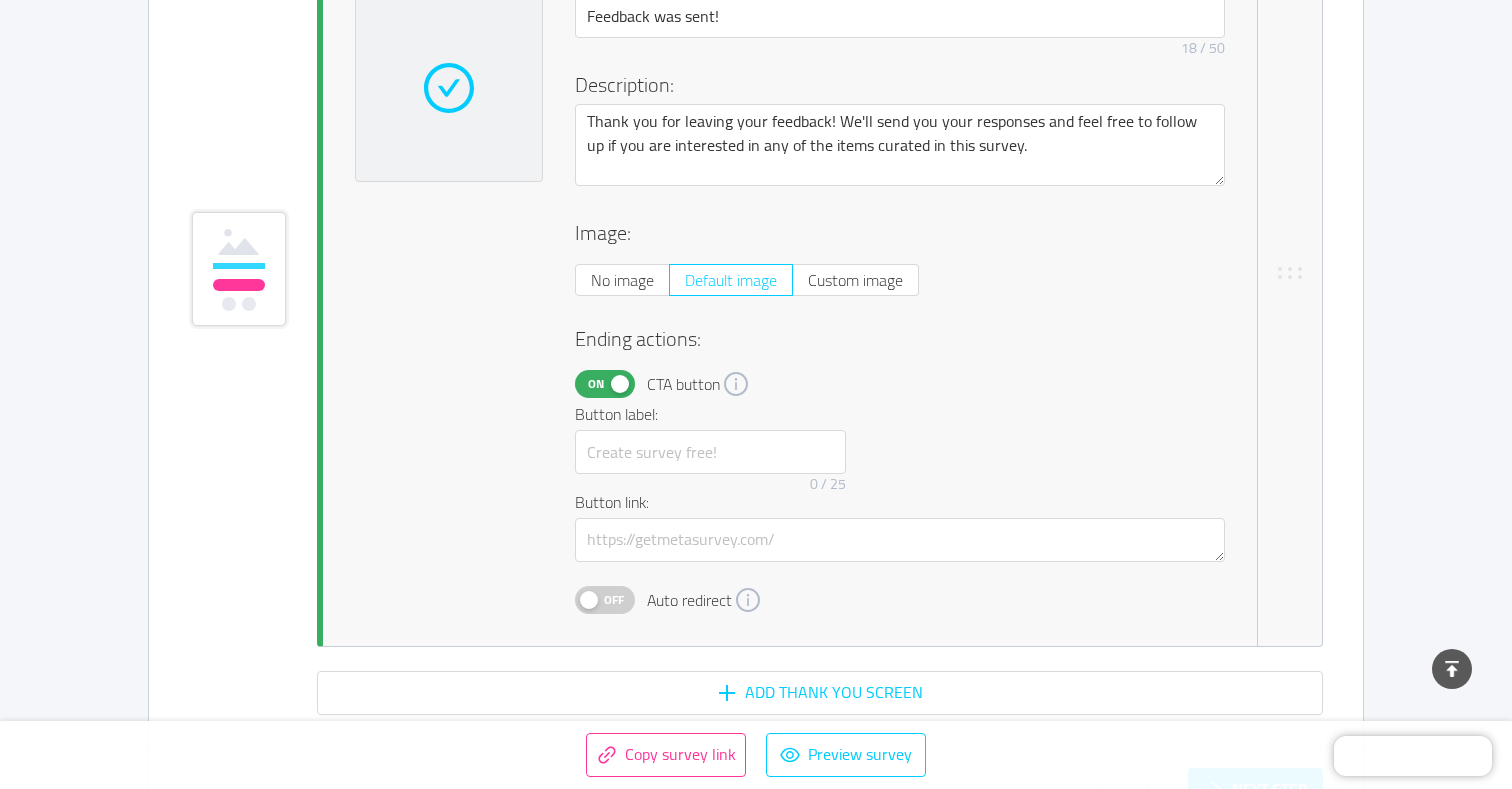 click on "On" at bounding box center [596, 384] 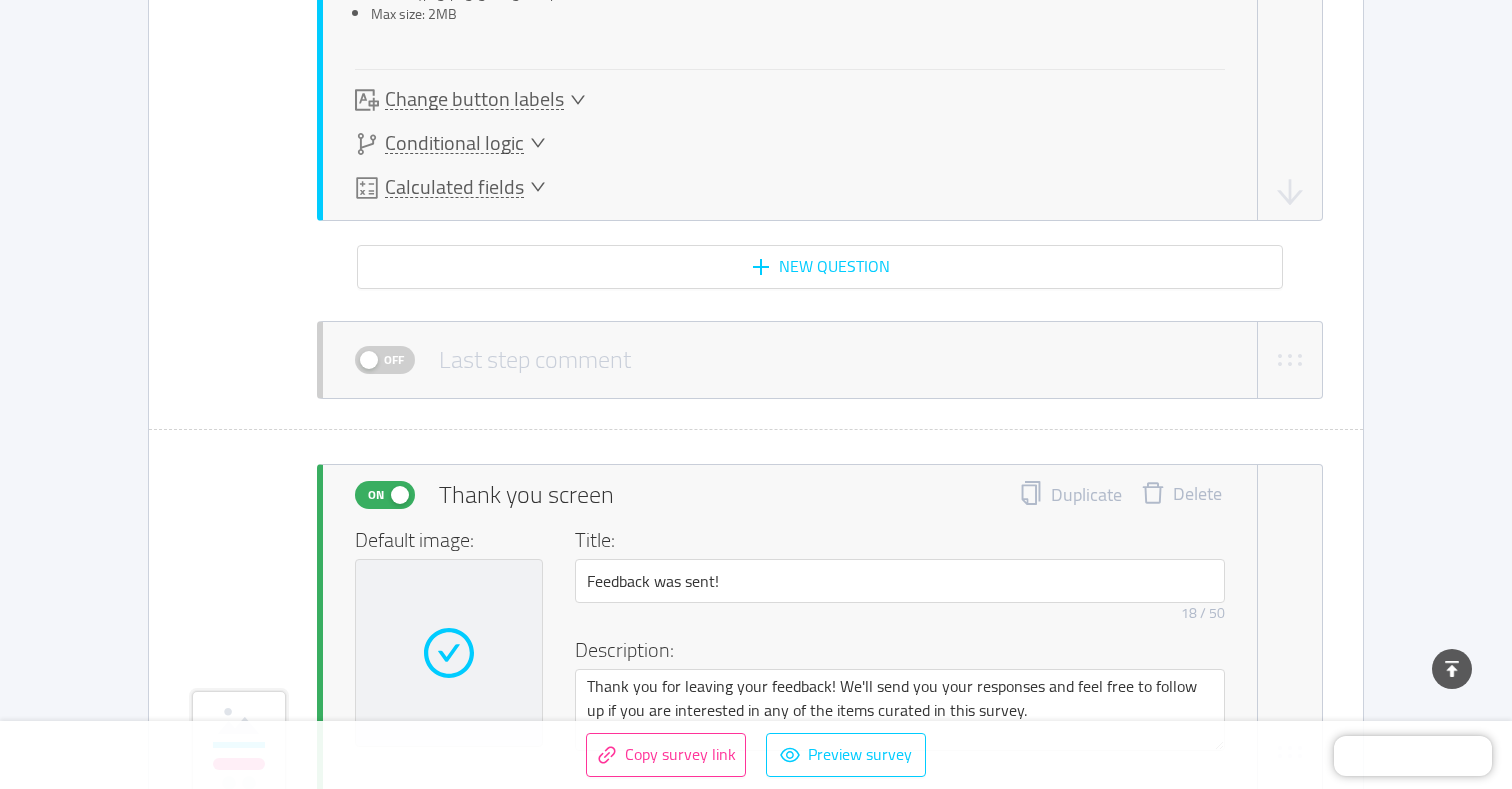 scroll, scrollTop: 10997, scrollLeft: 0, axis: vertical 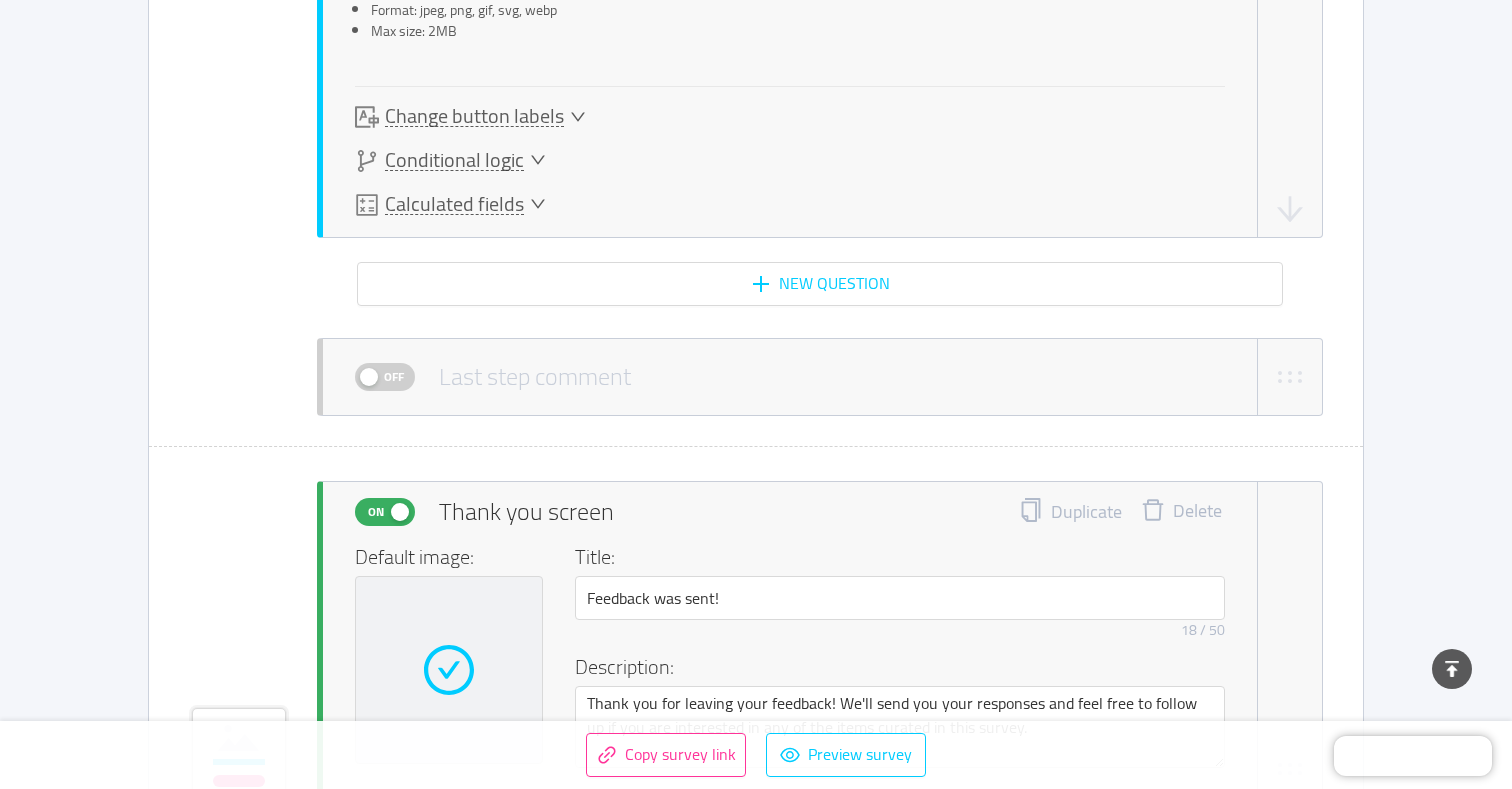 click on "Off" at bounding box center [394, 377] 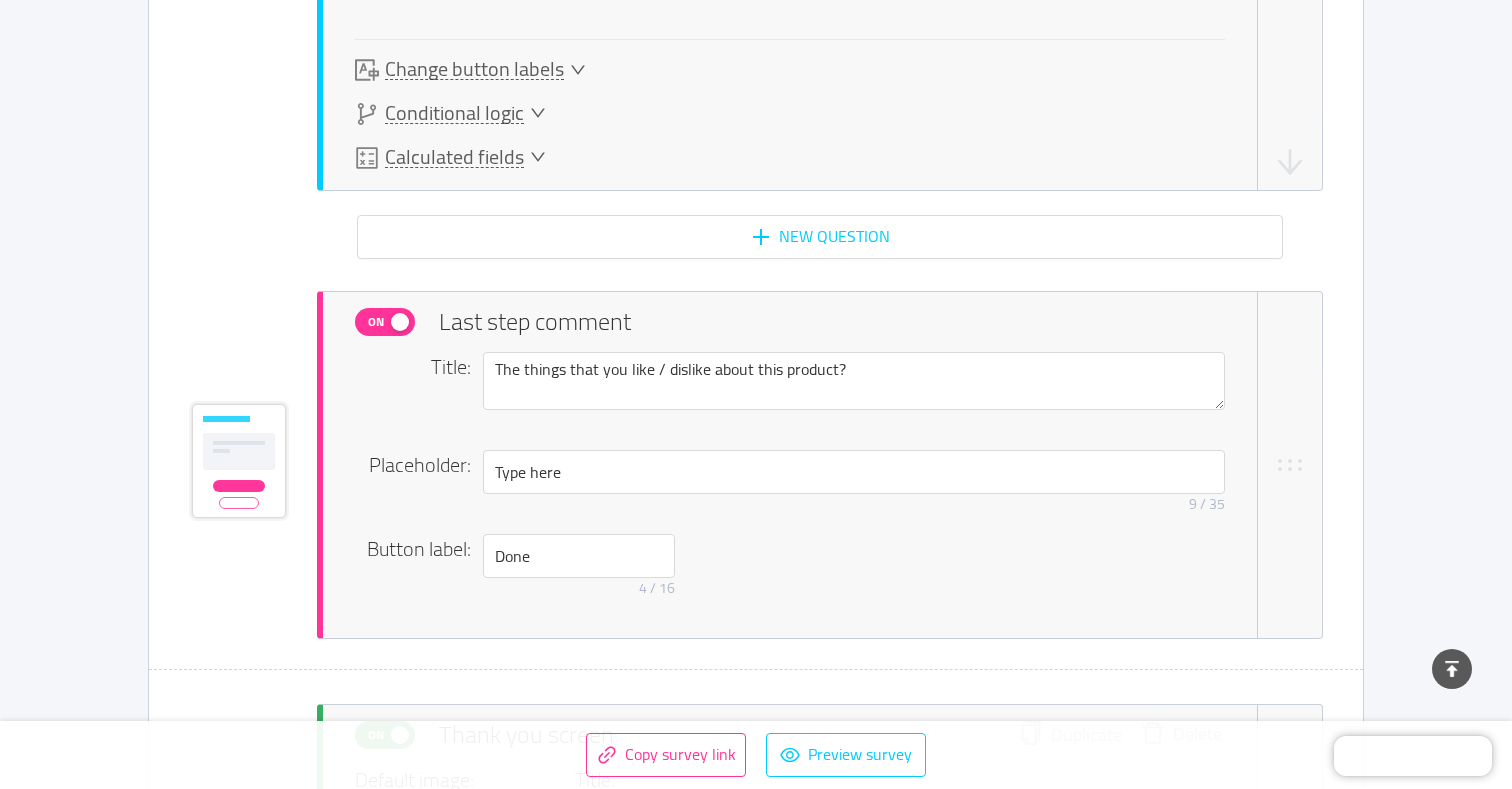 scroll, scrollTop: 11044, scrollLeft: 0, axis: vertical 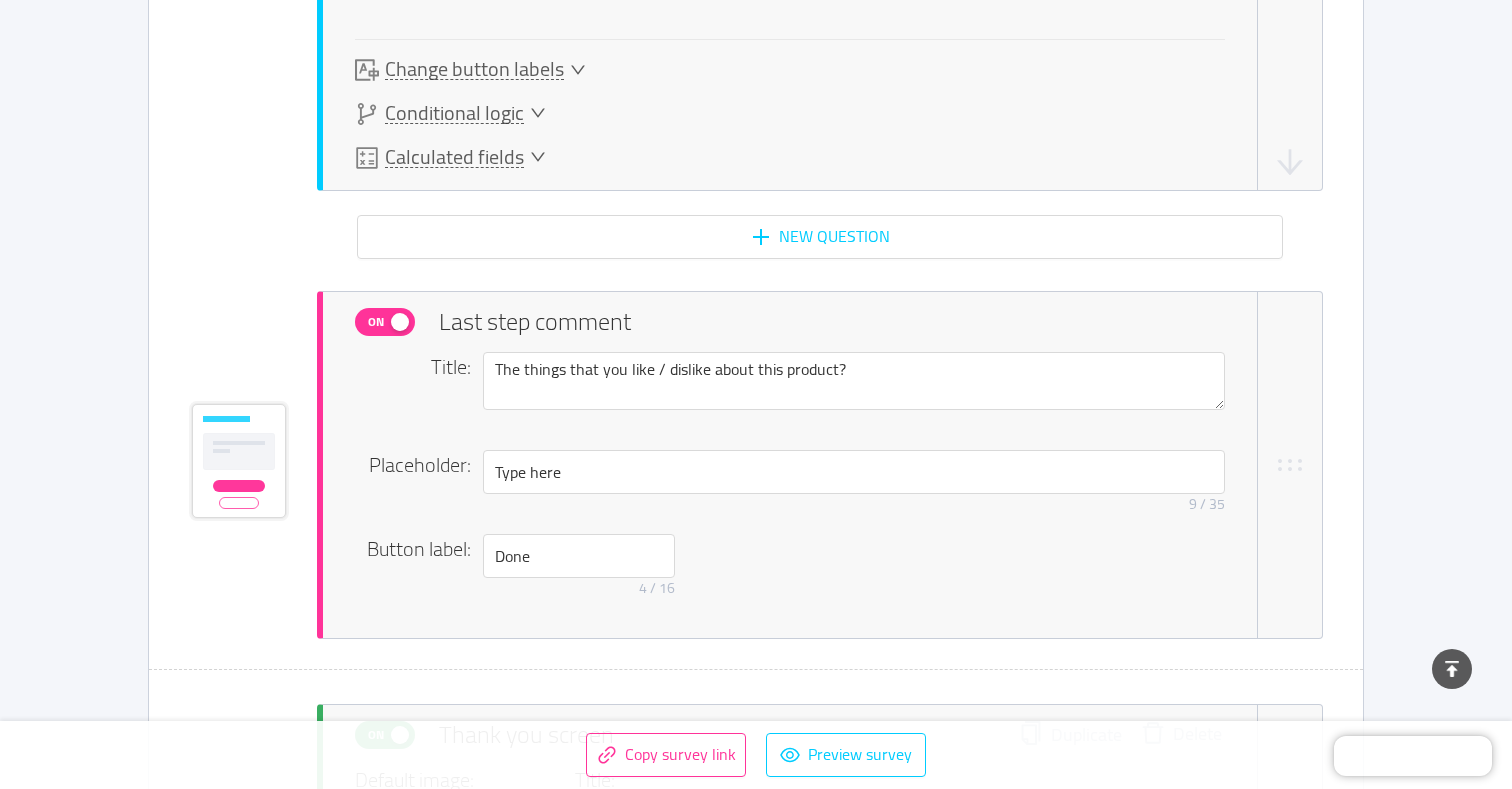 click on "On" at bounding box center (385, 322) 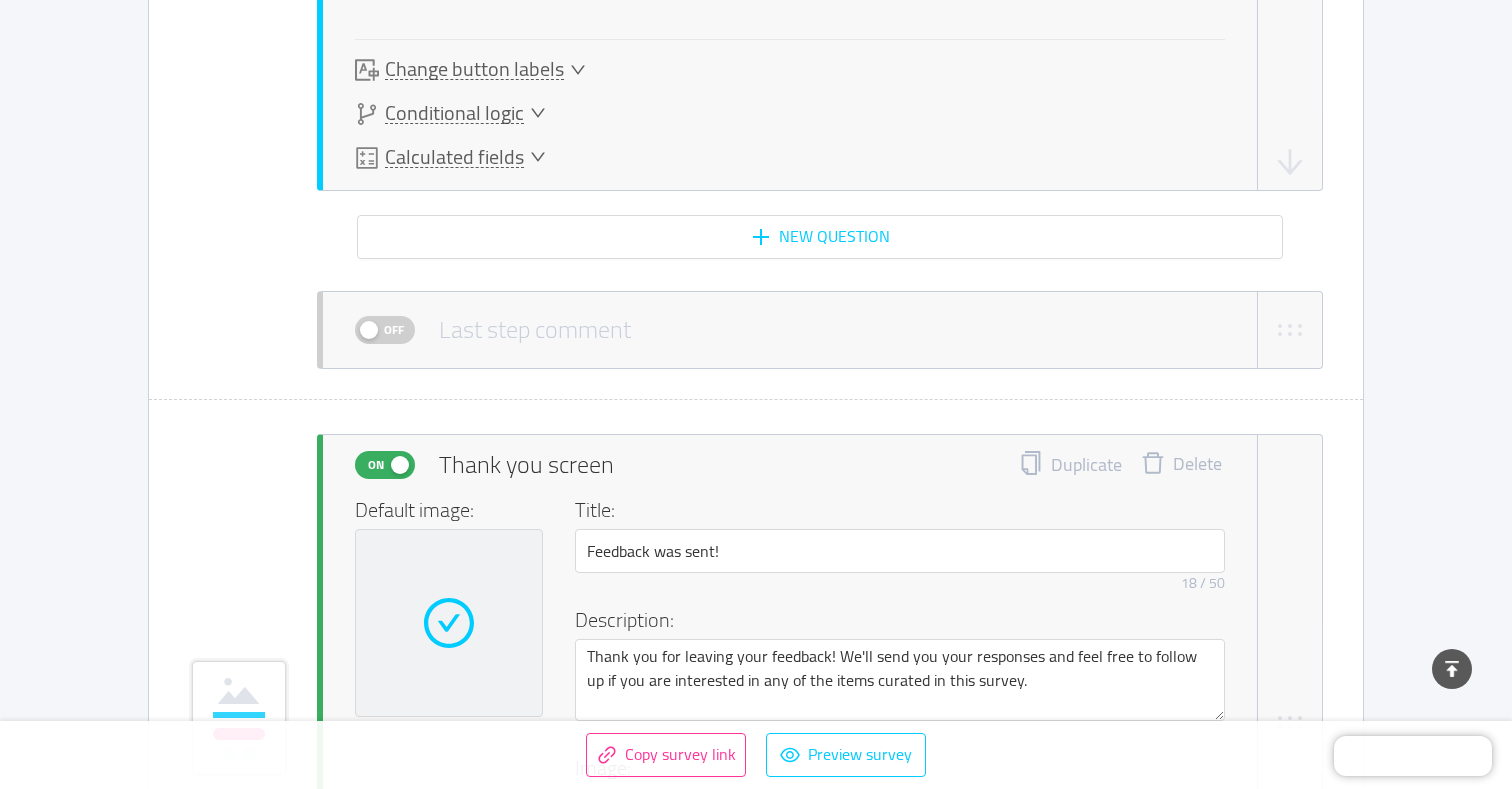 click on "Off" at bounding box center (385, 330) 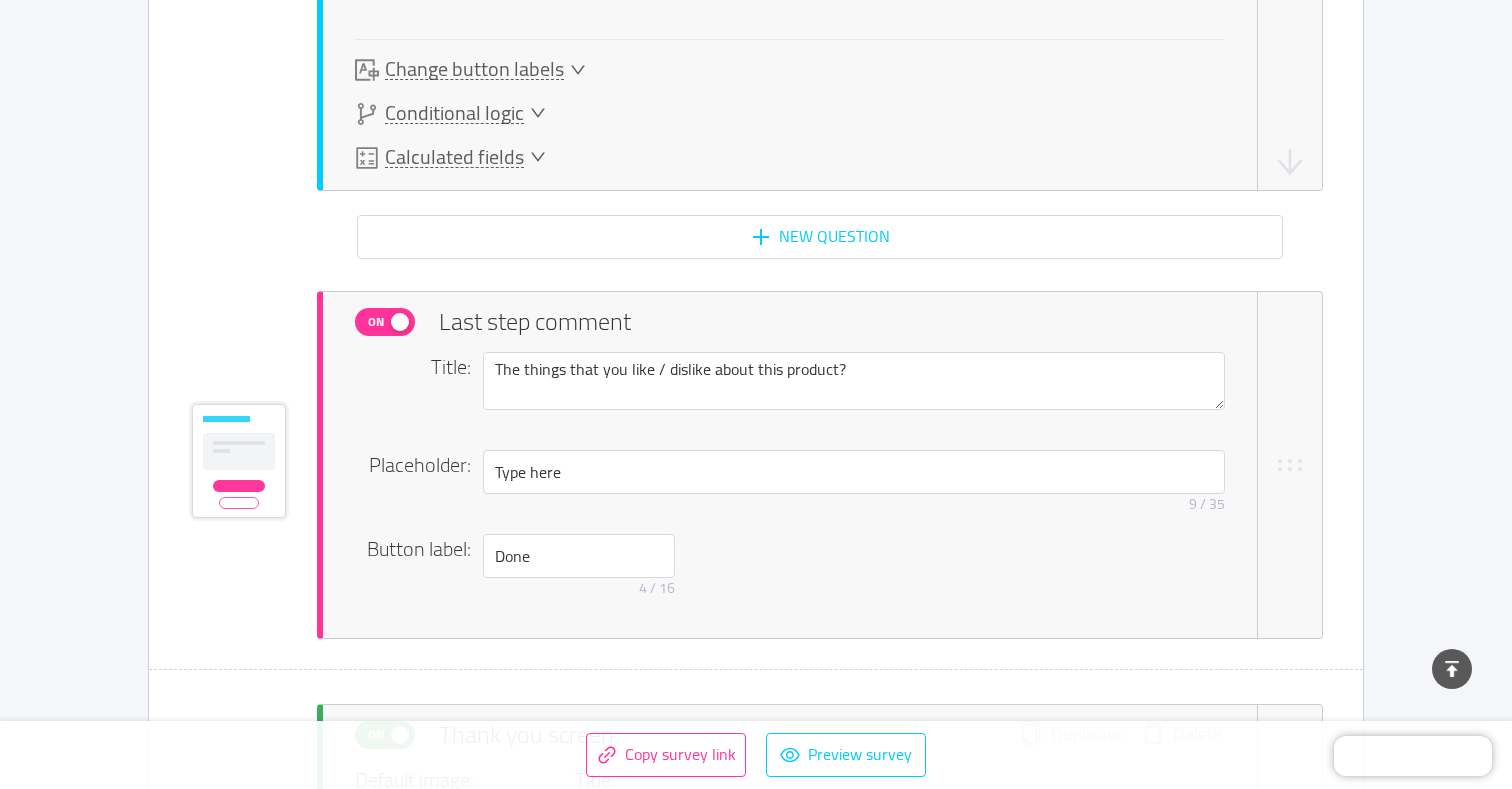 click on "On" at bounding box center [385, 322] 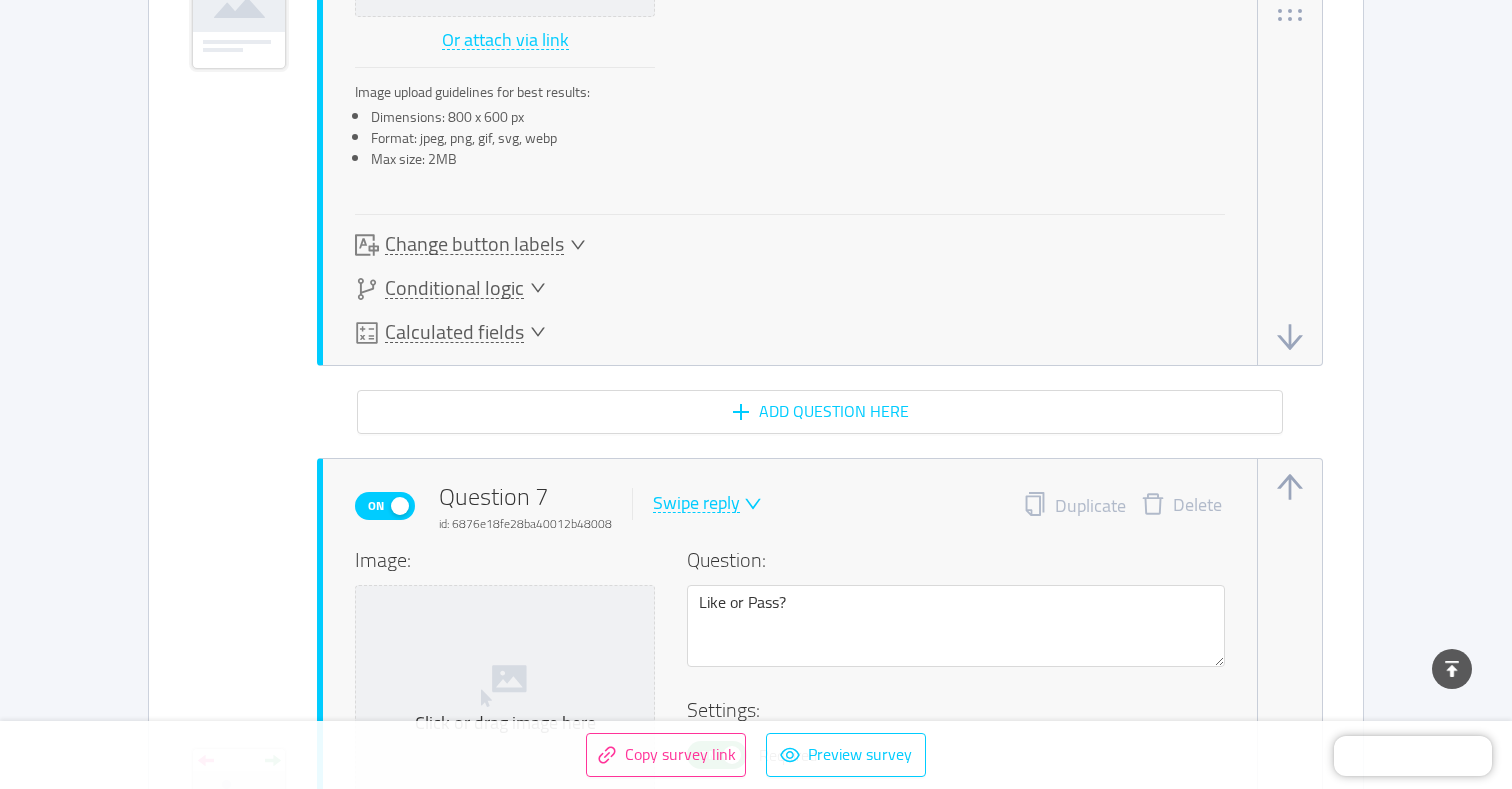 scroll, scrollTop: 8517, scrollLeft: 0, axis: vertical 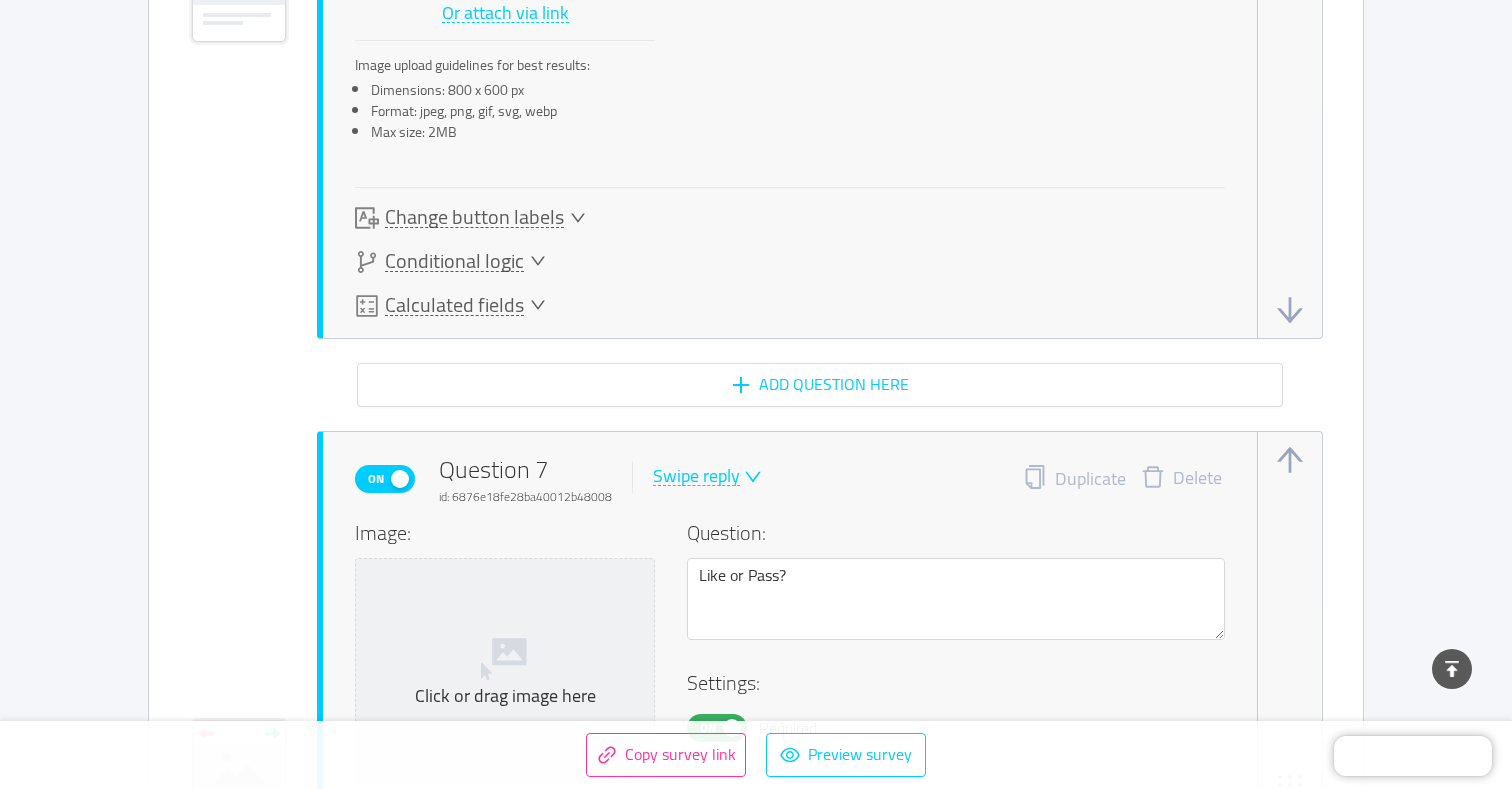 click on "Change button labels" at bounding box center [474, 217] 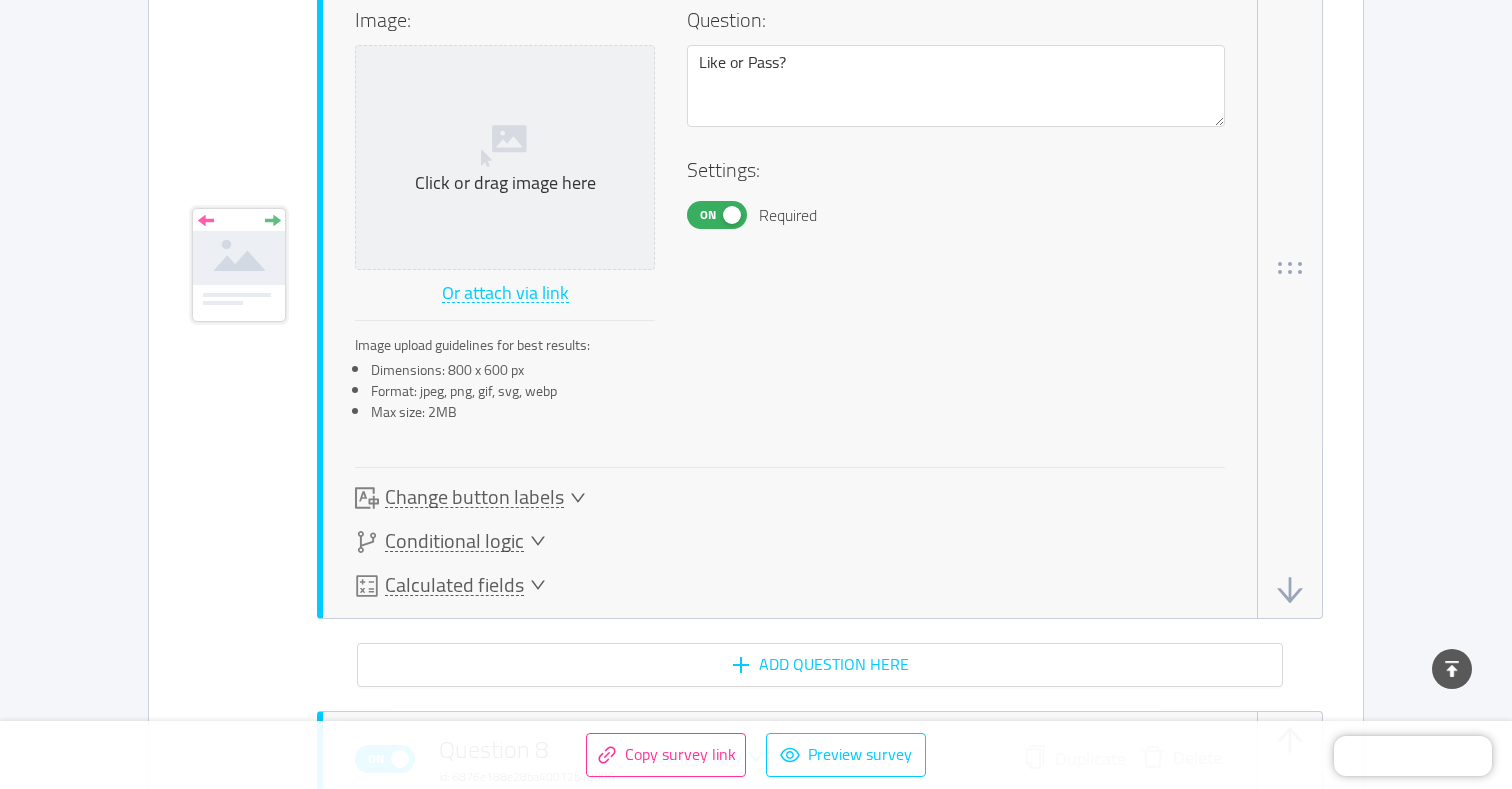 click on "Change button labels" at bounding box center [474, 497] 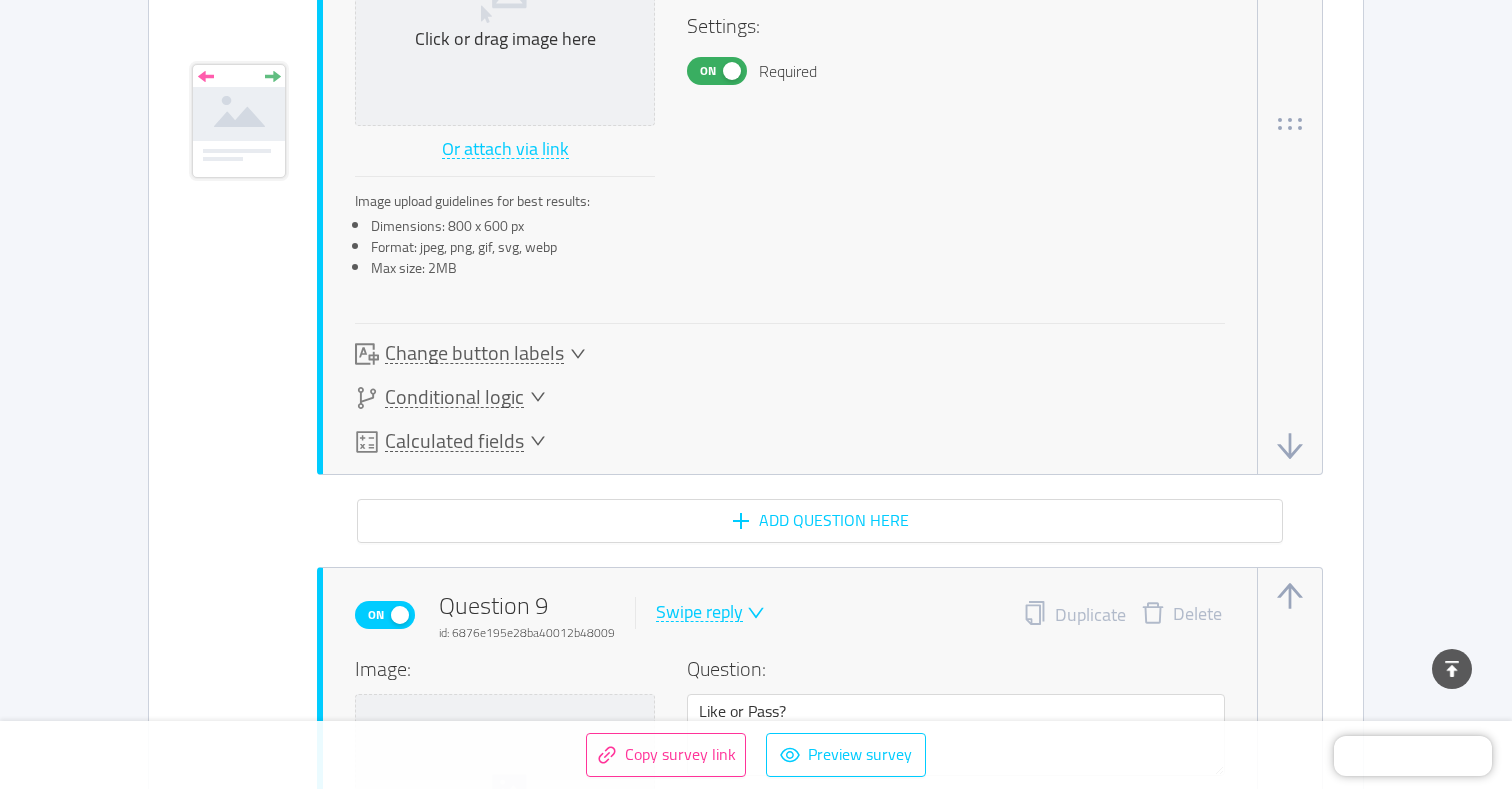 click on "Change button labels" at bounding box center (474, 353) 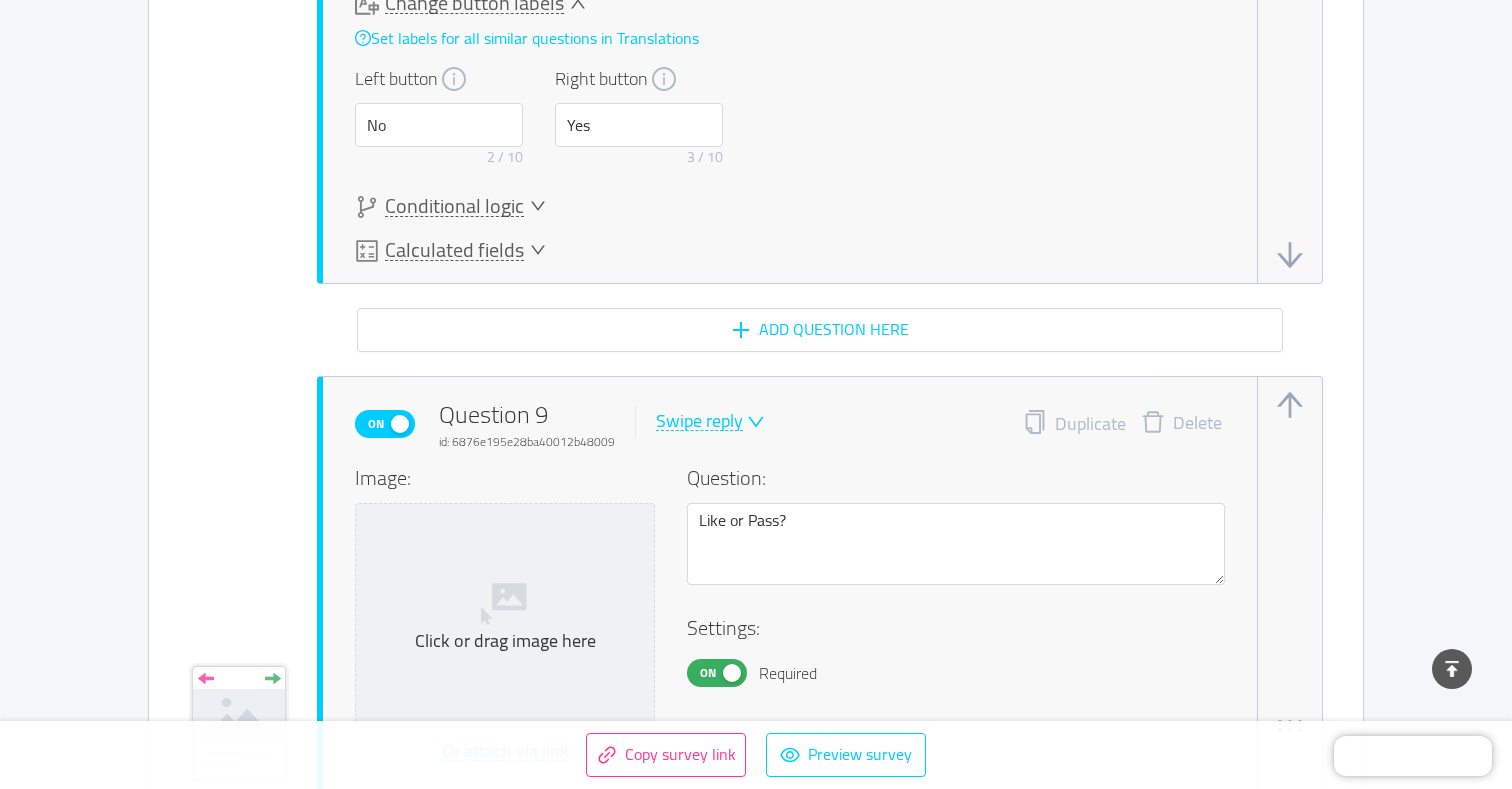 scroll, scrollTop: 10741, scrollLeft: 1, axis: both 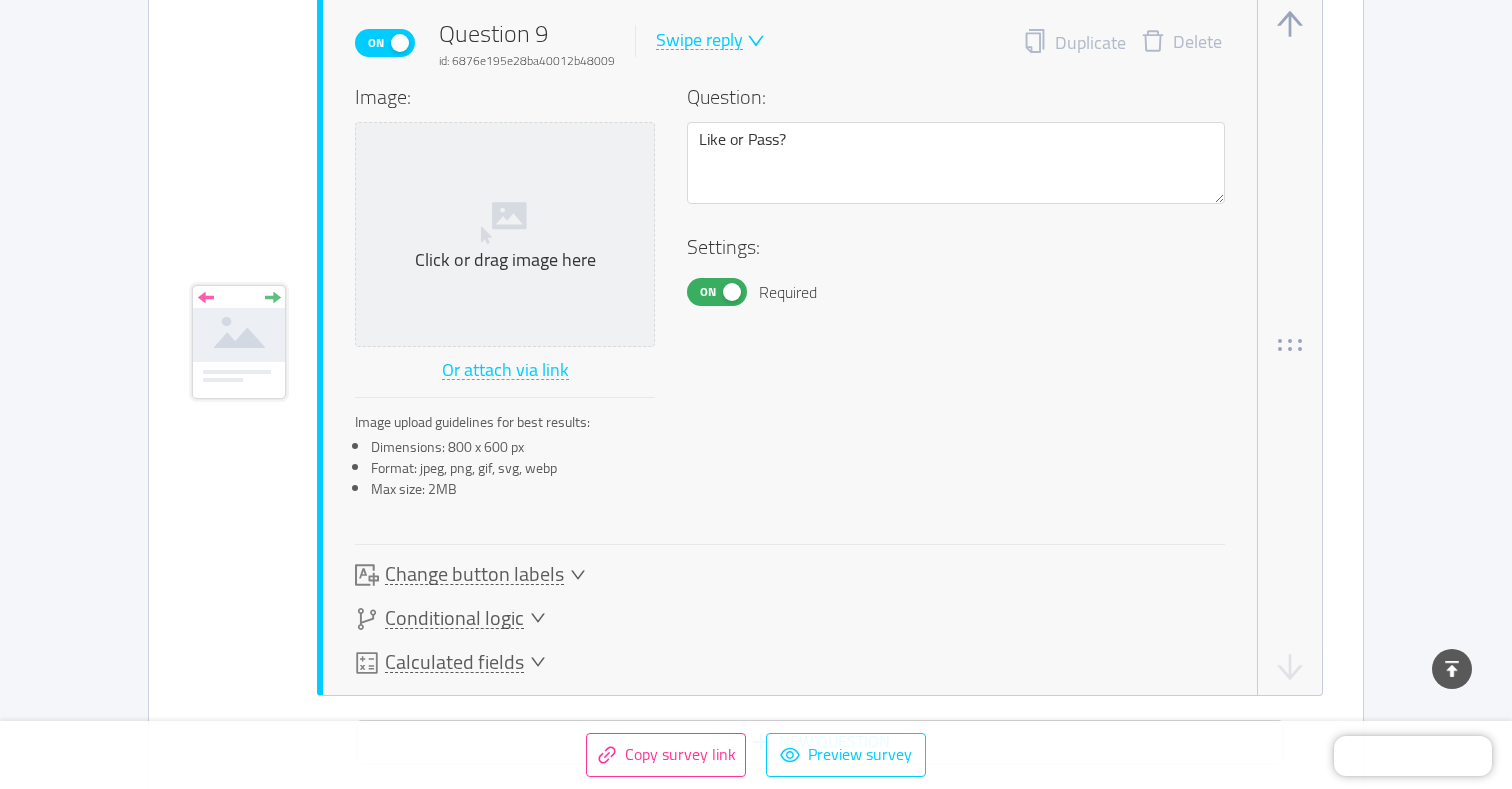 click on "Change button labels" at bounding box center [474, 574] 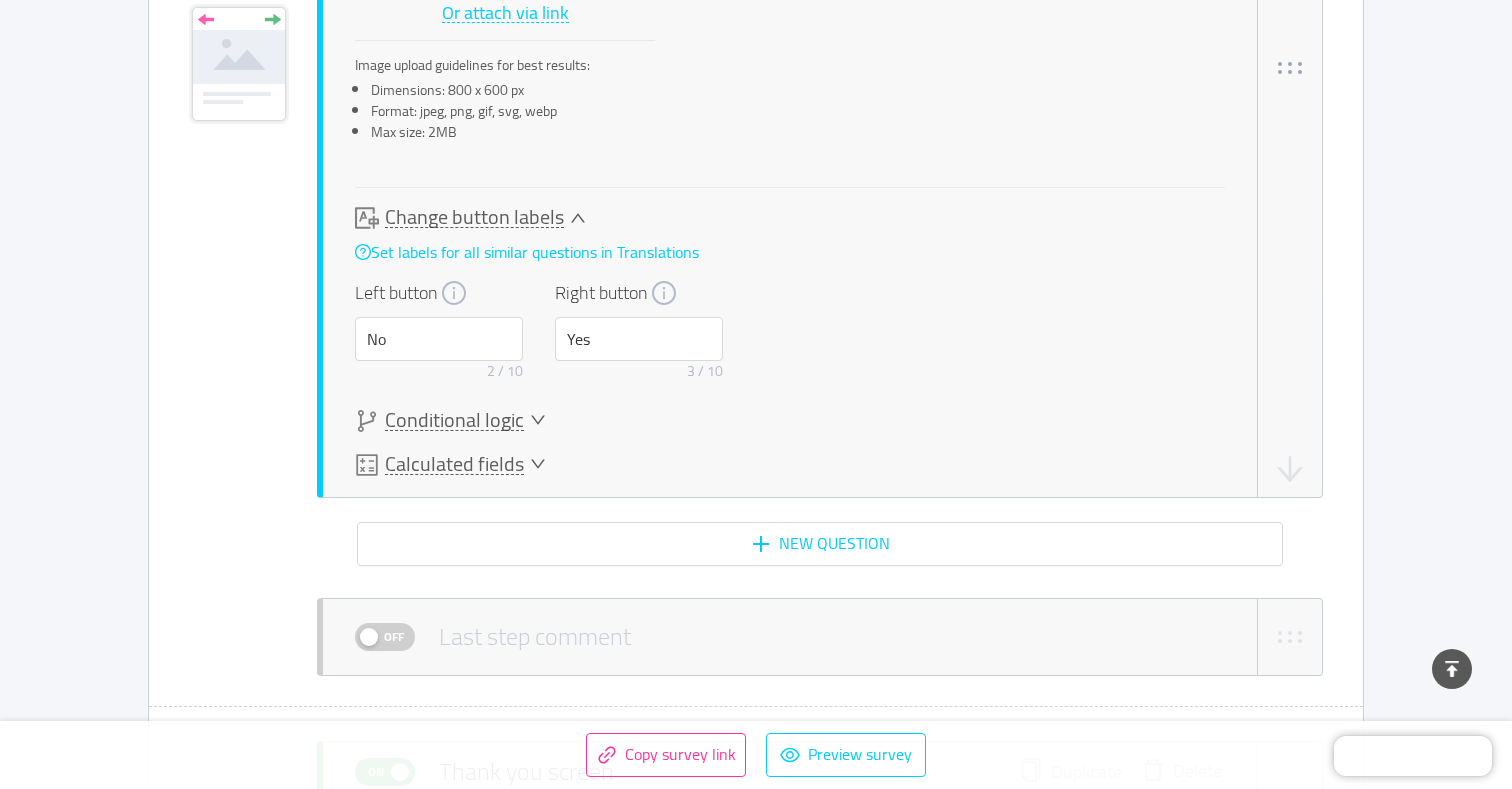 scroll, scrollTop: 11391, scrollLeft: 0, axis: vertical 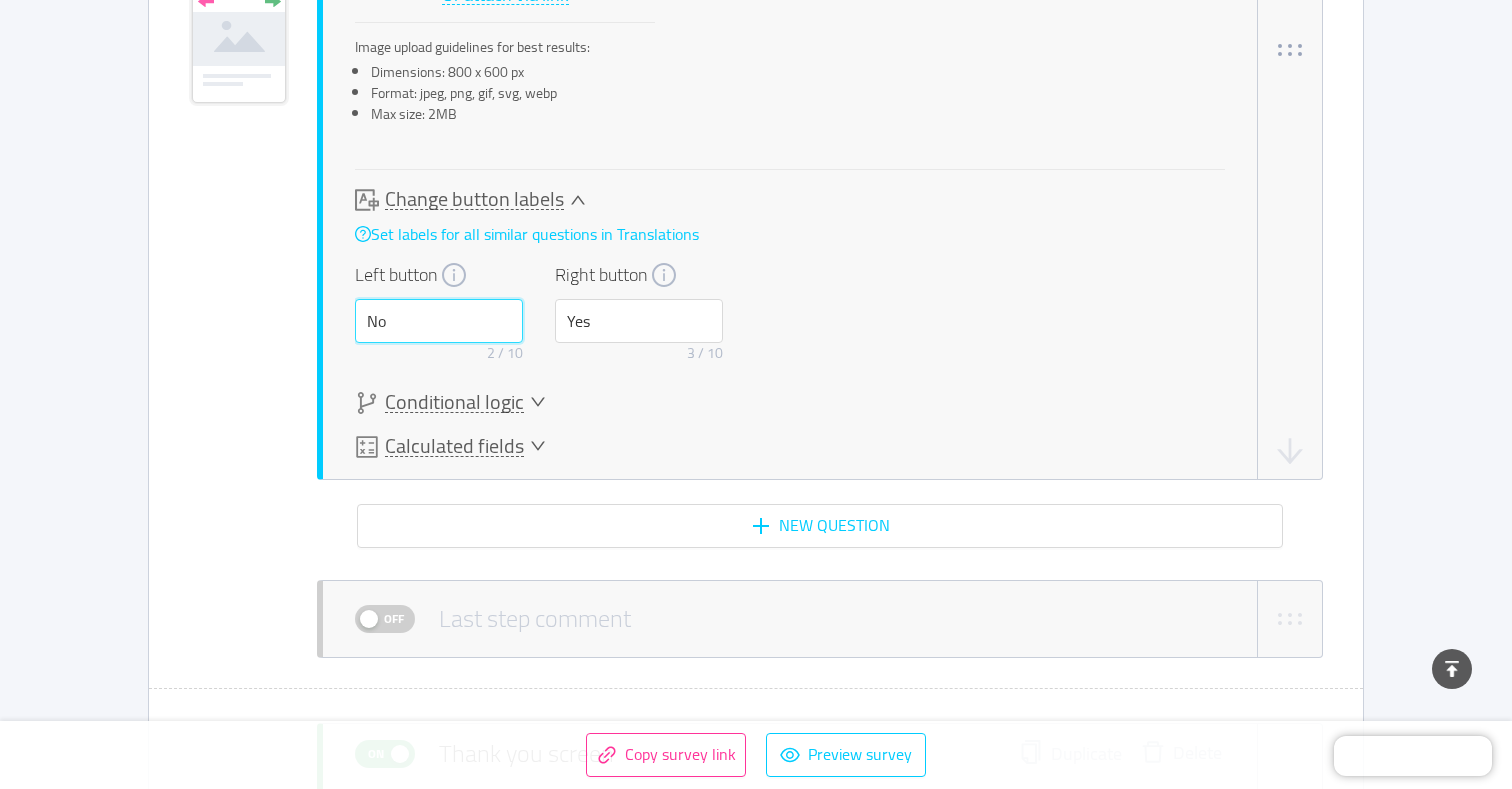 click on "No" at bounding box center [439, 321] 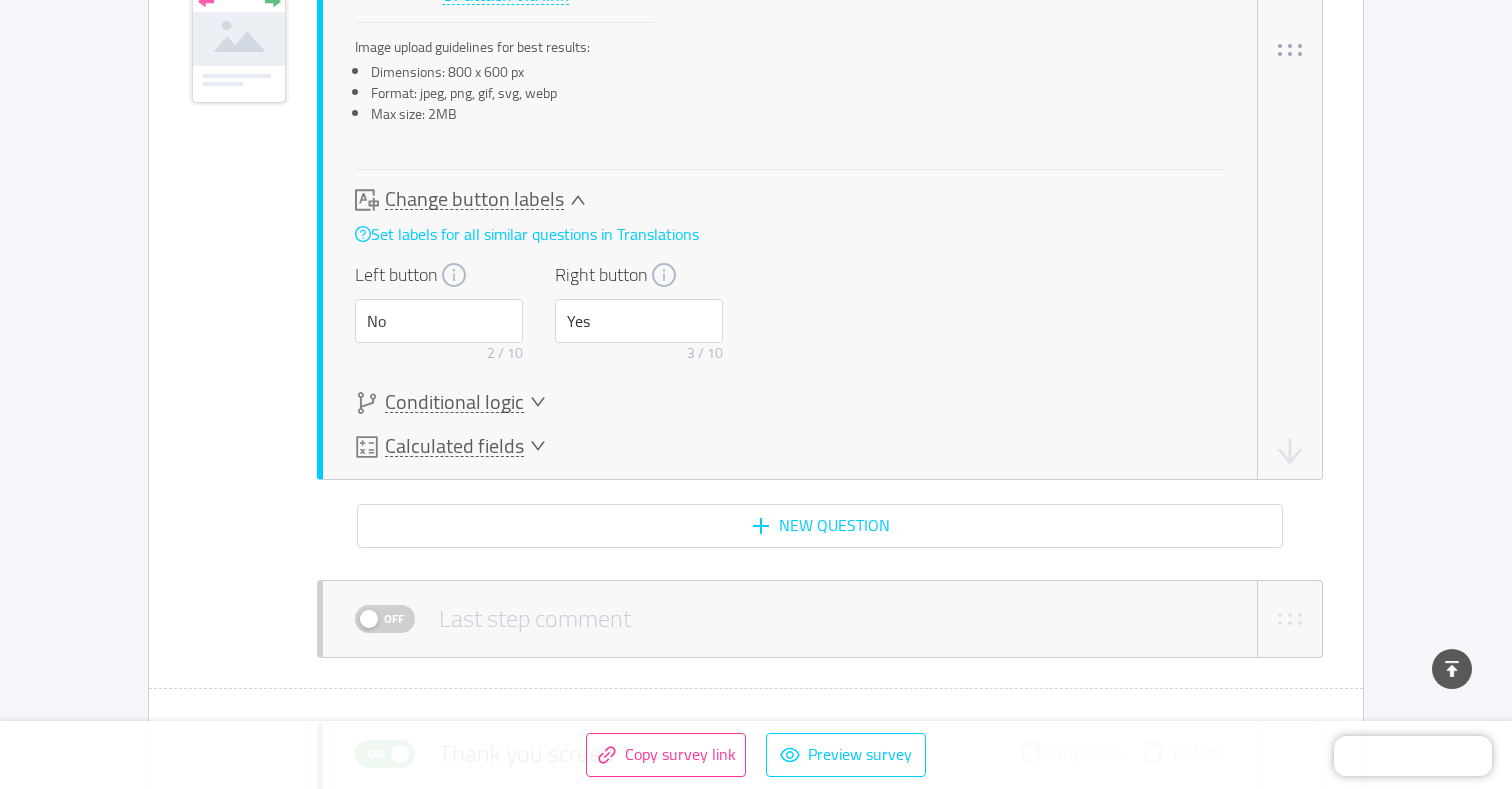 click on "Conditional logic" at bounding box center (454, 402) 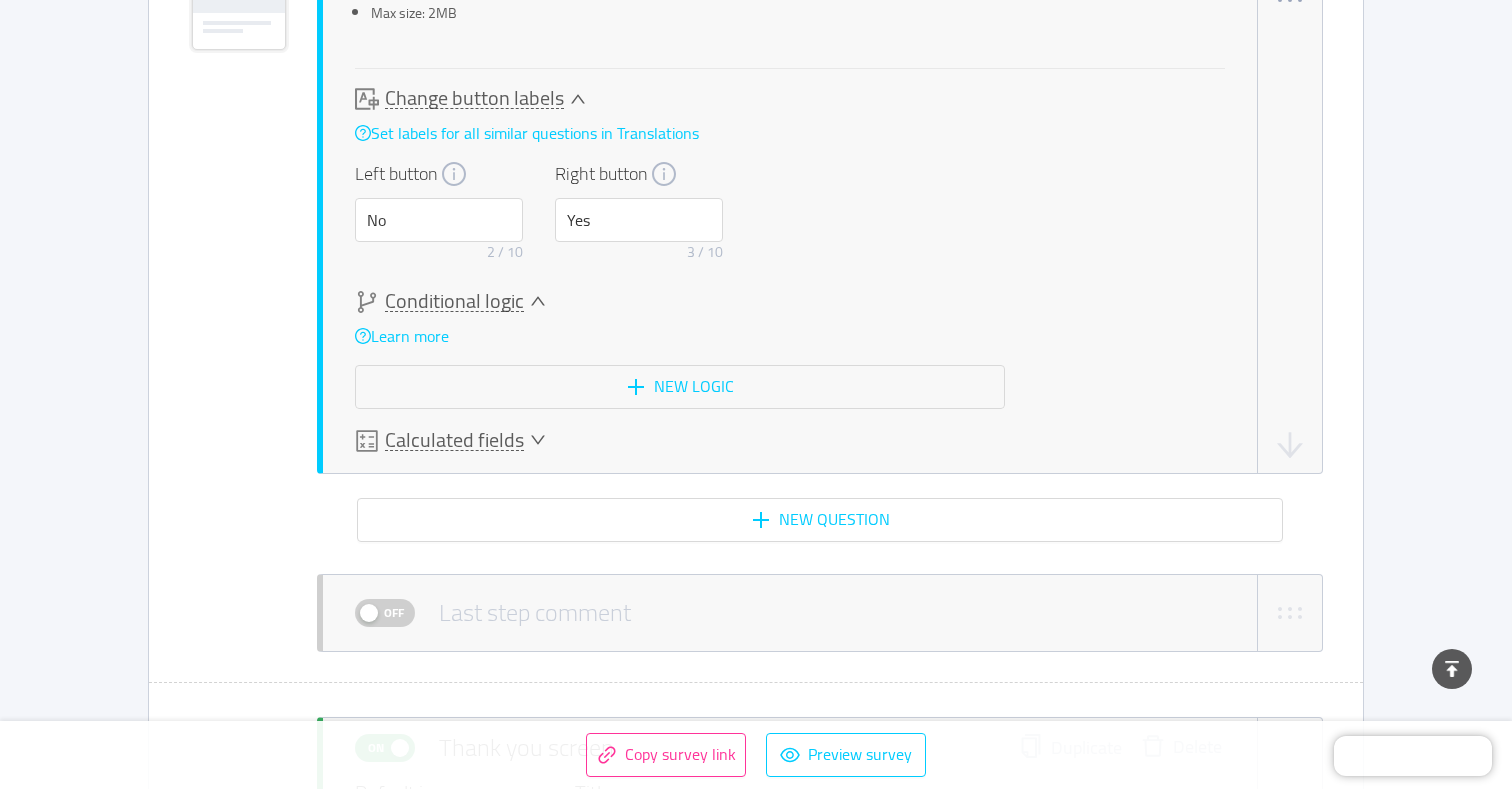scroll, scrollTop: 11503, scrollLeft: 0, axis: vertical 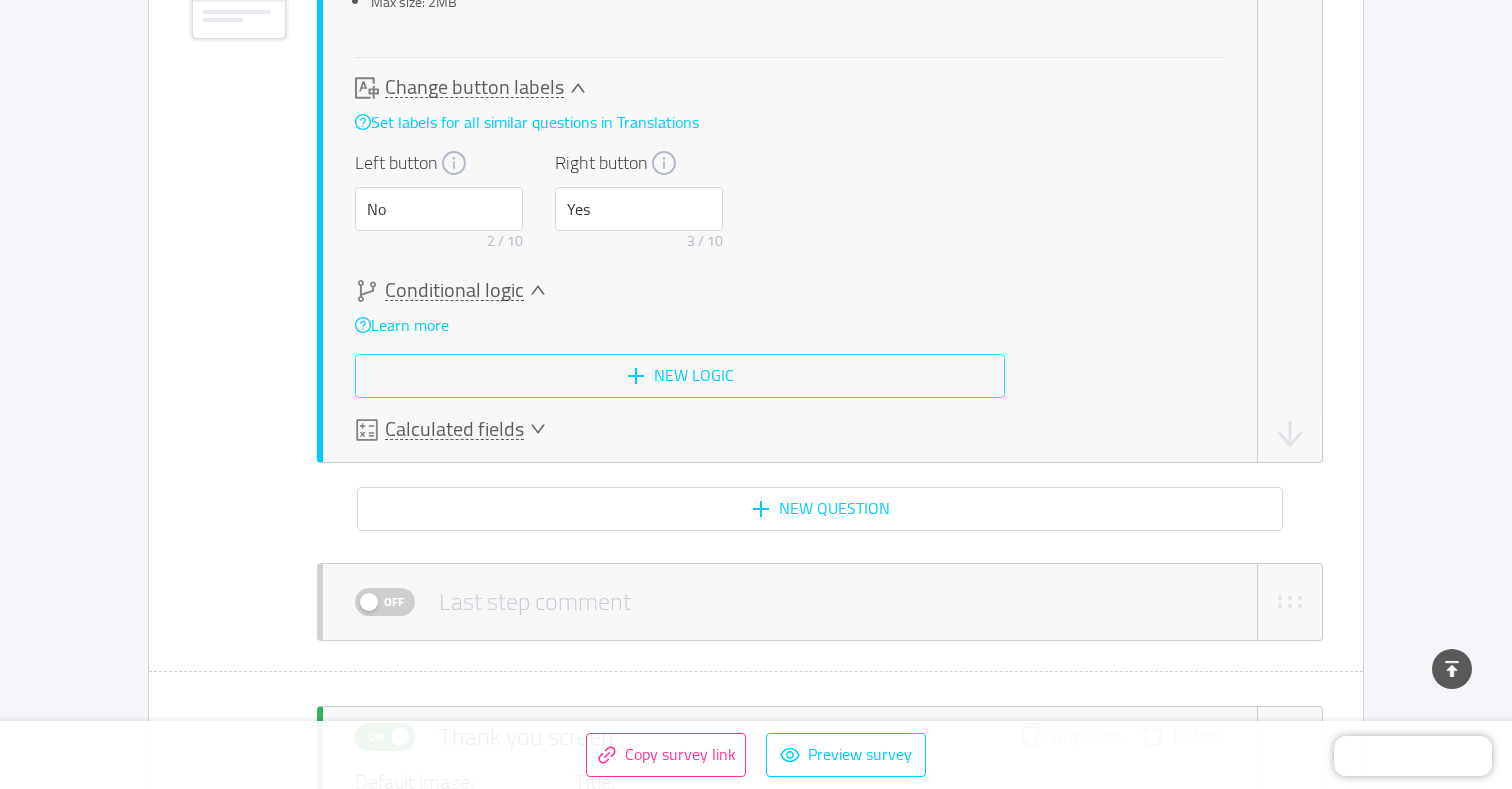 click on "New logic" at bounding box center [680, 376] 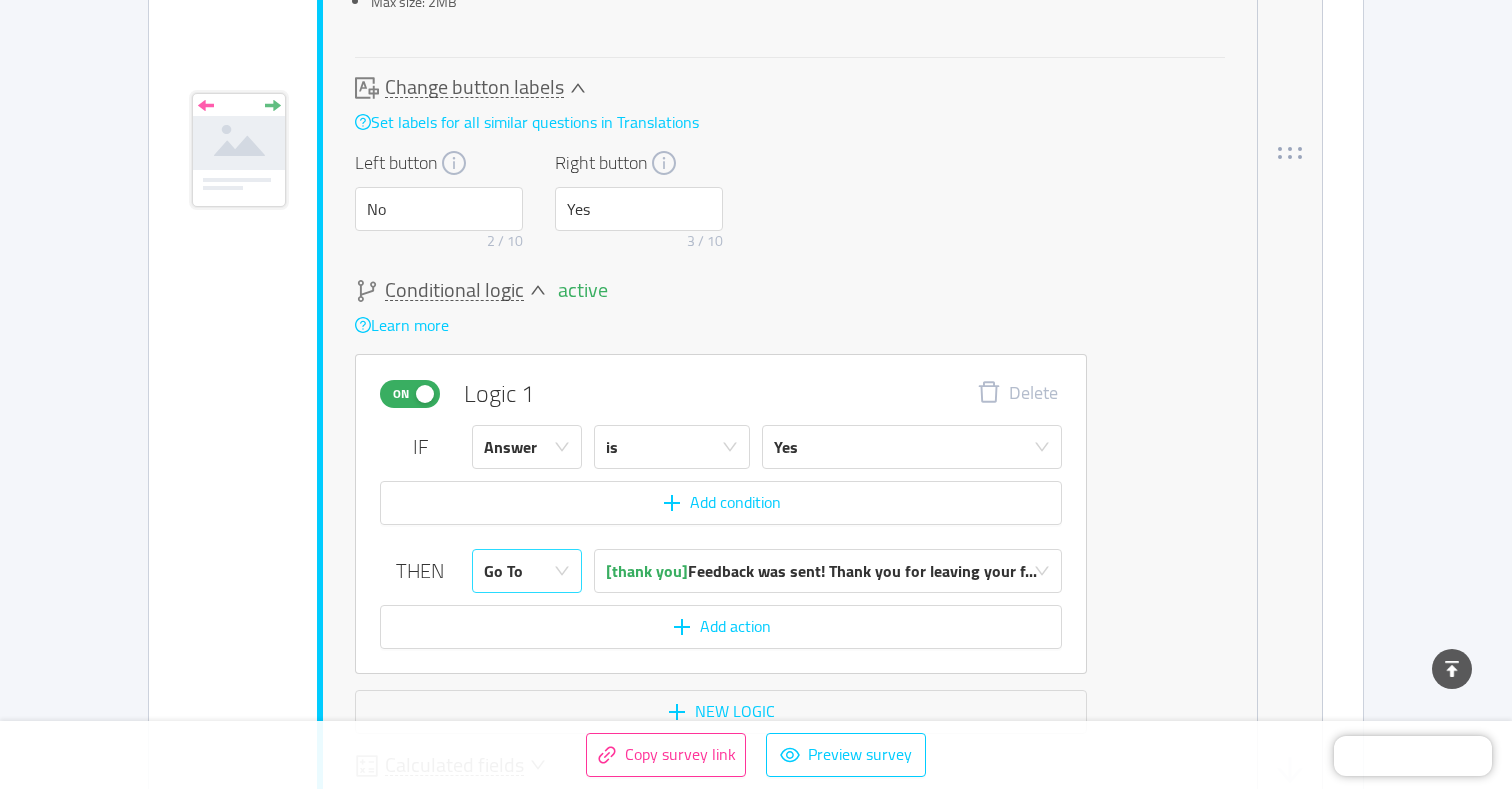 click 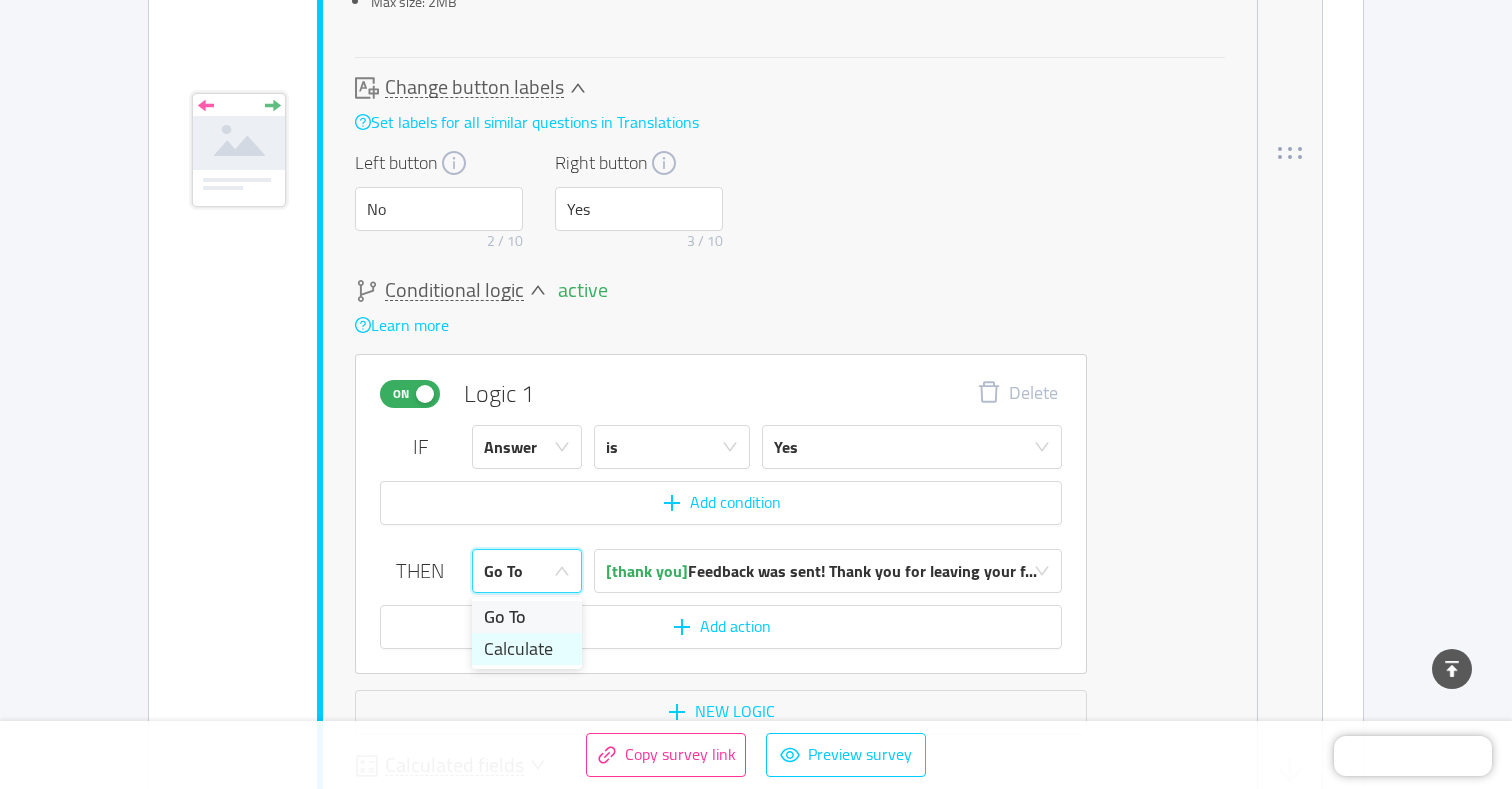 click on "Calculate" at bounding box center (527, 649) 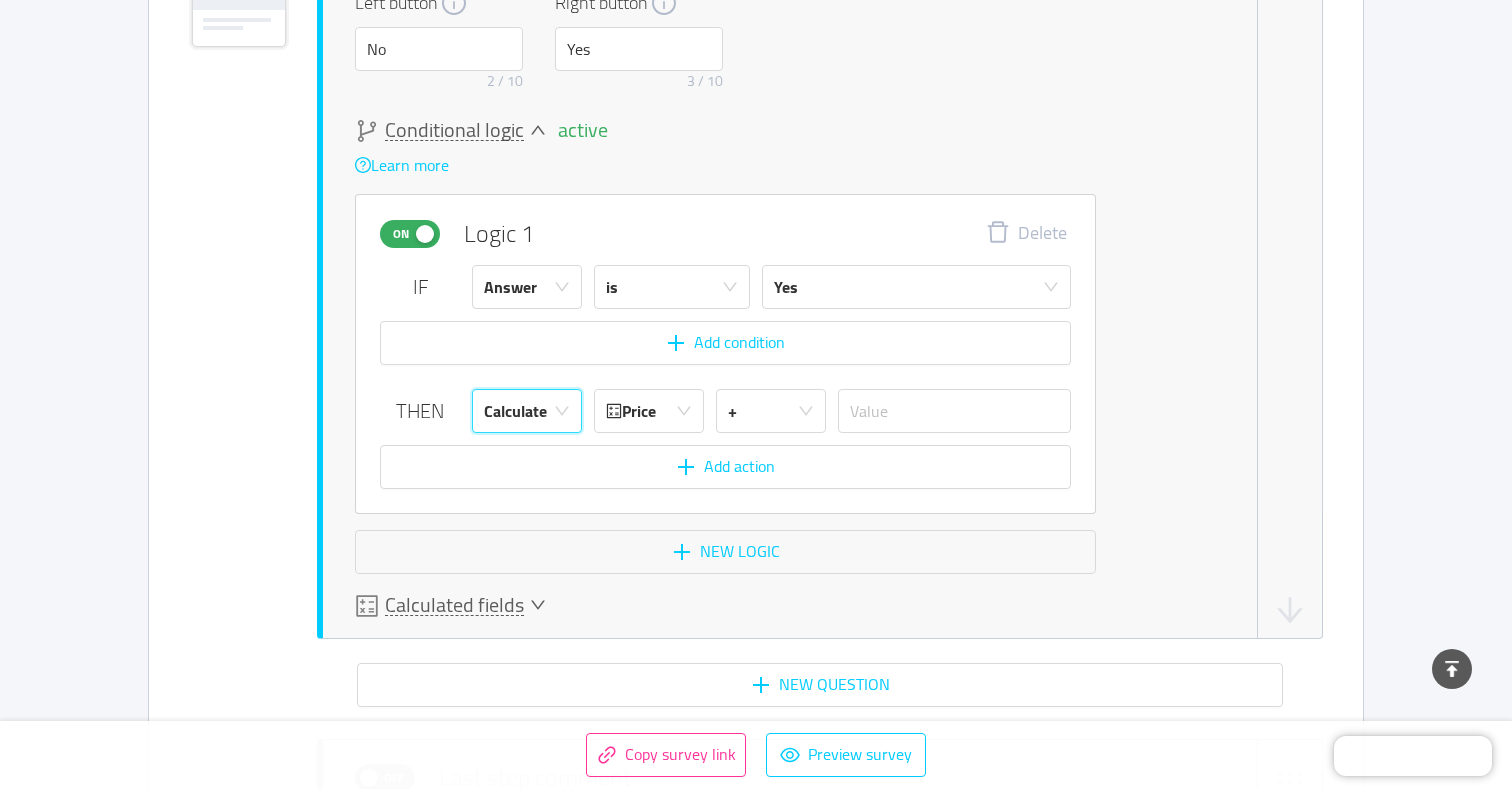 scroll, scrollTop: 11665, scrollLeft: 0, axis: vertical 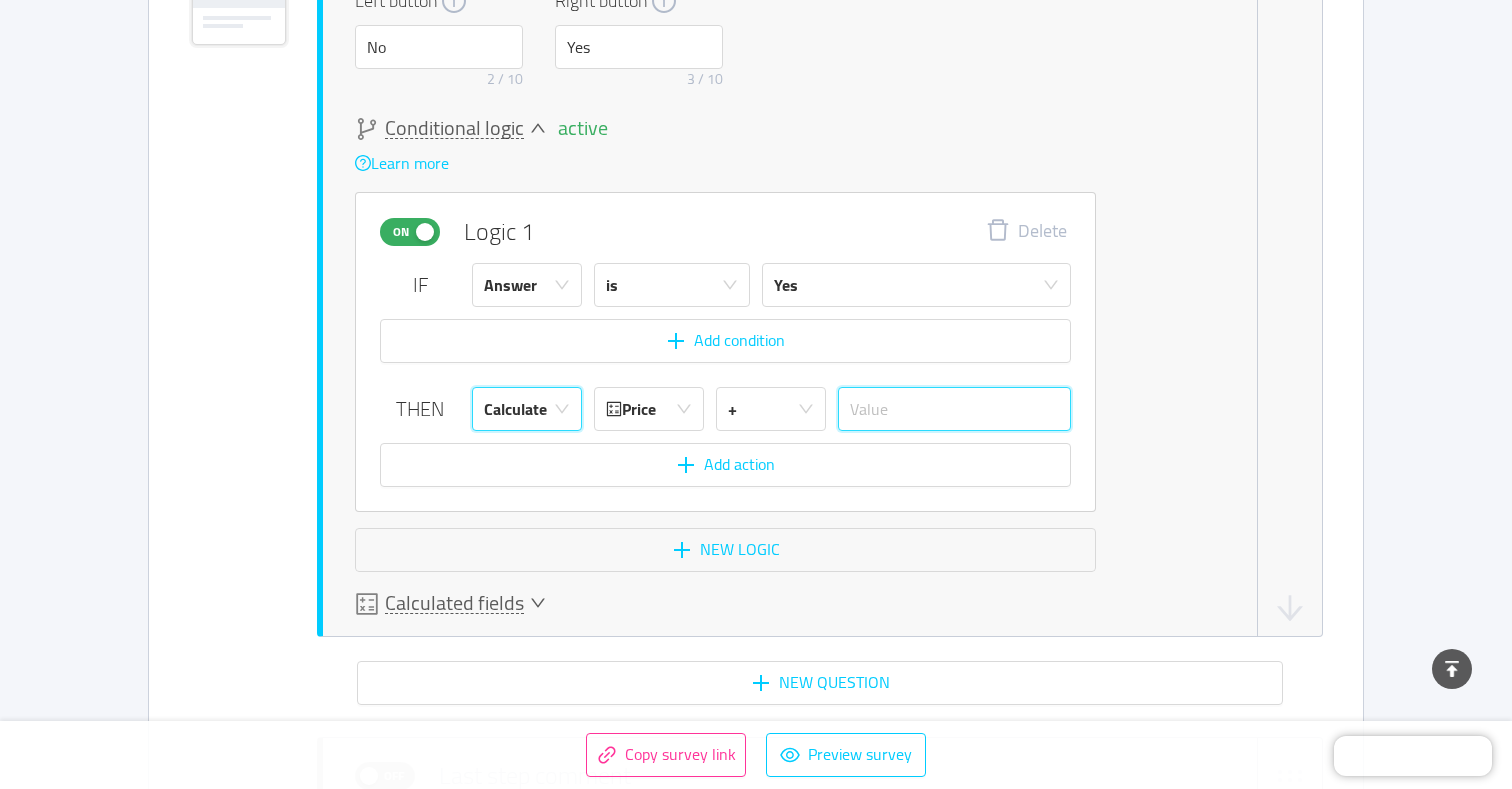 click at bounding box center [954, 409] 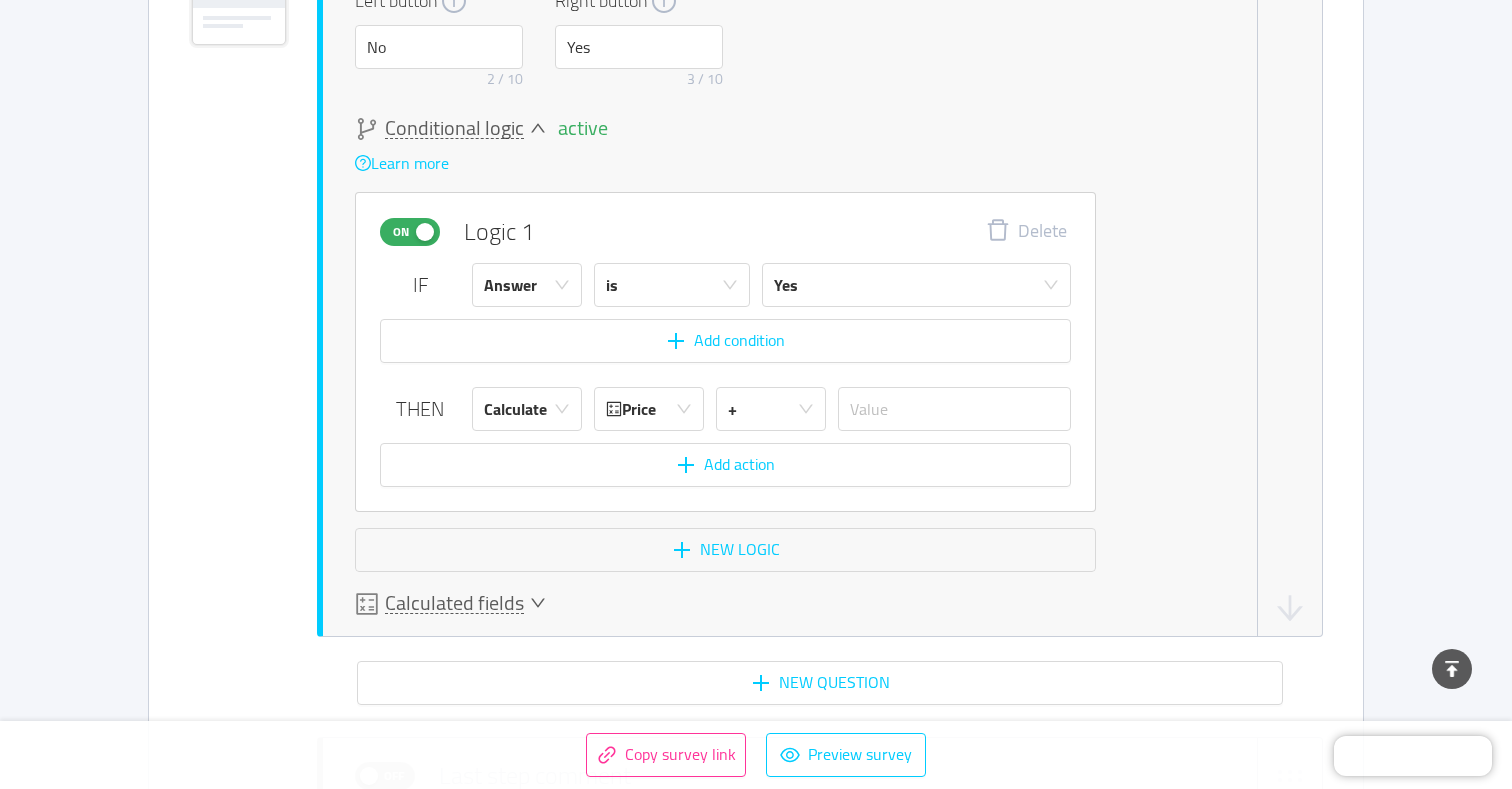click on "Calculated fields" at bounding box center (454, 603) 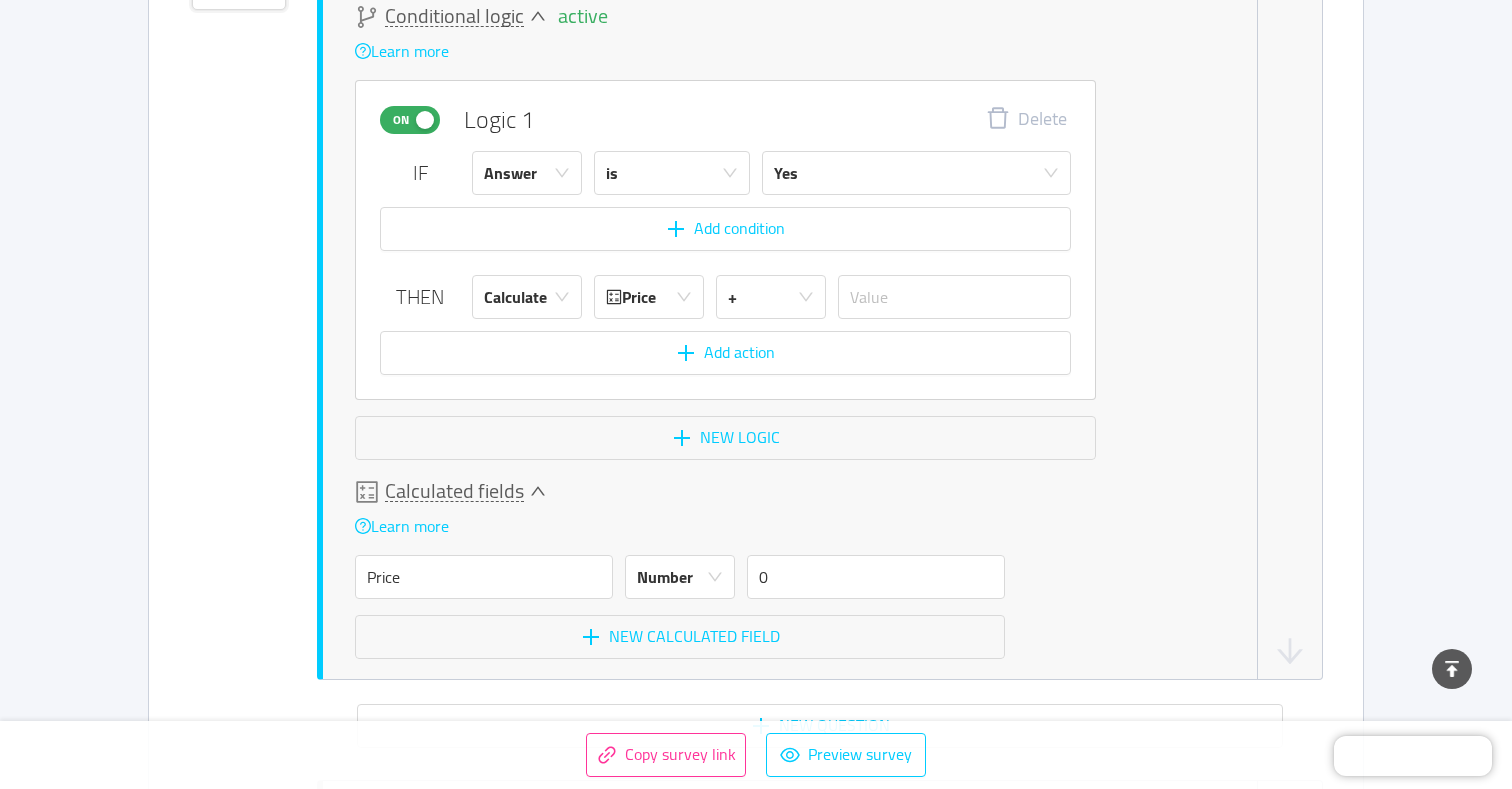 scroll, scrollTop: 11827, scrollLeft: 0, axis: vertical 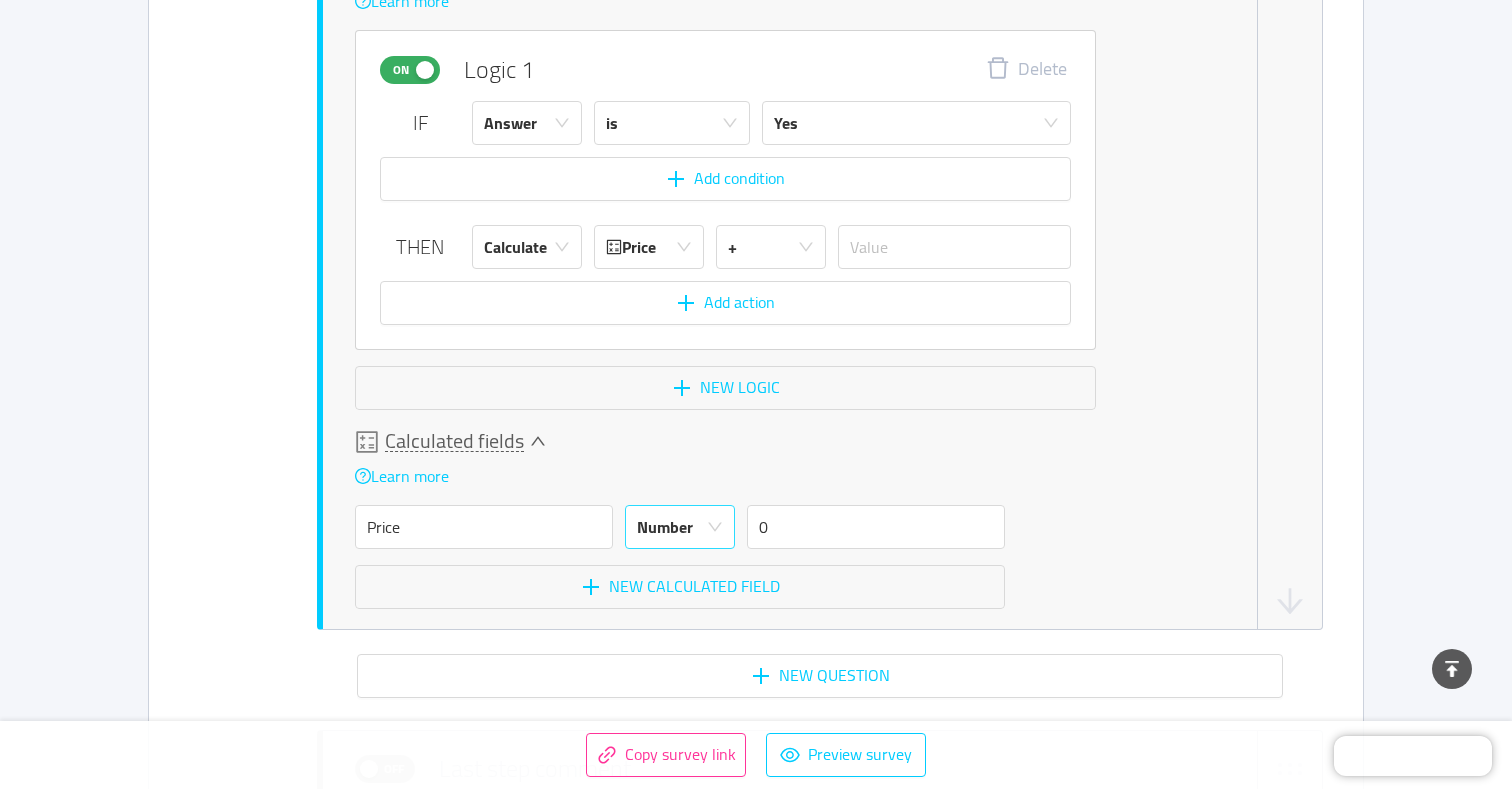 click 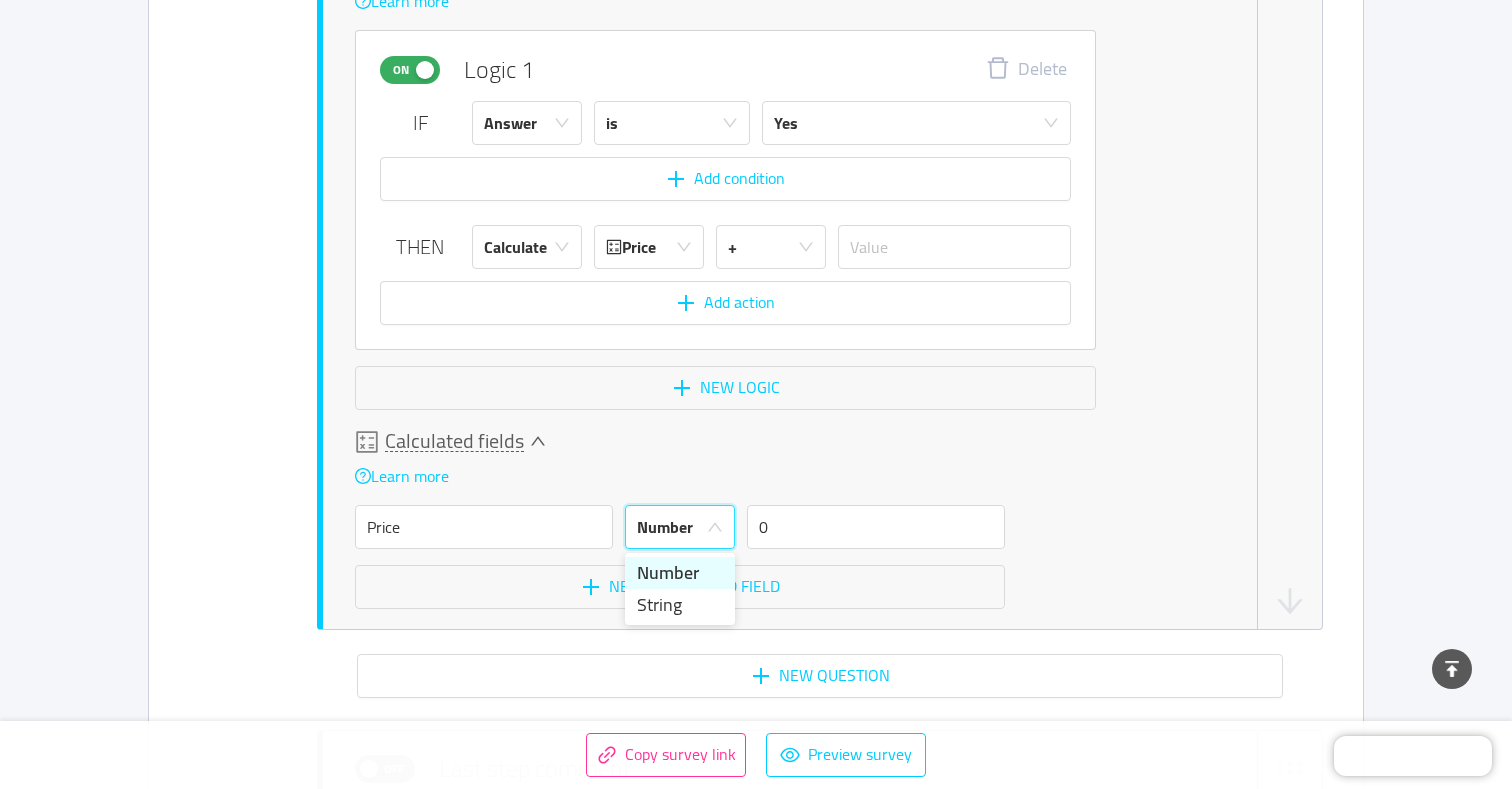 click at bounding box center (715, 528) 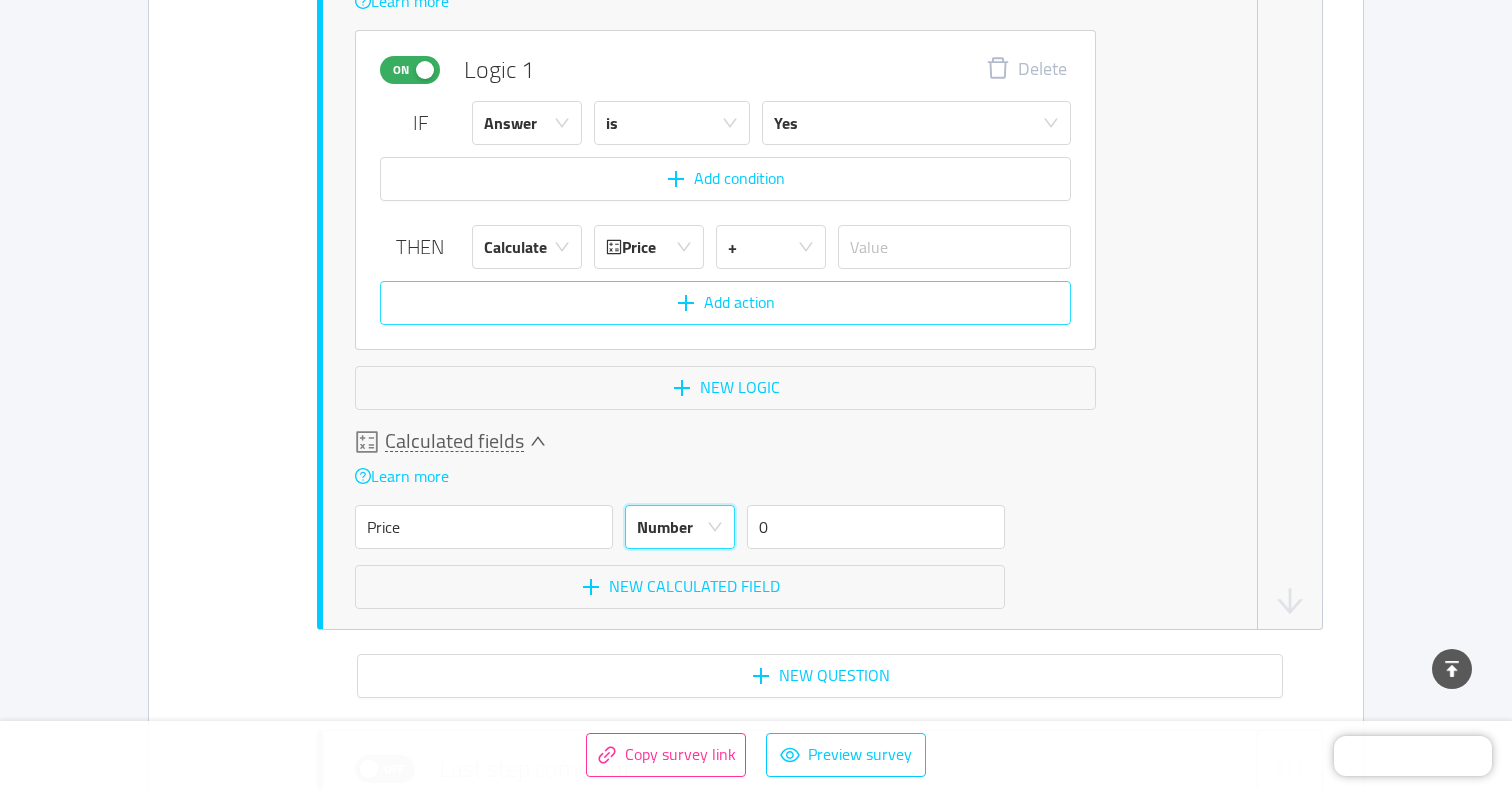 click on "Add action" at bounding box center [725, 303] 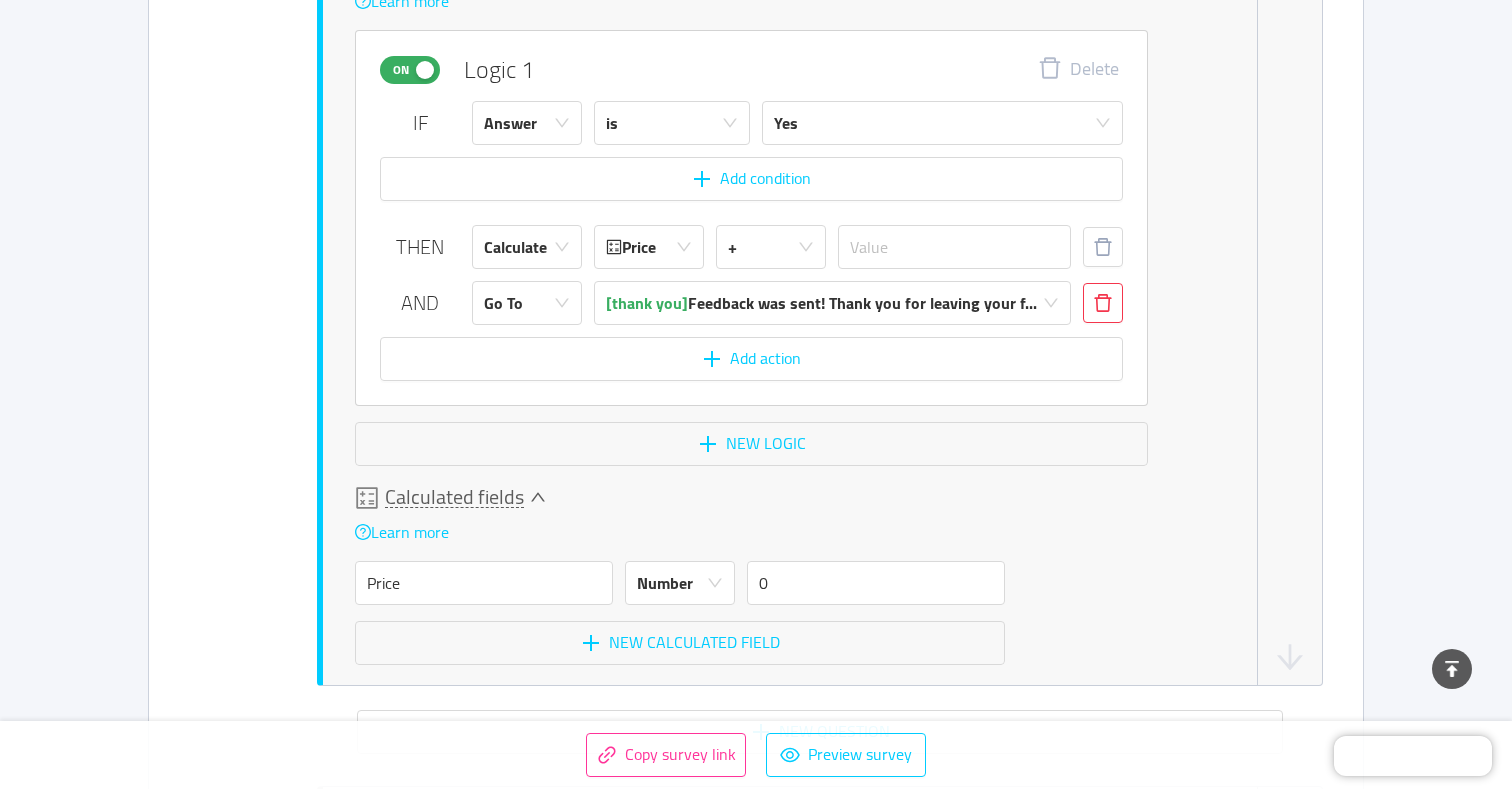 click at bounding box center [1103, 303] 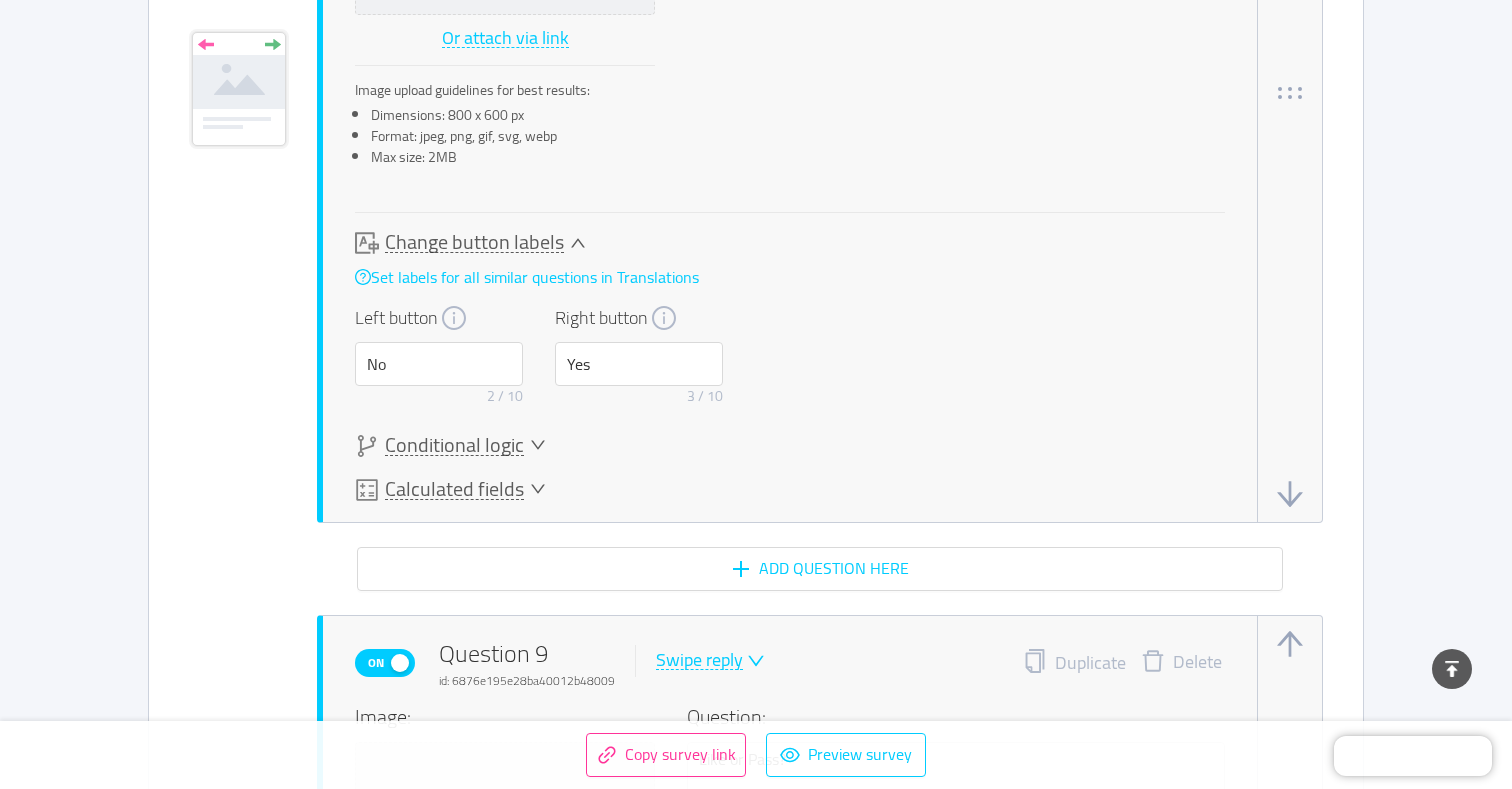 scroll, scrollTop: 10370, scrollLeft: 0, axis: vertical 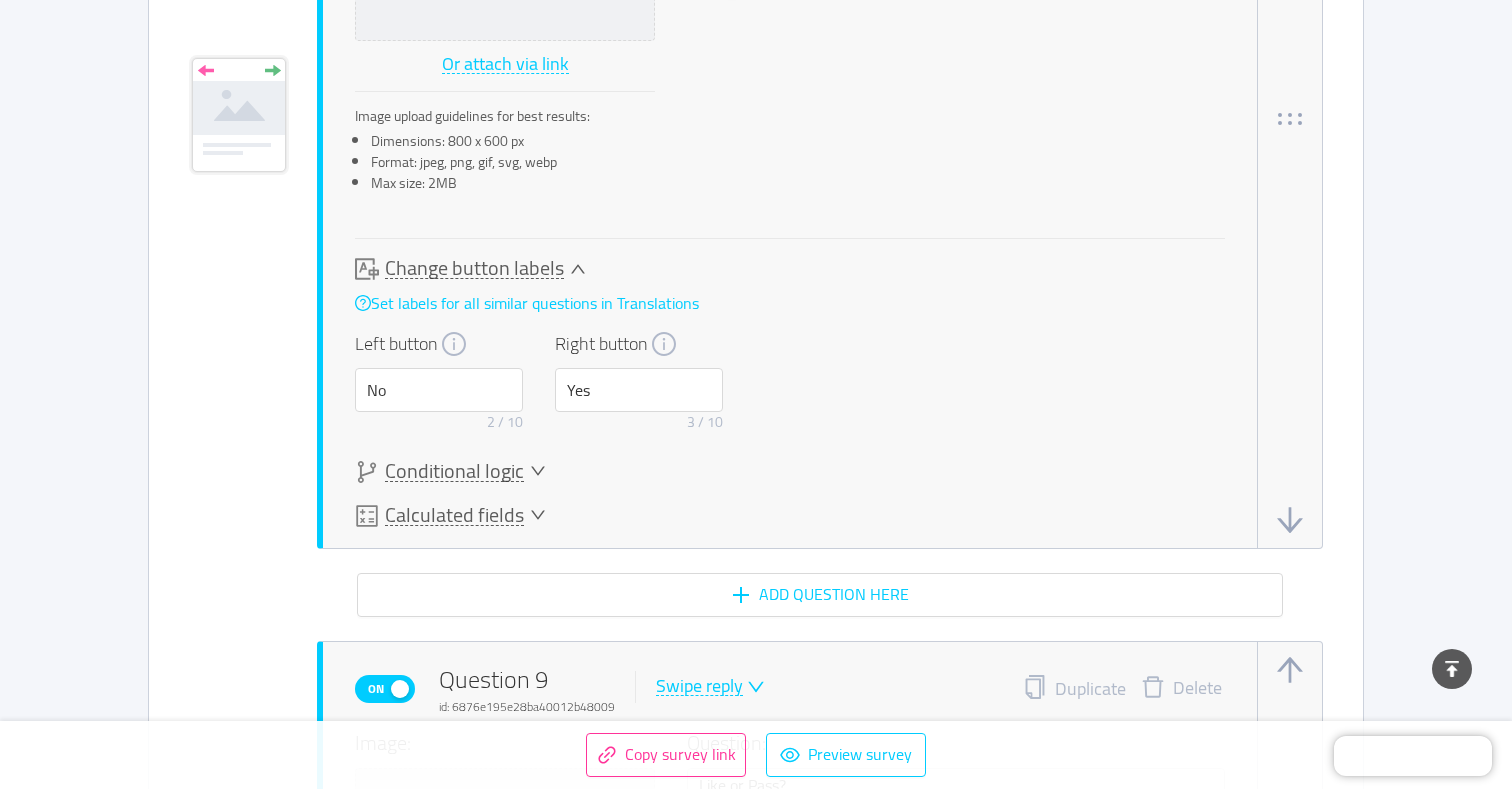 click on "Conditional logic" at bounding box center (454, 471) 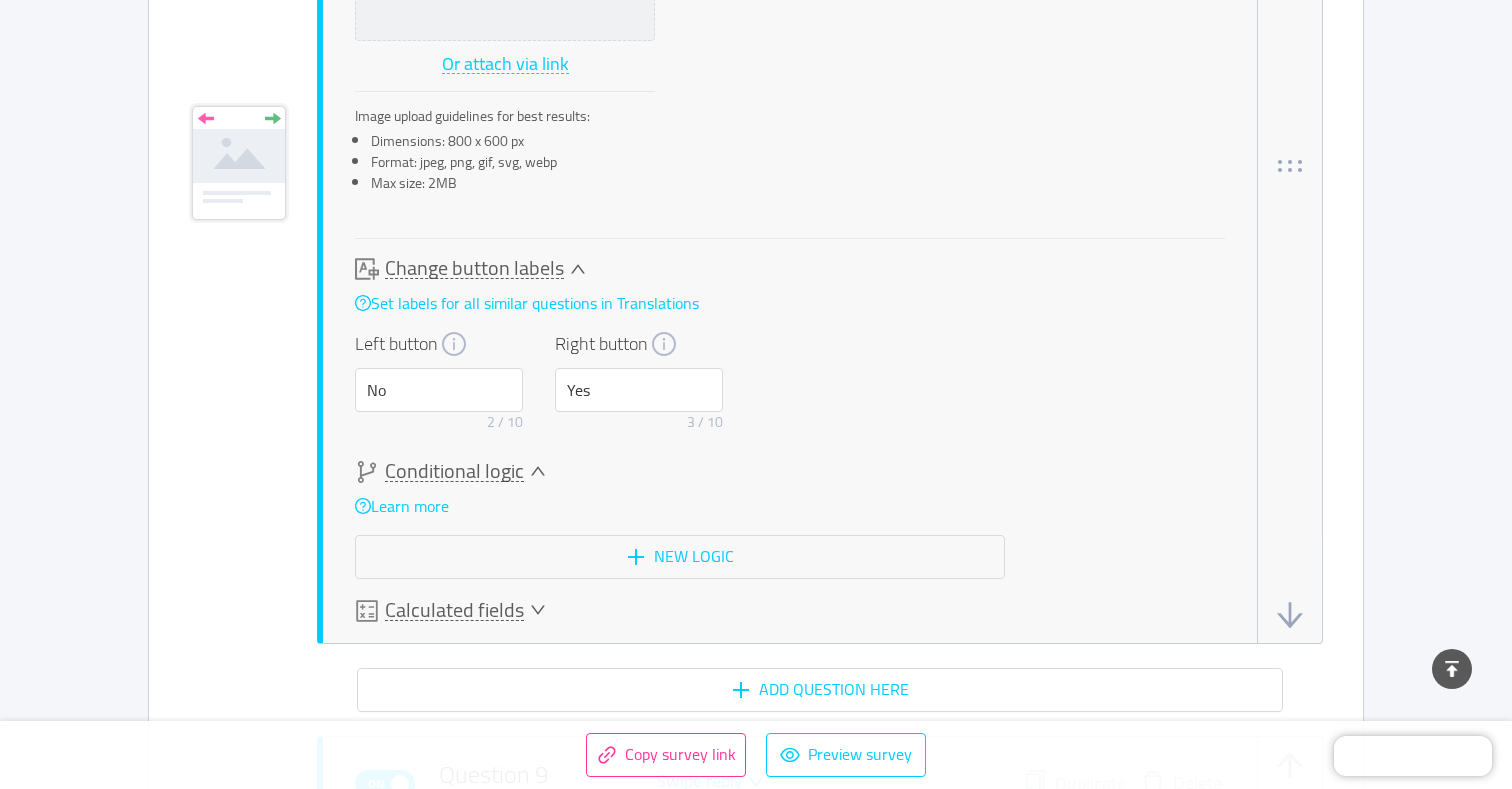 click on "Calculated fields" at bounding box center [454, 610] 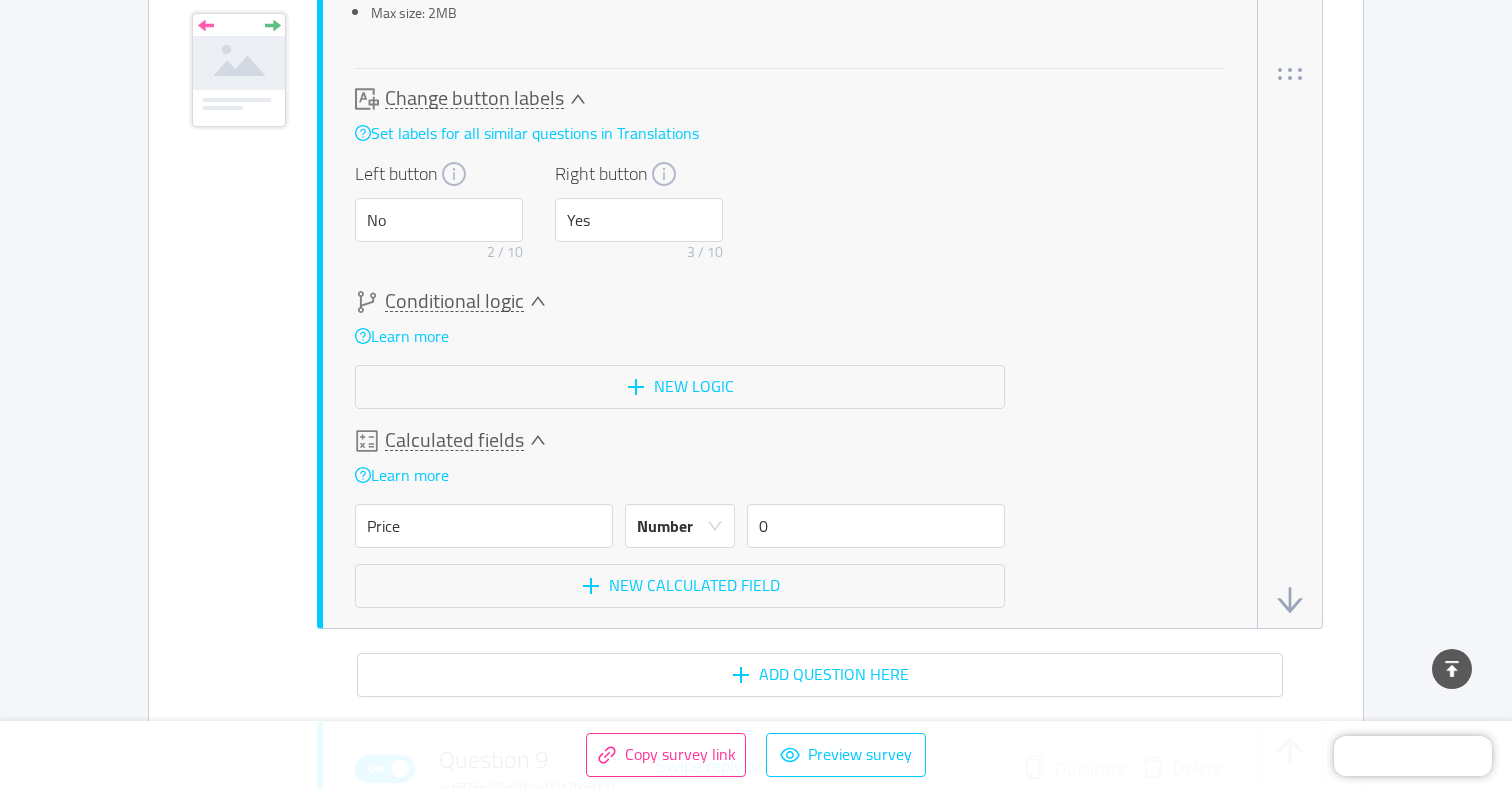 scroll, scrollTop: 10574, scrollLeft: 0, axis: vertical 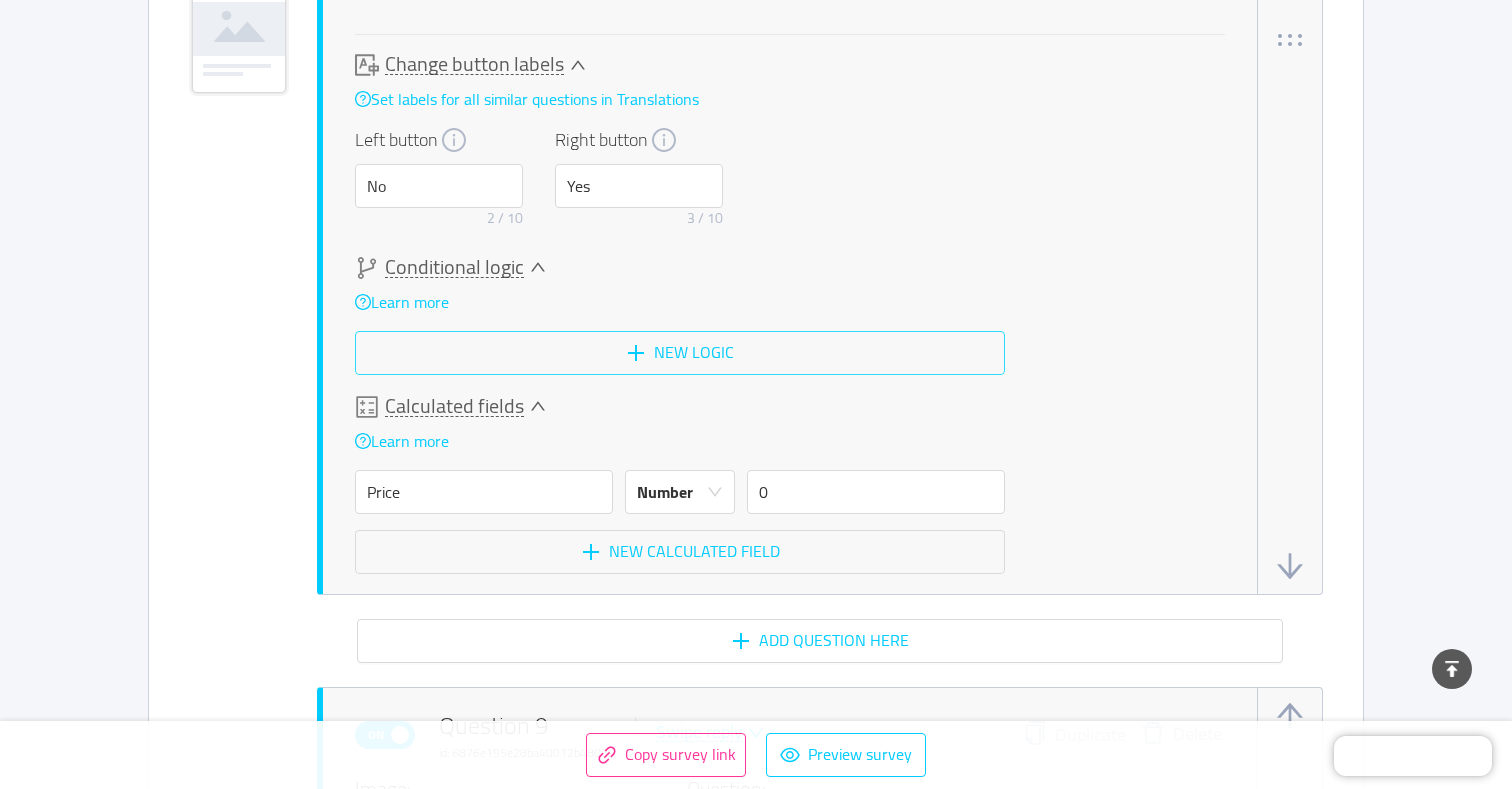 click on "New logic" at bounding box center [680, 353] 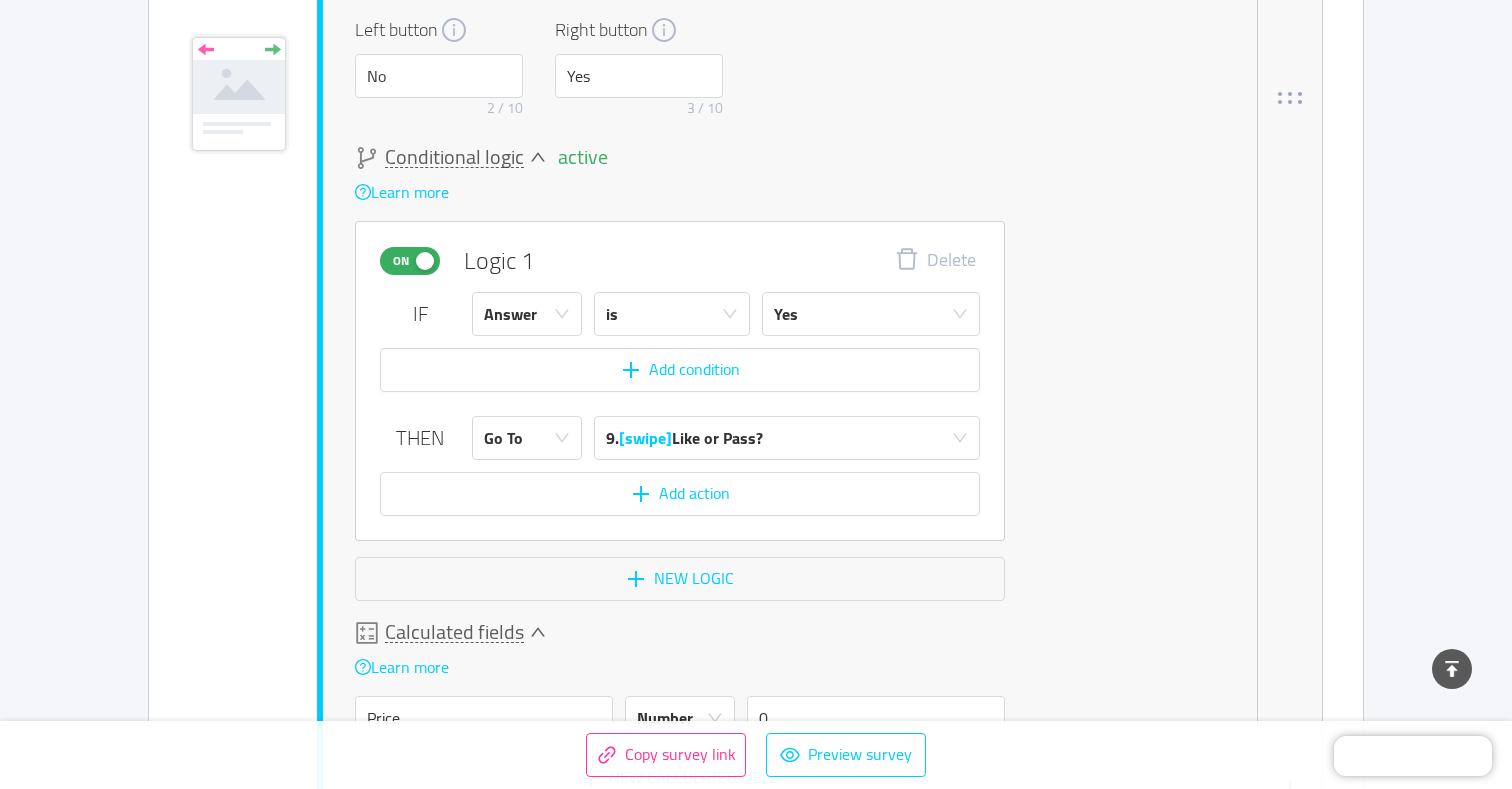 scroll, scrollTop: 10716, scrollLeft: 0, axis: vertical 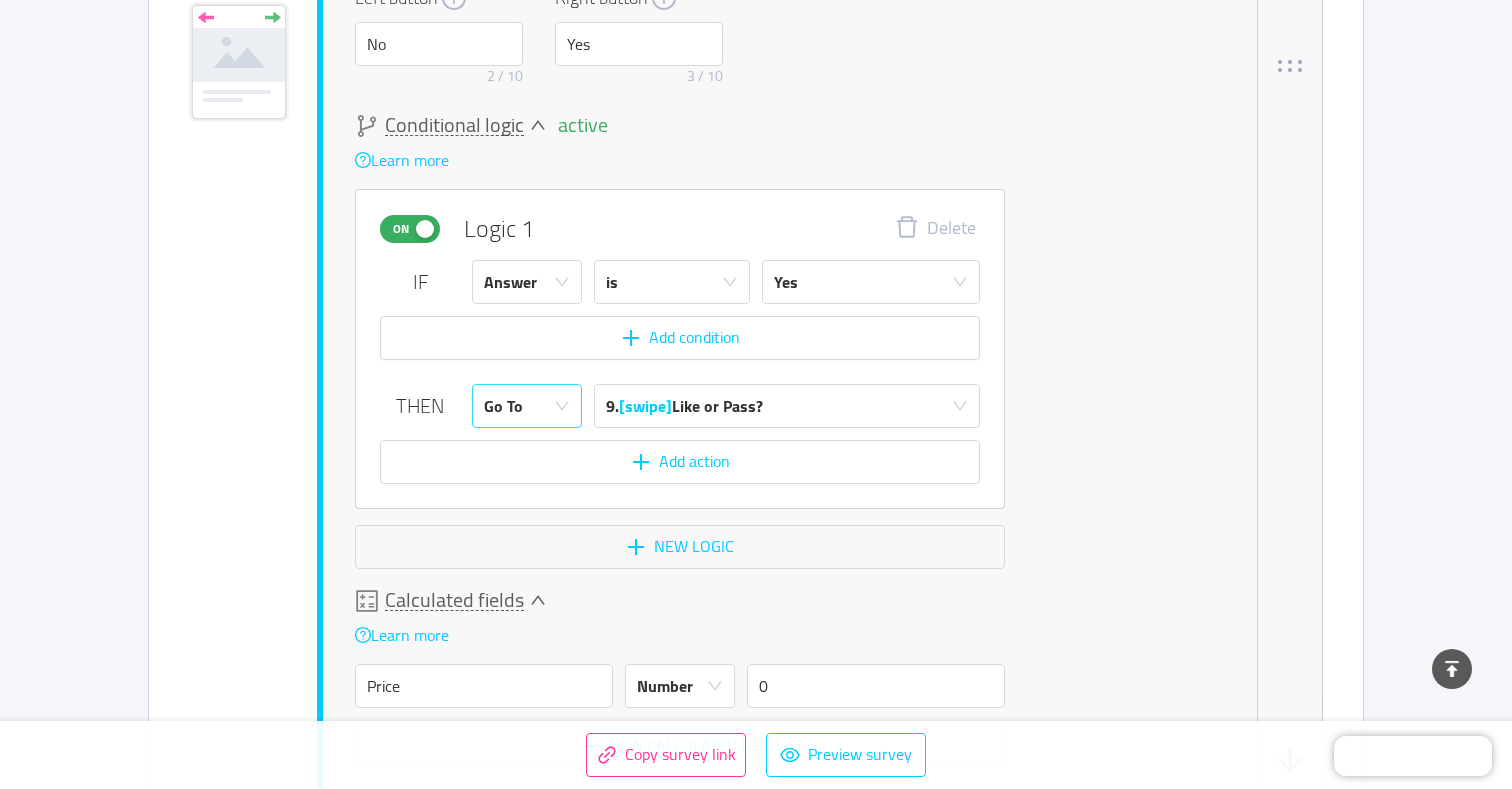 click 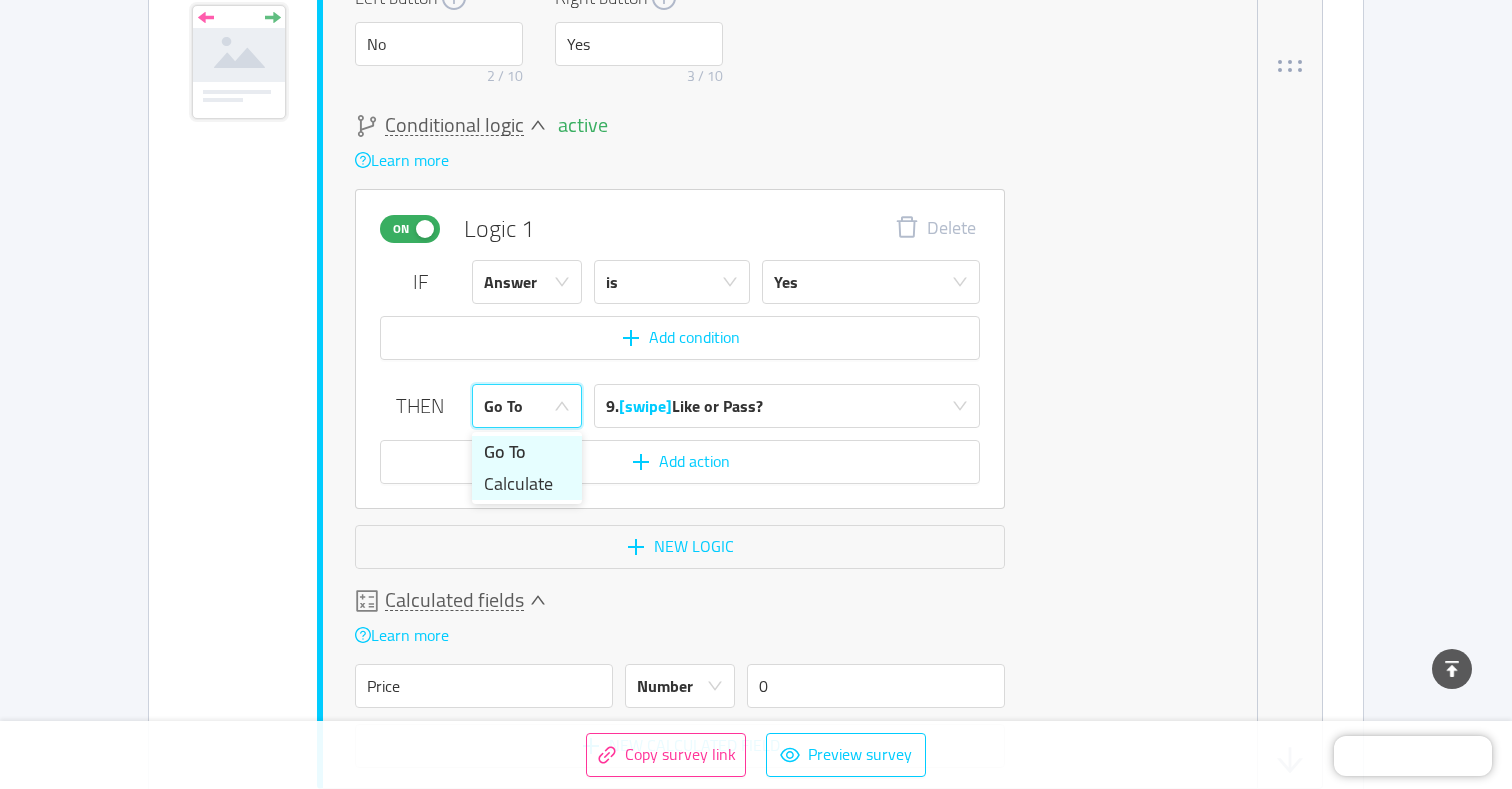 click on "Calculate" at bounding box center (527, 484) 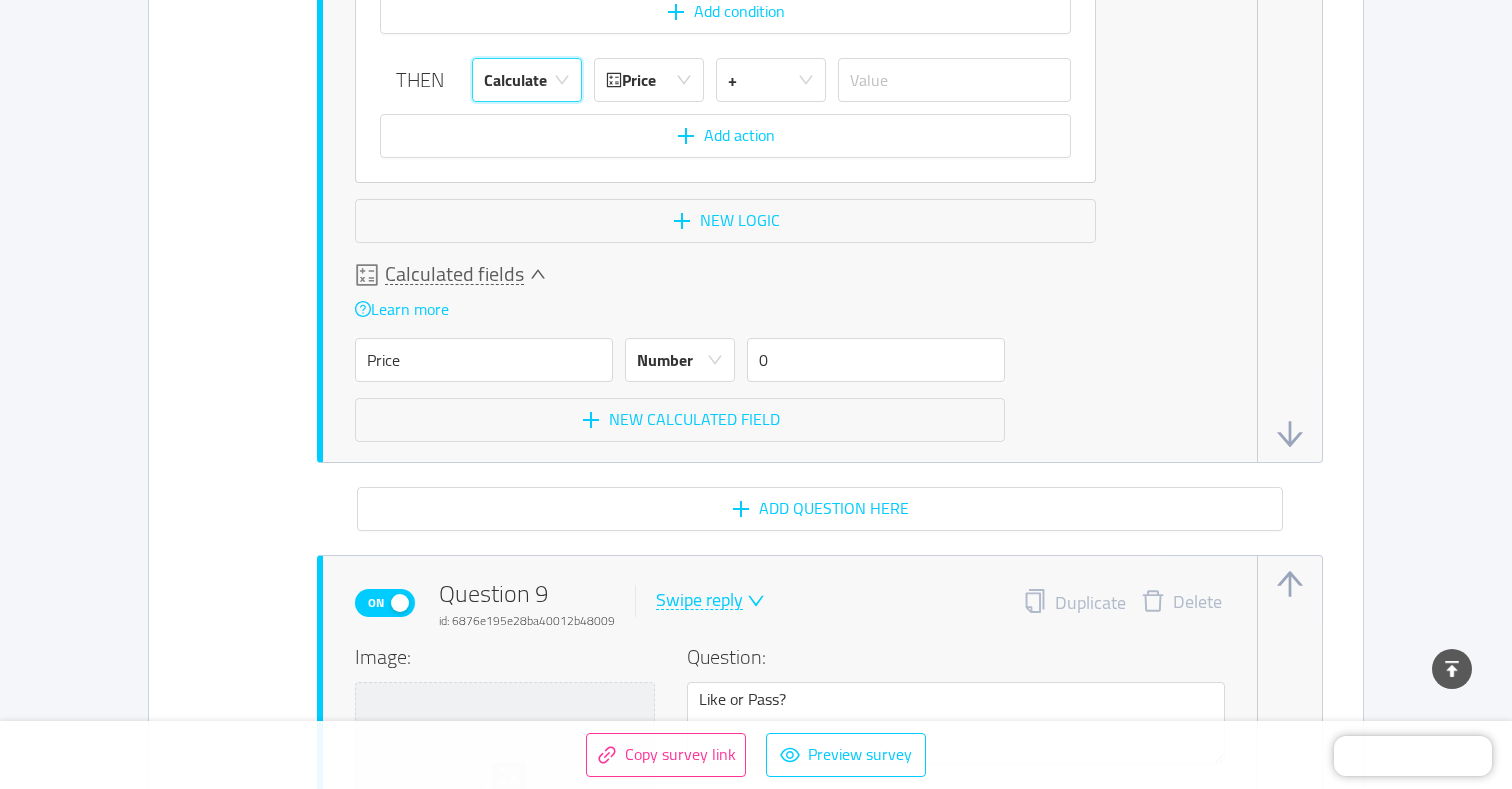 scroll, scrollTop: 11063, scrollLeft: 0, axis: vertical 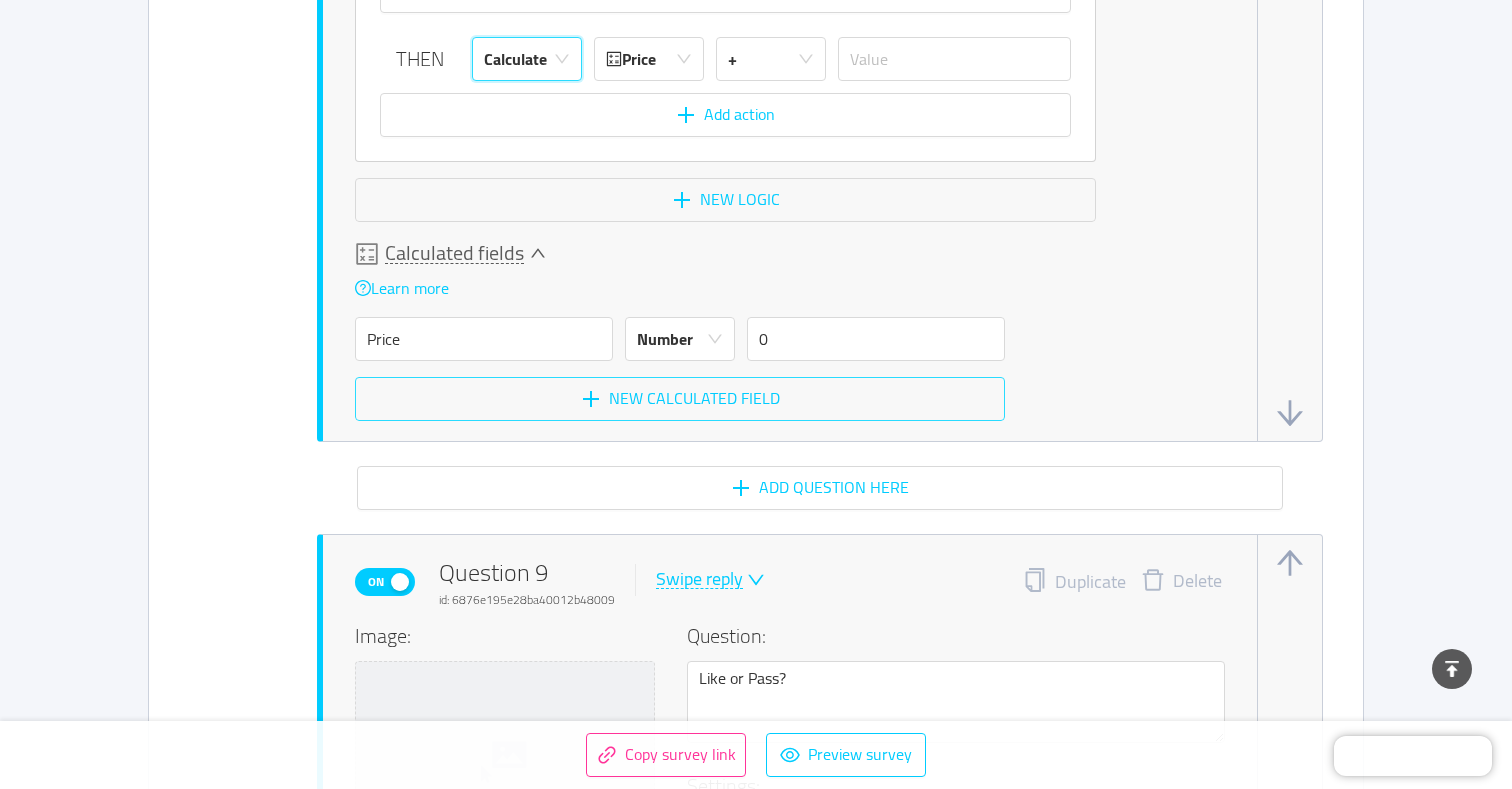 click on "New calculated field" at bounding box center [680, 399] 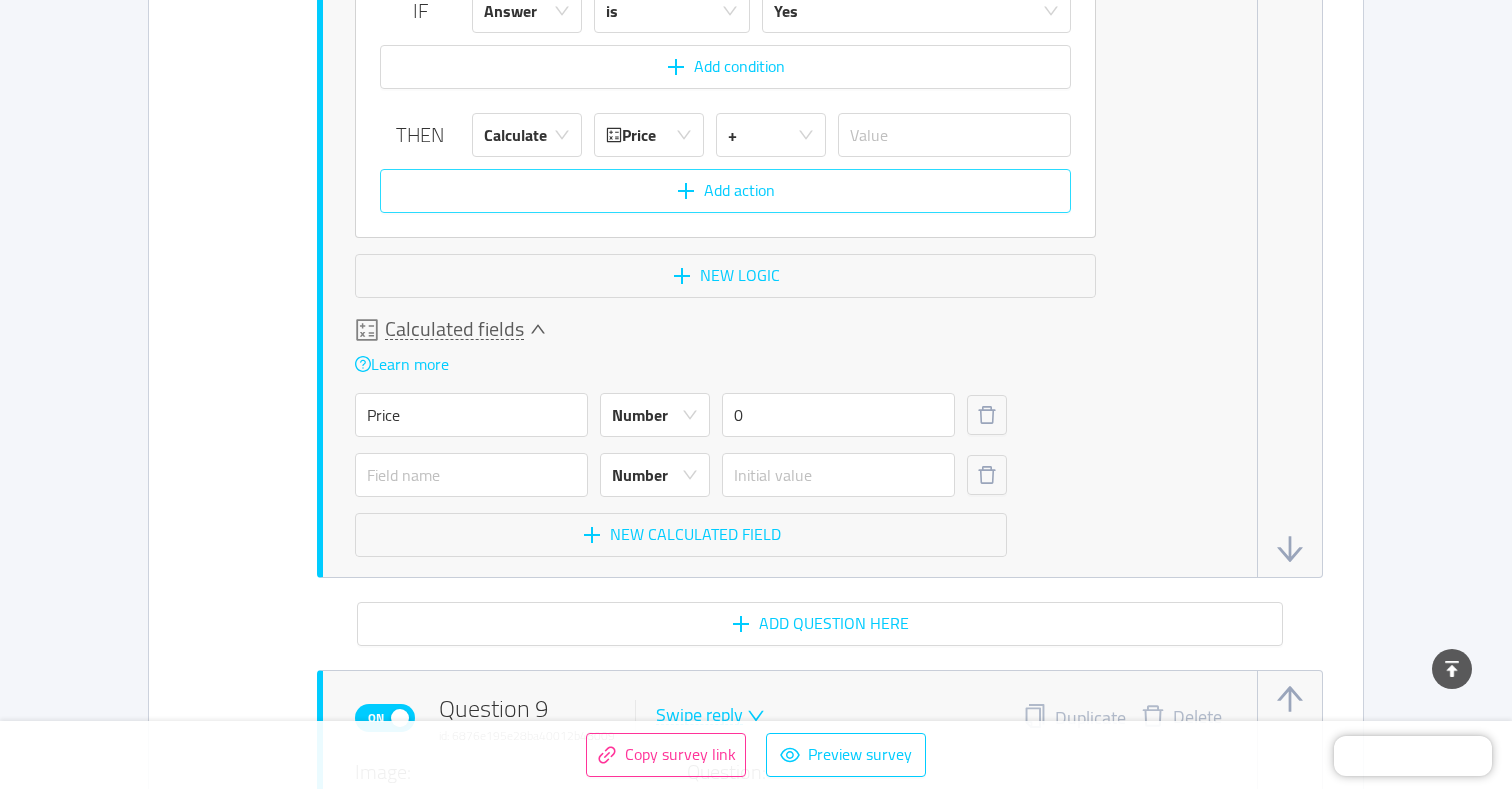 scroll, scrollTop: 11198, scrollLeft: 0, axis: vertical 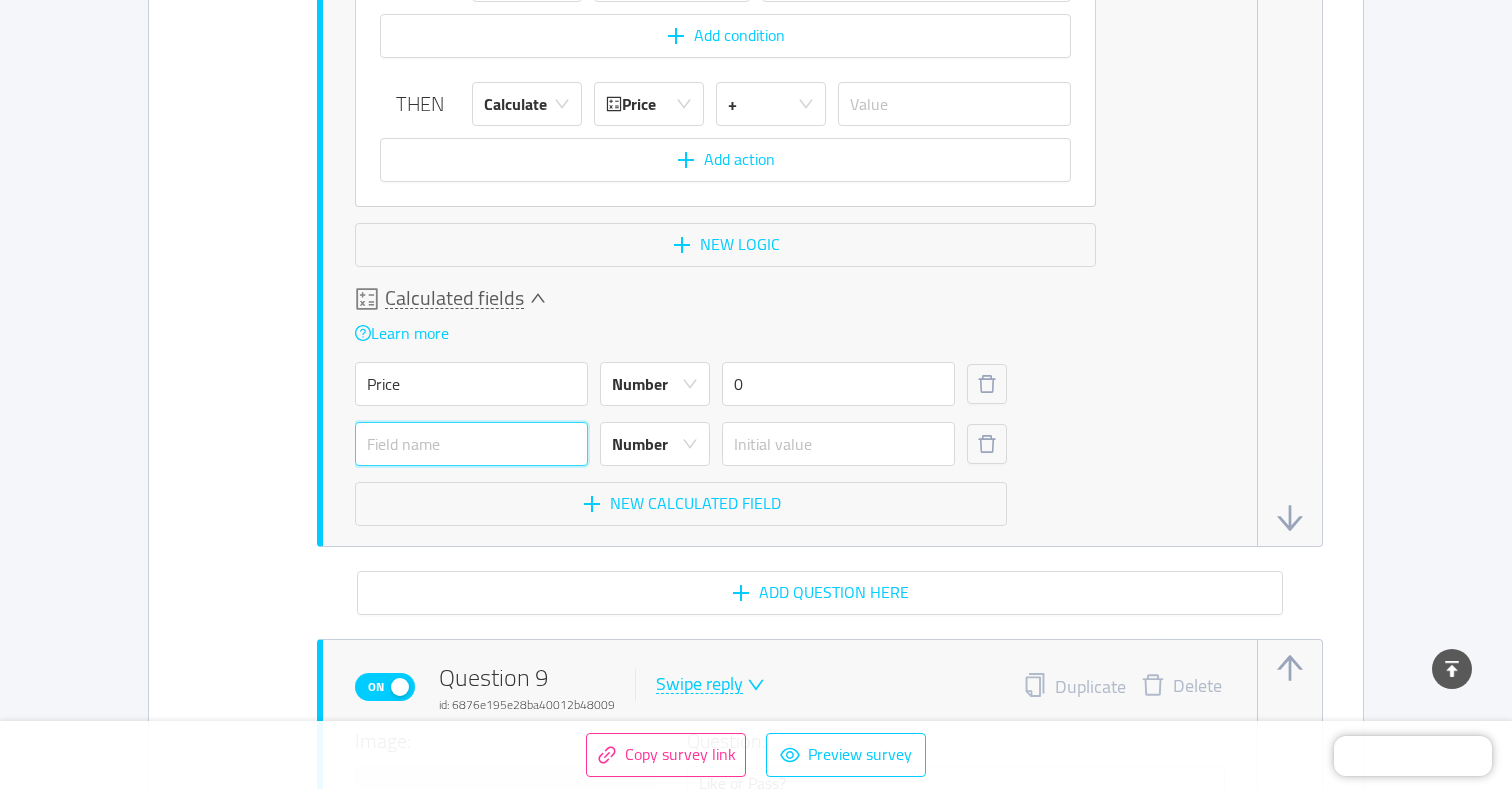 click at bounding box center (471, 444) 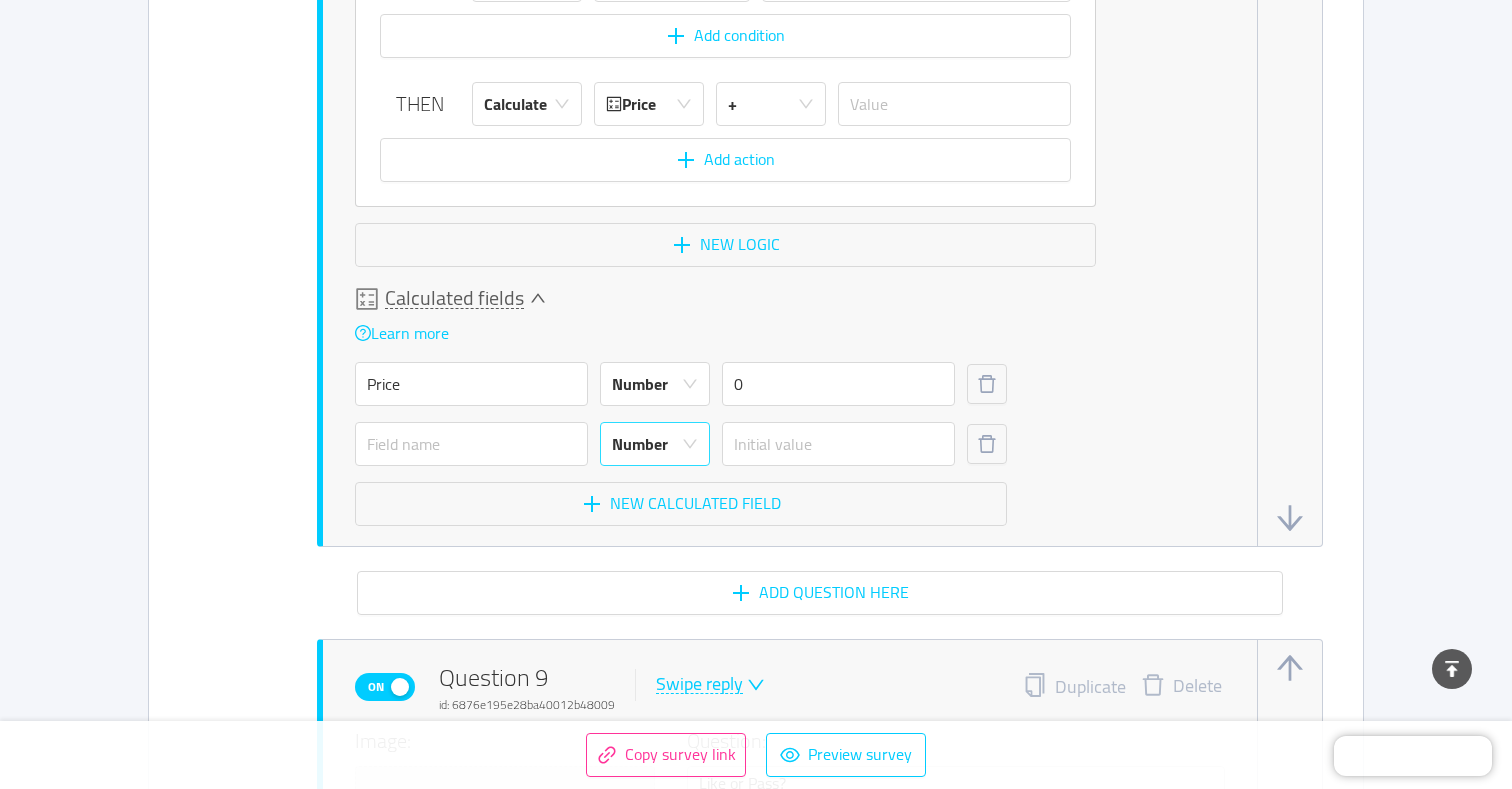 click on "Number" at bounding box center [640, 444] 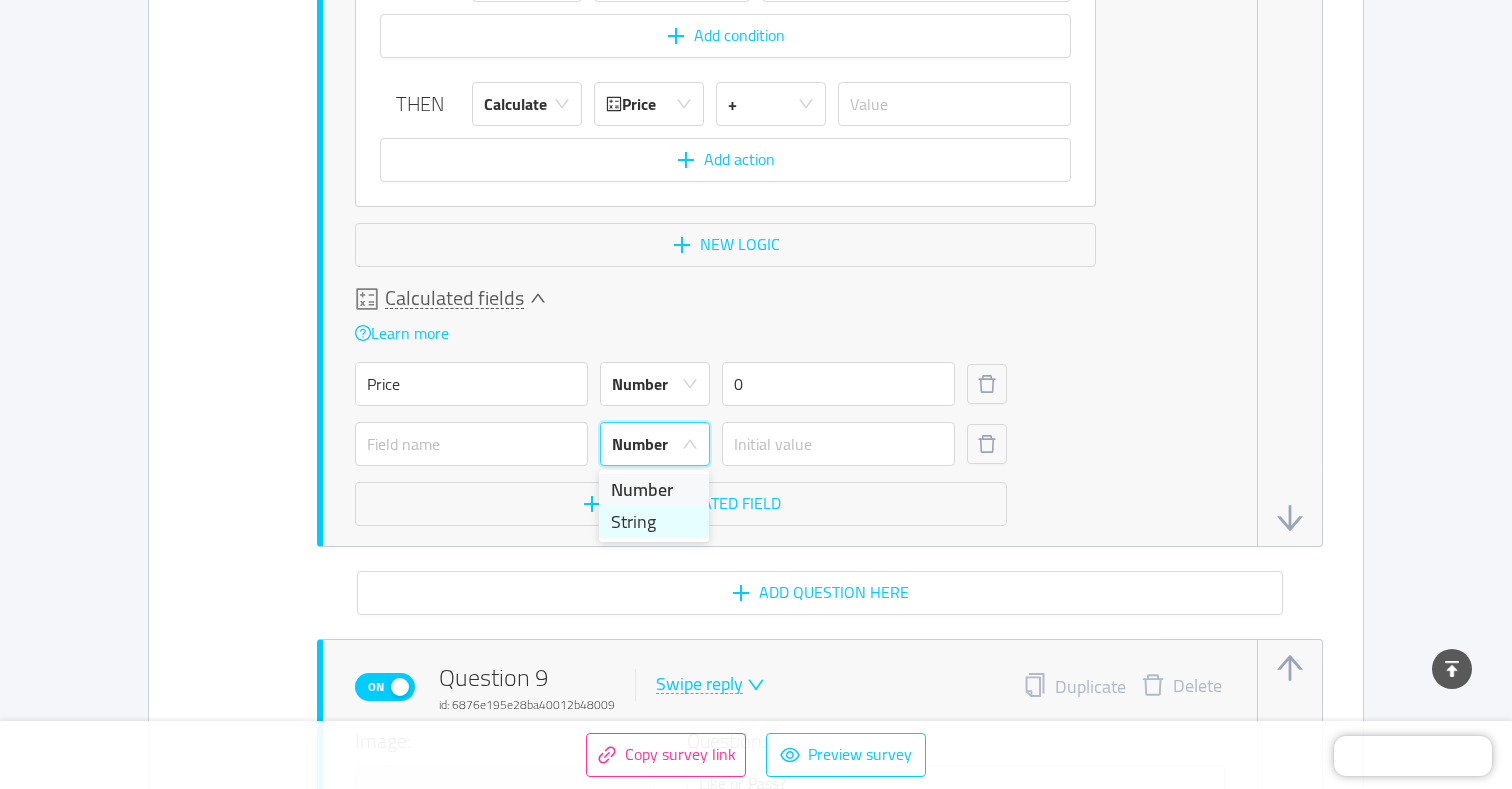 click on "String" at bounding box center [654, 522] 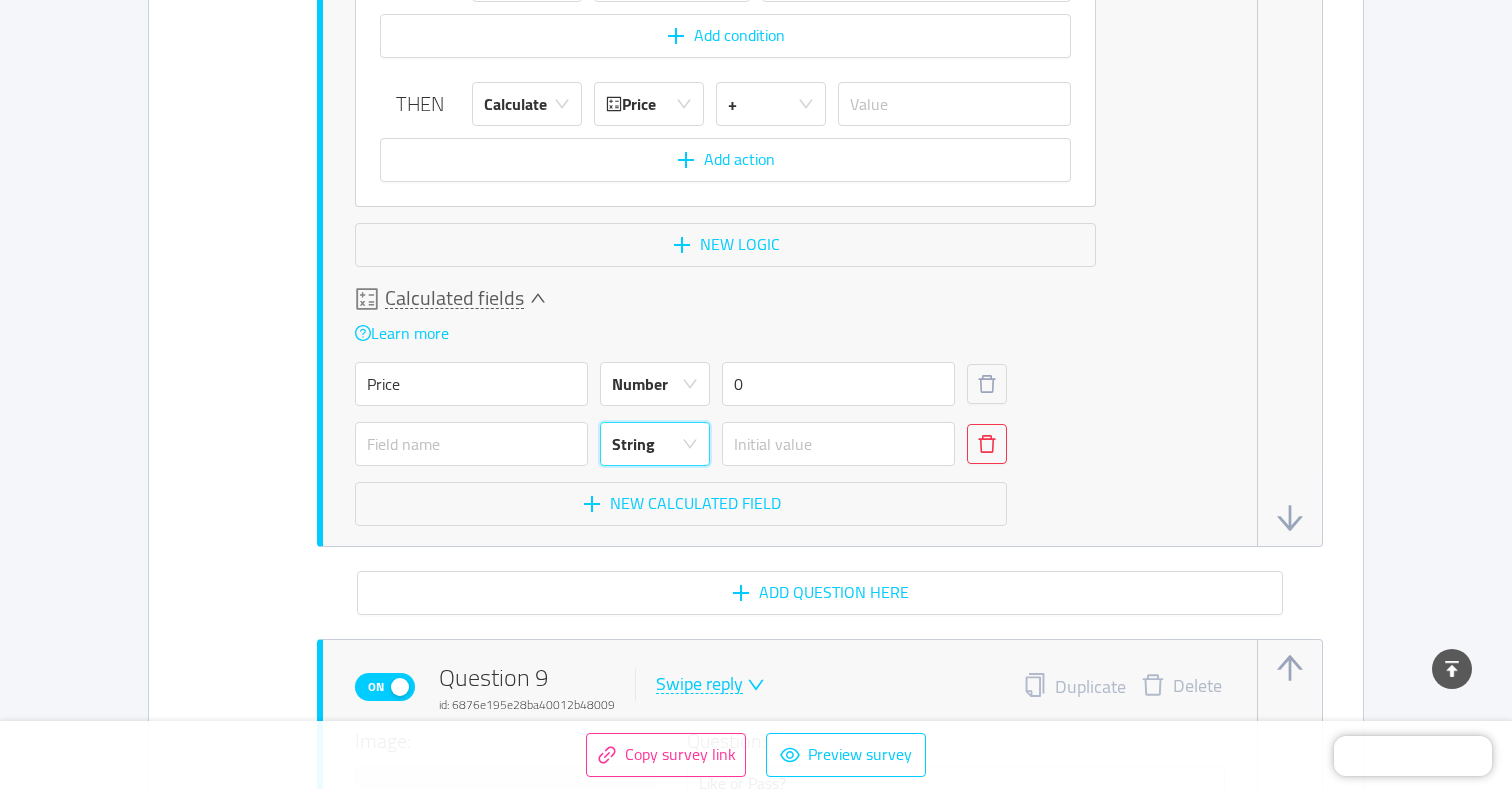 click at bounding box center (987, 444) 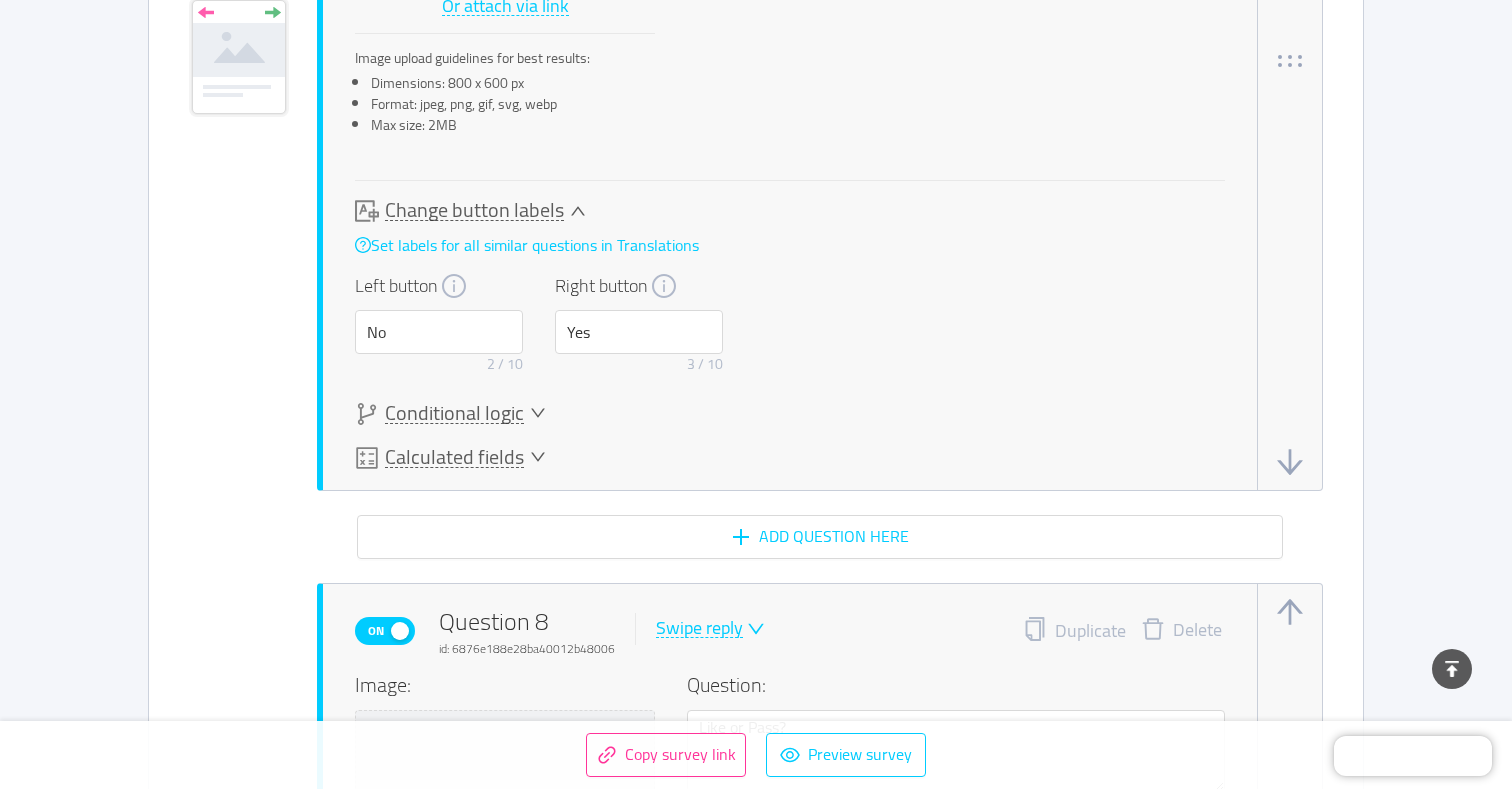 scroll, scrollTop: 9483, scrollLeft: 0, axis: vertical 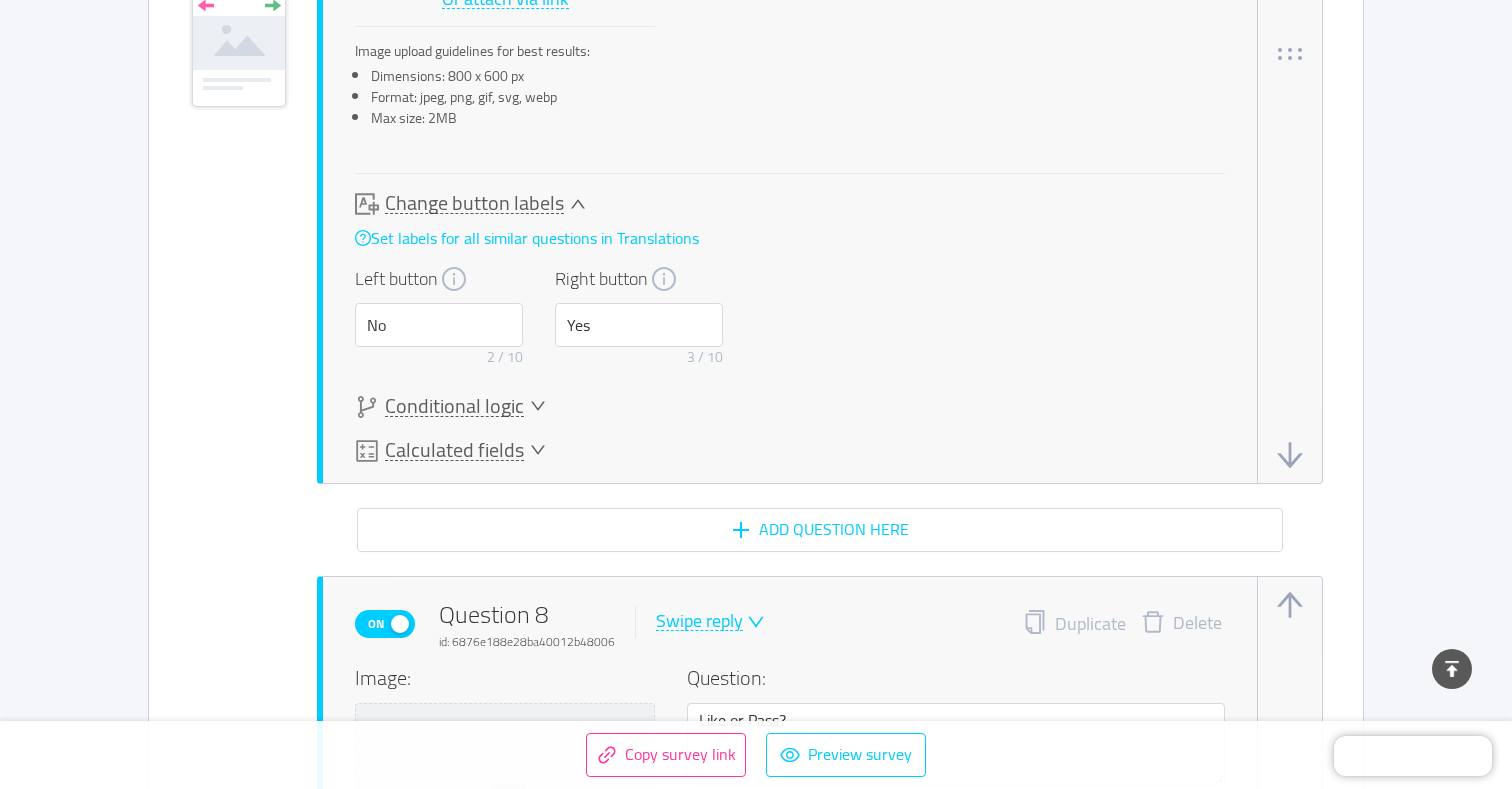 click on "Conditional logic" at bounding box center (454, 406) 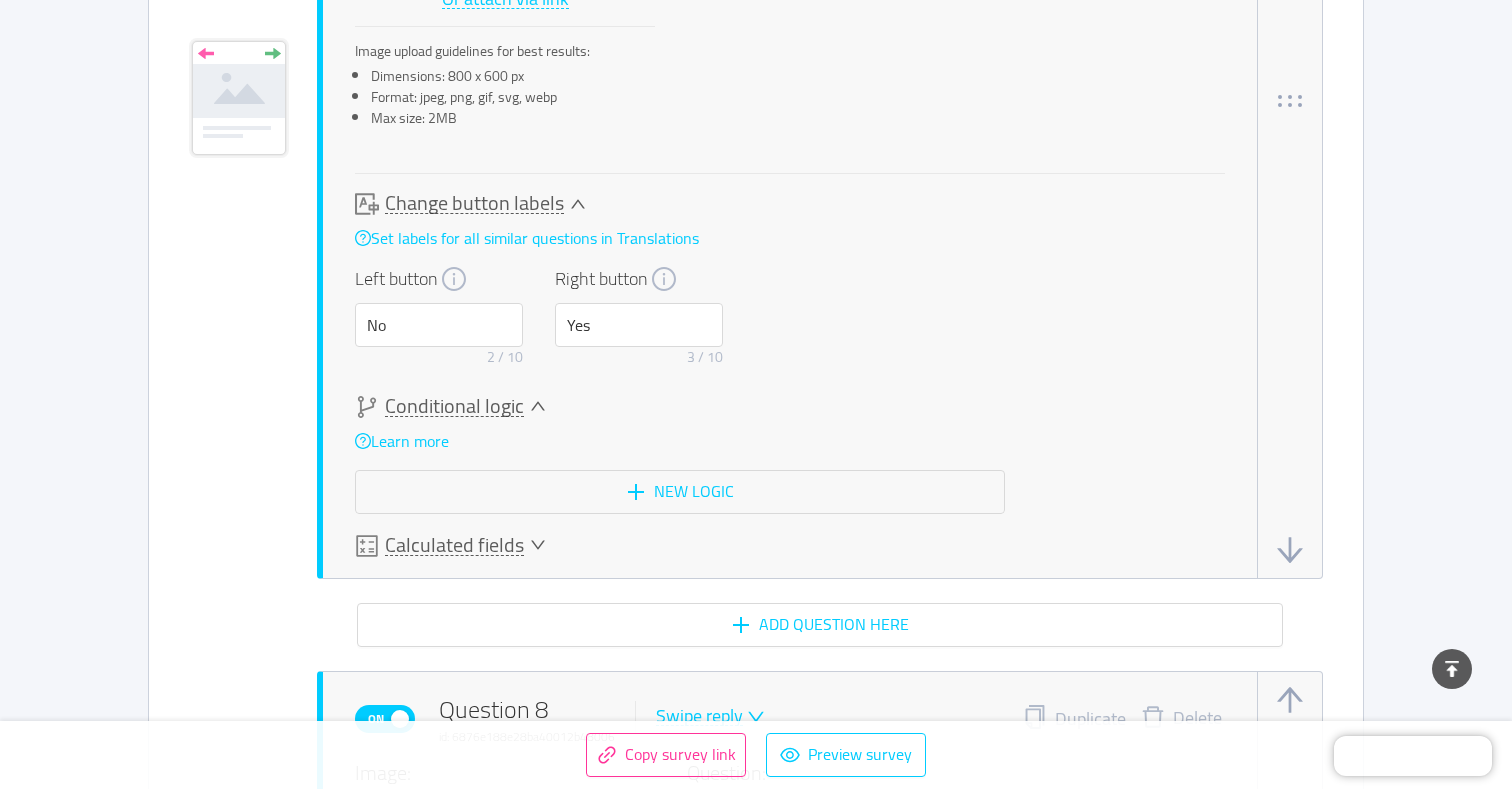 click on "Calculated fields" at bounding box center (454, 545) 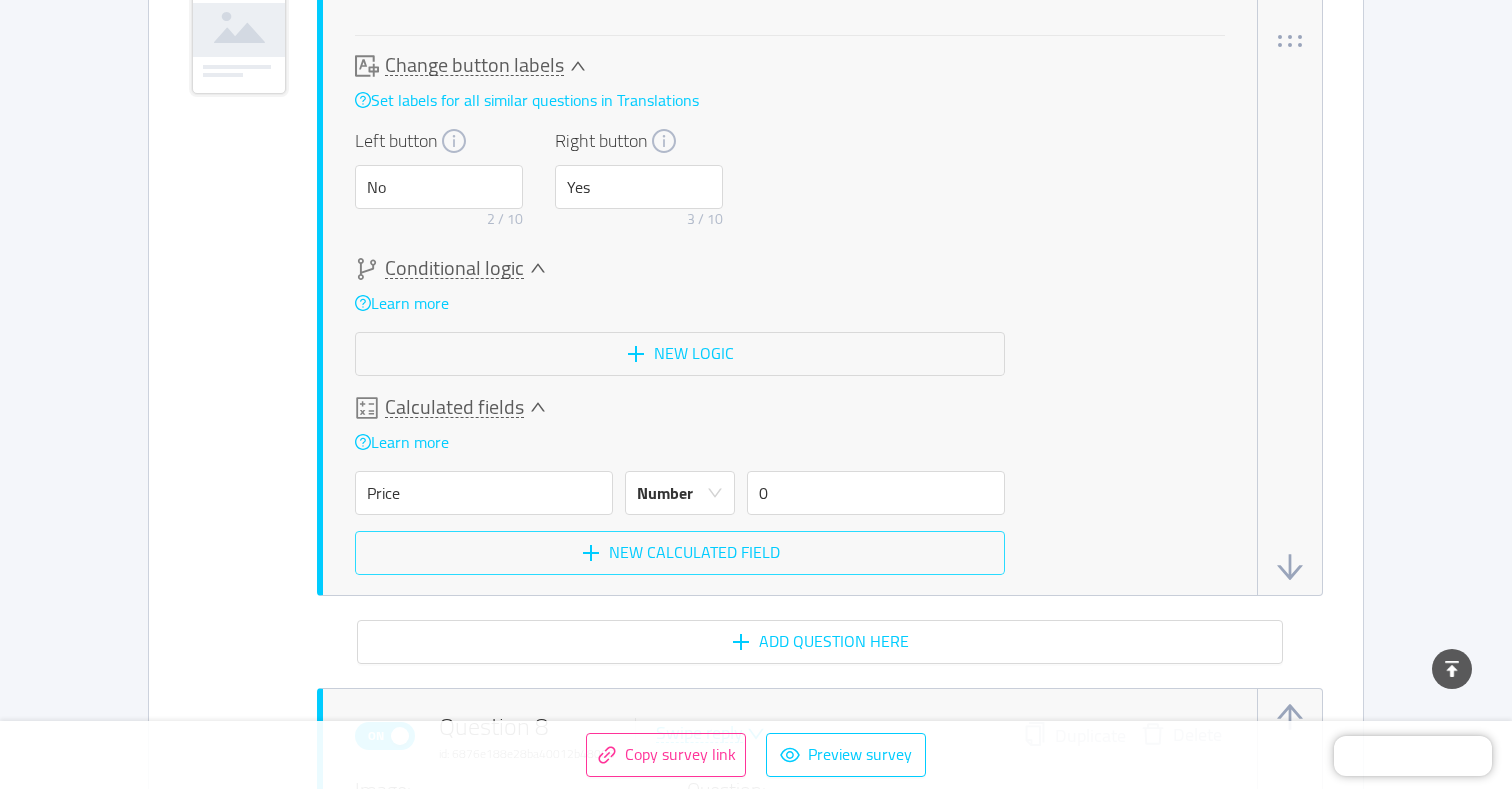 scroll, scrollTop: 9643, scrollLeft: 0, axis: vertical 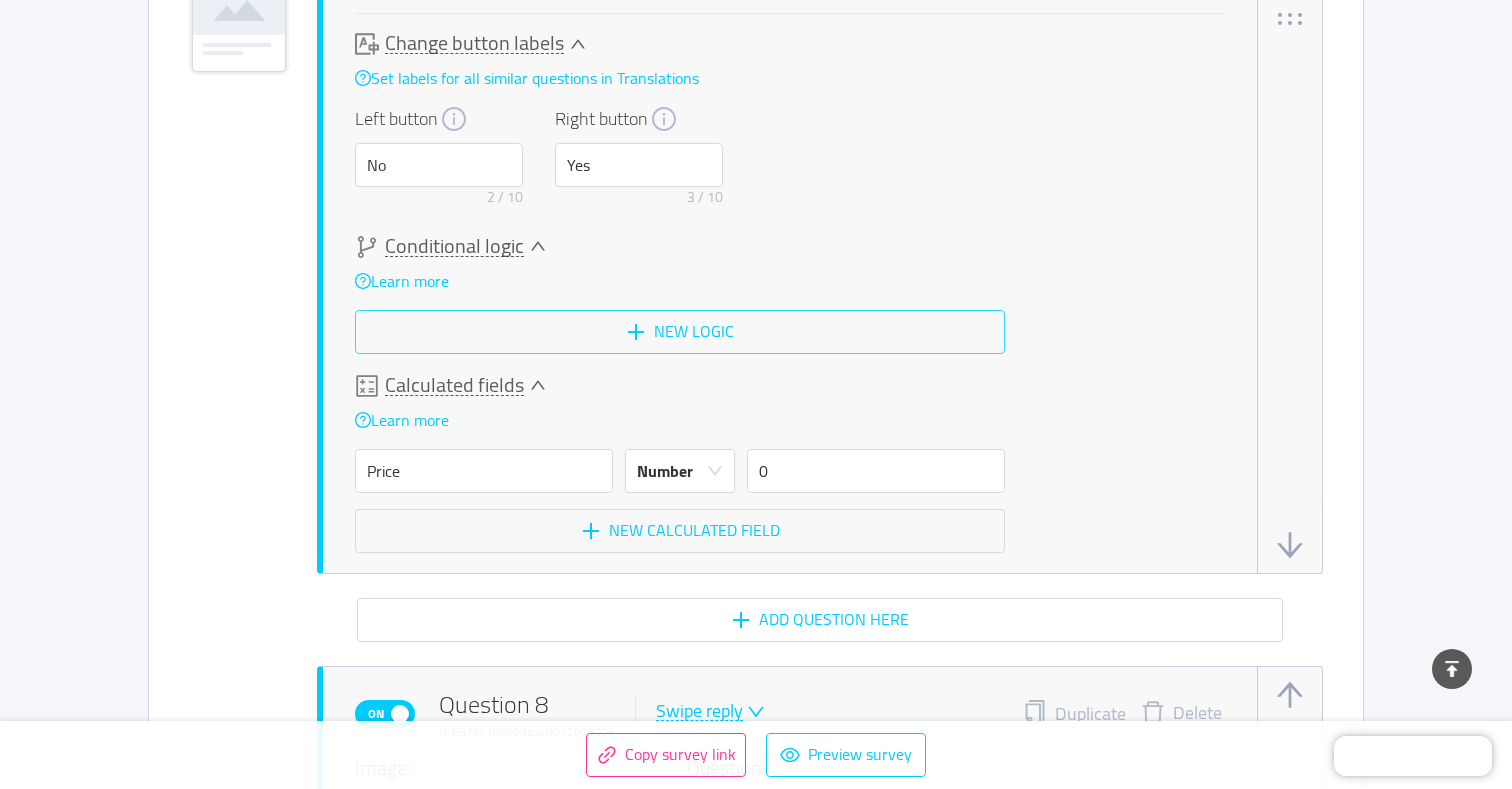 click on "New logic" at bounding box center [680, 332] 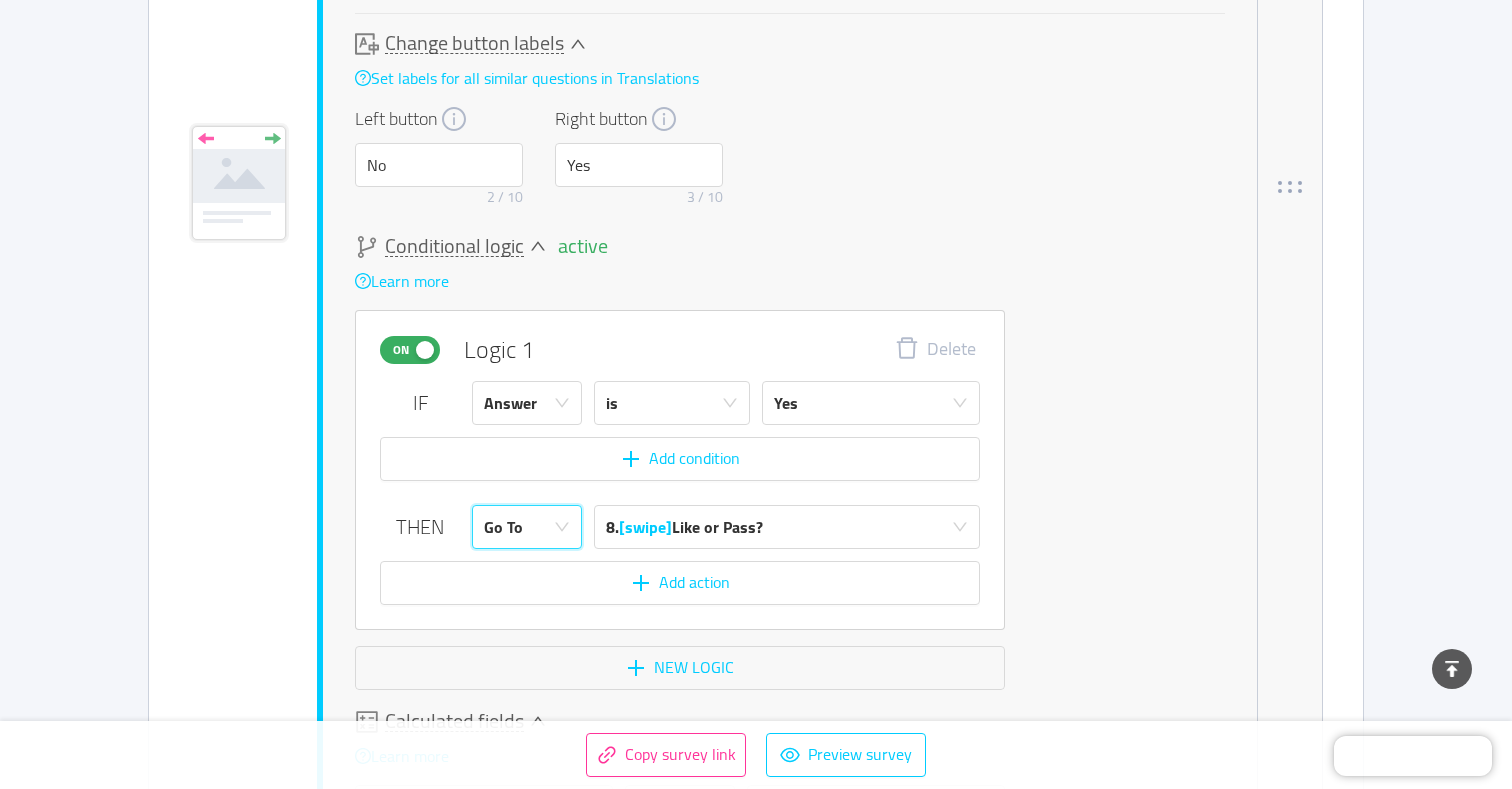 click on "Go To" at bounding box center [520, 527] 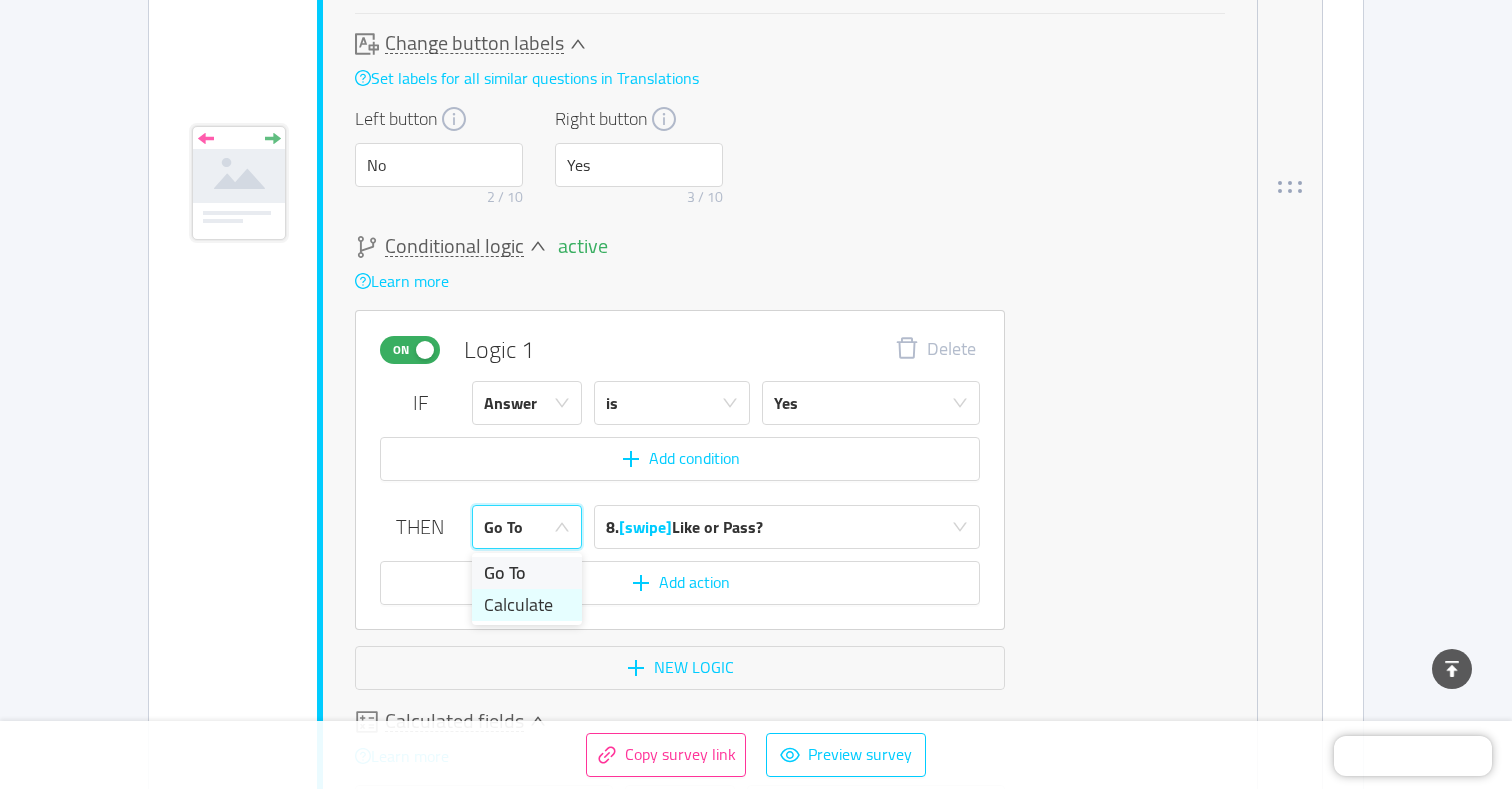click on "Calculate" at bounding box center (527, 605) 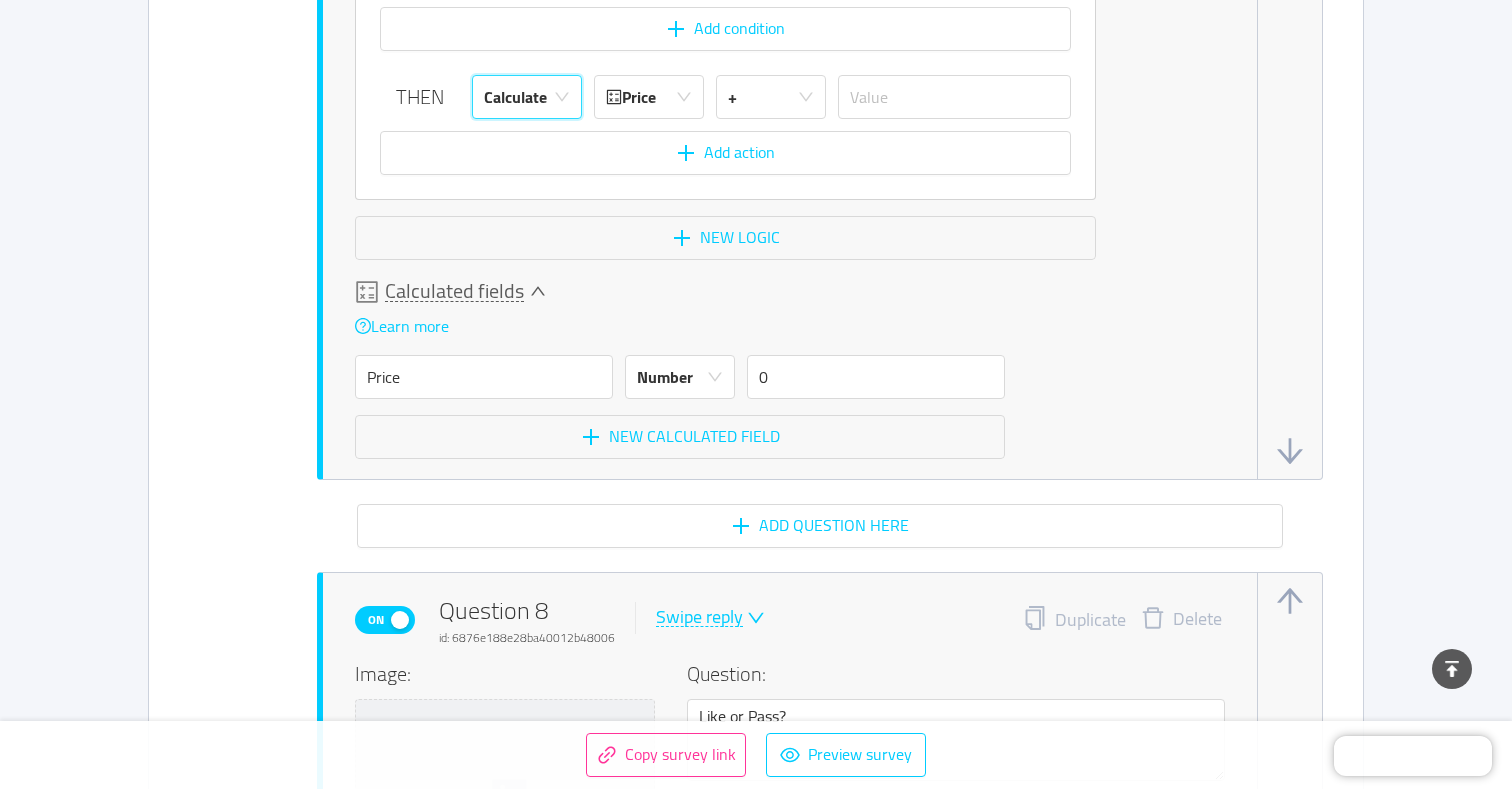 scroll, scrollTop: 10078, scrollLeft: 0, axis: vertical 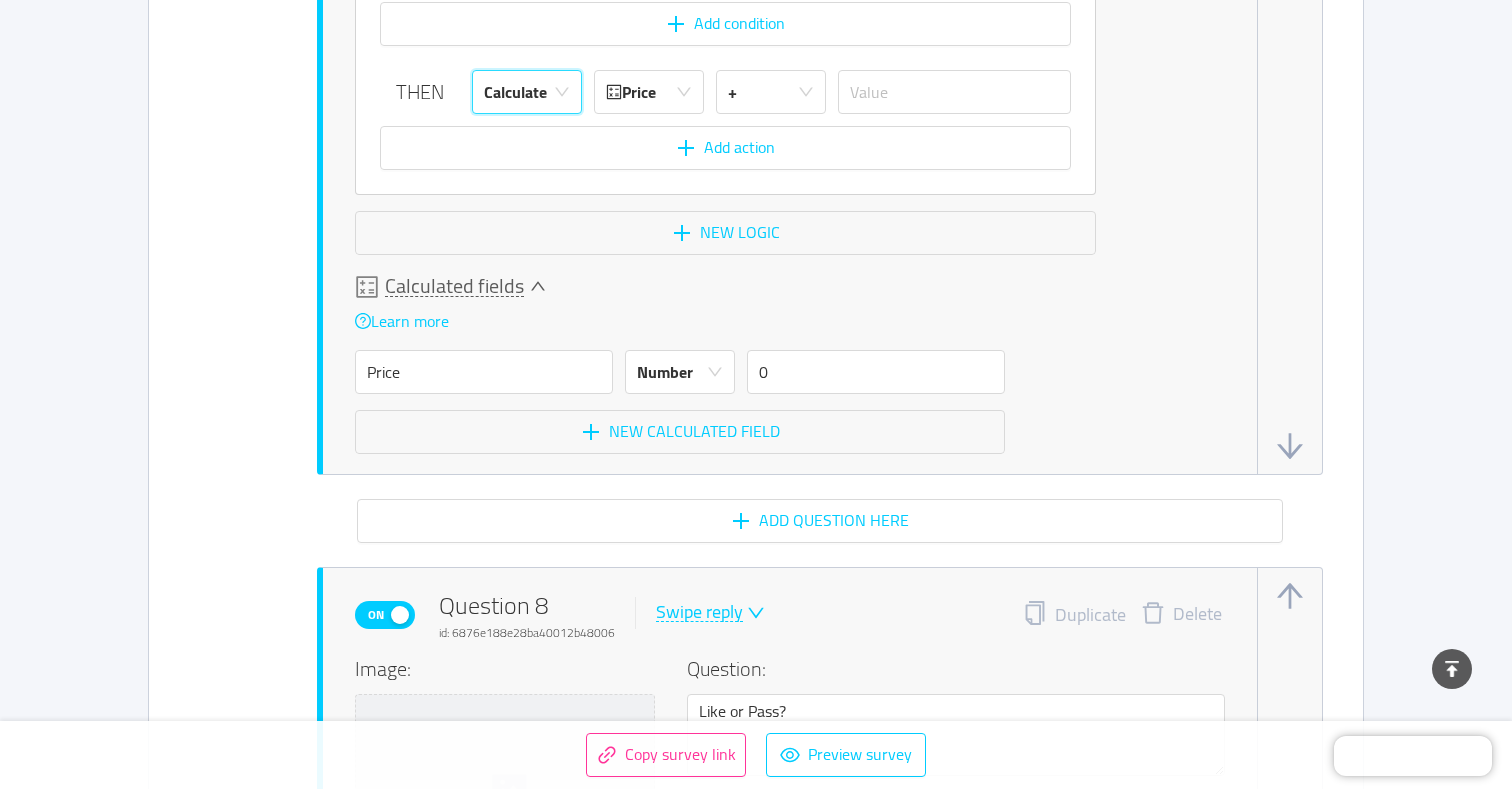 click on "Calculated fields" at bounding box center (680, 287) 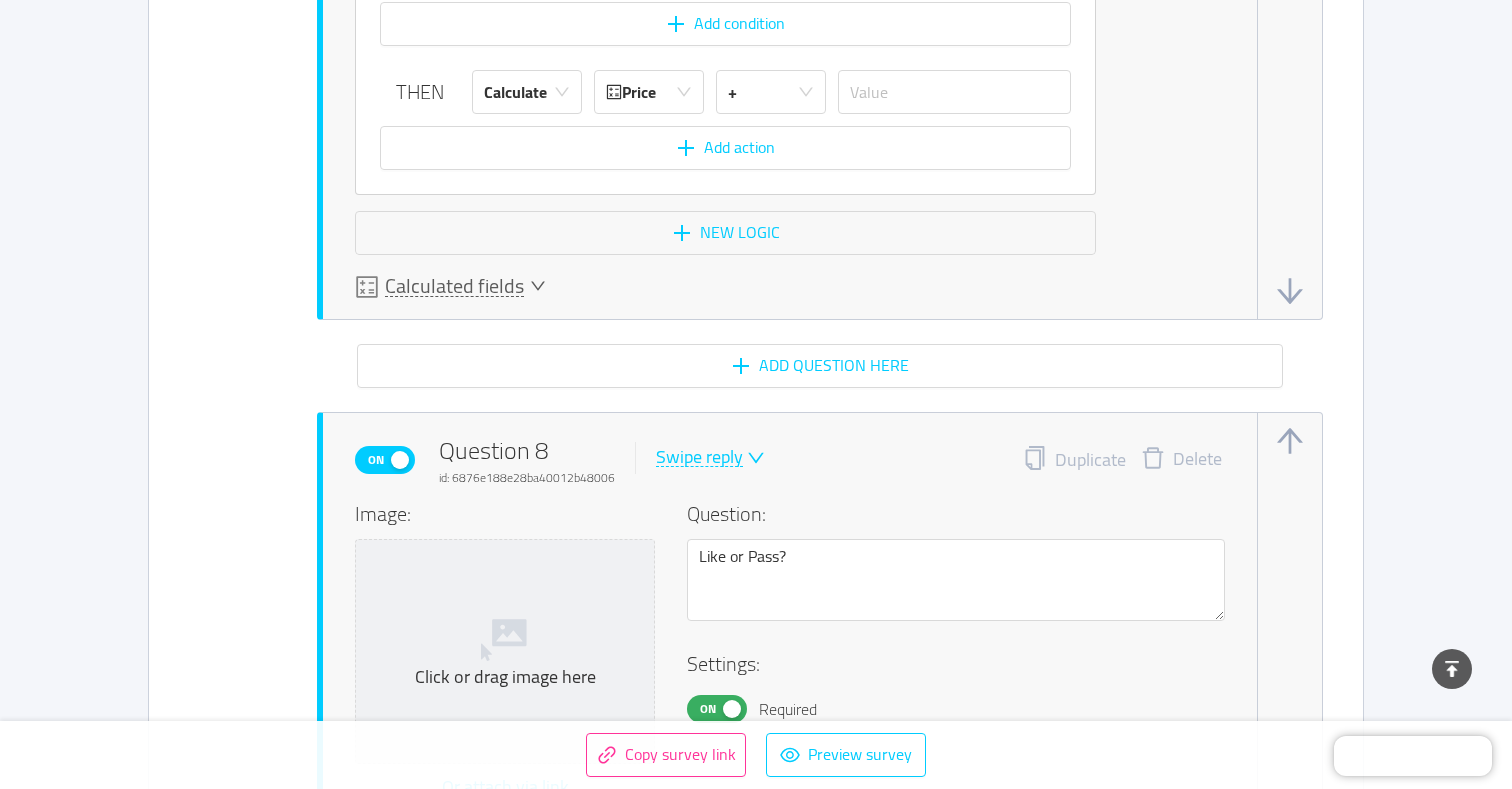 click on "Calculated fields   Learn more  Price  Number  0 New calculated field" at bounding box center [790, 287] 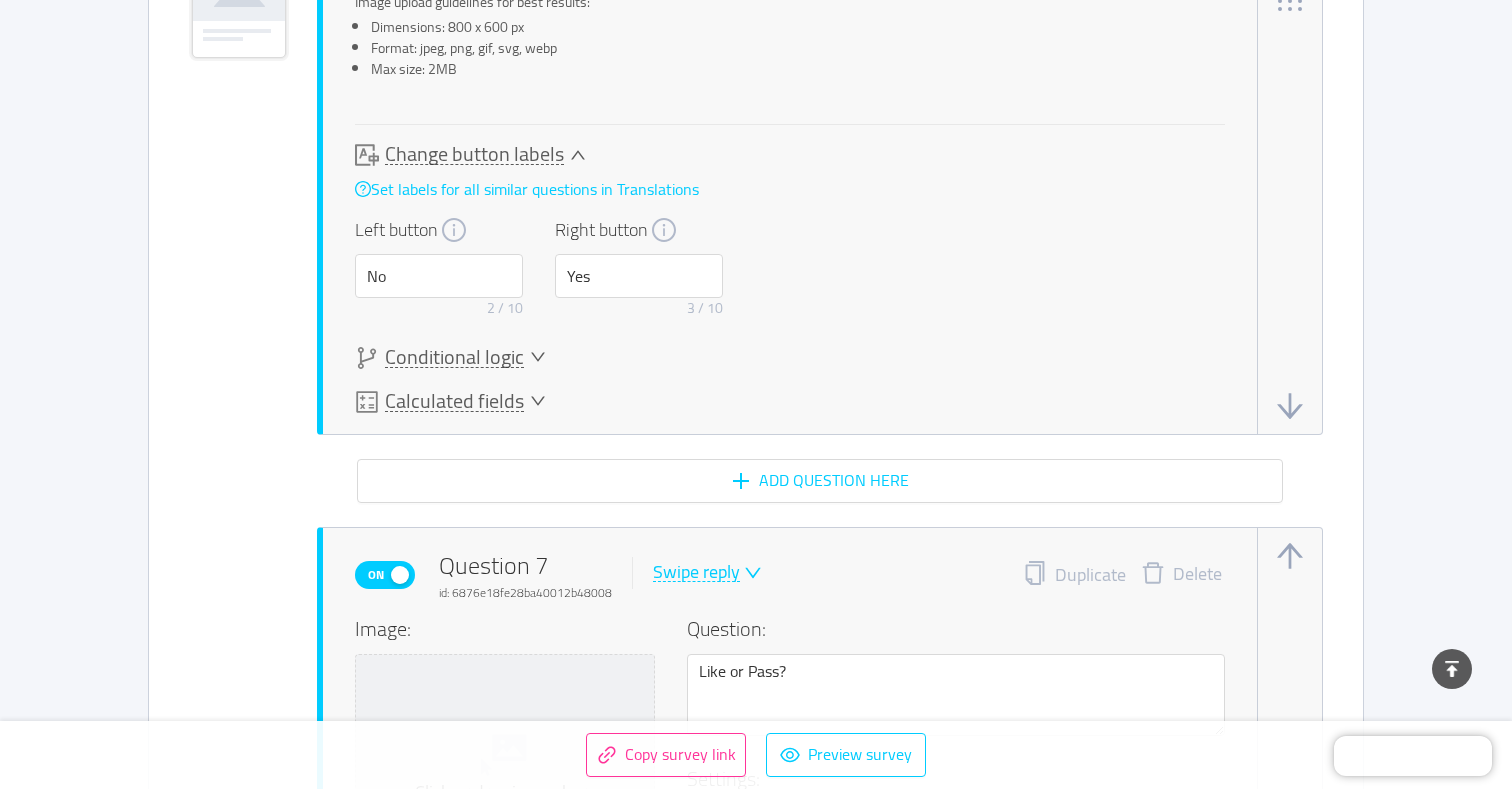scroll, scrollTop: 8558, scrollLeft: 0, axis: vertical 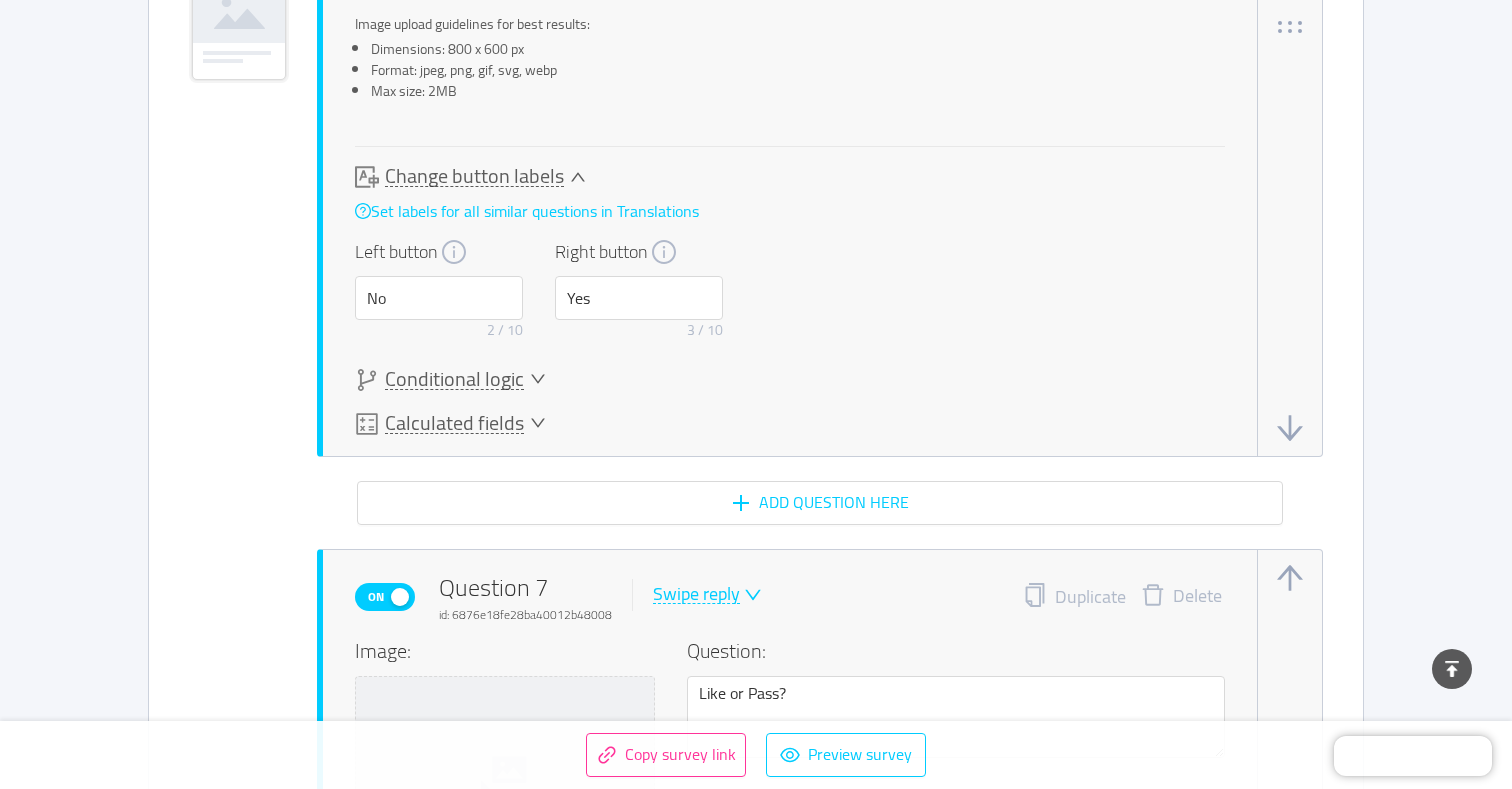 click on "Conditional logic" at bounding box center [454, 379] 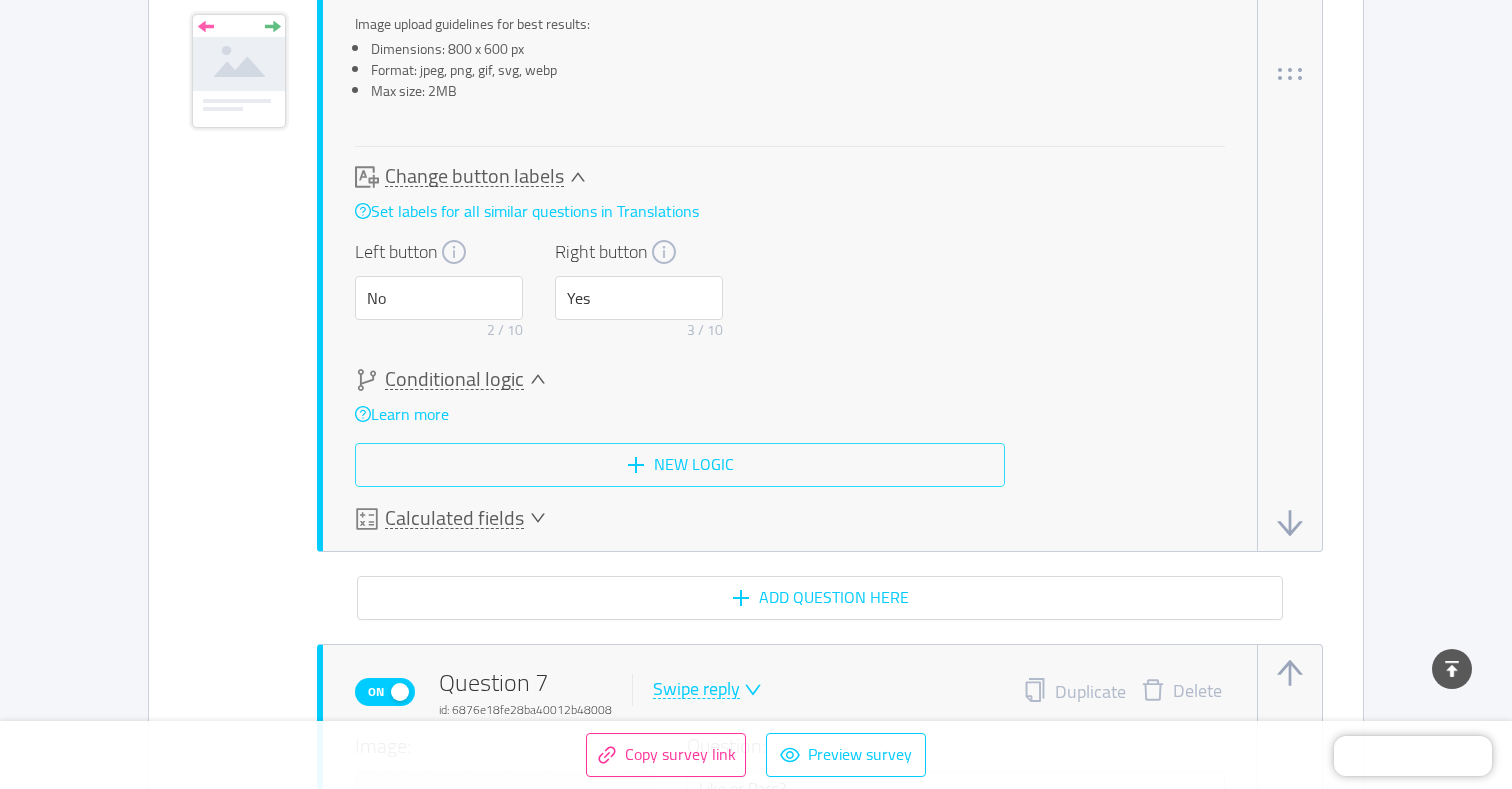 click on "New logic" at bounding box center (680, 465) 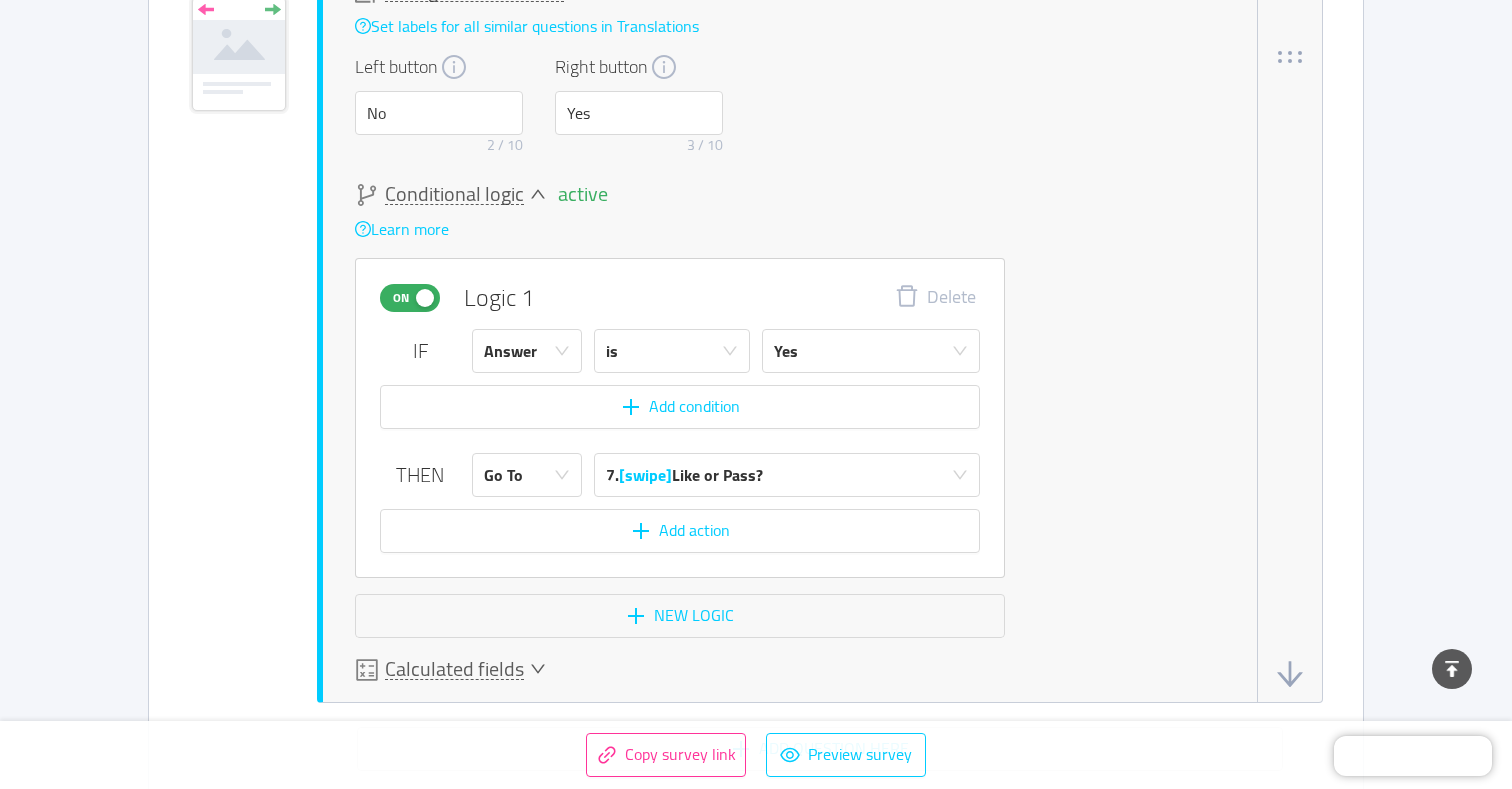 scroll, scrollTop: 8771, scrollLeft: 0, axis: vertical 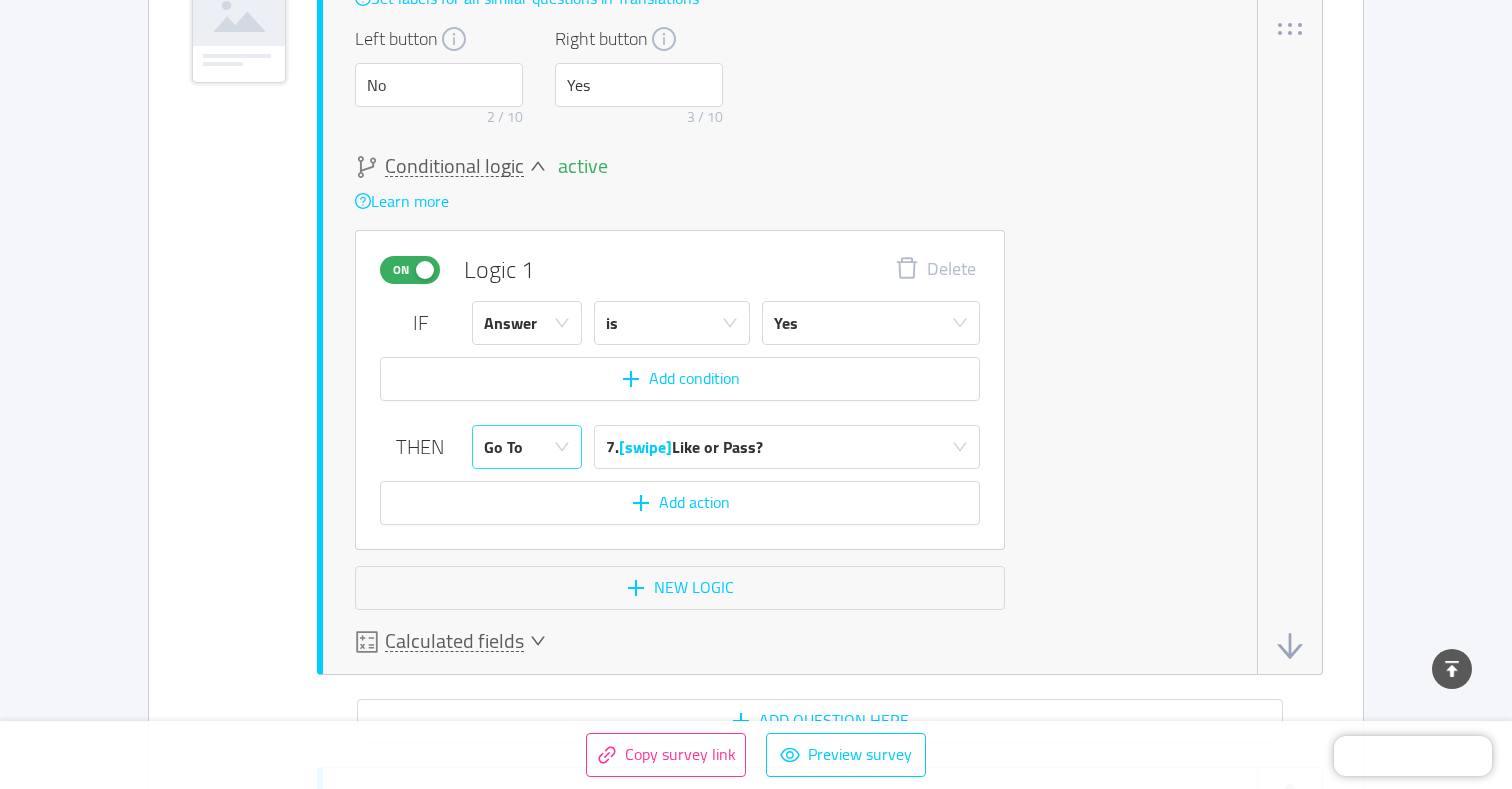 click on "Go To" at bounding box center (520, 447) 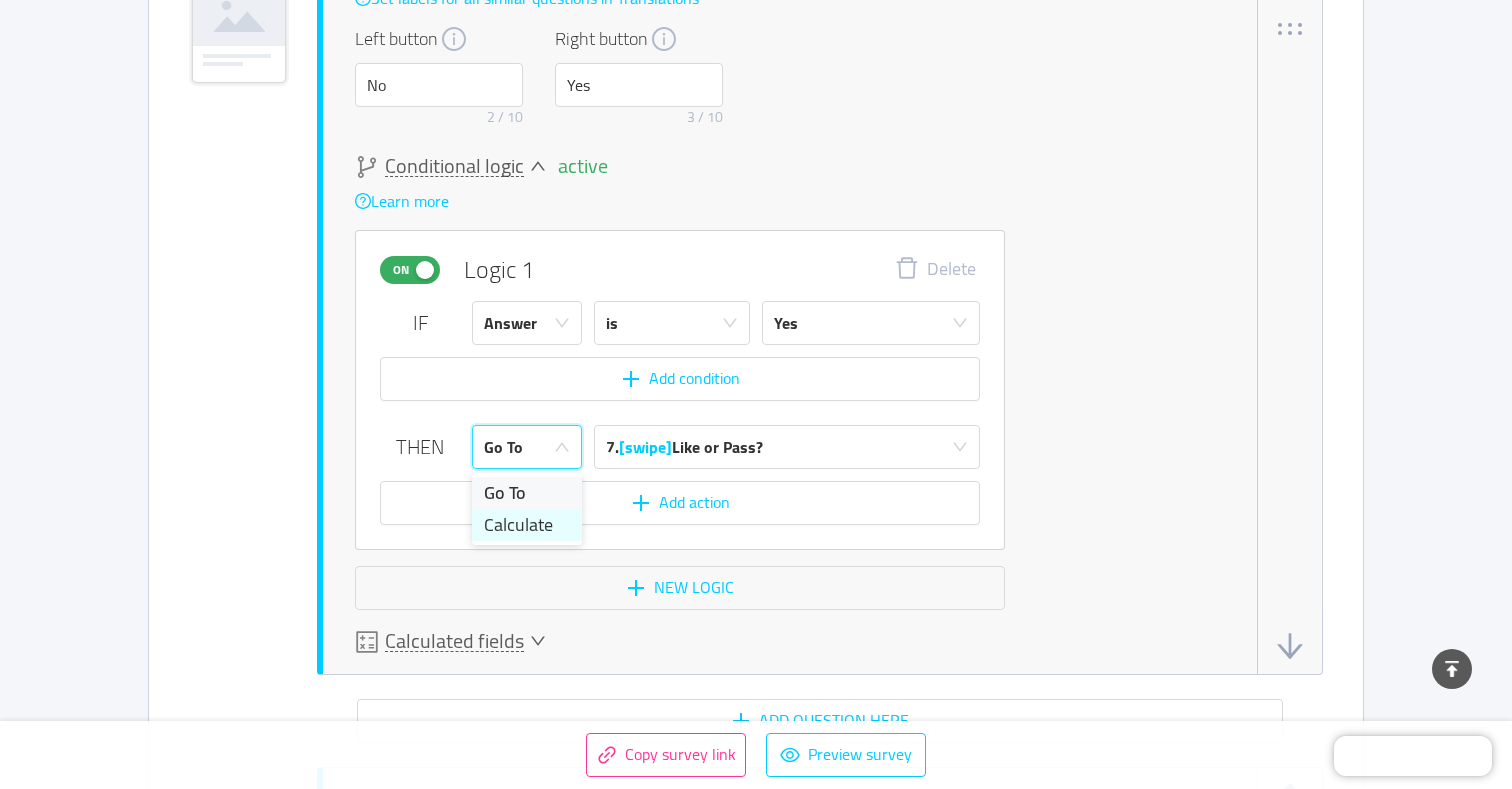 click on "Calculate" at bounding box center (527, 525) 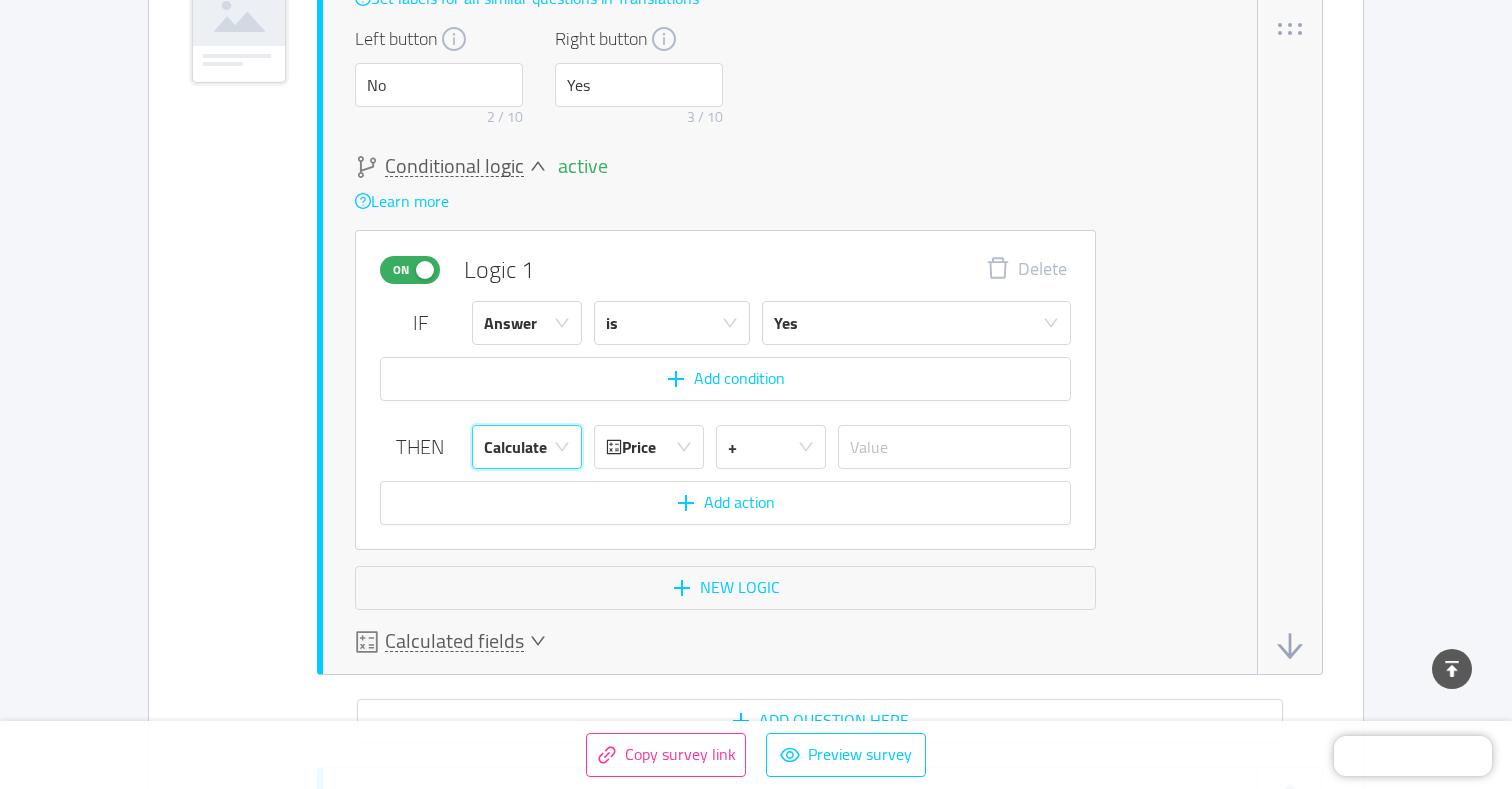 click on "Calculated fields" at bounding box center (454, 641) 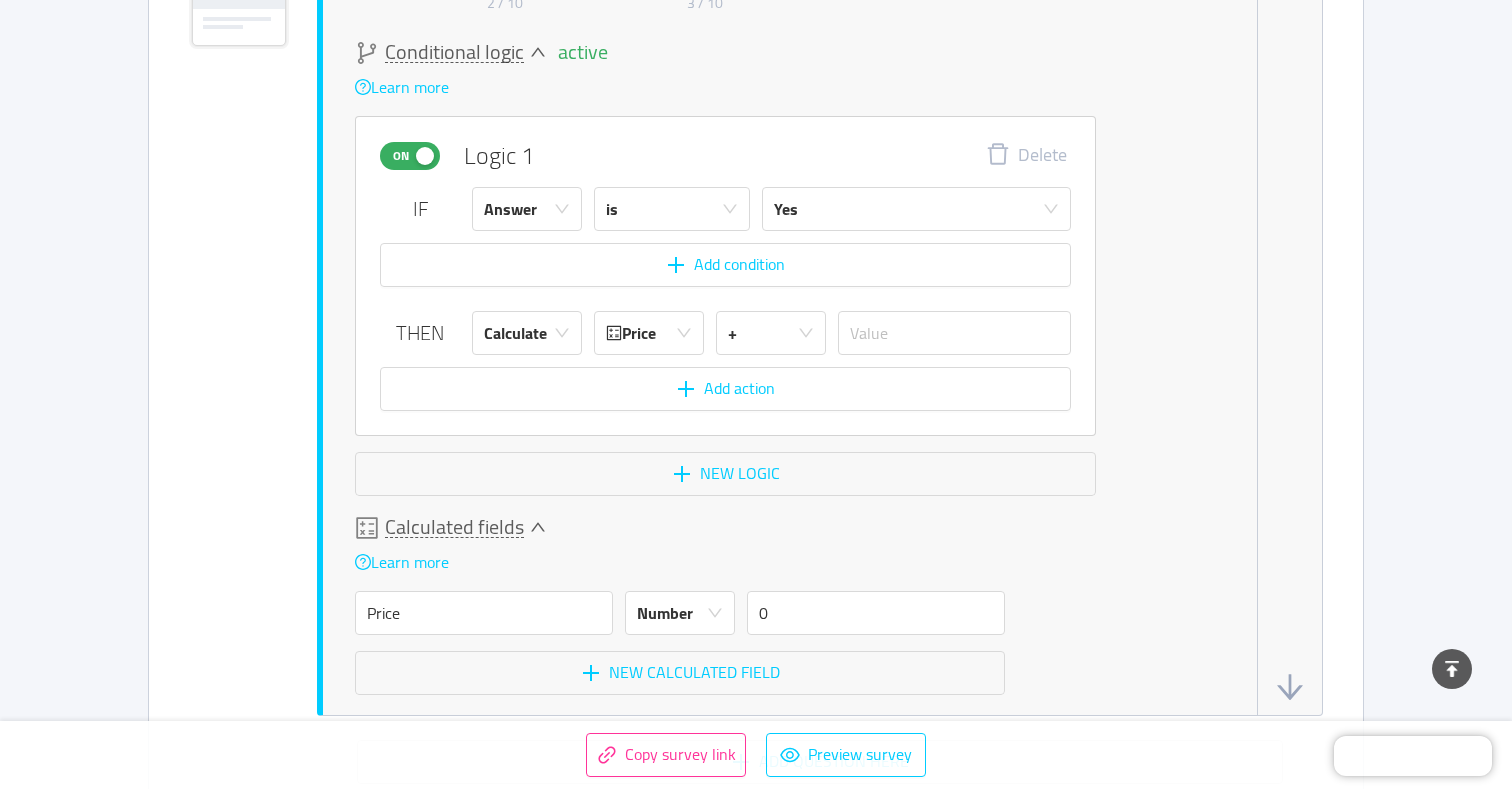 scroll, scrollTop: 8904, scrollLeft: 0, axis: vertical 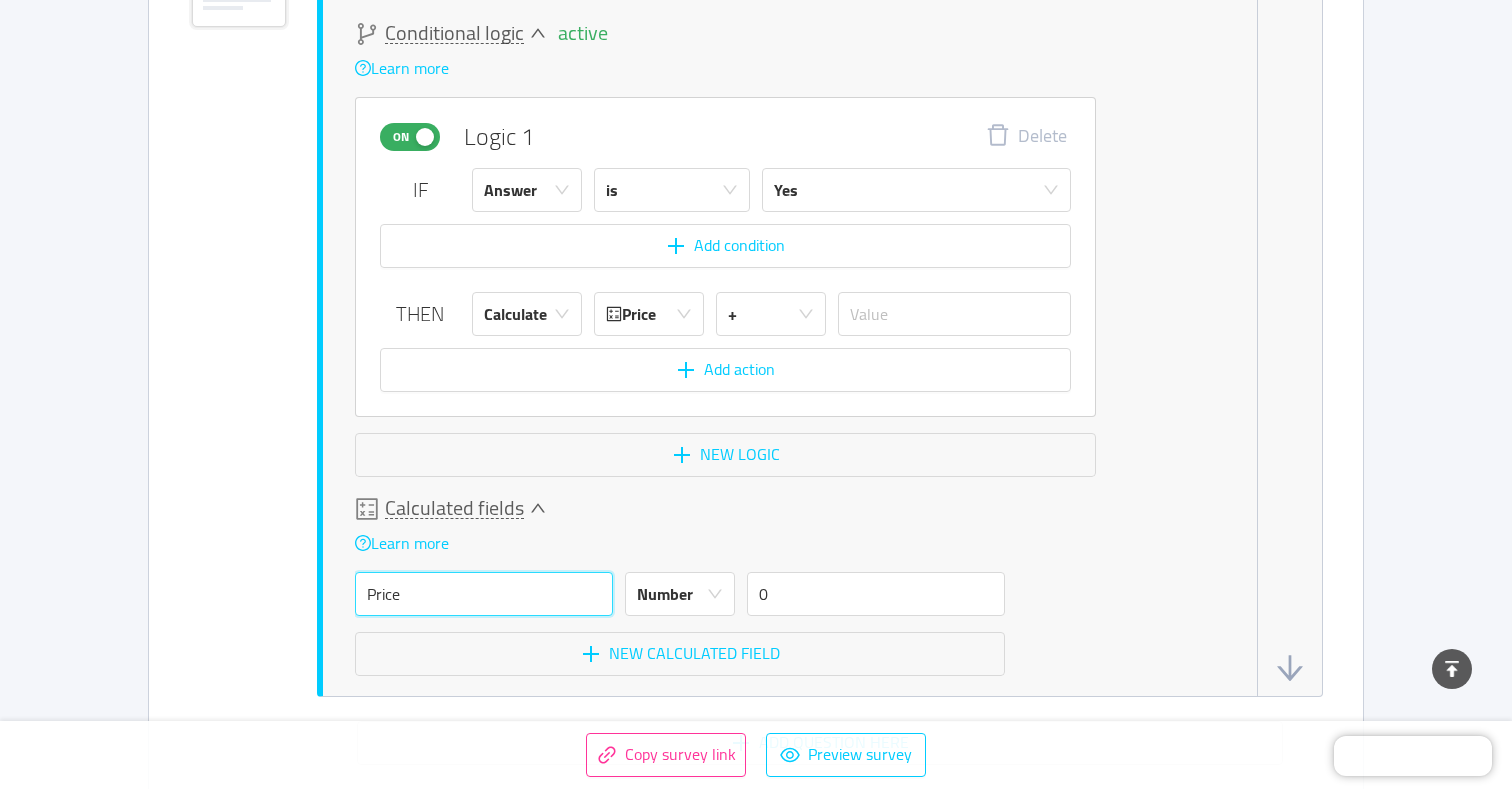 click on "Price" at bounding box center [484, 594] 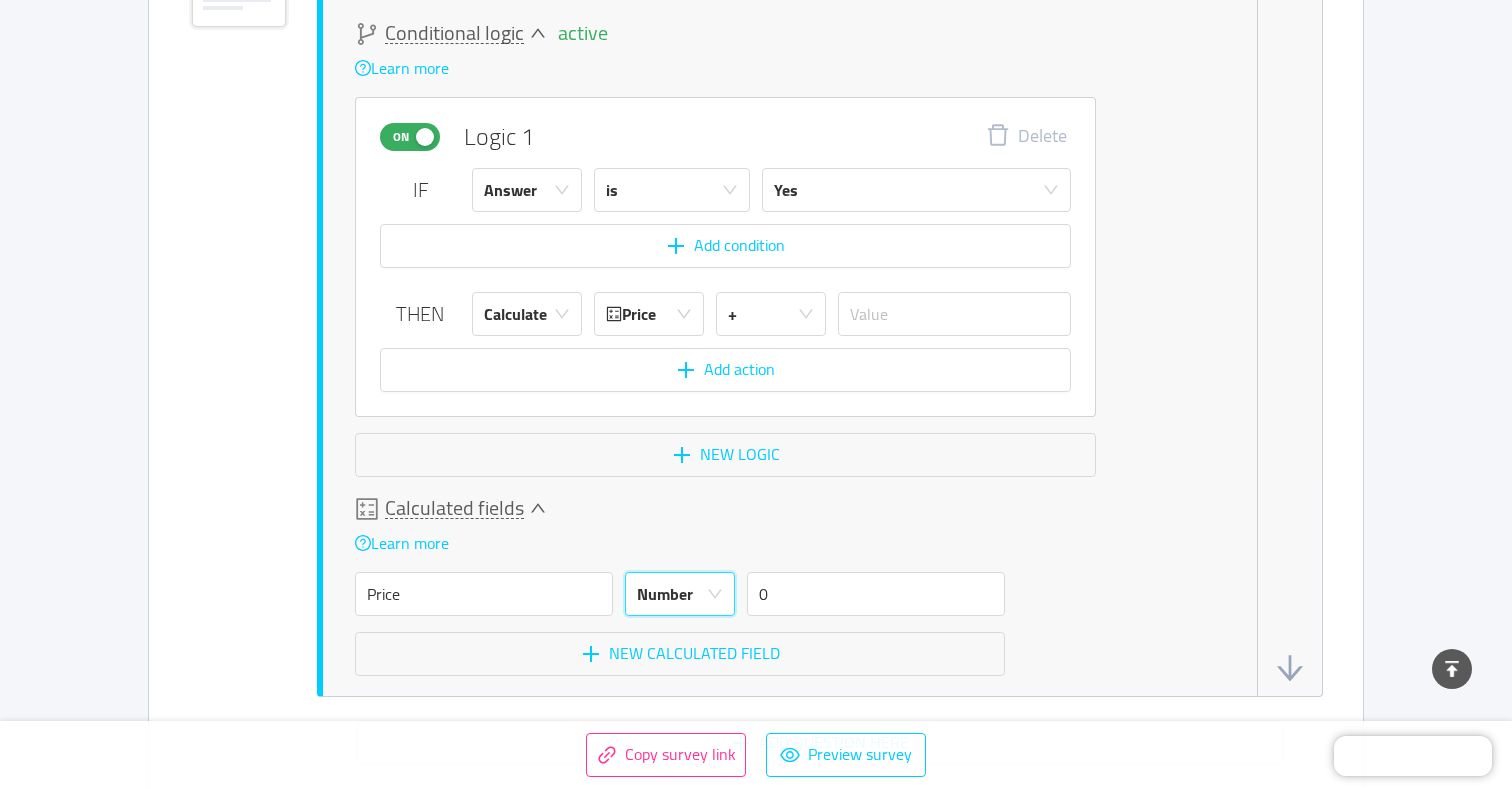 click on "Number" at bounding box center (665, 594) 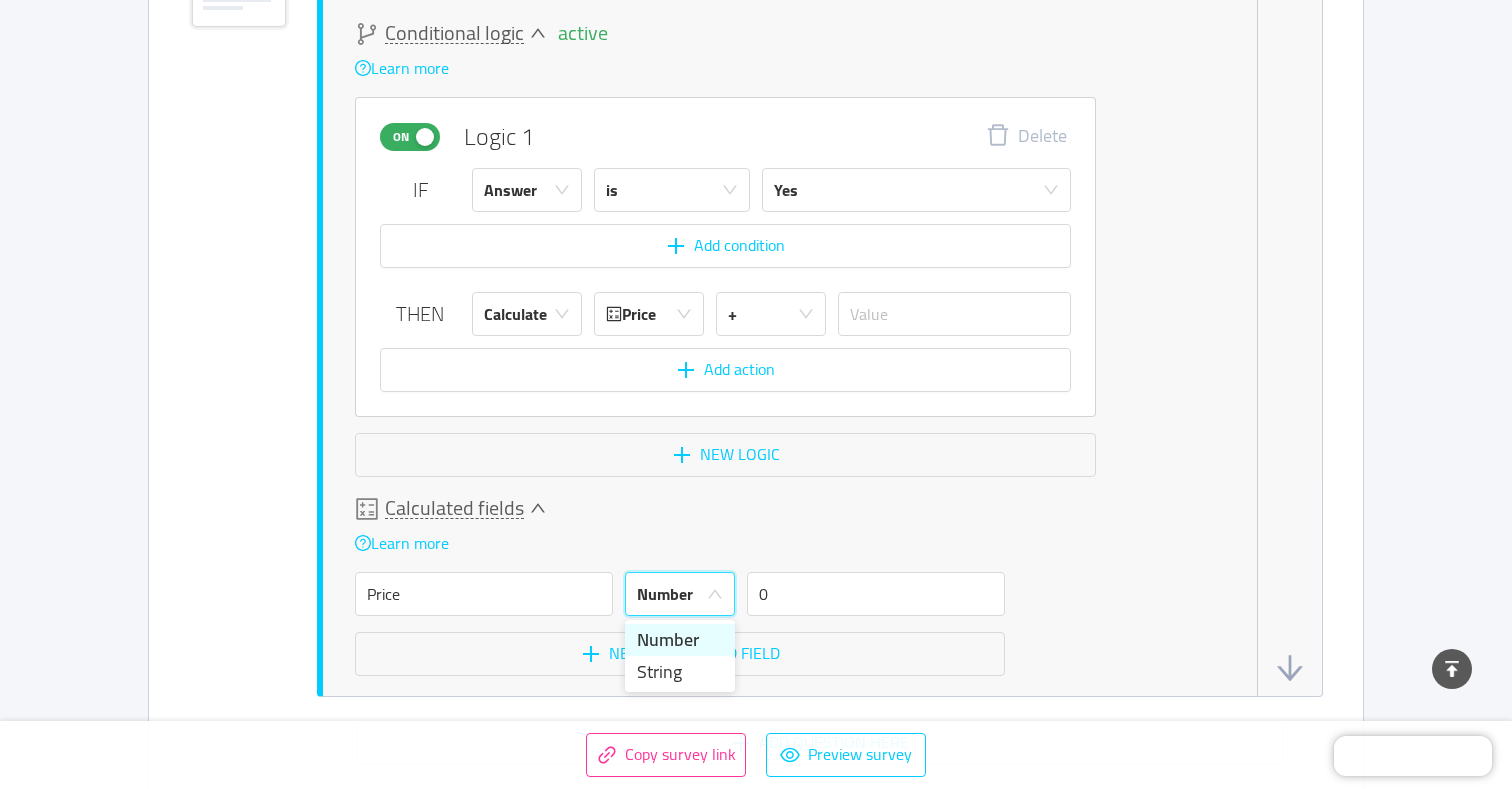 click on "Number" at bounding box center (680, 640) 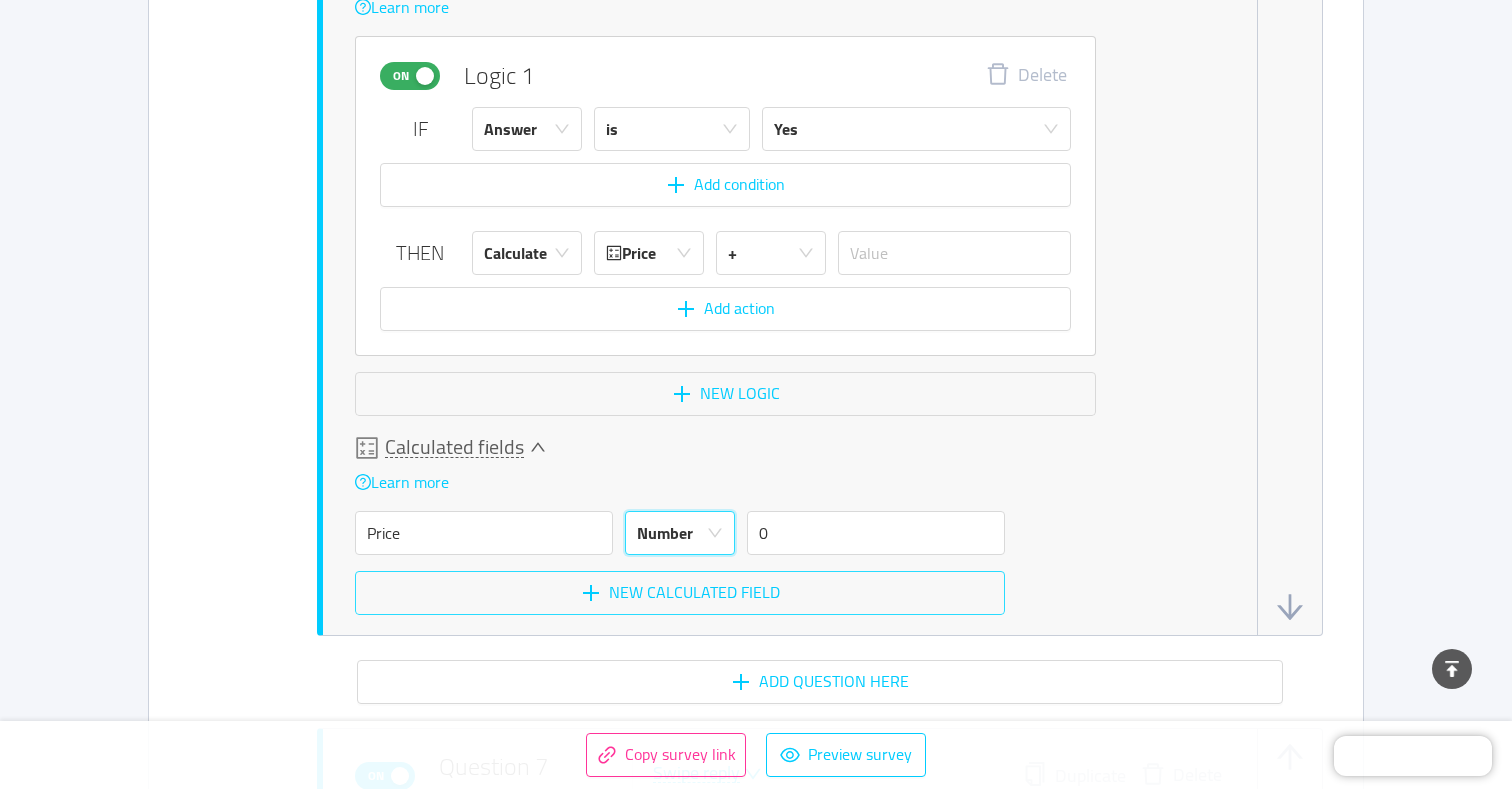 scroll, scrollTop: 8965, scrollLeft: 0, axis: vertical 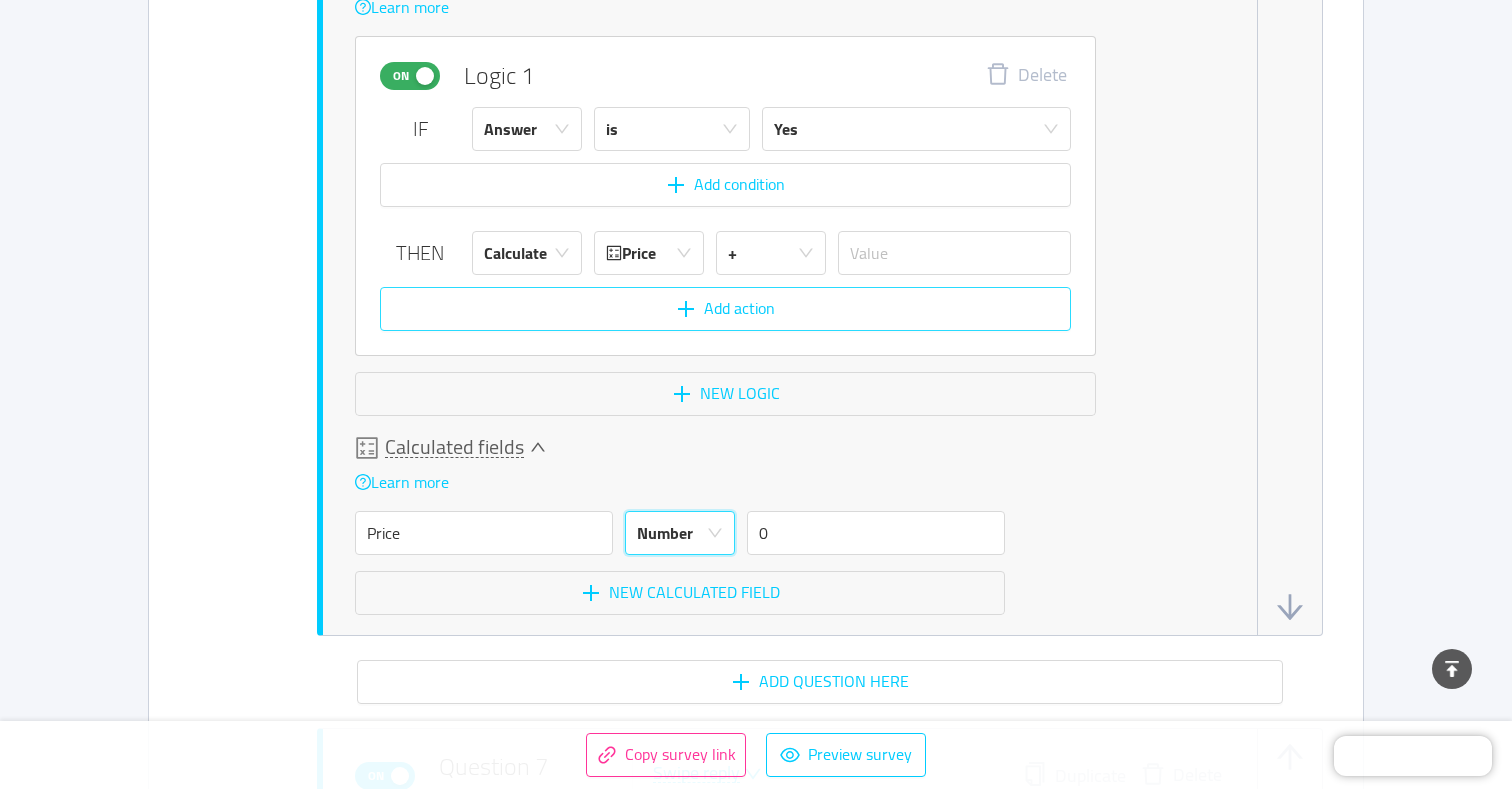 click on "Add action" at bounding box center [725, 309] 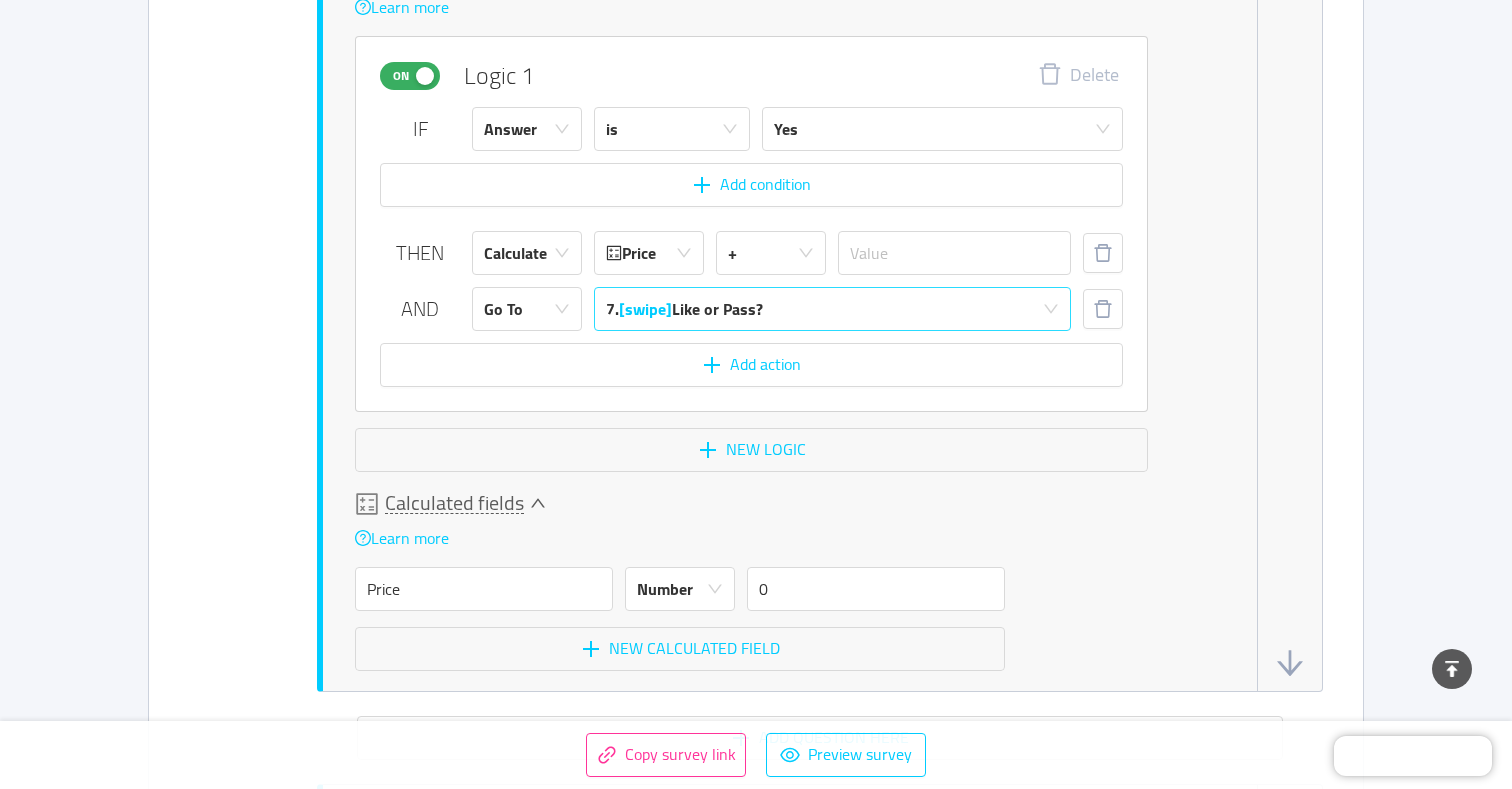 click on "[swipe]" at bounding box center (645, 309) 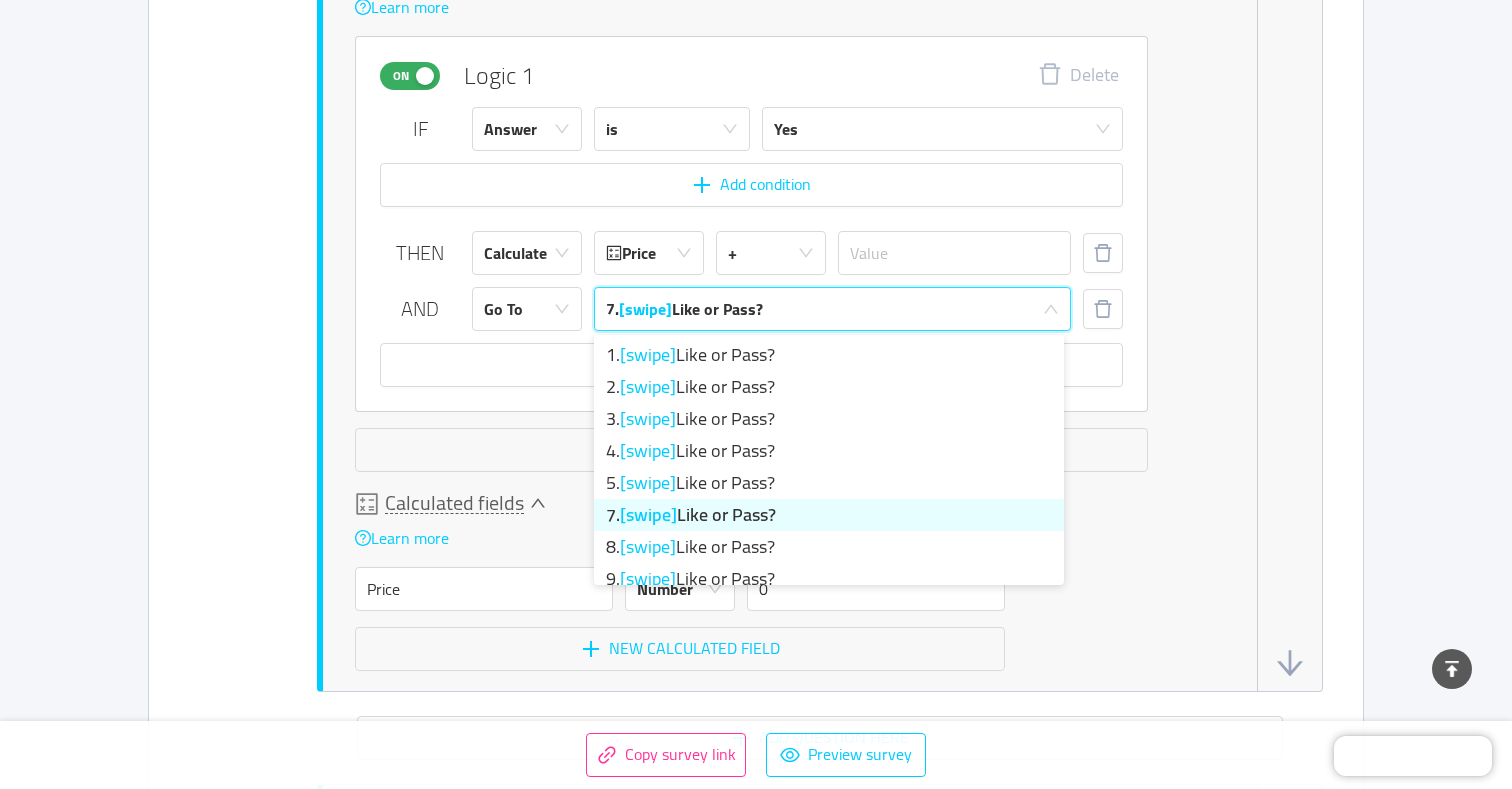 click on "[swipe]" at bounding box center (645, 309) 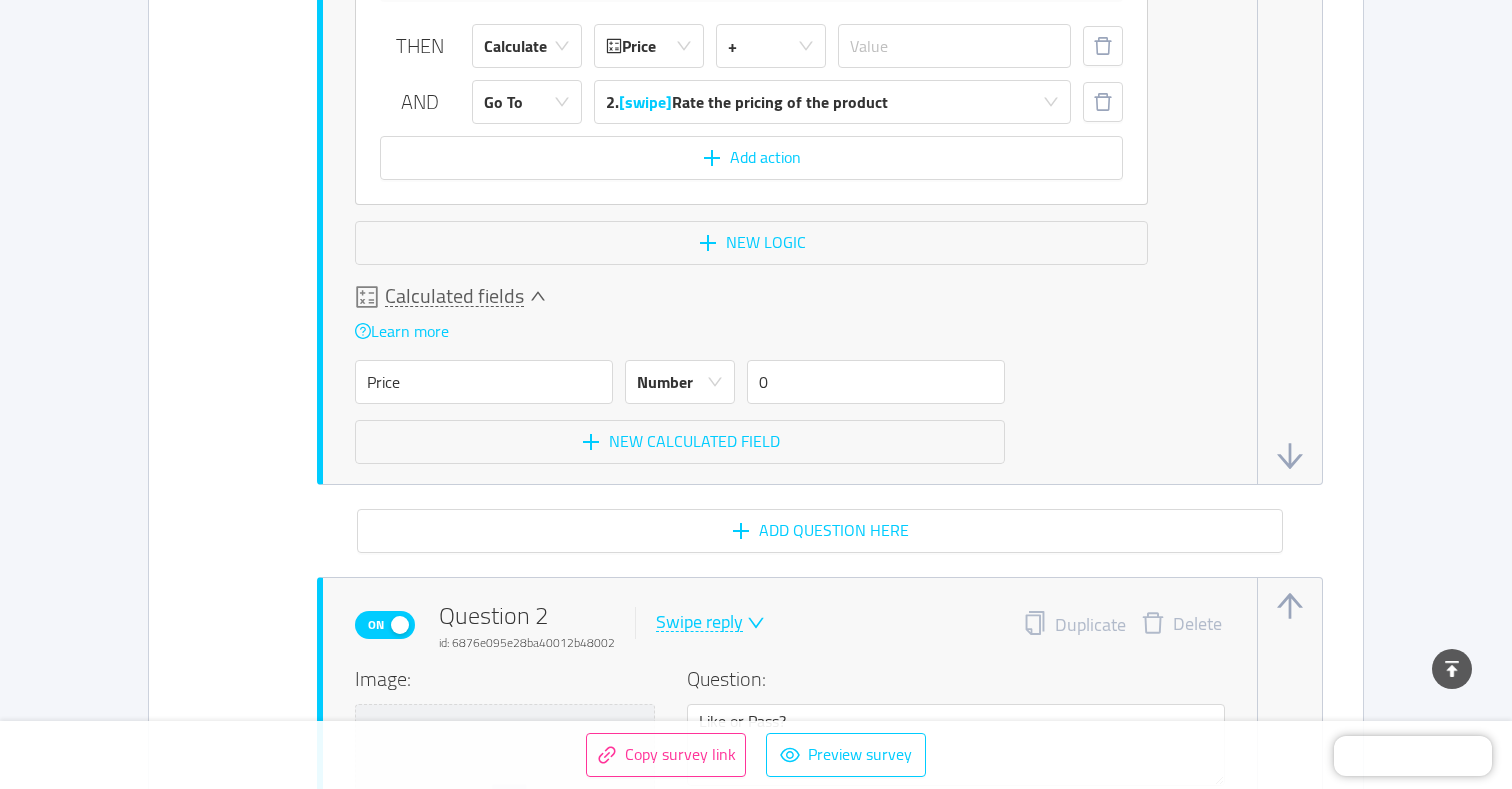 scroll, scrollTop: 1907, scrollLeft: 0, axis: vertical 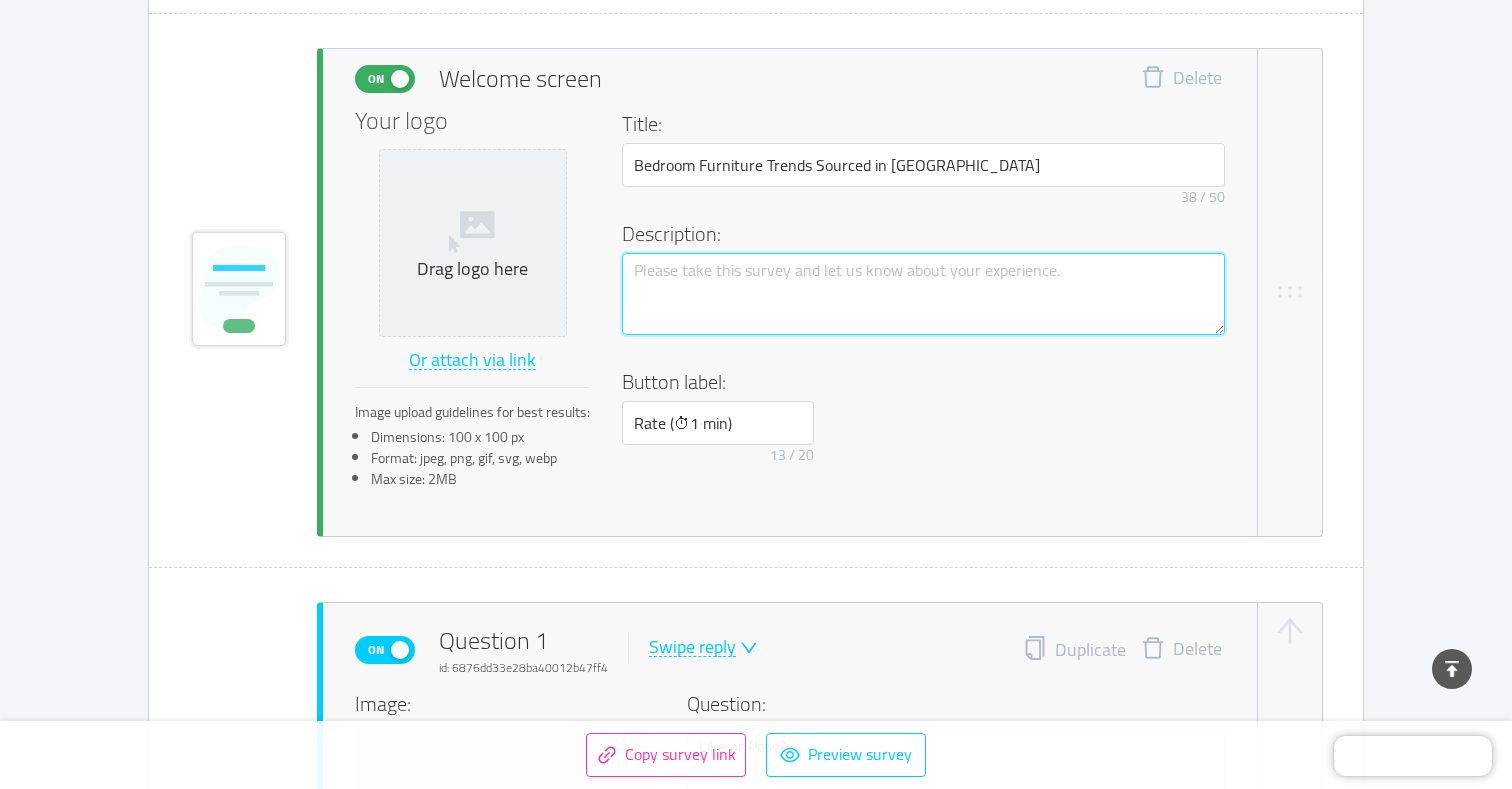 click at bounding box center [923, 294] 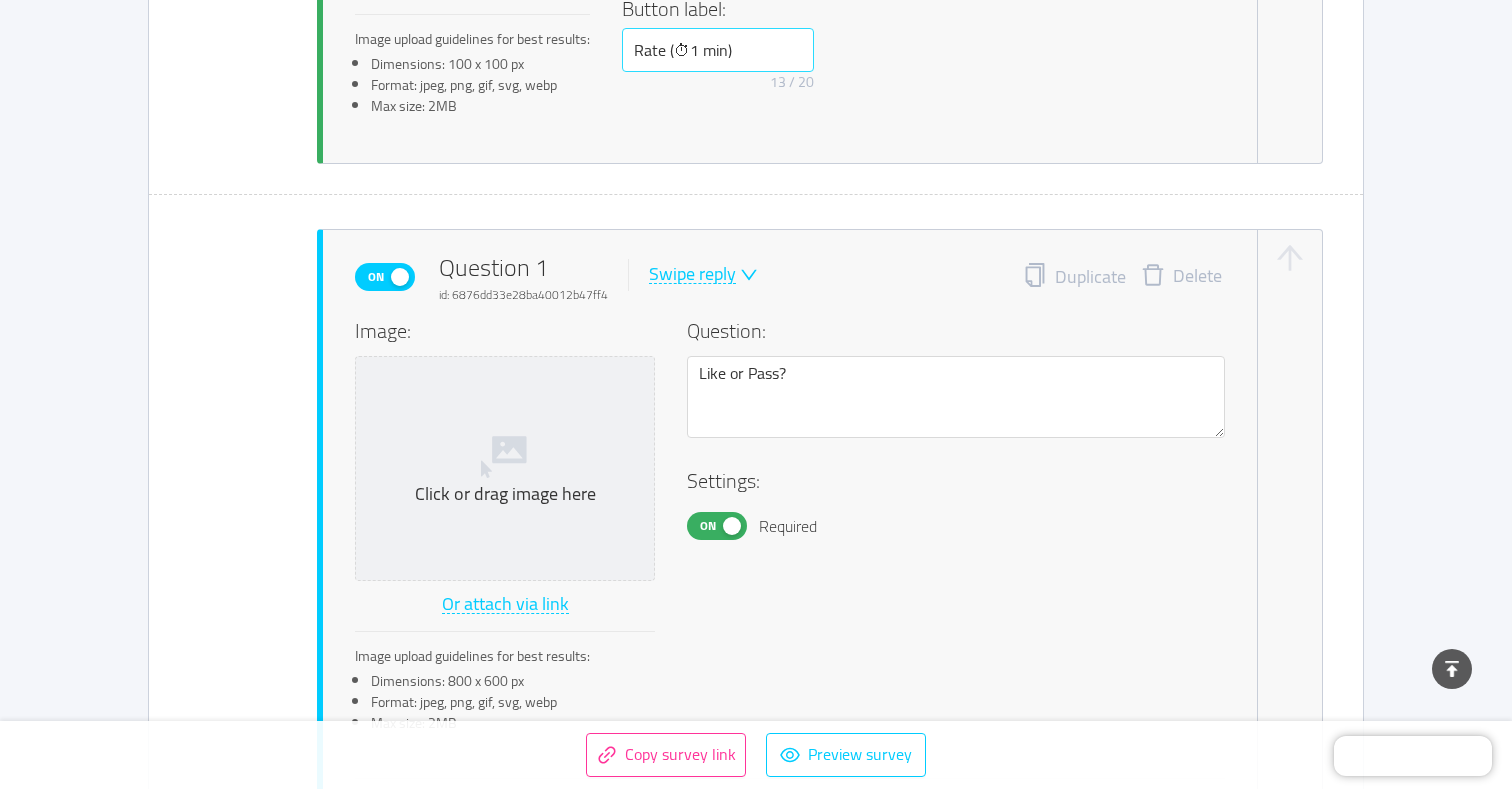 scroll, scrollTop: 853, scrollLeft: 0, axis: vertical 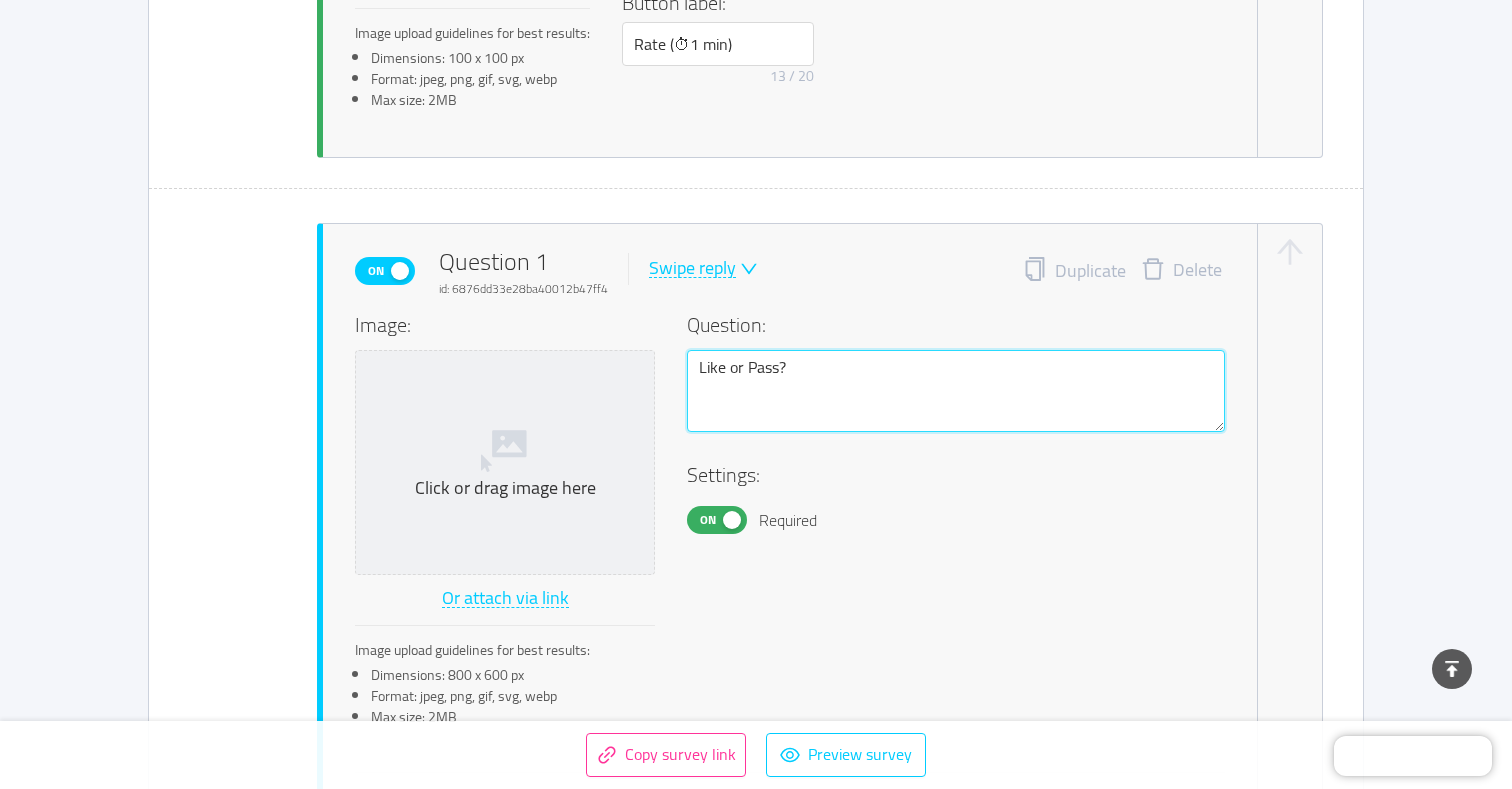 click on "Like or Pass?" at bounding box center (956, 391) 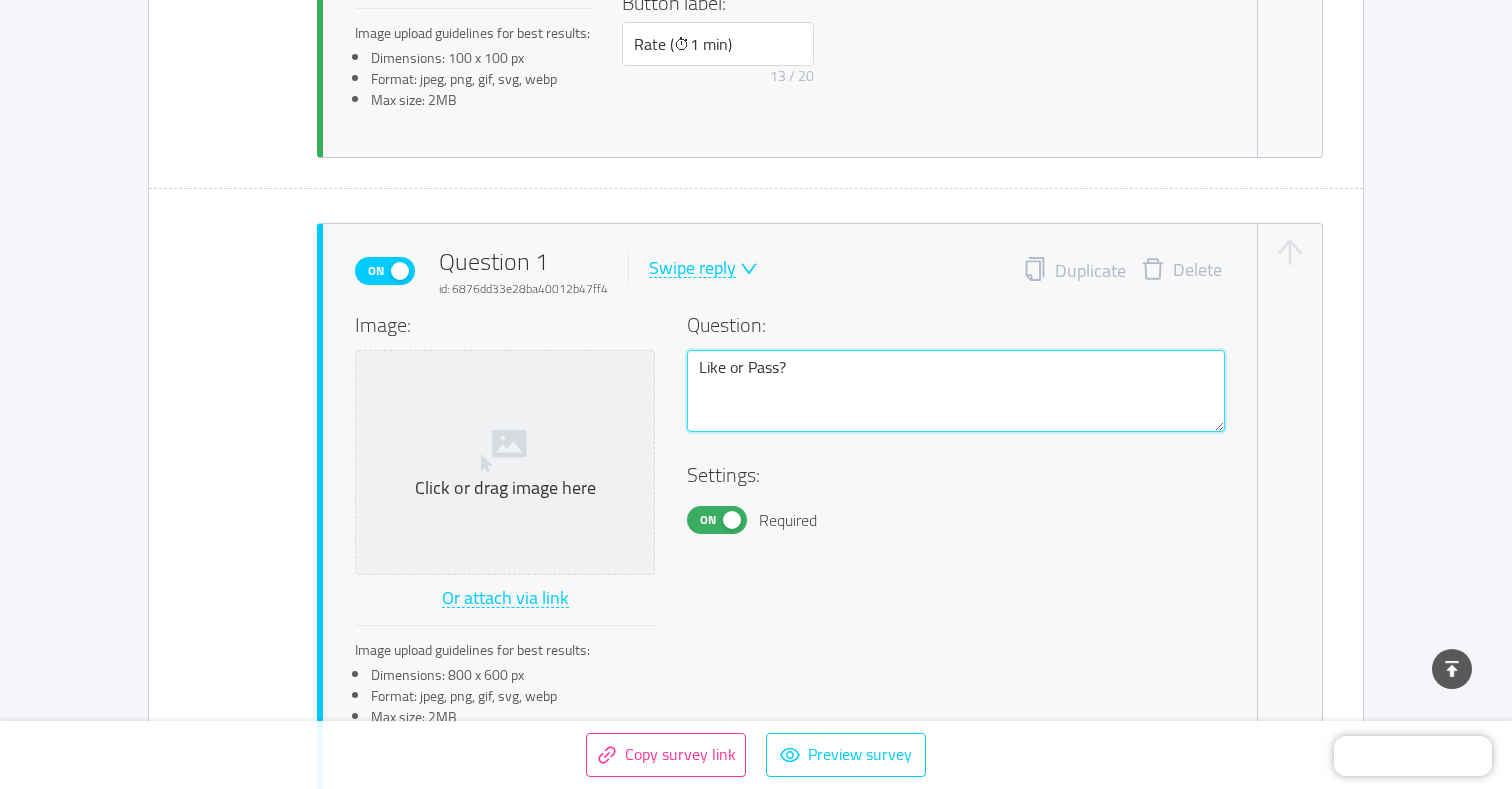 paste on "1. Modern Minimalist:
Description: Clean lines, uncluttered spaces, and a calm, functional aesthetic. Features neutral palettes, natural light, and essential, unadorned pieces in light wood.
Key Elements: Low-profile bed, simple bedside tables, built-in storage, light wood, plain textiles." 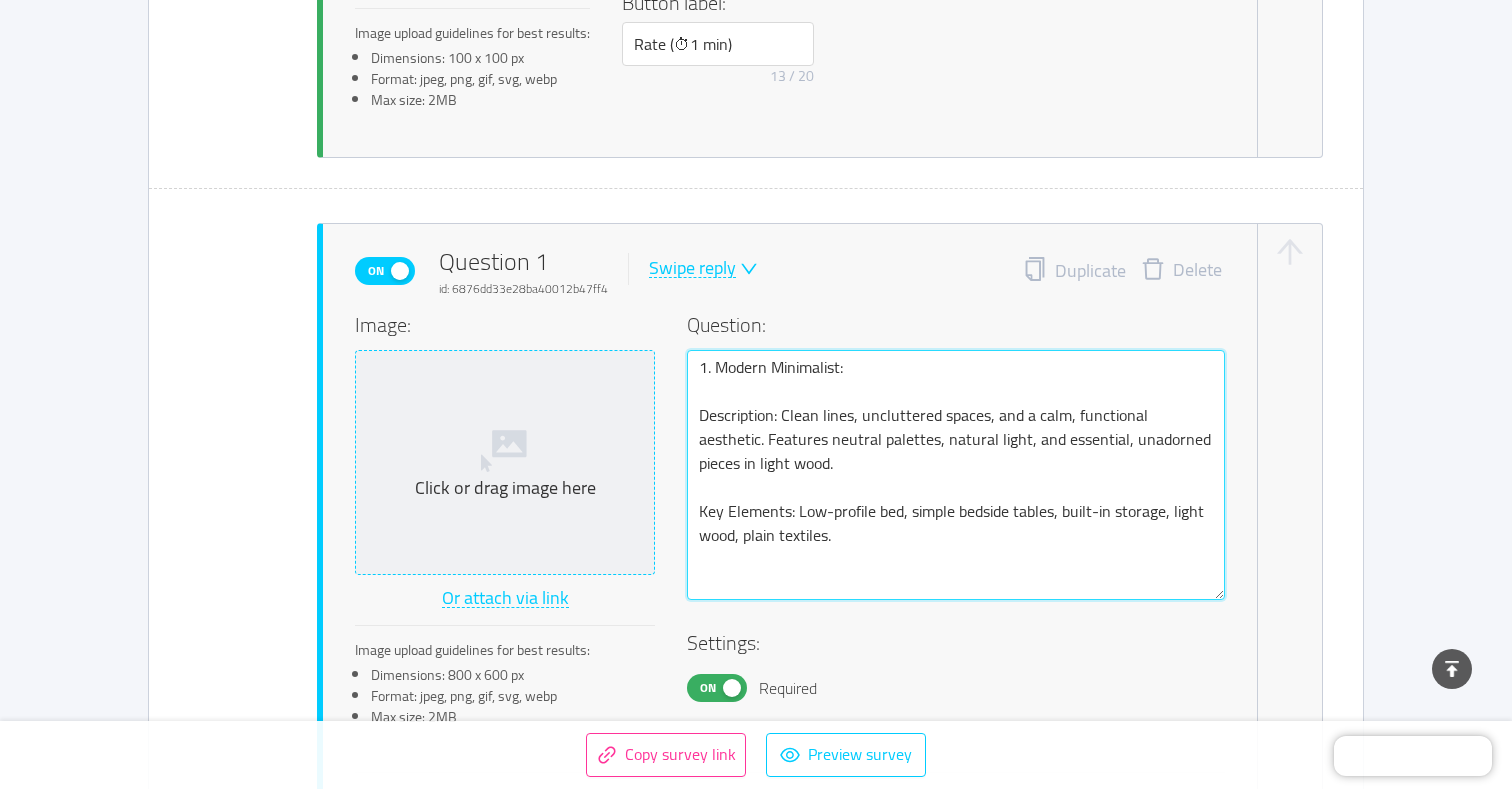 drag, startPoint x: 852, startPoint y: 374, endPoint x: 652, endPoint y: 356, distance: 200.80836 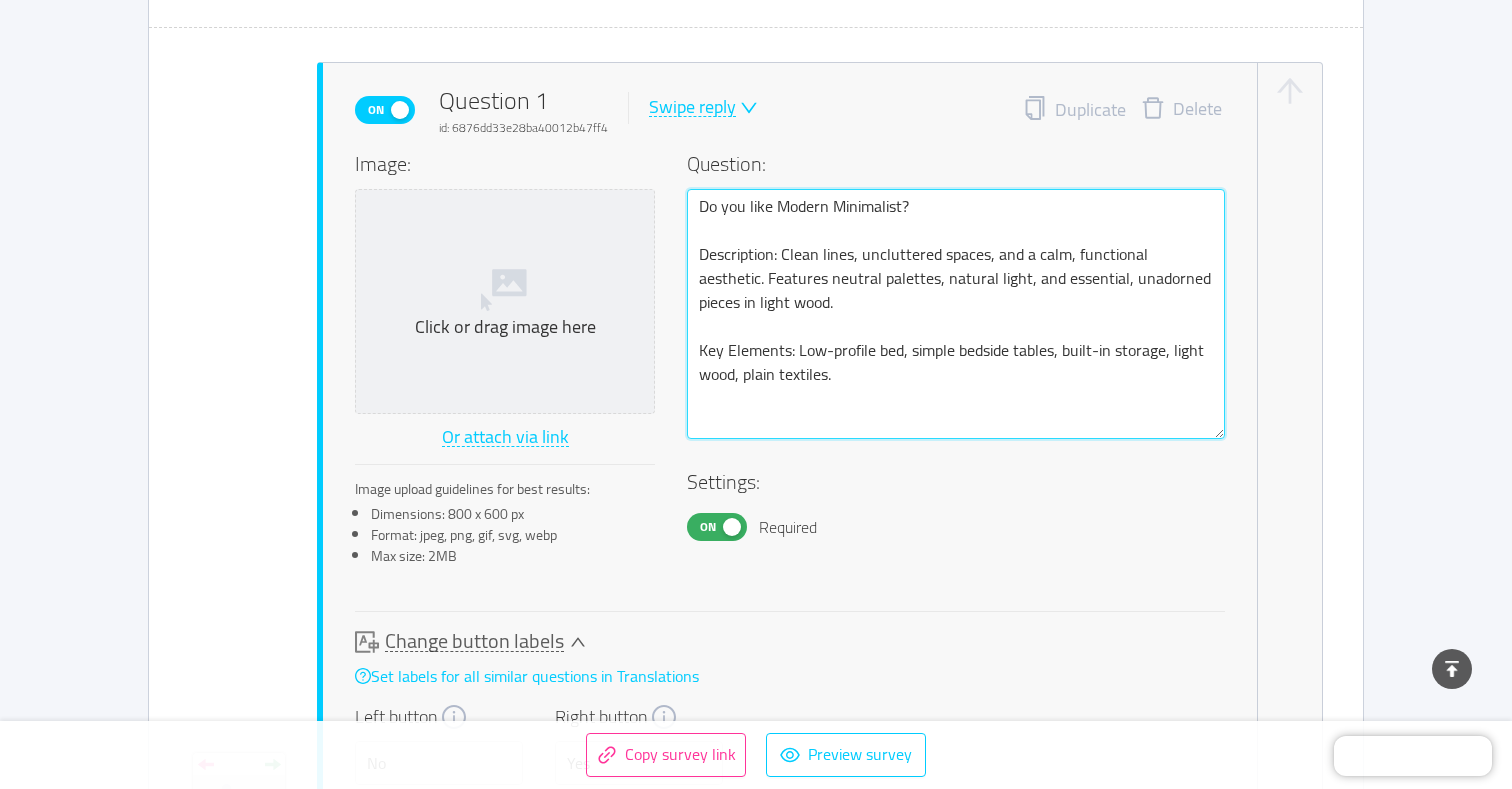 scroll, scrollTop: 1026, scrollLeft: 0, axis: vertical 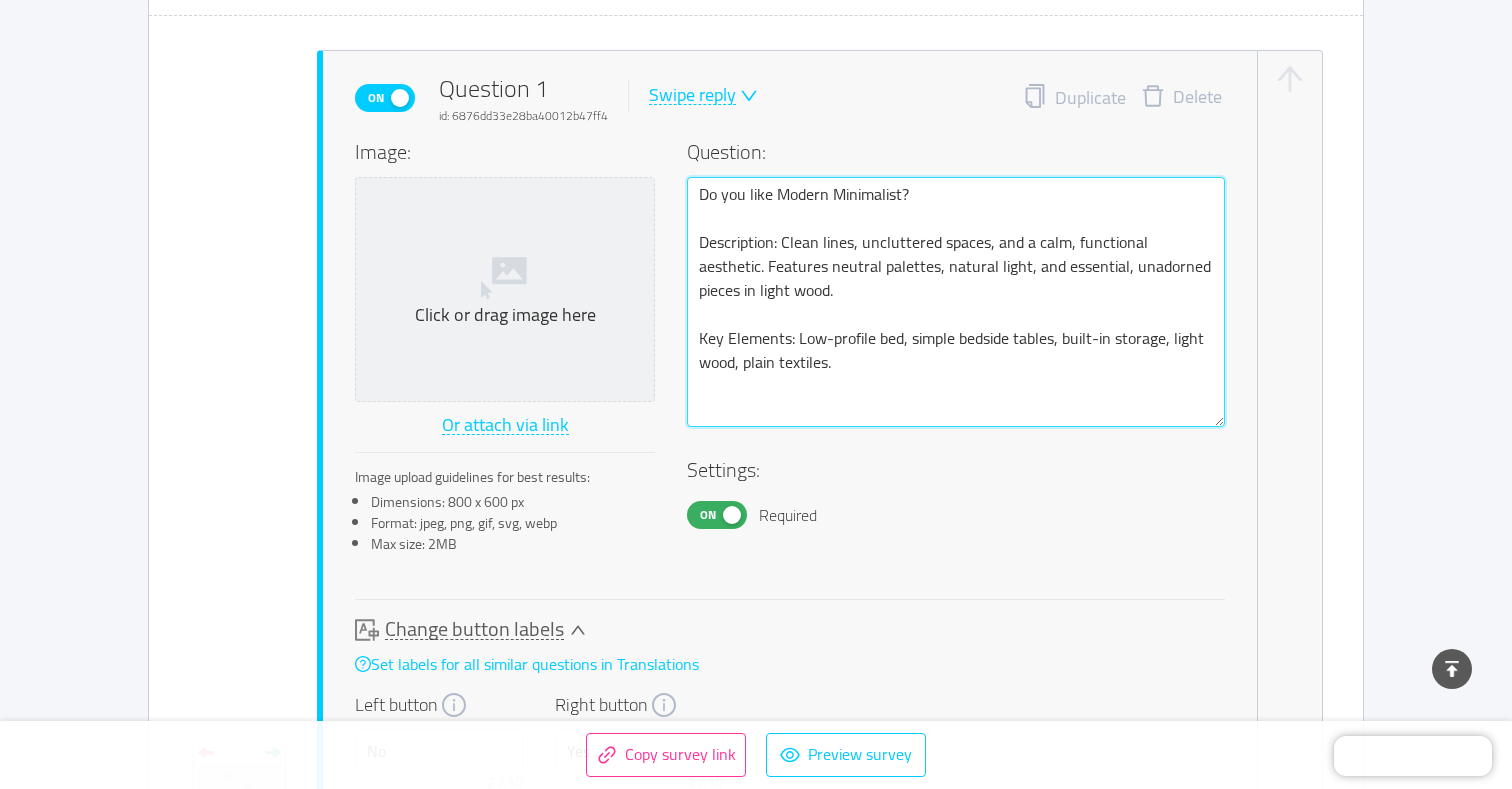 drag, startPoint x: 886, startPoint y: 368, endPoint x: 692, endPoint y: 233, distance: 236.34932 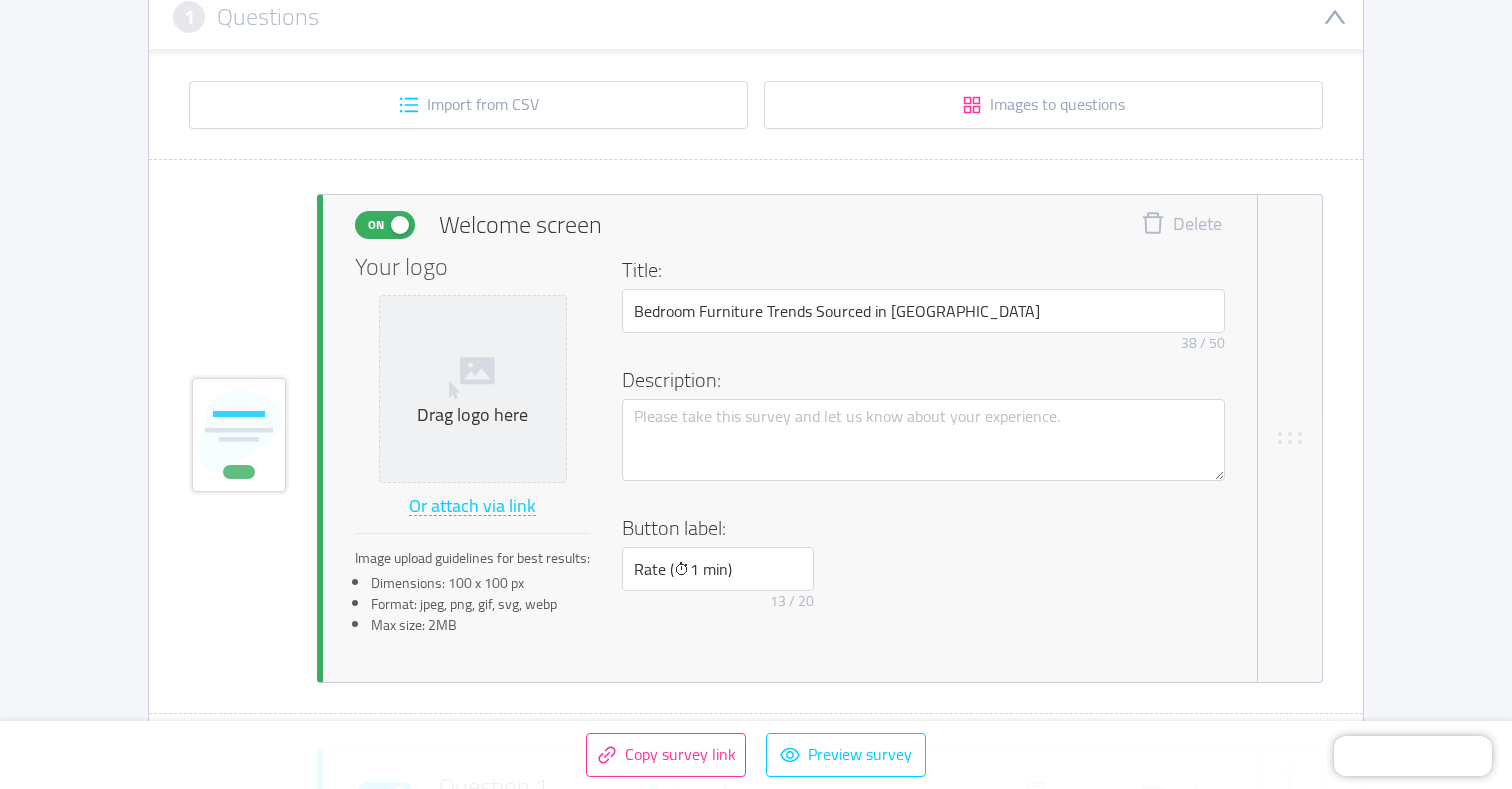 scroll, scrollTop: 329, scrollLeft: 0, axis: vertical 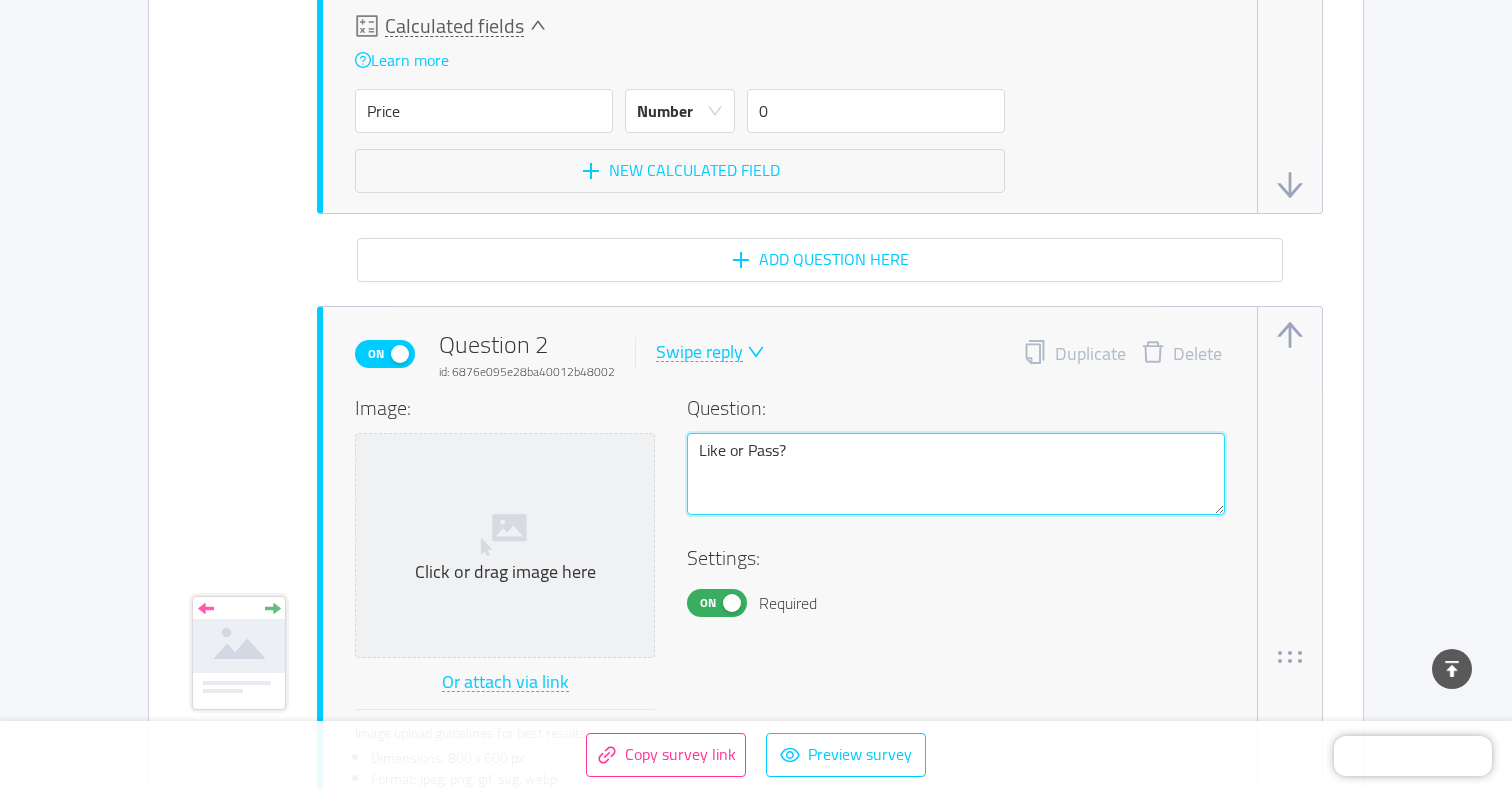 click on "Like or Pass?" at bounding box center [956, 474] 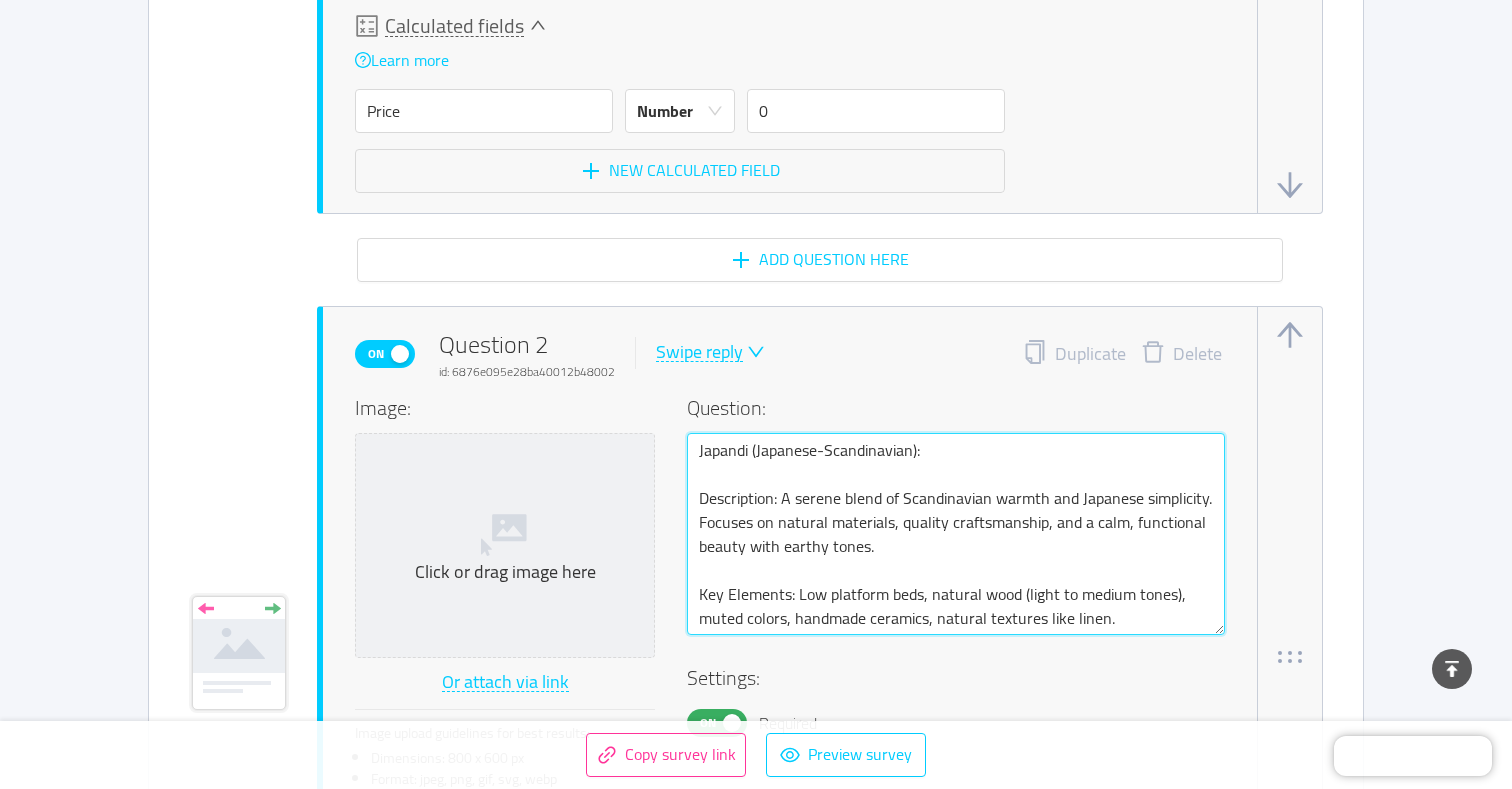 drag, startPoint x: 938, startPoint y: 451, endPoint x: 691, endPoint y: 431, distance: 247.8084 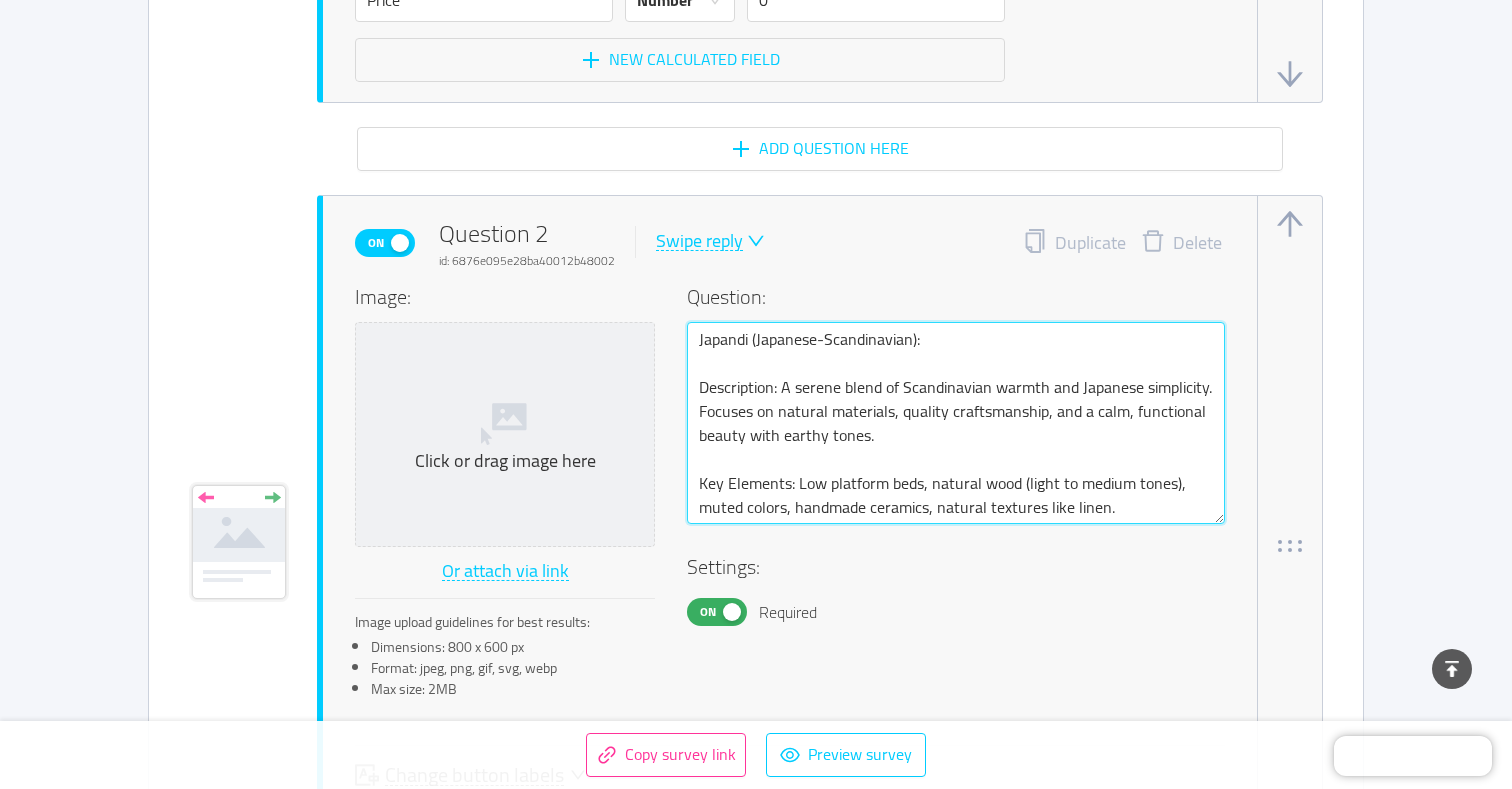 scroll, scrollTop: 2479, scrollLeft: 0, axis: vertical 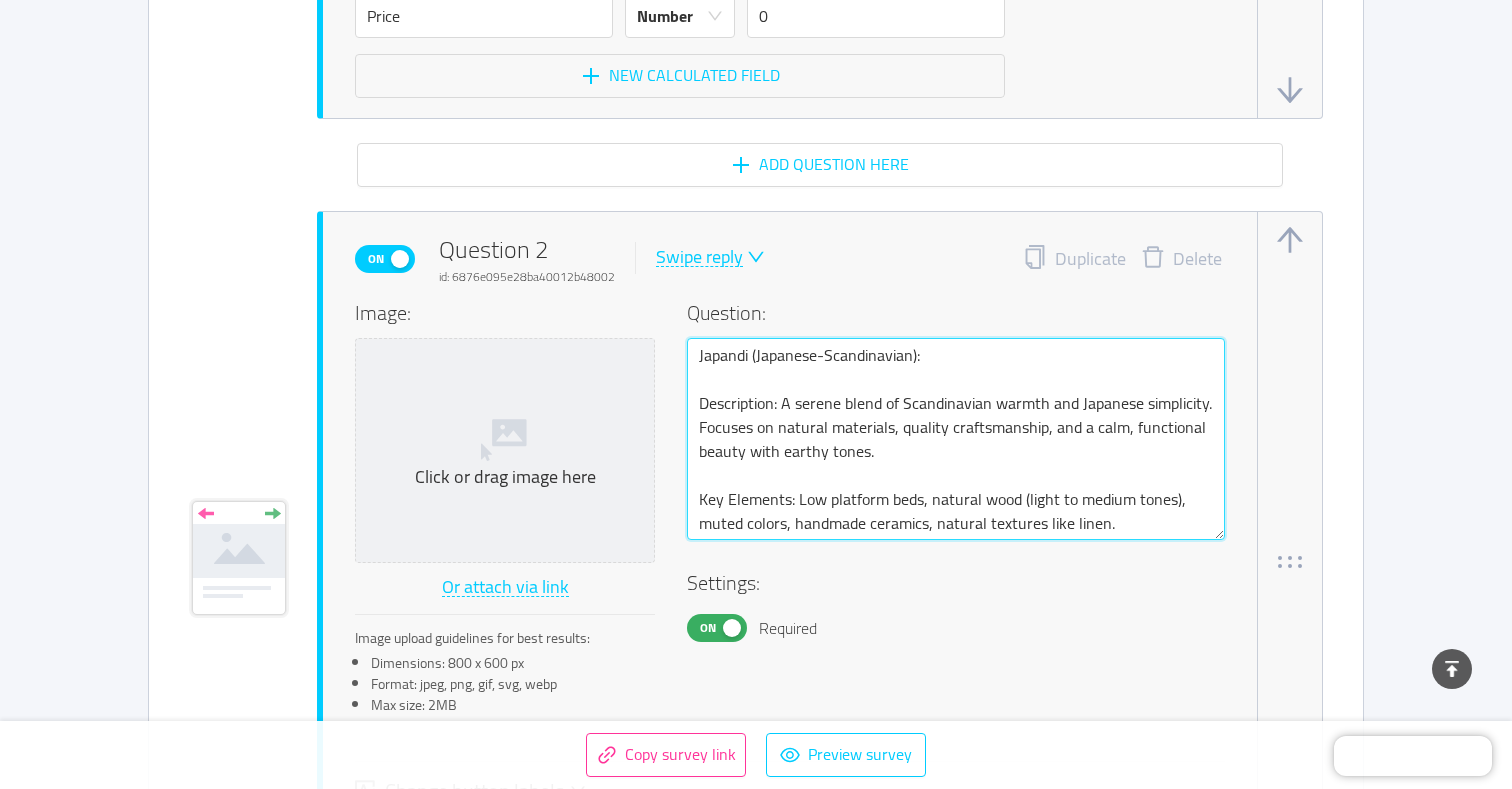 click on "Japandi (Japanese-Scandinavian):
Description: A serene blend of Scandinavian warmth and Japanese simplicity. Focuses on natural materials, quality craftsmanship, and a calm, functional beauty with earthy tones.
Key Elements: Low platform beds, natural wood (light to medium tones), muted colors, handmade ceramics, natural textures like linen." at bounding box center (956, 439) 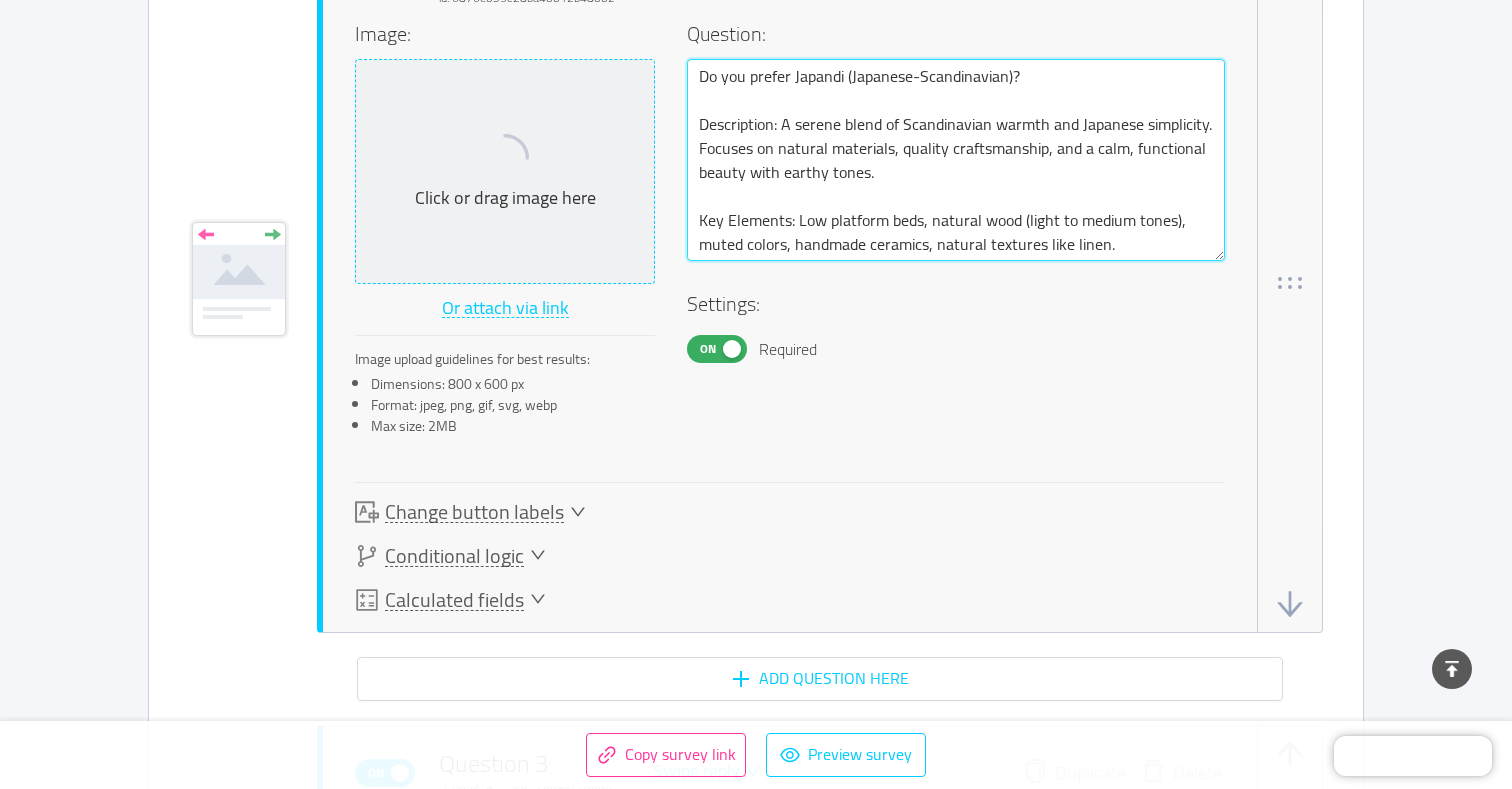 scroll, scrollTop: 2764, scrollLeft: 0, axis: vertical 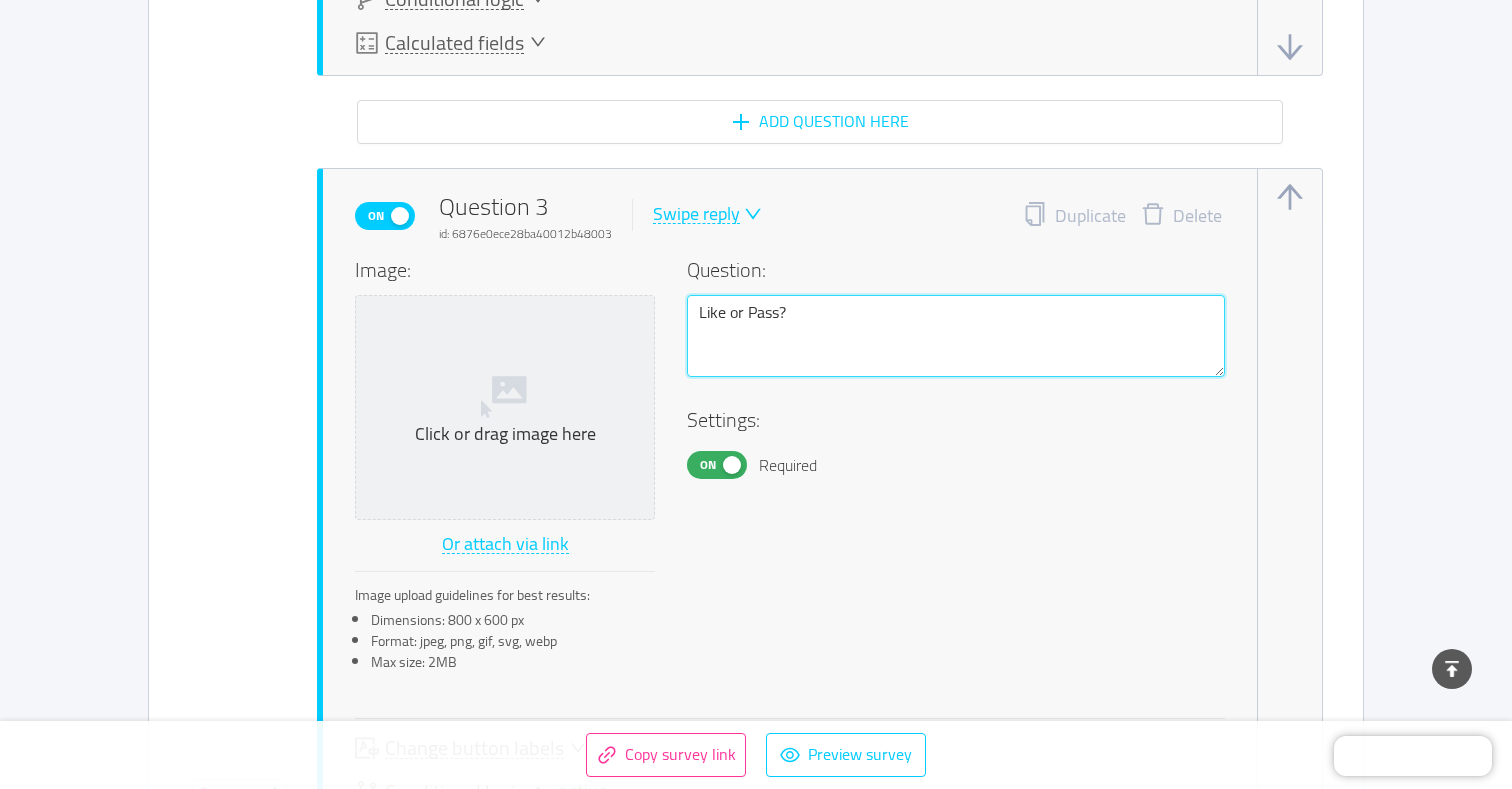 click on "Like or Pass?" at bounding box center (956, 336) 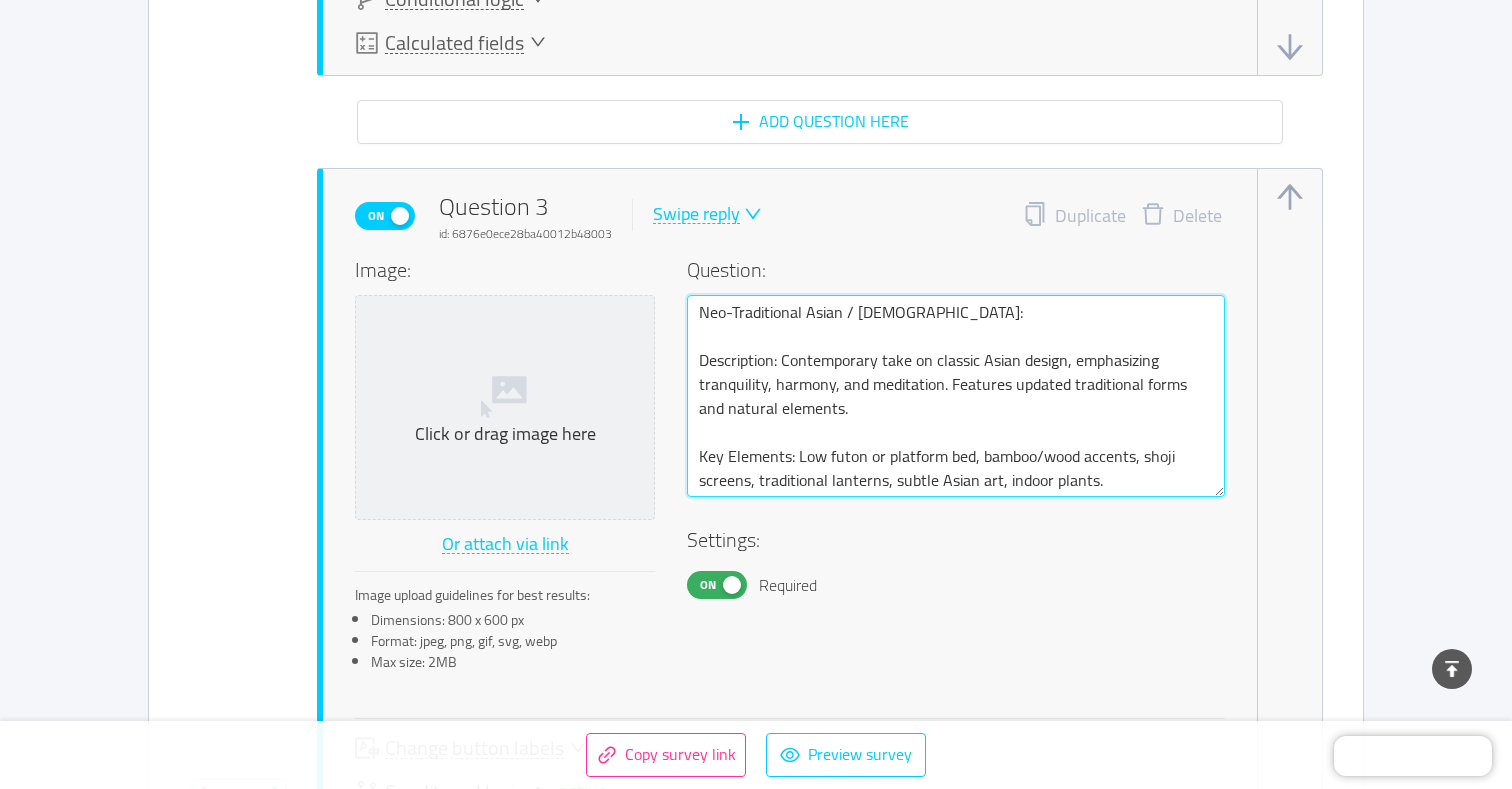 click on "Neo-Traditional Asian / [DEMOGRAPHIC_DATA]:
Description: Contemporary take on classic Asian design, emphasizing tranquility, harmony, and meditation. Features updated traditional forms and natural elements.
Key Elements: Low futon or platform bed, bamboo/wood accents, shoji screens, traditional lanterns, subtle Asian art, indoor plants." at bounding box center (956, 396) 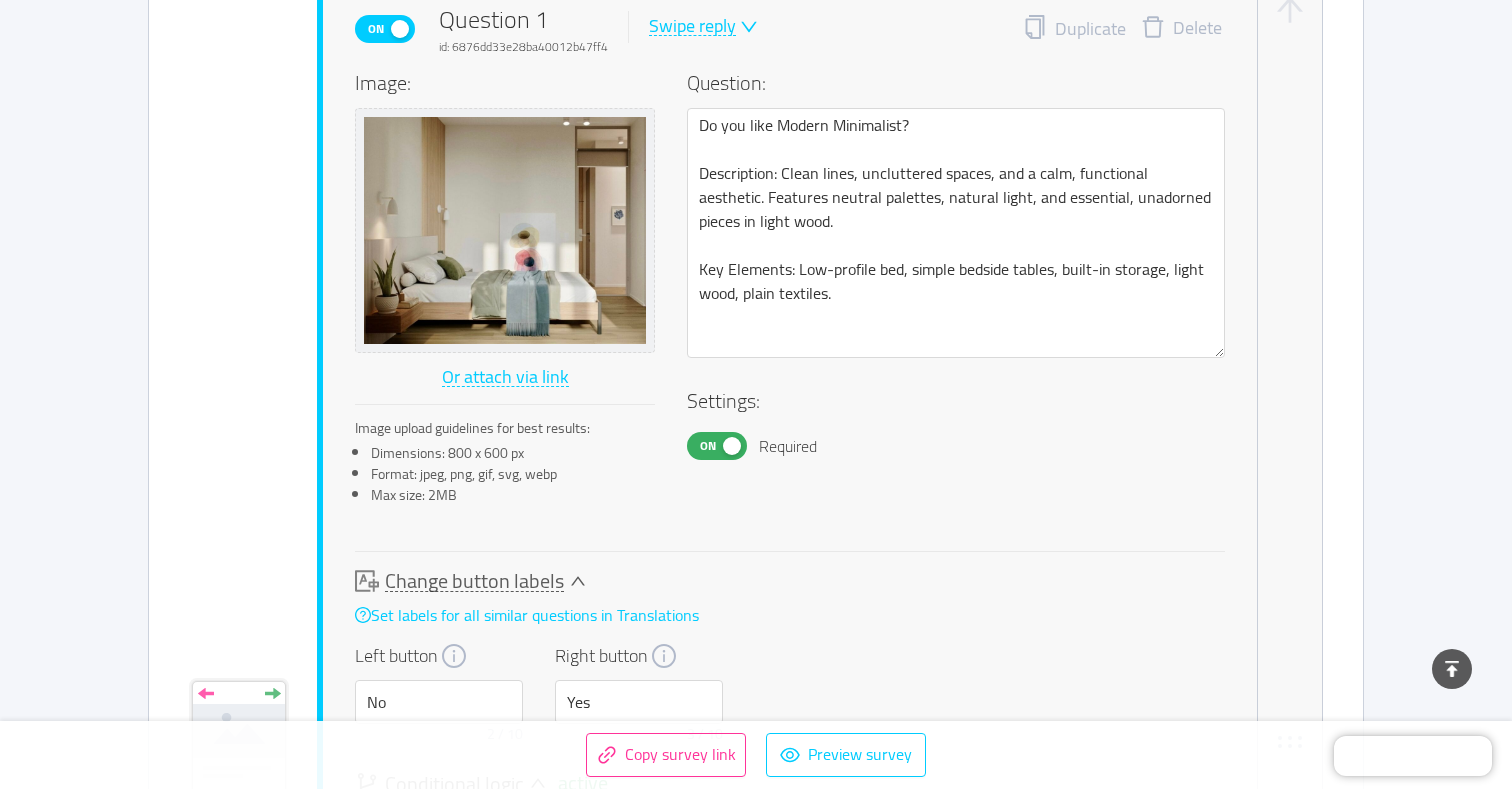 scroll, scrollTop: 1044, scrollLeft: 0, axis: vertical 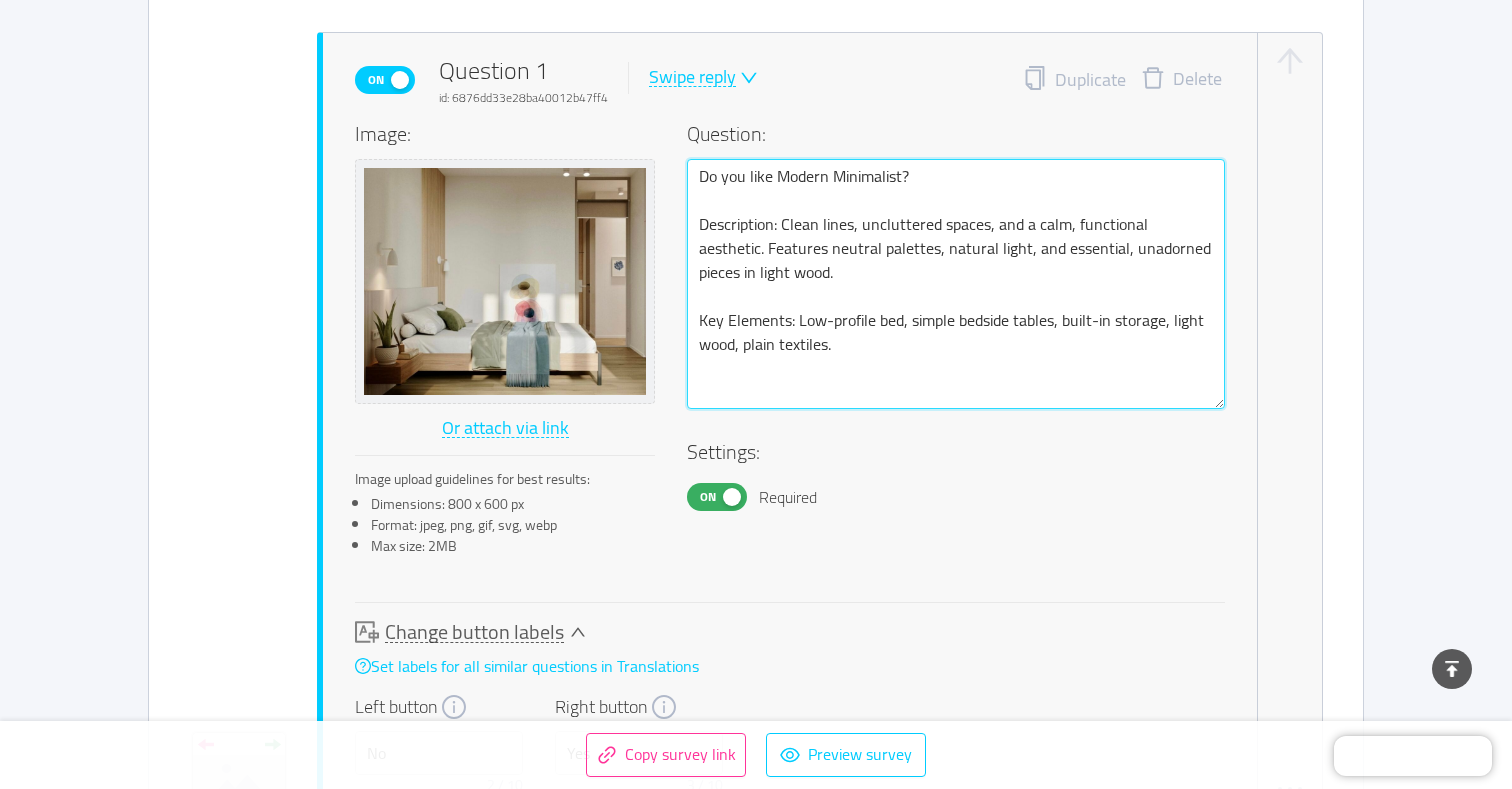 click on "Do you like Modern Minimalist?
Description: Clean lines, uncluttered spaces, and a calm, functional aesthetic. Features neutral palettes, natural light, and essential, unadorned pieces in light wood.
Key Elements: Low-profile bed, simple bedside tables, built-in storage, light wood, plain textiles." at bounding box center [956, 284] 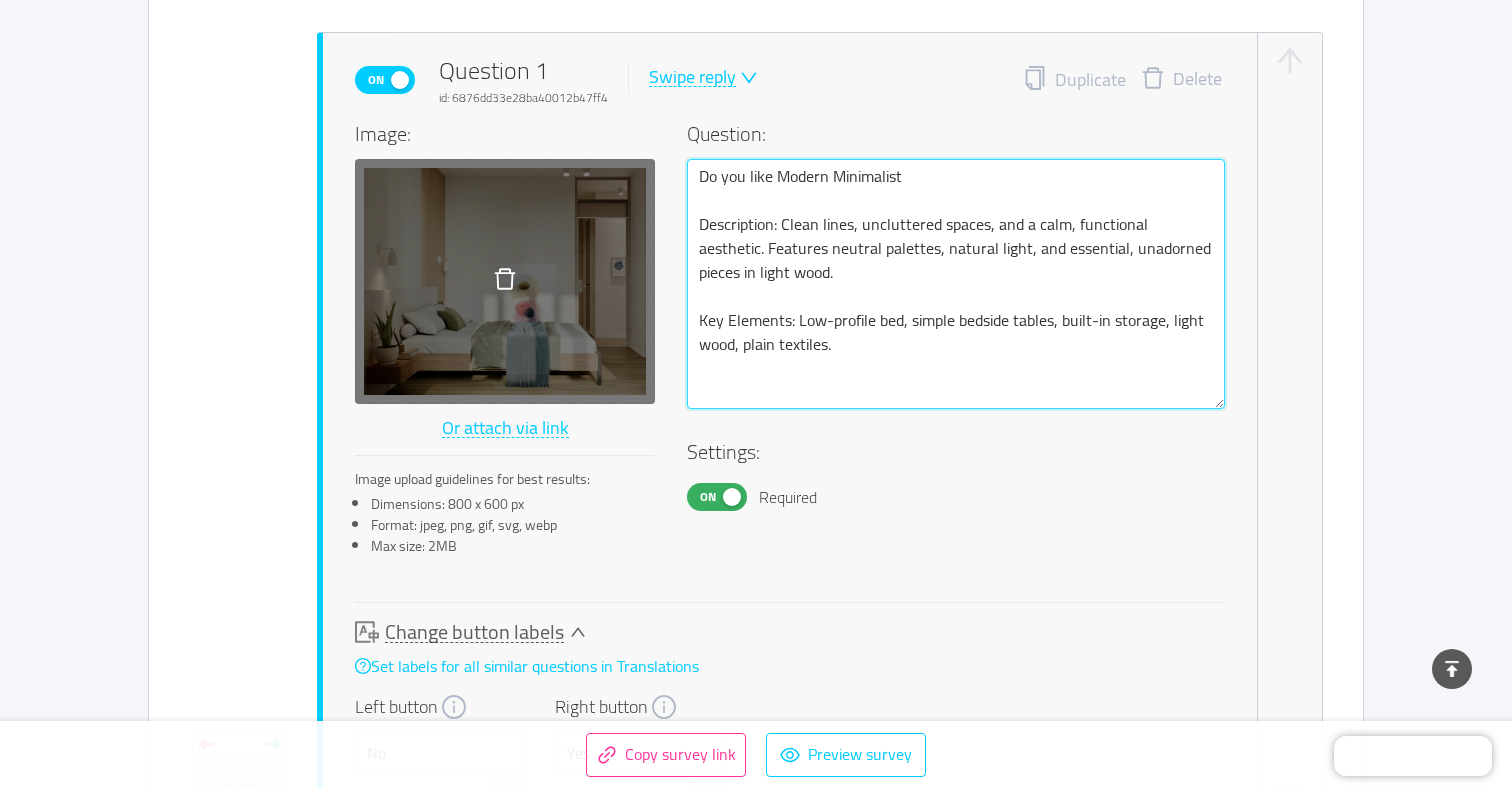 drag, startPoint x: 778, startPoint y: 179, endPoint x: 582, endPoint y: 170, distance: 196.20653 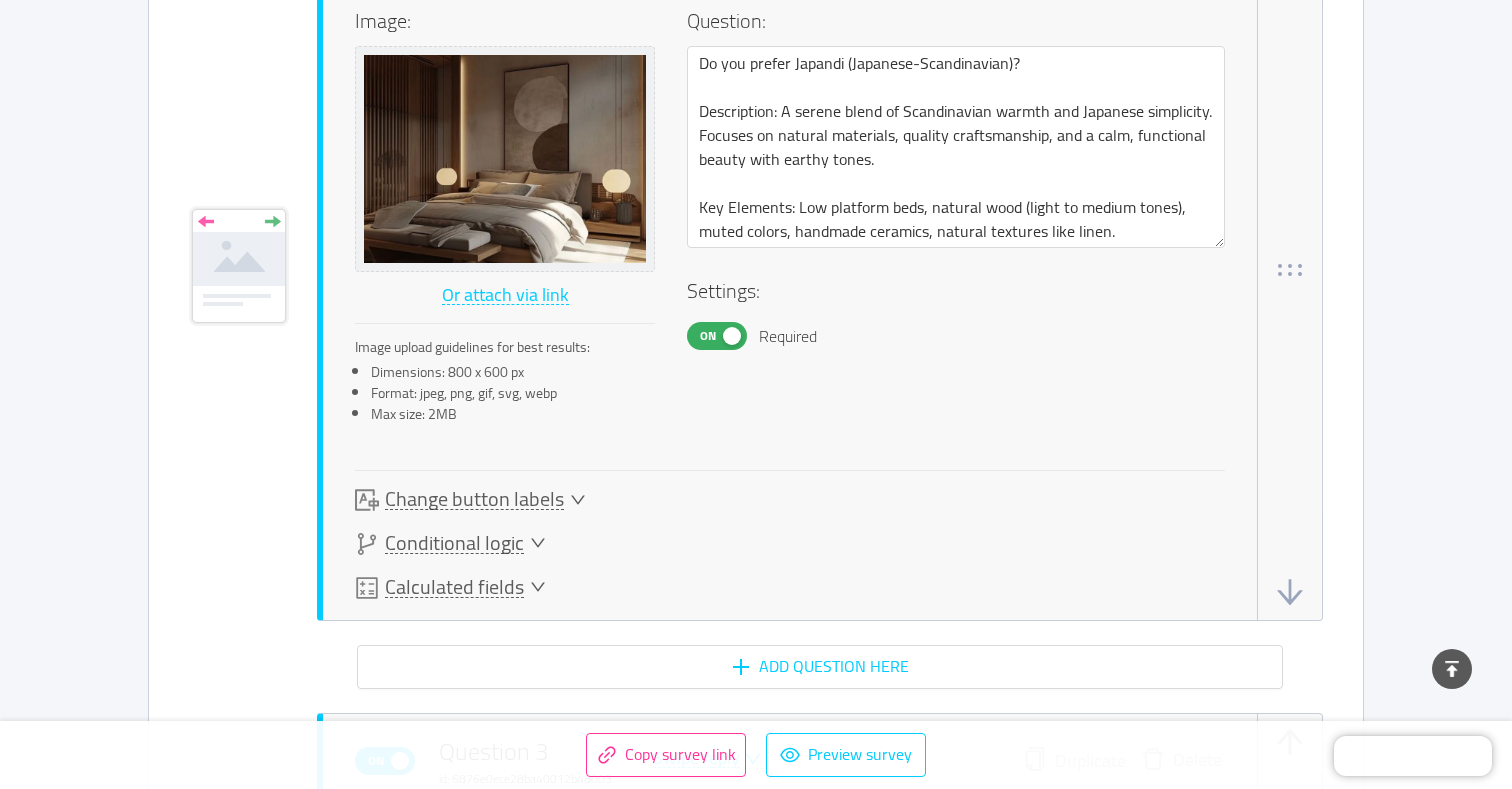 scroll, scrollTop: 2777, scrollLeft: 0, axis: vertical 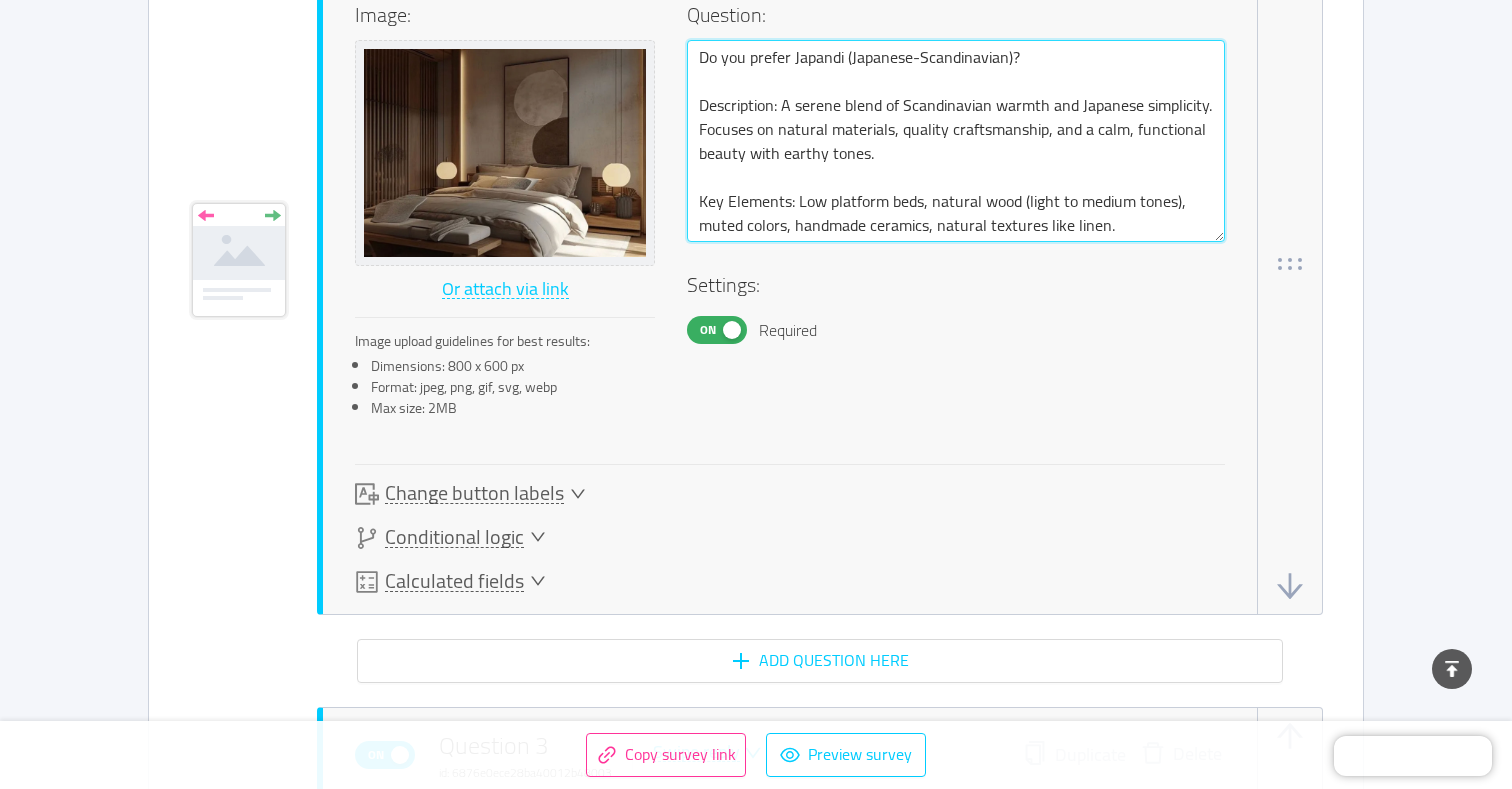 drag, startPoint x: 794, startPoint y: 61, endPoint x: 669, endPoint y: 31, distance: 128.5496 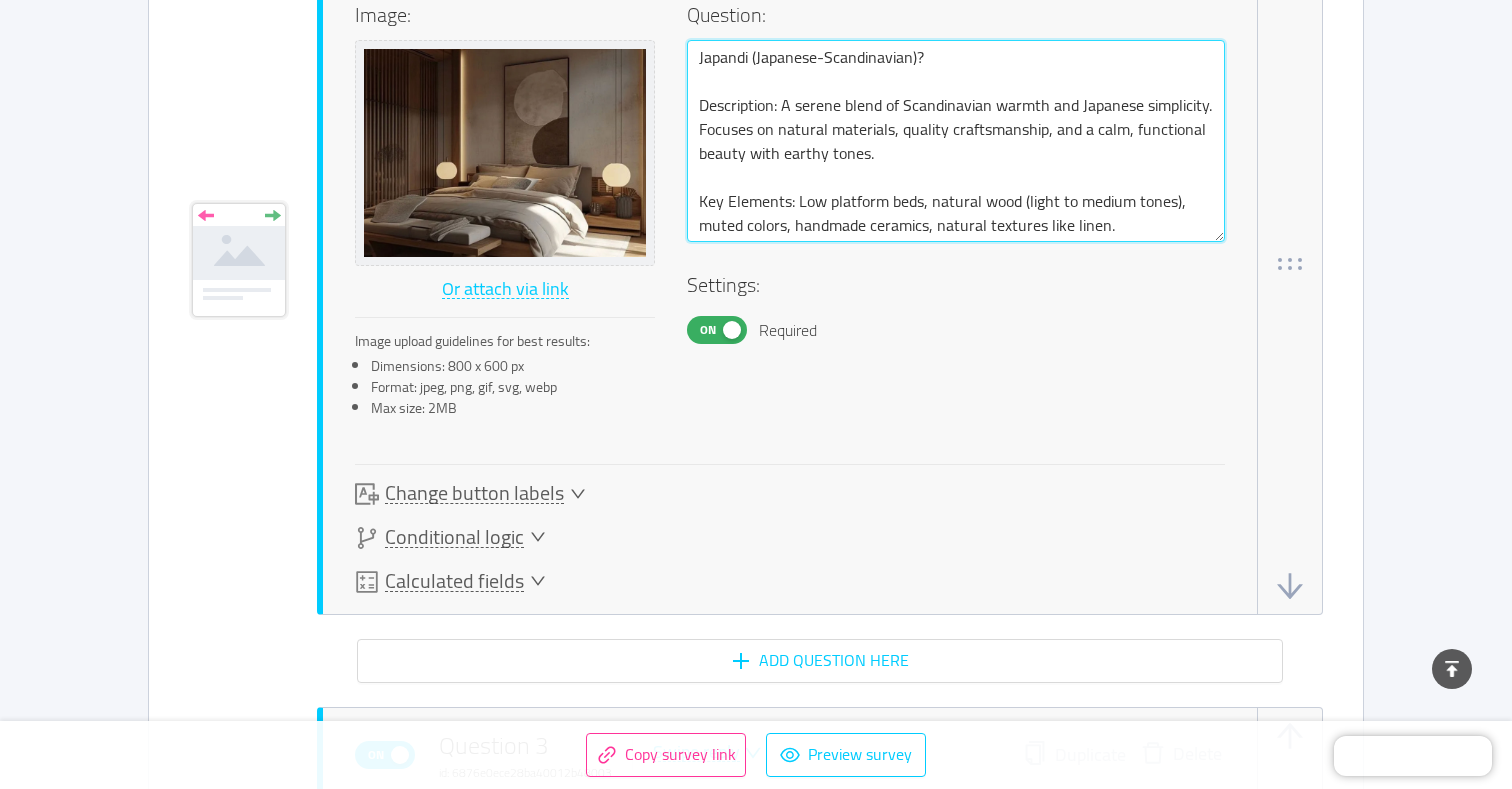 drag, startPoint x: 987, startPoint y: 77, endPoint x: 920, endPoint y: 56, distance: 70.21396 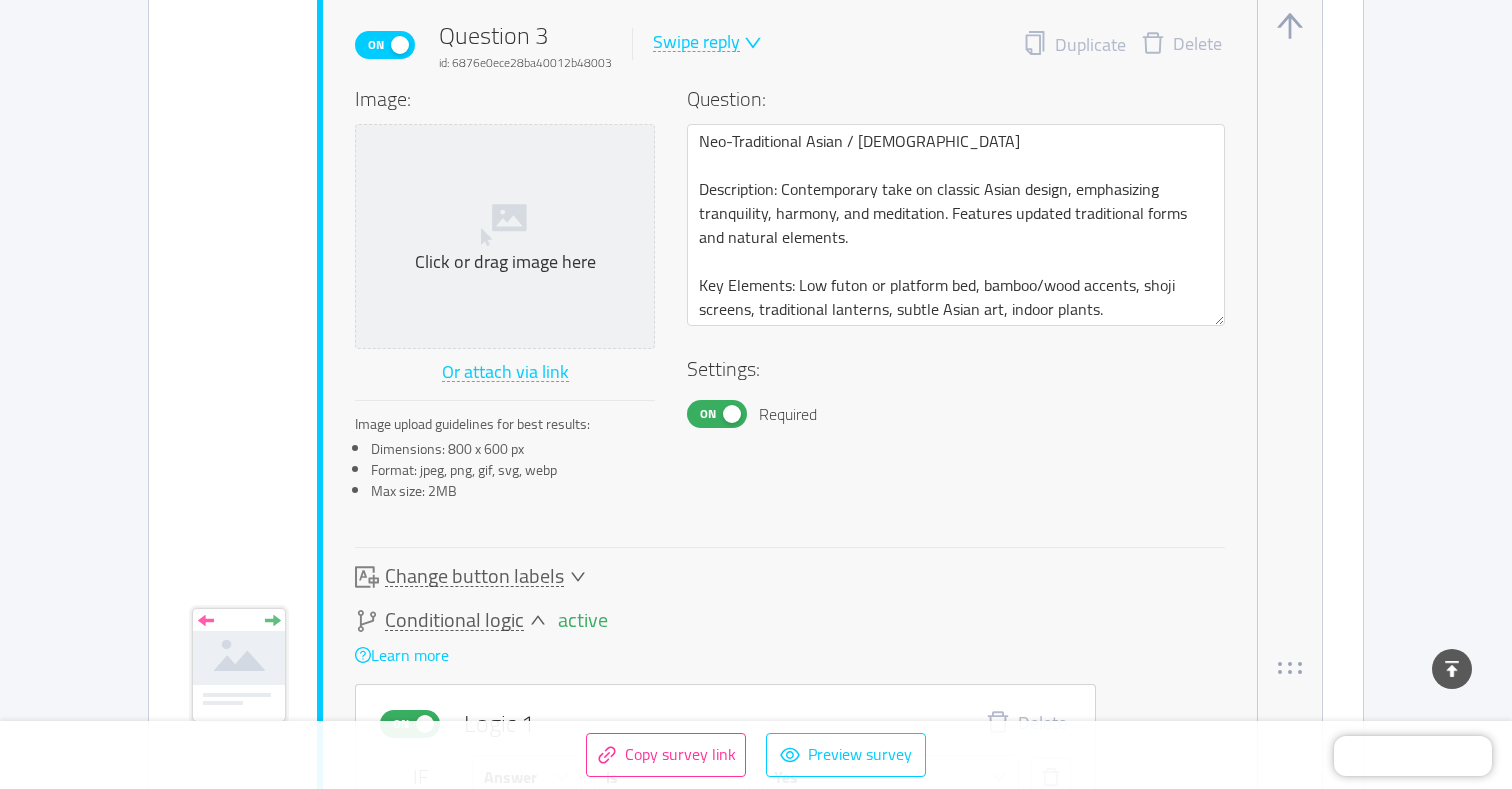 scroll, scrollTop: 3488, scrollLeft: 0, axis: vertical 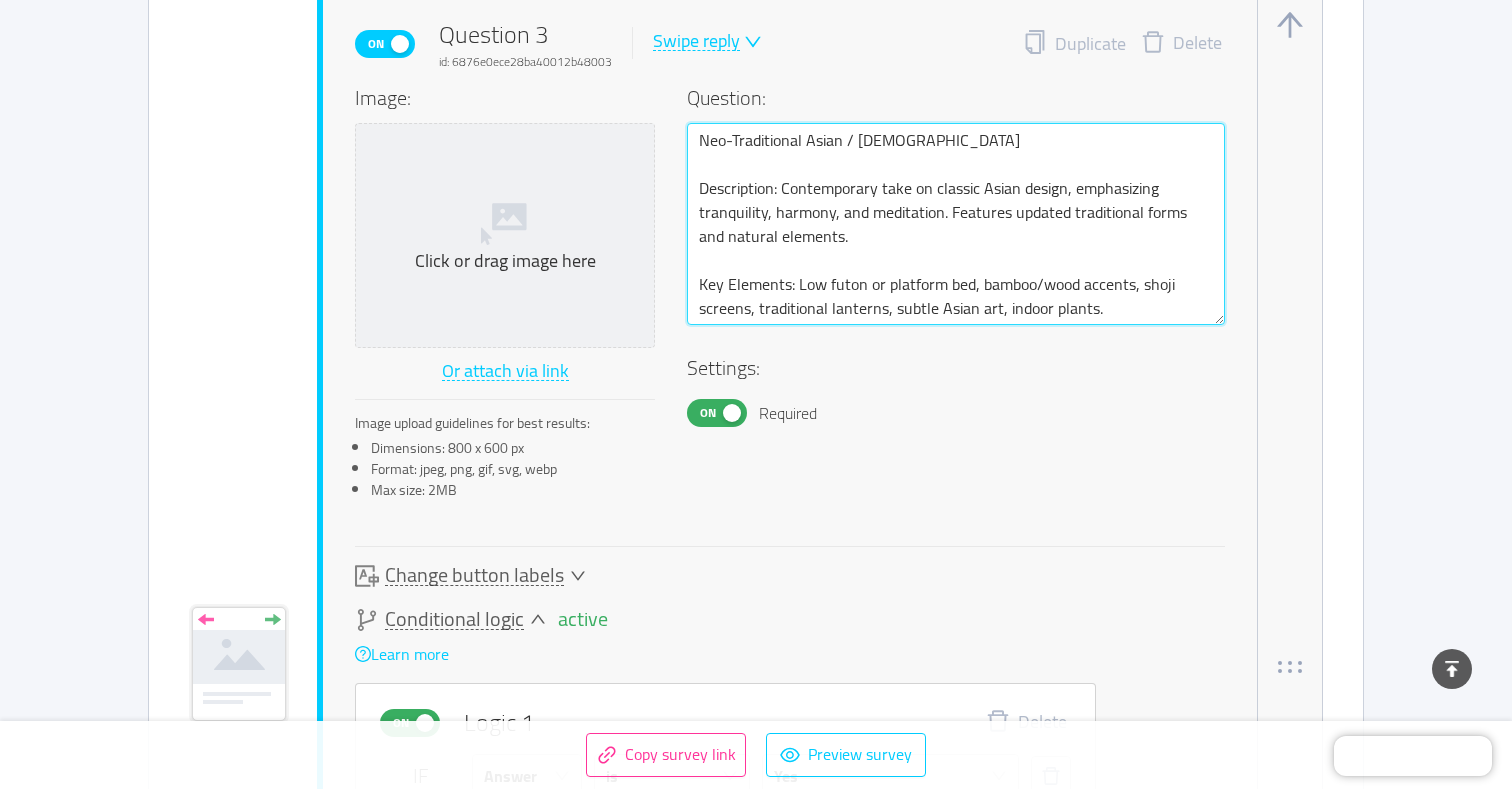 click on "Neo-Traditional Asian / [DEMOGRAPHIC_DATA]
Description: Contemporary take on classic Asian design, emphasizing tranquility, harmony, and meditation. Features updated traditional forms and natural elements.
Key Elements: Low futon or platform bed, bamboo/wood accents, shoji screens, traditional lanterns, subtle Asian art, indoor plants." at bounding box center [956, 224] 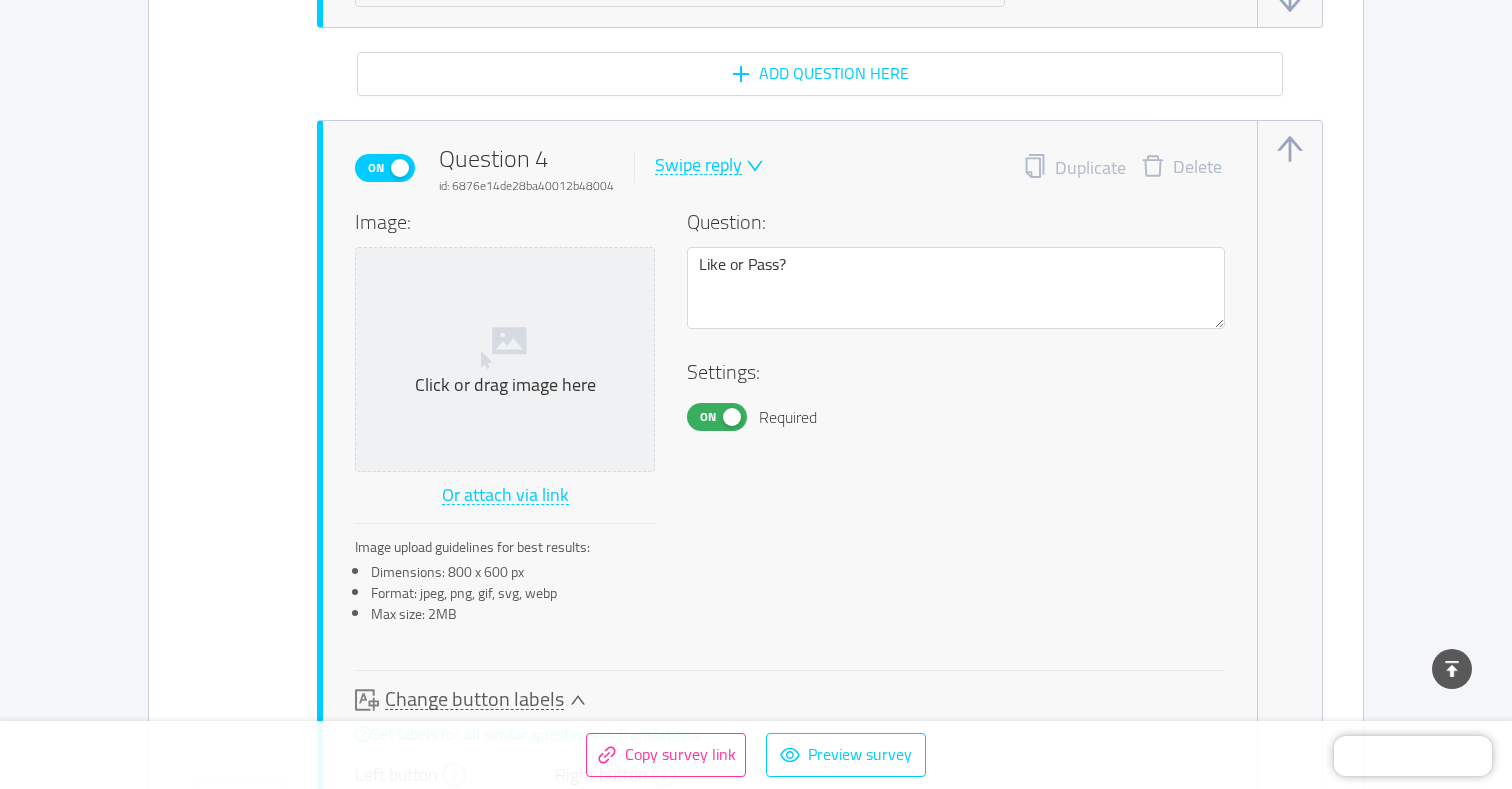 scroll, scrollTop: 4814, scrollLeft: 0, axis: vertical 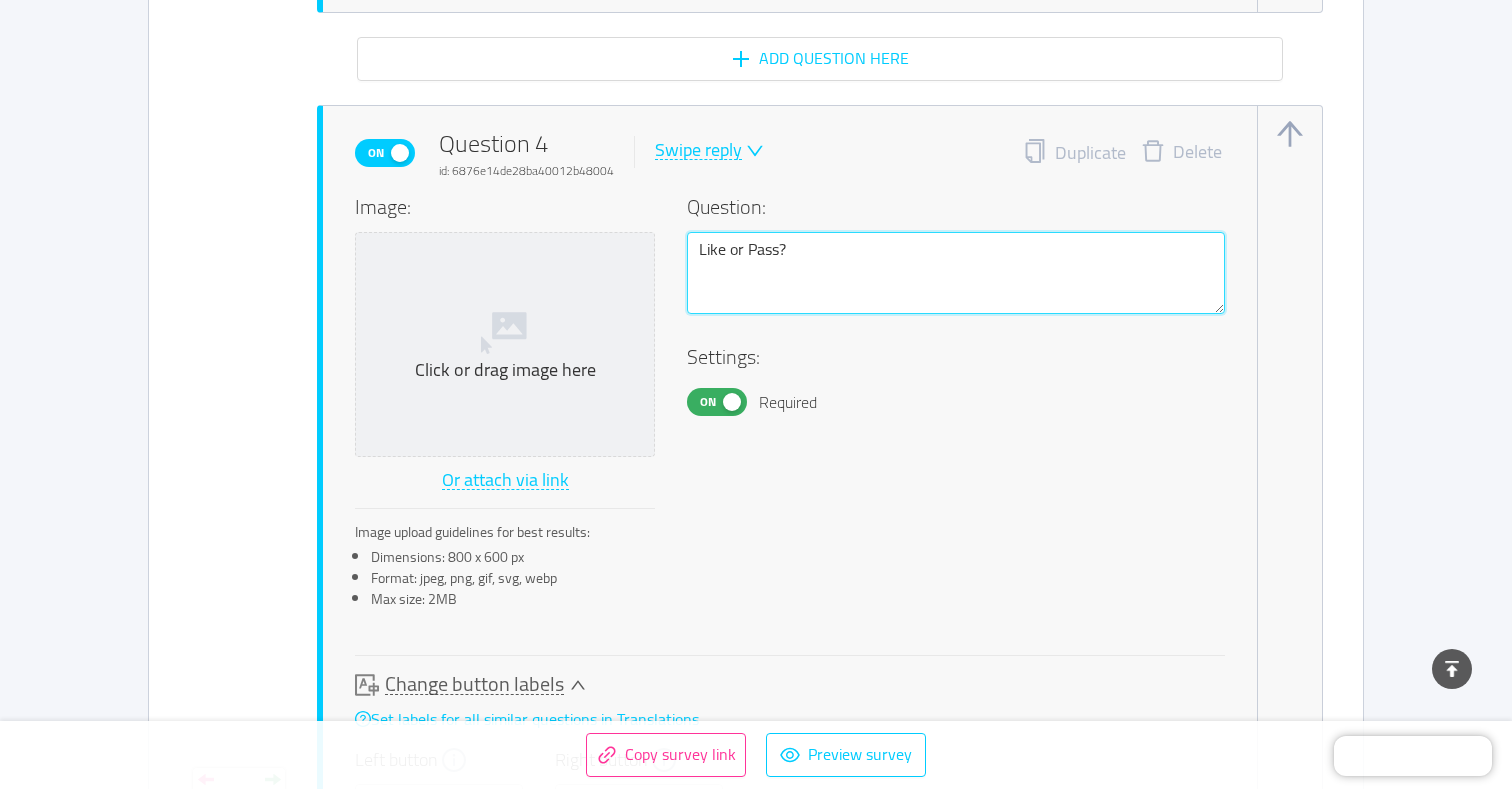 click on "Like or Pass?" at bounding box center [956, 273] 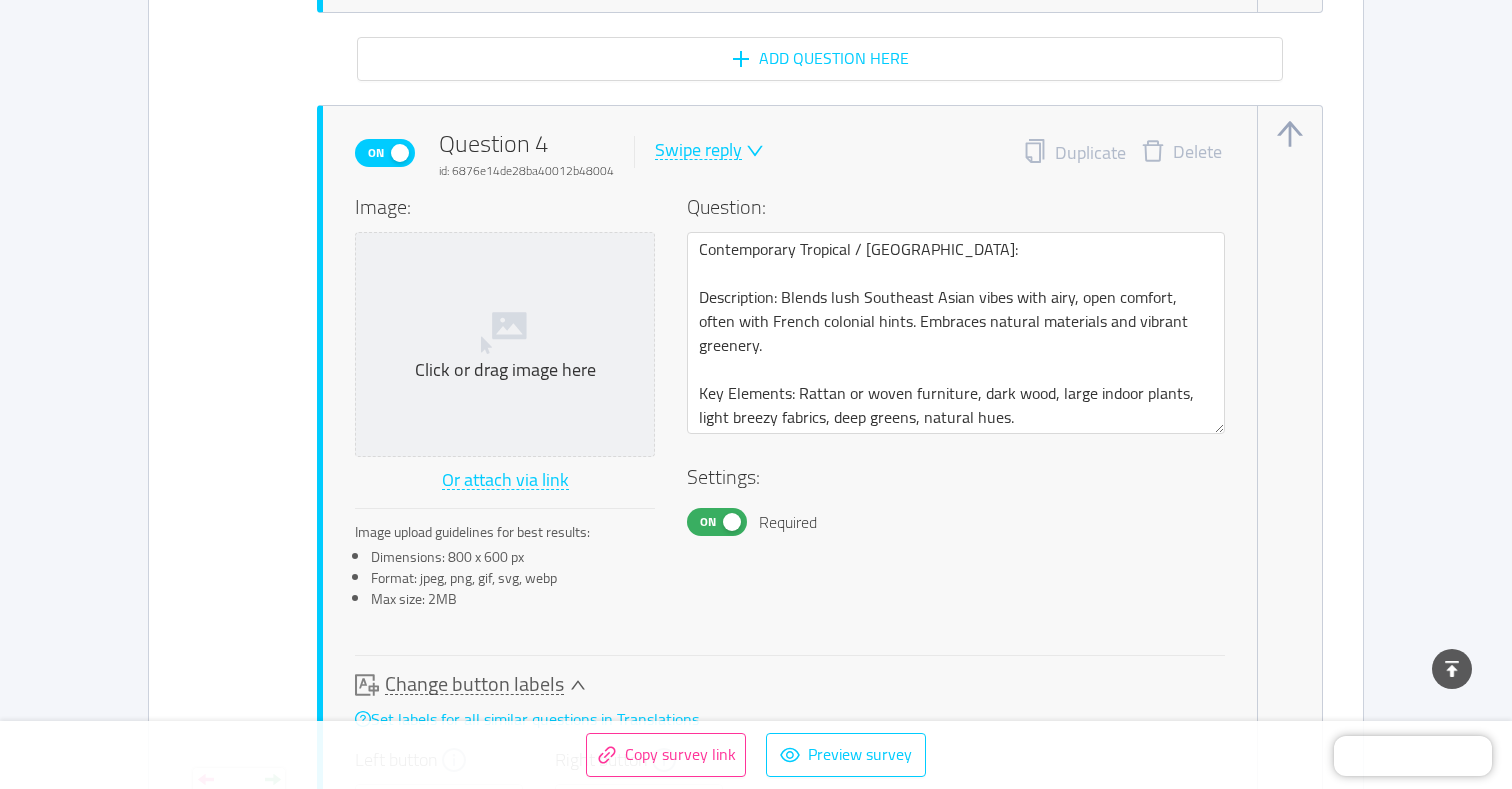 click on "On Required" at bounding box center (956, 522) 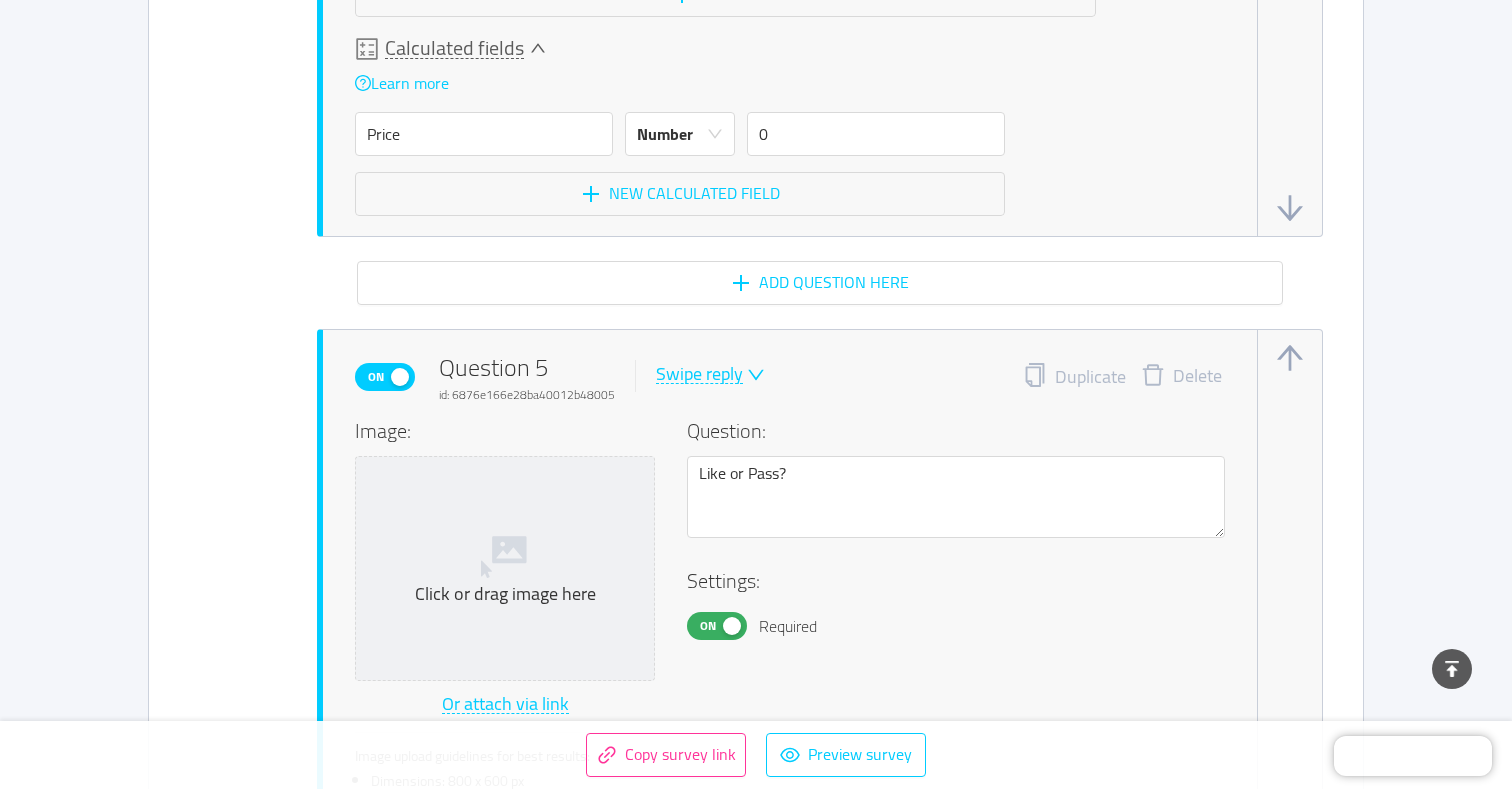 scroll, scrollTop: 6203, scrollLeft: 0, axis: vertical 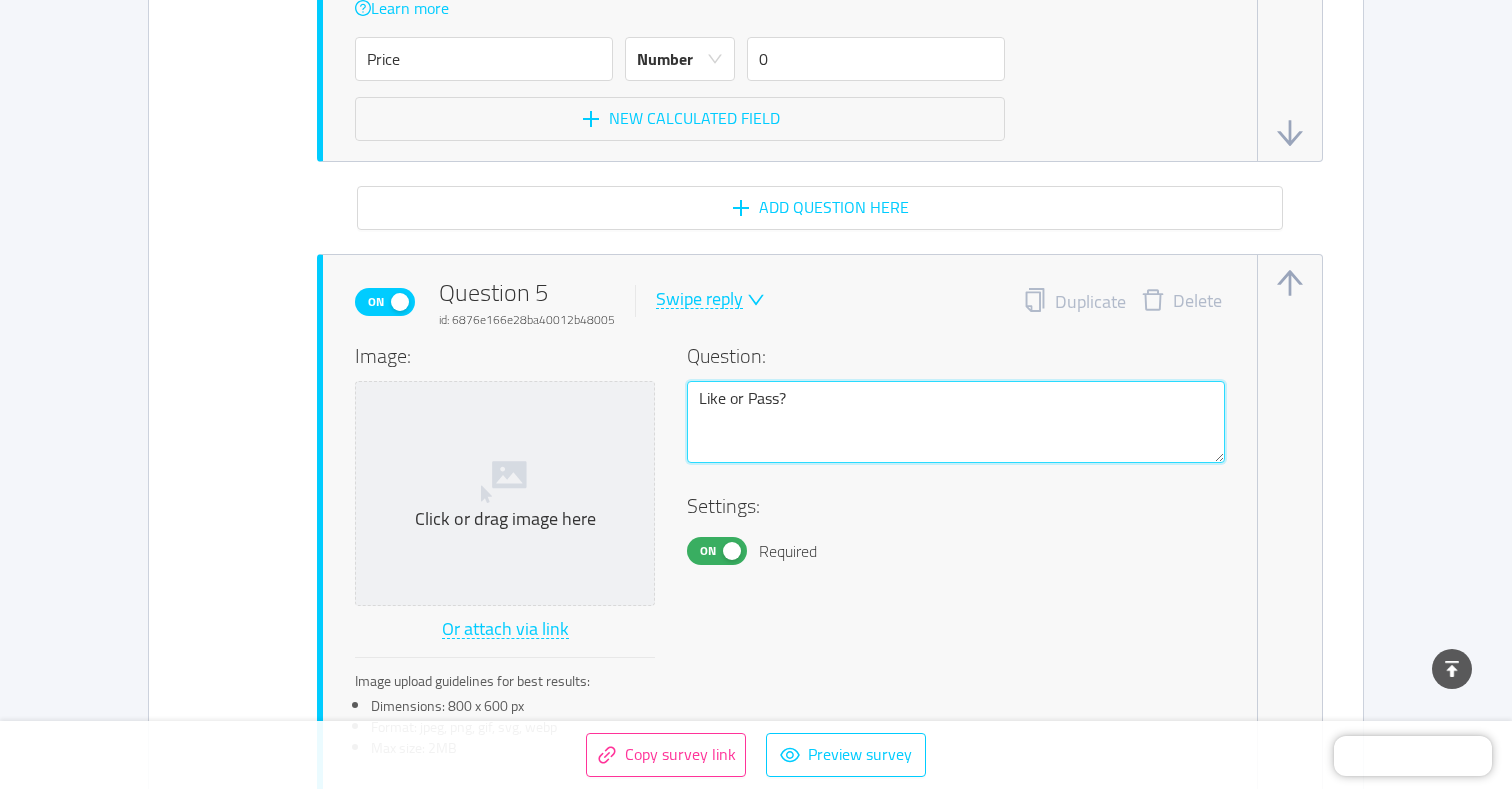 click on "Like or Pass?" at bounding box center (956, 422) 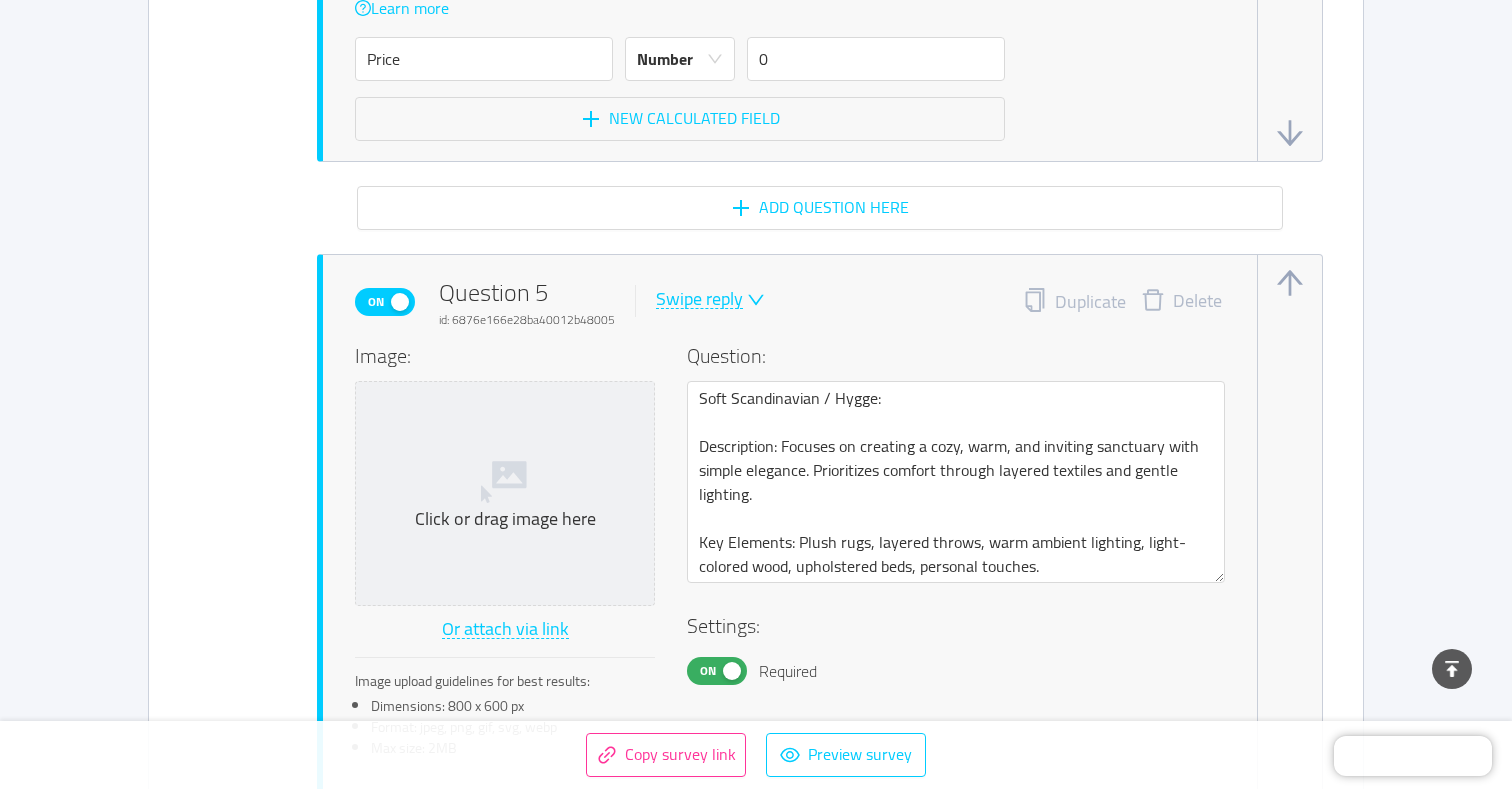 click on "Question 5  id: 6876e166e28ba40012b48005" at bounding box center [527, 302] 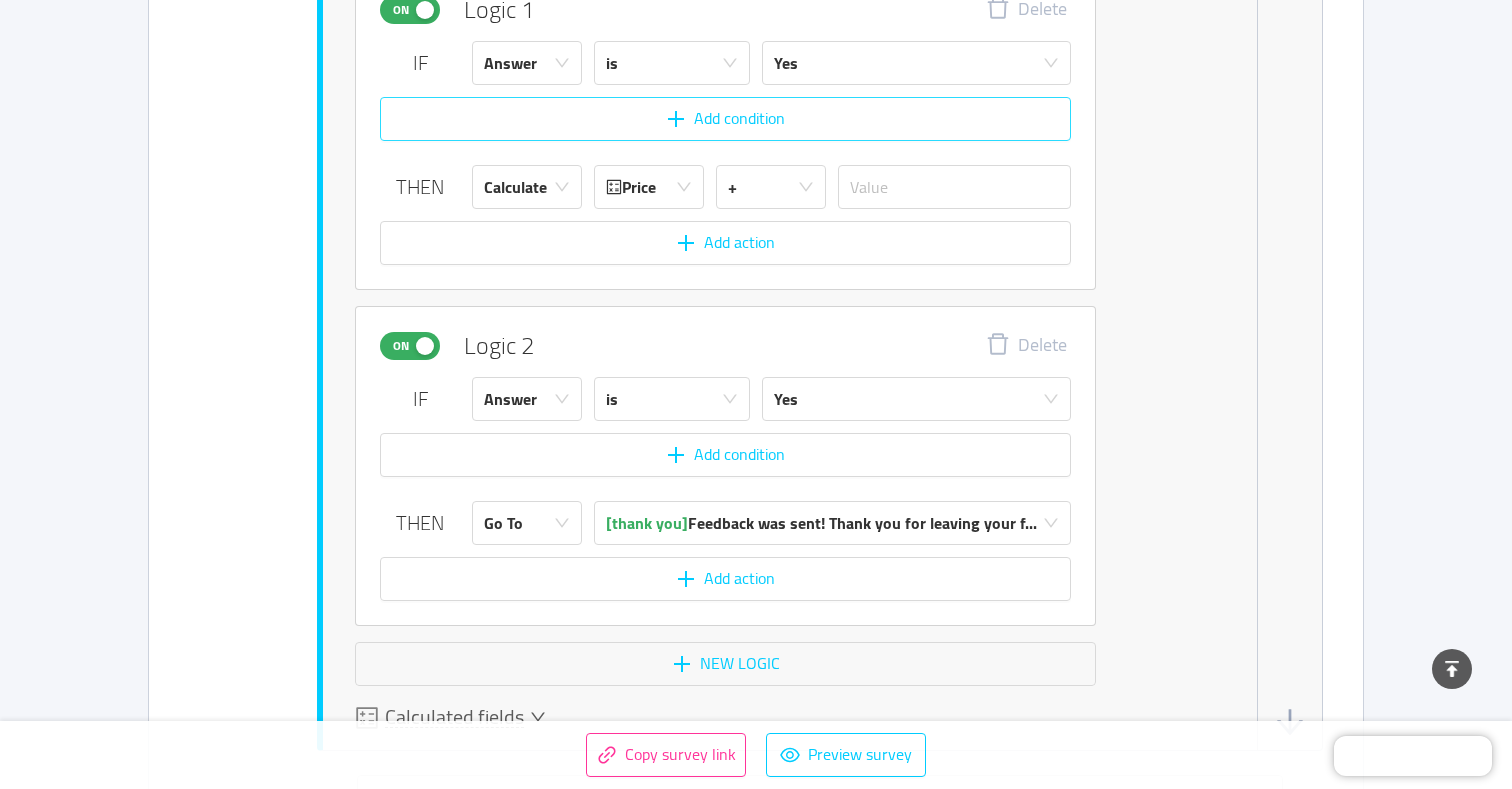 scroll, scrollTop: 7802, scrollLeft: 0, axis: vertical 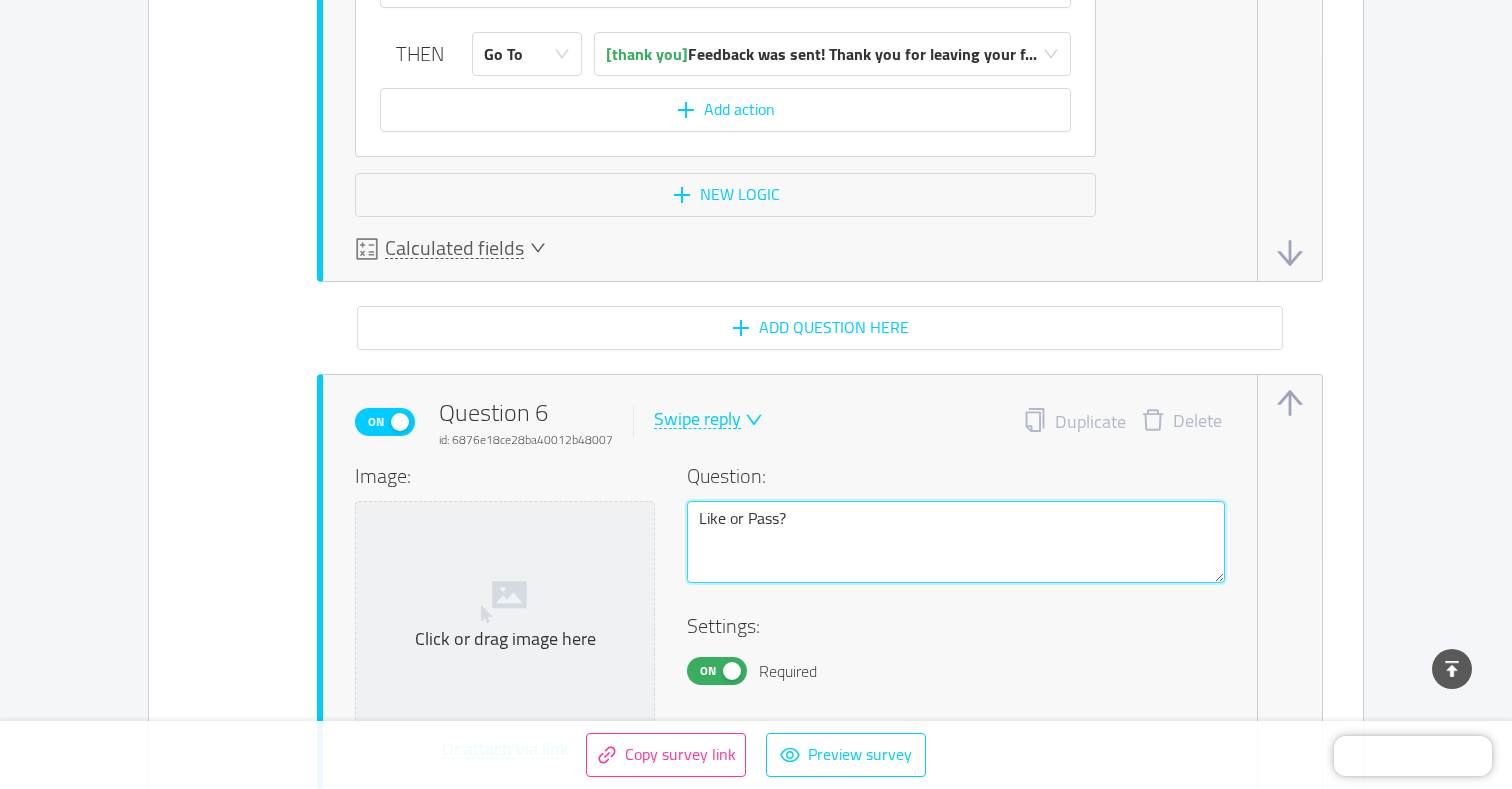 click on "Like or Pass?" at bounding box center [956, 542] 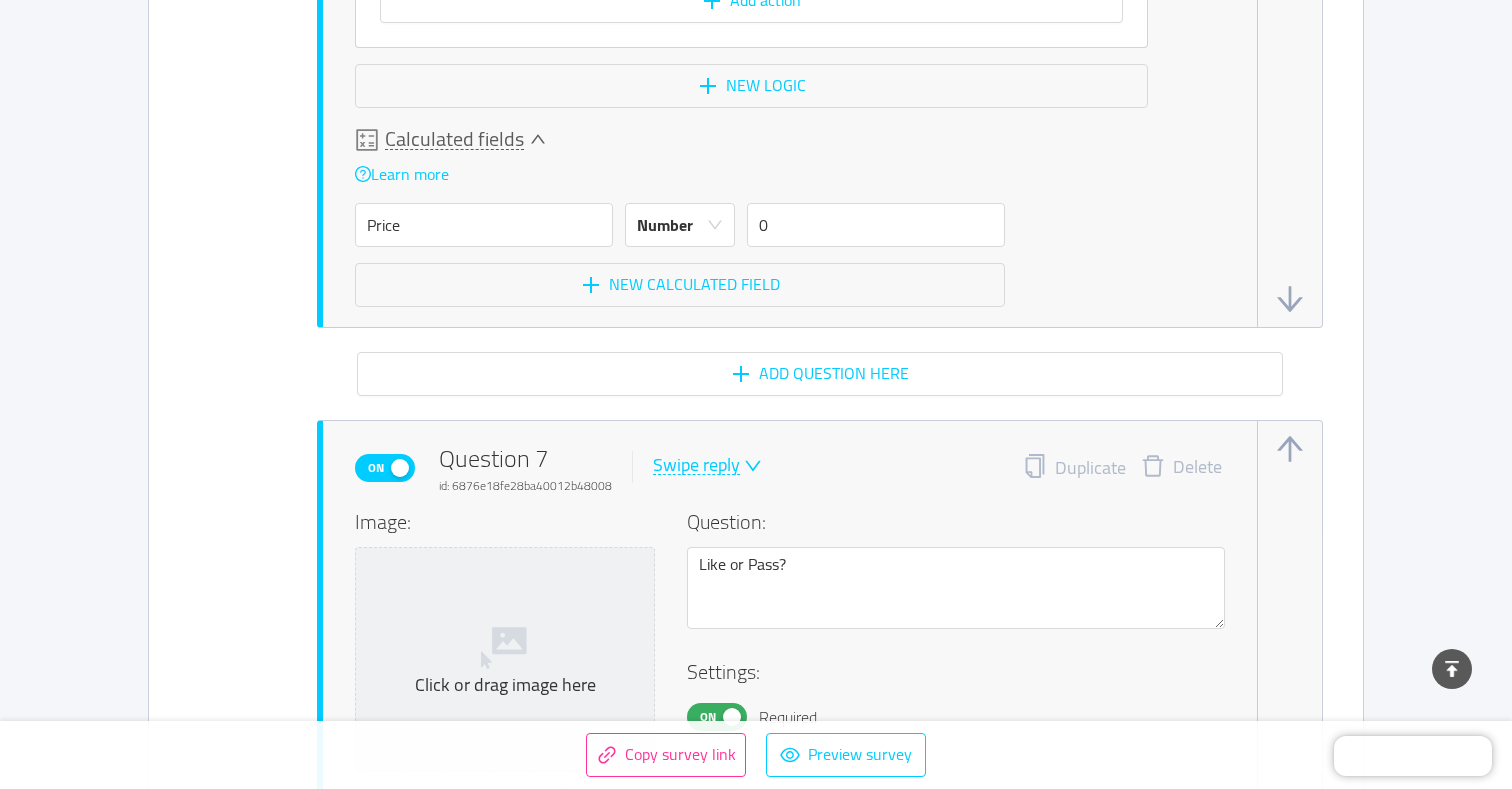 scroll, scrollTop: 9390, scrollLeft: 0, axis: vertical 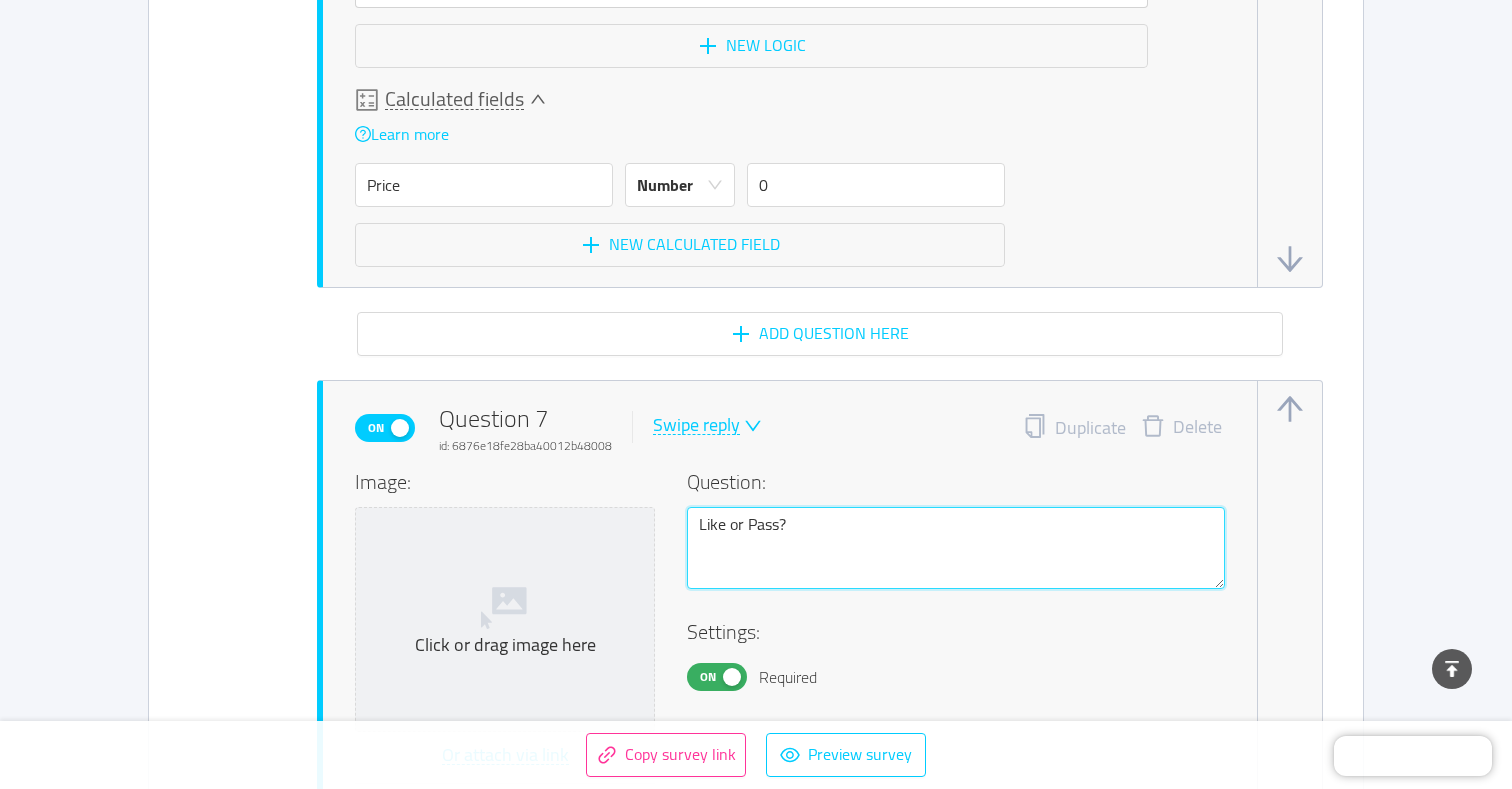 click on "Like or Pass?" at bounding box center [956, 548] 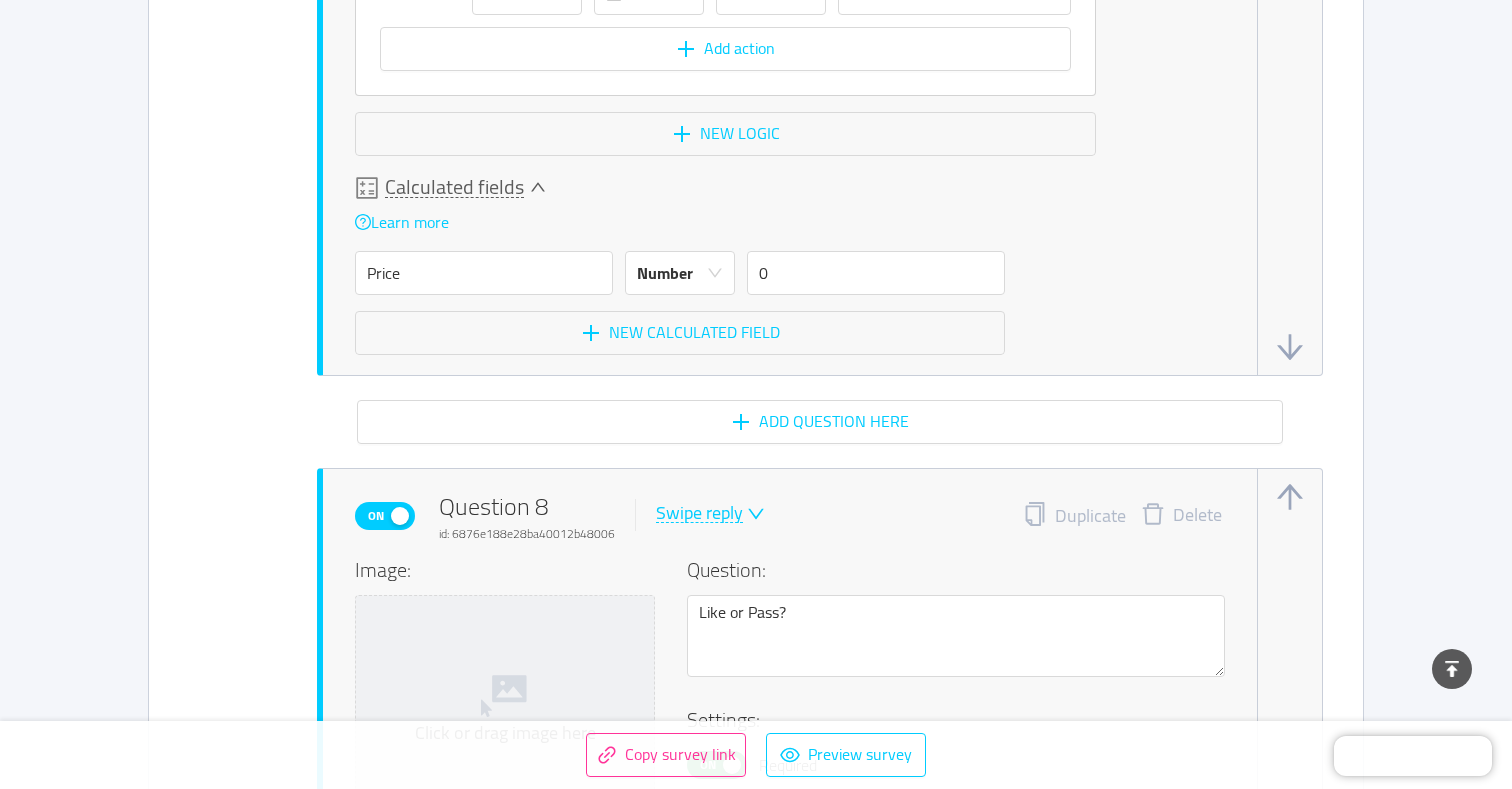 scroll, scrollTop: 11060, scrollLeft: 0, axis: vertical 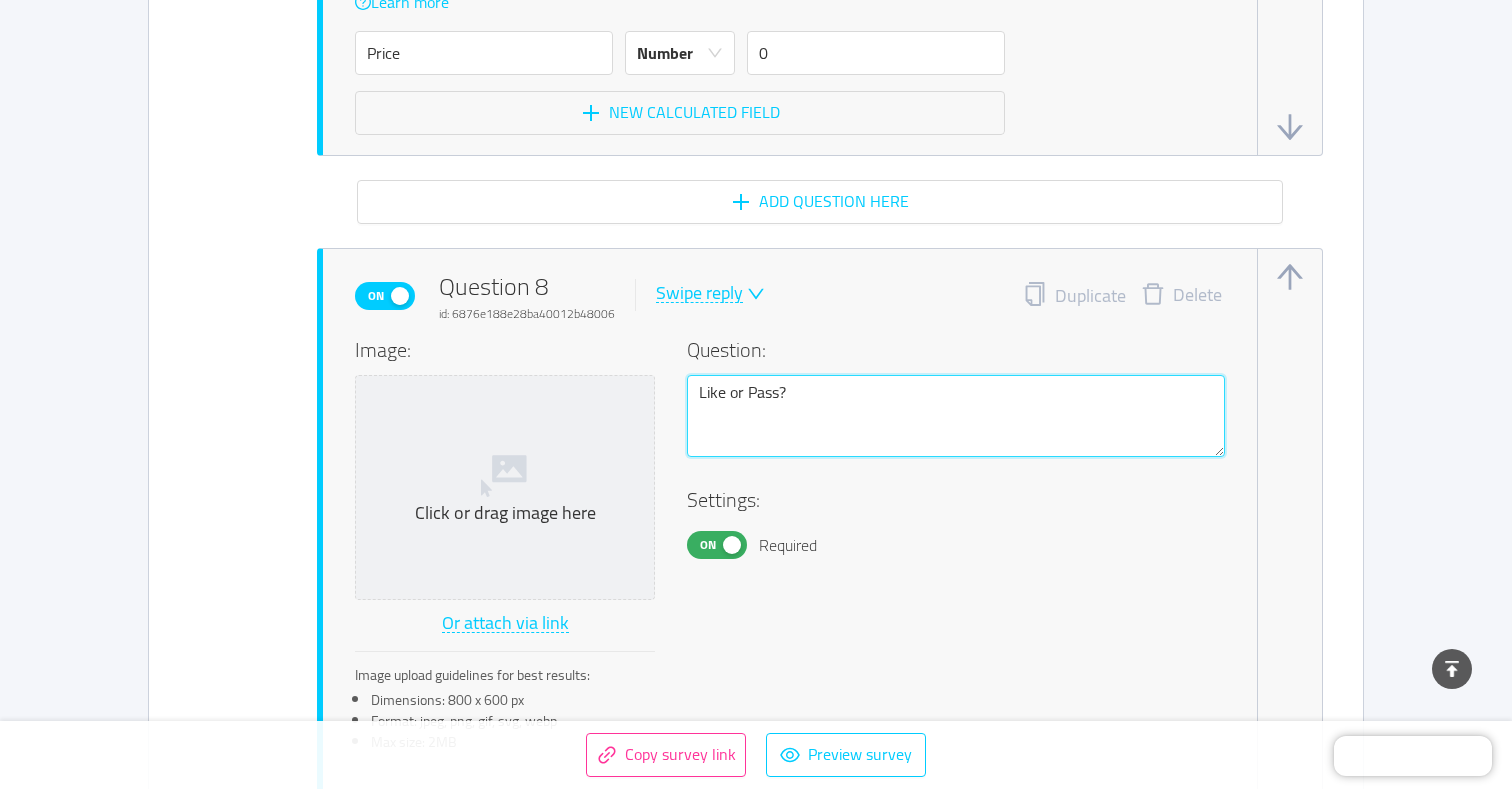 click on "Like or Pass?" at bounding box center [956, 416] 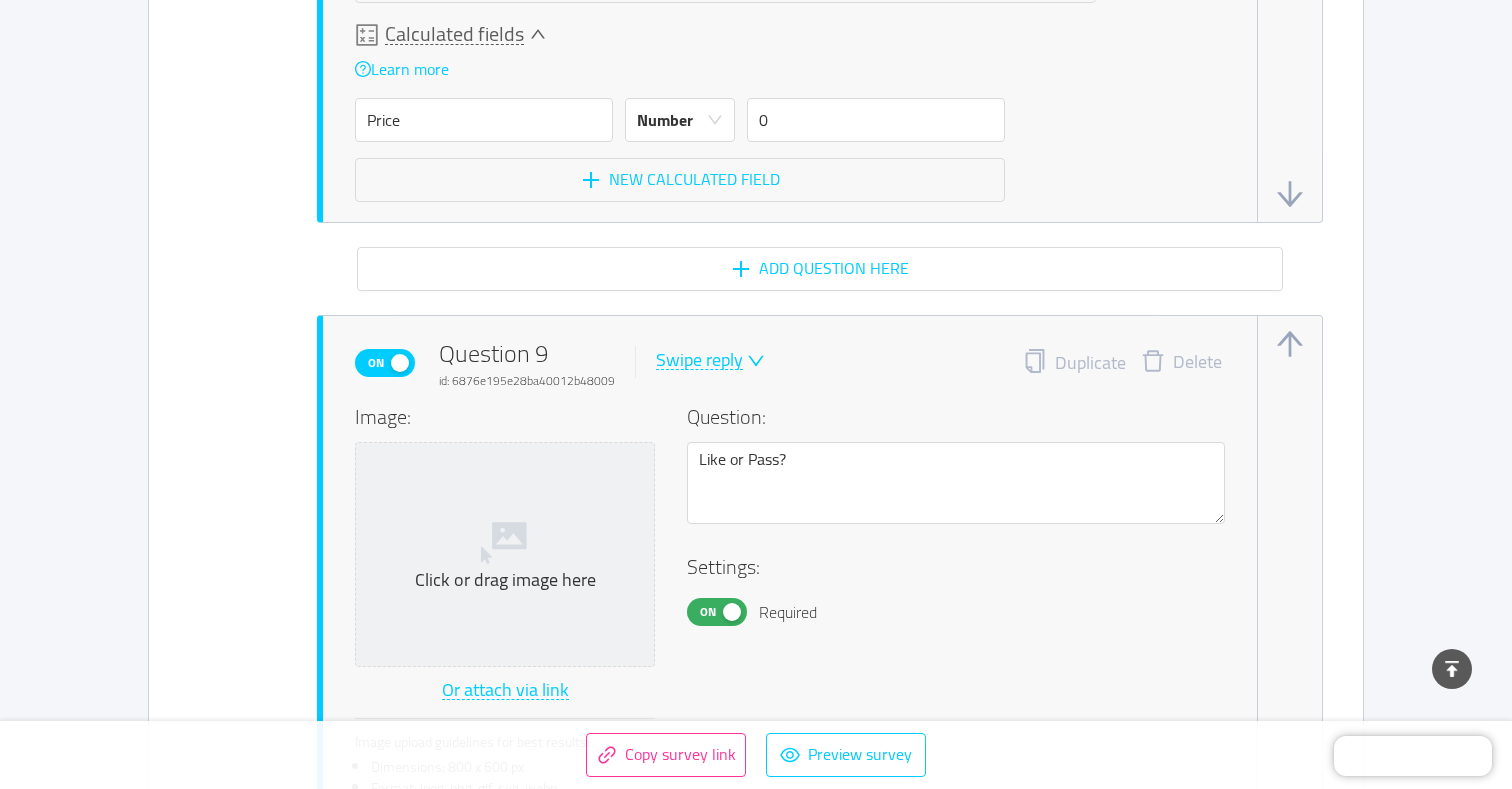 scroll, scrollTop: 12540, scrollLeft: 0, axis: vertical 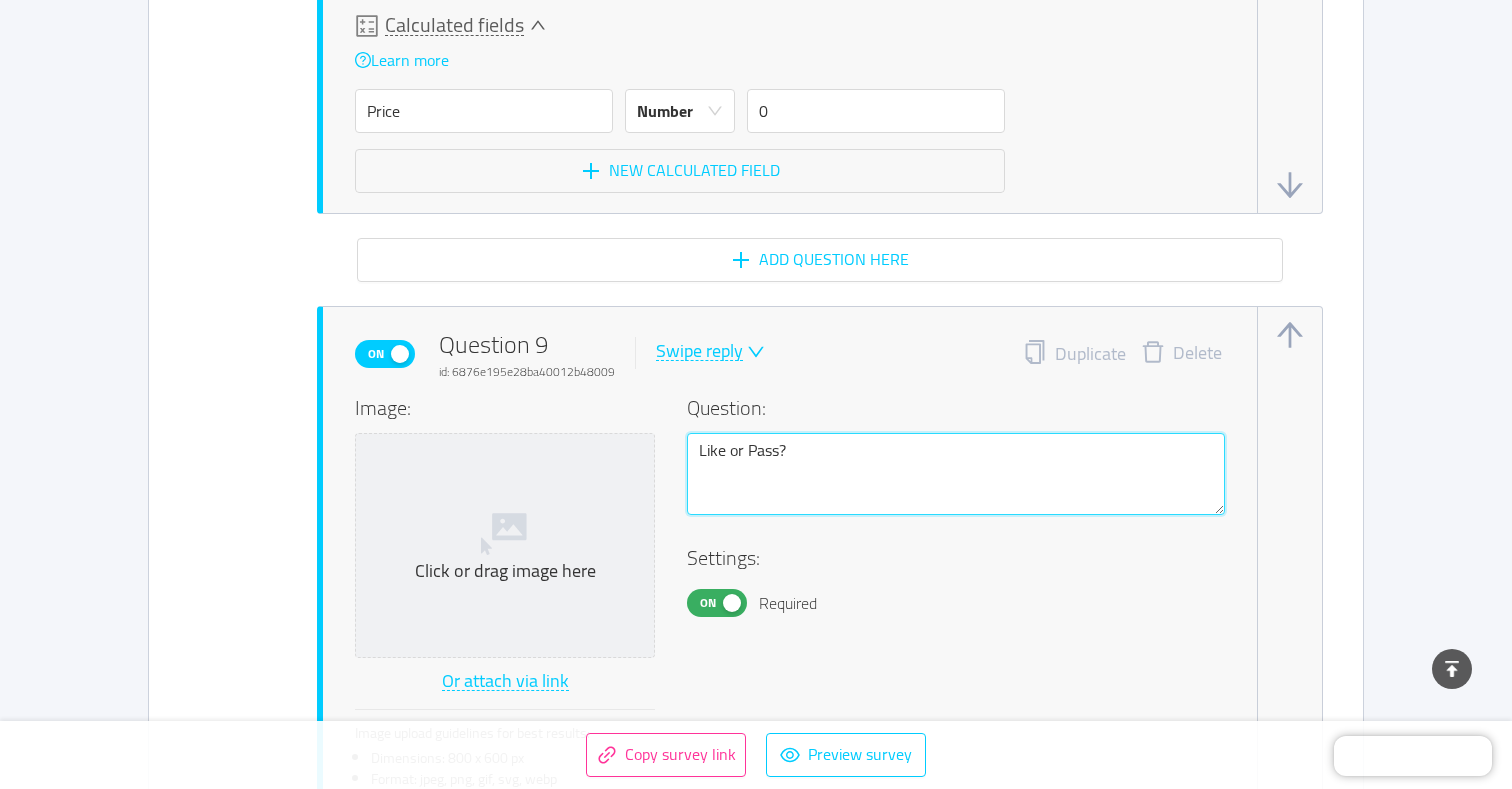 click on "Like or Pass?" at bounding box center [956, 474] 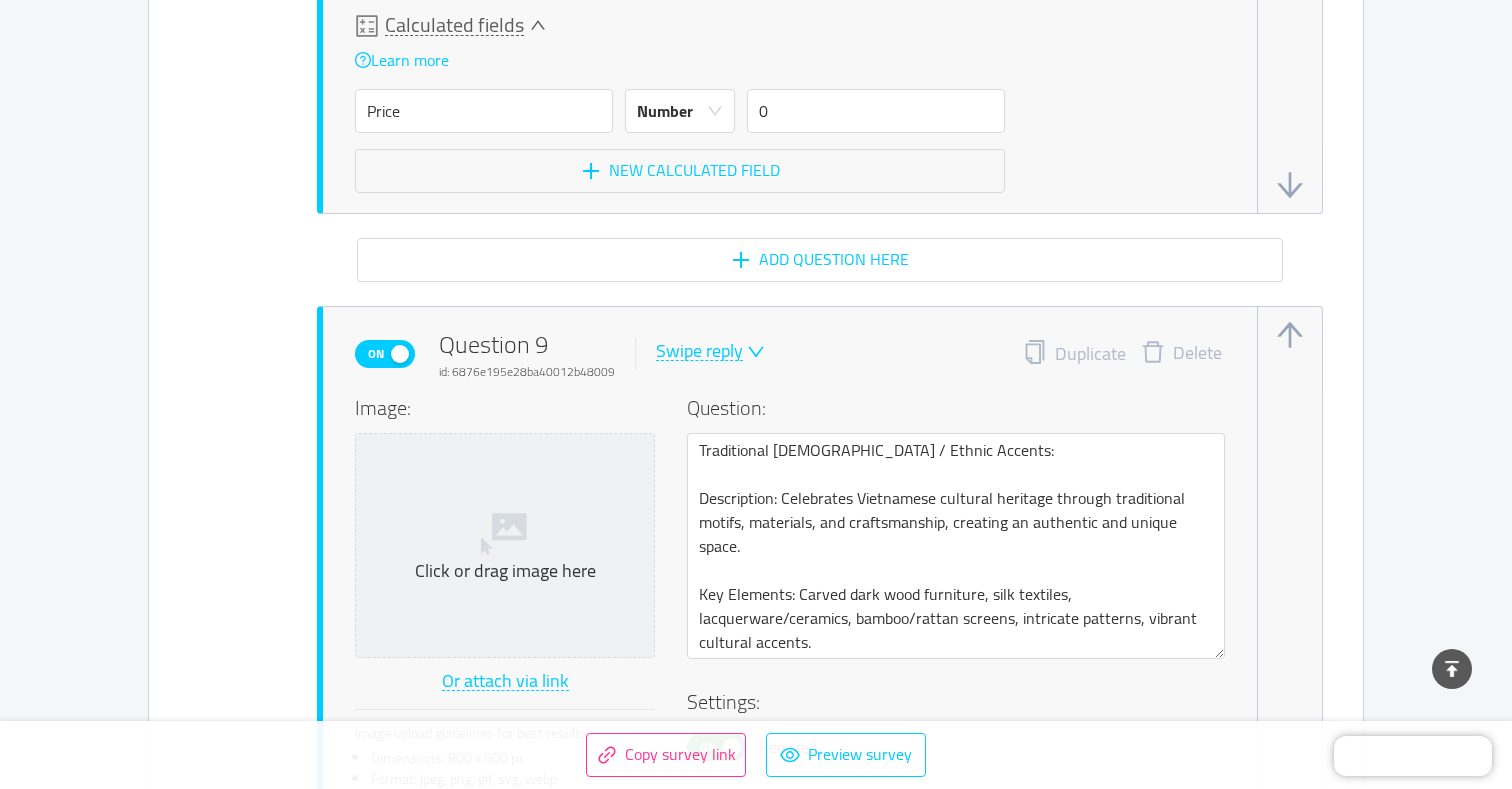 click on "On  Question 9  id: 6876e195e28ba40012b48009  Swipe reply  Duplicate Delete Image:    Click or drag image here  Or attach via link Image upload guidelines for best results: Dimensions: 800 x 600 px Format: jpeg, png, gif, svg, webp Max size: 2MB Question: Traditional [DEMOGRAPHIC_DATA] / Ethnic Accents:
Description: Celebrates Vietnamese cultural heritage through traditional motifs, materials, and craftsmanship, creating an authentic and unique space.
Key Elements: Carved dark wood furniture, silk textiles, lacquerware/ceramics, bamboo/rattan screens, intricate patterns, vibrant cultural accents. Settings: On Required  Change button labels   Set labels for all similar questions in Translations  Left button No  2 / 10  Right button Yes  3 / 10   active   Conditional logic   Learn more  On Logic 1 Delete IF  Answer   is   Yes  Add condition  THEN   Calculate   Price   +  Add action New logic  Calculated fields   Learn more  Price  Number  0 New calculated field" at bounding box center (806, 1029) 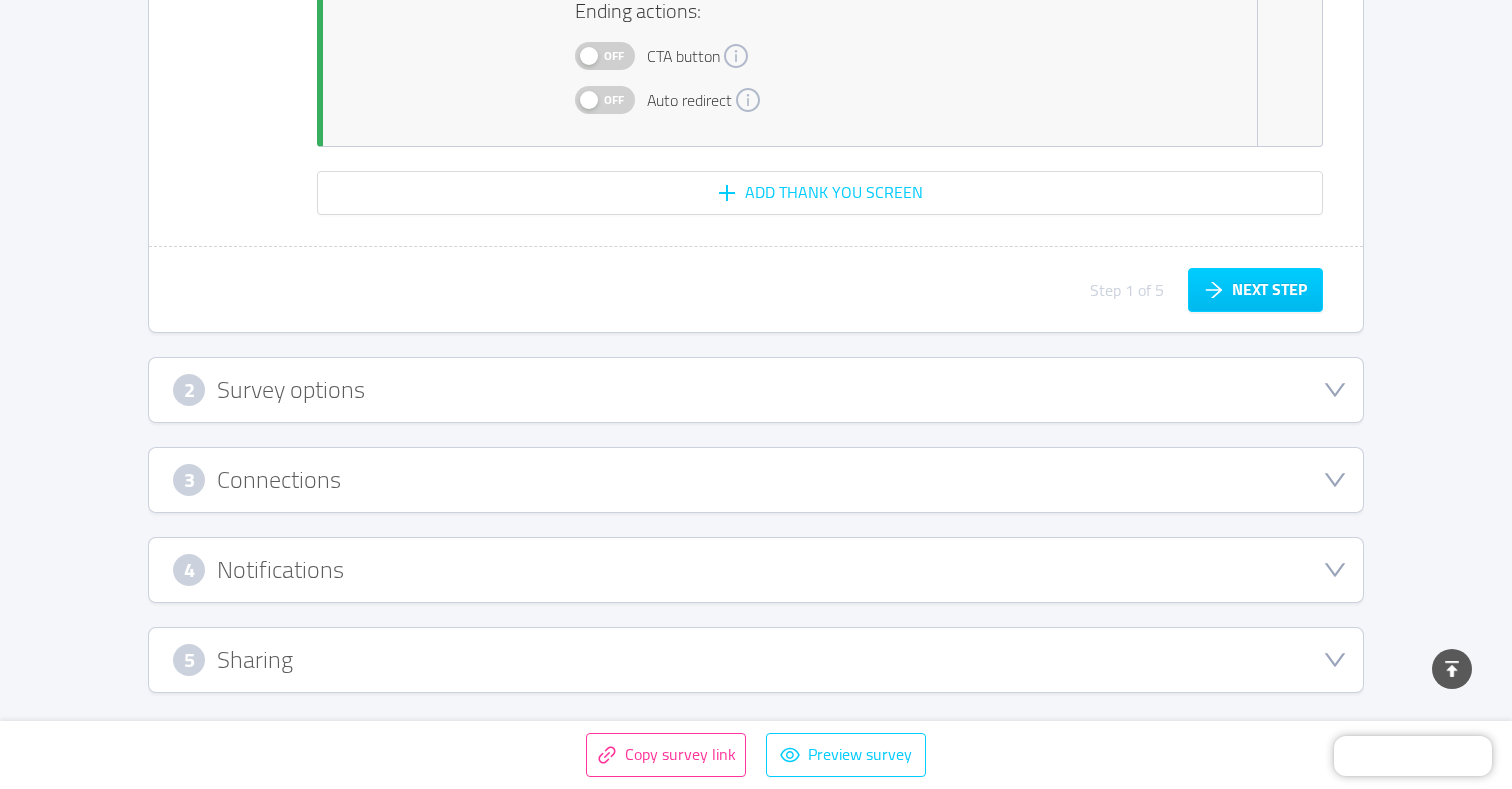 scroll, scrollTop: 14964, scrollLeft: 0, axis: vertical 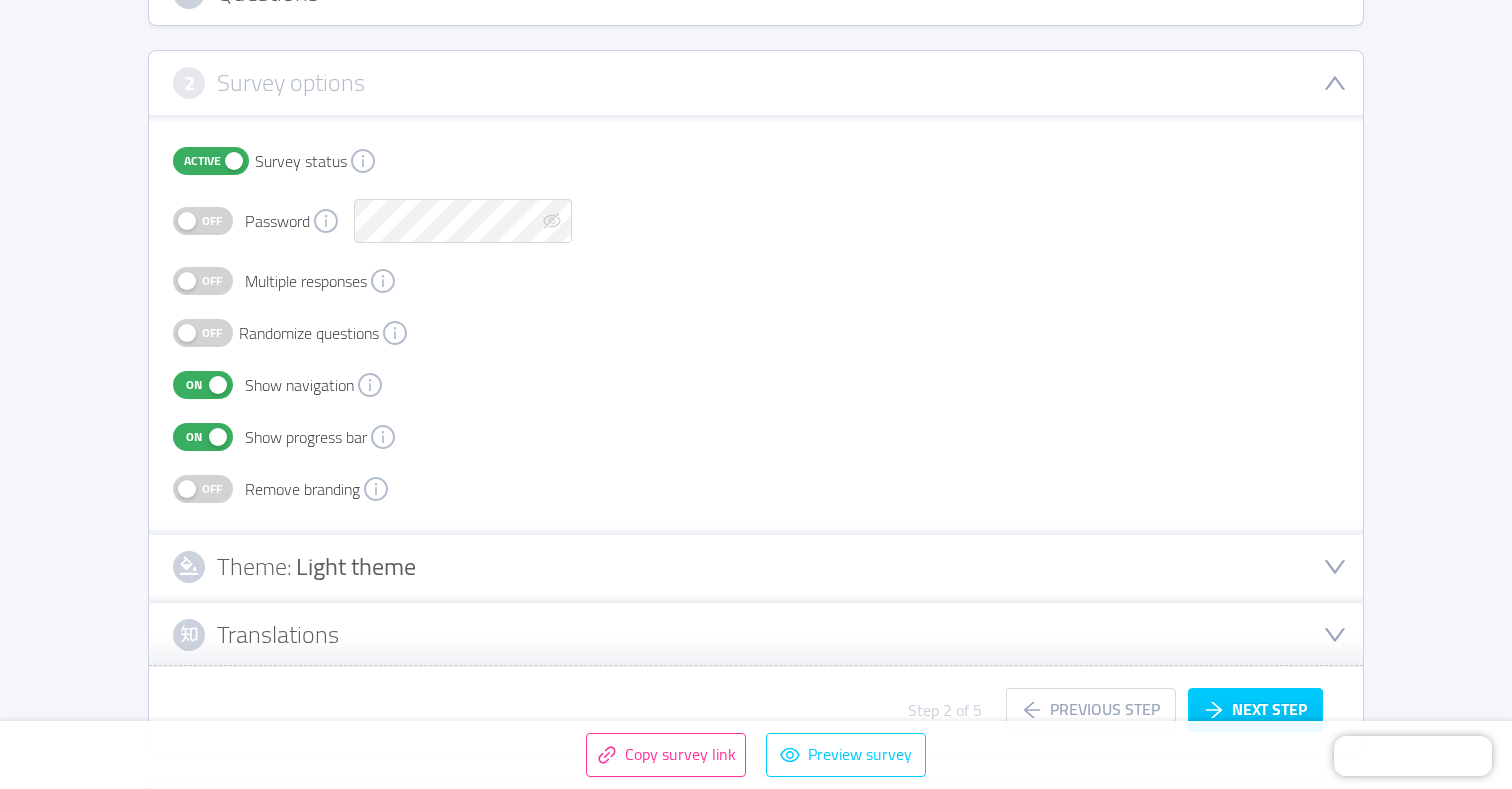 click on "Off" at bounding box center [212, 333] 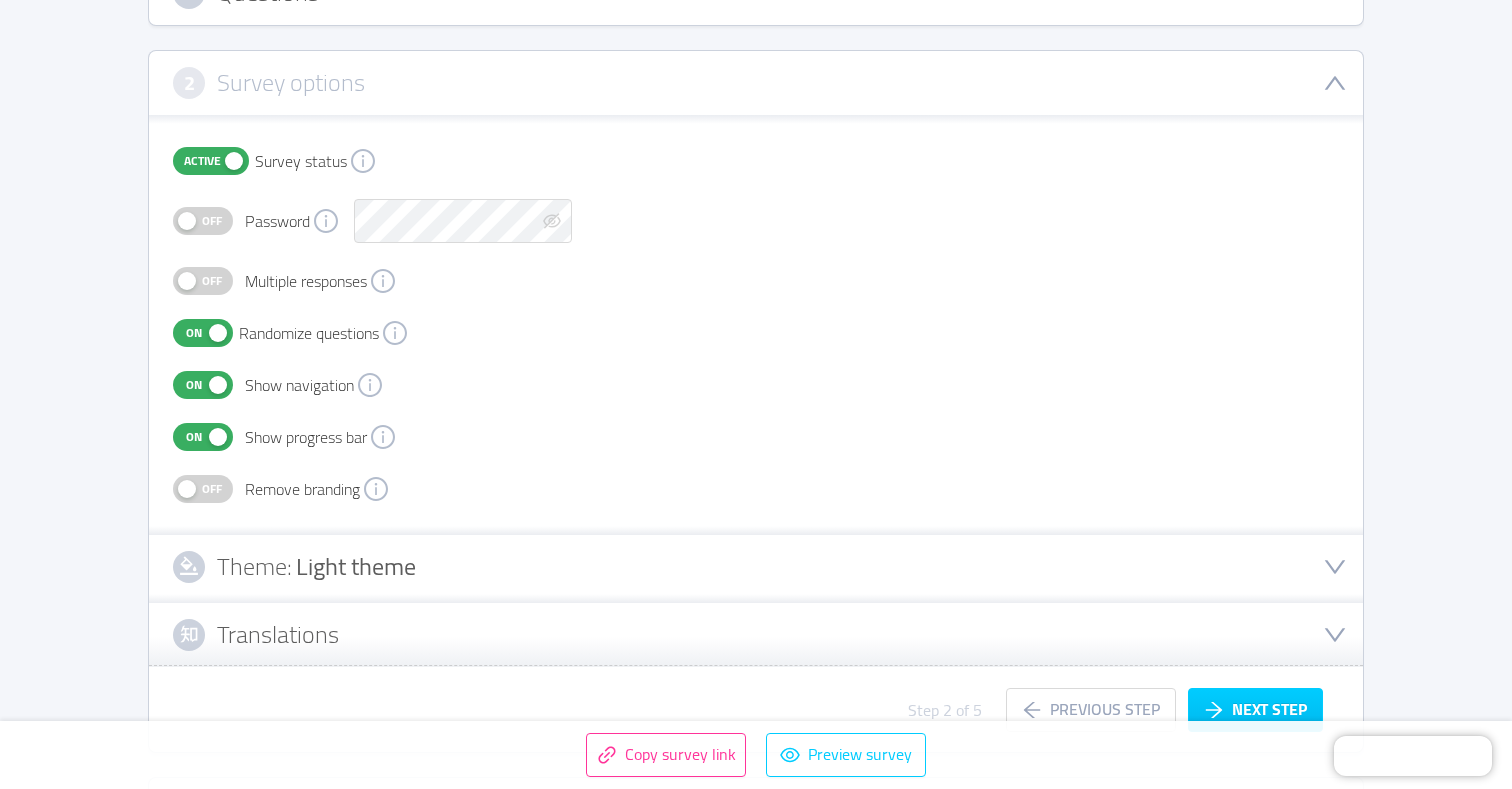 click on "On" at bounding box center [203, 333] 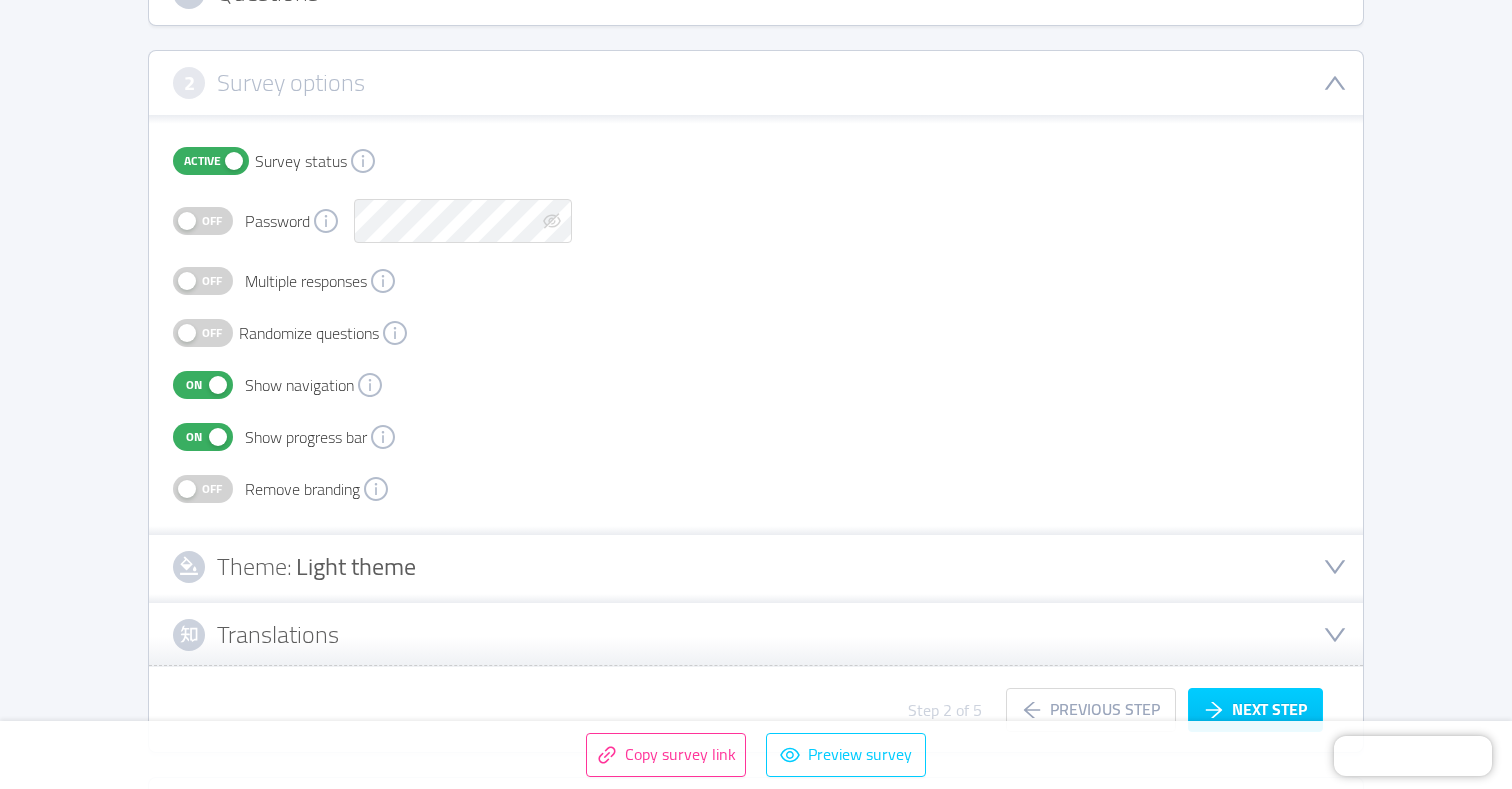 click on "Off" at bounding box center [212, 333] 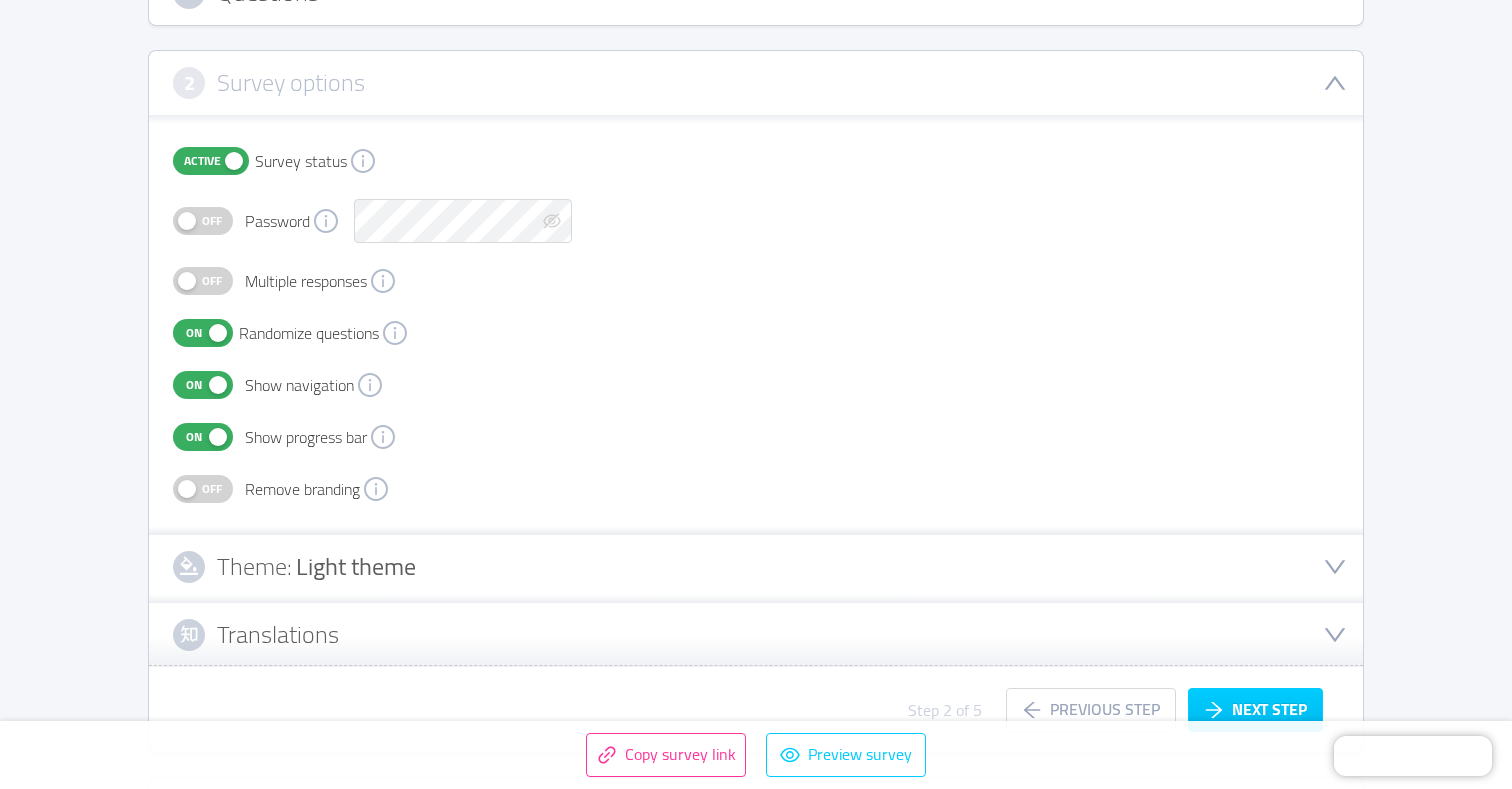 click on "On" at bounding box center [194, 385] 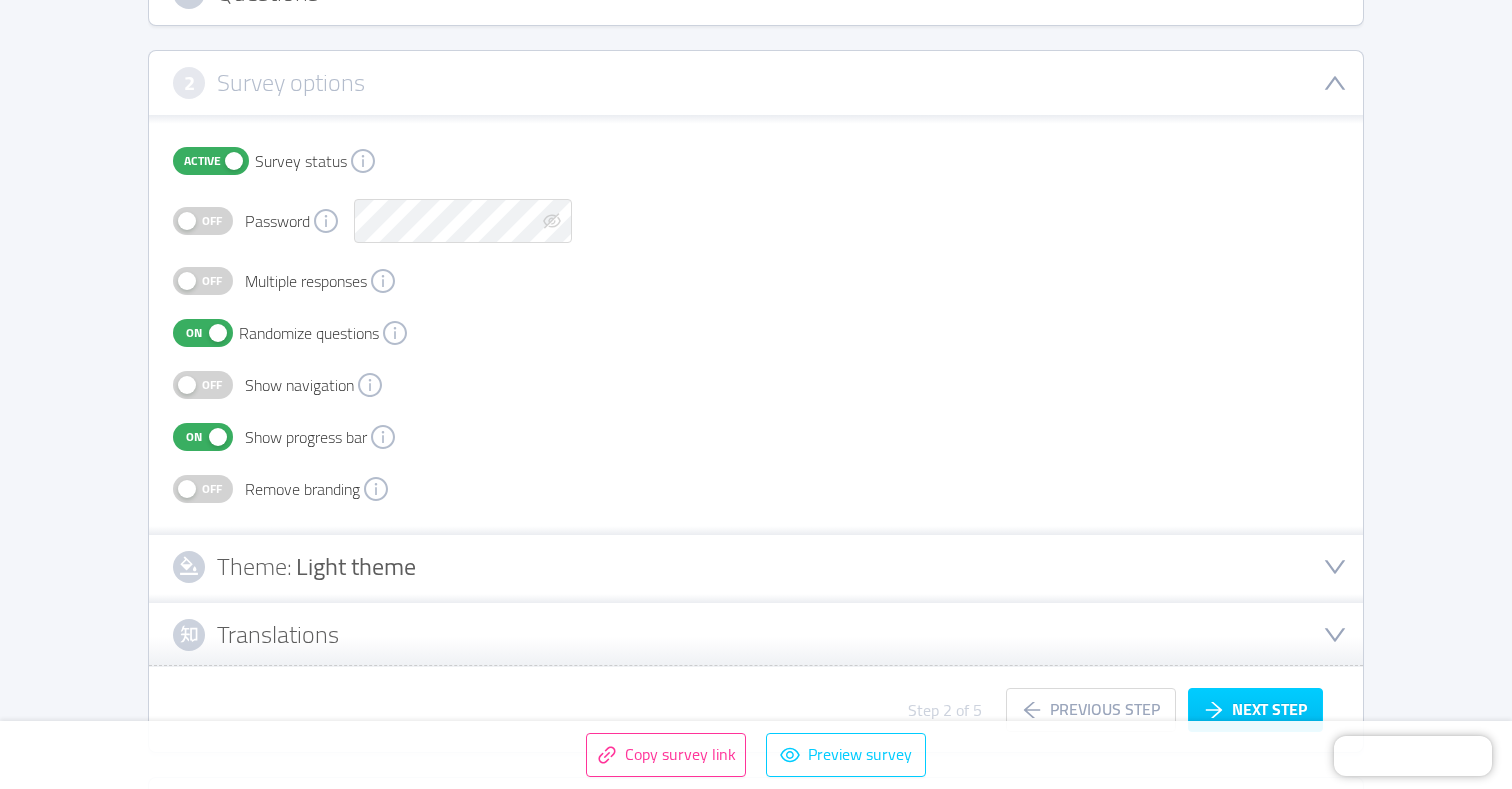 click on "On" at bounding box center (194, 333) 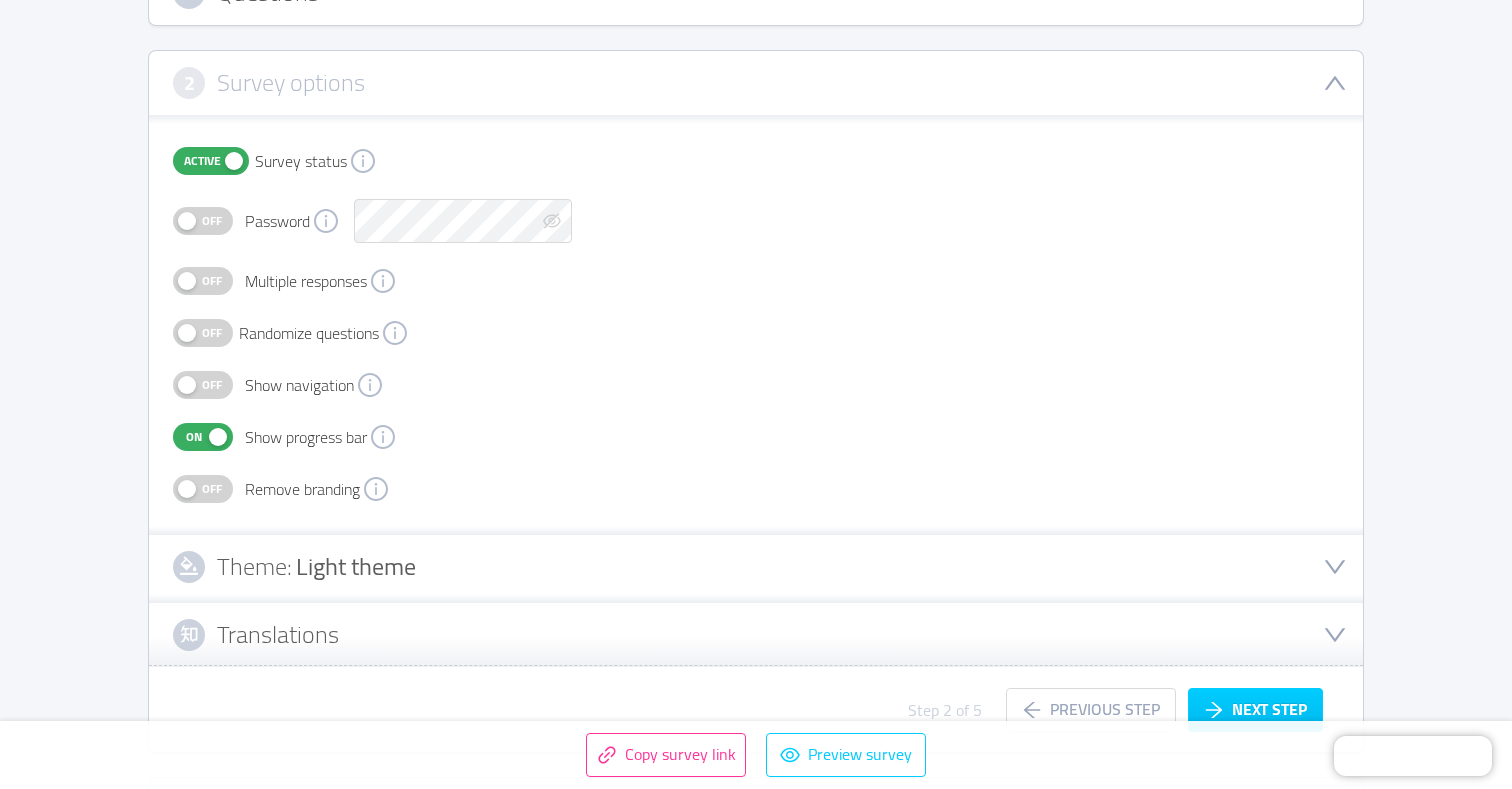 click on "Off" at bounding box center (212, 281) 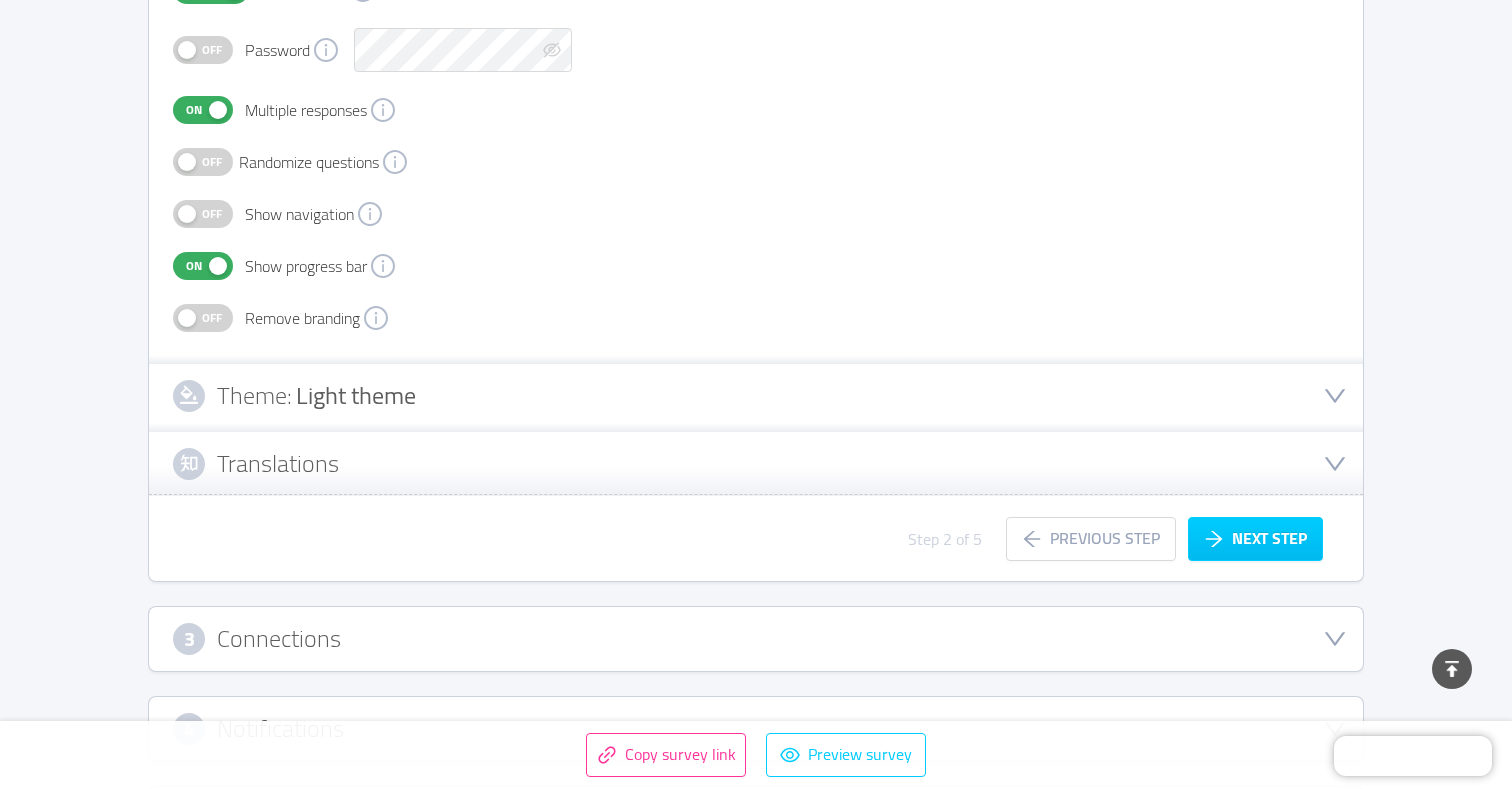 scroll, scrollTop: 526, scrollLeft: 0, axis: vertical 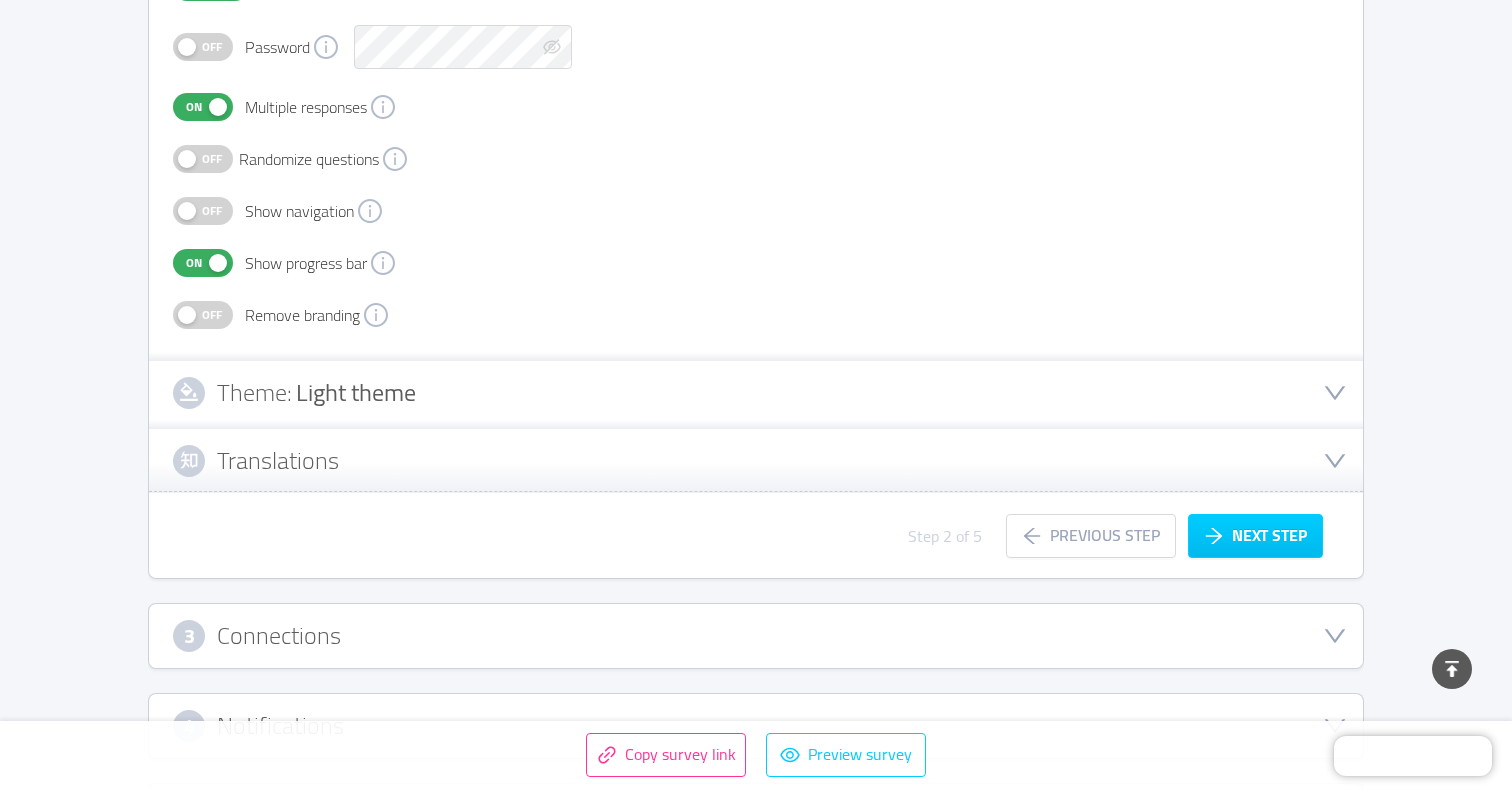 click on "Light theme" at bounding box center (356, 392) 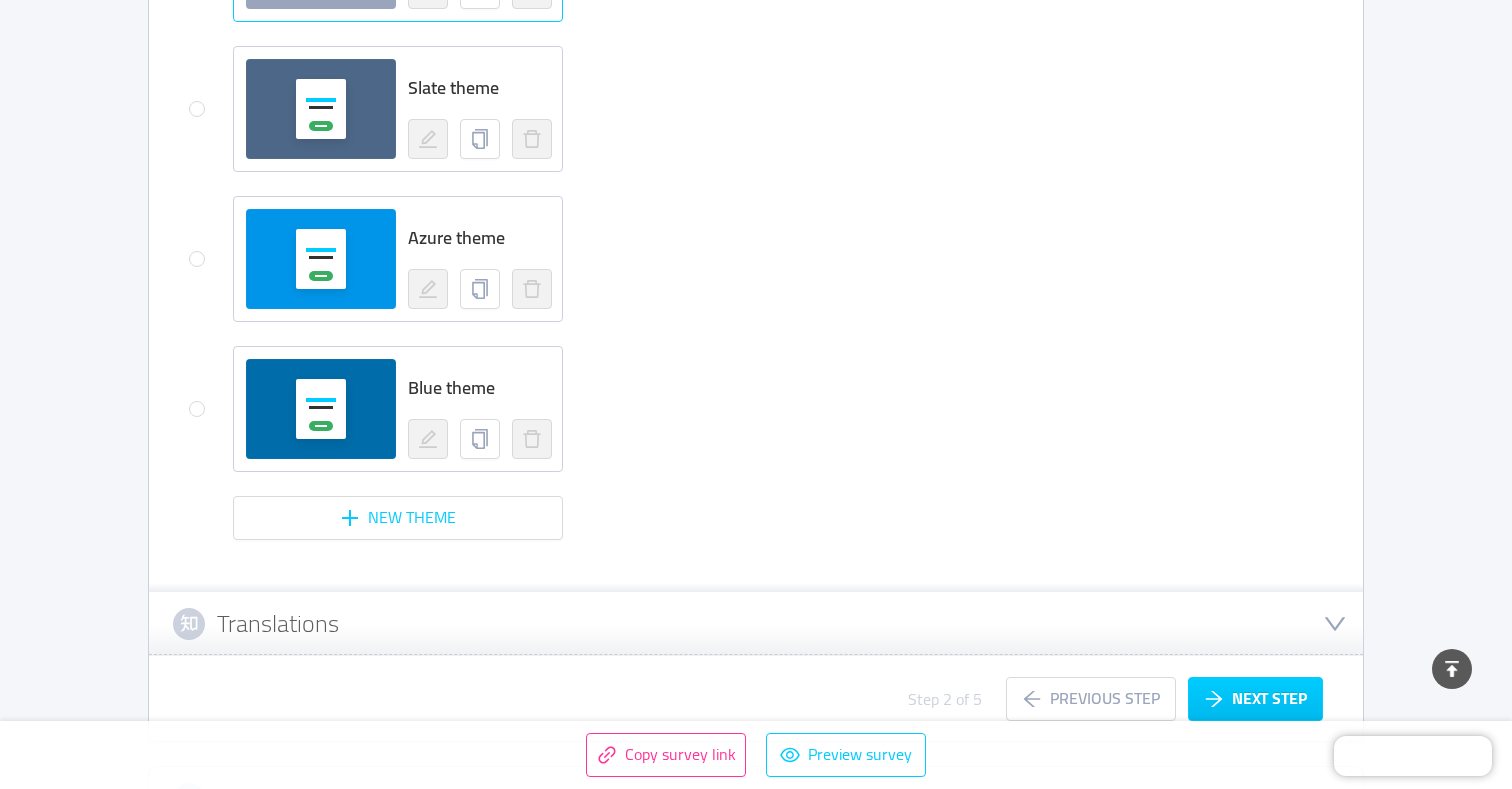 scroll, scrollTop: 1738, scrollLeft: 0, axis: vertical 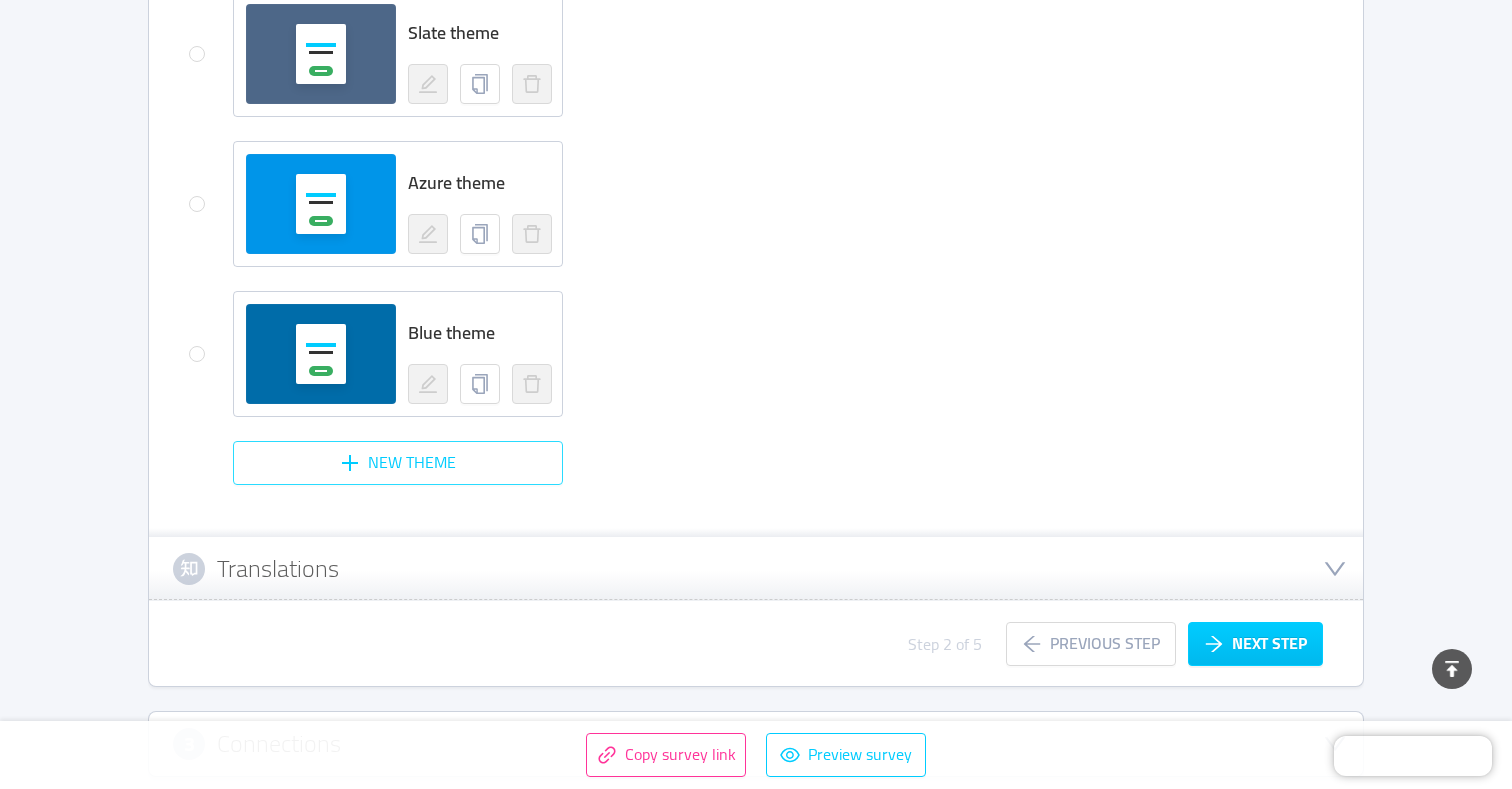 click on "New theme" at bounding box center [398, 463] 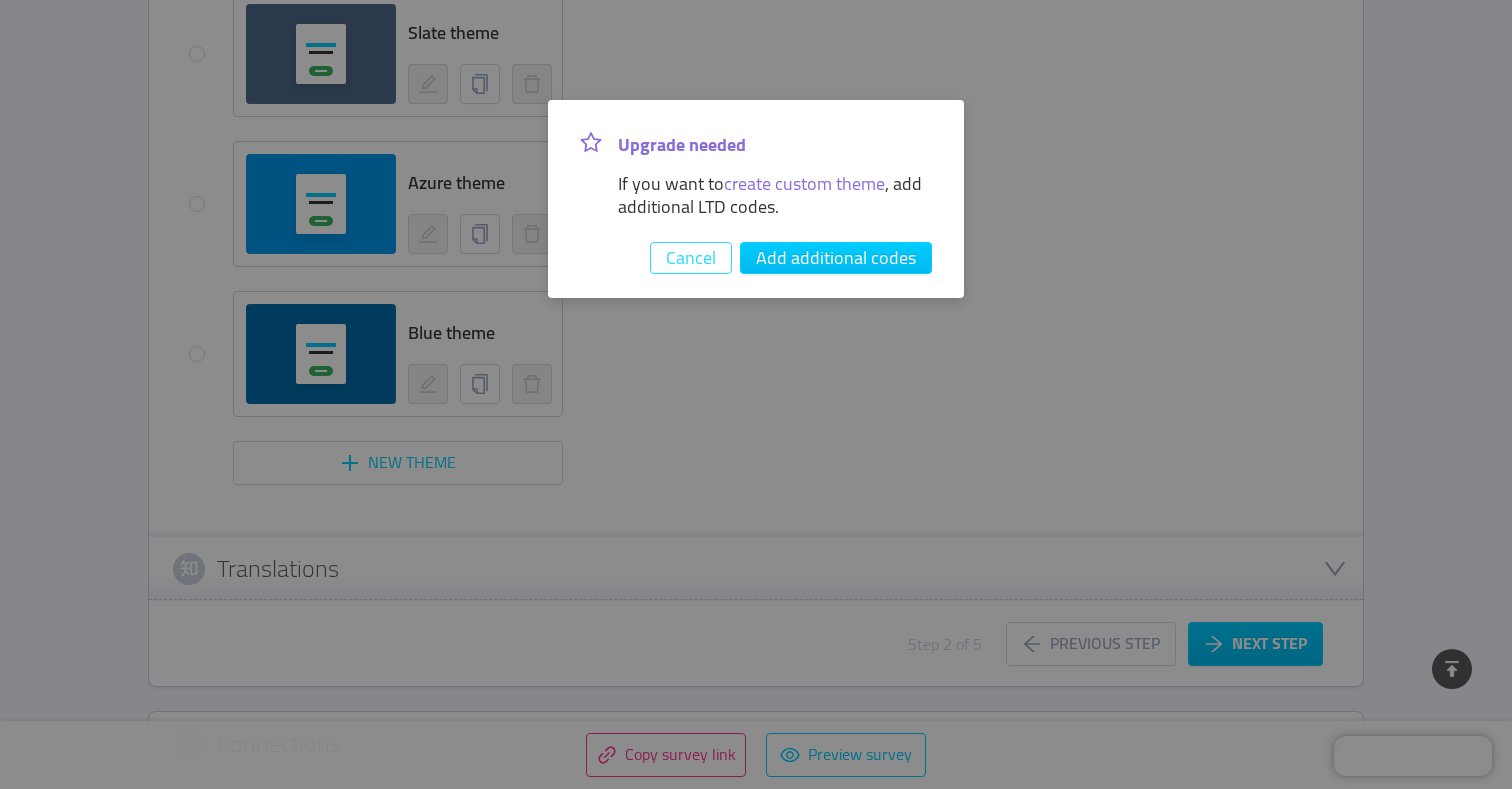 click on "Cancel" at bounding box center (691, 258) 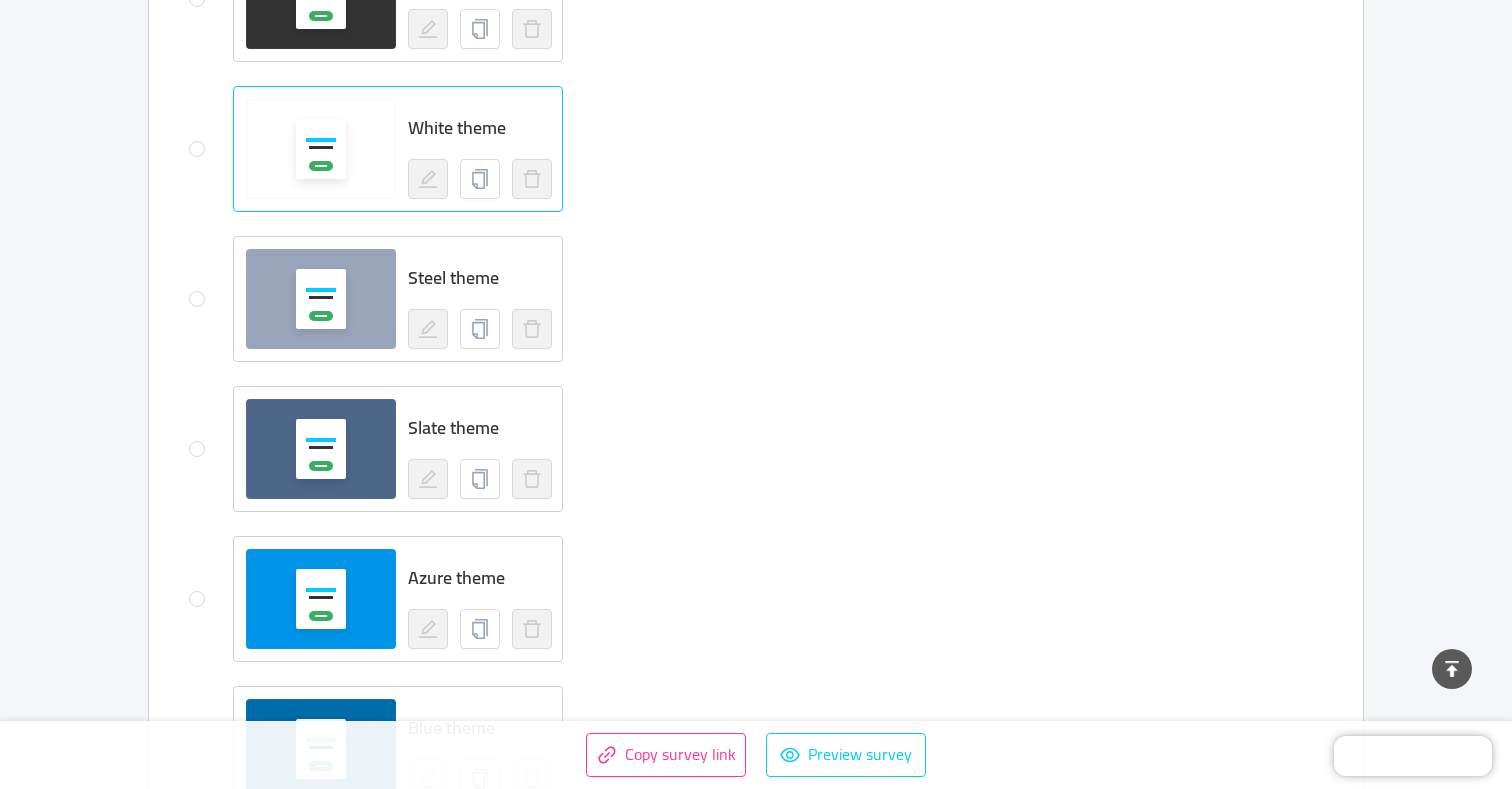 scroll, scrollTop: 1249, scrollLeft: 0, axis: vertical 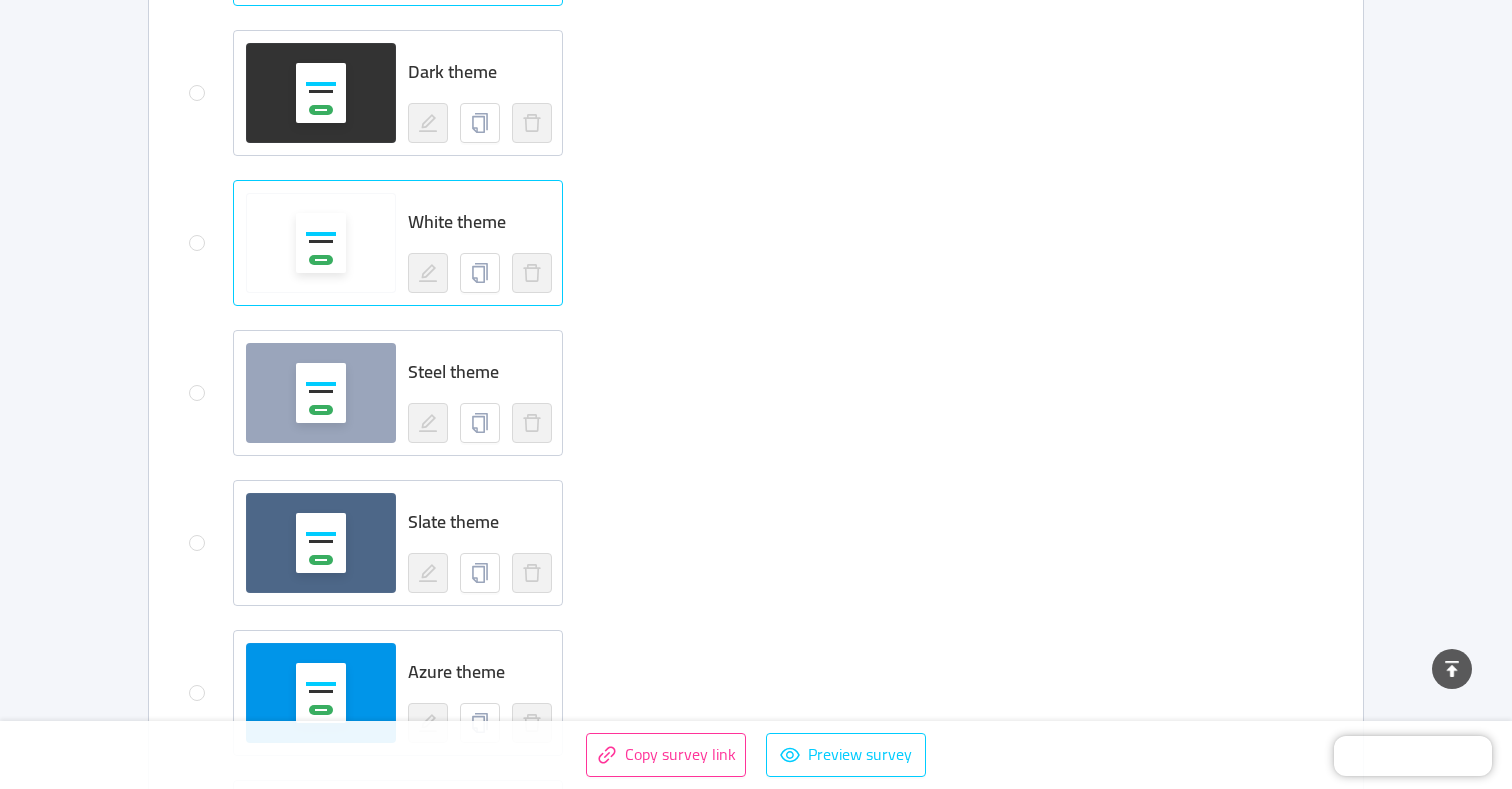 click at bounding box center (321, 243) 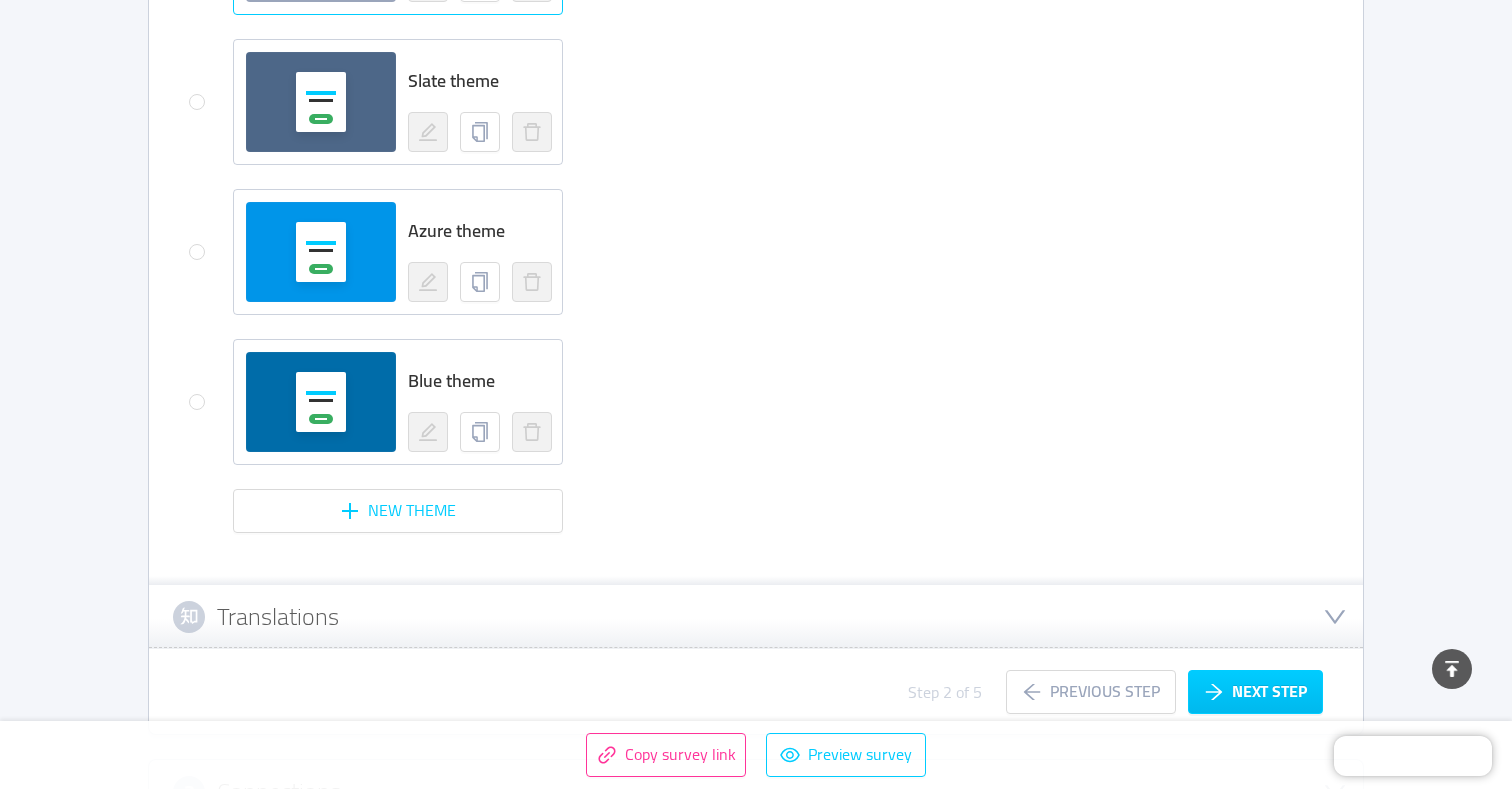 scroll, scrollTop: 1736, scrollLeft: 0, axis: vertical 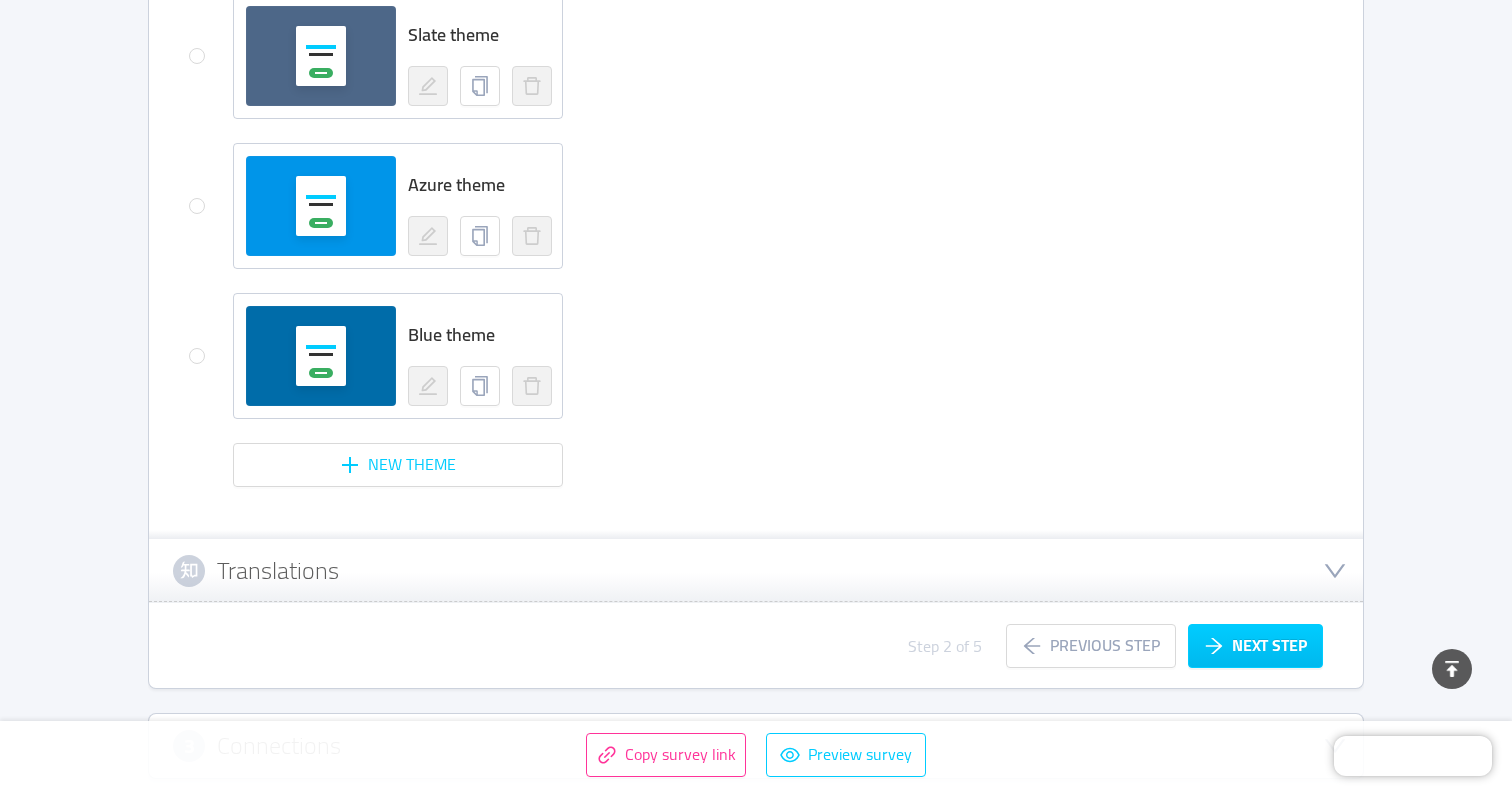 click on "Translations" at bounding box center (756, 571) 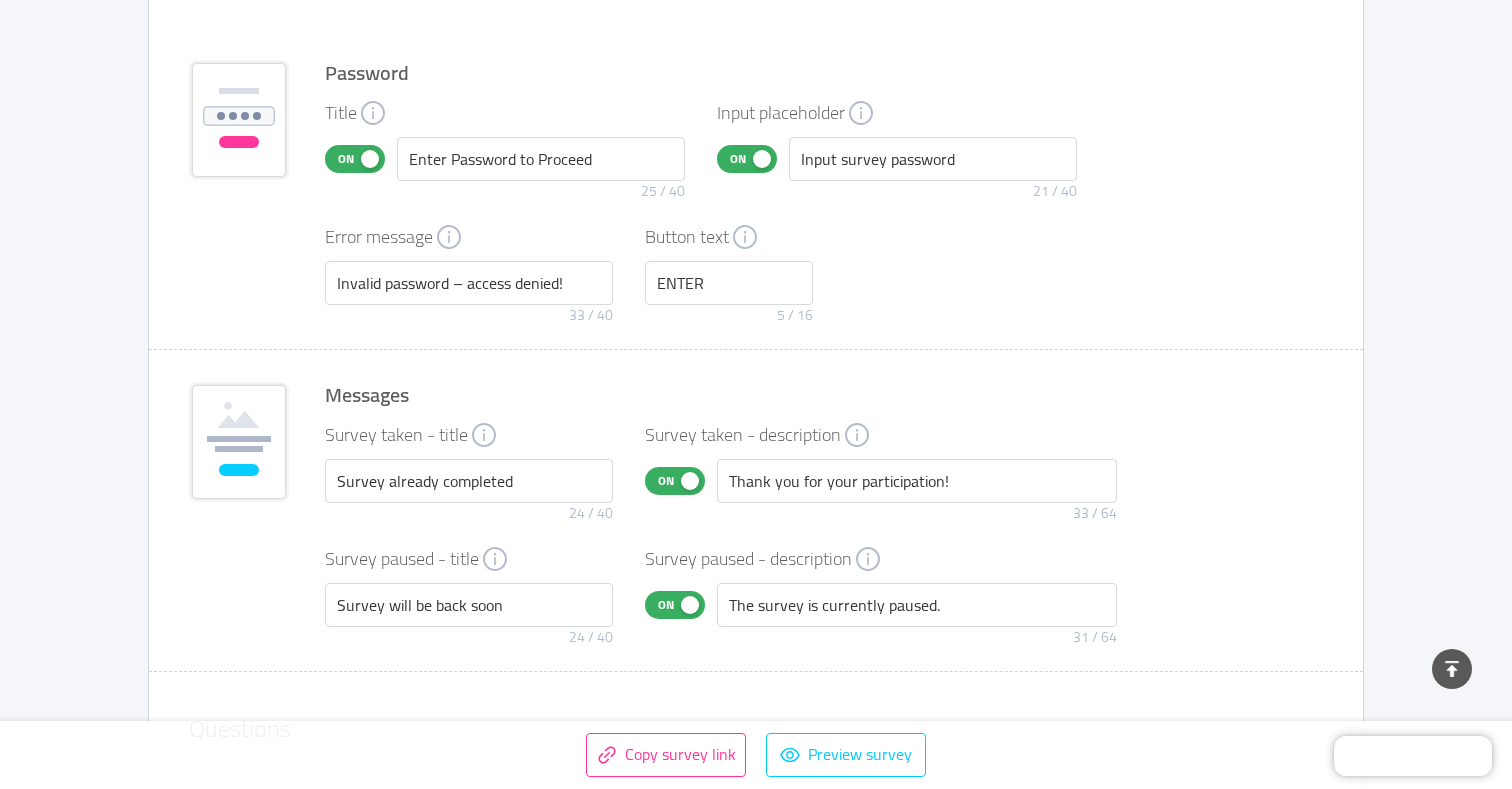 scroll, scrollTop: 2429, scrollLeft: 0, axis: vertical 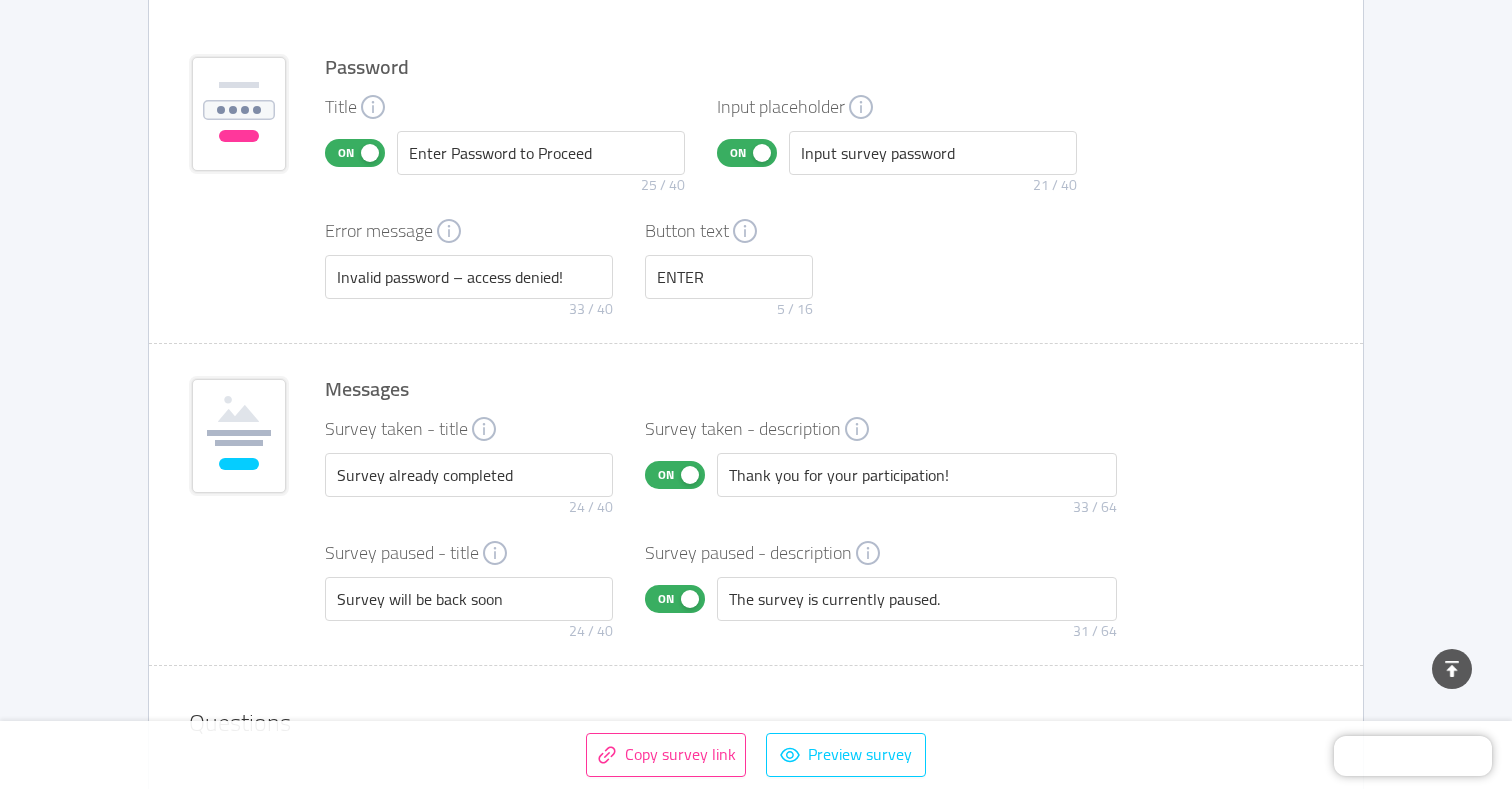 click on "On" at bounding box center [355, 153] 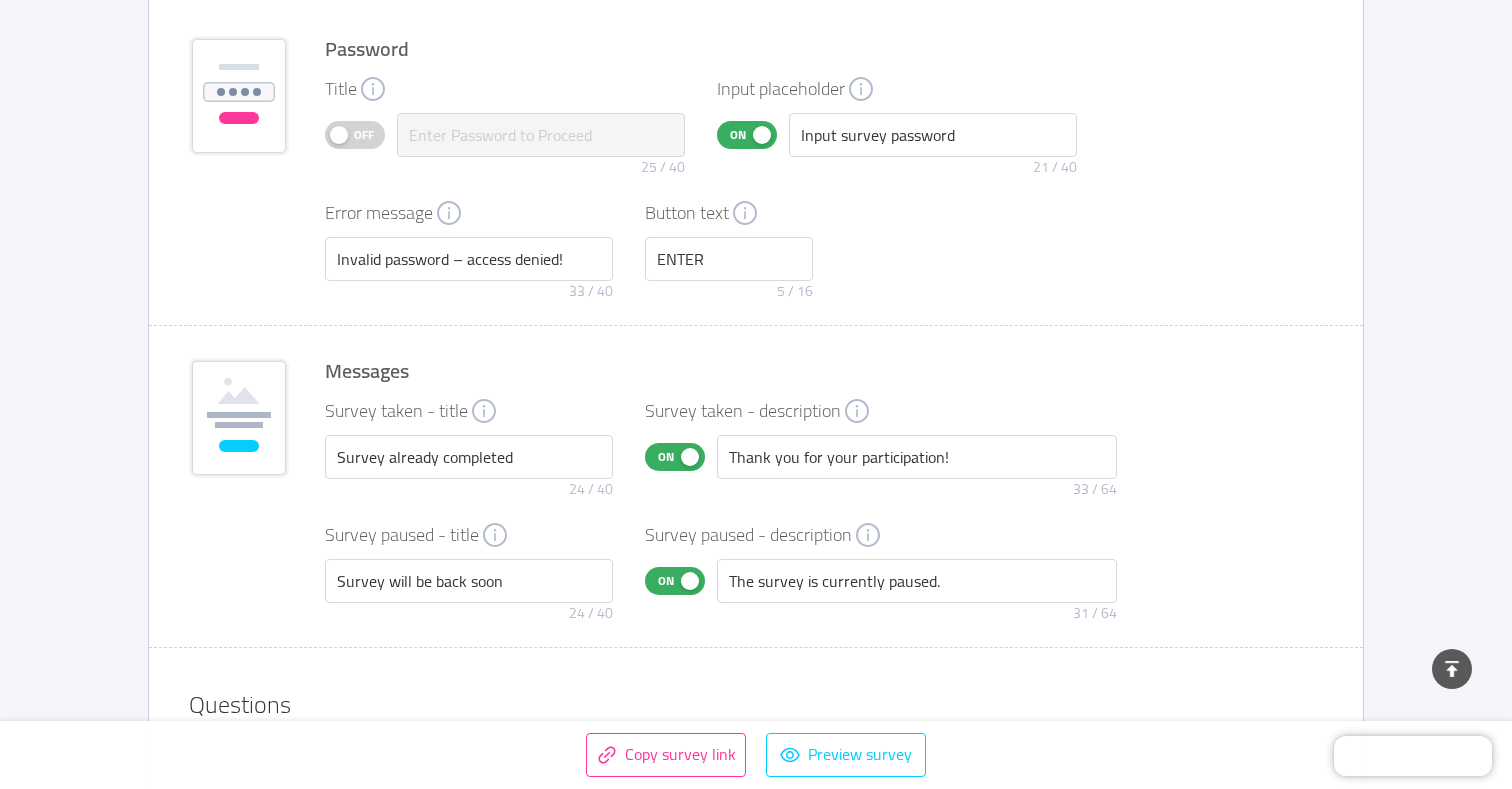 scroll, scrollTop: 2452, scrollLeft: 0, axis: vertical 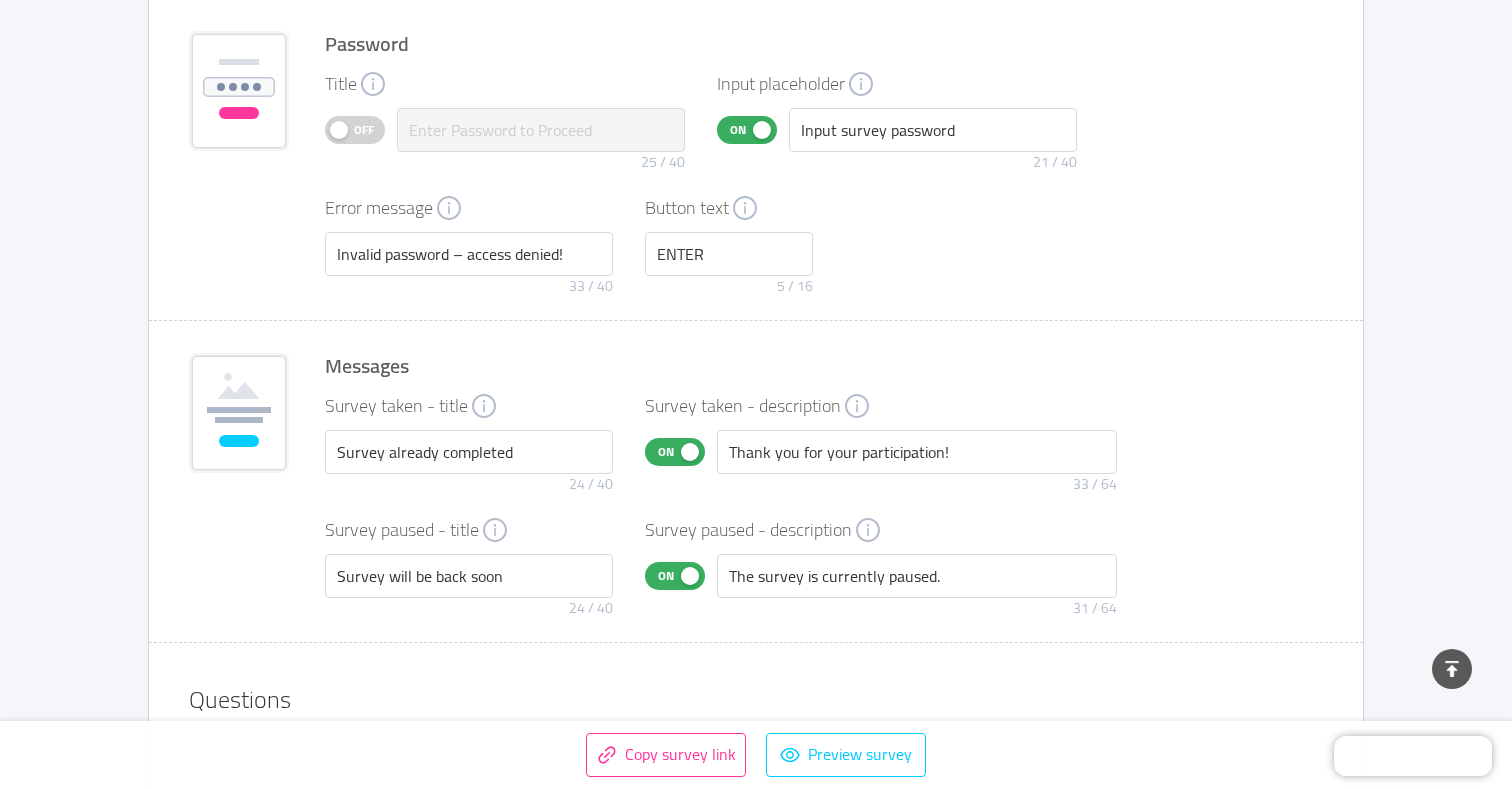 click on "On" at bounding box center (747, 130) 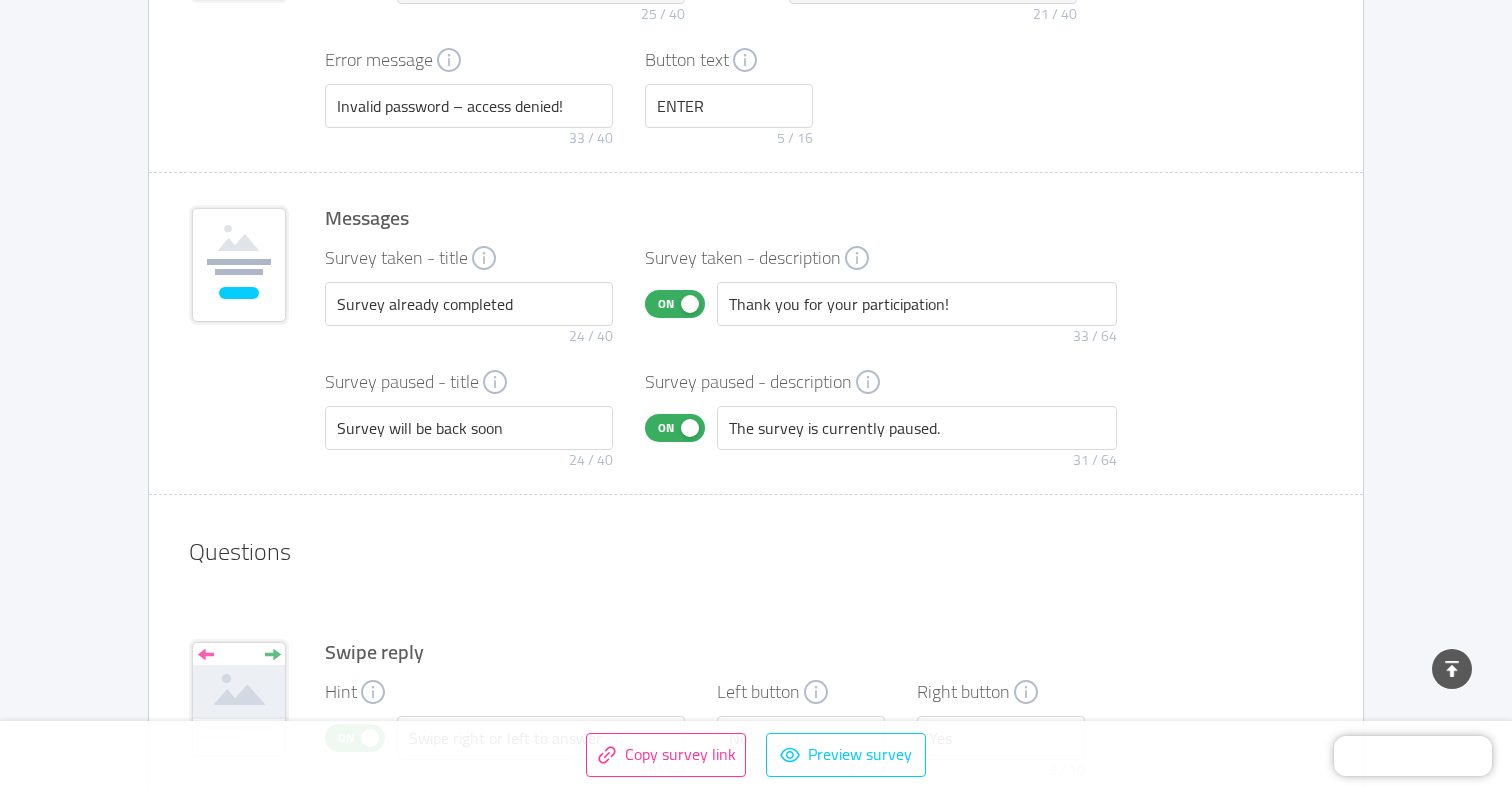 scroll, scrollTop: 2613, scrollLeft: 0, axis: vertical 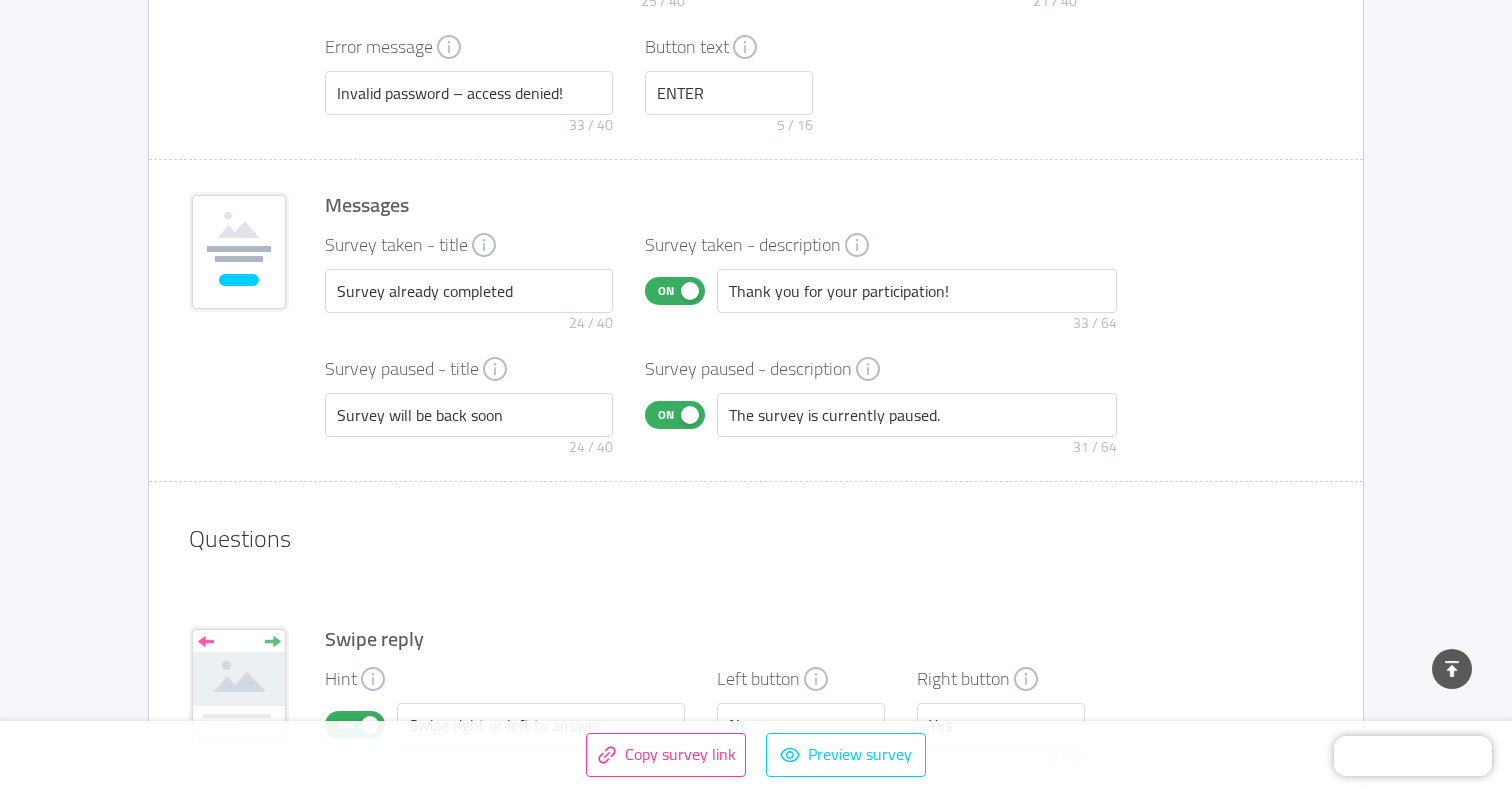 click on "On" at bounding box center (666, 415) 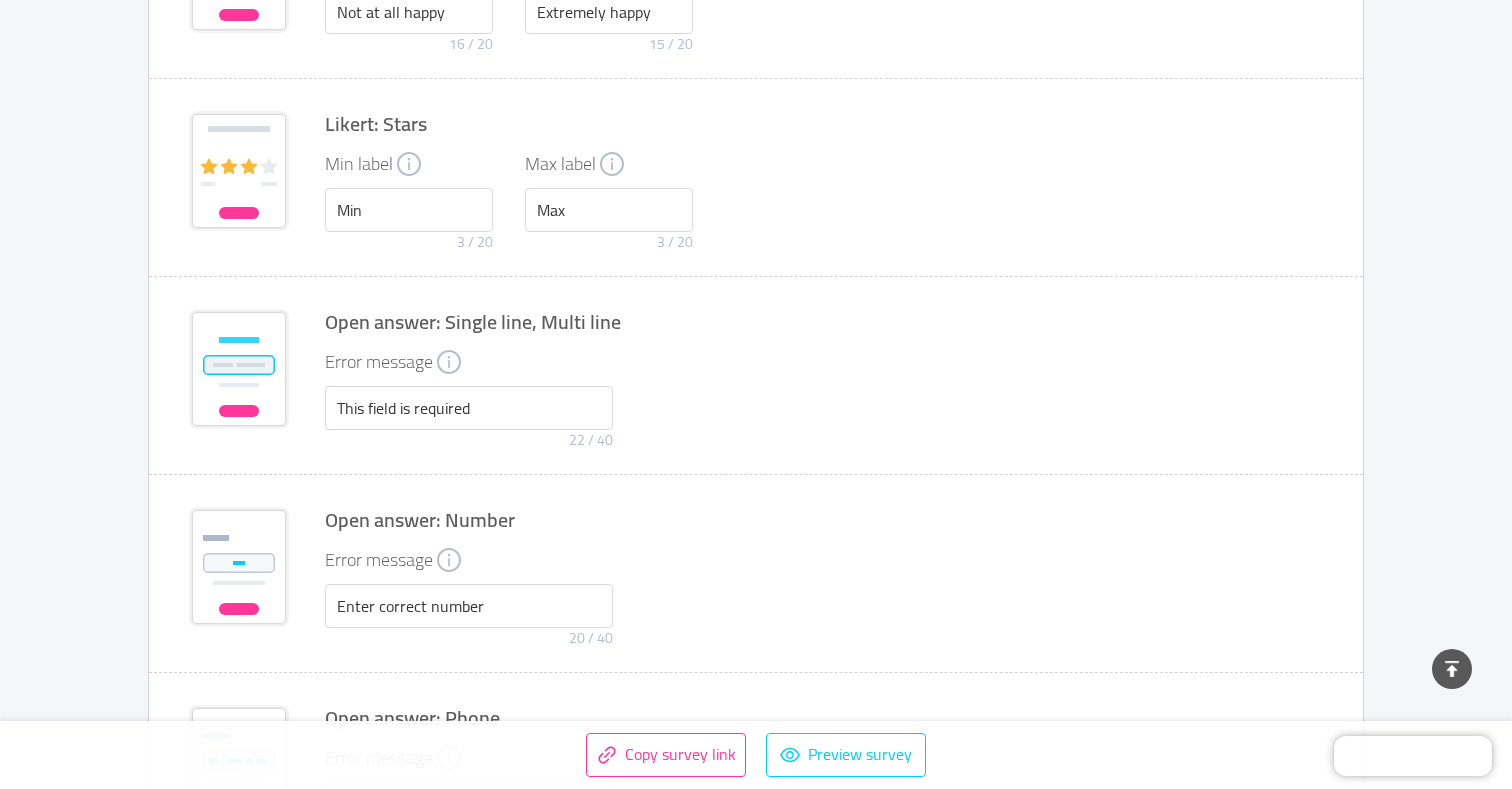 scroll, scrollTop: 3911, scrollLeft: 0, axis: vertical 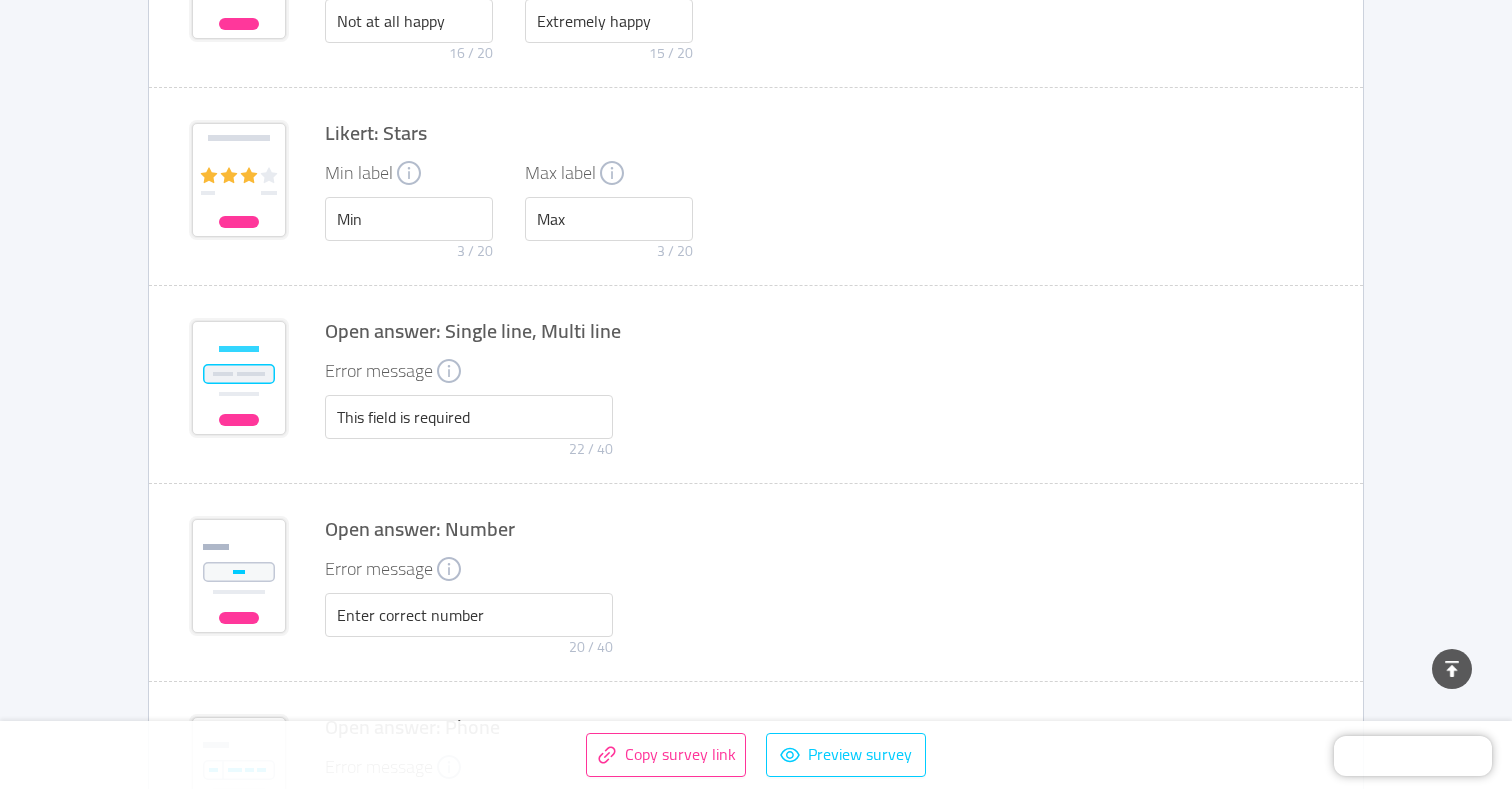 click on "Open answer: Number Error message Enter correct number  20 / 40" at bounding box center [756, 582] 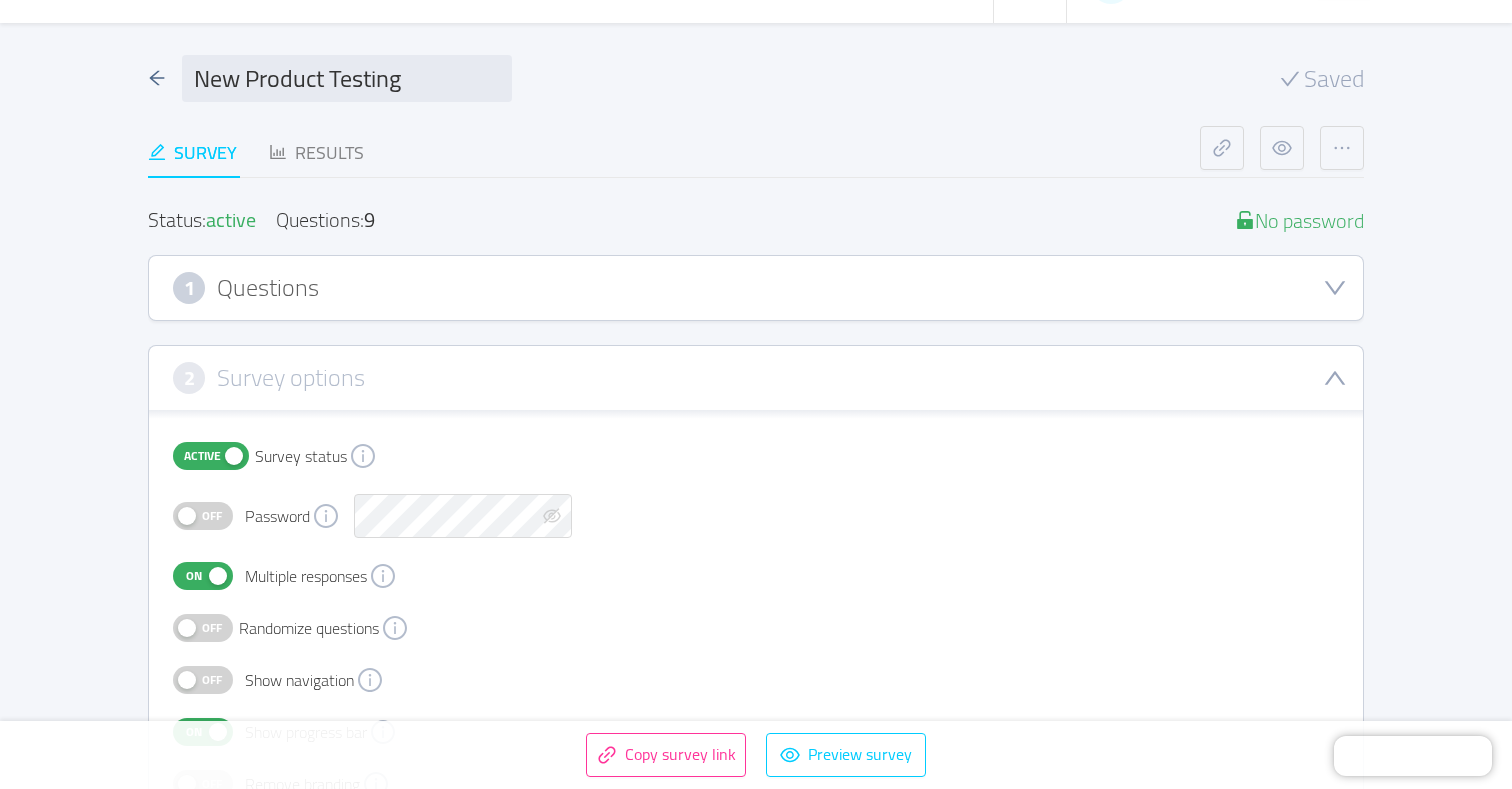 scroll, scrollTop: 74, scrollLeft: 0, axis: vertical 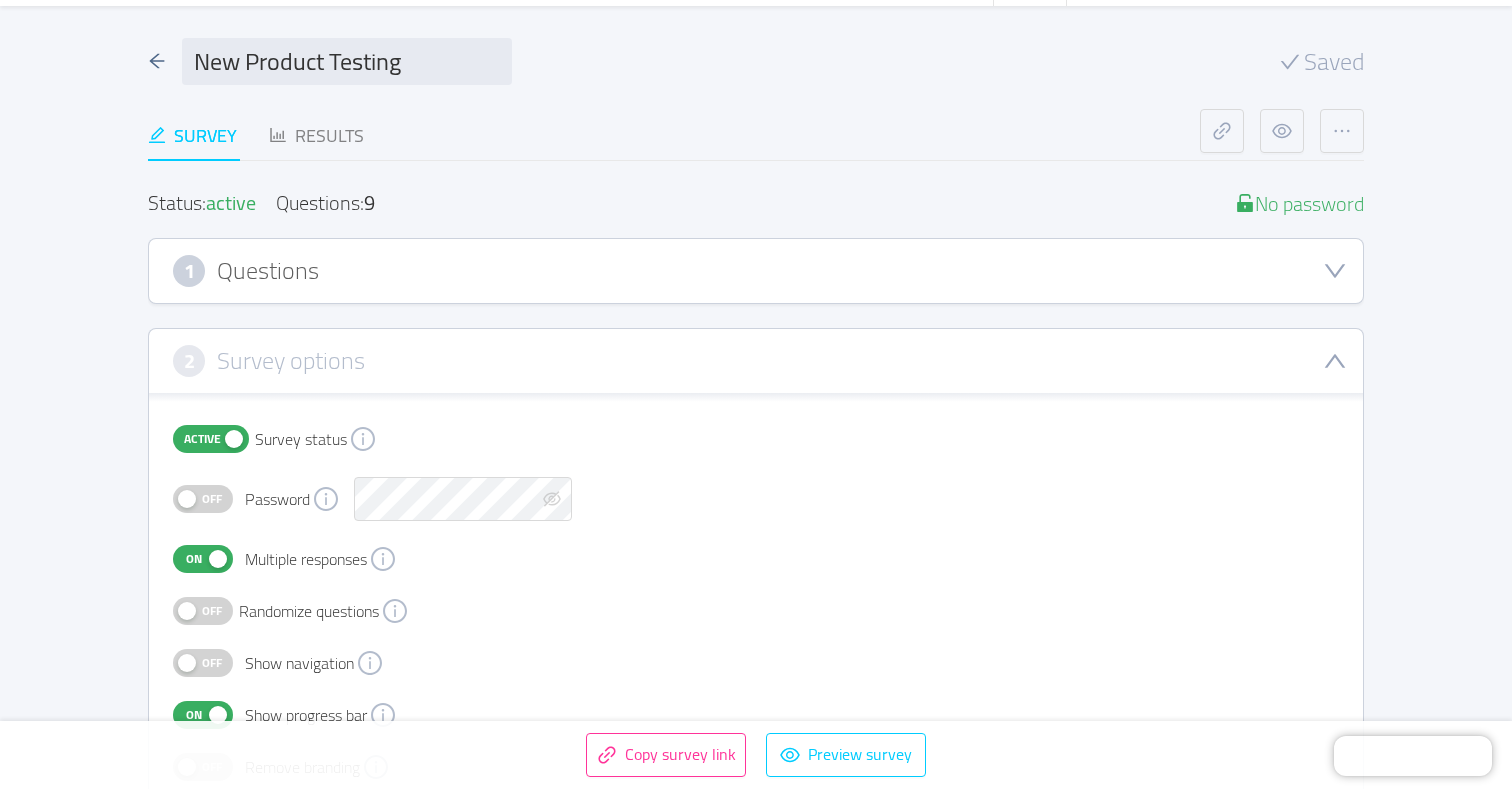 click on "1  Questions" at bounding box center [756, 271] 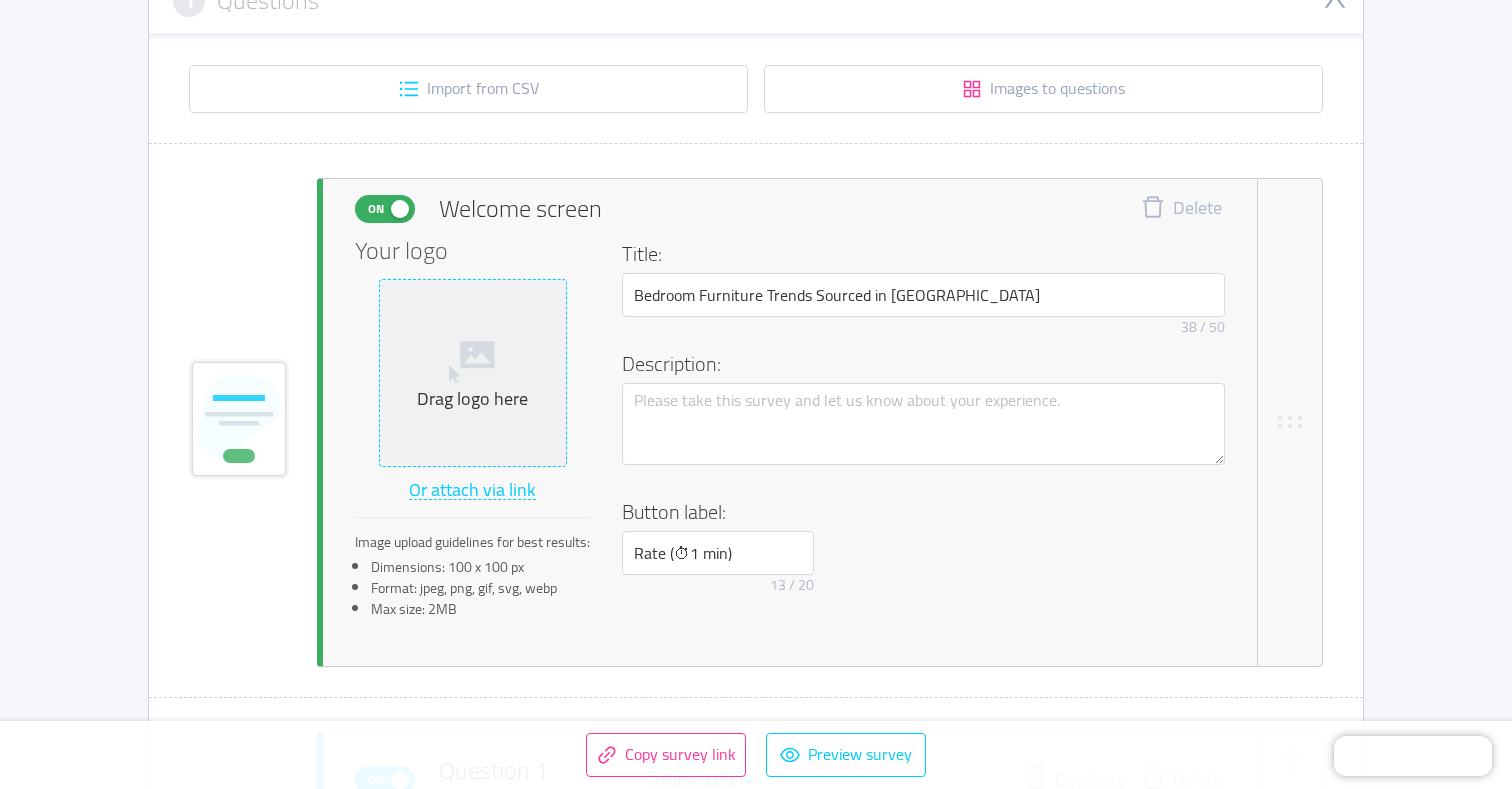 scroll, scrollTop: 340, scrollLeft: 0, axis: vertical 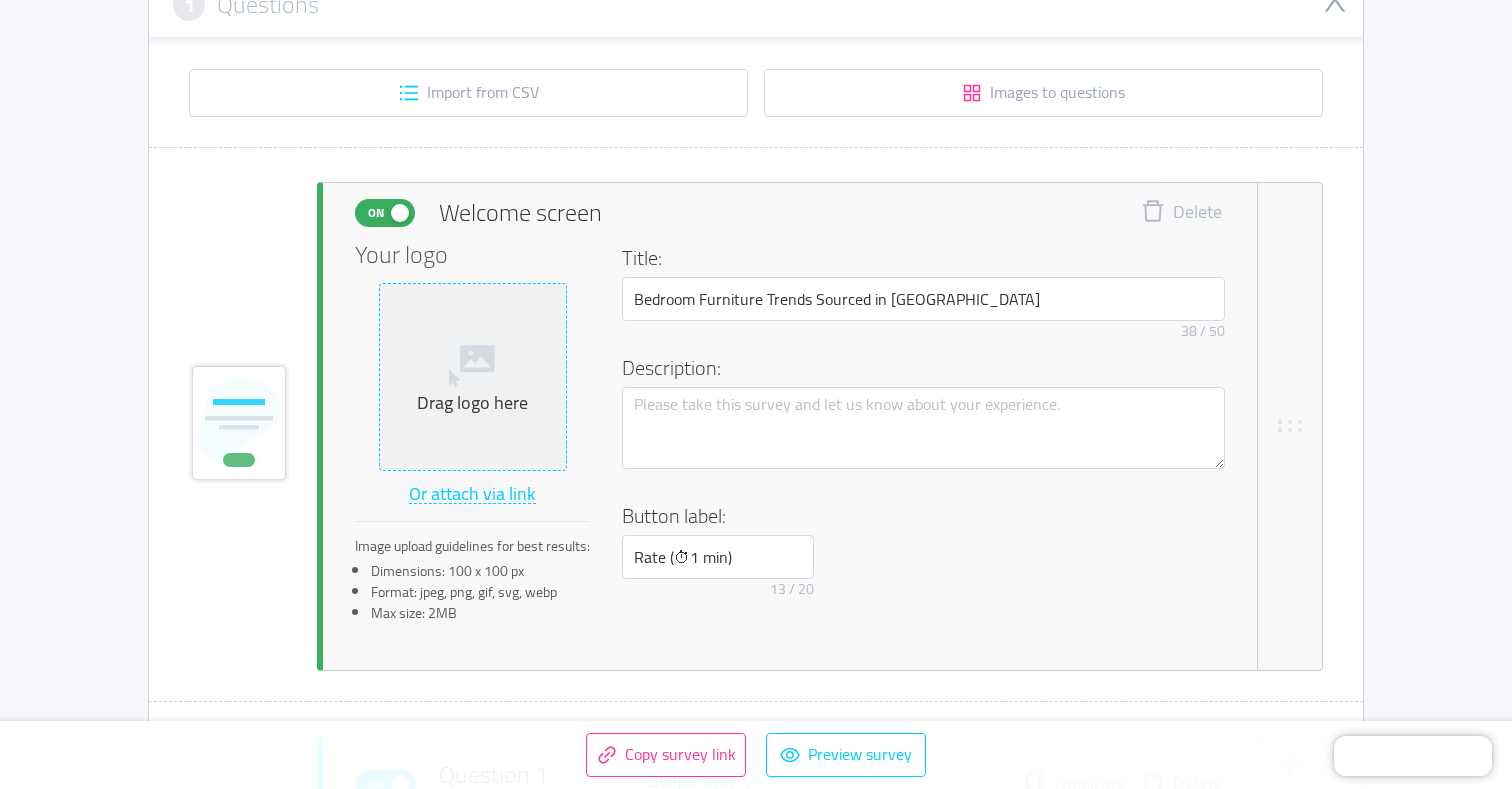 click on "Drag logo here" at bounding box center [473, 403] 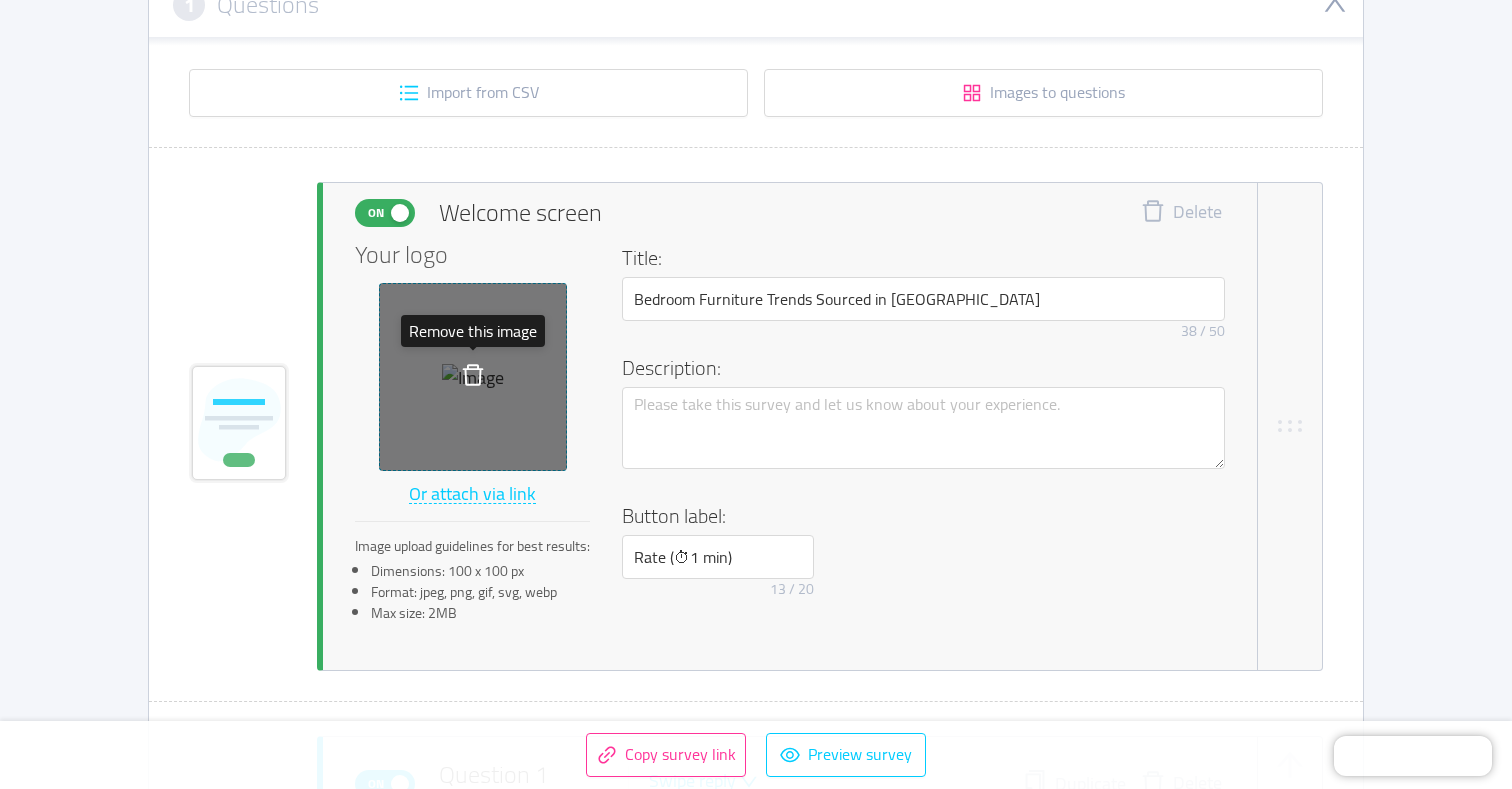click 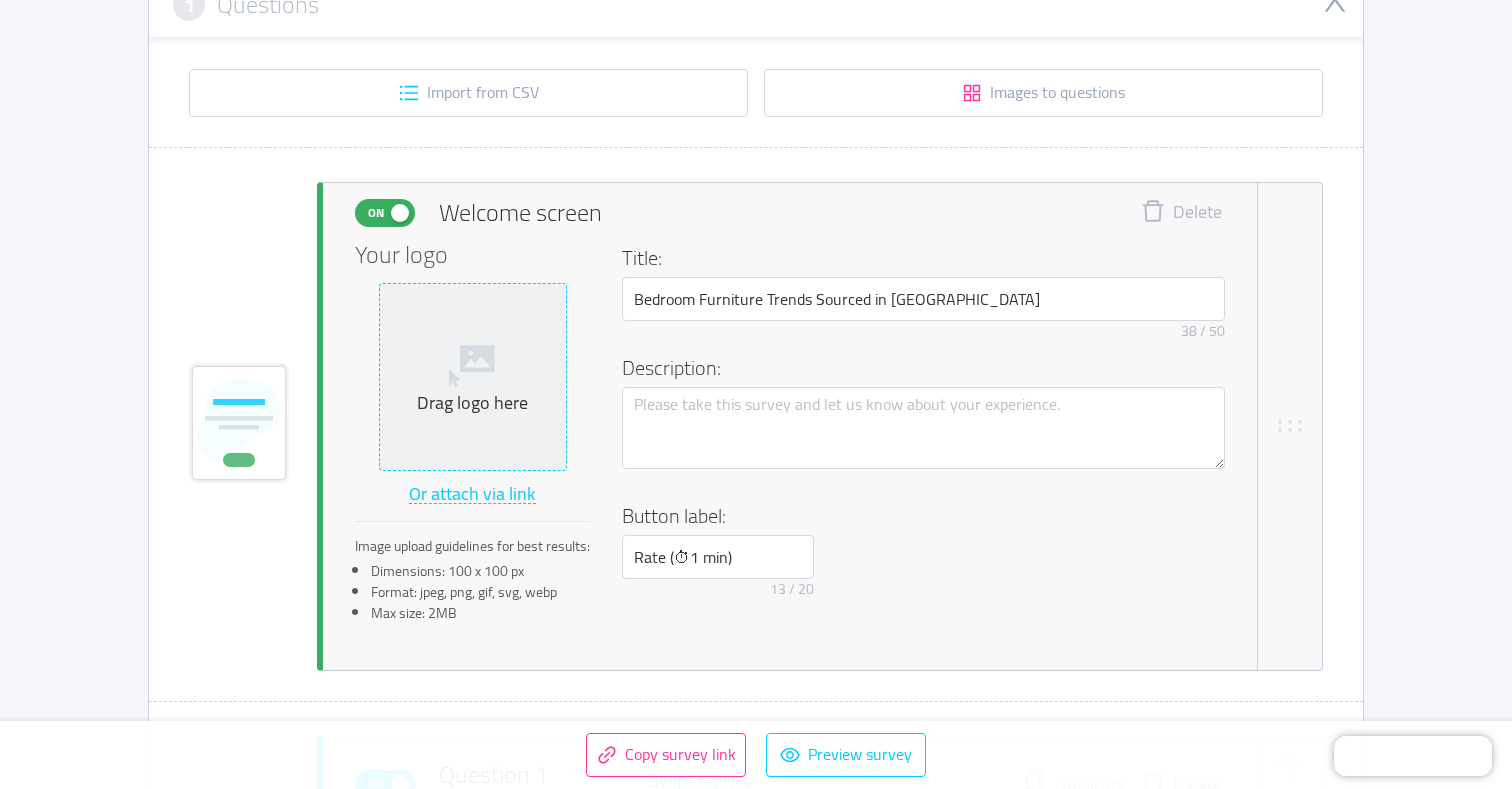 click 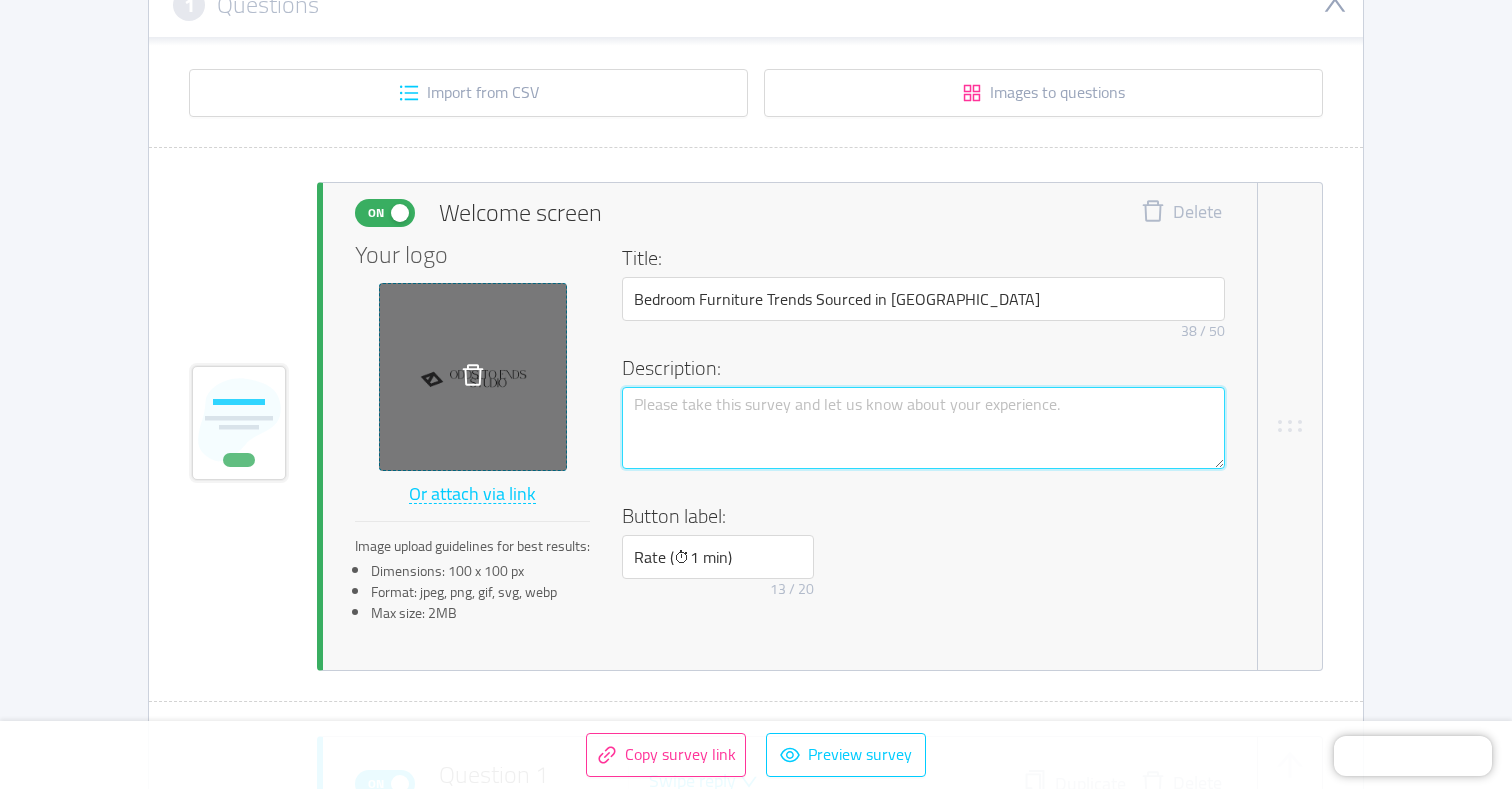 click at bounding box center [923, 428] 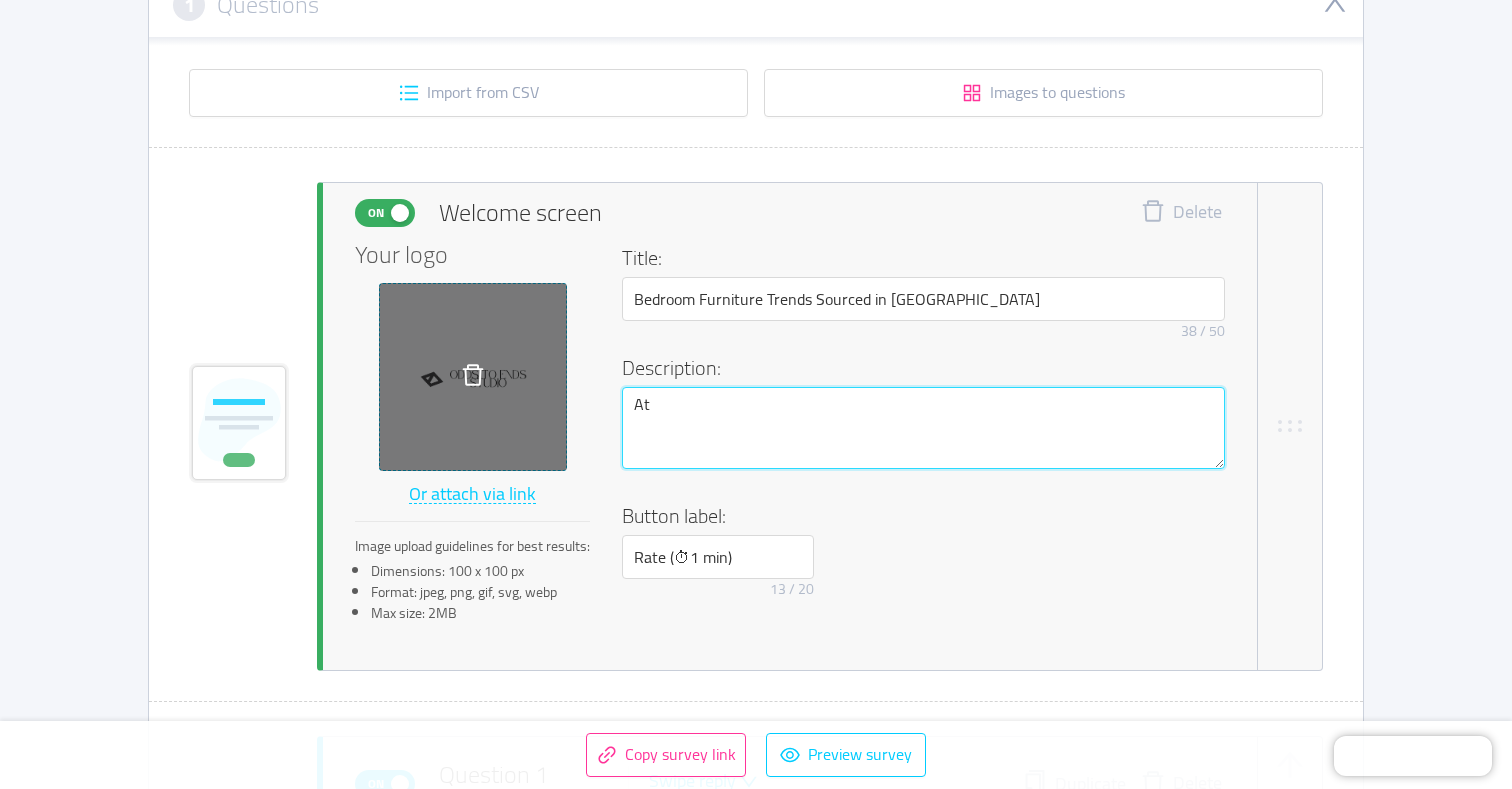 paste on "Élan Home" 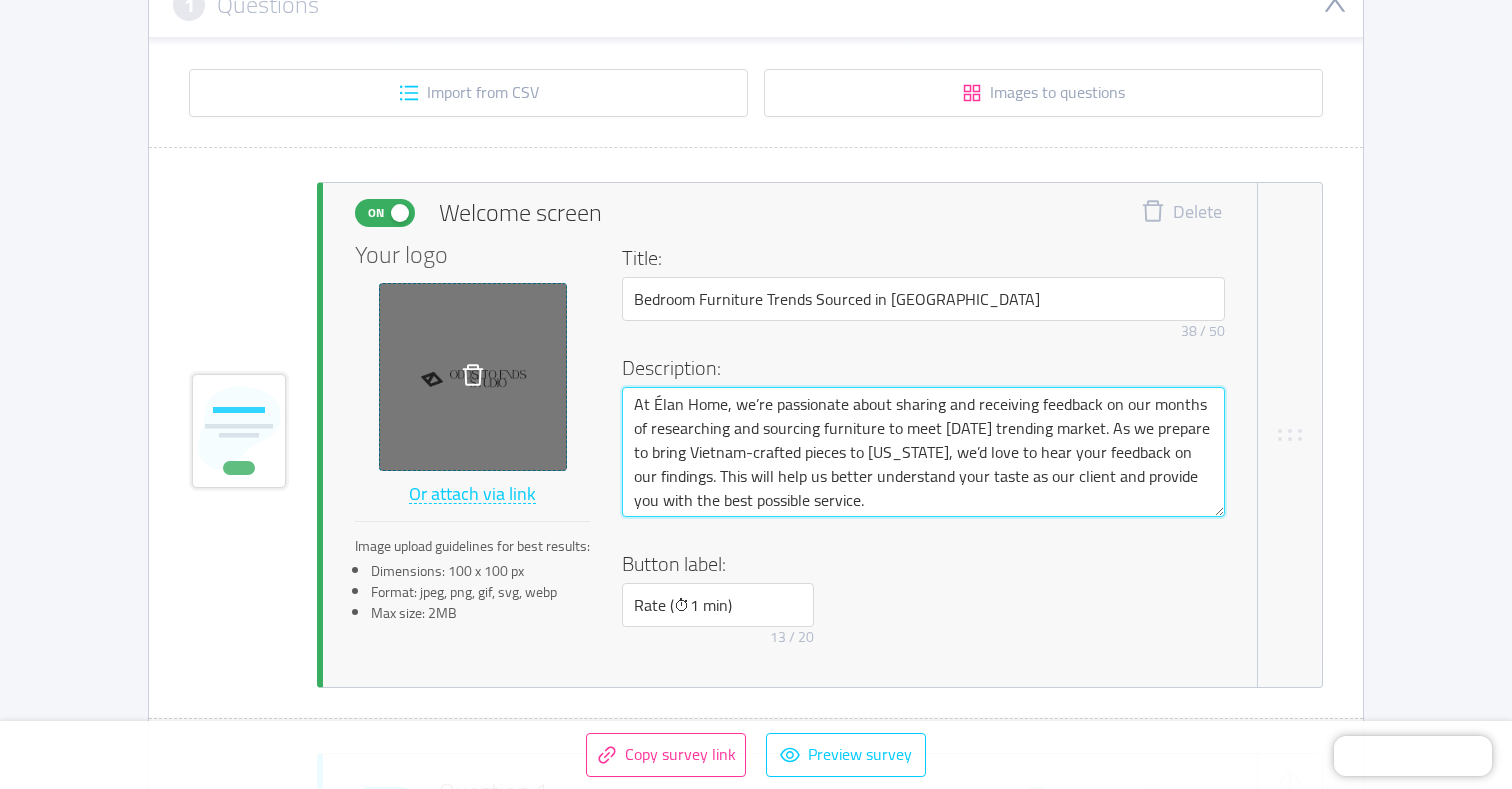 drag, startPoint x: 934, startPoint y: 499, endPoint x: 1118, endPoint y: 476, distance: 185.43193 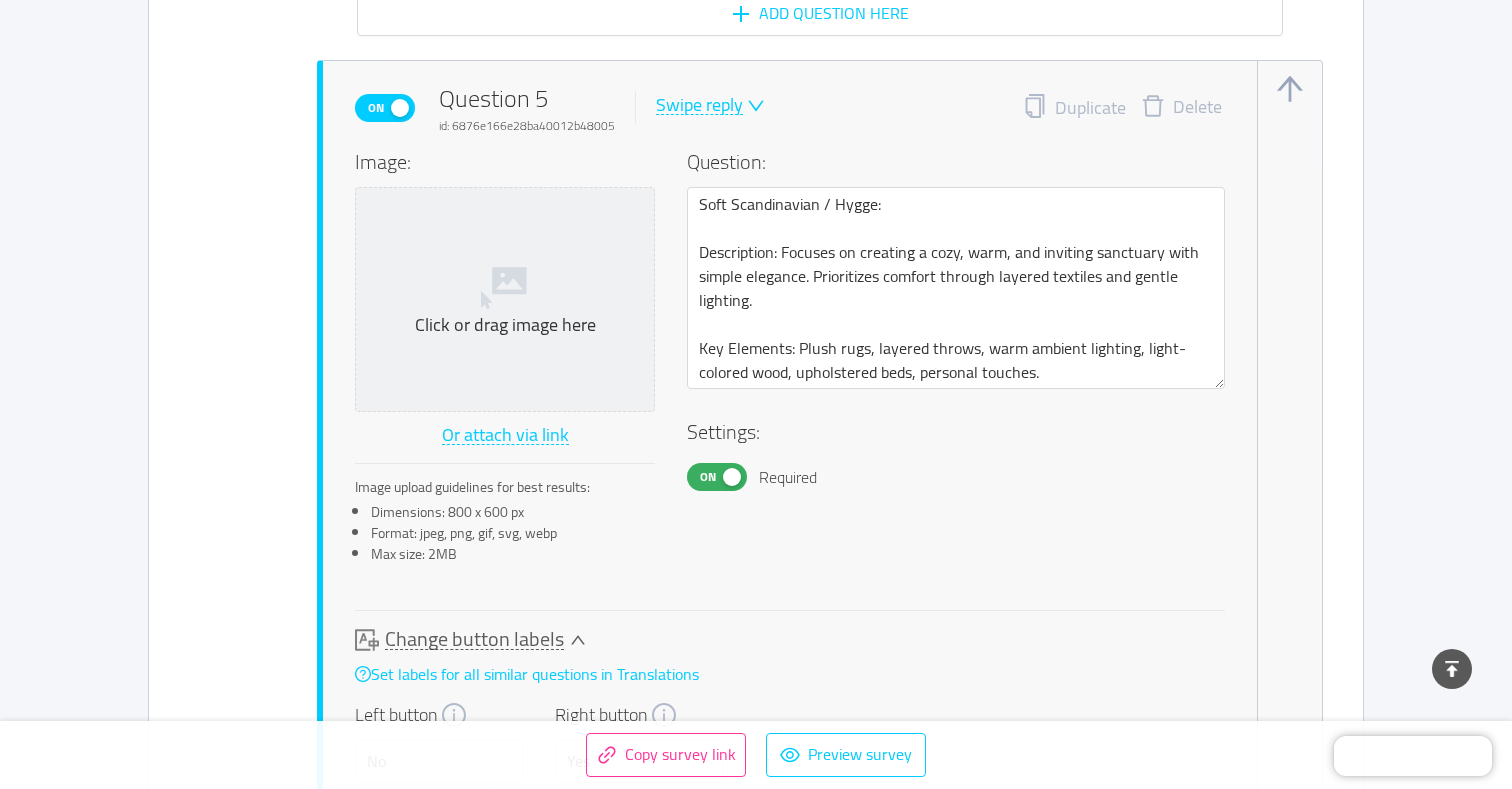 scroll, scrollTop: 6447, scrollLeft: 0, axis: vertical 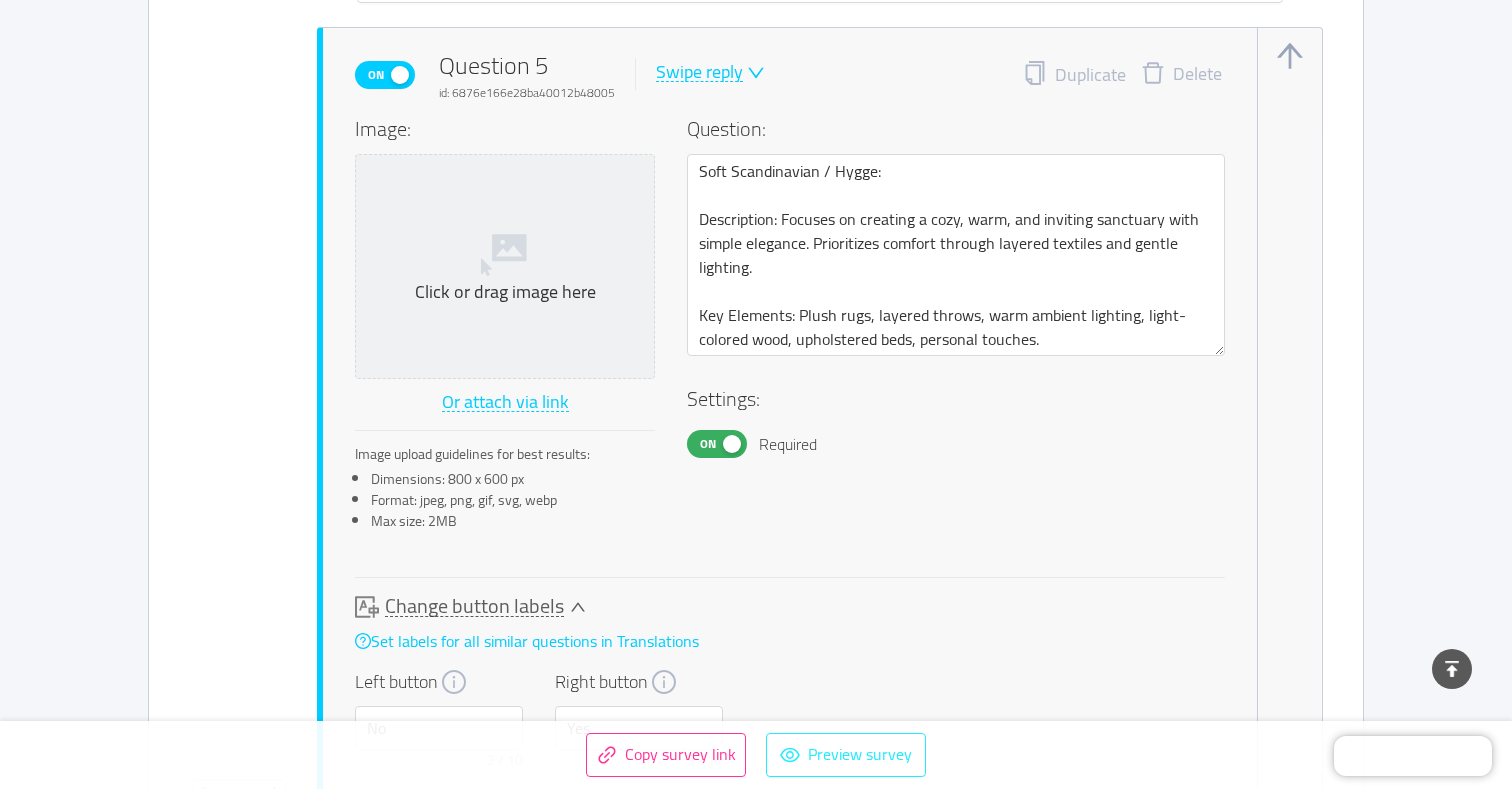 click on "Preview survey" at bounding box center (846, 755) 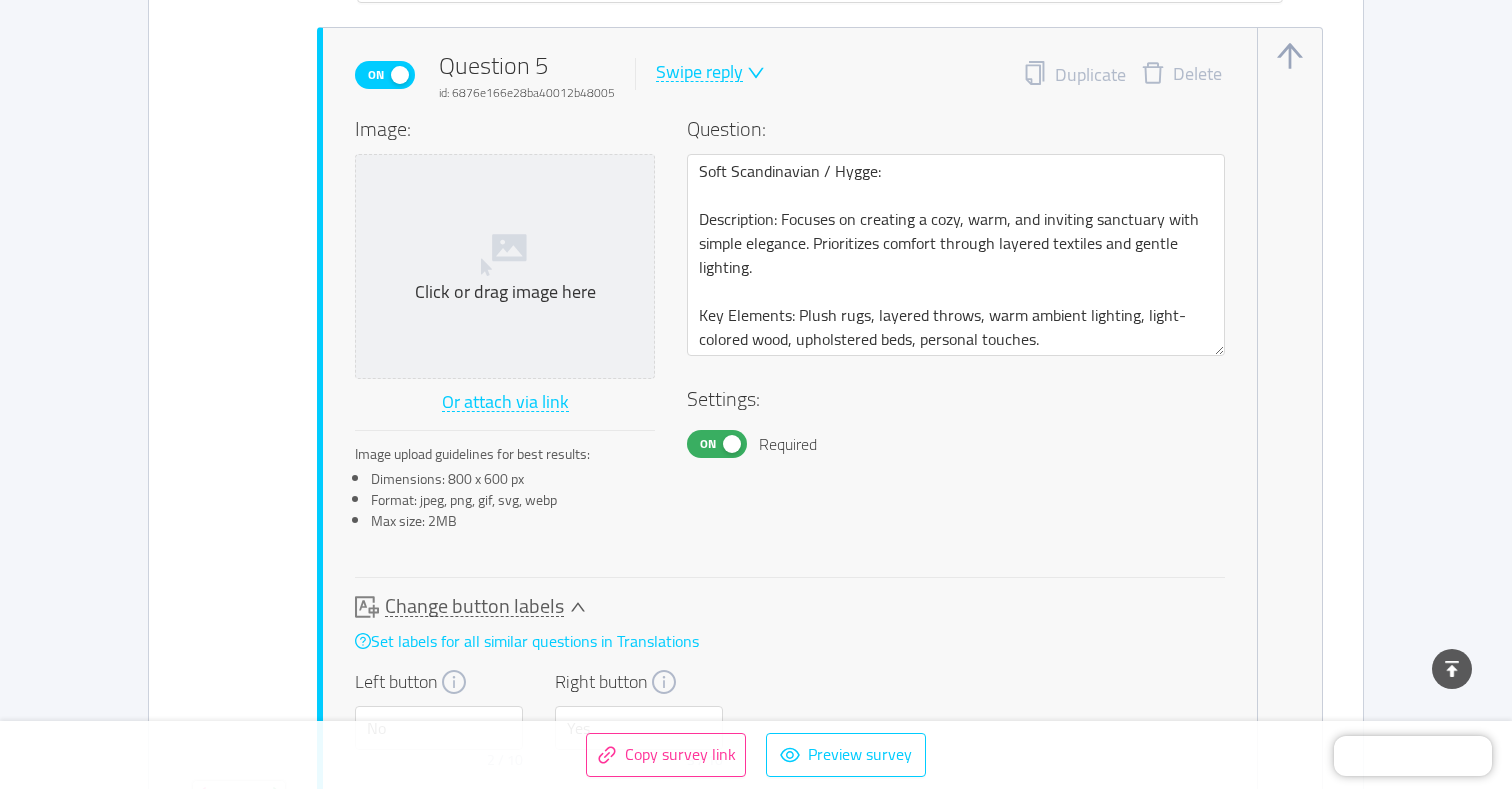 scroll, scrollTop: 6447, scrollLeft: 0, axis: vertical 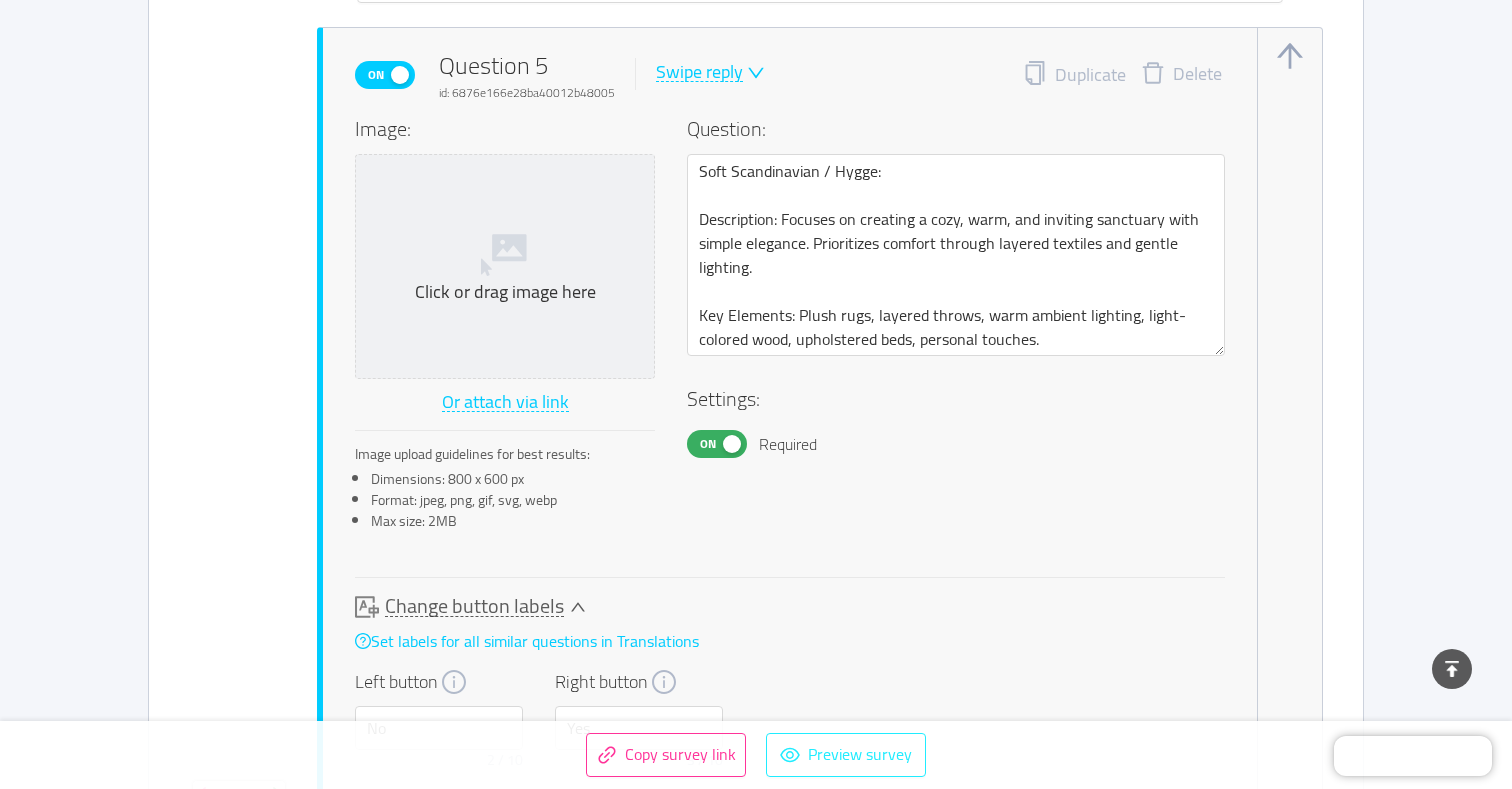 click on "Preview survey" at bounding box center [846, 755] 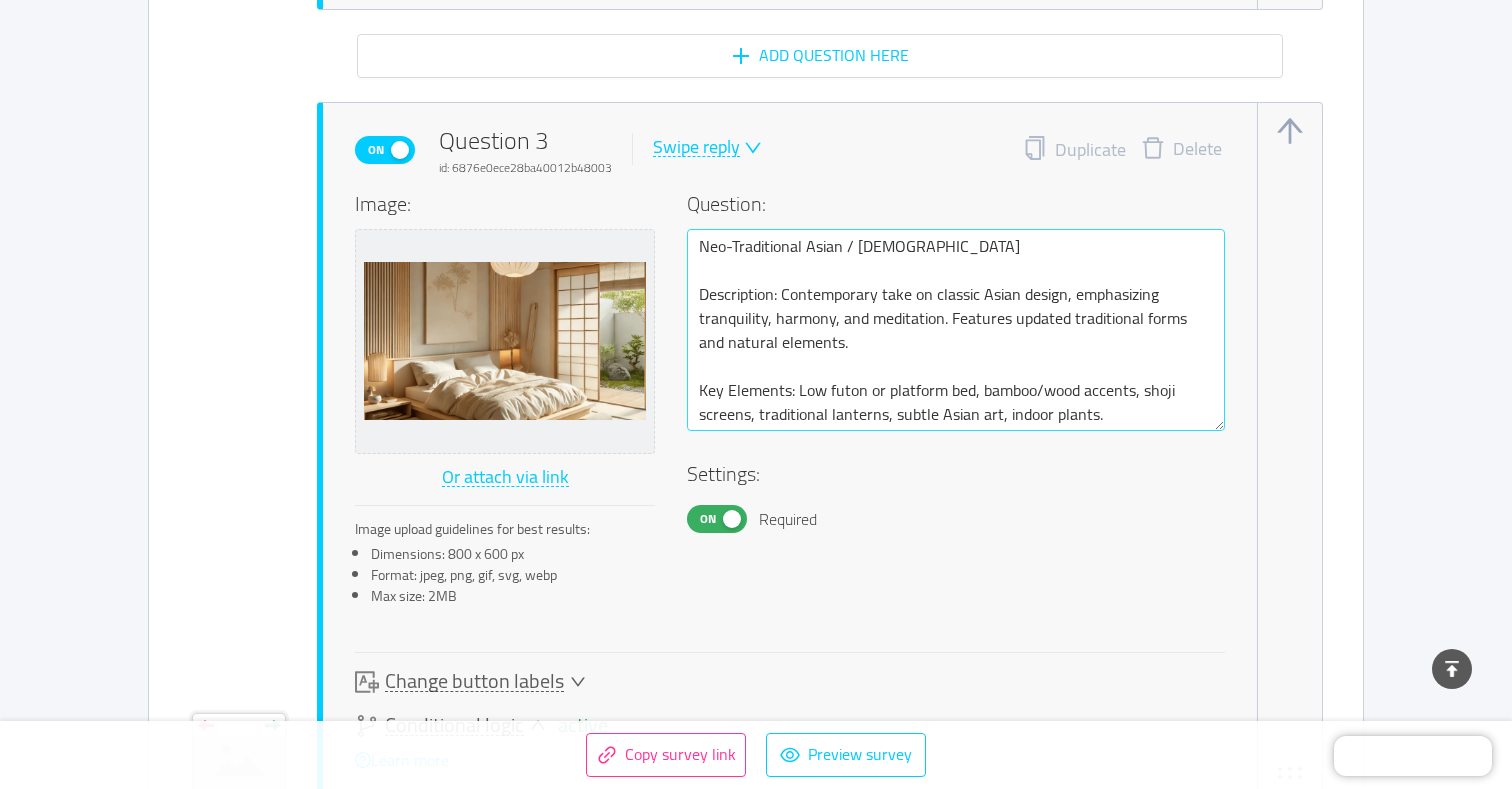 scroll, scrollTop: 3426, scrollLeft: 0, axis: vertical 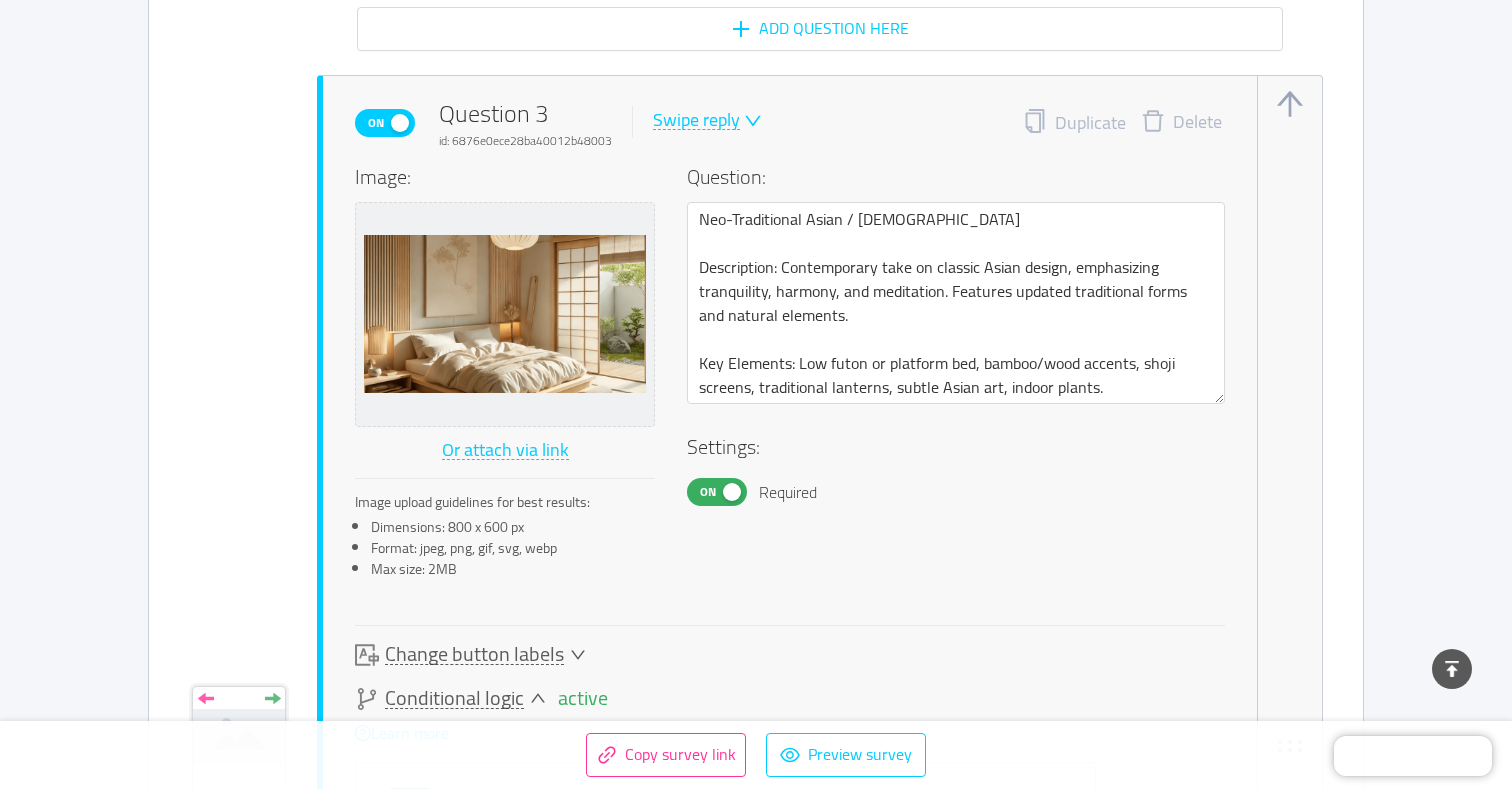 click on "Swipe reply" at bounding box center [696, 120] 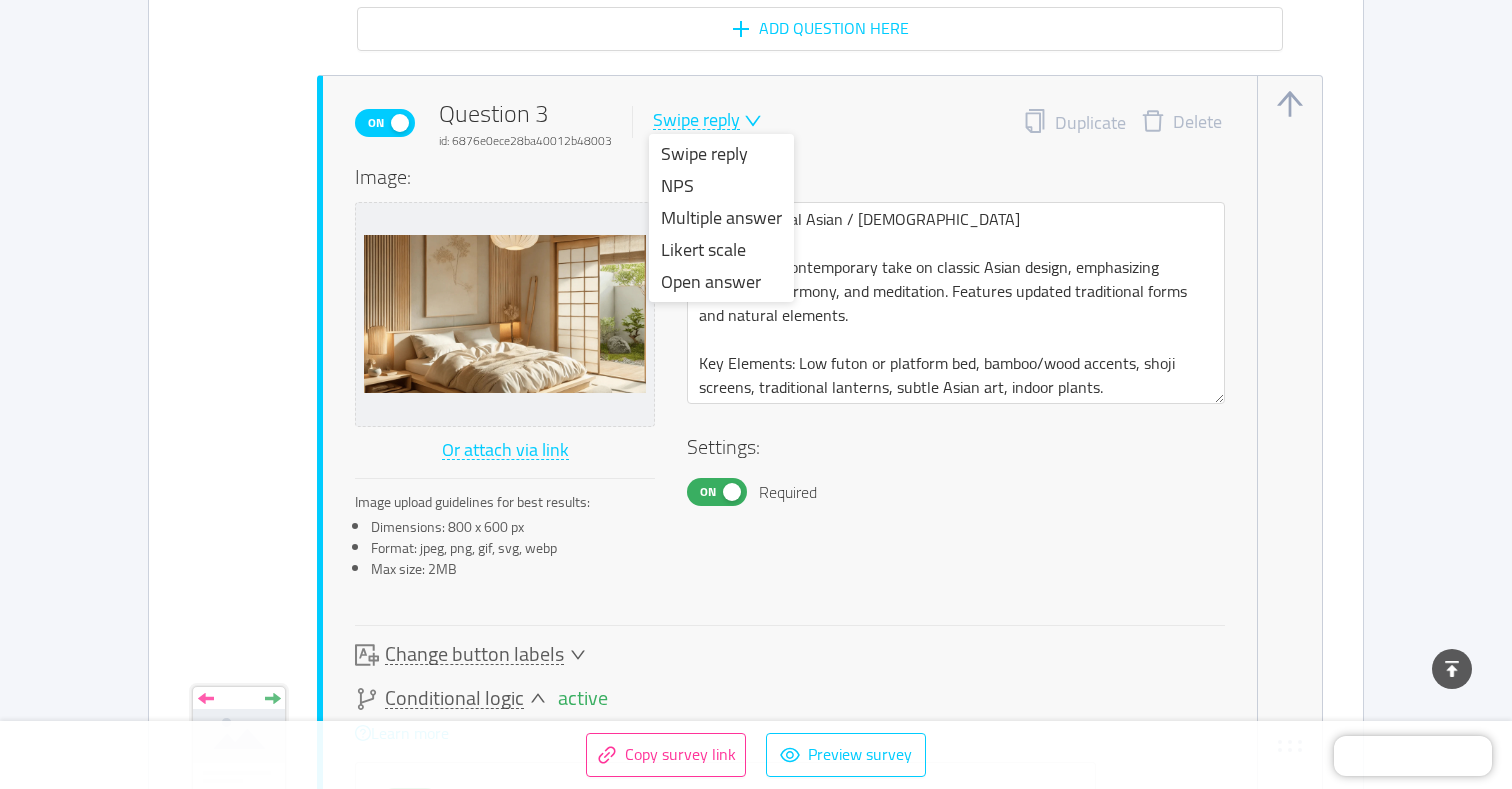 click on "Swipe reply" at bounding box center [696, 120] 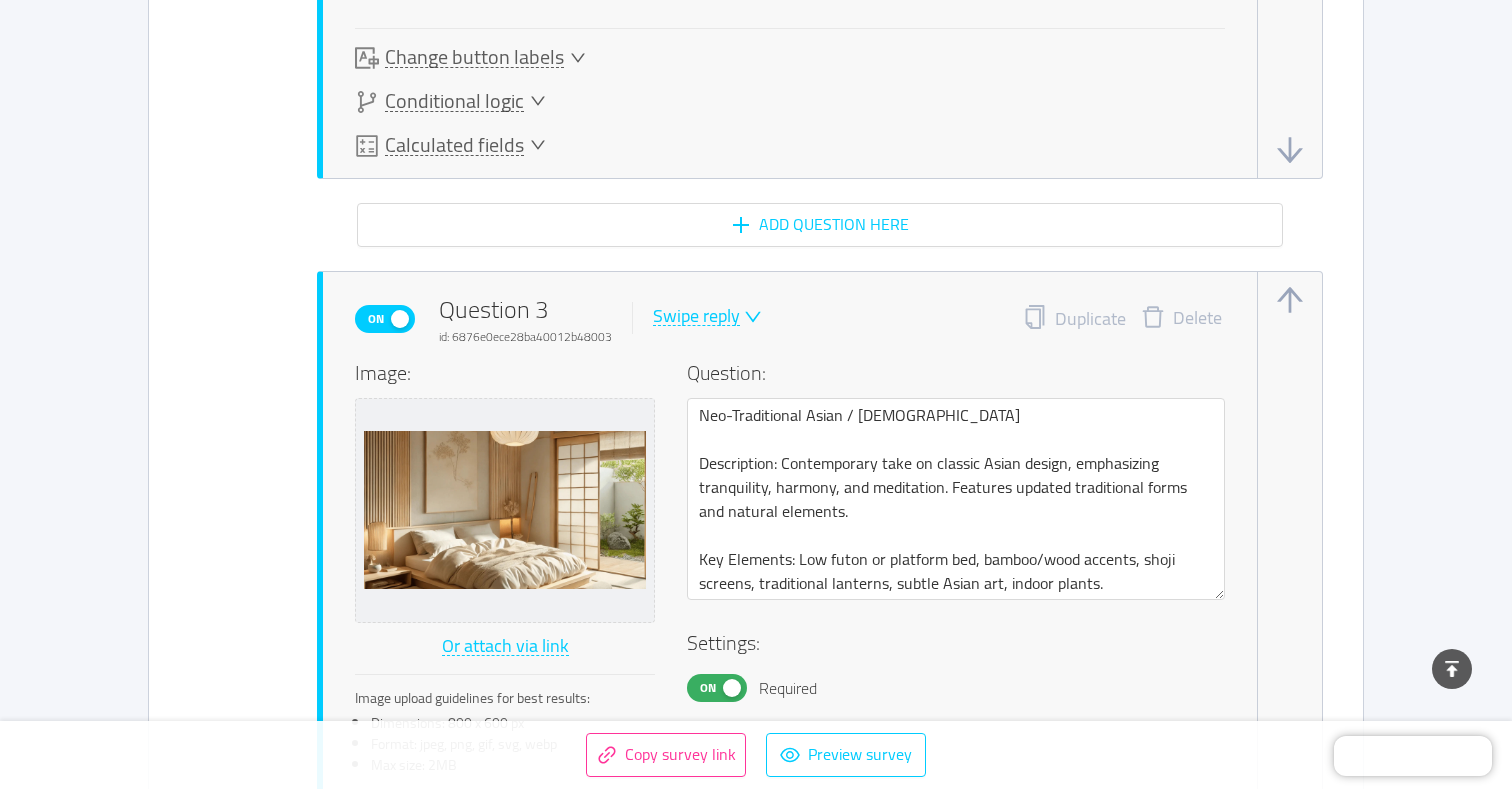 scroll, scrollTop: 3207, scrollLeft: 0, axis: vertical 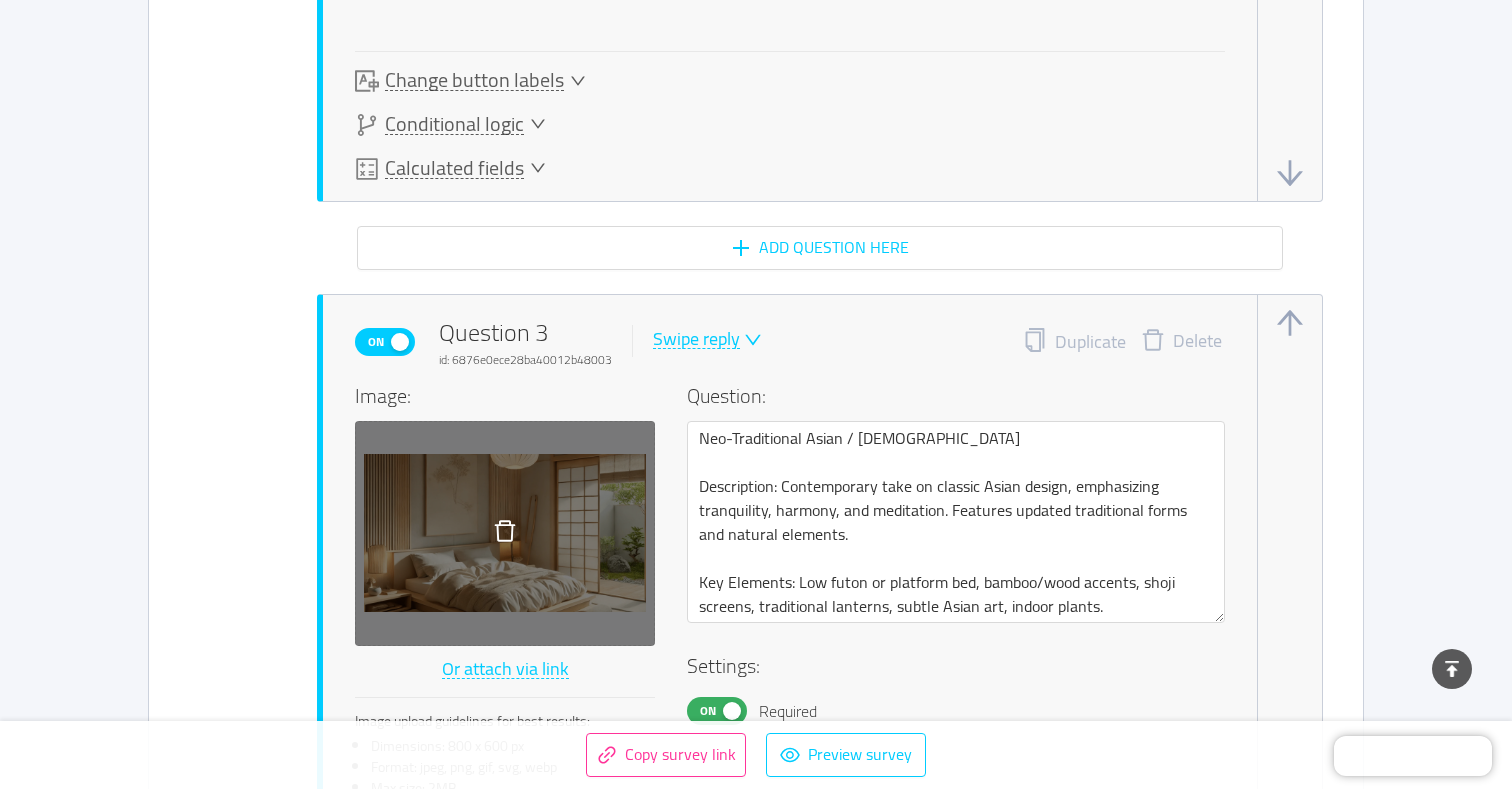 click at bounding box center (505, 533) 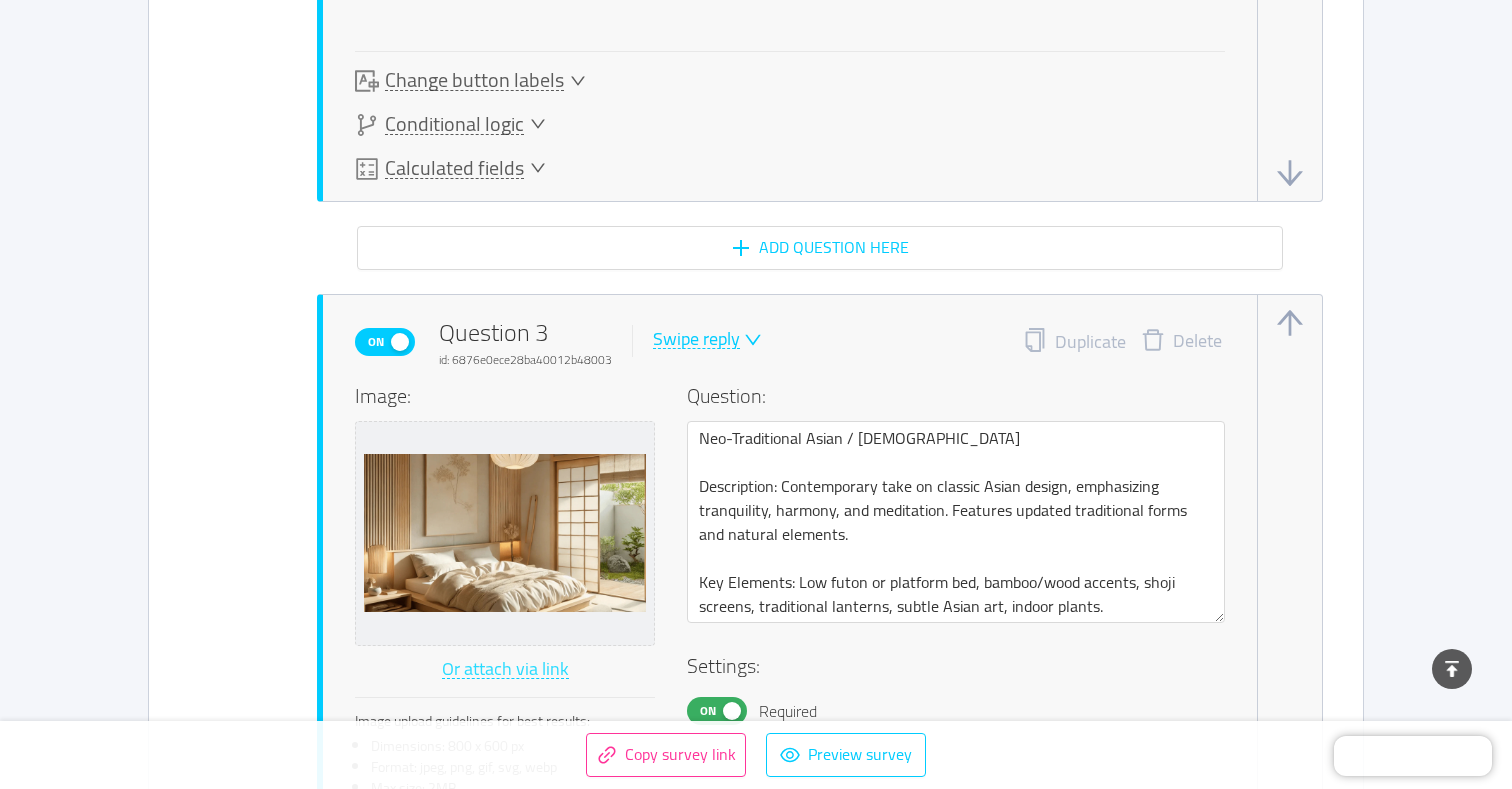click on "Or attach via link" at bounding box center [505, 670] 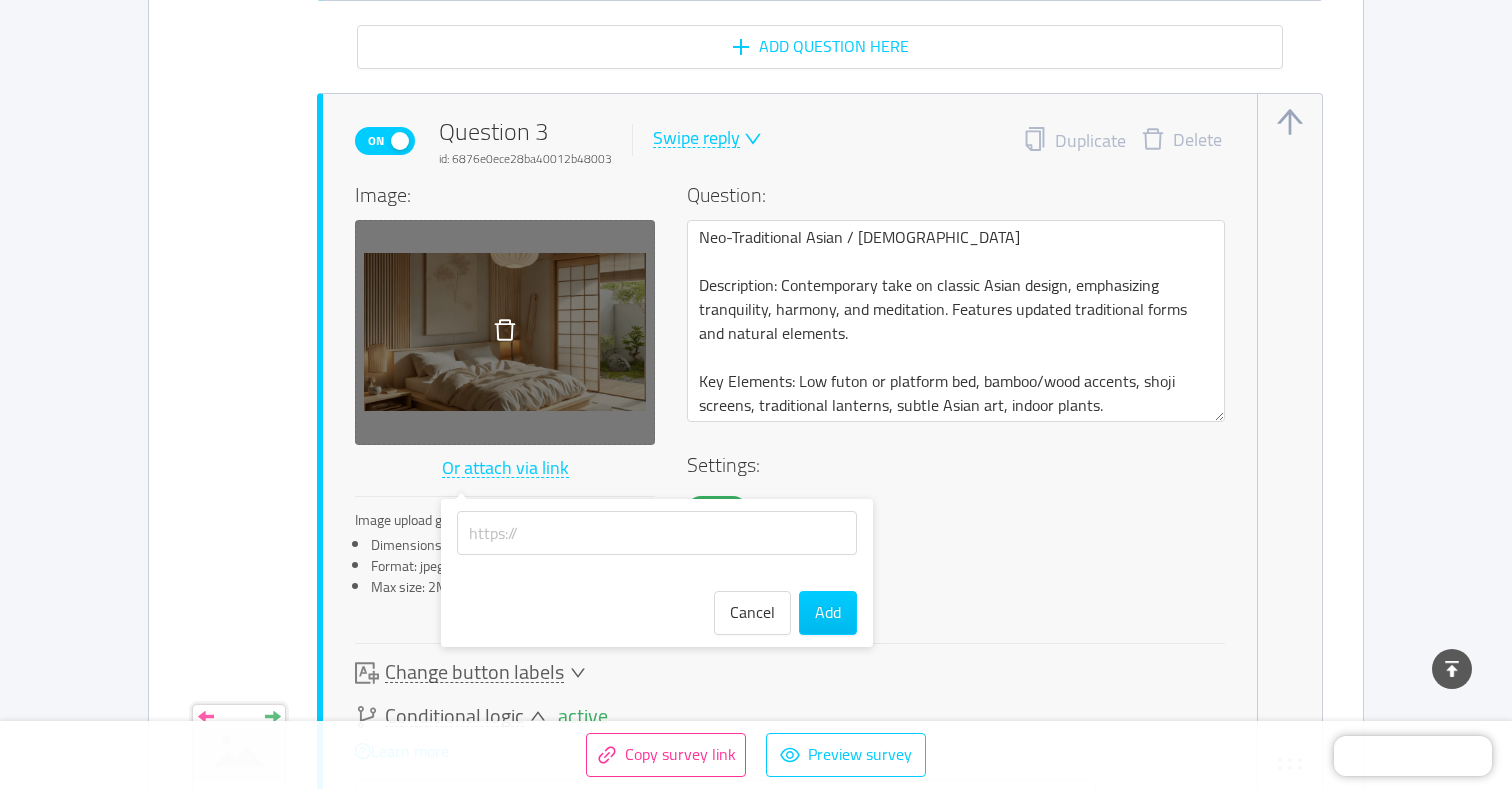scroll, scrollTop: 3421, scrollLeft: 0, axis: vertical 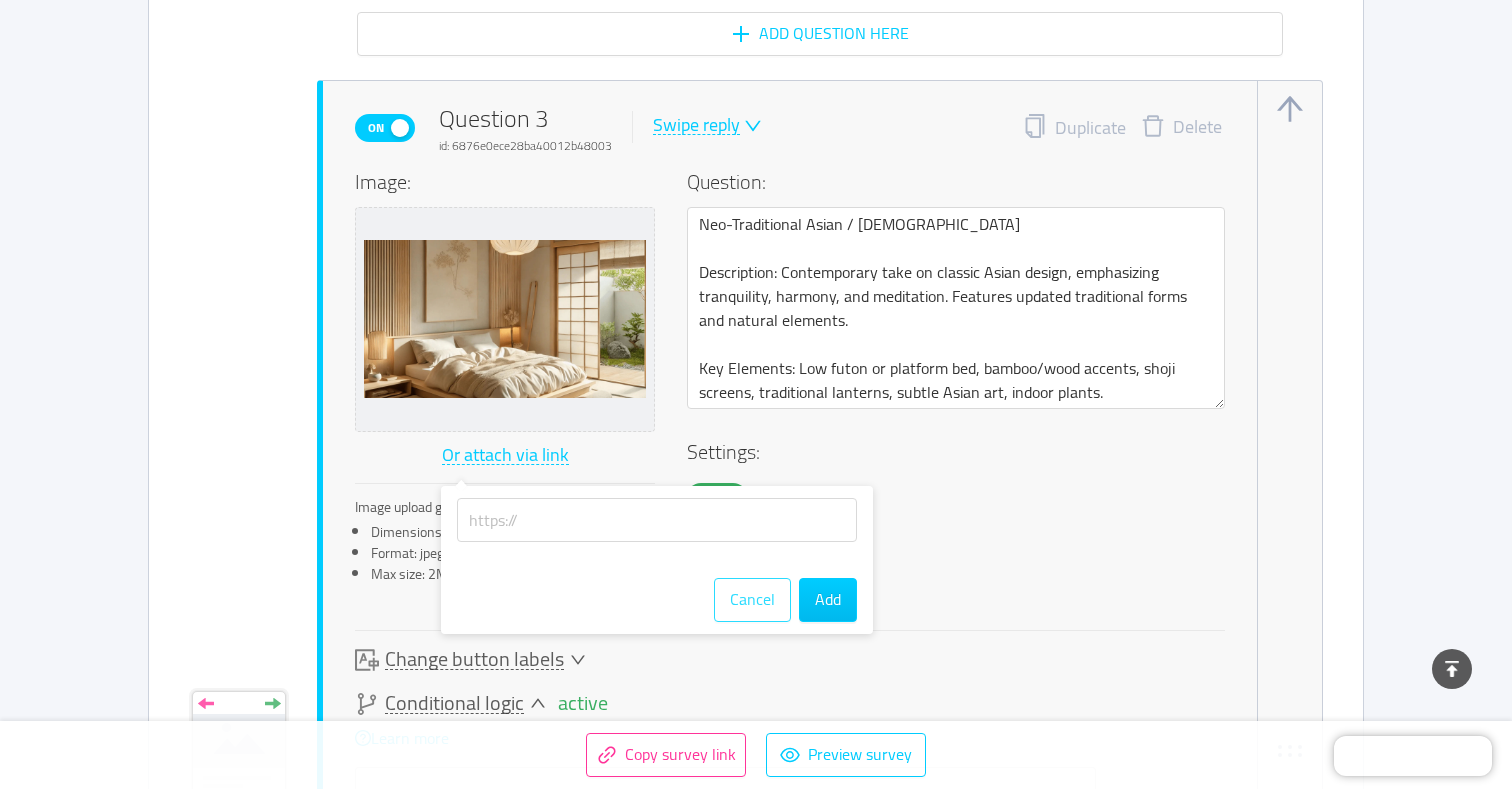 click on "Cancel" at bounding box center [752, 600] 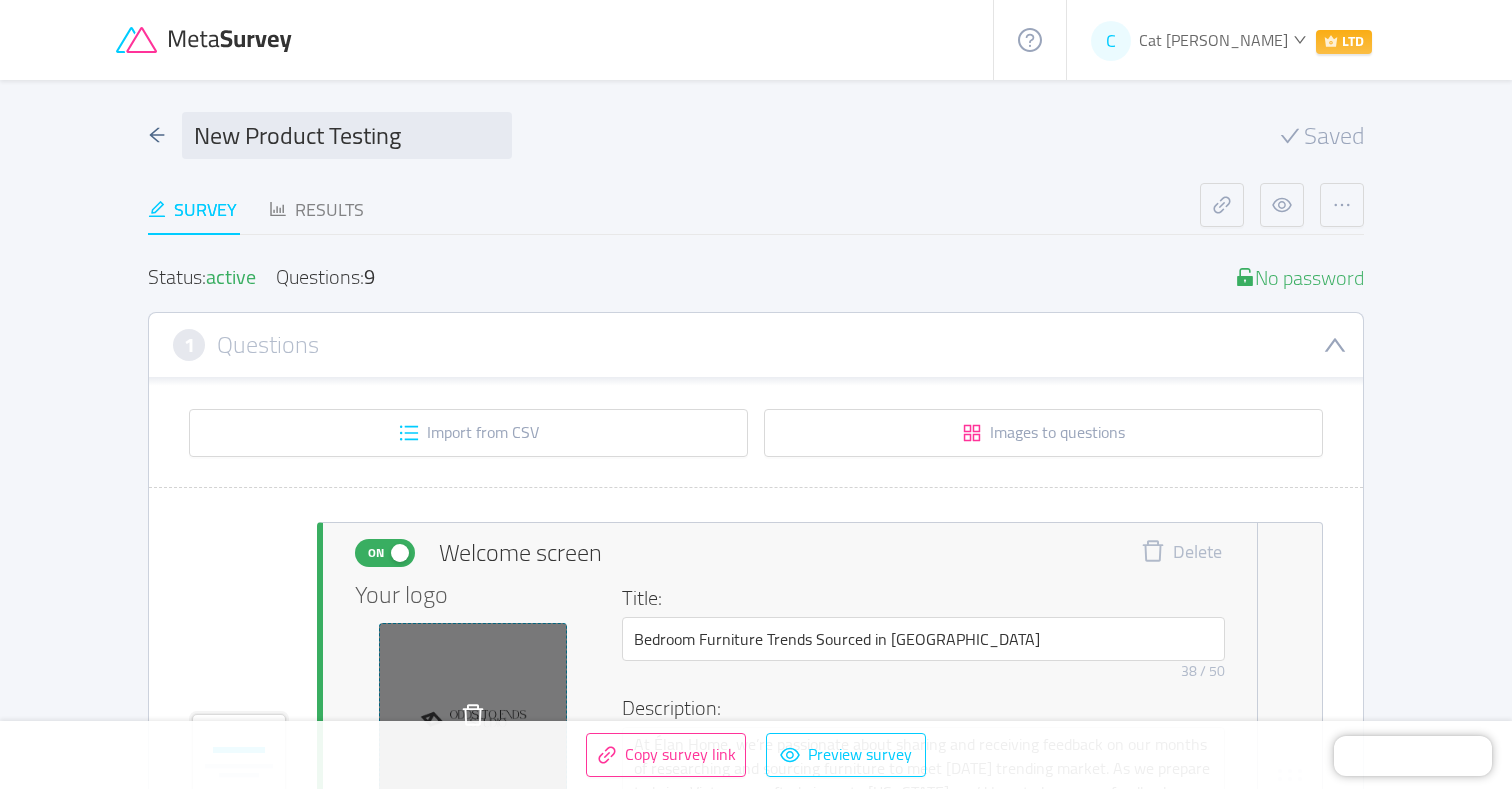 scroll, scrollTop: 0, scrollLeft: 0, axis: both 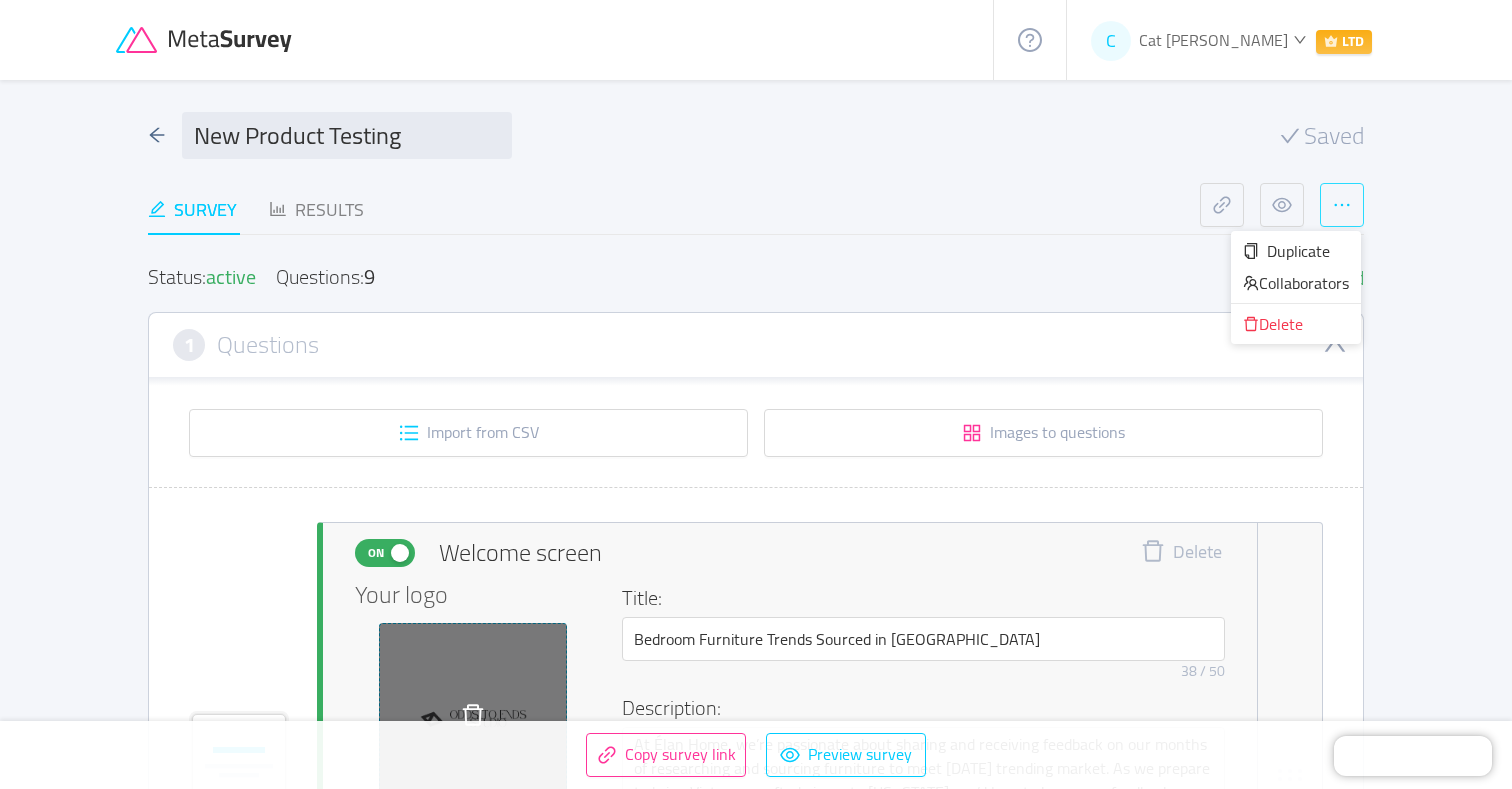 click at bounding box center (1342, 205) 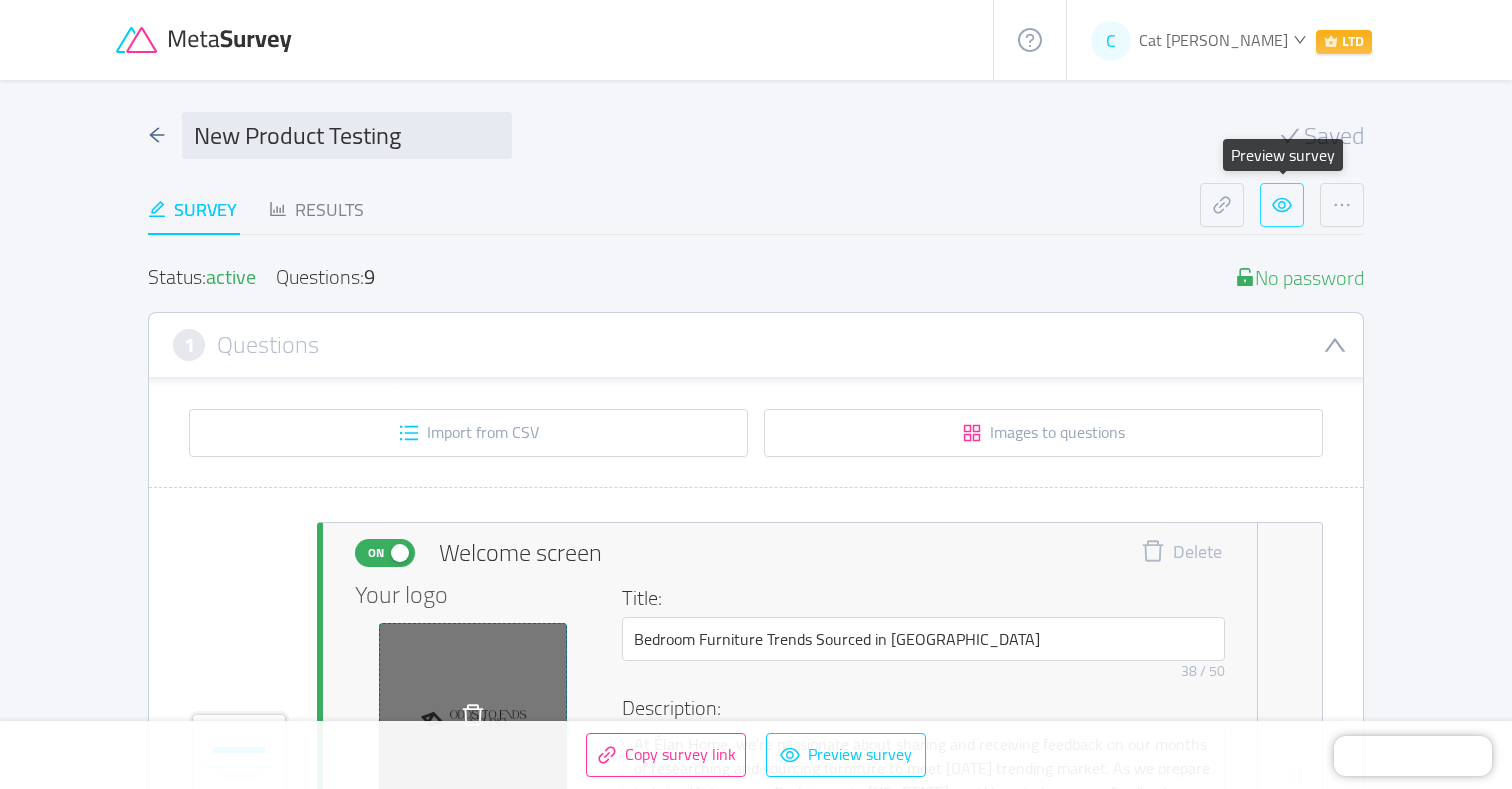 click at bounding box center [1282, 205] 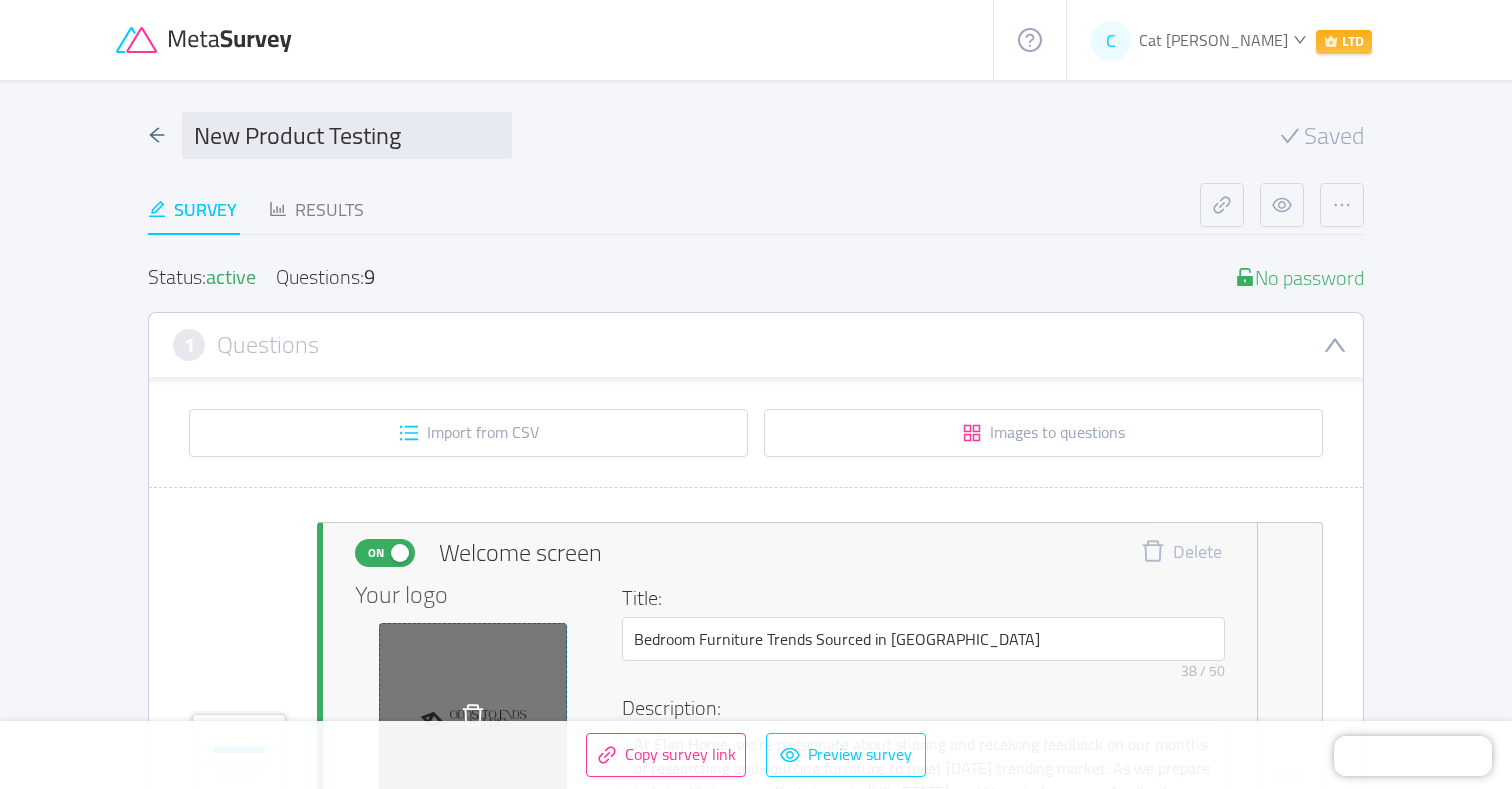 scroll, scrollTop: 16, scrollLeft: 0, axis: vertical 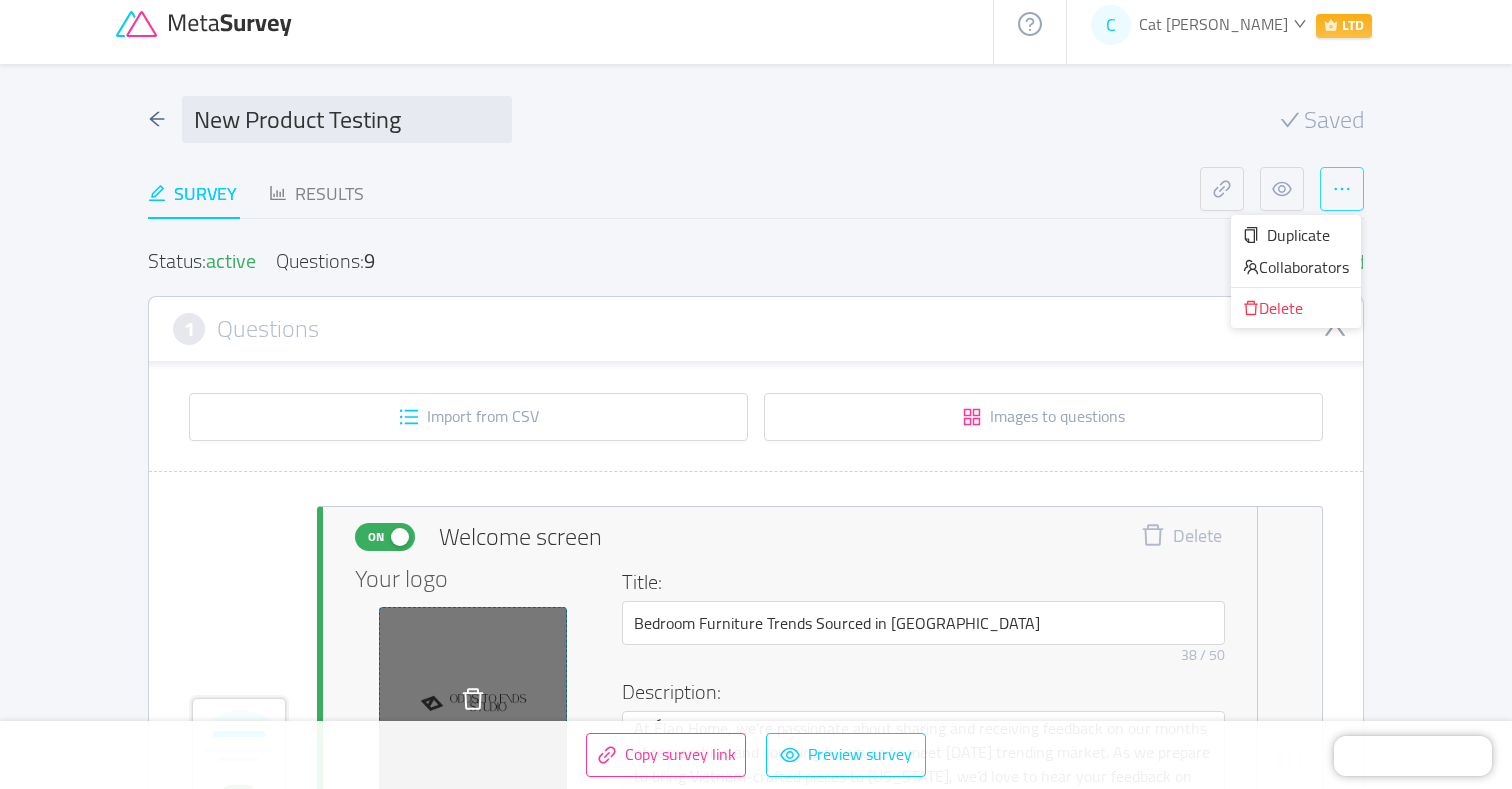 click at bounding box center (1342, 189) 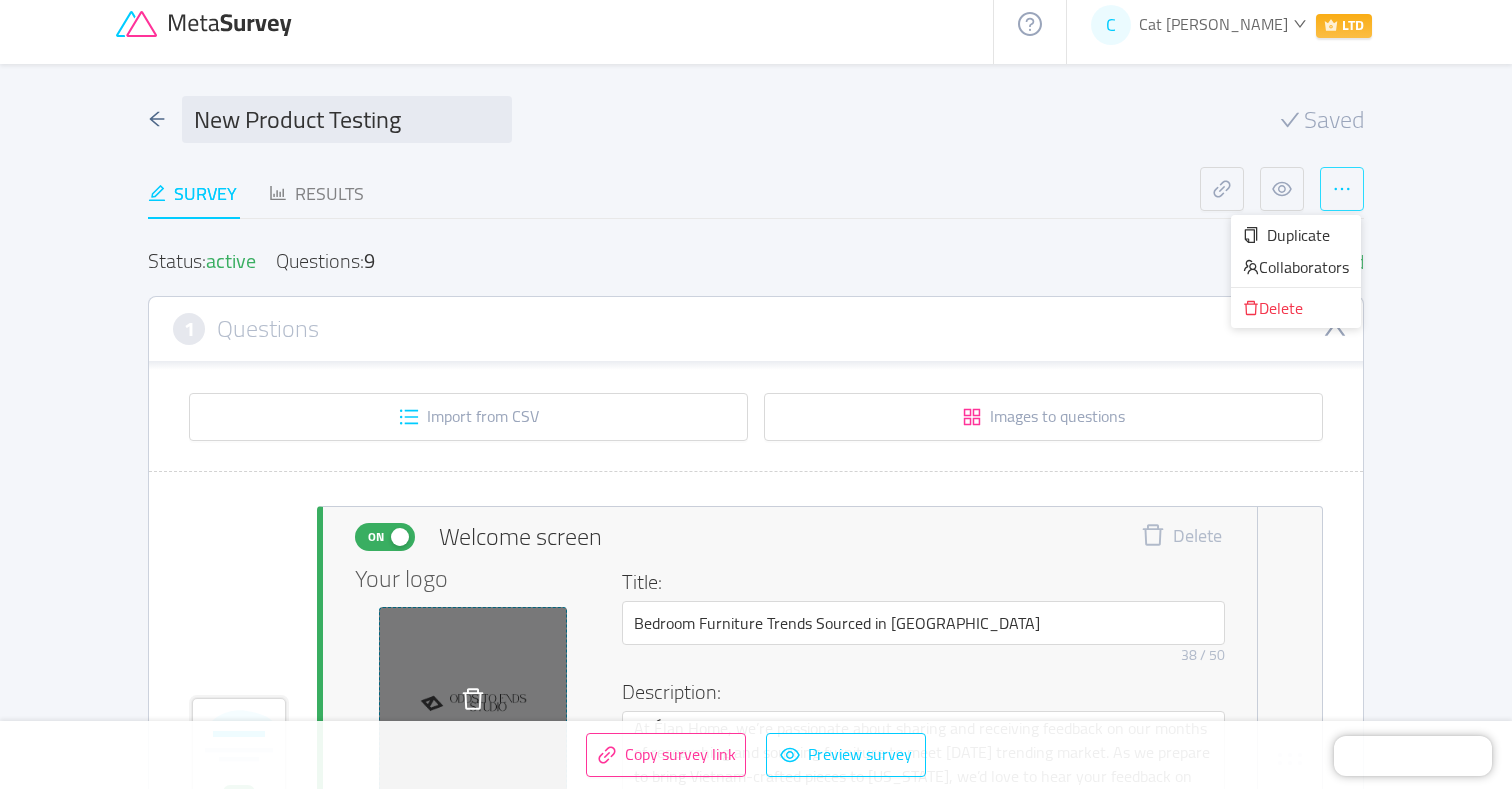 click at bounding box center (1342, 189) 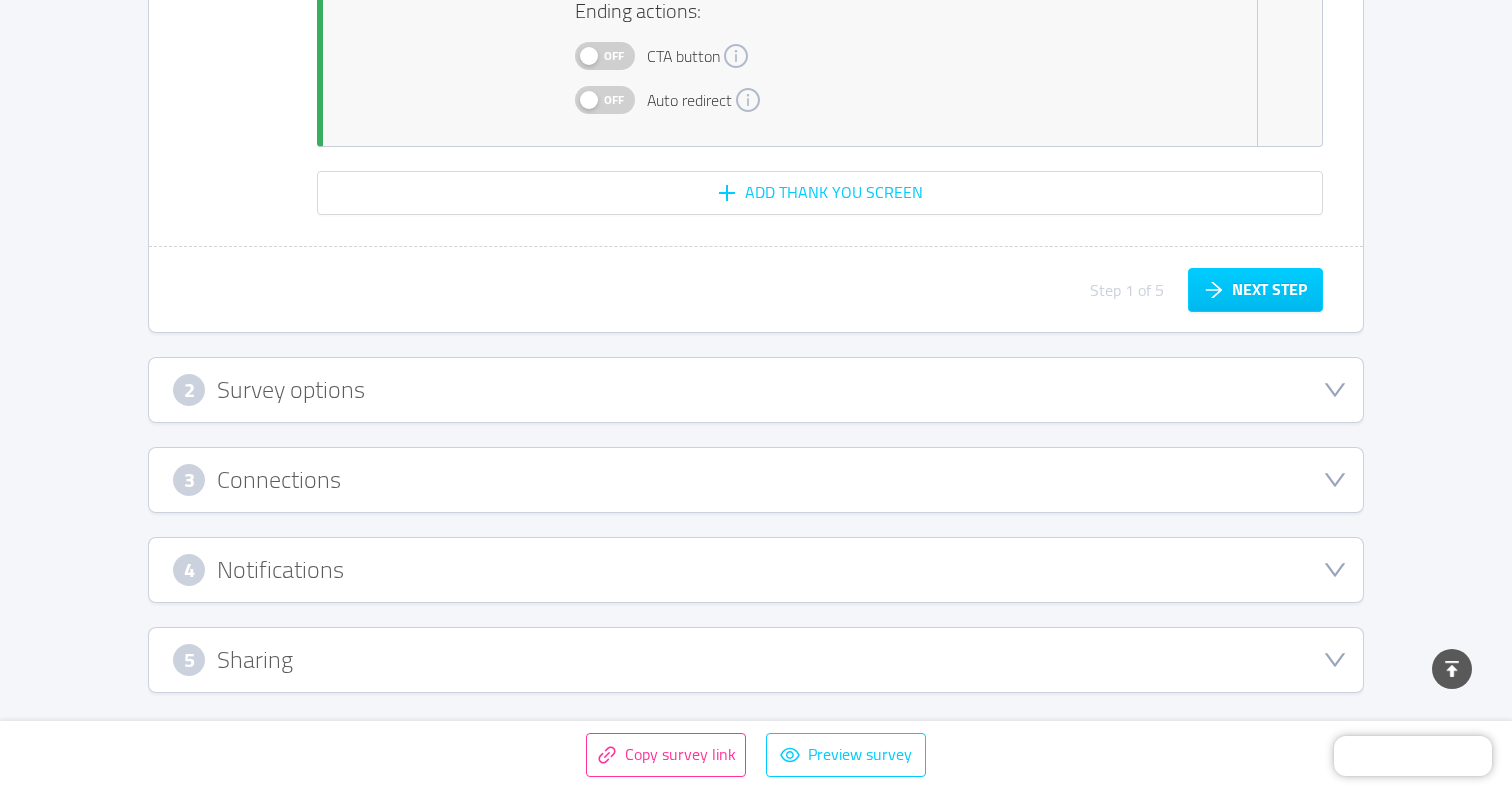 click on "2  Survey options" at bounding box center (756, 390) 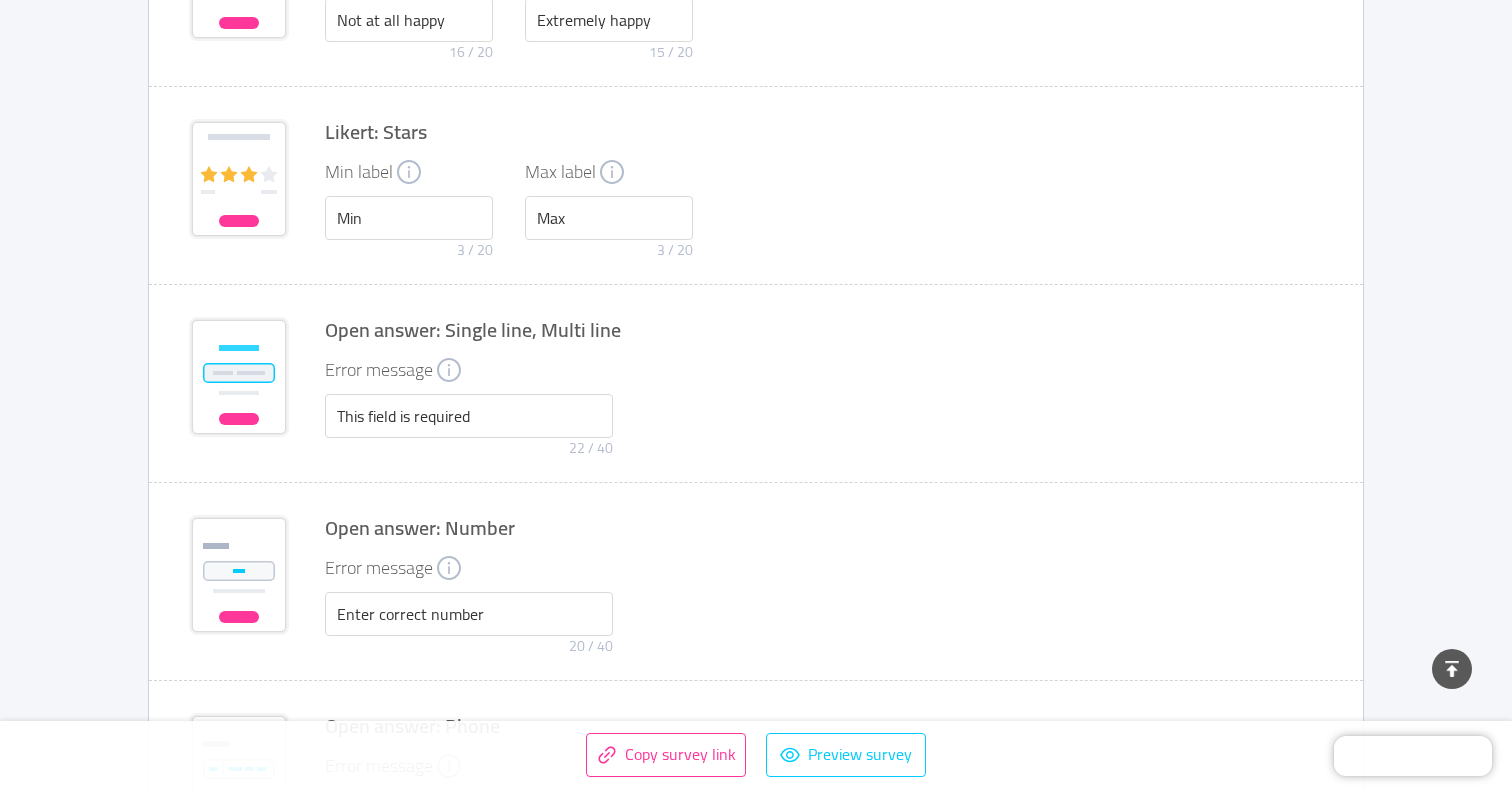 scroll, scrollTop: 3903, scrollLeft: 0, axis: vertical 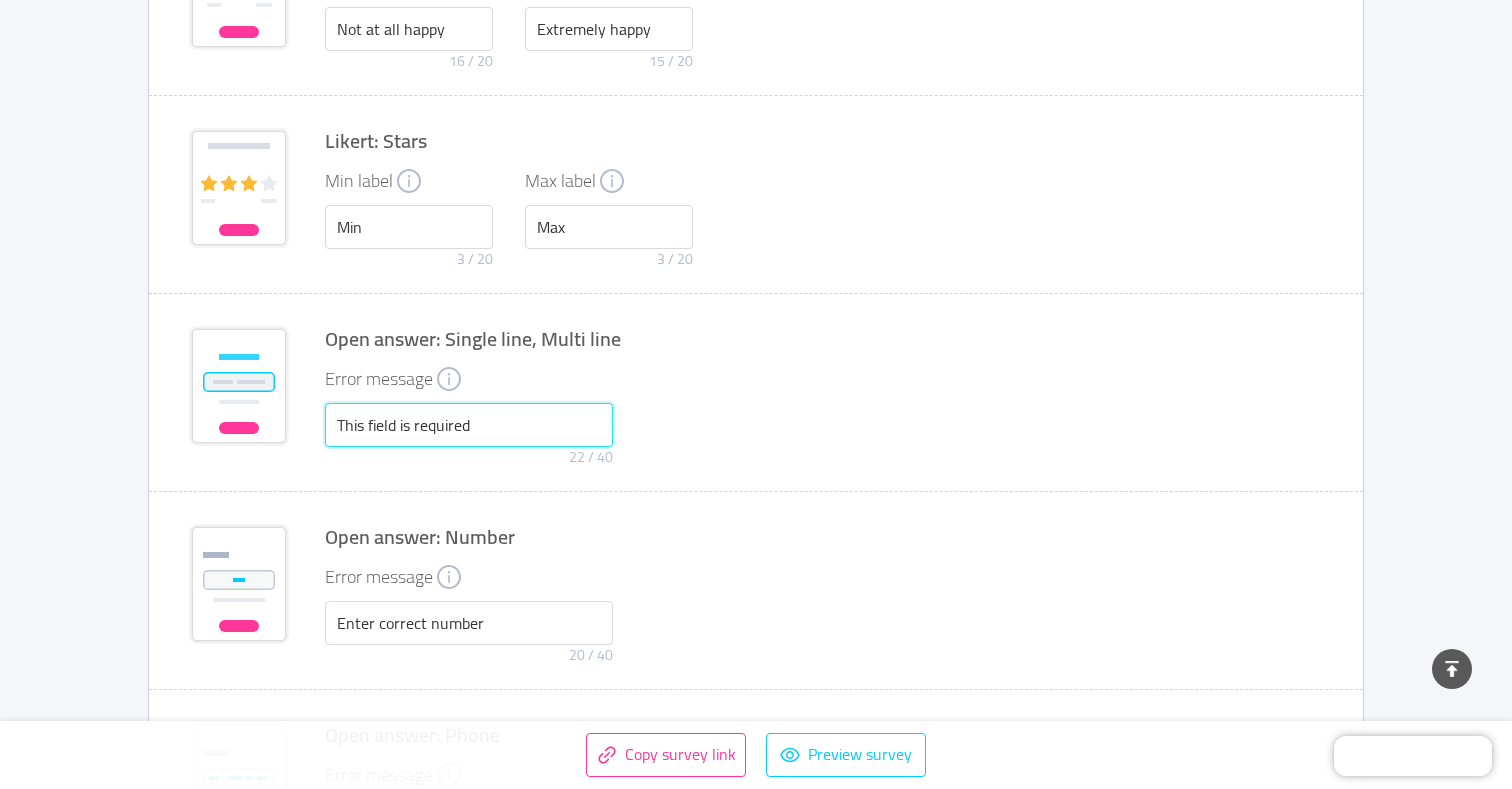 click on "This field is required" at bounding box center [469, 425] 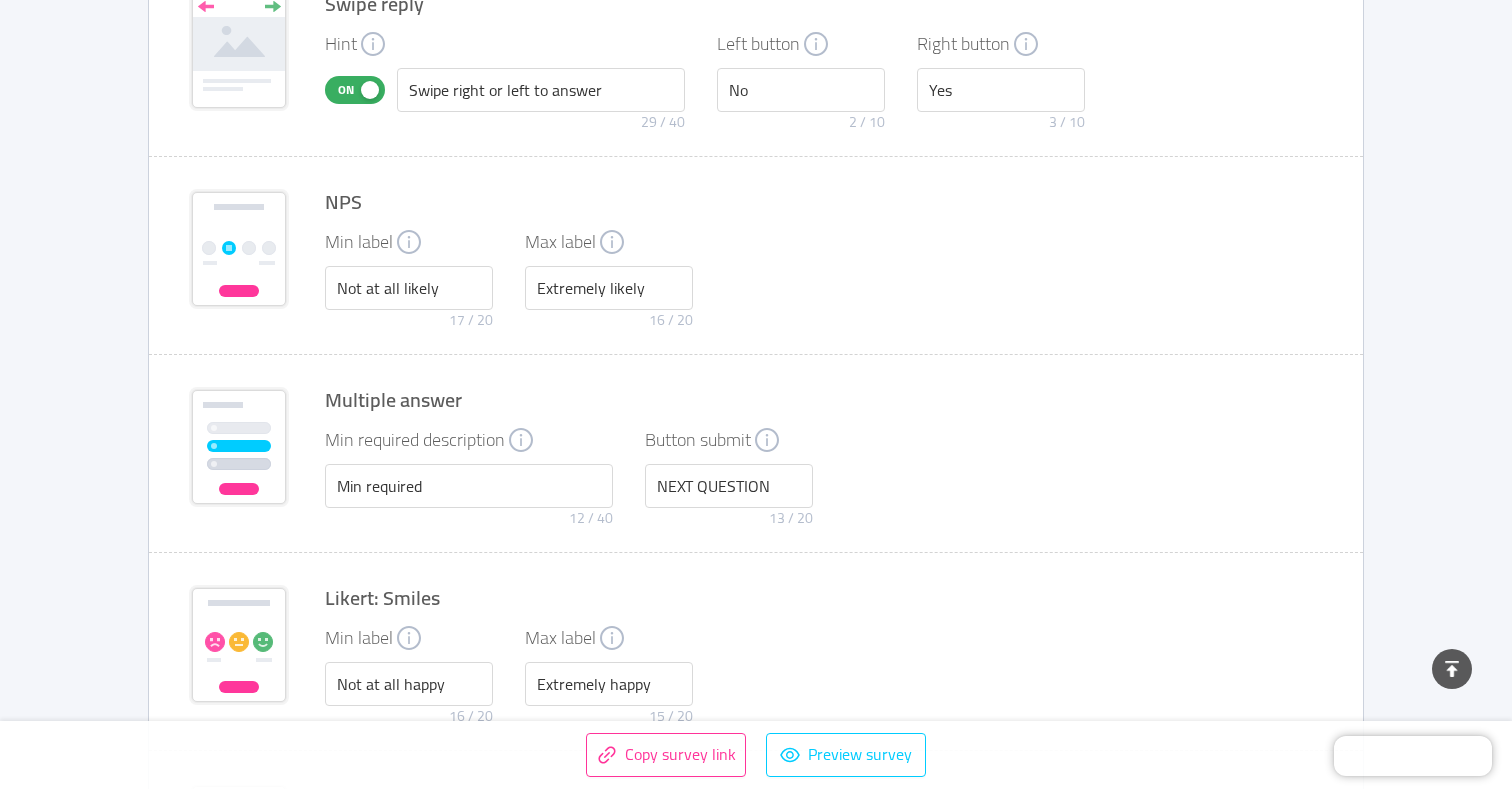 scroll, scrollTop: 3334, scrollLeft: 1, axis: both 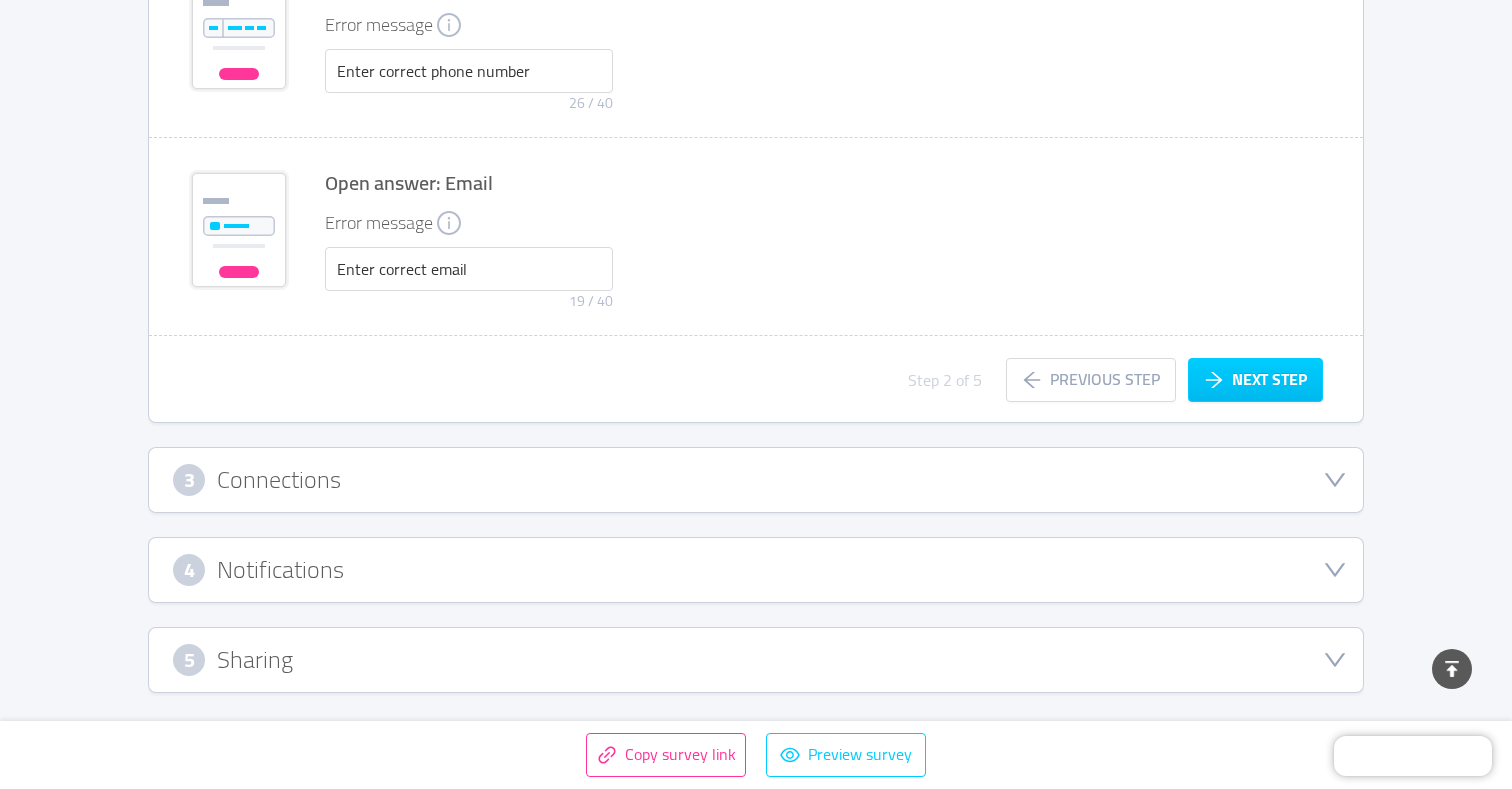 click on "3  Connections" at bounding box center [756, 480] 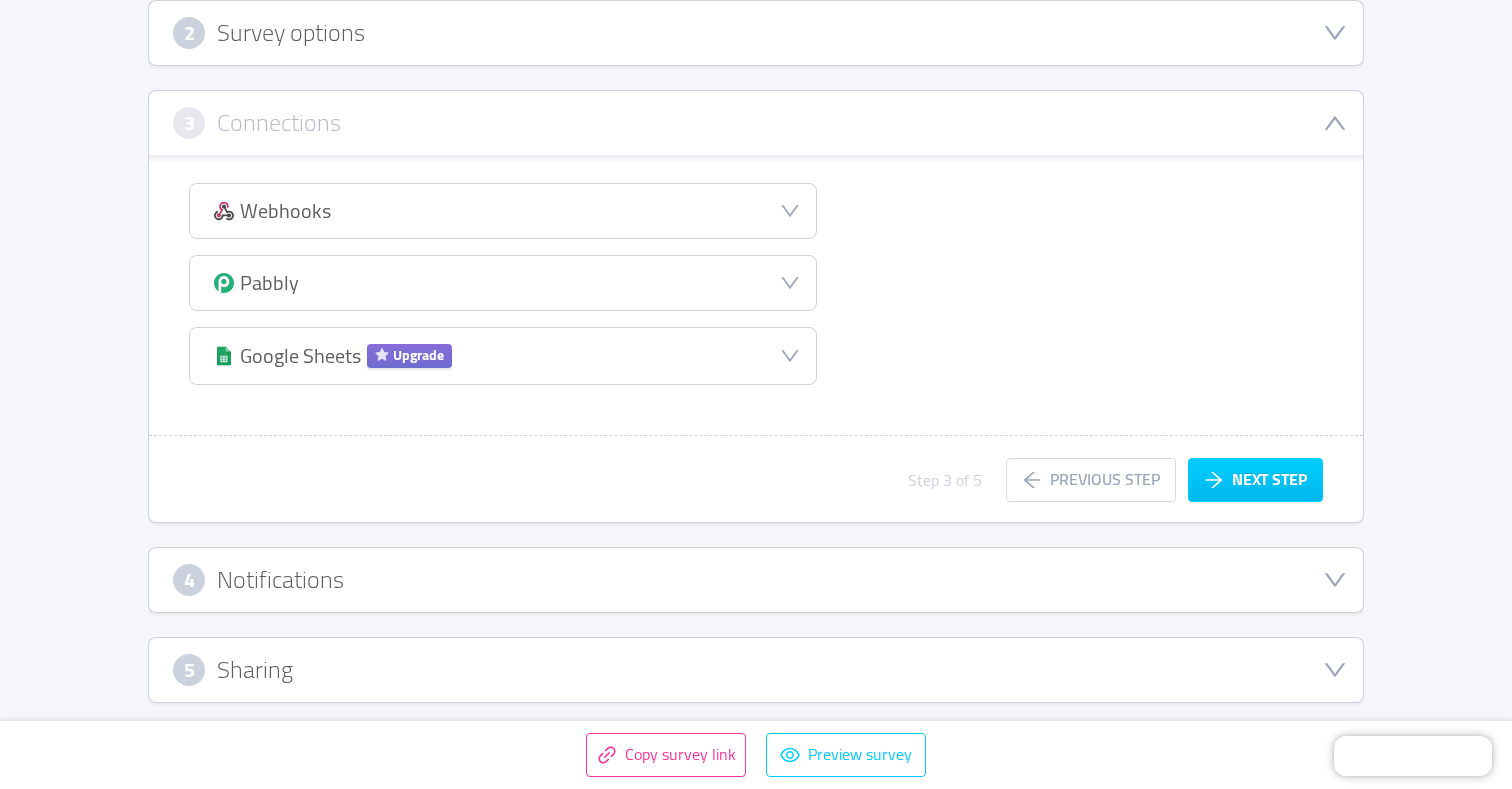 scroll, scrollTop: 410, scrollLeft: 0, axis: vertical 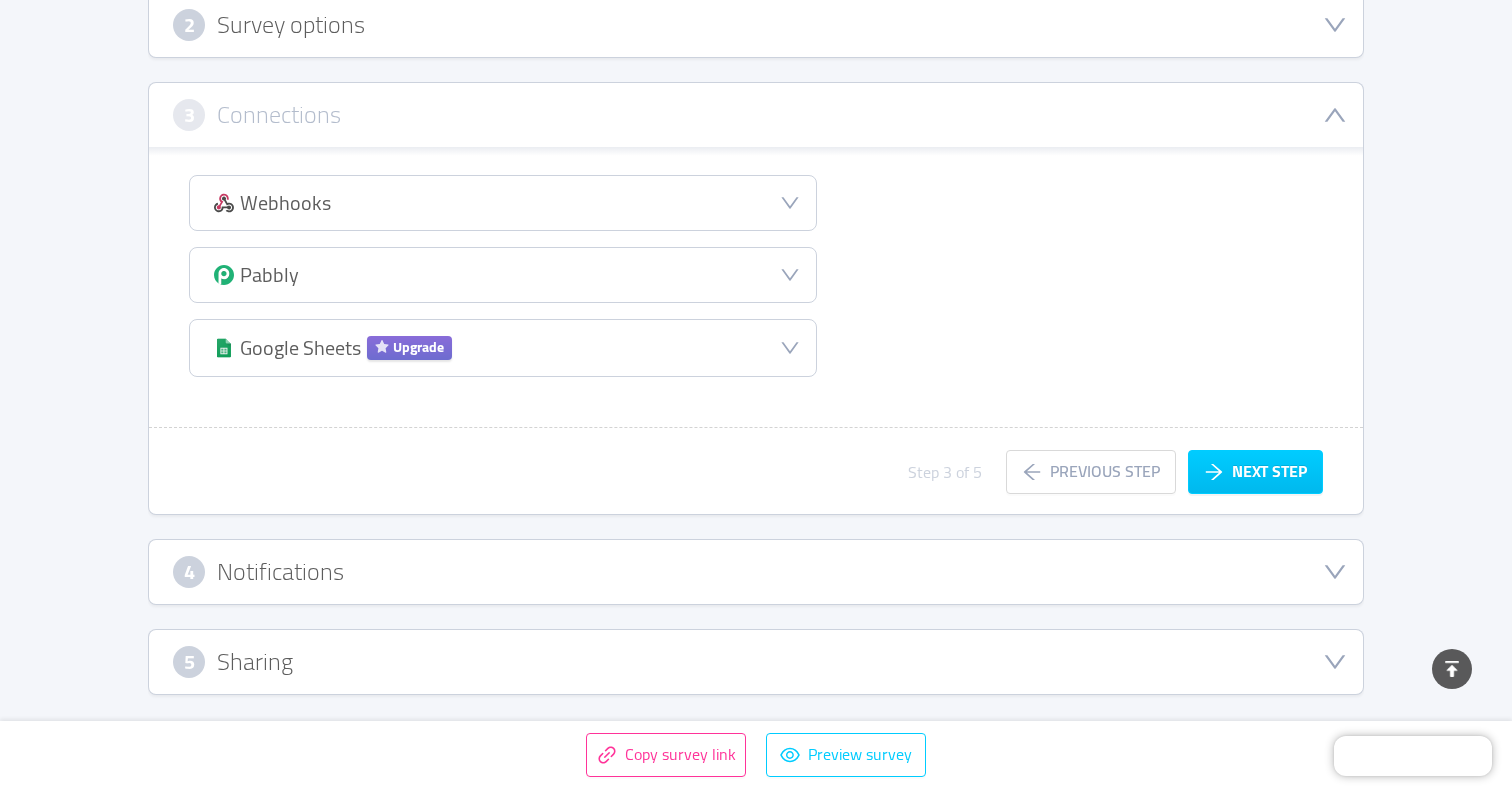 click on "1  Questions Import from CSV Images to questions On  Welcome screen  Delete Your logo Or attach via link Image upload guidelines for best results: Dimensions: 100 x 100 px Format: jpeg, png, gif, svg, webp Max size: 2MB Title: Bedroom Furniture Trends Sourced in VN  38 / 50  Description: At Élan Home, we’re passionate about sharing and receiving feedback on our months of researching and sourcing furniture to meet [DATE] trending market. As we prepare to bring Vietnam-crafted pieces to [US_STATE], we’d love to hear your feedback on our findings. This will help us better understand your taste as our client and source the best products for you. Button label: Rate (⏱1 min)  13 / 20    On  Question 1  id: 6876dd33e28ba40012b47ff4  Swipe reply  Duplicate Delete Image: Or attach via link Image upload guidelines for best results: Dimensions: 800 x 600 px Format: jpeg, png, gif, svg, webp Max size: 2MB Question: Settings: On Required  Change button labels  Left button No  2 / 10  Right button Yes  3 / 10  0" at bounding box center [756, 298] 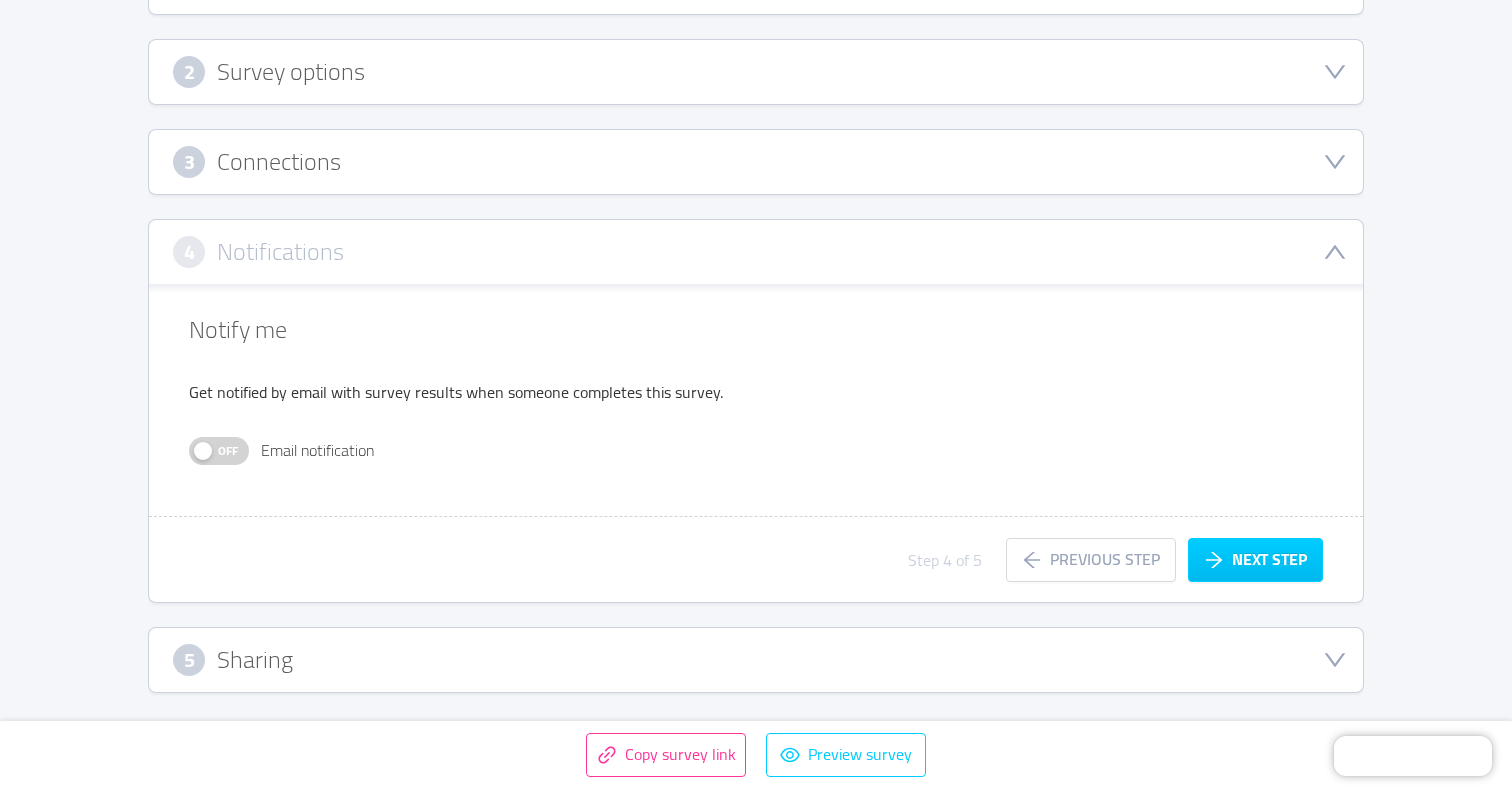 scroll, scrollTop: 363, scrollLeft: 0, axis: vertical 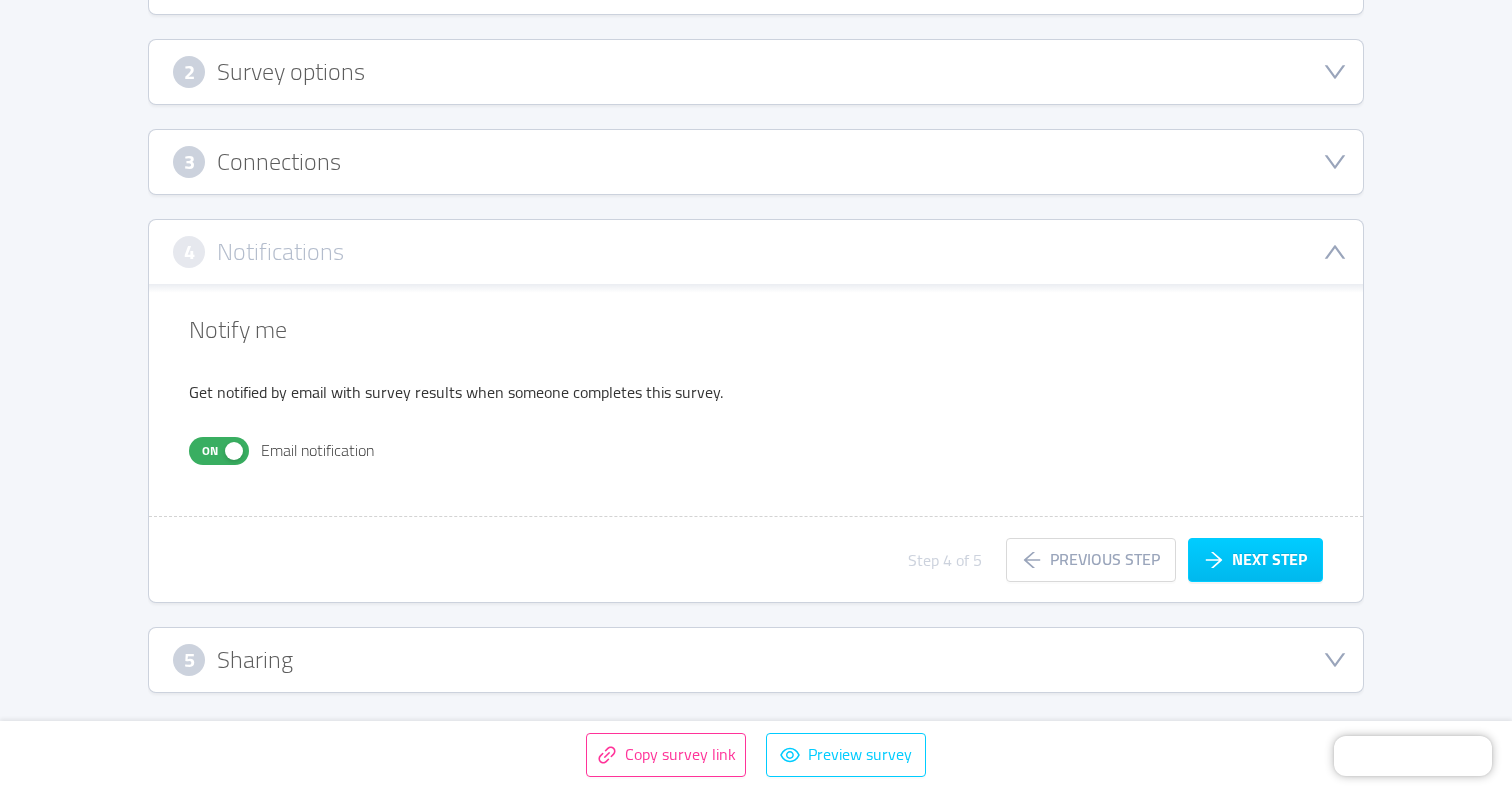 click on "5  Sharing" at bounding box center (756, 660) 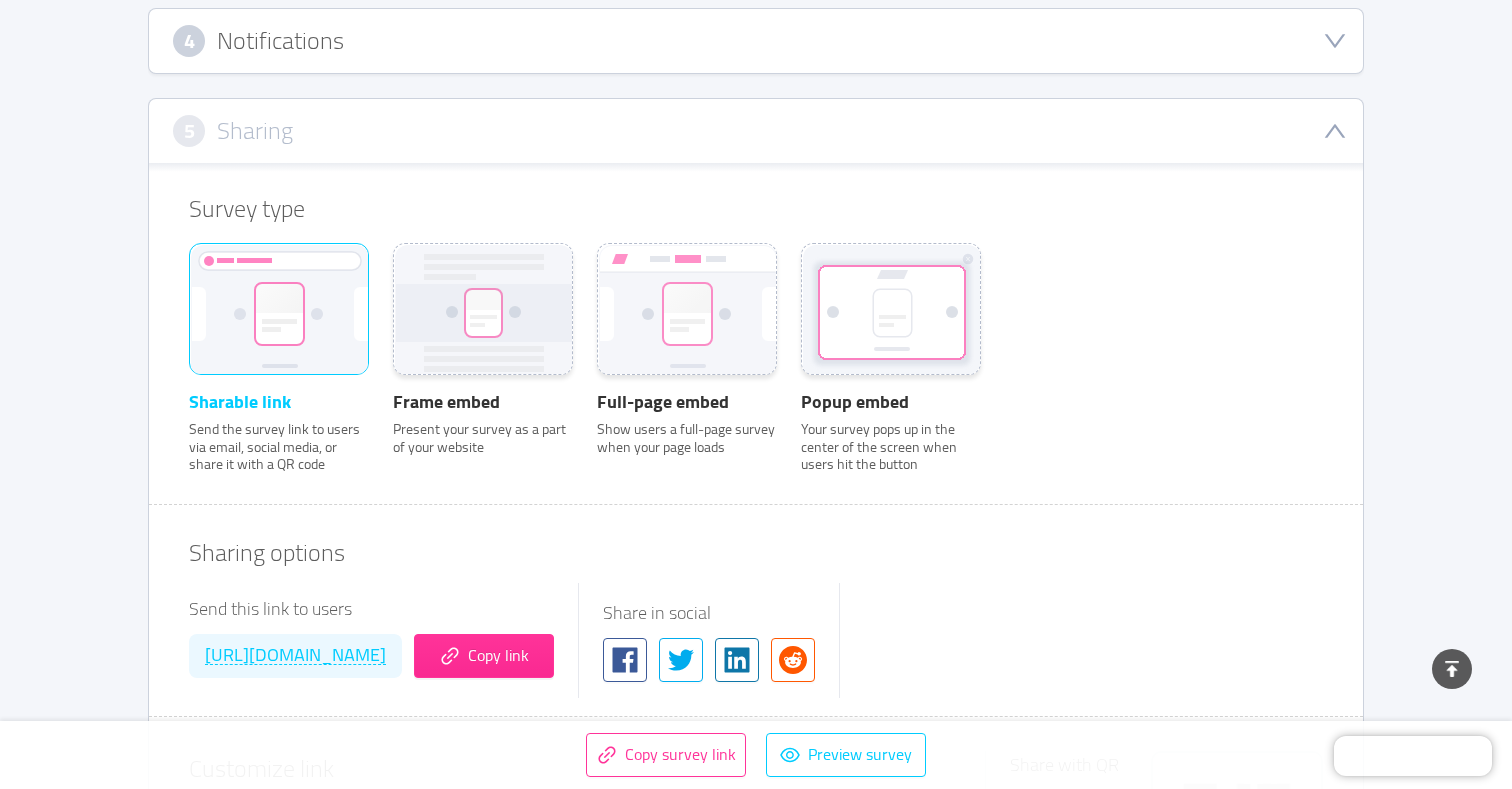 scroll, scrollTop: 589, scrollLeft: 0, axis: vertical 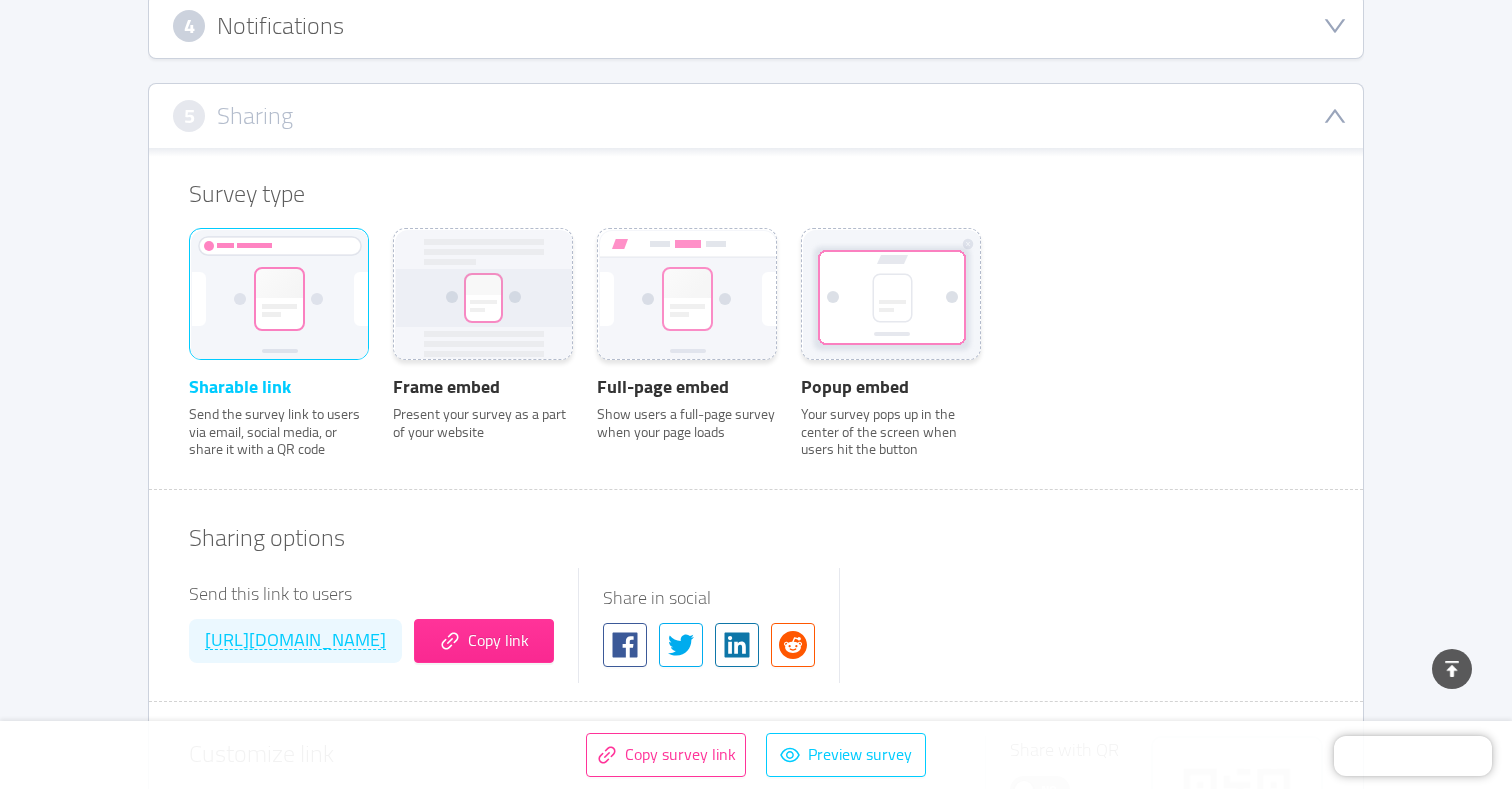 click 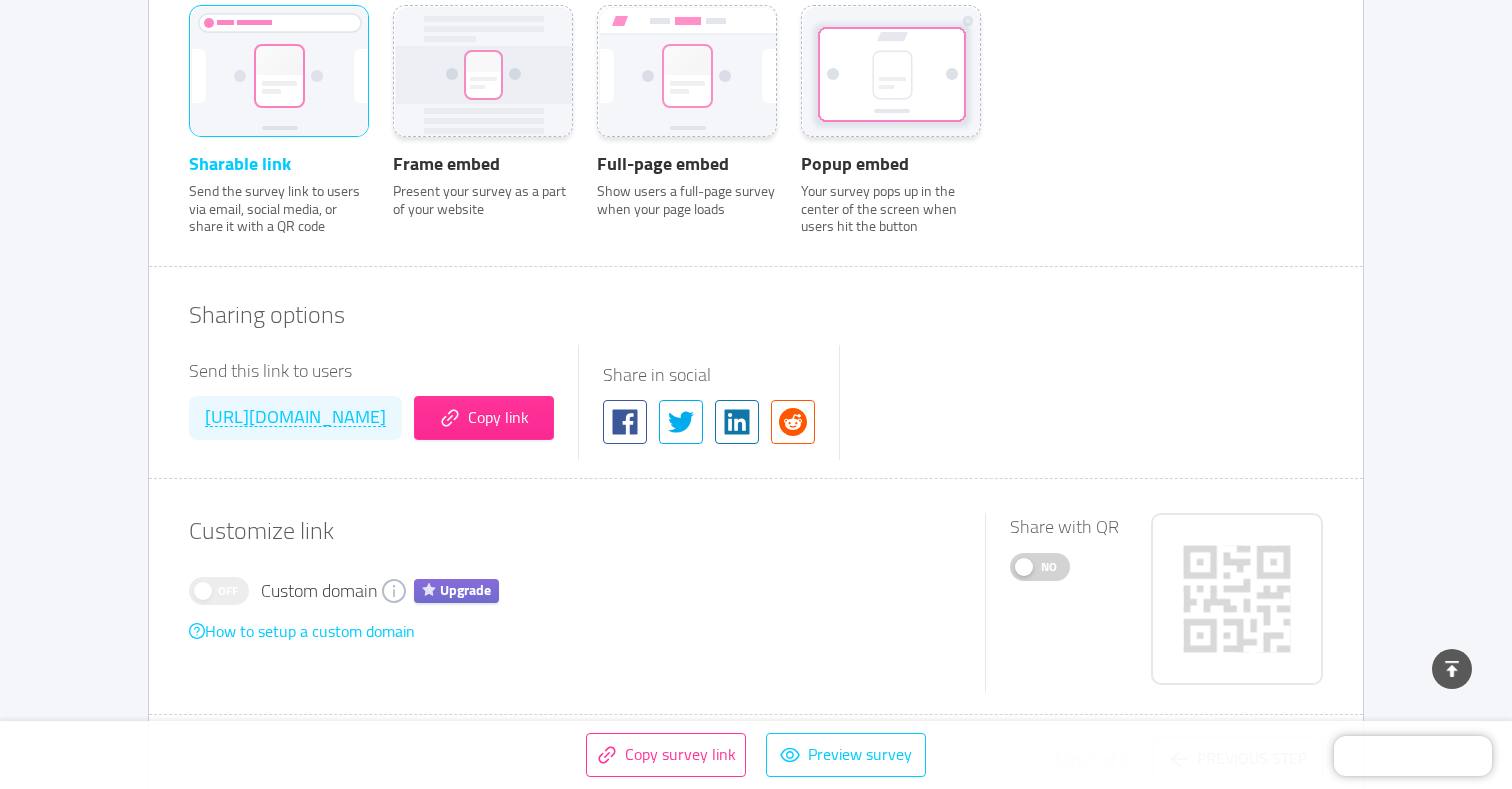 scroll, scrollTop: 845, scrollLeft: 0, axis: vertical 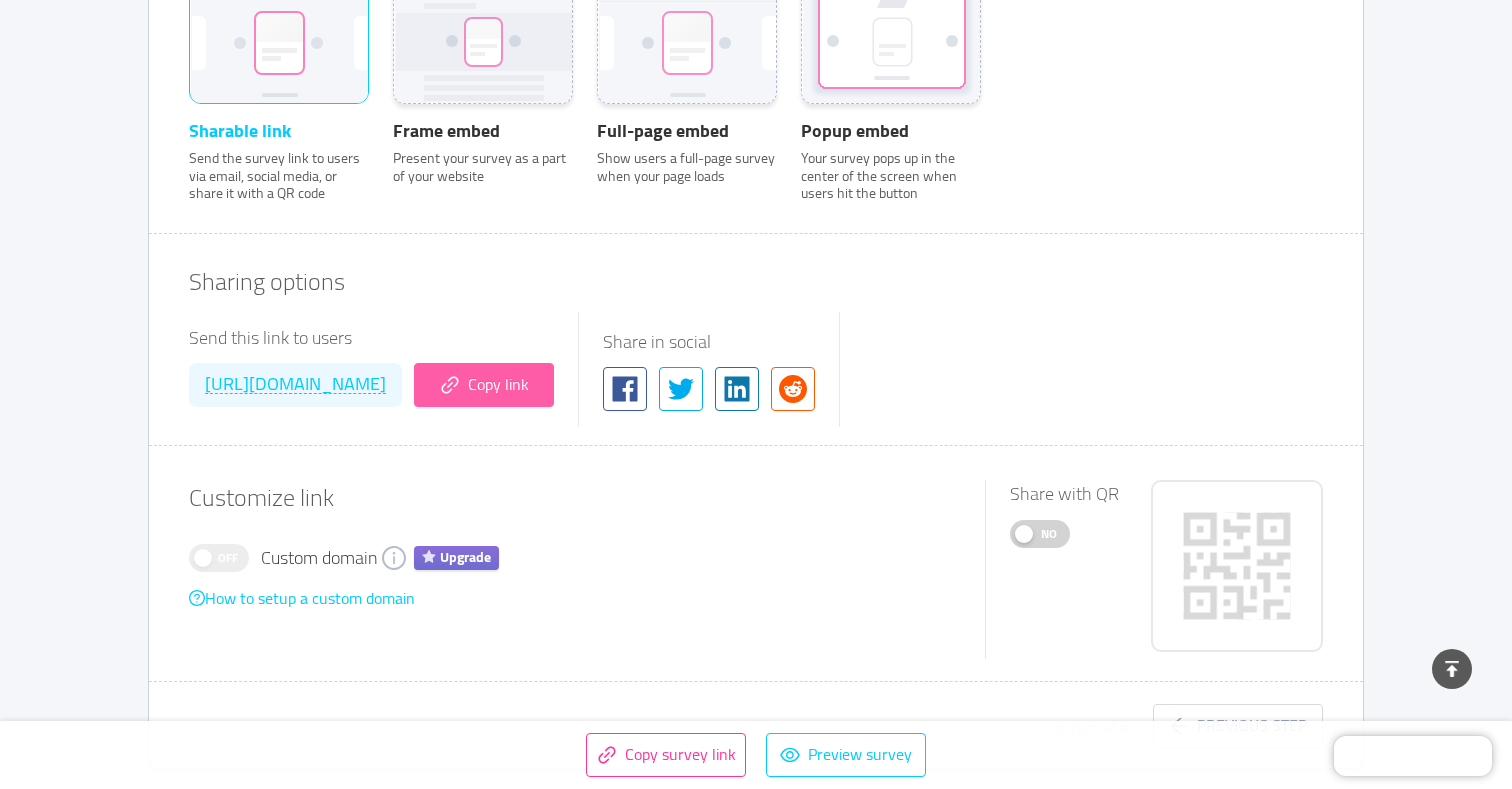click on "Copy link" at bounding box center [484, 385] 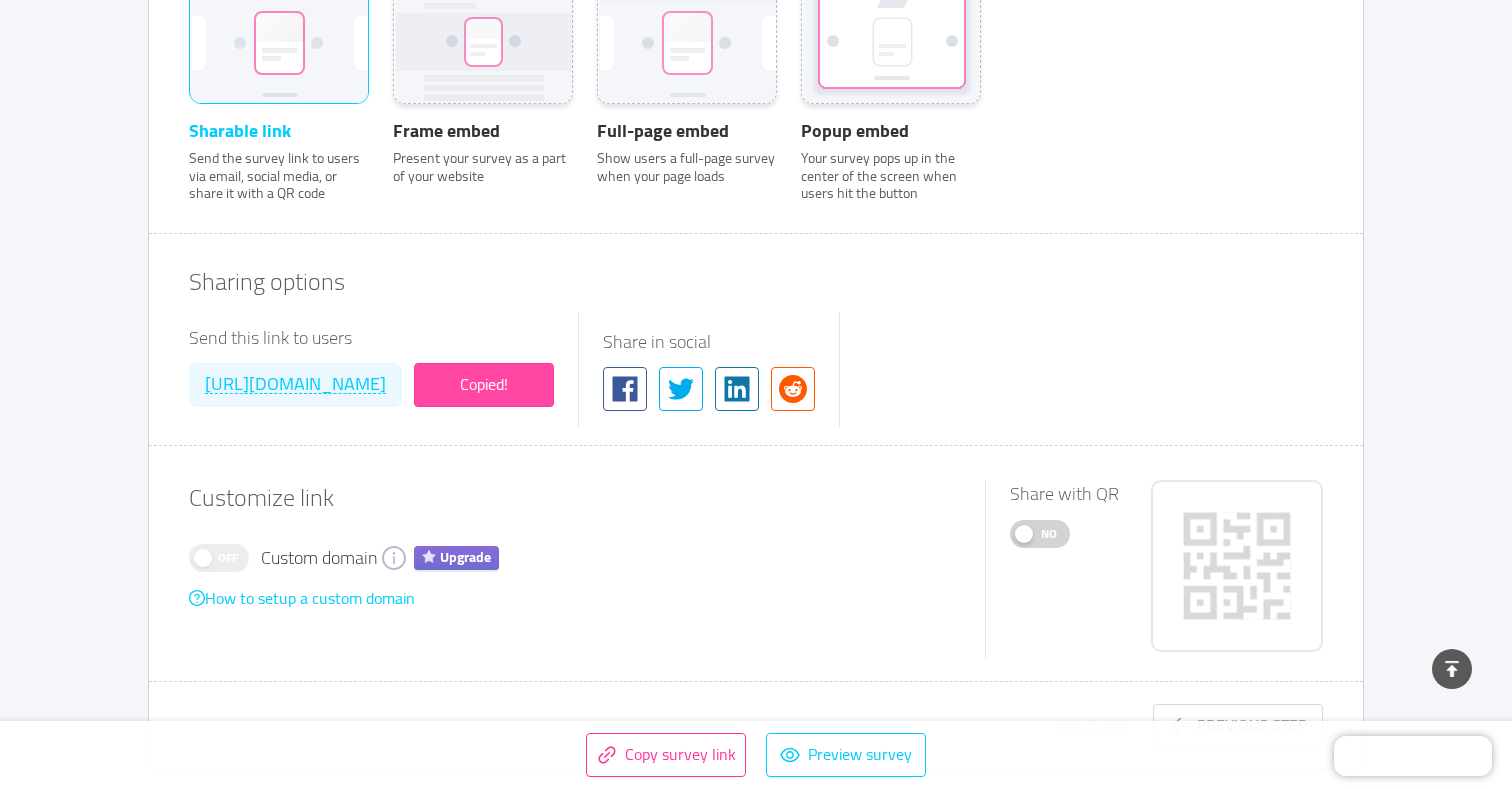 click on "No" at bounding box center (1049, 534) 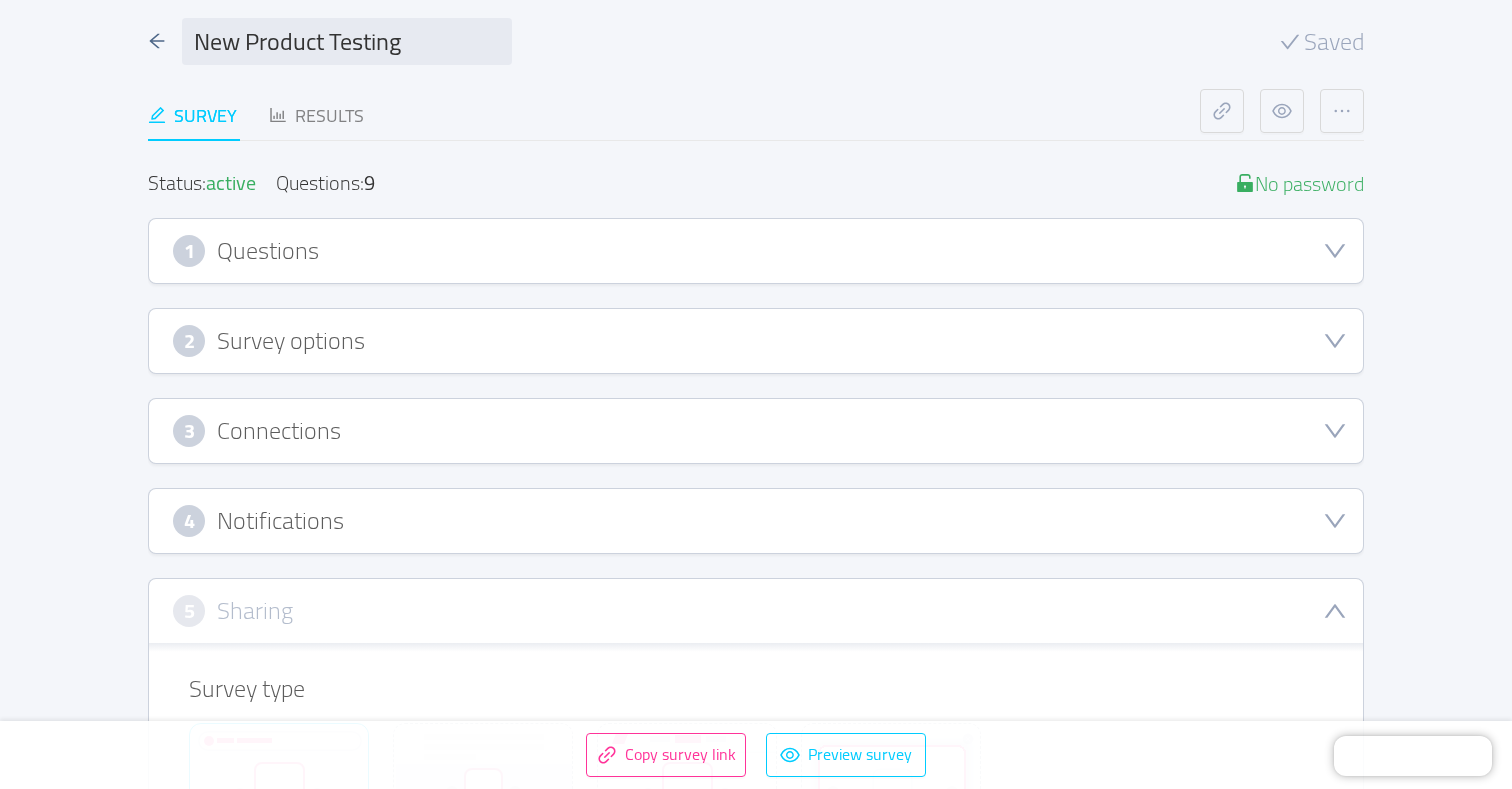 scroll, scrollTop: 123, scrollLeft: 0, axis: vertical 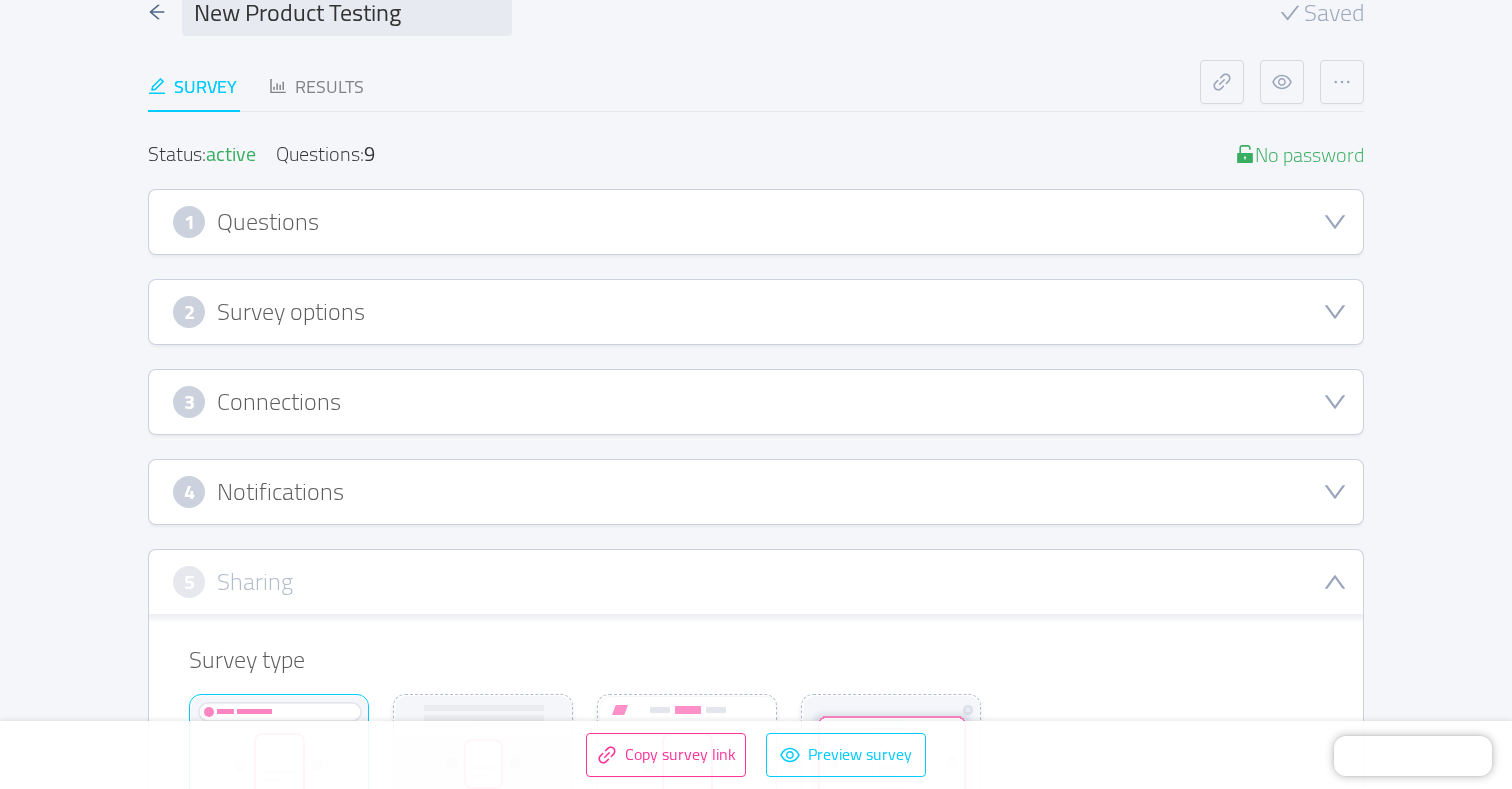 click on "3  Connections" at bounding box center [756, 402] 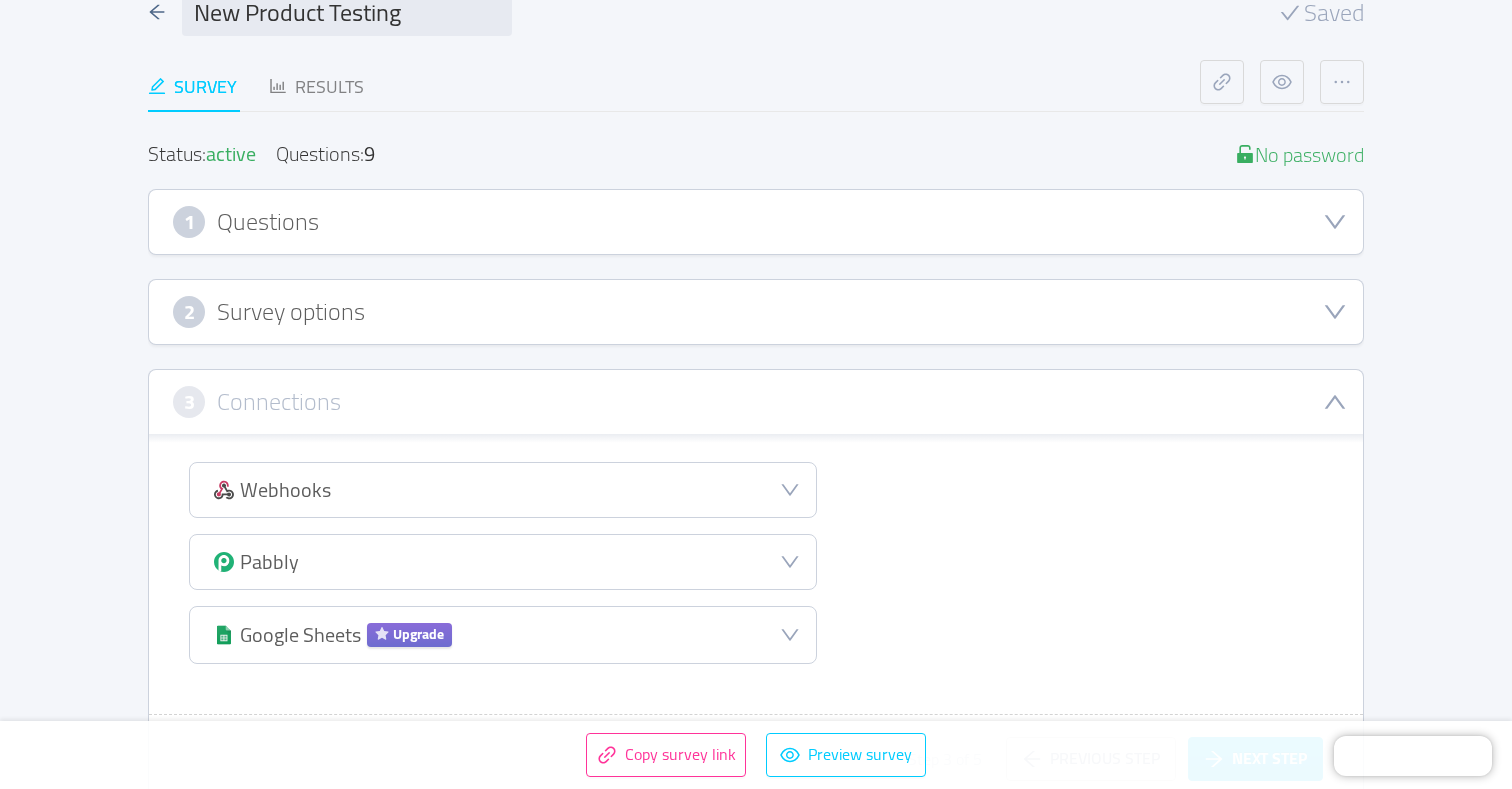 click on "2  Survey options" at bounding box center [756, 312] 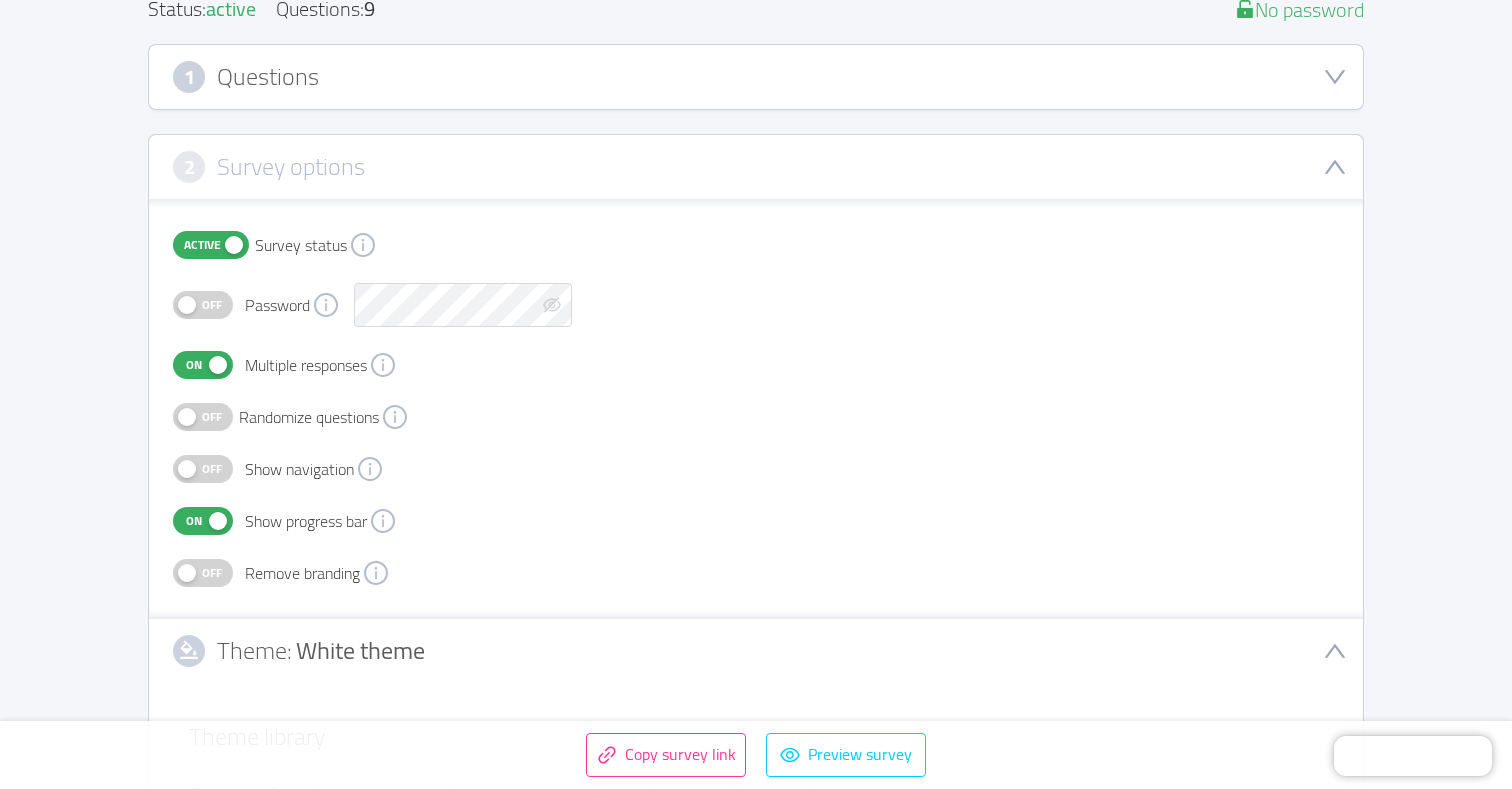 scroll, scrollTop: 255, scrollLeft: 0, axis: vertical 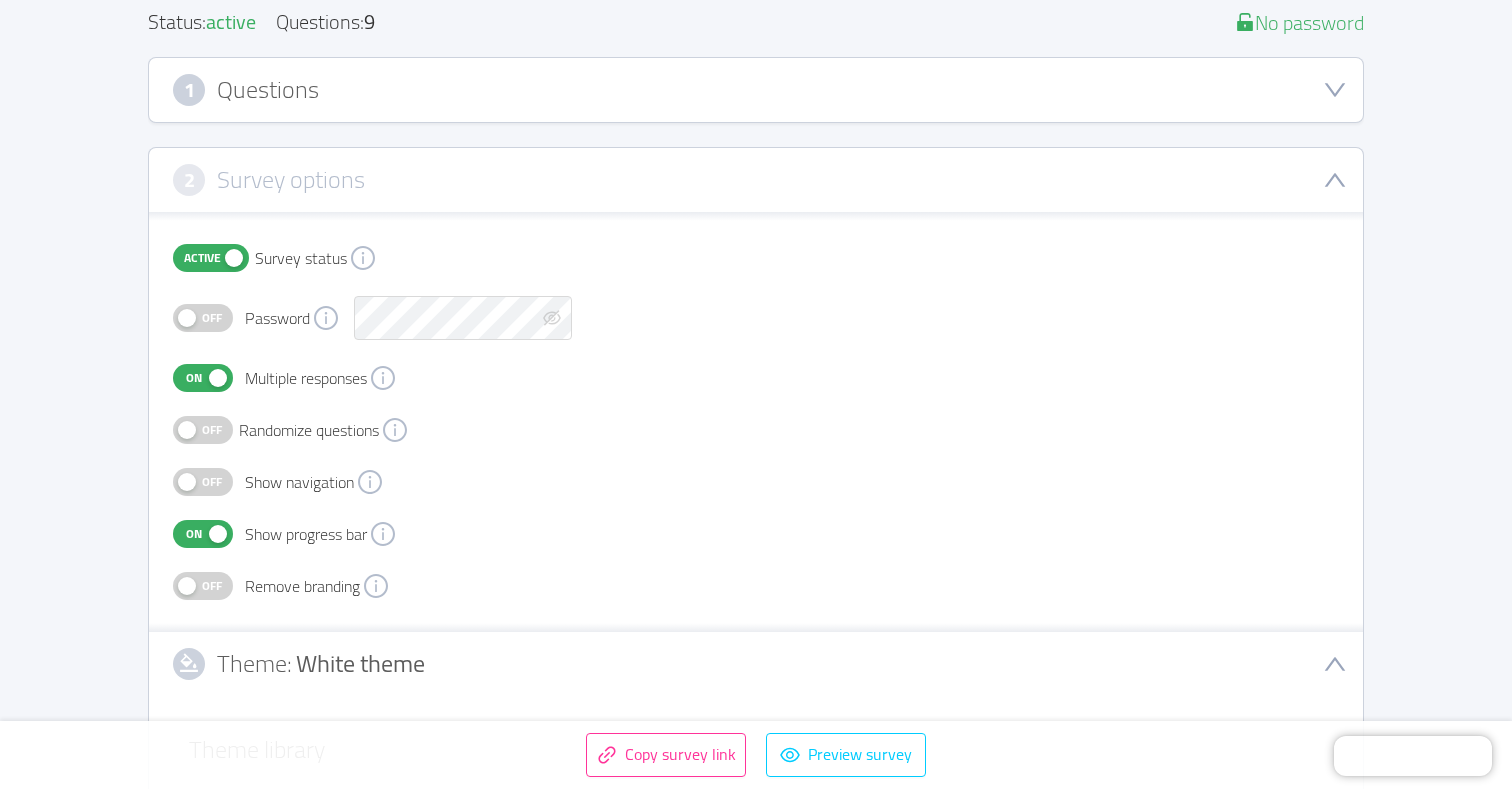 click on "Off" at bounding box center [212, 586] 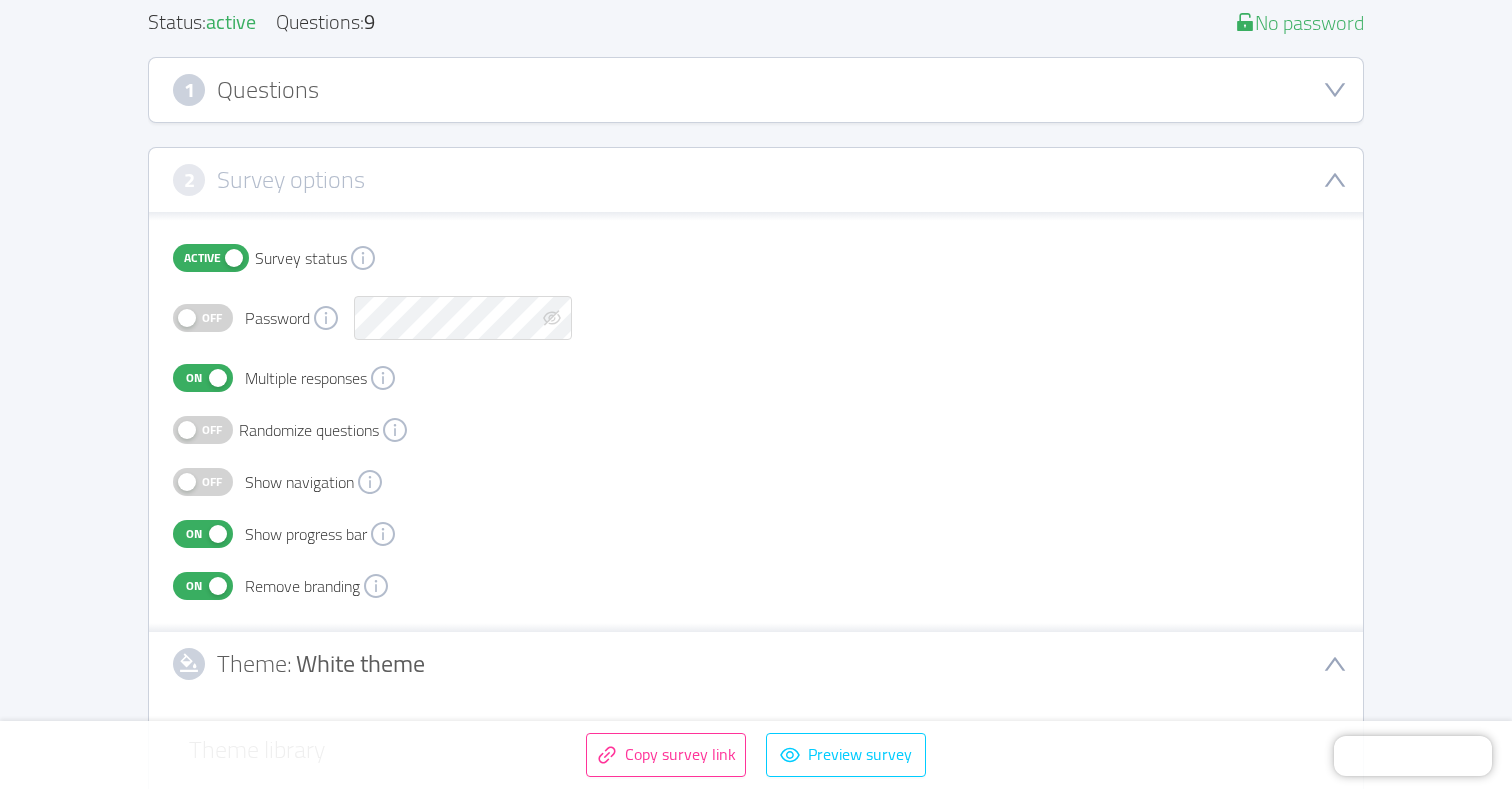 click on "2  Survey options" at bounding box center (756, 180) 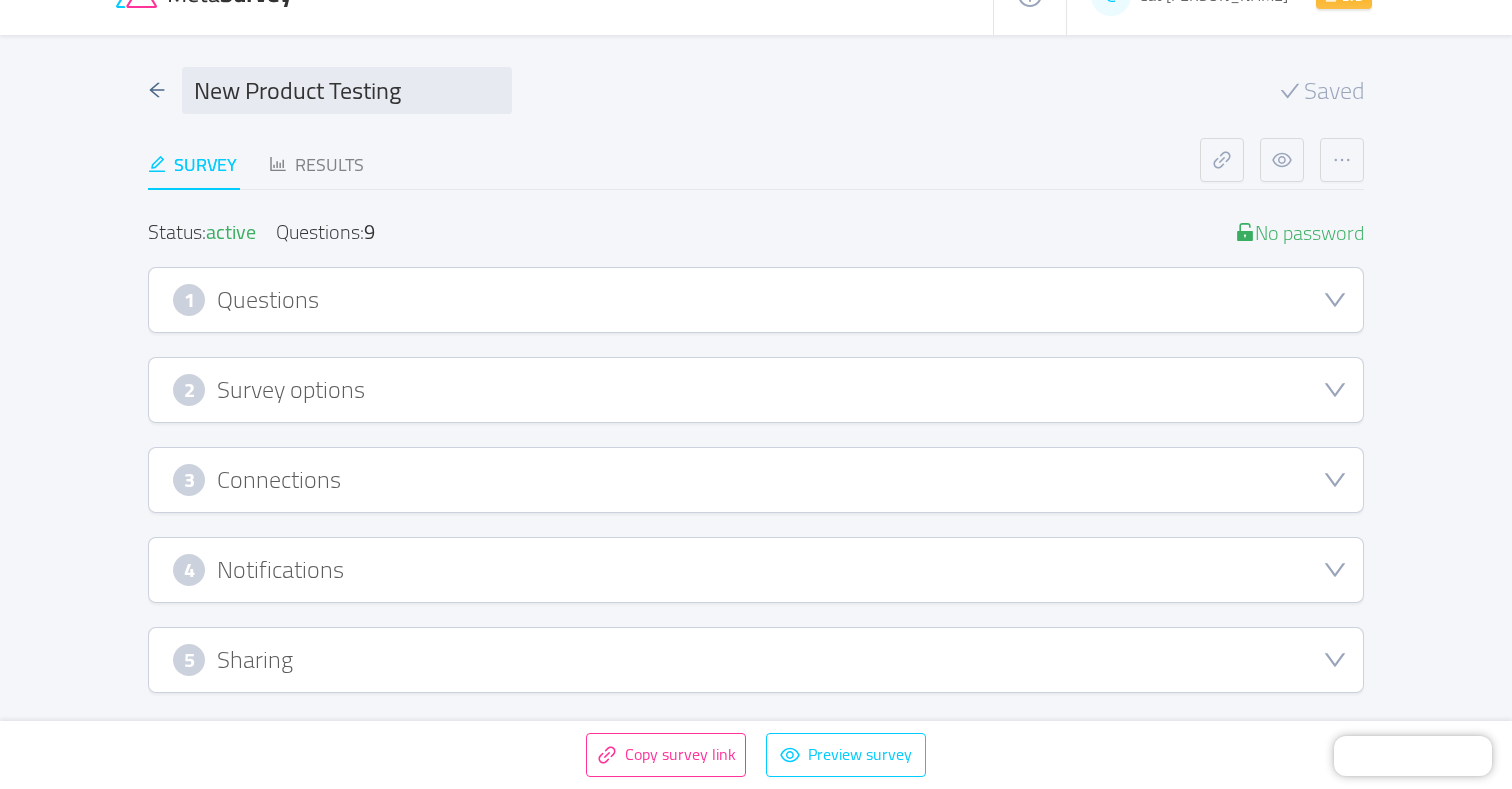 scroll, scrollTop: 45, scrollLeft: 0, axis: vertical 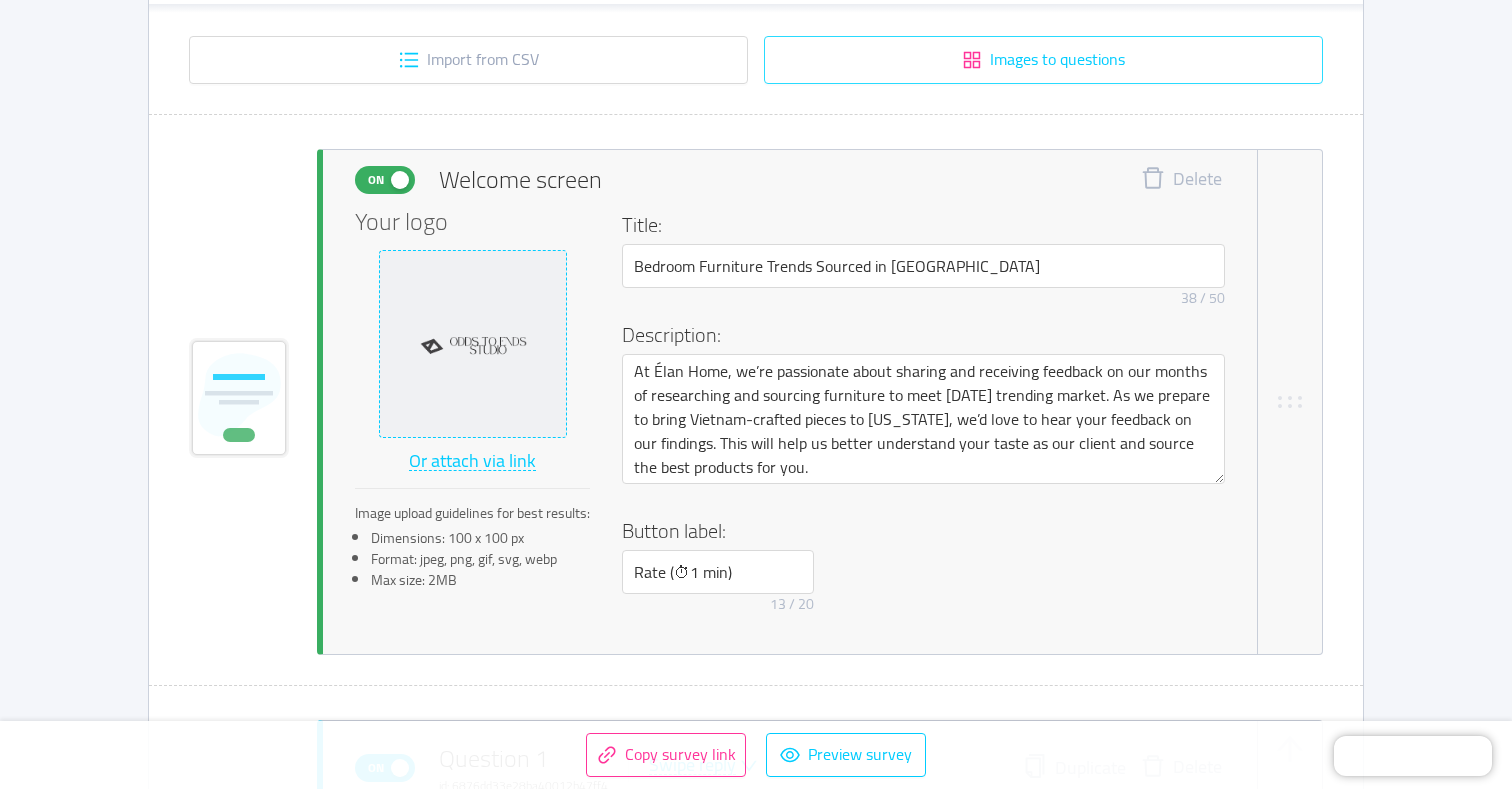 click on "Images to questions" at bounding box center [1043, 60] 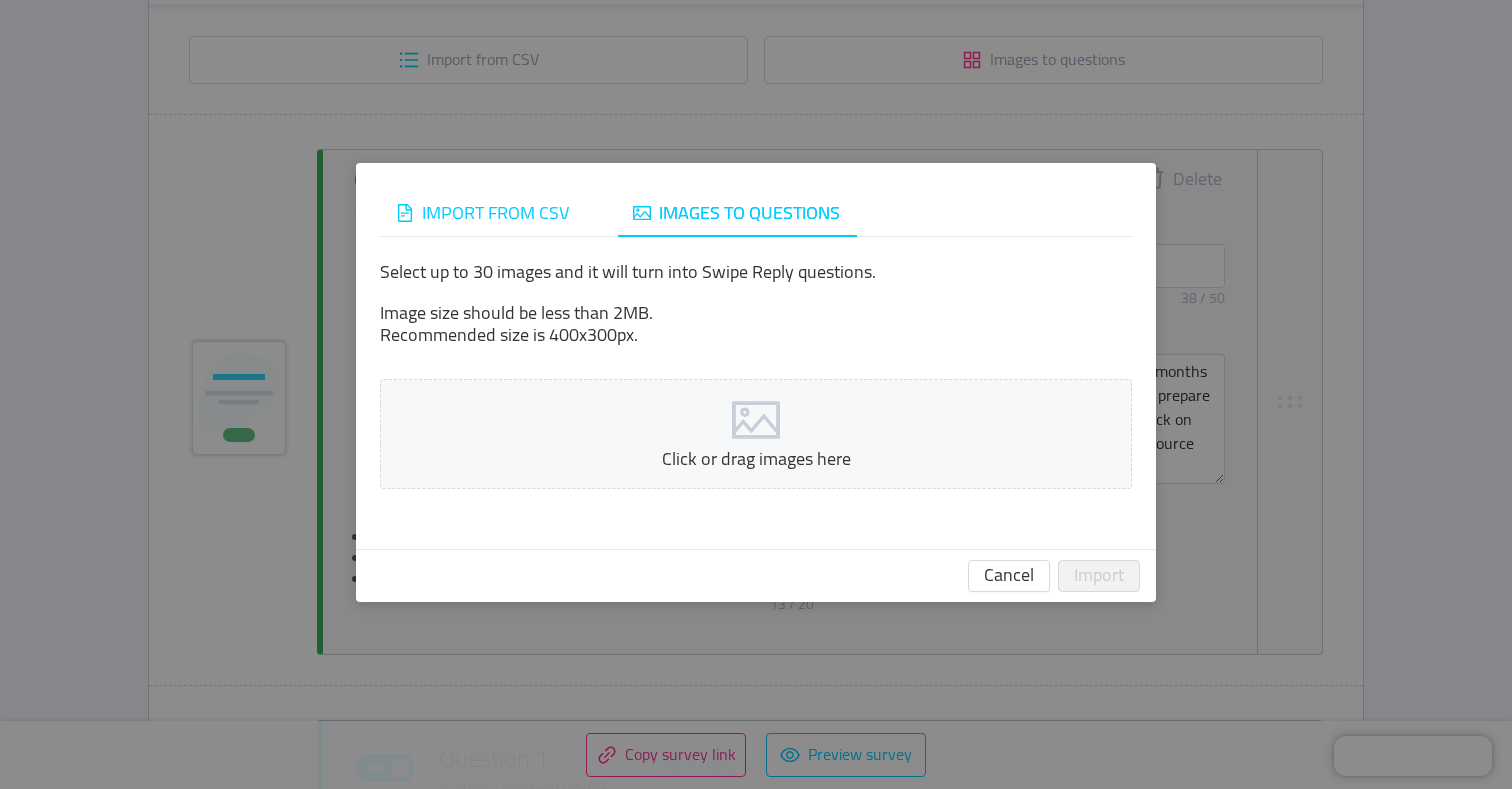 click on "Import from CSV" at bounding box center [482, 212] 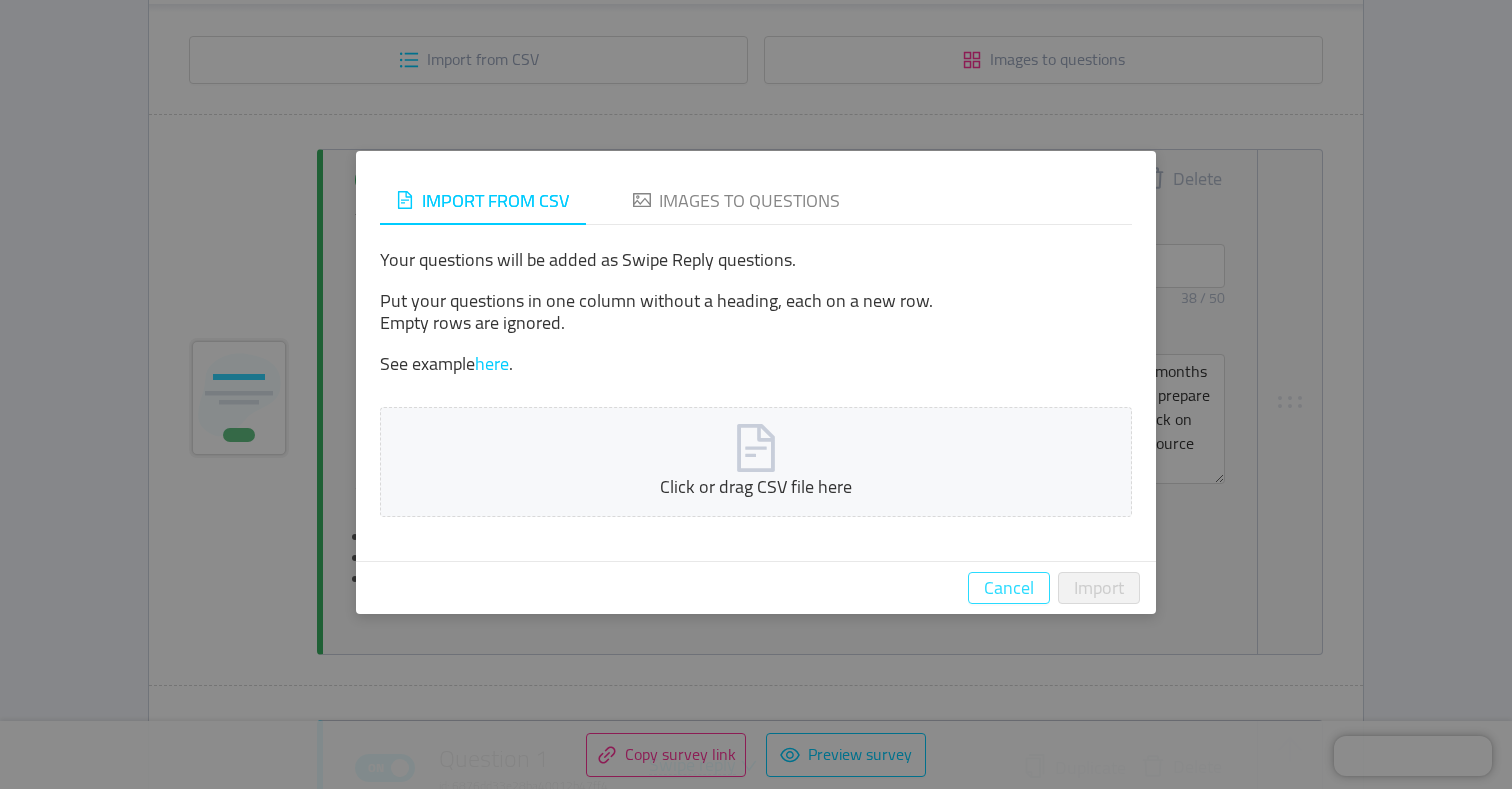 click on "Cancel" at bounding box center [1009, 588] 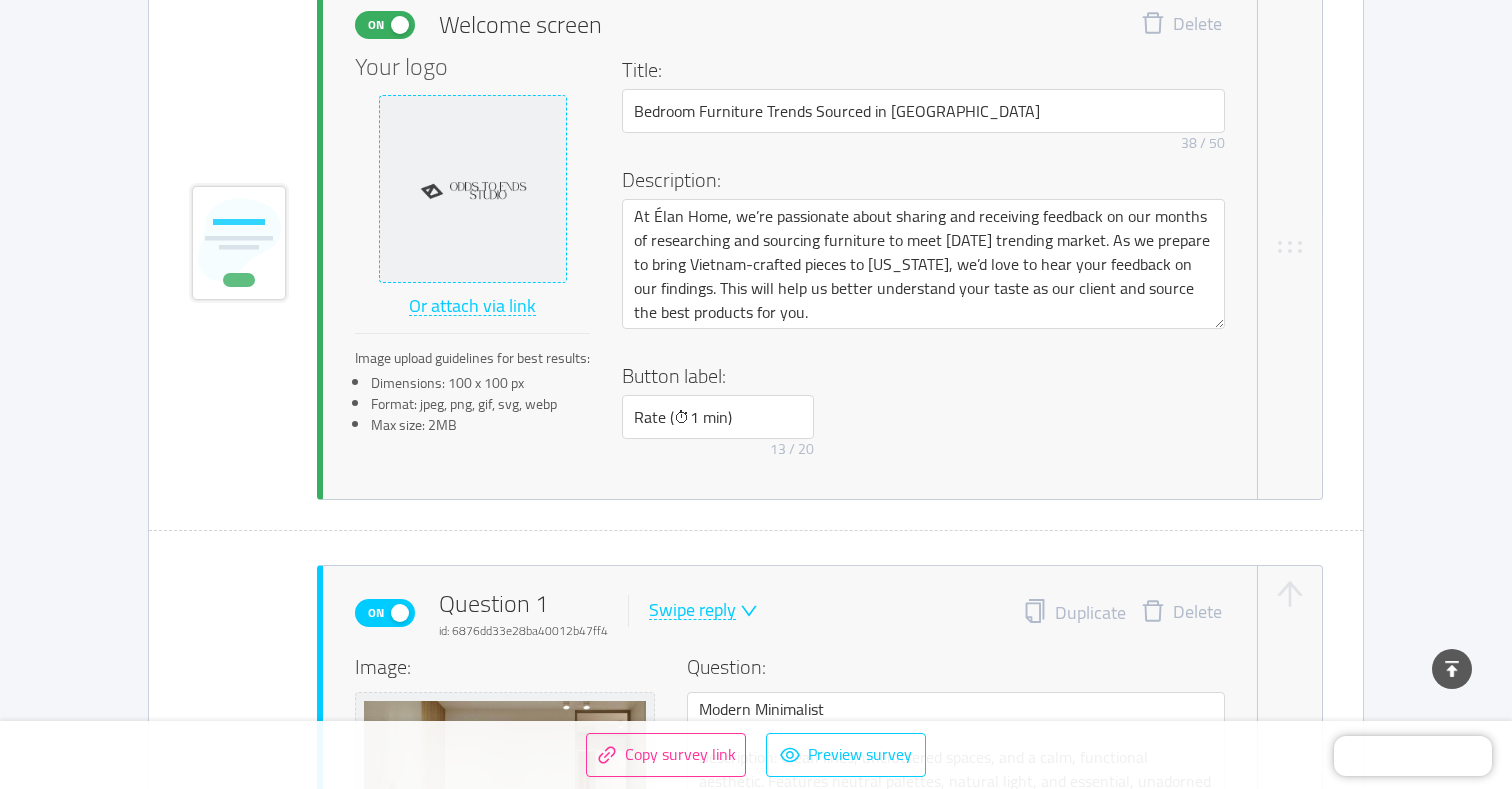 scroll, scrollTop: 515, scrollLeft: 0, axis: vertical 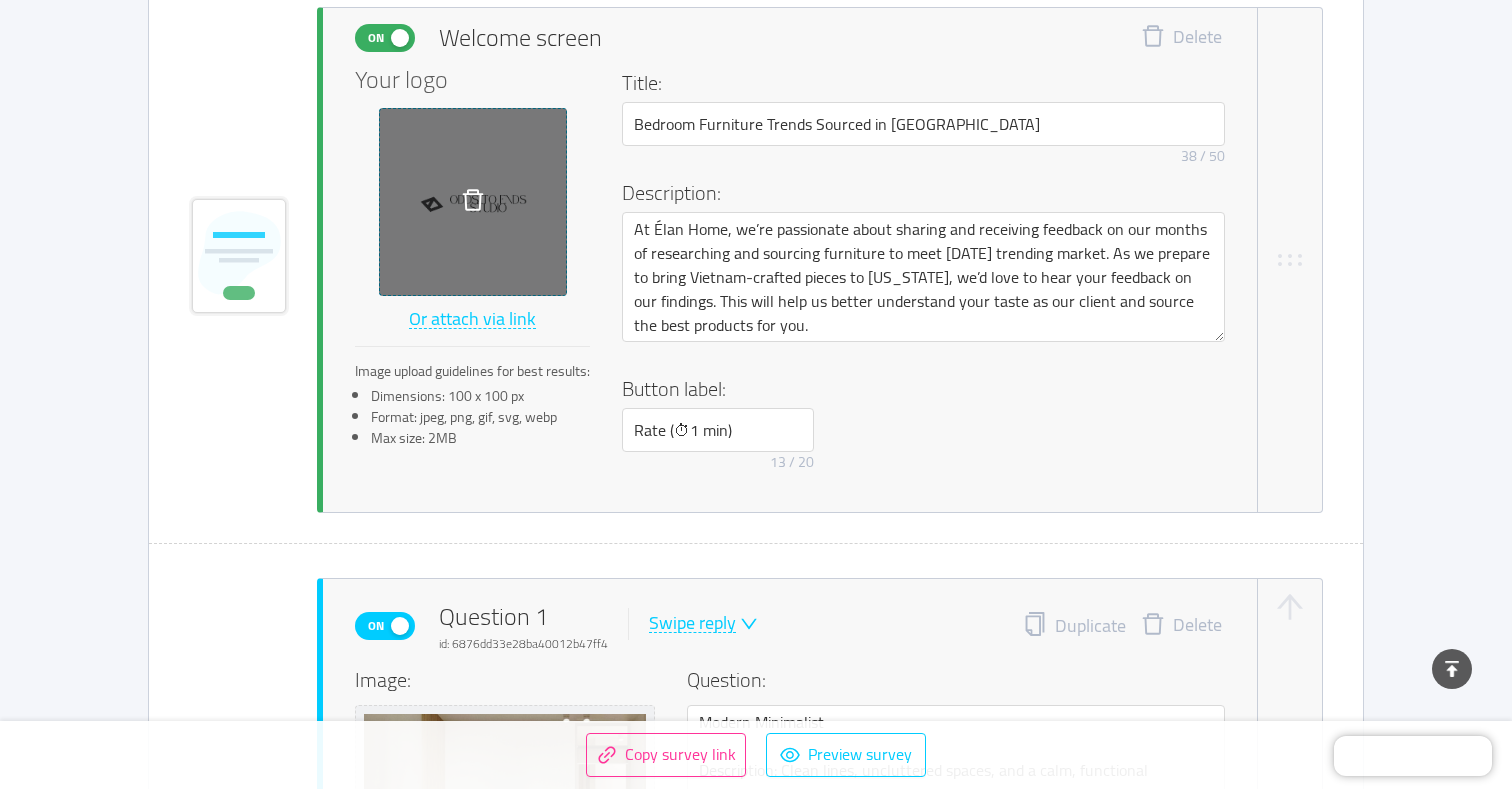 click at bounding box center [473, 202] 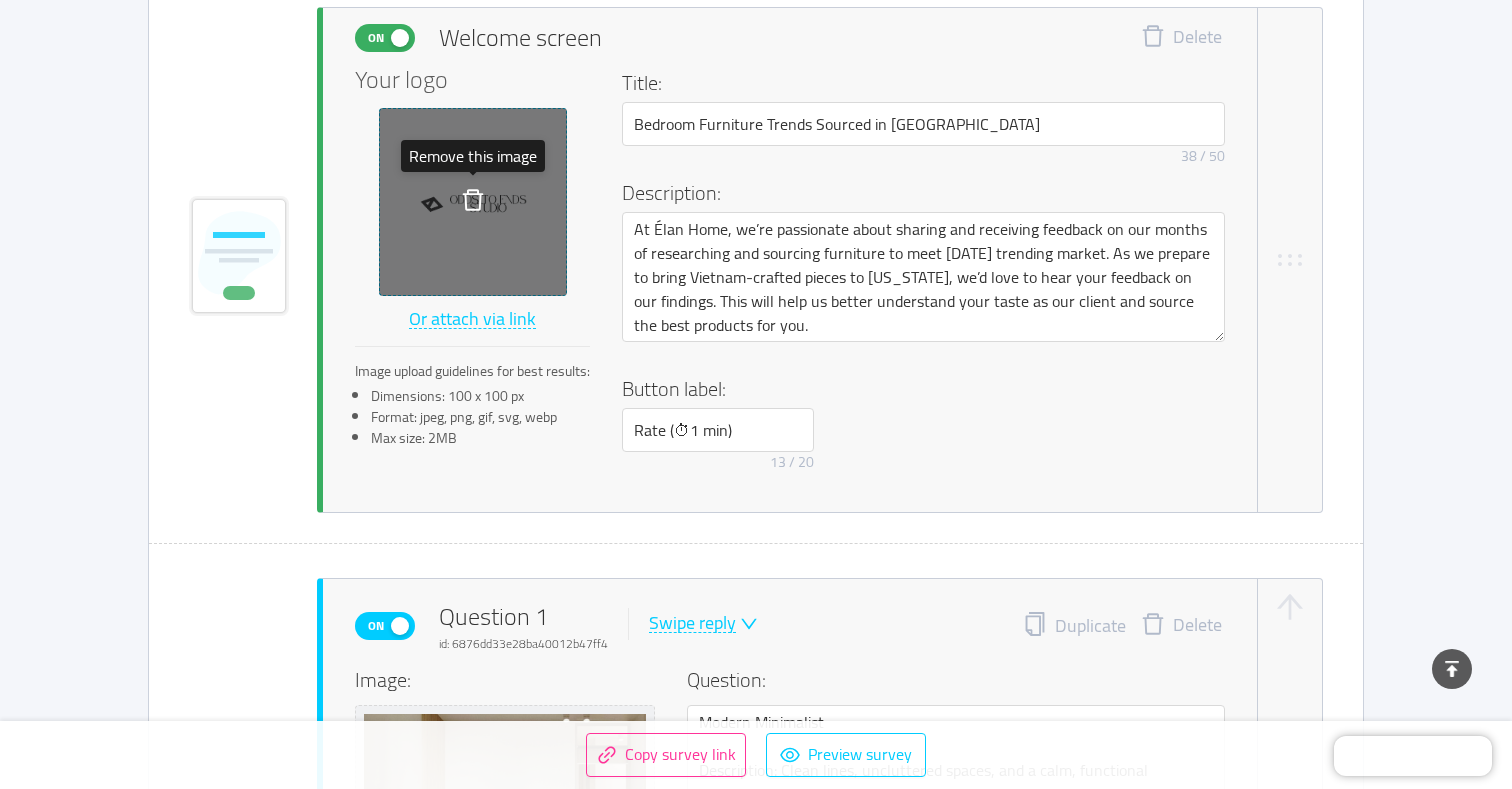 click 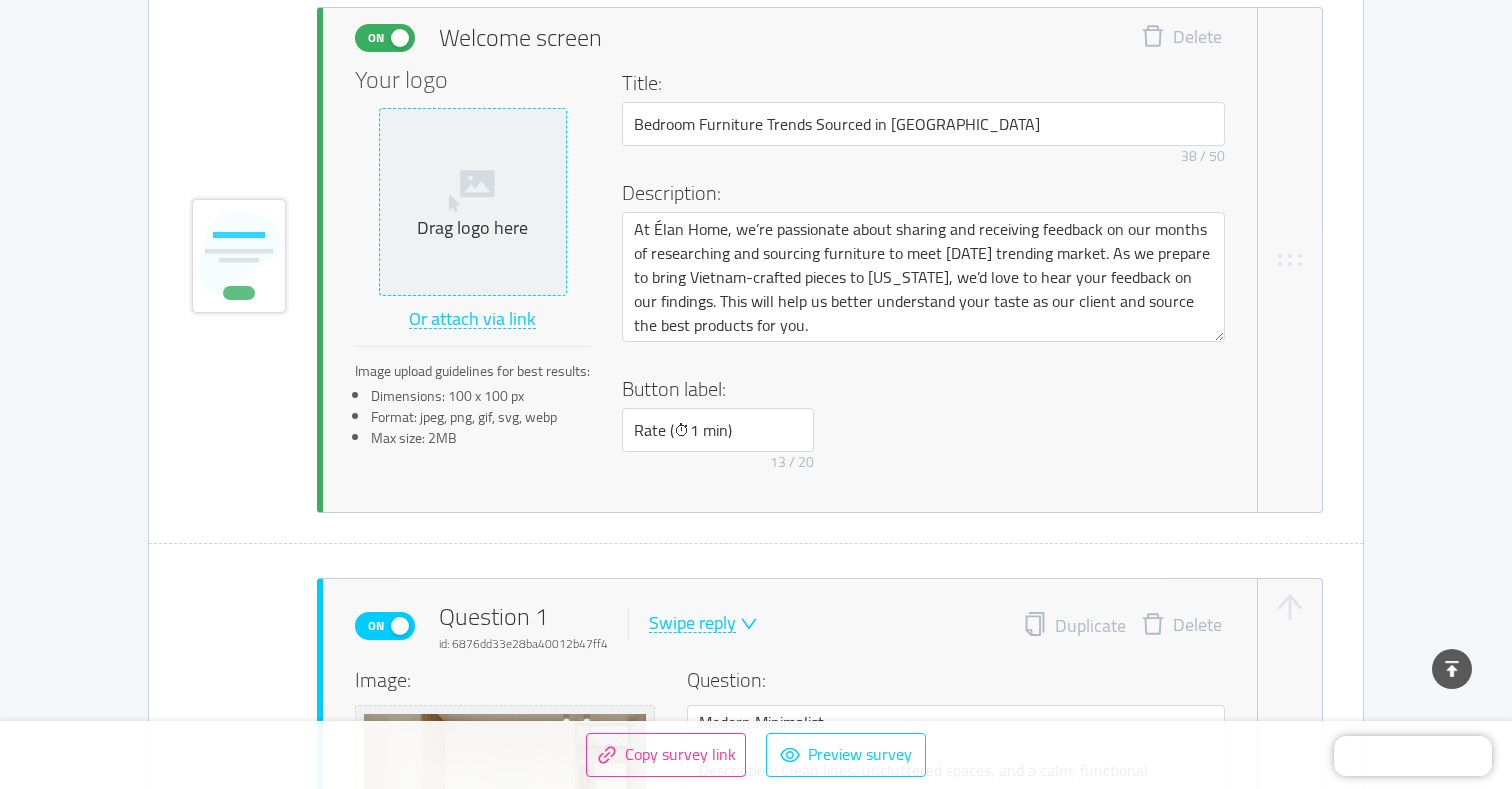 click 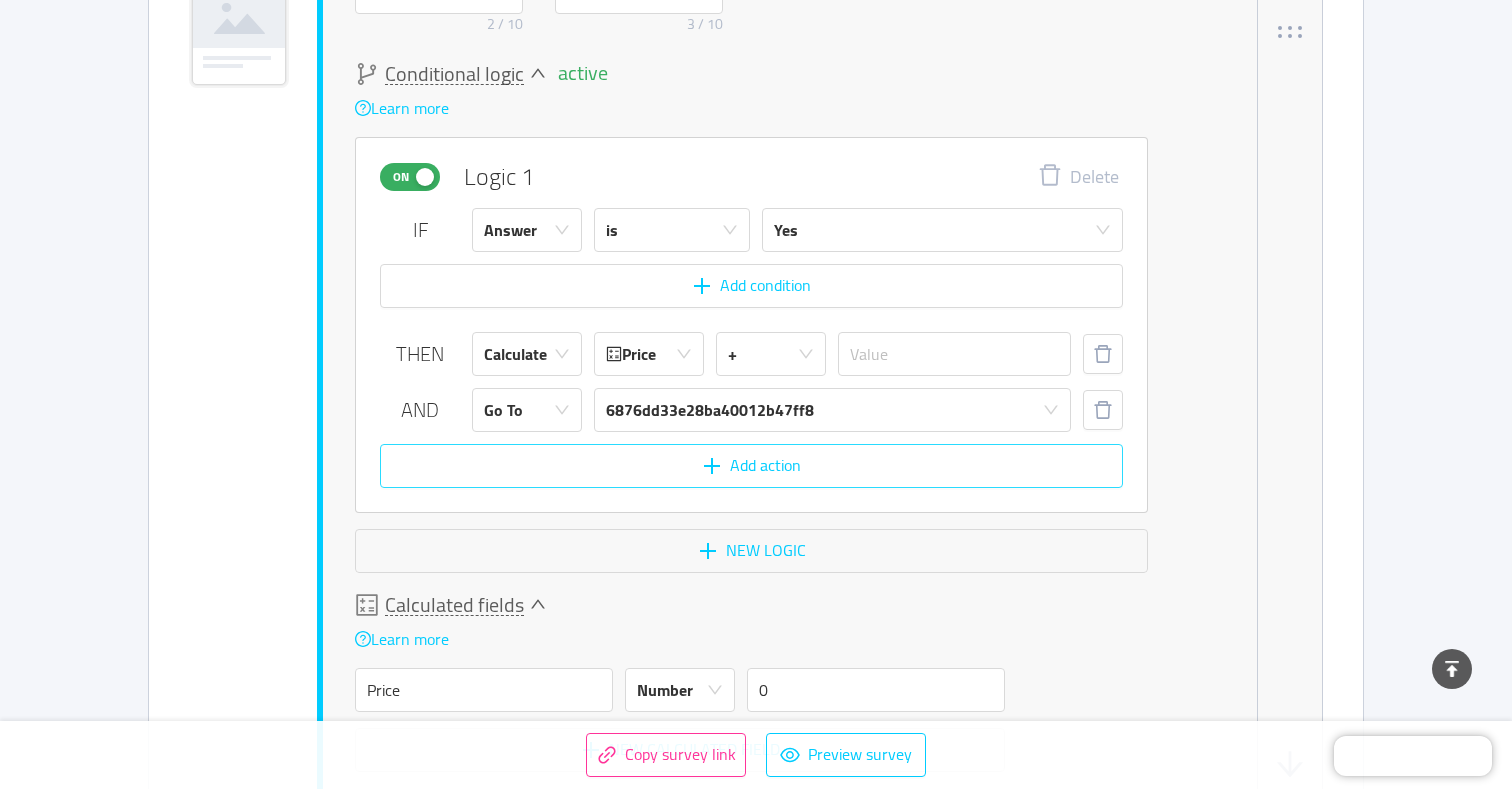 scroll, scrollTop: 1822, scrollLeft: 0, axis: vertical 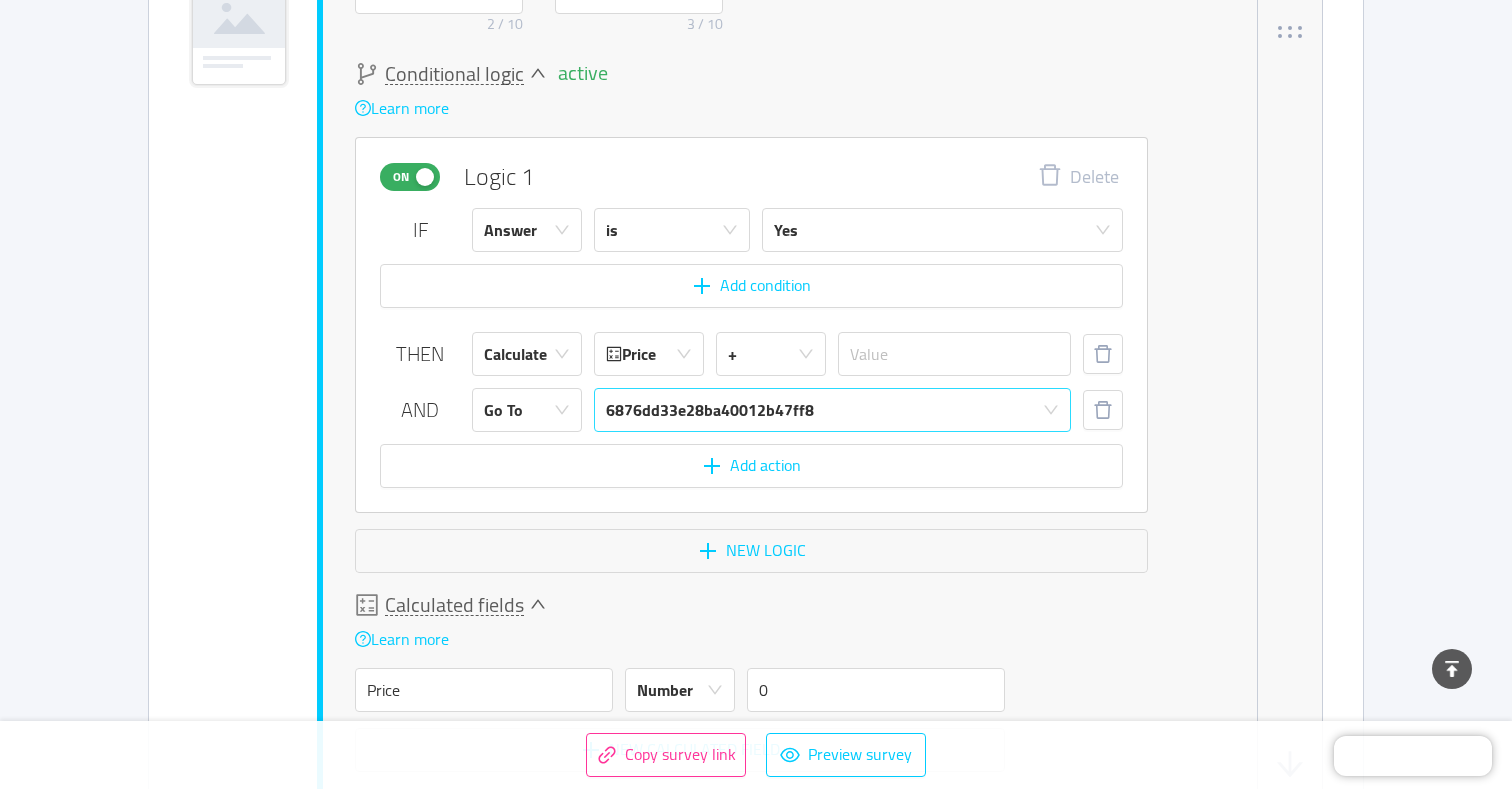 click on "6876dd33e28ba40012b47ff8" at bounding box center [710, 410] 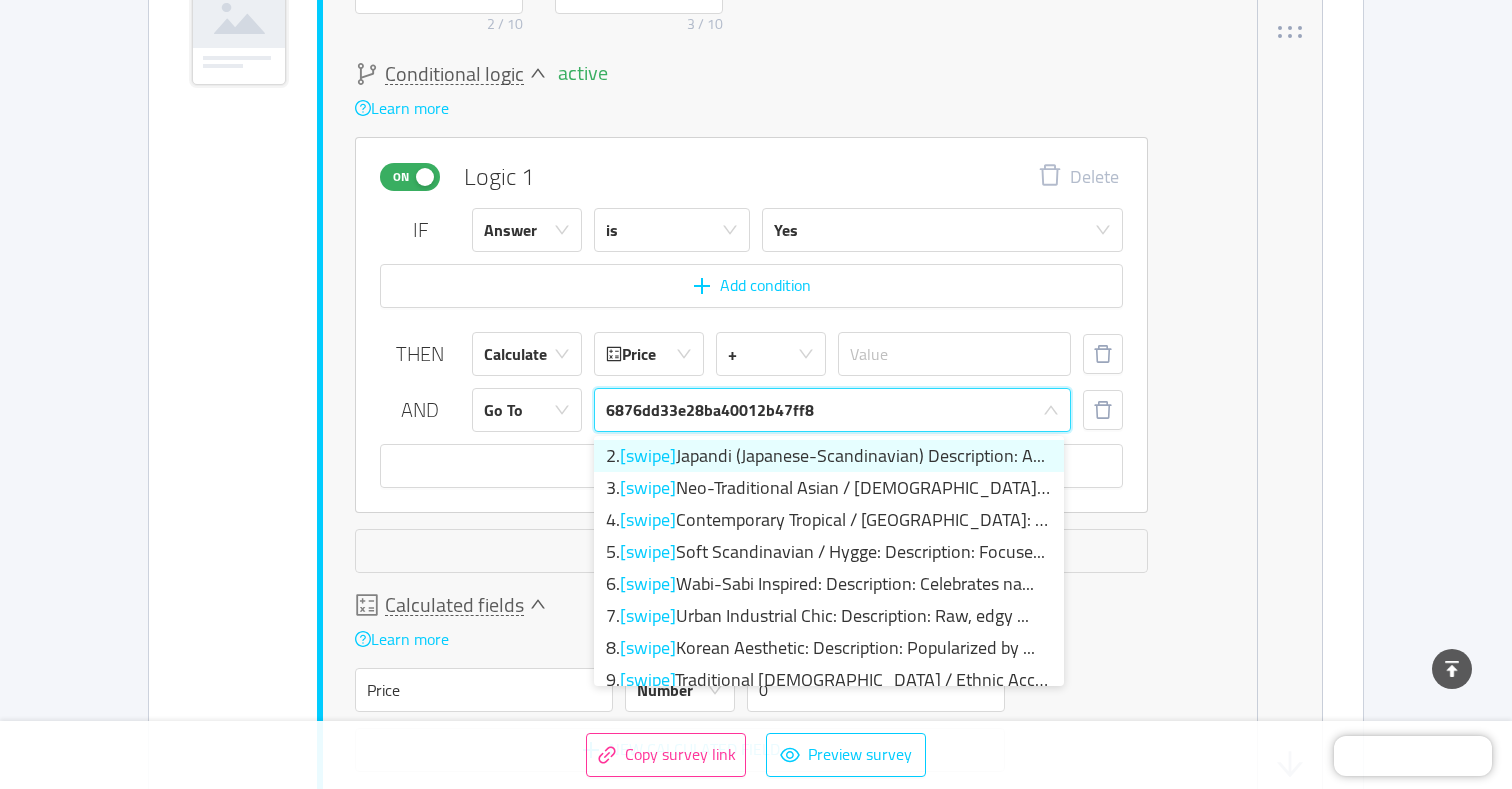 click on "2.  [swipe]   Japandi (Japanese-Scandinavian)
Description: A..." at bounding box center (829, 456) 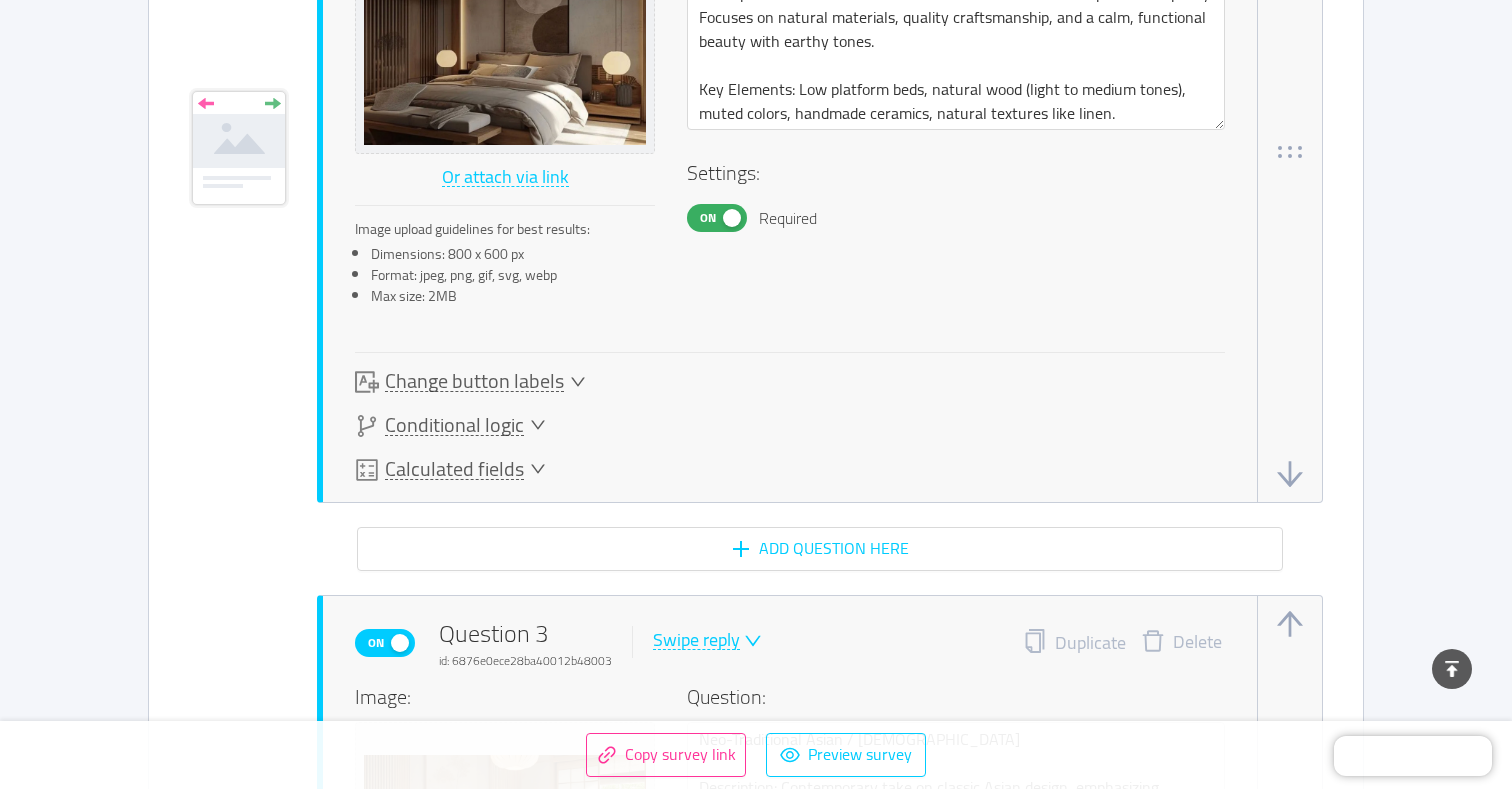 scroll, scrollTop: 2989, scrollLeft: 0, axis: vertical 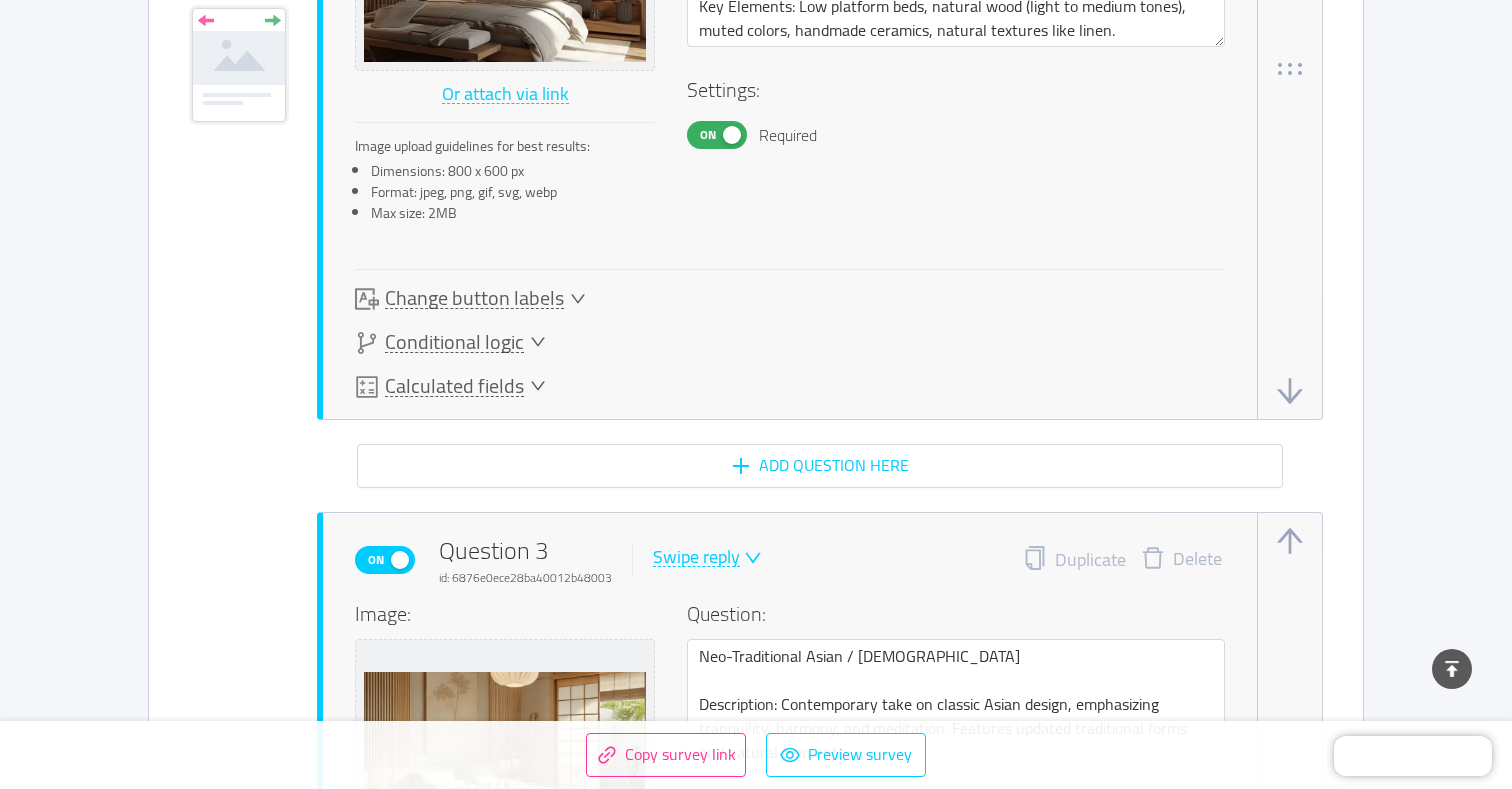 click on "Calculated fields" at bounding box center (454, 386) 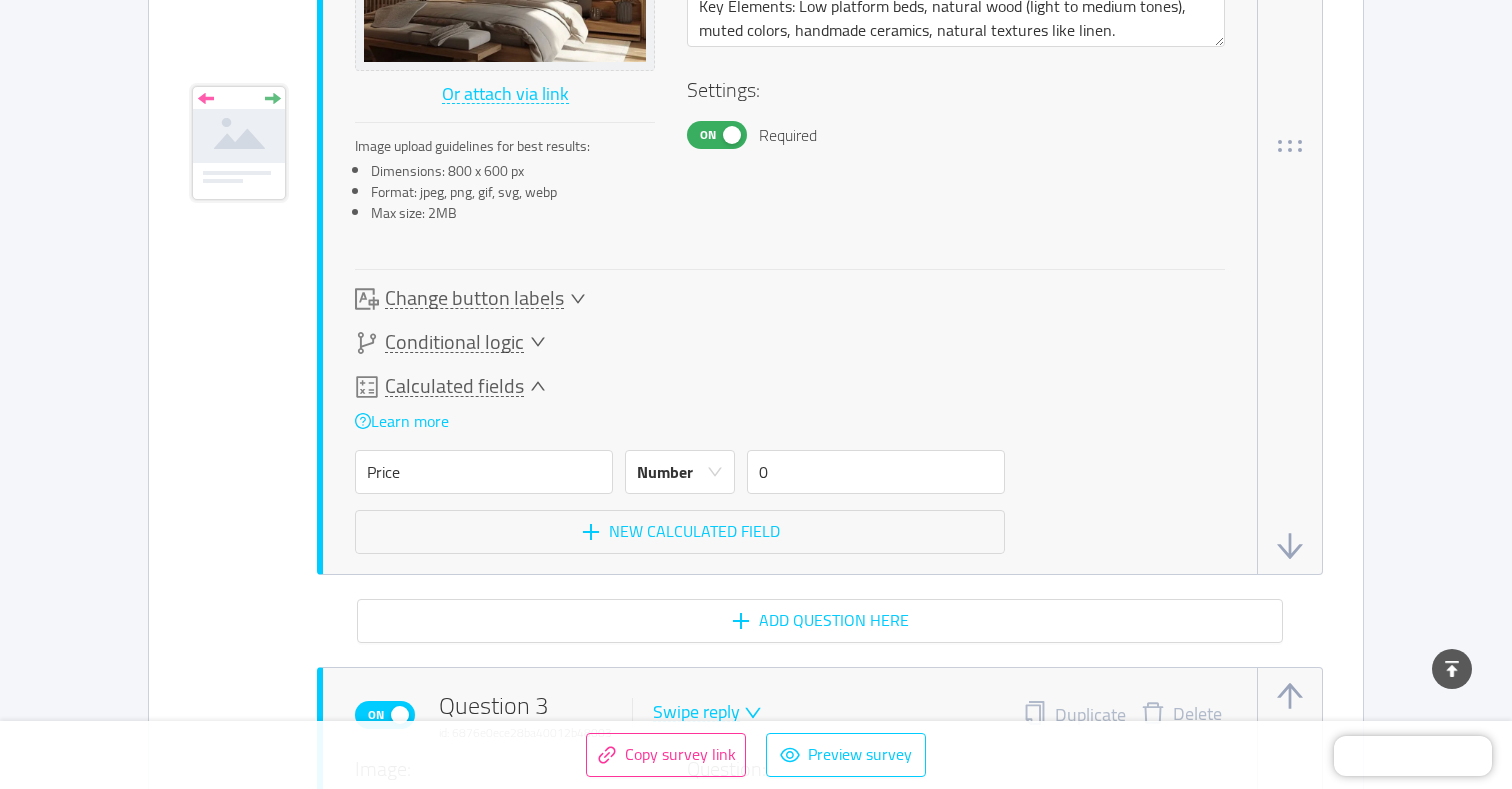 click on "Conditional logic" at bounding box center (454, 342) 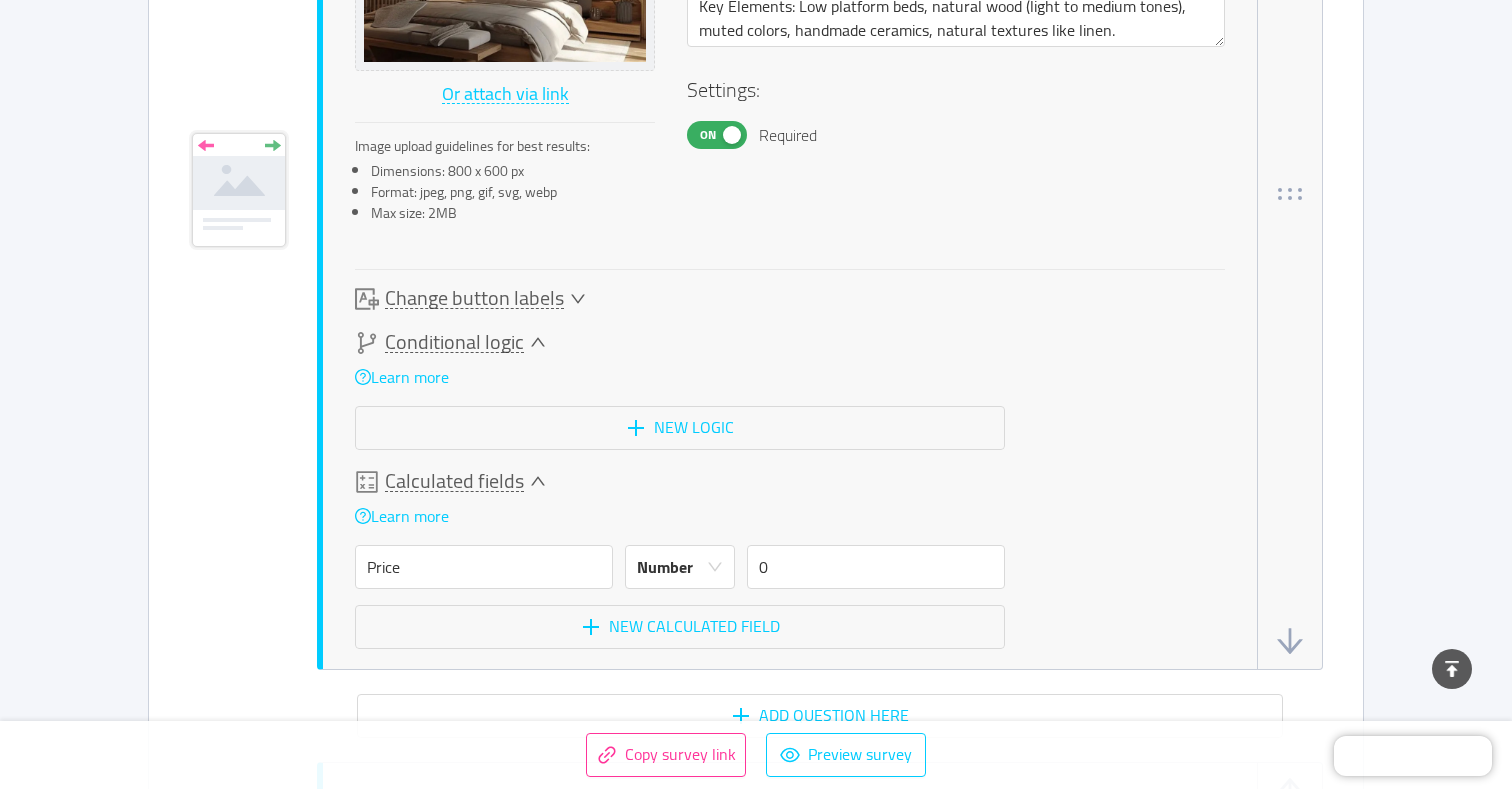 click on "Change button labels" at bounding box center (474, 298) 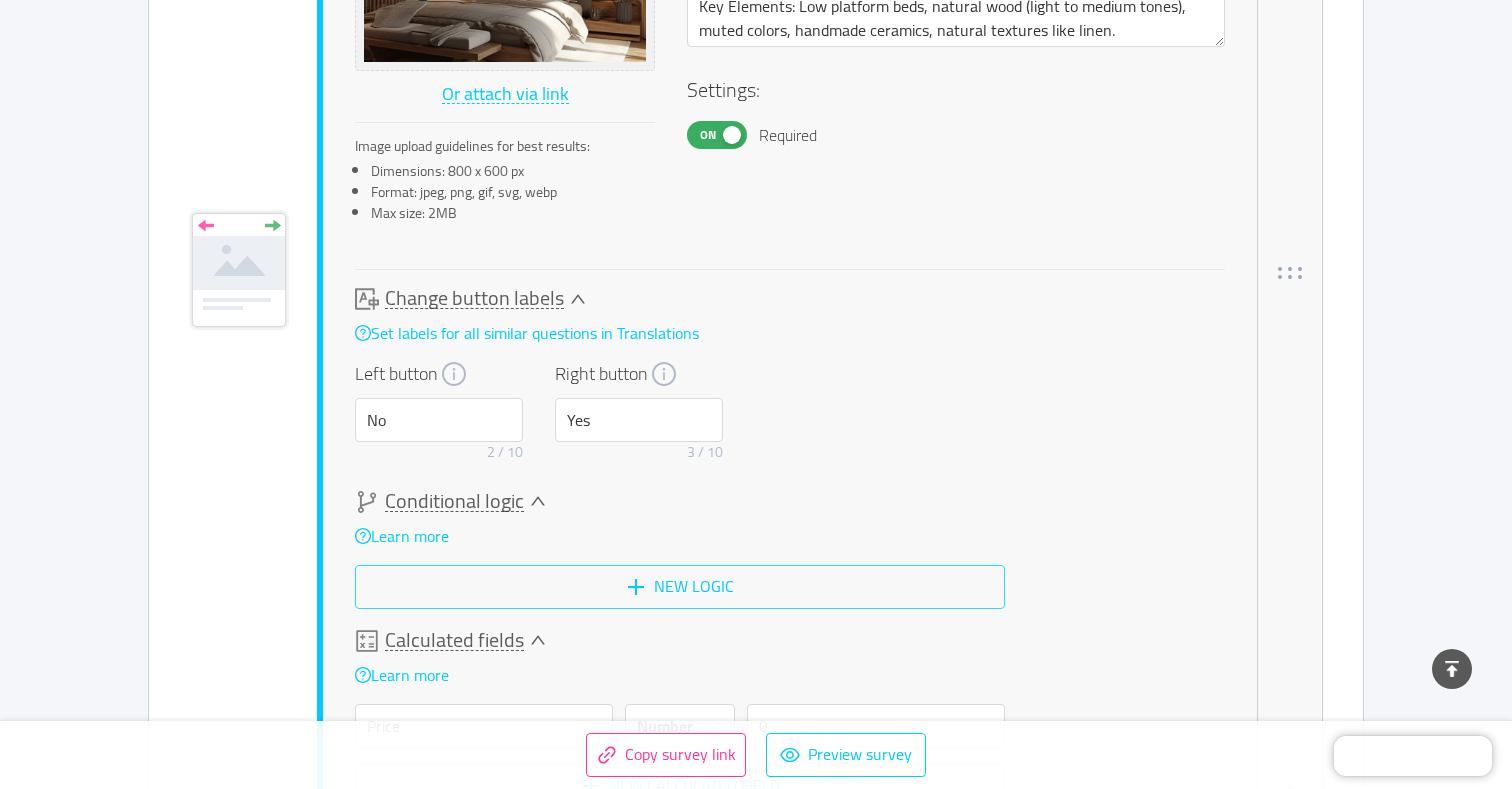 click on "New logic" at bounding box center [680, 587] 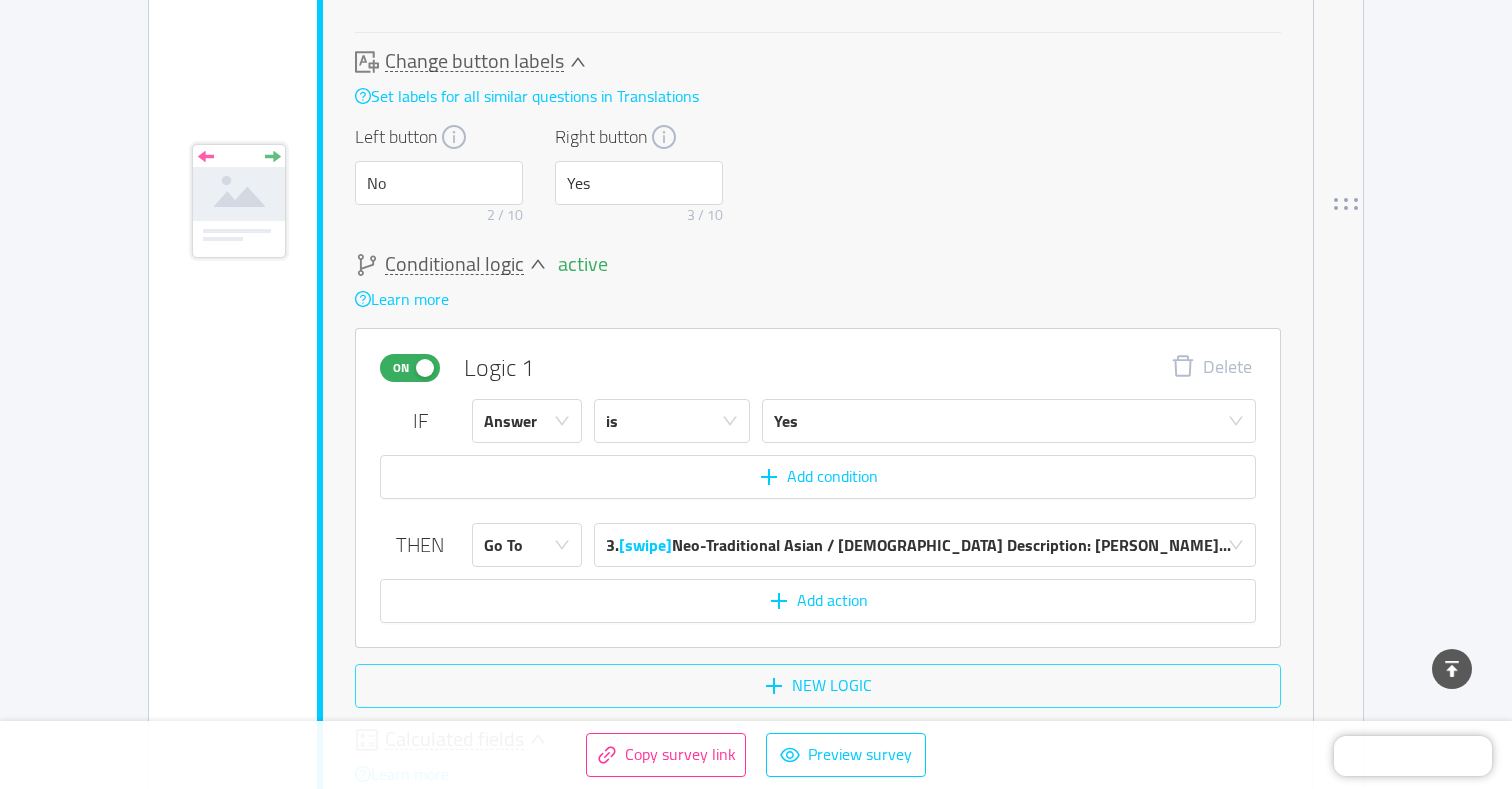 scroll, scrollTop: 3266, scrollLeft: 0, axis: vertical 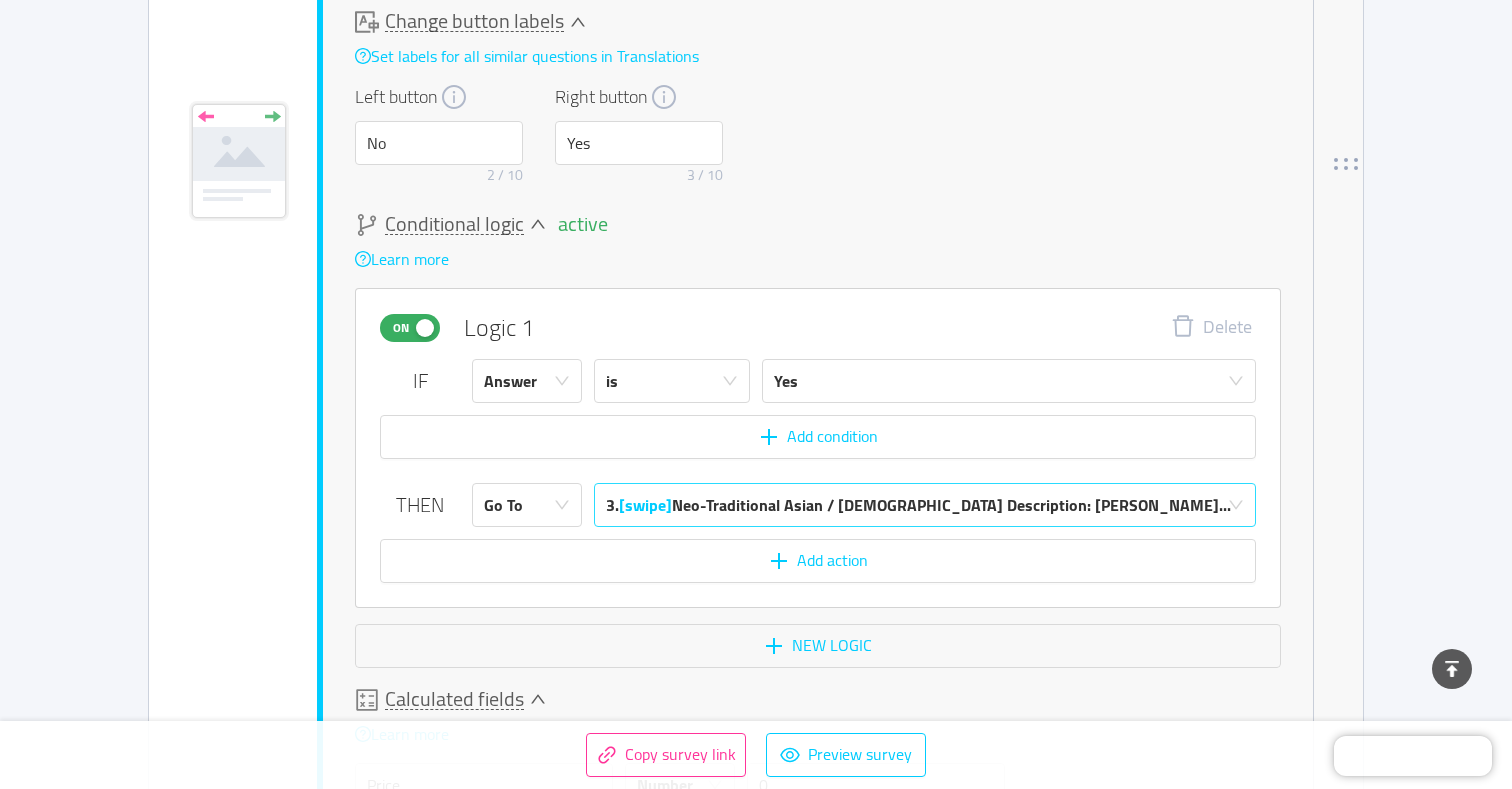 click on "[swipe]" at bounding box center (645, 505) 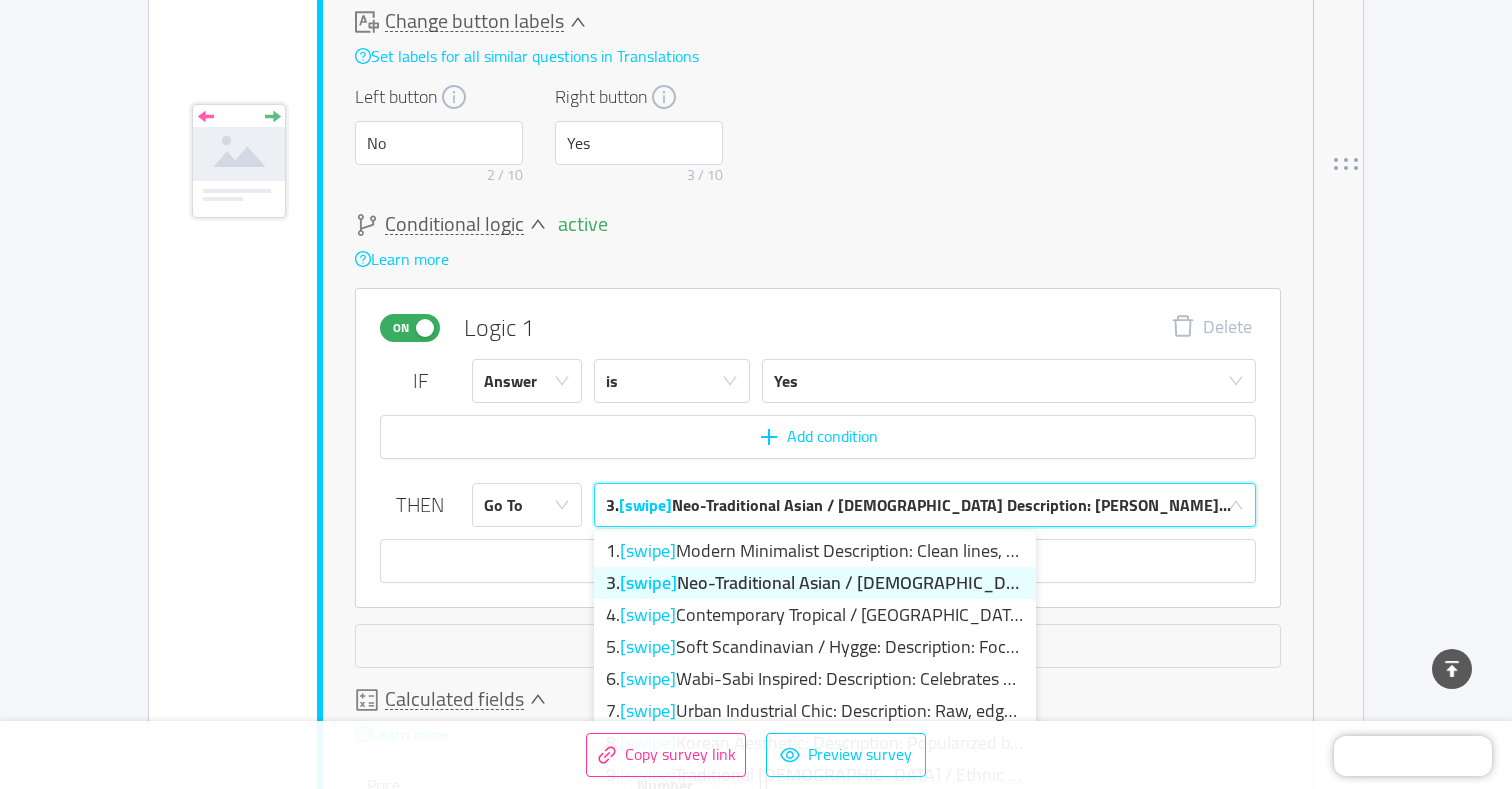click on "3.  [swipe]   Neo-Traditional Asian / Zen
Description: [PERSON_NAME]..." at bounding box center [815, 583] 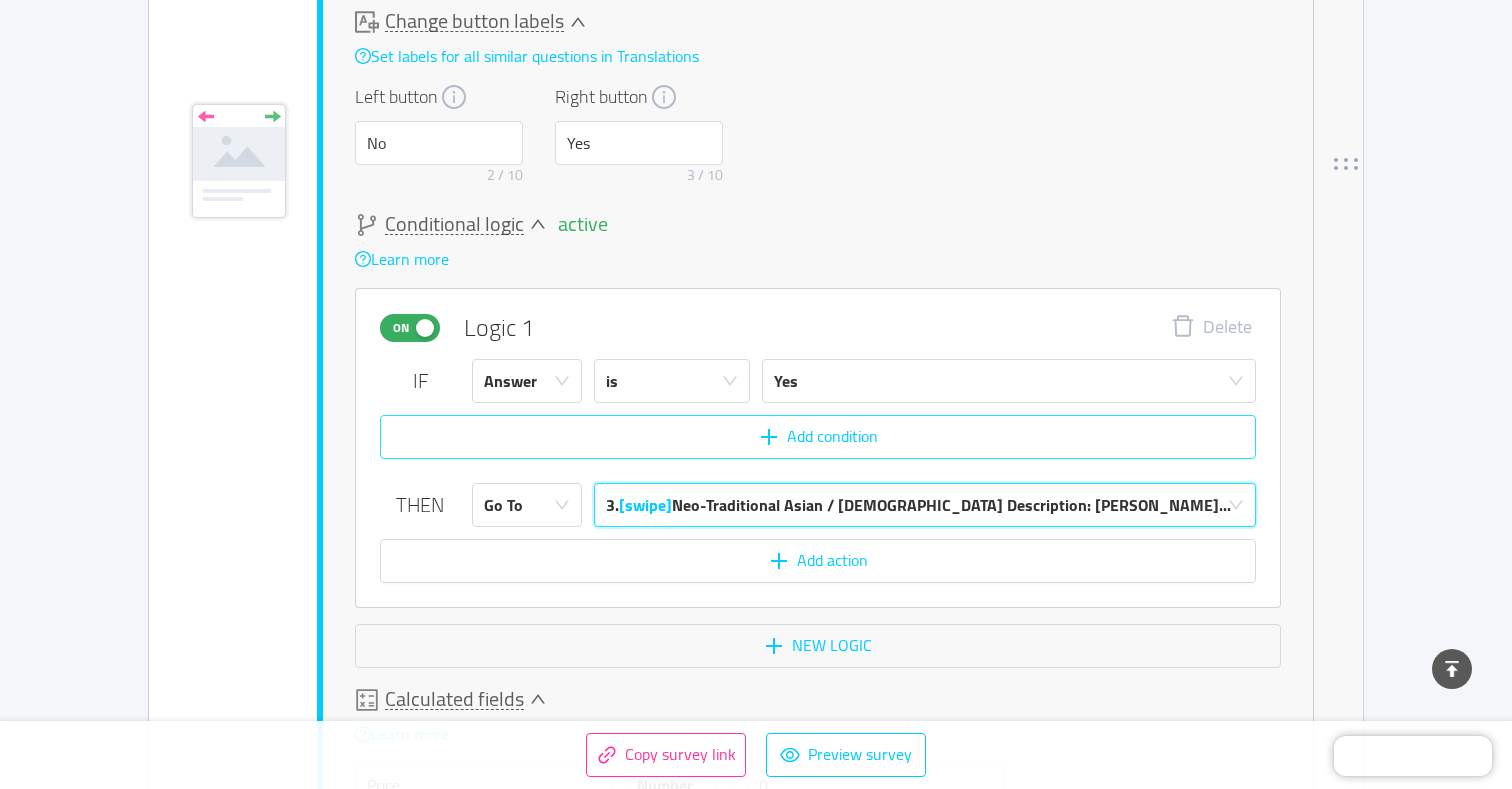 click on "Add condition" at bounding box center (818, 437) 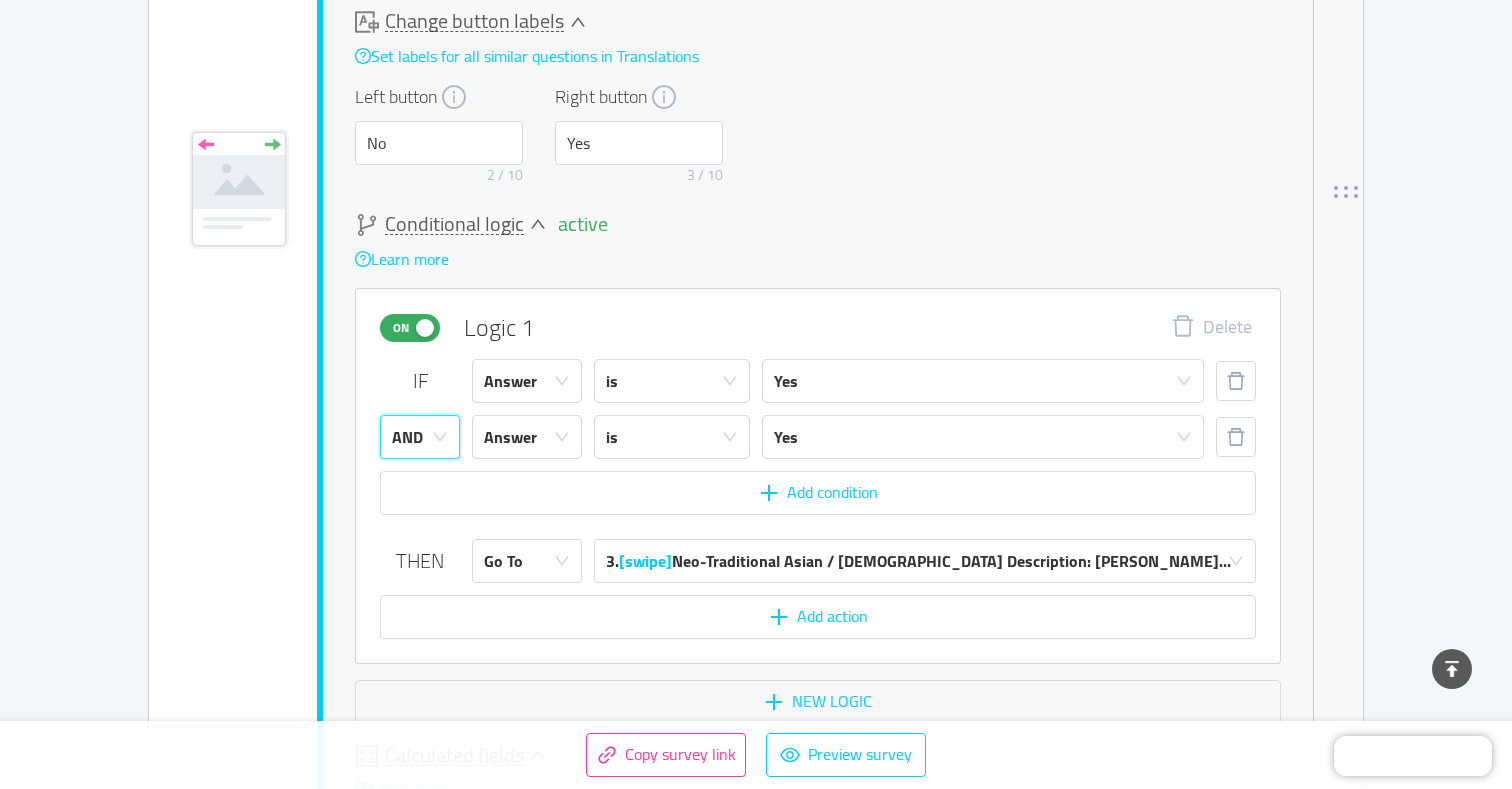 click 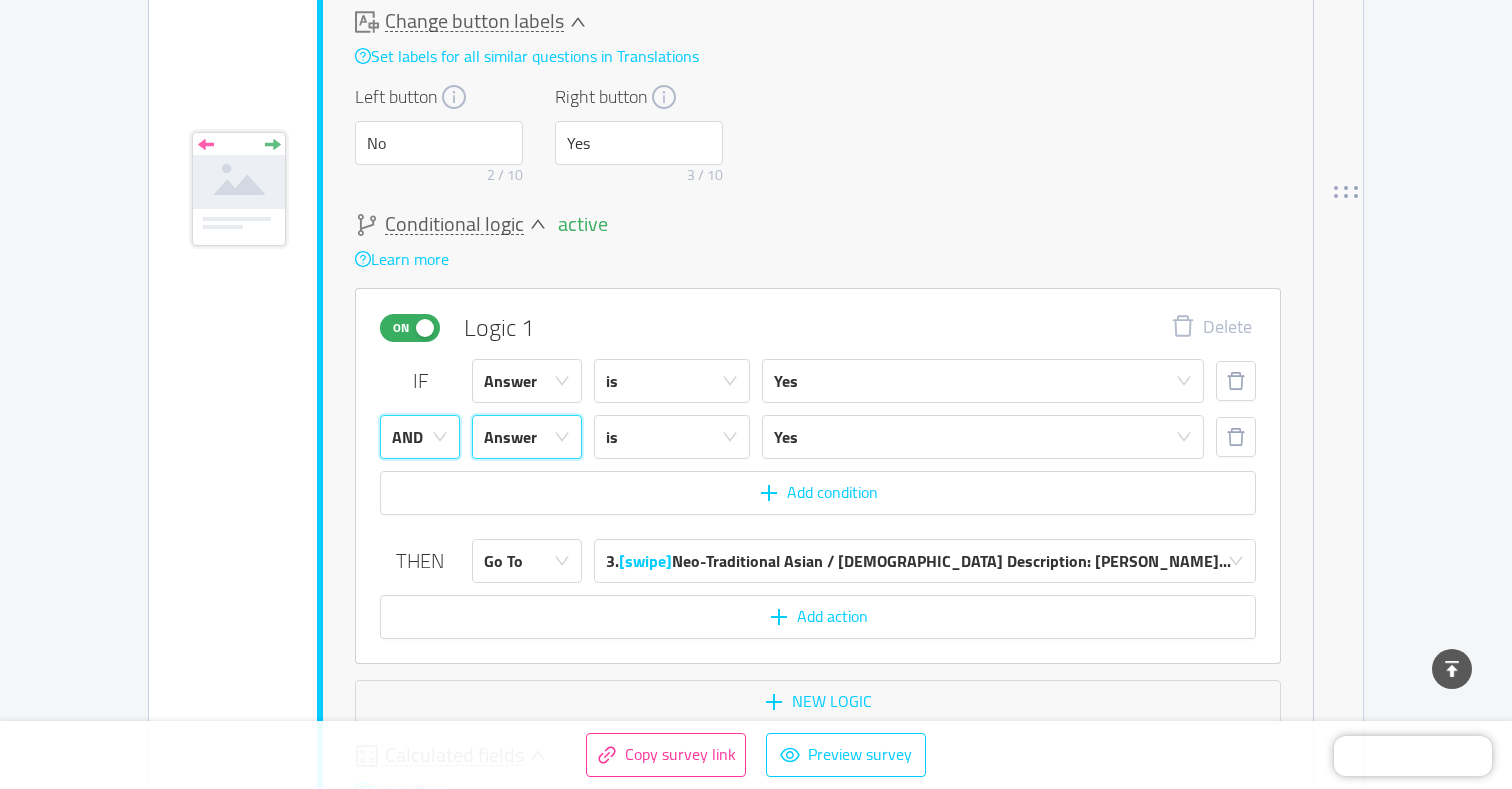 click on "Answer" at bounding box center (510, 437) 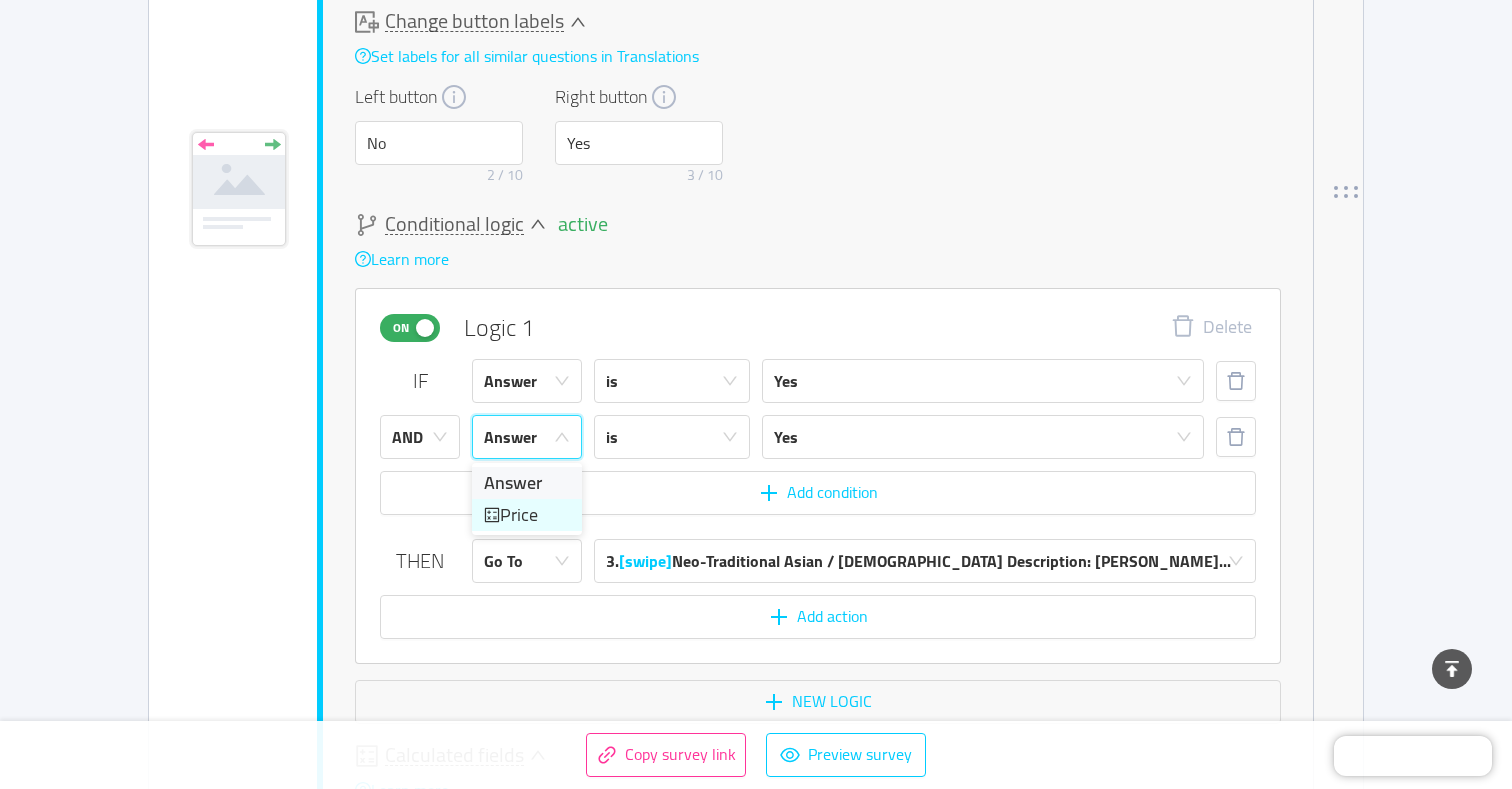click on "Price" at bounding box center [527, 515] 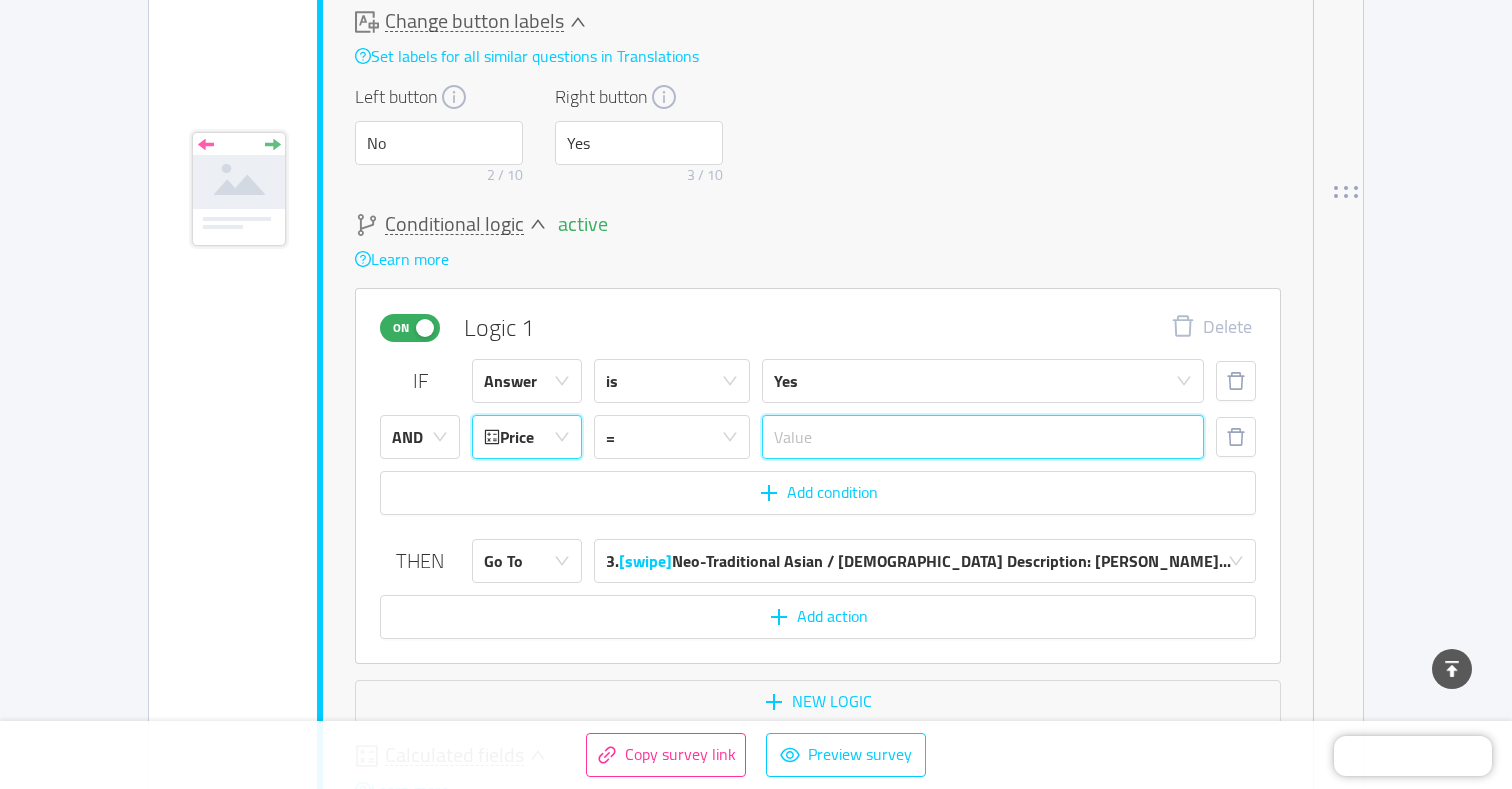 click at bounding box center (983, 437) 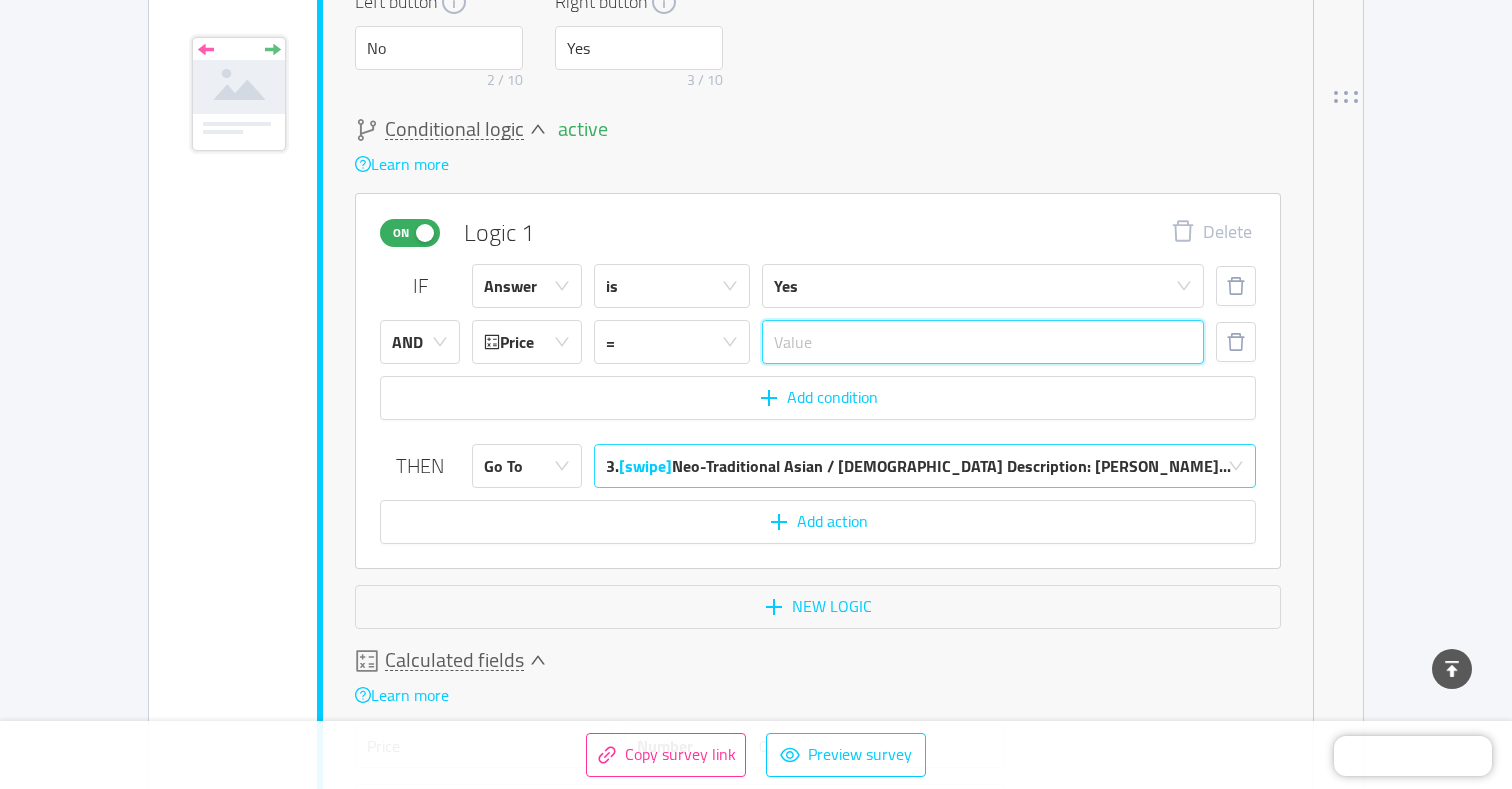 scroll, scrollTop: 3361, scrollLeft: 0, axis: vertical 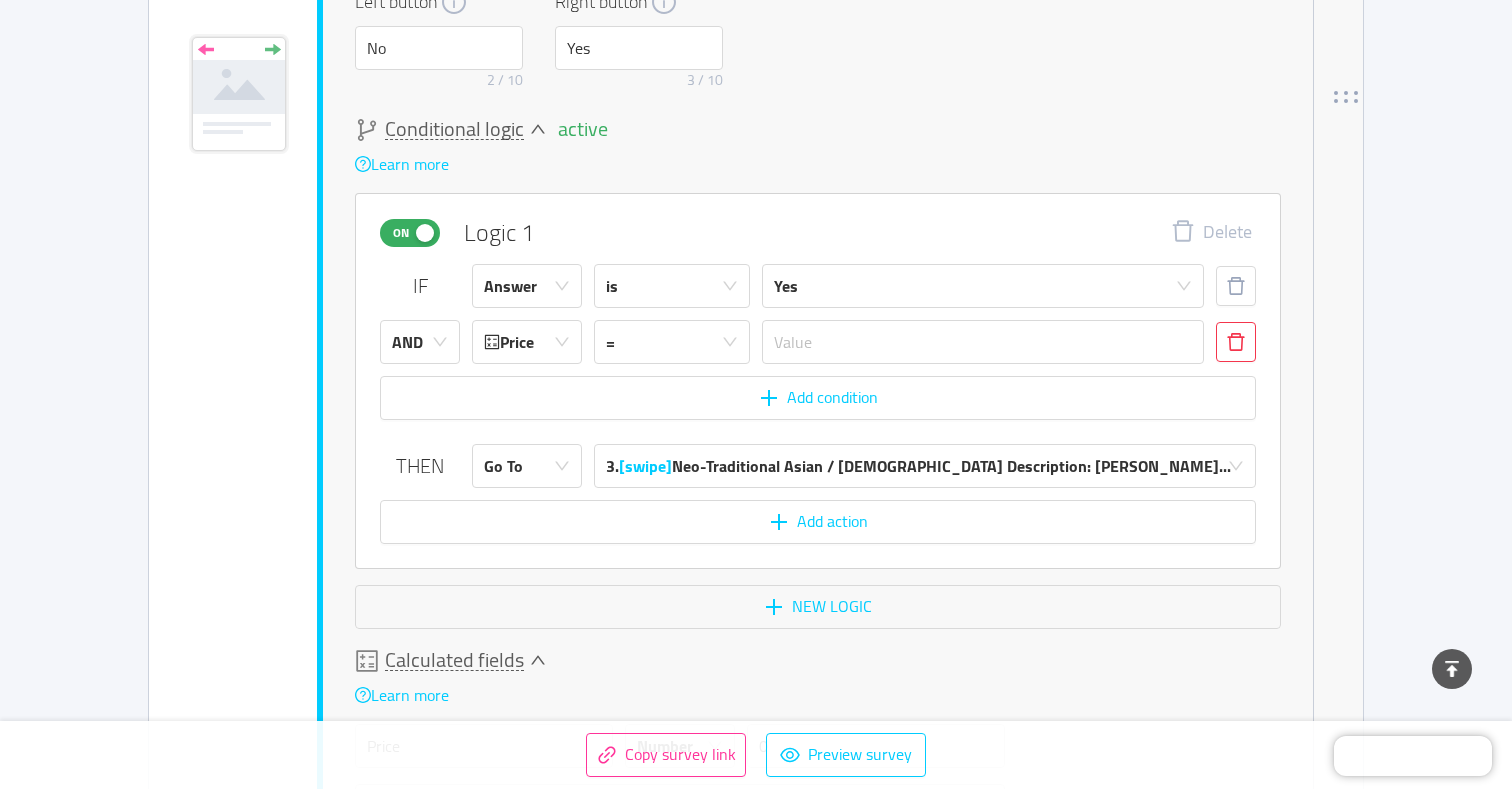 click at bounding box center (1236, 342) 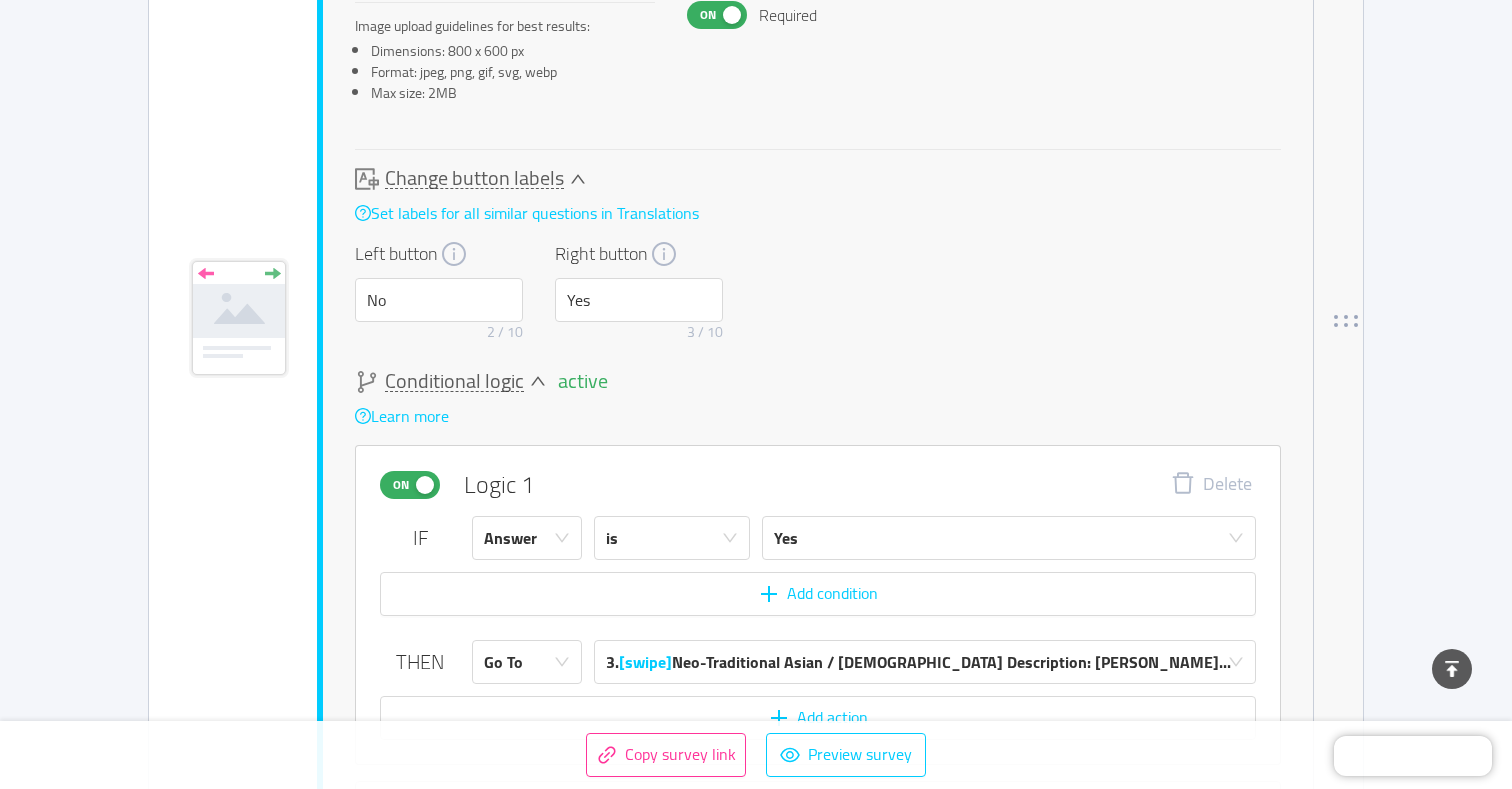 scroll, scrollTop: 3107, scrollLeft: 0, axis: vertical 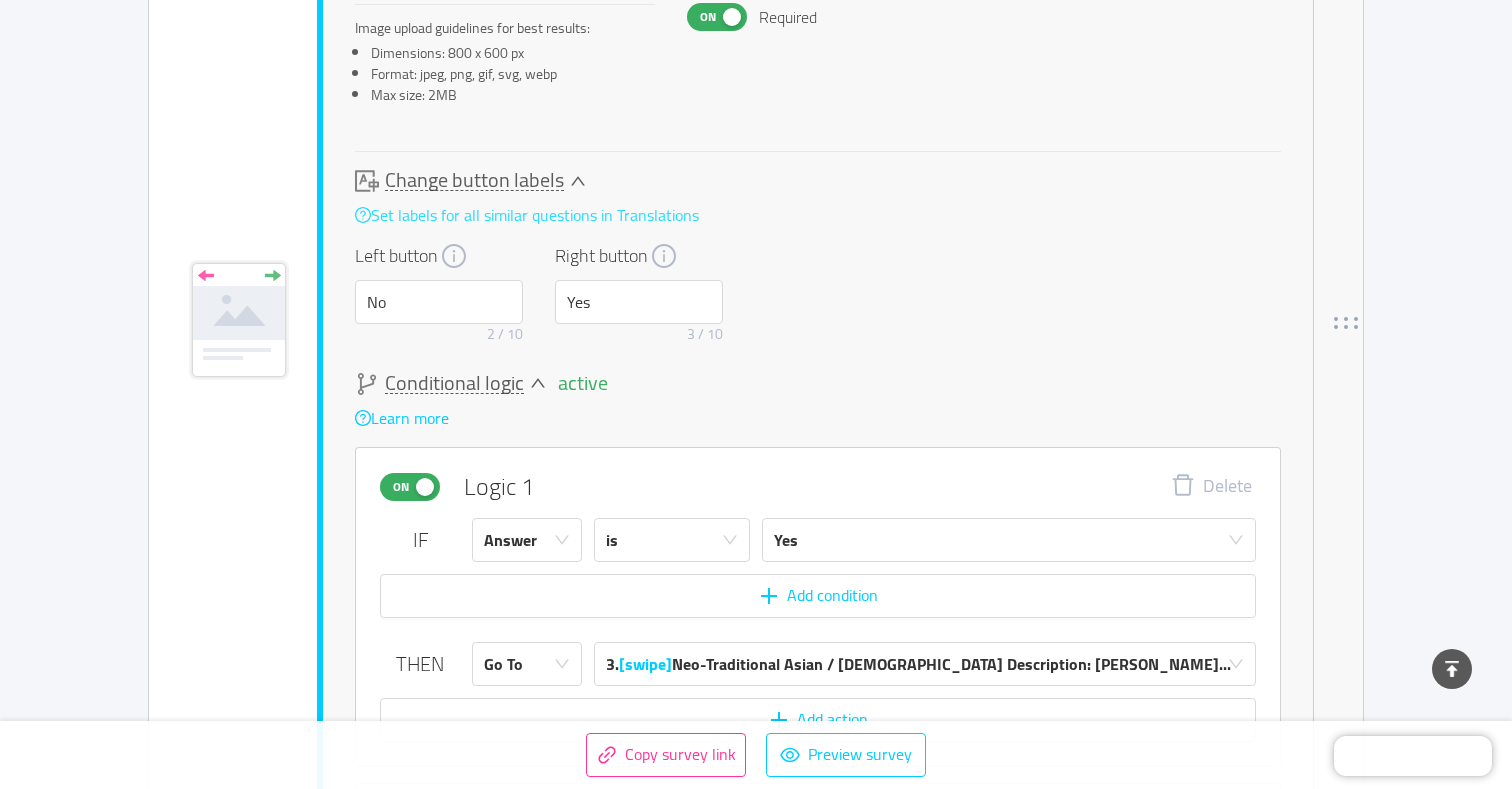 click on "Set labels for all similar questions in Translations" at bounding box center (527, 215) 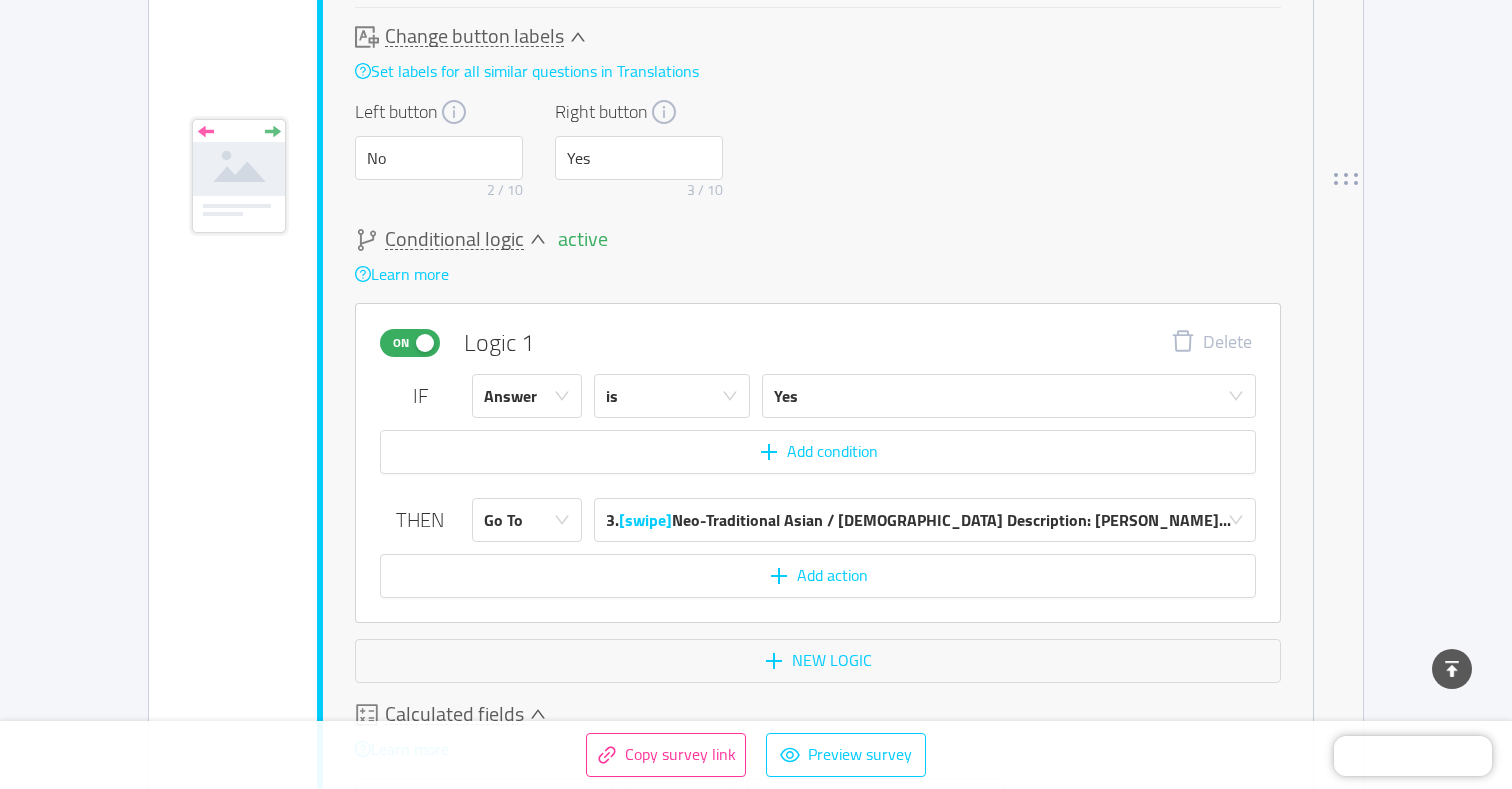 scroll, scrollTop: 3277, scrollLeft: 0, axis: vertical 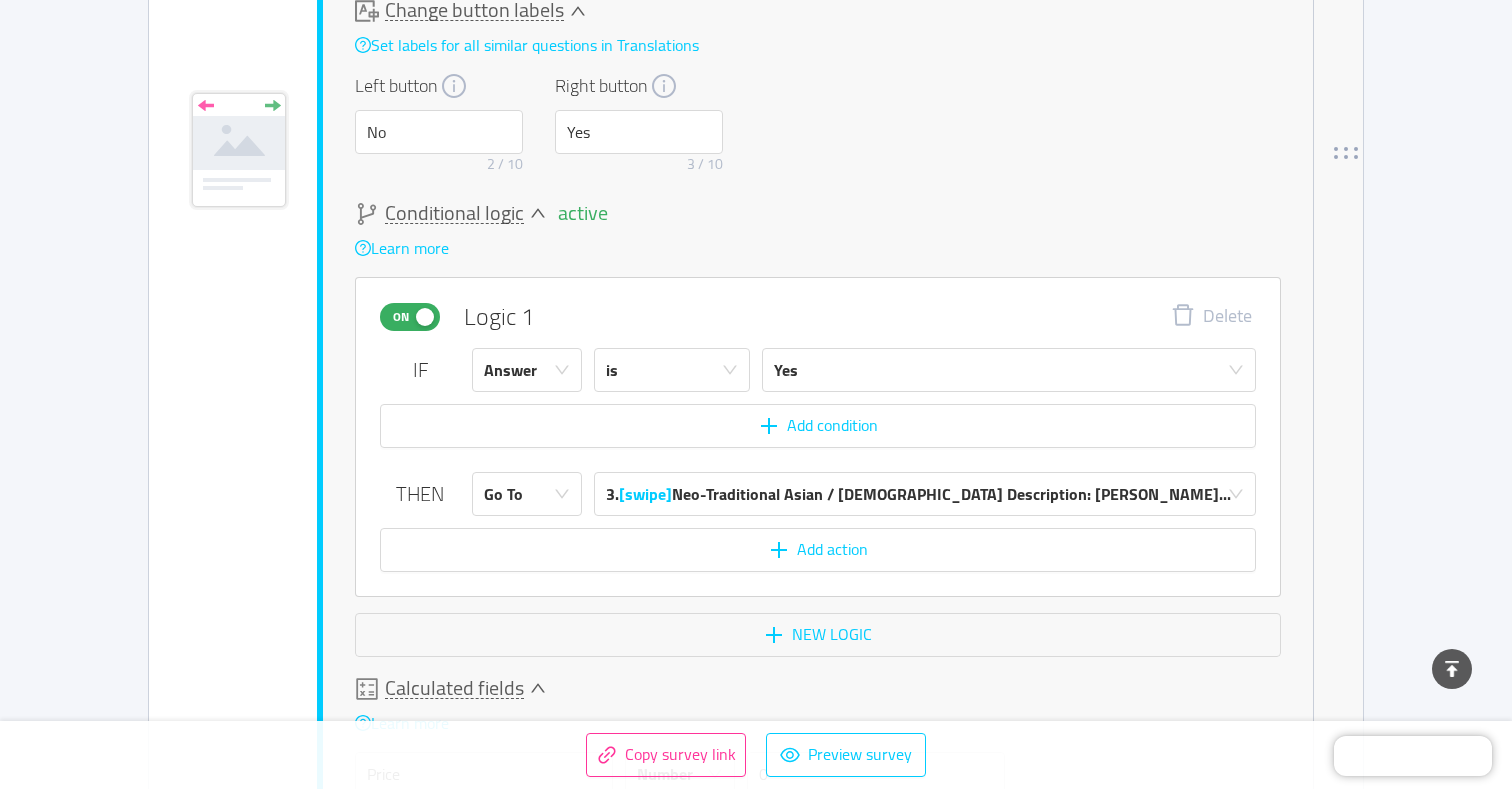 click on "Conditional logic" at bounding box center [454, 213] 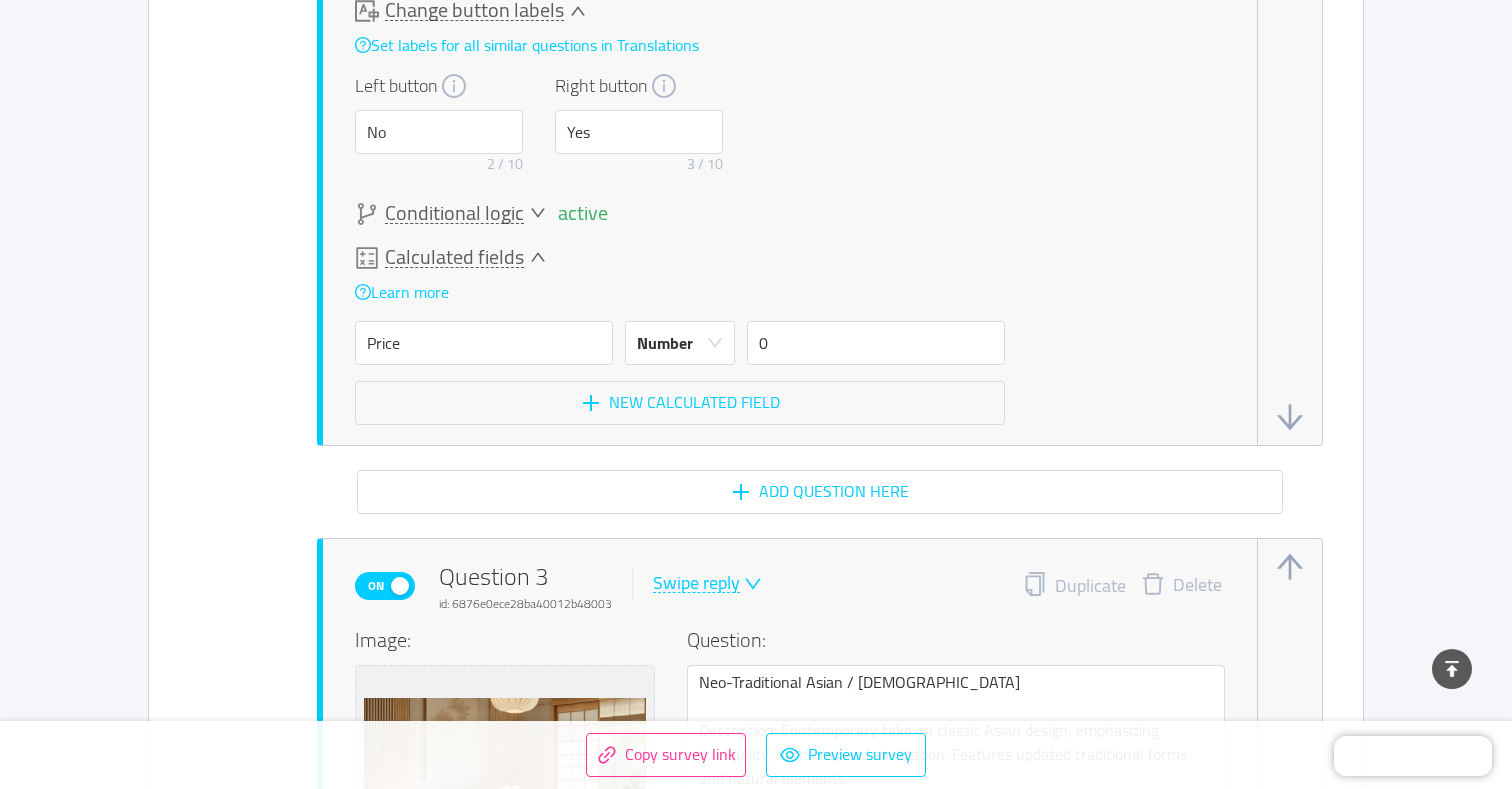click on "Conditional logic" at bounding box center [454, 213] 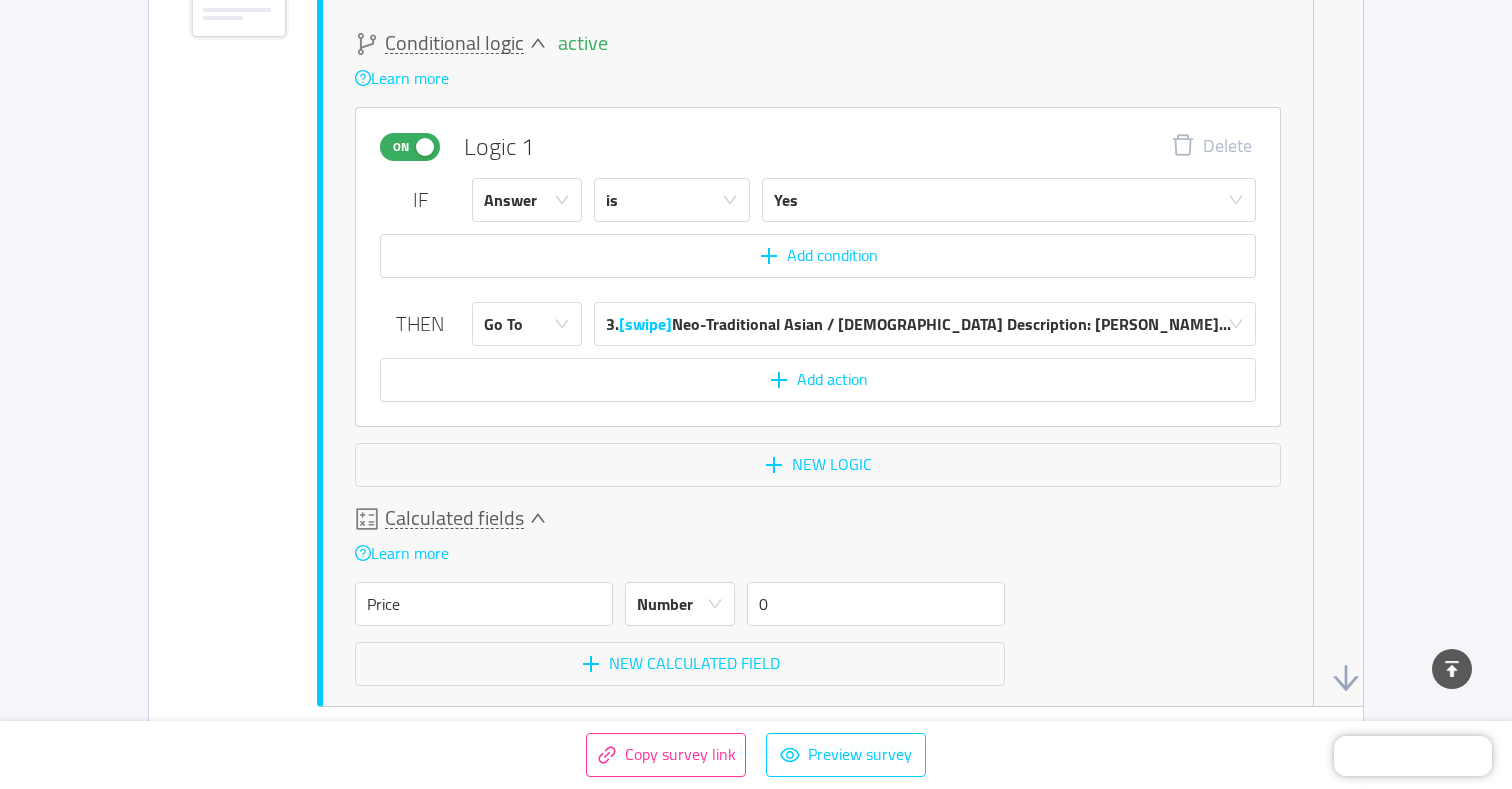 scroll, scrollTop: 3465, scrollLeft: 0, axis: vertical 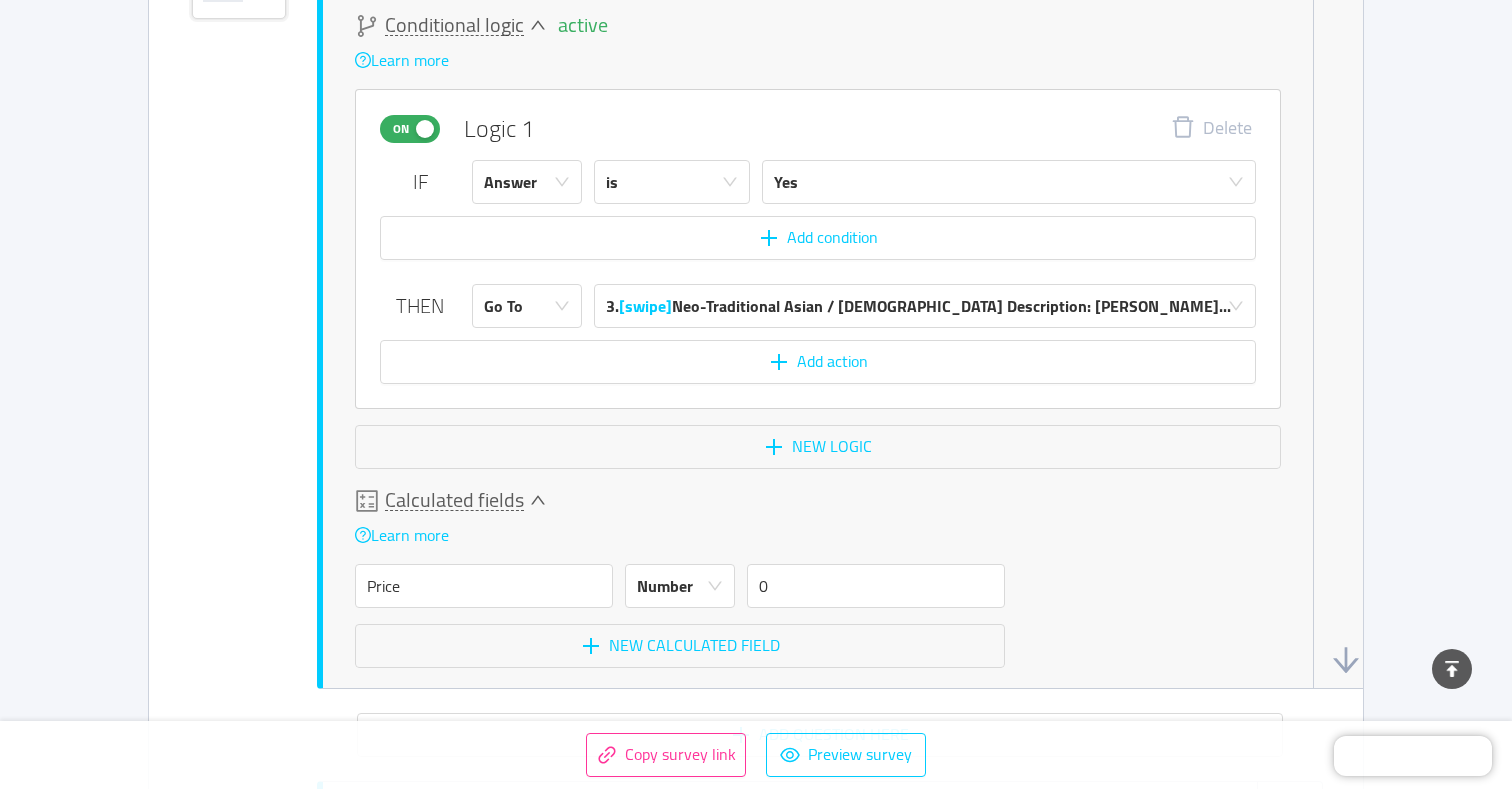 click on "Calculated fields" at bounding box center (454, 500) 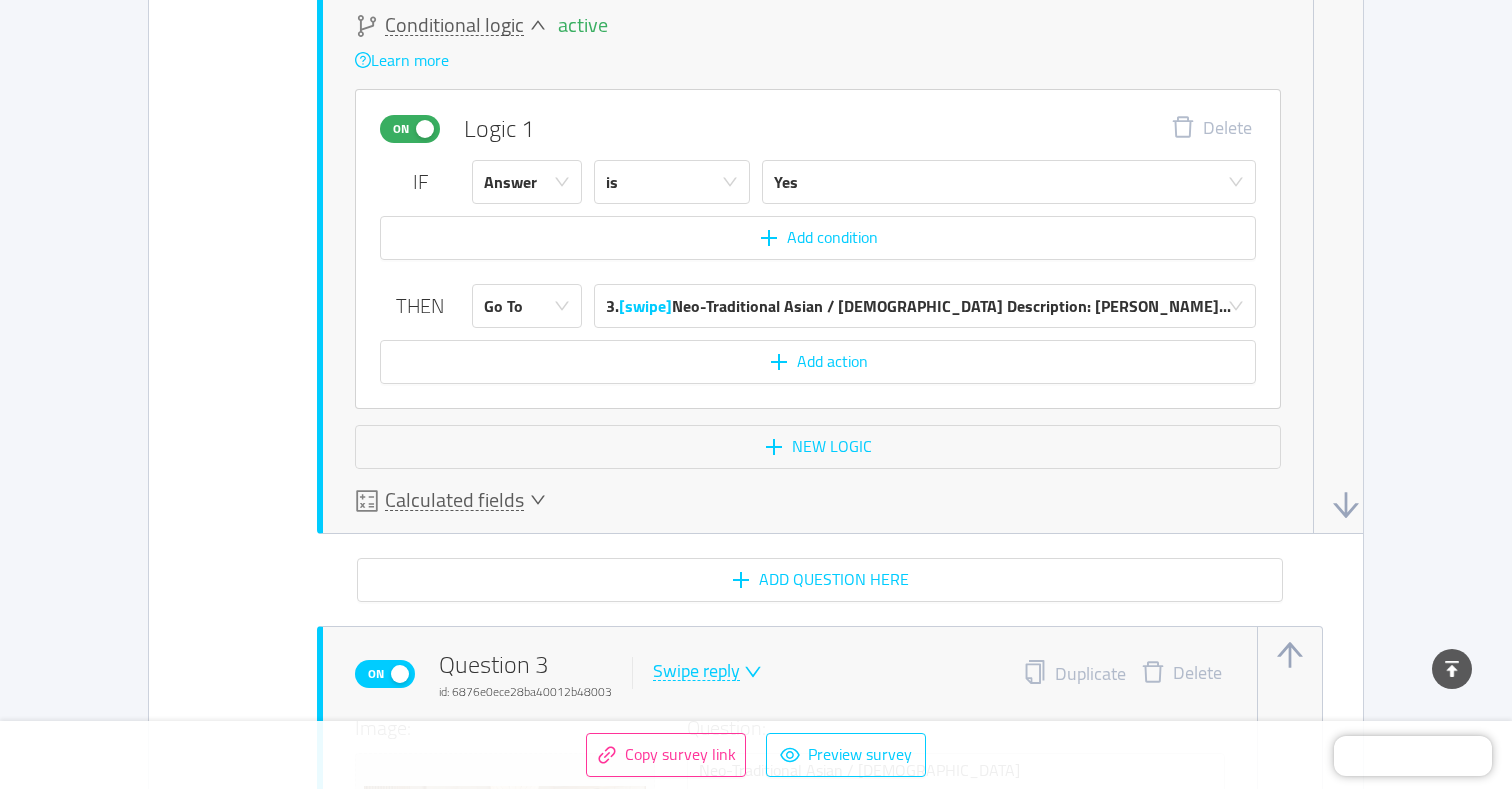 click on "Calculated fields" at bounding box center [454, 500] 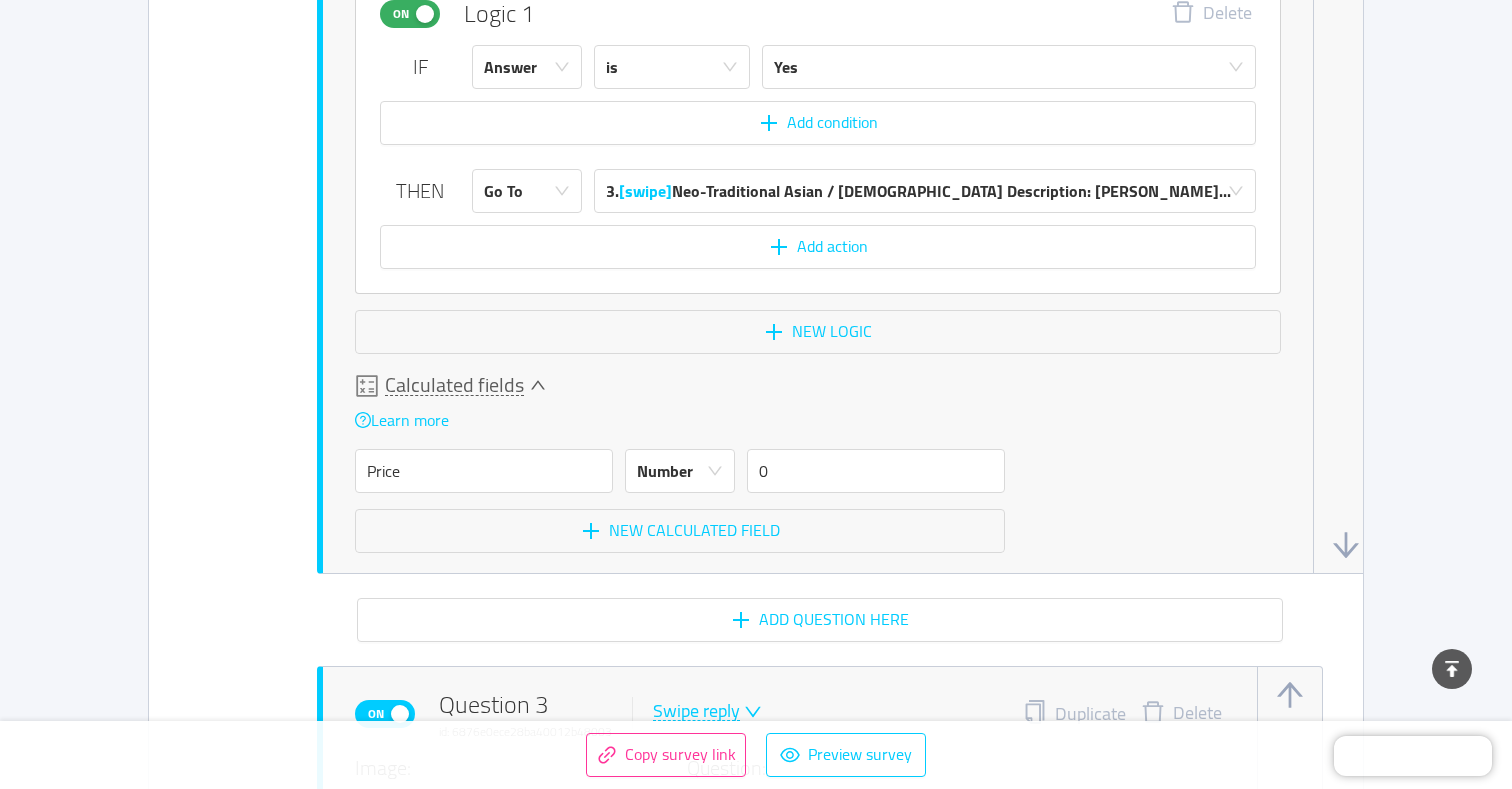 scroll, scrollTop: 3639, scrollLeft: 0, axis: vertical 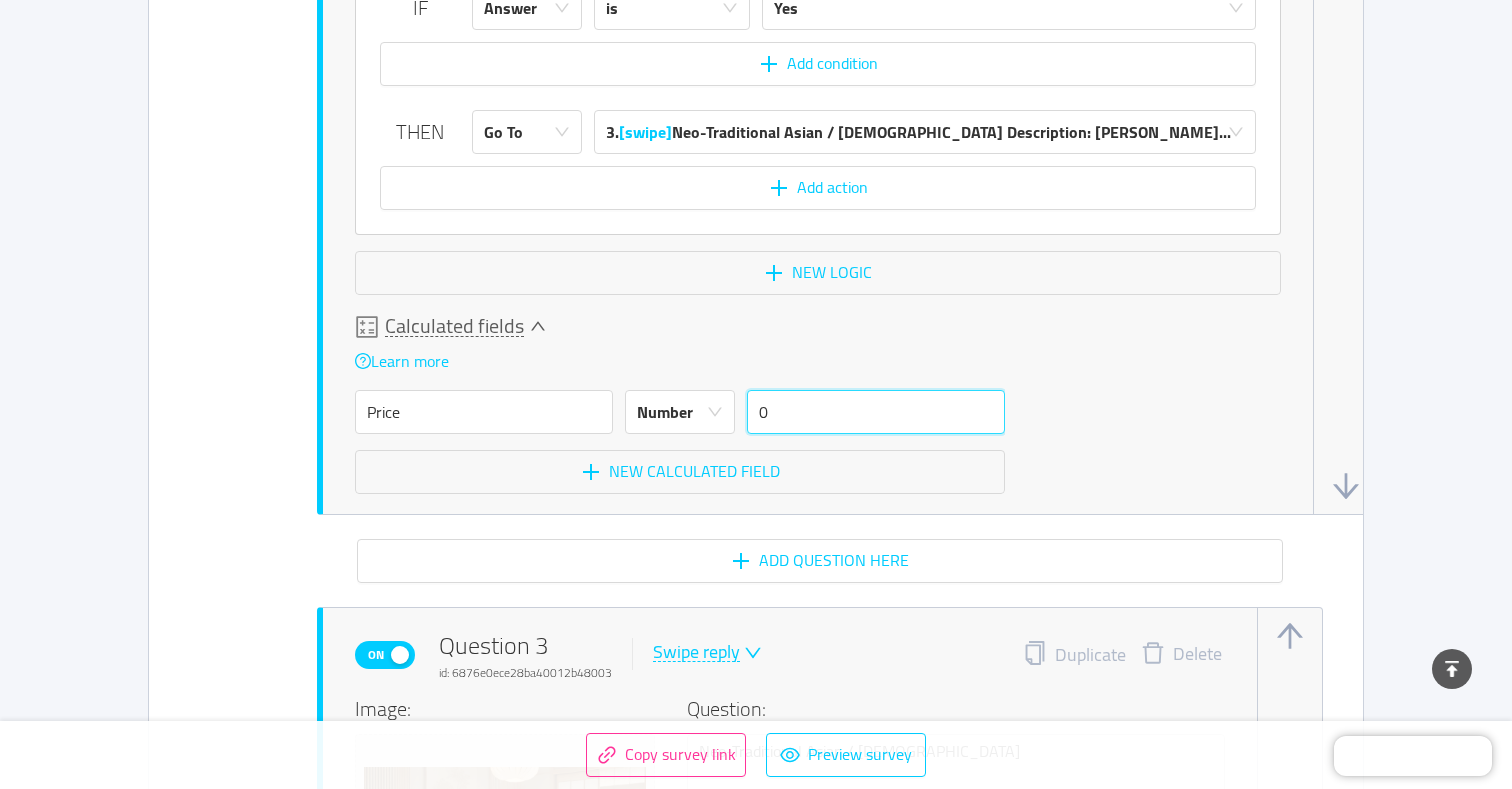 click on "0" at bounding box center (876, 412) 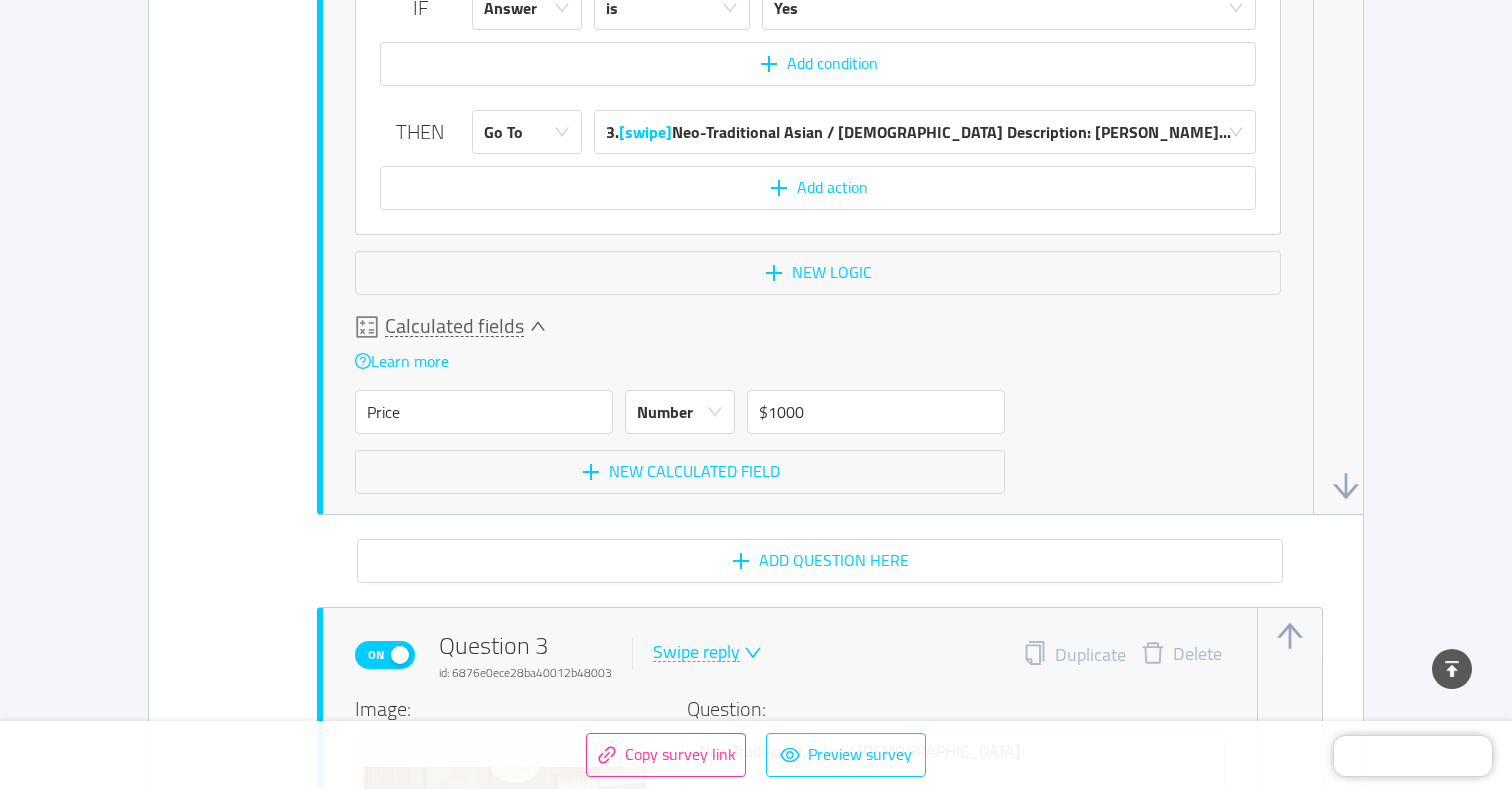 click on "On  Question 2  id: 6876e095e28ba40012b48002  Swipe reply  Duplicate Delete Image: Or attach via link Image upload guidelines for best results: Dimensions: 800 x 600 px Format: jpeg, png, gif, svg, webp Max size: 2MB Question: Japandi (Japanese-Scandinavian)
Description: A serene blend of Scandinavian warmth and Japanese simplicity. Focuses on natural materials, quality craftsmanship, and a calm, functional beauty with earthy tones.
Key Elements: Low platform beds, natural wood (light to medium tones), muted colors, handmade ceramics, natural textures like linen. Settings: On Required  Change button labels   Set labels for all similar questions in Translations  Left button No  2 / 10  Right button Yes  3 / 10   active   Conditional logic   Learn more  On Logic 1 Delete IF  Answer   is   Yes  Add condition  THEN   Go To  3.  [swipe]   Neo-Traditional Asian / Zen
Description: [PERSON_NAME]...  Add action New logic  Calculated fields   Learn more  Price  Number  $1000 New calculated field" at bounding box center [848, -209] 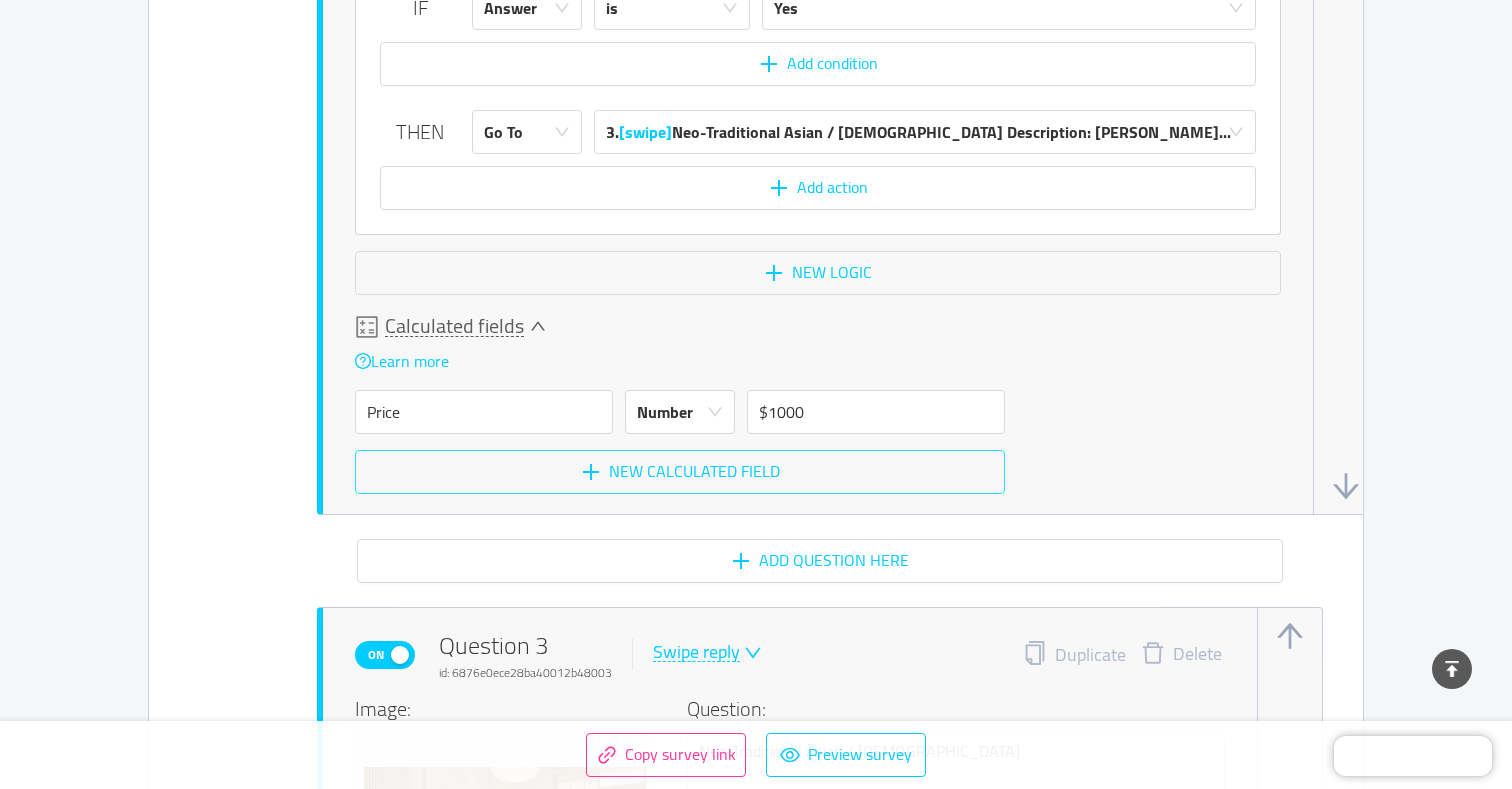 click on "New calculated field" at bounding box center [680, 472] 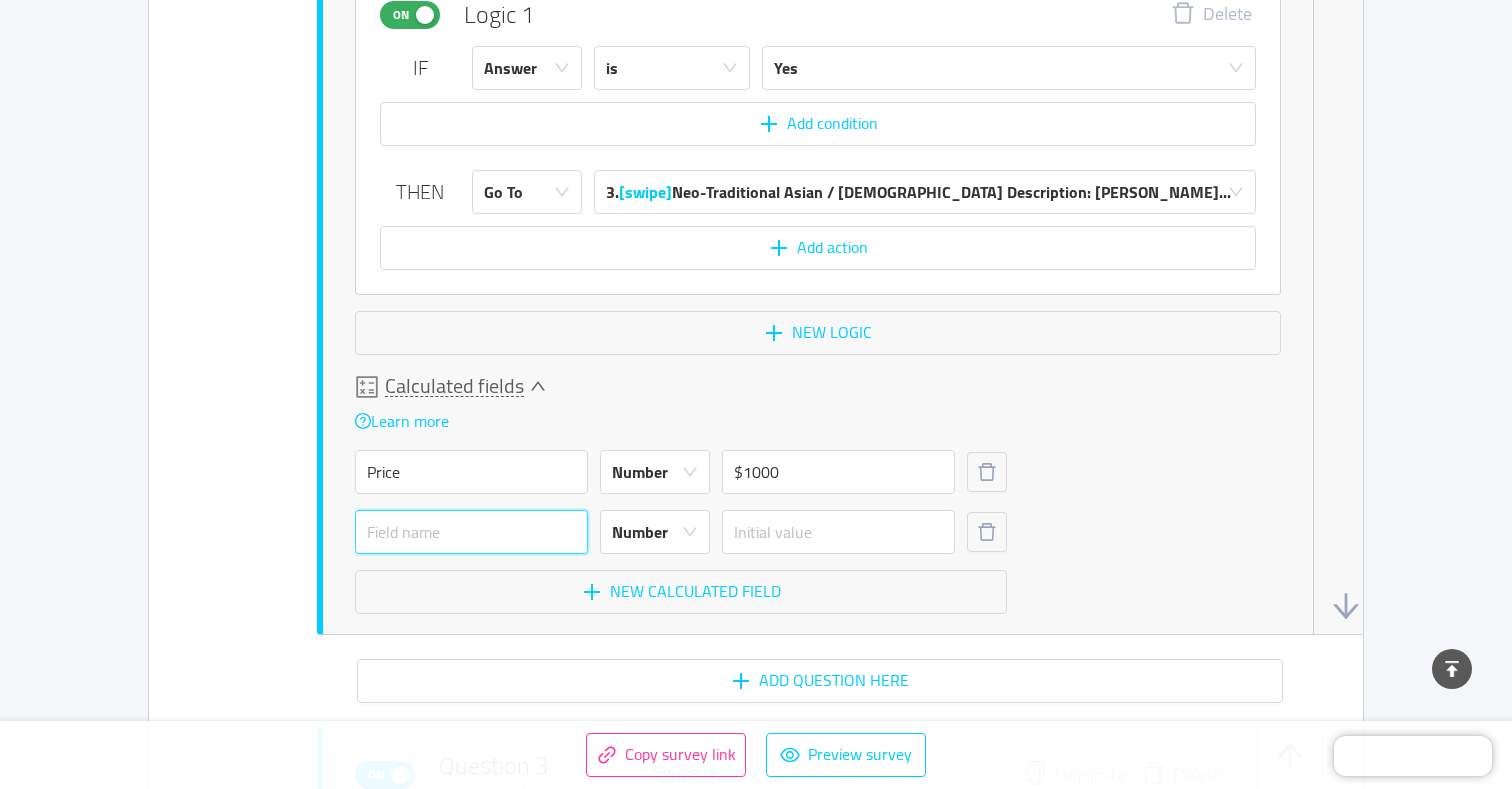 click at bounding box center (471, 532) 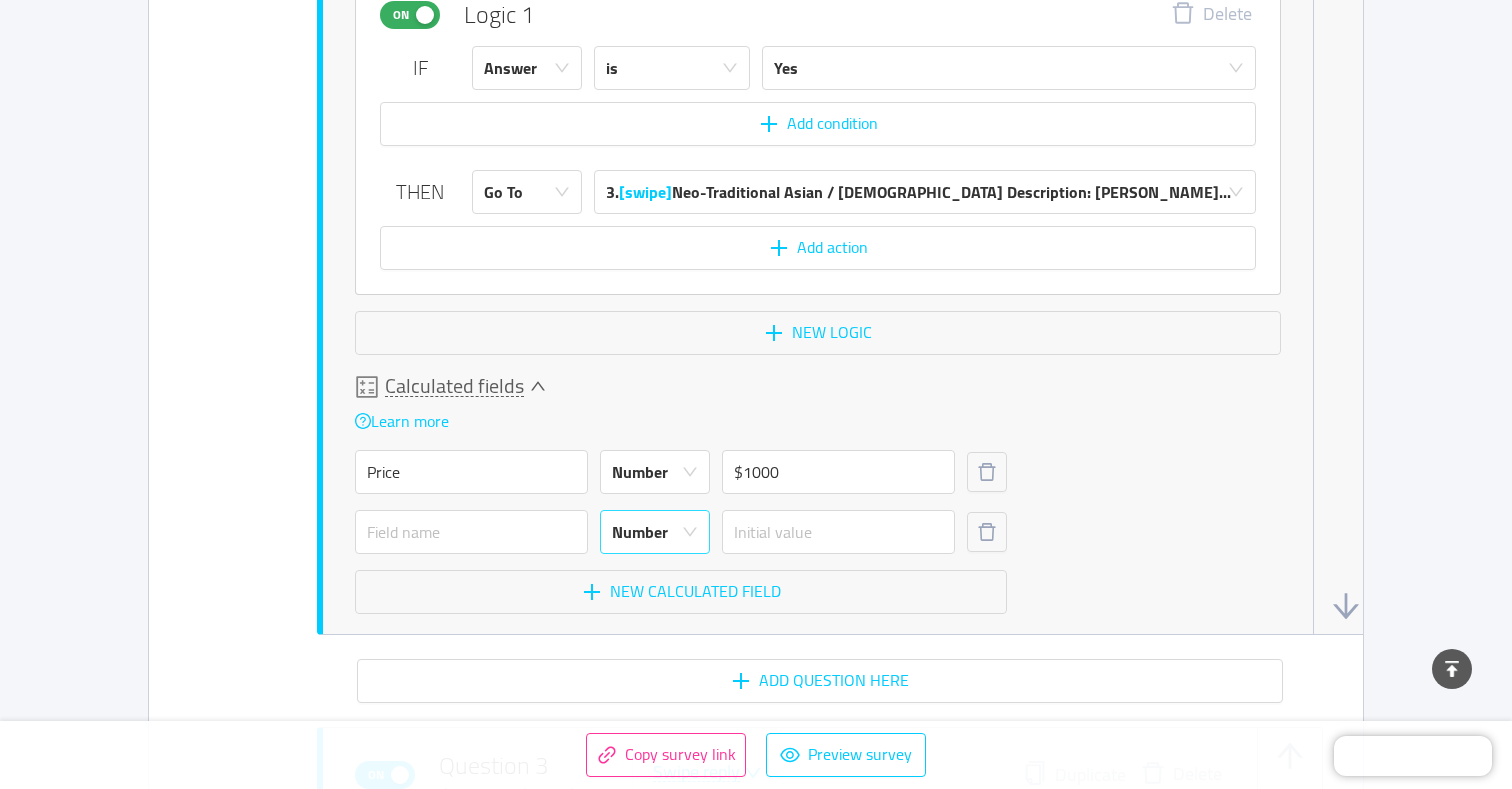 click on "Number" at bounding box center (640, 532) 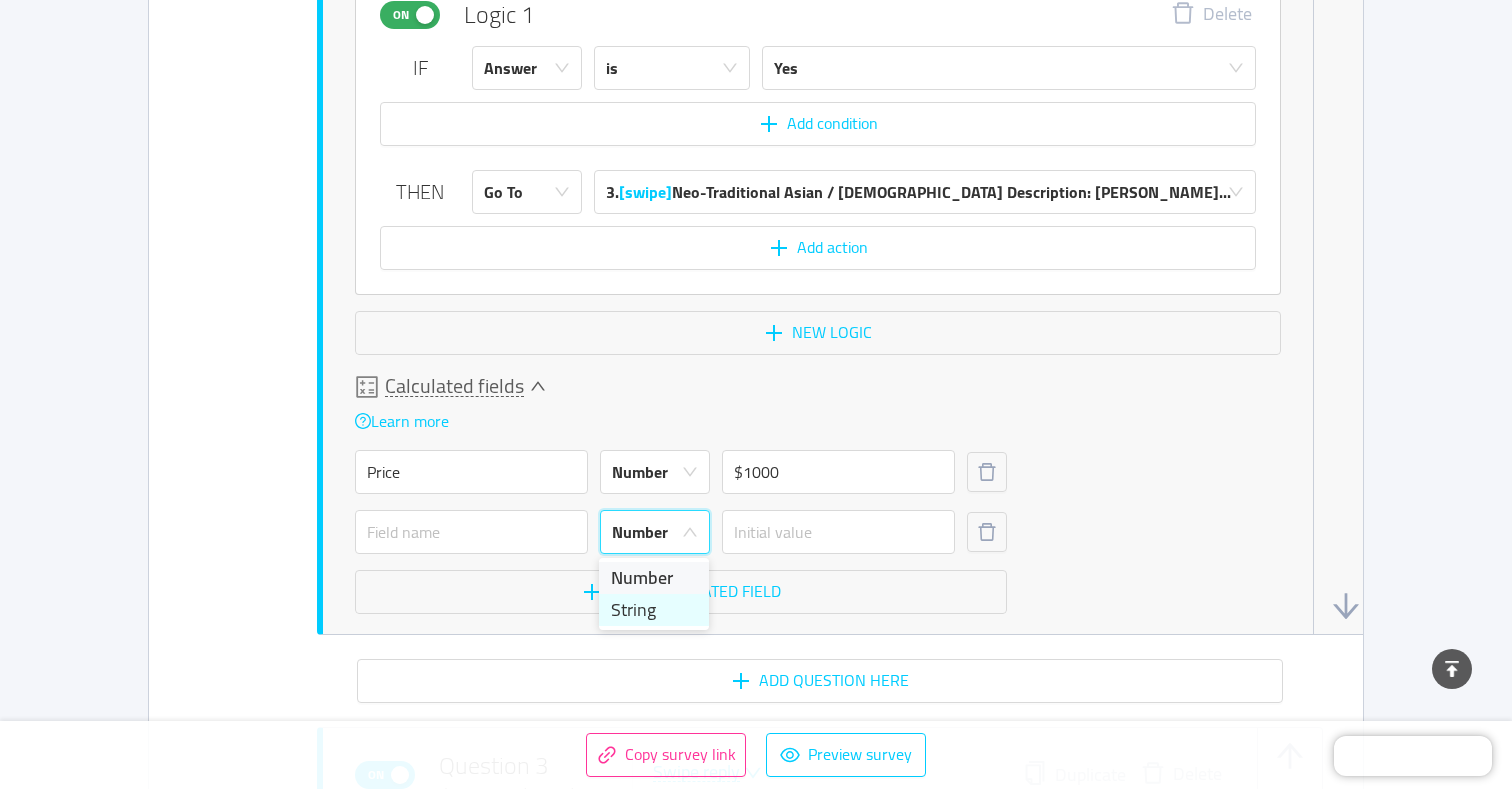 click on "String" at bounding box center (654, 610) 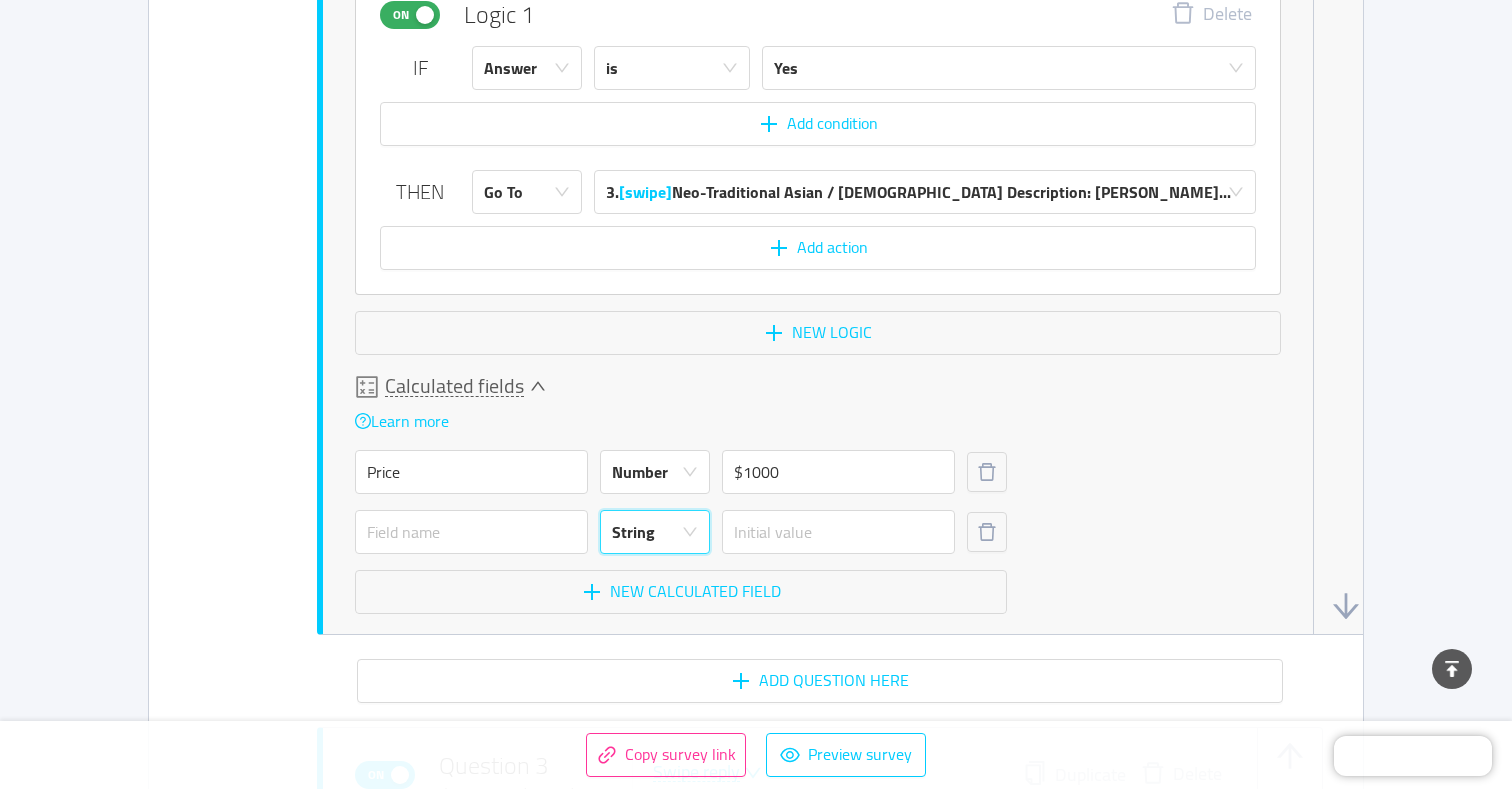 click on "String" at bounding box center (633, 532) 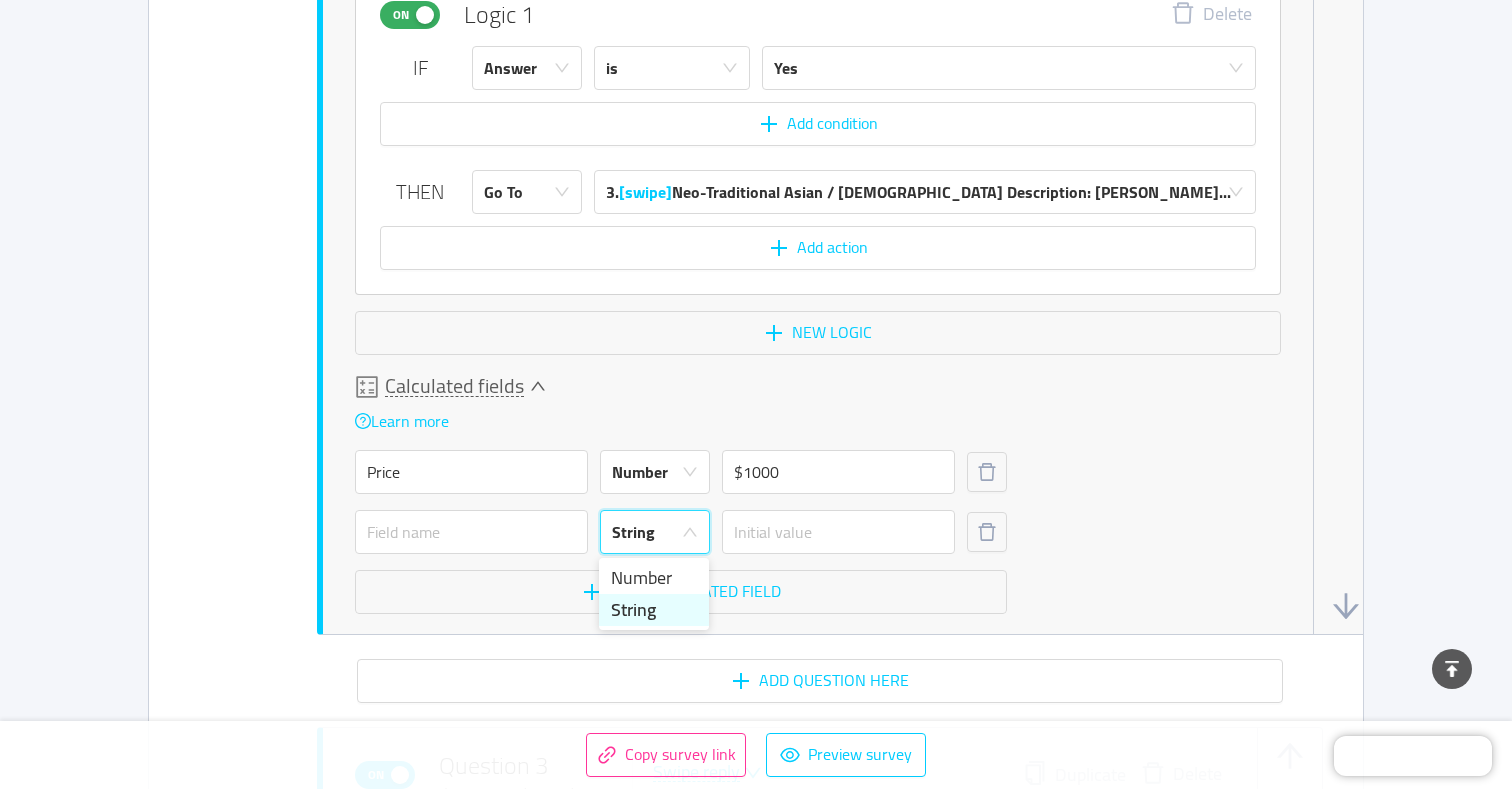 click on "String" at bounding box center [633, 532] 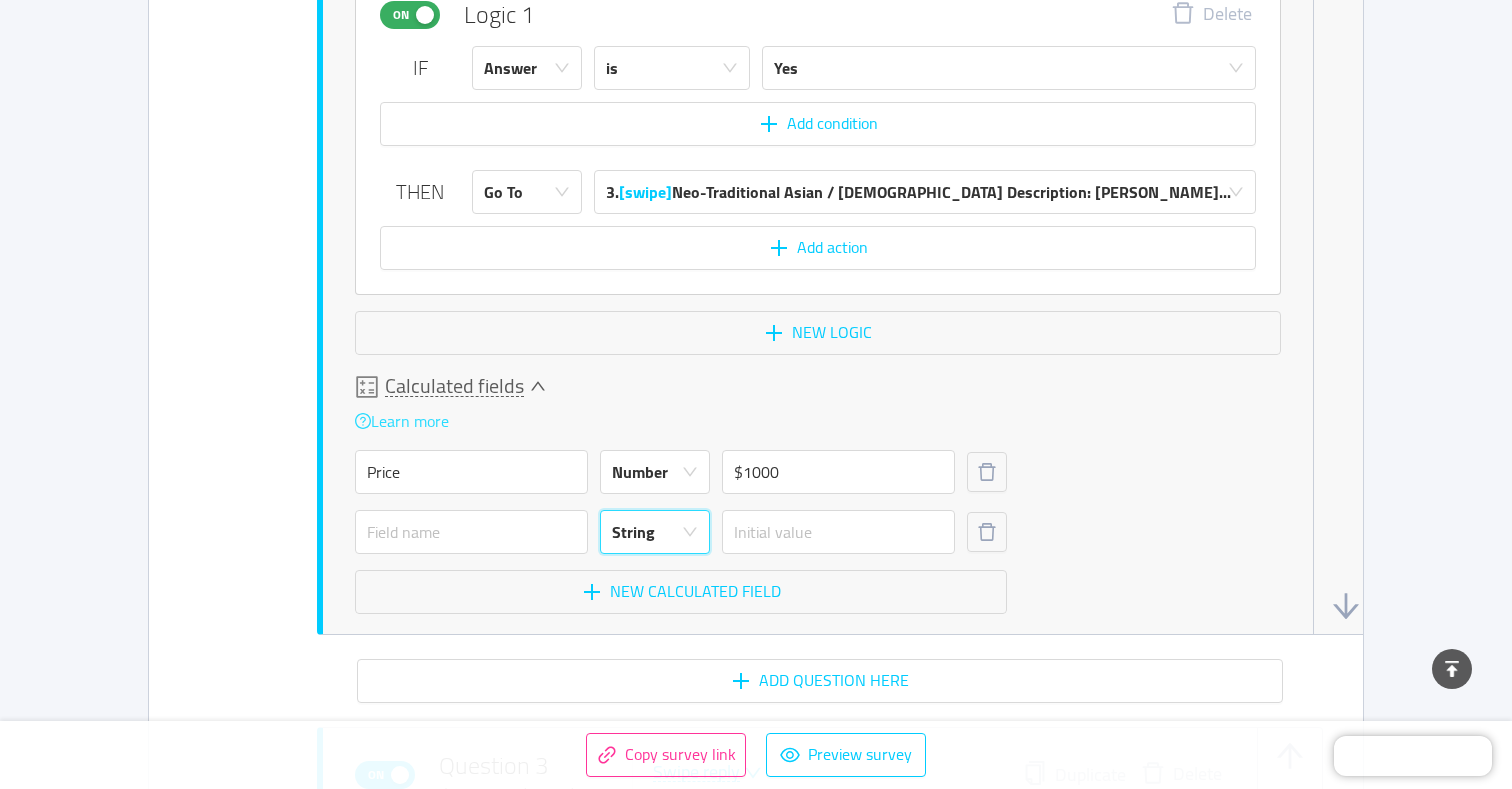 click on "Learn more" at bounding box center [402, 421] 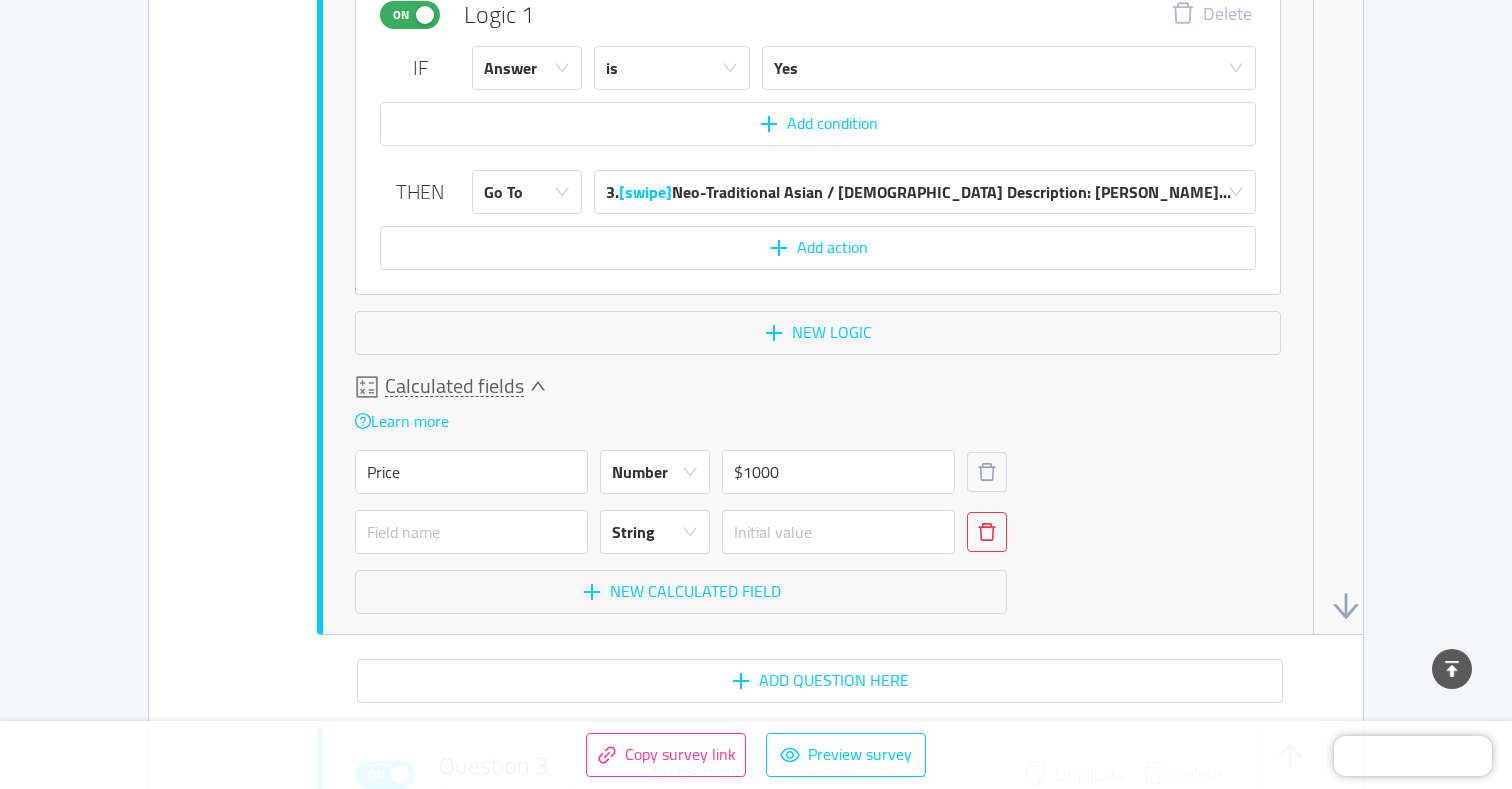 click at bounding box center (987, 532) 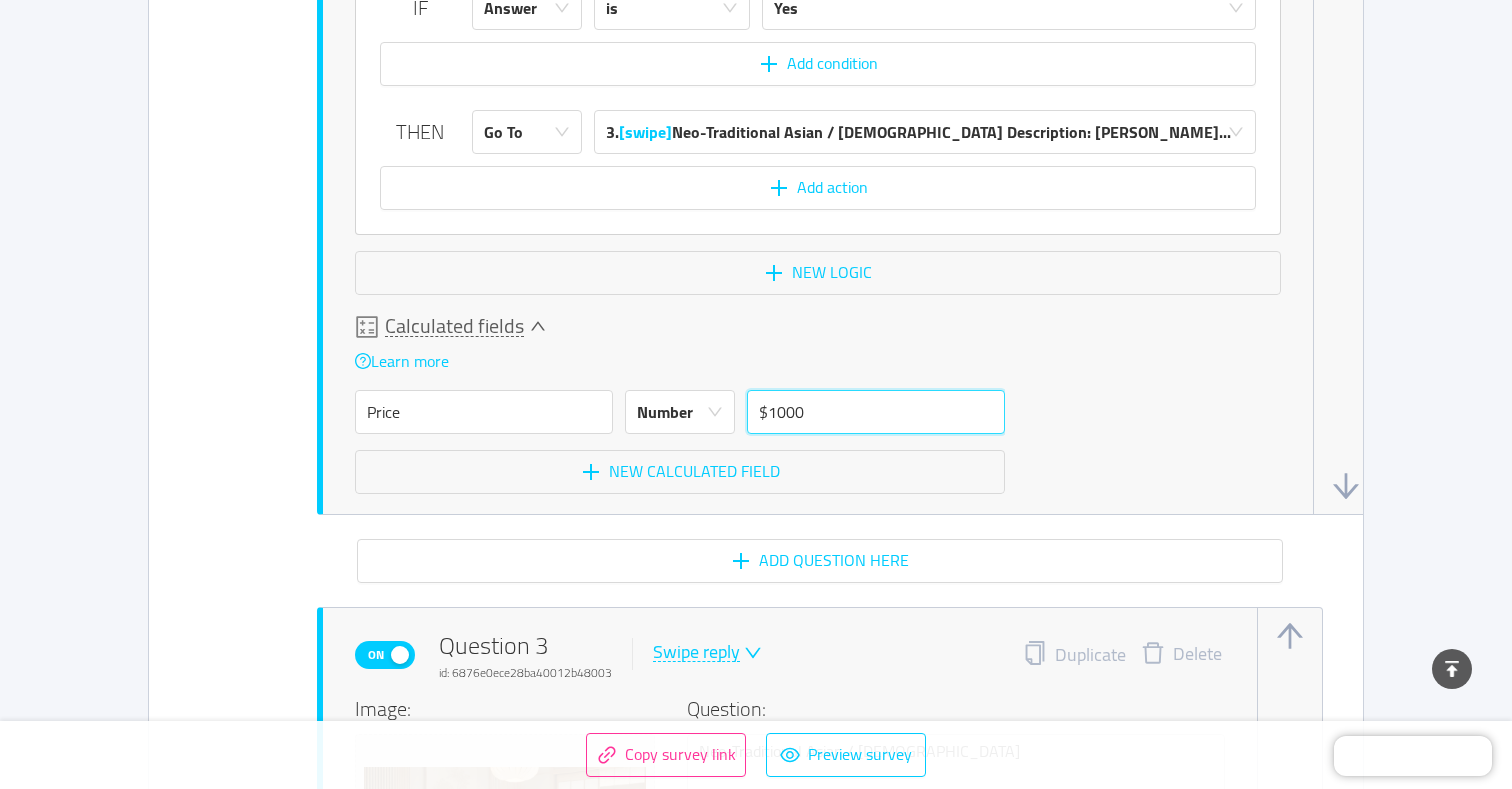 click on "$1000" at bounding box center [876, 412] 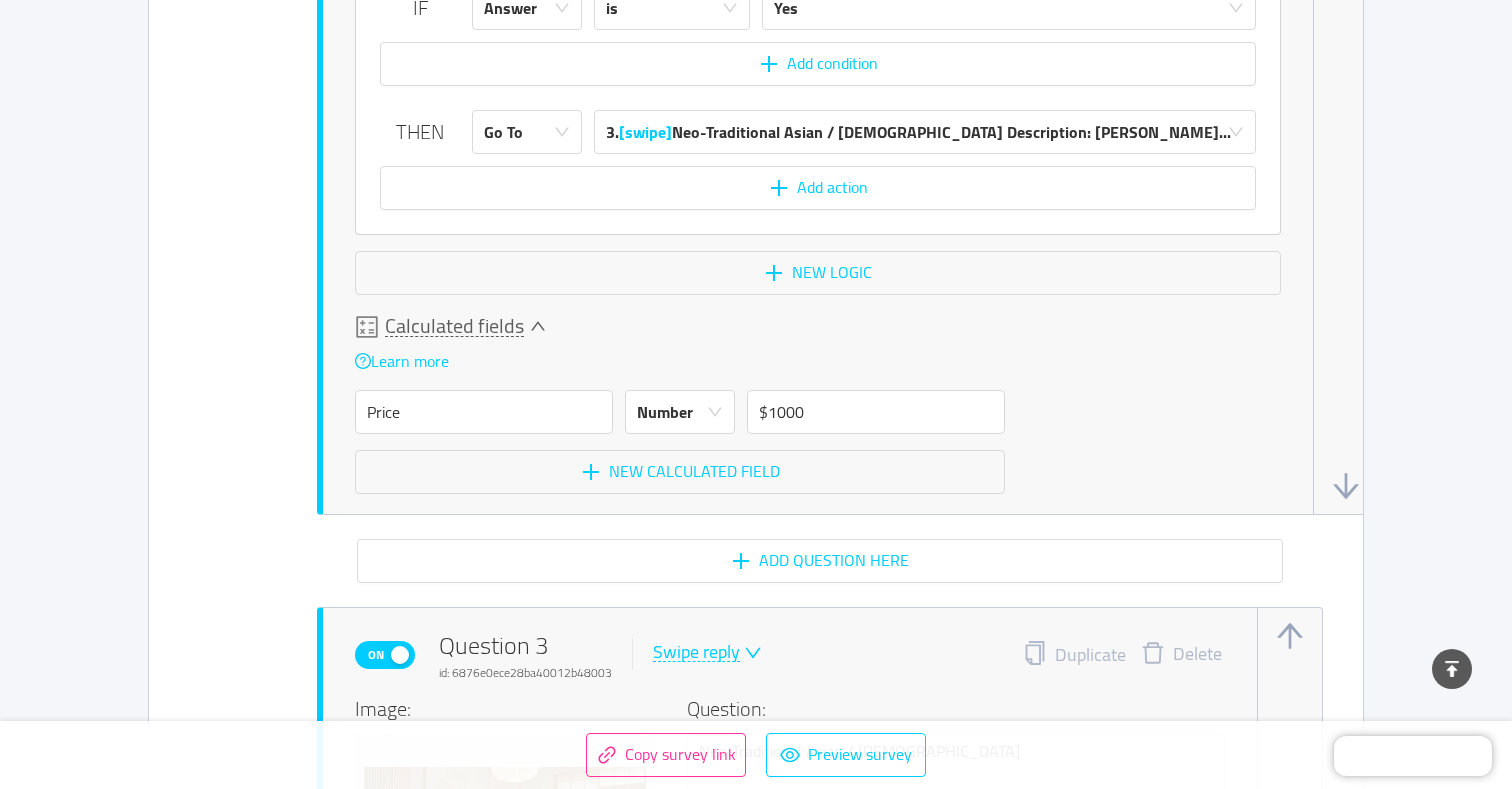 click on "Calculated fields   Learn more  Price  Number  $1000 New calculated field" at bounding box center [818, 404] 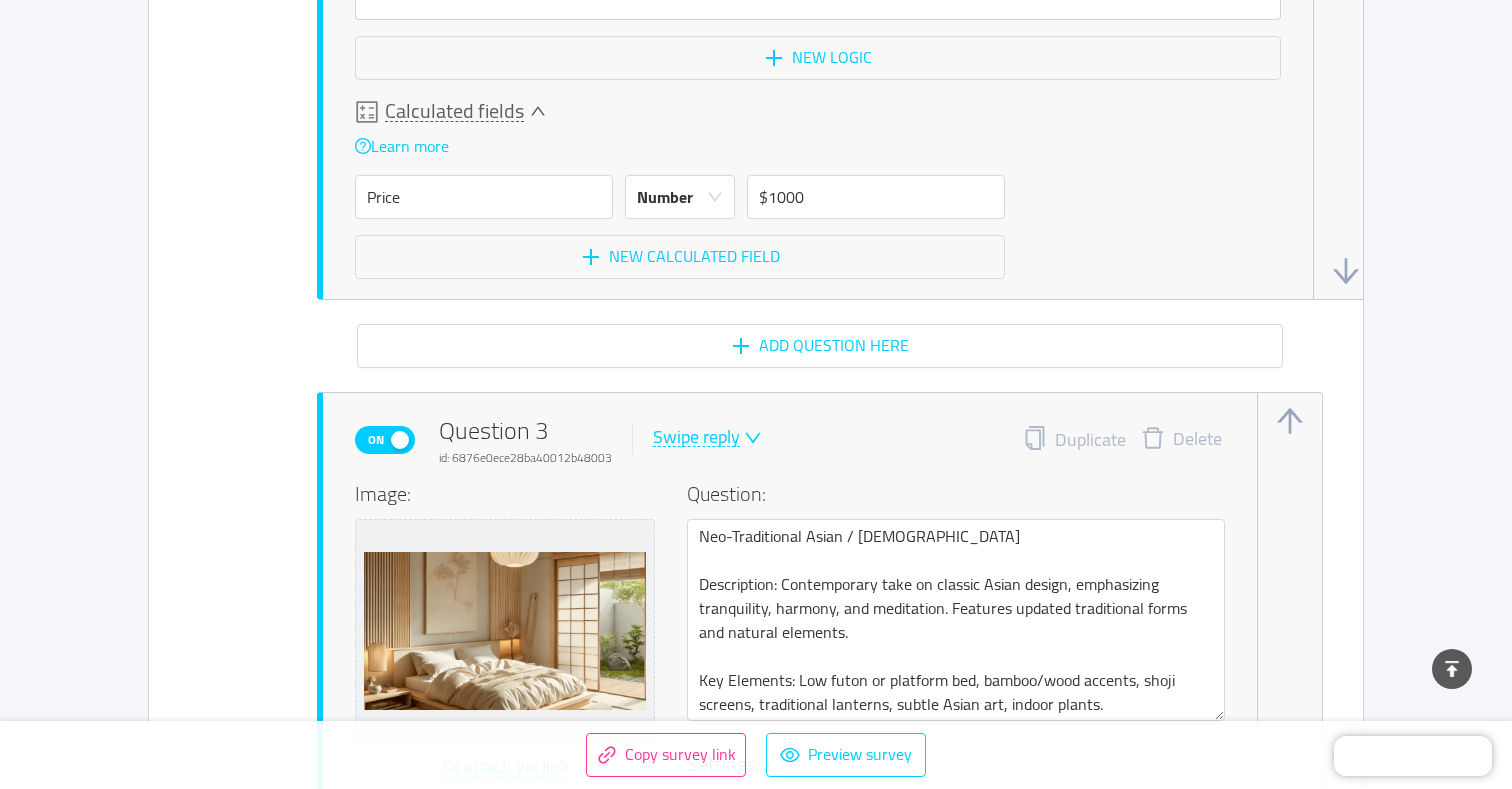 scroll, scrollTop: 3857, scrollLeft: 0, axis: vertical 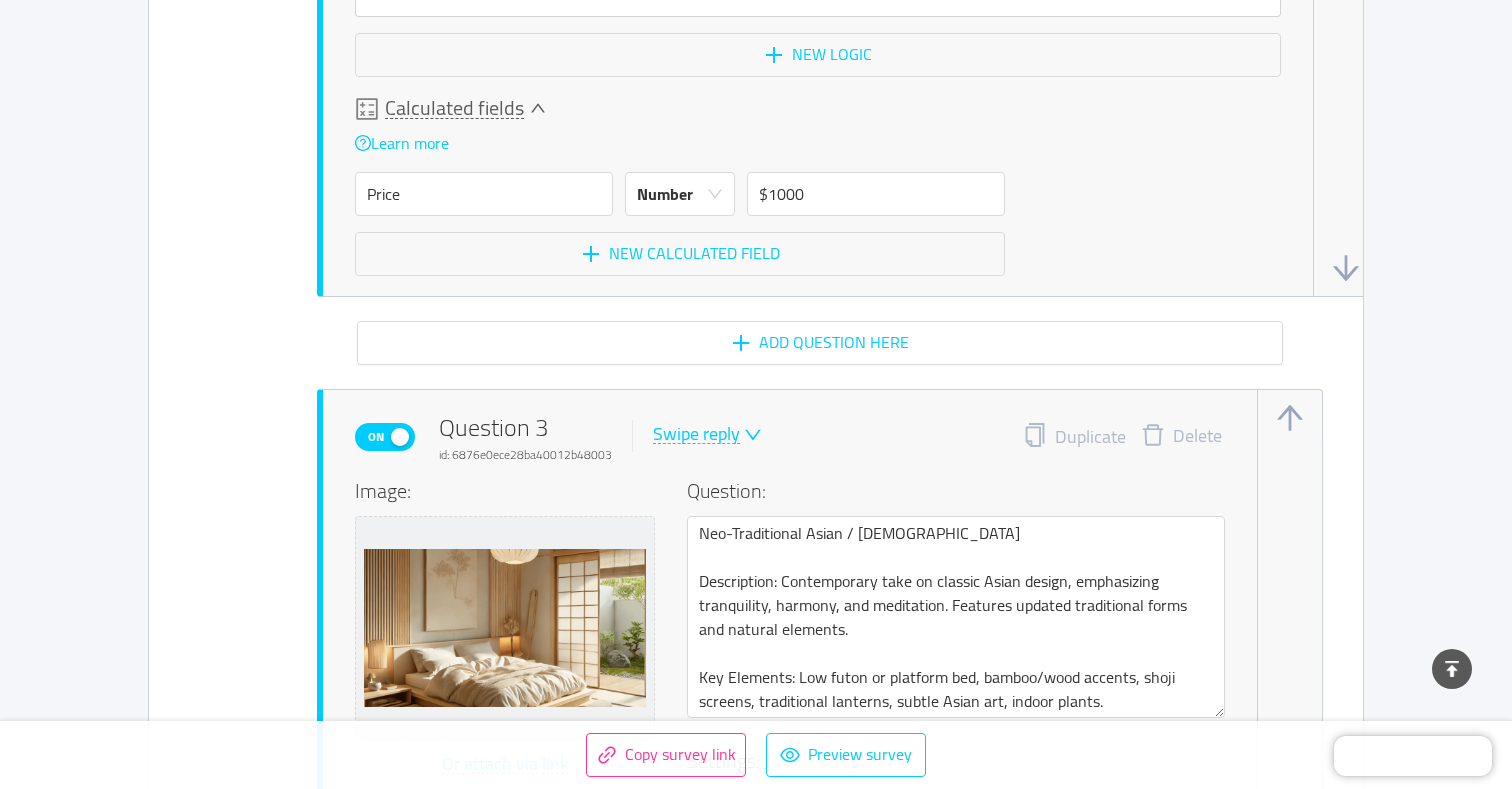 click on "On  Question 2  id: 6876e095e28ba40012b48002  Swipe reply  Duplicate Delete Image: Or attach via link Image upload guidelines for best results: Dimensions: 800 x 600 px Format: jpeg, png, gif, svg, webp Max size: 2MB Question: Japandi (Japanese-Scandinavian)
Description: A serene blend of Scandinavian warmth and Japanese simplicity. Focuses on natural materials, quality craftsmanship, and a calm, functional beauty with earthy tones.
Key Elements: Low platform beds, natural wood (light to medium tones), muted colors, handmade ceramics, natural textures like linen. Settings: On Required  Change button labels   Set labels for all similar questions in Translations  Left button No  2 / 10  Right button Yes  3 / 10   active   Conditional logic   Learn more  On Logic 1 Delete IF  Answer   is   Yes  Add condition  THEN   Go To  3.  [swipe]   Neo-Traditional Asian / Zen
Description: [PERSON_NAME]...  Add action New logic  Calculated fields   Learn more  Price  Number  $1000 New calculated field" at bounding box center (848, -427) 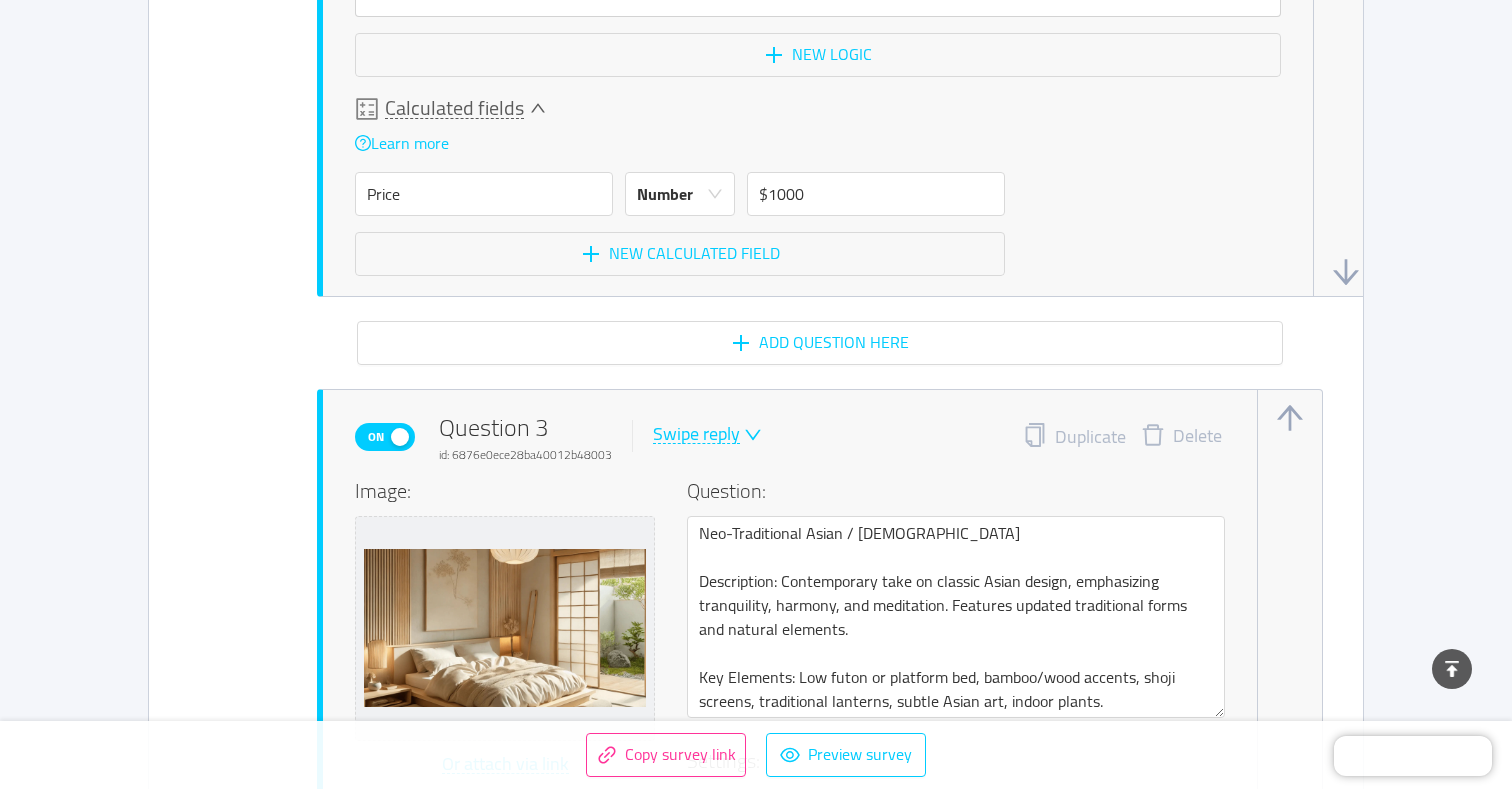 click at bounding box center [1346, 272] 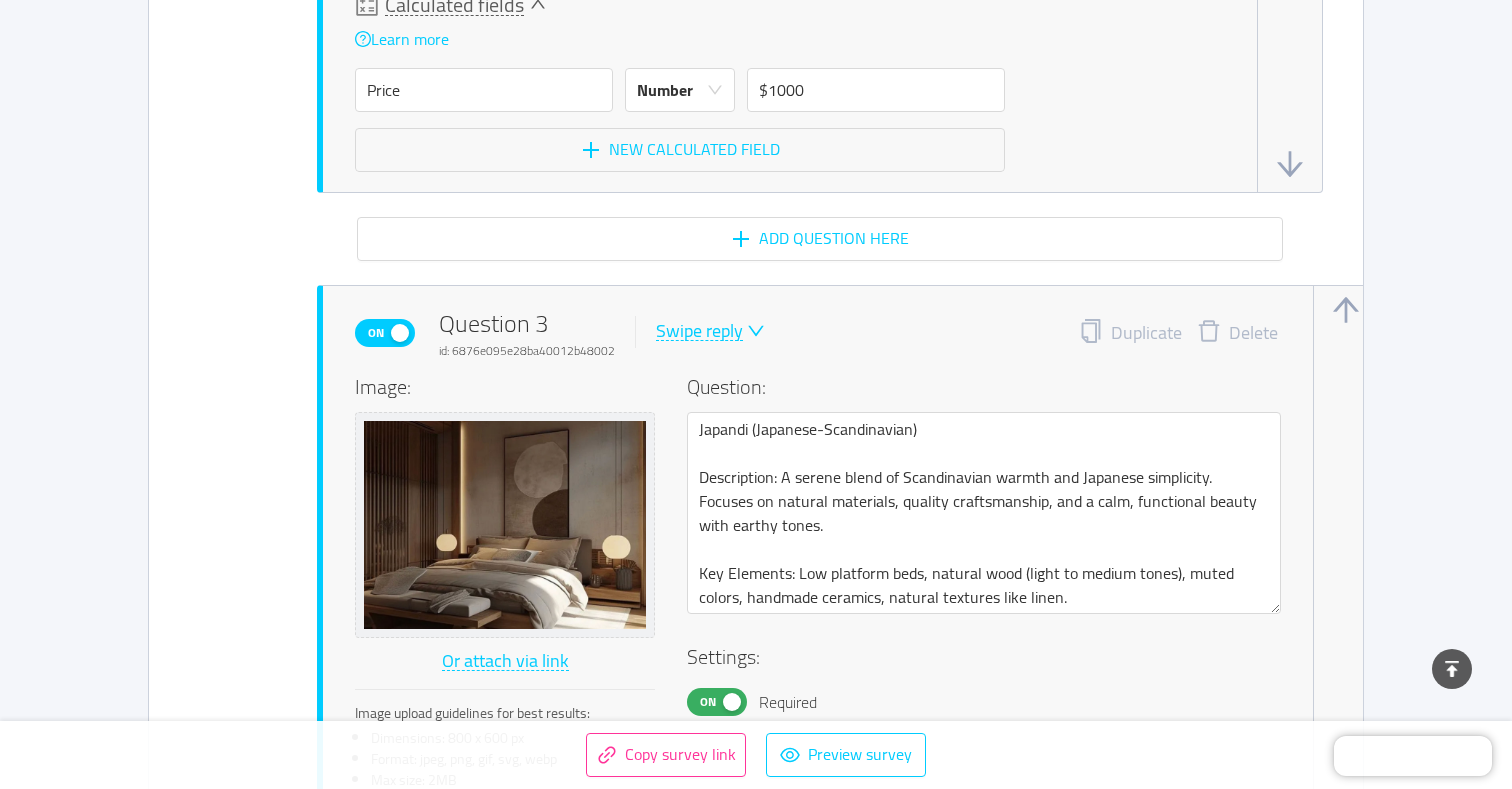 click at bounding box center [1346, 310] 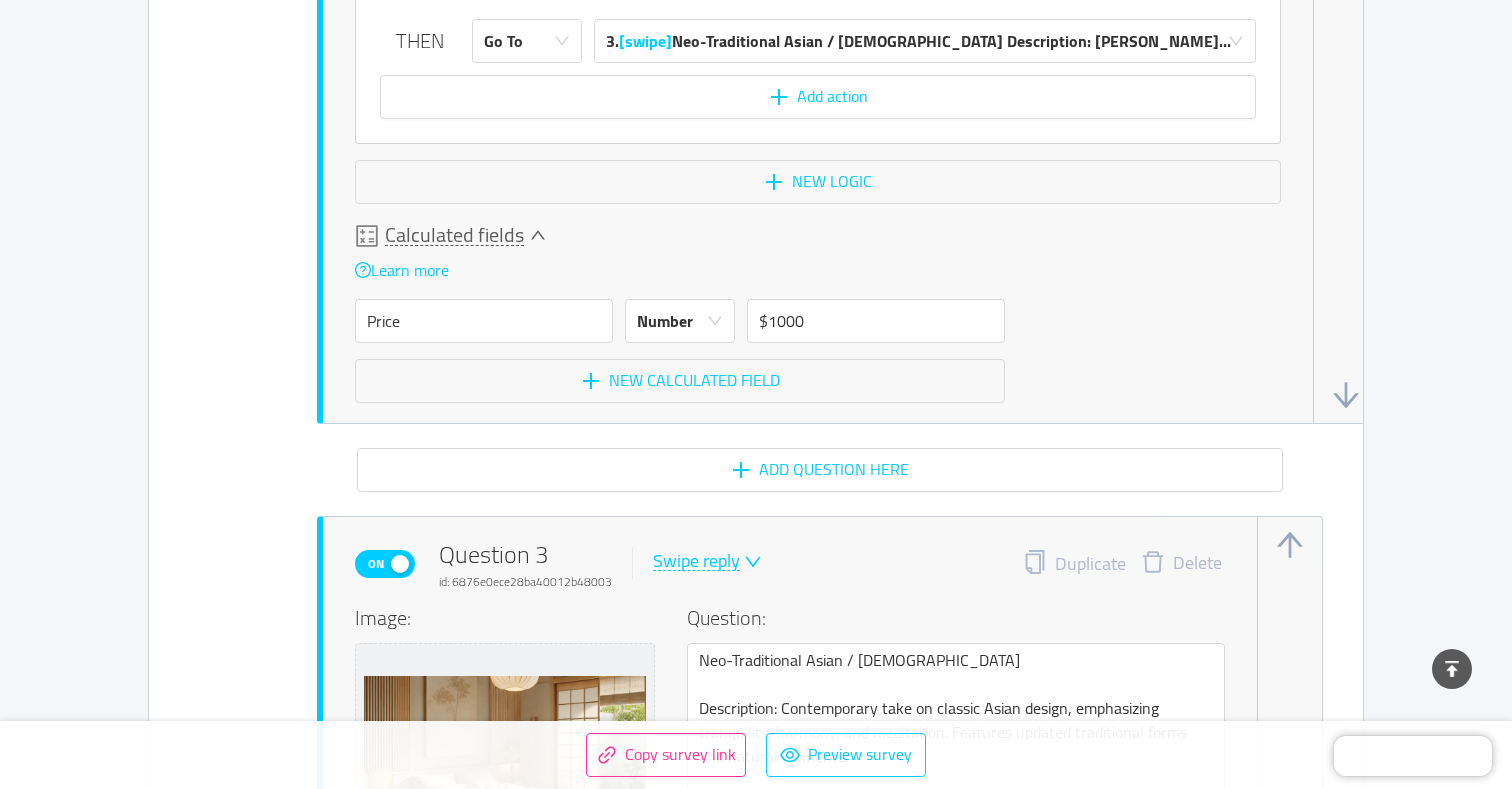 scroll, scrollTop: 3717, scrollLeft: 0, axis: vertical 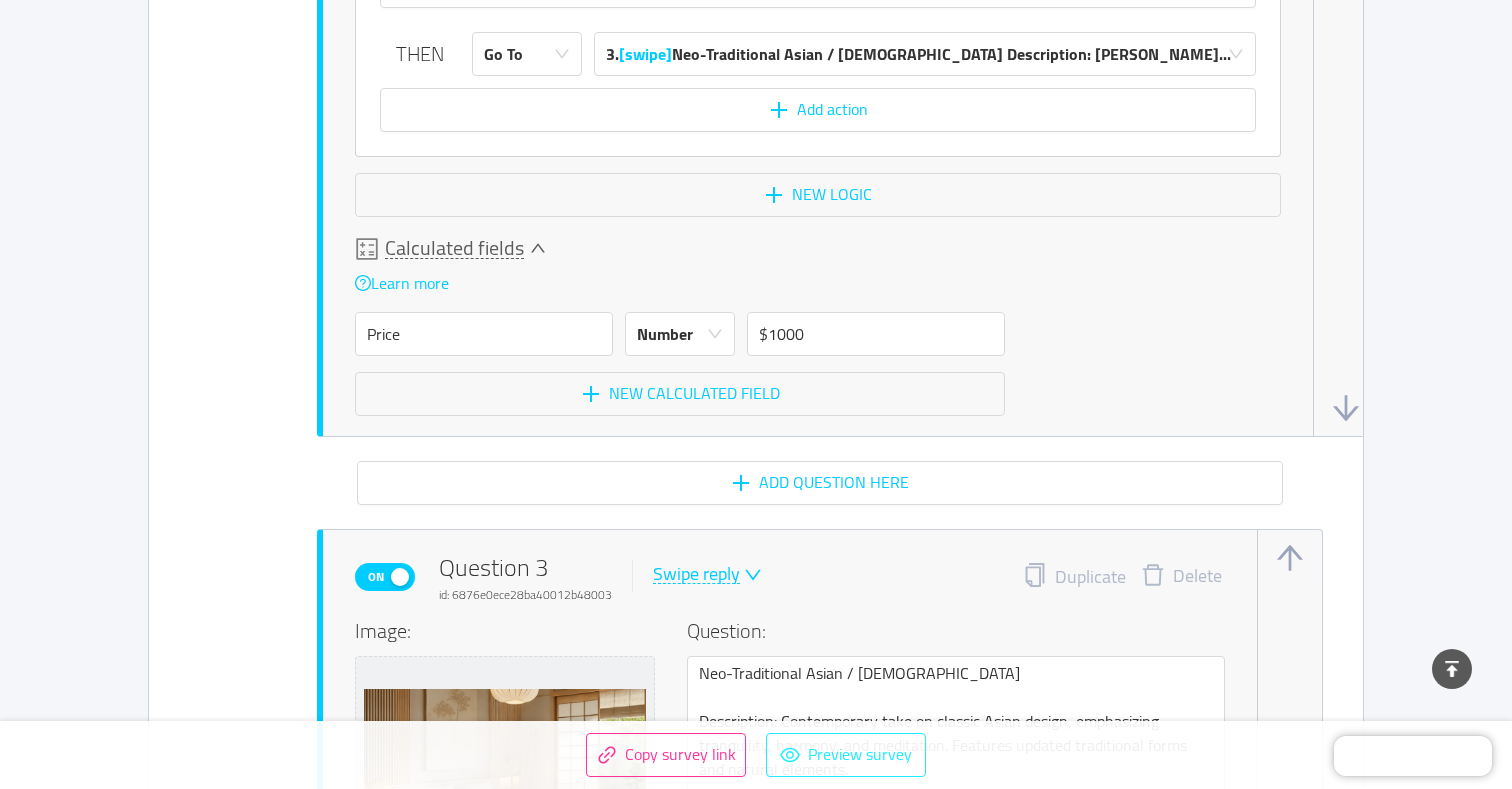 click on "Preview survey" at bounding box center (846, 755) 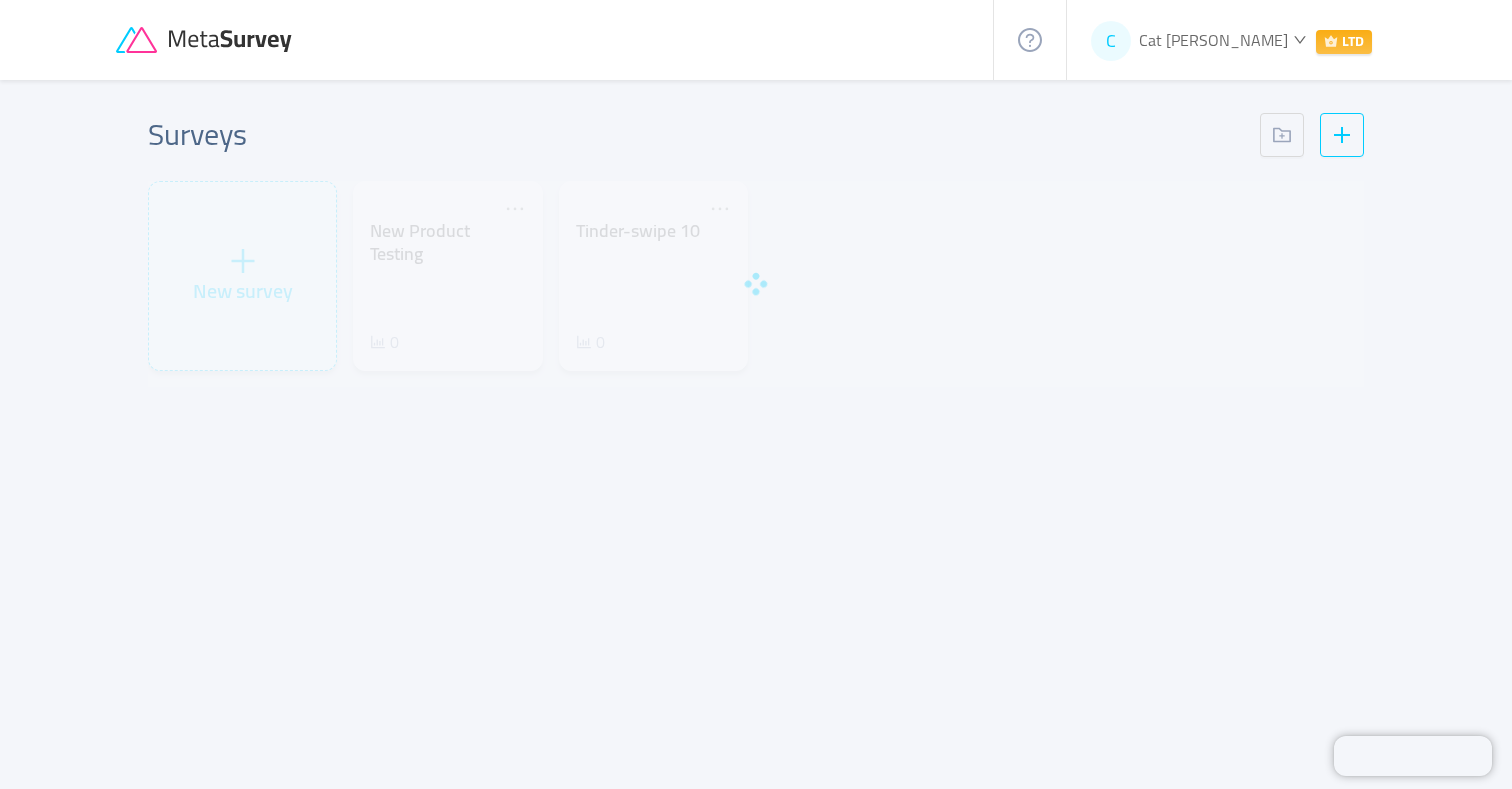 scroll, scrollTop: 0, scrollLeft: 0, axis: both 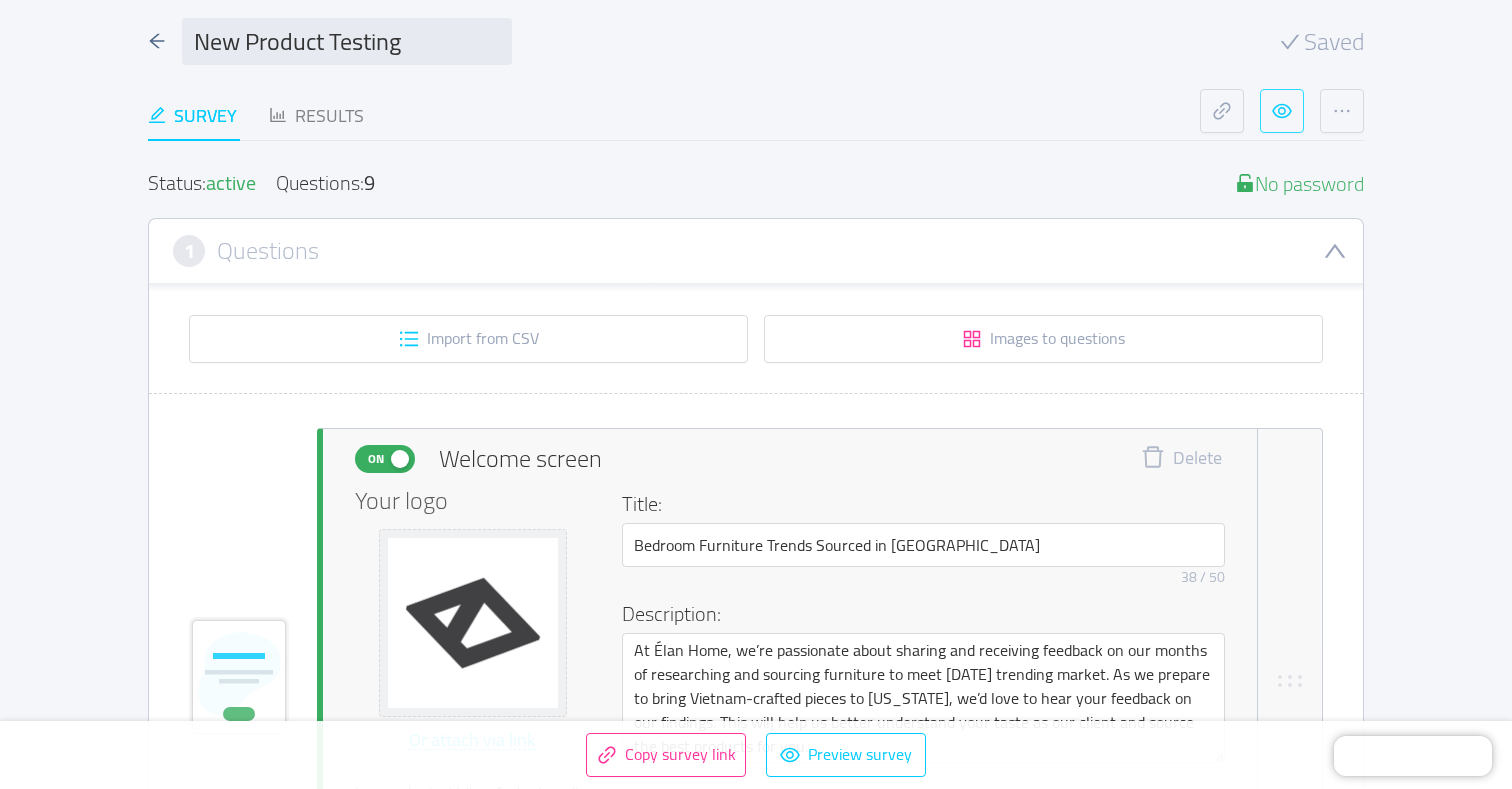 click at bounding box center [1282, 111] 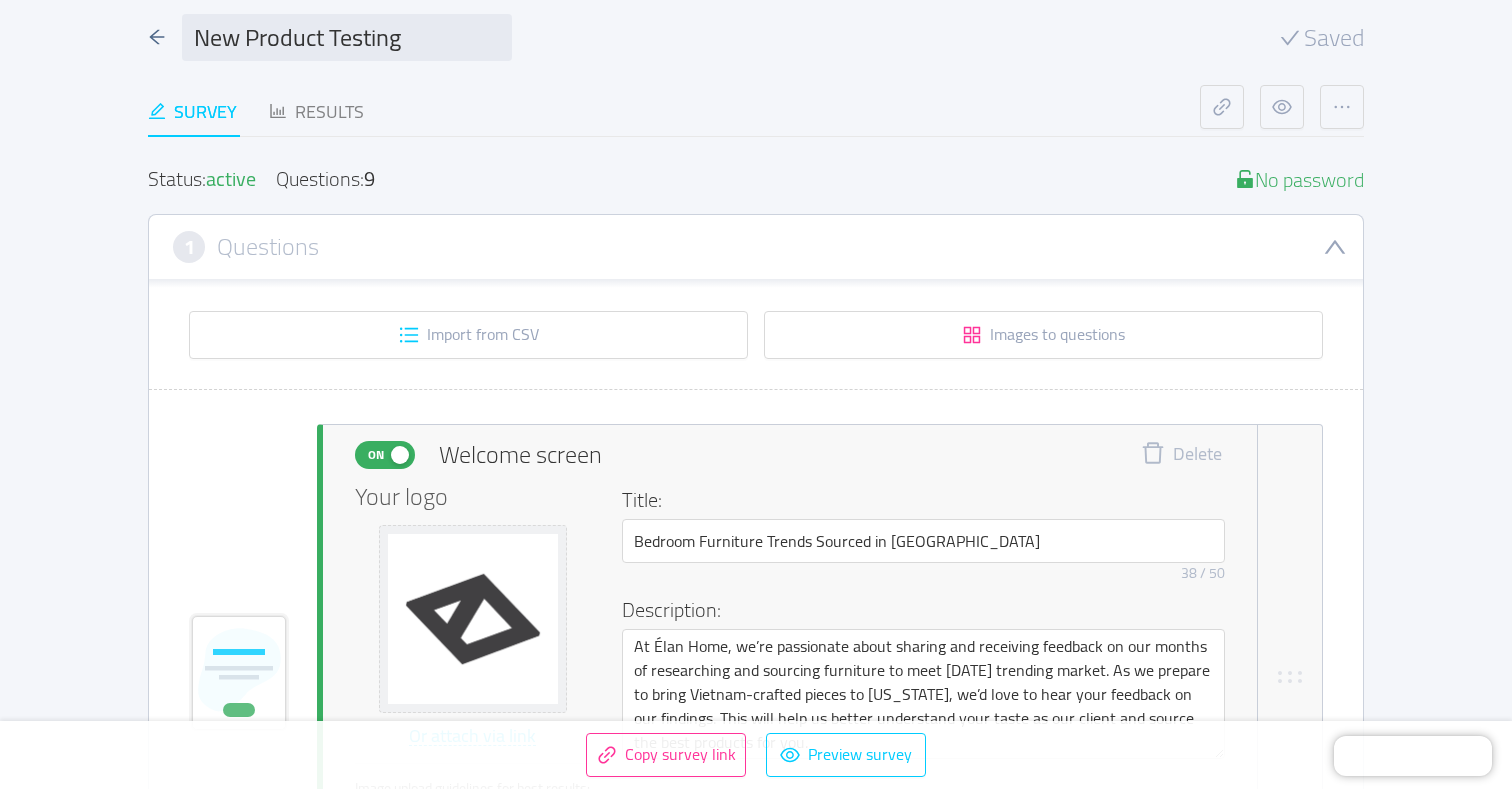 scroll, scrollTop: 97, scrollLeft: 0, axis: vertical 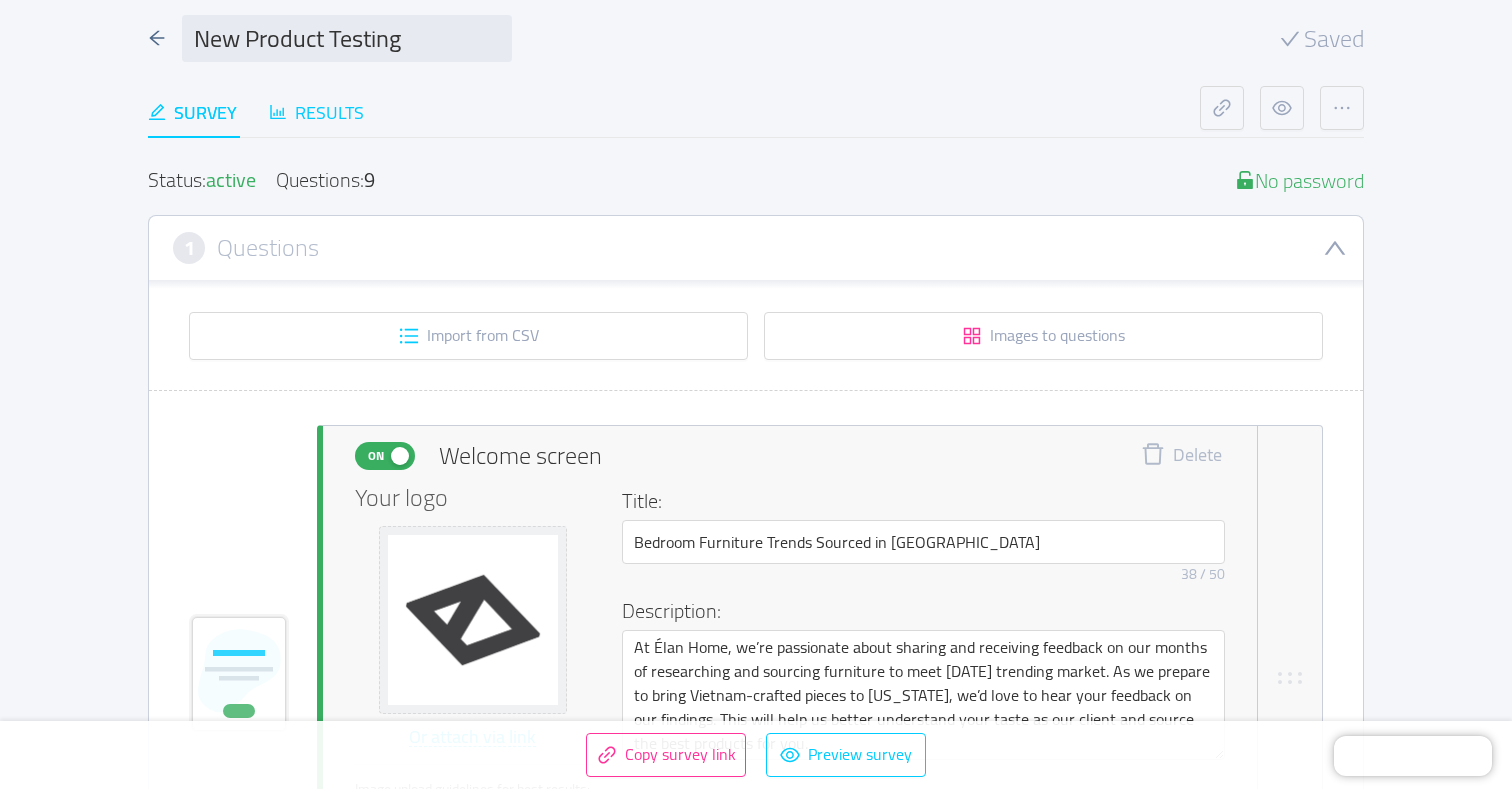 click on "Results" at bounding box center (316, 112) 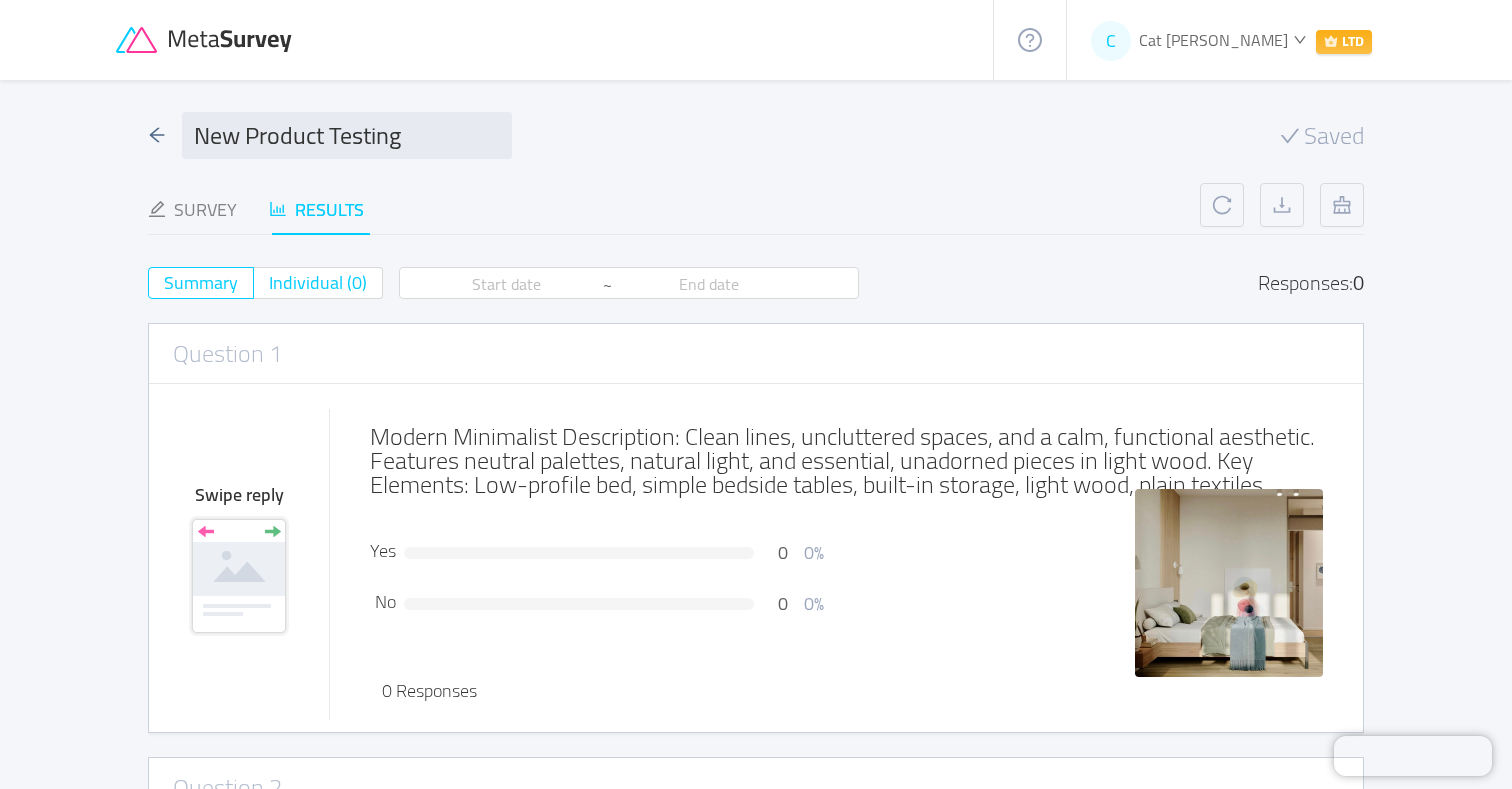 scroll, scrollTop: 0, scrollLeft: 0, axis: both 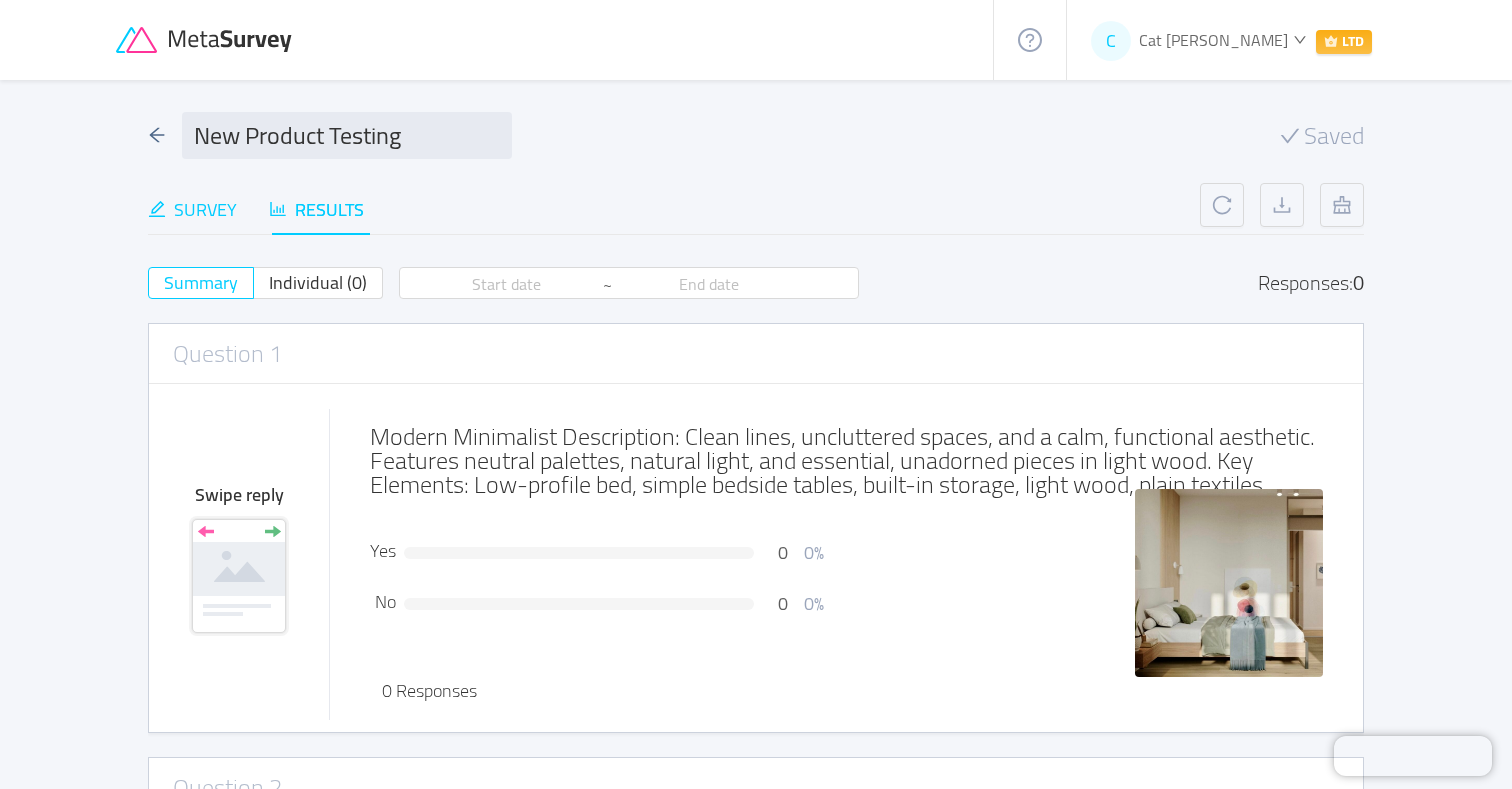 click on "Survey" at bounding box center (192, 209) 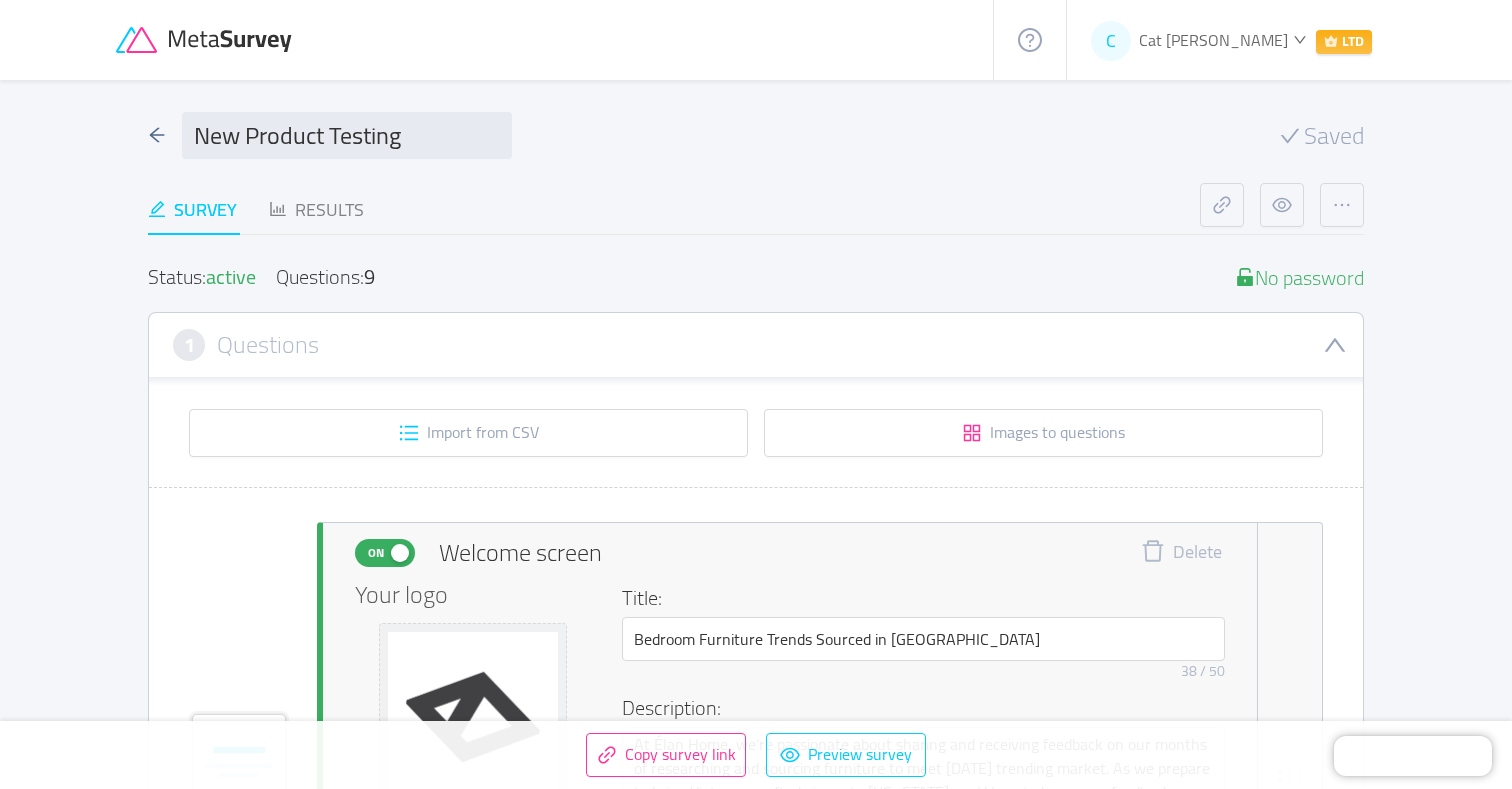 scroll, scrollTop: 0, scrollLeft: 0, axis: both 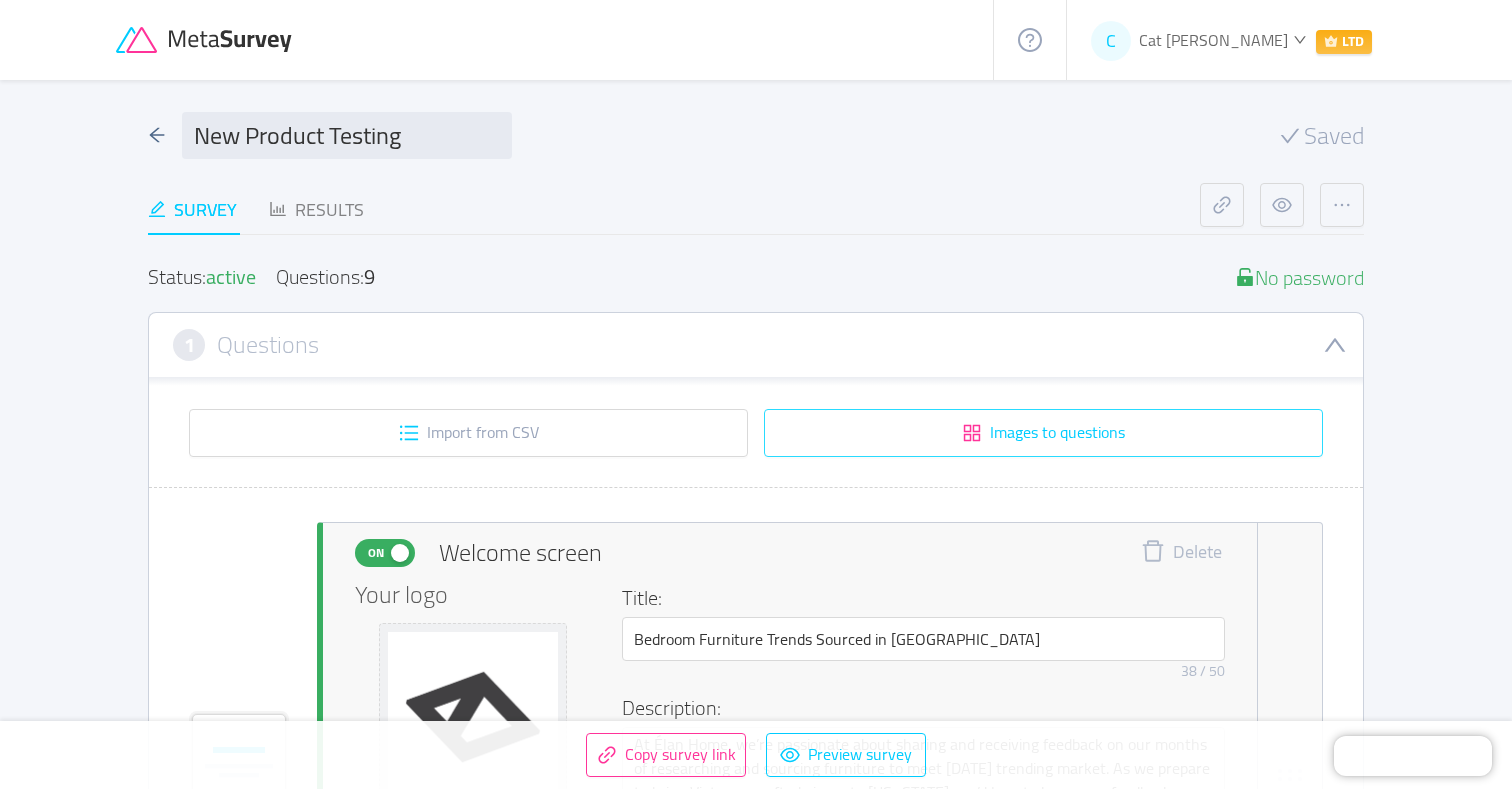 click on "Images to questions" at bounding box center (1043, 433) 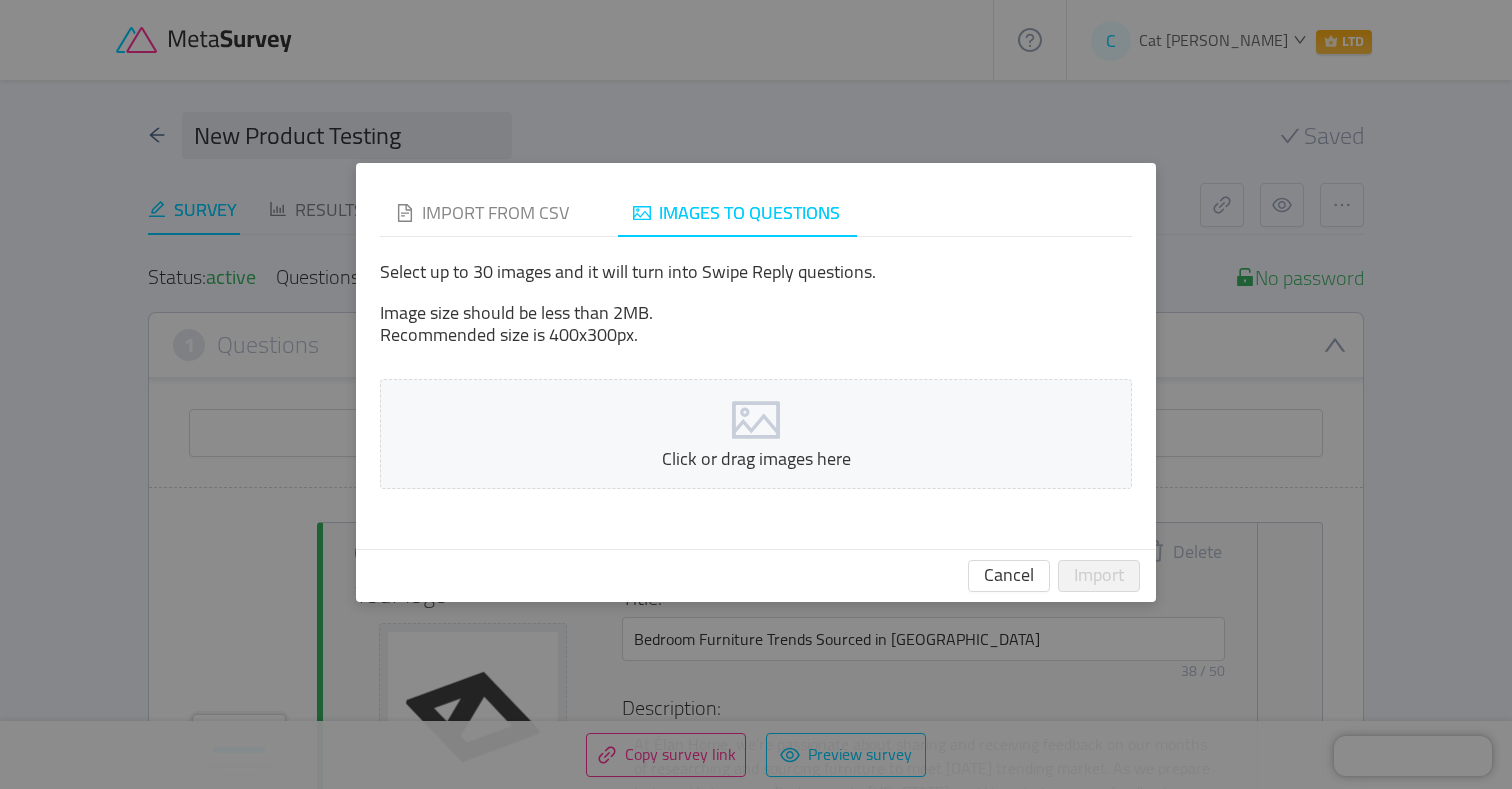 click on "Cancel Import" at bounding box center (756, 576) 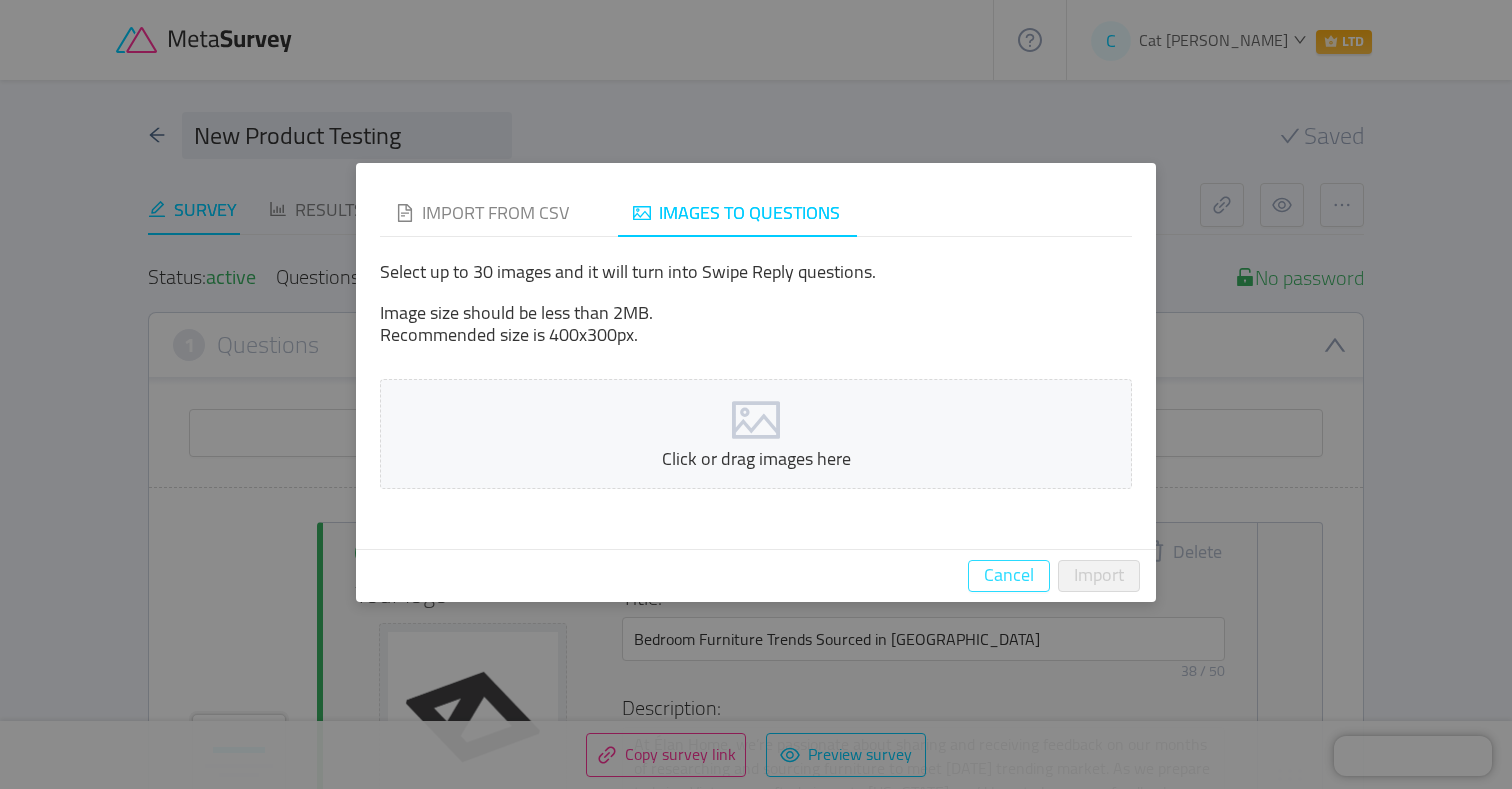 click on "Cancel" at bounding box center [1009, 576] 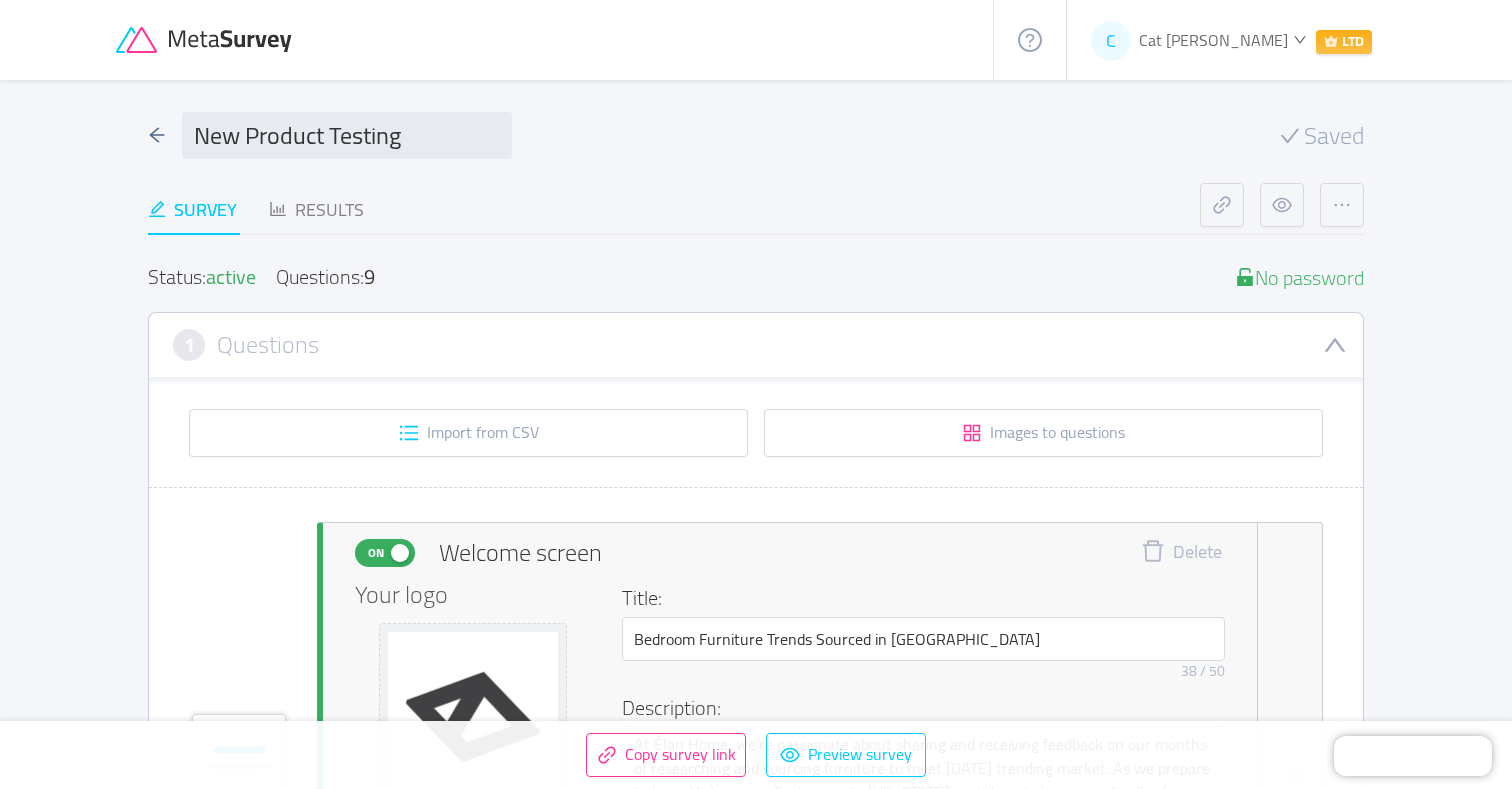 click on "New Product Testing Saved  Survey   Results   Status:   active   Questions:   9   No password   1  Questions Import from CSV Images to questions On  Welcome screen  Delete Your logo Or attach via link Image upload guidelines for best results: Dimensions: 100 x 100 px Format: jpeg, png, gif, svg, webp Max size: 2MB Title: Bedroom Furniture Trends Sourced in VN  38 / 50  Description: At Élan Home, we’re passionate about sharing and receiving feedback on our months of researching and sourcing furniture to meet [DATE] trending market. As we prepare to bring Vietnam-crafted pieces to [US_STATE], we’d love to hear your feedback on our findings. This will help us better understand your taste as our client and source the best products for you. Button label: Rate (⏱1 min)  13 / 20    On  Question 1  id: 6876dd33e28ba40012b47ff4  Swipe reply  Duplicate Delete Image: Or attach via link Image upload guidelines for best results: Dimensions: 800 x 600 px Format: jpeg, png, gif, svg, webp Max size: 2MB Question:" at bounding box center [756, 4850] 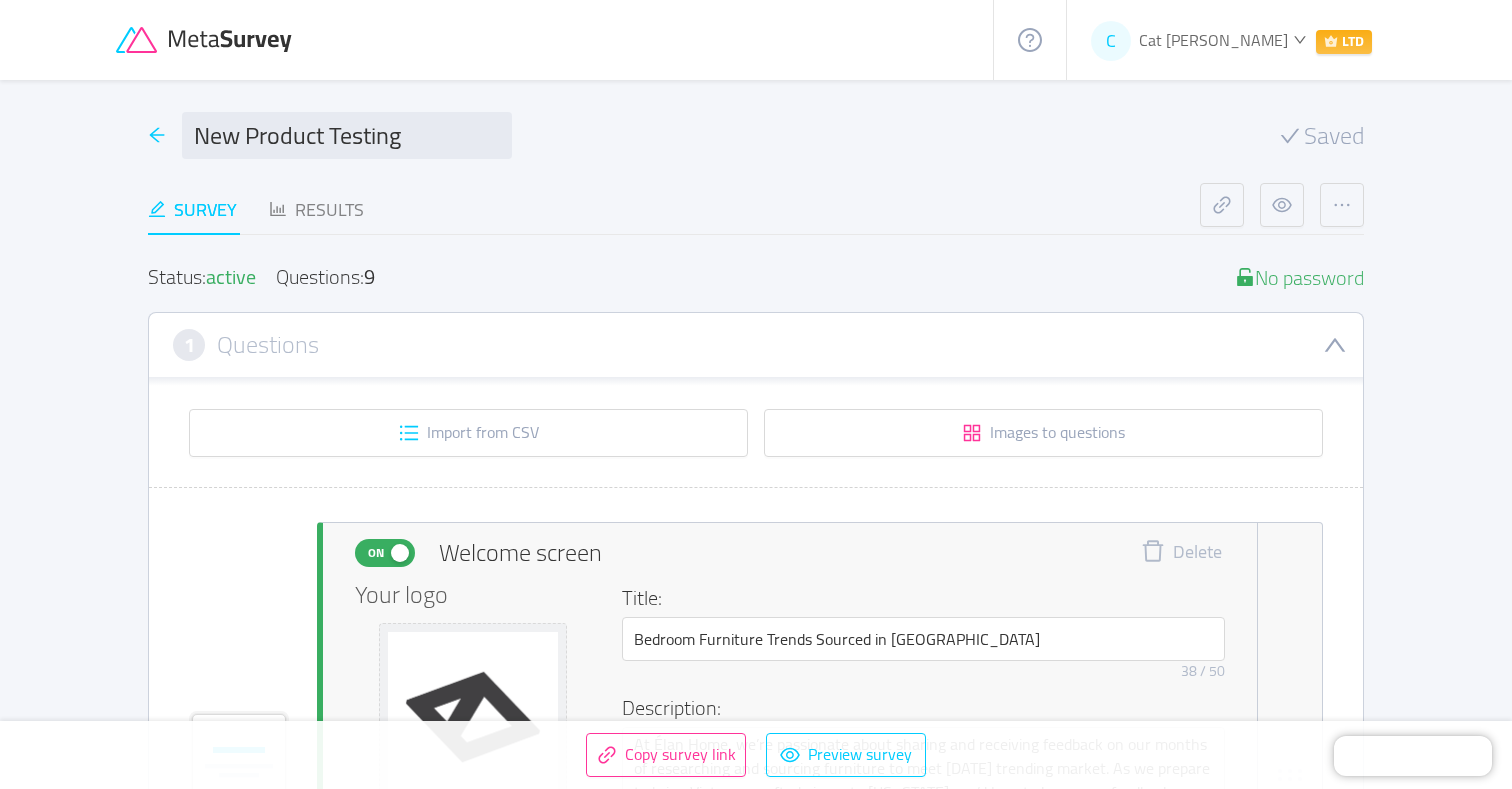 click 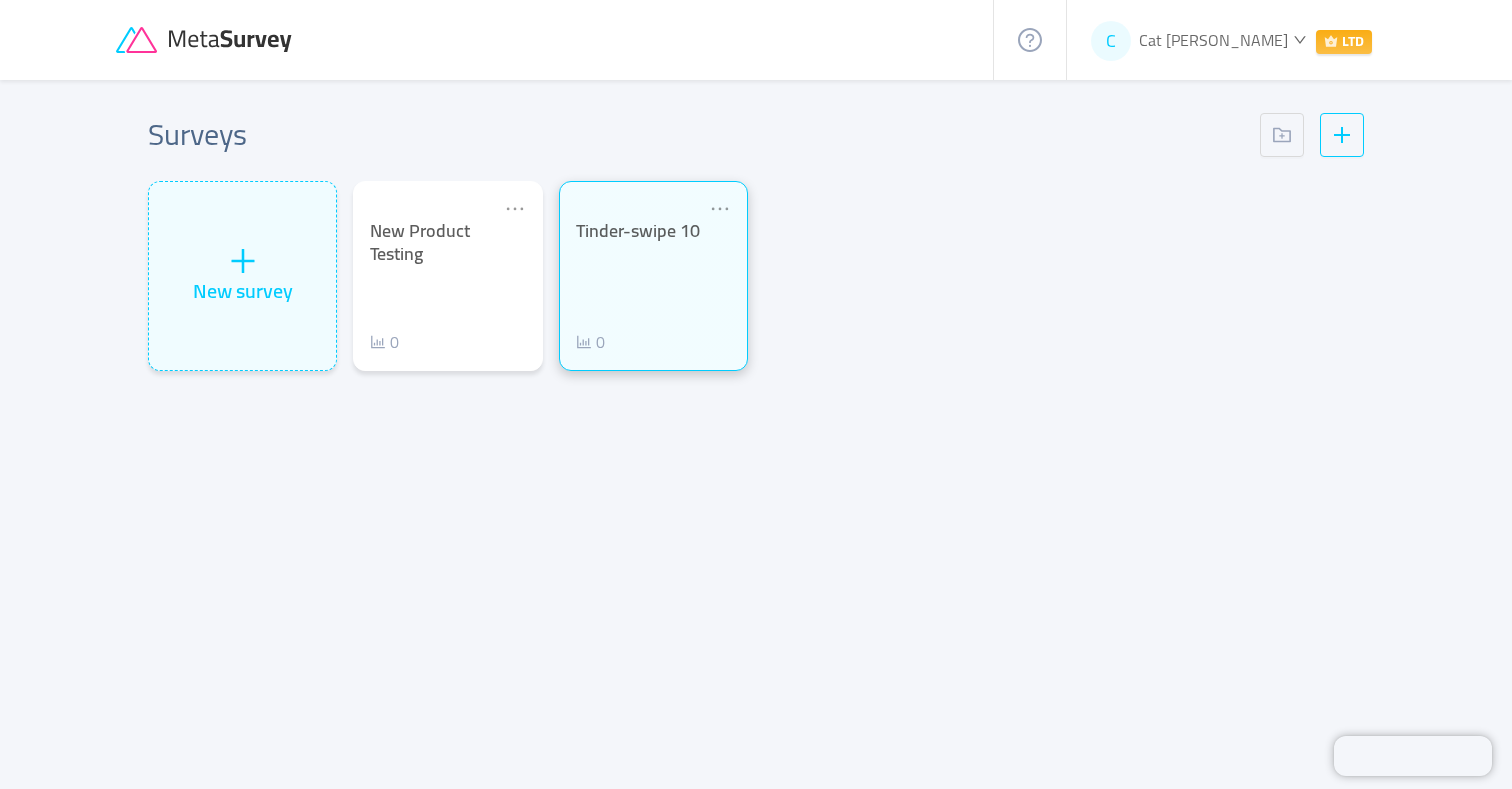 click on "Tinder-swipe 10  0" at bounding box center [653, 287] 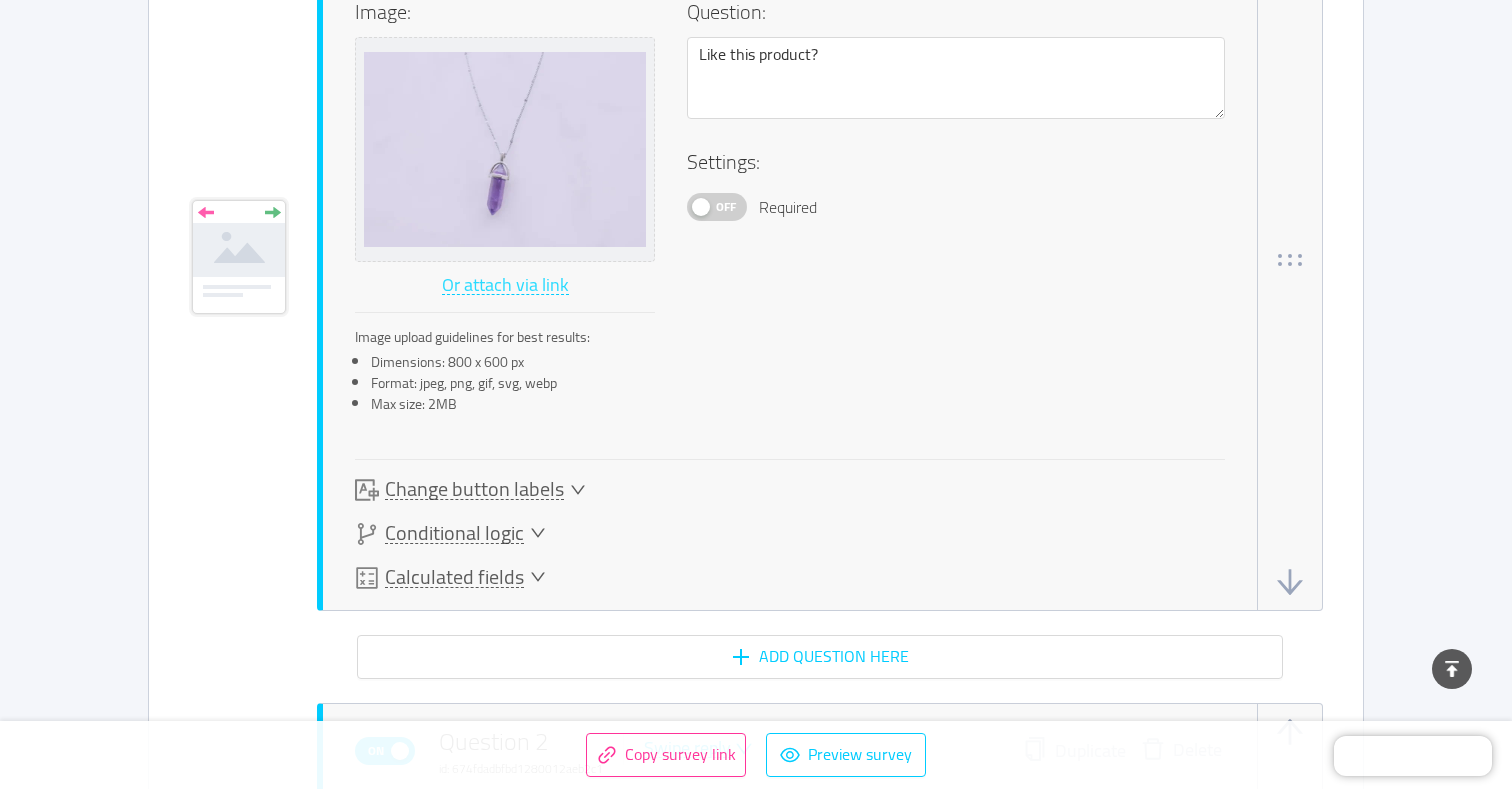 scroll, scrollTop: 1182, scrollLeft: 0, axis: vertical 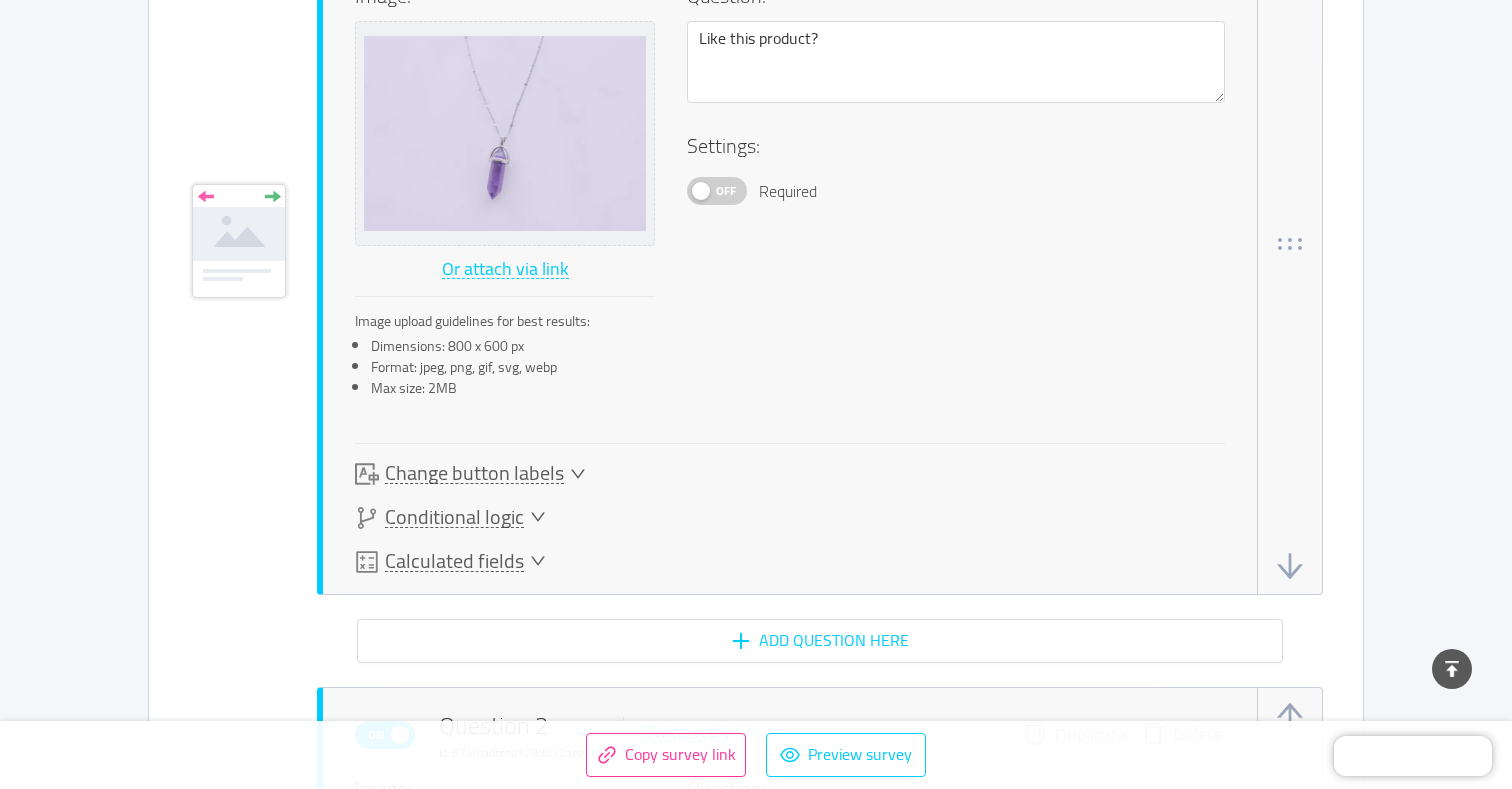 click on "Off" at bounding box center [726, 191] 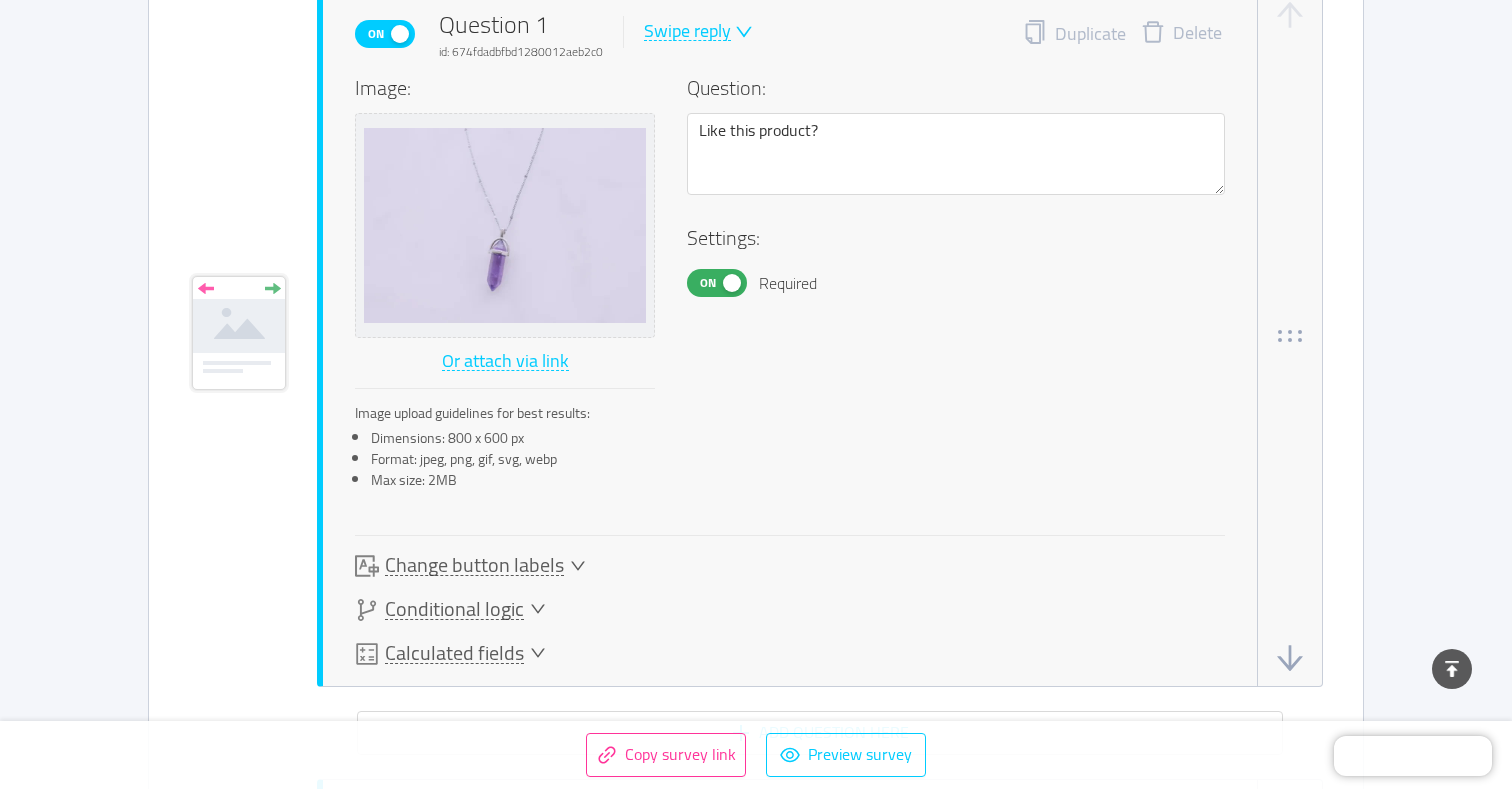 scroll, scrollTop: 1065, scrollLeft: 0, axis: vertical 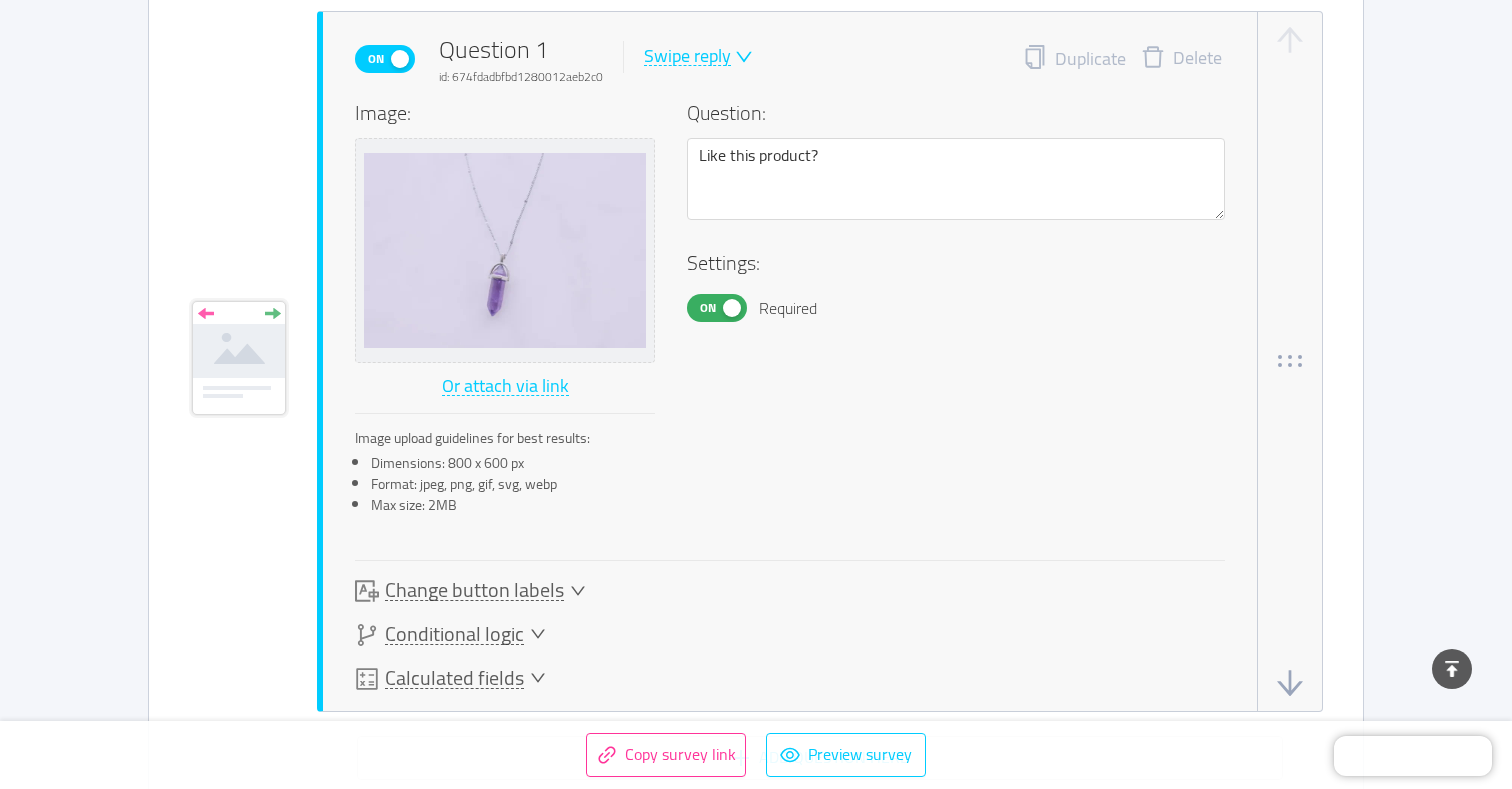 click on "On" at bounding box center [717, 308] 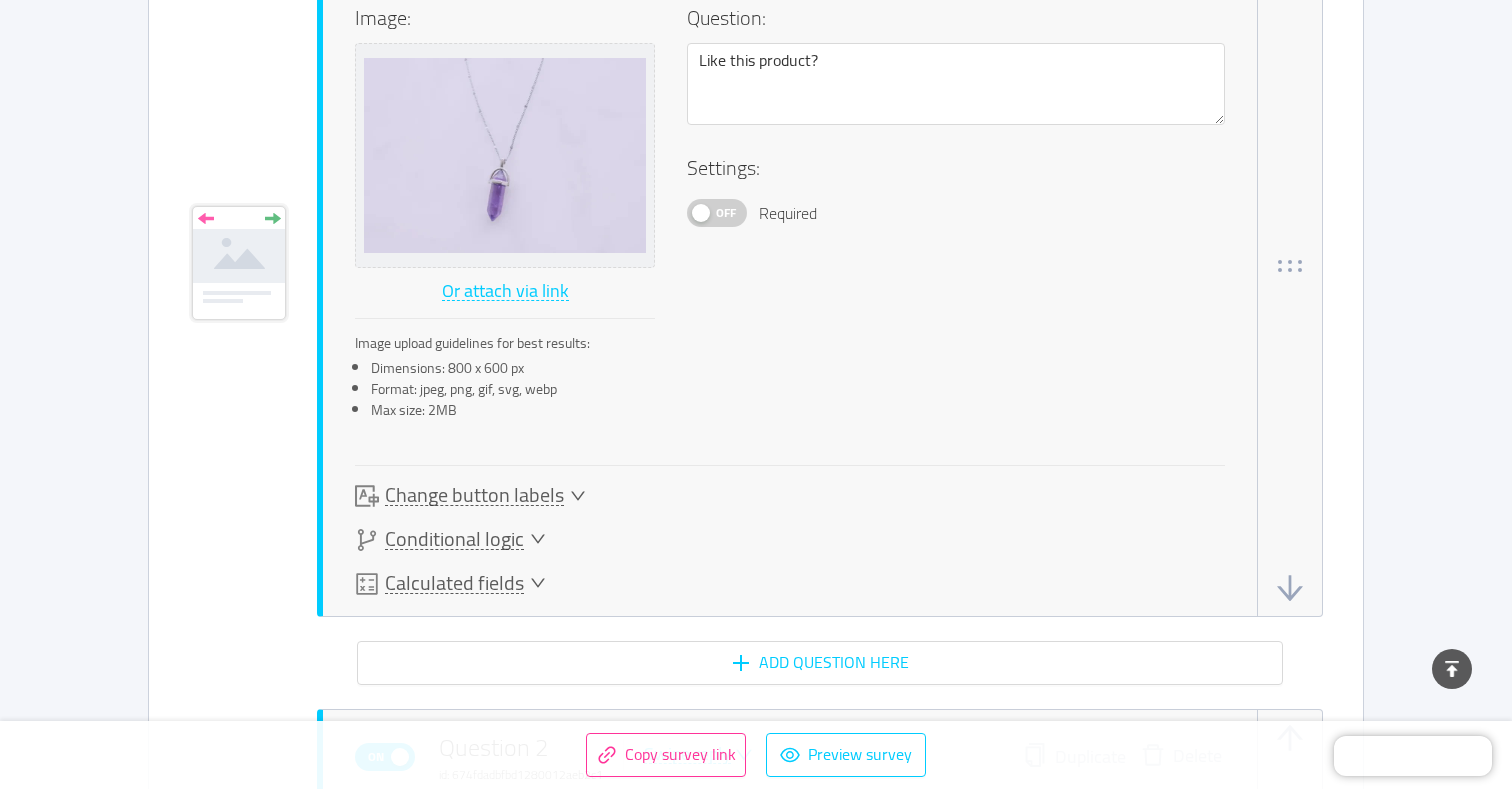 scroll, scrollTop: 1166, scrollLeft: 0, axis: vertical 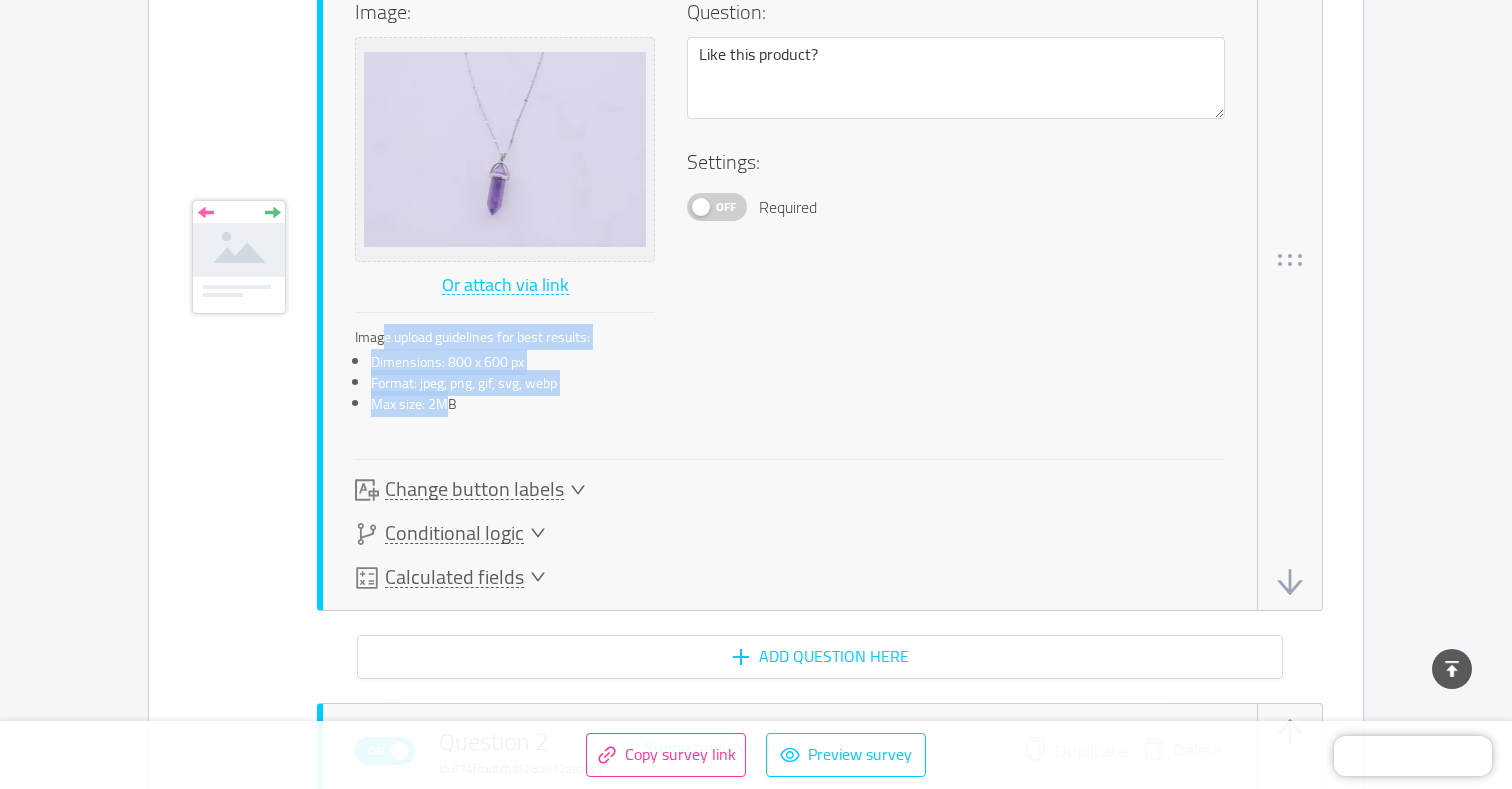 drag, startPoint x: 452, startPoint y: 411, endPoint x: 382, endPoint y: 324, distance: 111.66467 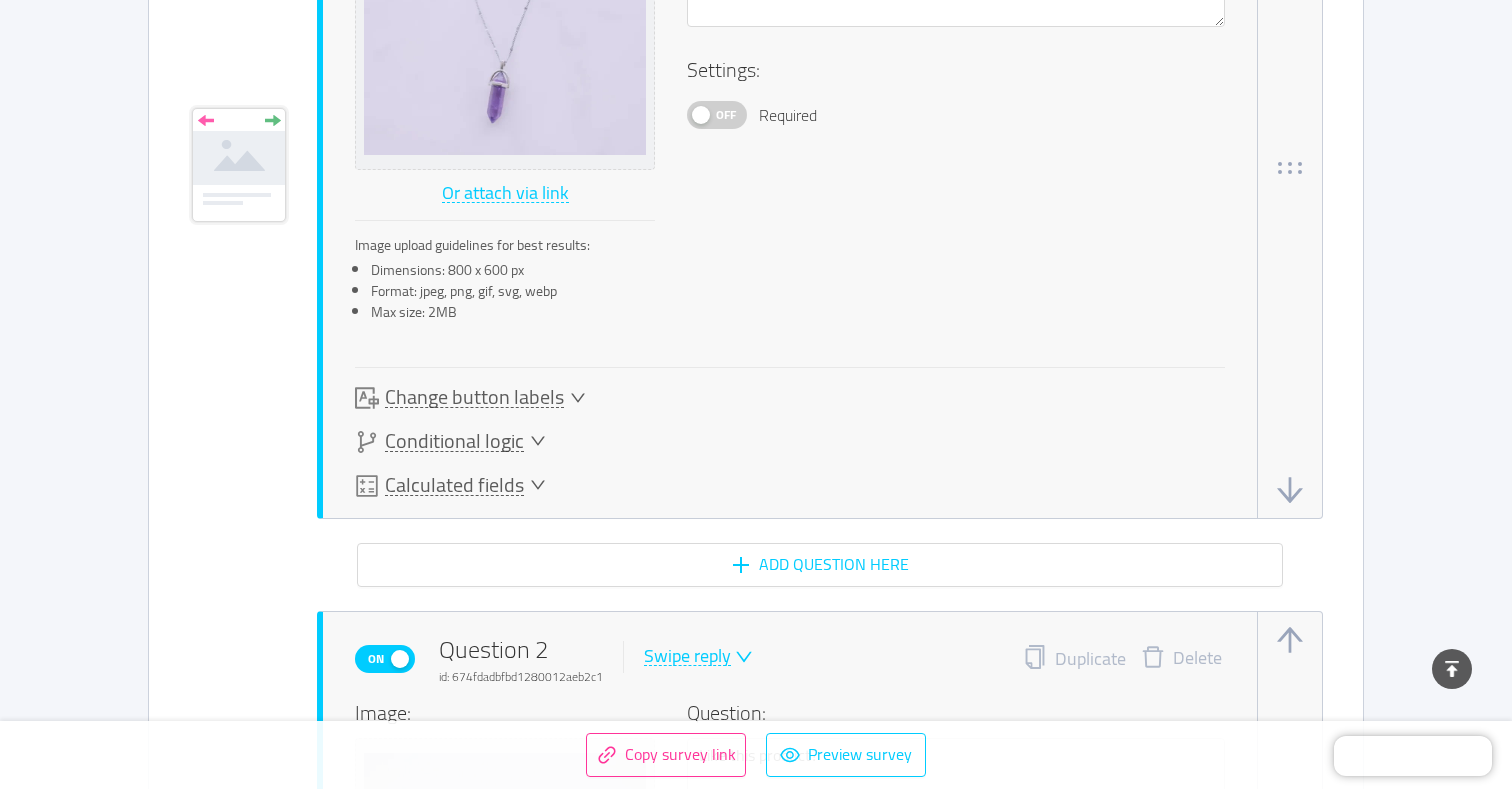 scroll, scrollTop: 1262, scrollLeft: 0, axis: vertical 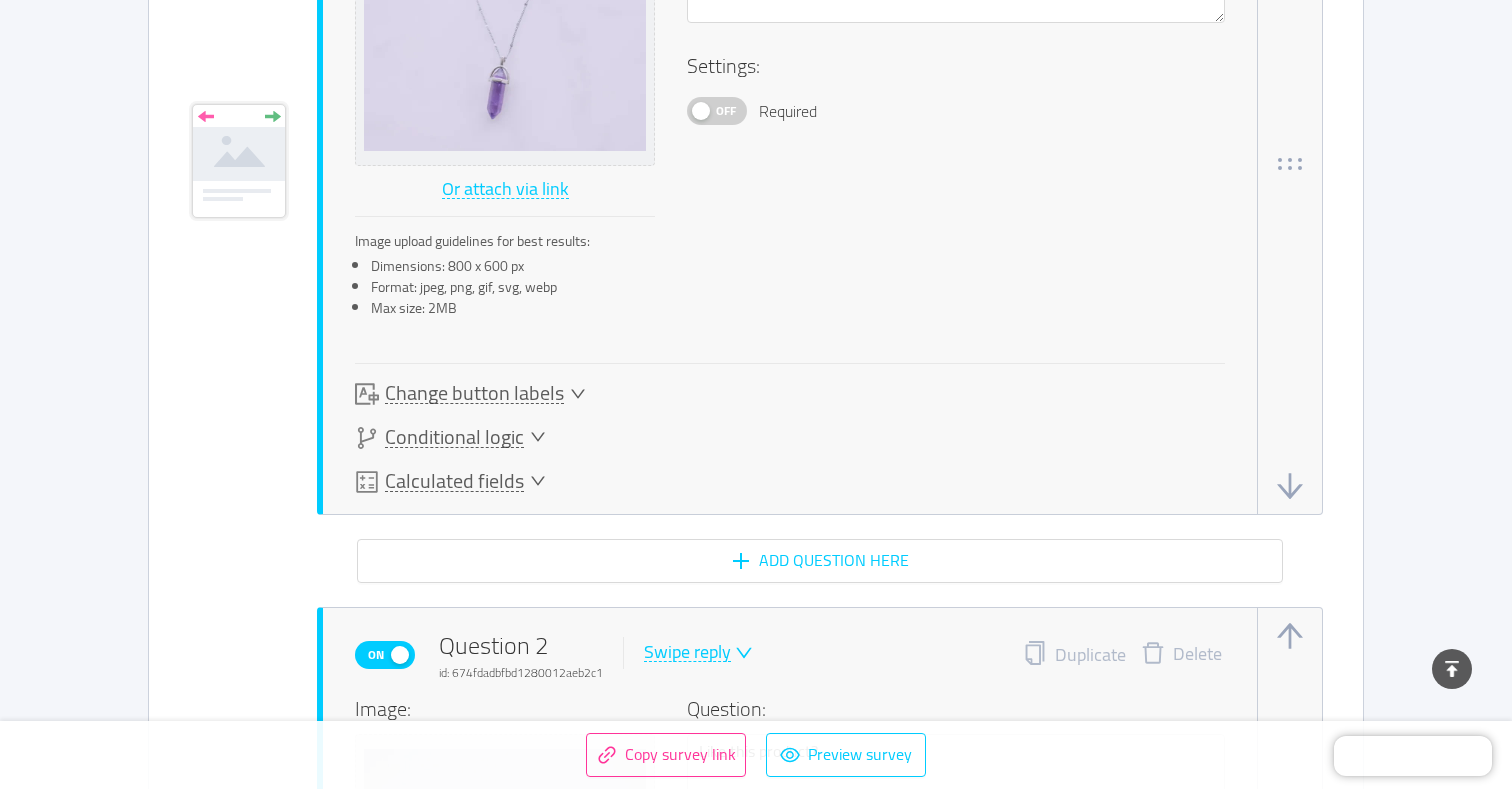 click on "Change button labels" at bounding box center [474, 393] 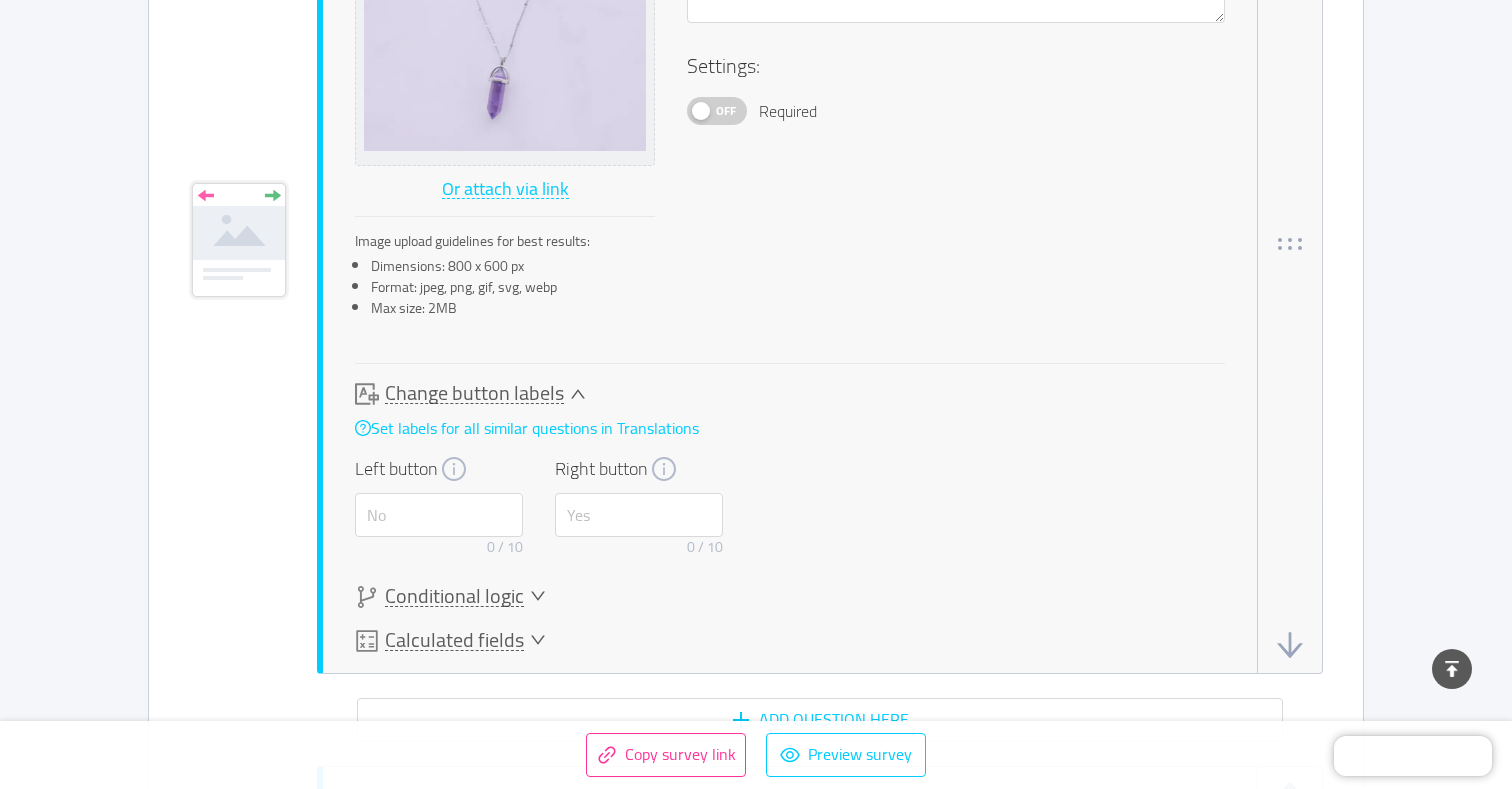 click on "Change button labels" at bounding box center [474, 393] 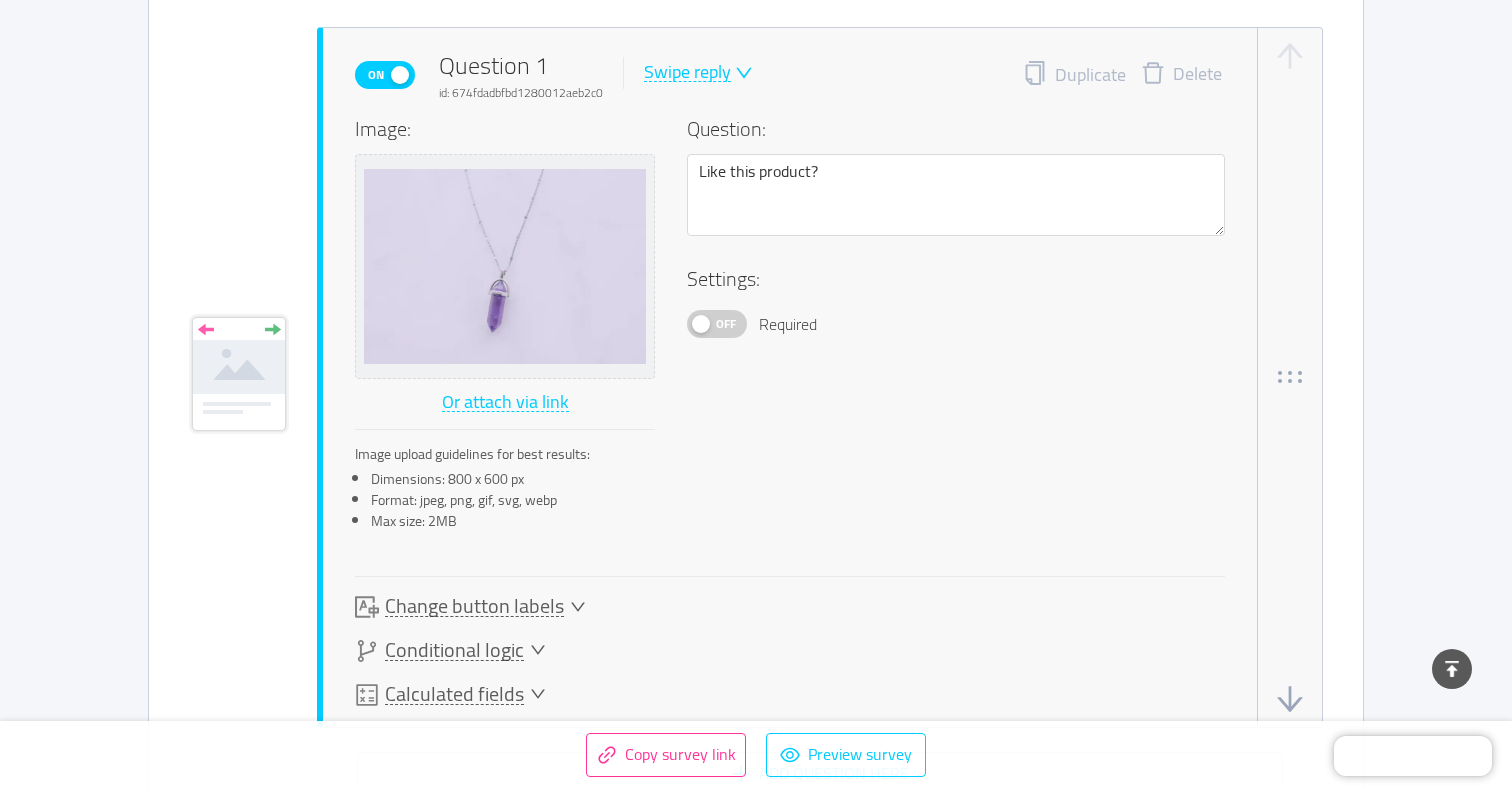 scroll, scrollTop: 1047, scrollLeft: 0, axis: vertical 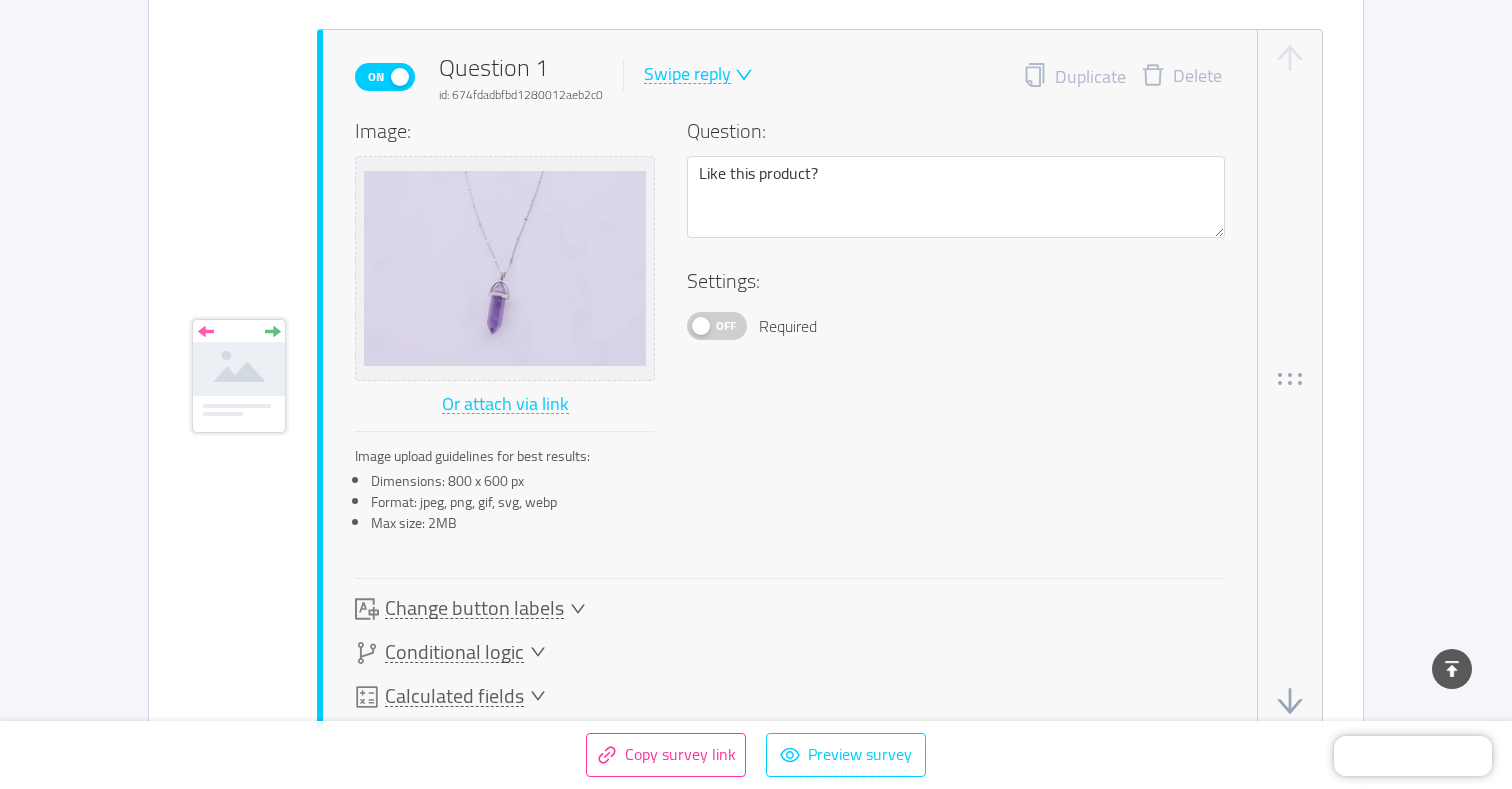 click on "On  Question 1  id: 674fdadbfbd1280012aeb2c0  Swipe reply" at bounding box center [554, 77] 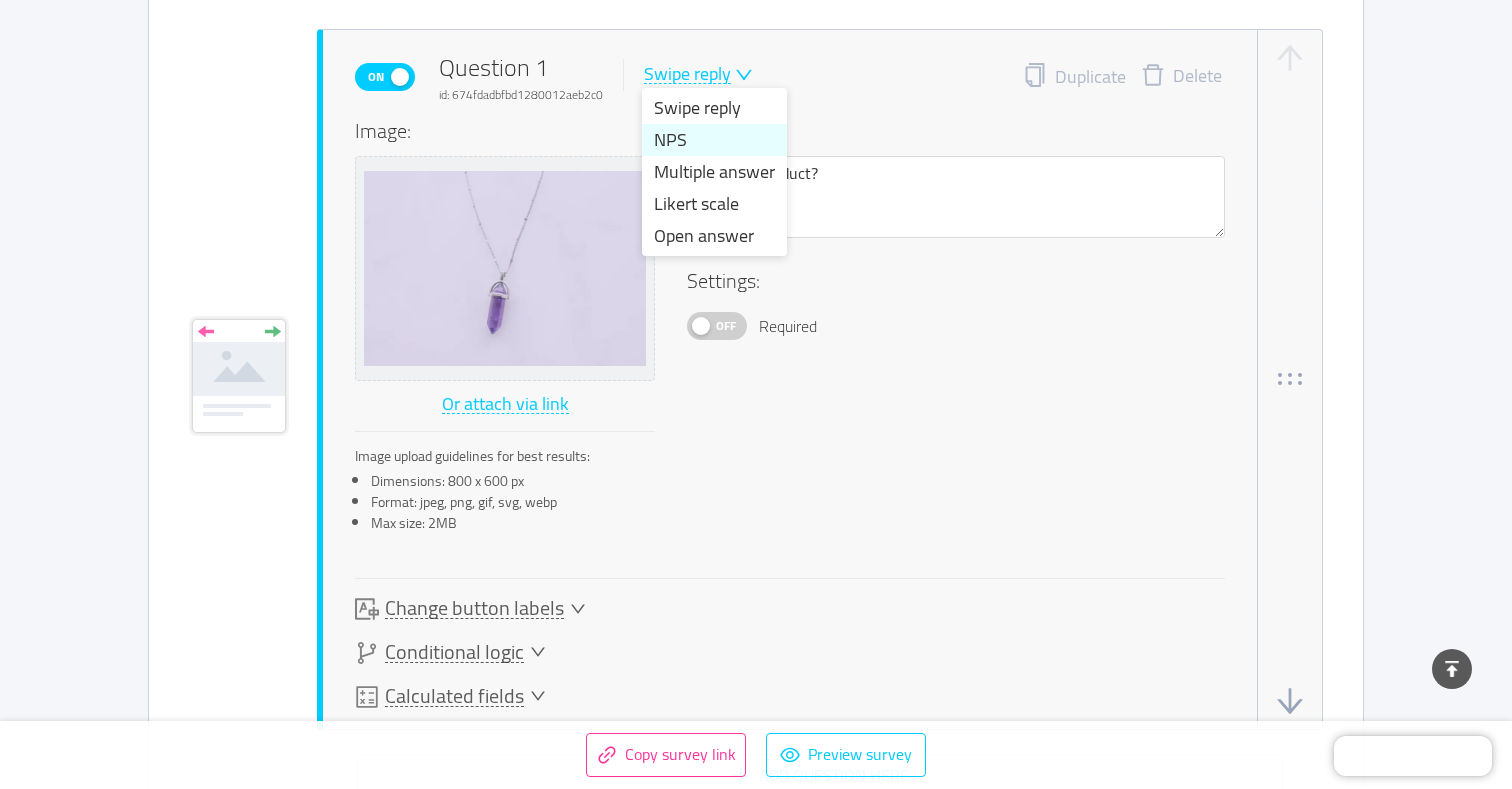 click on "NPS" at bounding box center (714, 140) 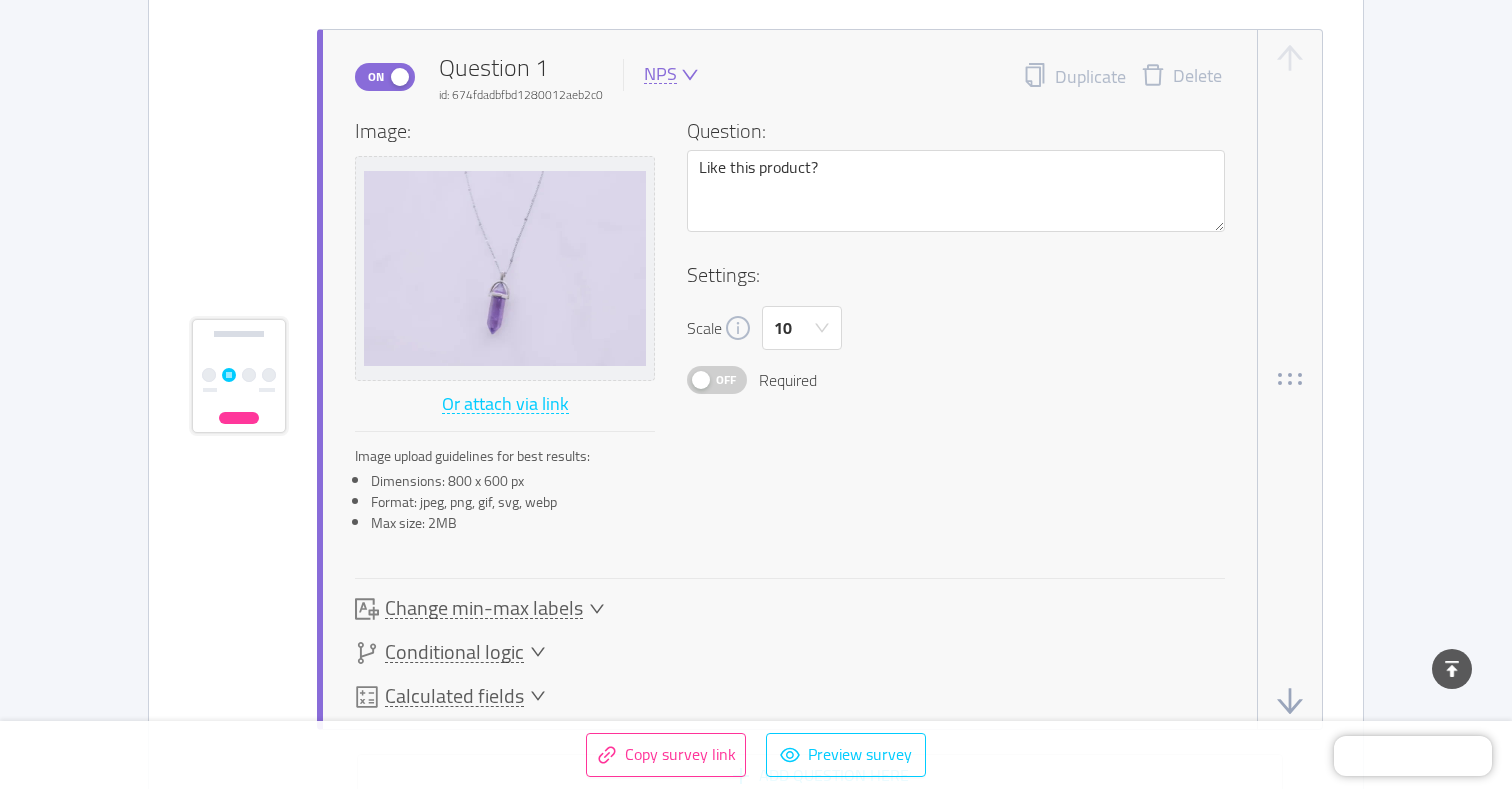 click on "On  Question 1  id: 674fdadbfbd1280012aeb2c0  NPS" at bounding box center [527, 77] 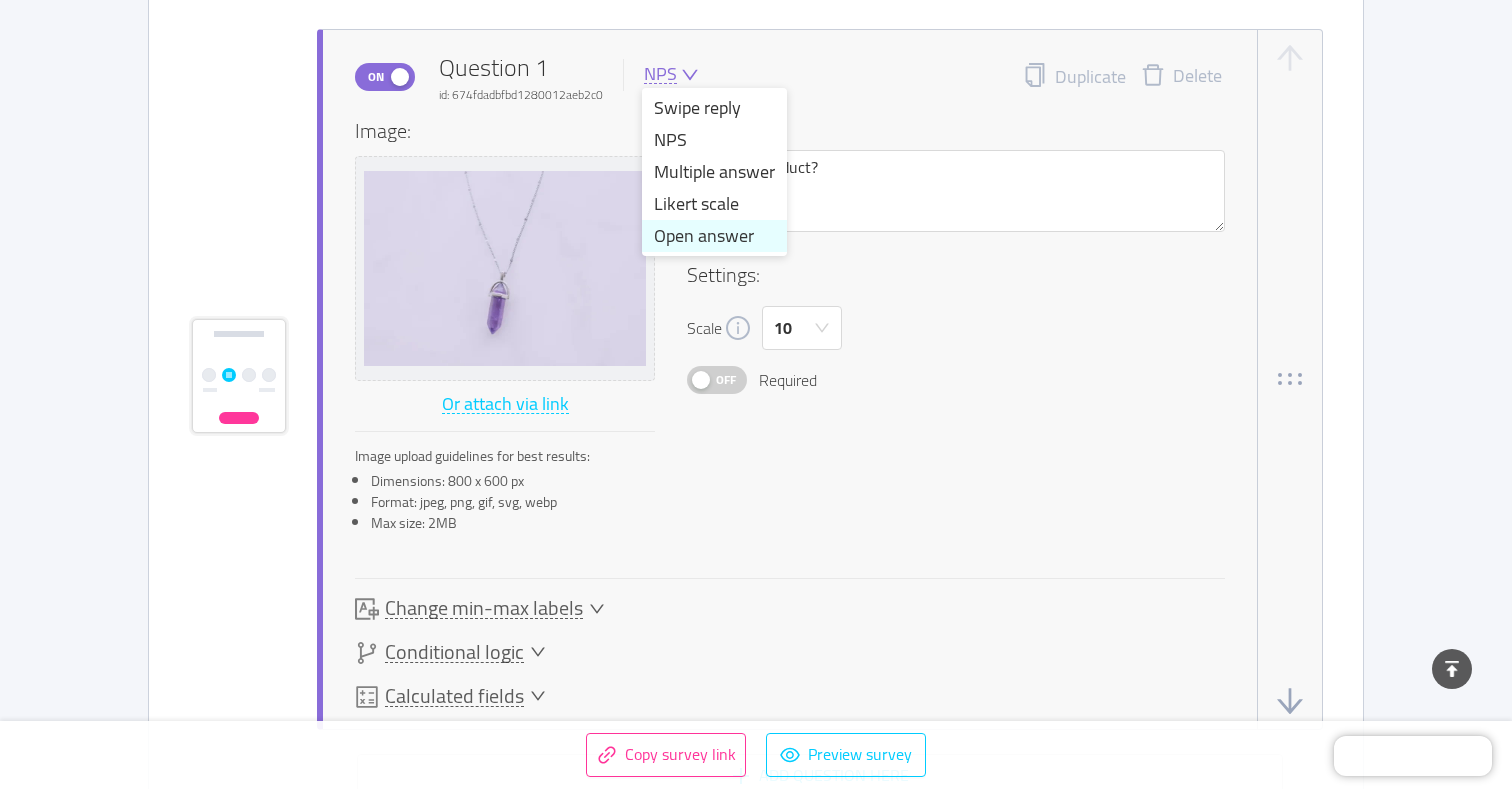 click on "Open answer" at bounding box center (714, 236) 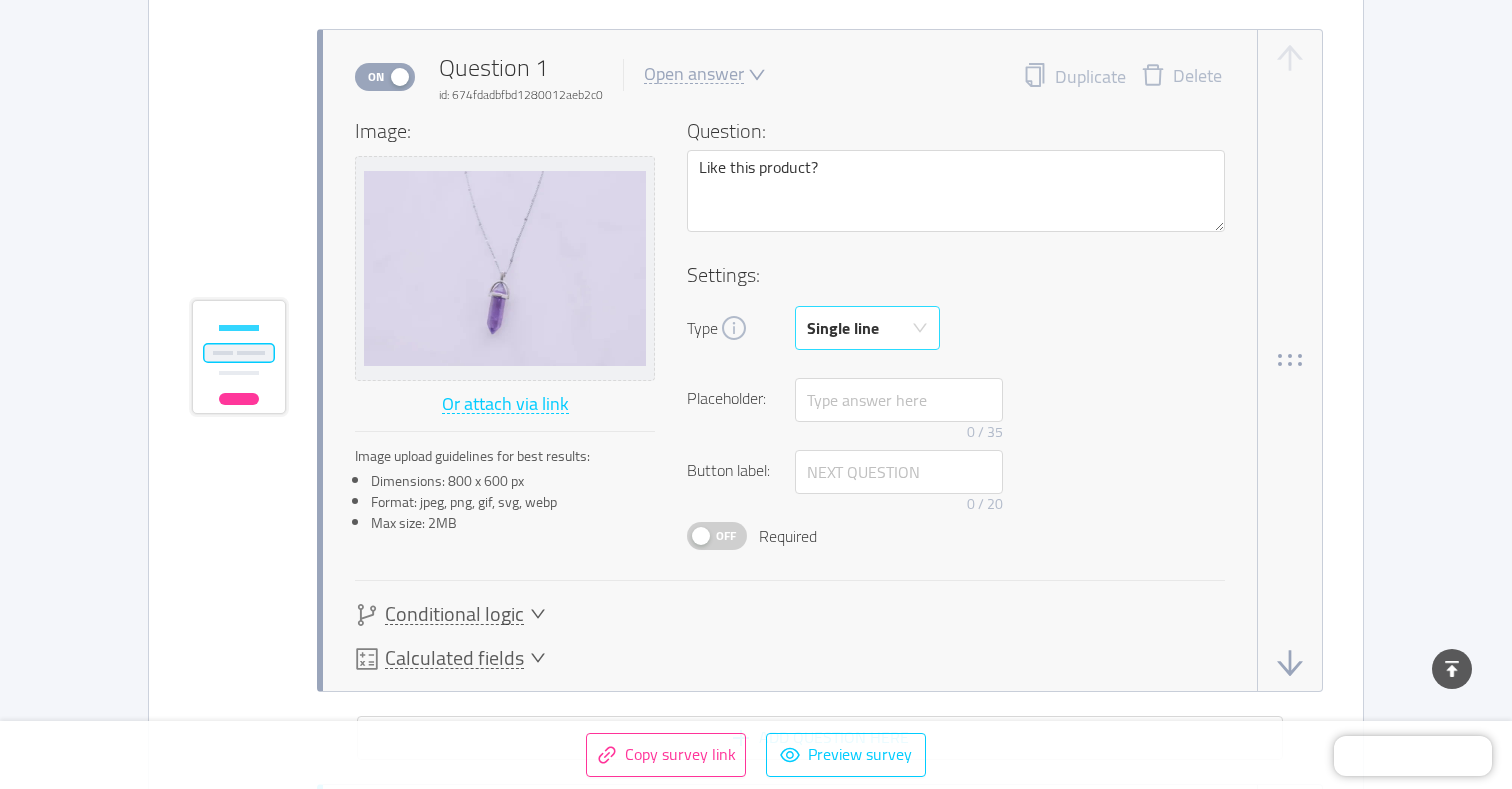 click on "Single line" at bounding box center [843, 328] 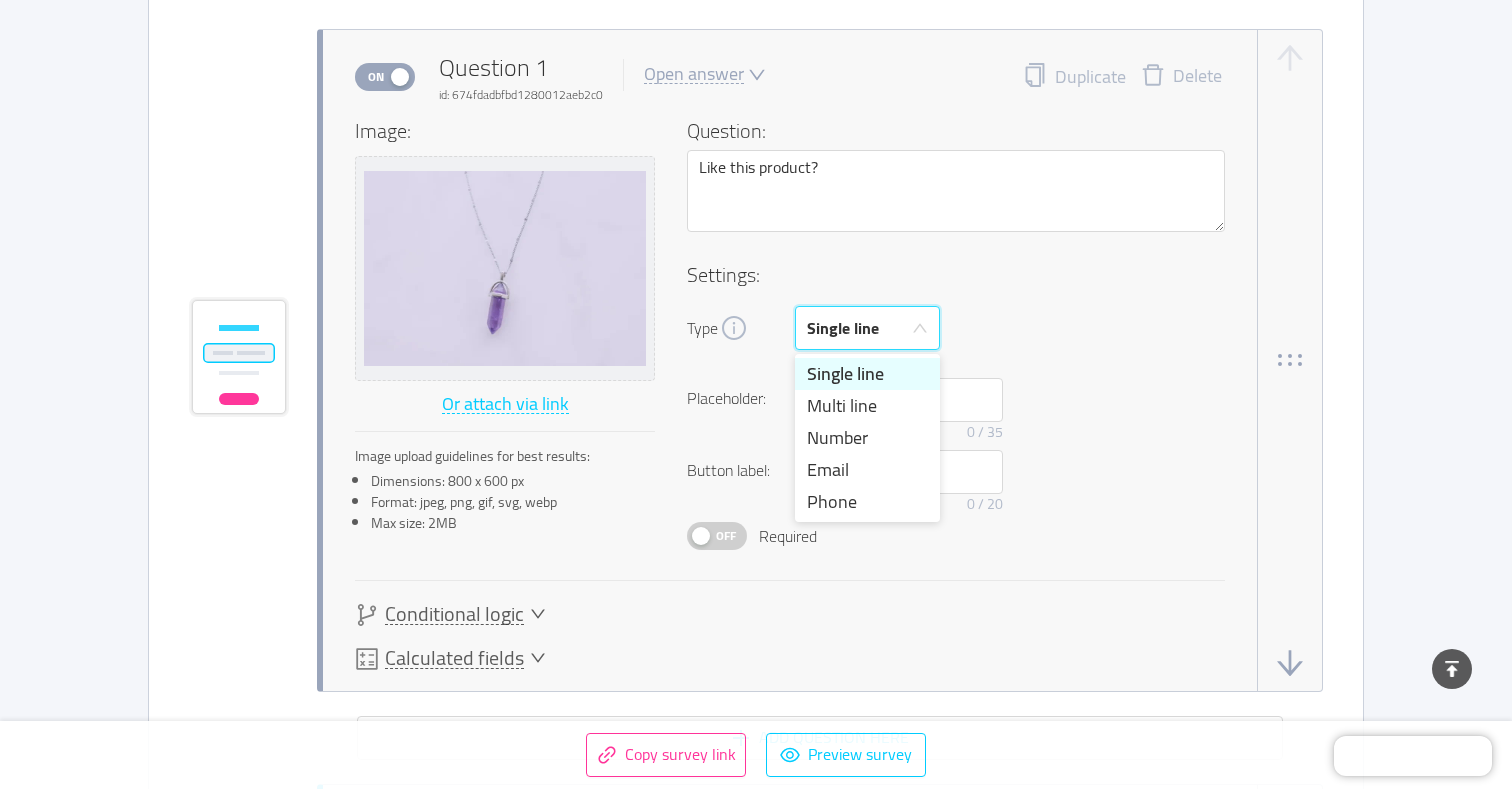 click on "Settings: Type  Single line  Country code: 🇺🇸 +1   Placeholder:  0 / 35  Button label:  0 / 20  Off Required" at bounding box center [956, 405] 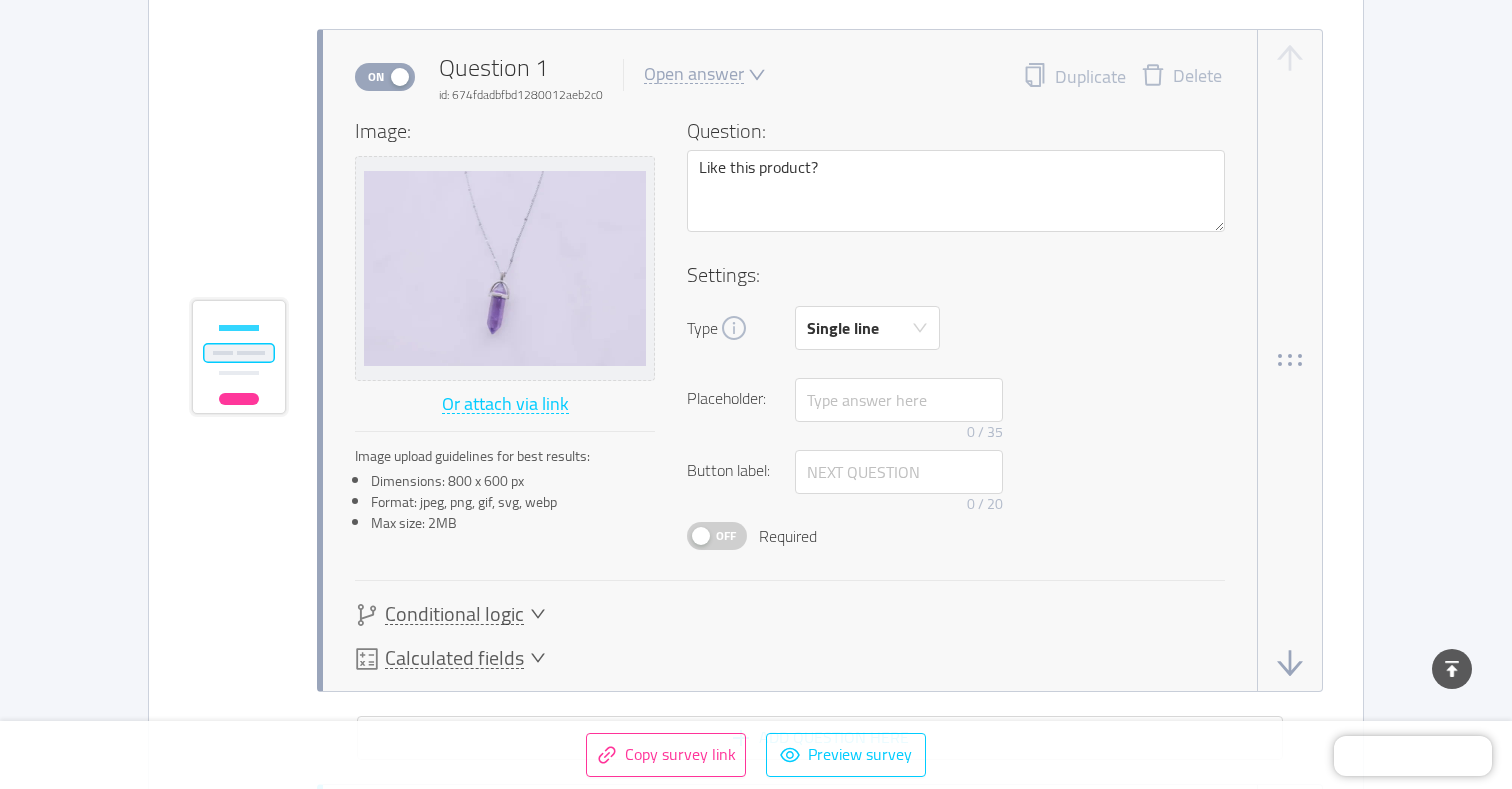click on "Open answer" at bounding box center [694, 74] 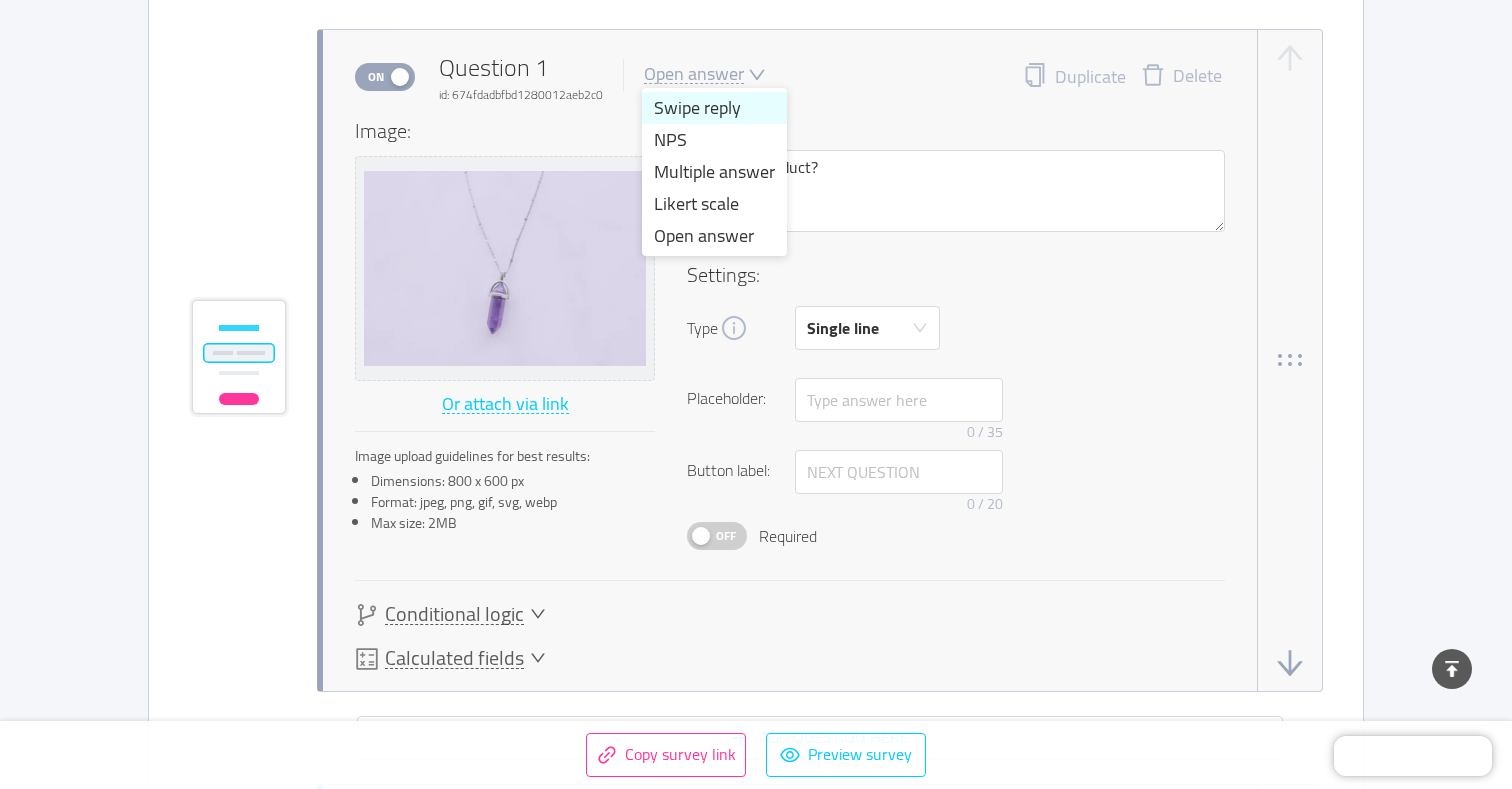 click on "Swipe reply" at bounding box center [714, 108] 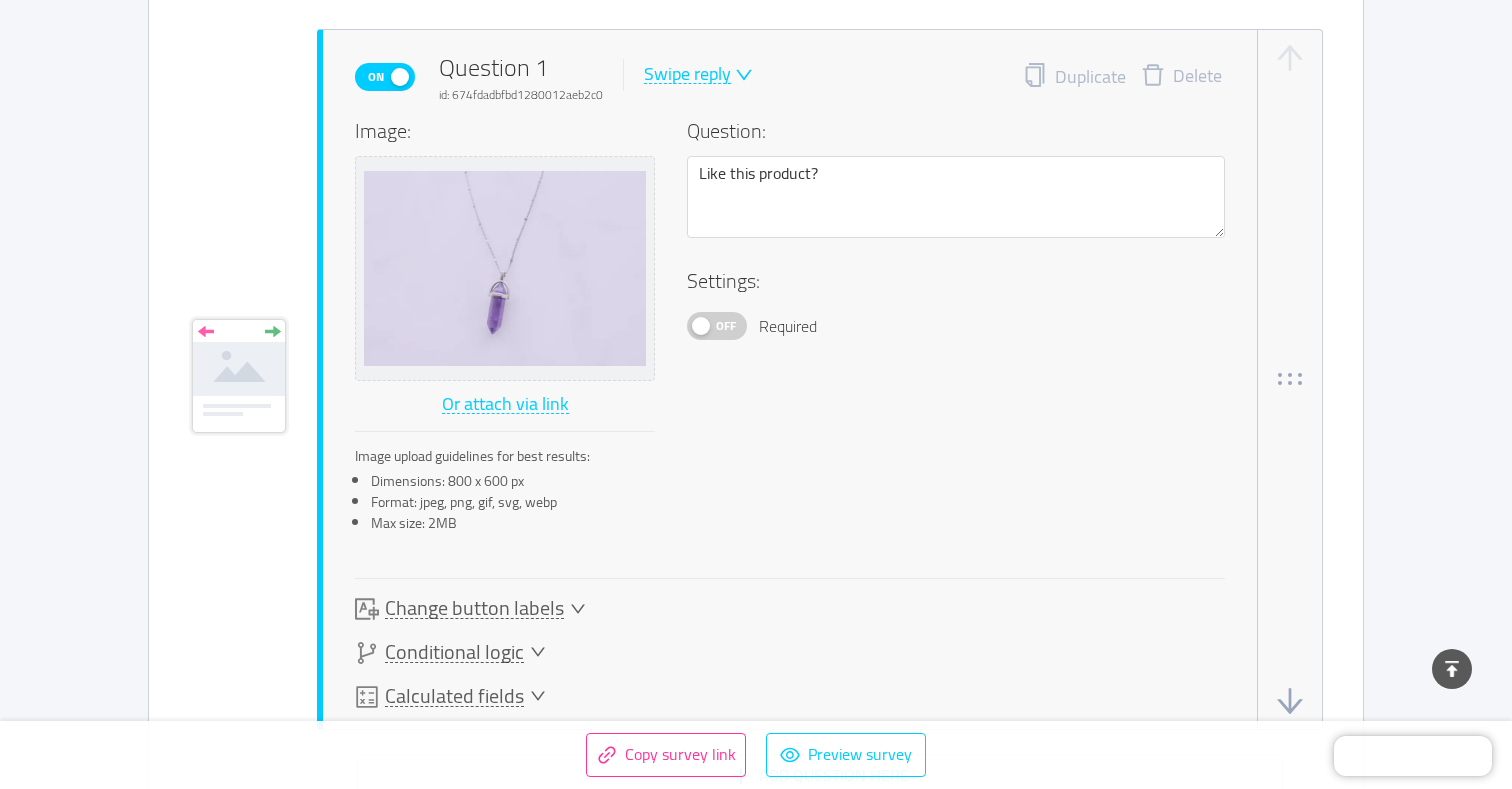 click on "Off" at bounding box center (726, 326) 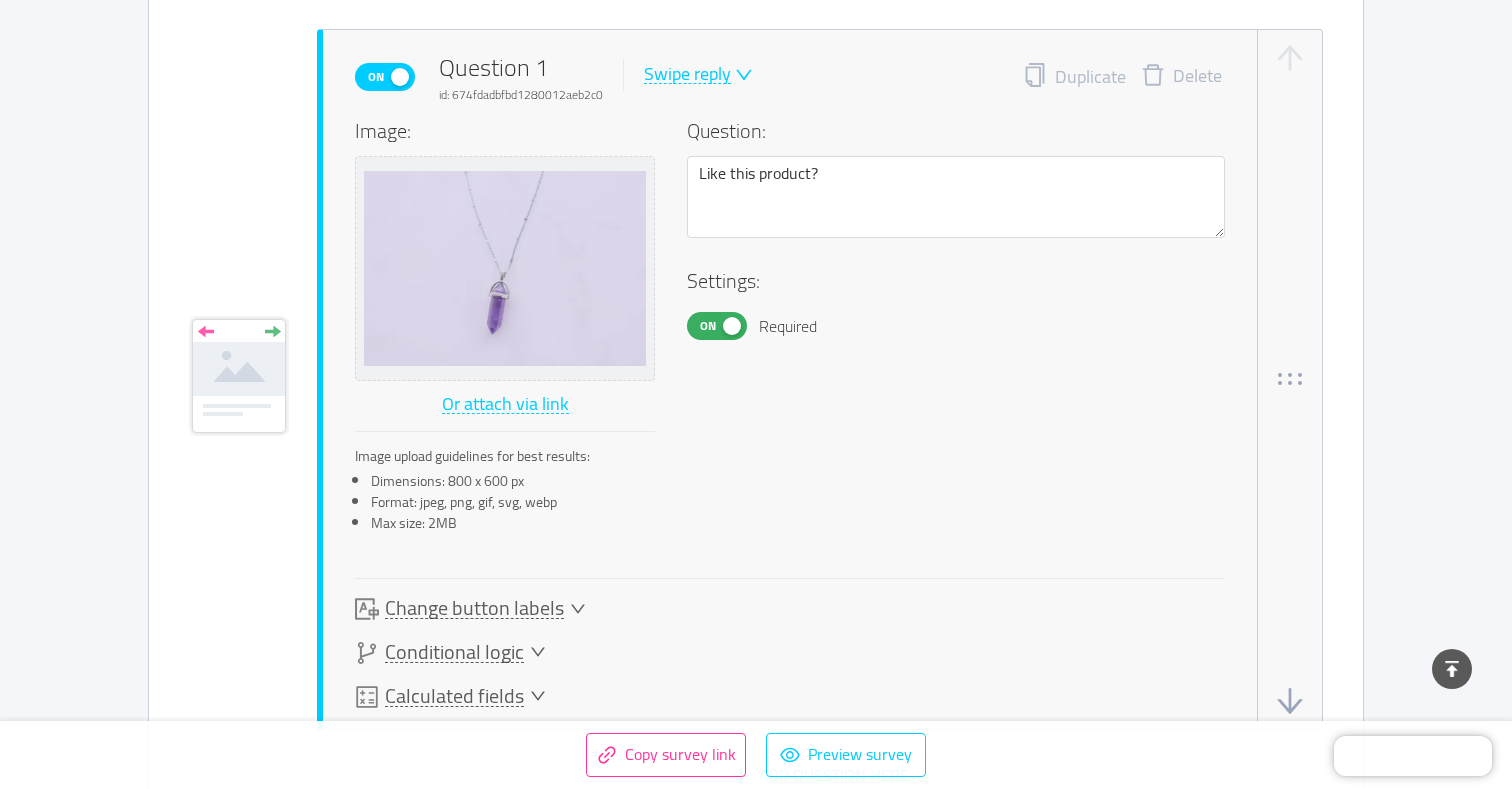 click on "On" at bounding box center [717, 326] 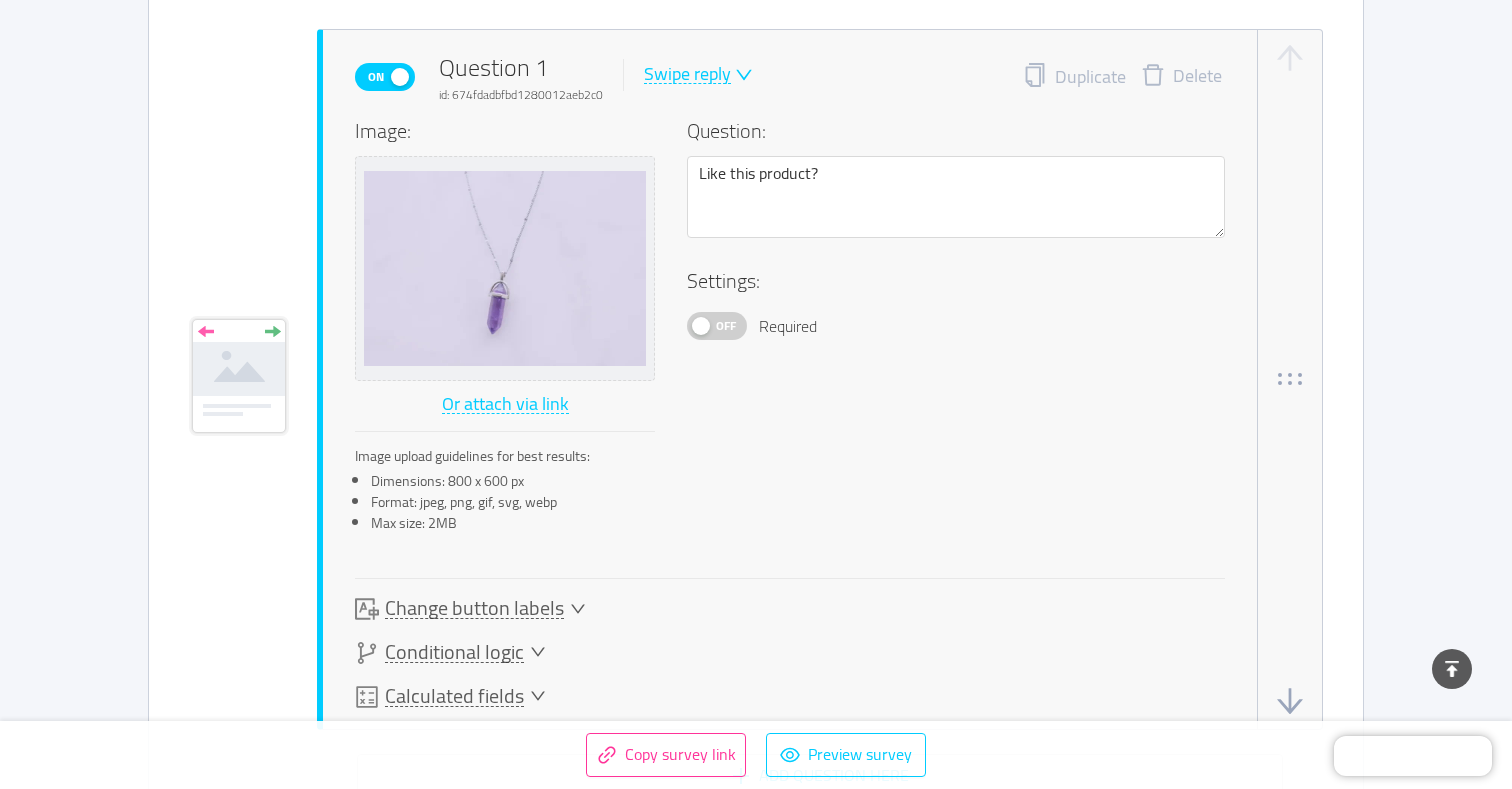 click on "Swipe reply" at bounding box center [687, 74] 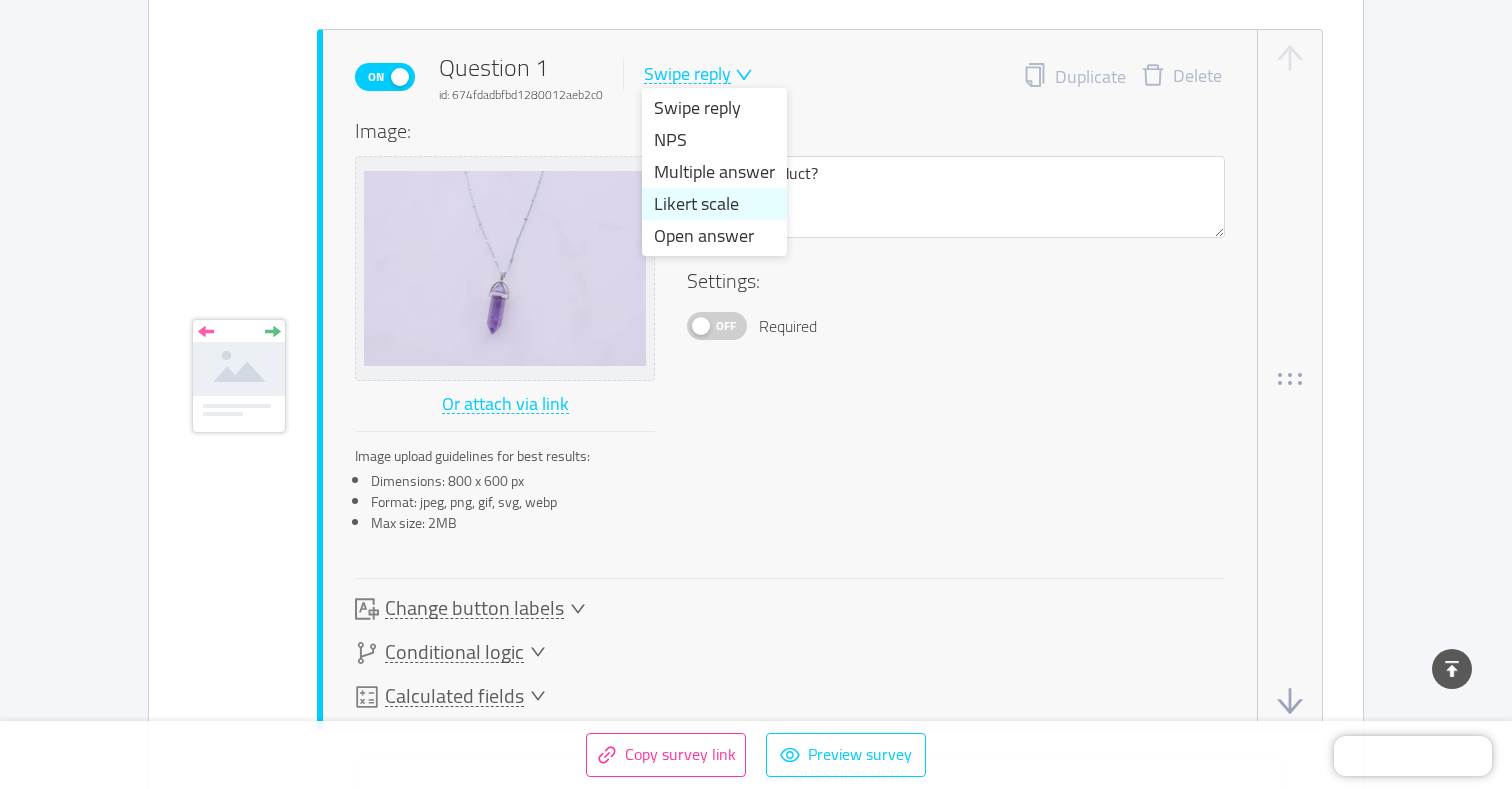 click on "Likert scale" at bounding box center (714, 204) 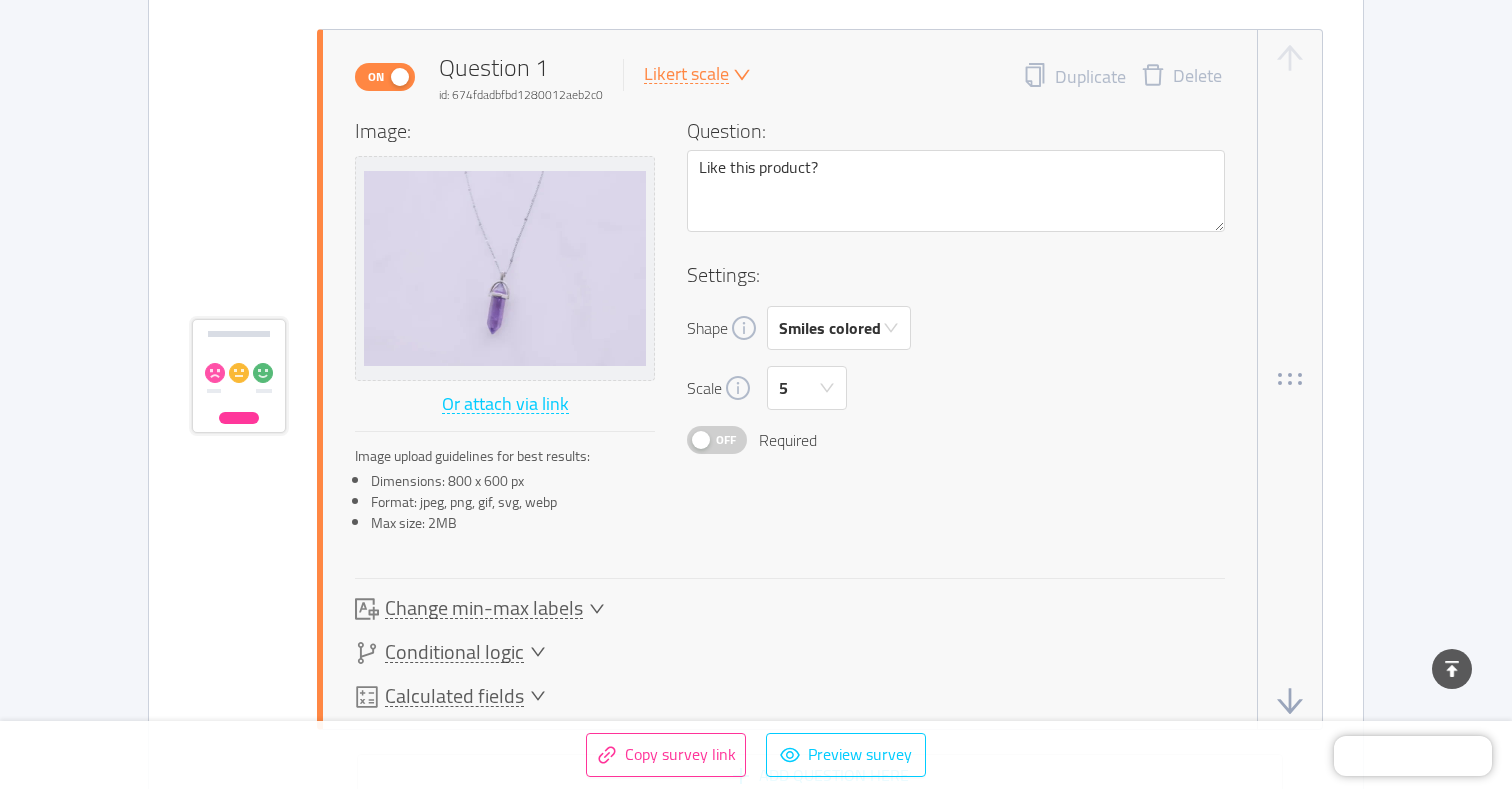 click on "On  Question 1  id: 674fdadbfbd1280012aeb2c0  Likert scale" at bounding box center [553, 77] 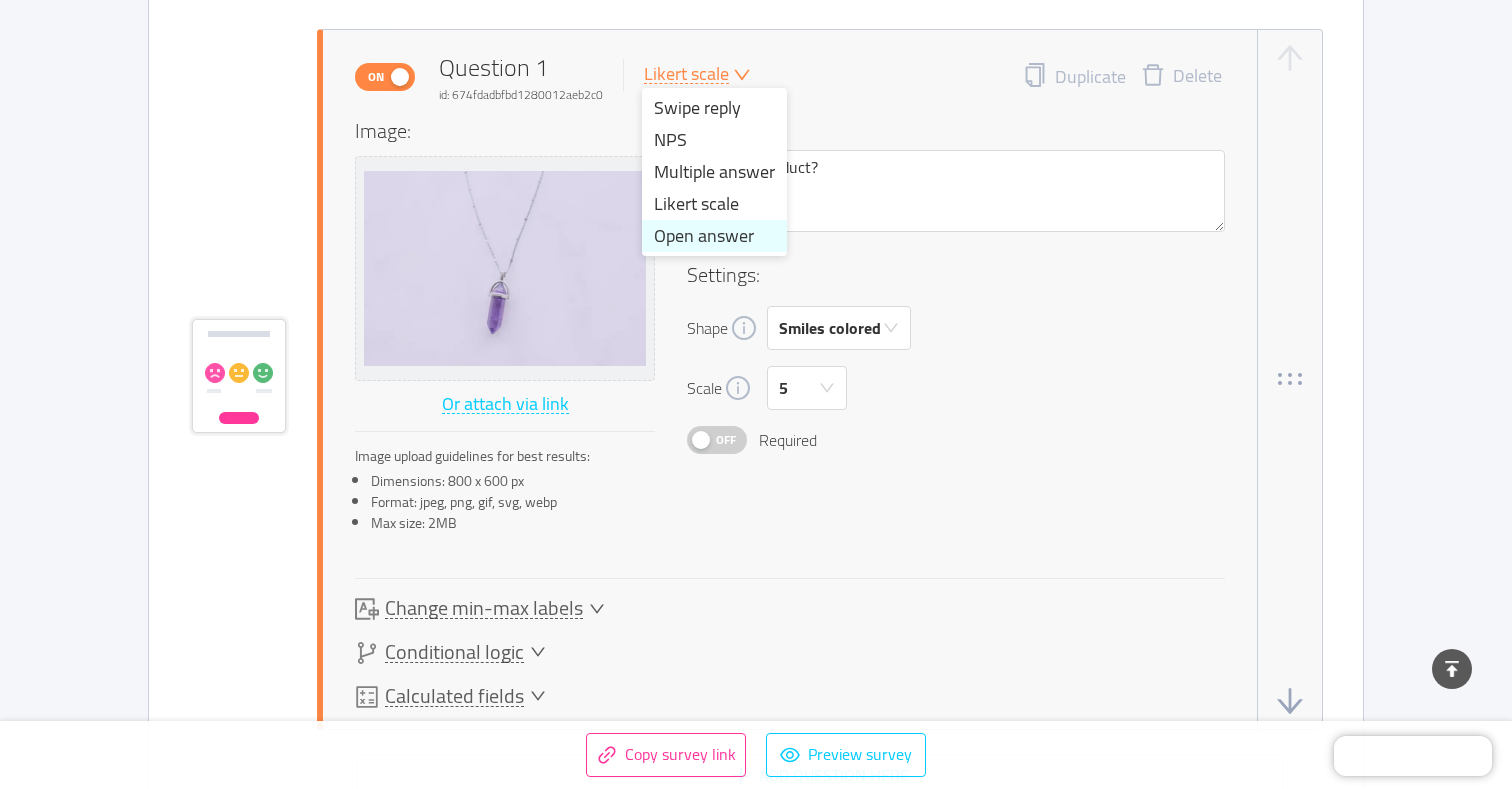 click on "Open answer" at bounding box center (714, 236) 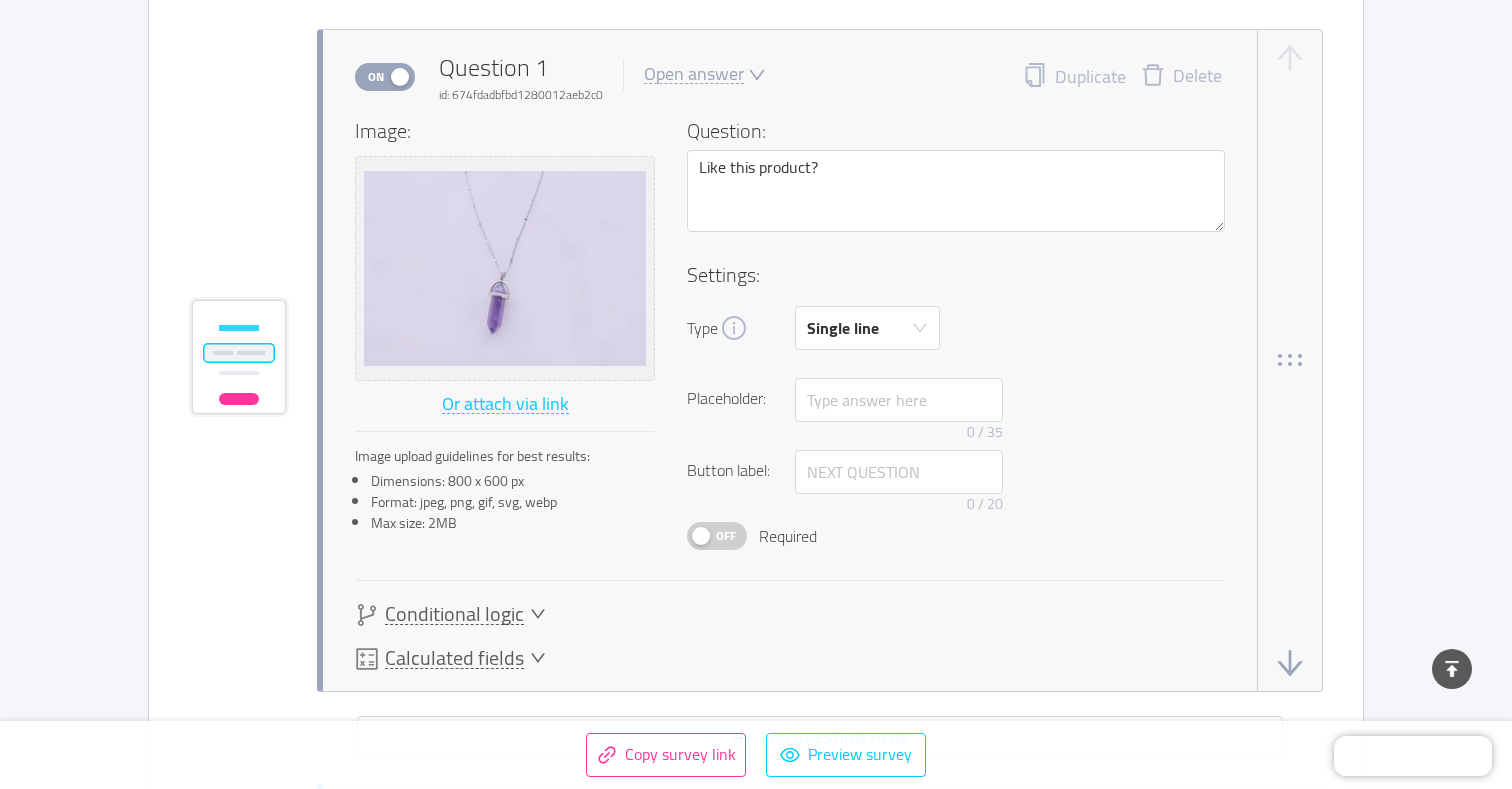 click on "Open answer" at bounding box center (694, 74) 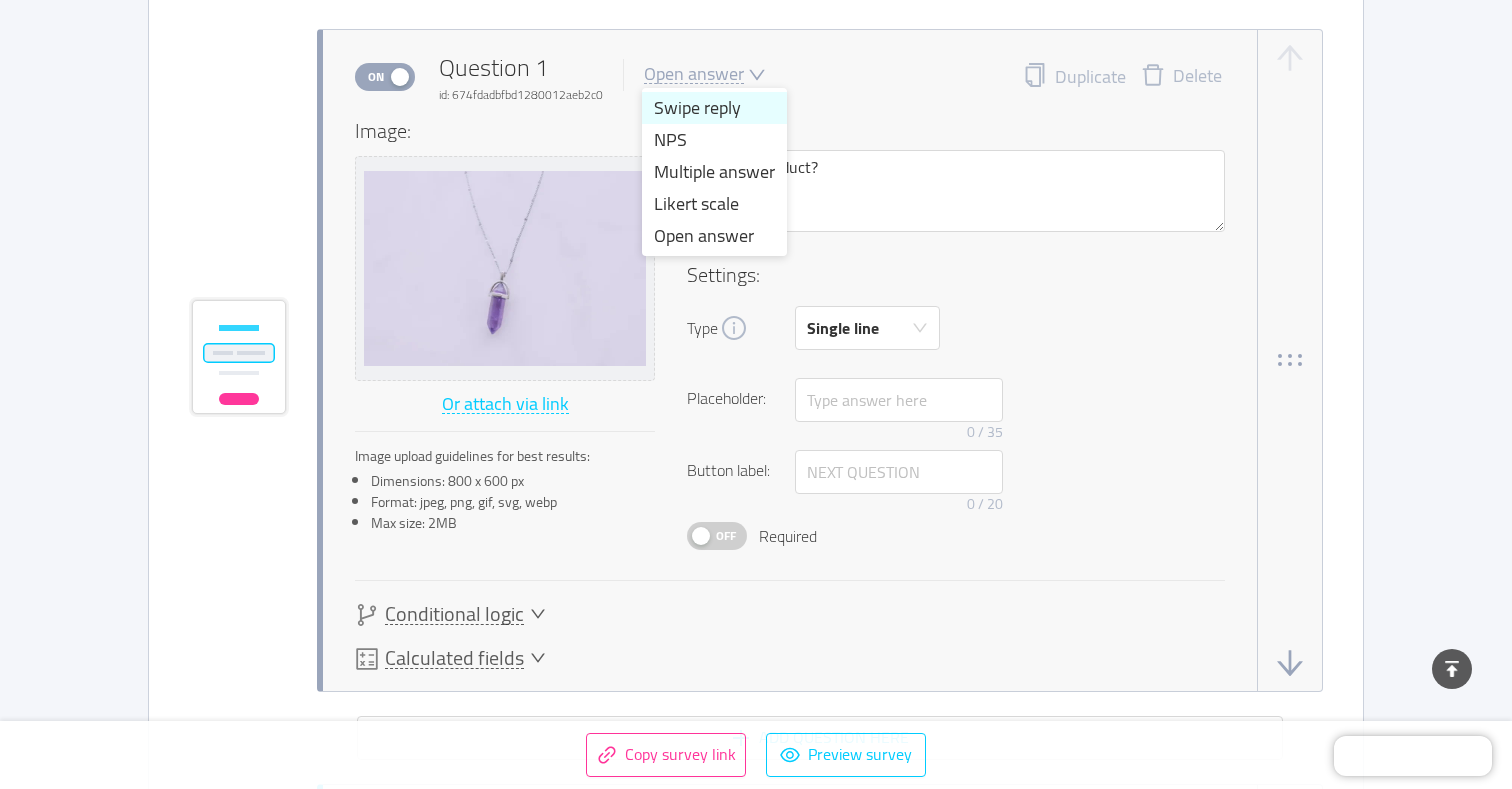 click on "Swipe reply" at bounding box center [714, 108] 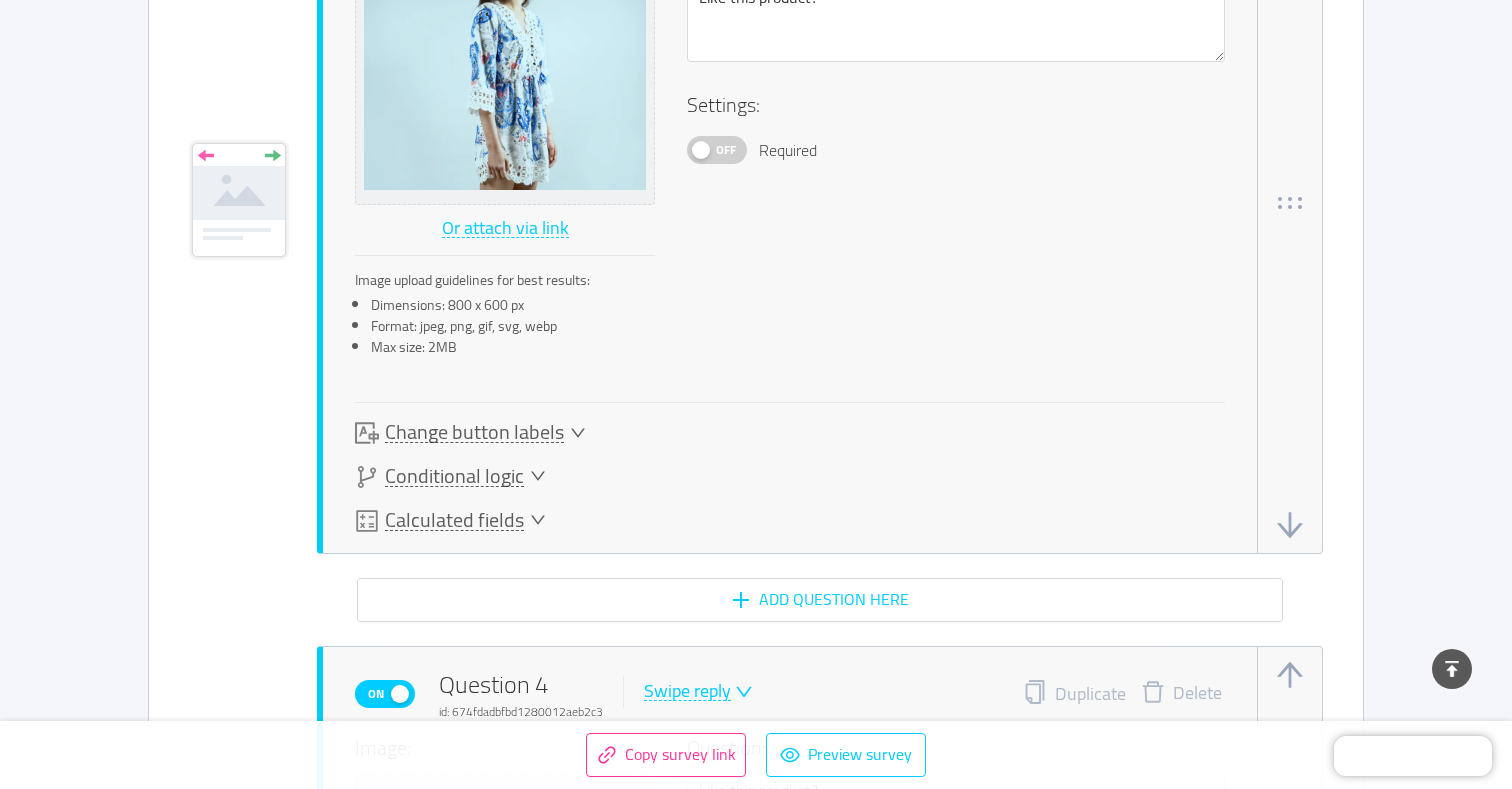 scroll, scrollTop: 2811, scrollLeft: 0, axis: vertical 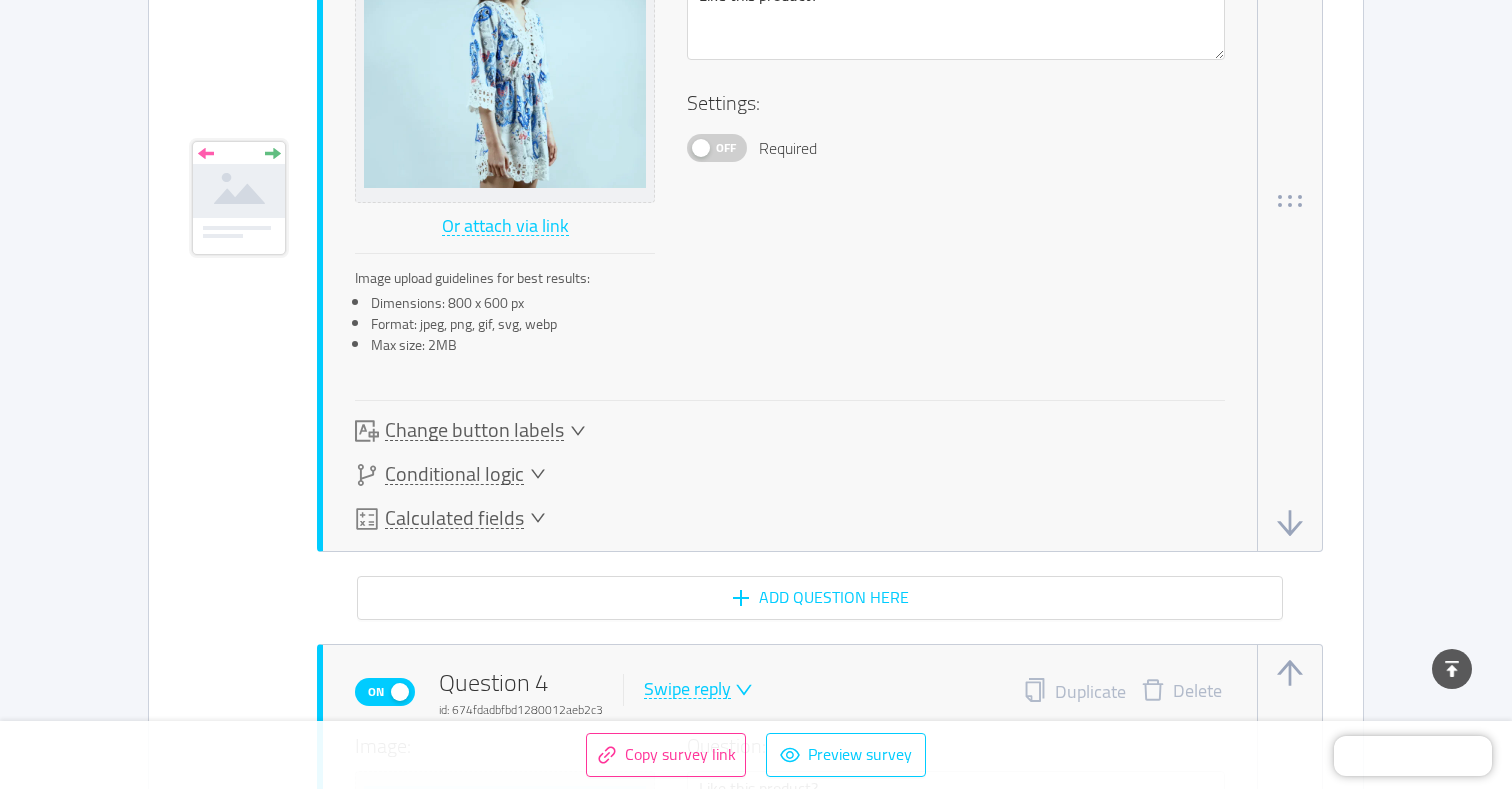 click on "Change button labels" at bounding box center (474, 430) 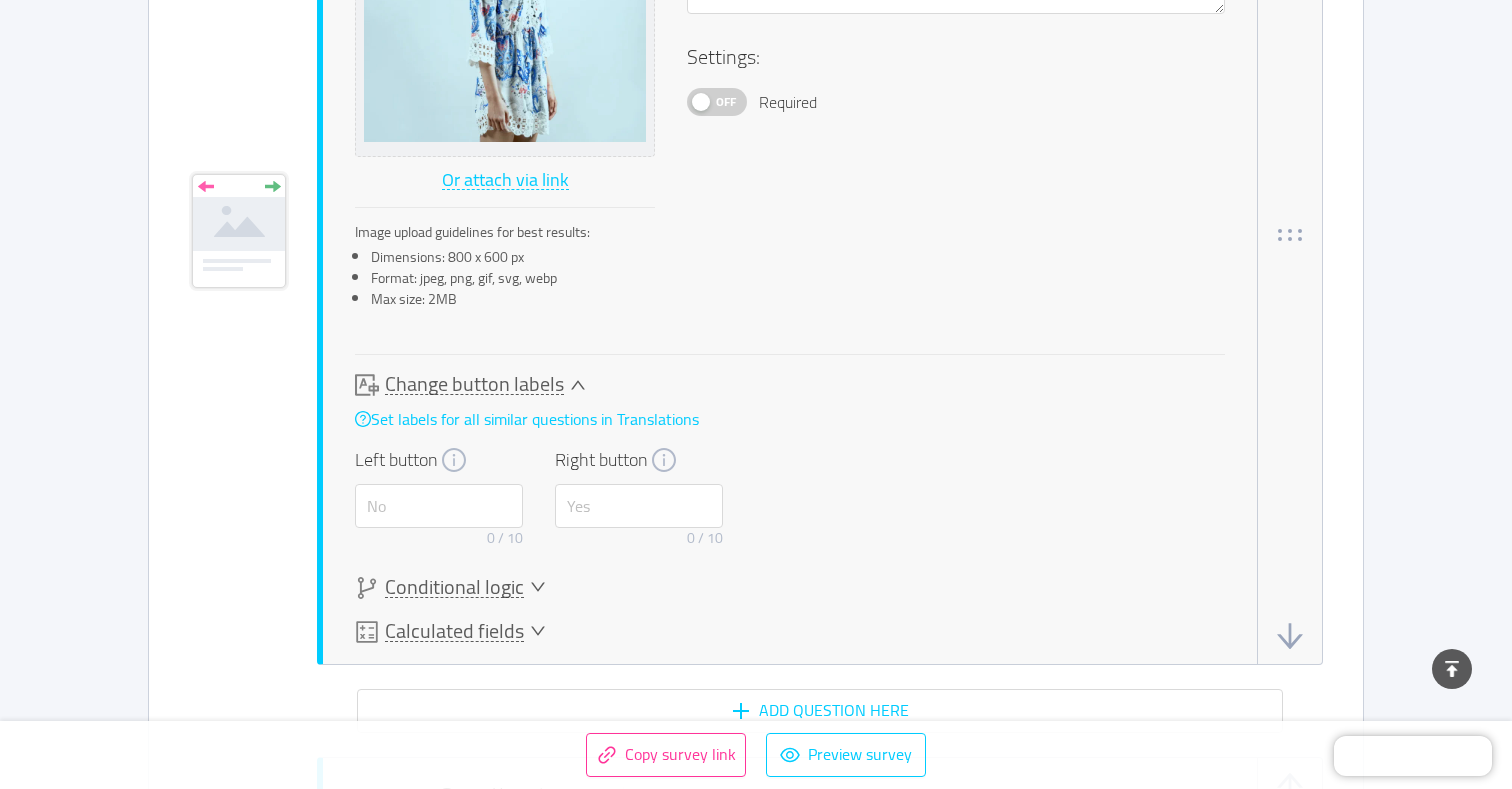 click on "Conditional logic" at bounding box center [454, 587] 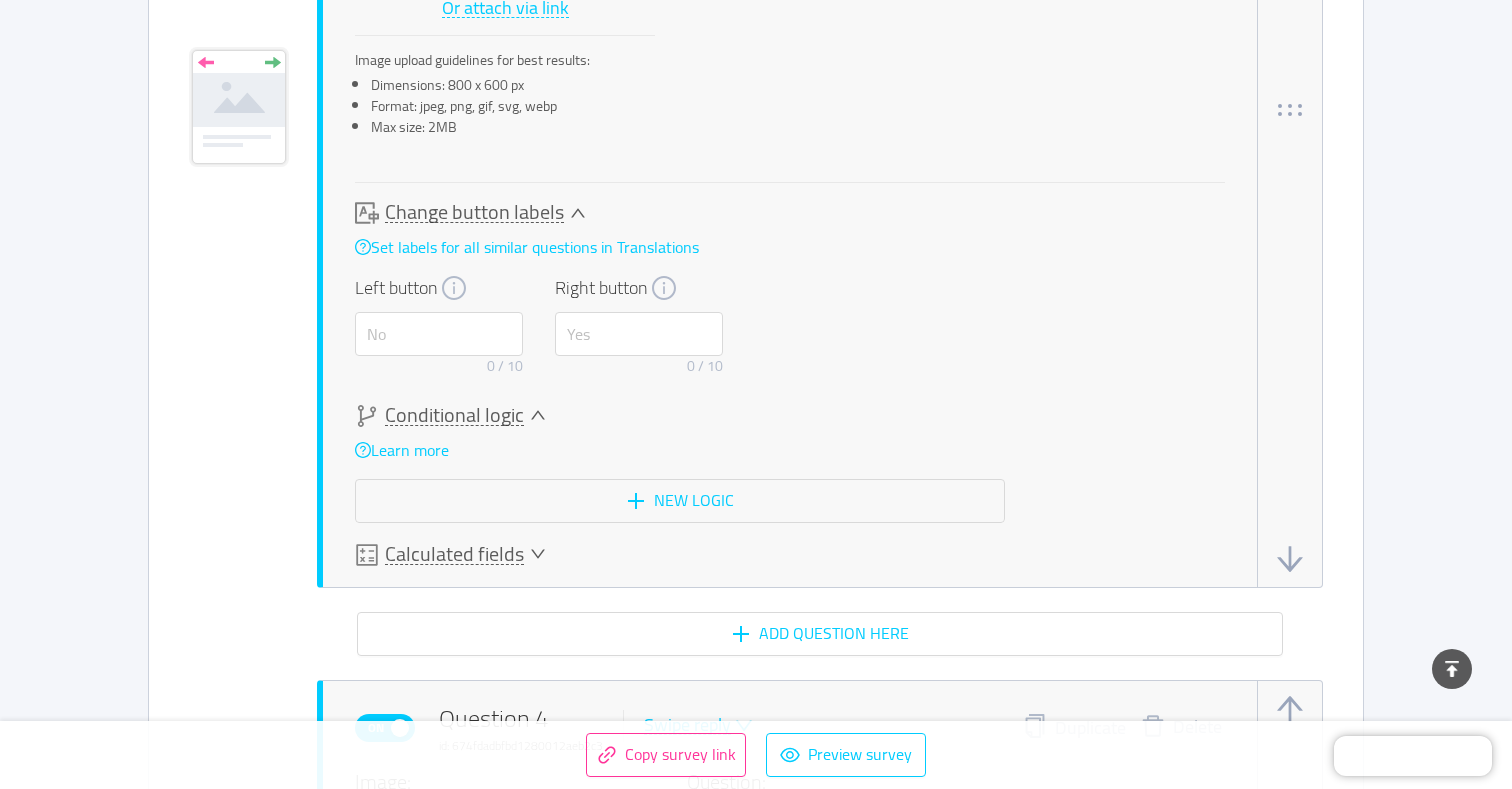 scroll, scrollTop: 3173, scrollLeft: 0, axis: vertical 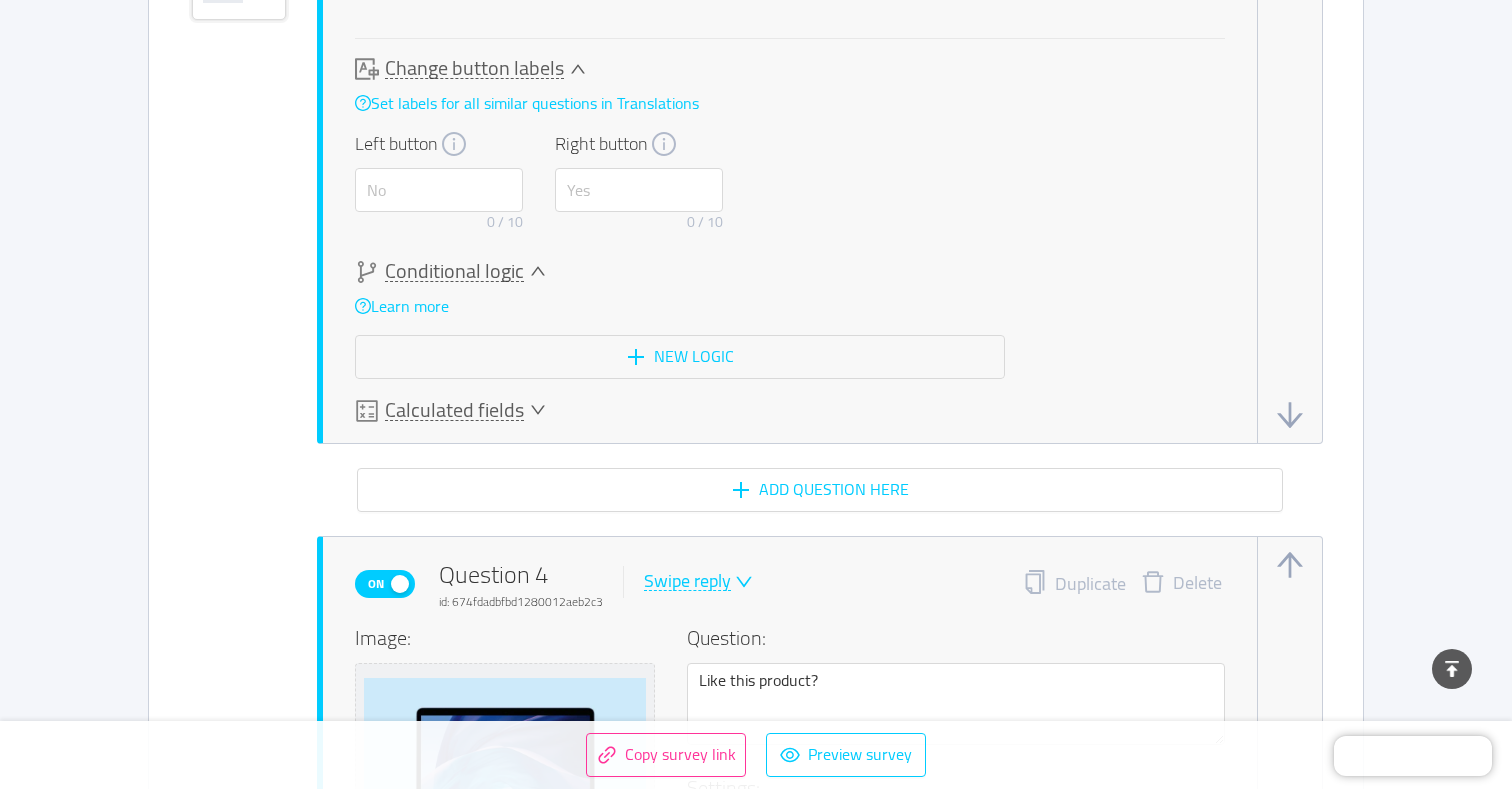 click on "On  Question 3  id: 674fdadbfbd1280012aeb2c2  Swipe reply  Duplicate Delete Image: Or attach via link Image upload guidelines for best results: Dimensions: 800 x 600 px Format: jpeg, png, gif, svg, webp Max size: 2MB Question: Like this product? Settings: Off Required  Change button labels   Set labels for all similar questions in Translations  Left button  0 / 10  Right button  0 / 10   Conditional logic   Learn more  New logic  Calculated fields" at bounding box center [806, -34] 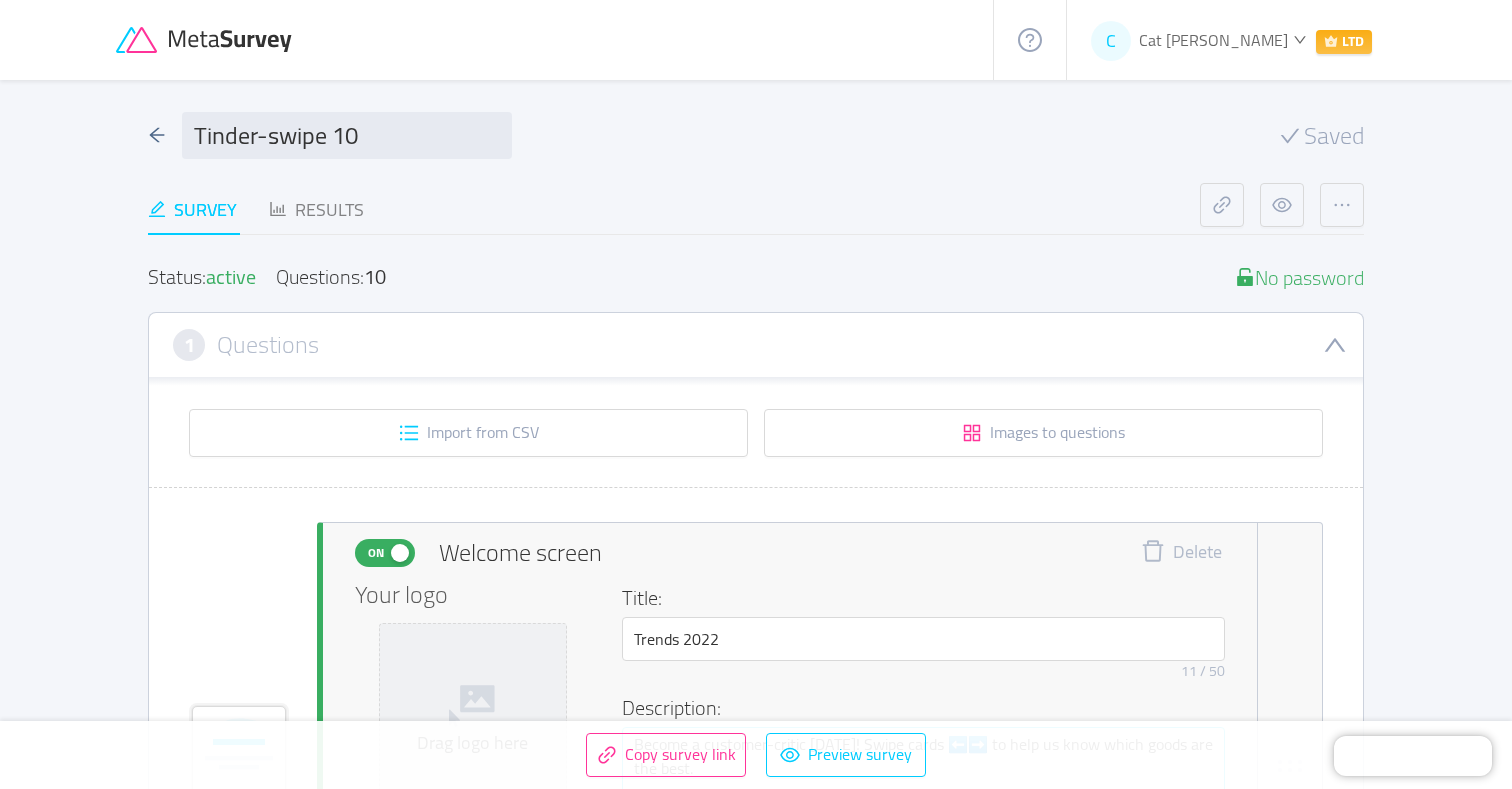 scroll, scrollTop: 0, scrollLeft: 0, axis: both 